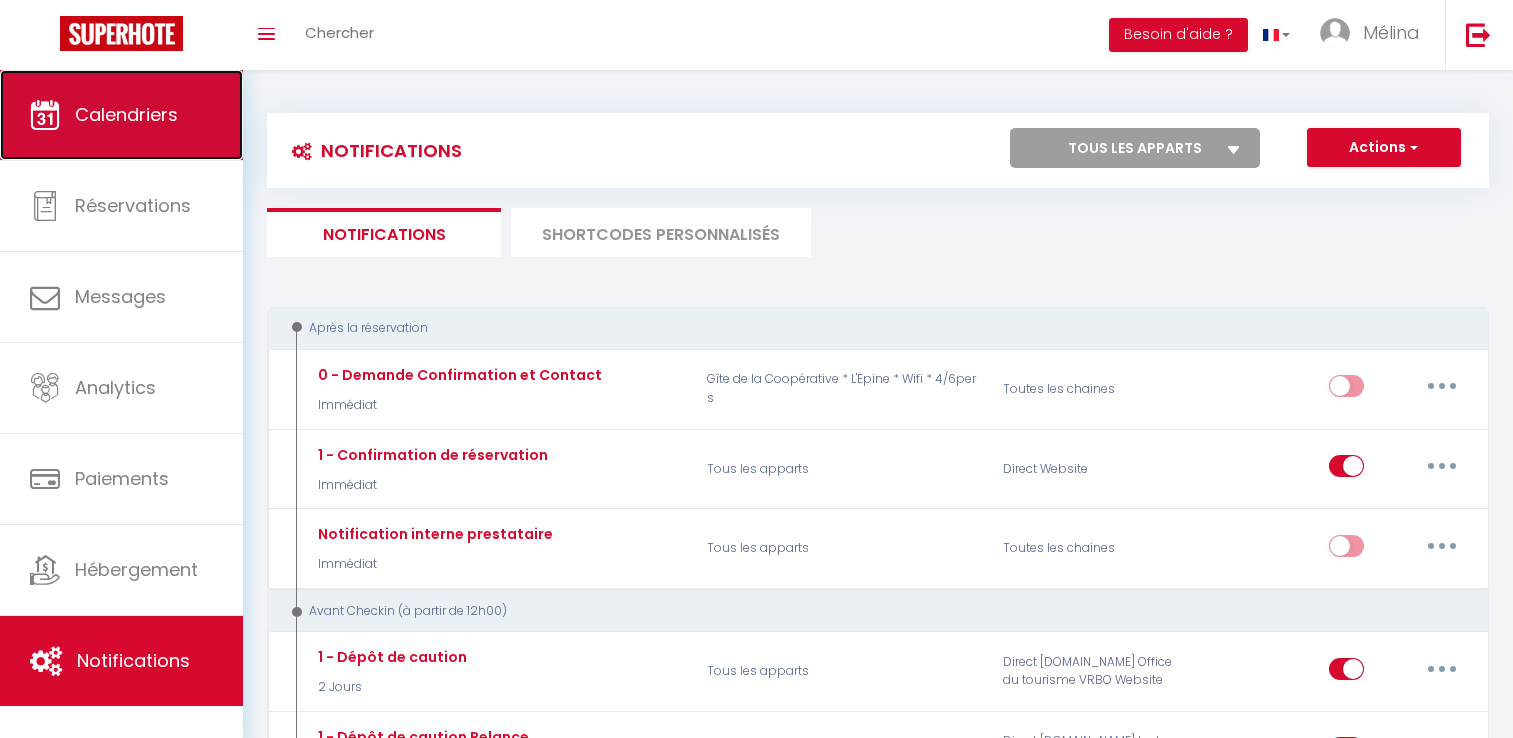 click on "Calendriers" at bounding box center (126, 114) 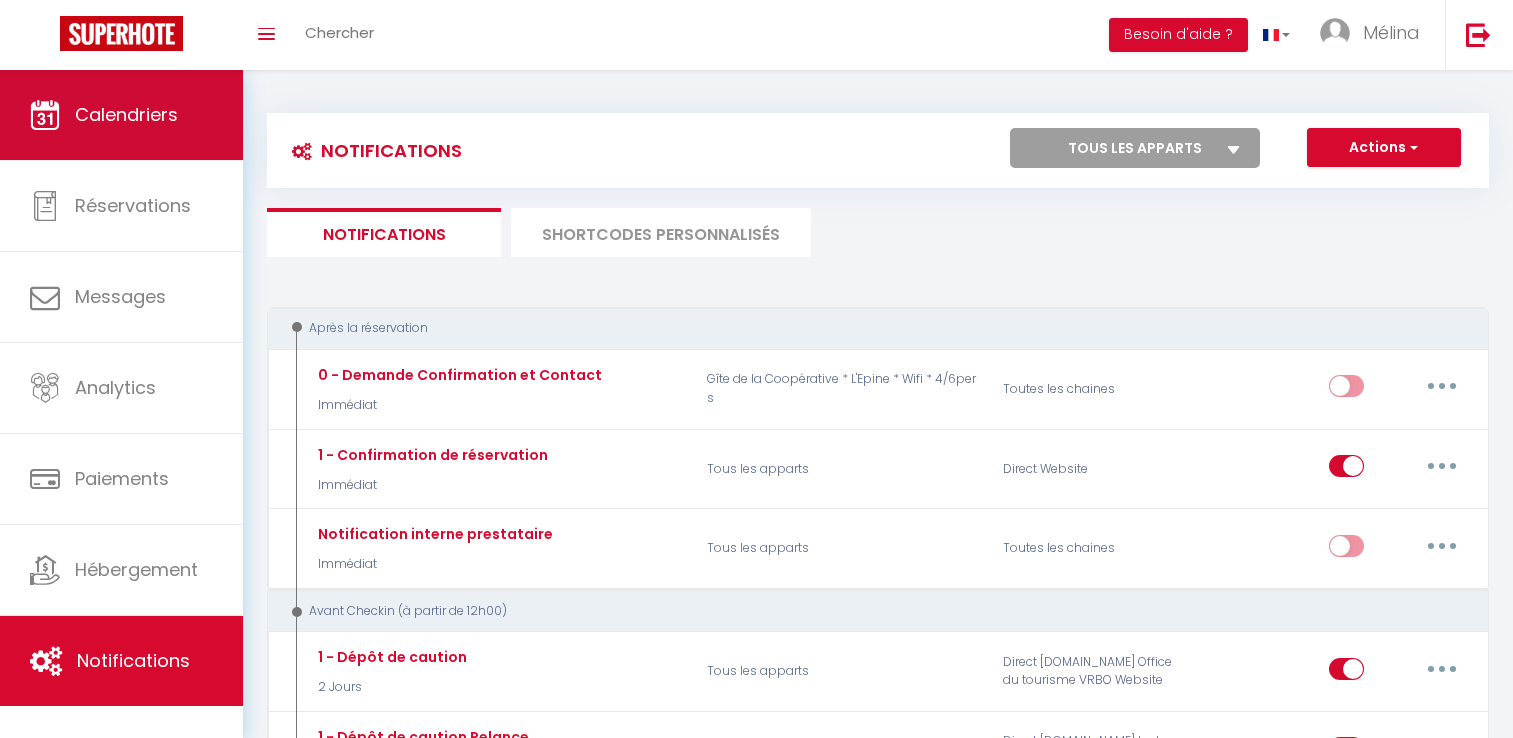 scroll, scrollTop: 0, scrollLeft: 0, axis: both 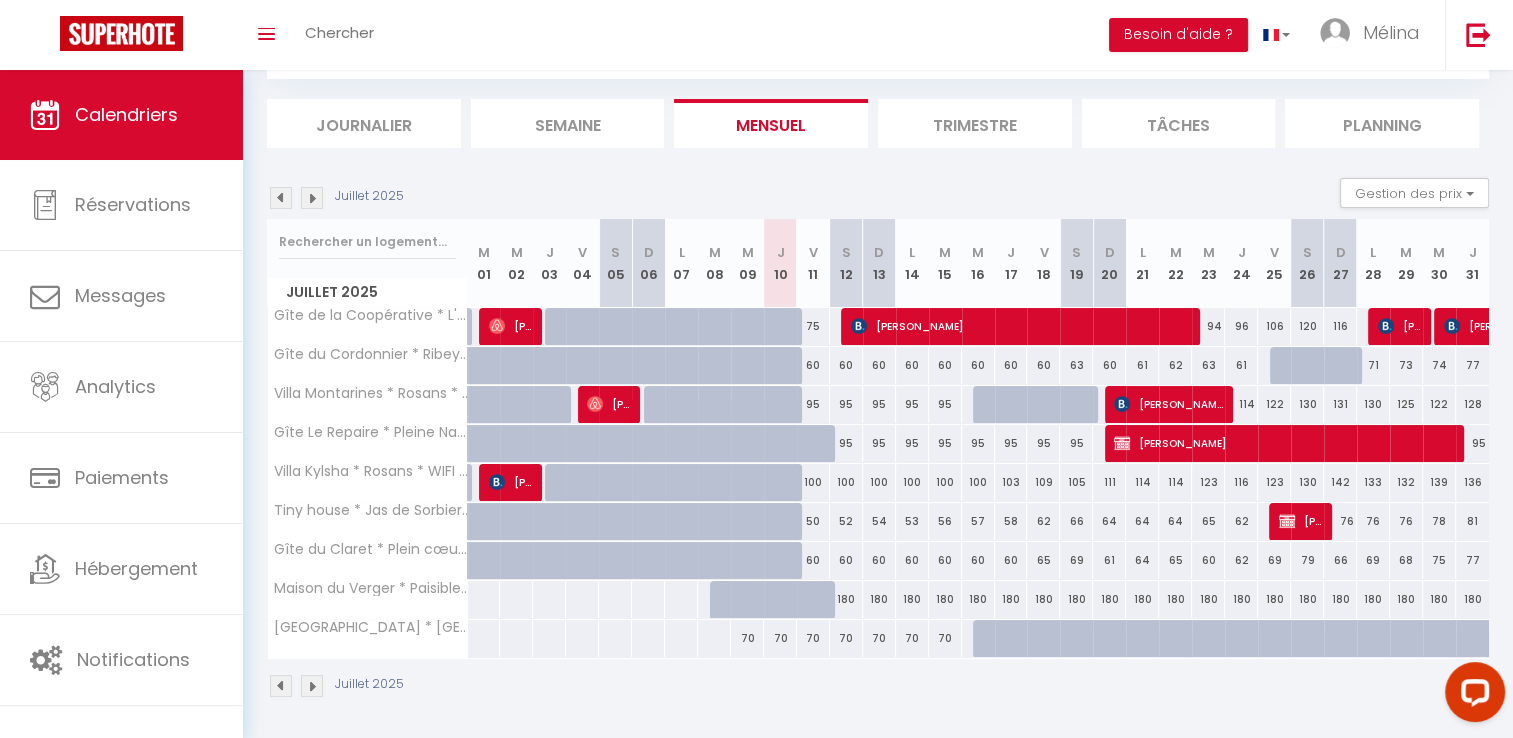 click on "60" at bounding box center [813, 560] 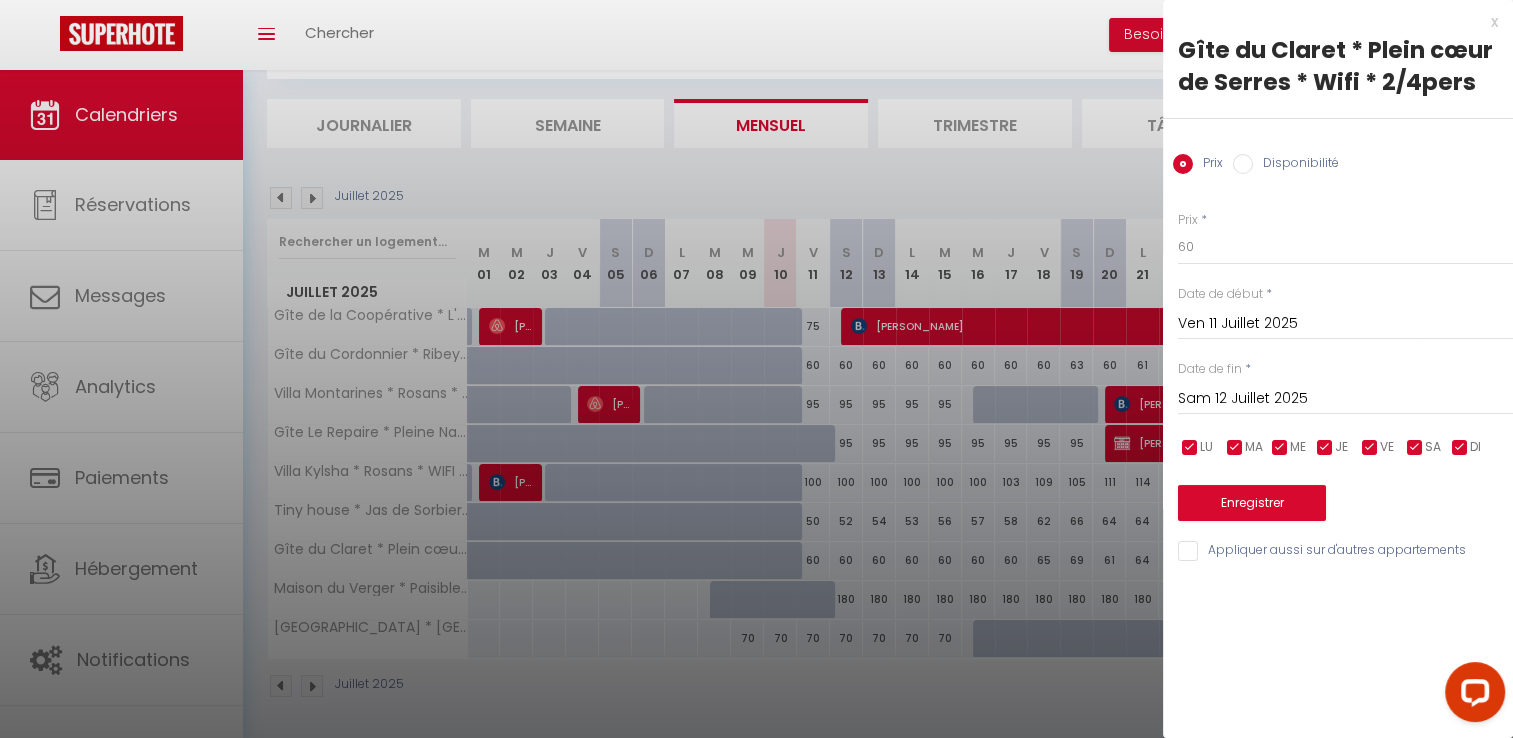 click at bounding box center (756, 369) 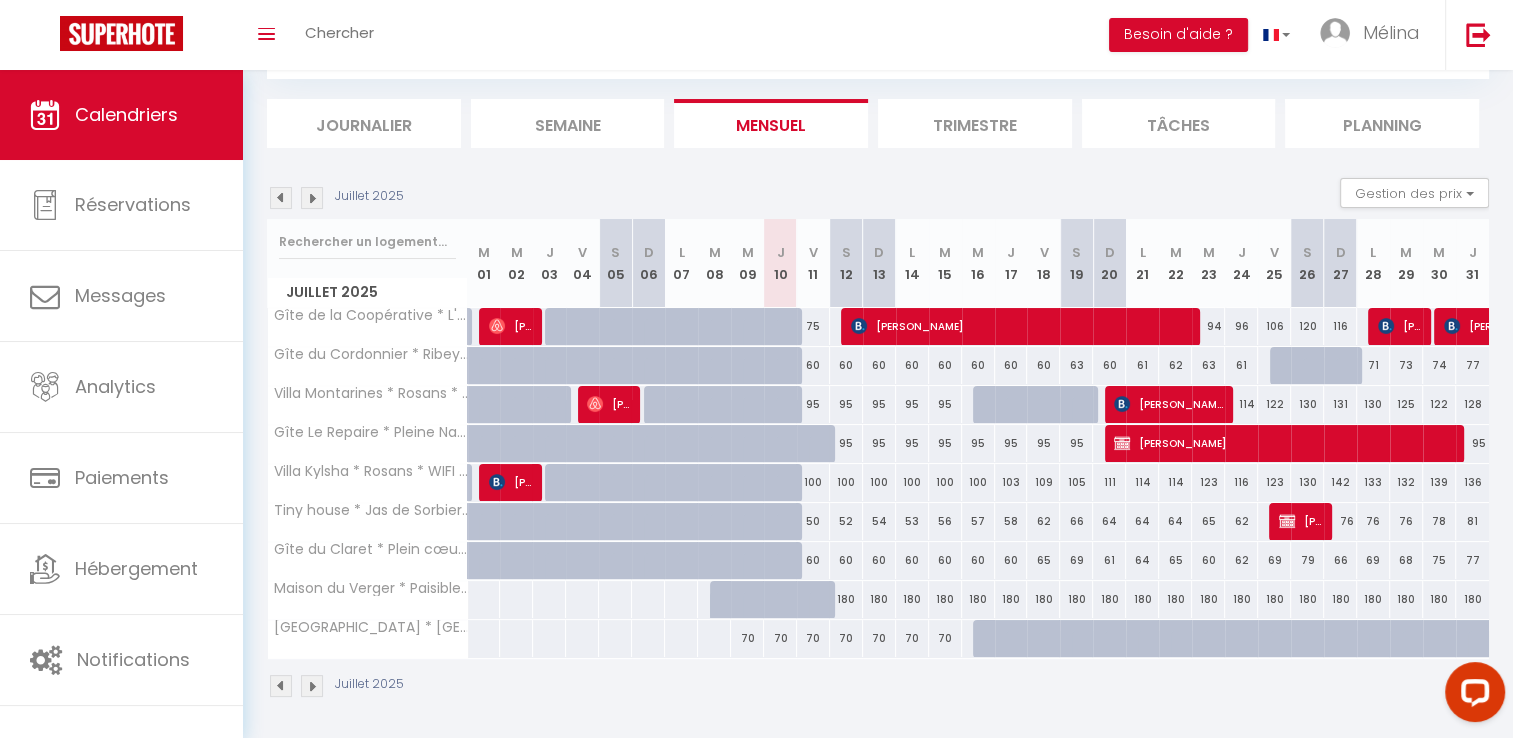 click on "60" at bounding box center [813, 560] 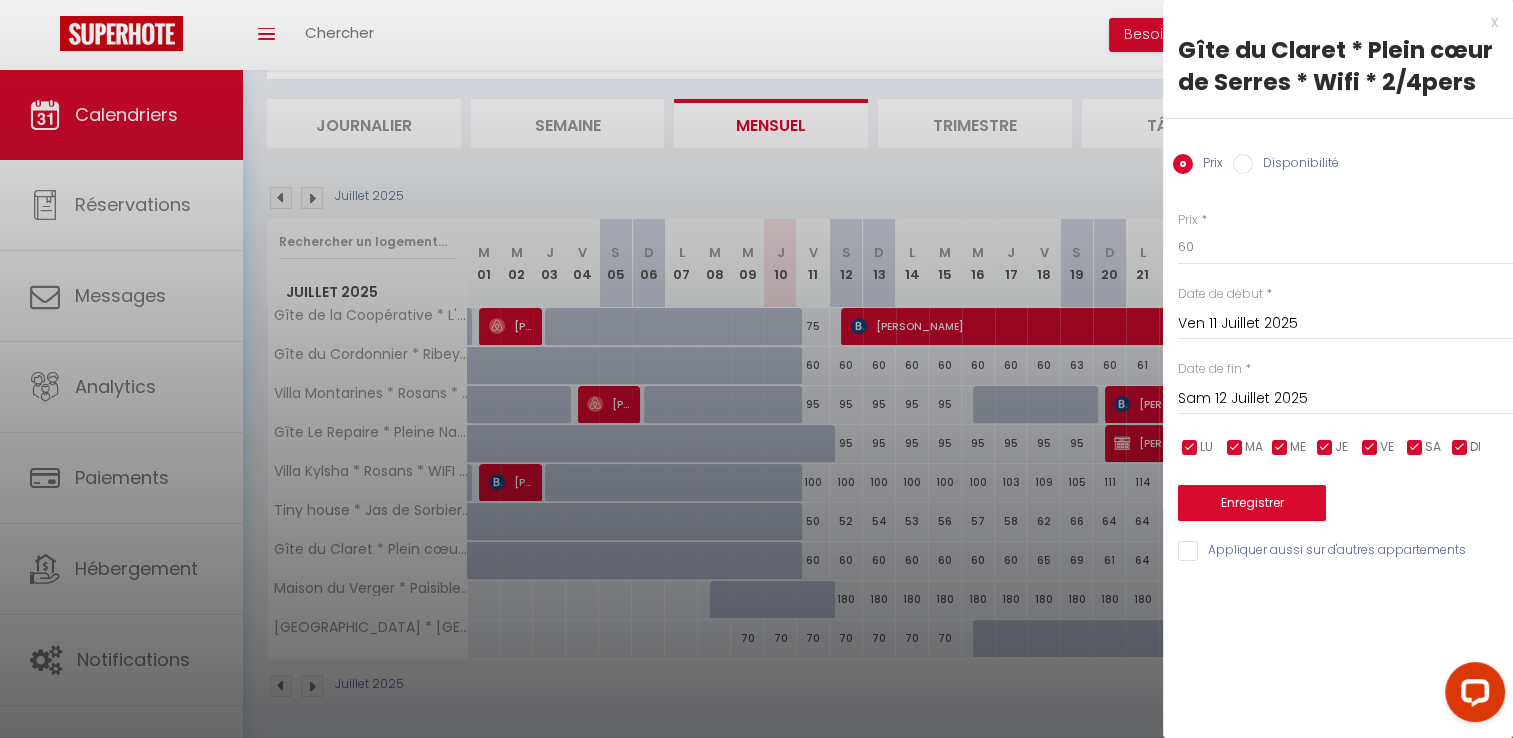 click on "Sam 12 Juillet 2025" at bounding box center [1345, 399] 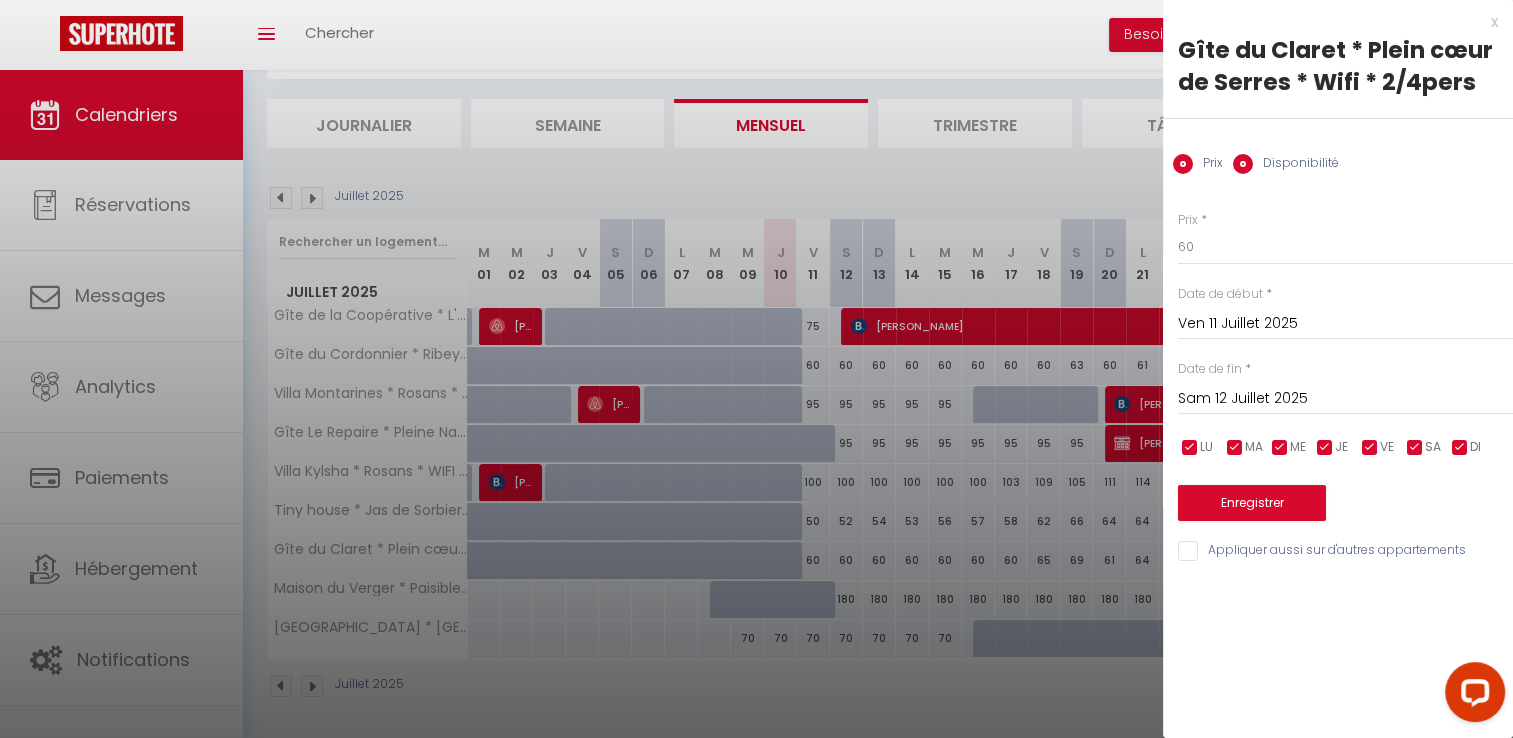 radio on "false" 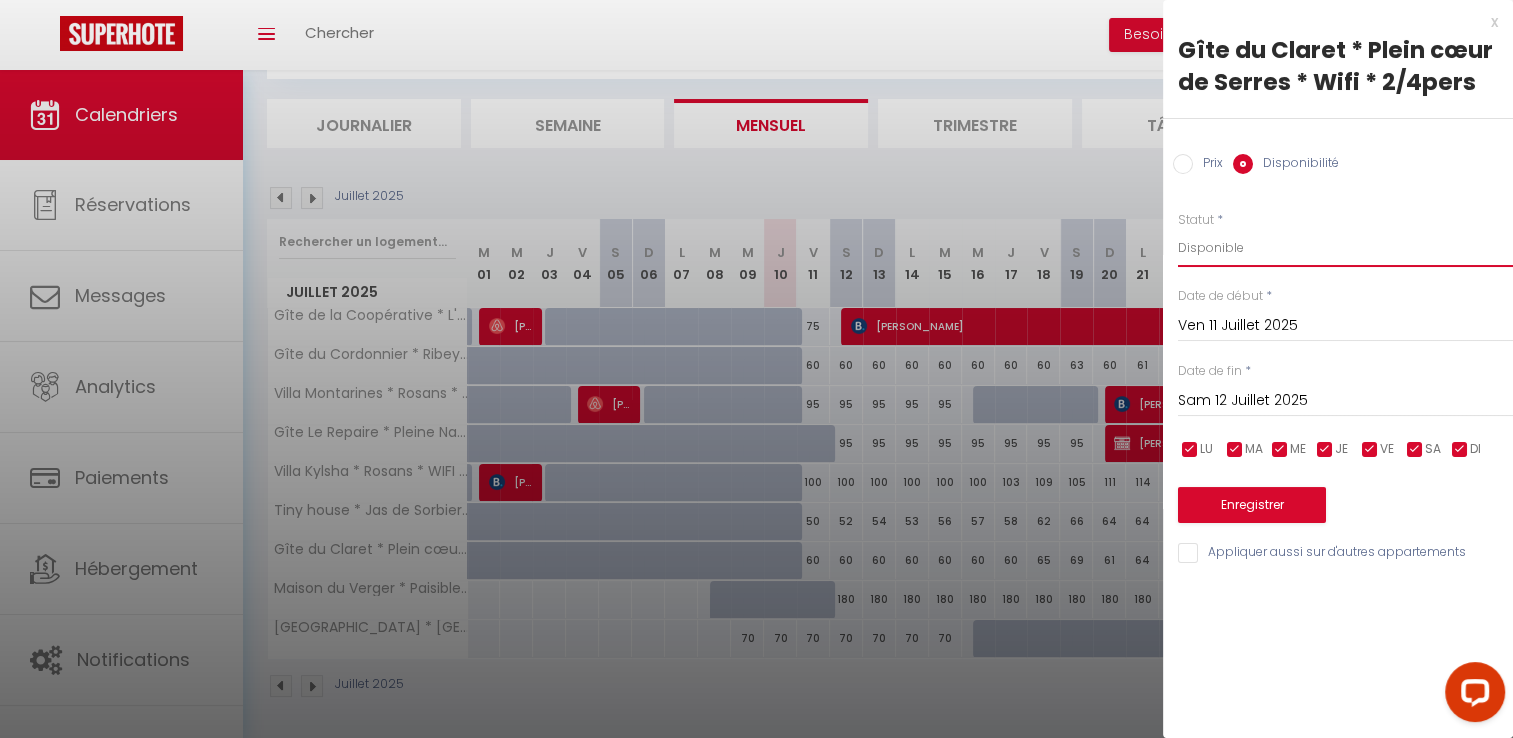 click on "Disponible
Indisponible" at bounding box center [1345, 248] 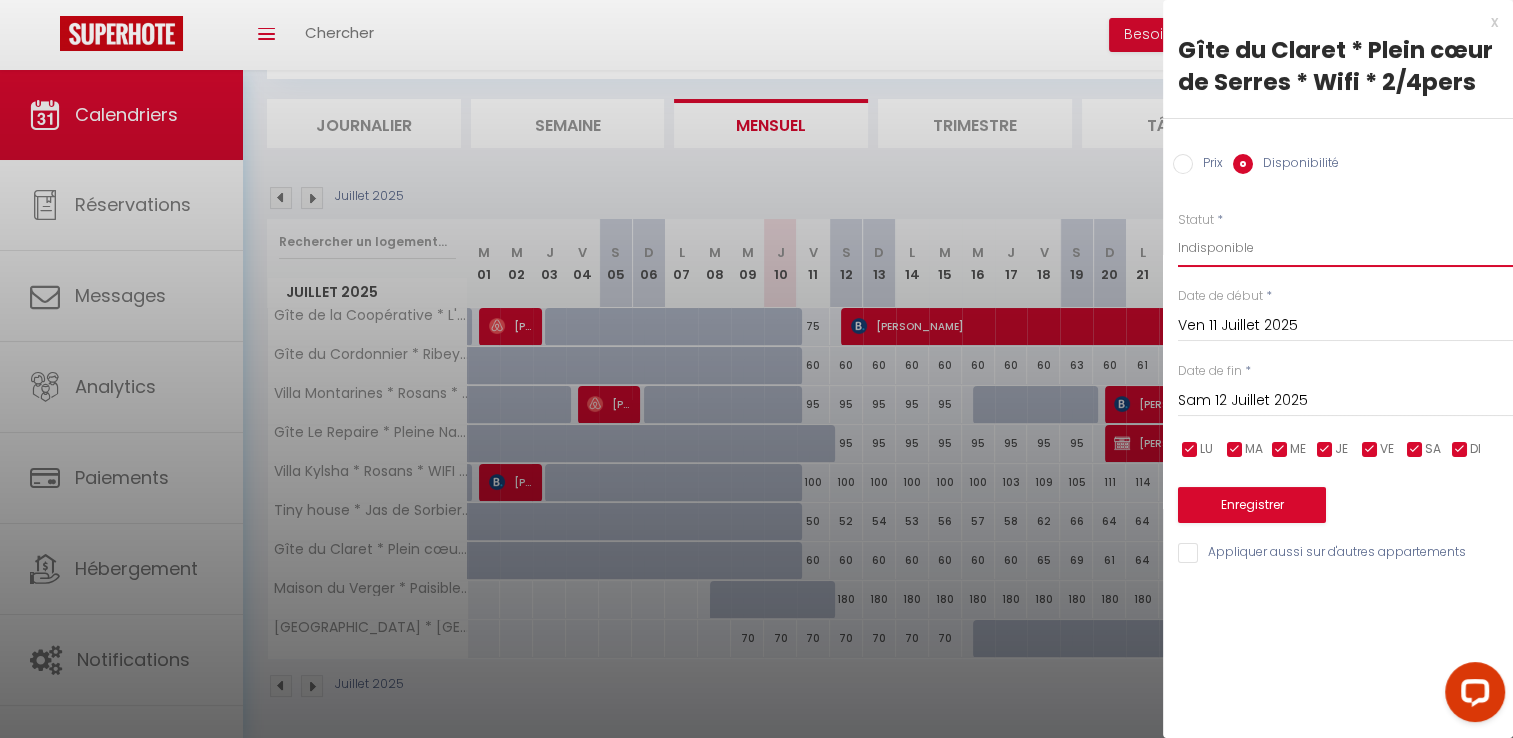click on "Disponible
Indisponible" at bounding box center [1345, 248] 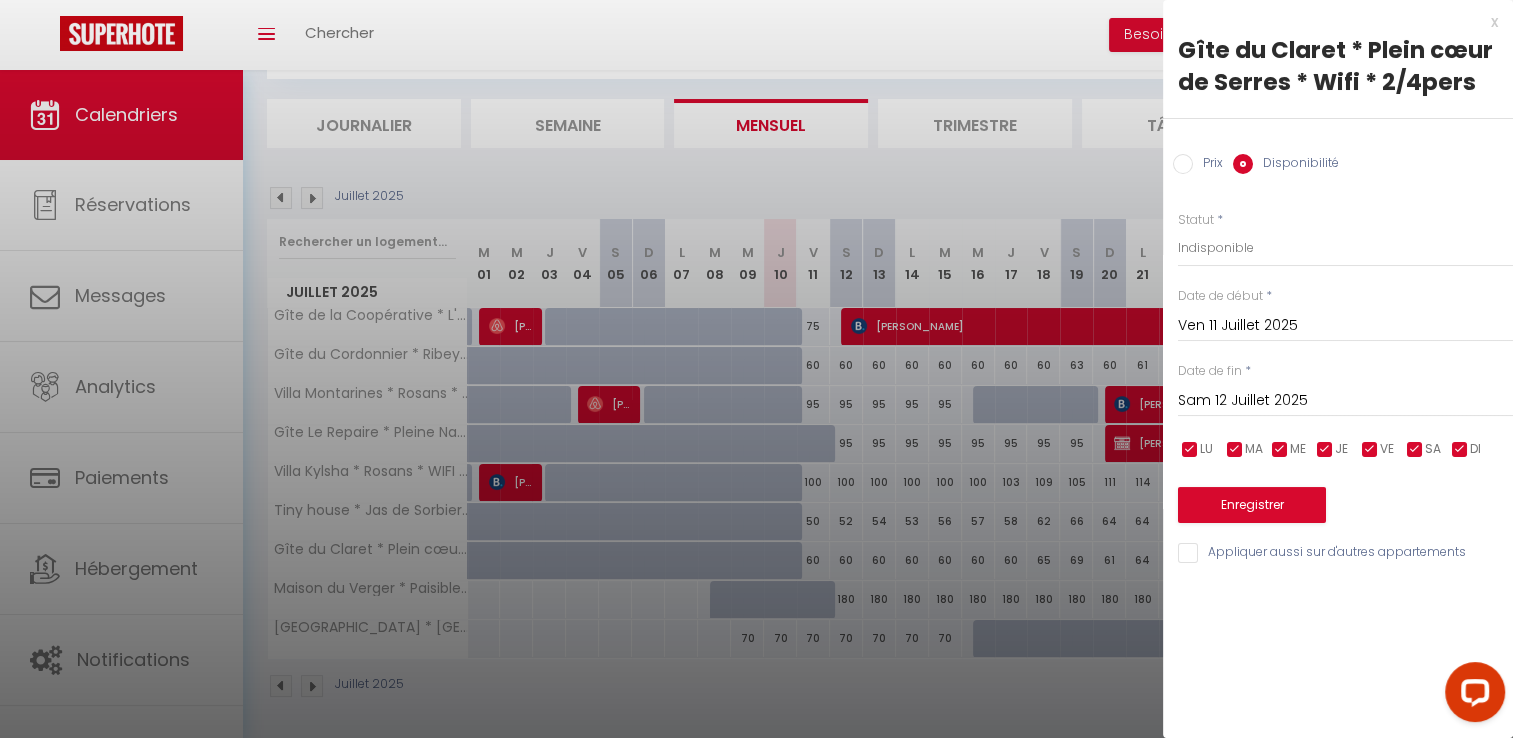 click on "Sam 12 Juillet 2025" at bounding box center [1345, 401] 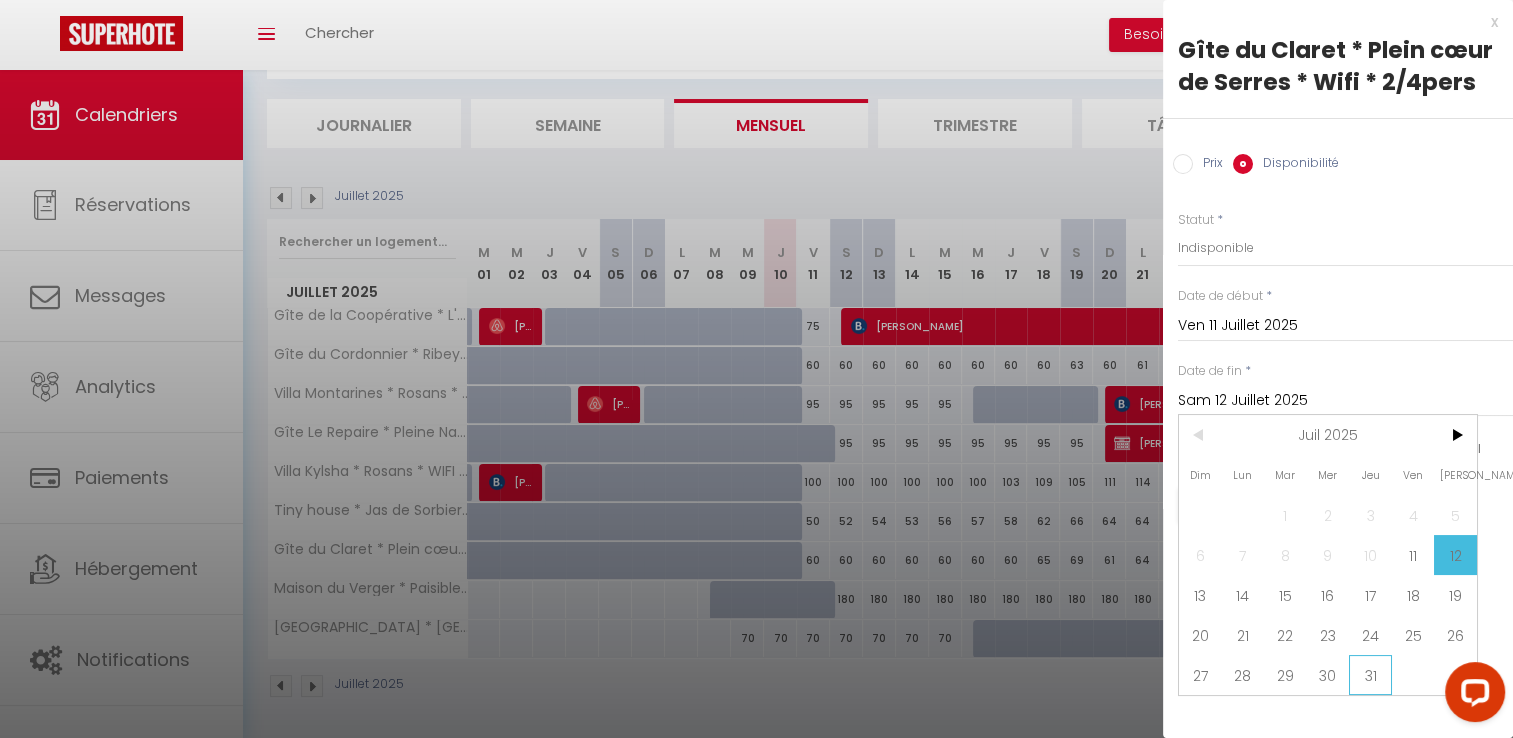click on "31" at bounding box center (1370, 675) 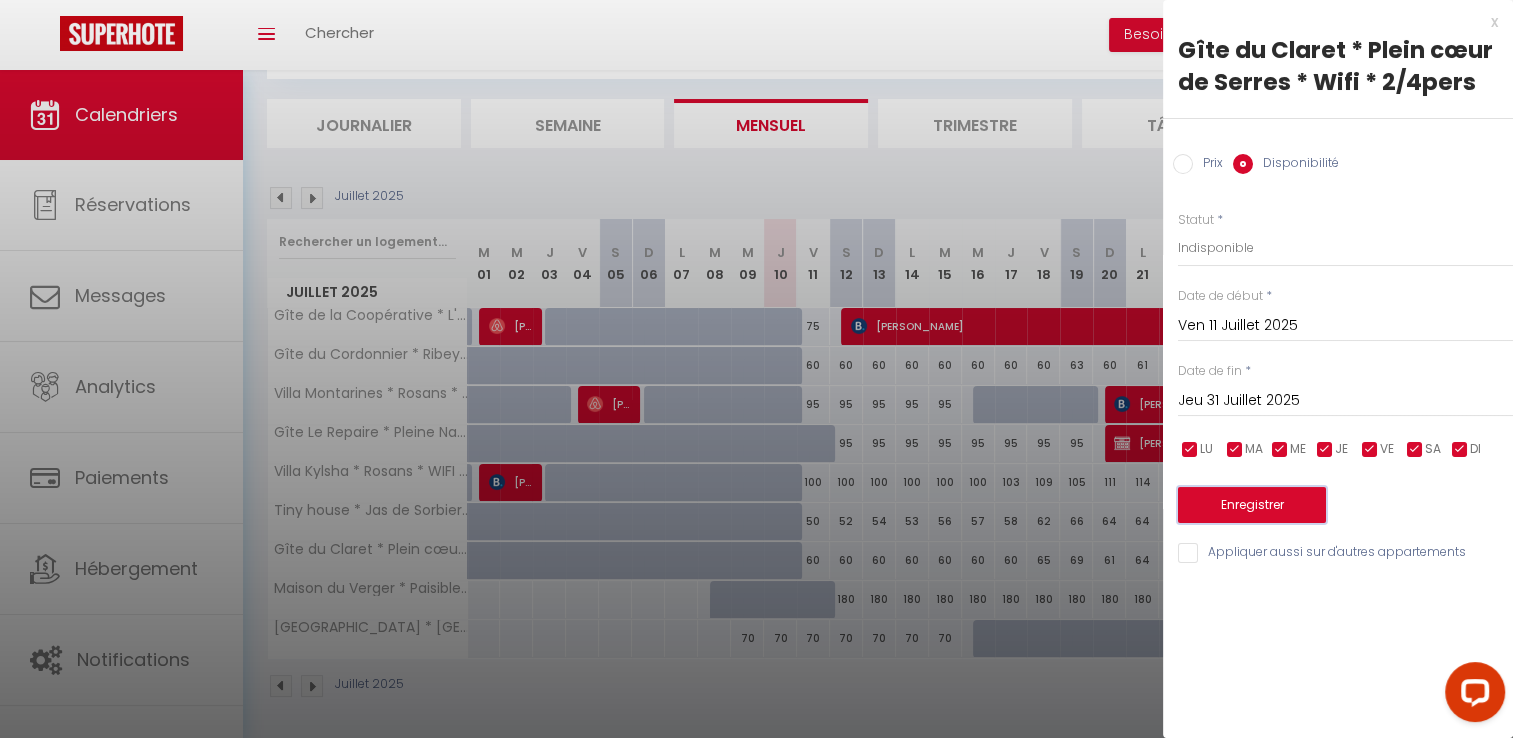 click on "Enregistrer" at bounding box center [1252, 505] 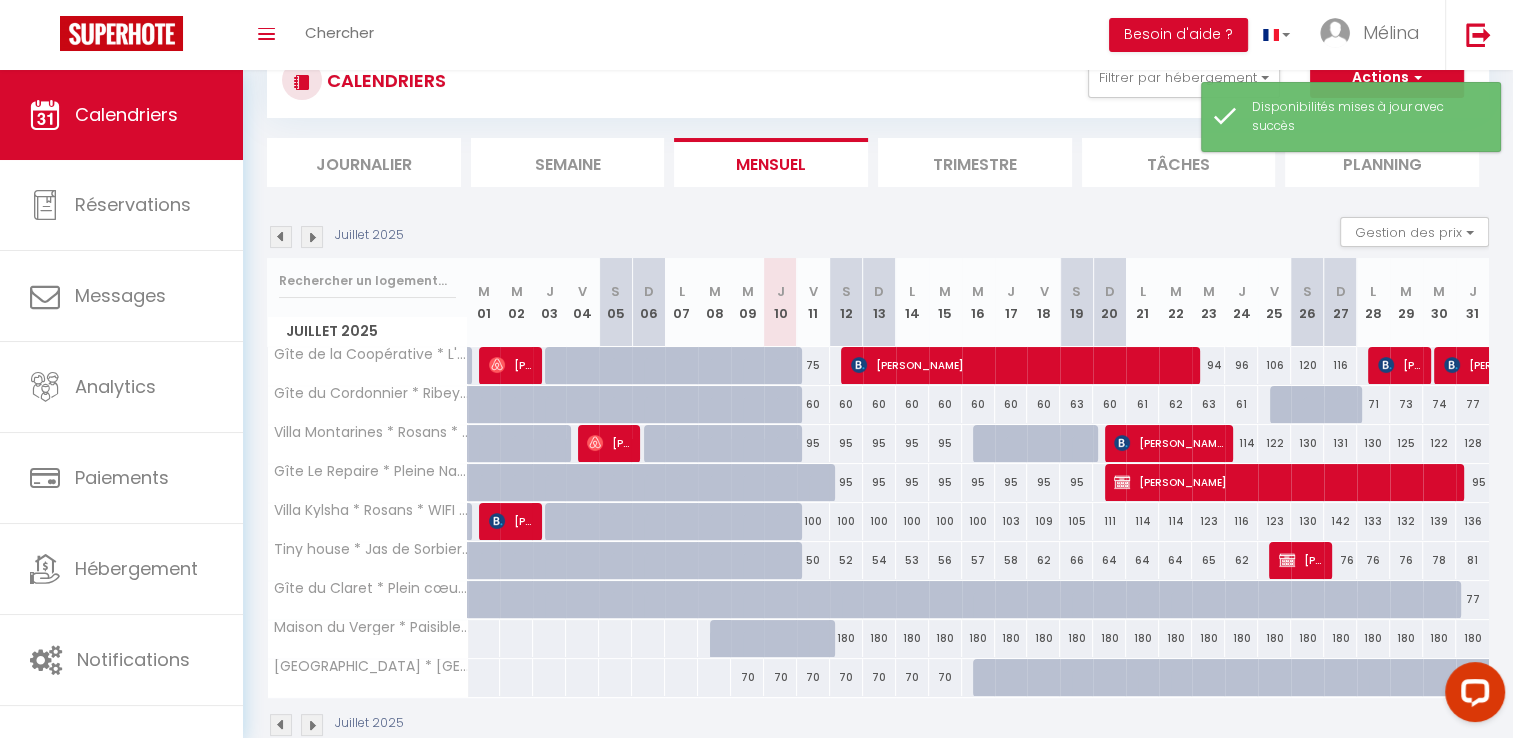 scroll, scrollTop: 109, scrollLeft: 0, axis: vertical 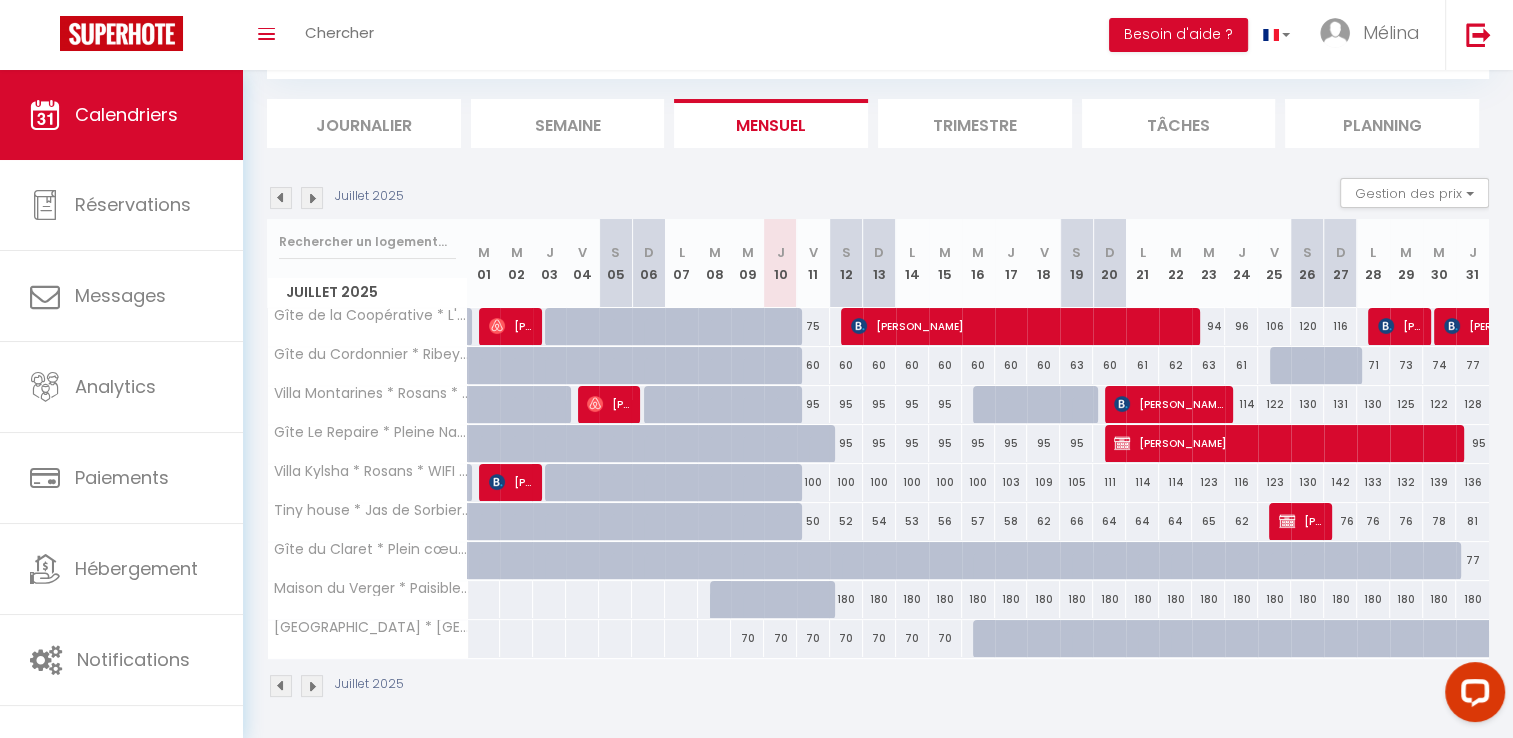 click at bounding box center [312, 198] 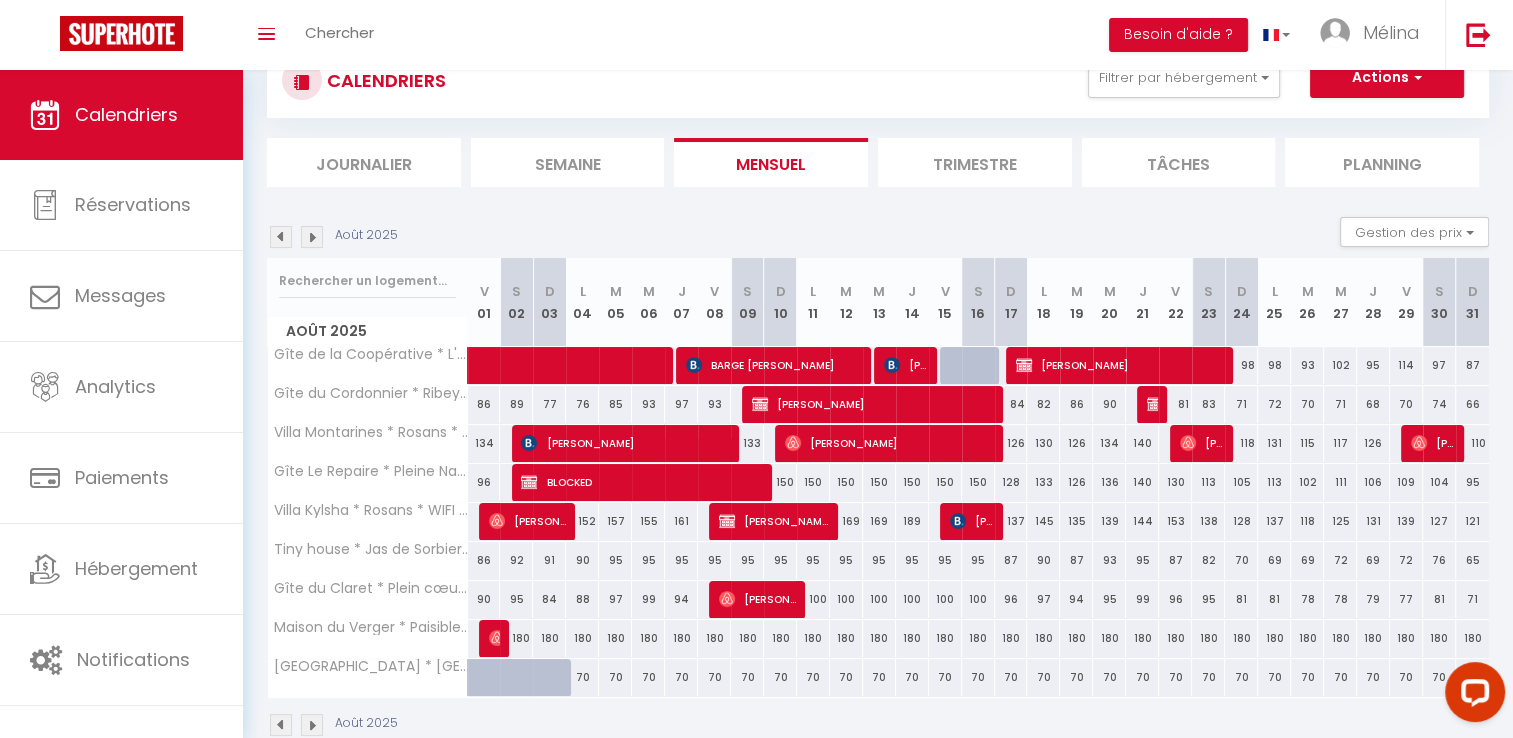 scroll, scrollTop: 109, scrollLeft: 0, axis: vertical 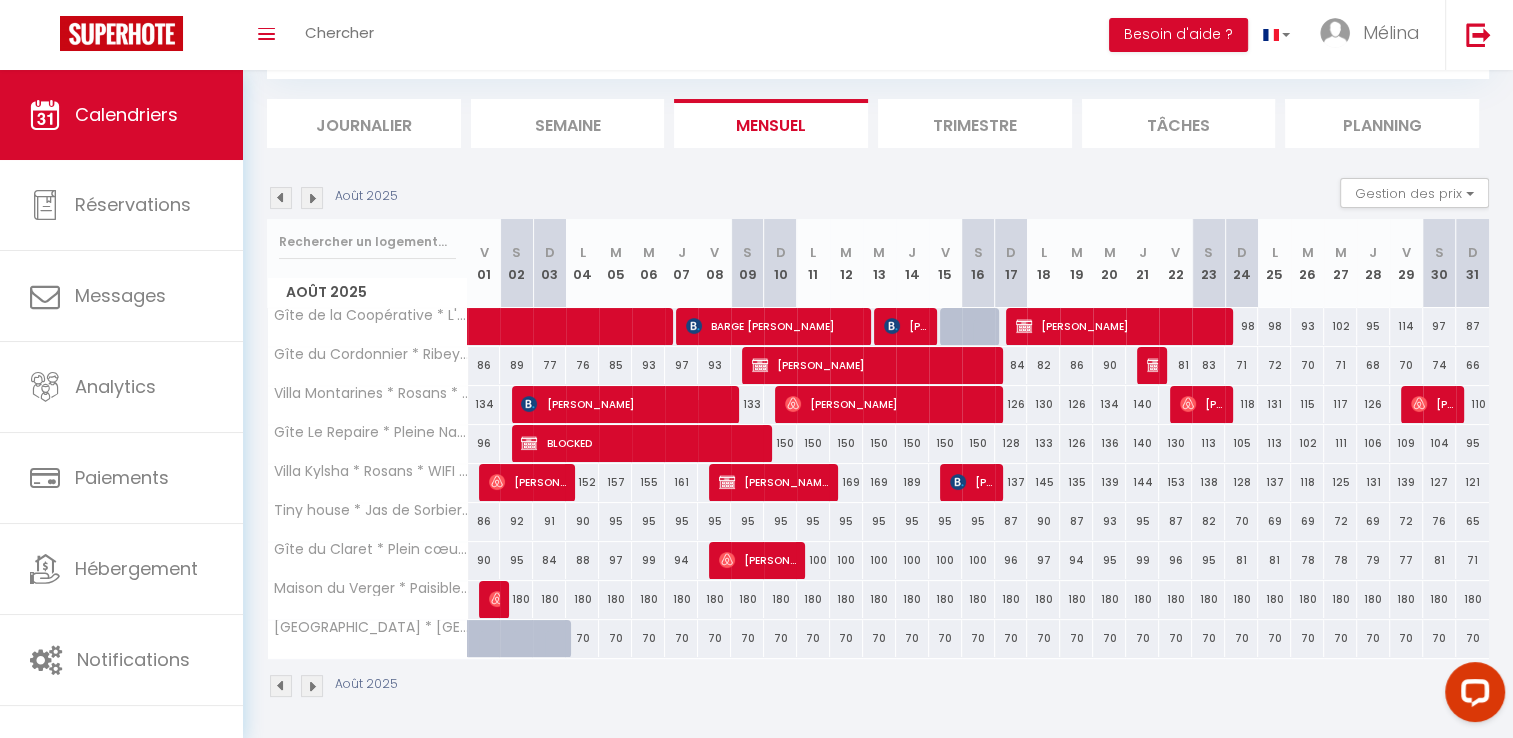 click at bounding box center (281, 198) 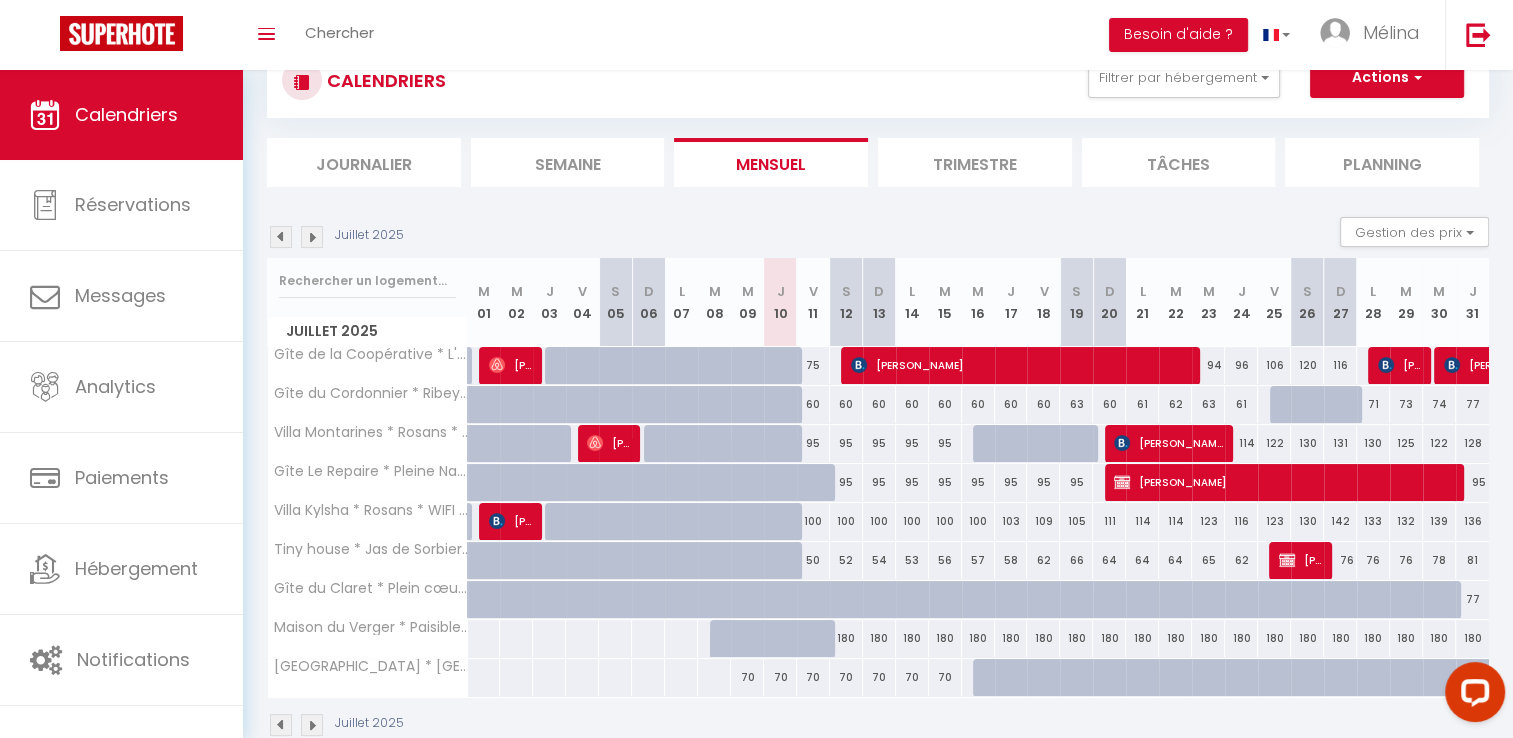 scroll, scrollTop: 109, scrollLeft: 0, axis: vertical 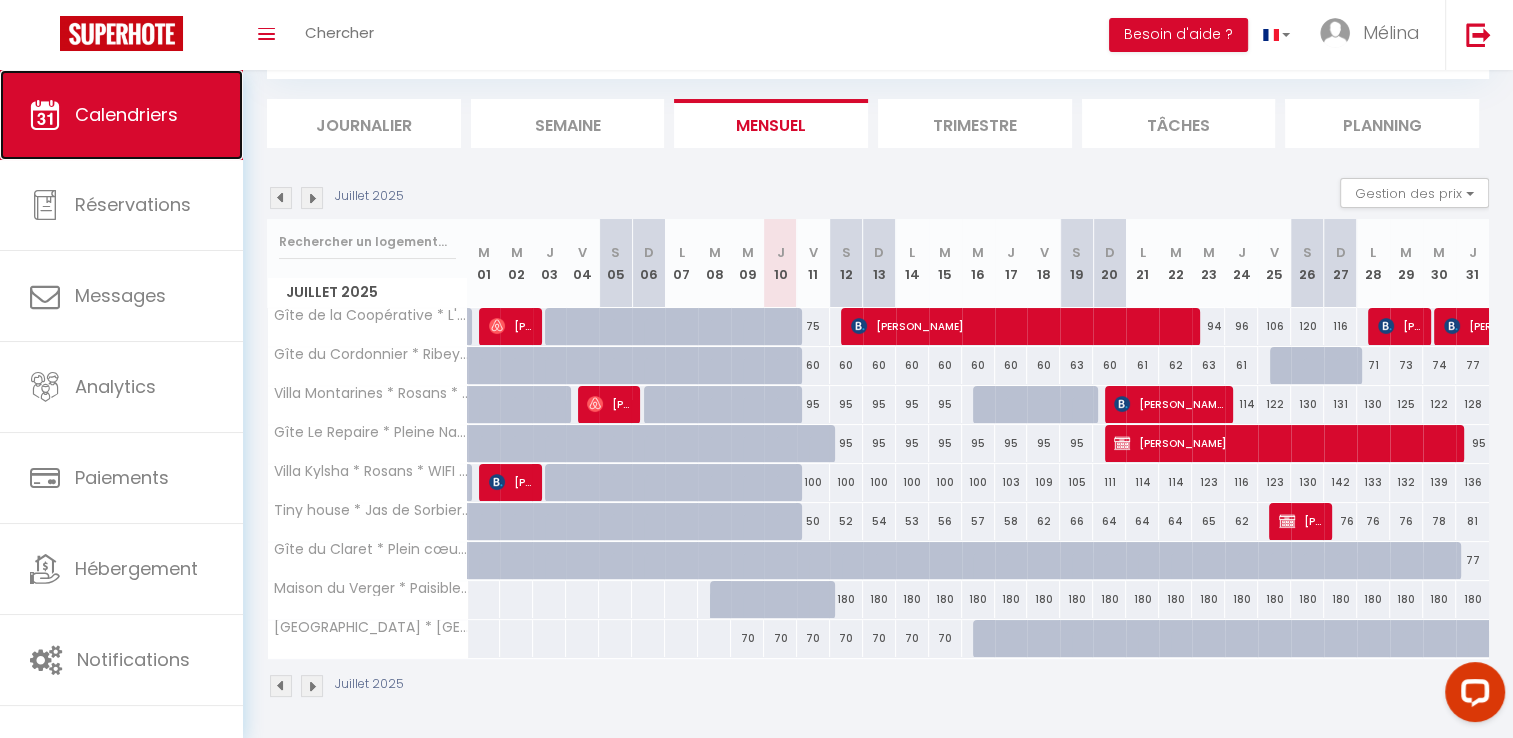 click on "Calendriers" at bounding box center (126, 114) 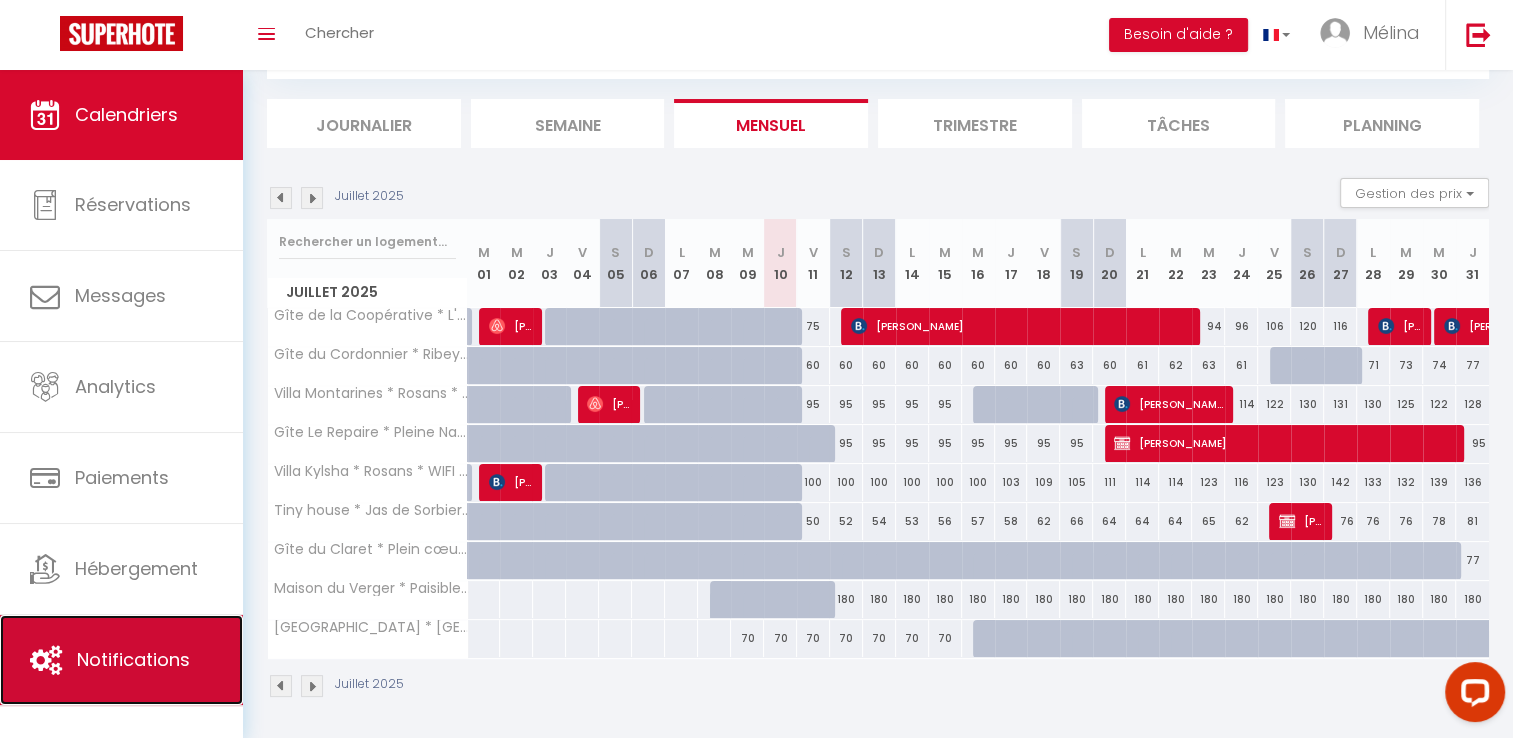 click on "Notifications" at bounding box center (133, 659) 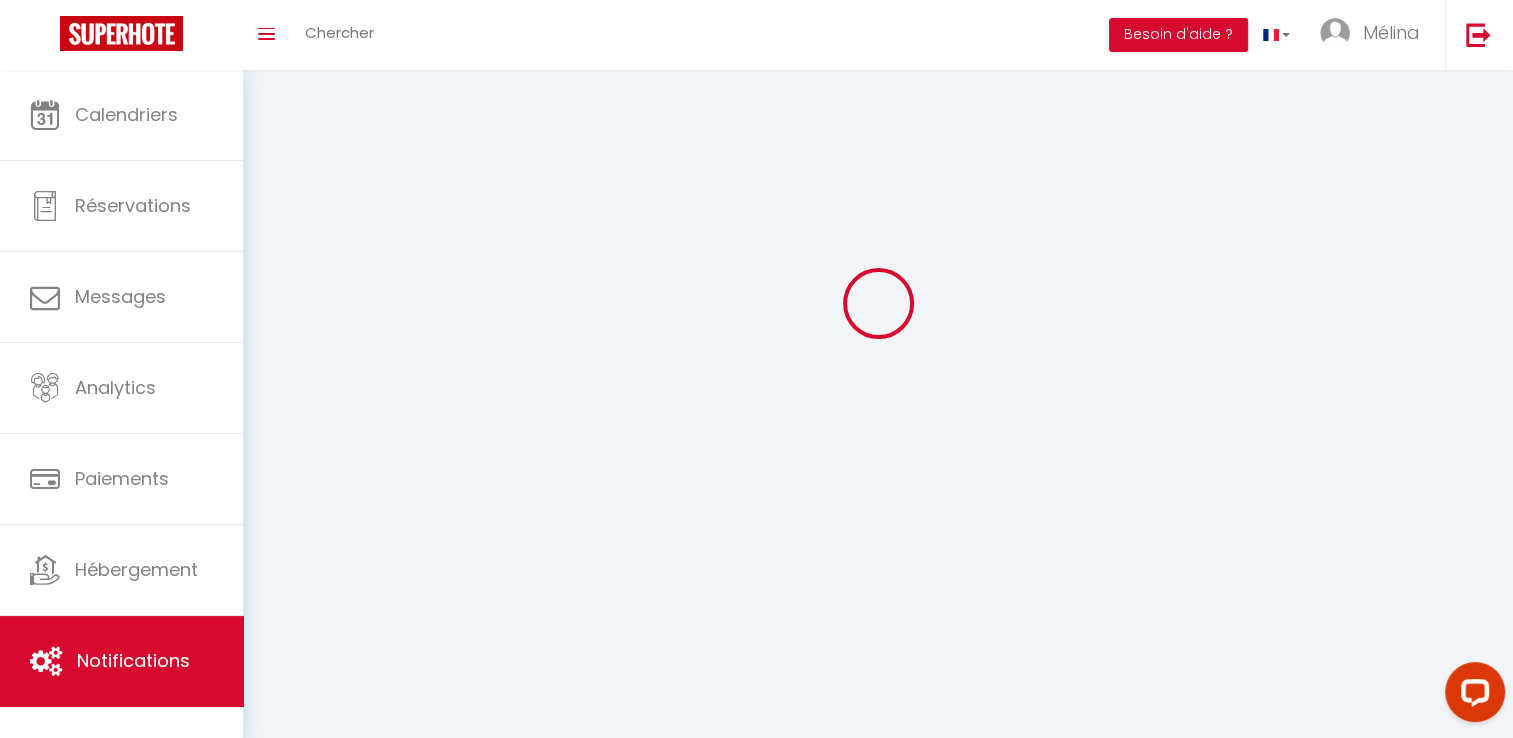 scroll, scrollTop: 0, scrollLeft: 0, axis: both 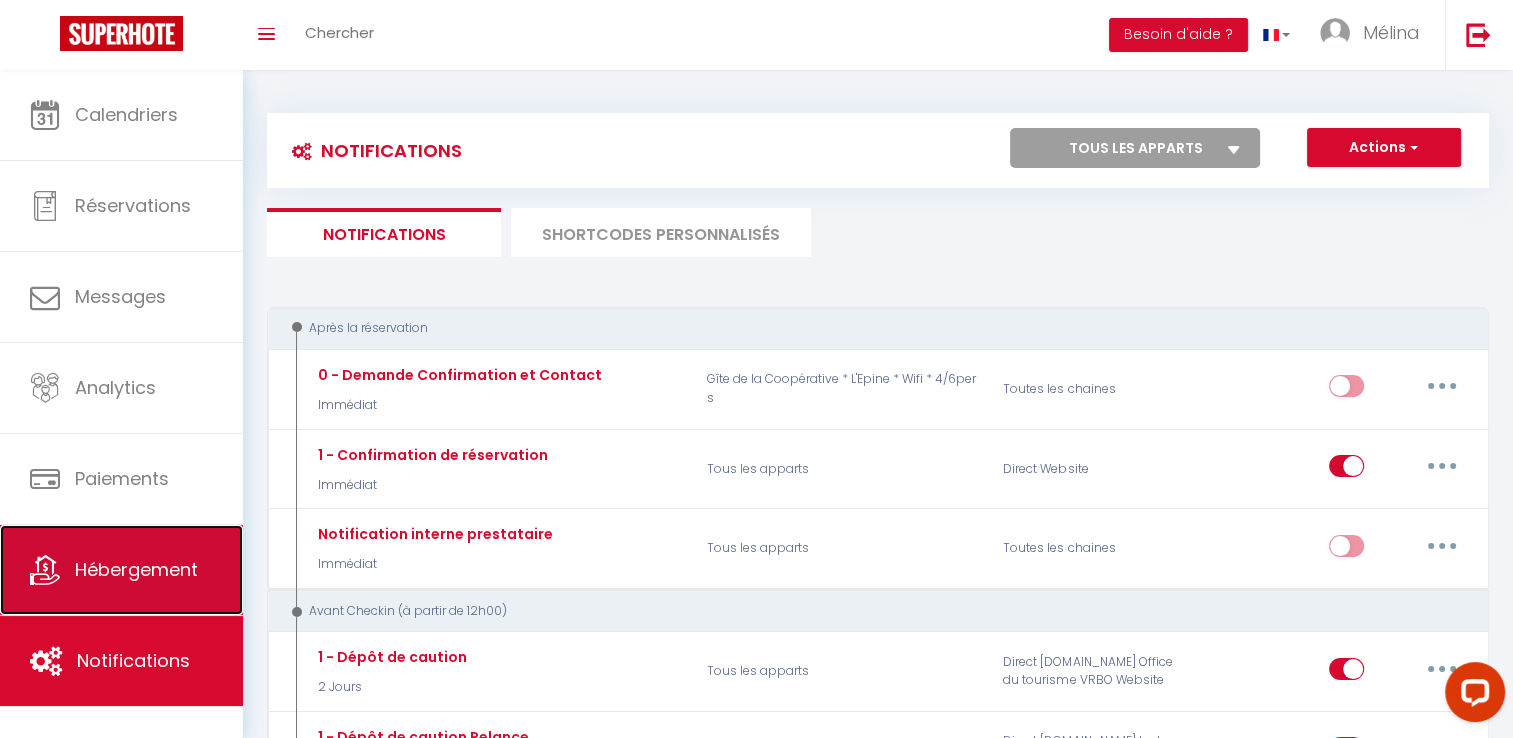 click on "Hébergement" at bounding box center (121, 570) 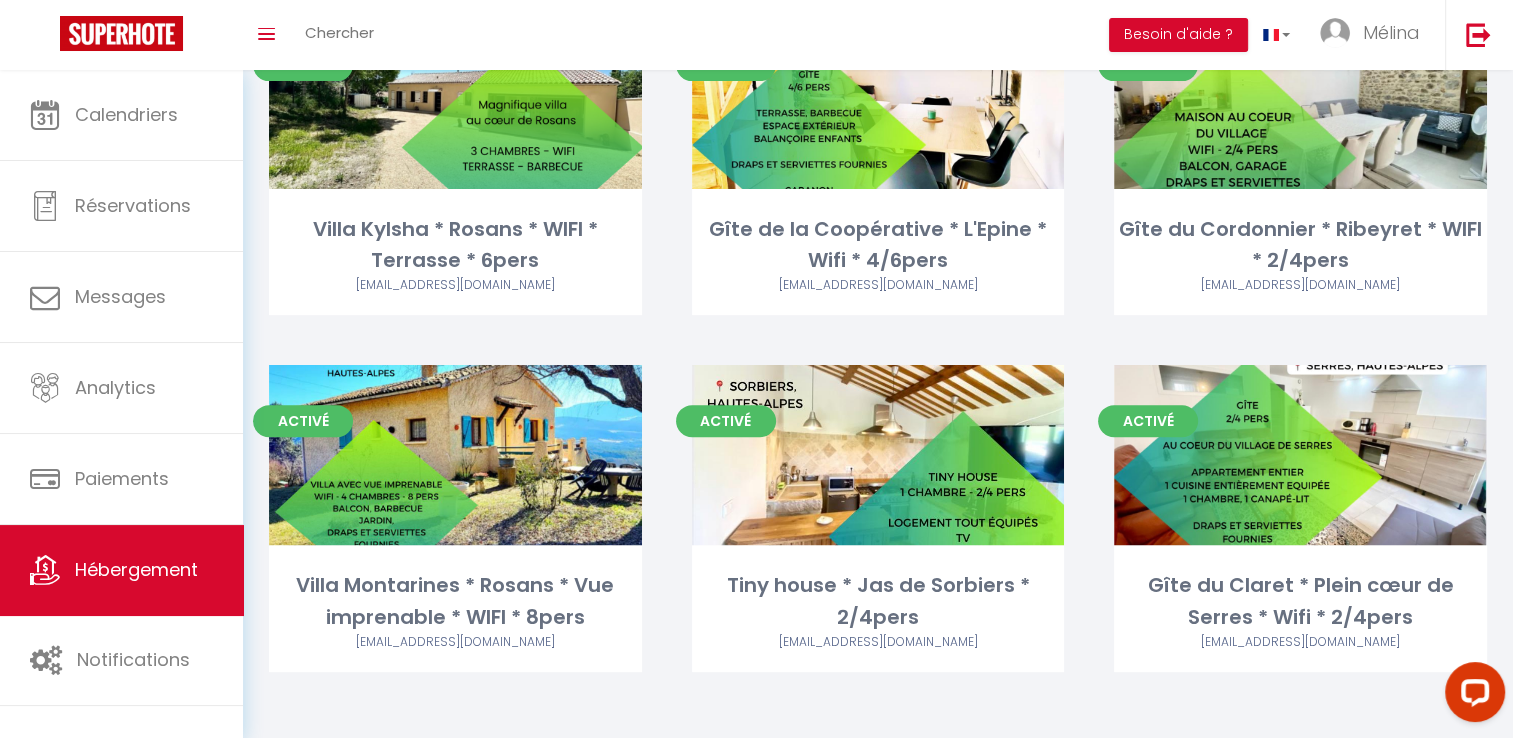 scroll, scrollTop: 573, scrollLeft: 0, axis: vertical 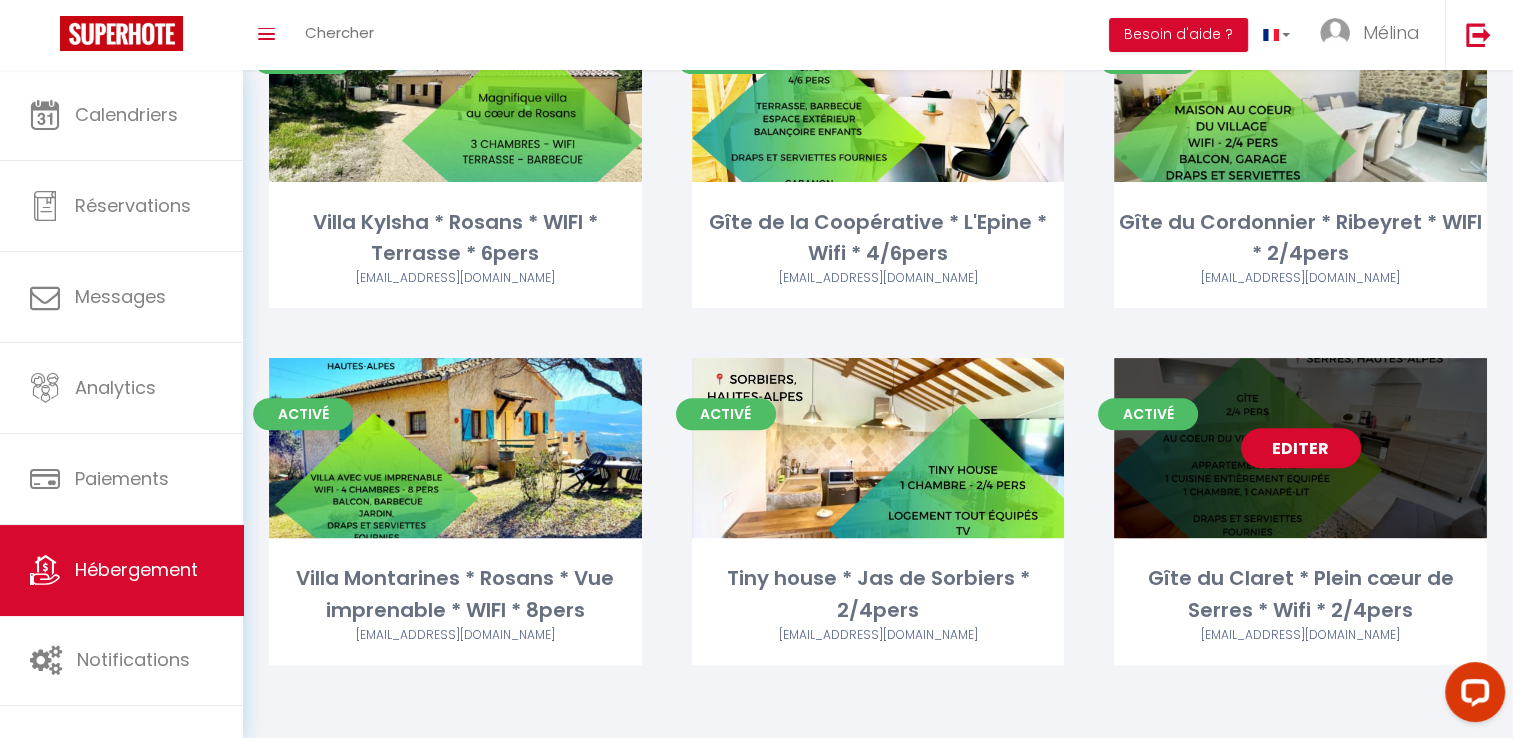 click on "Editer" at bounding box center (1301, 448) 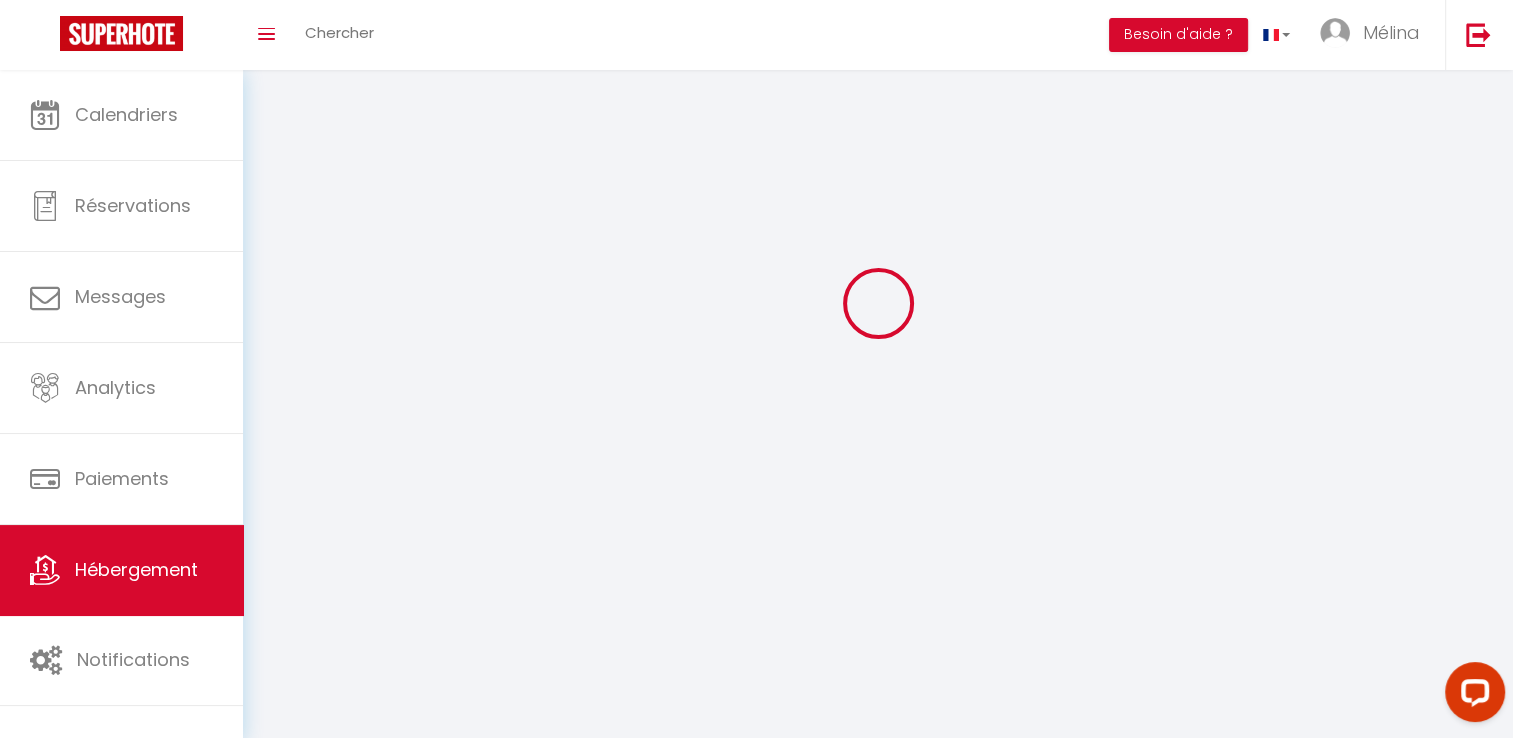 scroll, scrollTop: 0, scrollLeft: 0, axis: both 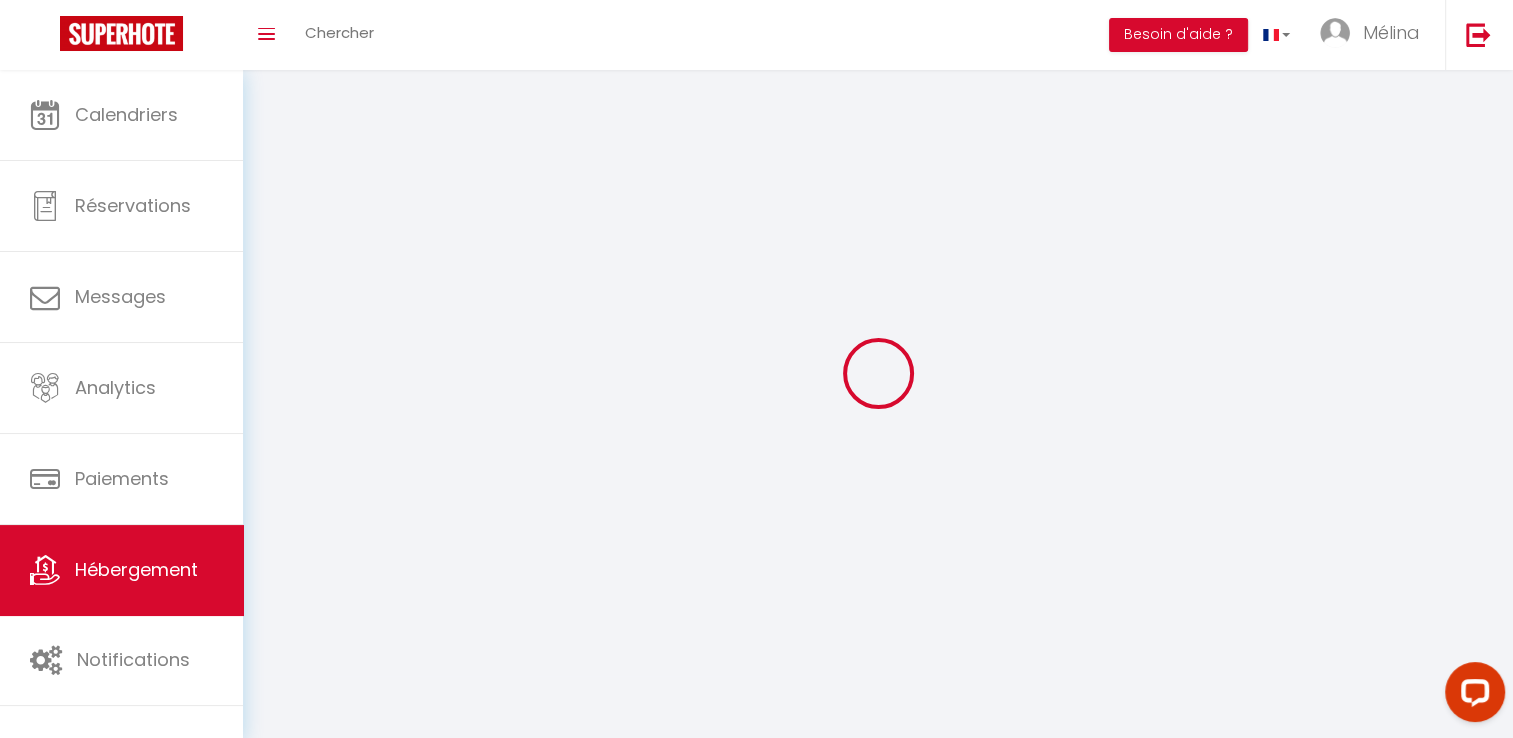 select 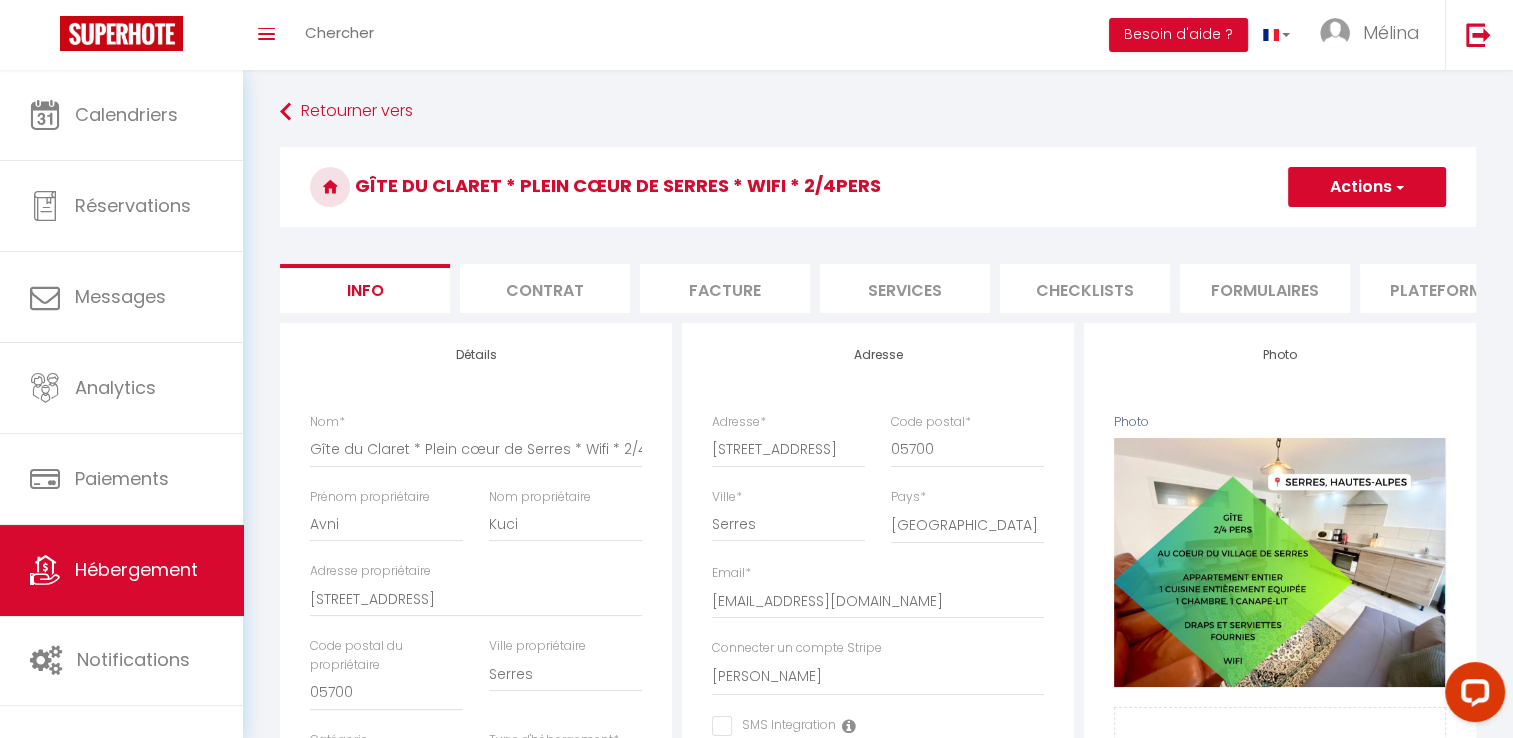 select 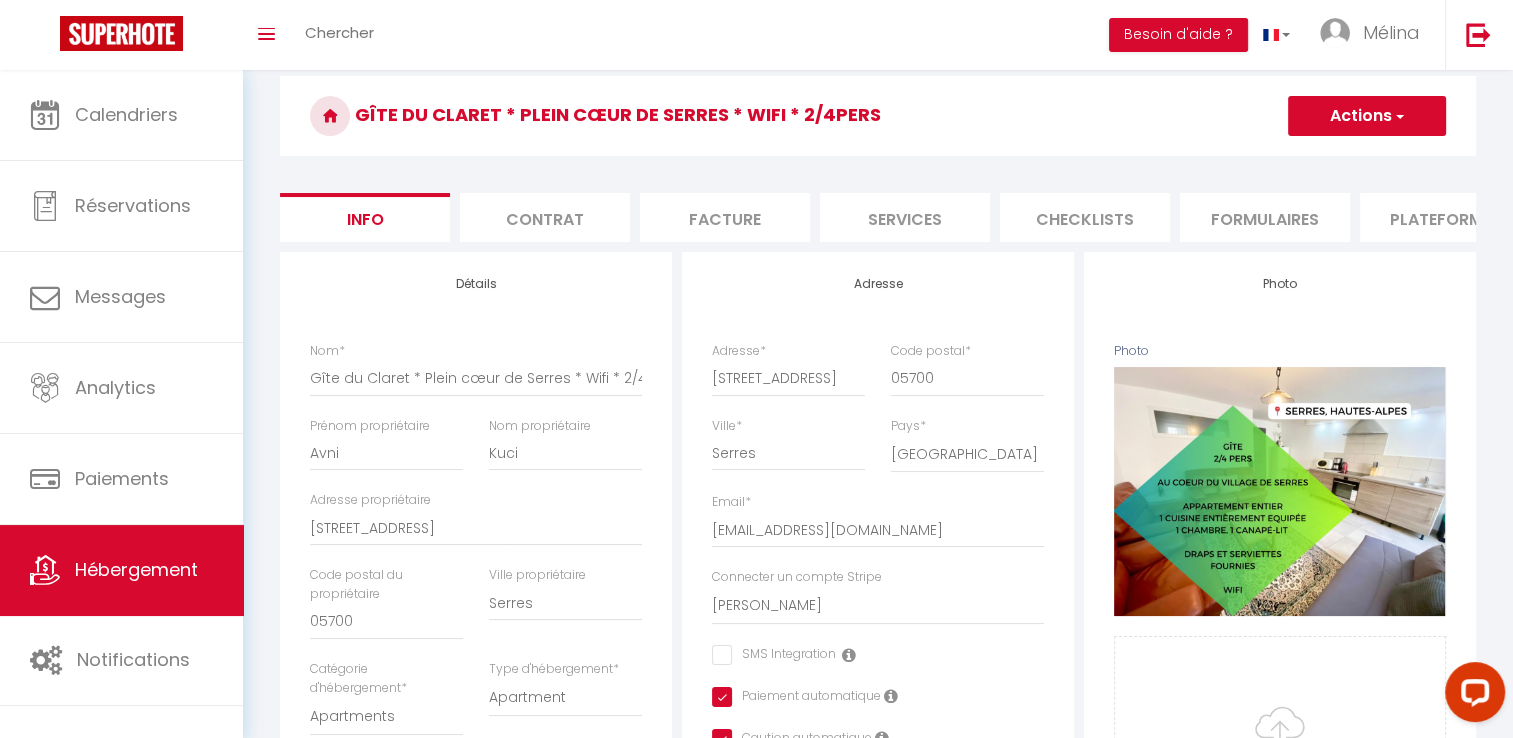 scroll, scrollTop: 200, scrollLeft: 0, axis: vertical 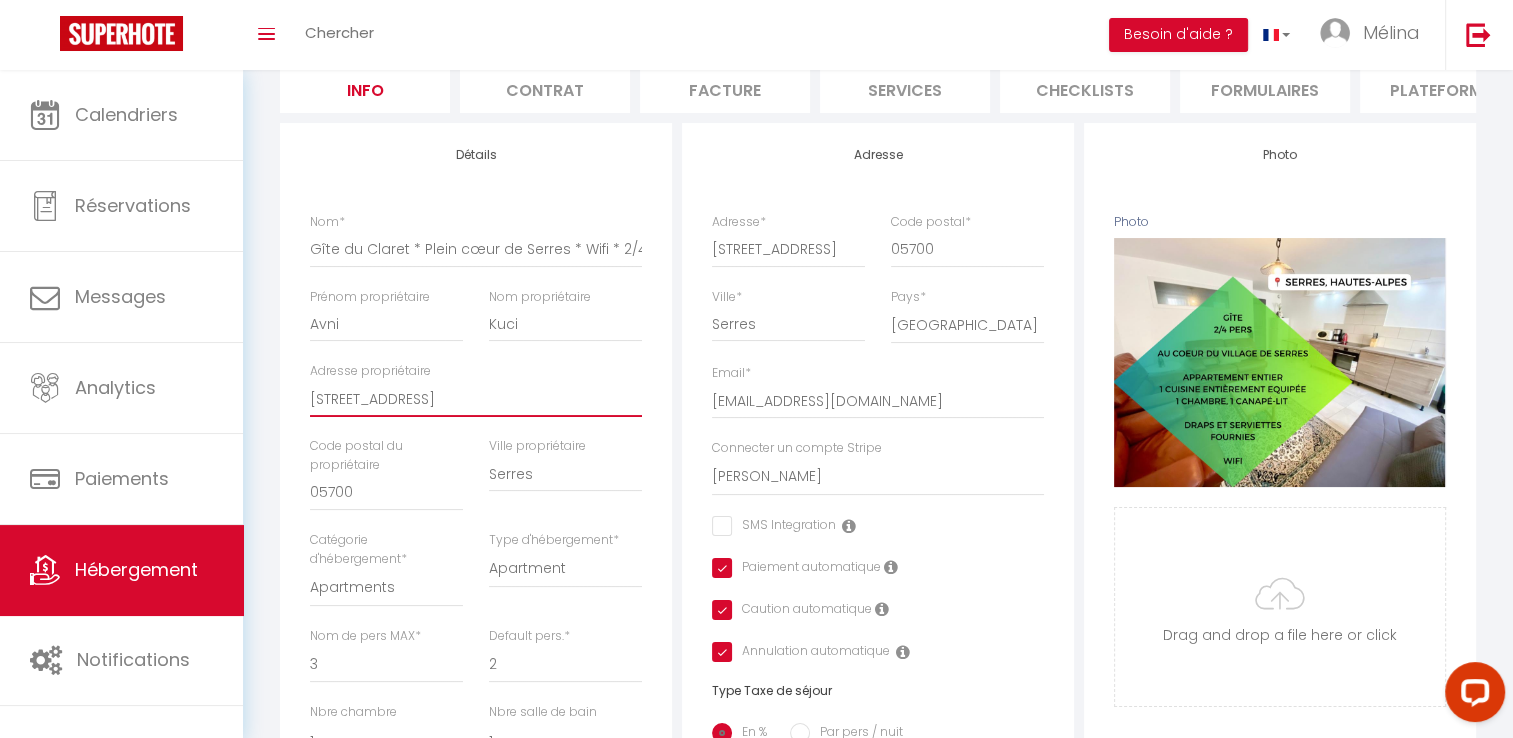 click on "7 rue du claret" at bounding box center (476, 399) 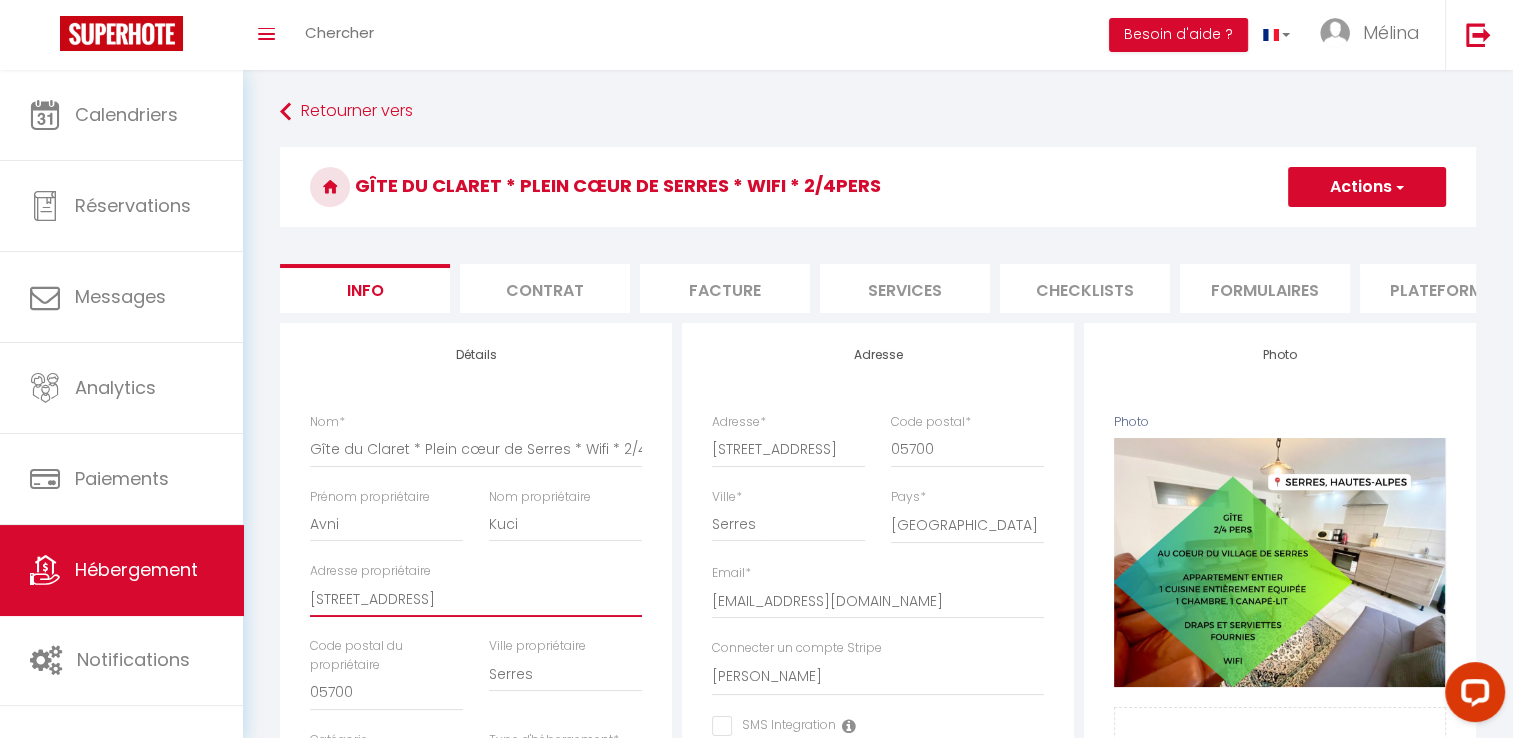 type on "7 rue de claret" 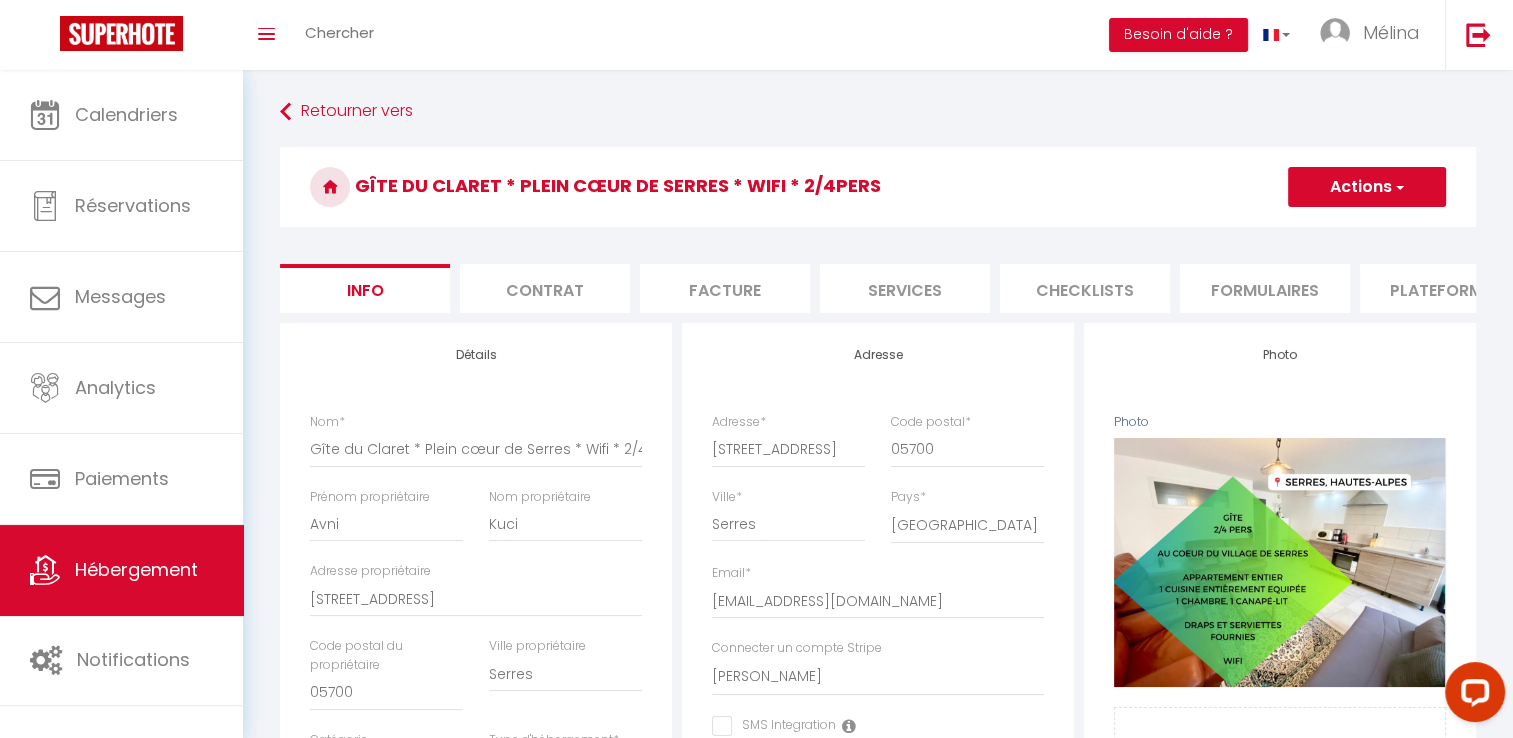 click on "Actions" at bounding box center [1367, 187] 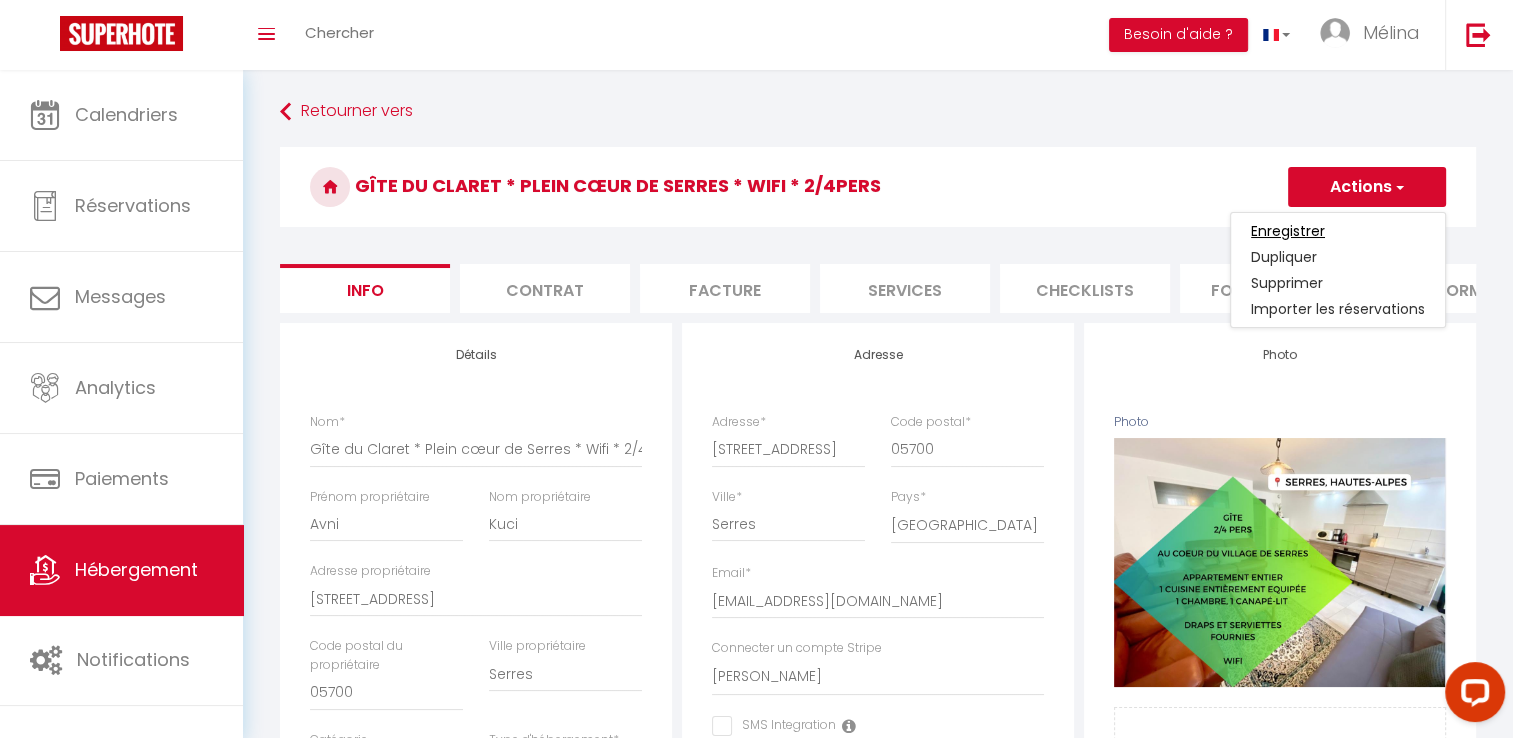 click on "Enregistrer" at bounding box center [1288, 231] 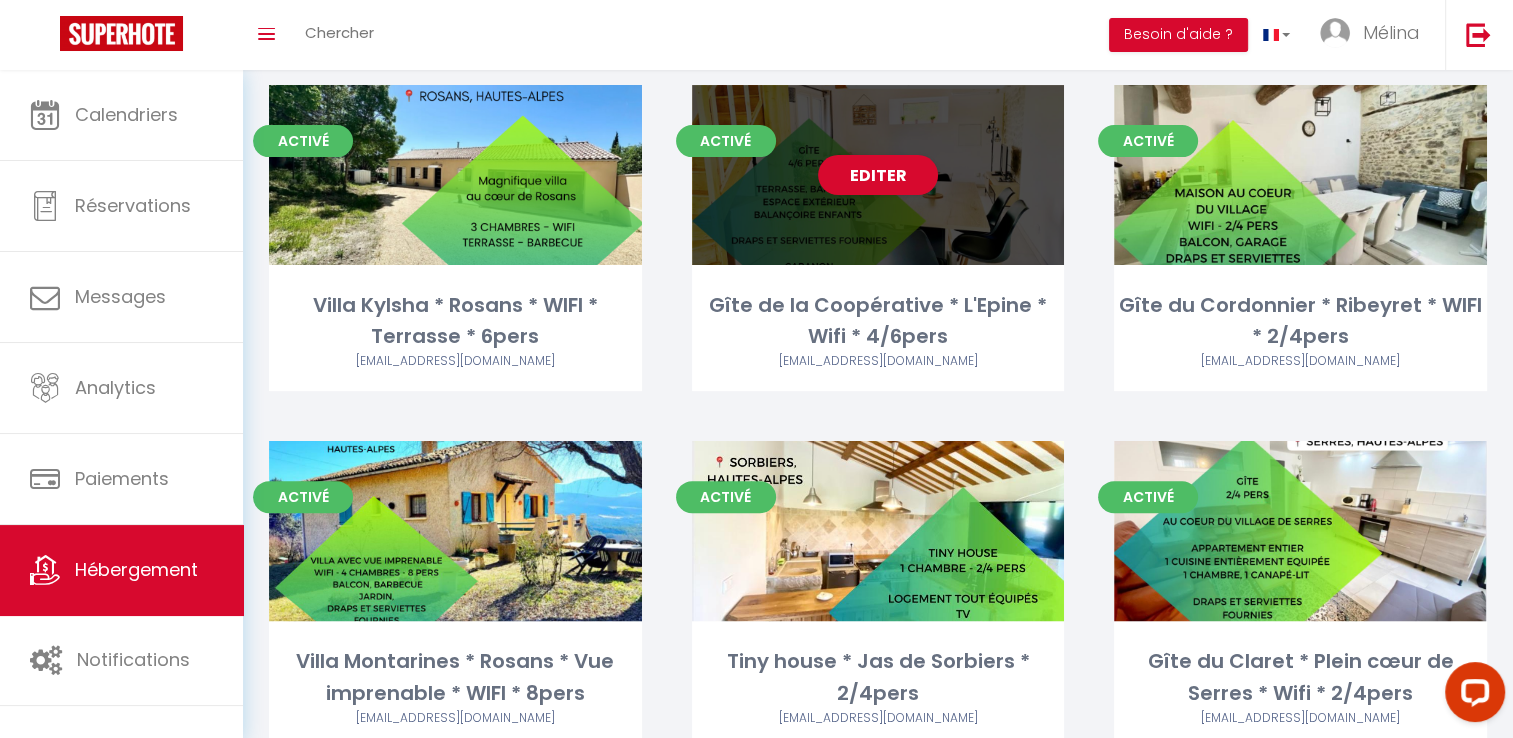 scroll, scrollTop: 571, scrollLeft: 0, axis: vertical 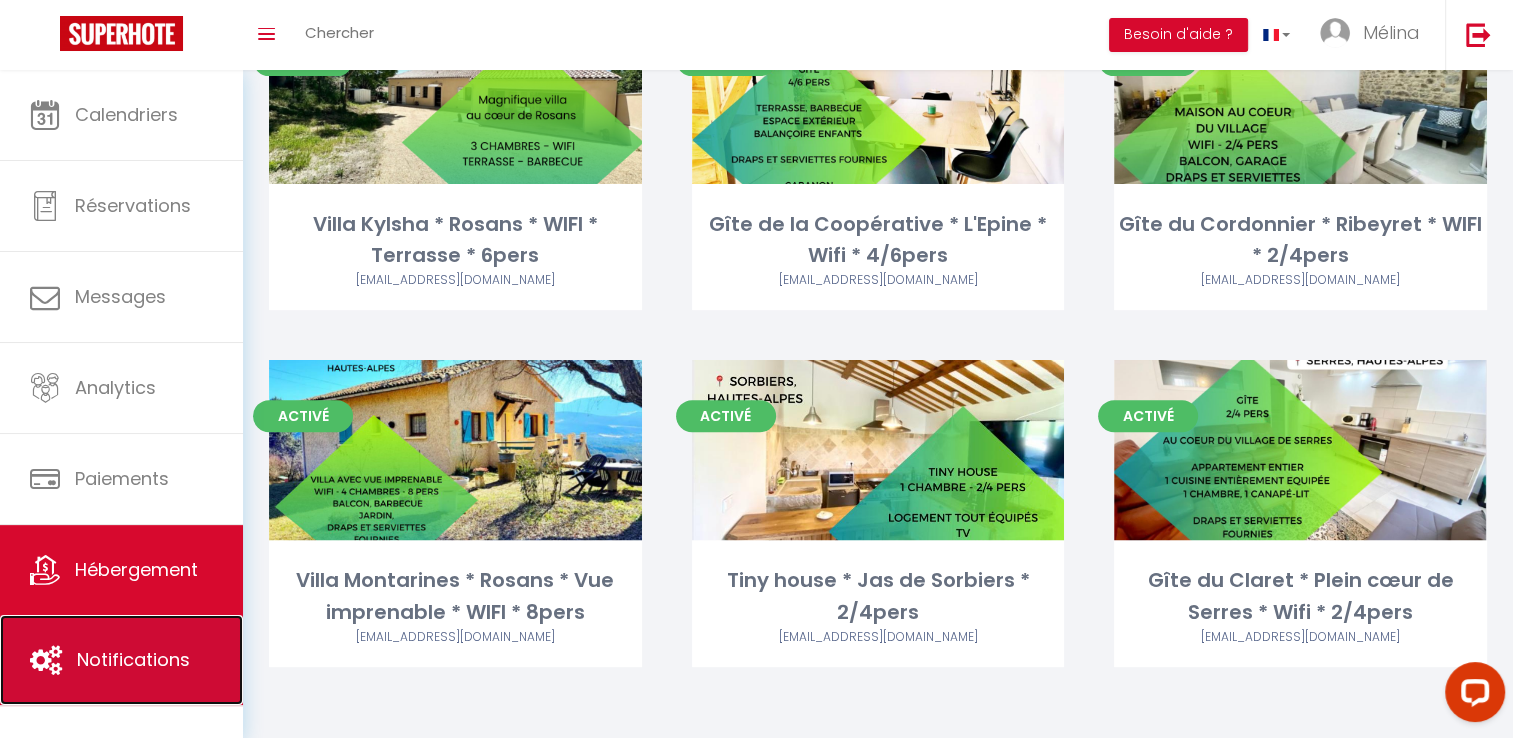 click on "Notifications" at bounding box center [121, 660] 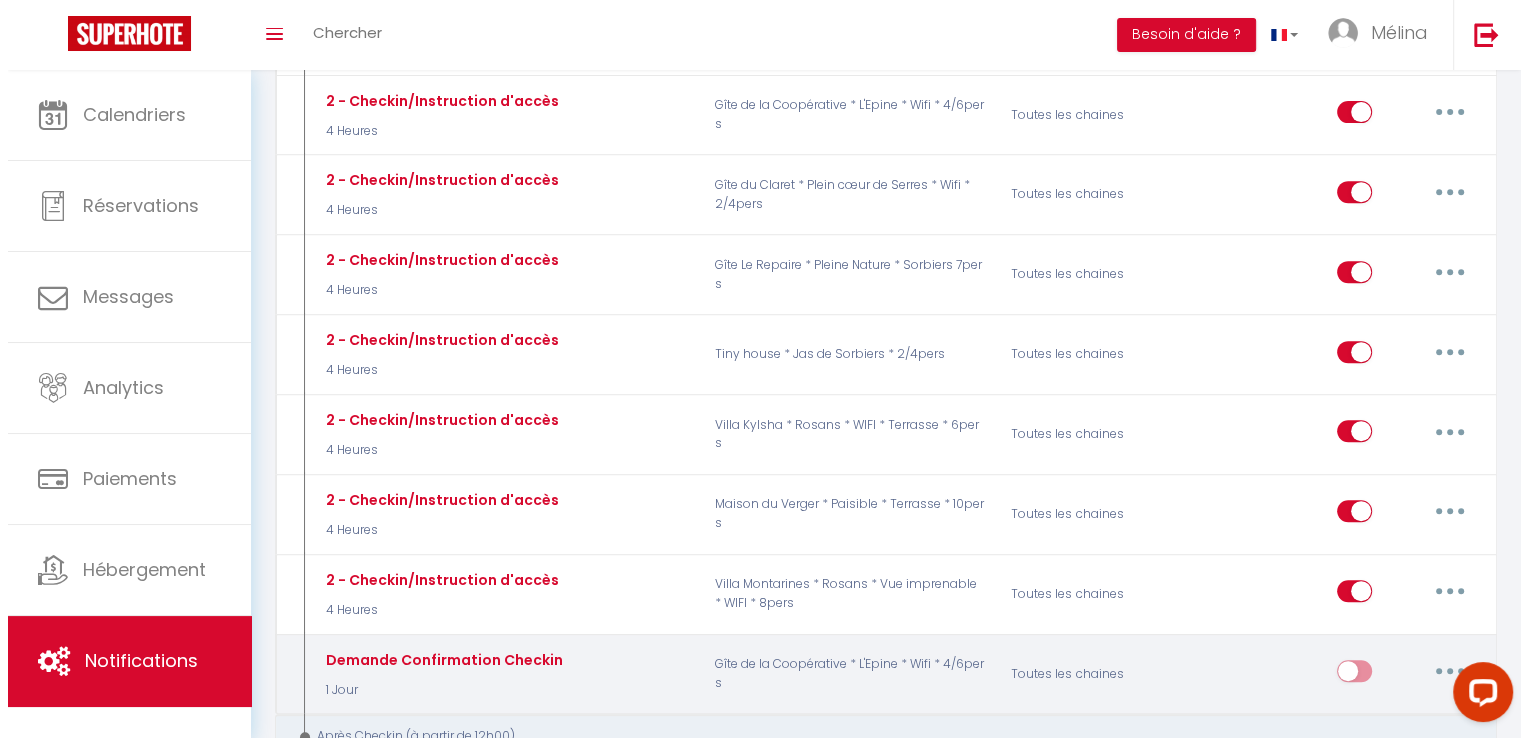 scroll, scrollTop: 780, scrollLeft: 0, axis: vertical 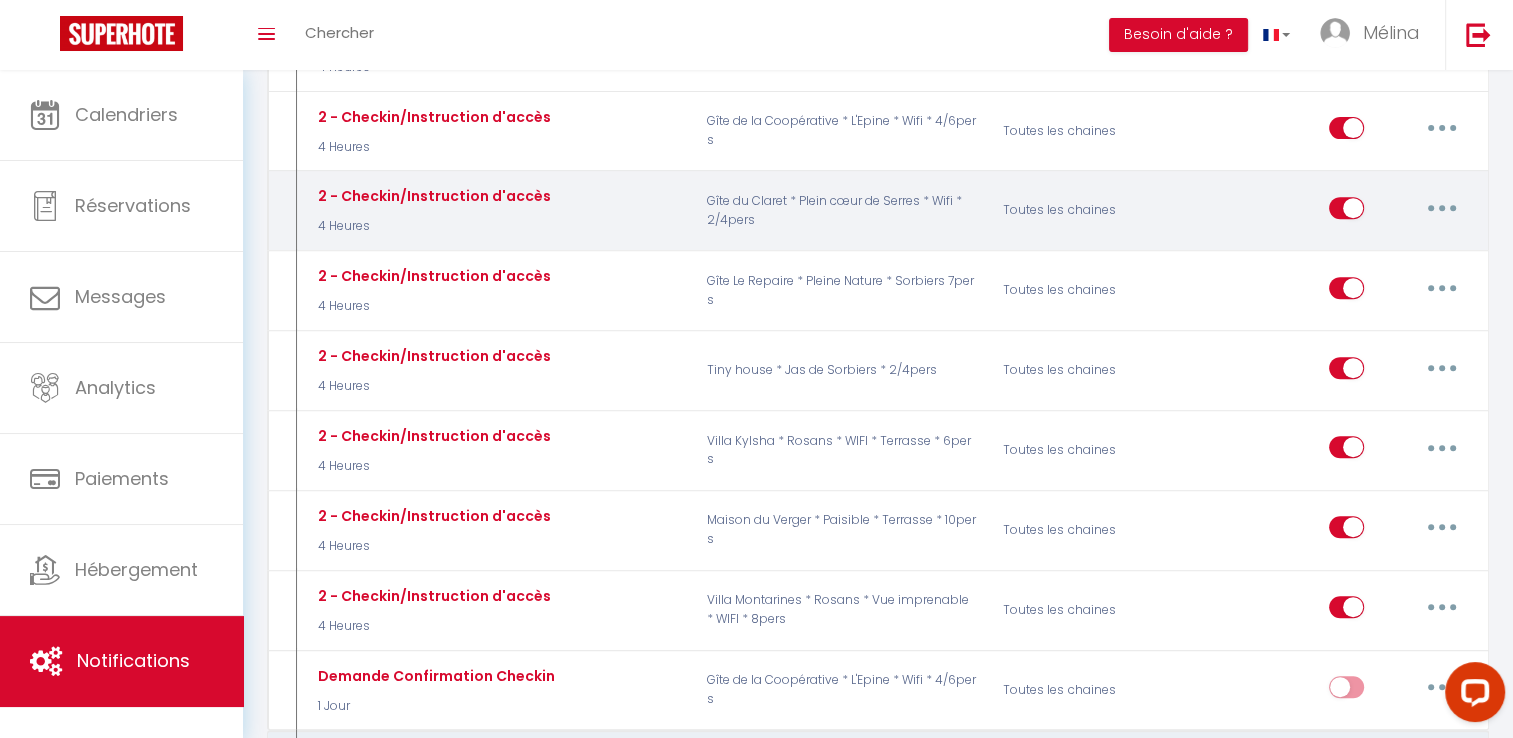 click at bounding box center [1442, 208] 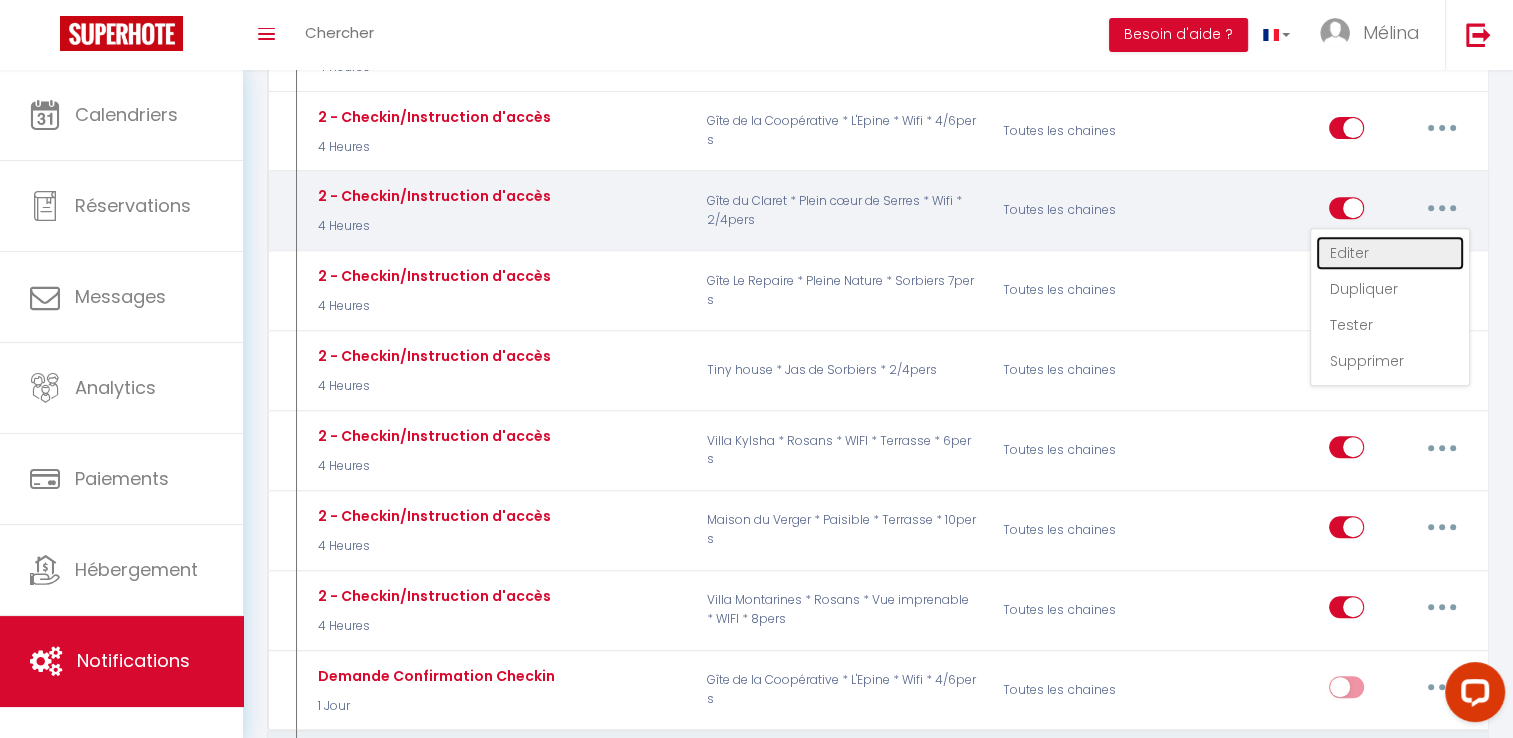 click on "Editer" at bounding box center [1390, 253] 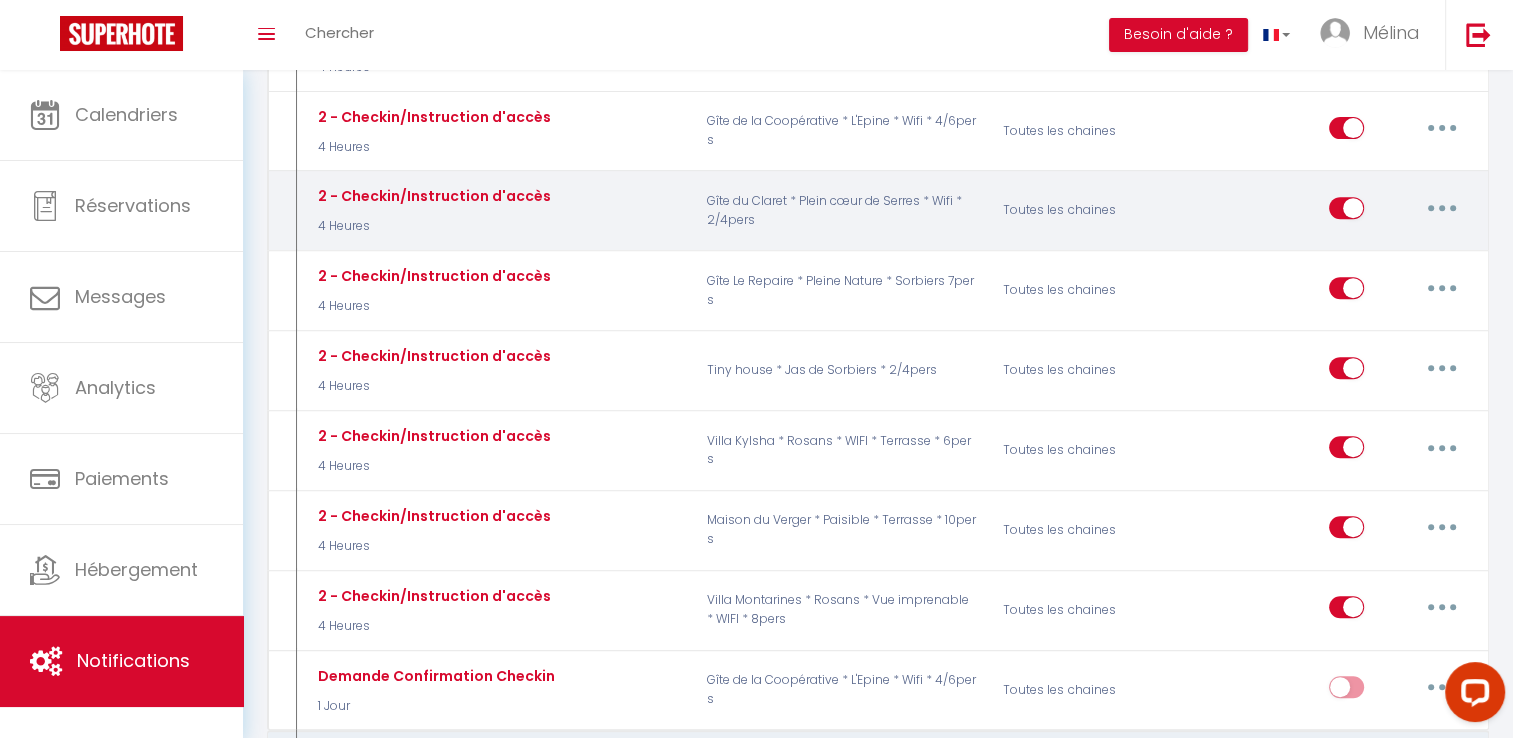 type on "2 - Checkin/Instruction d'accès" 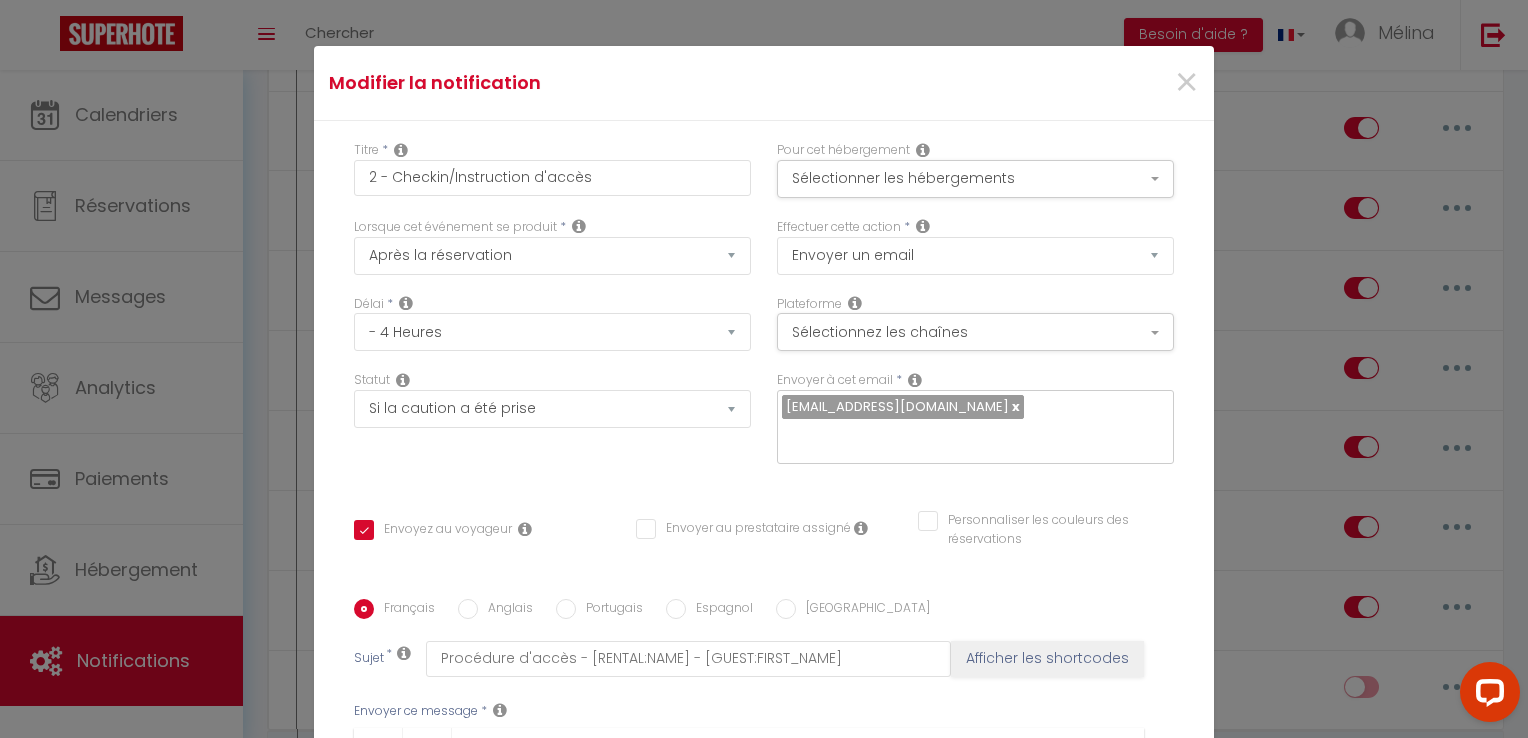 scroll, scrollTop: 352, scrollLeft: 0, axis: vertical 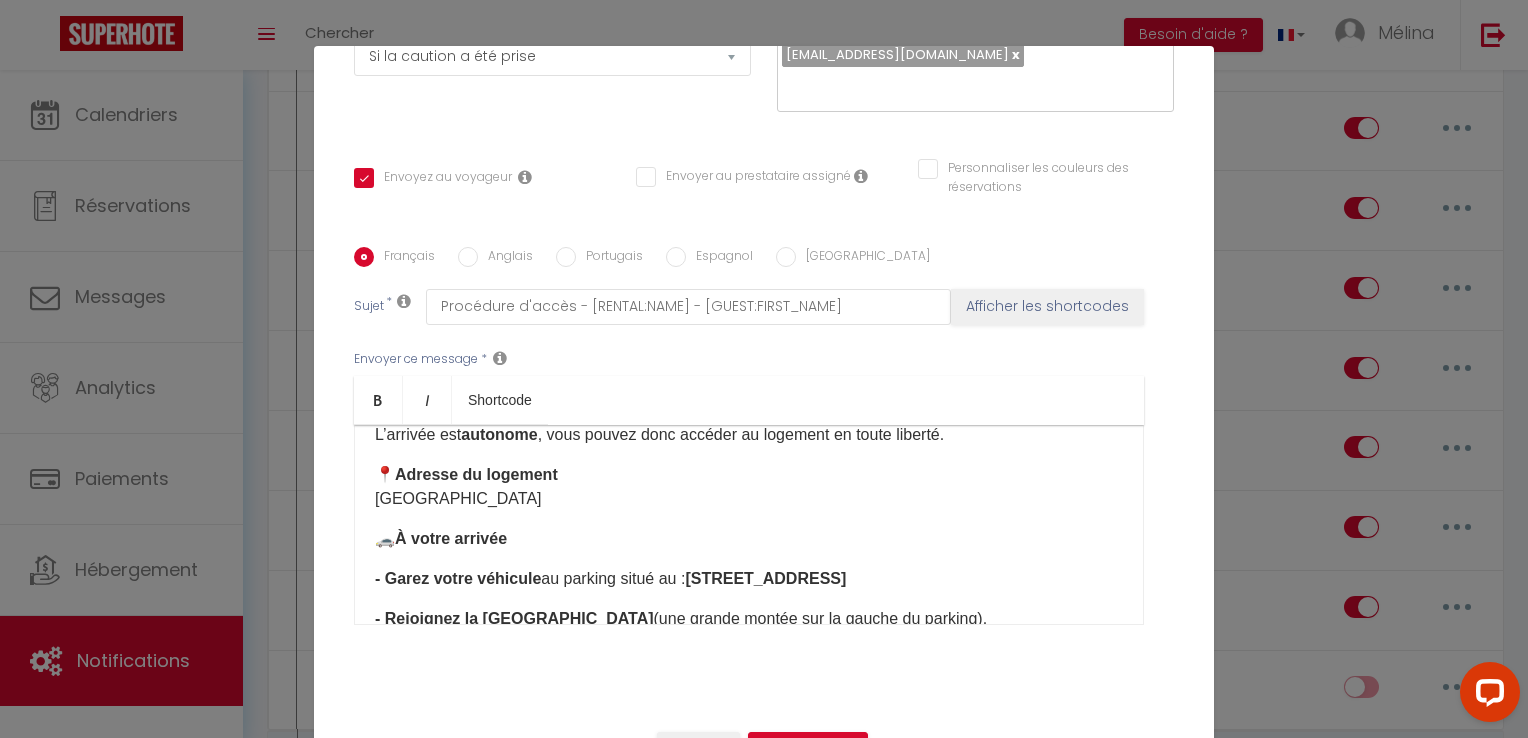 click on "Bonjour [GUEST:FIRST_NAME],
Bienvenue ! 🏡
L’arrivée est  autonome , vous pouvez donc accéder au logement en toute liberté.
📍  Adresse du logement
Rue de Claret, 05700 SERRES 🚗  À votre arrivée - Garez votre véhicule  au parking situé au :  1 rue de Claret, 05700 SERRE - Rejoignez la rue Le Claret  (une grande montée sur la gauche du parking). - Sur votre  droite , vous verrez une grande maison avec un balcon : 👉 C’est la  maison du propriétaire . - Le logement se trouve  mitoyen  à cette maison. - L’entrée est  en face du portillon .  (N’hésitez pas à consulter les photos de l’annonce pour vous repérer) - Une  boîte à clé sécurisée  est fixée  à droite de la porte . ➡️  Code d'ouverture : 1972 -  Récupérez la clé, refermez bien la boîte, et installez-vous confortablement 🗝️ 📘  Livret d’accueil
Toutes les infos utiles pendant votre séjour (Wi-Fi, règlement, recommandations locales, etc.) sont disponibles ici :
👉
📞" at bounding box center [749, 525] 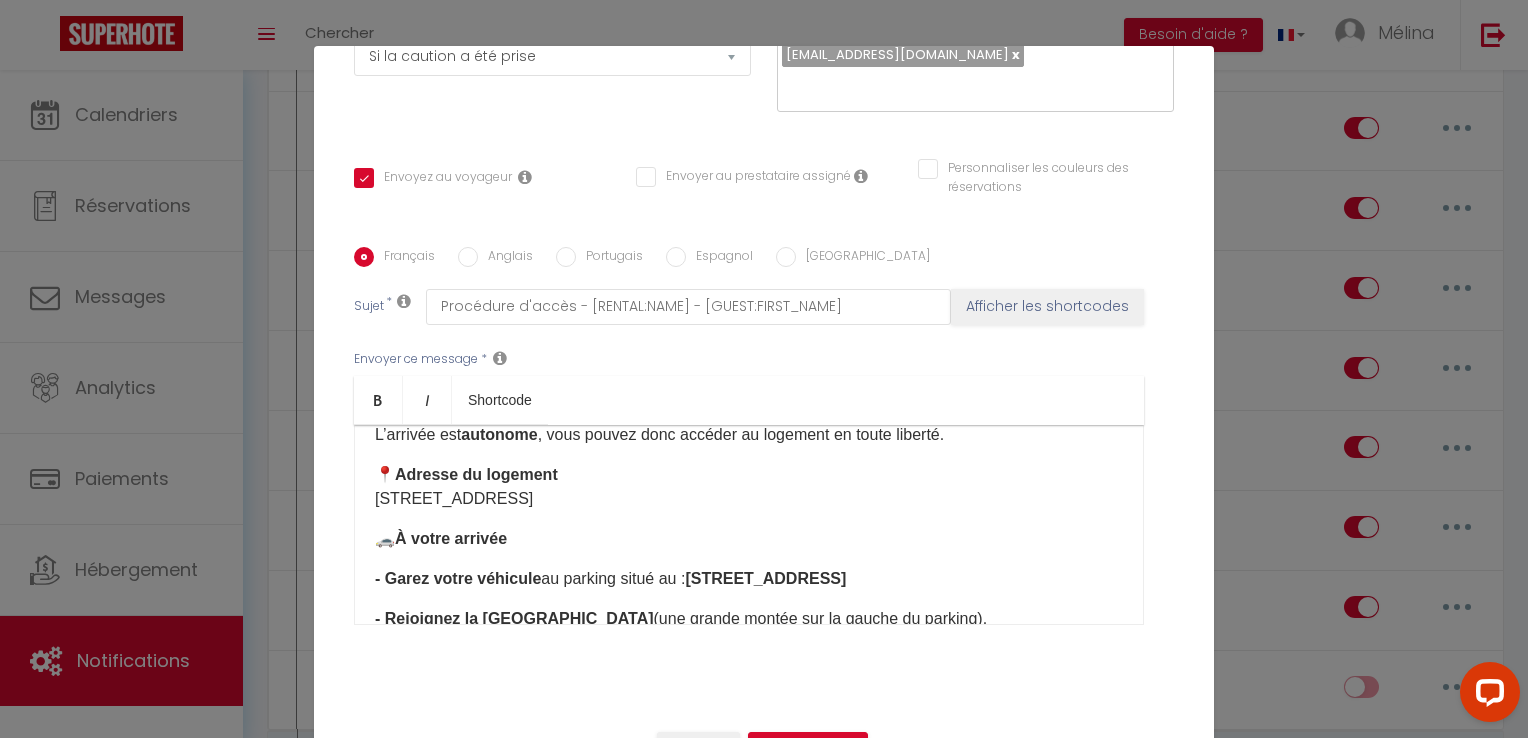 click on "📍  Adresse du logement 7 Rue de Claret, 05700 SERRES" at bounding box center (749, 487) 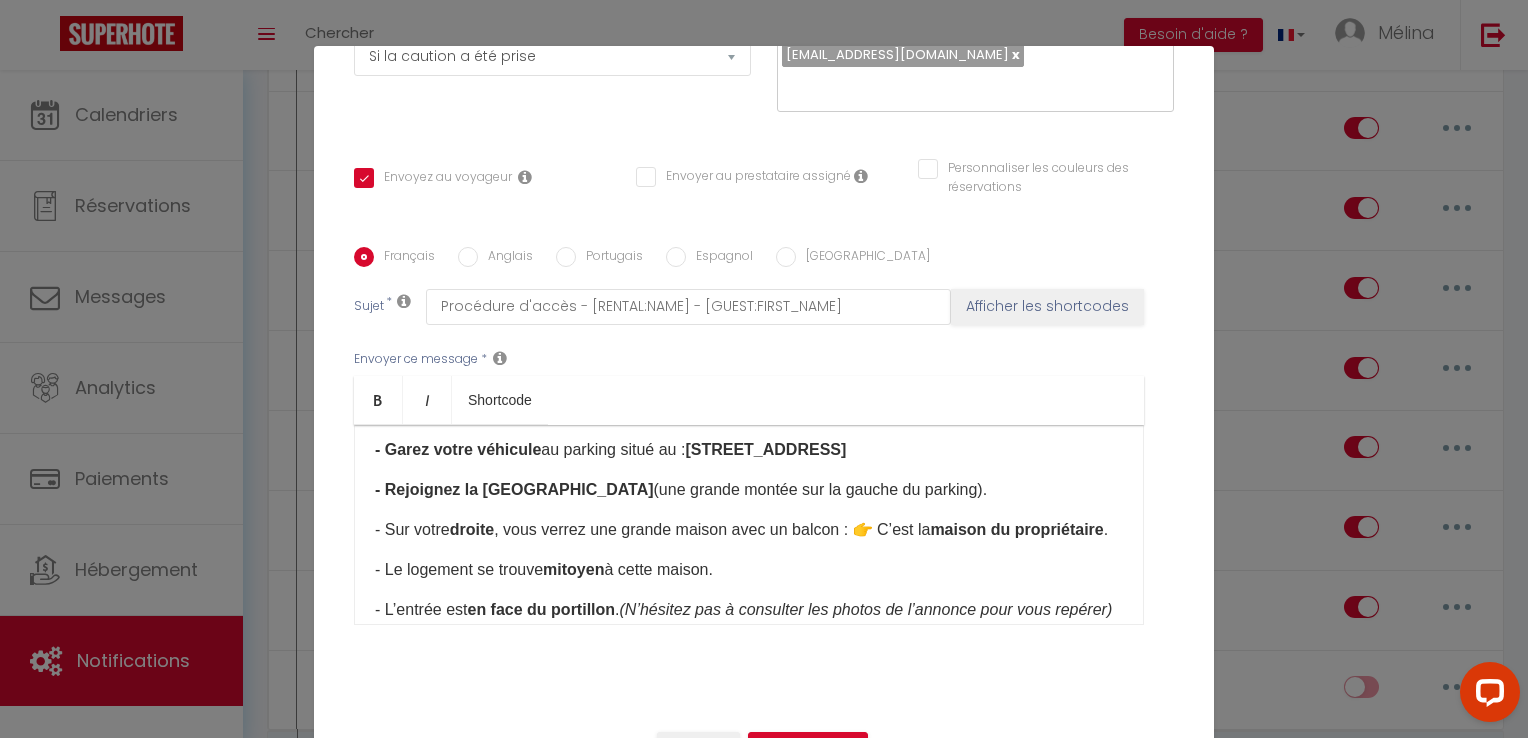 scroll, scrollTop: 266, scrollLeft: 0, axis: vertical 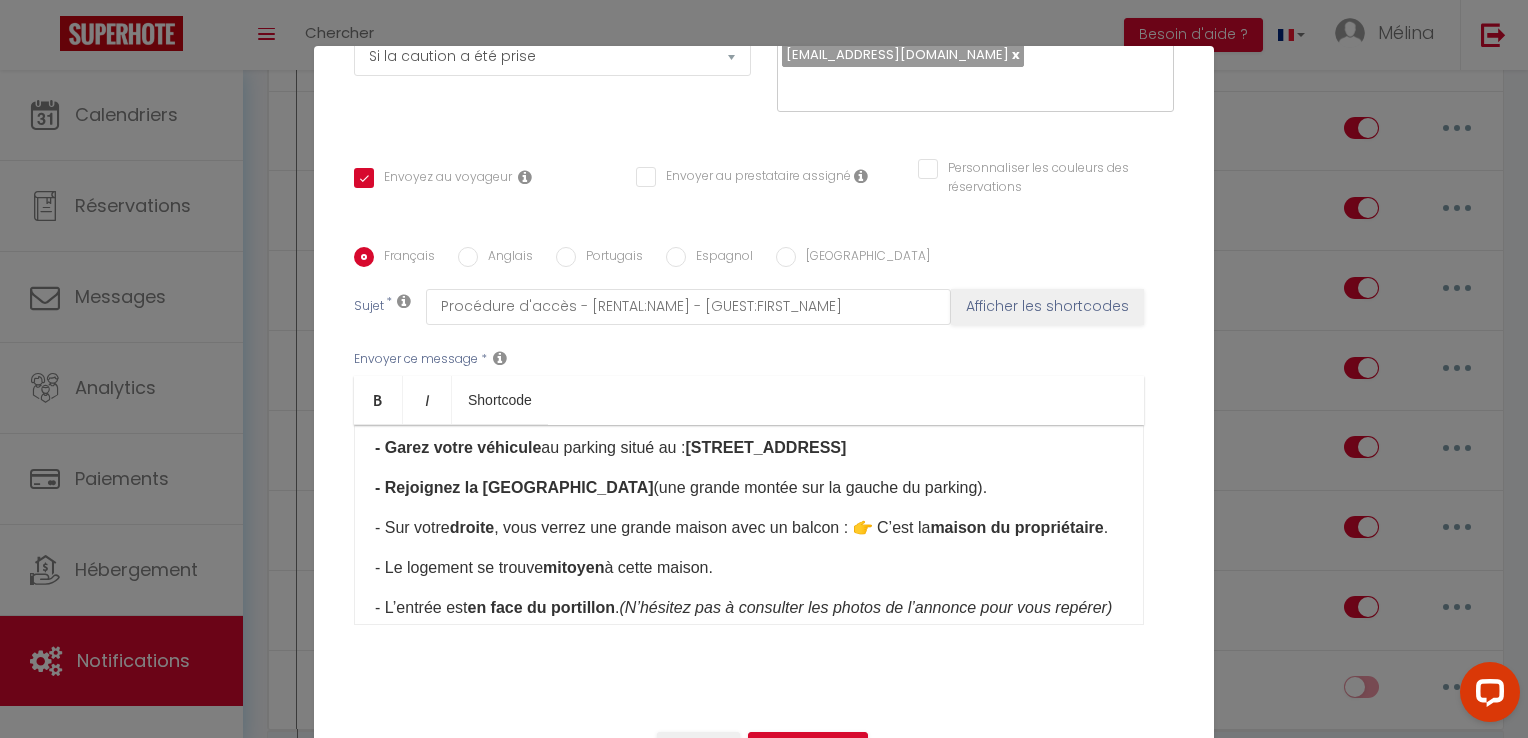 click on "droite" at bounding box center [472, 527] 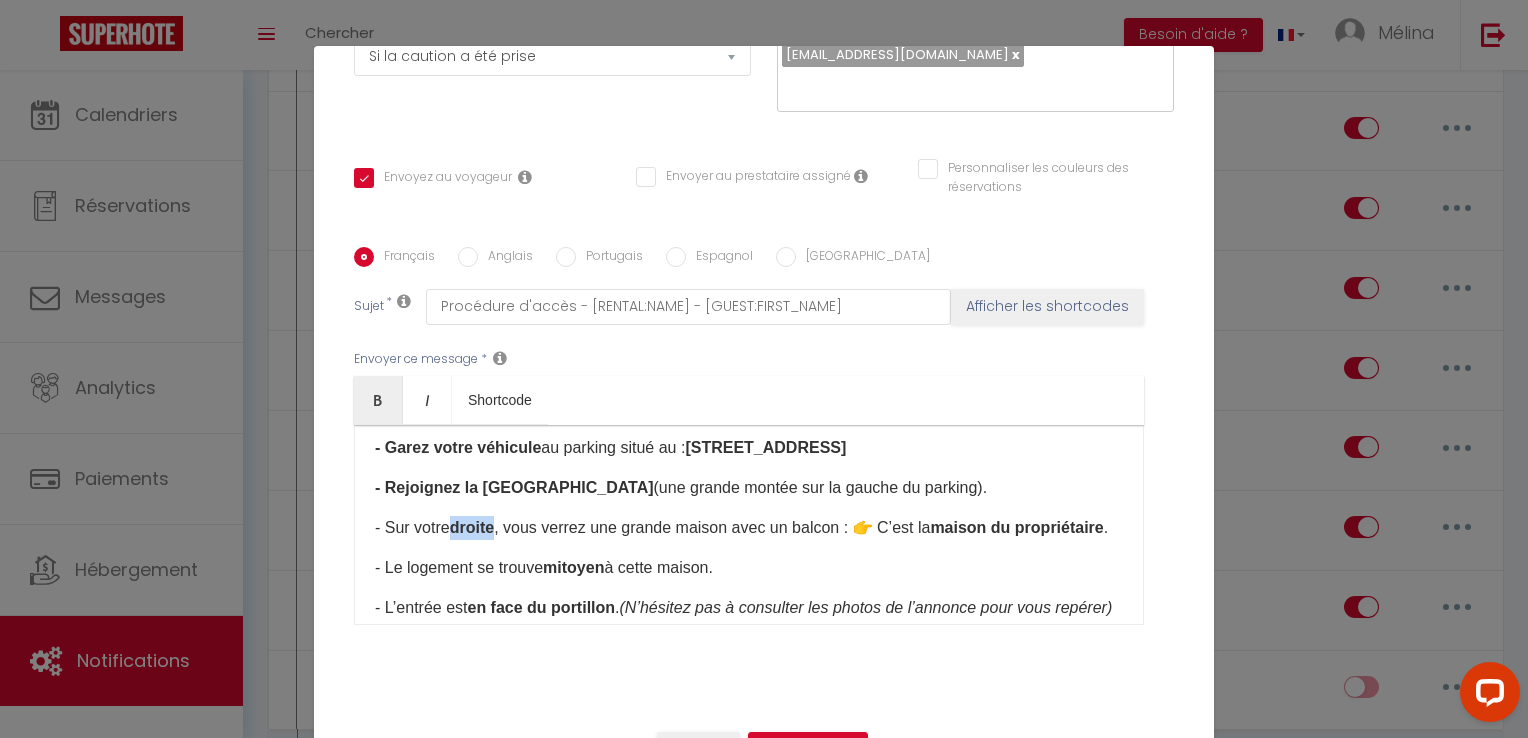 click on "droite" at bounding box center (472, 527) 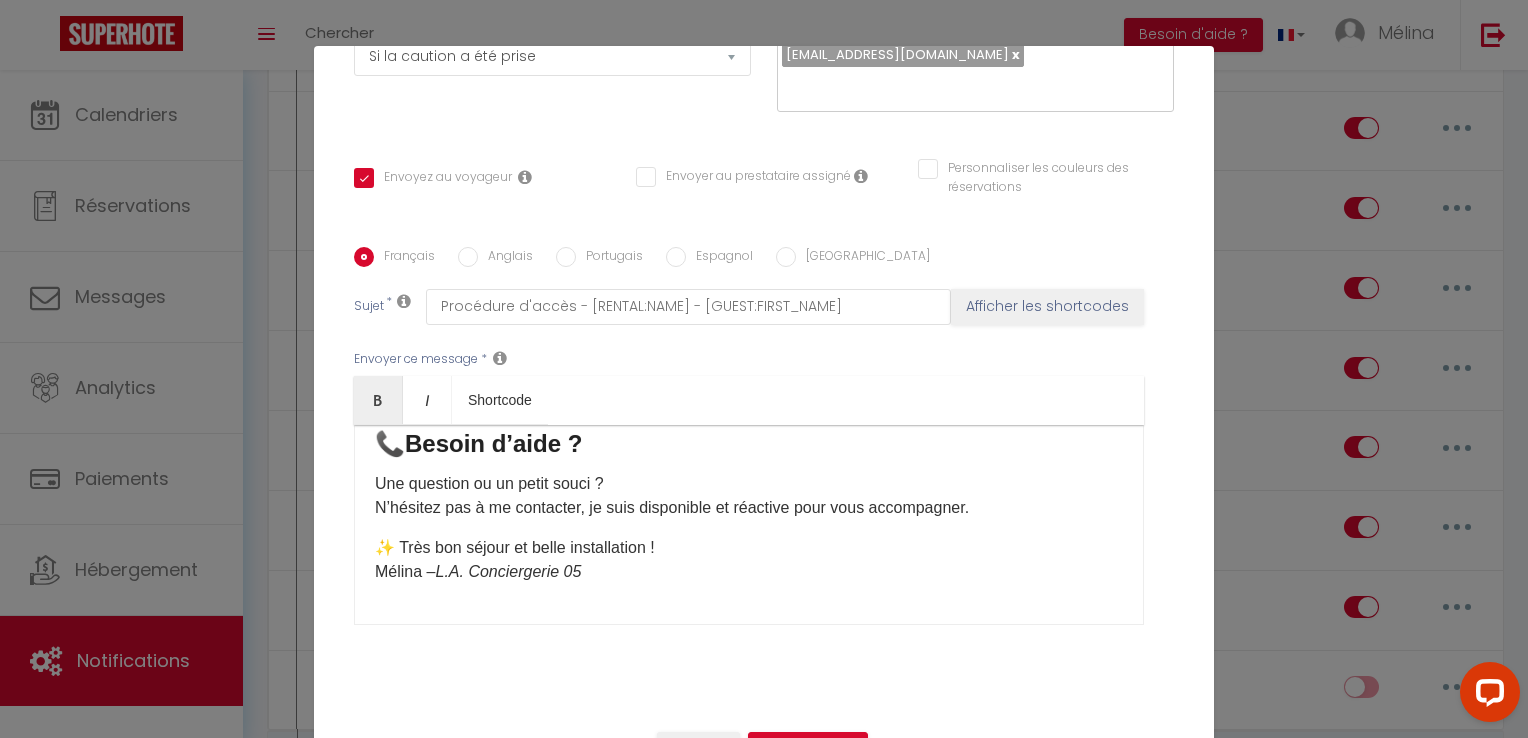scroll, scrollTop: 737, scrollLeft: 0, axis: vertical 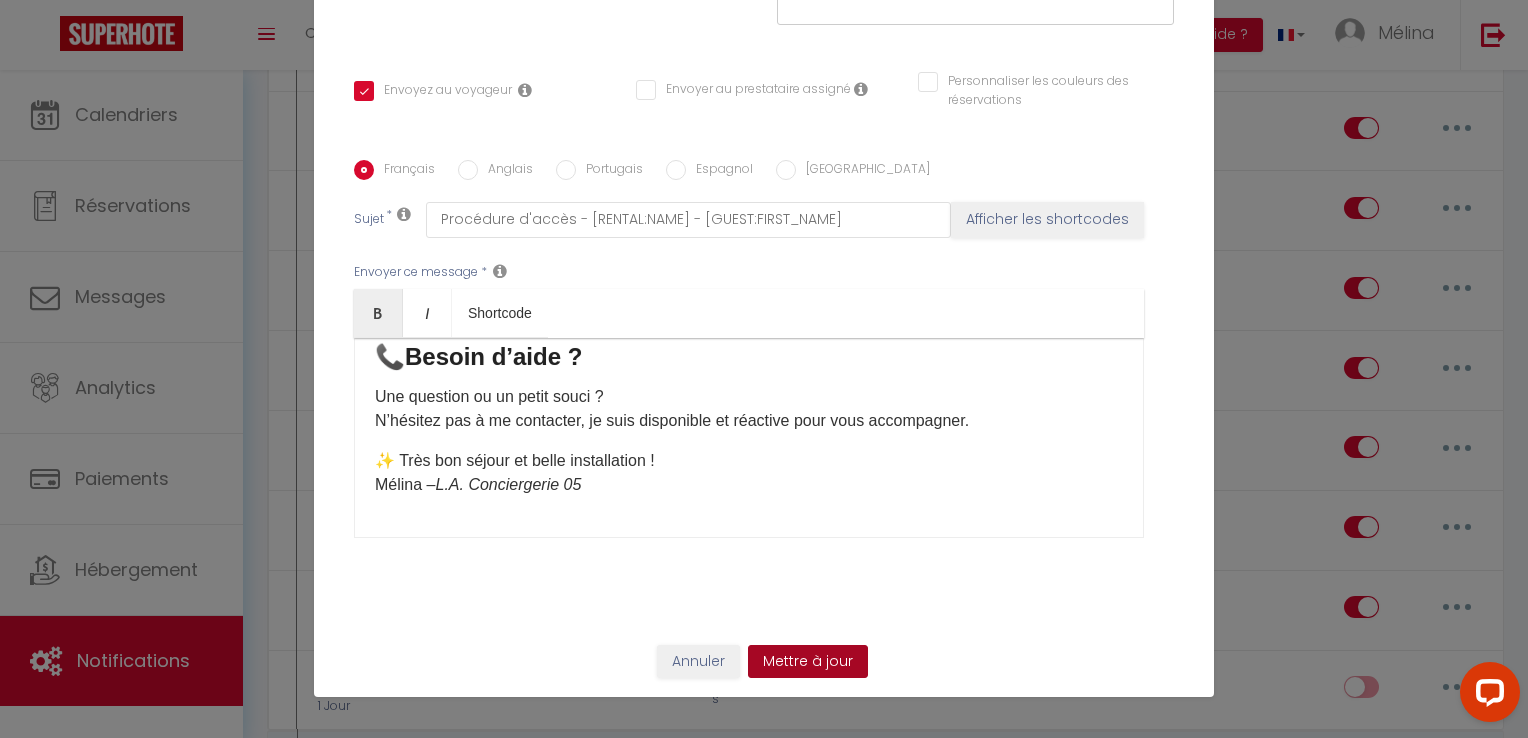 click on "Mettre à jour" at bounding box center (808, 662) 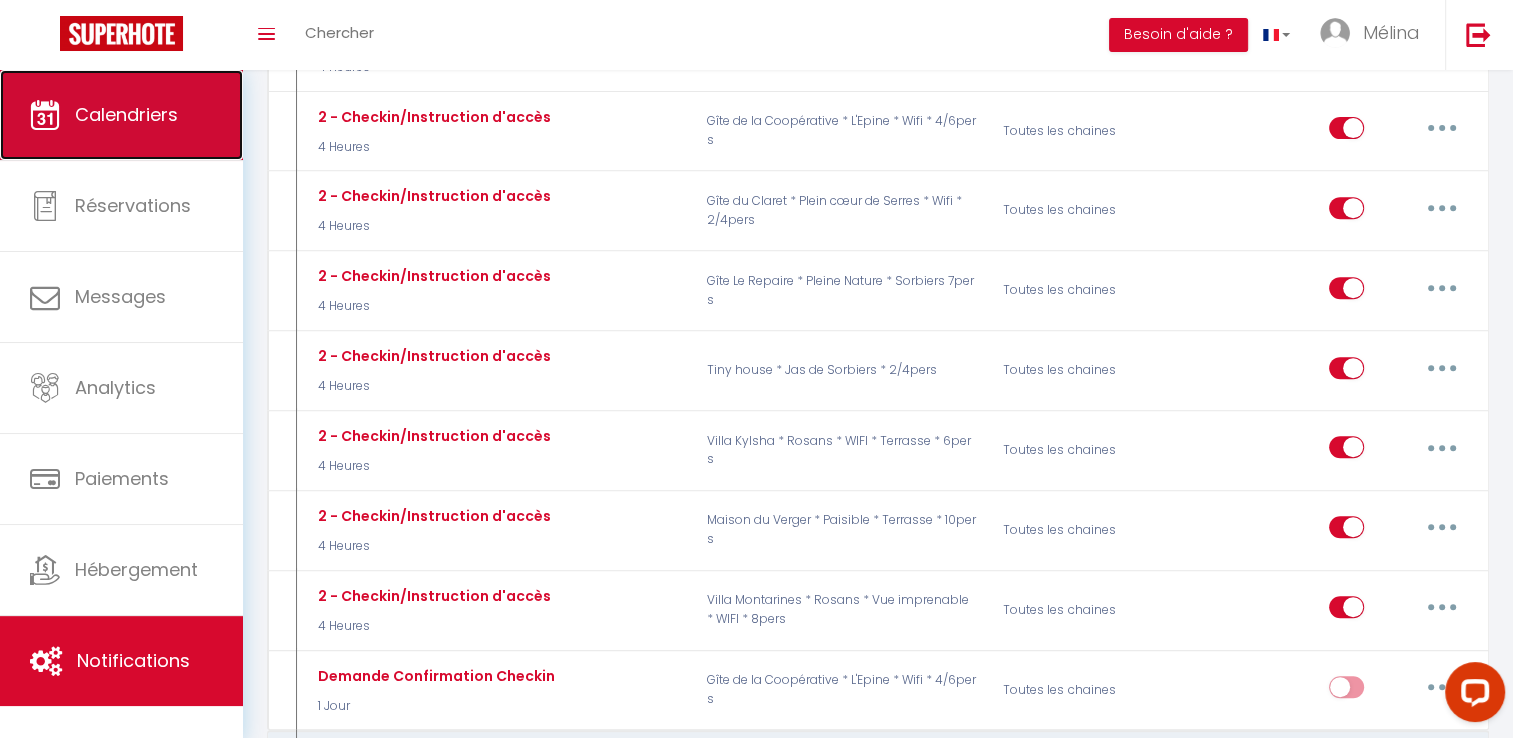 click on "Calendriers" at bounding box center (126, 114) 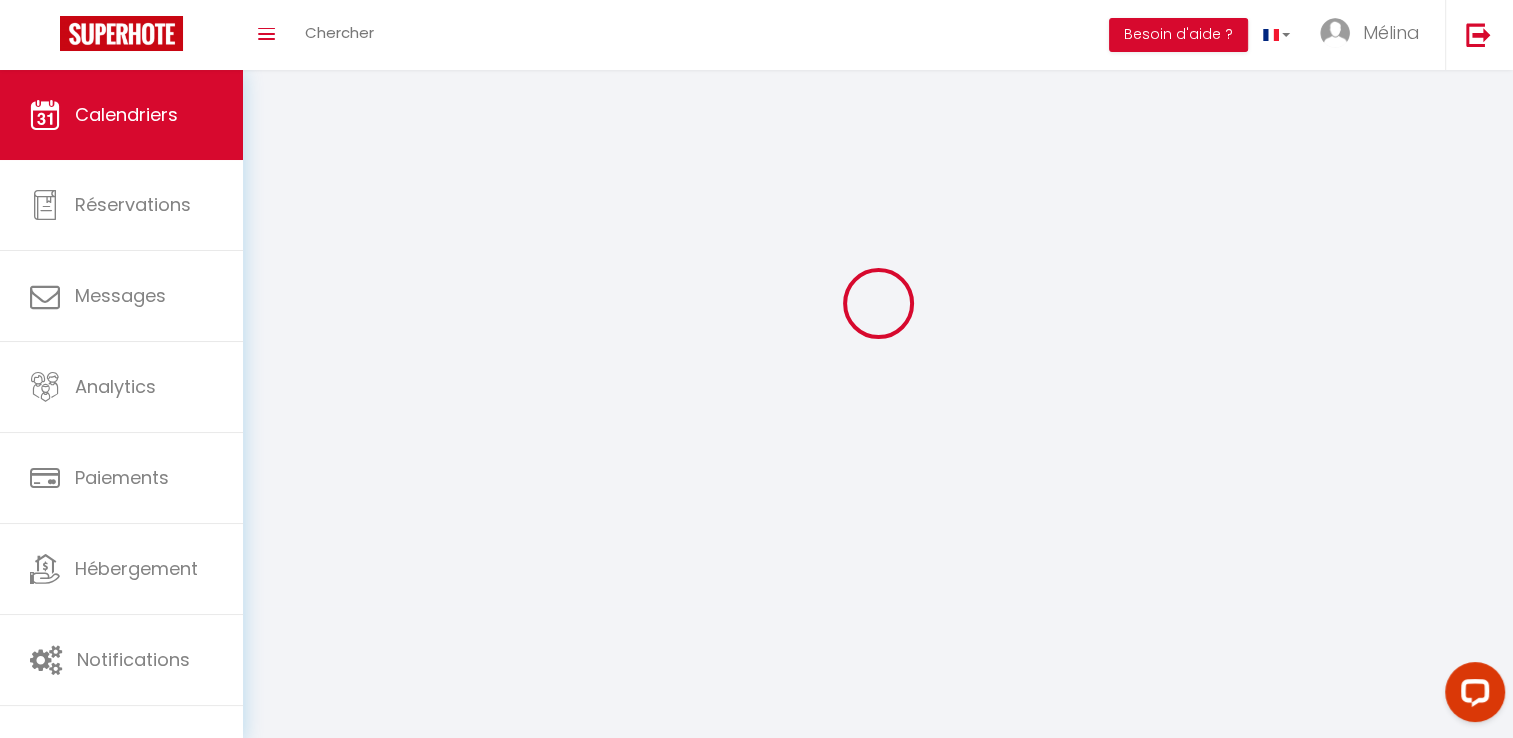 scroll, scrollTop: 0, scrollLeft: 0, axis: both 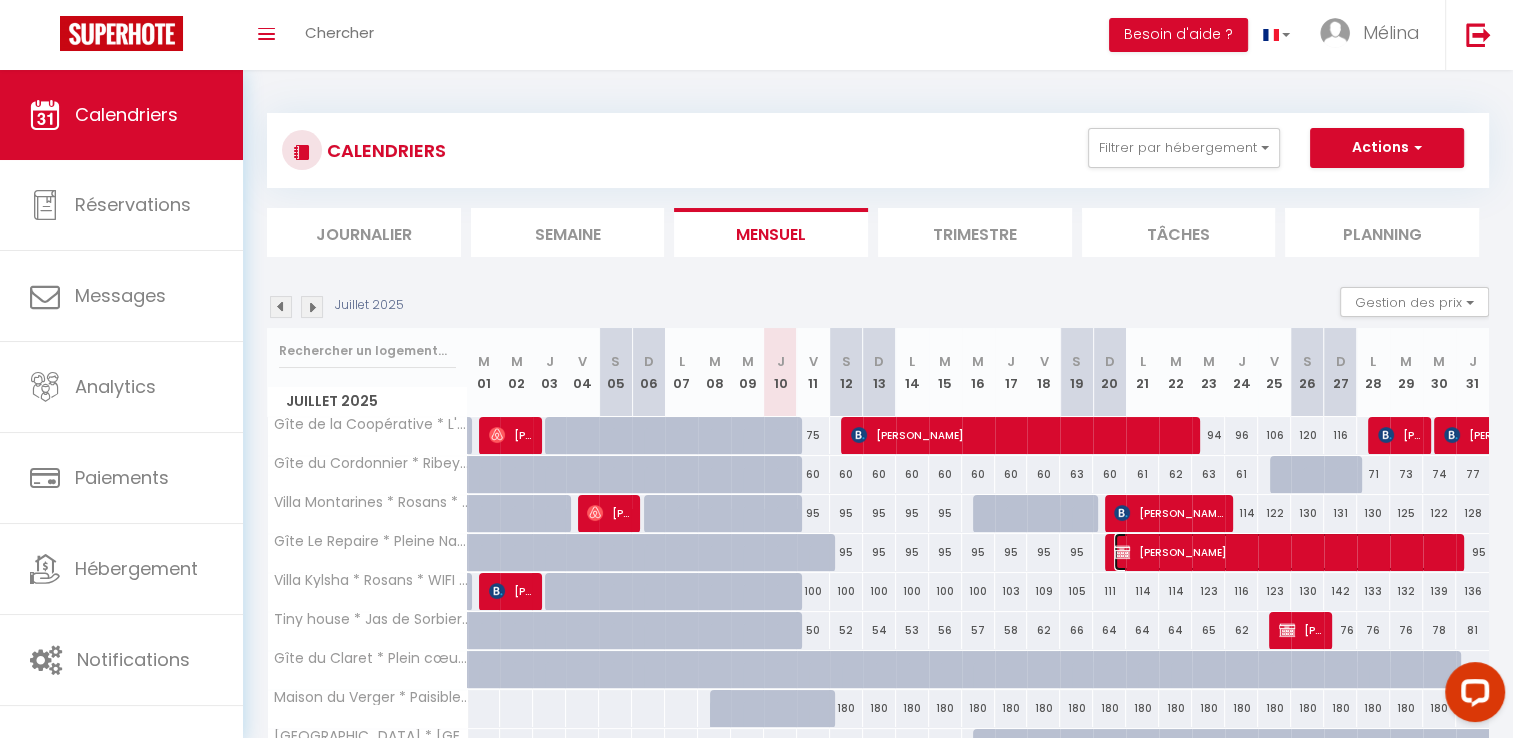 click on "[PERSON_NAME]" at bounding box center (1284, 552) 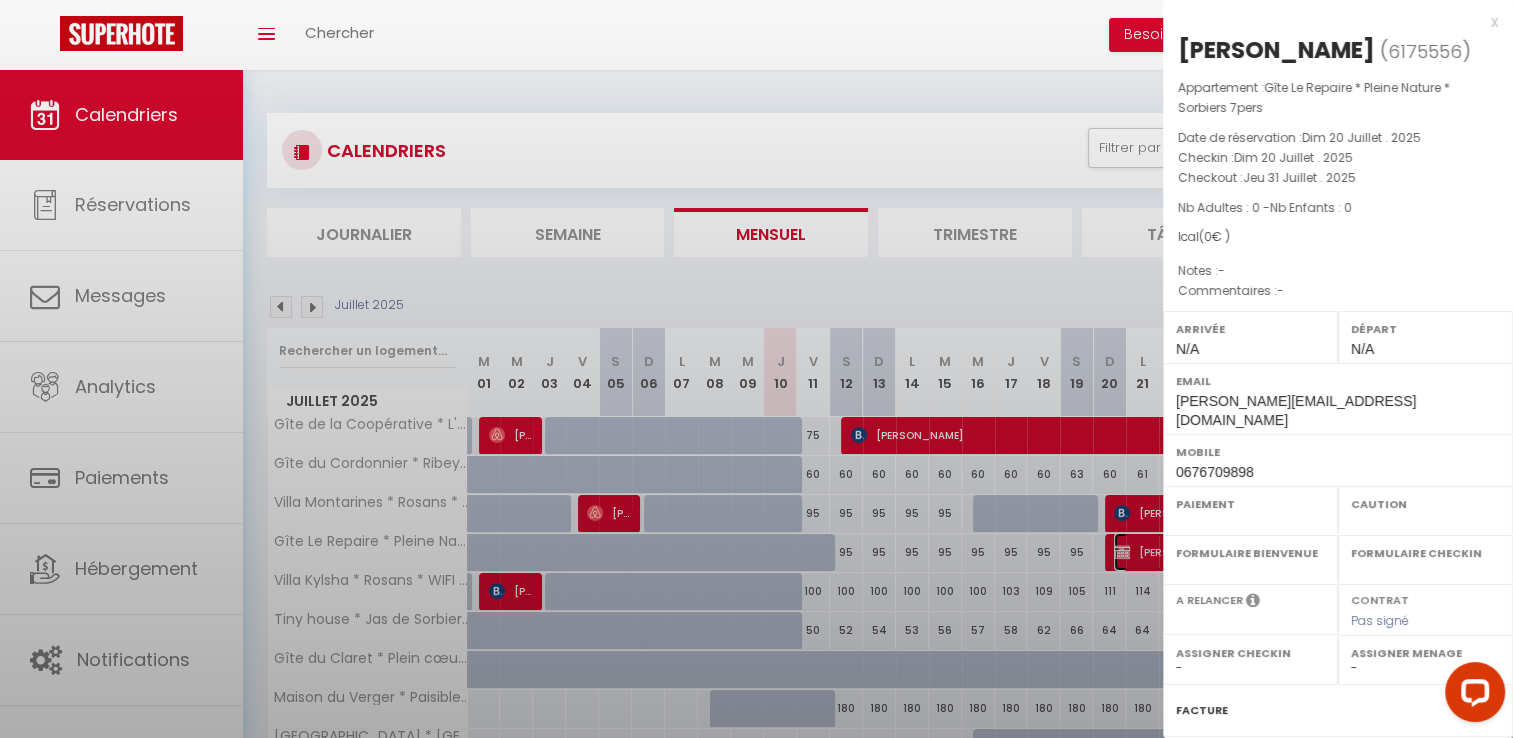 select on "OK" 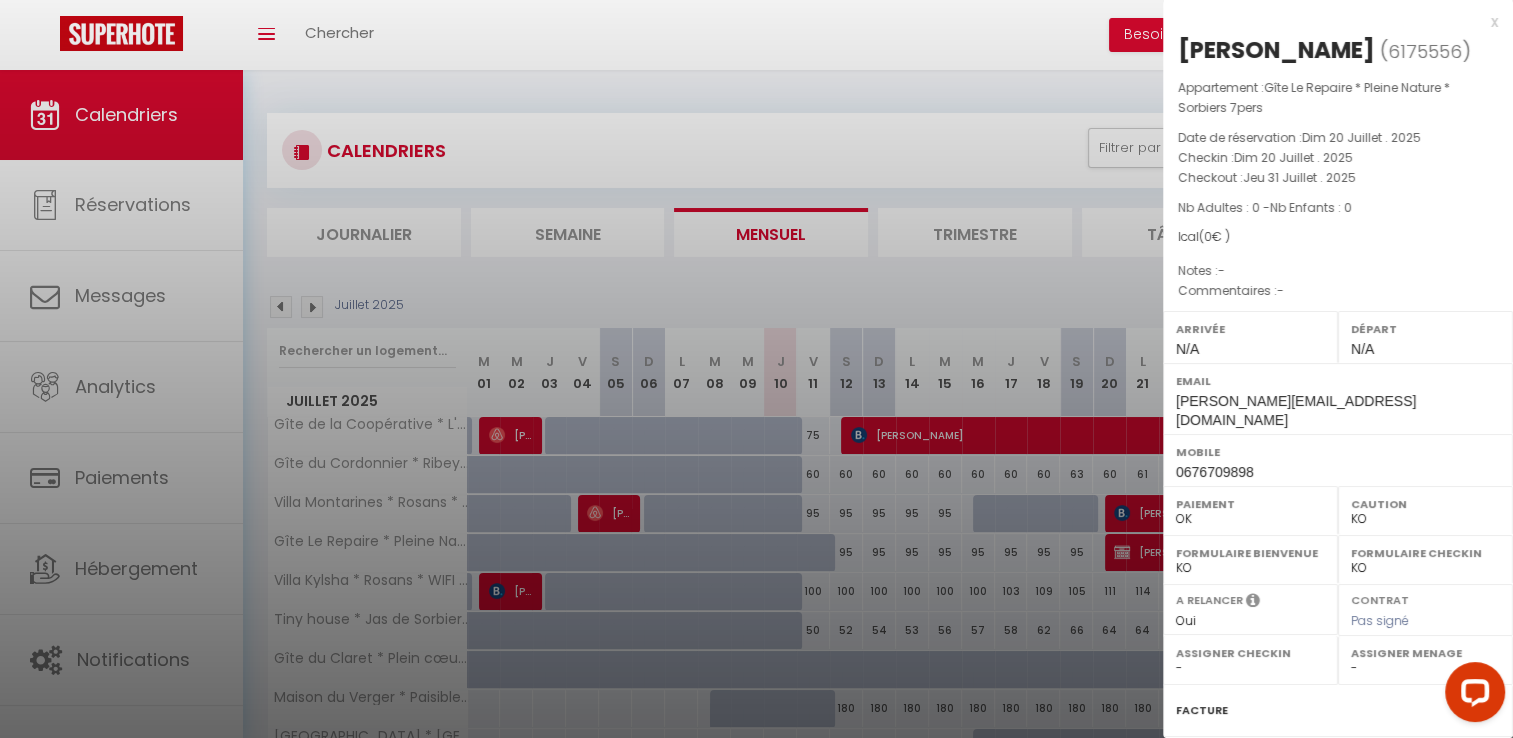 click at bounding box center [756, 369] 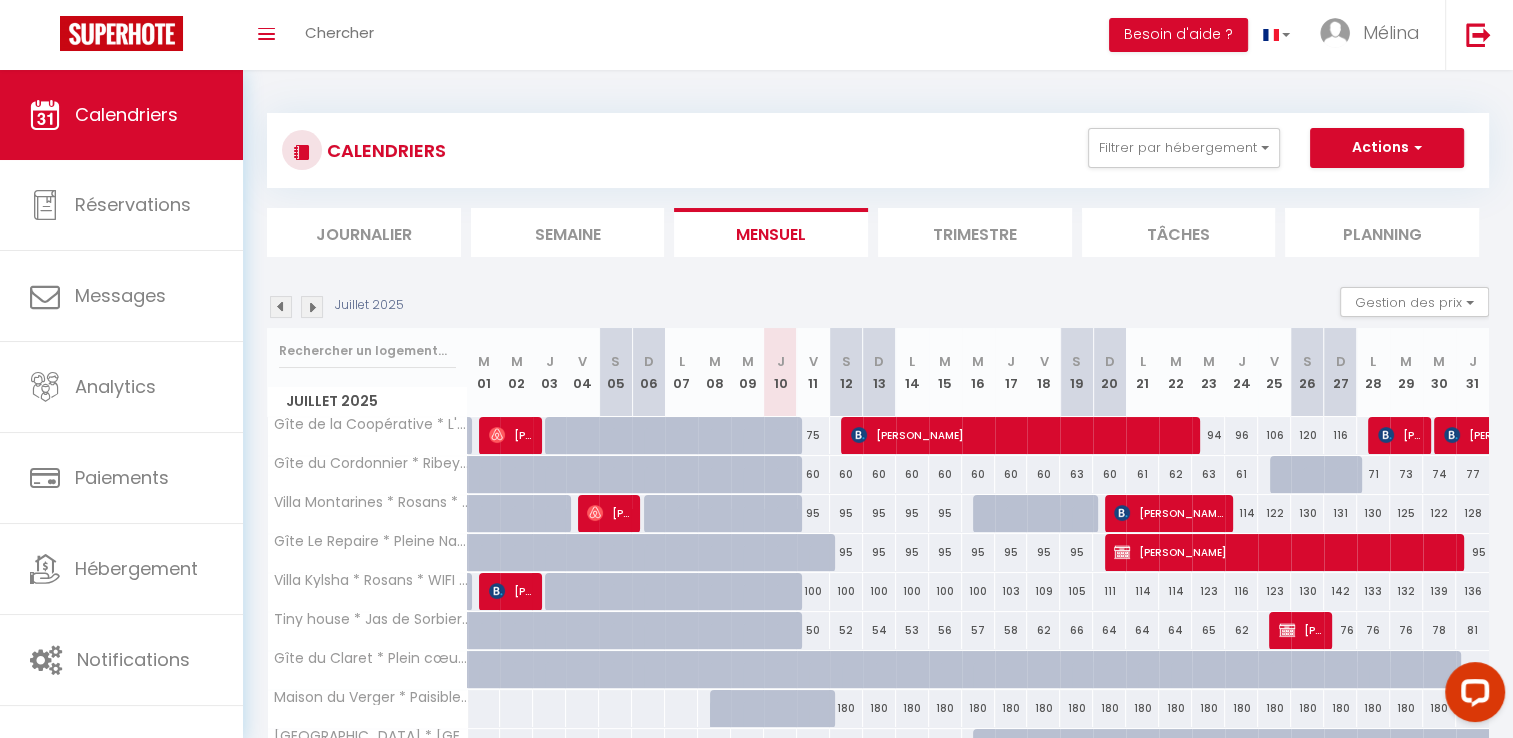 click on "76" at bounding box center [1340, 630] 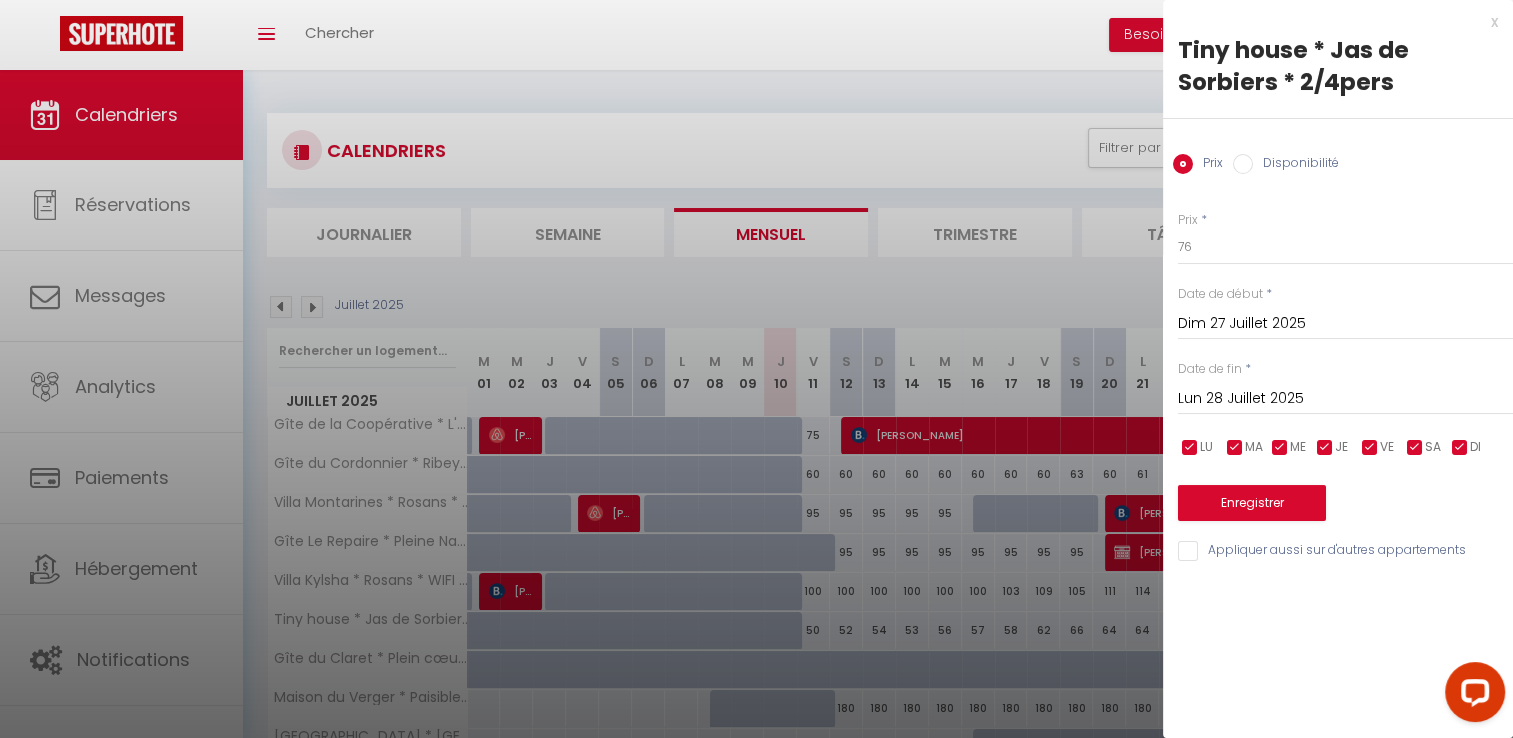 click on "Disponibilité" at bounding box center (1296, 165) 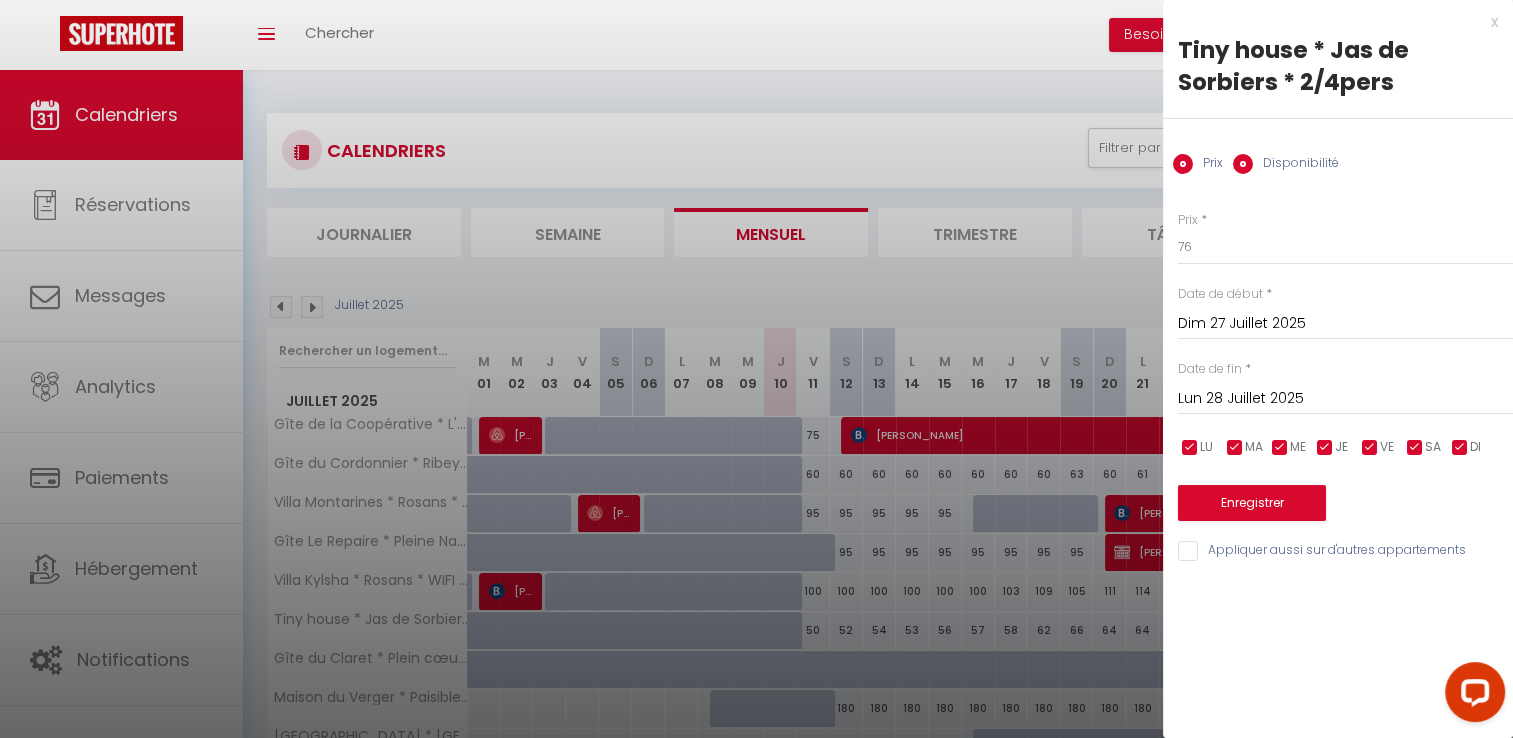 radio on "false" 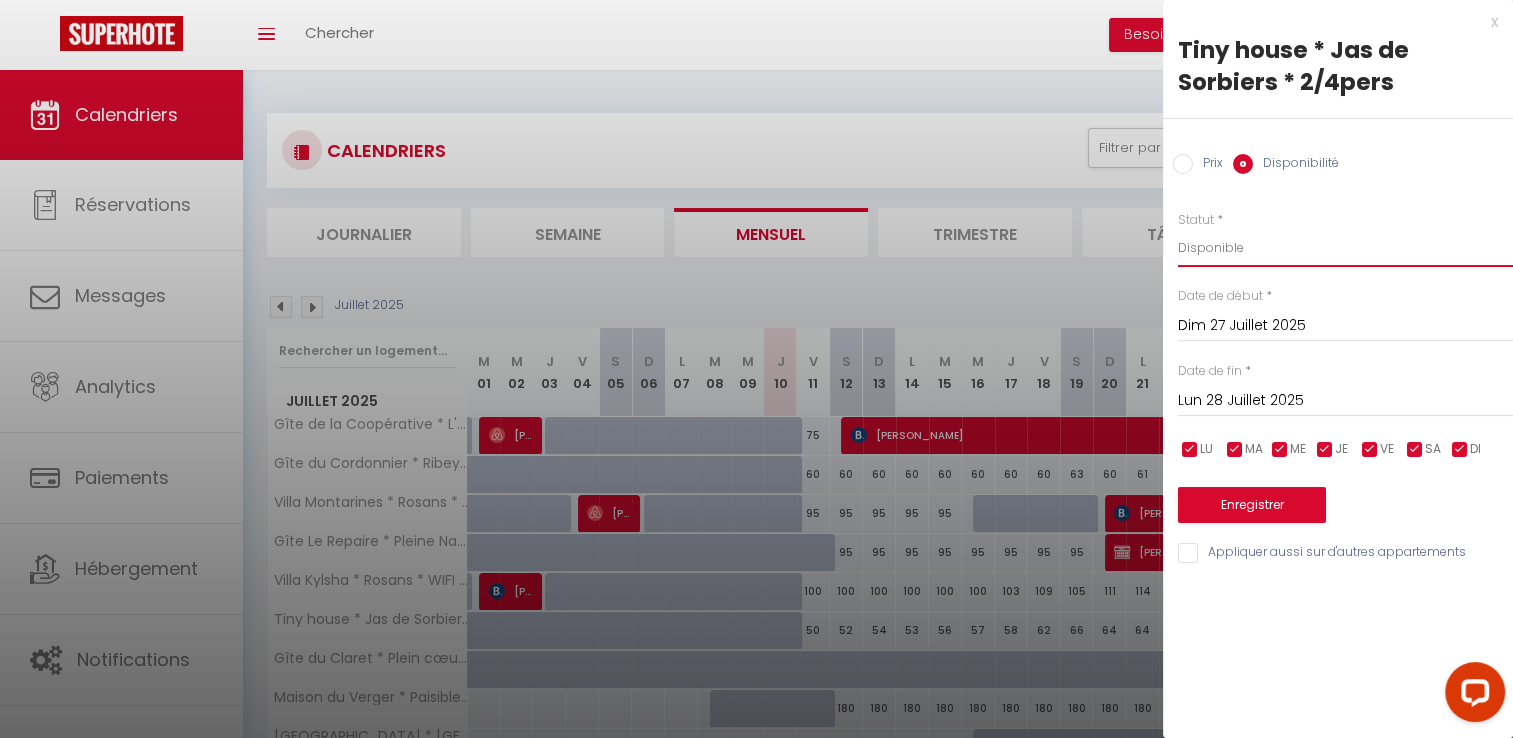 click on "Disponible
Indisponible" at bounding box center (1345, 248) 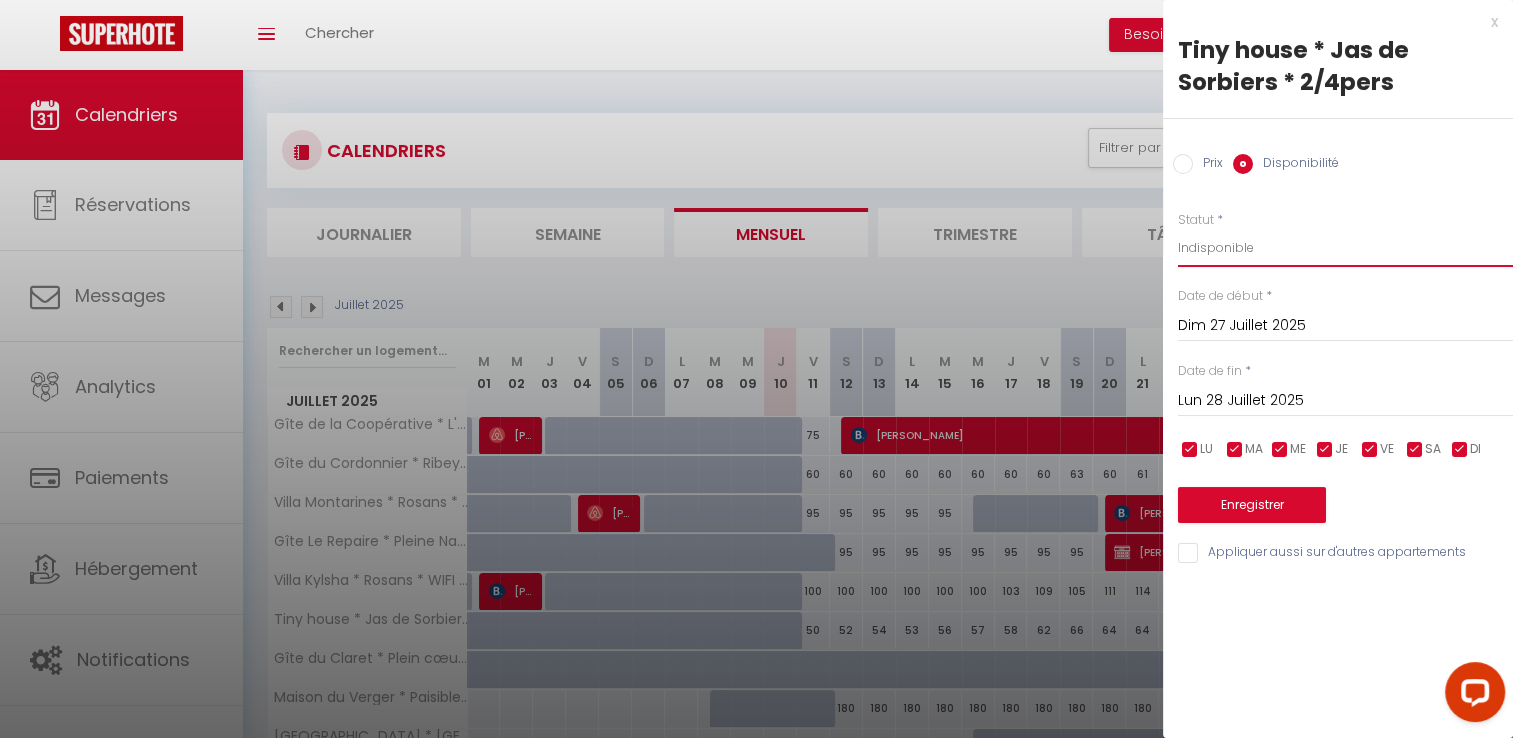 click on "Disponible
Indisponible" at bounding box center (1345, 248) 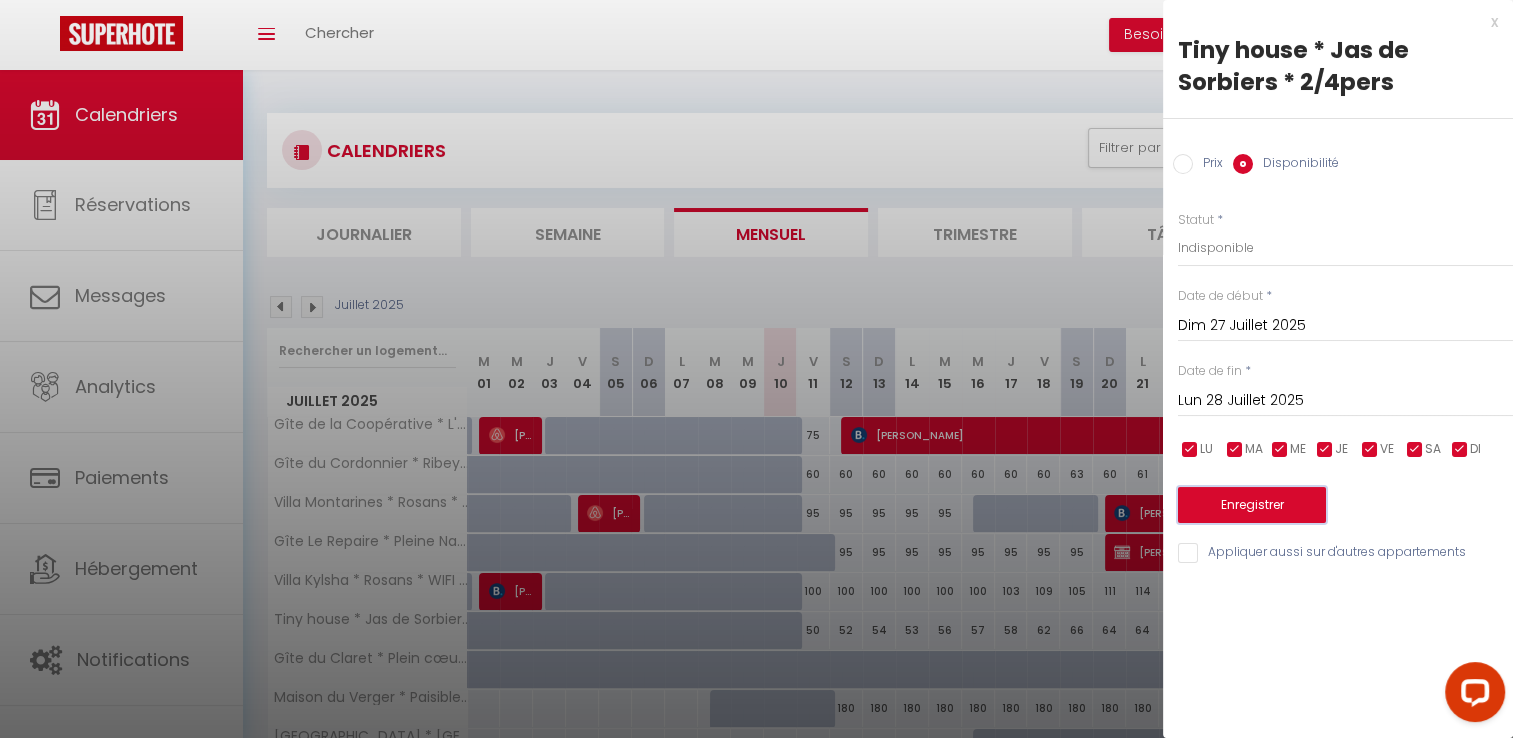 click on "Enregistrer" at bounding box center (1252, 505) 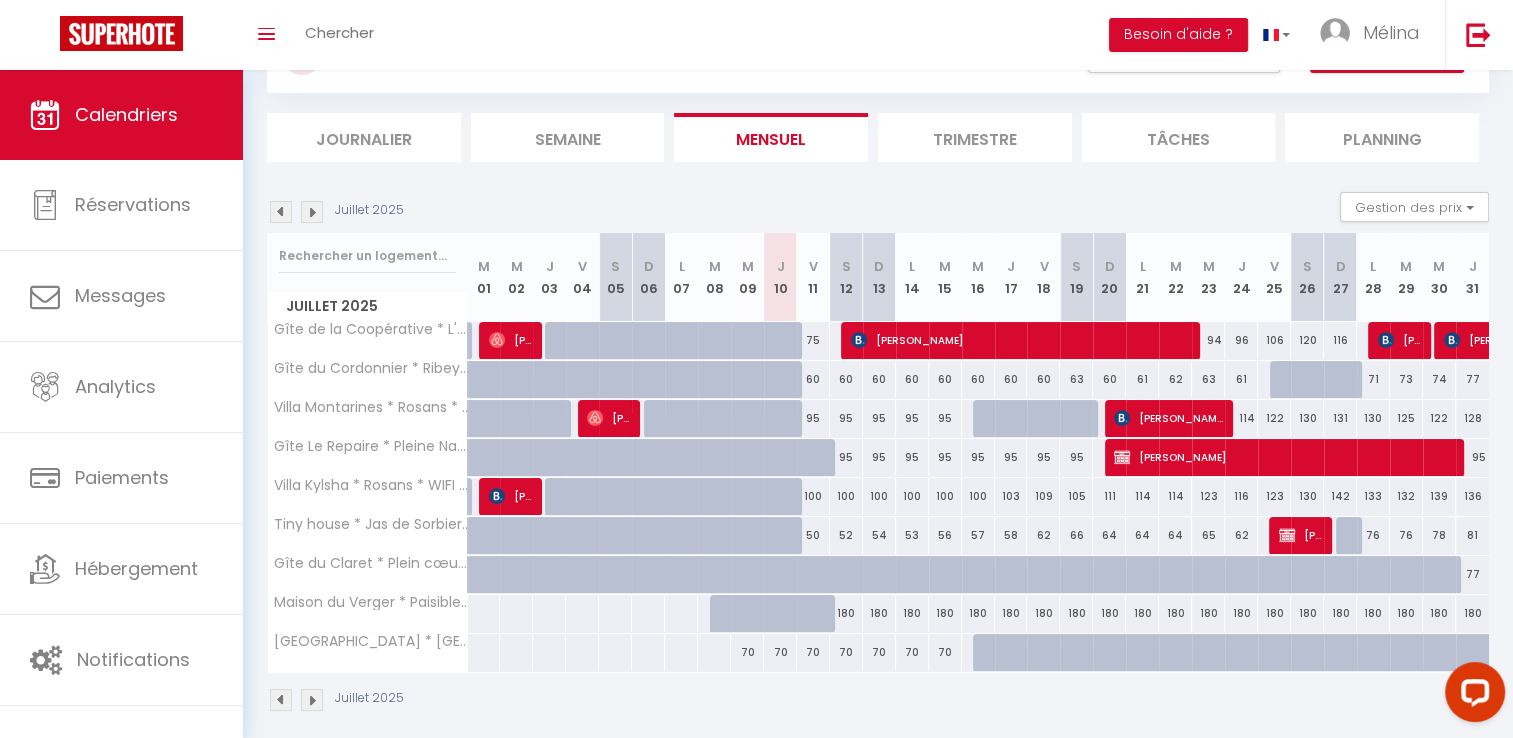 scroll, scrollTop: 109, scrollLeft: 0, axis: vertical 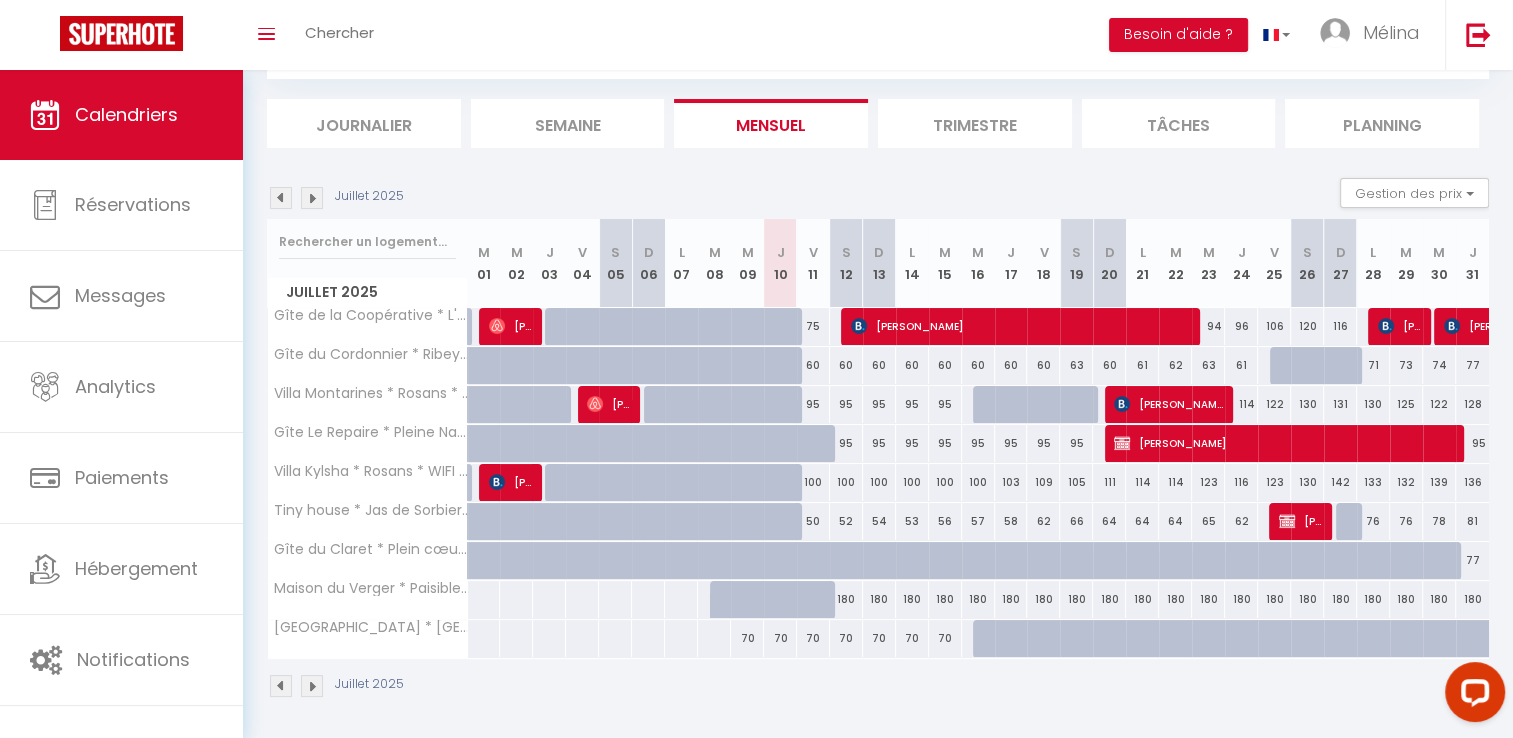 click at bounding box center (312, 198) 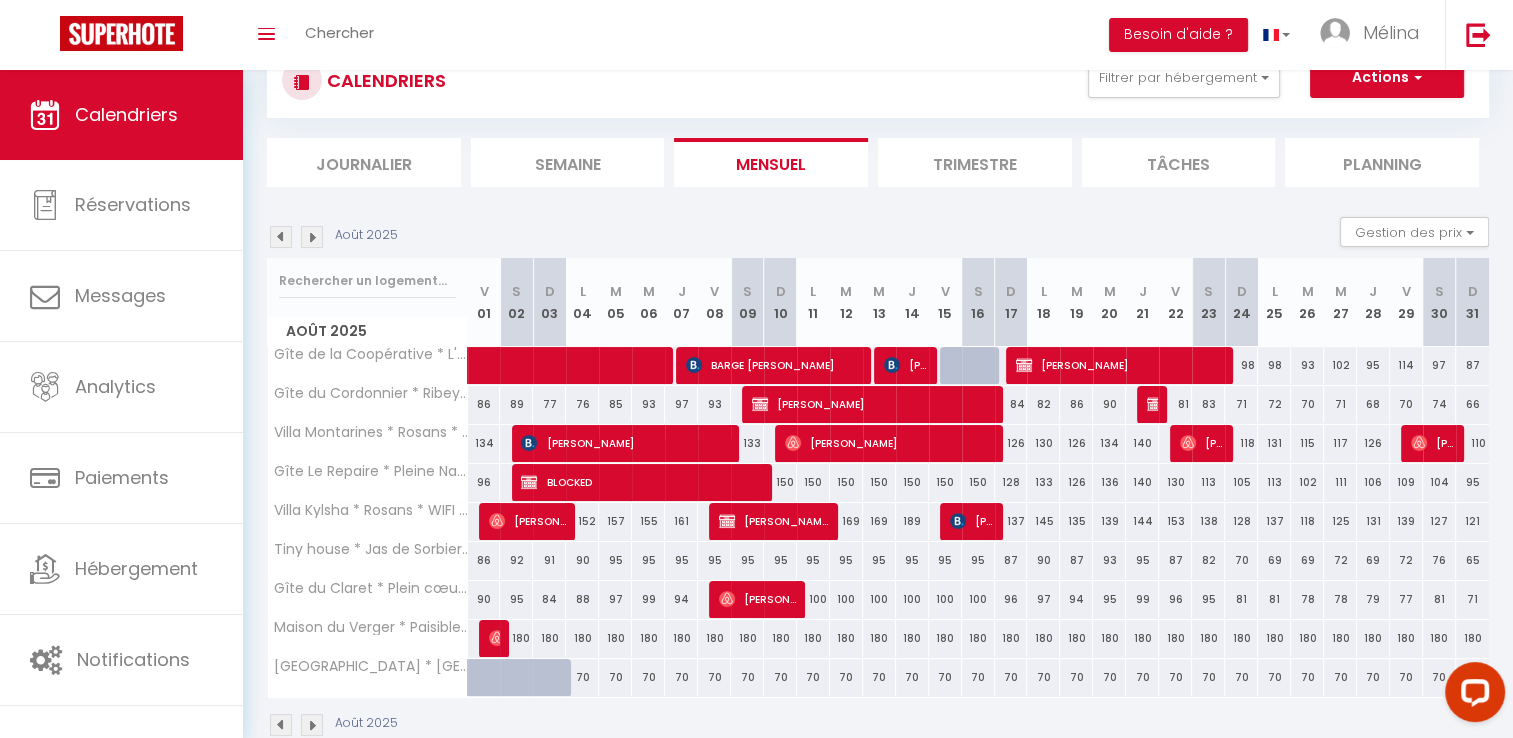 scroll, scrollTop: 109, scrollLeft: 0, axis: vertical 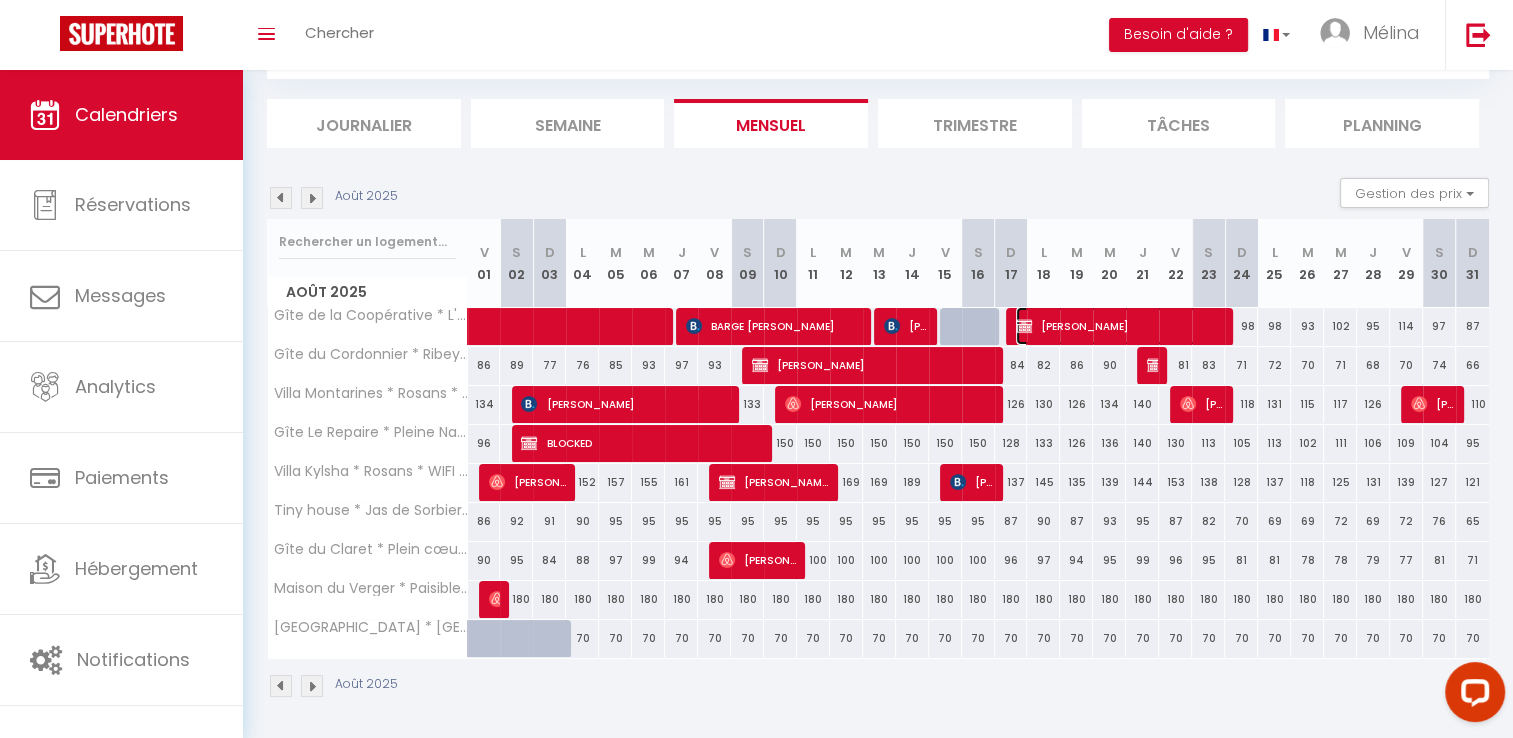 click on "Thomas Sterzing" at bounding box center [1120, 326] 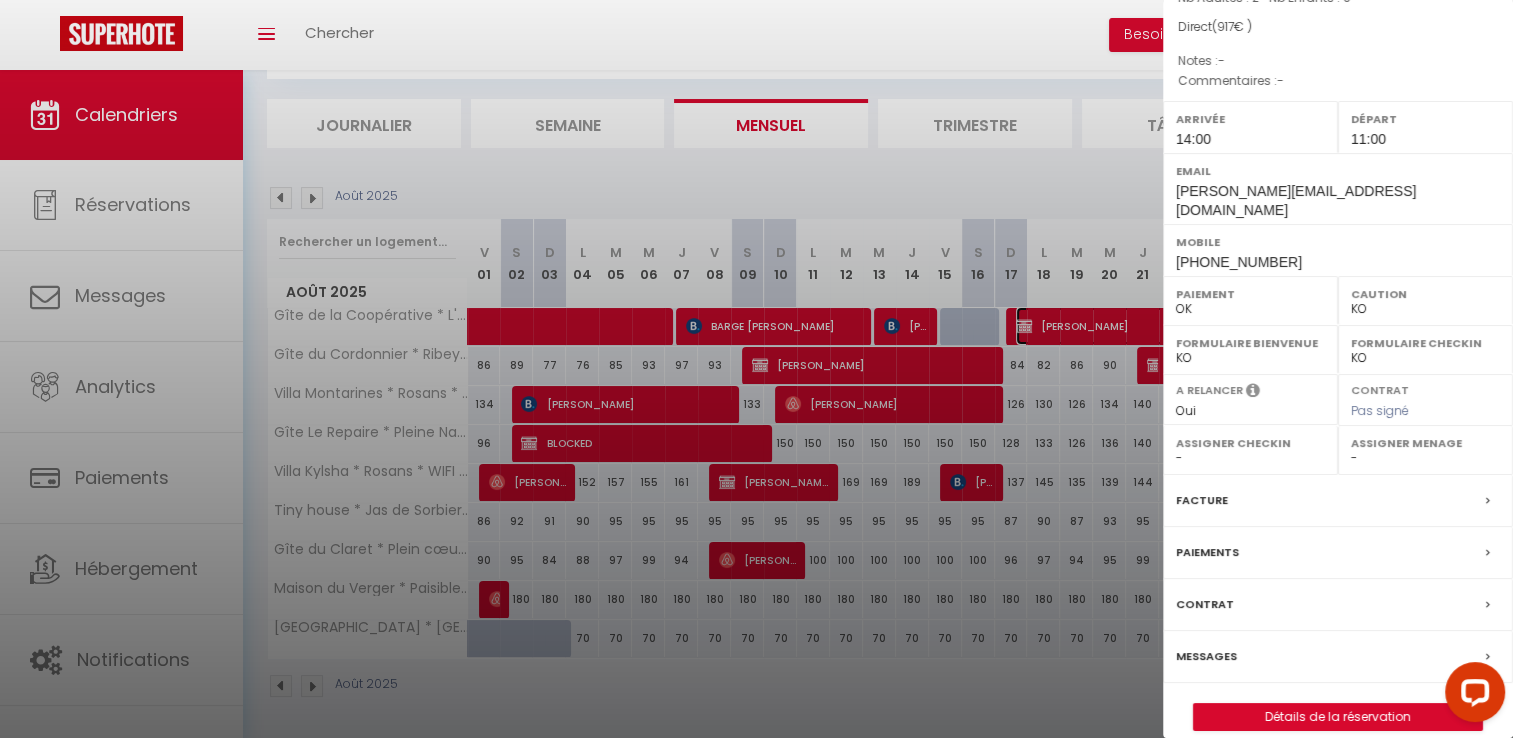 scroll, scrollTop: 209, scrollLeft: 0, axis: vertical 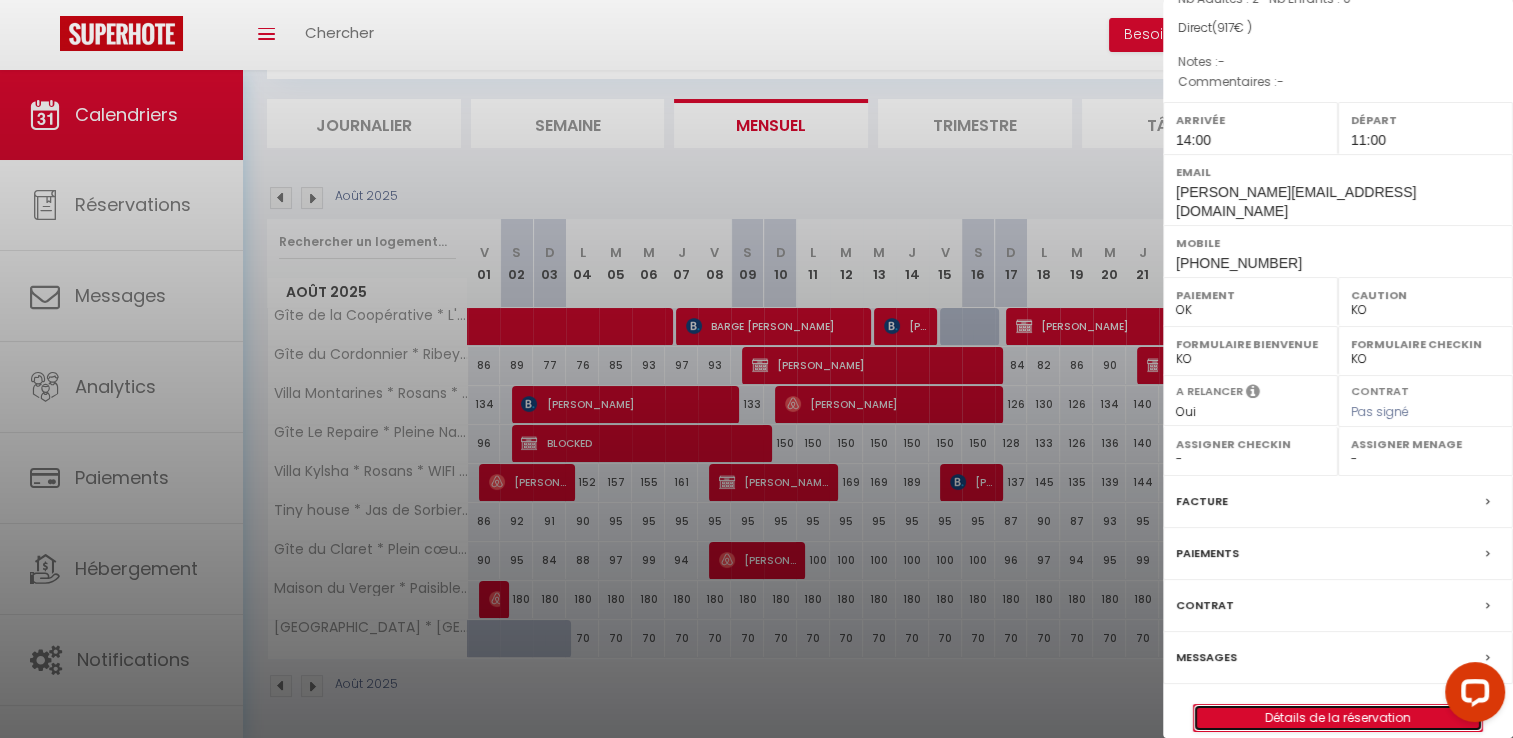 click on "Détails de la réservation" at bounding box center (1338, 718) 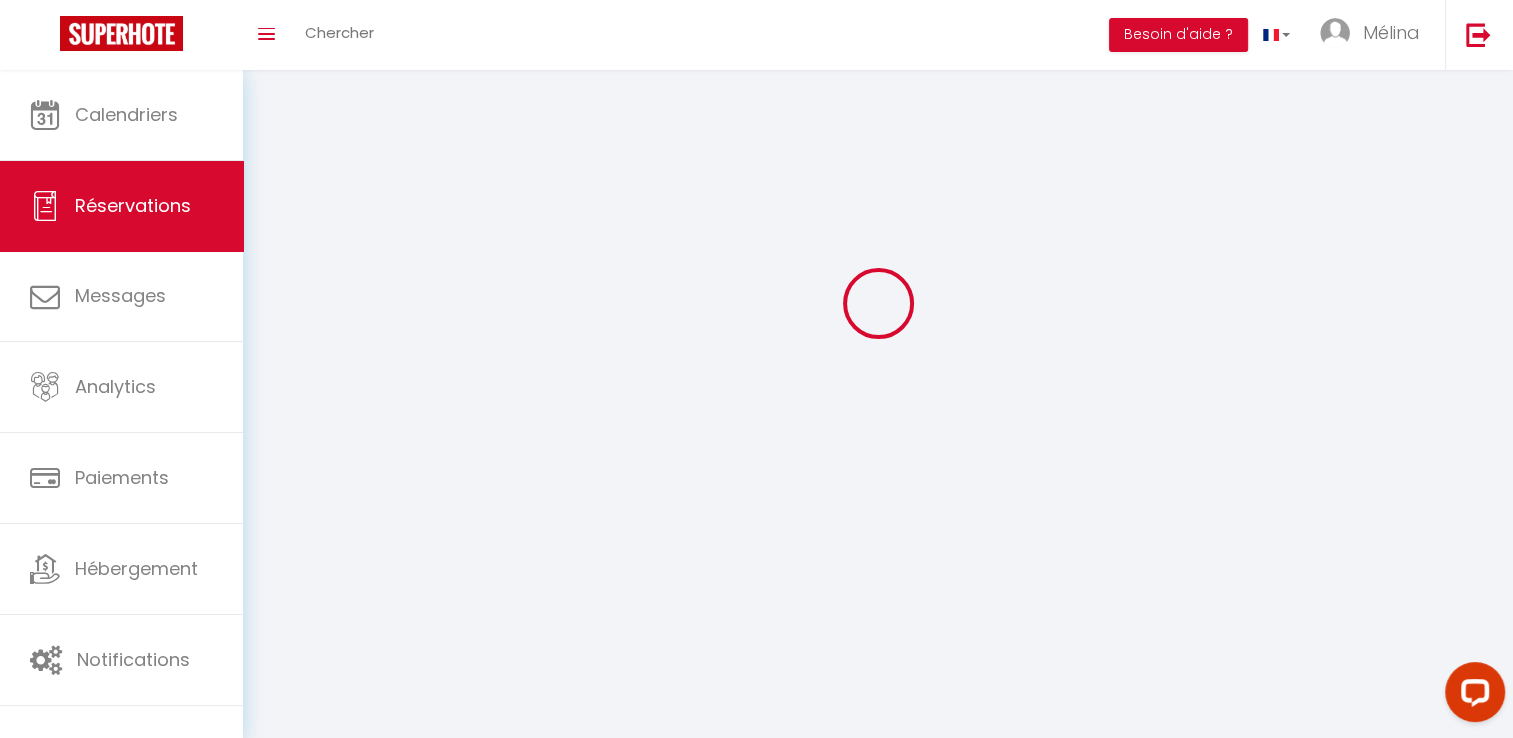 scroll, scrollTop: 0, scrollLeft: 0, axis: both 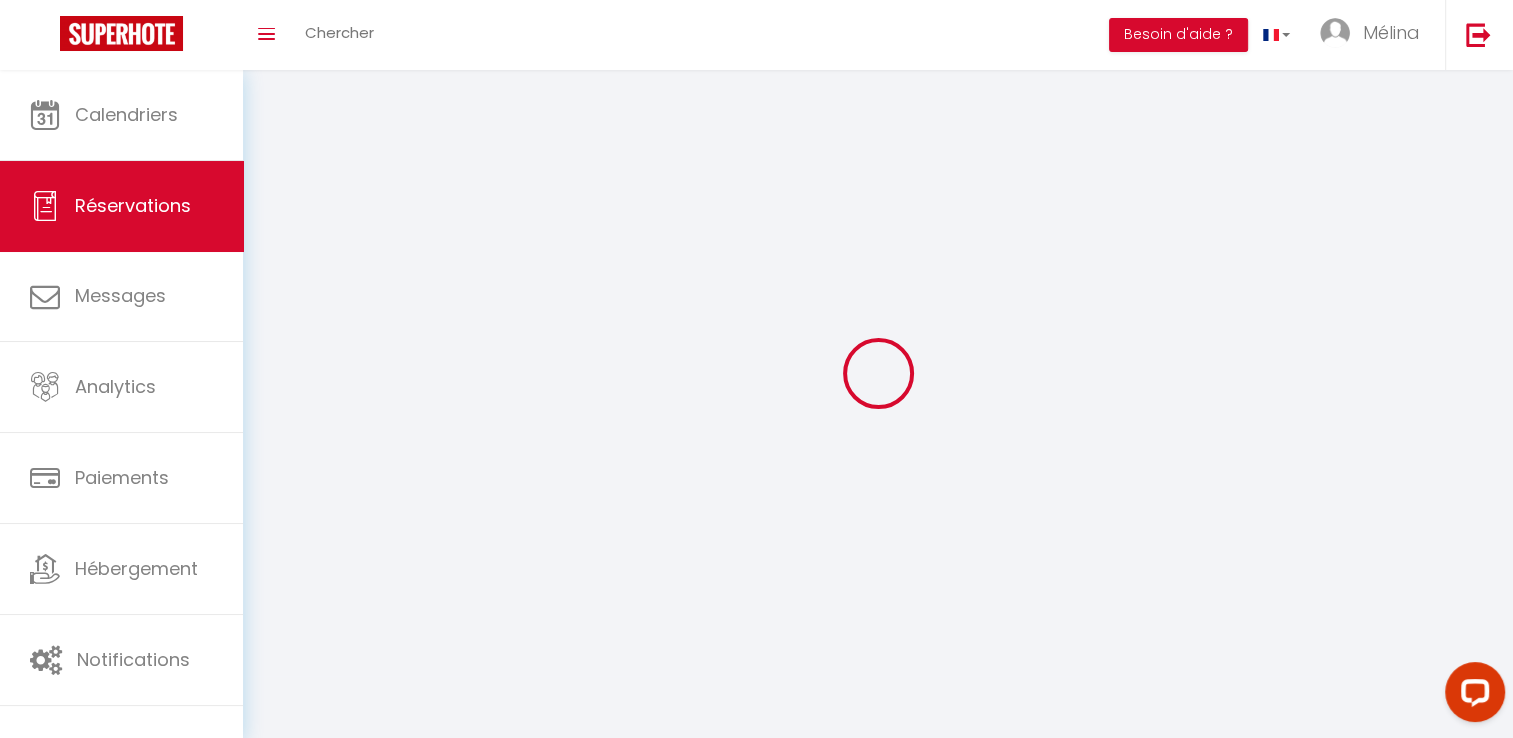 type on "Thomas" 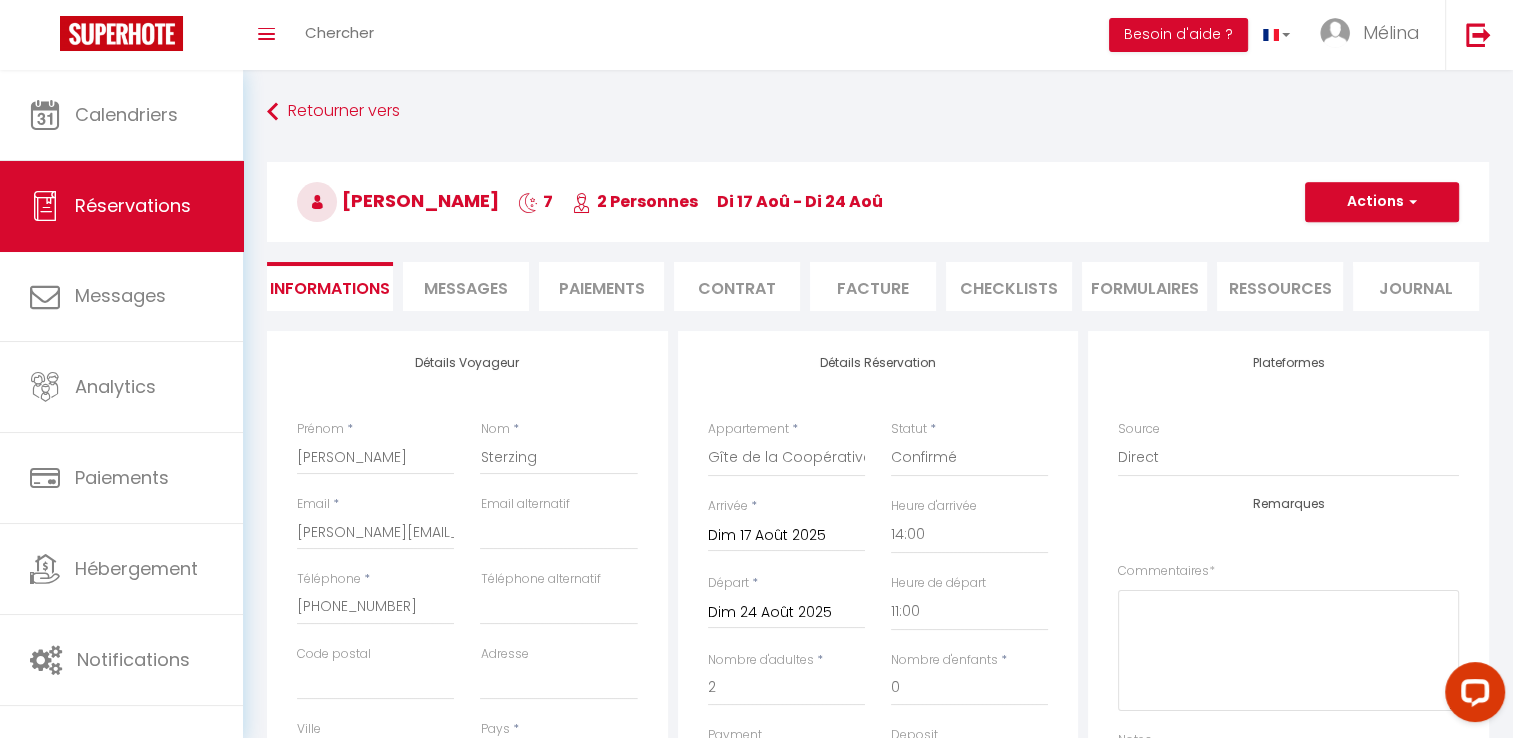 click on "Paiements" at bounding box center [602, 286] 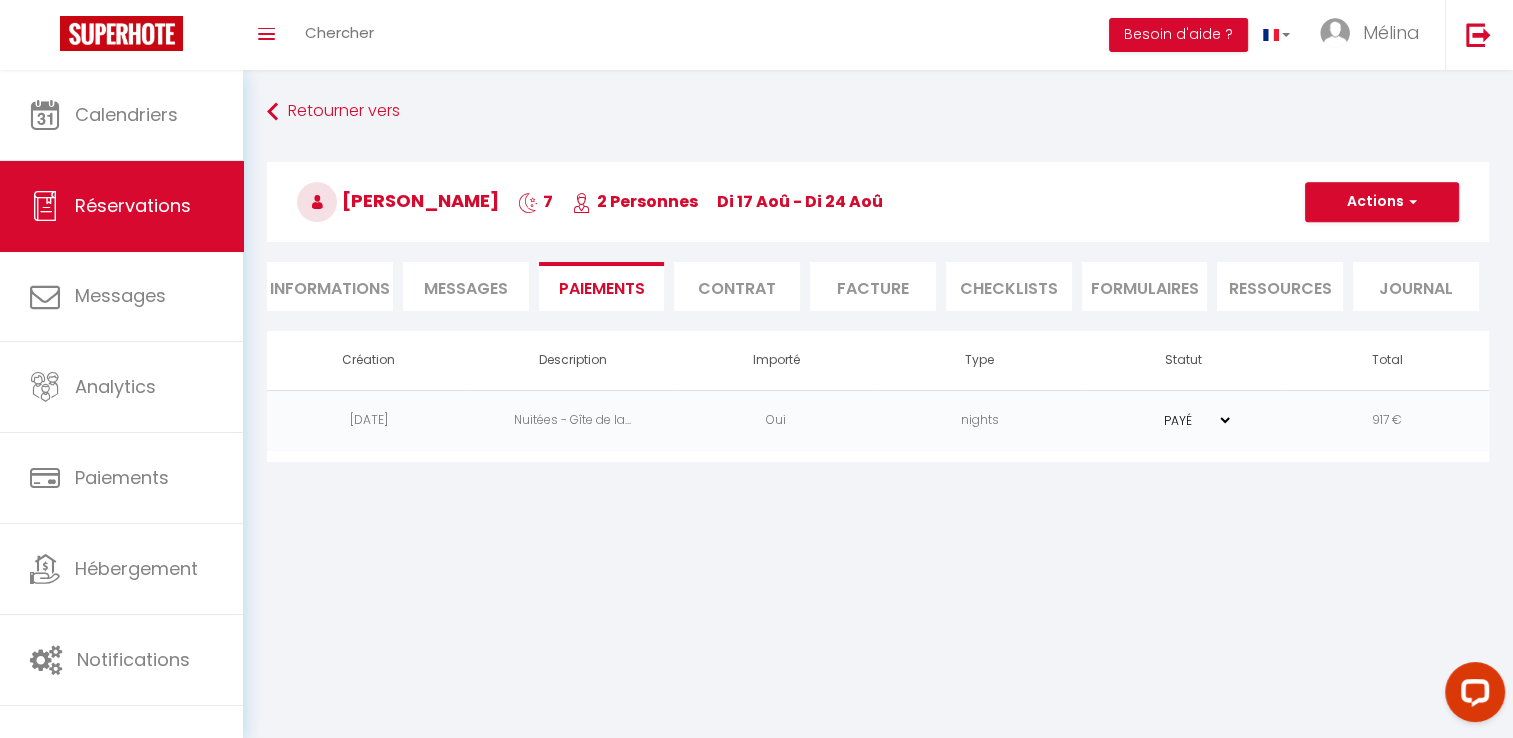 click on "Oui" at bounding box center [776, 420] 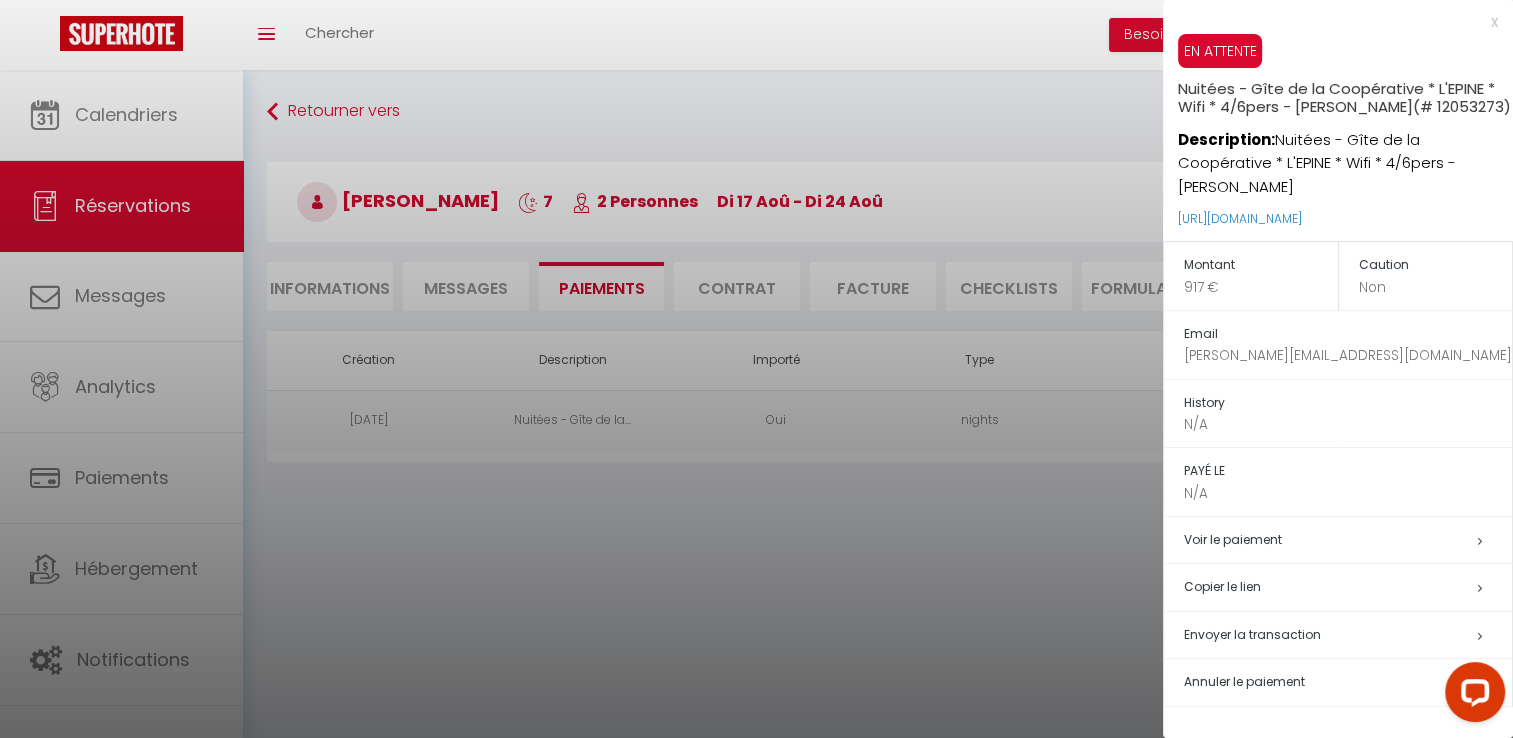 scroll, scrollTop: 8, scrollLeft: 0, axis: vertical 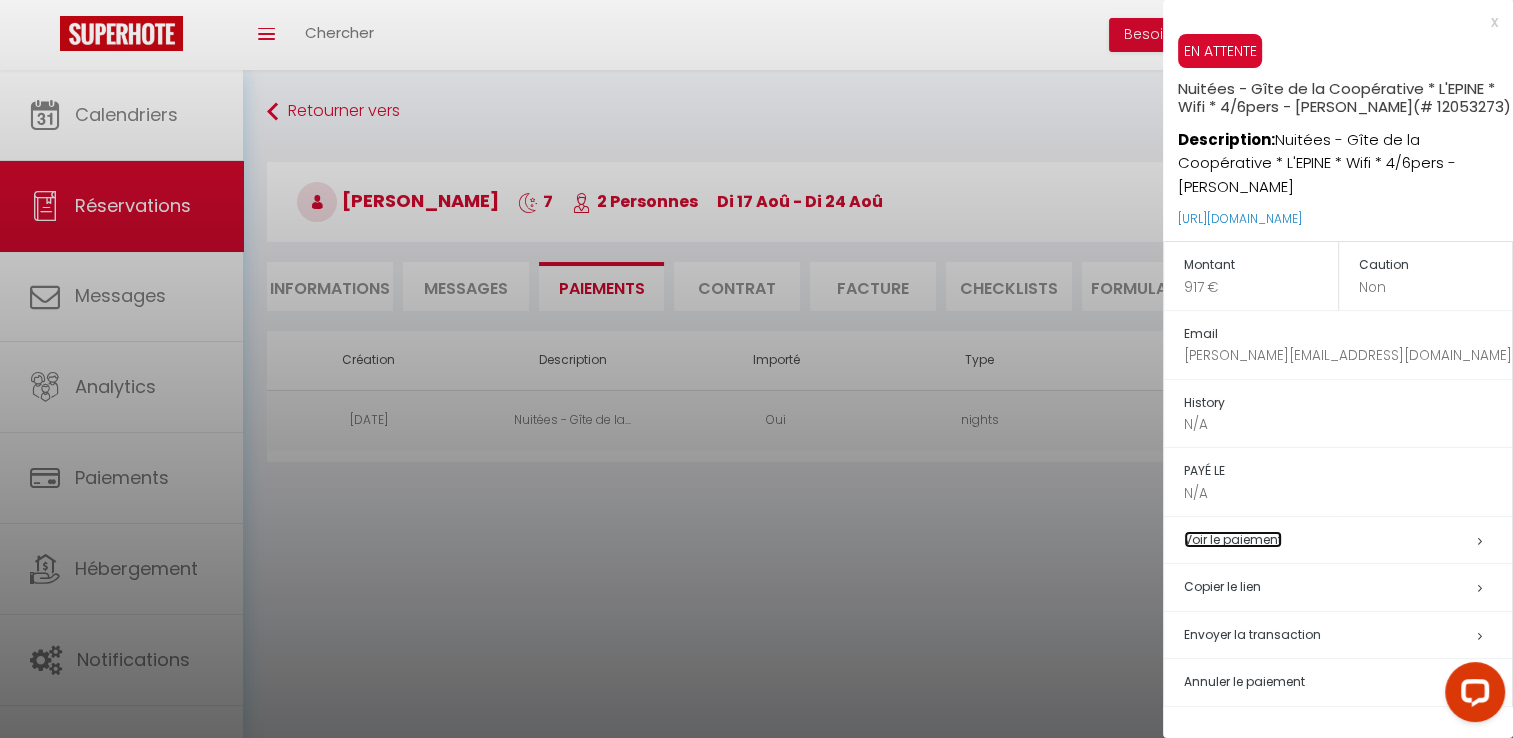 click on "Voir le paiement" at bounding box center [1233, 539] 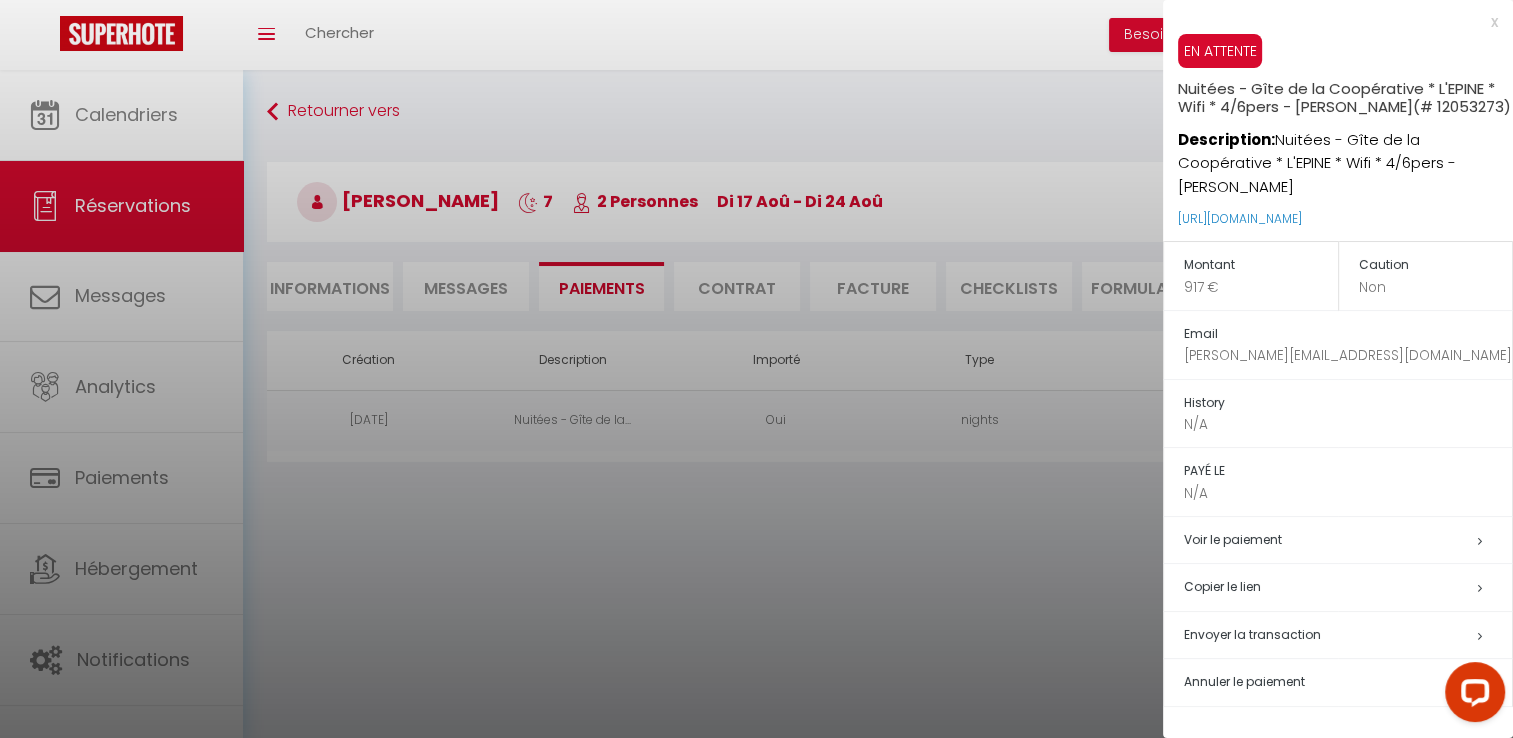 click at bounding box center [756, 369] 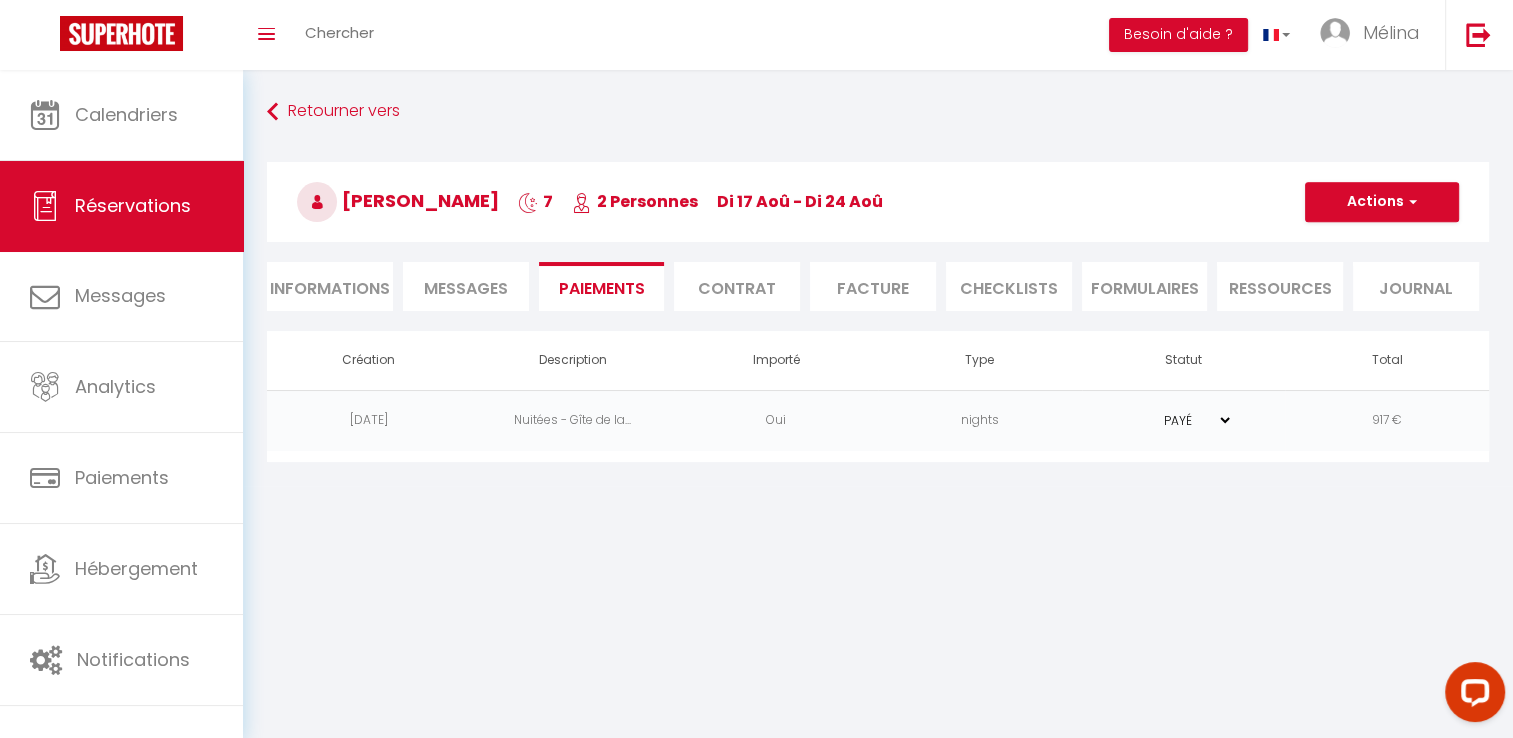 click on "PAYÉ   EN ATTENTE" at bounding box center [1183, 420] 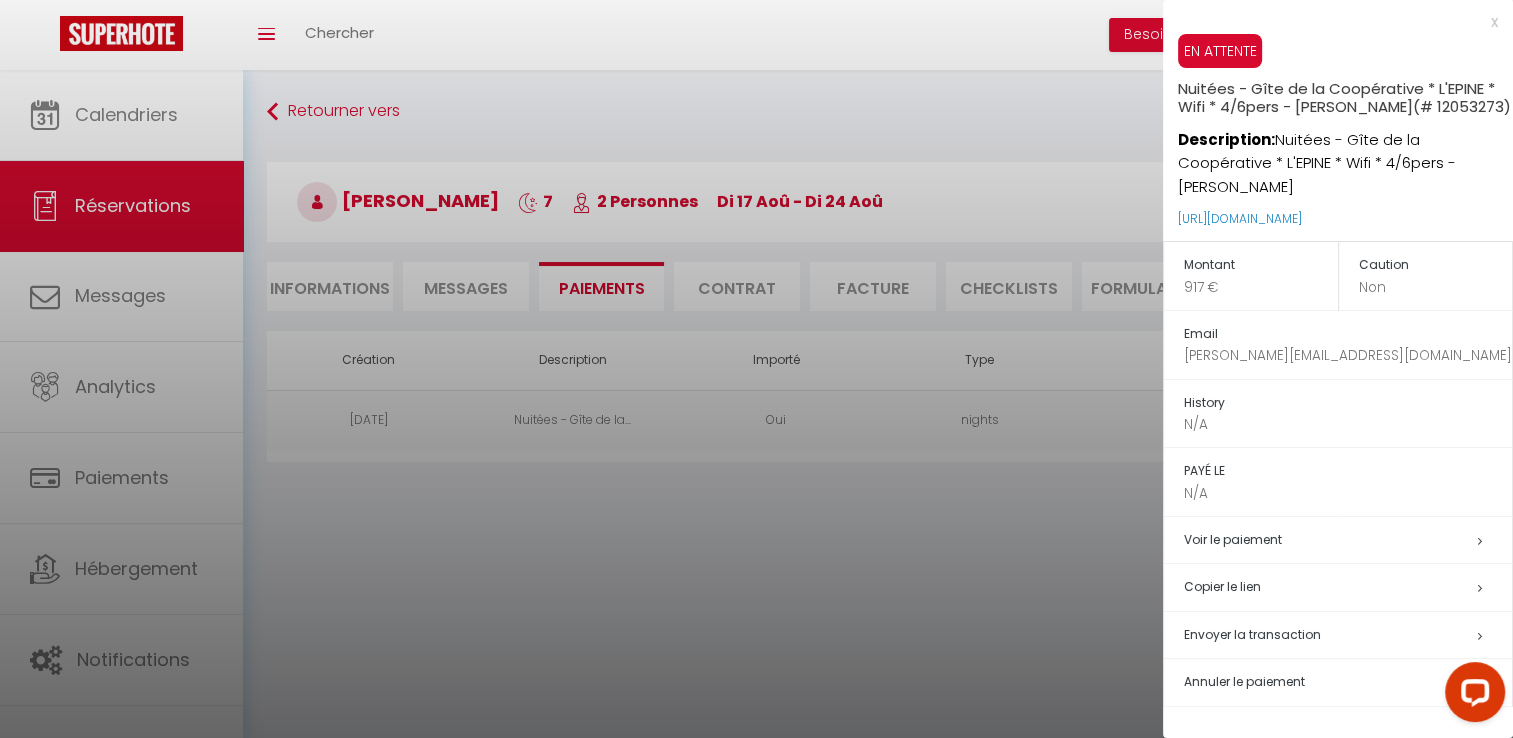 scroll, scrollTop: 70, scrollLeft: 0, axis: vertical 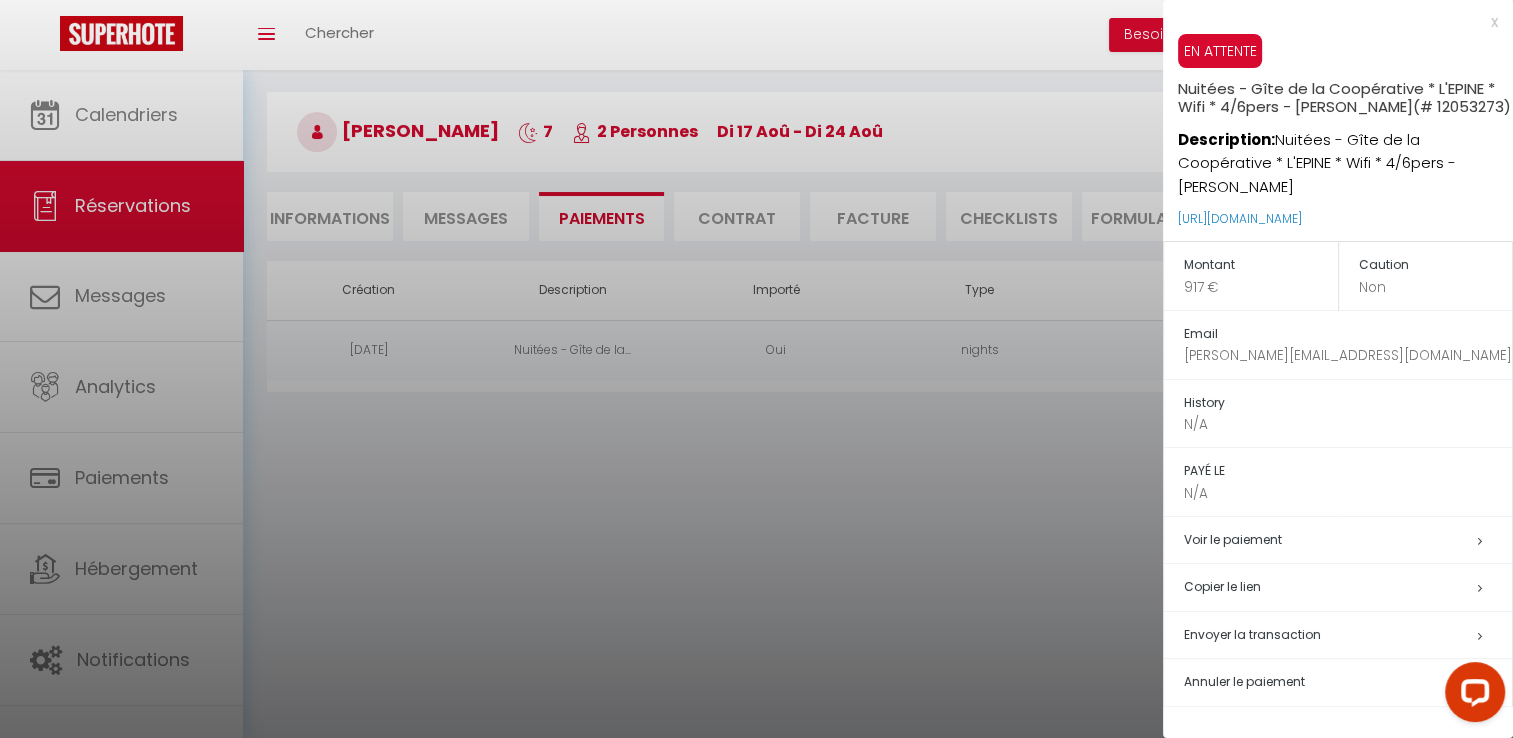 click at bounding box center [756, 369] 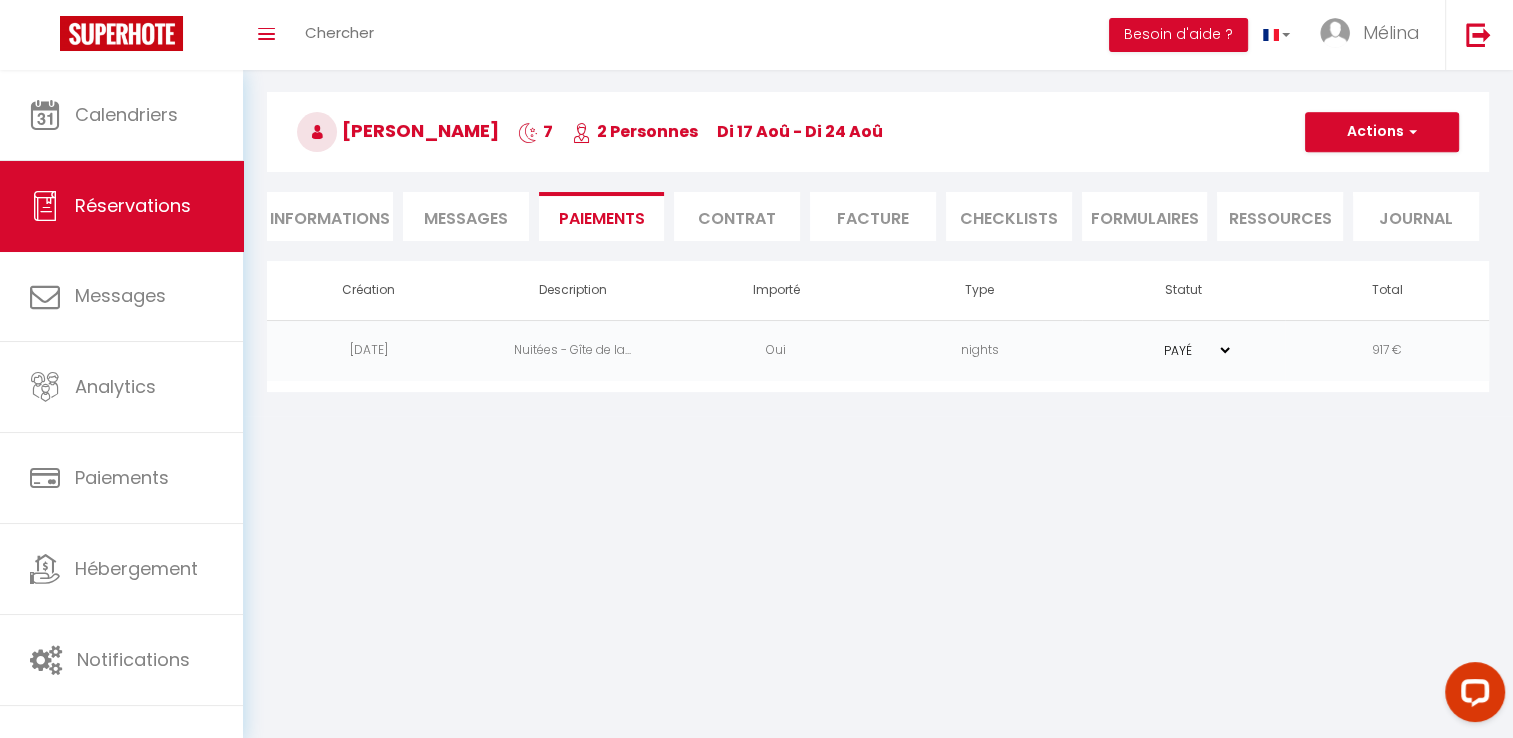 scroll, scrollTop: 0, scrollLeft: 0, axis: both 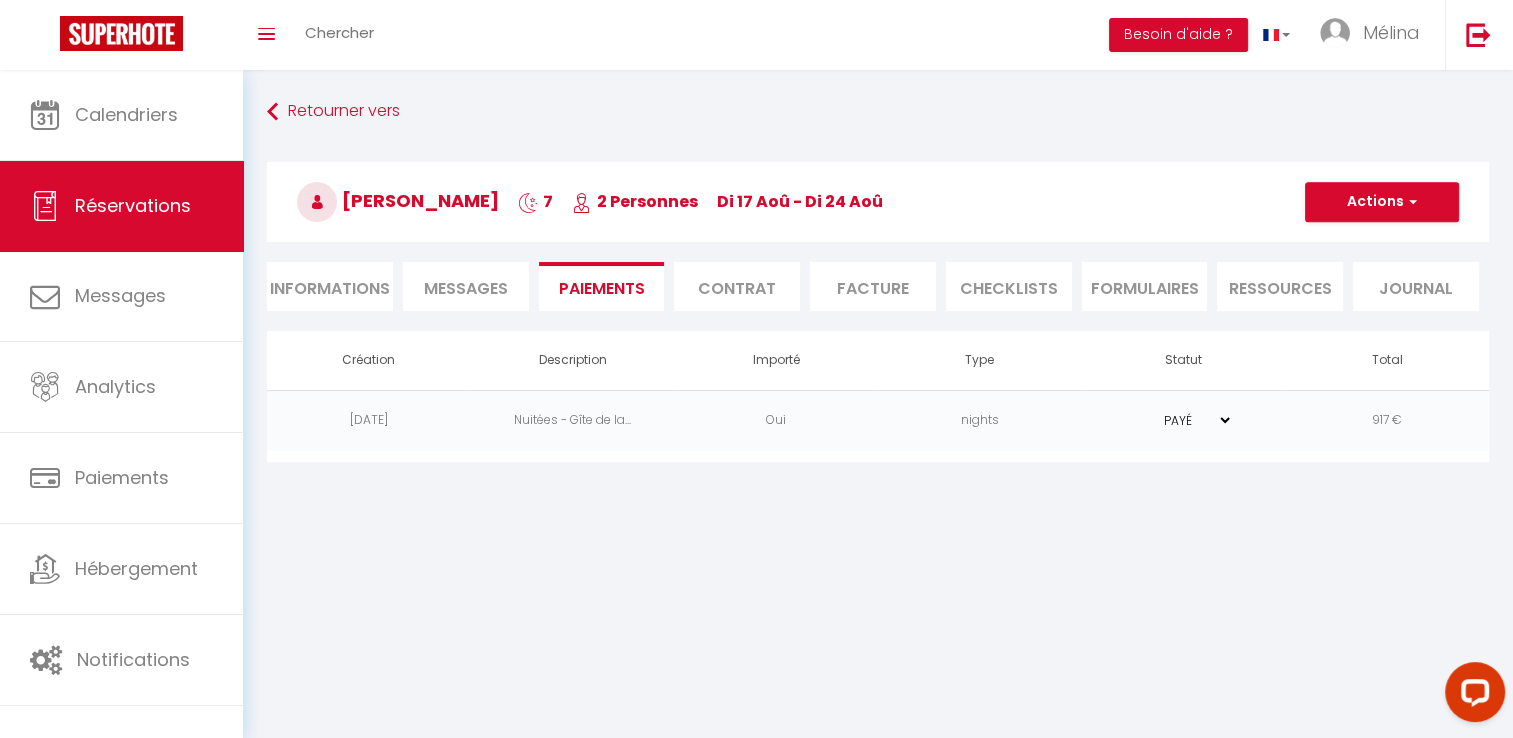 click on "Informations" at bounding box center [330, 286] 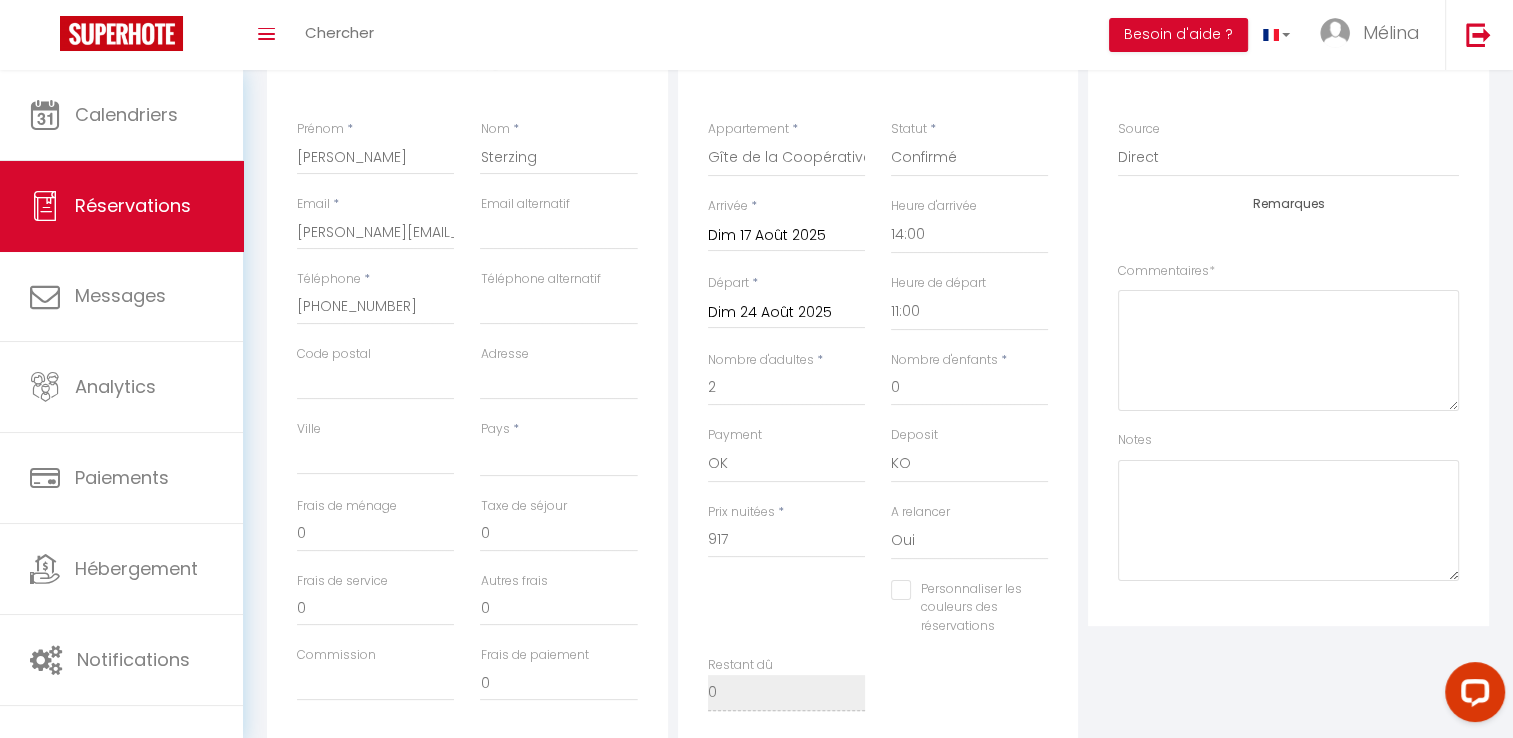 scroll, scrollTop: 306, scrollLeft: 0, axis: vertical 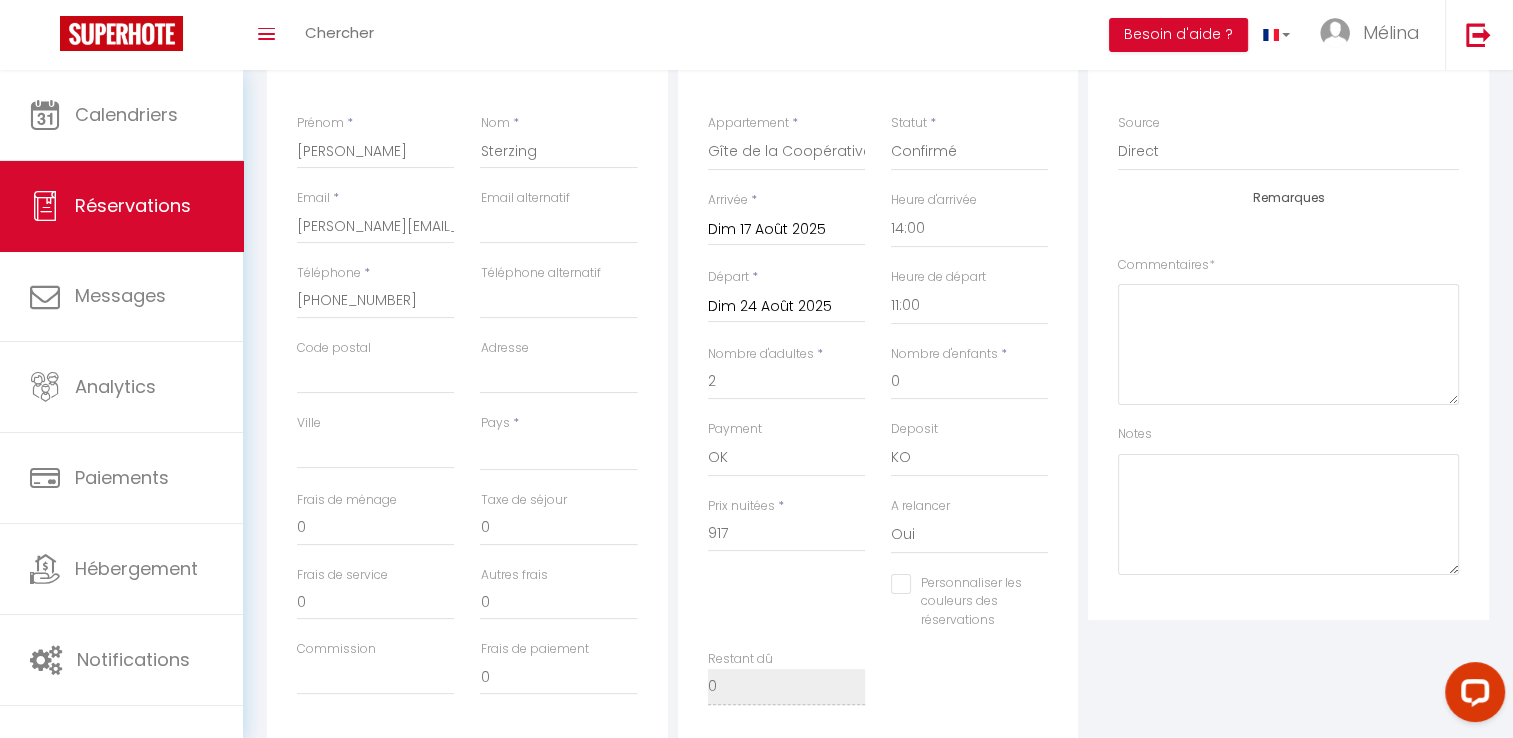 click on "Plateformes    Source
Direct
Airbnb.com
Booking.com
Chalet montagne
Expedia
Gite de France
Homeaway
Homeaway iCal
Homeaway.com
Hotels.com
Housetrip.com
Ical" at bounding box center (1288, 387) 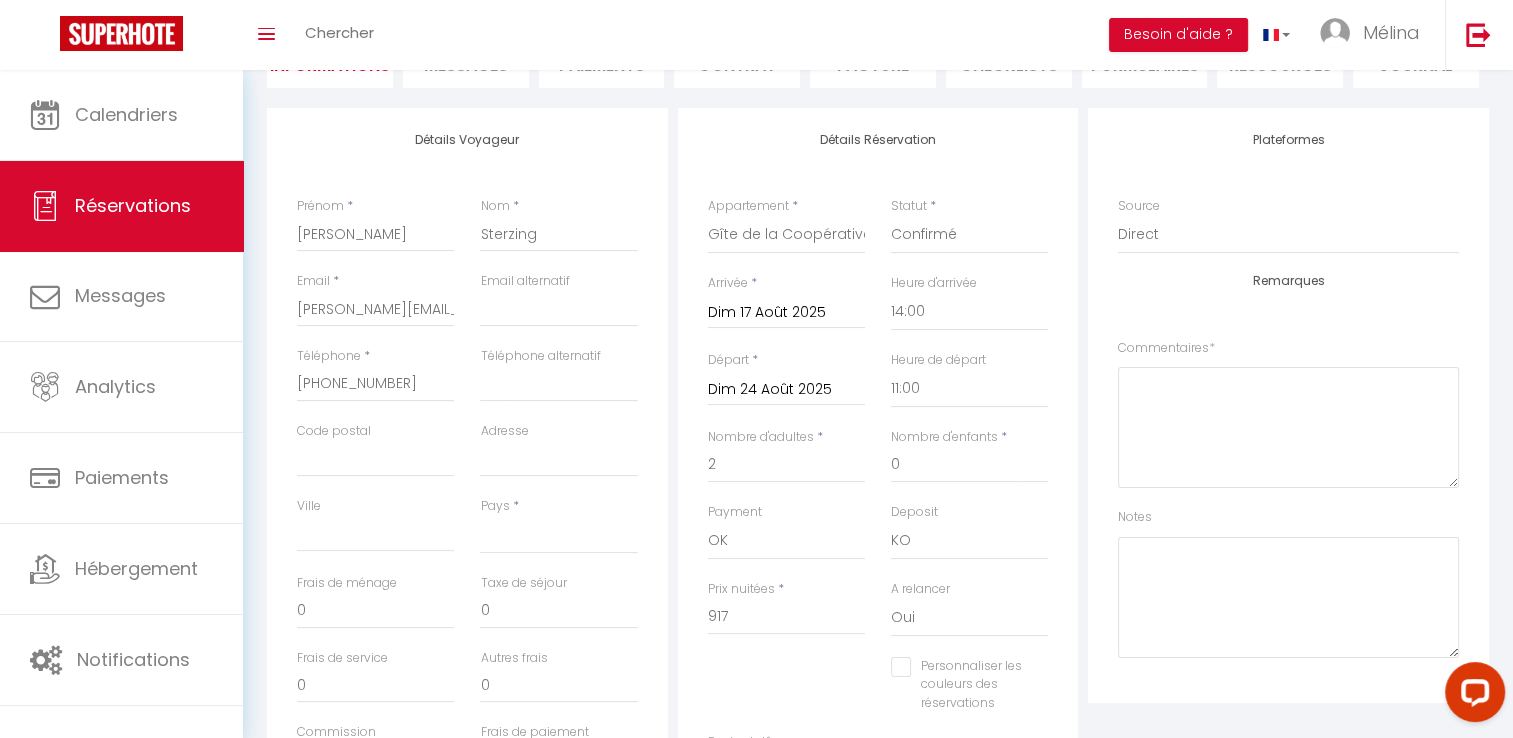 scroll, scrollTop: 228, scrollLeft: 0, axis: vertical 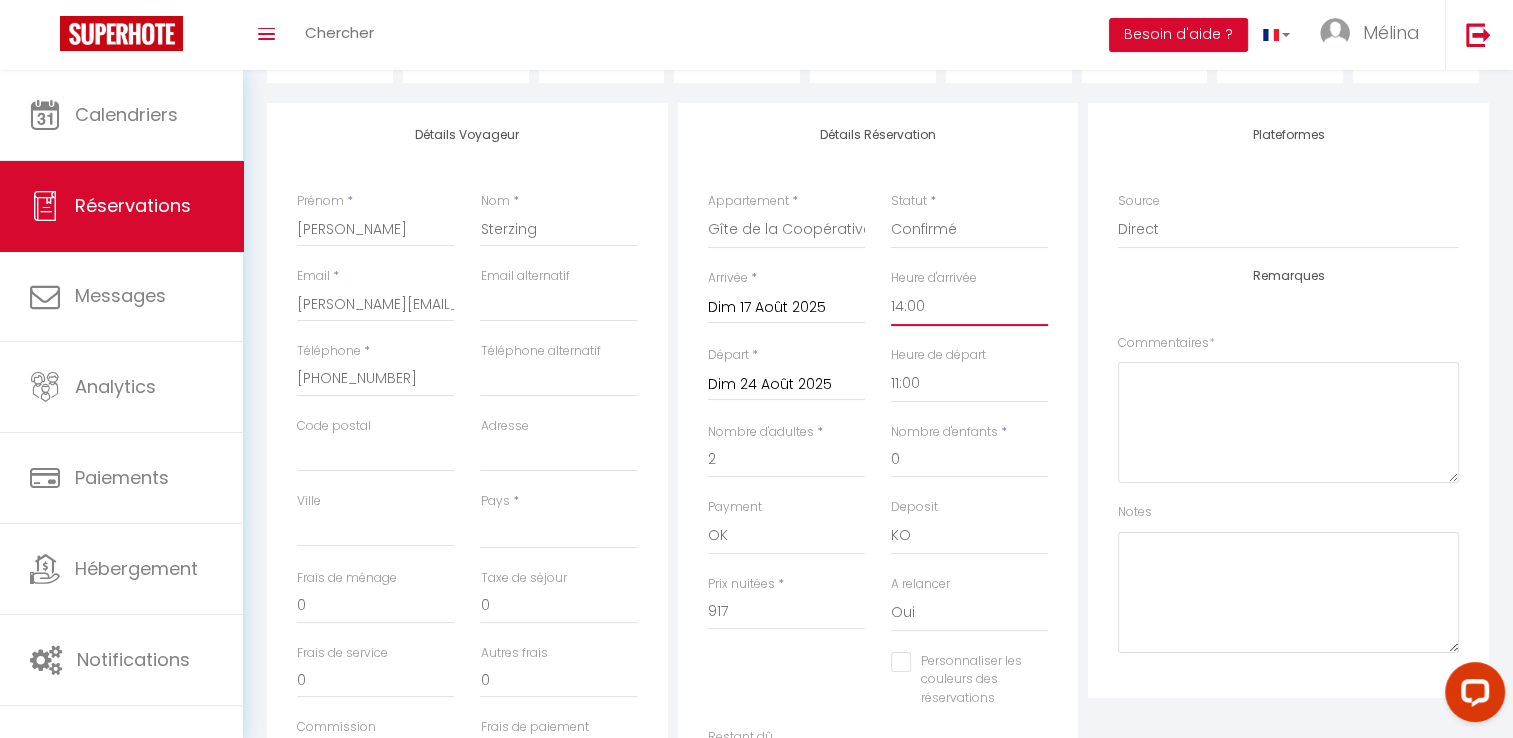 click on "00:00 00:30 01:00 01:30 02:00 02:30 03:00 03:30 04:00 04:30 05:00 05:30 06:00 06:30 07:00 07:30 08:00 08:30 09:00 09:30 10:00 10:30 11:00 11:30 12:00 12:30 13:00 13:30 14:00 14:30 15:00 15:30 16:00 16:30 17:00 17:30 18:00 18:30 19:00 19:30 20:00 20:30 21:00 21:30 22:00 22:30 23:00 23:30" at bounding box center (969, 307) 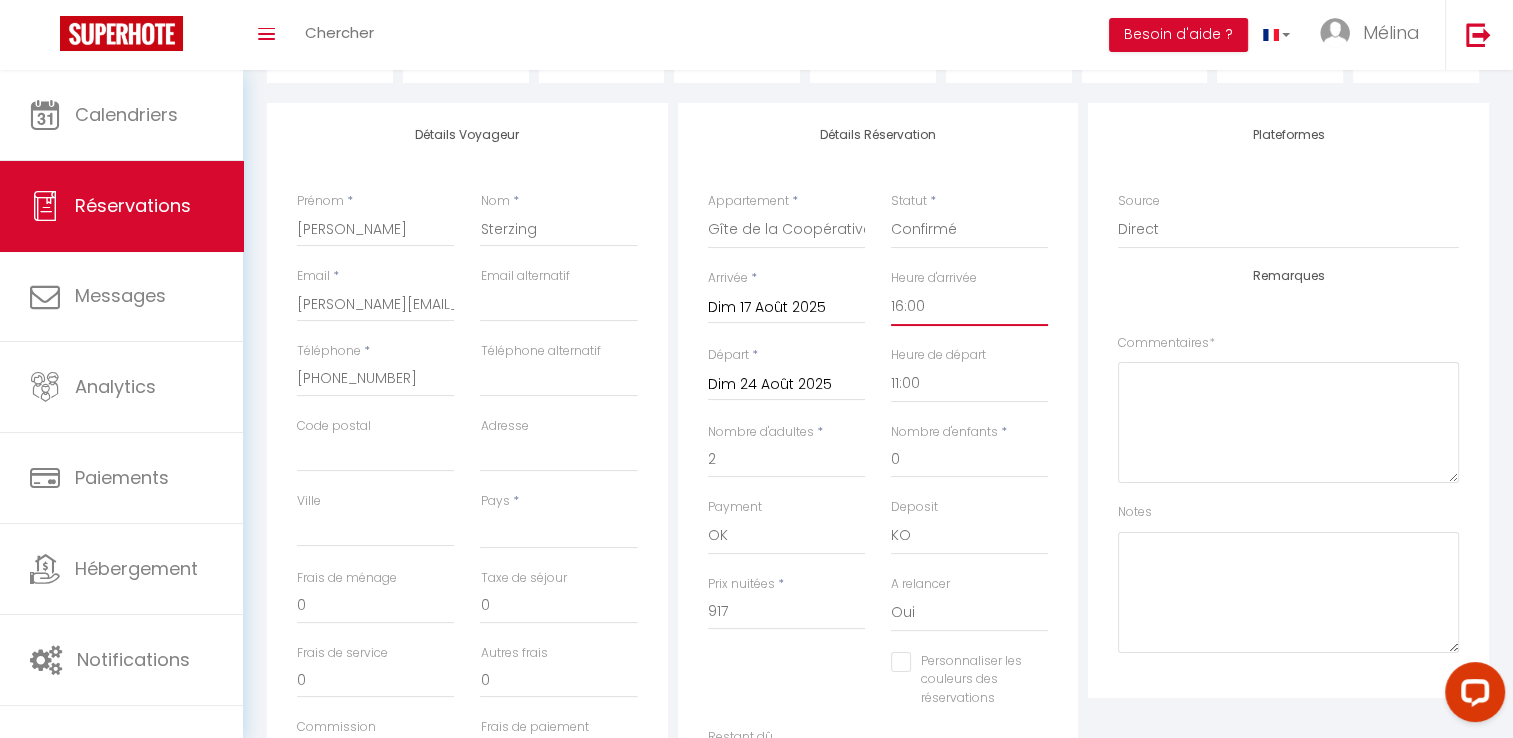 click on "00:00 00:30 01:00 01:30 02:00 02:30 03:00 03:30 04:00 04:30 05:00 05:30 06:00 06:30 07:00 07:30 08:00 08:30 09:00 09:30 10:00 10:30 11:00 11:30 12:00 12:30 13:00 13:30 14:00 14:30 15:00 15:30 16:00 16:30 17:00 17:30 18:00 18:30 19:00 19:30 20:00 20:30 21:00 21:30 22:00 22:30 23:00 23:30" at bounding box center [969, 307] 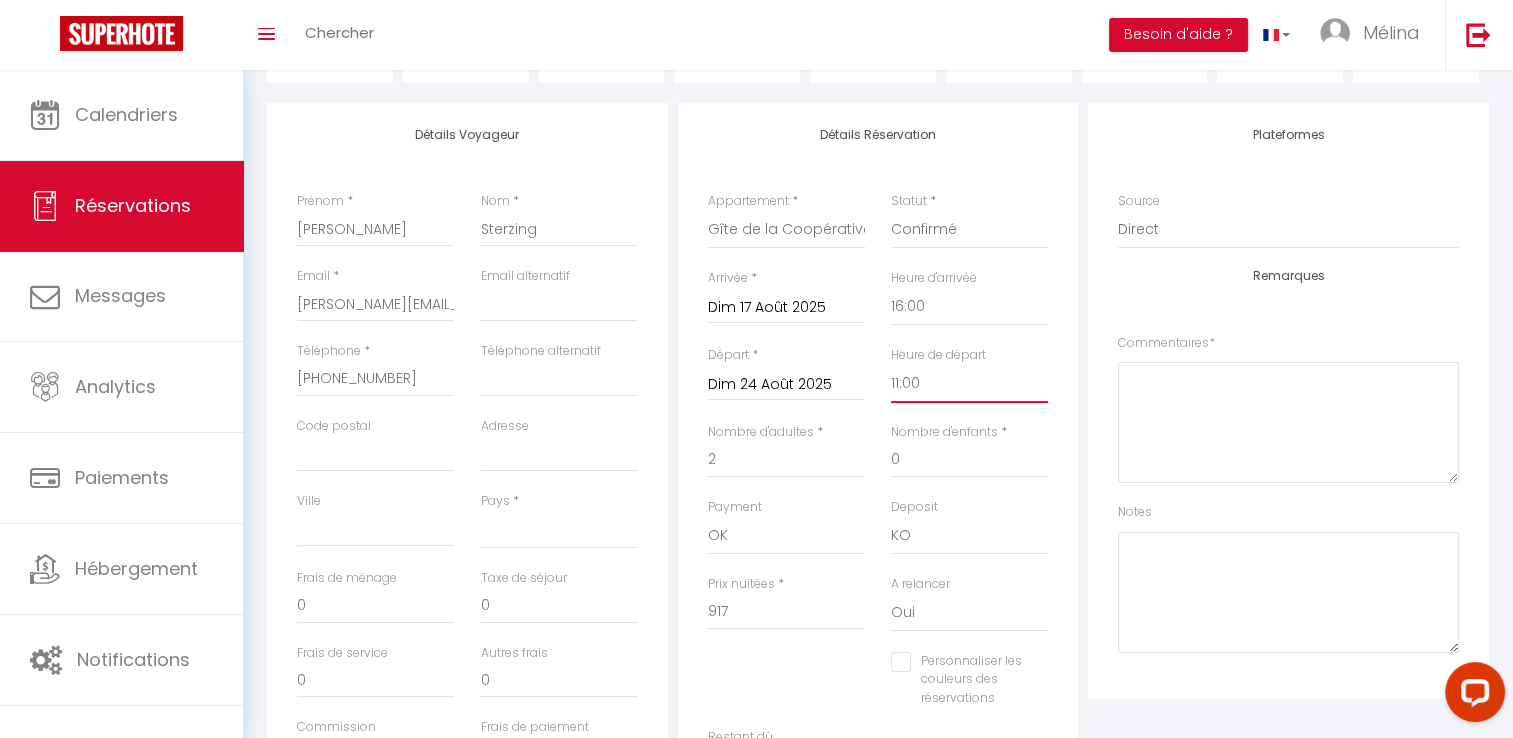 click on "00:00 00:30 01:00 01:30 02:00 02:30 03:00 03:30 04:00 04:30 05:00 05:30 06:00 06:30 07:00 07:30 08:00 08:30 09:00 09:30 10:00 10:30 11:00 11:30 12:00 12:30 13:00 13:30 14:00 14:30 15:00 15:30 16:00 16:30 17:00 17:30 18:00 18:30 19:00 19:30 20:00 20:30 21:00 21:30 22:00 22:30 23:00 23:30" at bounding box center [969, 384] 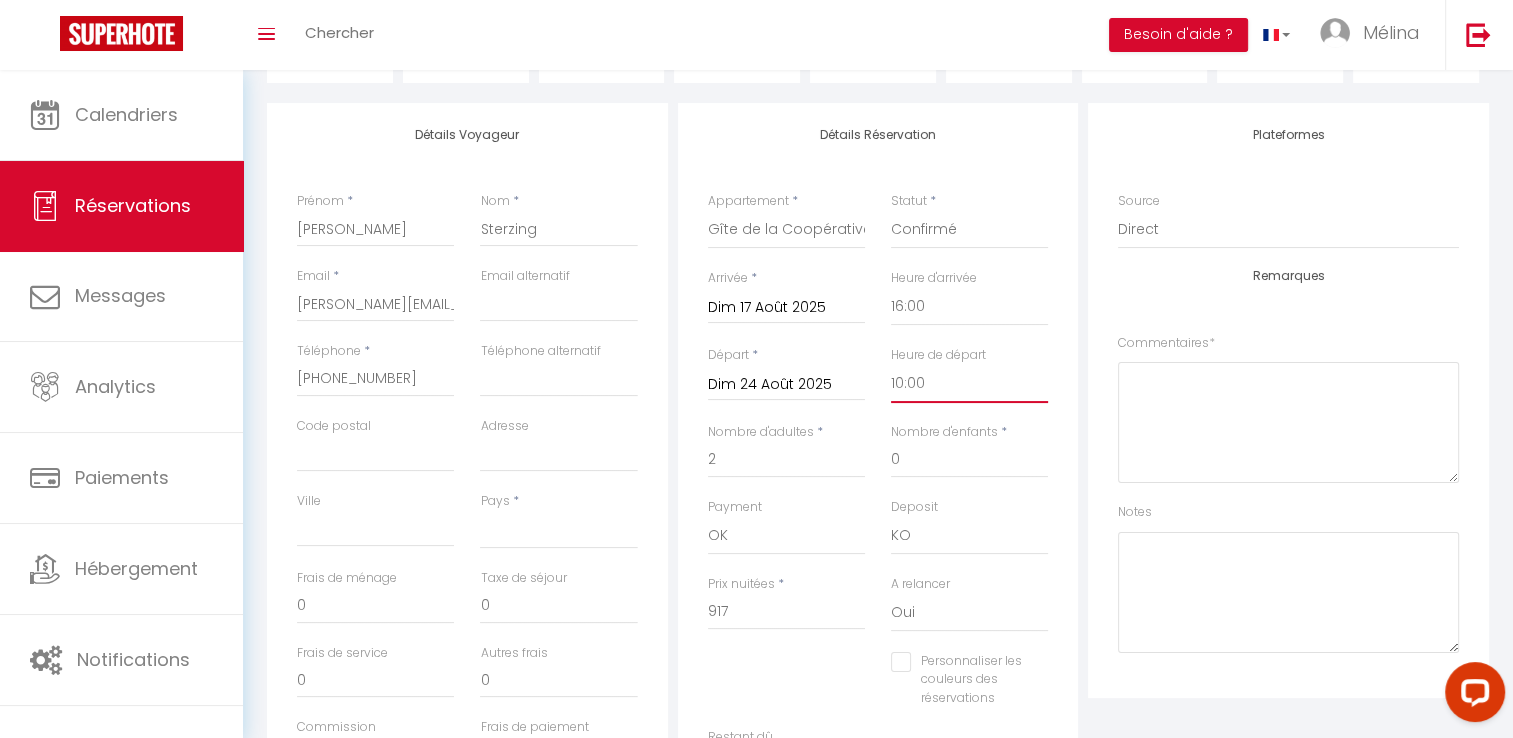 click on "00:00 00:30 01:00 01:30 02:00 02:30 03:00 03:30 04:00 04:30 05:00 05:30 06:00 06:30 07:00 07:30 08:00 08:30 09:00 09:30 10:00 10:30 11:00 11:30 12:00 12:30 13:00 13:30 14:00 14:30 15:00 15:30 16:00 16:30 17:00 17:30 18:00 18:30 19:00 19:30 20:00 20:30 21:00 21:30 22:00 22:30 23:00 23:30" at bounding box center [969, 384] 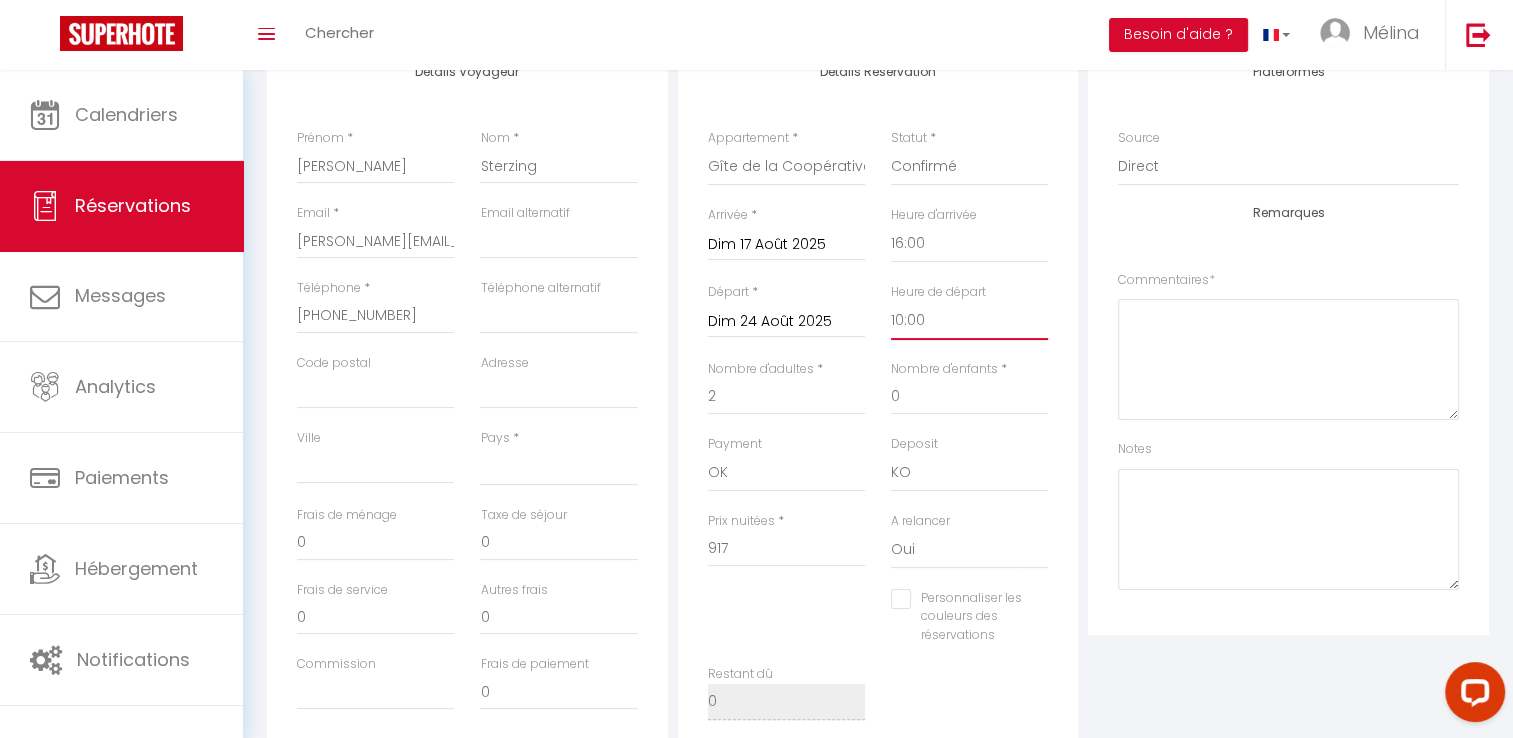 scroll, scrollTop: 292, scrollLeft: 0, axis: vertical 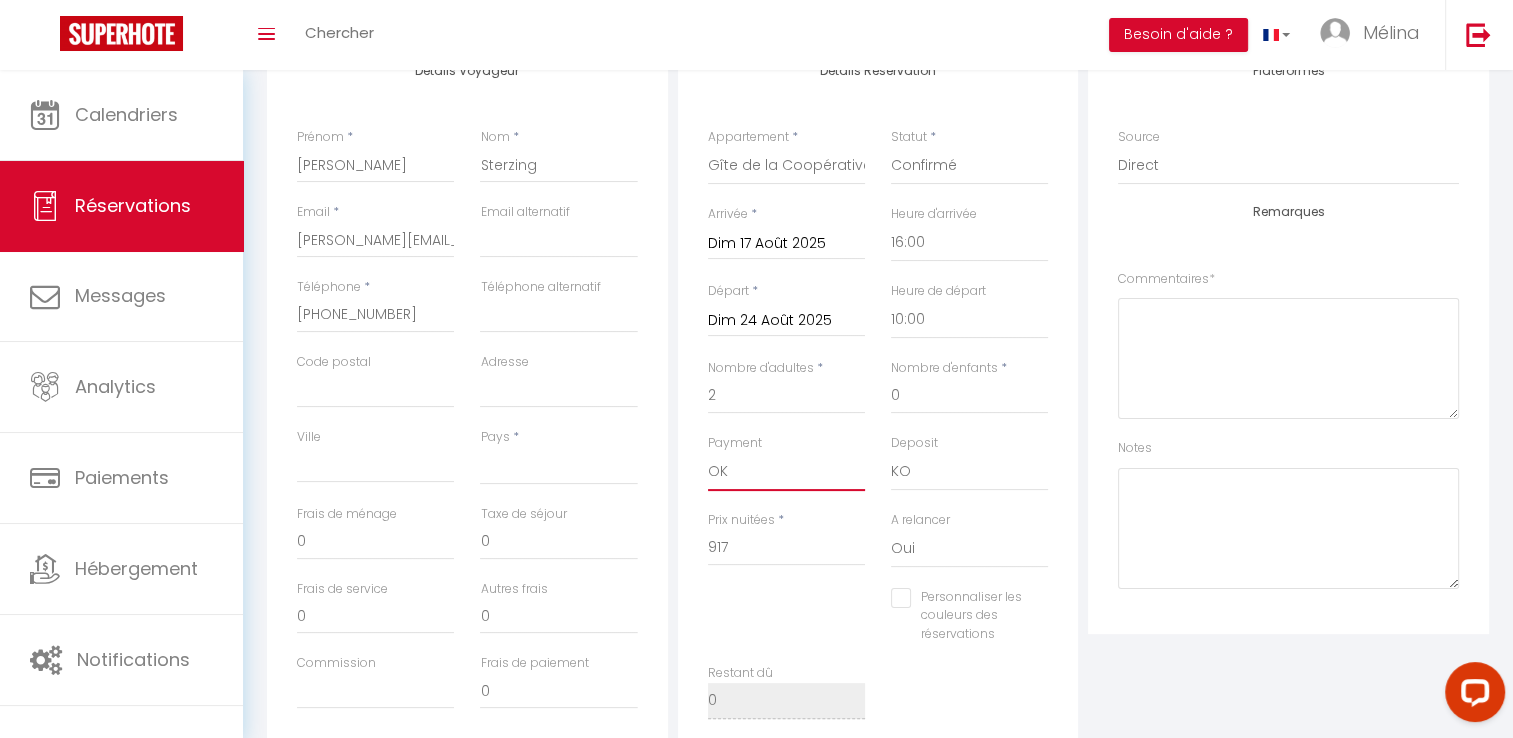 click on "OK   KO" at bounding box center (786, 472) 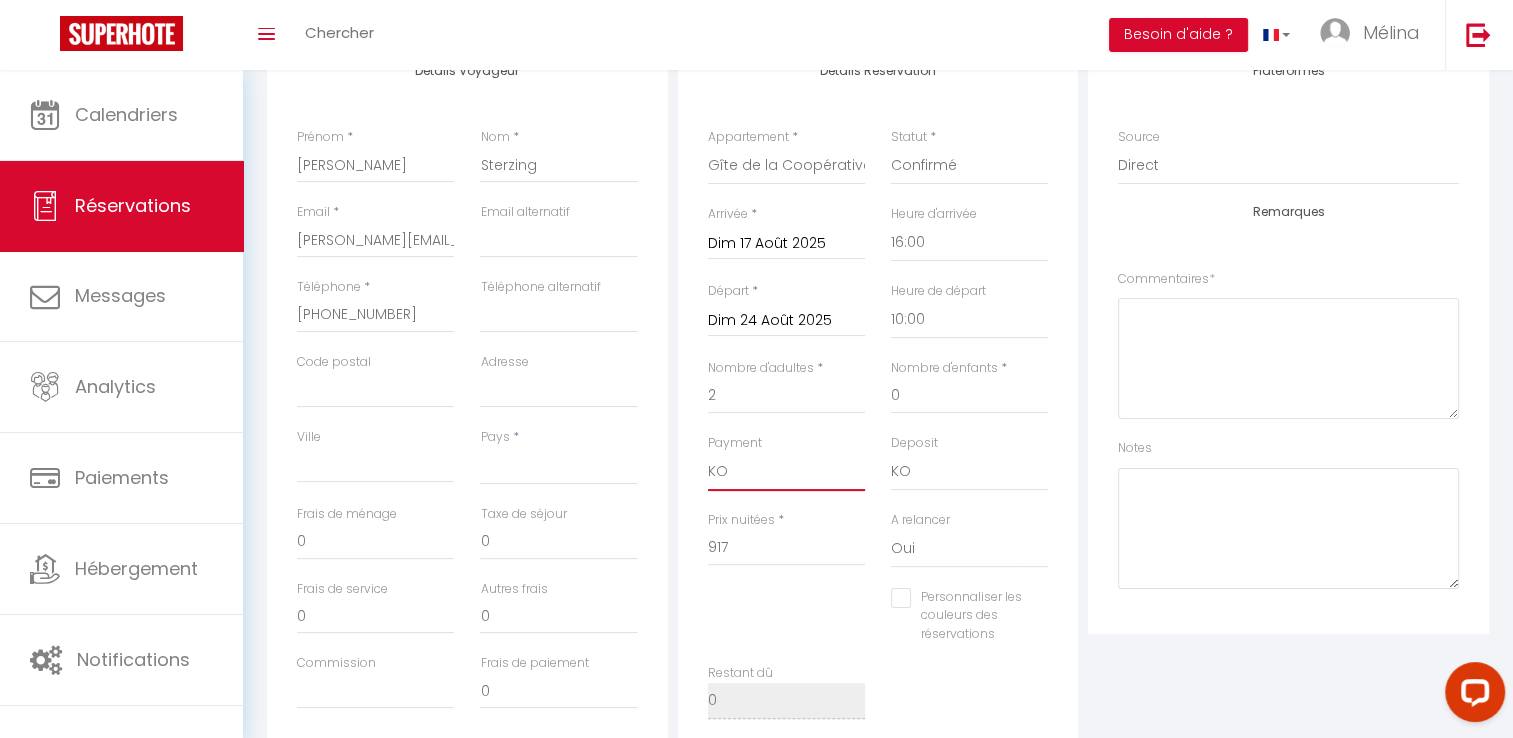 click on "OK   KO" at bounding box center (786, 472) 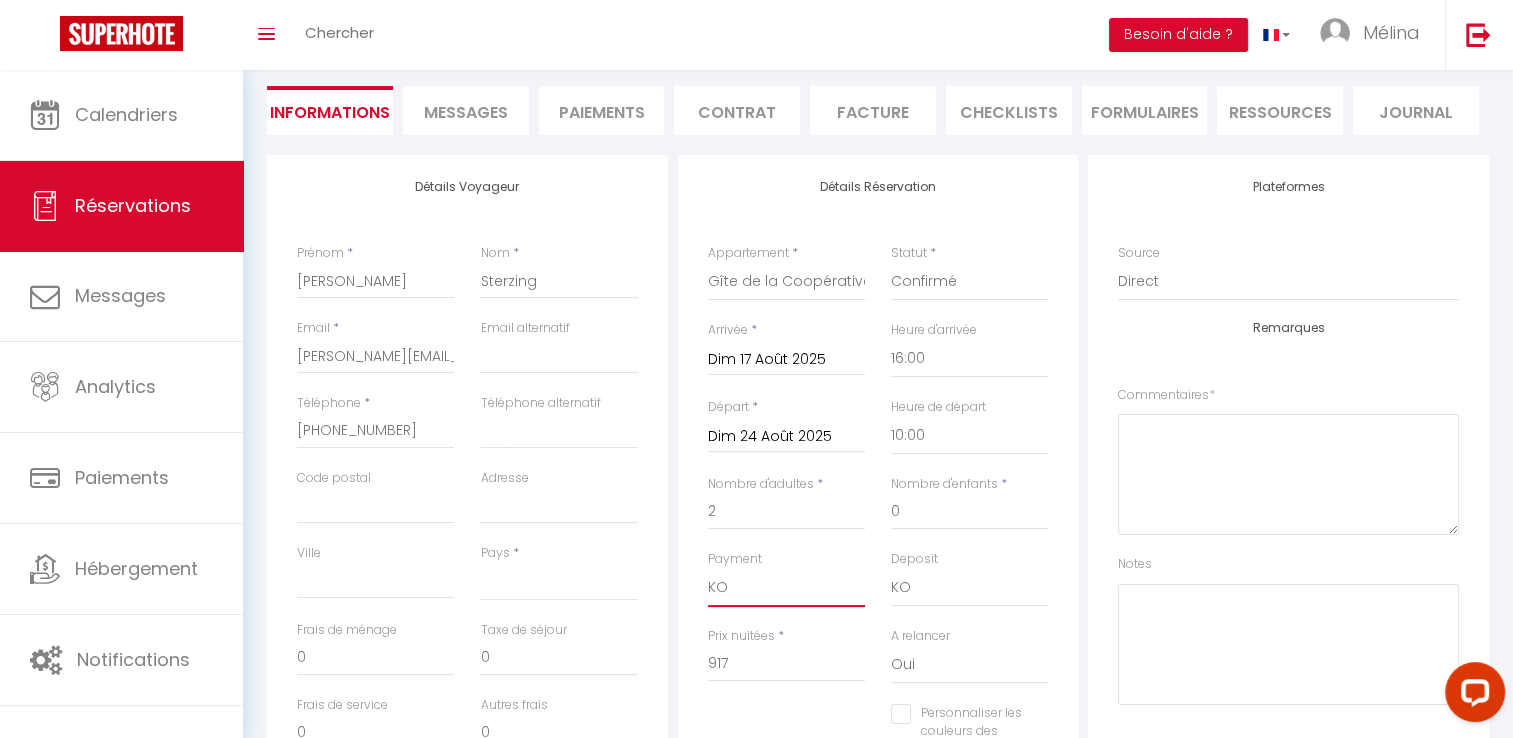 scroll, scrollTop: 0, scrollLeft: 0, axis: both 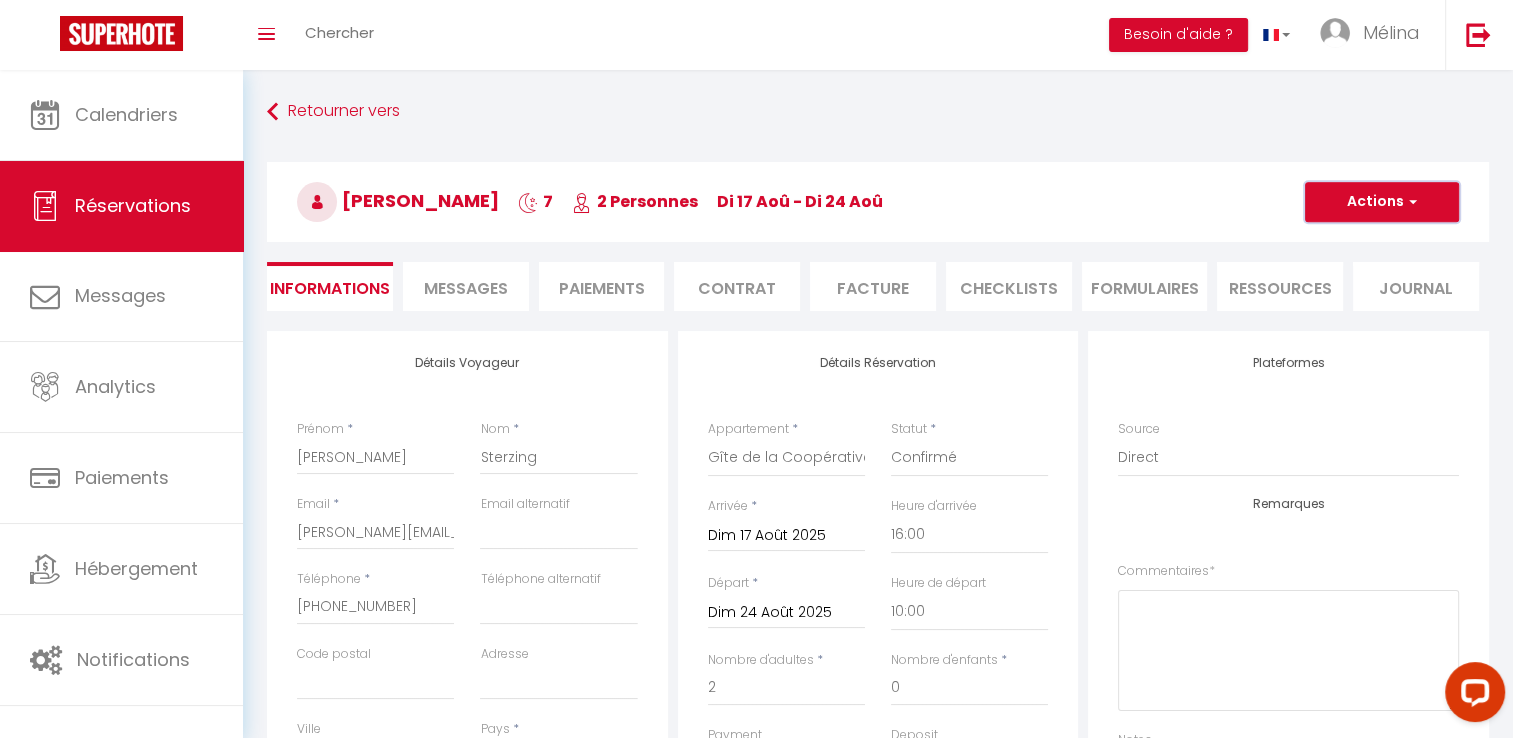click on "Actions" at bounding box center (1382, 202) 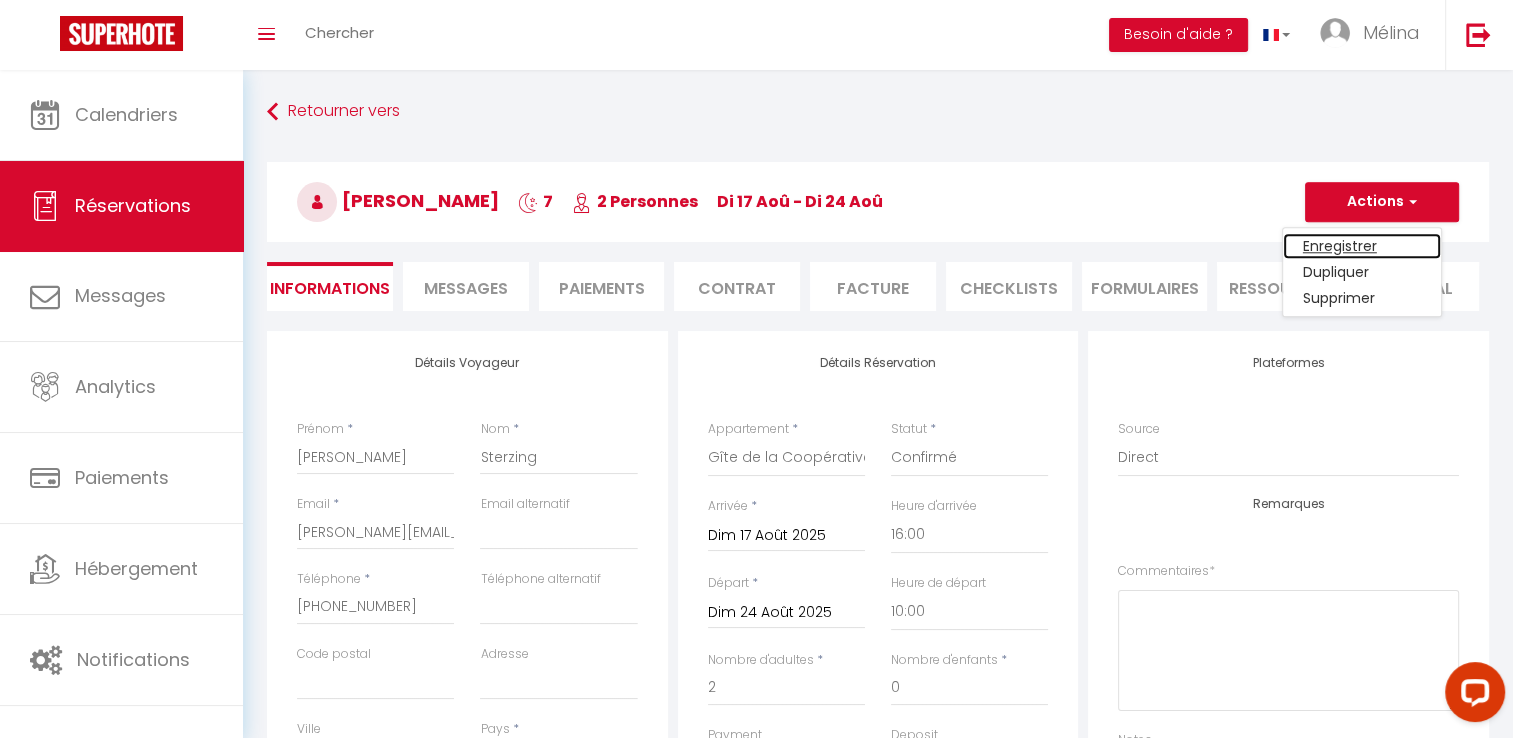 click on "Enregistrer" at bounding box center (1362, 246) 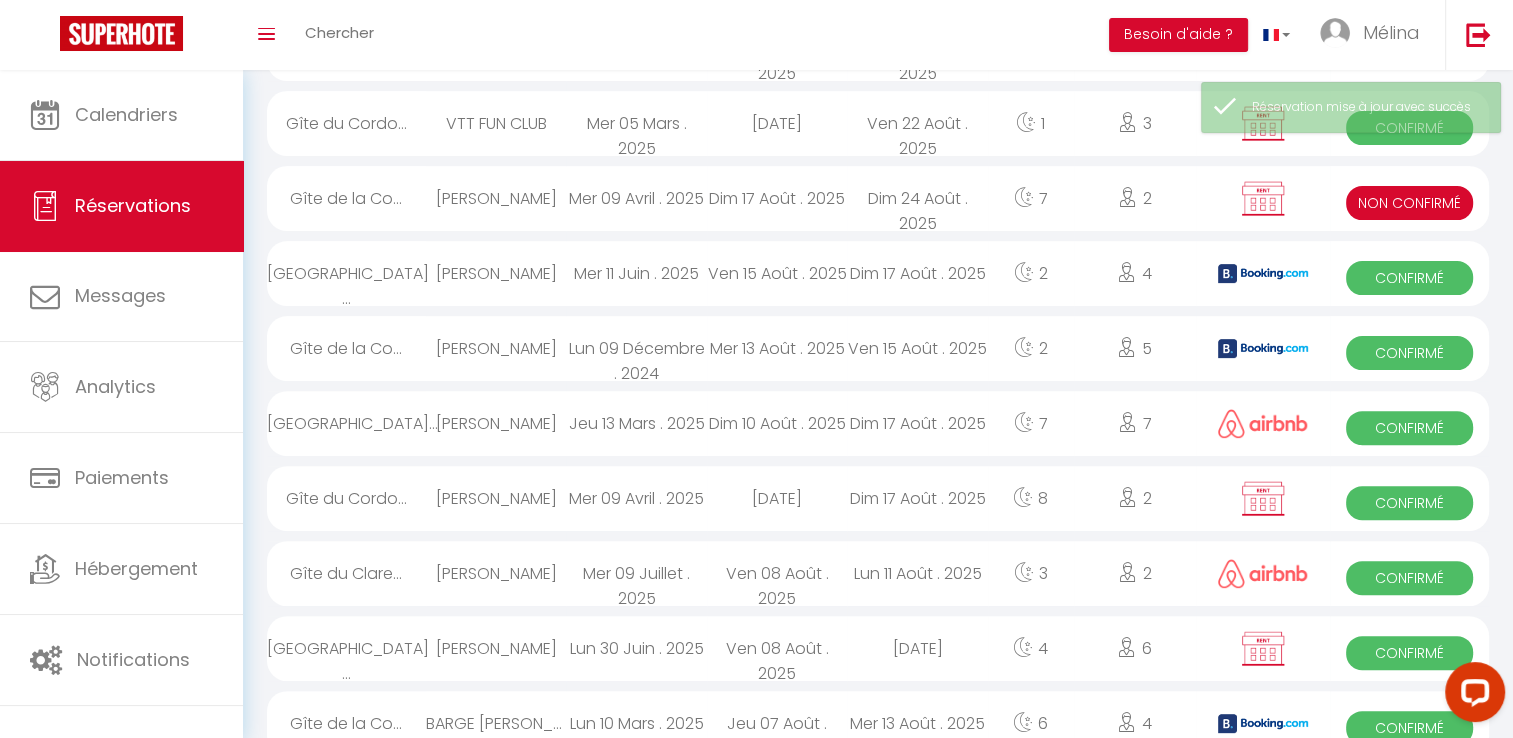 scroll, scrollTop: 488, scrollLeft: 0, axis: vertical 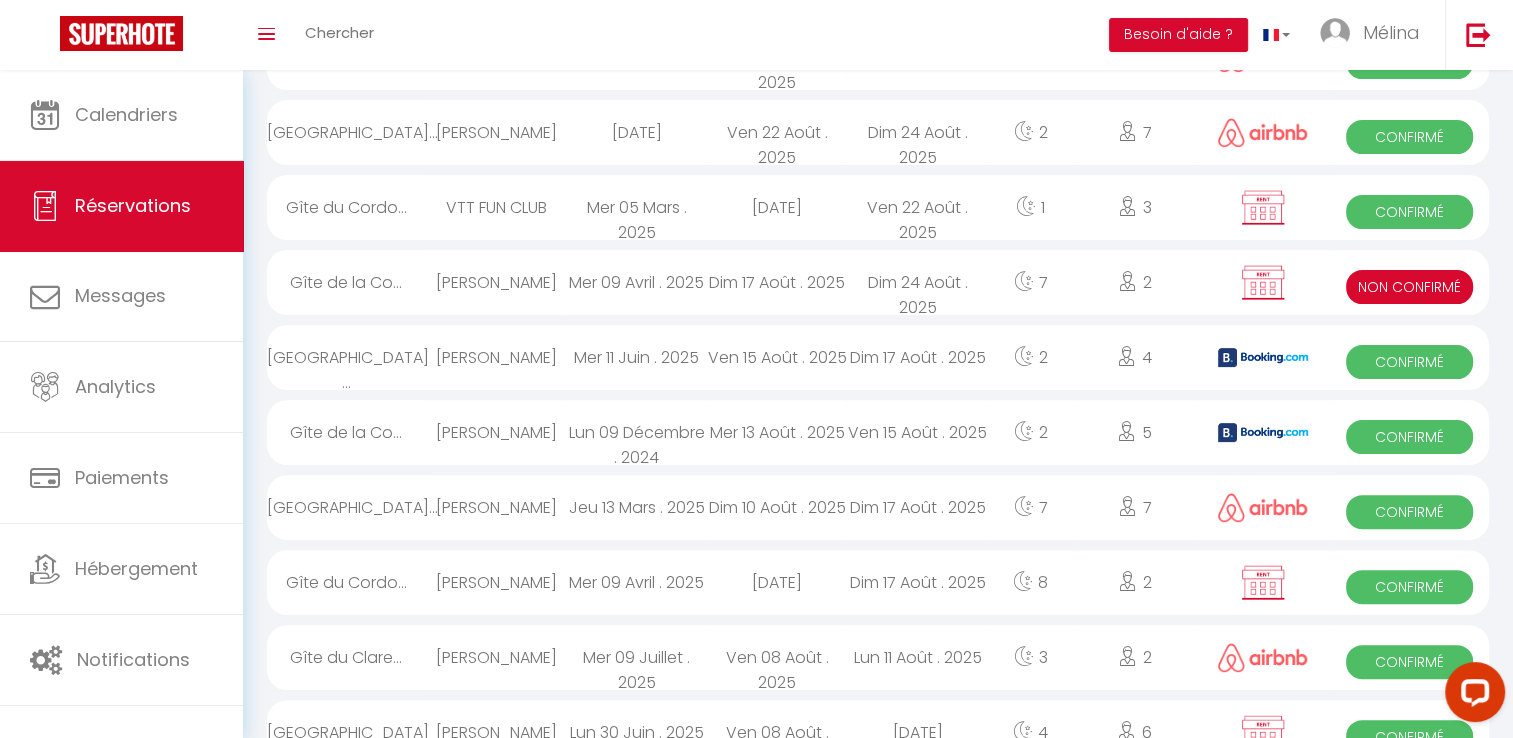 click on "Mer 09 Avril . 2025" at bounding box center [636, 582] 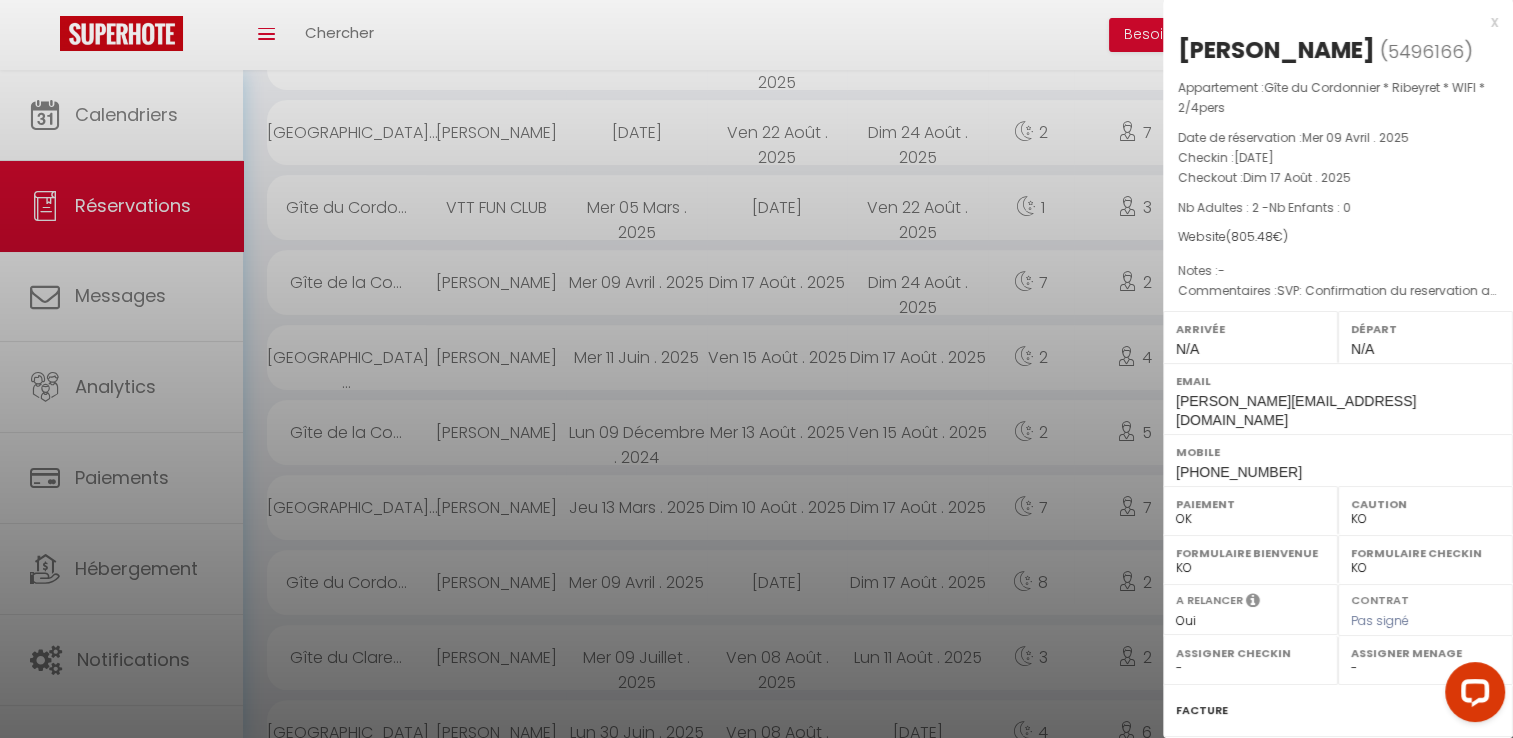 scroll, scrollTop: 210, scrollLeft: 0, axis: vertical 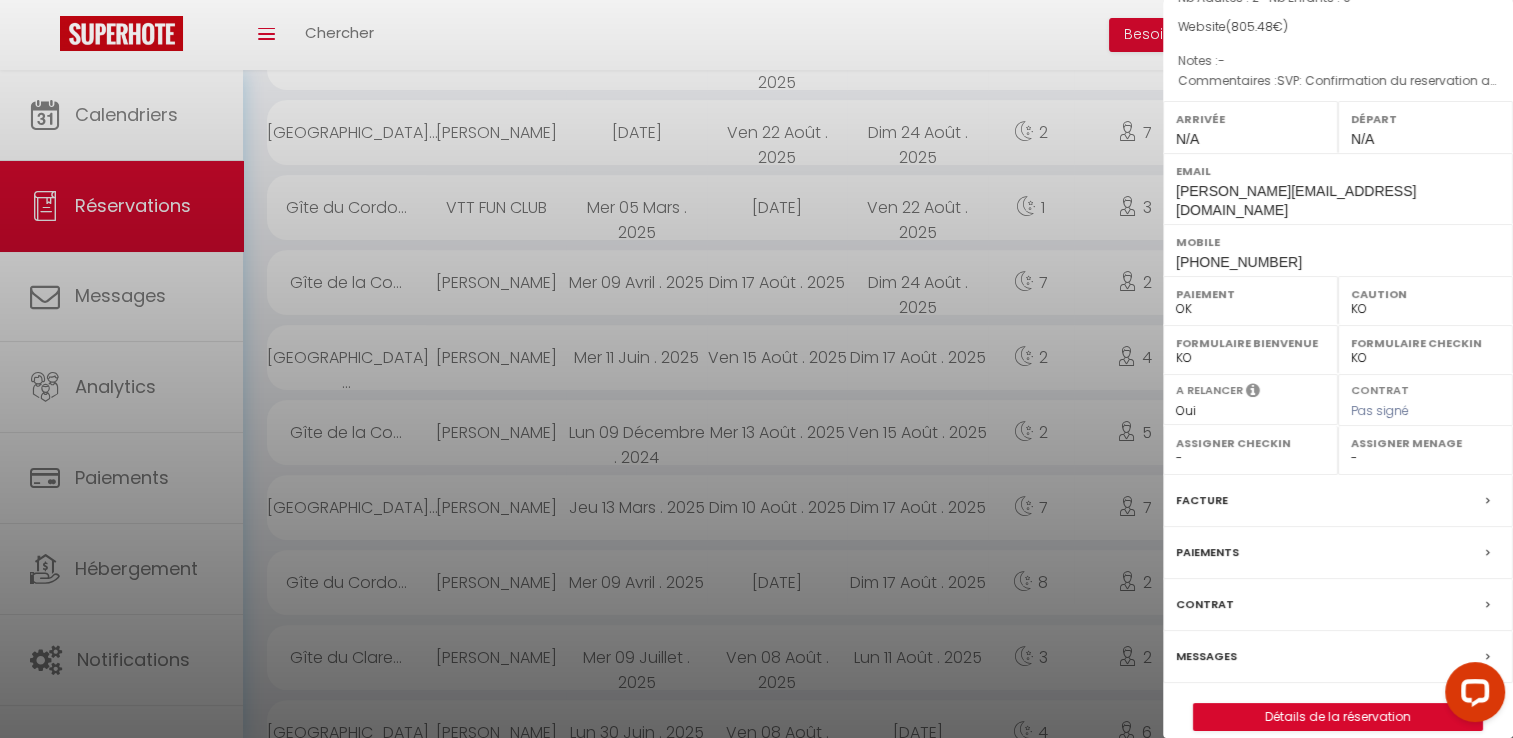 click on "Paiements" at bounding box center [1207, 552] 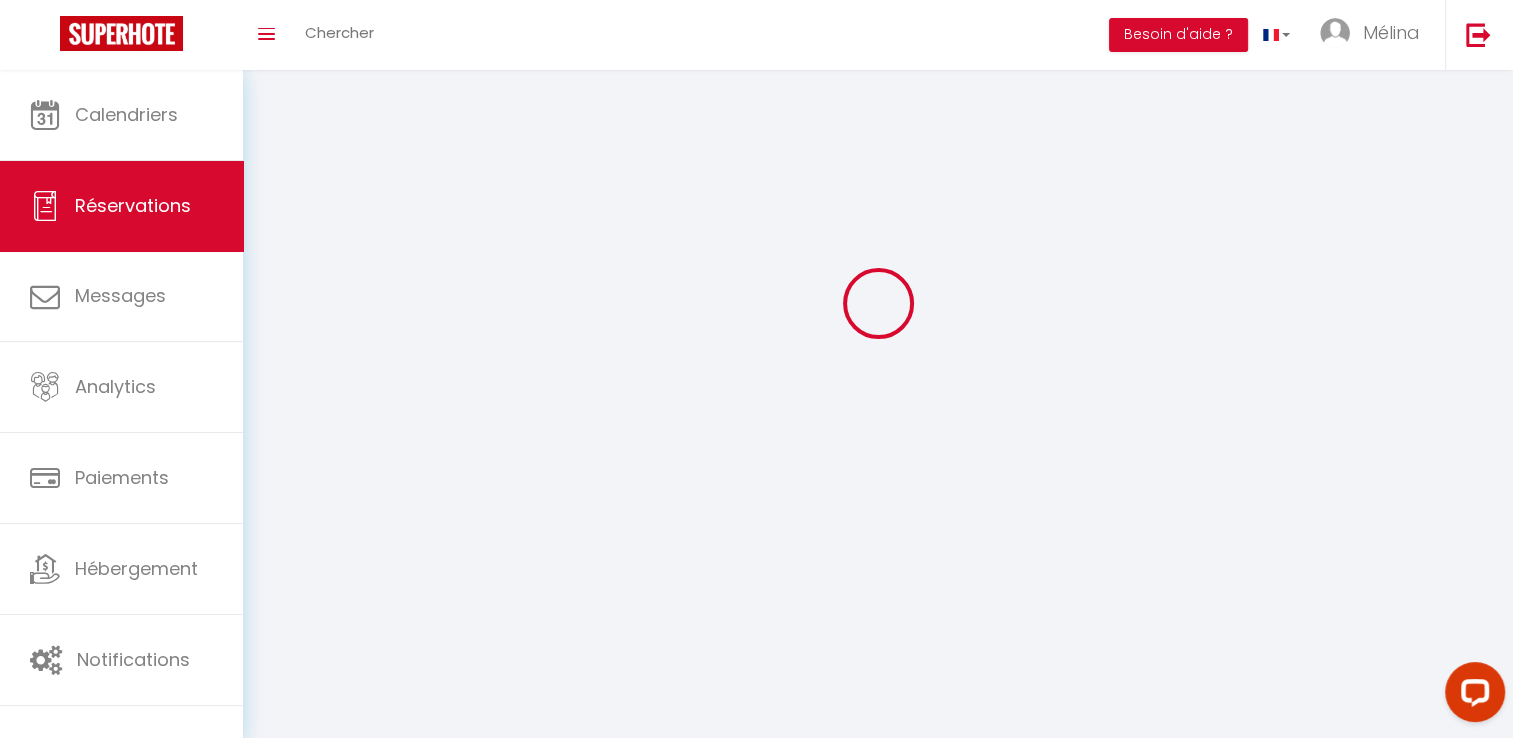 scroll, scrollTop: 0, scrollLeft: 0, axis: both 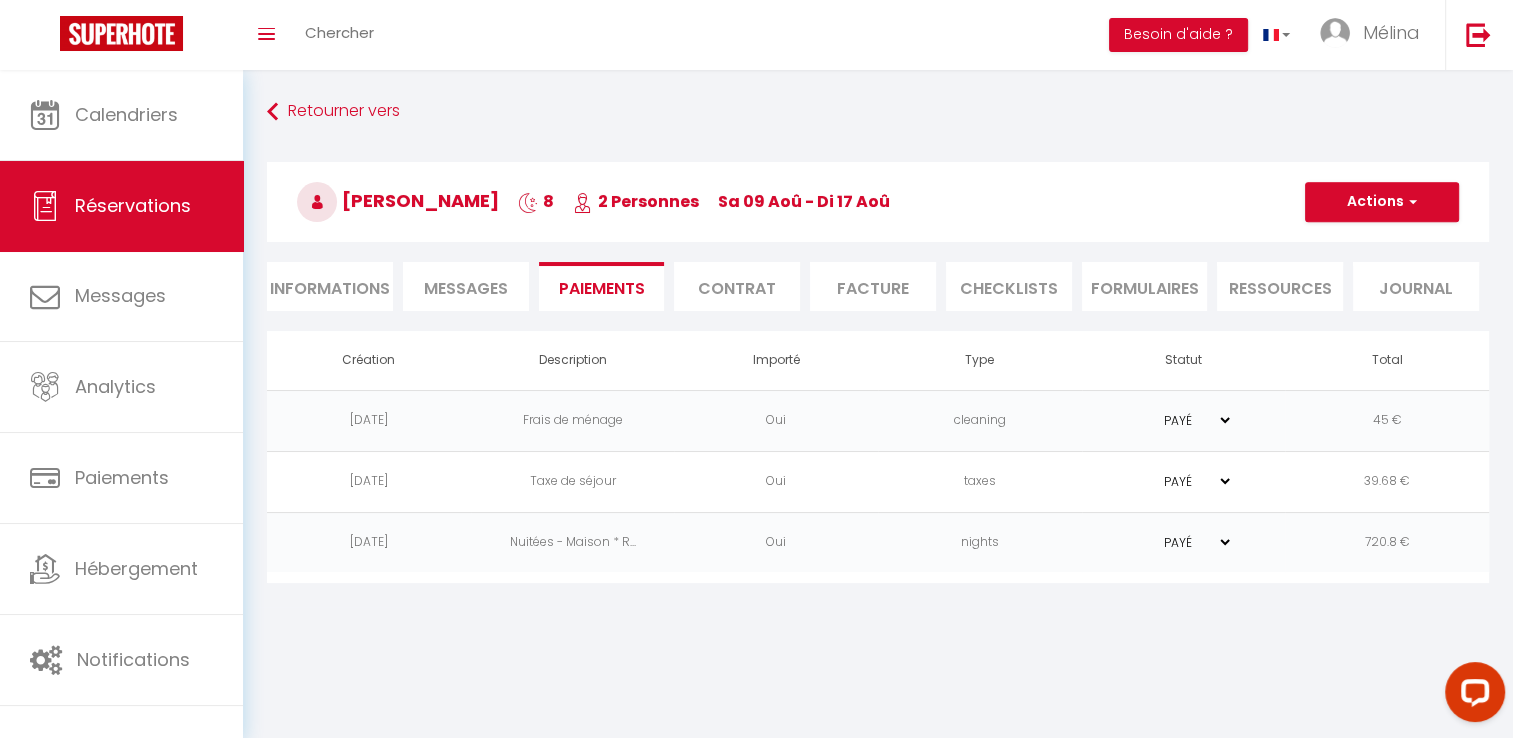 click on "Nuitées - Maison * R..." at bounding box center (573, 542) 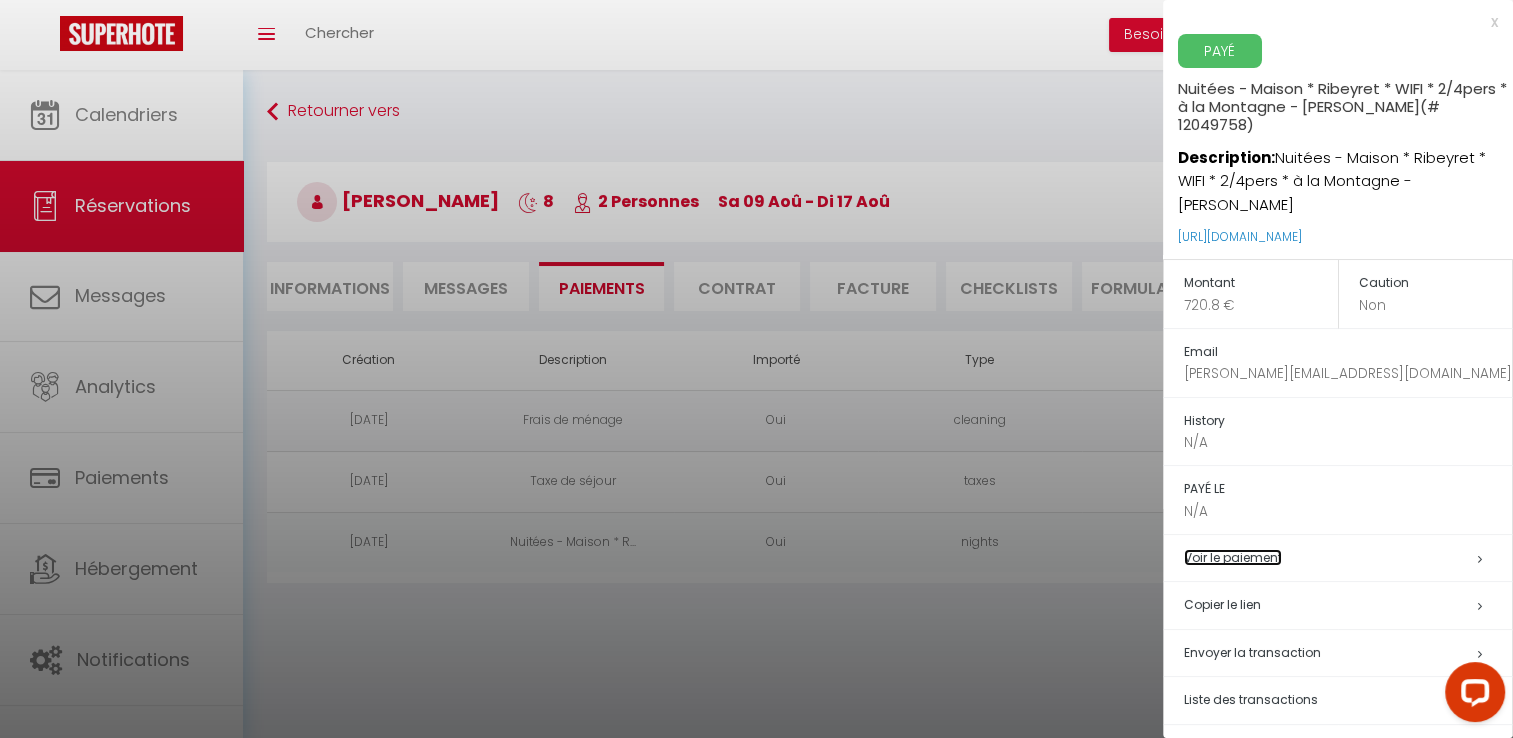 click on "Voir le paiement" at bounding box center [1233, 557] 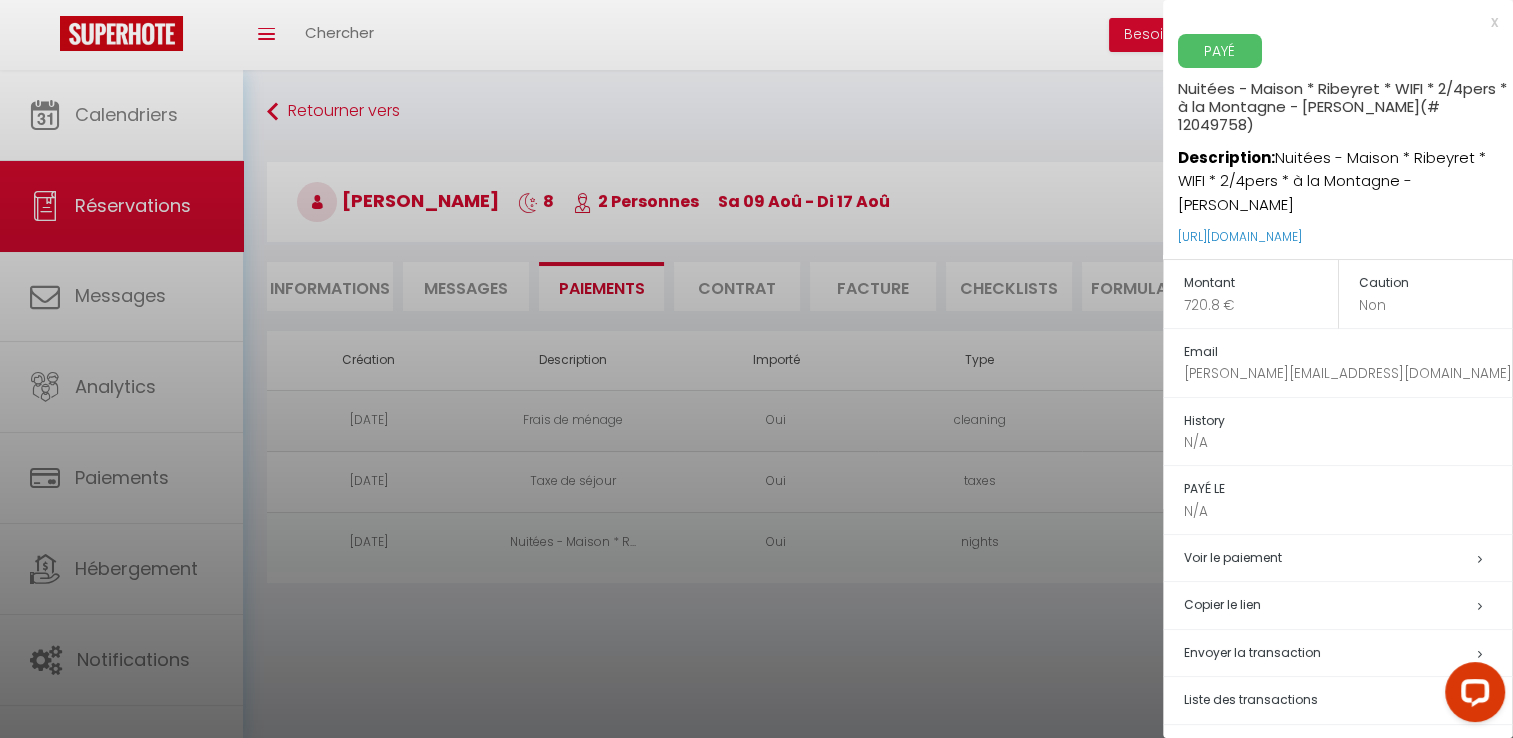 click at bounding box center (756, 369) 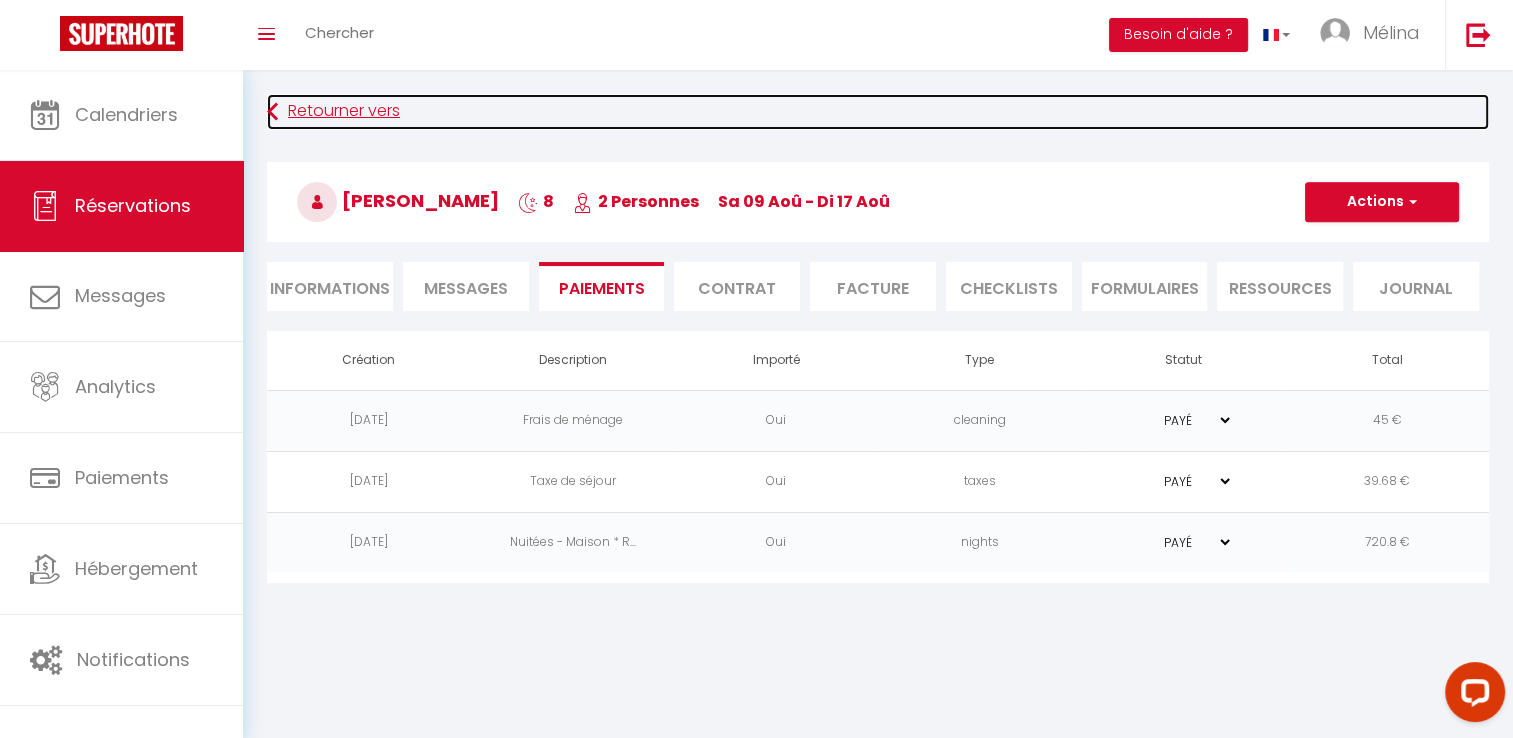 click on "Retourner vers" at bounding box center [878, 112] 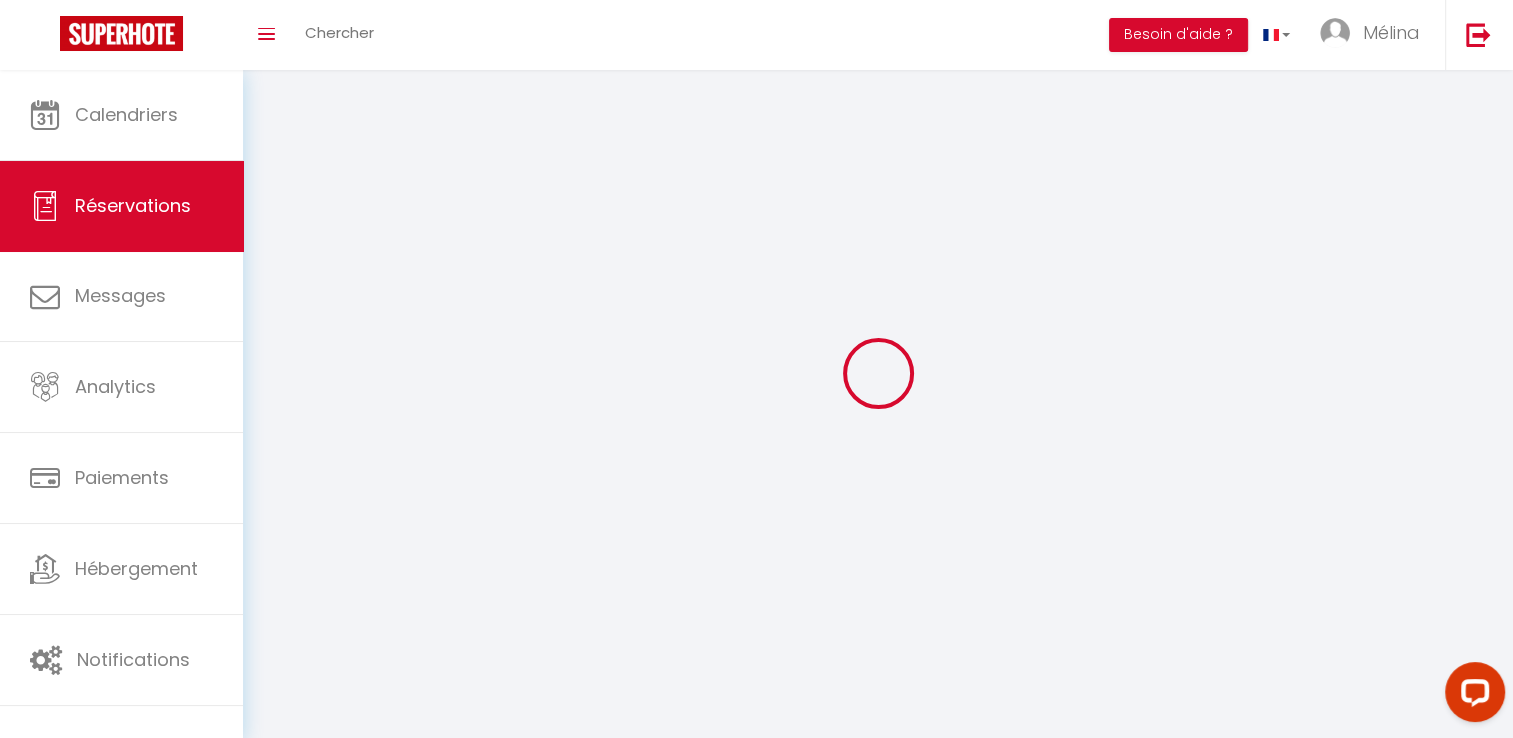 scroll, scrollTop: 388, scrollLeft: 0, axis: vertical 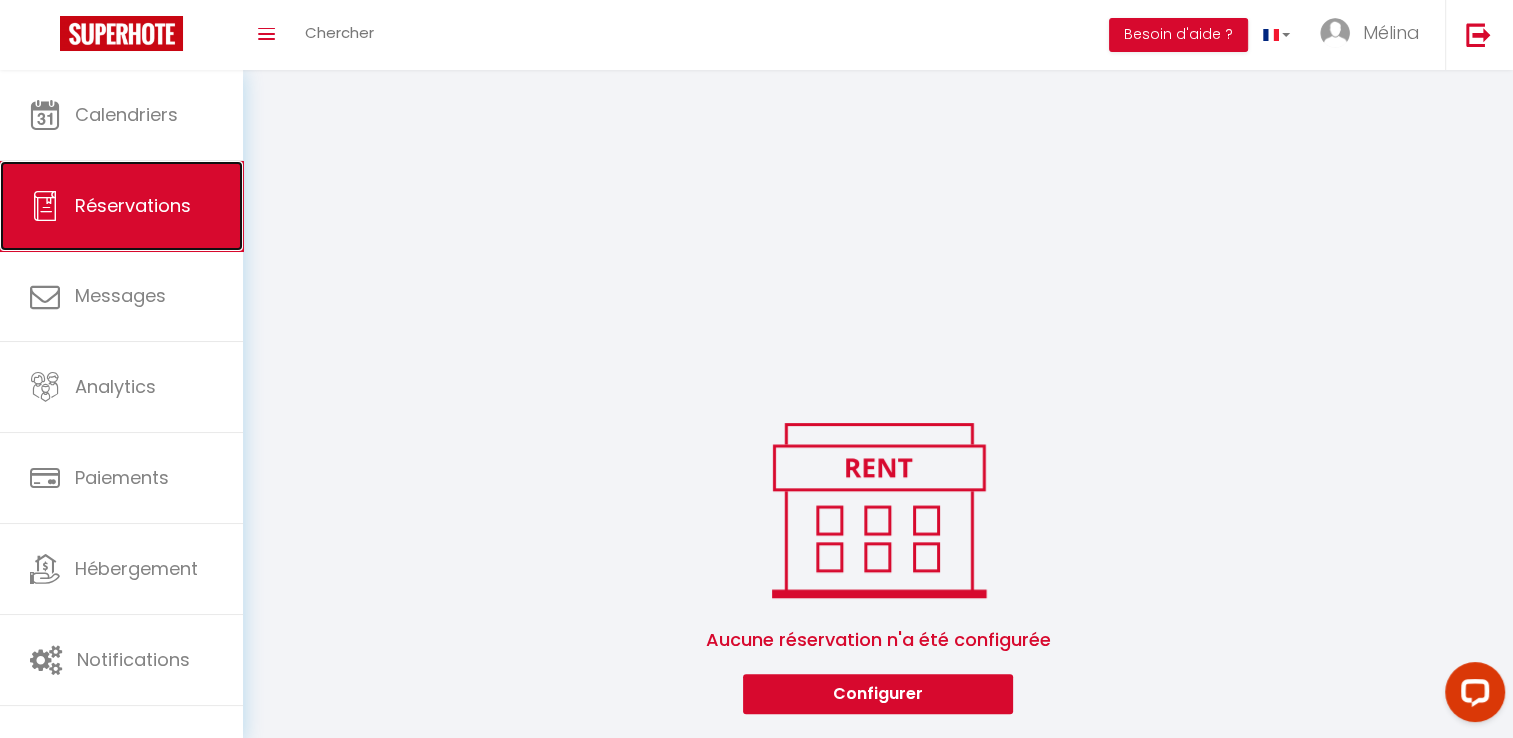 click on "Réservations" at bounding box center (121, 206) 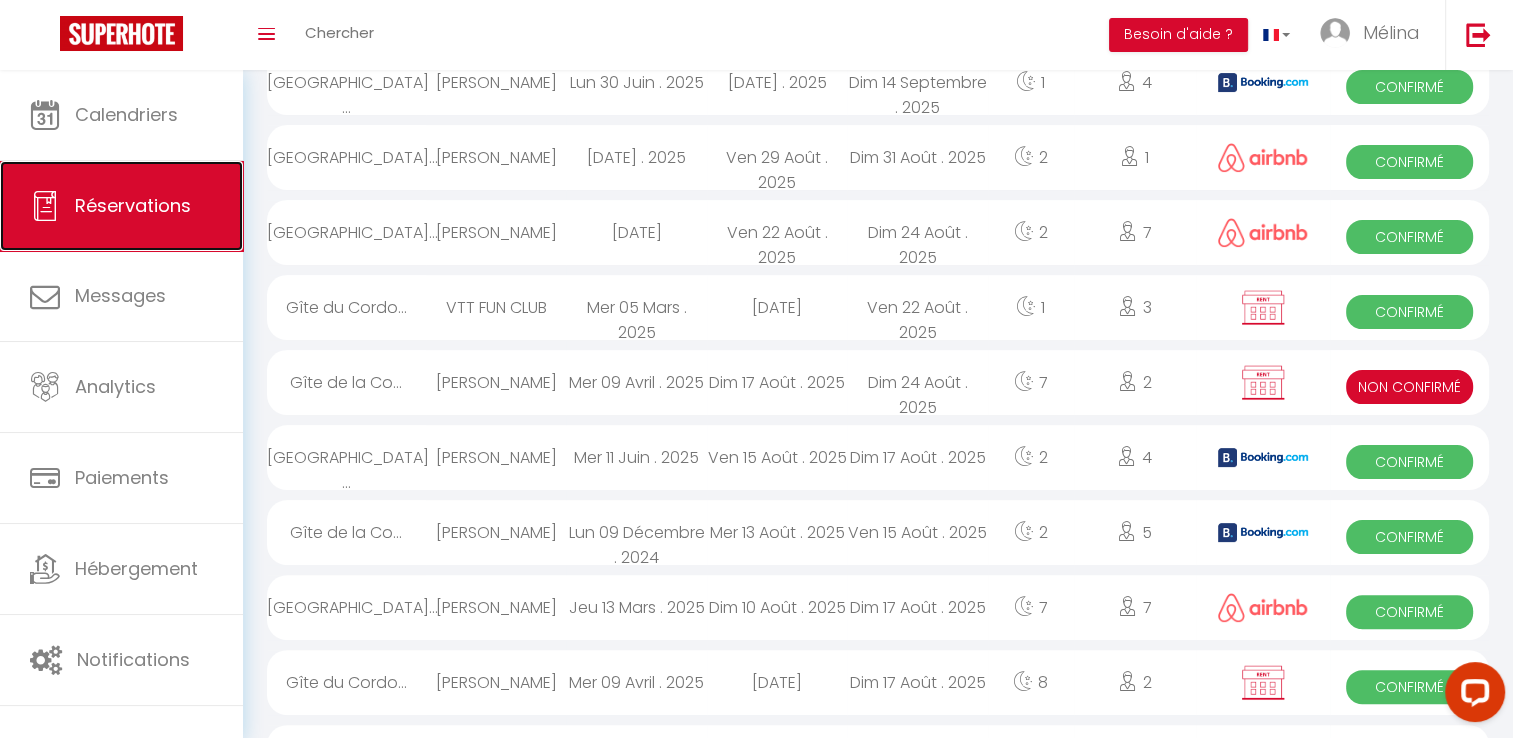 scroll, scrollTop: 496, scrollLeft: 0, axis: vertical 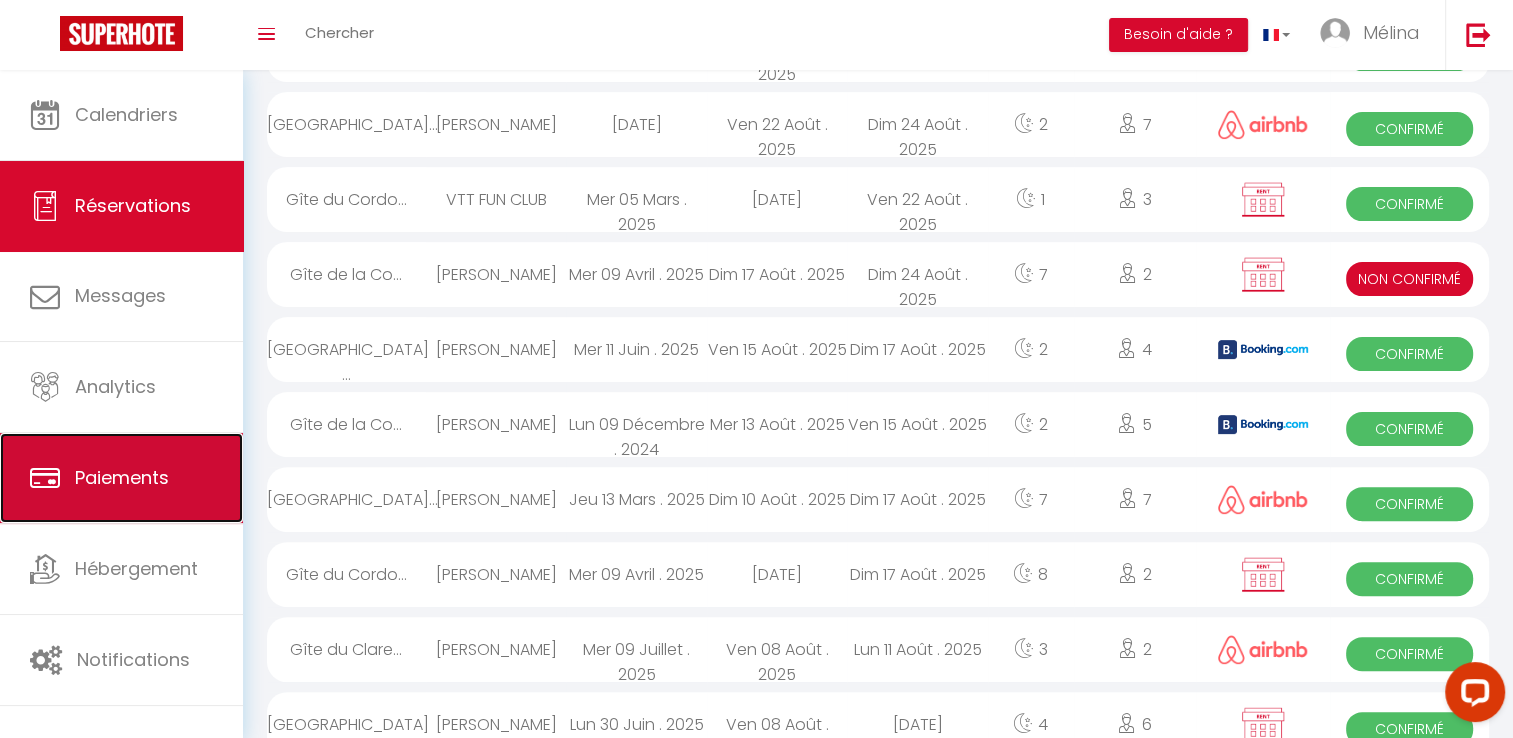 click on "Paiements" at bounding box center (122, 477) 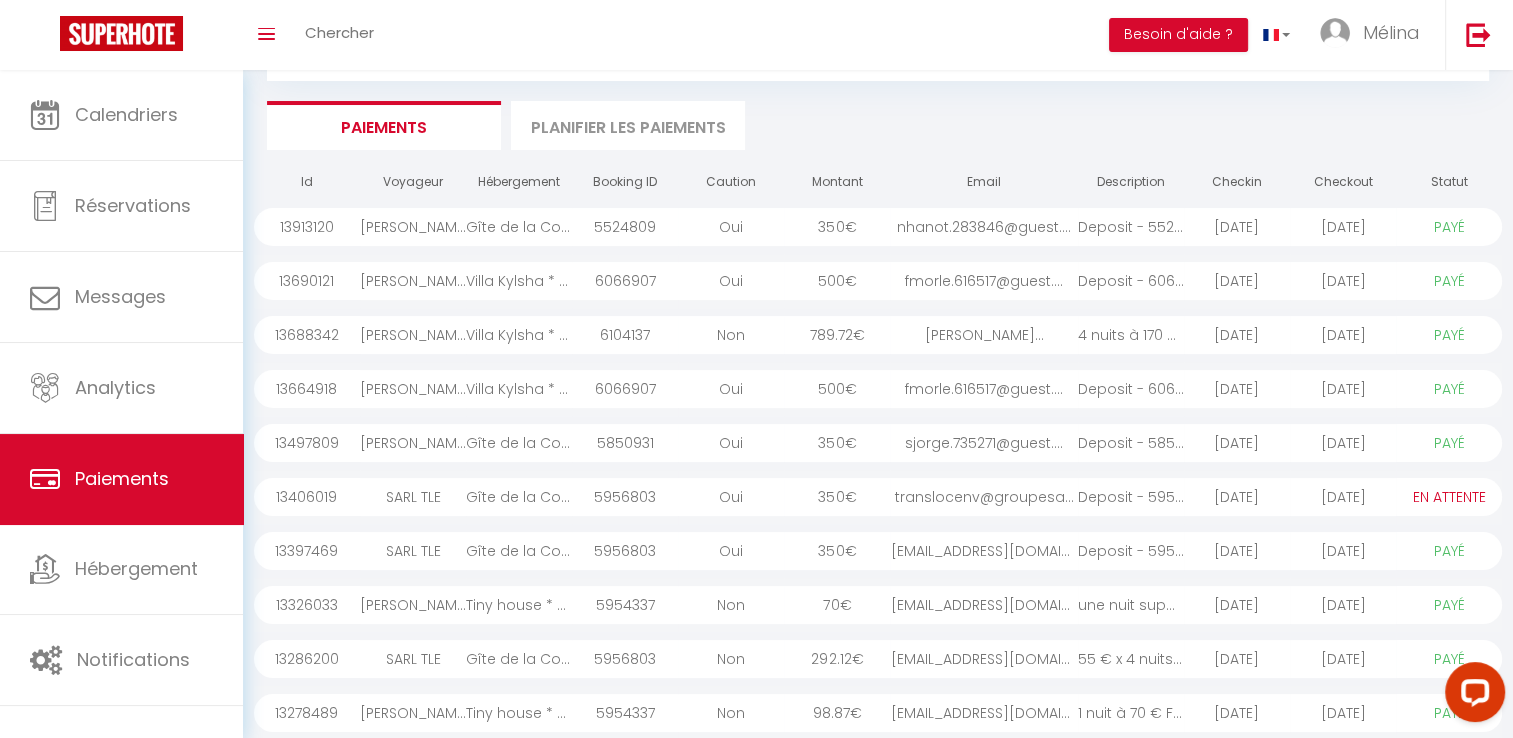 scroll, scrollTop: 0, scrollLeft: 0, axis: both 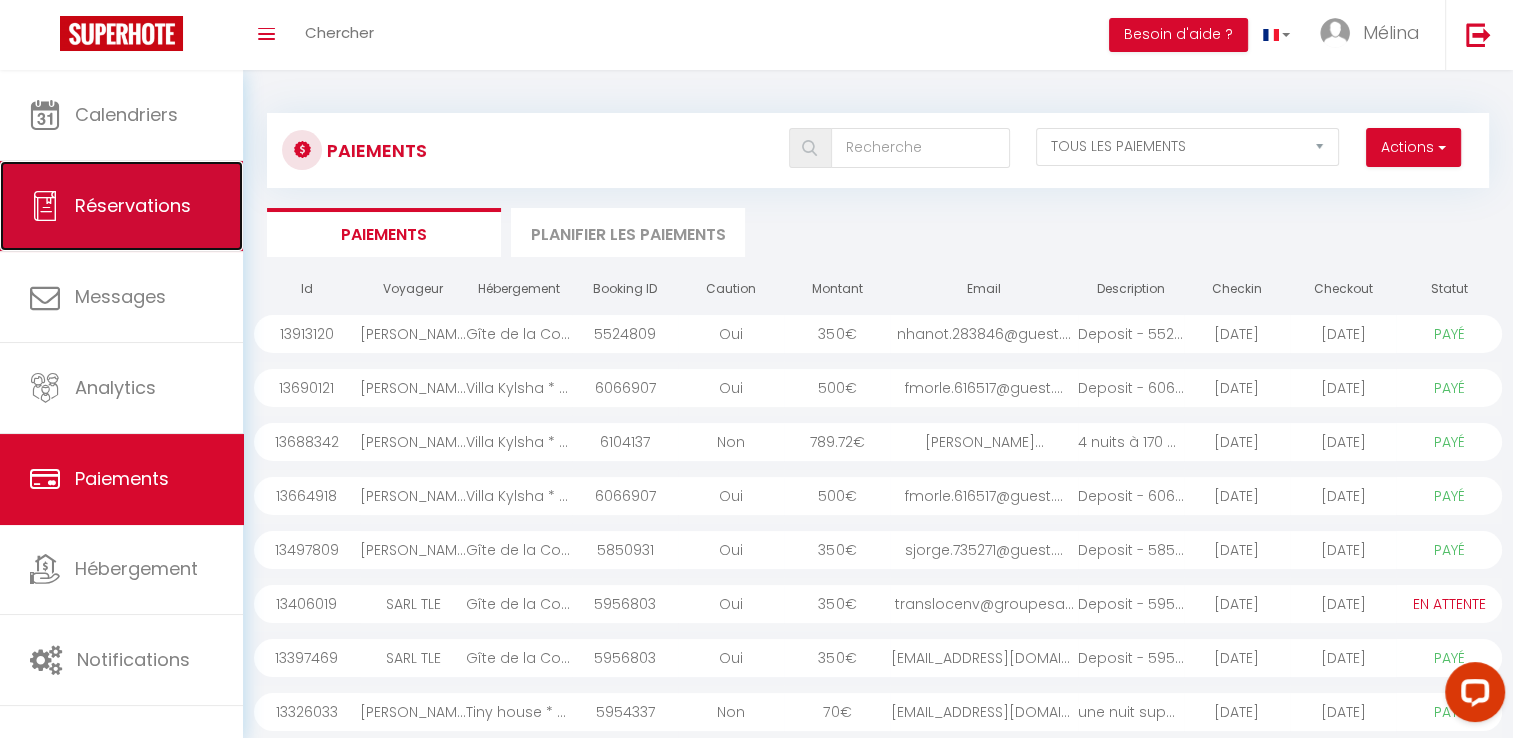 click on "Réservations" at bounding box center (133, 205) 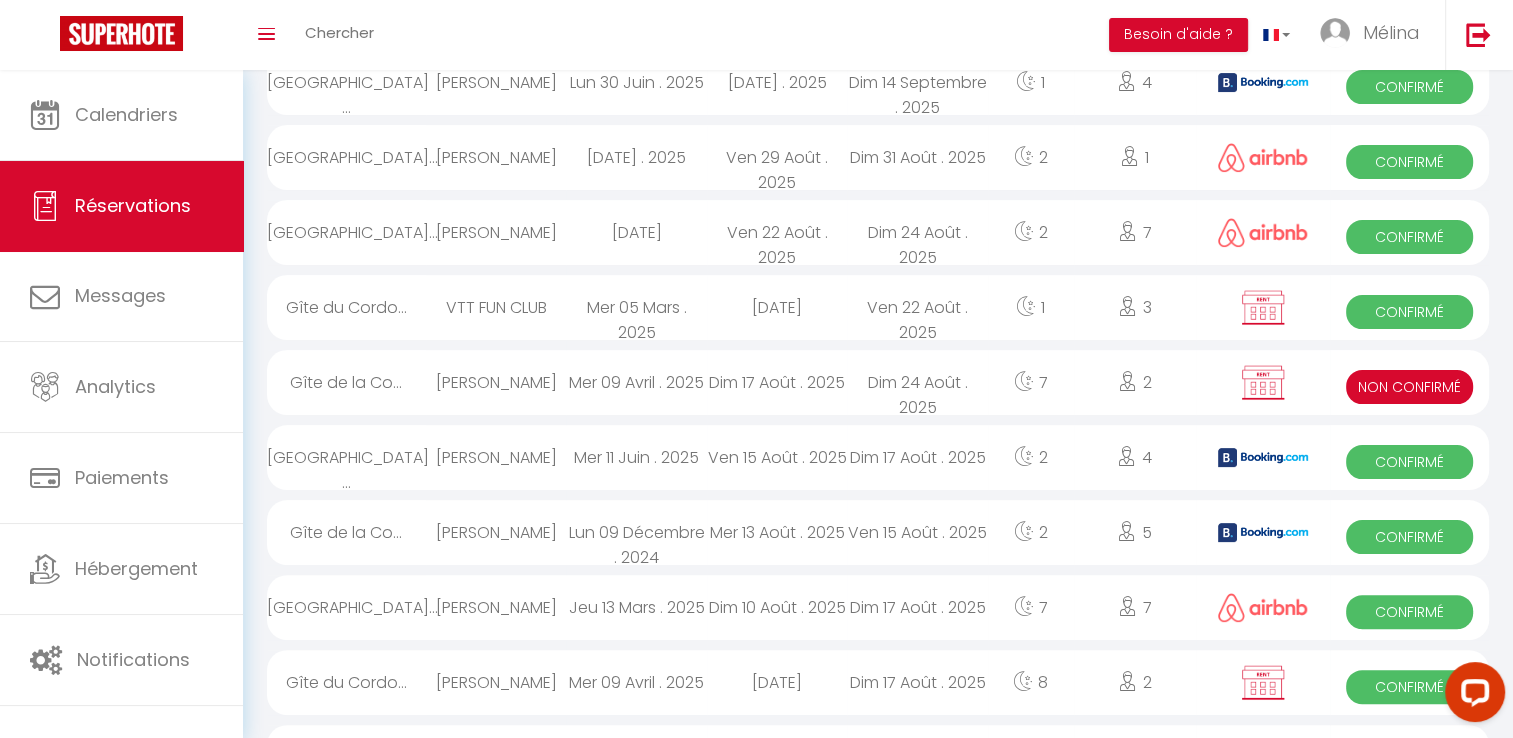 scroll, scrollTop: 387, scrollLeft: 0, axis: vertical 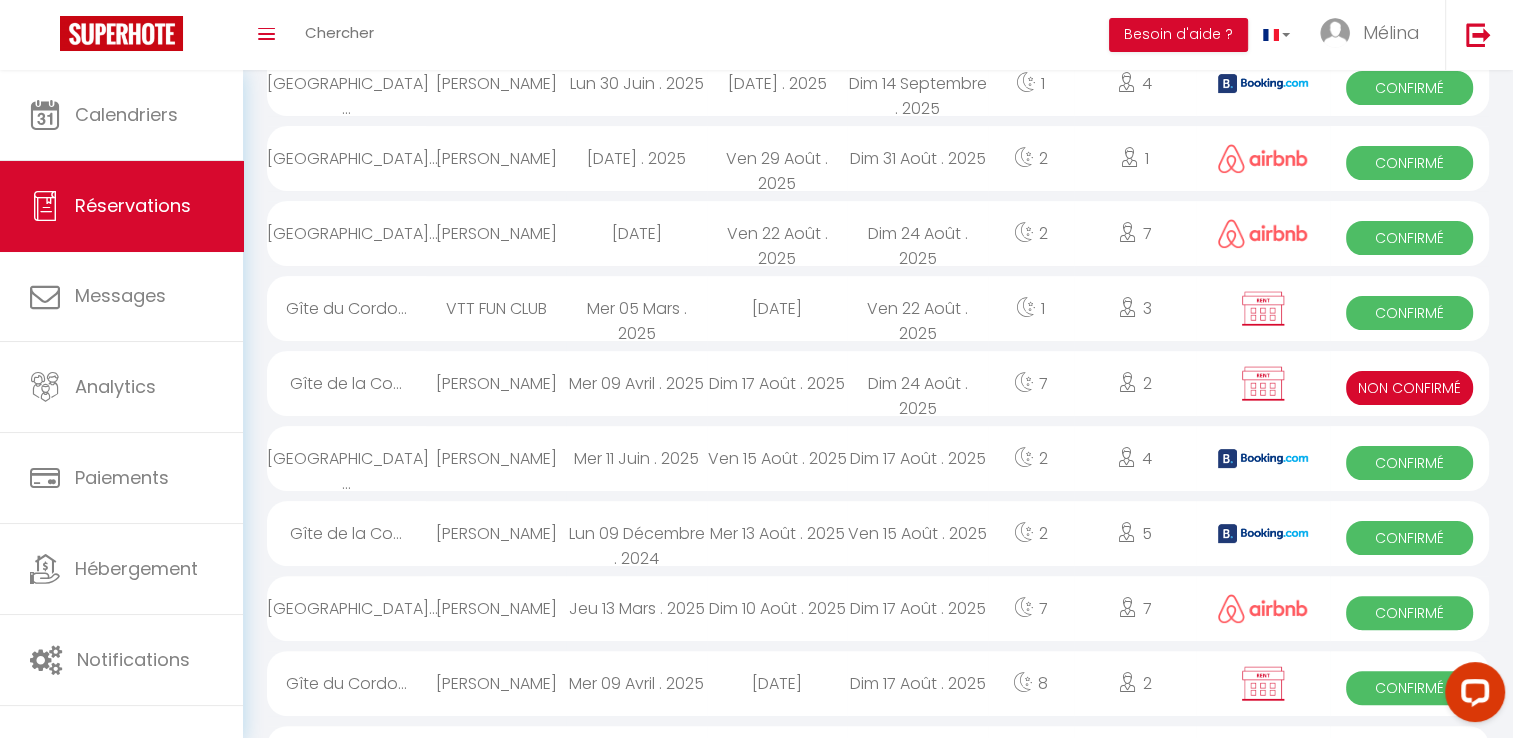click on "Mer 09 Avril . 2025" at bounding box center [636, 383] 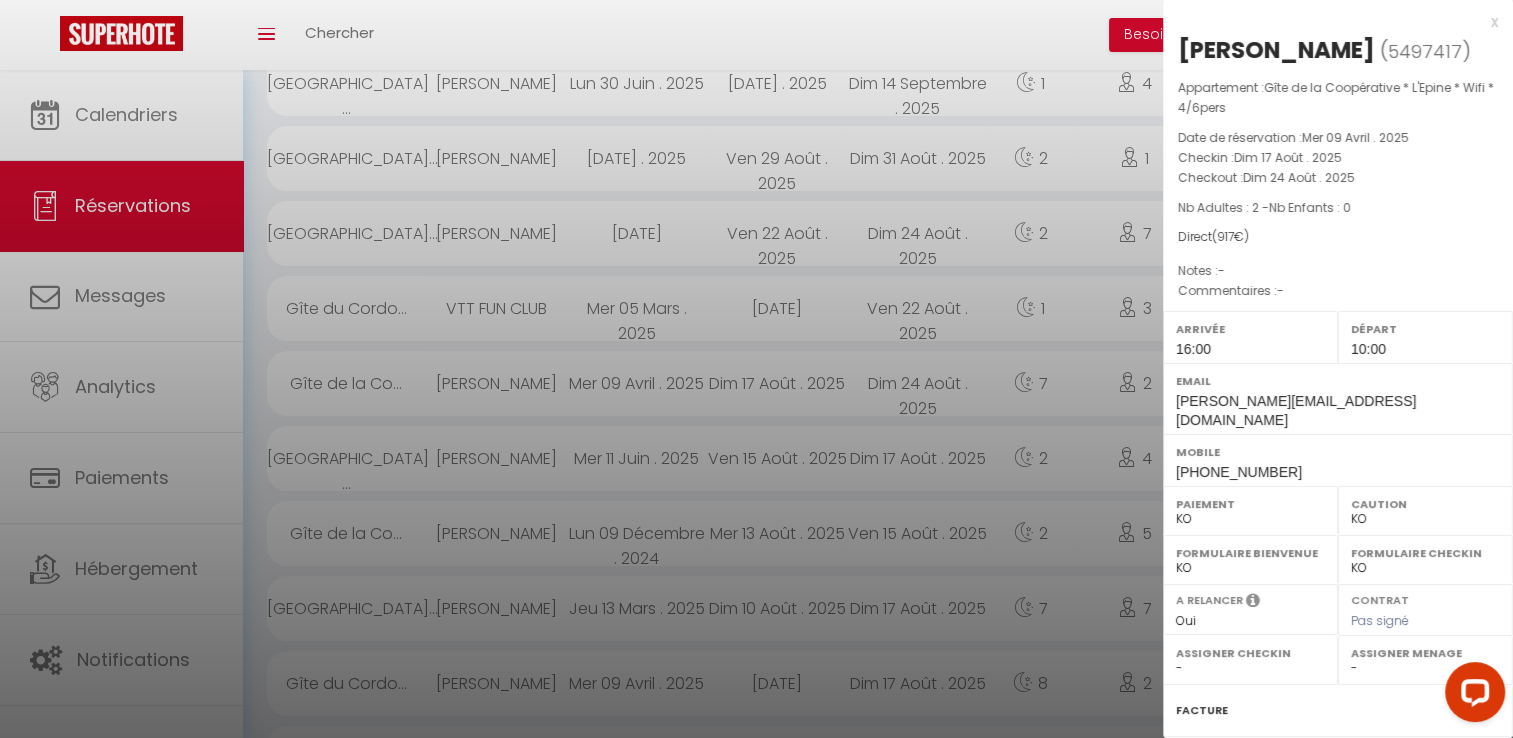 scroll, scrollTop: 210, scrollLeft: 0, axis: vertical 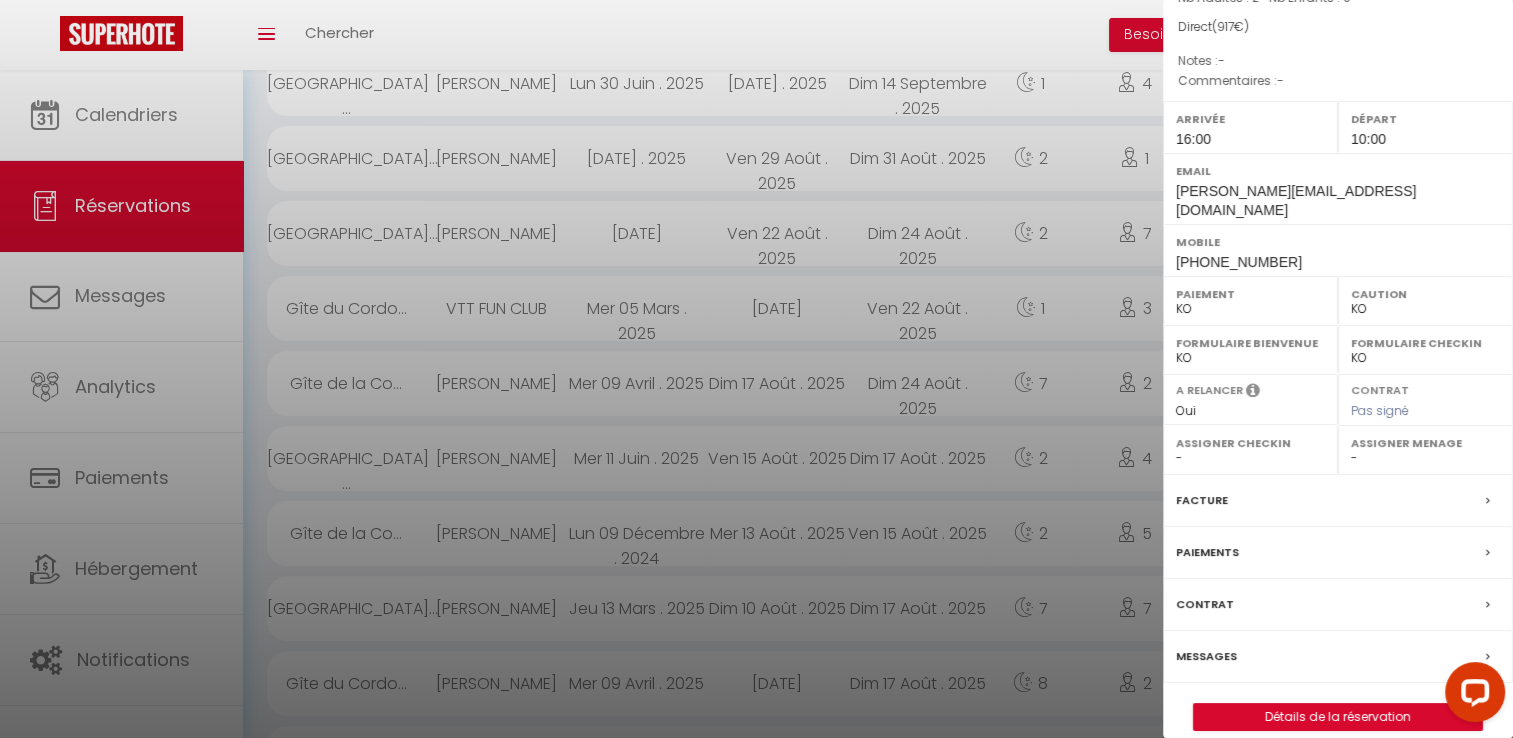 click on "Paiements" at bounding box center (1207, 552) 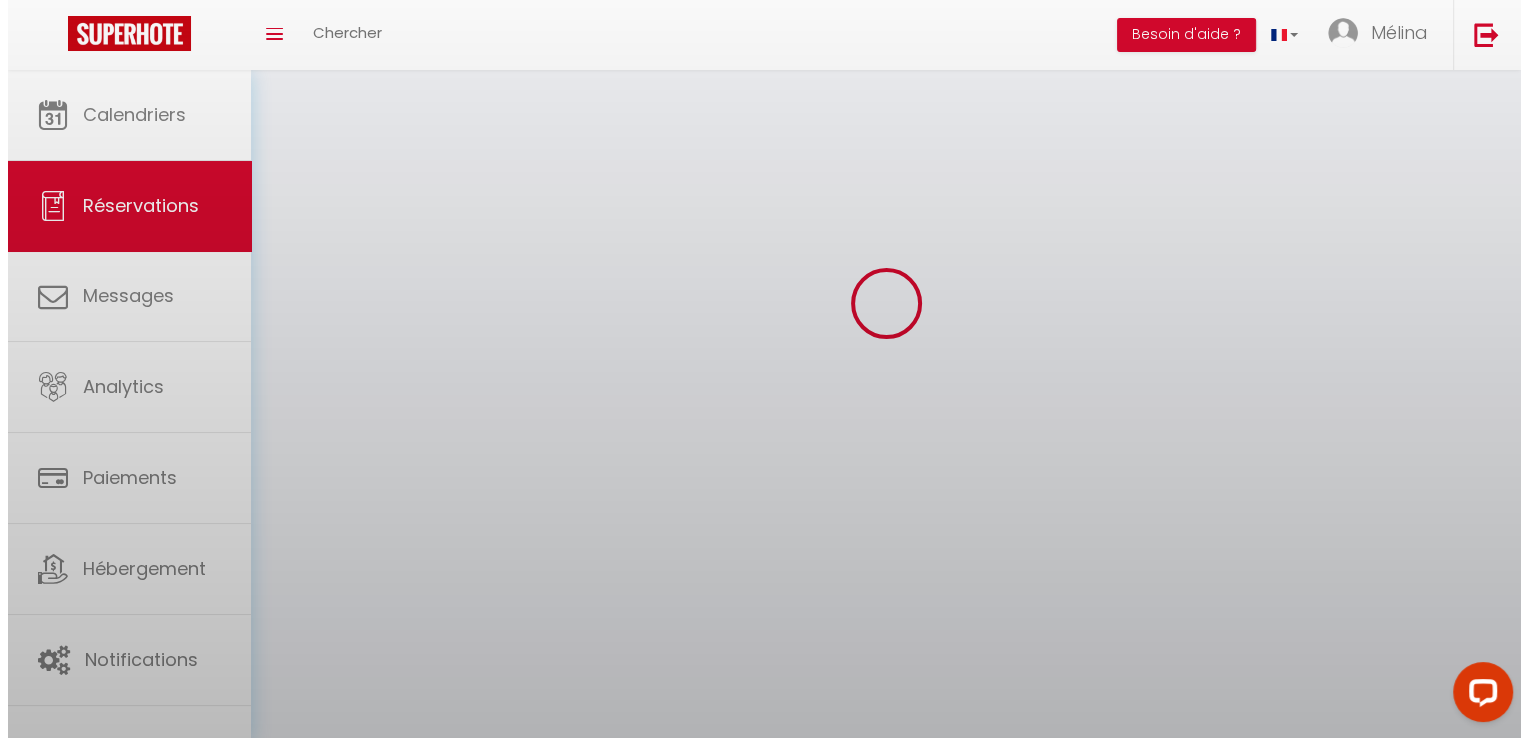 scroll, scrollTop: 0, scrollLeft: 0, axis: both 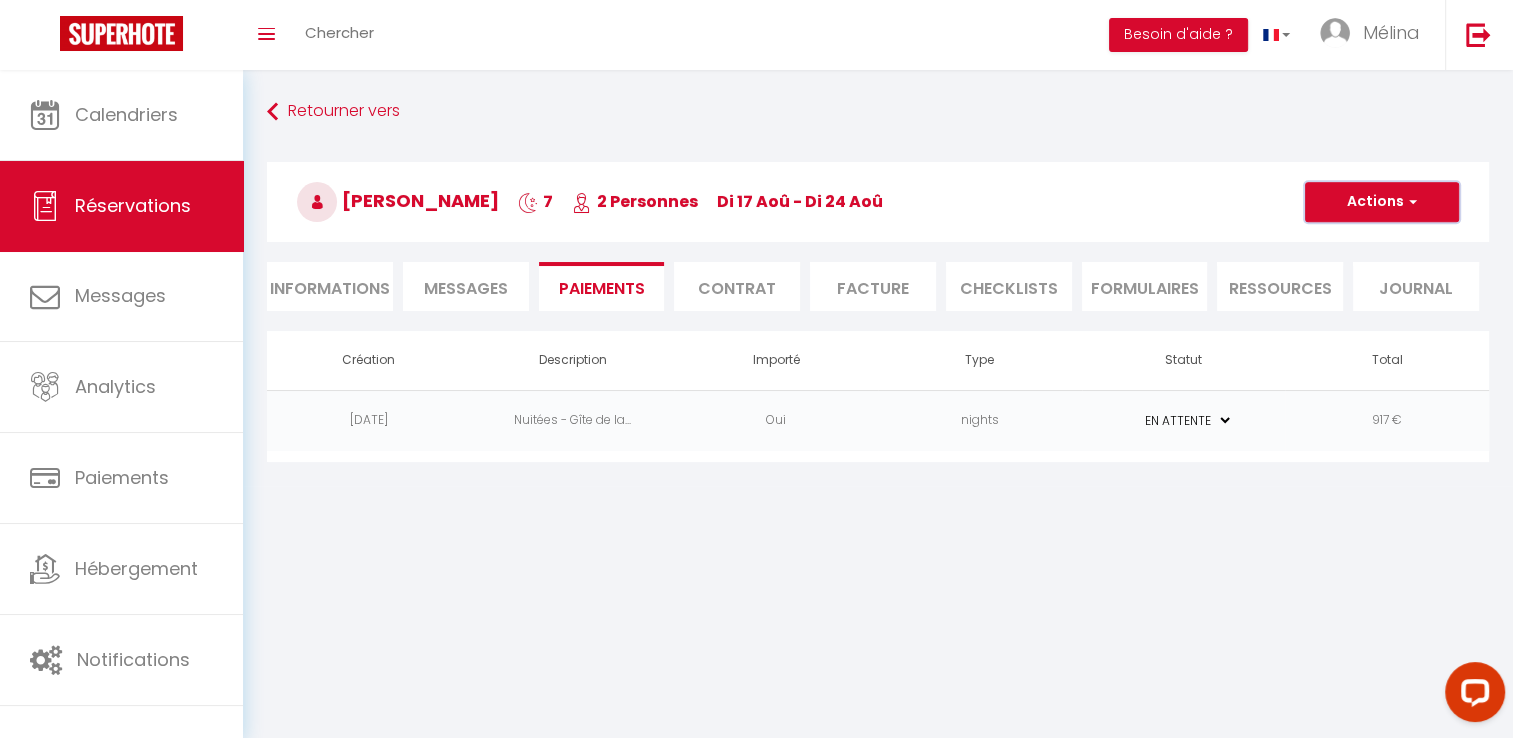 click on "Actions" at bounding box center (1382, 202) 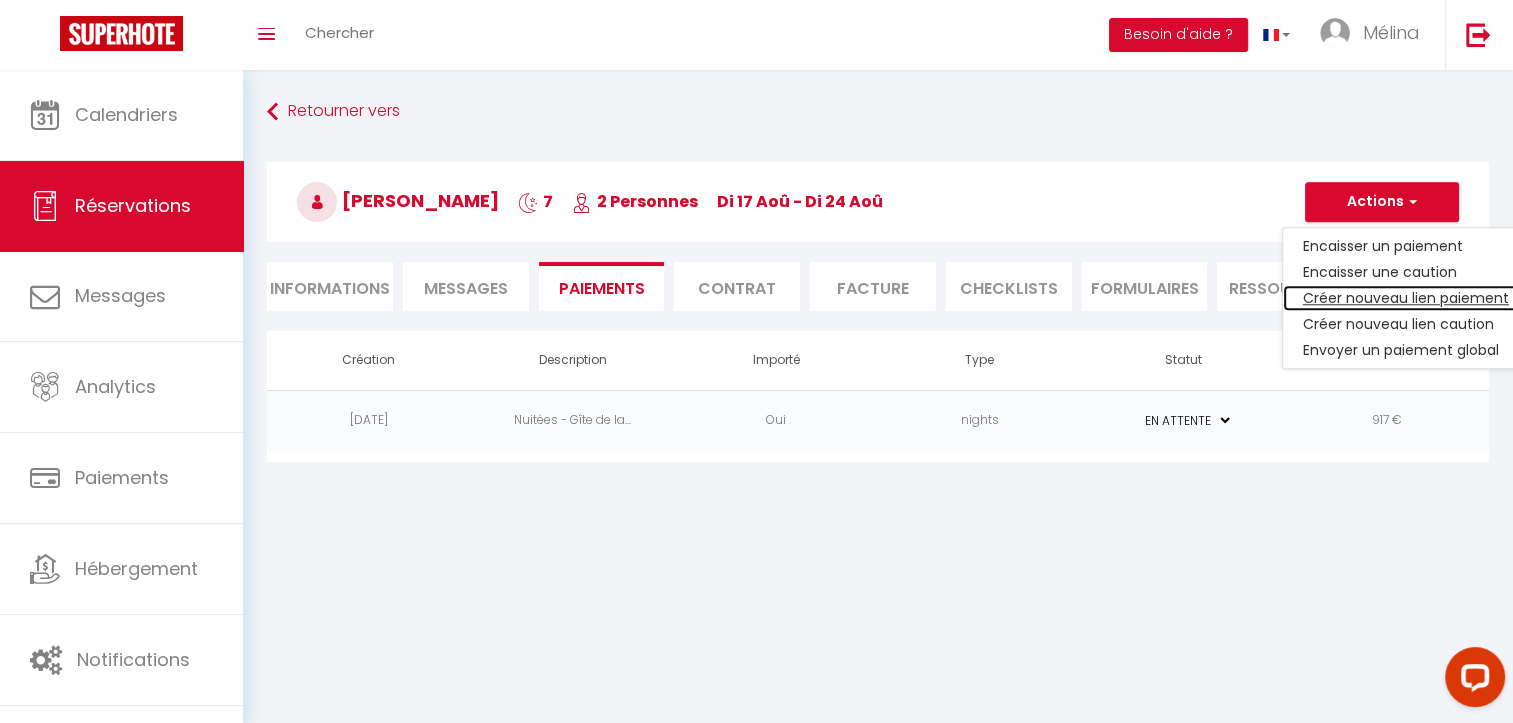 click on "Créer nouveau lien paiement" at bounding box center [1406, 298] 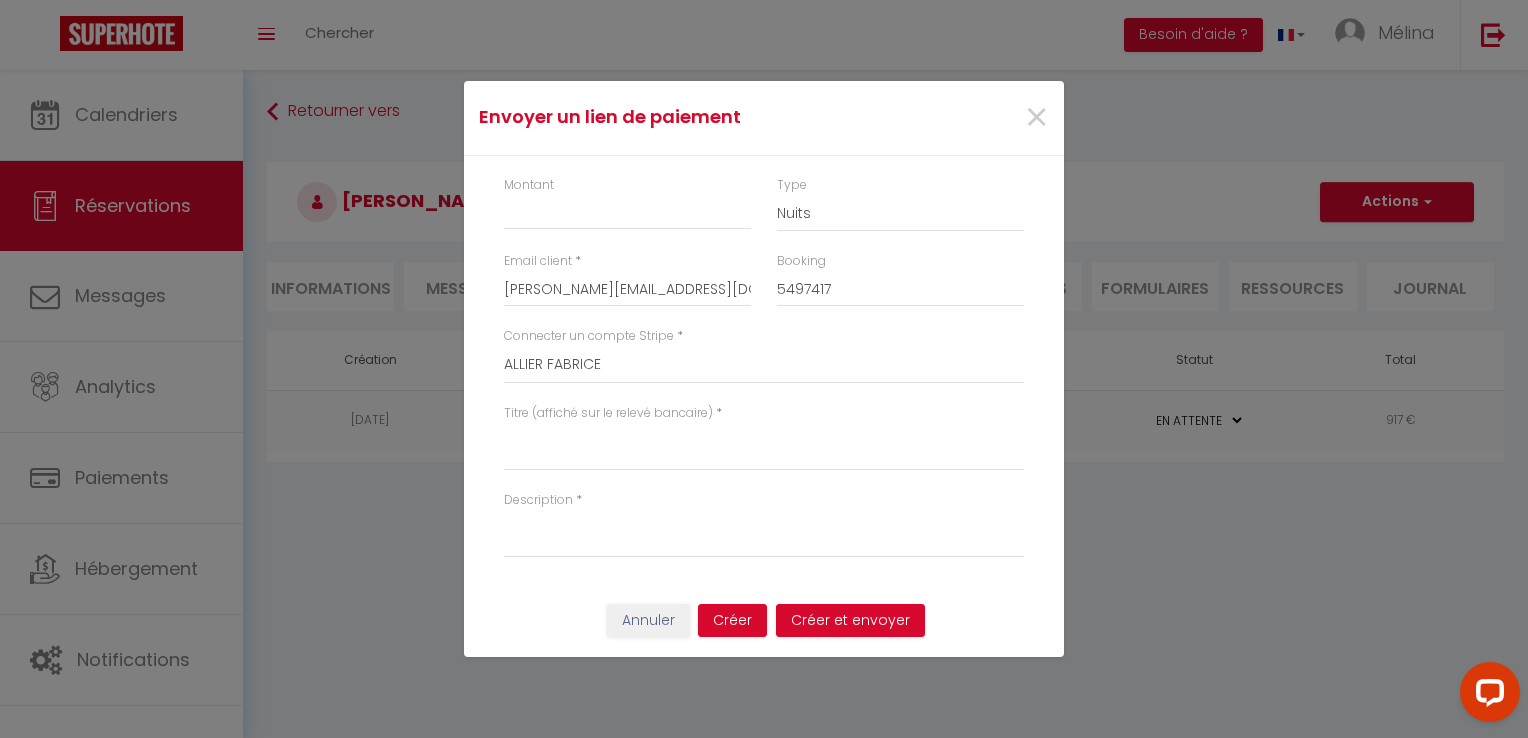 click on "Titre (affiché sur le relevé bancaire)" at bounding box center (608, 413) 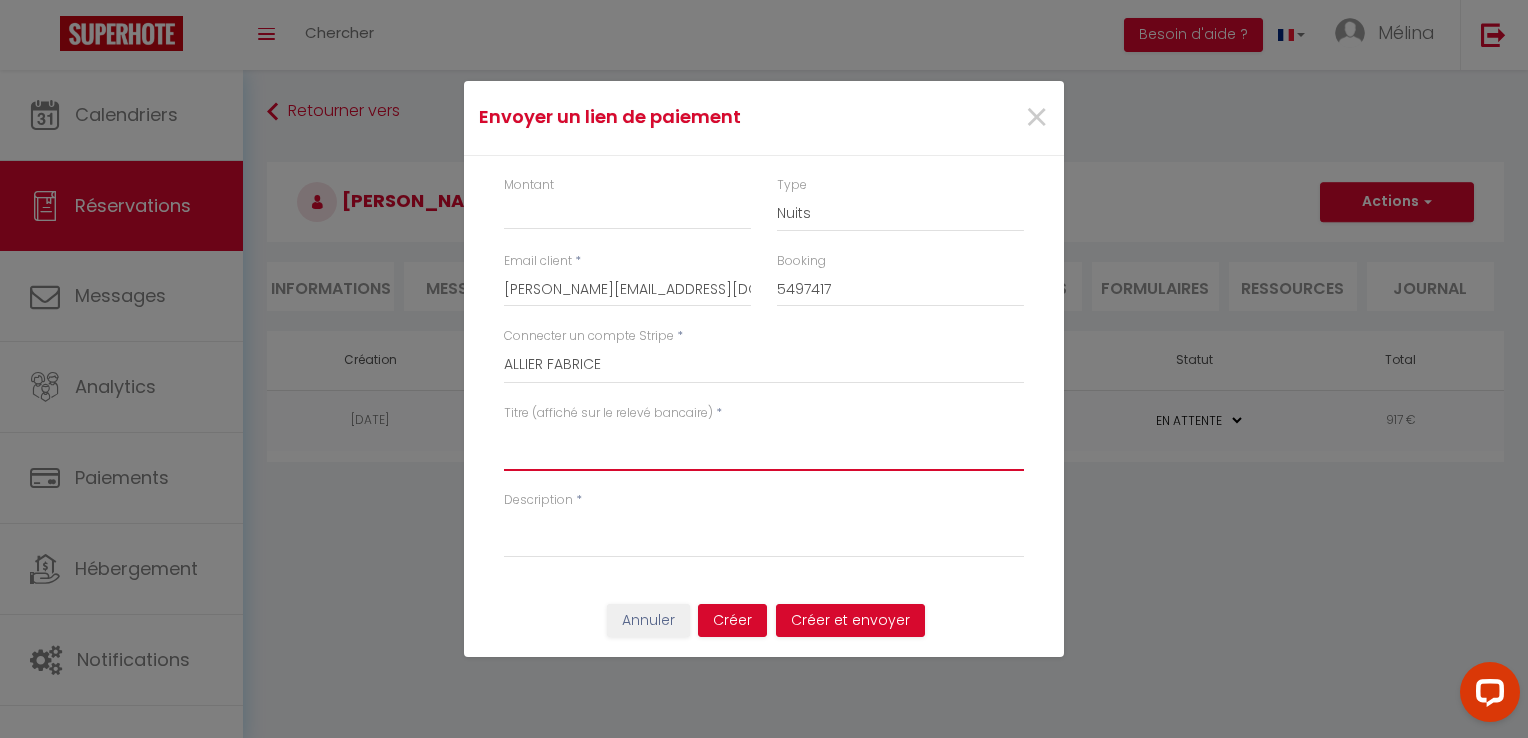 click on "Titre (affiché sur le relevé bancaire)" at bounding box center [764, 447] 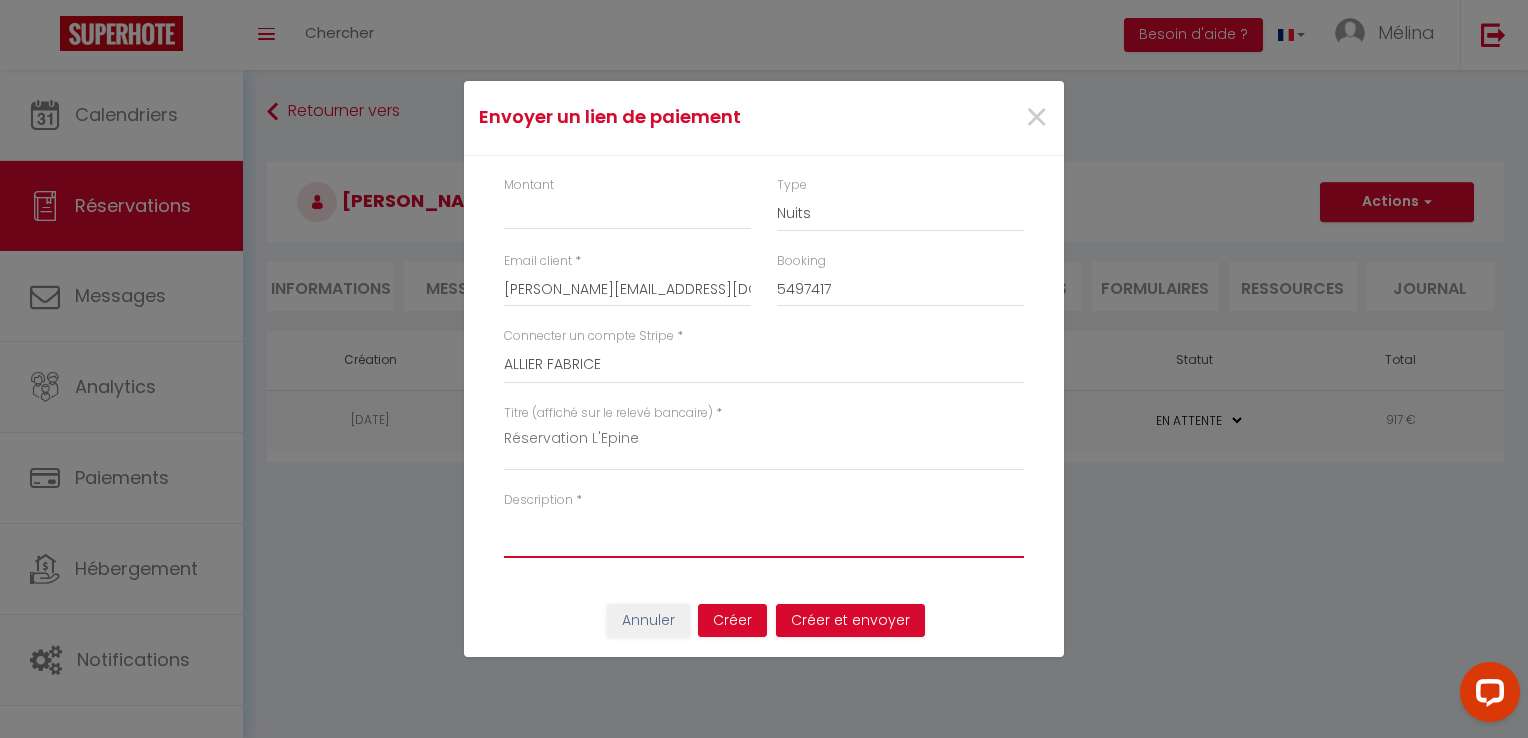 click on "Description" at bounding box center [764, 534] 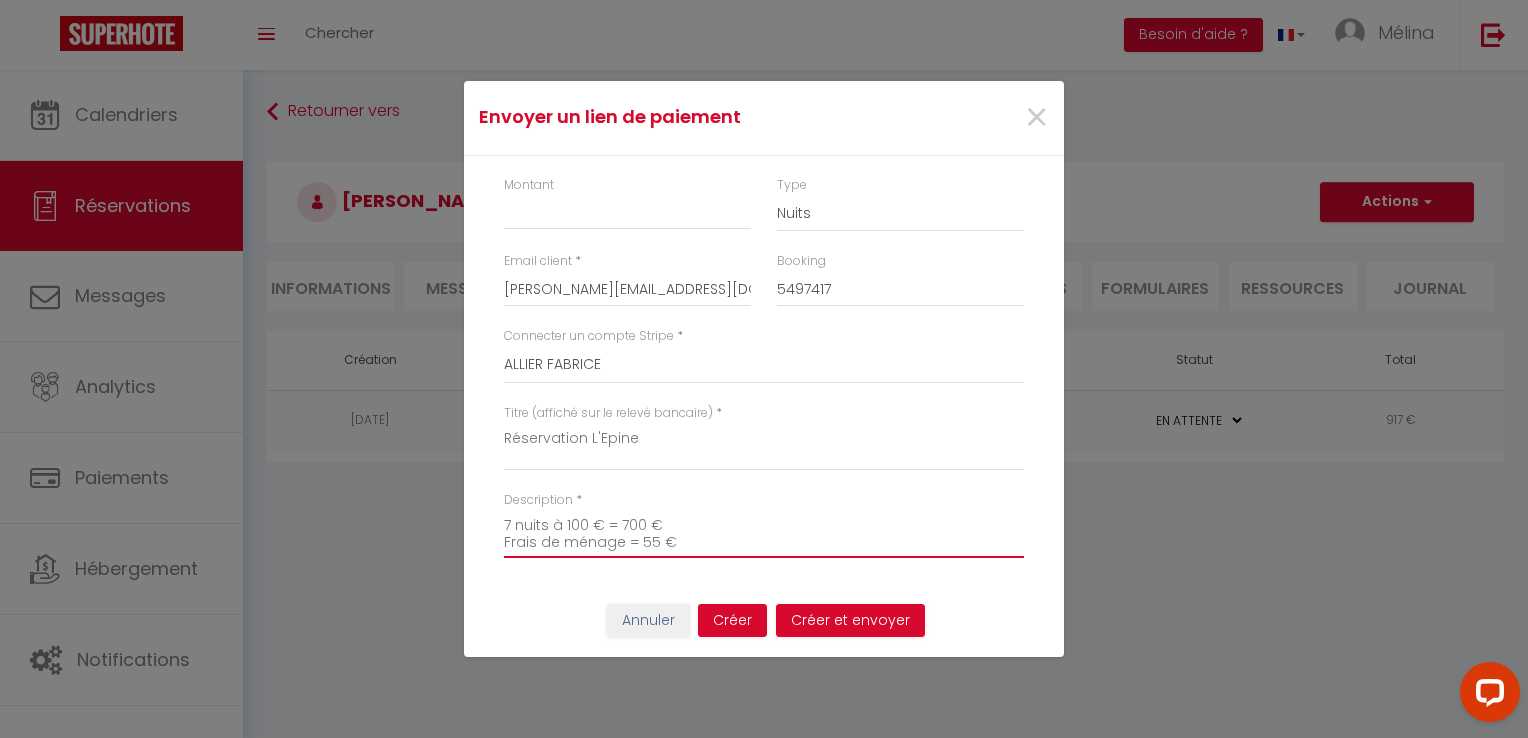 scroll, scrollTop: 12, scrollLeft: 0, axis: vertical 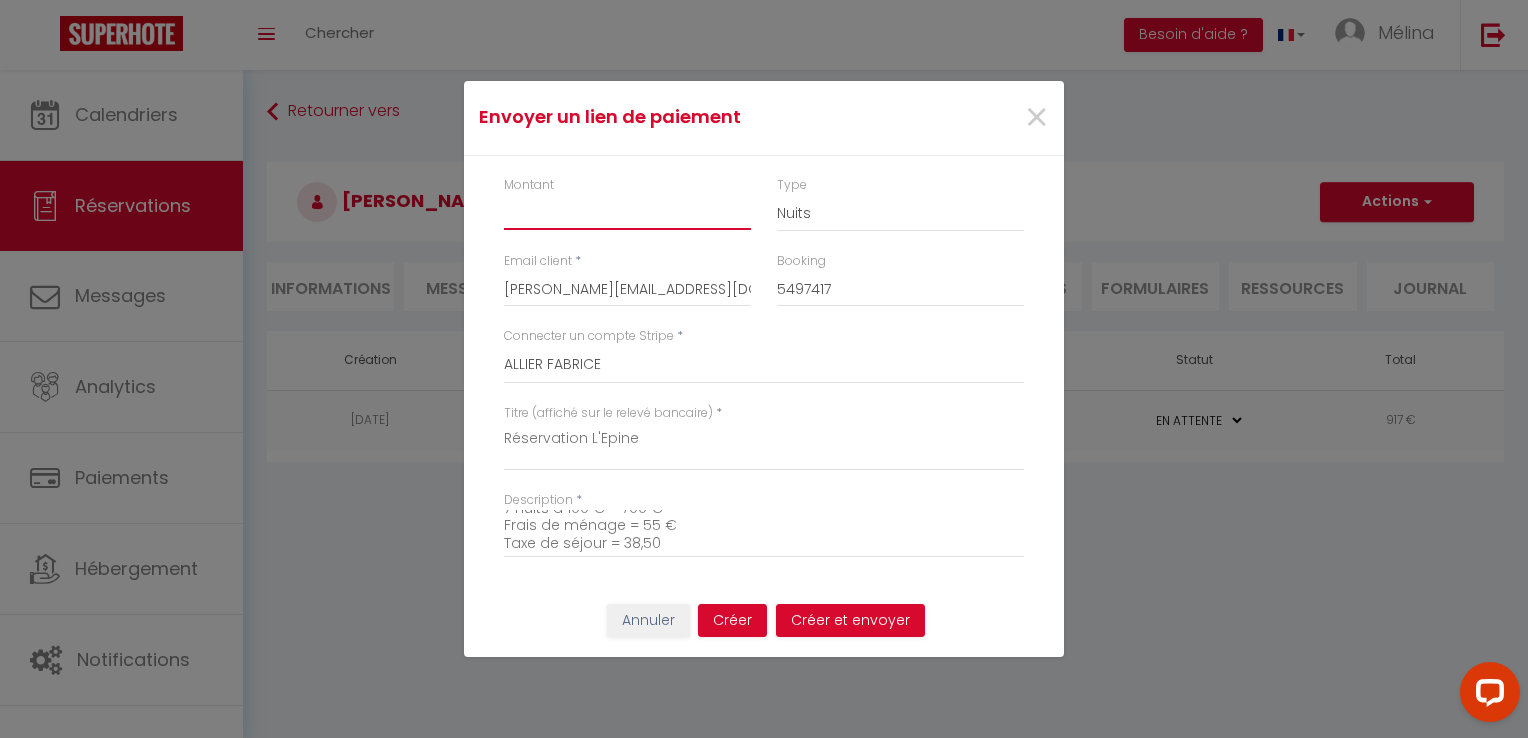 click on "Montant" at bounding box center (627, 212) 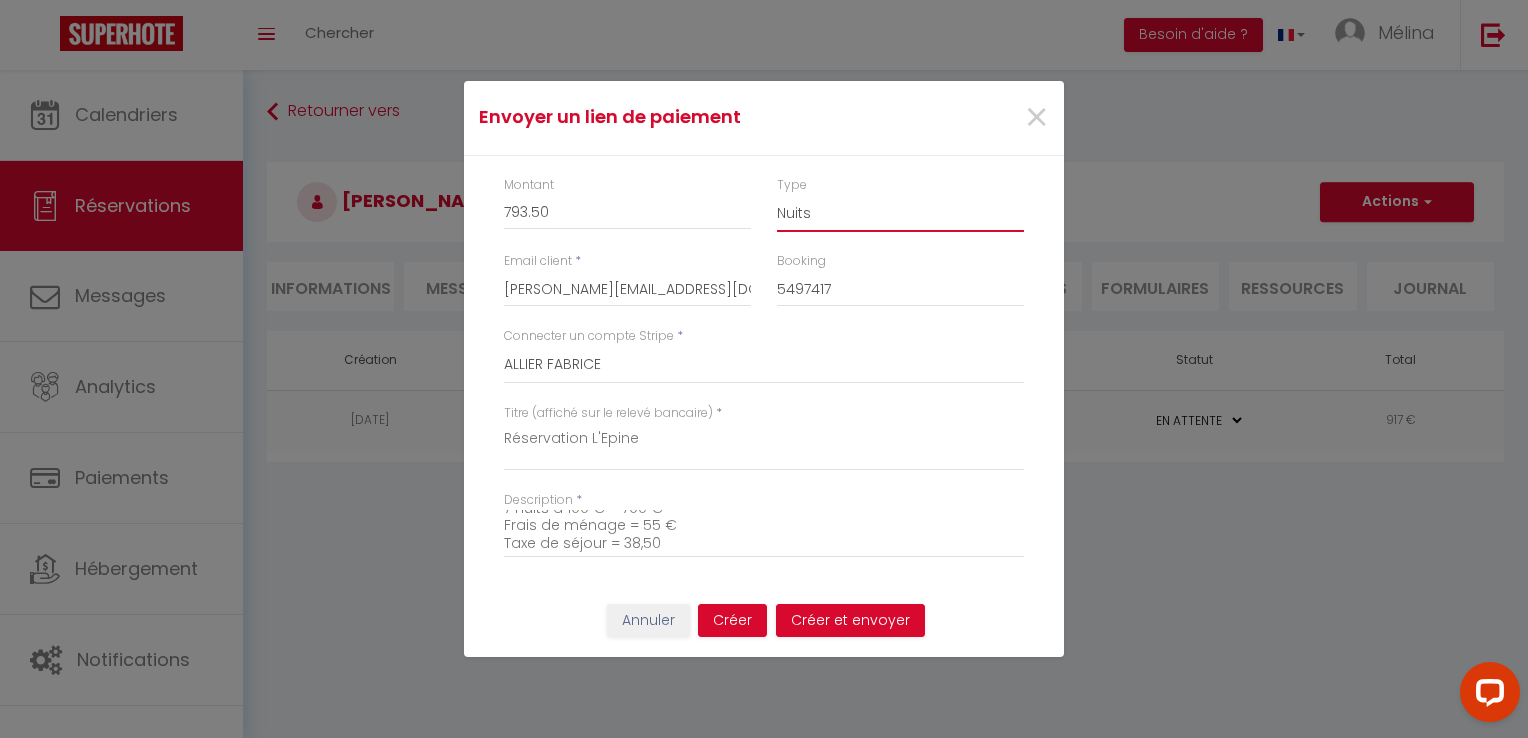 click on "Nuits   Frais de ménage   Taxe de séjour   Autre" at bounding box center (900, 213) 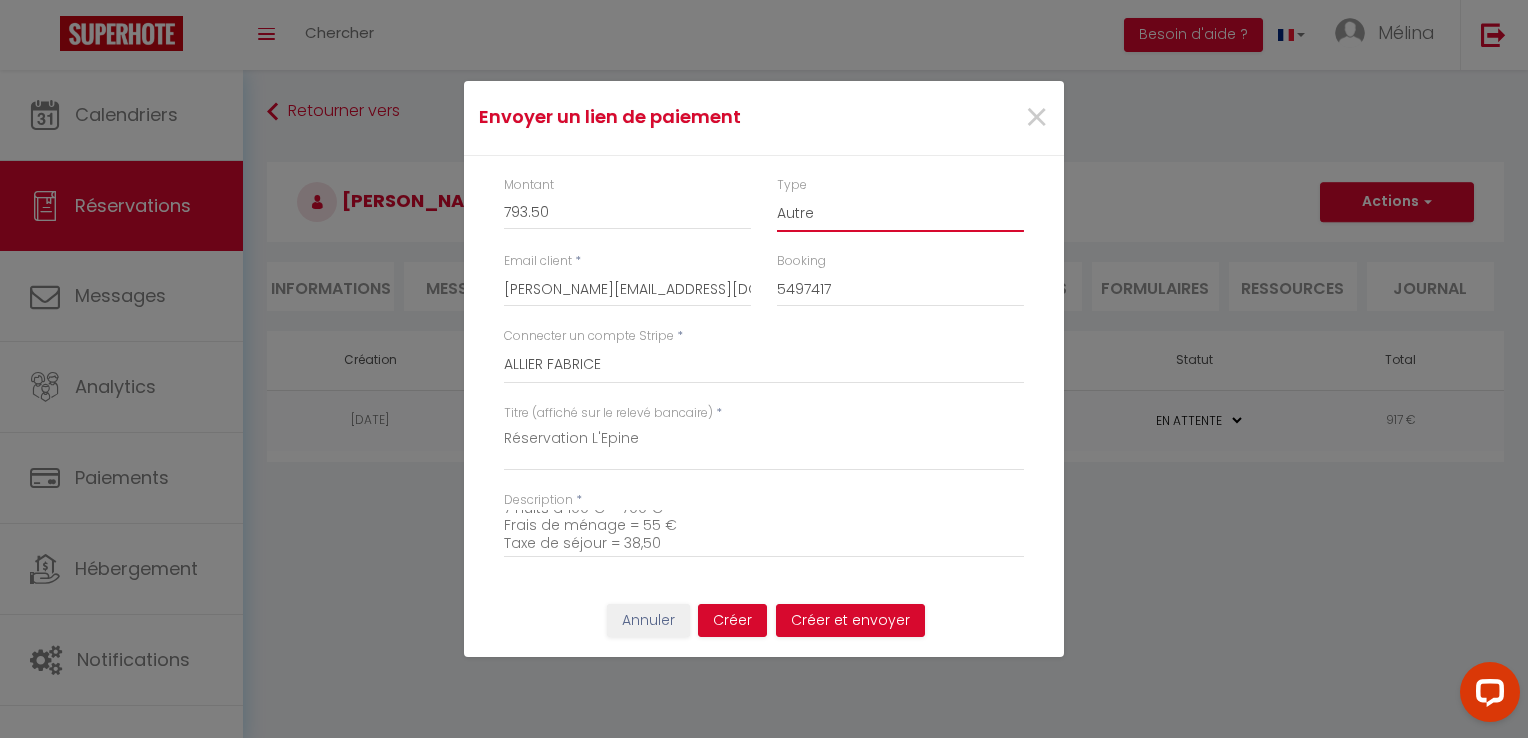 click on "Nuits   Frais de ménage   Taxe de séjour   Autre" at bounding box center [900, 213] 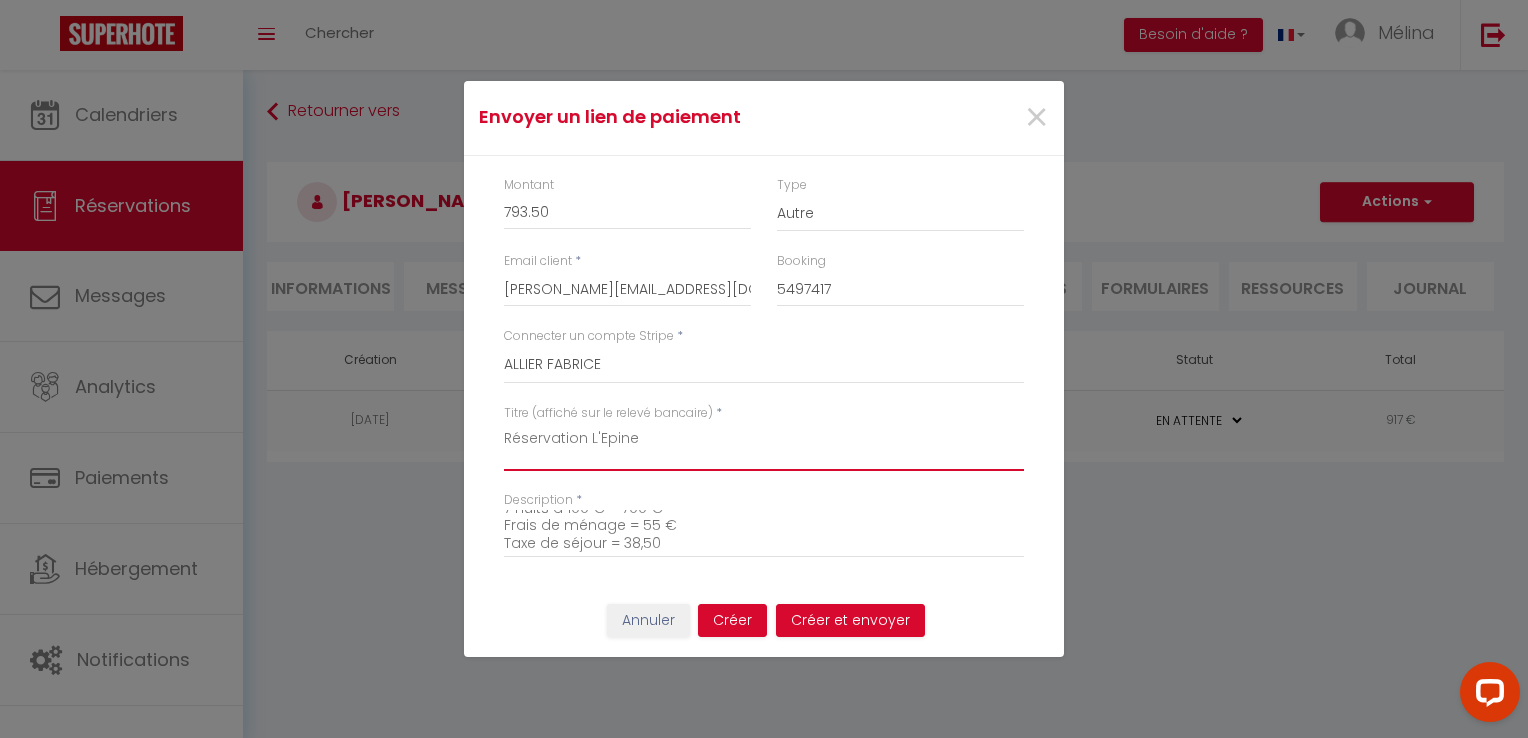 click on "Réservation L'Epine" at bounding box center (764, 447) 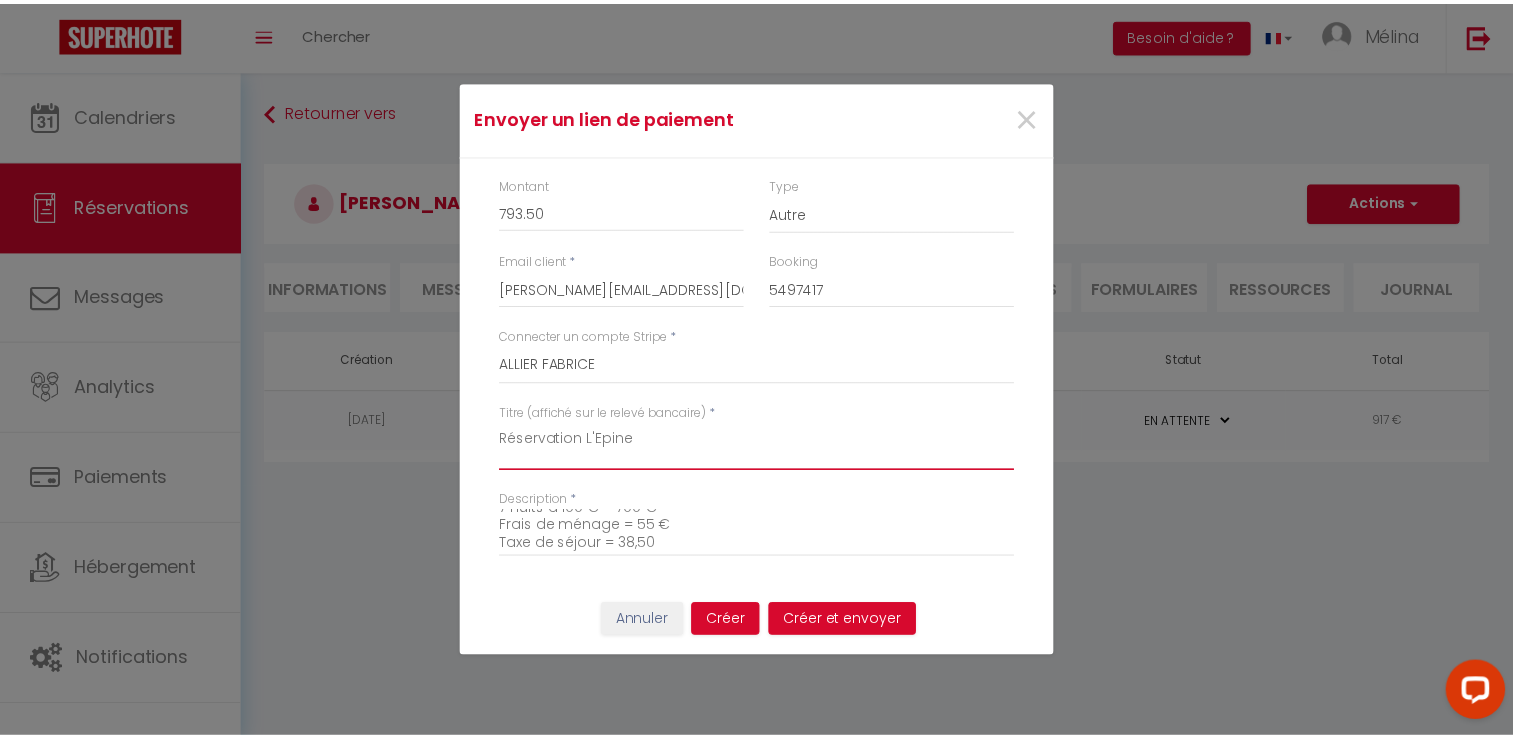 scroll, scrollTop: 0, scrollLeft: 0, axis: both 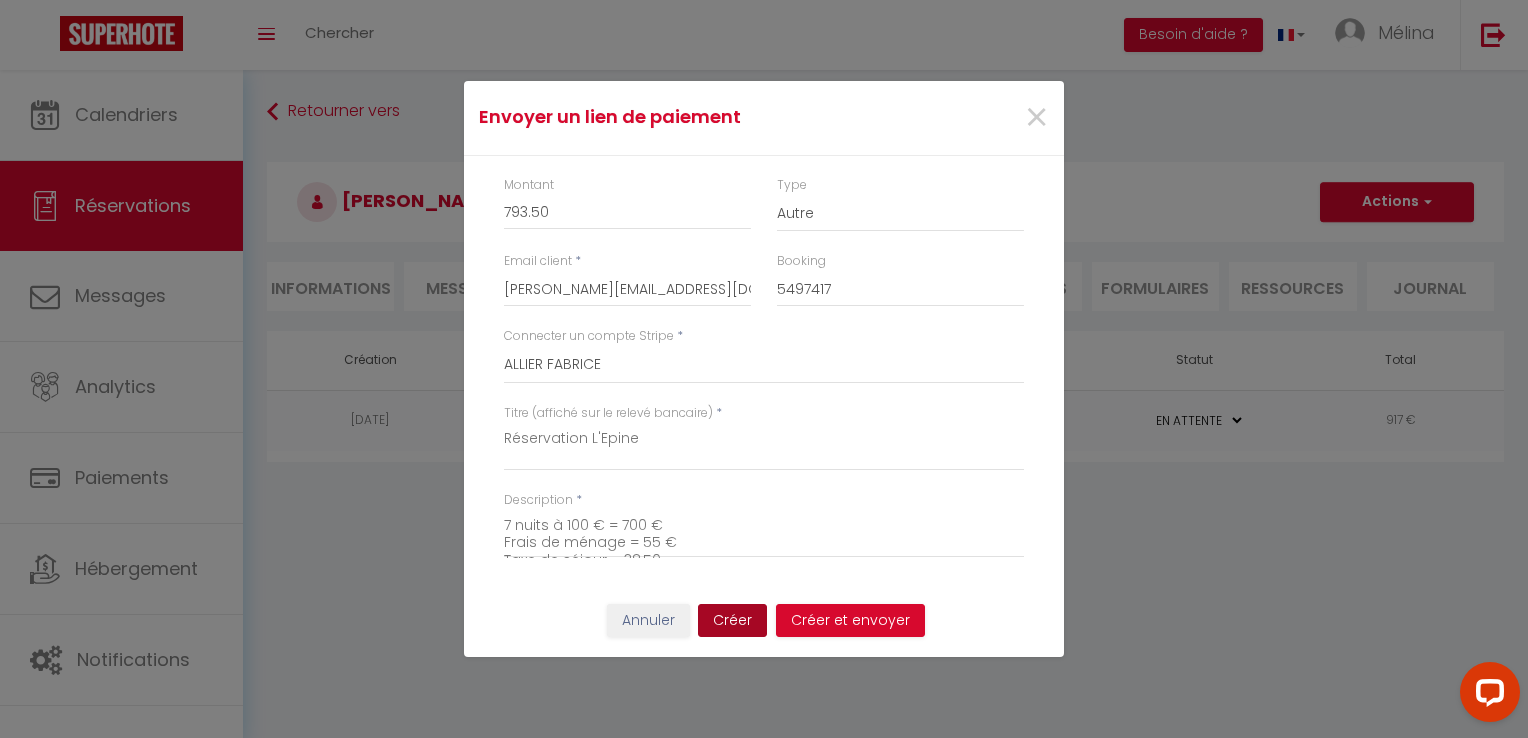 click on "Créer" at bounding box center [732, 621] 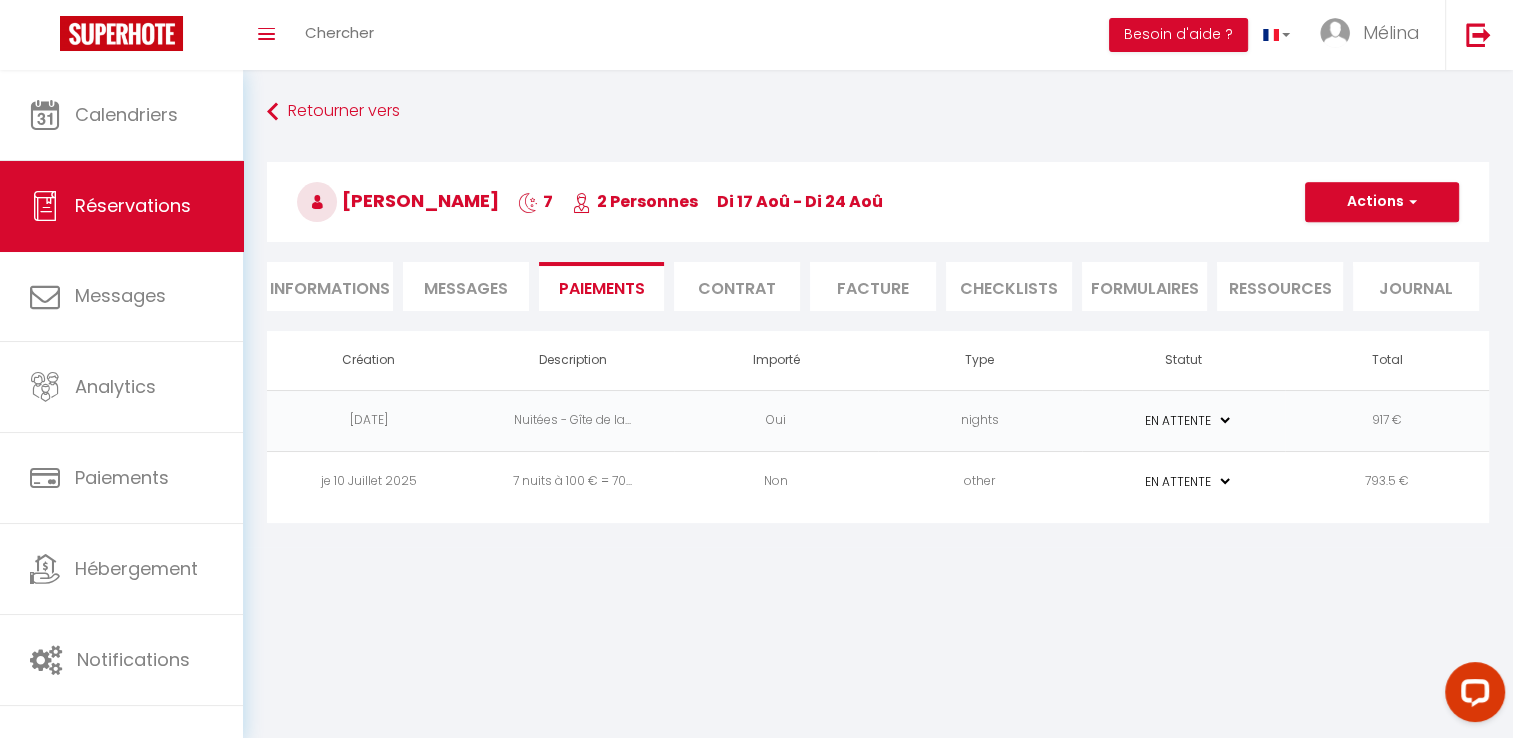 click on "917 €" at bounding box center (1387, 420) 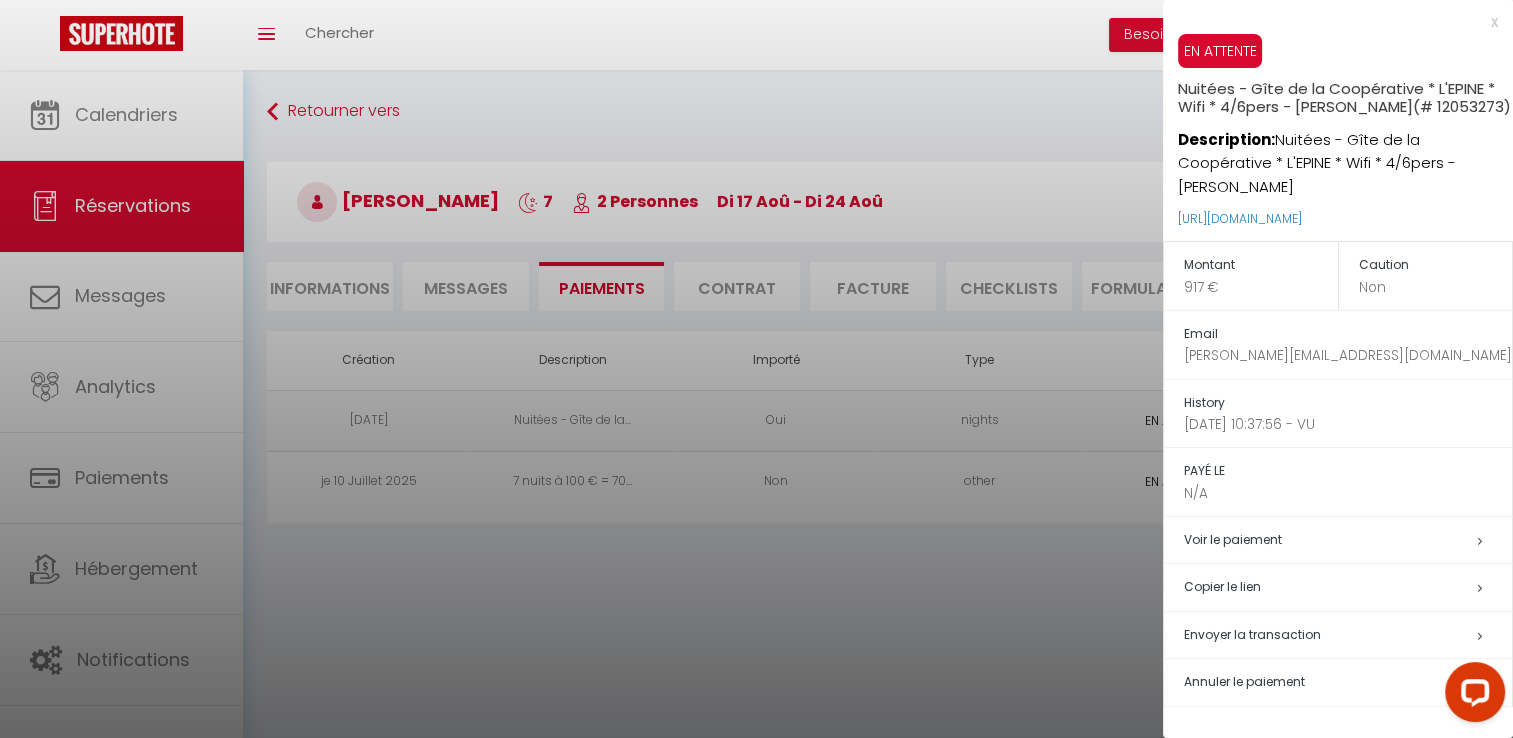 scroll, scrollTop: 8, scrollLeft: 0, axis: vertical 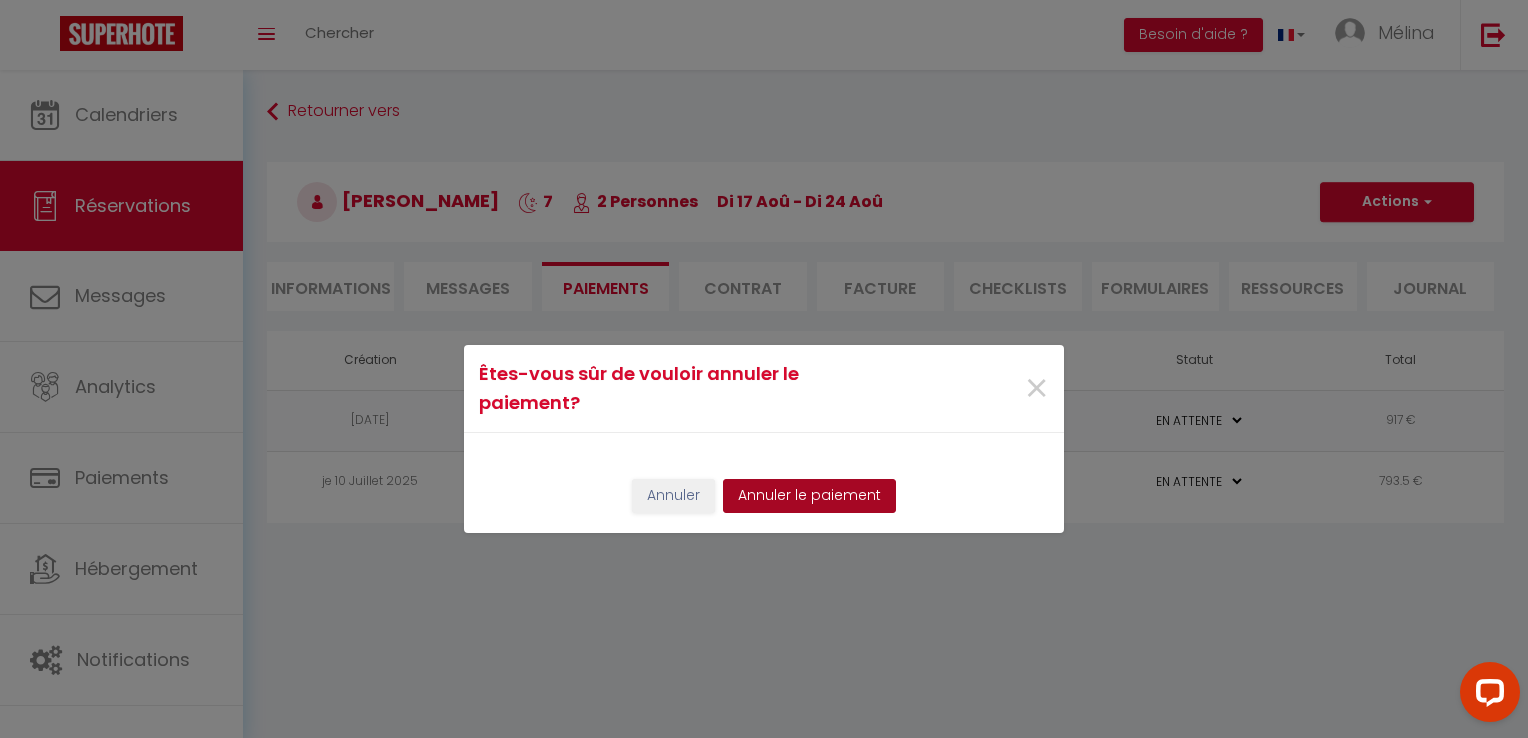 click on "Annuler le paiement" at bounding box center [809, 496] 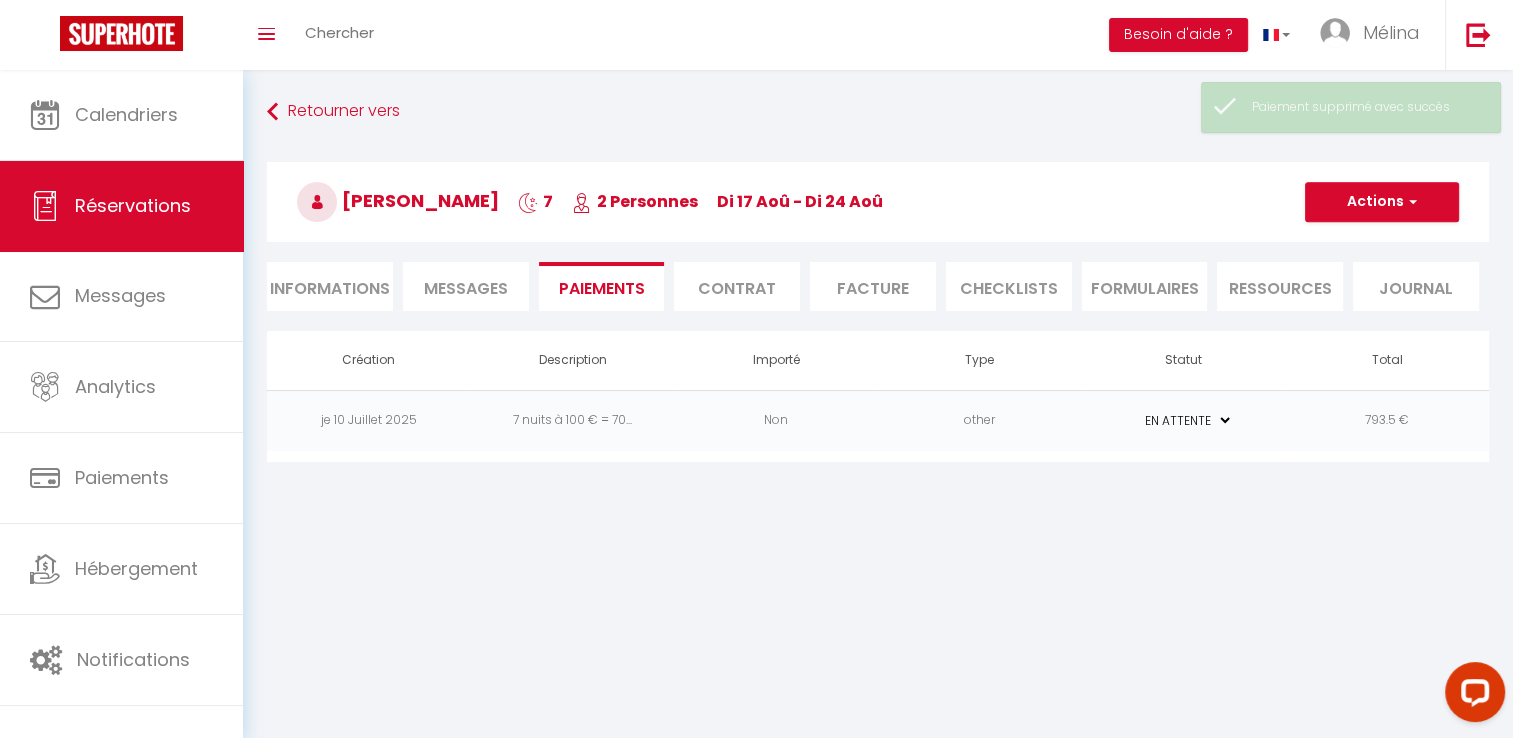 click on "Non" at bounding box center [776, 420] 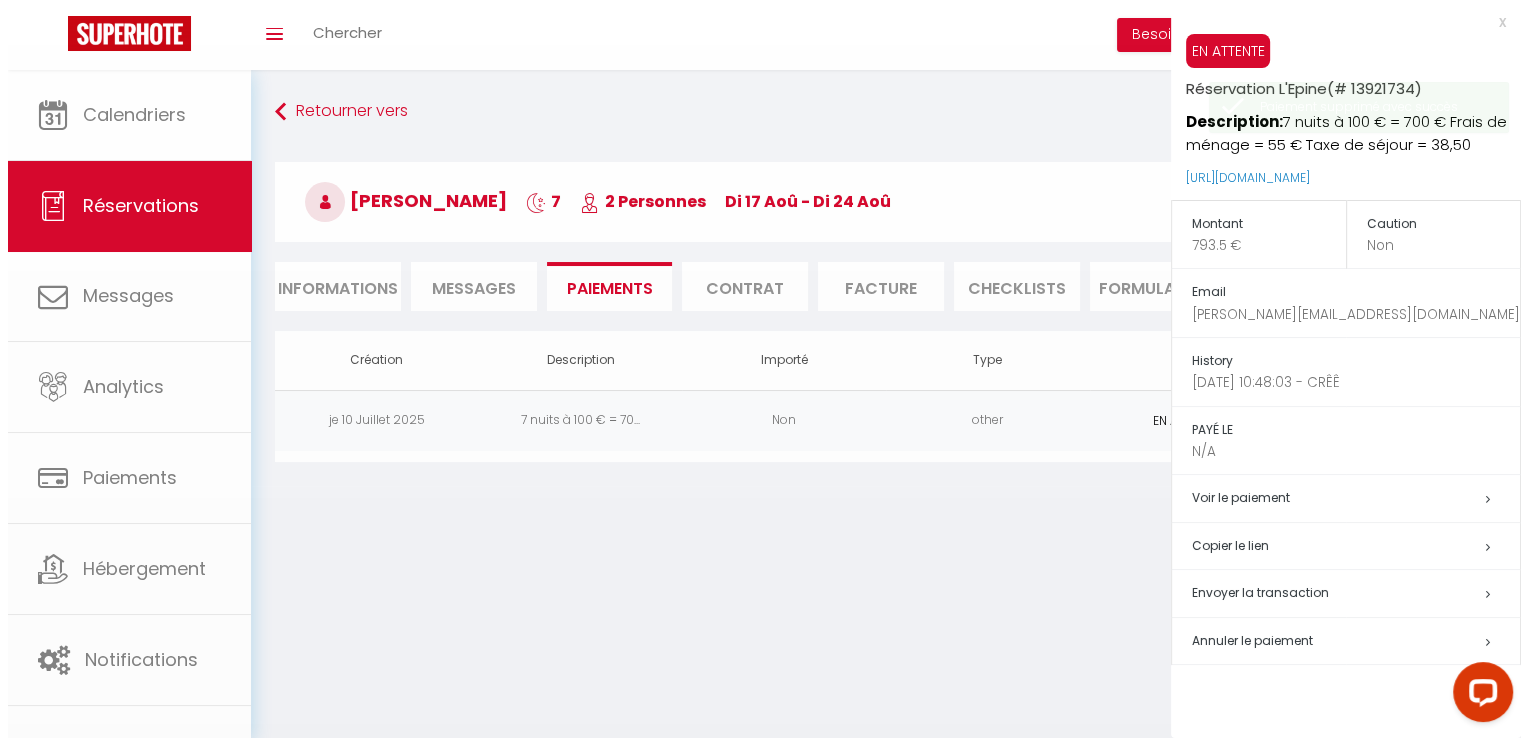 scroll, scrollTop: 0, scrollLeft: 0, axis: both 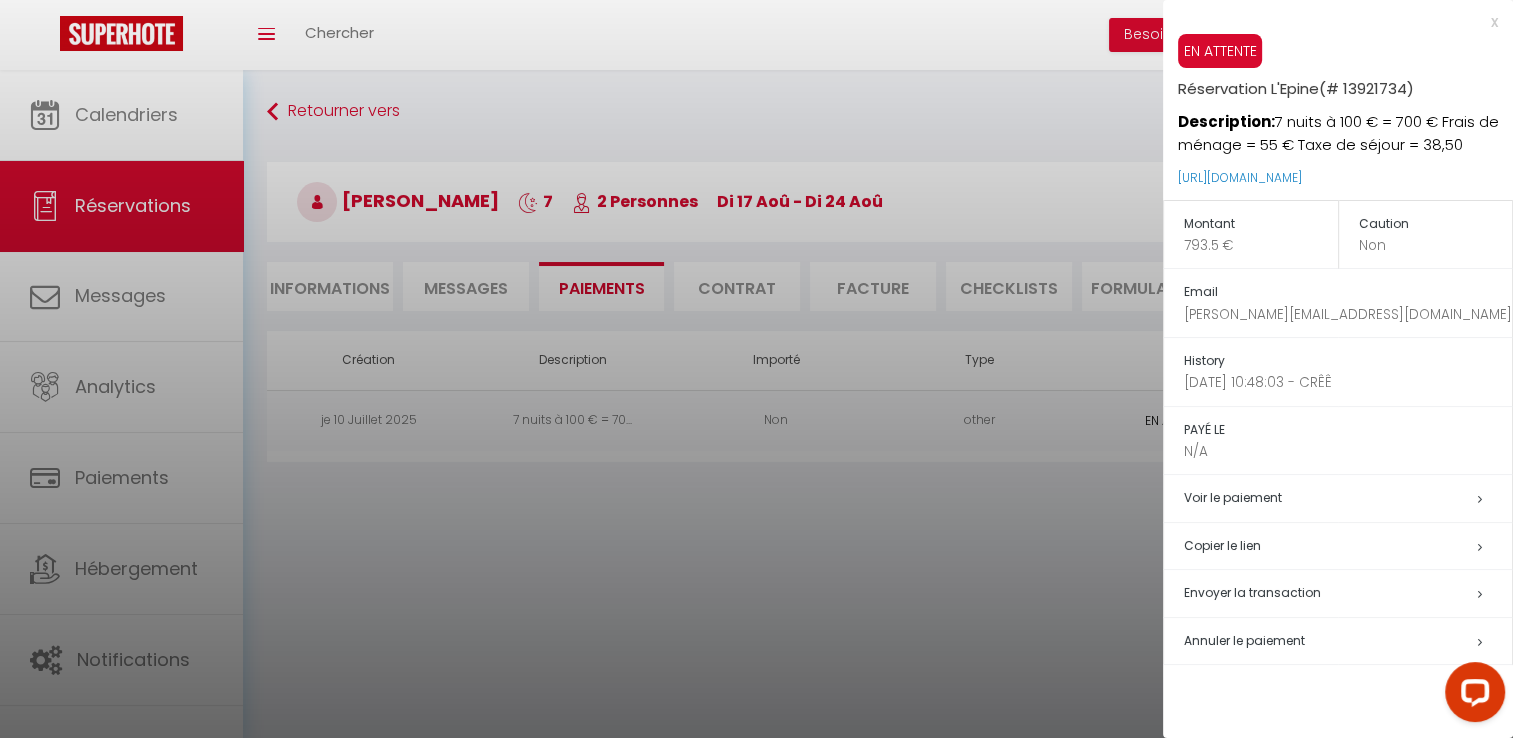click on "Envoyer la transaction" at bounding box center [1252, 592] 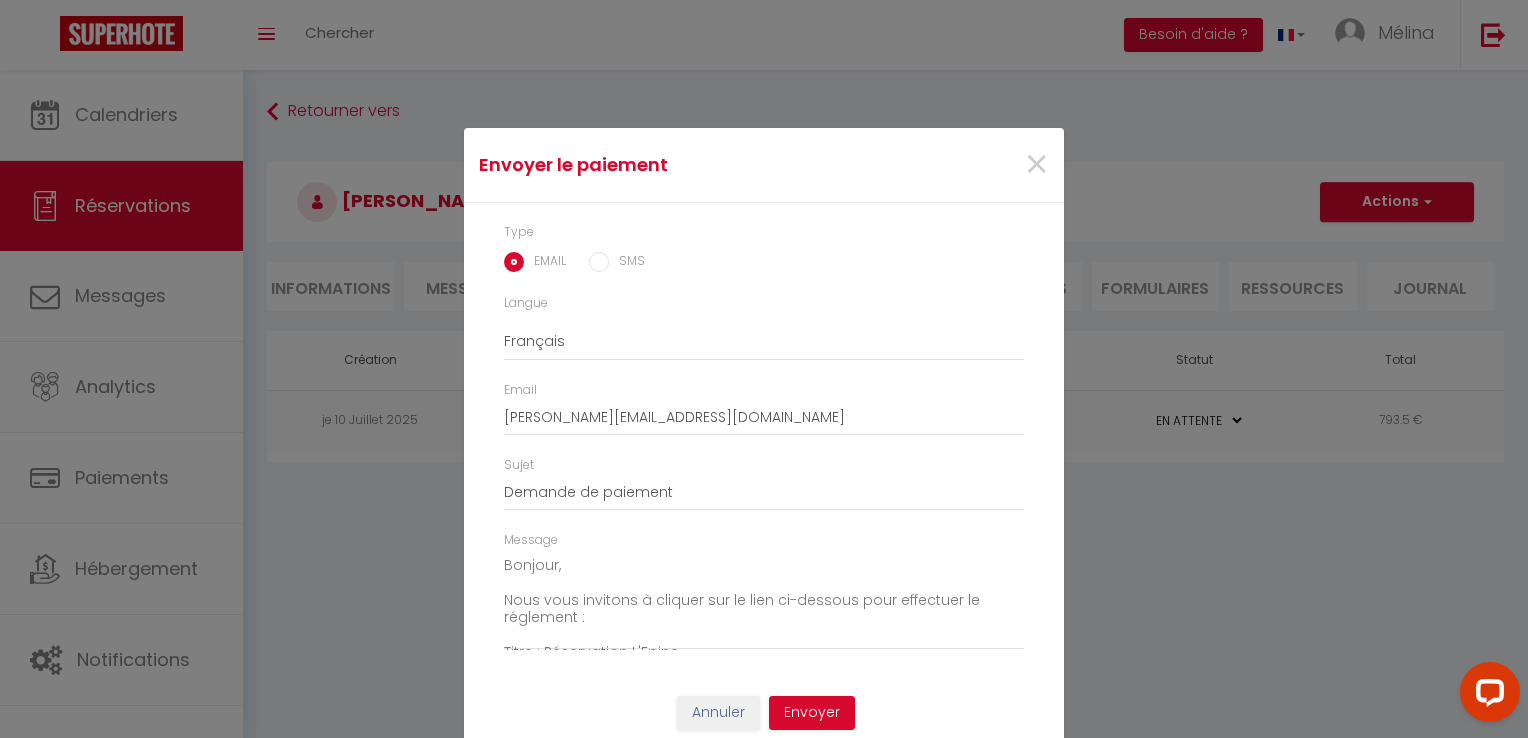 scroll, scrollTop: 11, scrollLeft: 0, axis: vertical 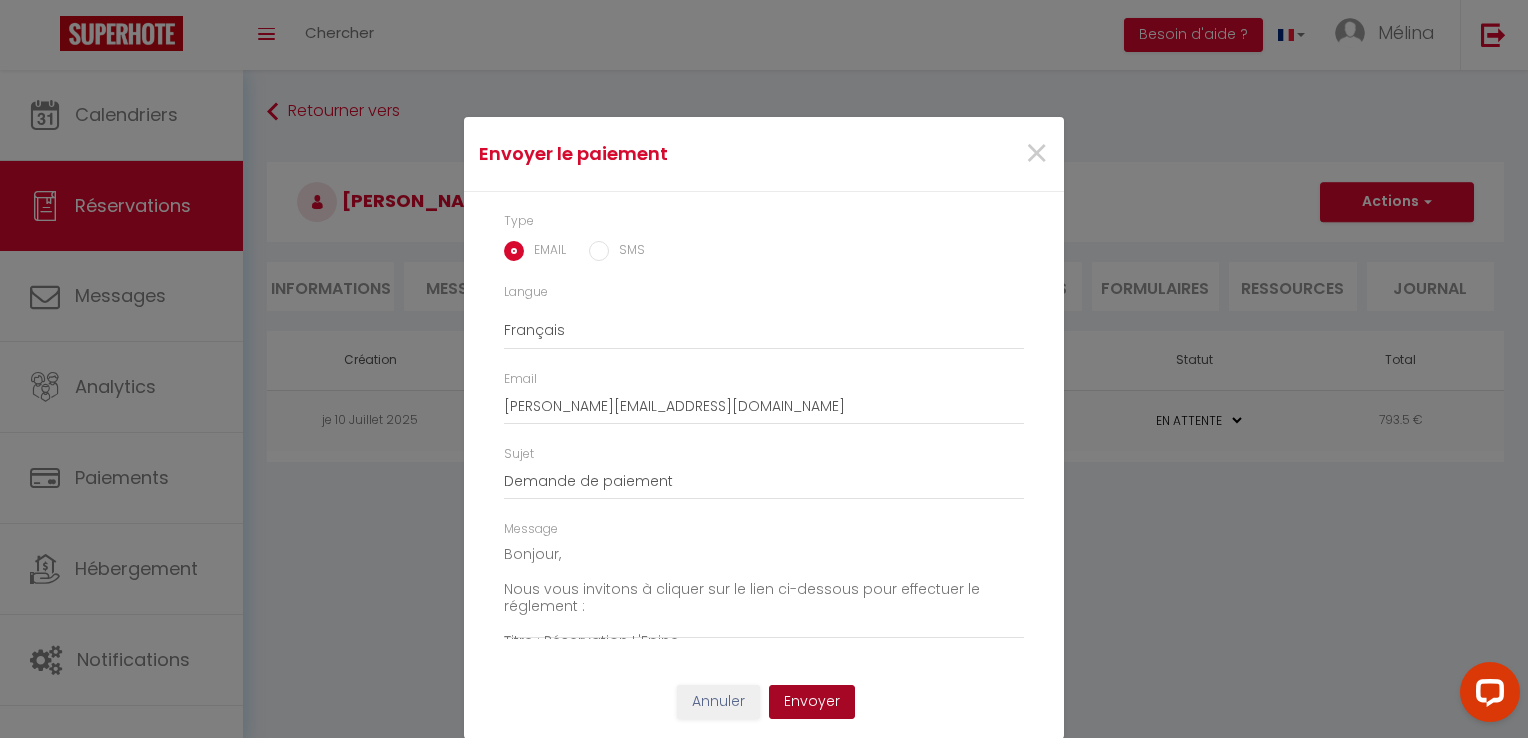 click on "Envoyer" at bounding box center [812, 702] 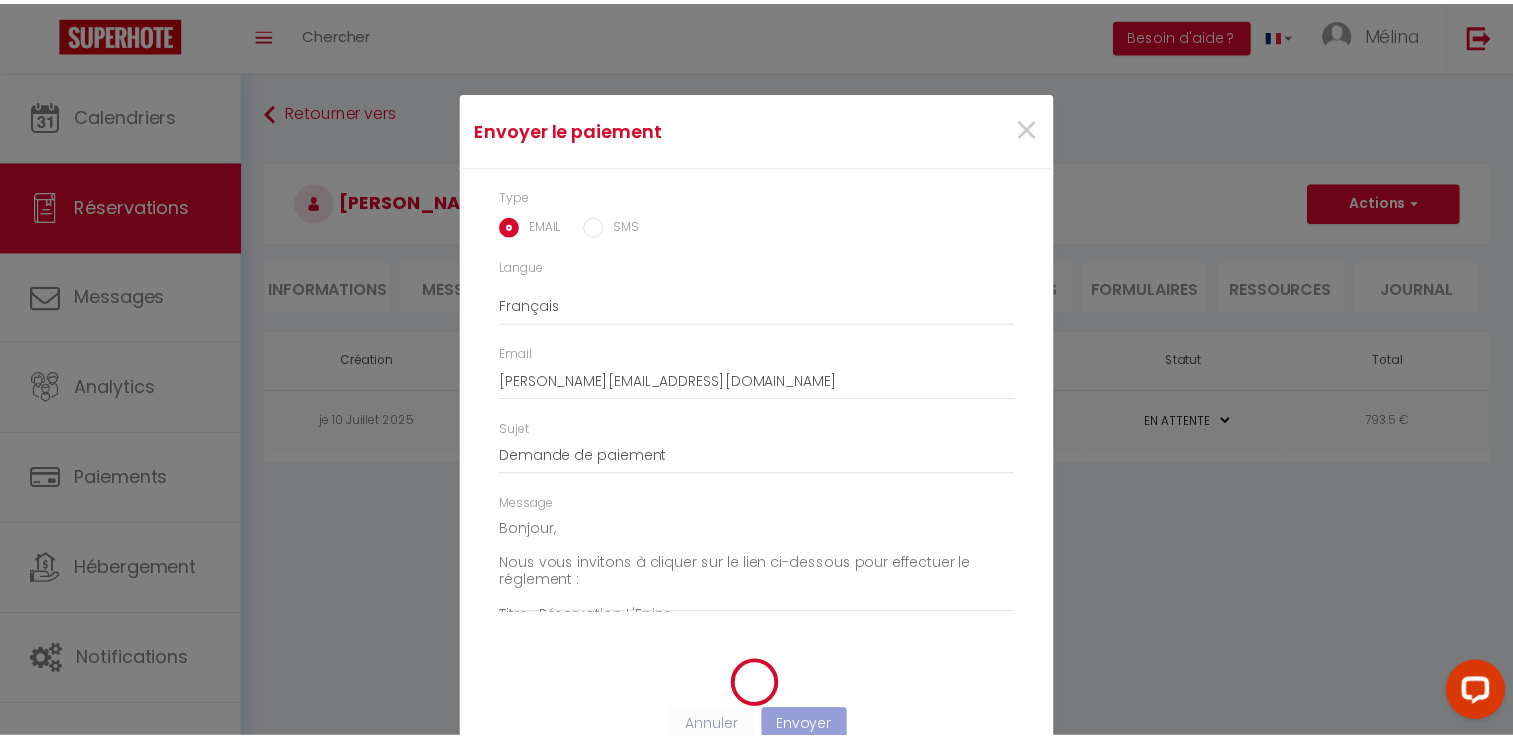 scroll, scrollTop: 0, scrollLeft: 0, axis: both 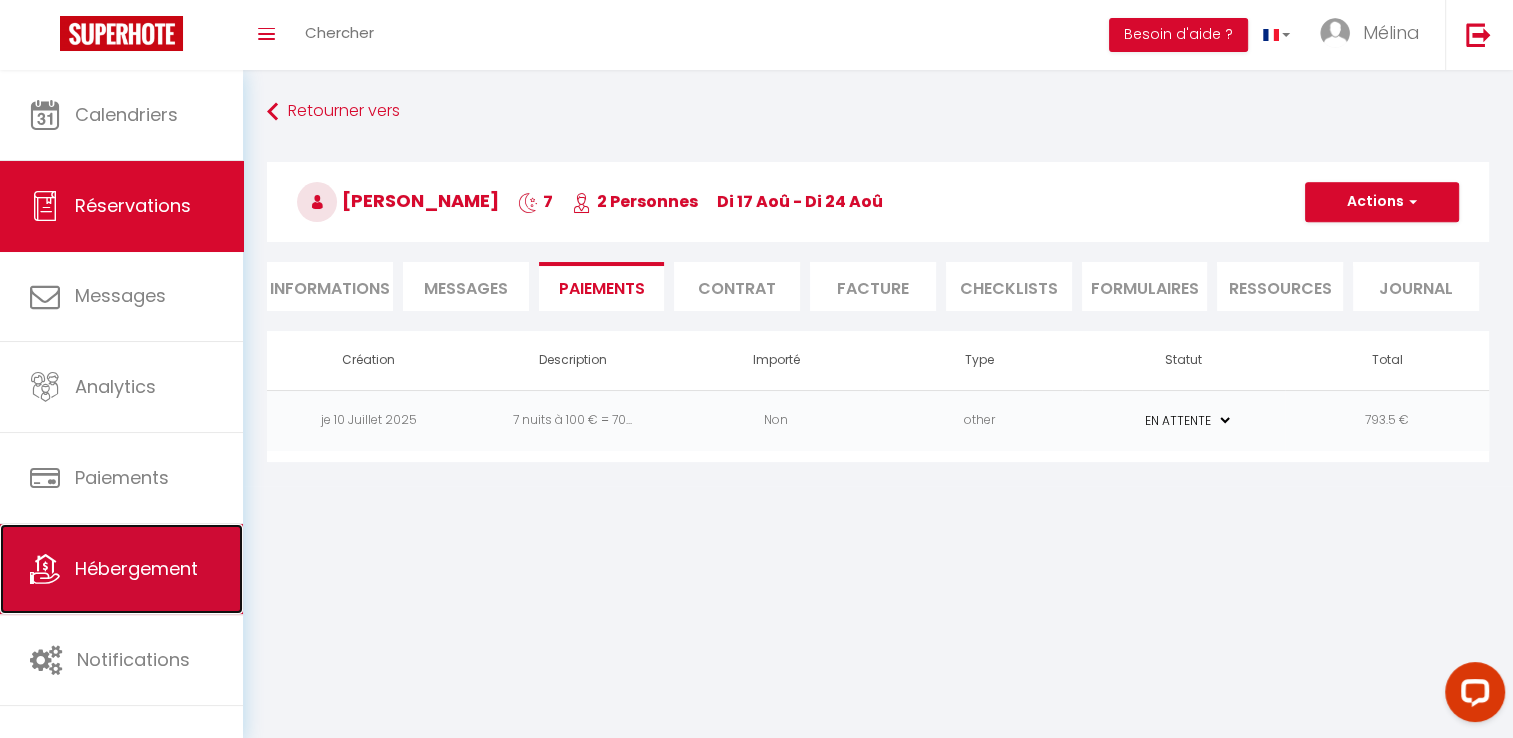 click on "Hébergement" at bounding box center (121, 569) 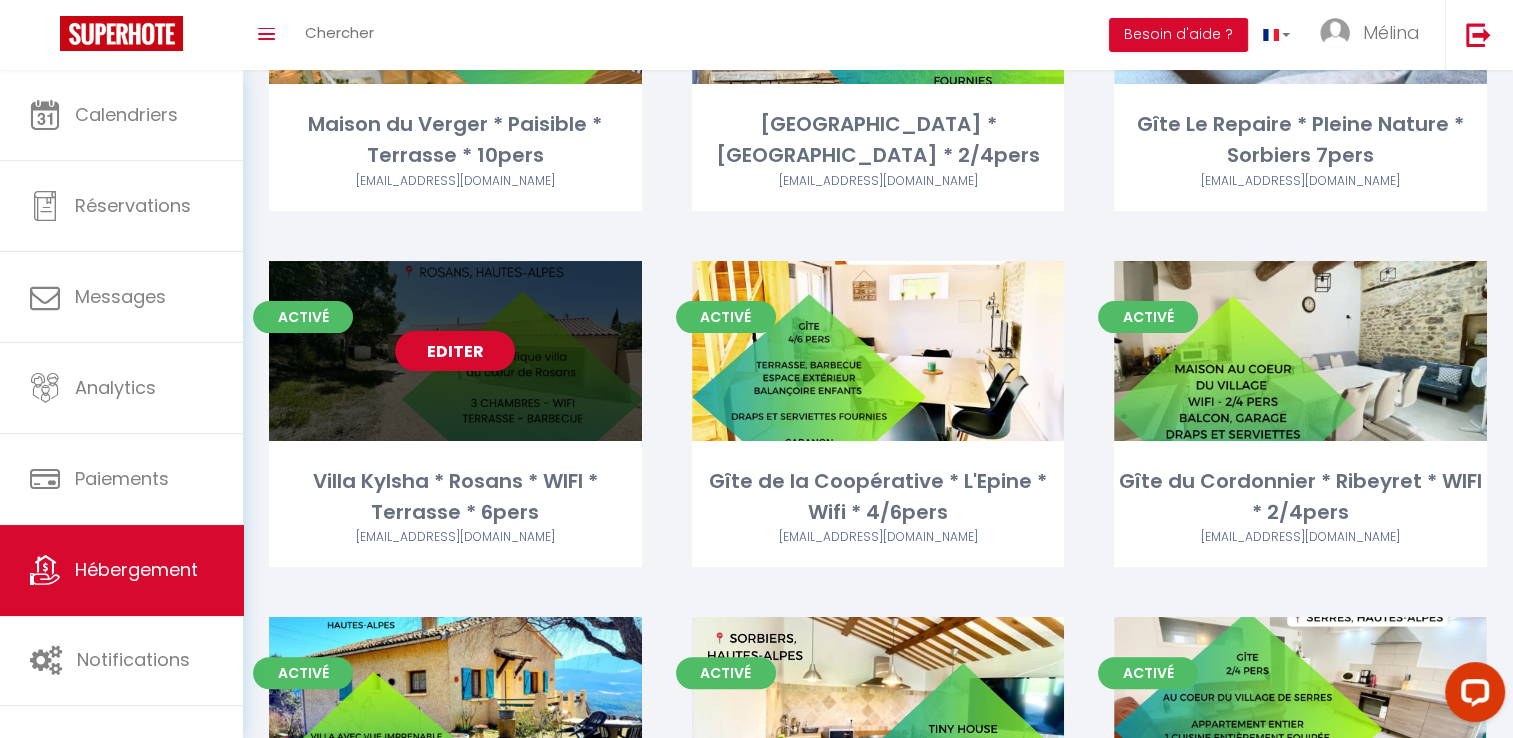 scroll, scrollTop: 0, scrollLeft: 0, axis: both 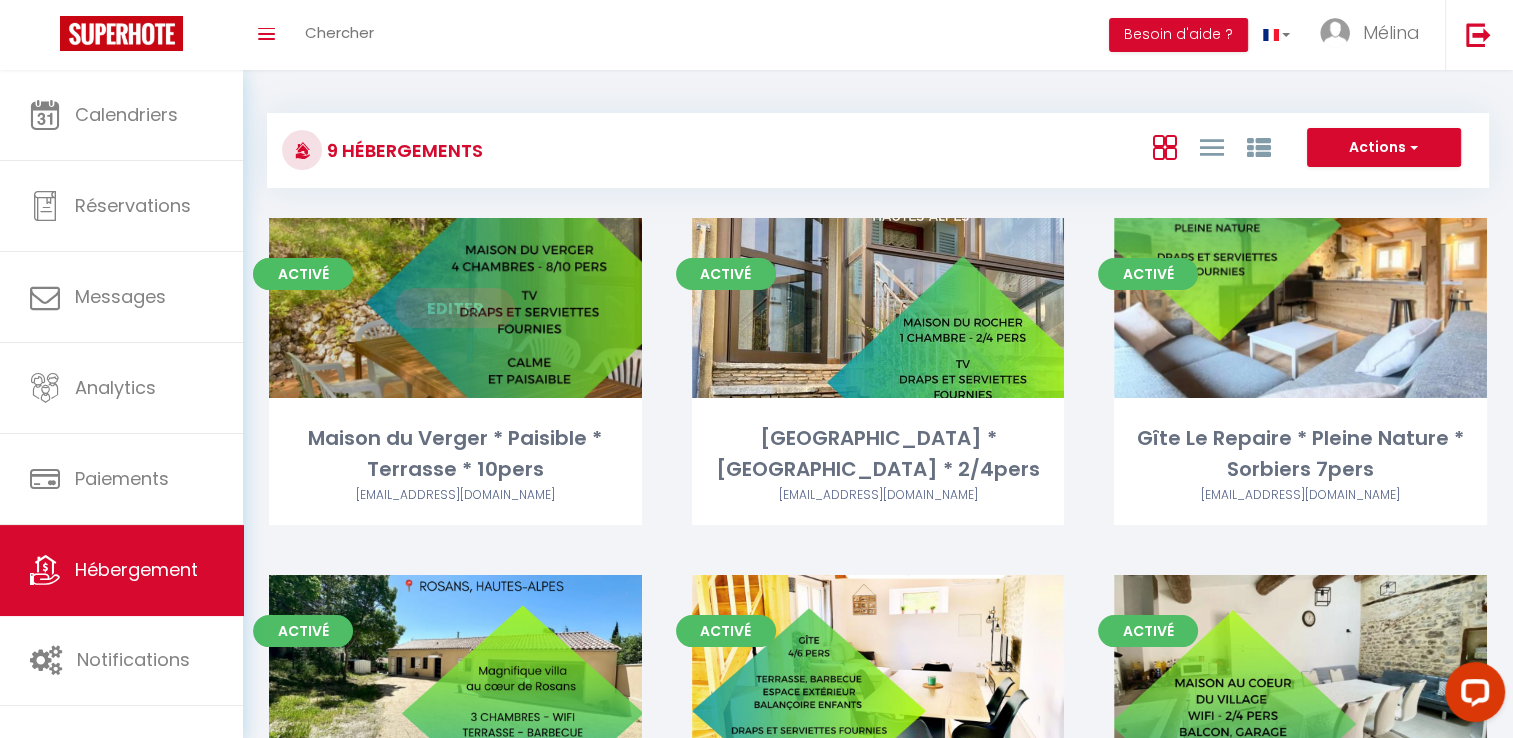 click on "Editer" at bounding box center [455, 308] 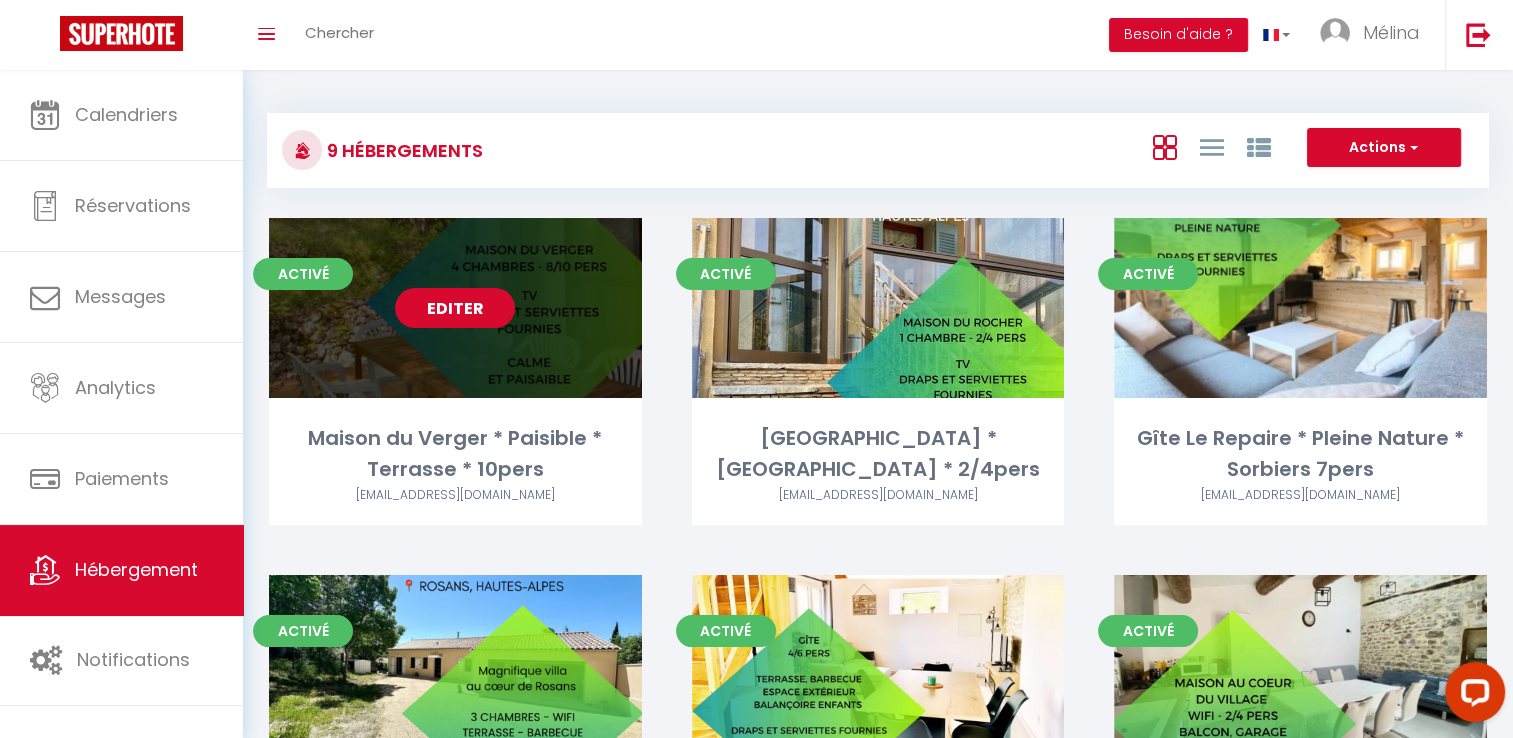 click on "Editer" at bounding box center (455, 308) 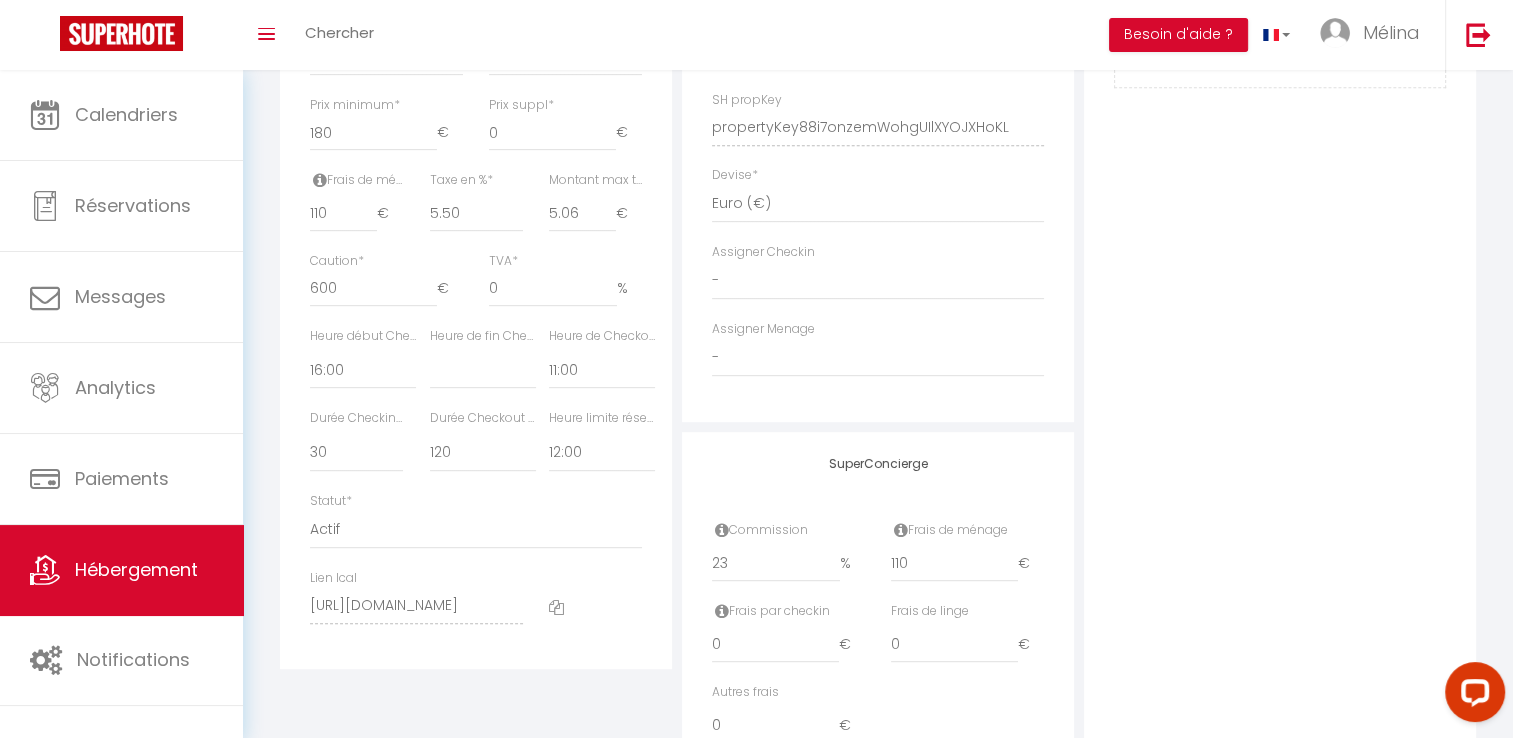 scroll, scrollTop: 886, scrollLeft: 0, axis: vertical 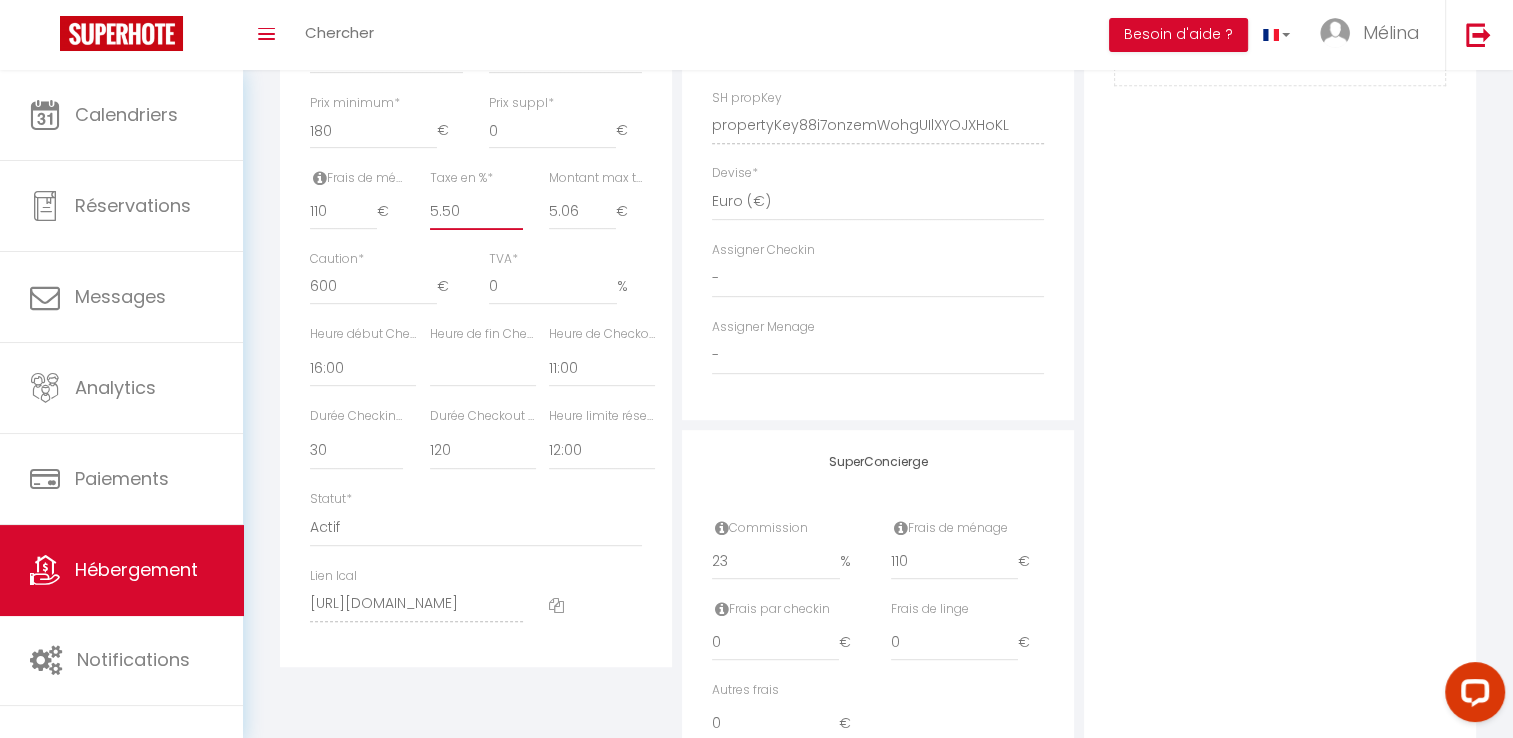 click on "5.50" at bounding box center [476, 212] 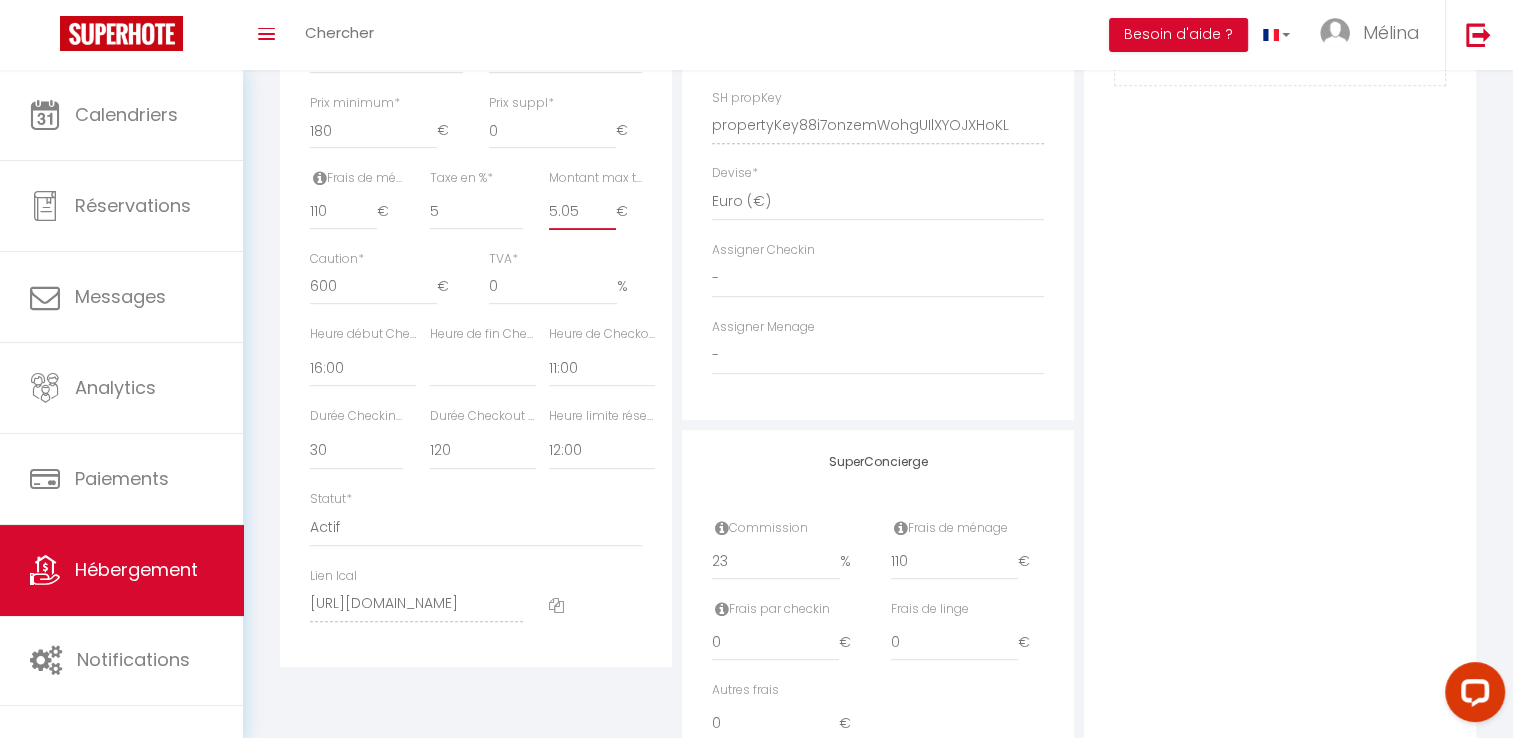 click on "5.05" at bounding box center (582, 212) 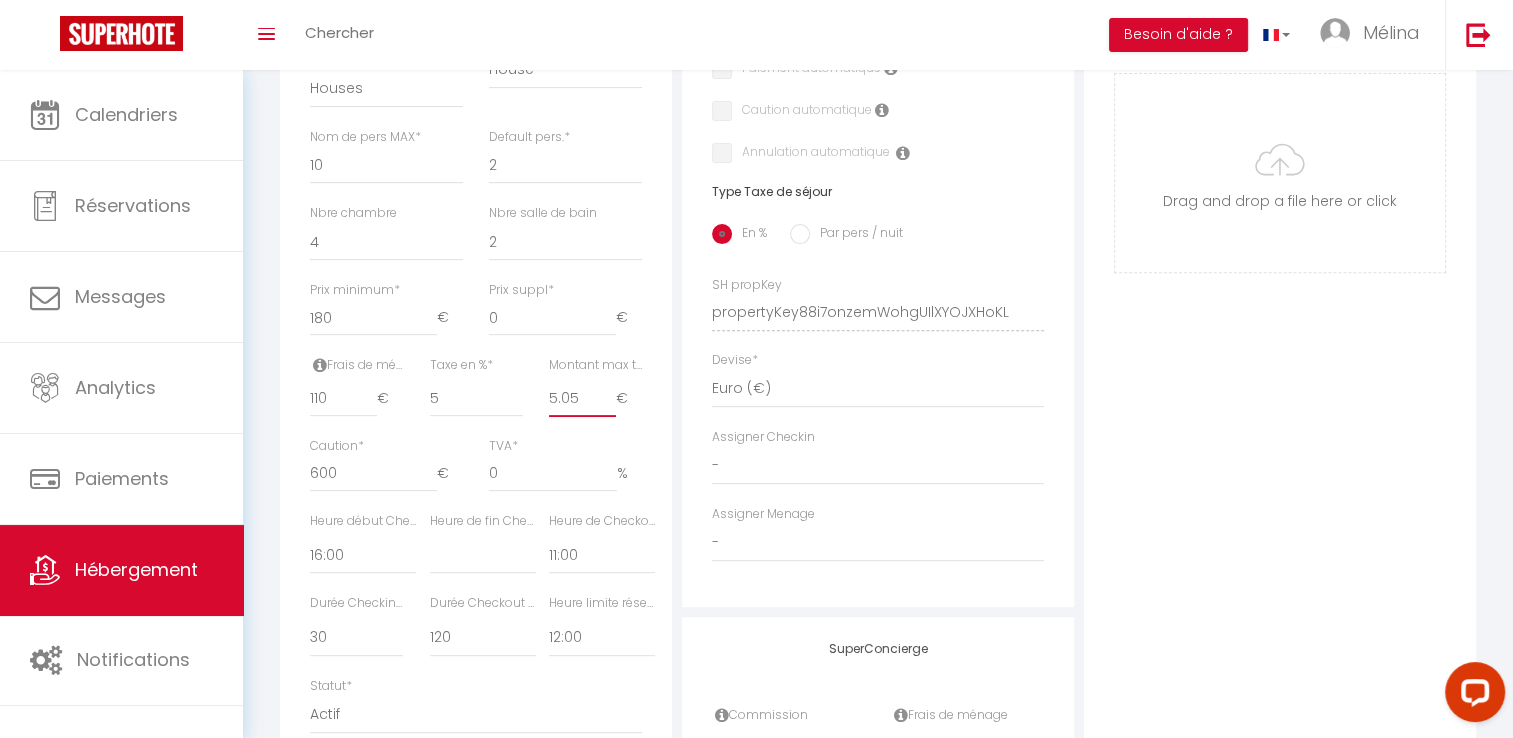 scroll, scrollTop: 698, scrollLeft: 0, axis: vertical 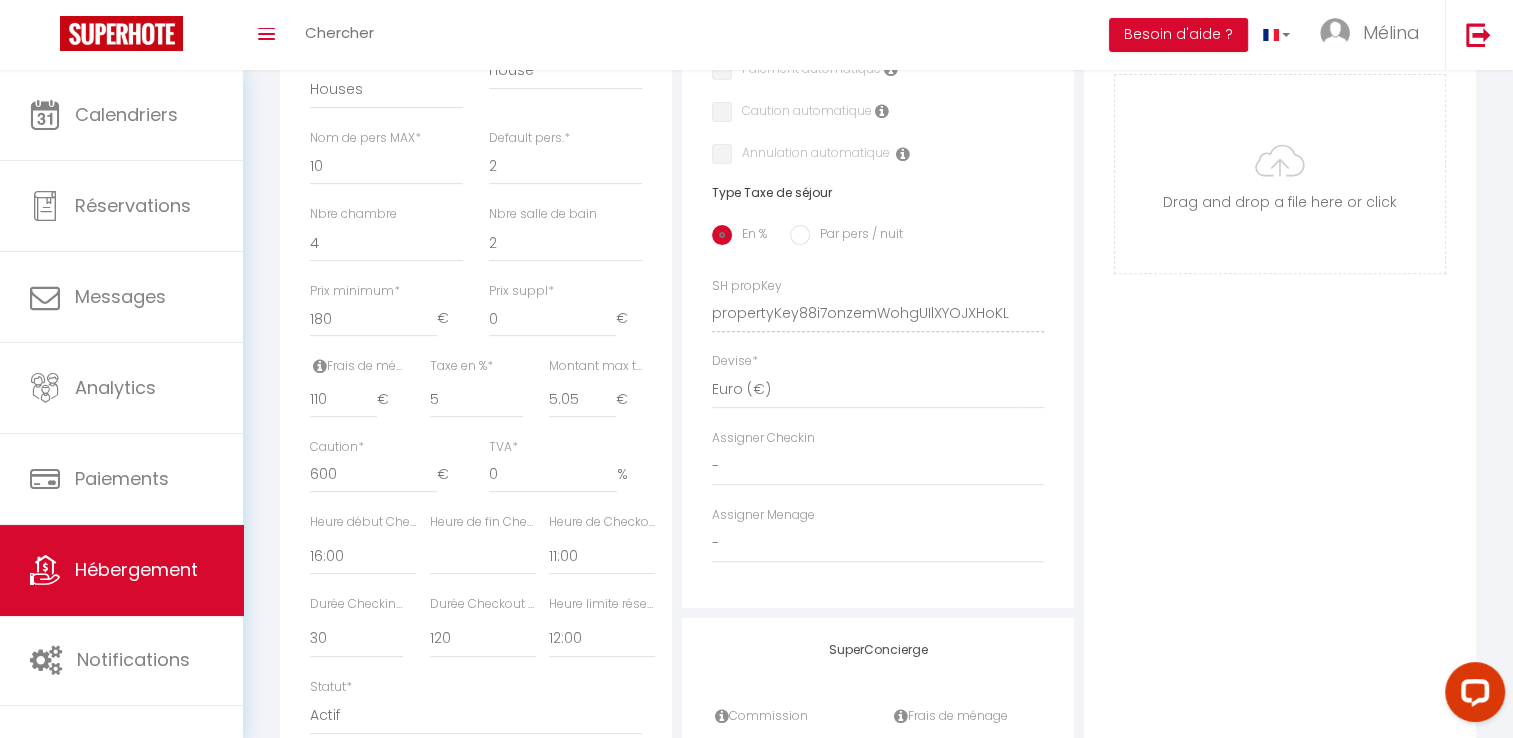 click on "Par pers / nuit" at bounding box center (800, 235) 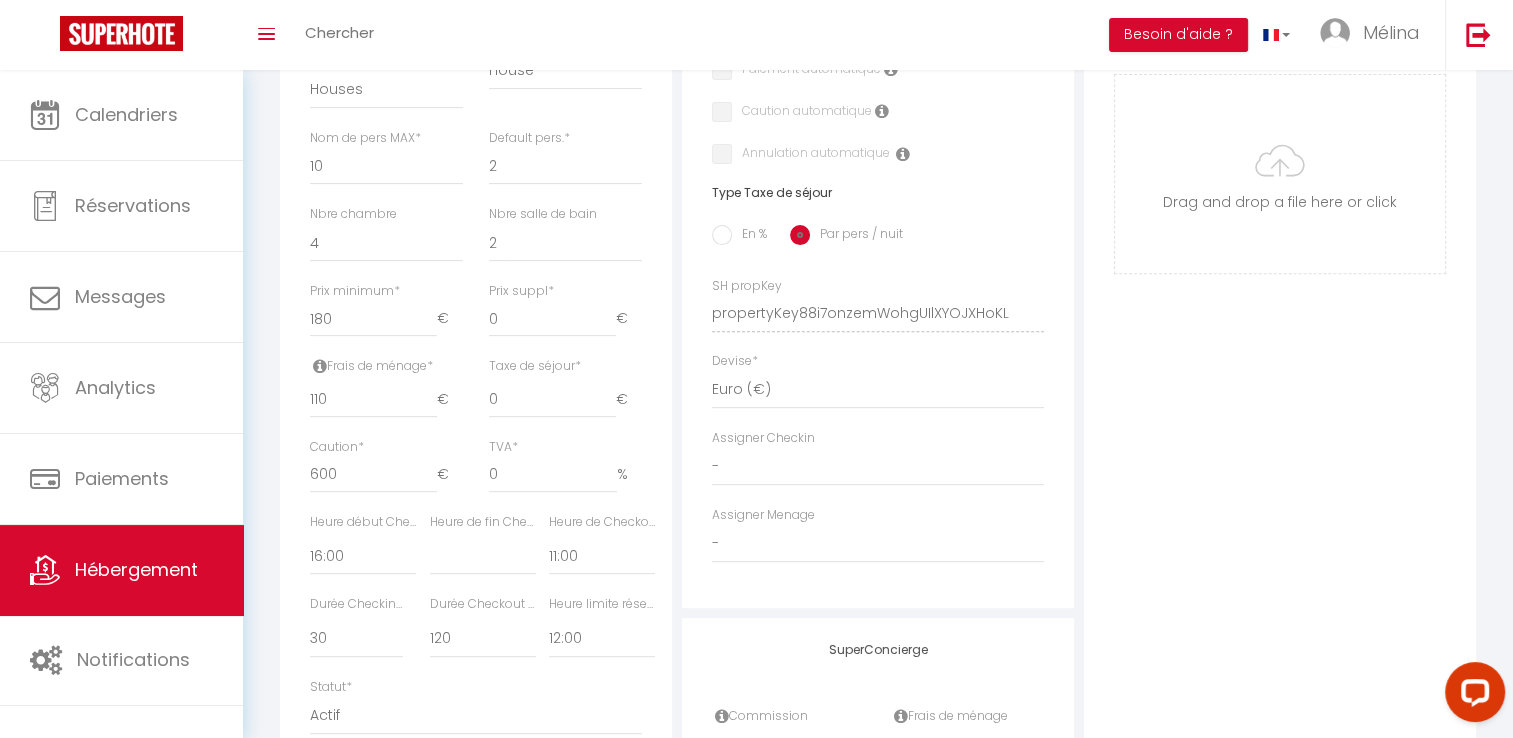 click on "En %" at bounding box center (722, 235) 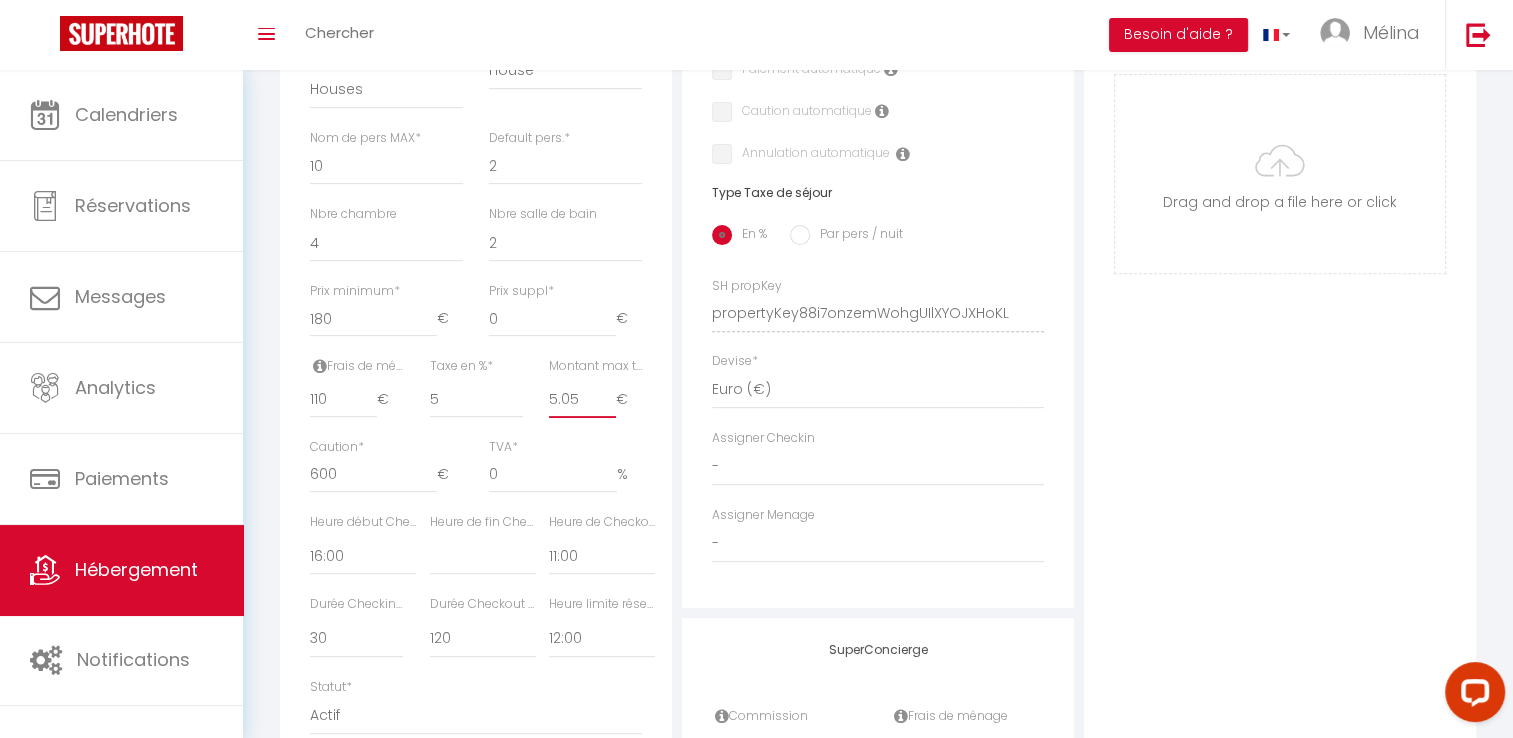 click on "5.05" at bounding box center (582, 400) 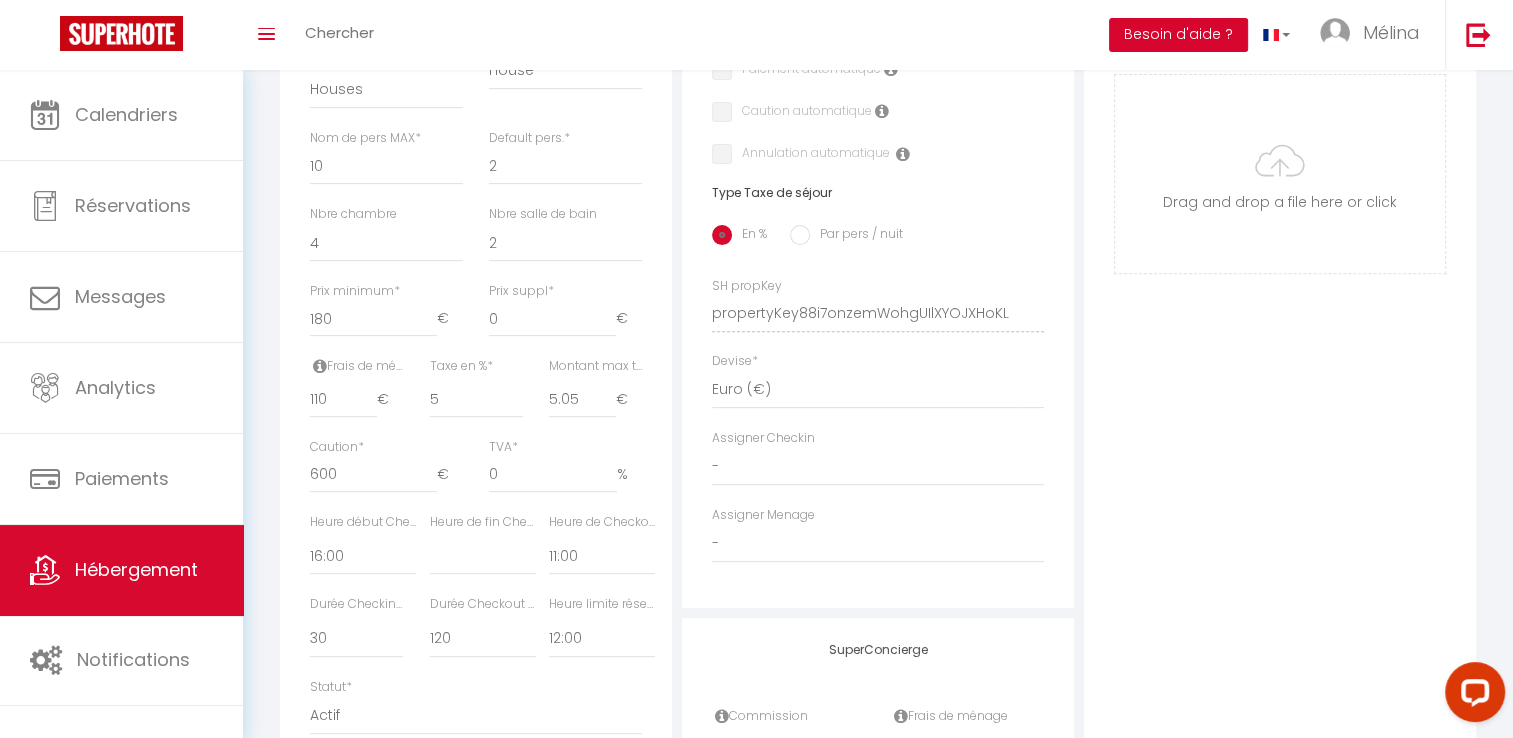 drag, startPoint x: 1168, startPoint y: 38, endPoint x: 1181, endPoint y: 34, distance: 13.601471 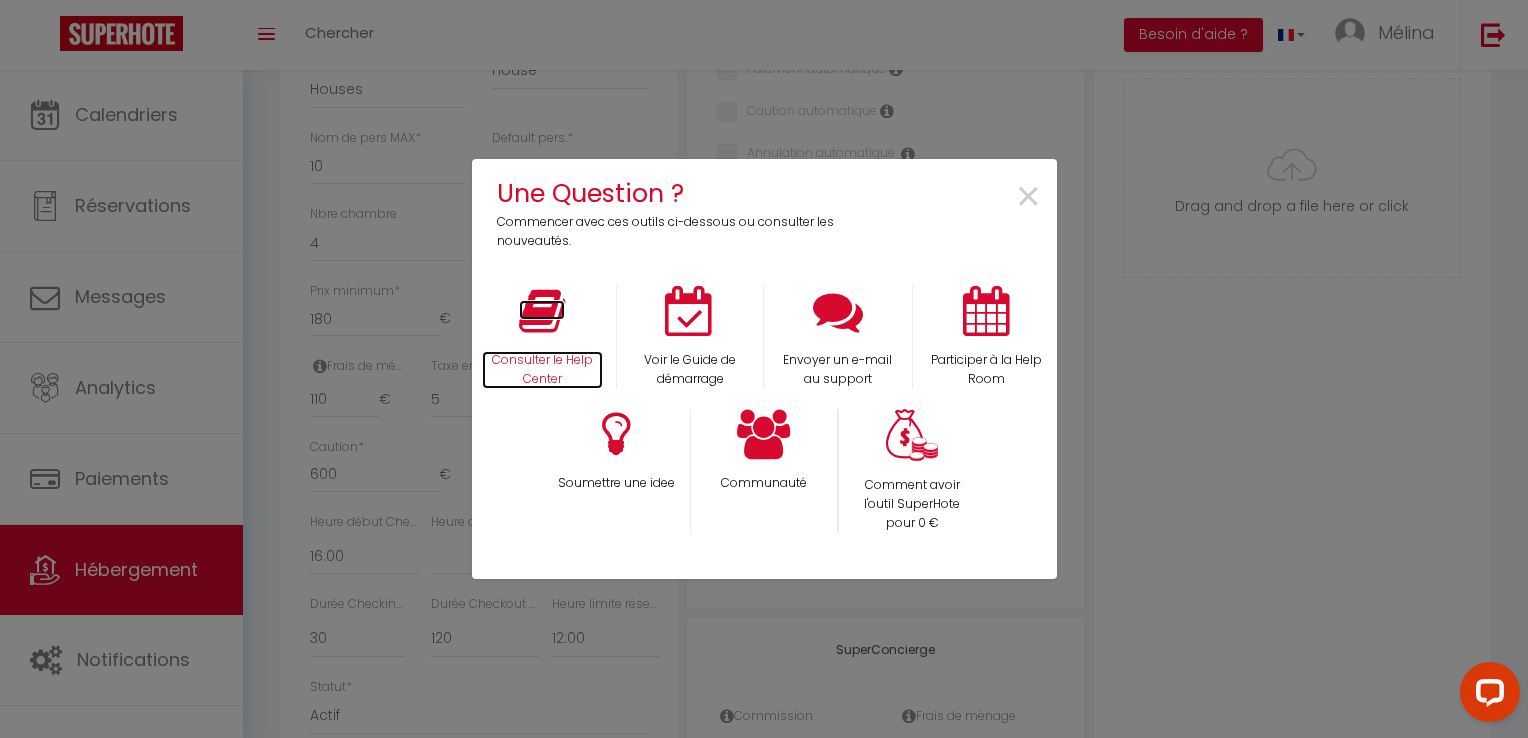 click on "Consulter le Help Center" at bounding box center (543, 370) 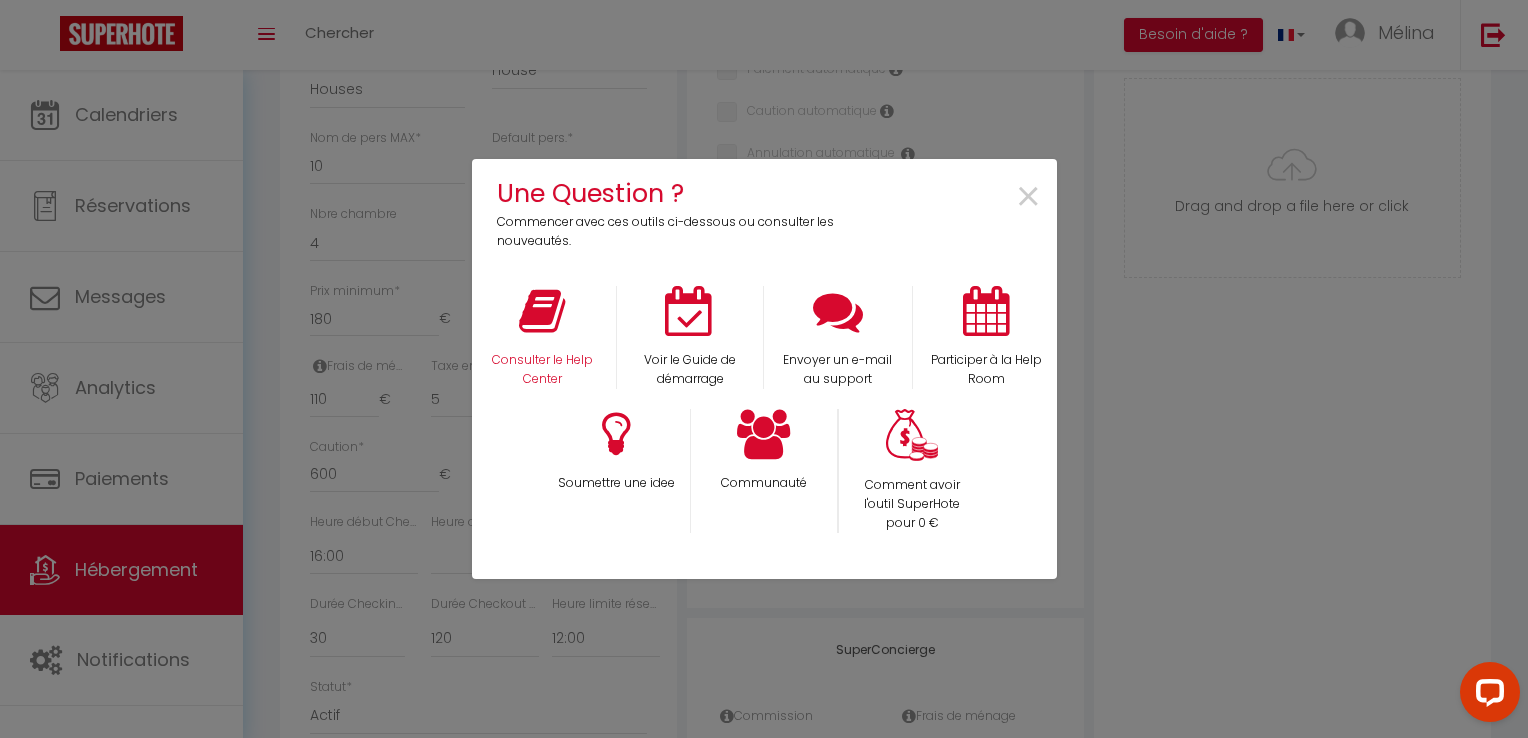 click on "Consulter le Help Center" at bounding box center [542, 337] 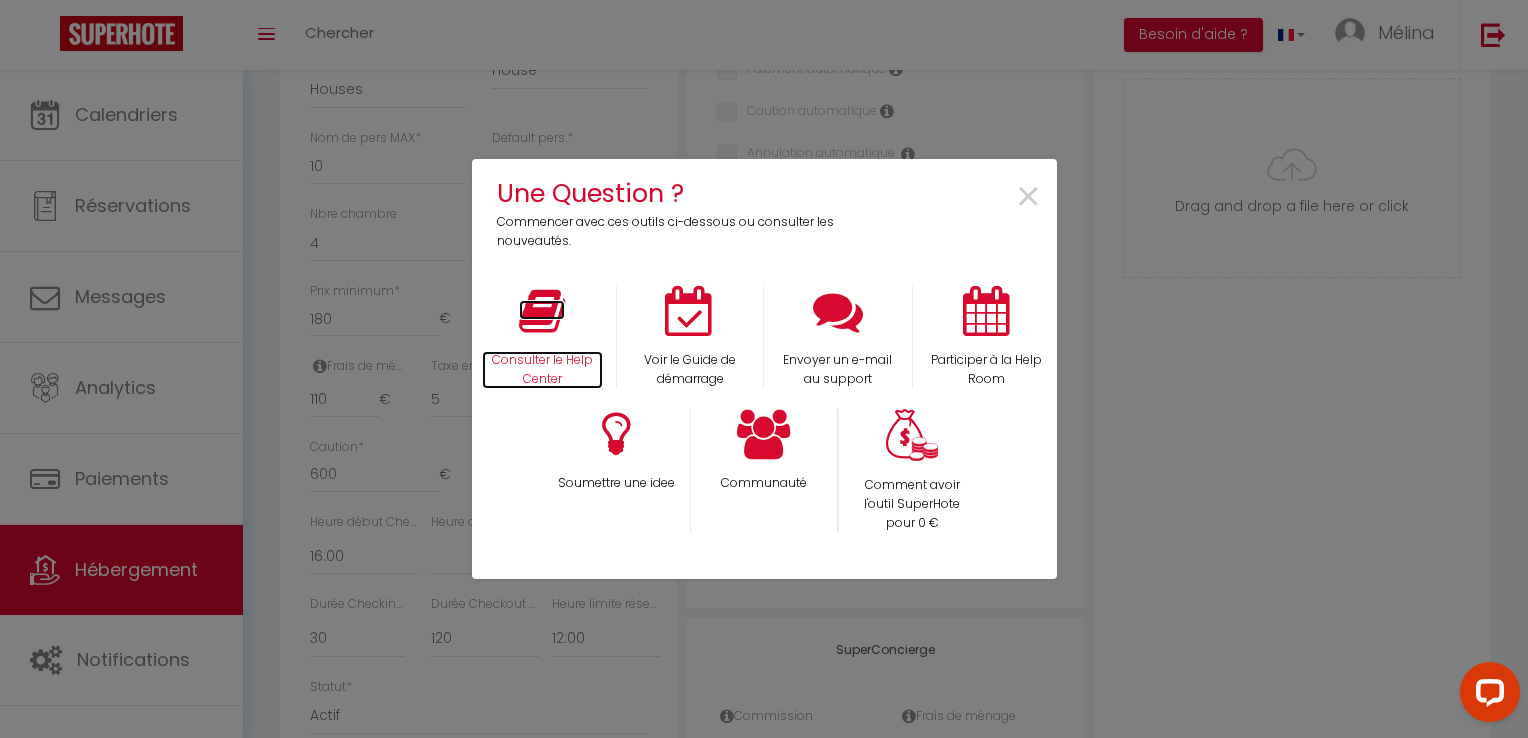 click at bounding box center (542, 311) 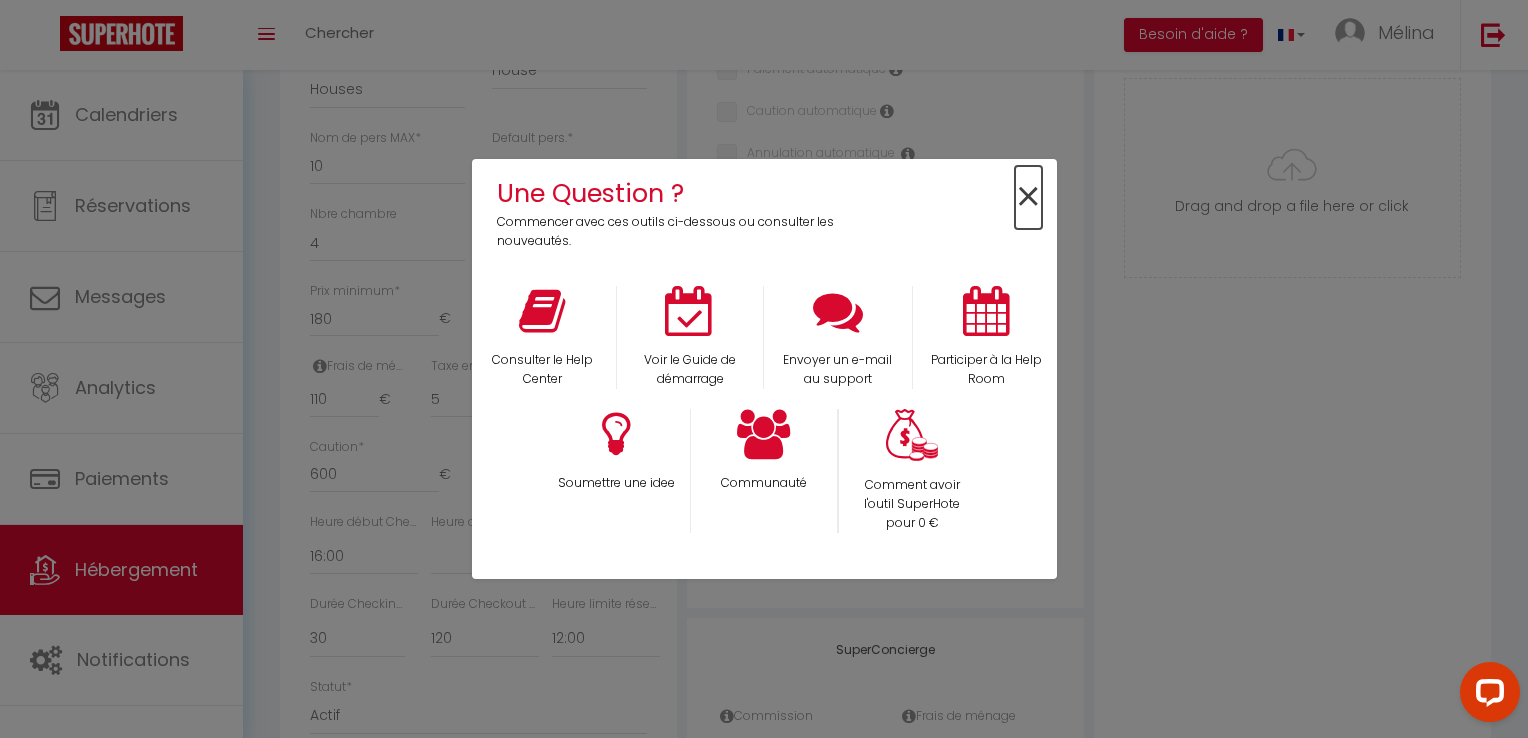 click on "×" at bounding box center [1028, 197] 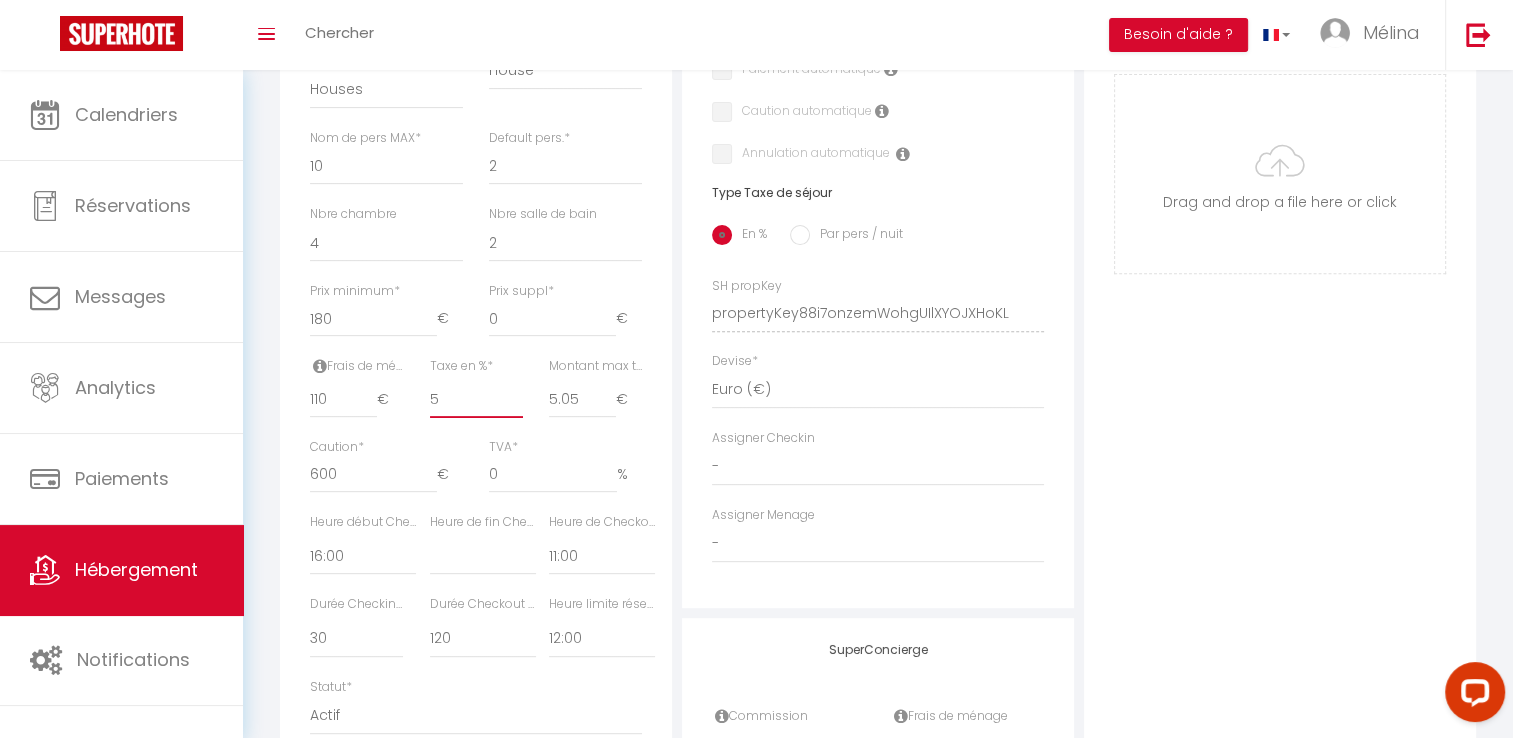 click on "5" at bounding box center [476, 400] 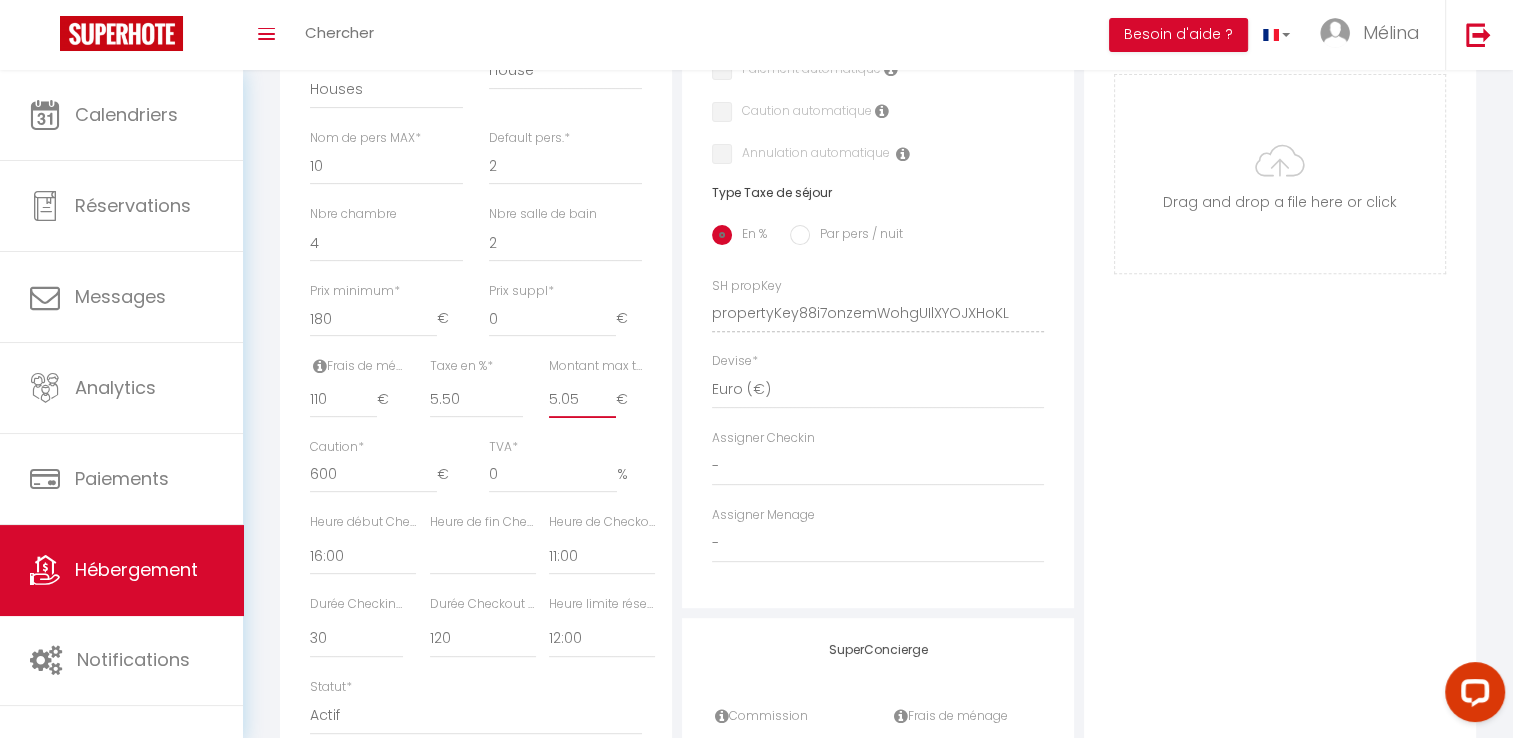 click on "5.05" at bounding box center (582, 400) 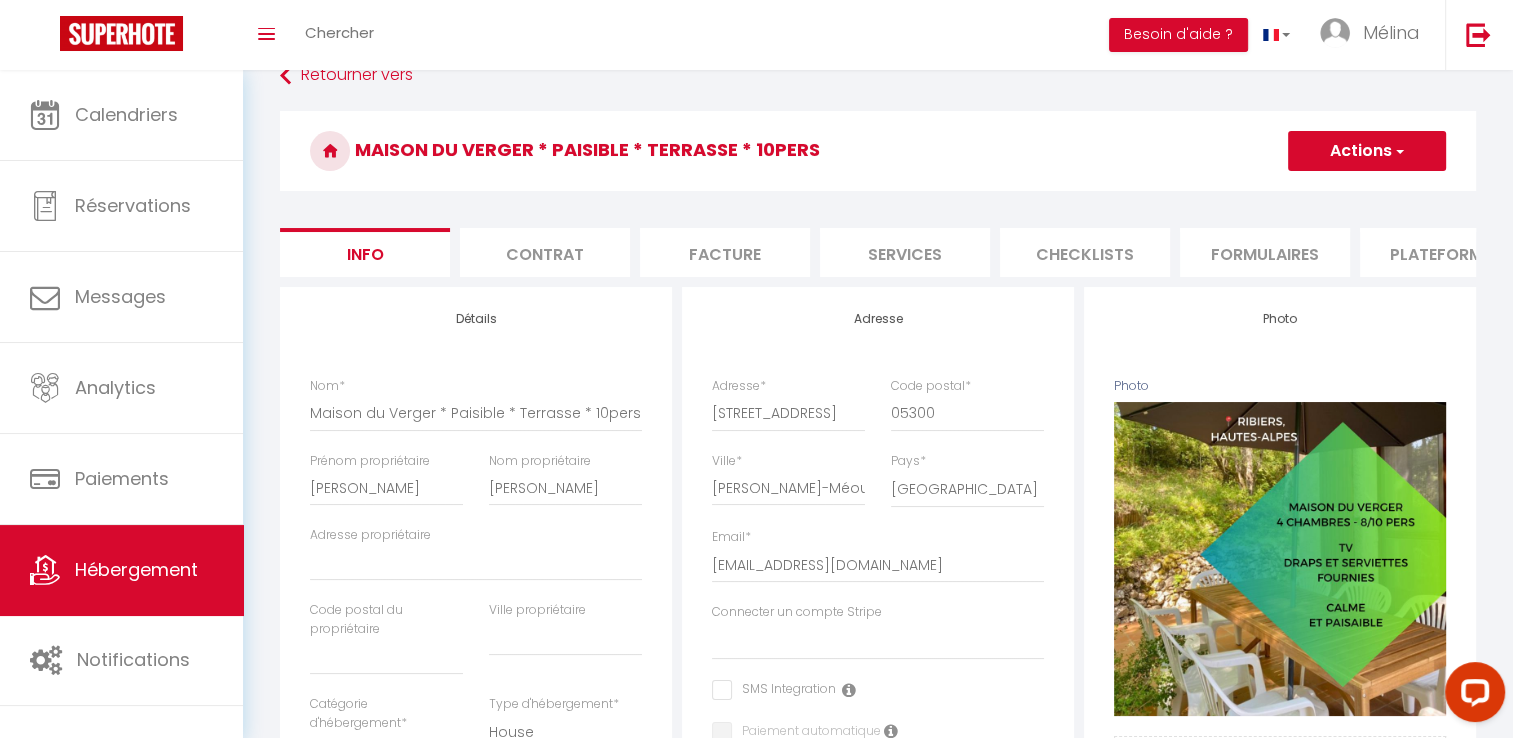 scroll, scrollTop: 0, scrollLeft: 0, axis: both 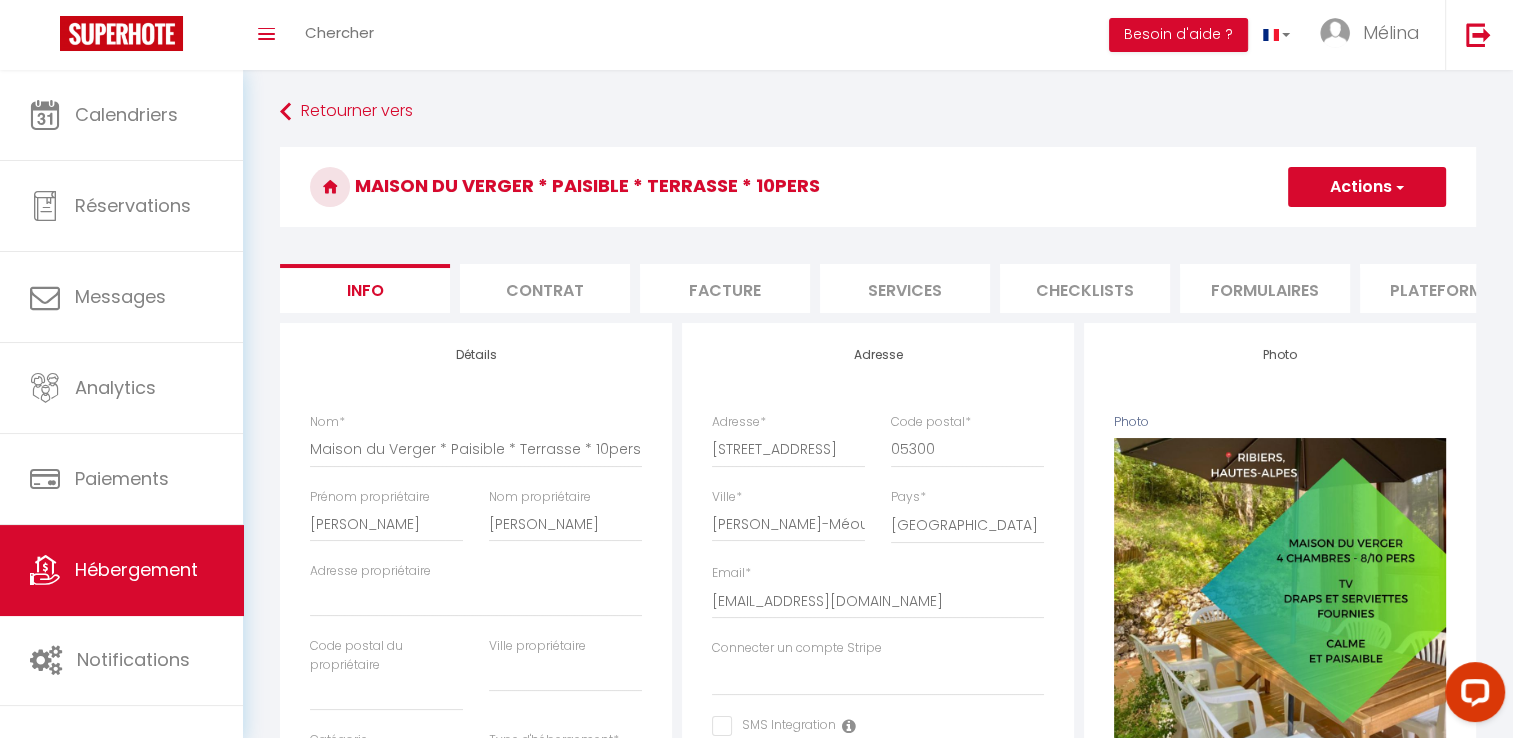 drag, startPoint x: 1358, startPoint y: 164, endPoint x: 1349, endPoint y: 185, distance: 22.847319 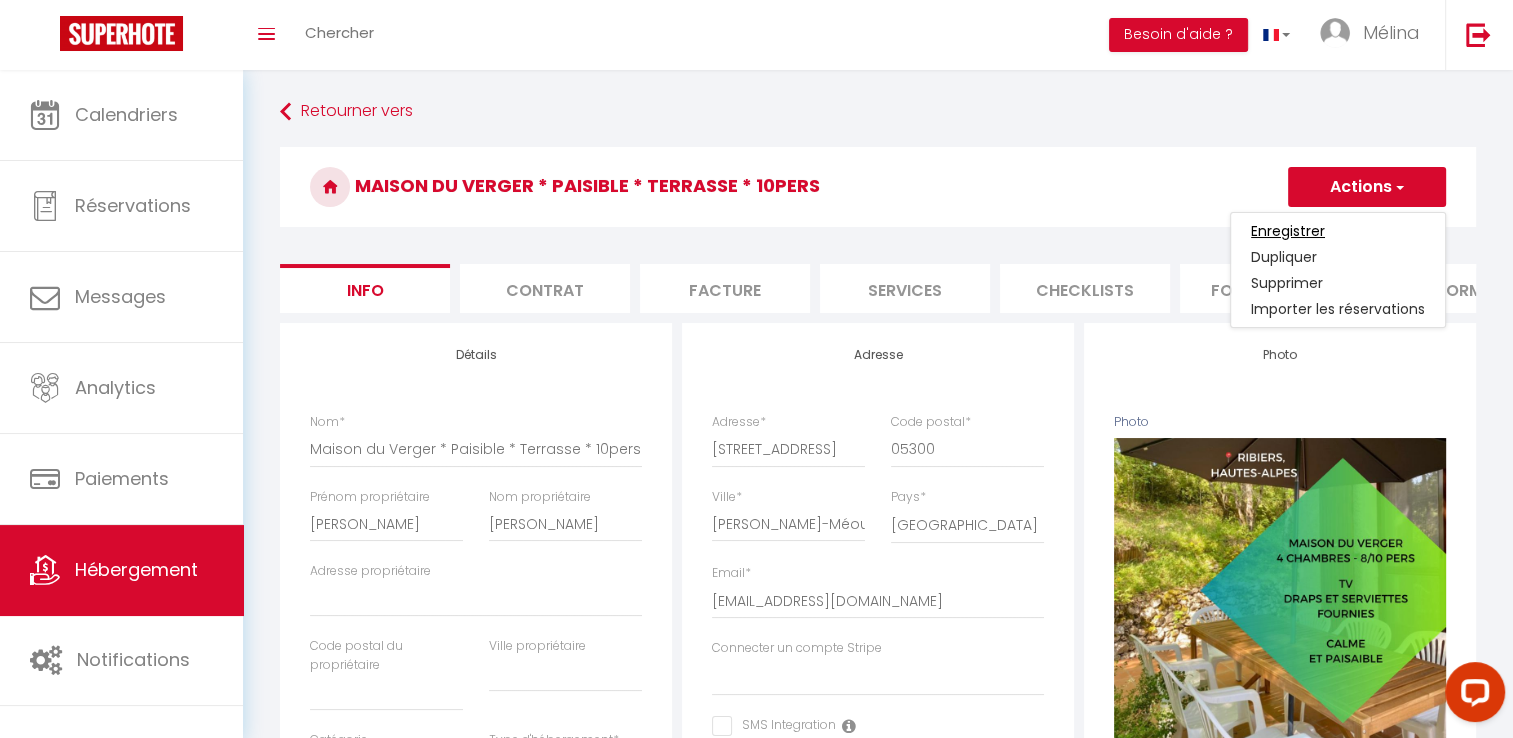 click on "Enregistrer" at bounding box center (1288, 231) 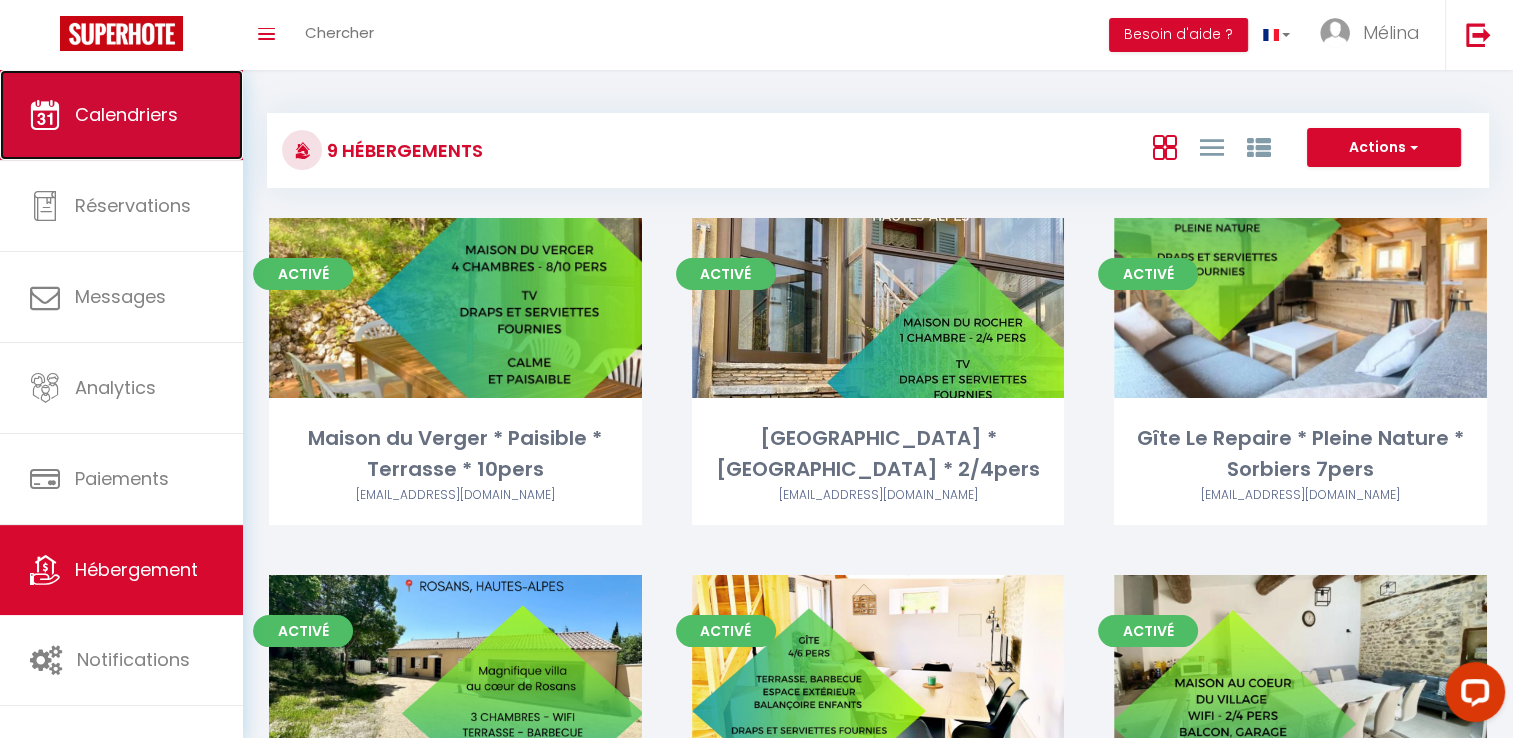 click on "Calendriers" at bounding box center [126, 114] 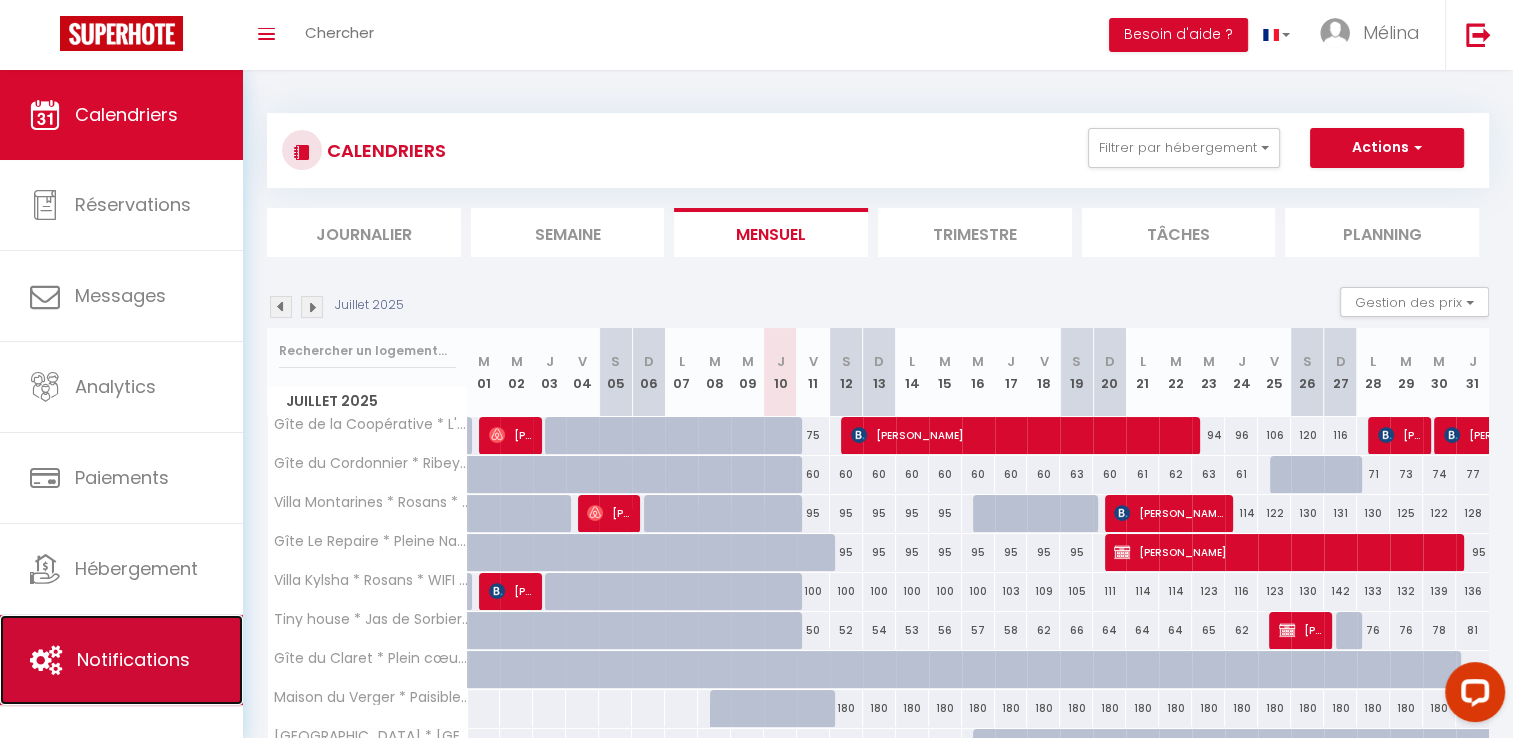 click on "Notifications" at bounding box center [121, 660] 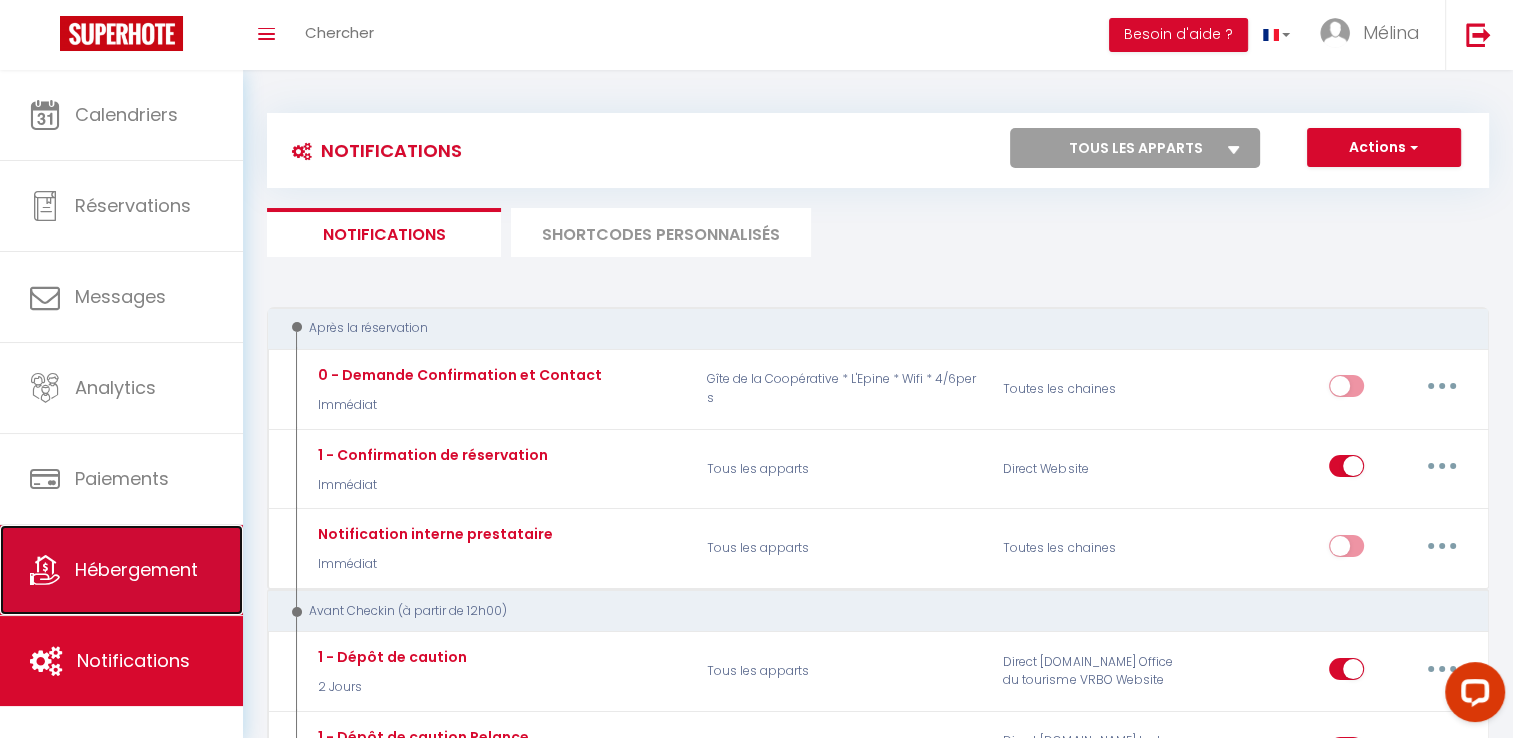 click on "Hébergement" at bounding box center [121, 570] 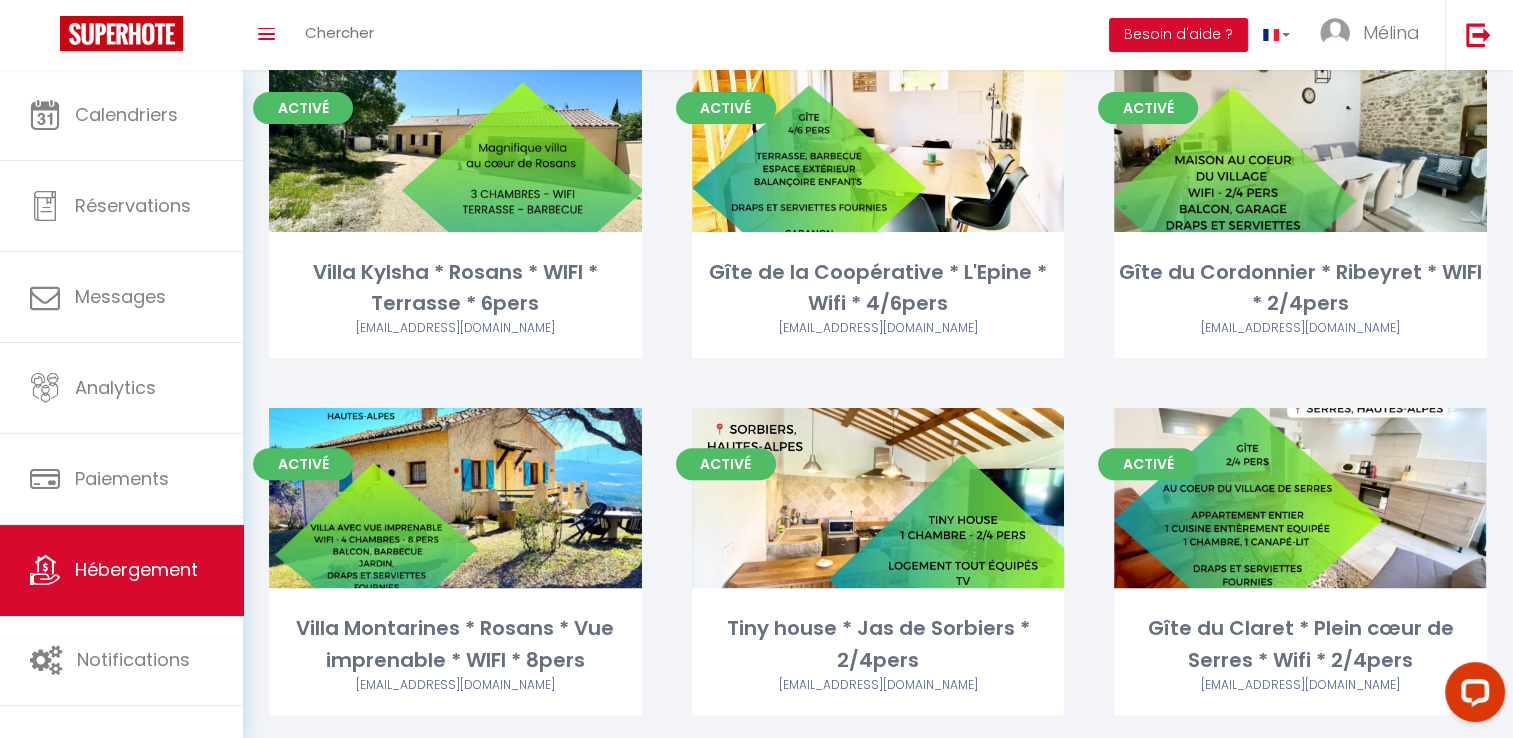 scroll, scrollTop: 573, scrollLeft: 0, axis: vertical 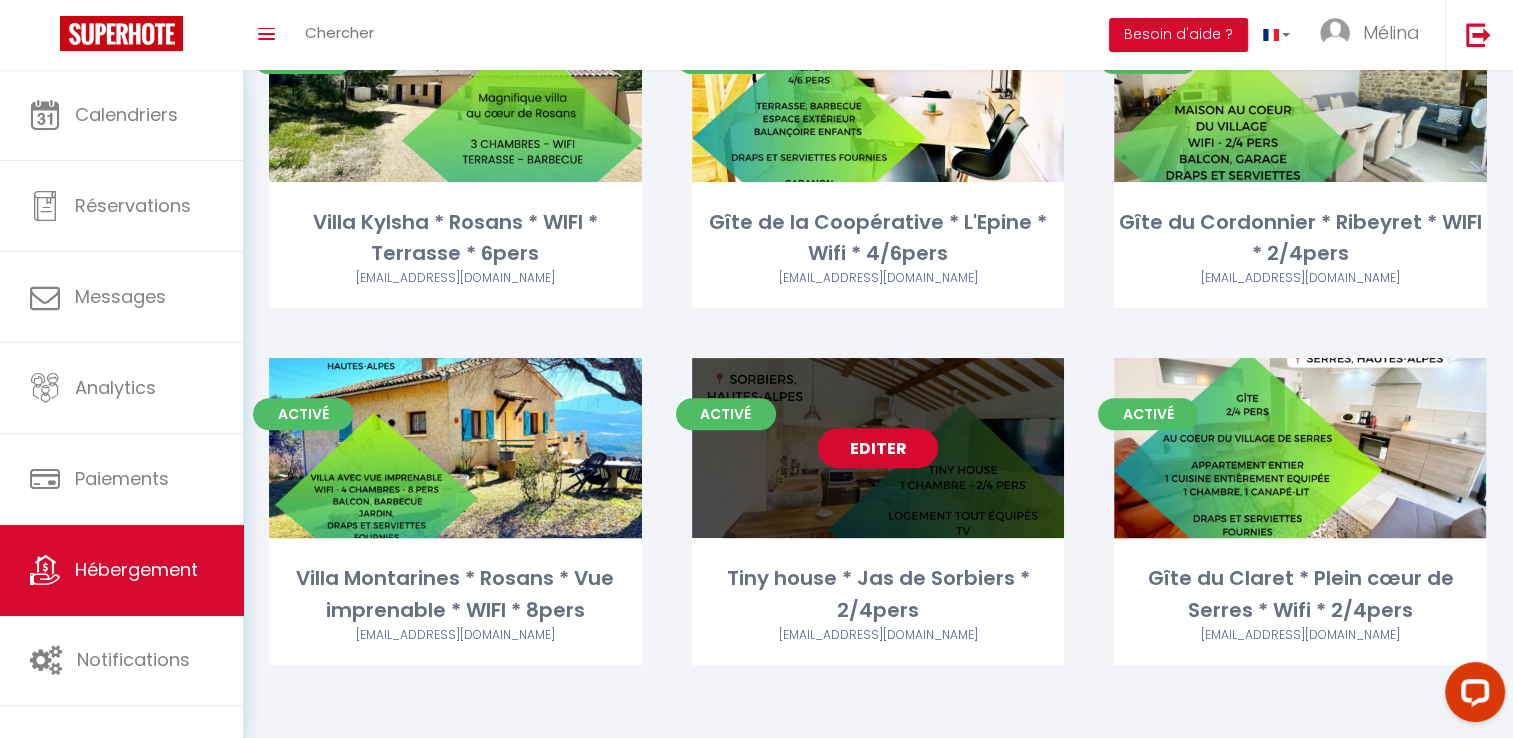 click on "Editer" at bounding box center (878, 448) 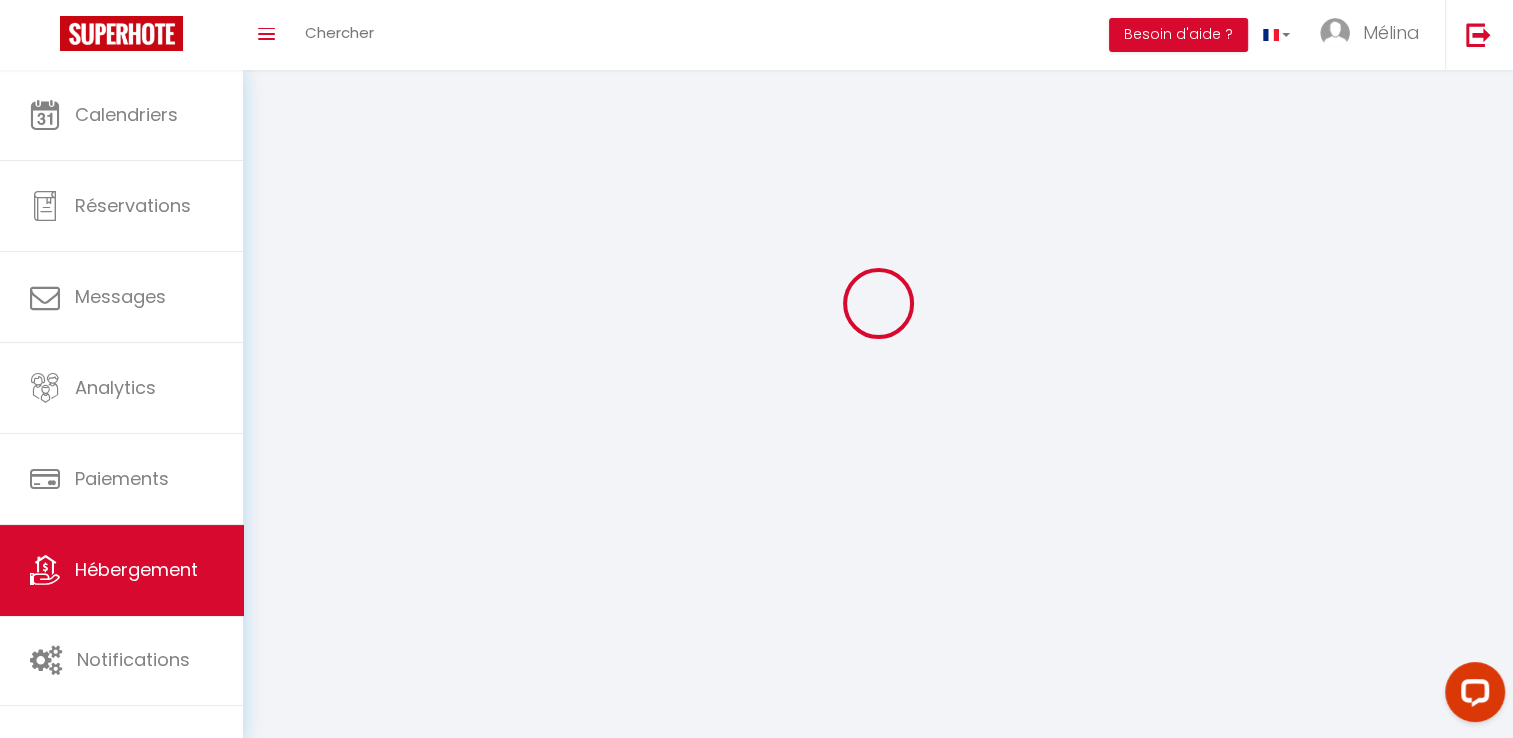 scroll, scrollTop: 0, scrollLeft: 0, axis: both 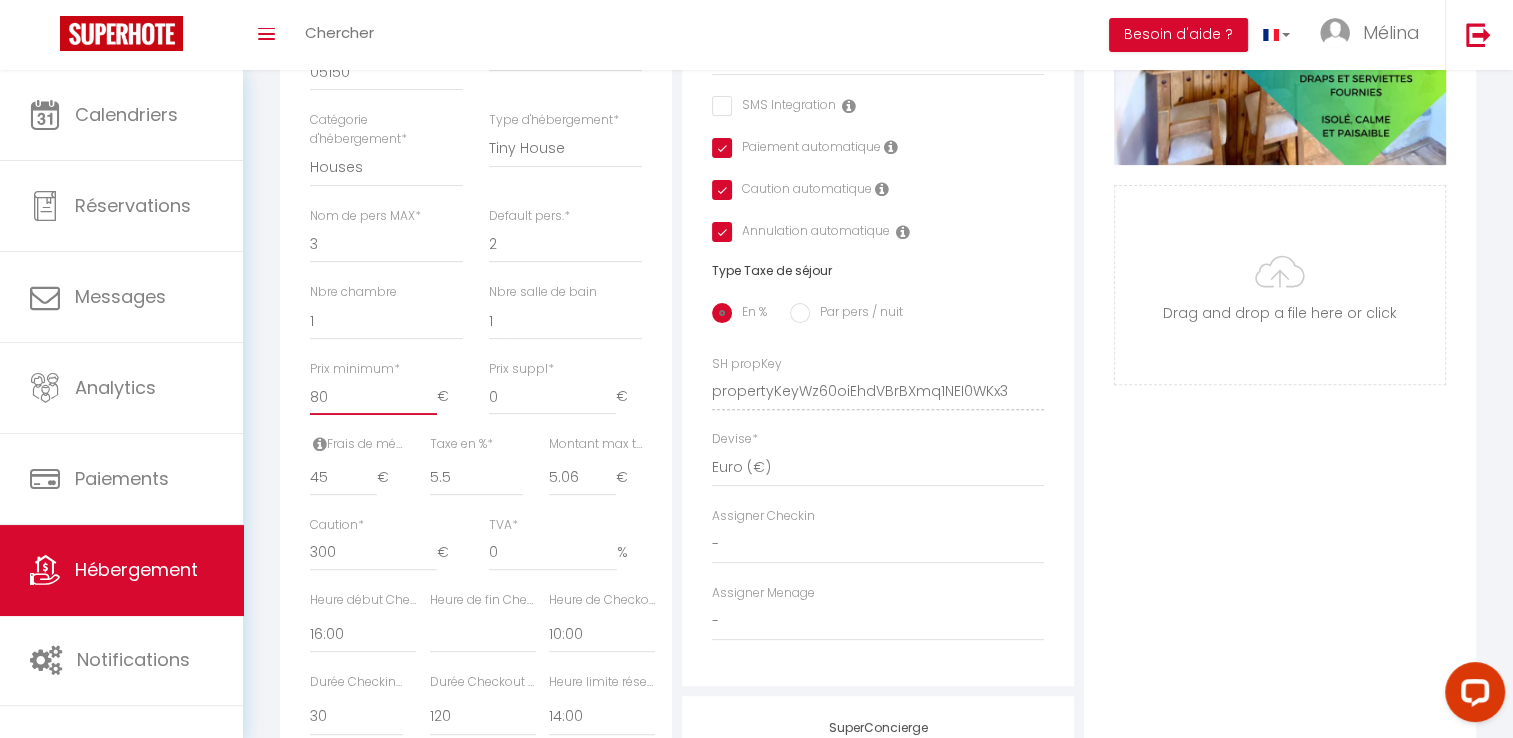 click on "80" at bounding box center [373, 397] 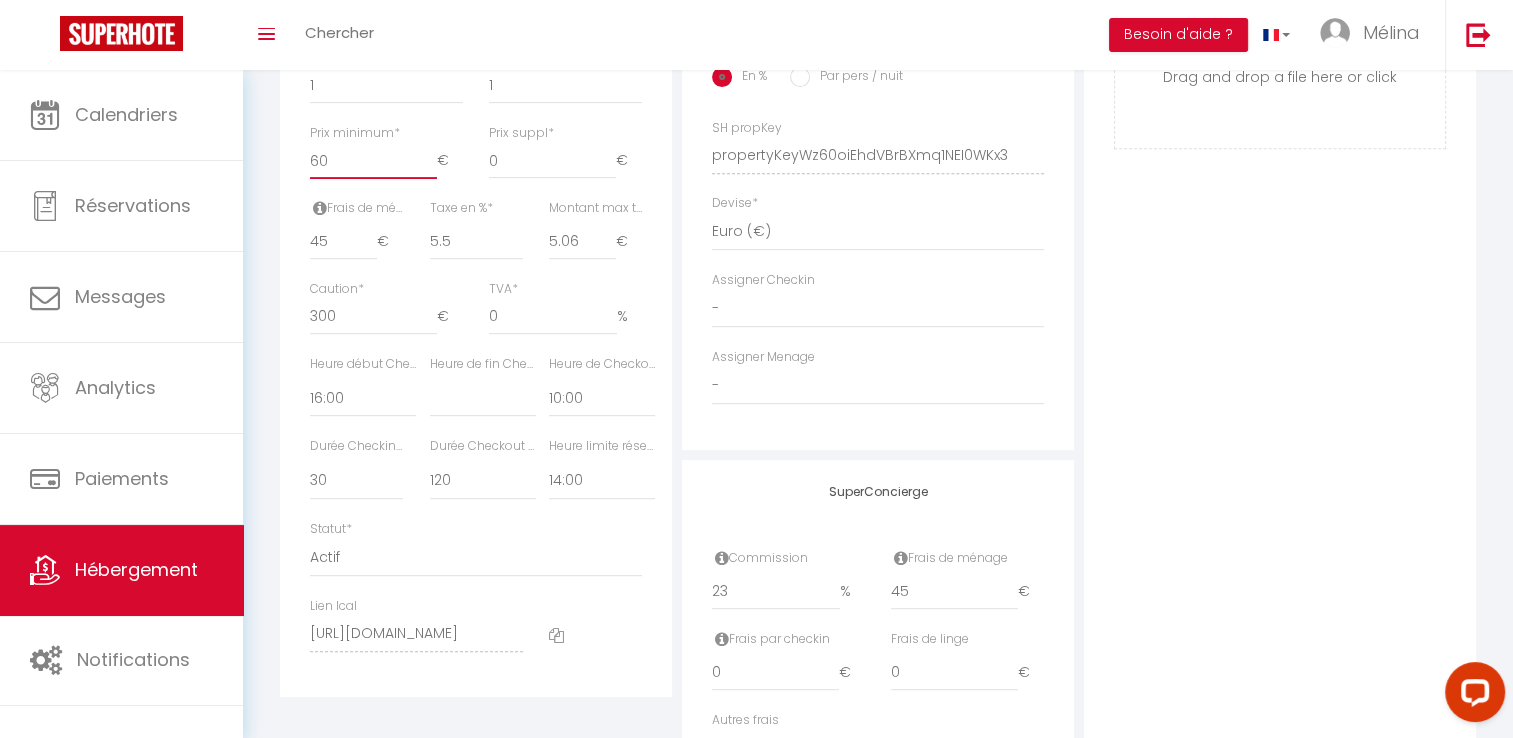 scroll, scrollTop: 860, scrollLeft: 0, axis: vertical 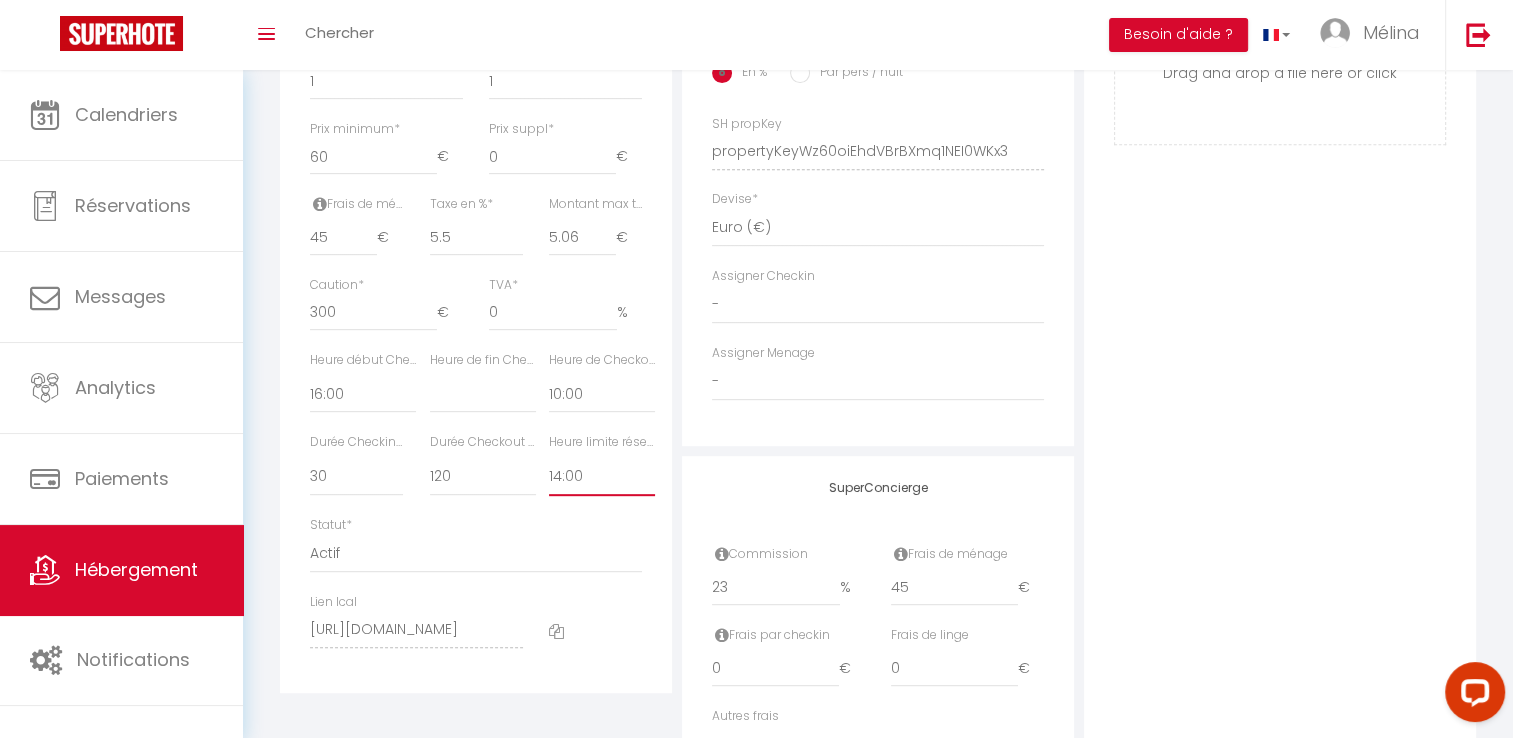 click on "Pas de limite
01:00
02:00
03:00
04:00
05:00
06:00
07:00
08:00
09:00
10:00
11:00
12:00" at bounding box center [602, 477] 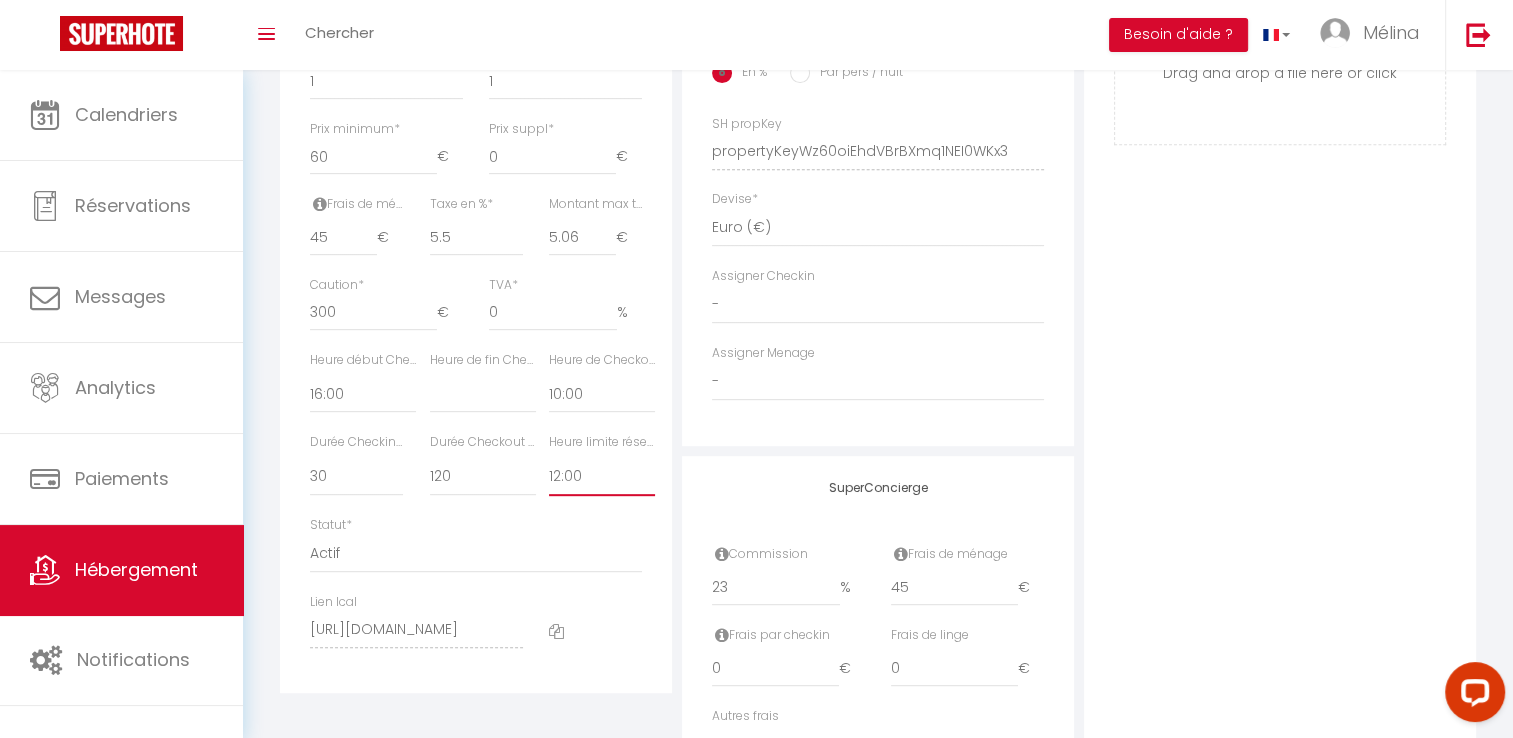 click on "Pas de limite
01:00
02:00
03:00
04:00
05:00
06:00
07:00
08:00
09:00
10:00
11:00
12:00" at bounding box center (602, 477) 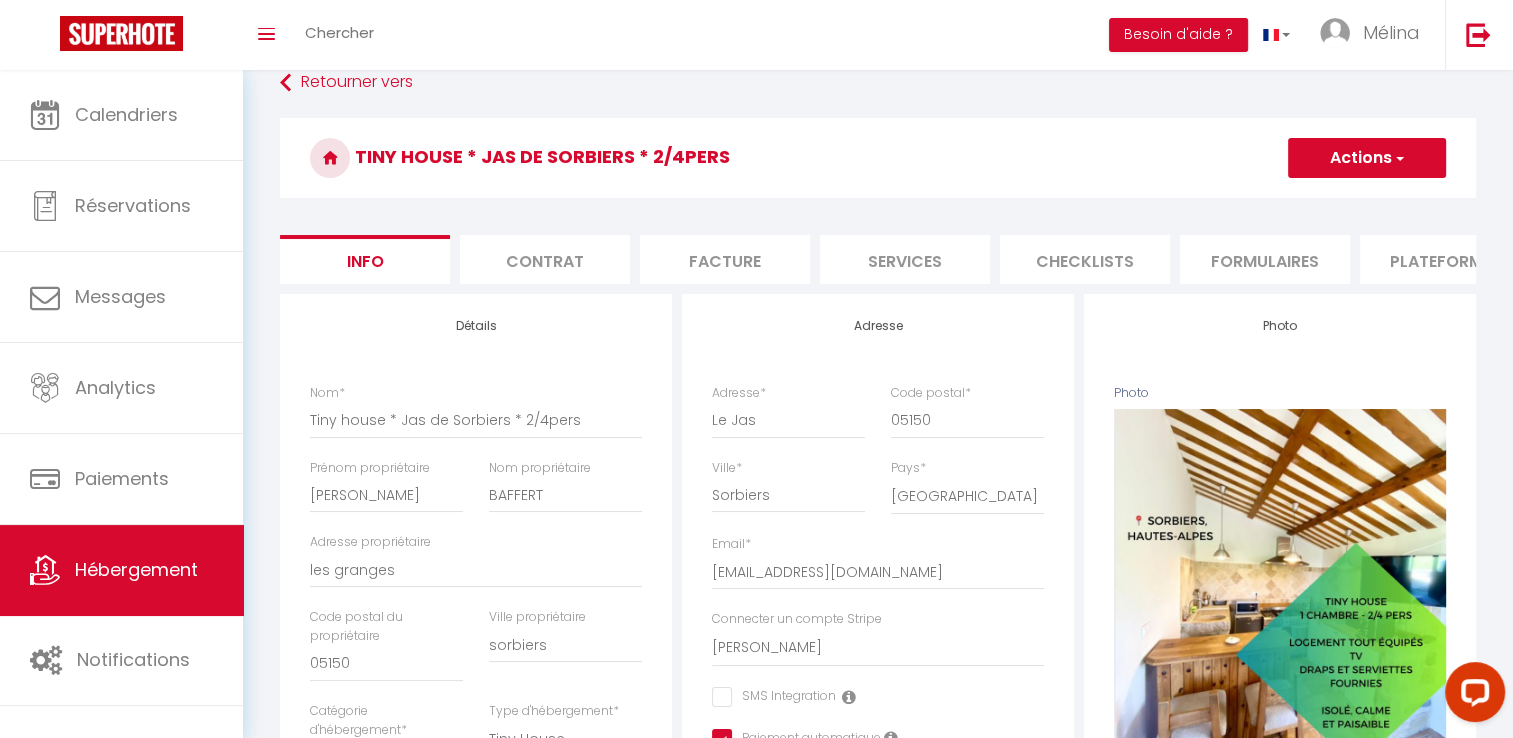 scroll, scrollTop: 25, scrollLeft: 0, axis: vertical 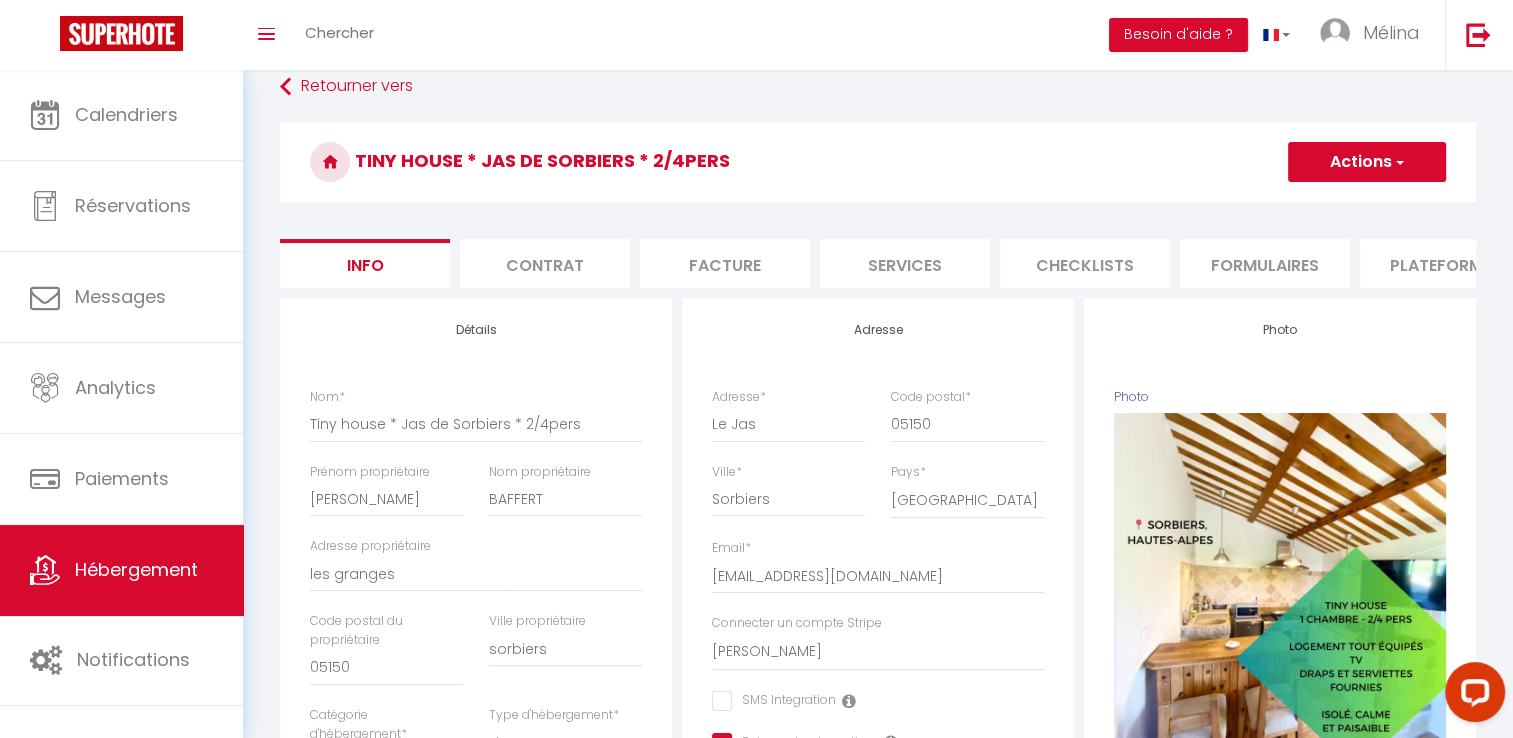click on "Actions" at bounding box center (1367, 162) 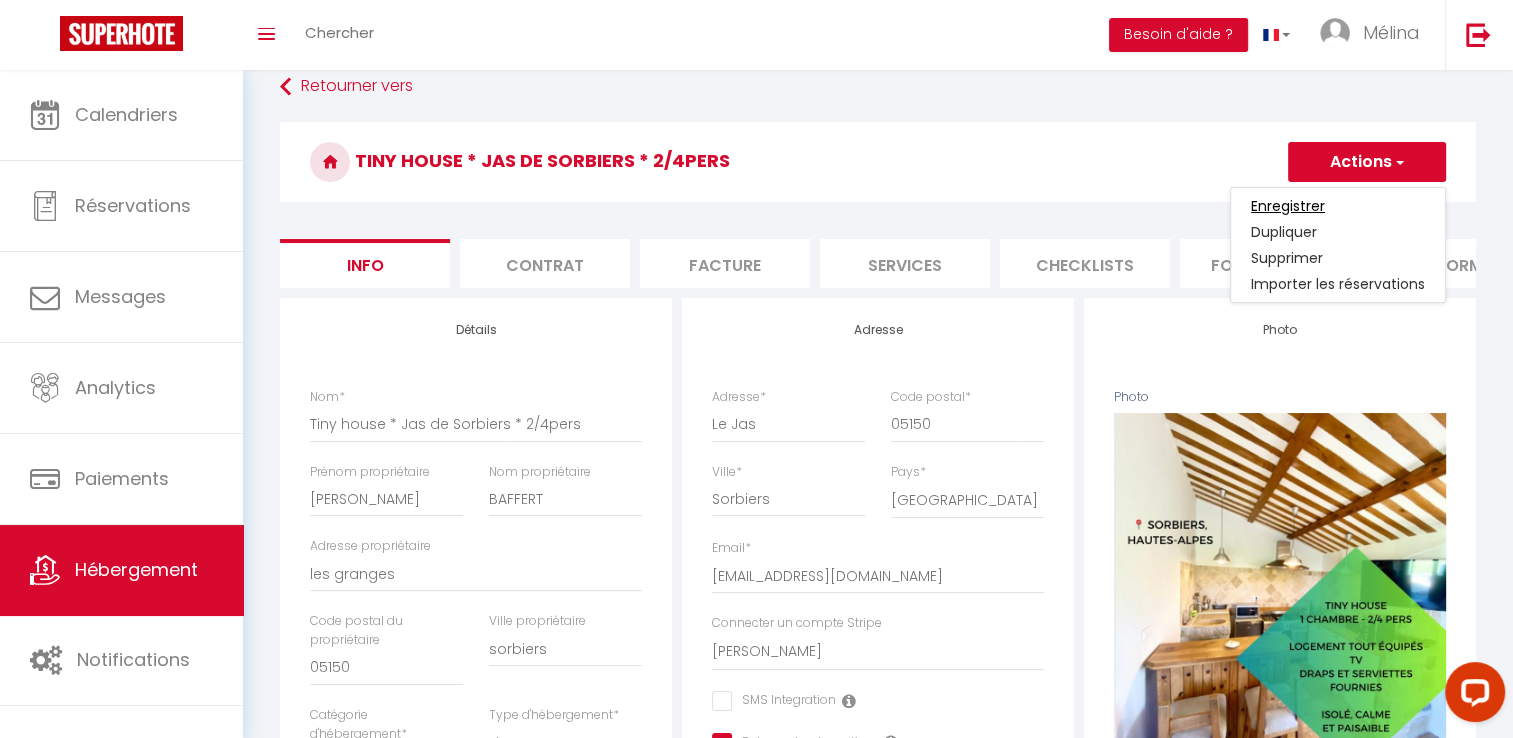 click on "Enregistrer" at bounding box center [1288, 206] 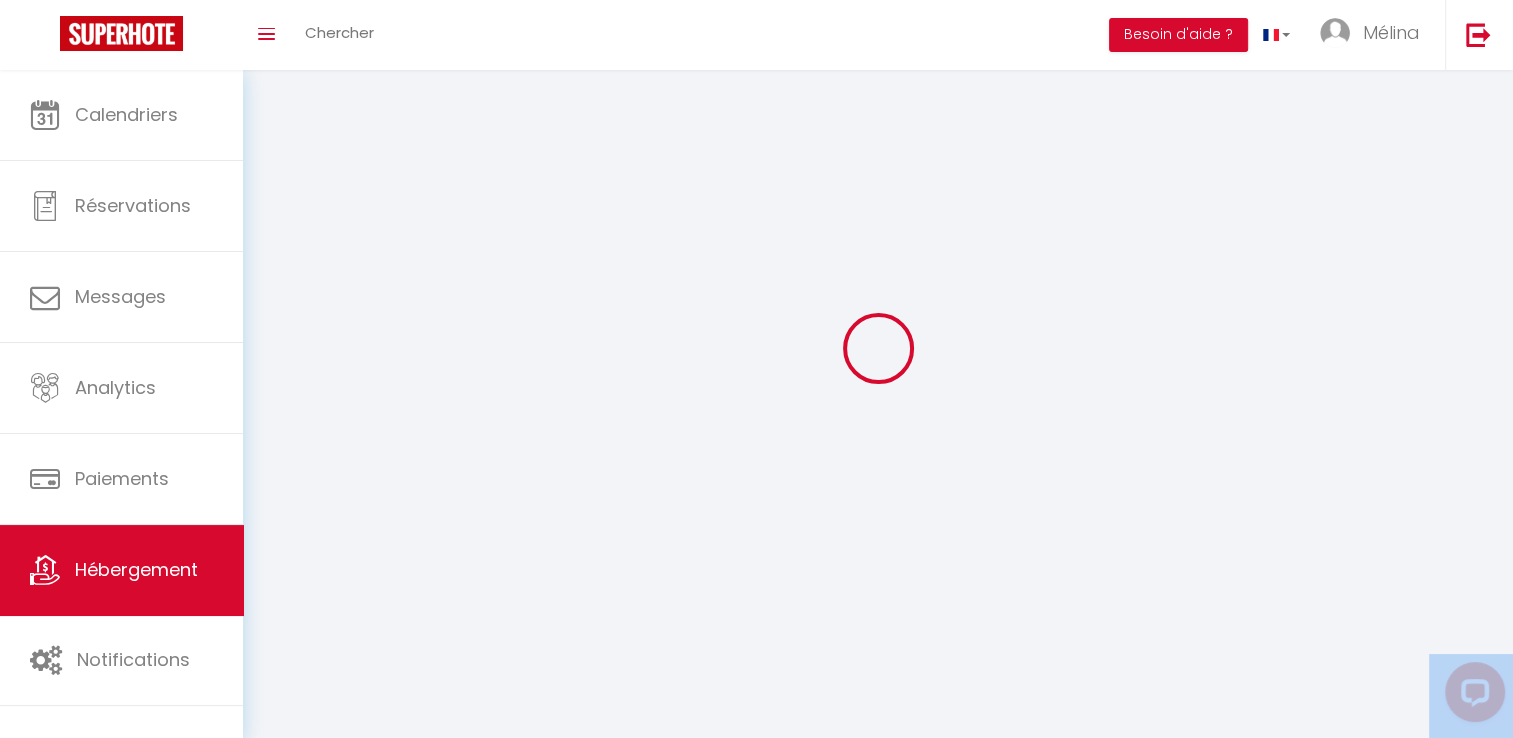 click at bounding box center [878, 348] 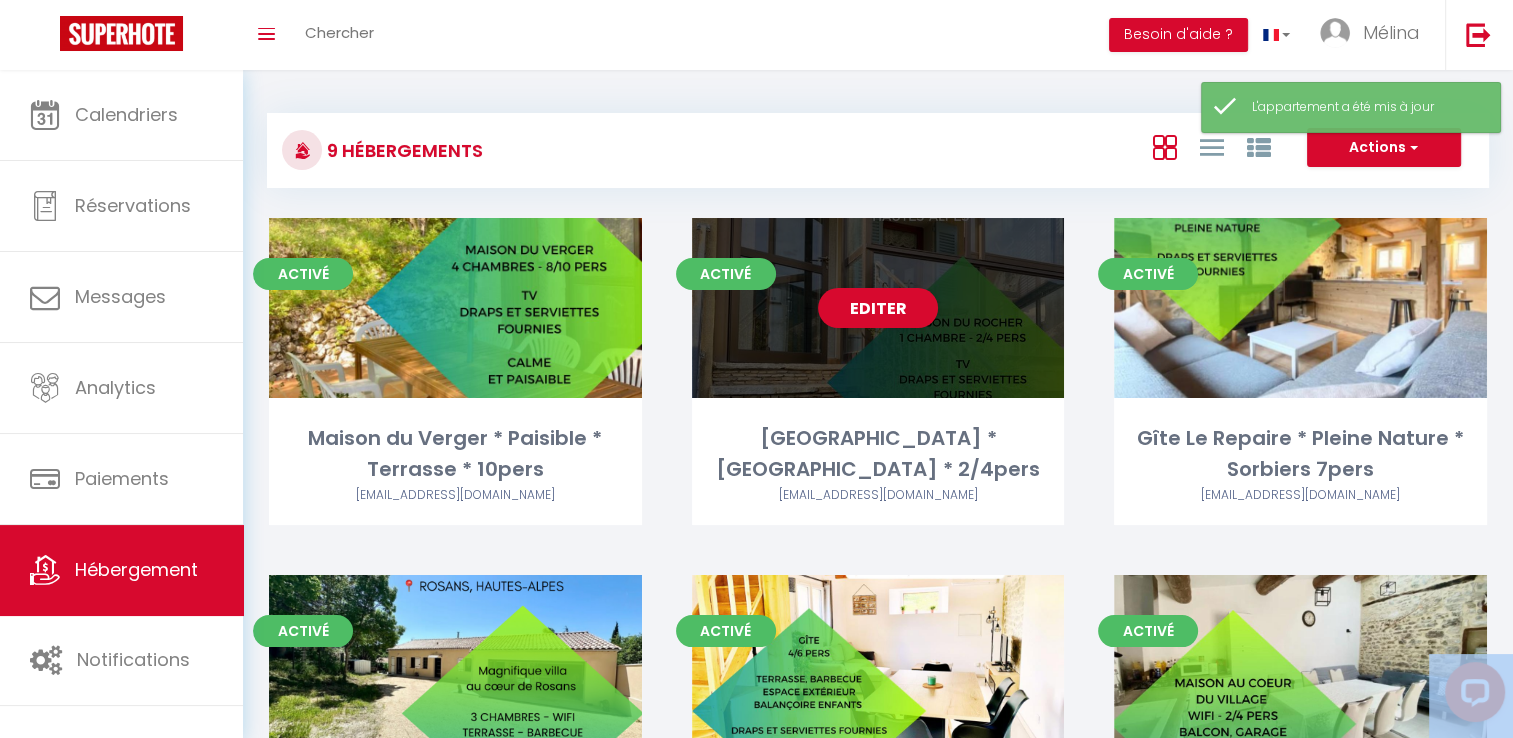 scroll, scrollTop: 573, scrollLeft: 0, axis: vertical 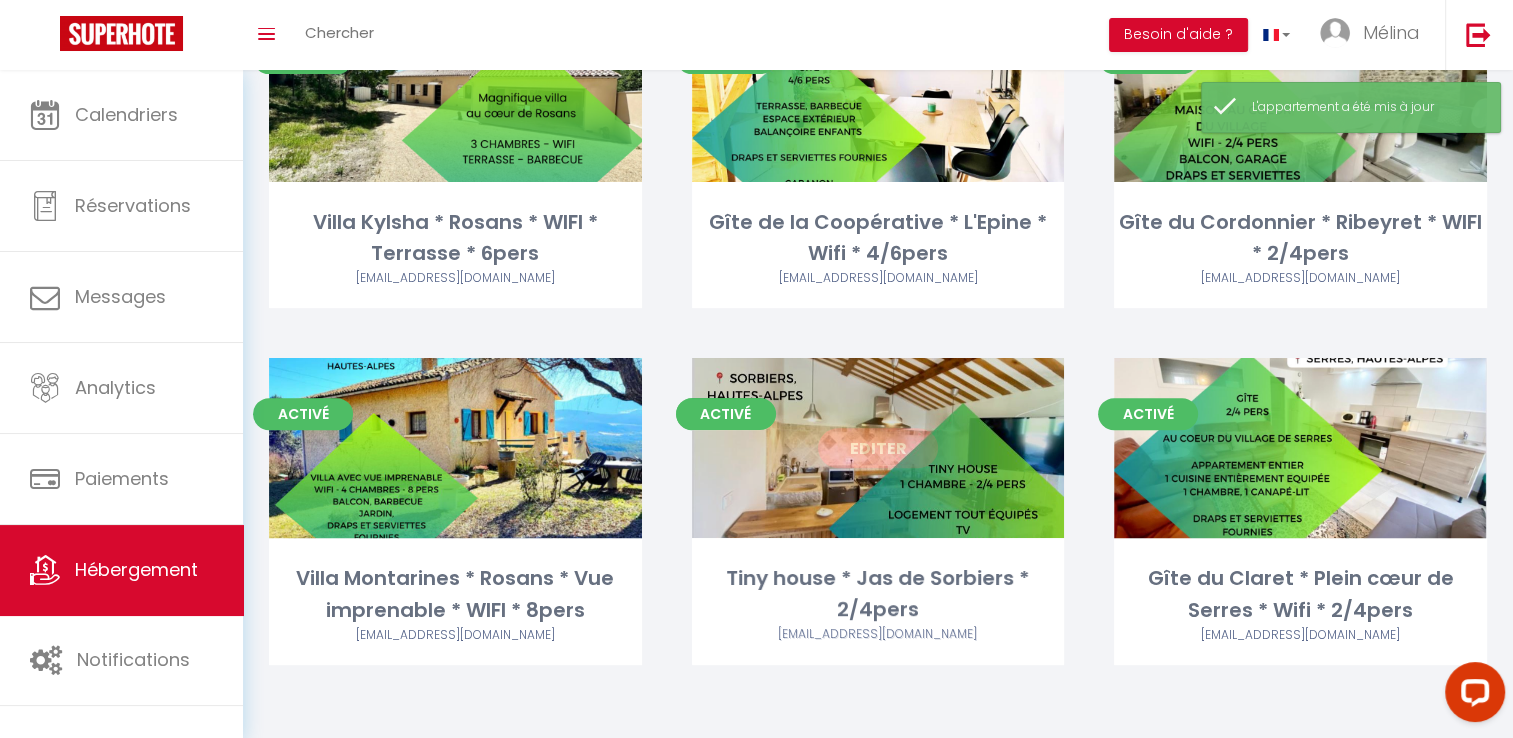 click on "Editer" at bounding box center [878, 448] 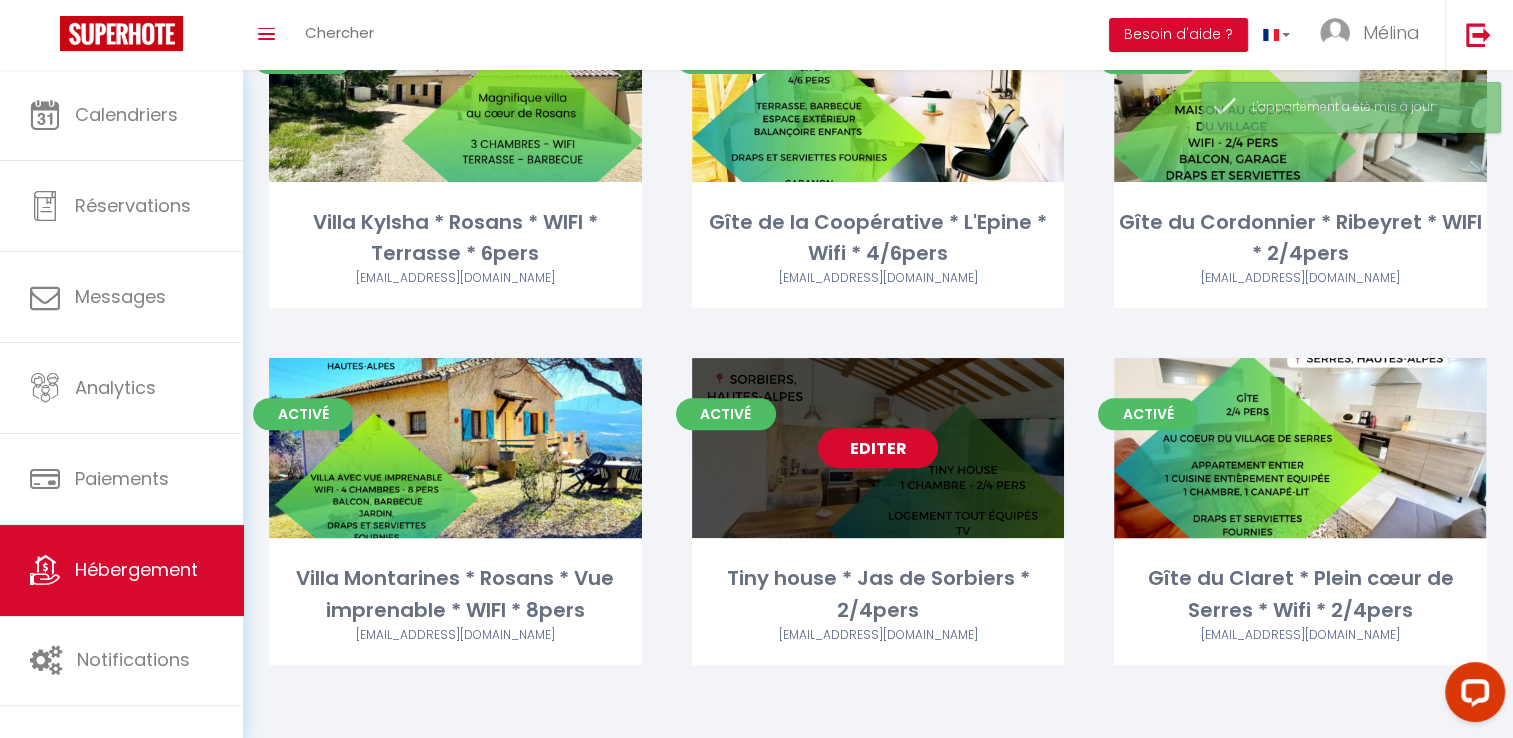 click on "Editer" at bounding box center [878, 448] 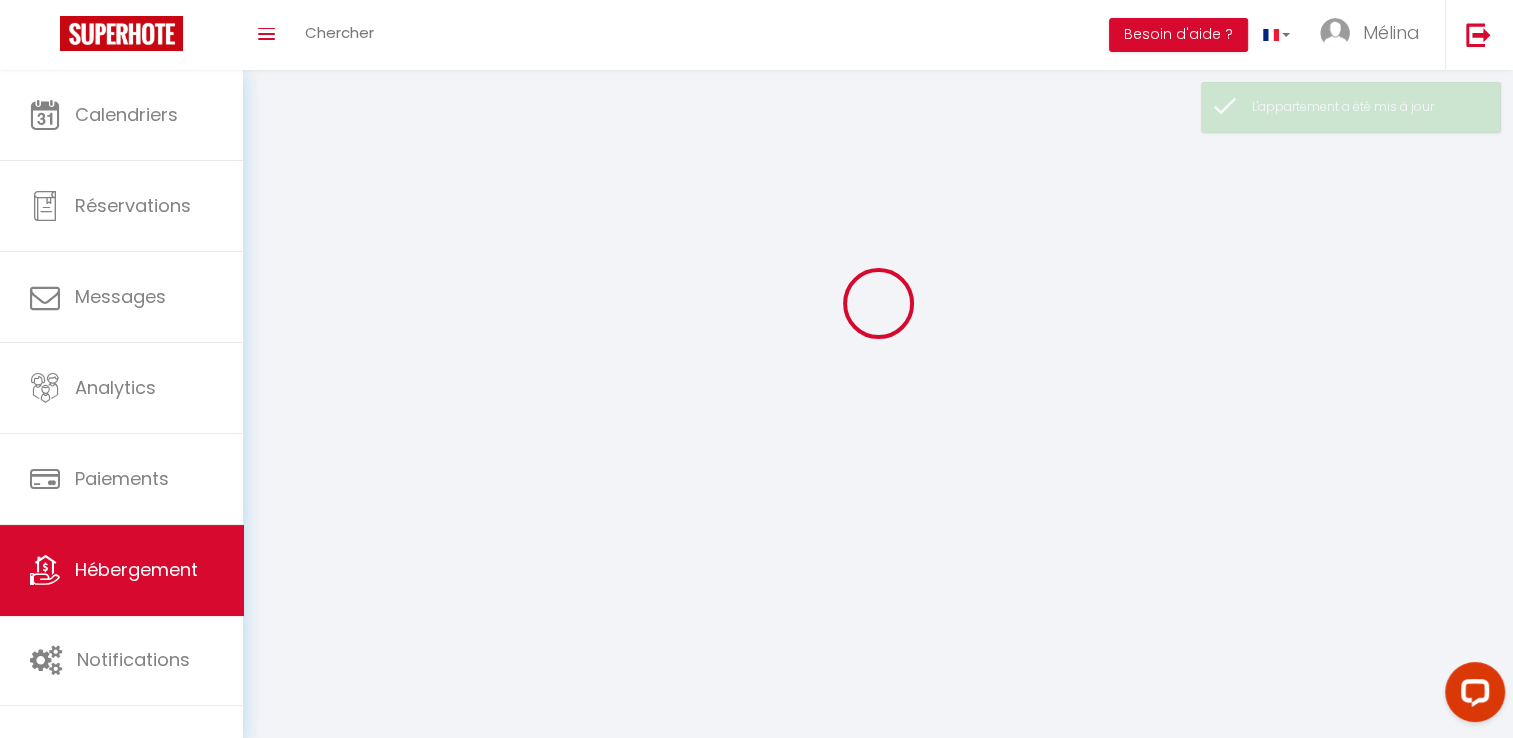 scroll, scrollTop: 0, scrollLeft: 0, axis: both 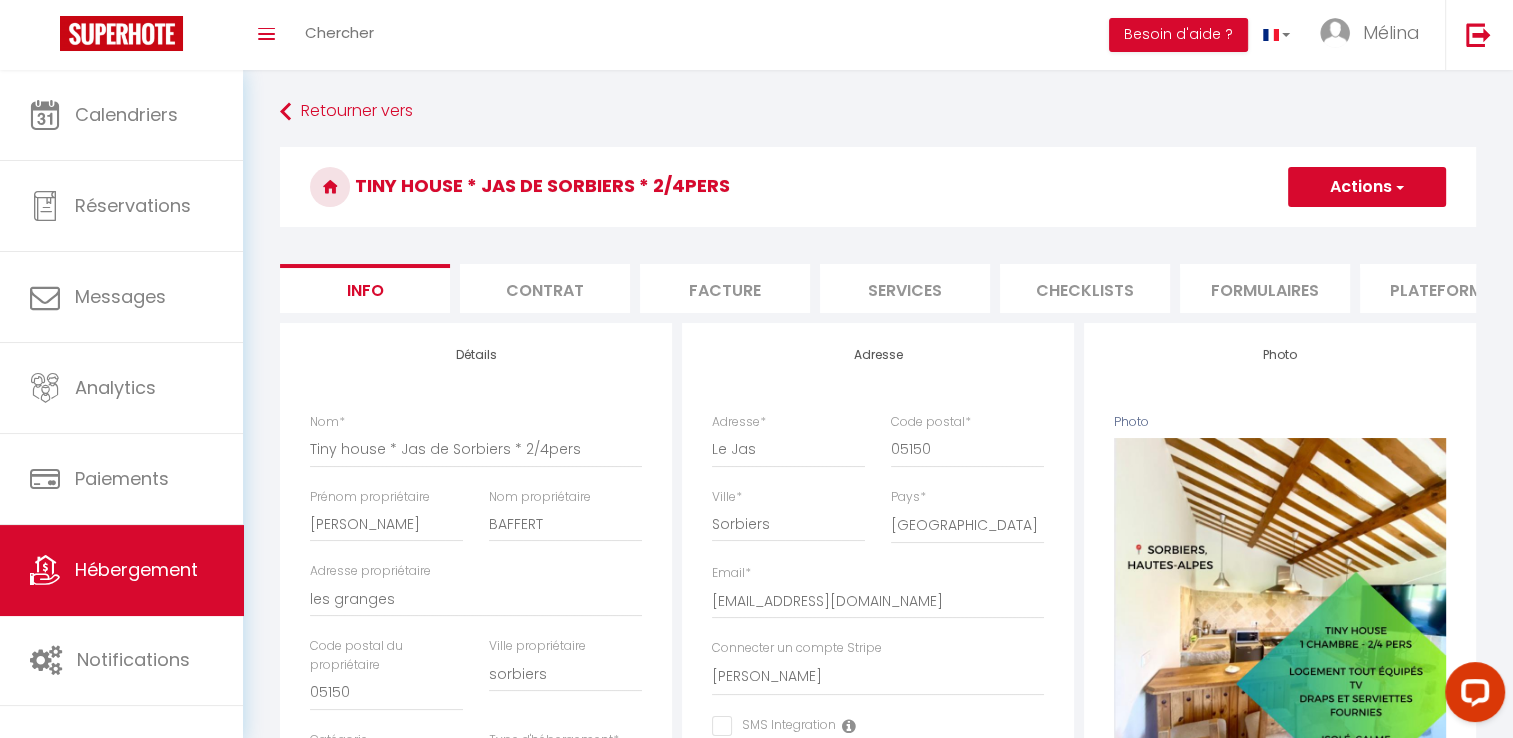 click on "Contrat" at bounding box center (545, 288) 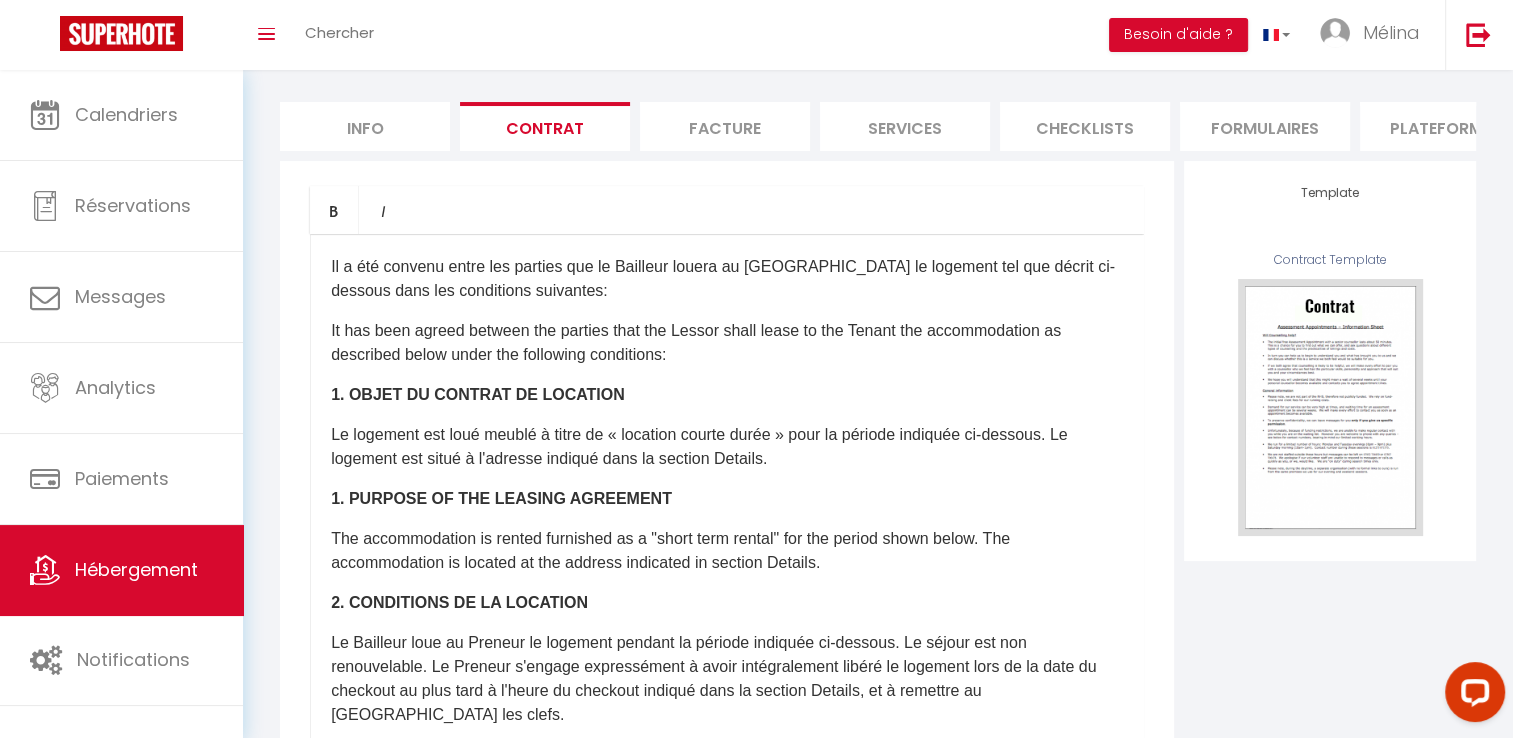 scroll, scrollTop: 212, scrollLeft: 0, axis: vertical 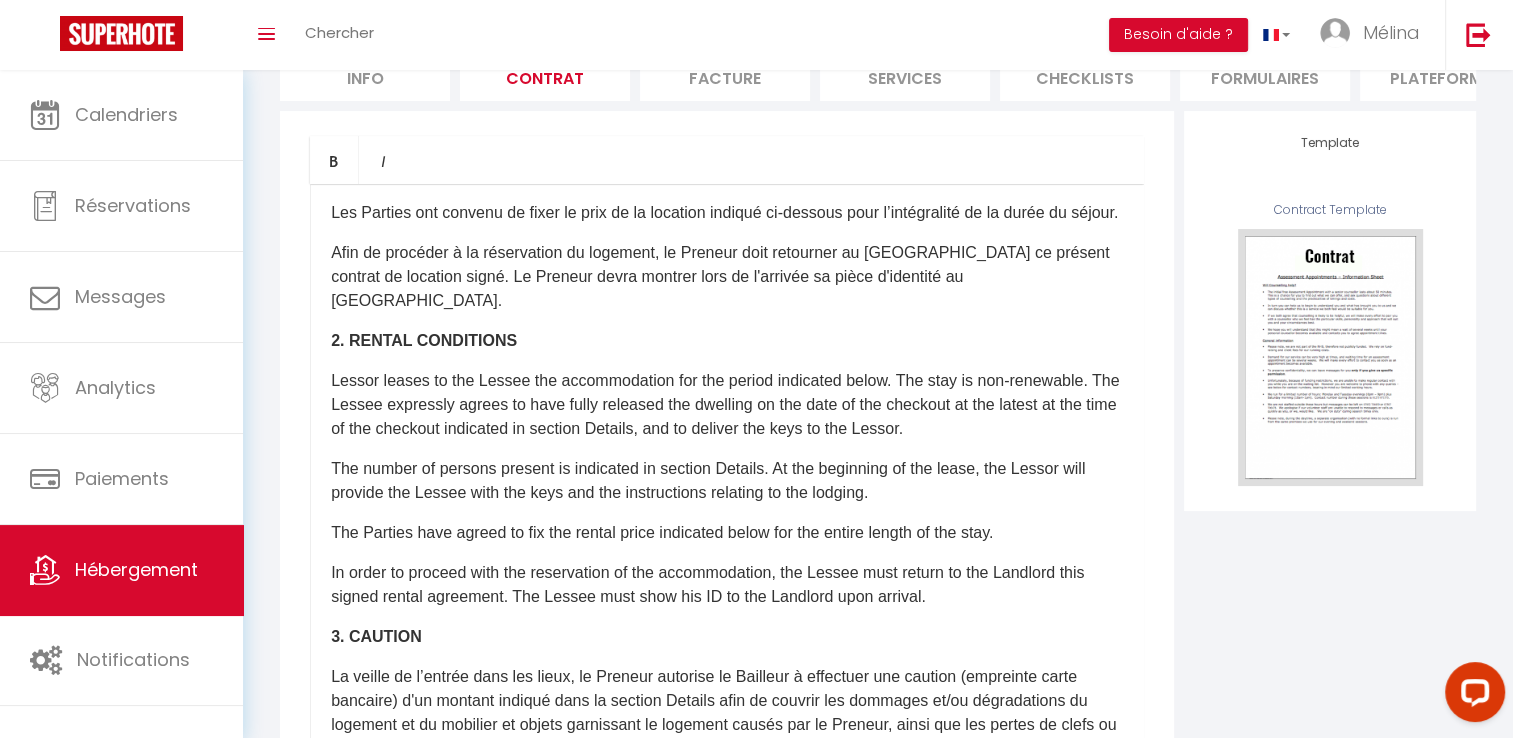 click on "Services" at bounding box center (905, 76) 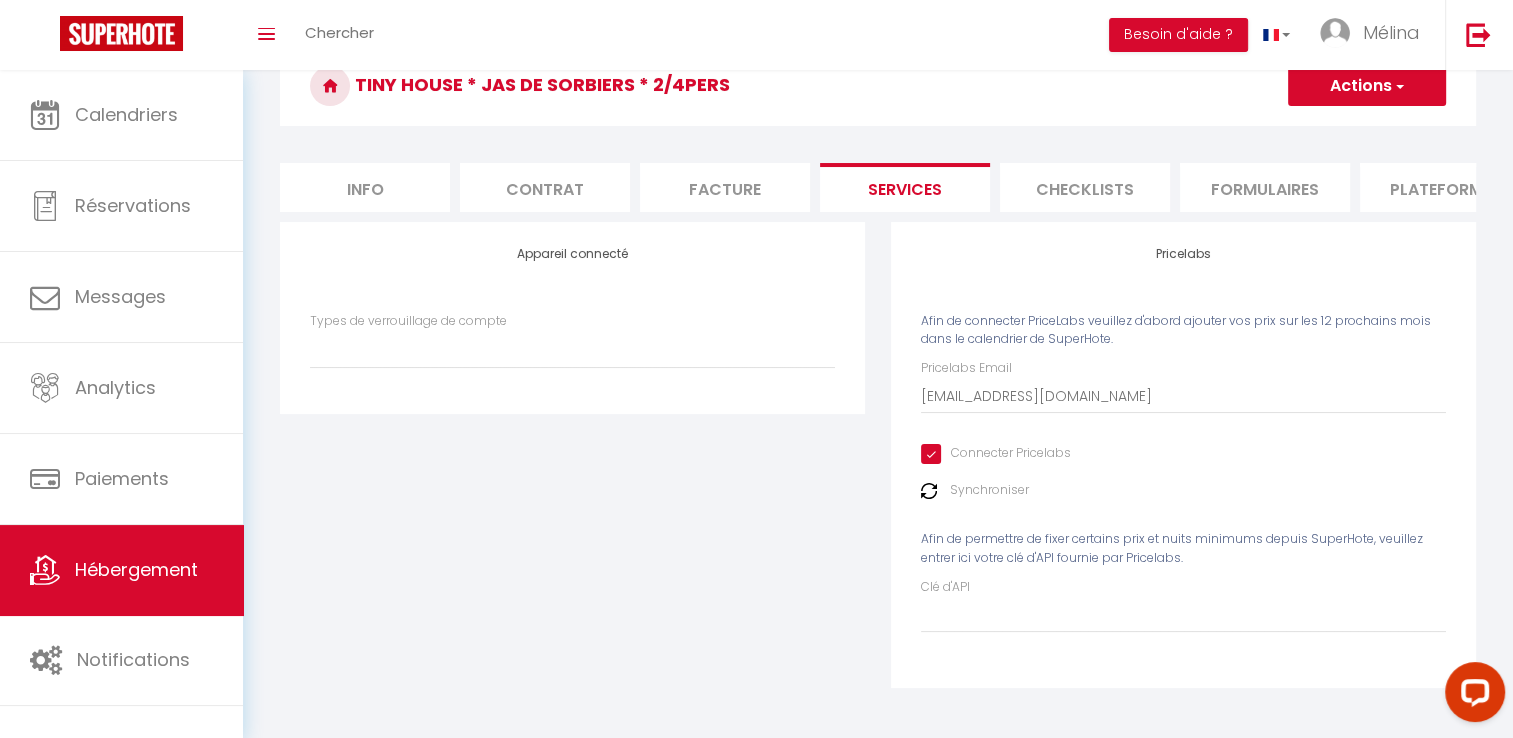 scroll, scrollTop: 115, scrollLeft: 0, axis: vertical 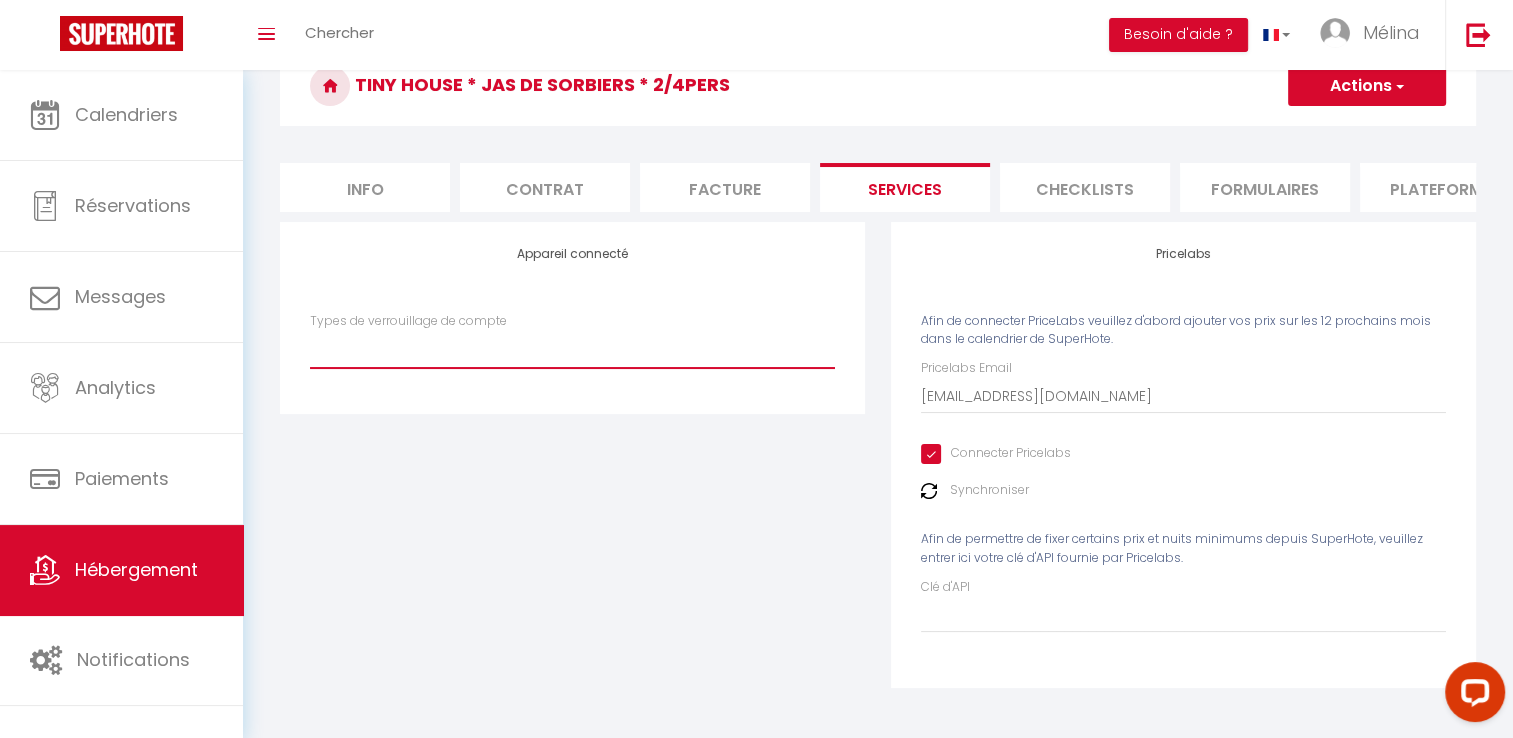 click on "Types de verrouillage de compte" at bounding box center (572, 349) 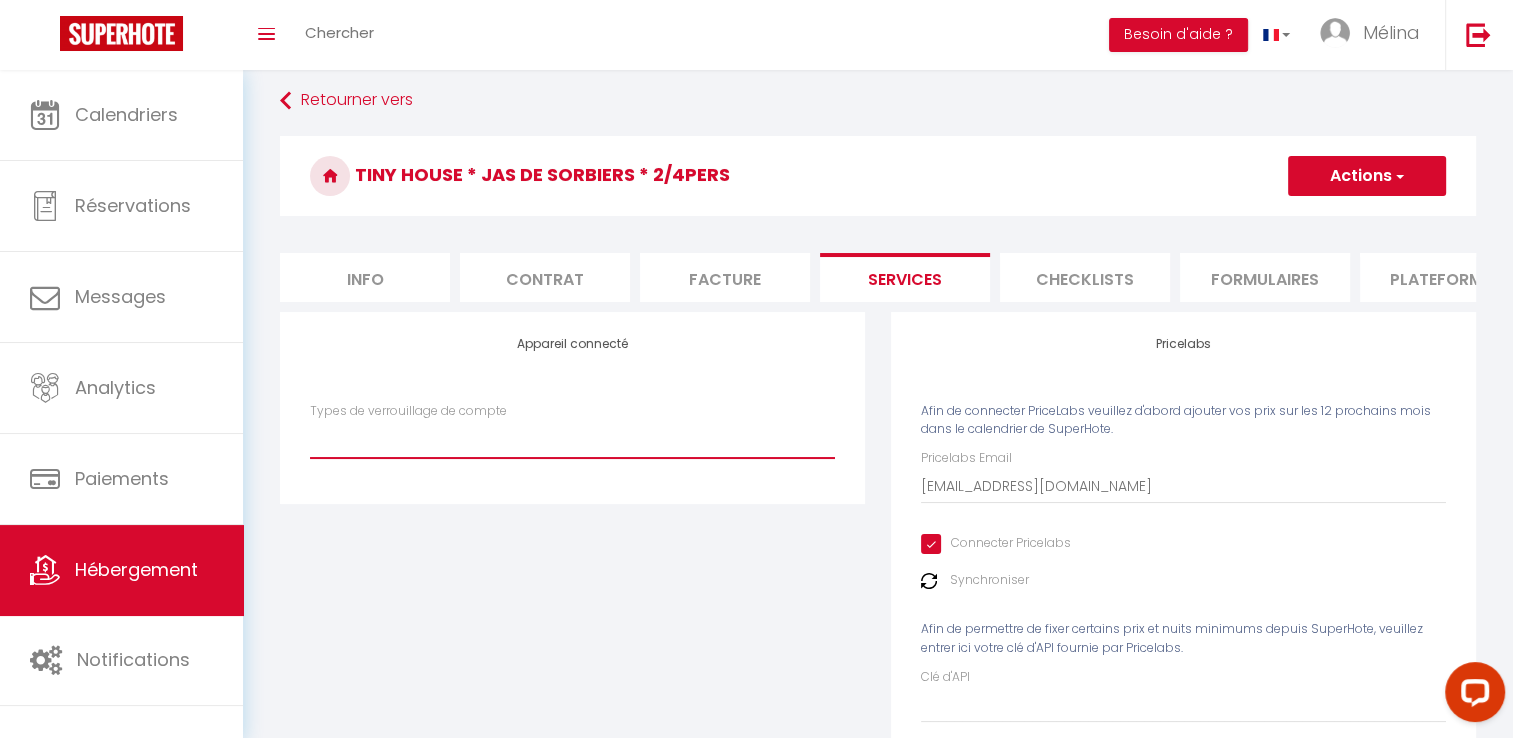scroll, scrollTop: 0, scrollLeft: 0, axis: both 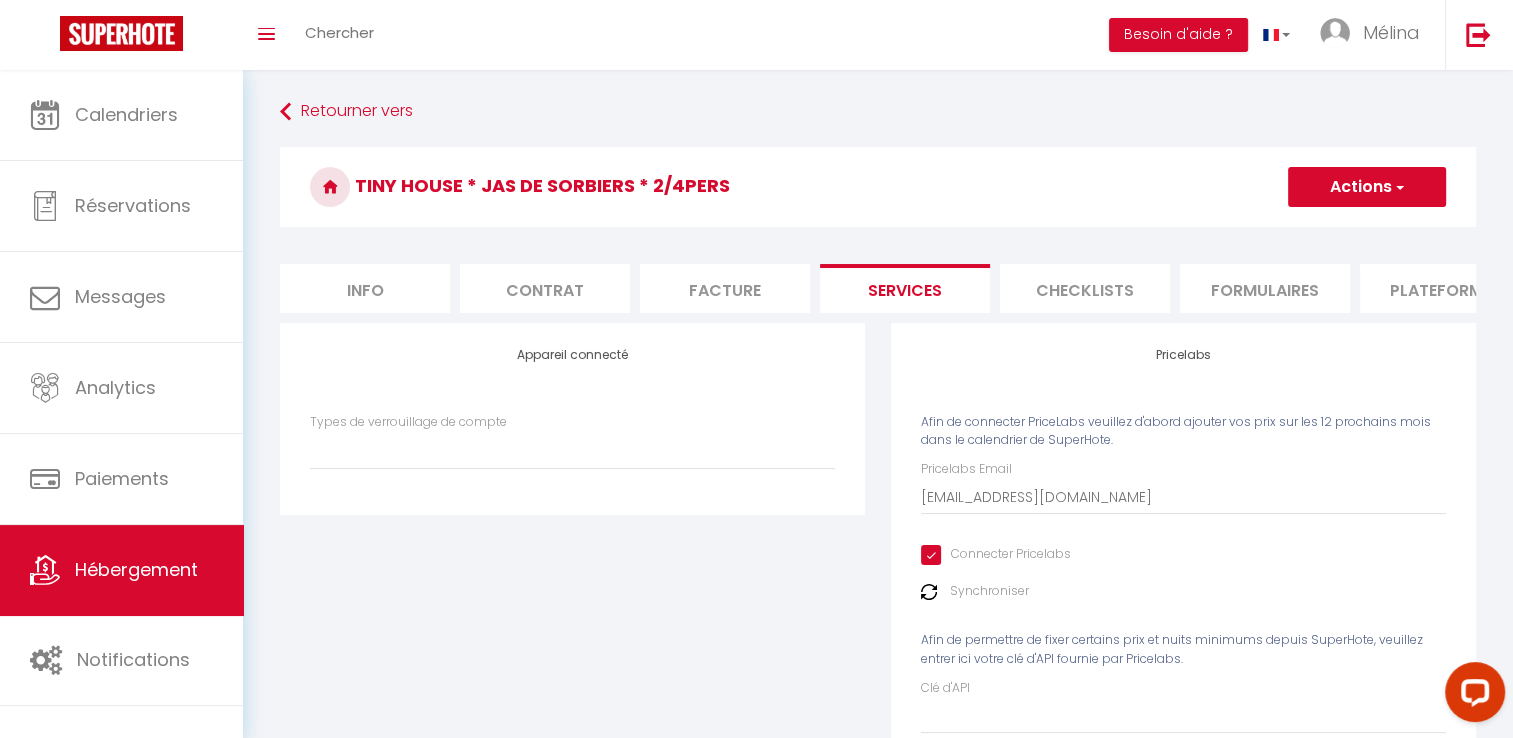 click on "Checklists" at bounding box center (1085, 288) 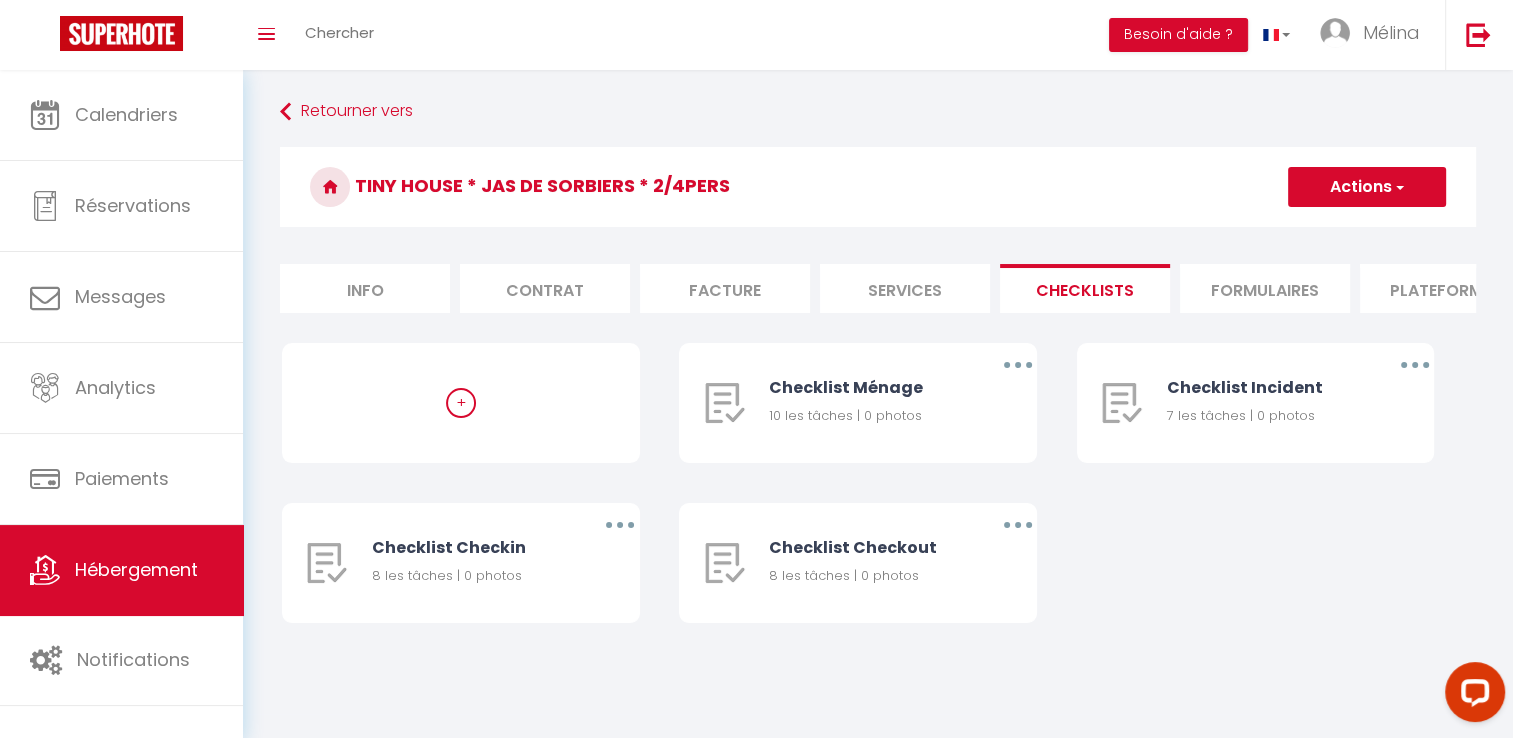 click on "Formulaires" at bounding box center [1265, 288] 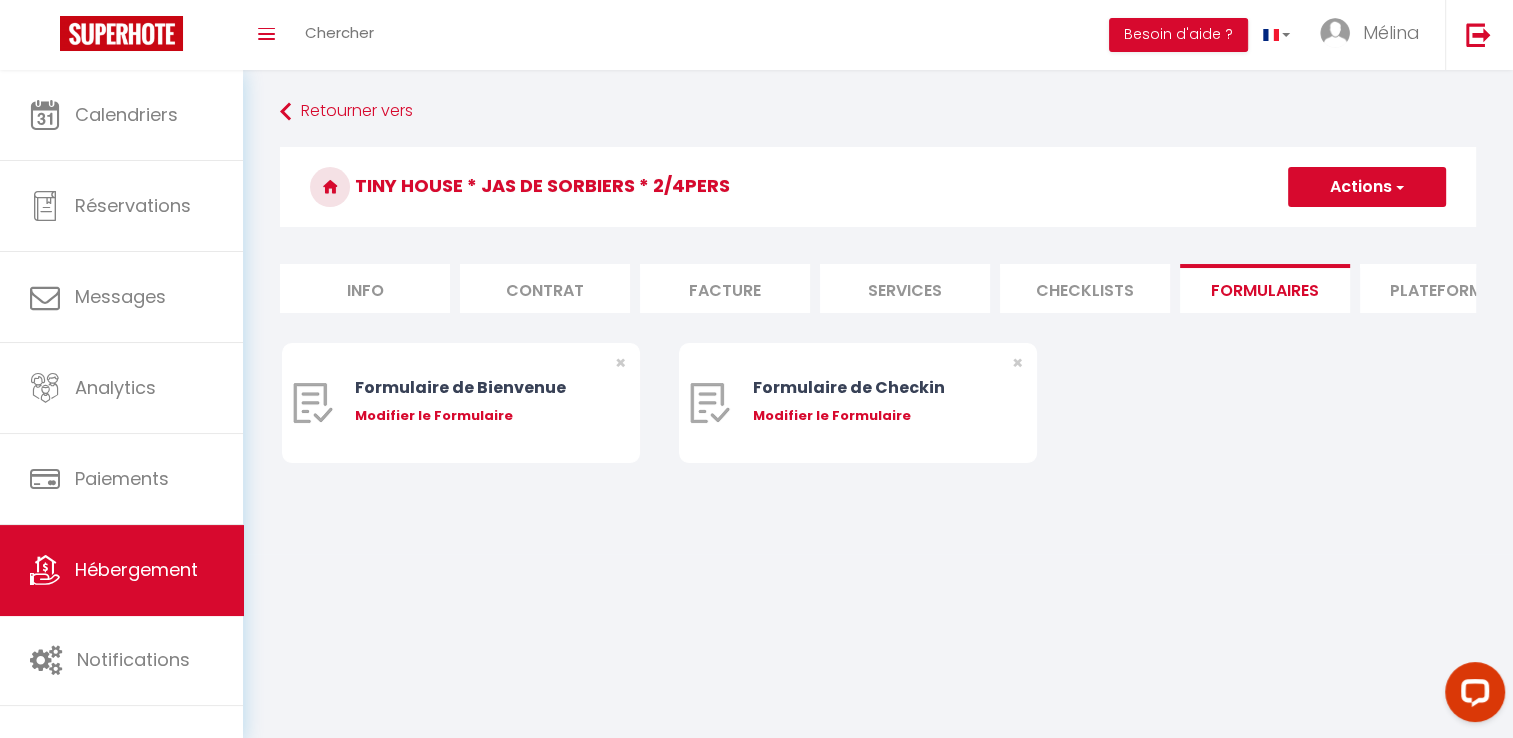 click on "Plateformes" at bounding box center [1445, 288] 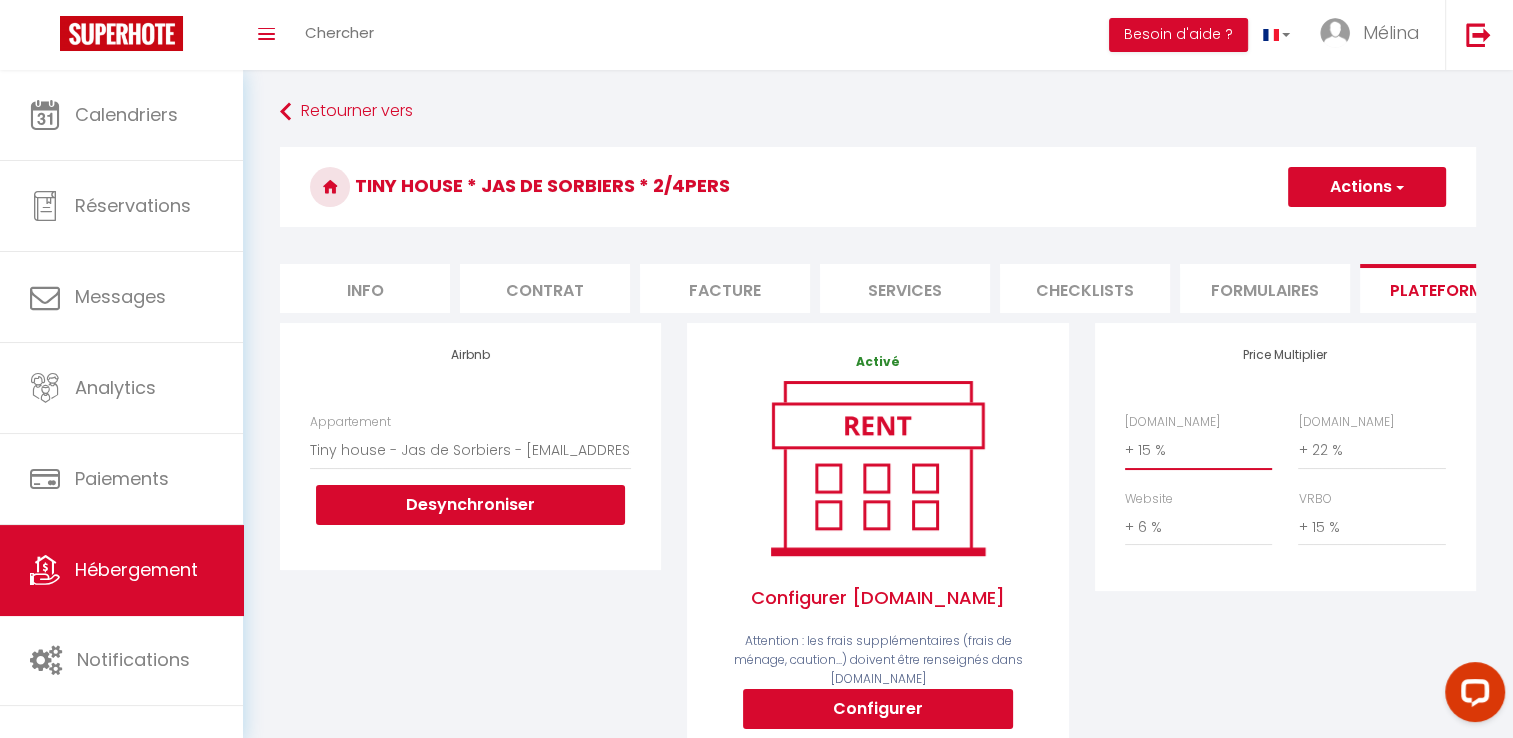 click on "0
+ 1 %
+ 2 %
+ 3 %
+ 4 %
+ 5 %
+ 6 %
+ 7 %
+ 8 %
+ 9 %" at bounding box center (1198, 450) 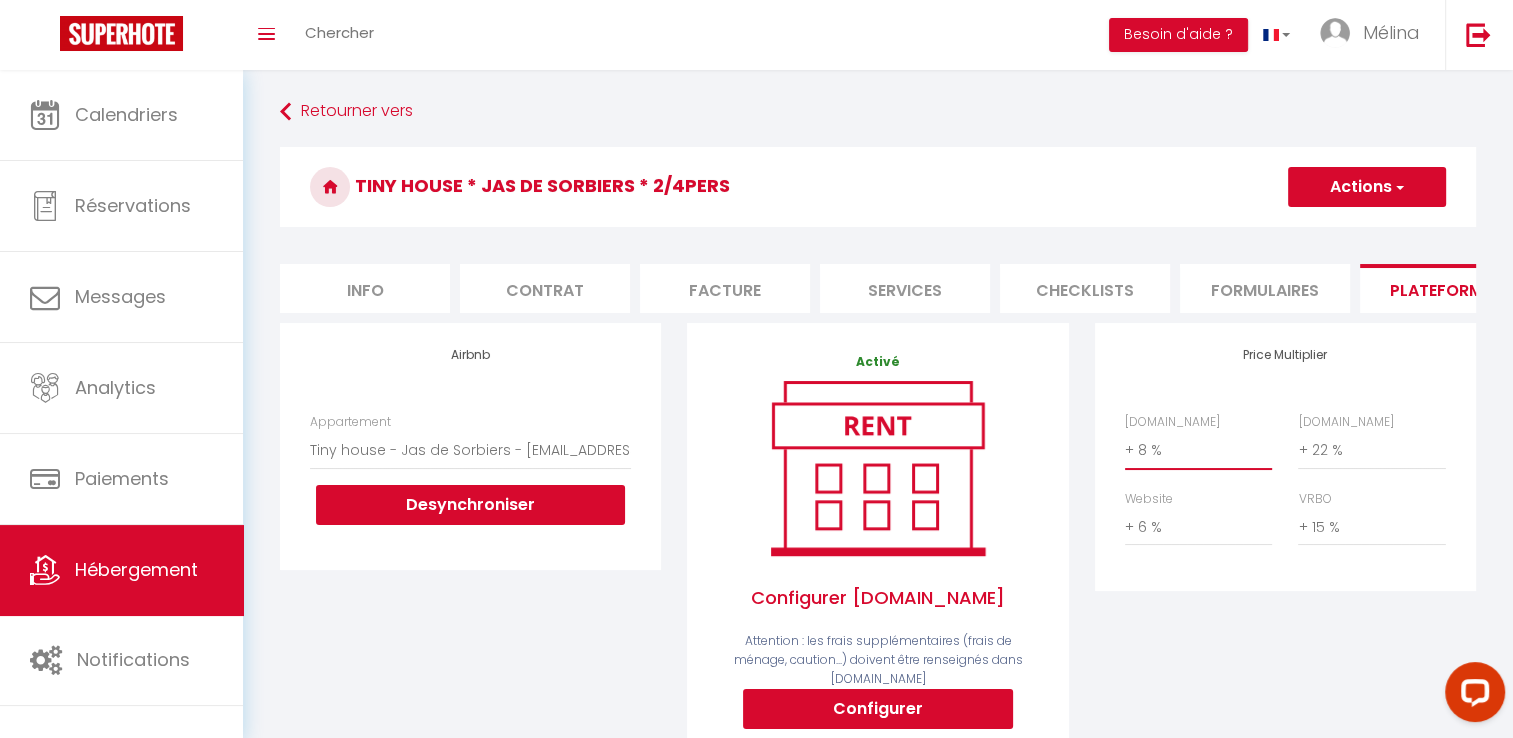 click on "0
+ 1 %
+ 2 %
+ 3 %
+ 4 %
+ 5 %
+ 6 %
+ 7 %
+ 8 %
+ 9 %" at bounding box center [1198, 450] 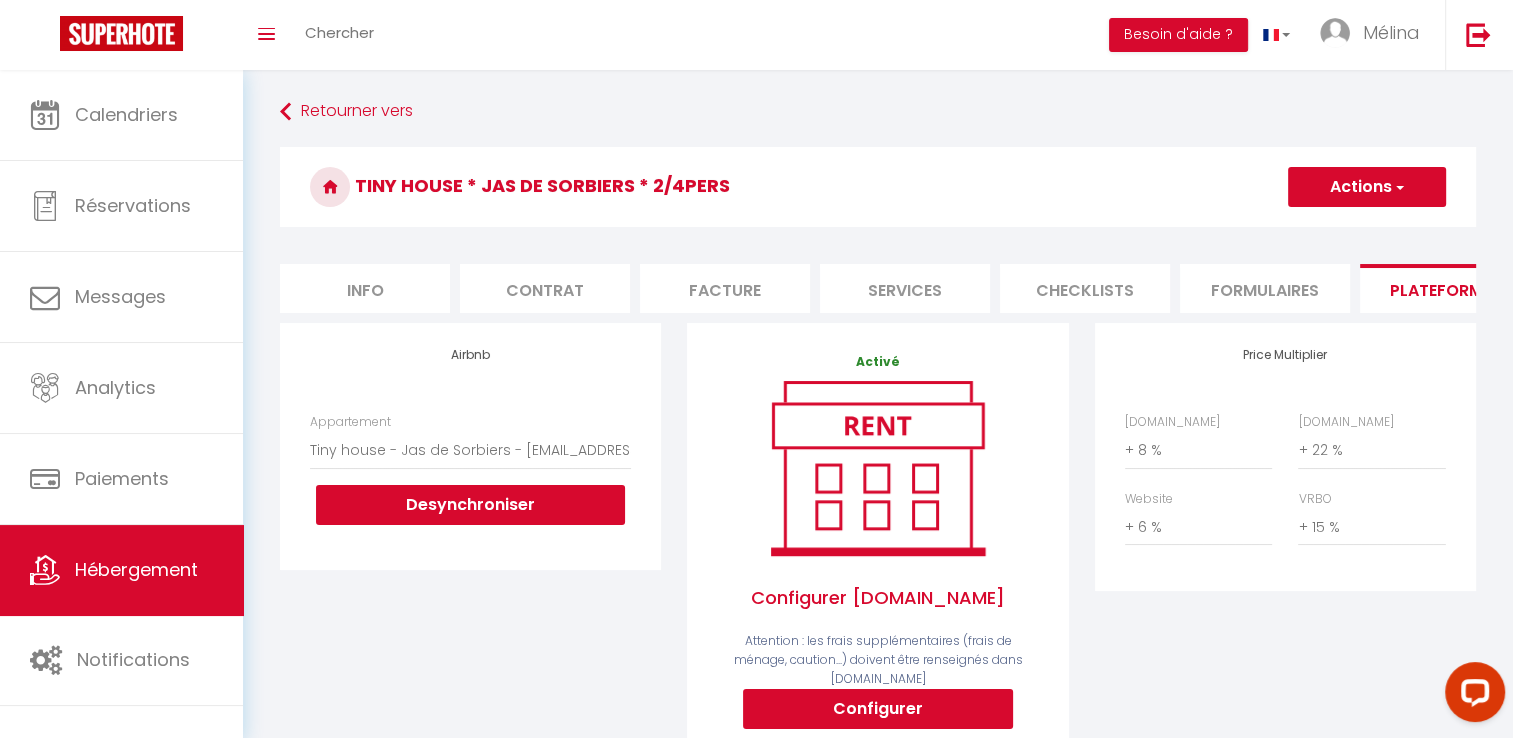 click on "Actions" at bounding box center [1367, 187] 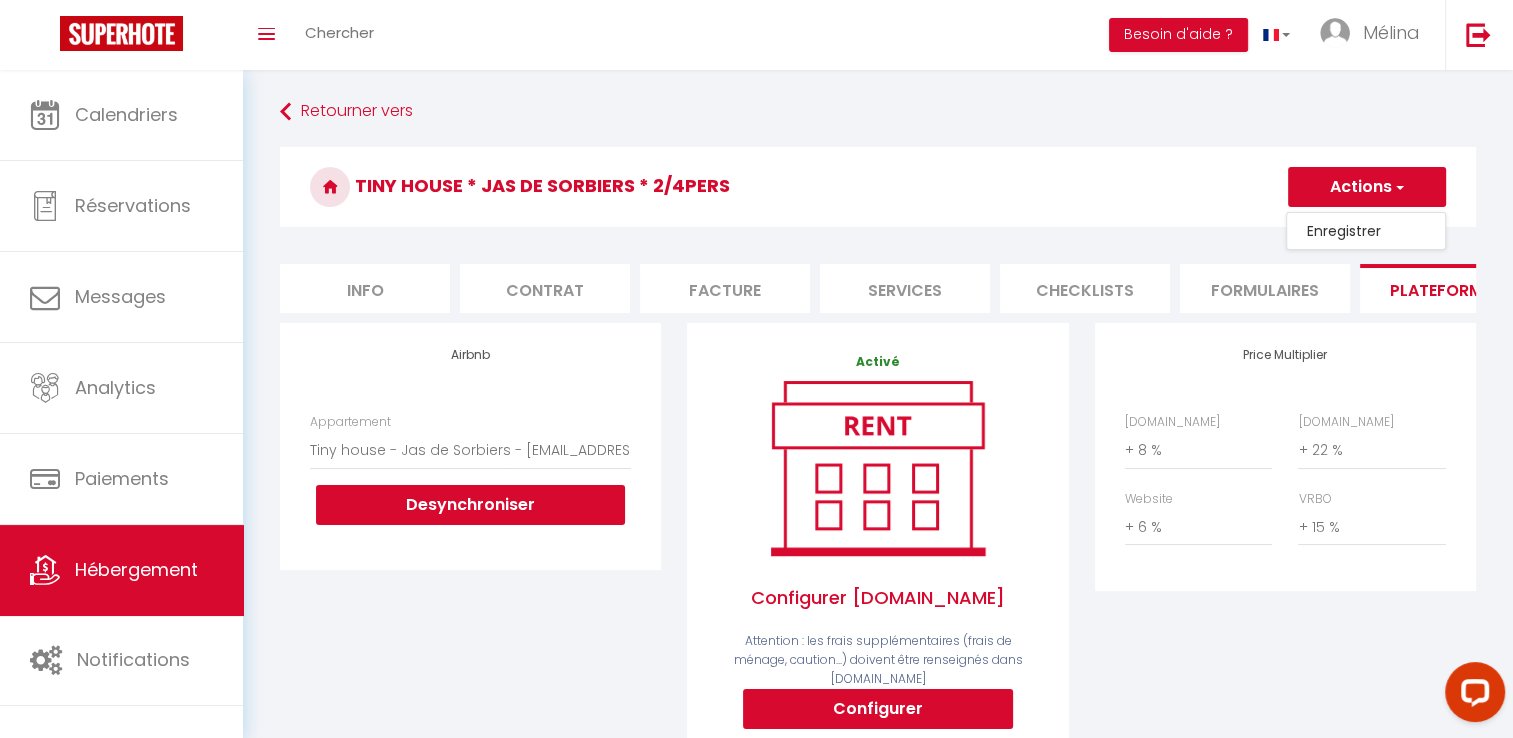 click on "Enregistrer" at bounding box center (1366, 231) 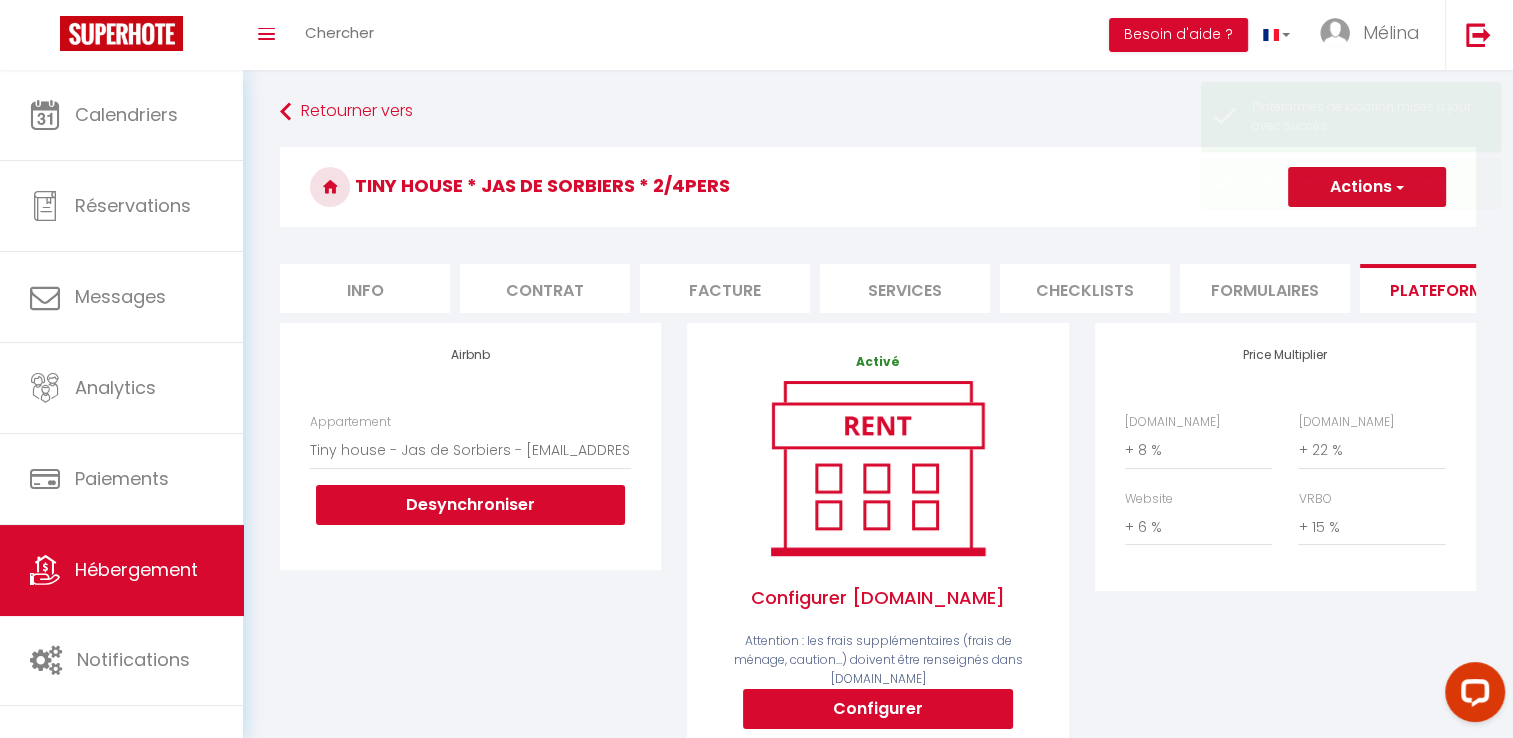 scroll, scrollTop: 506, scrollLeft: 0, axis: vertical 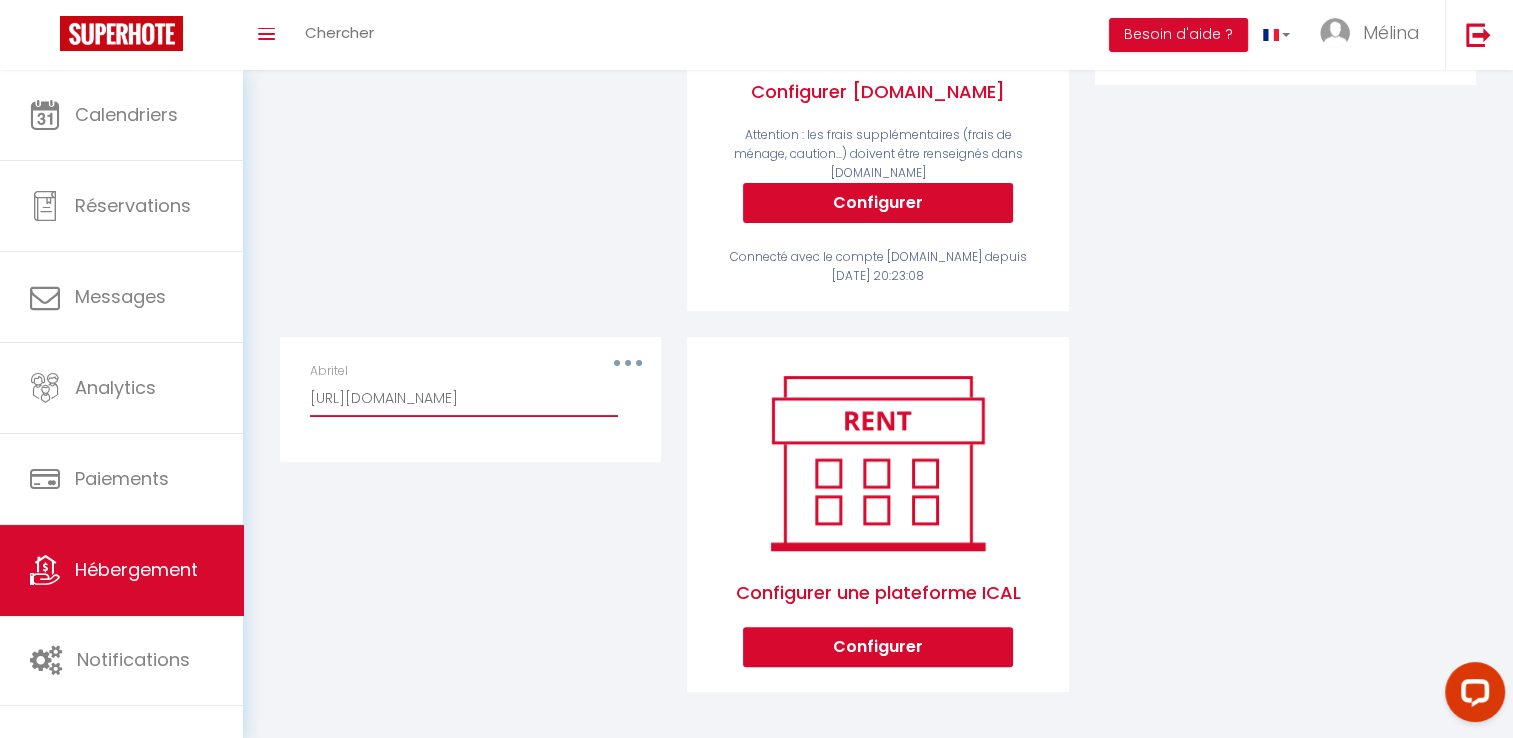 click on "http://www.abritel.fr/icalendar/0d356a5174ca4d5a8981a3665520628f.ics?nonTentative" at bounding box center [464, 399] 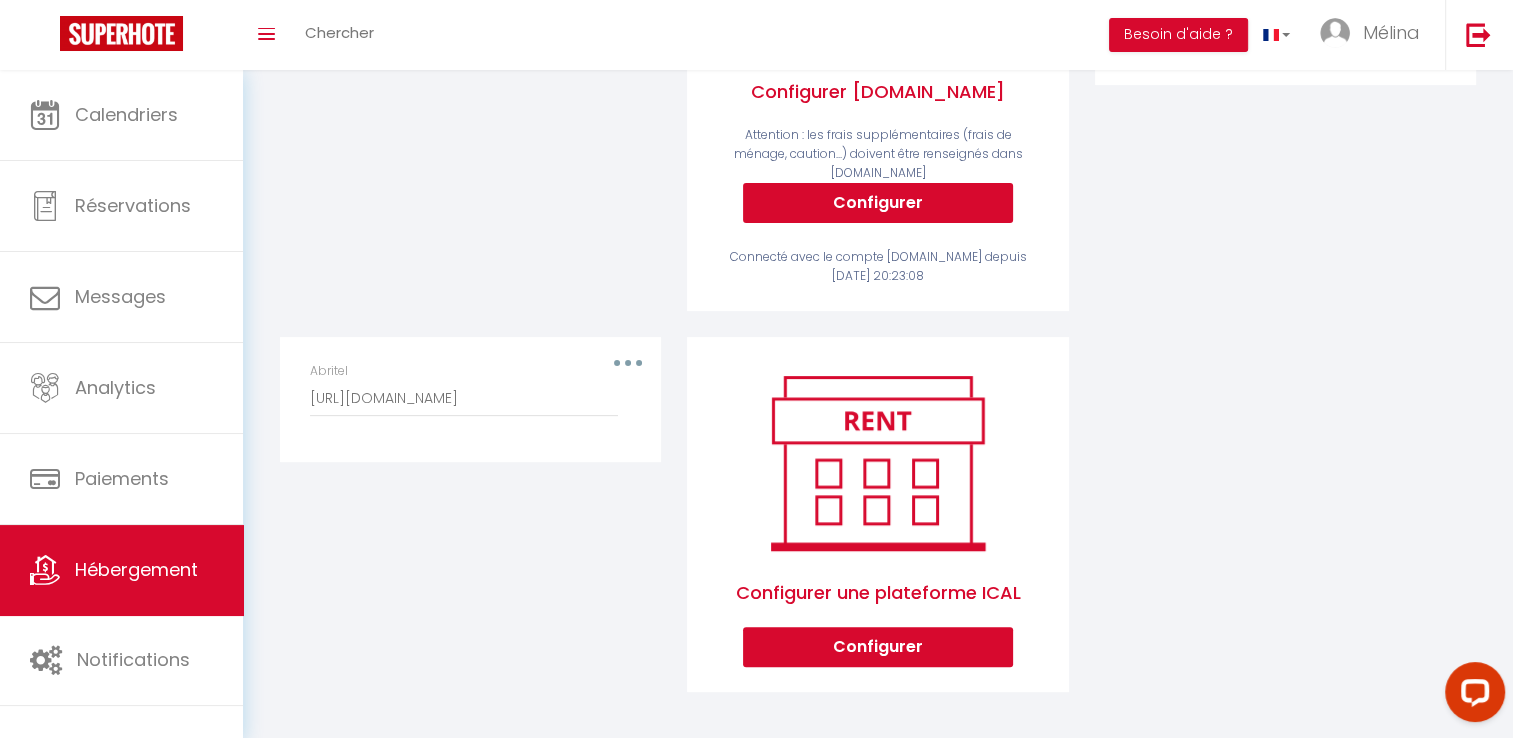 click on "Airbnb
Appartement
Tiny house - Jas de Sorbiers - contact.laconciergerie05@gmail.com
Desynchroniser" at bounding box center [470, 77] 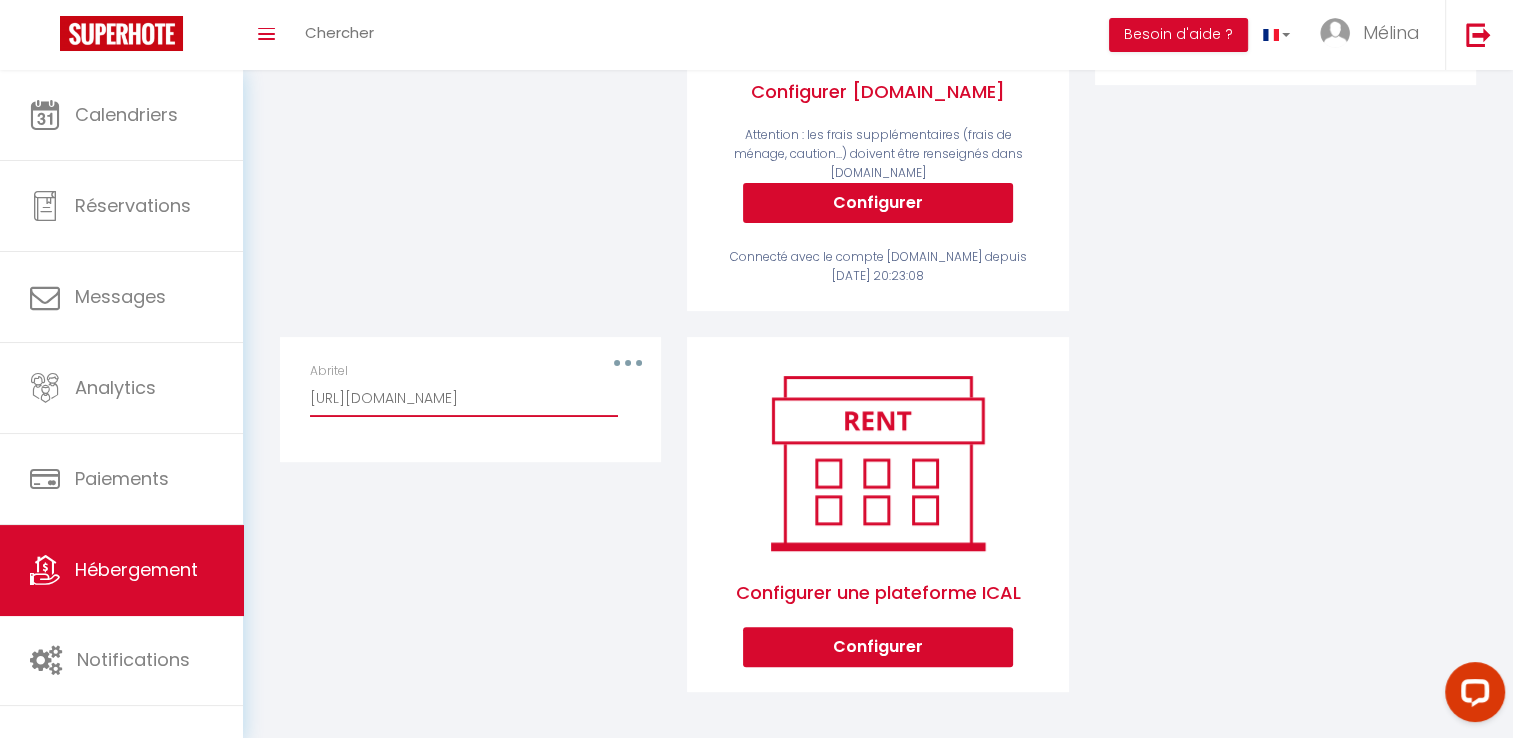 click on "http://www.abritel.fr/icalendar/0d356a5174ca4d5a8981a3665520628f.ics?nonTentative" at bounding box center [464, 399] 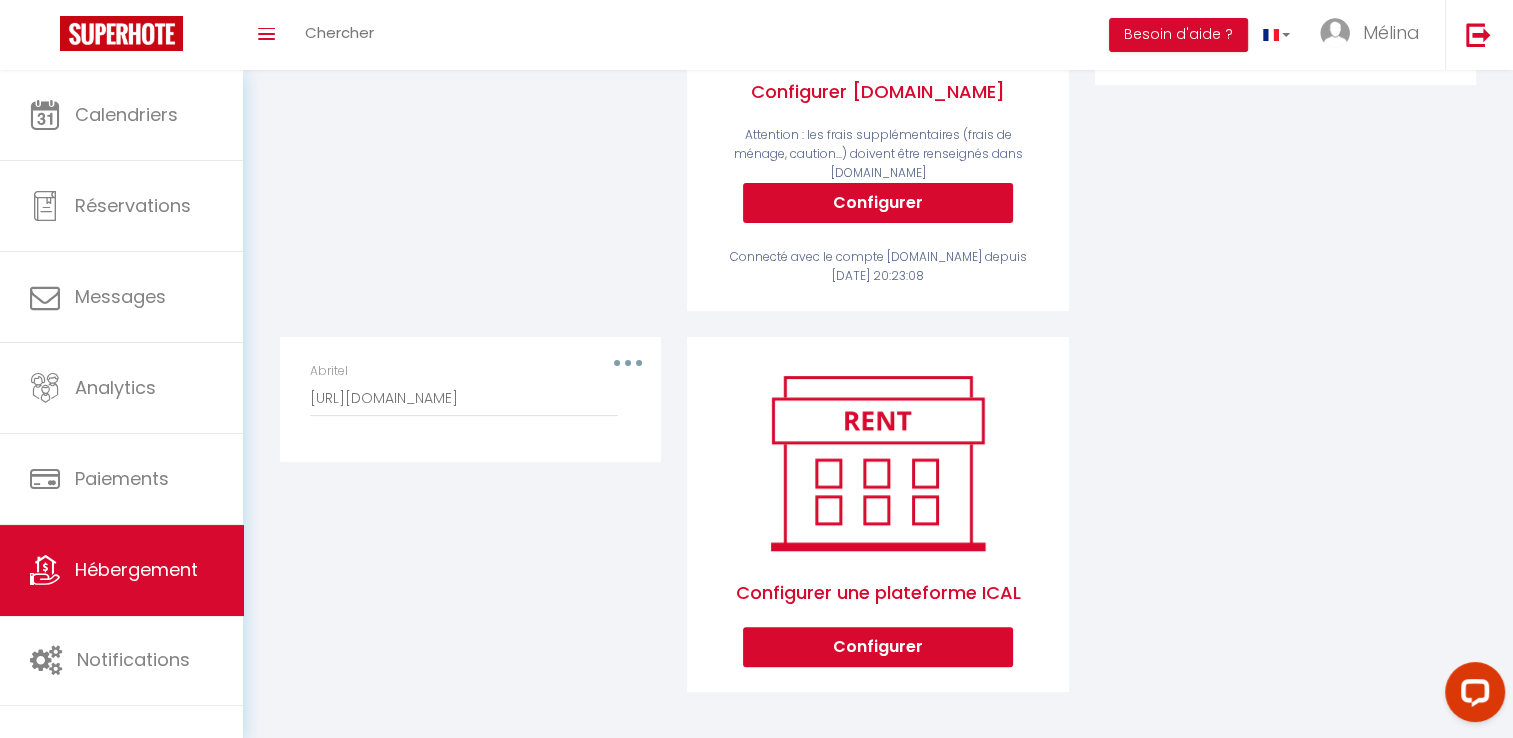 click on "Abritel
http://www.abritel.fr/icalendar/0d356a5174ca4d5a8981a3665520628f.ics?nonTentative" at bounding box center [470, 399] 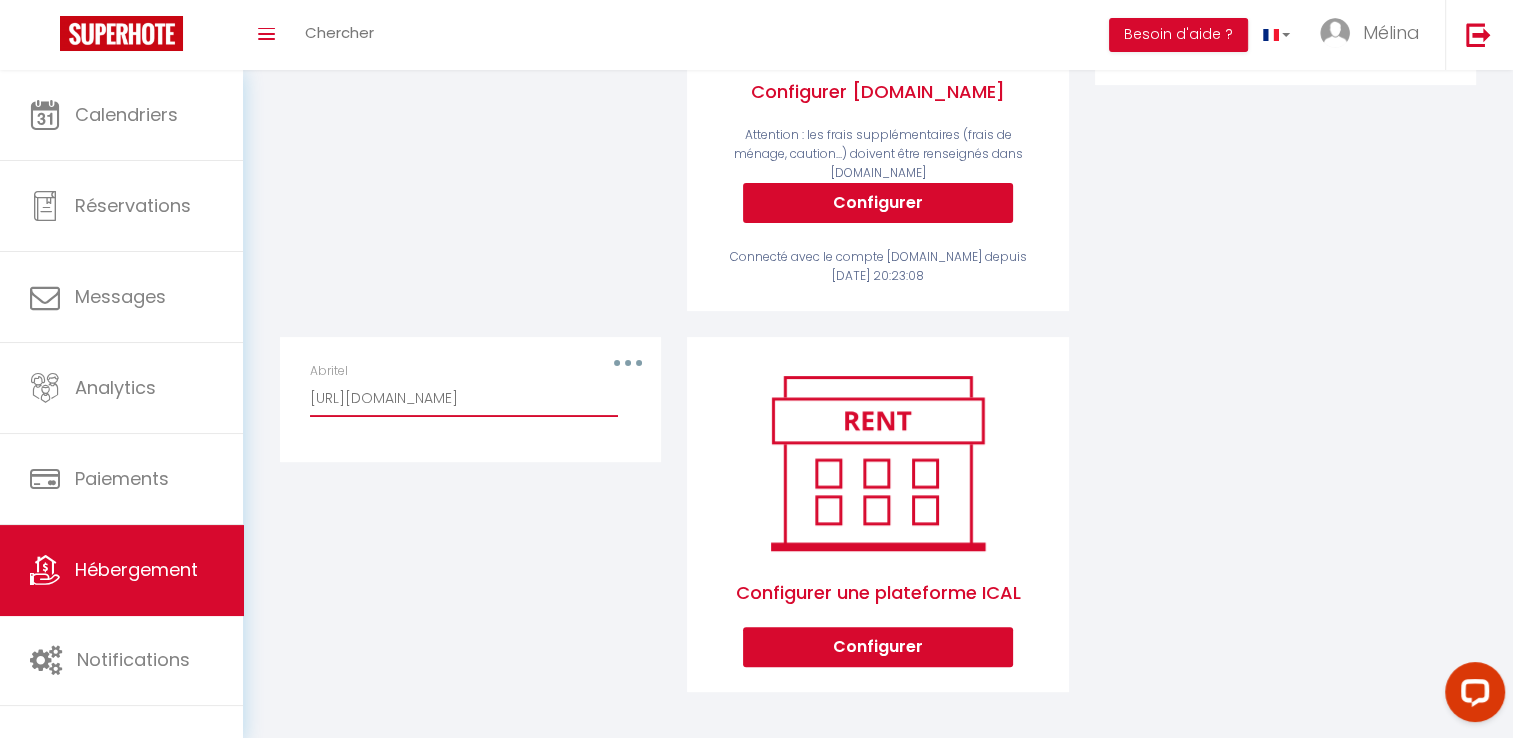 click on "http://www.abritel.fr/icalendar/0d356a5174ca4d5a8981a3665520628f.ics?nonTentative" at bounding box center (464, 399) 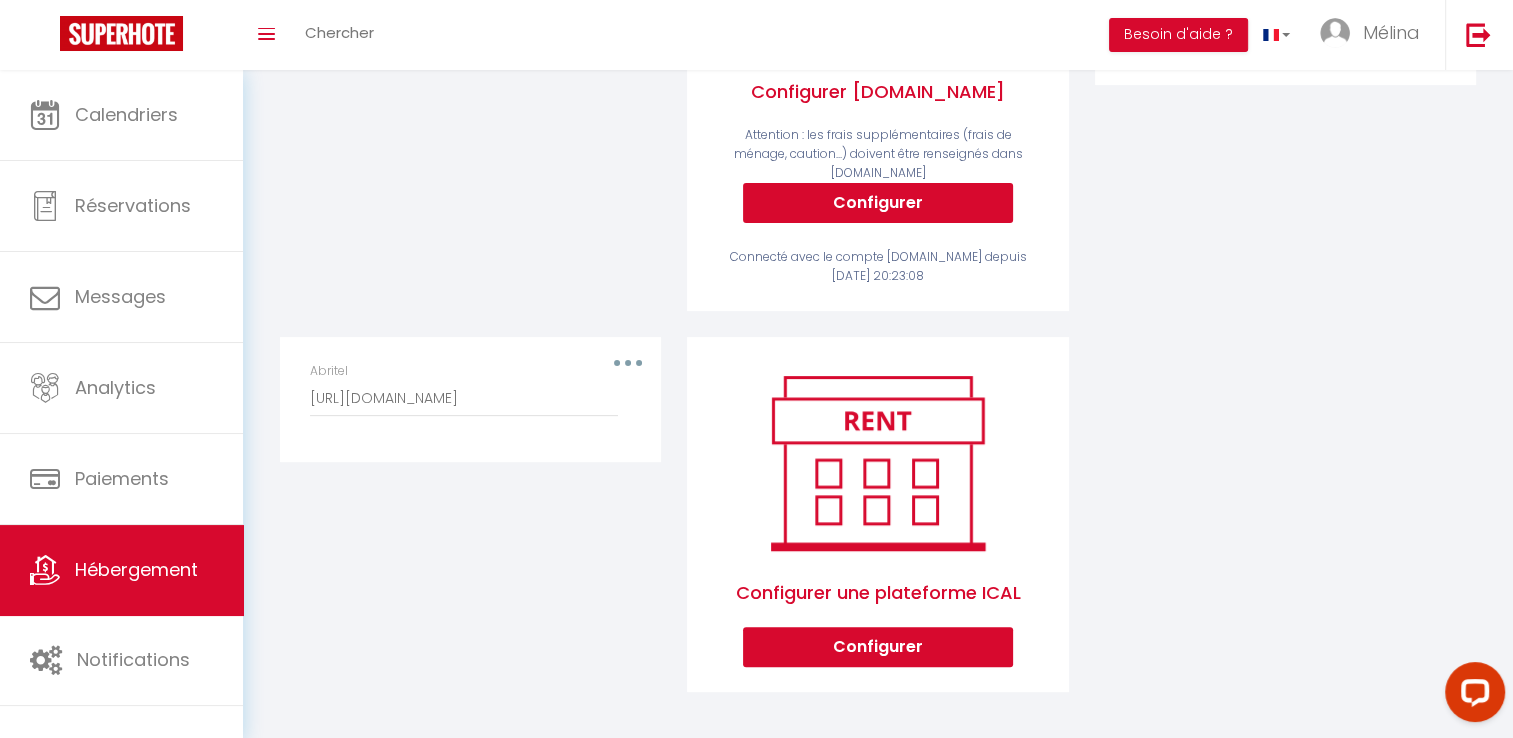 click on "Editer
Supprimer
Abritel
http://www.abritel.fr/icalendar/0d356a5174ca4d5a8981a3665520628f.ics?nonTentative" at bounding box center (470, 528) 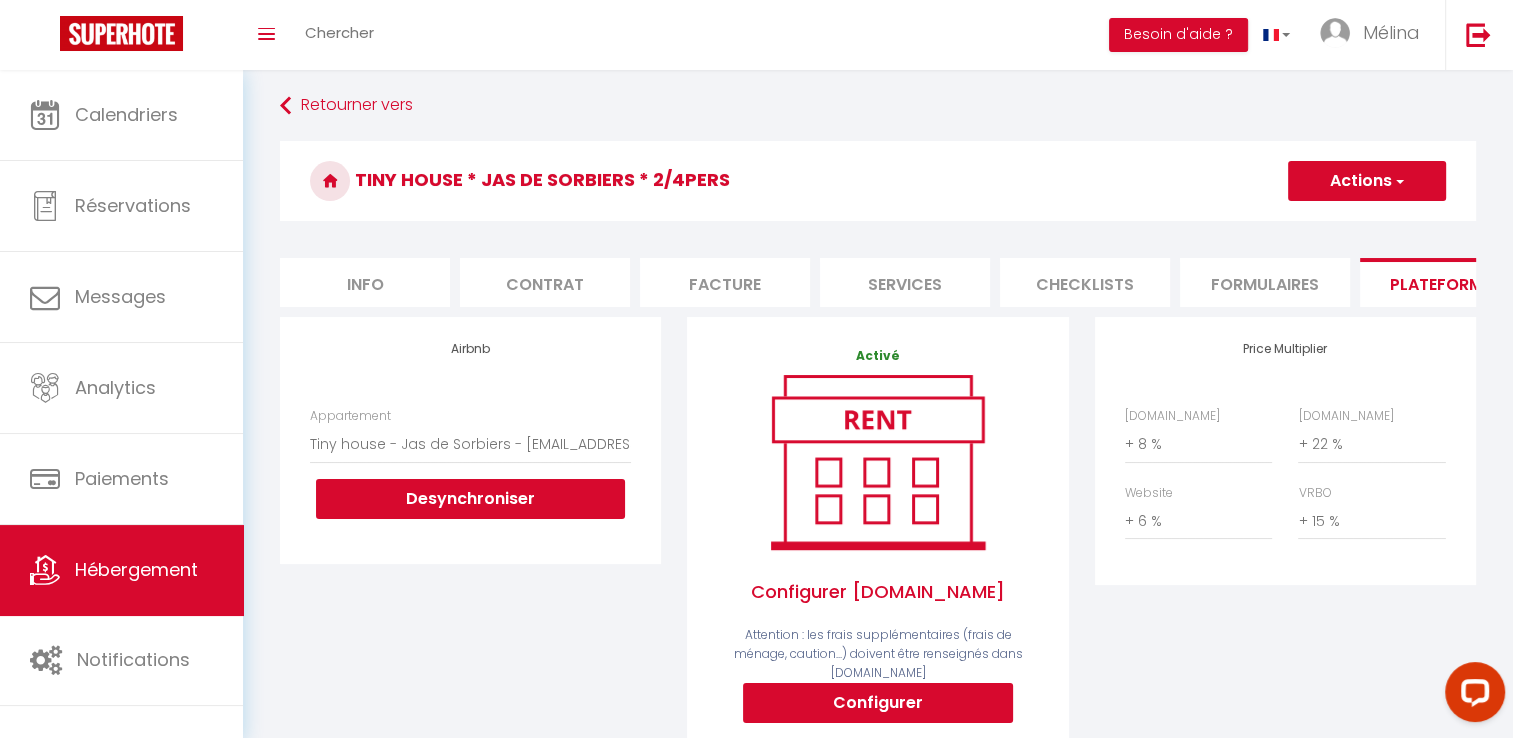 scroll, scrollTop: 0, scrollLeft: 0, axis: both 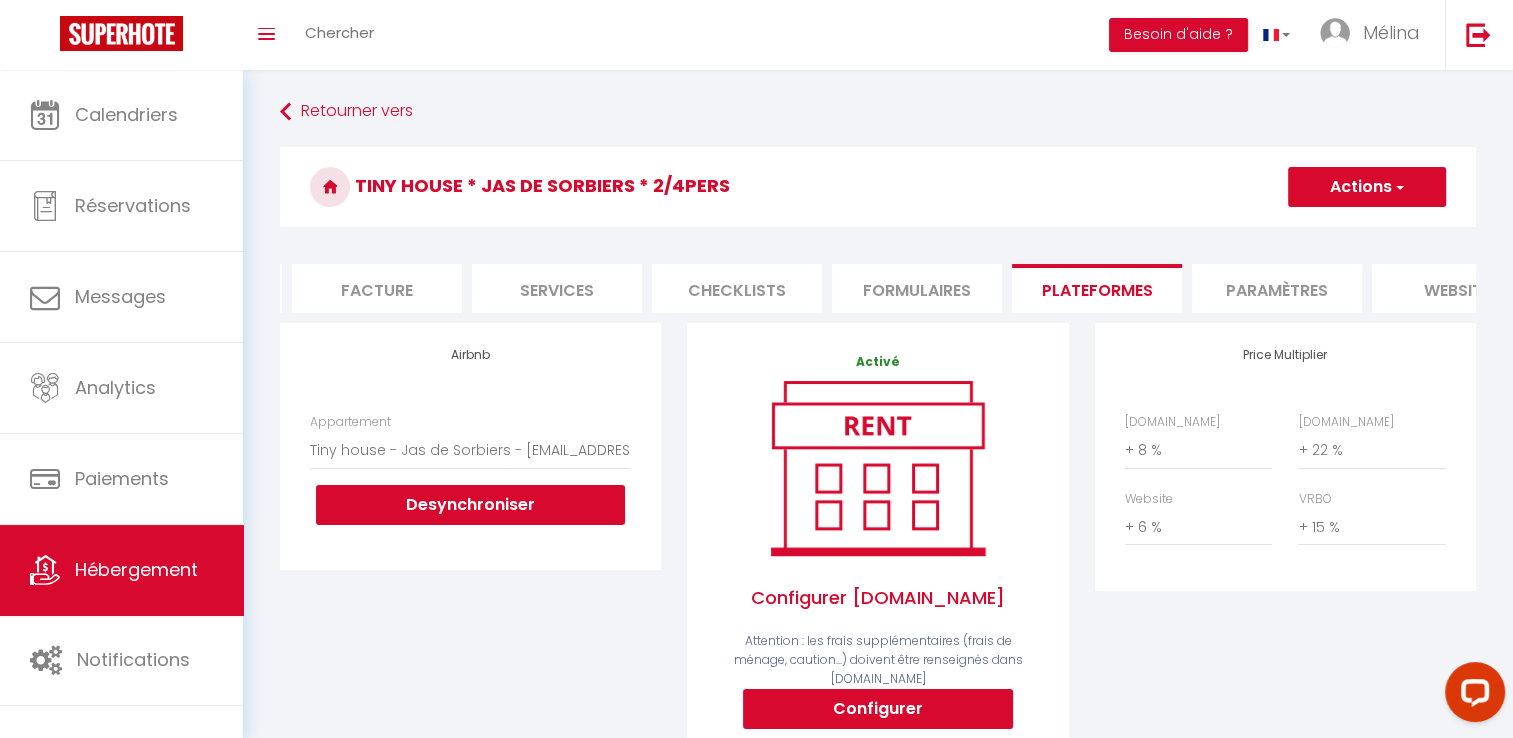 click on "Paramètres" at bounding box center (1277, 288) 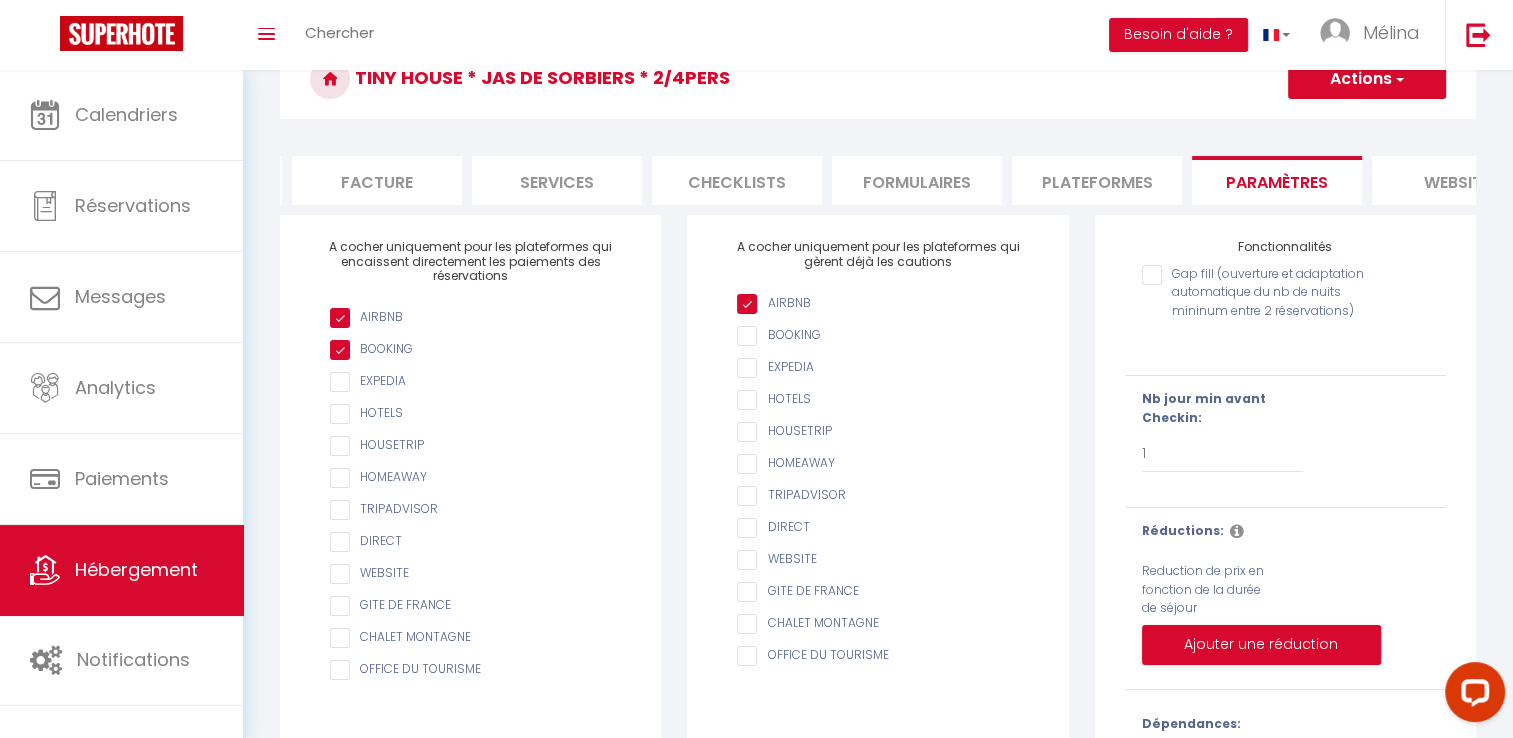 scroll, scrollTop: 106, scrollLeft: 0, axis: vertical 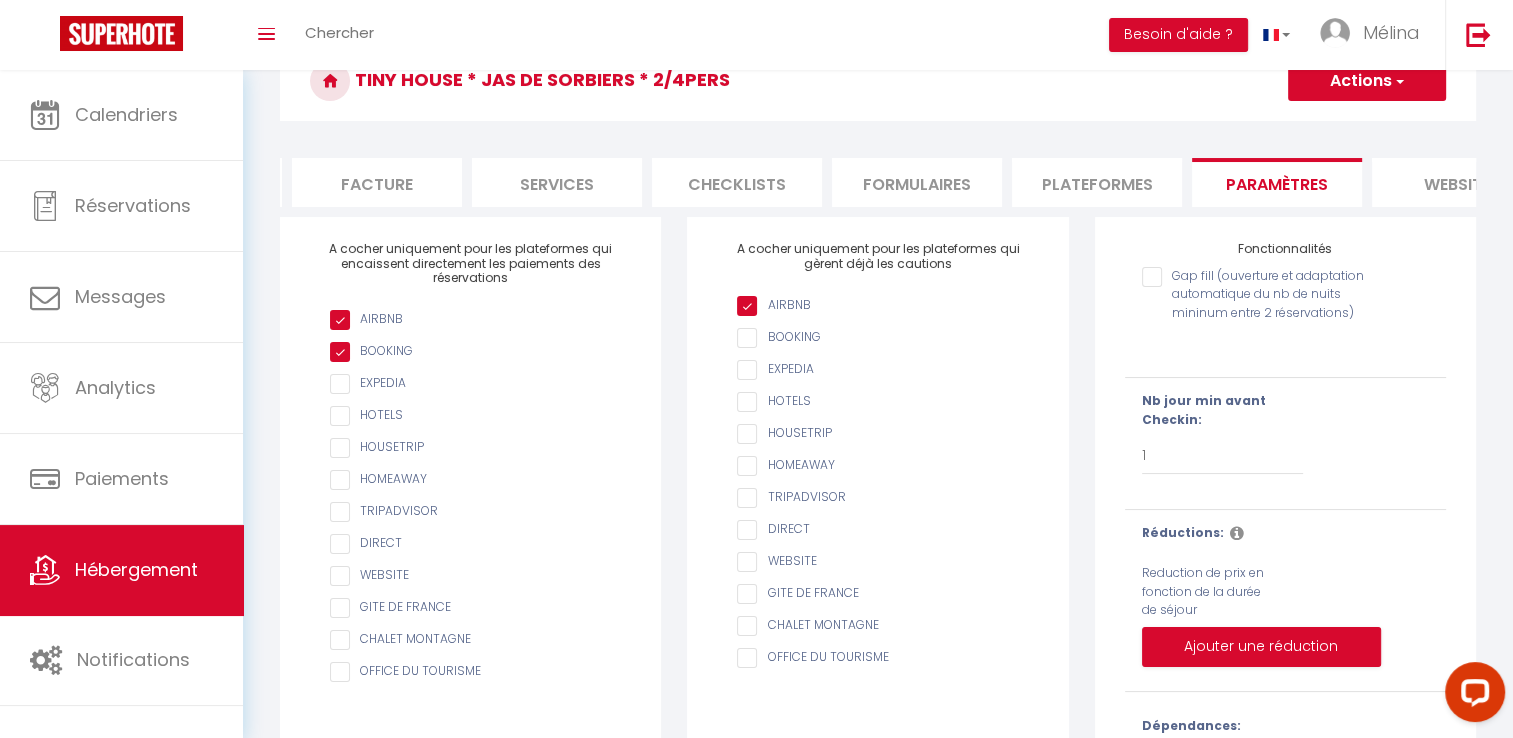click on "website" at bounding box center (1457, 182) 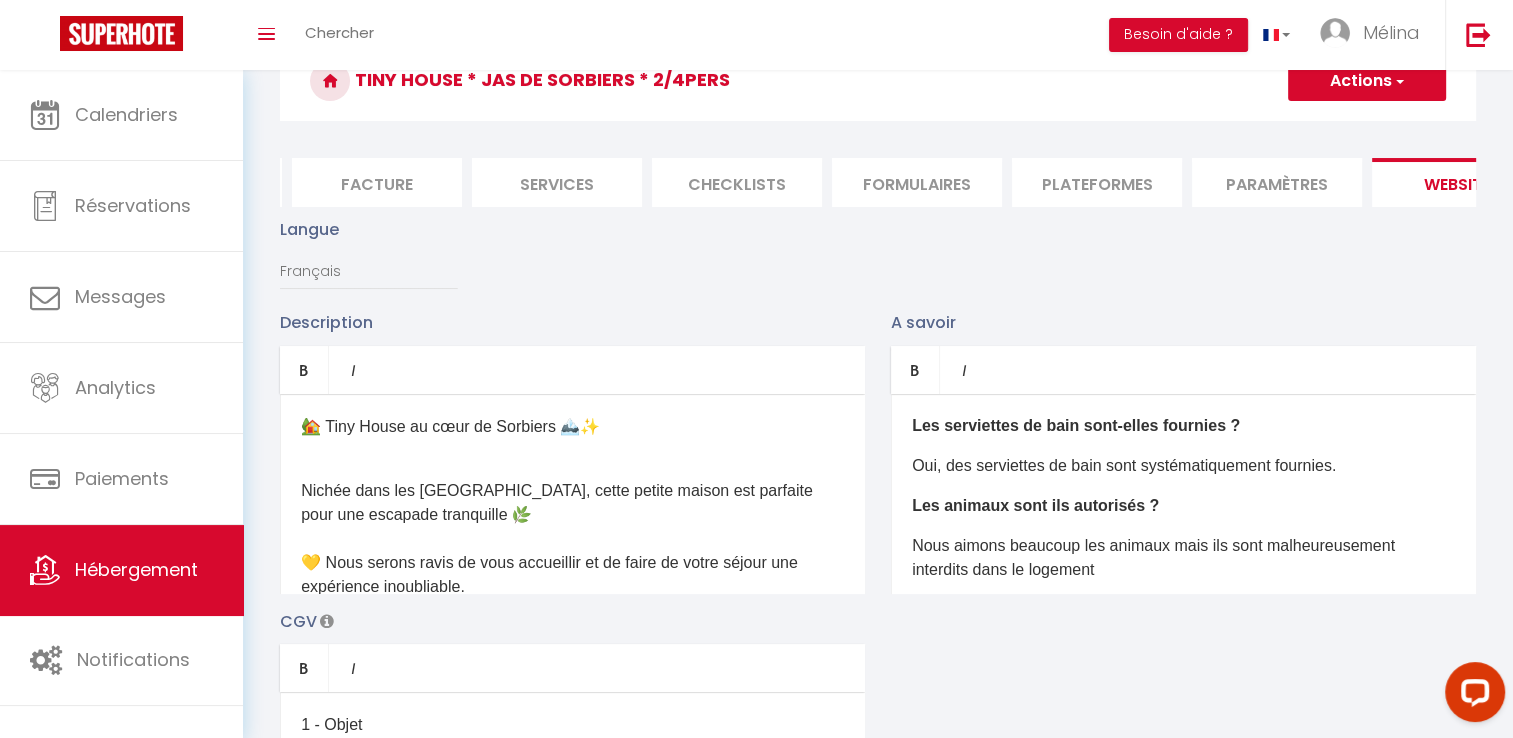 scroll, scrollTop: 261, scrollLeft: 0, axis: vertical 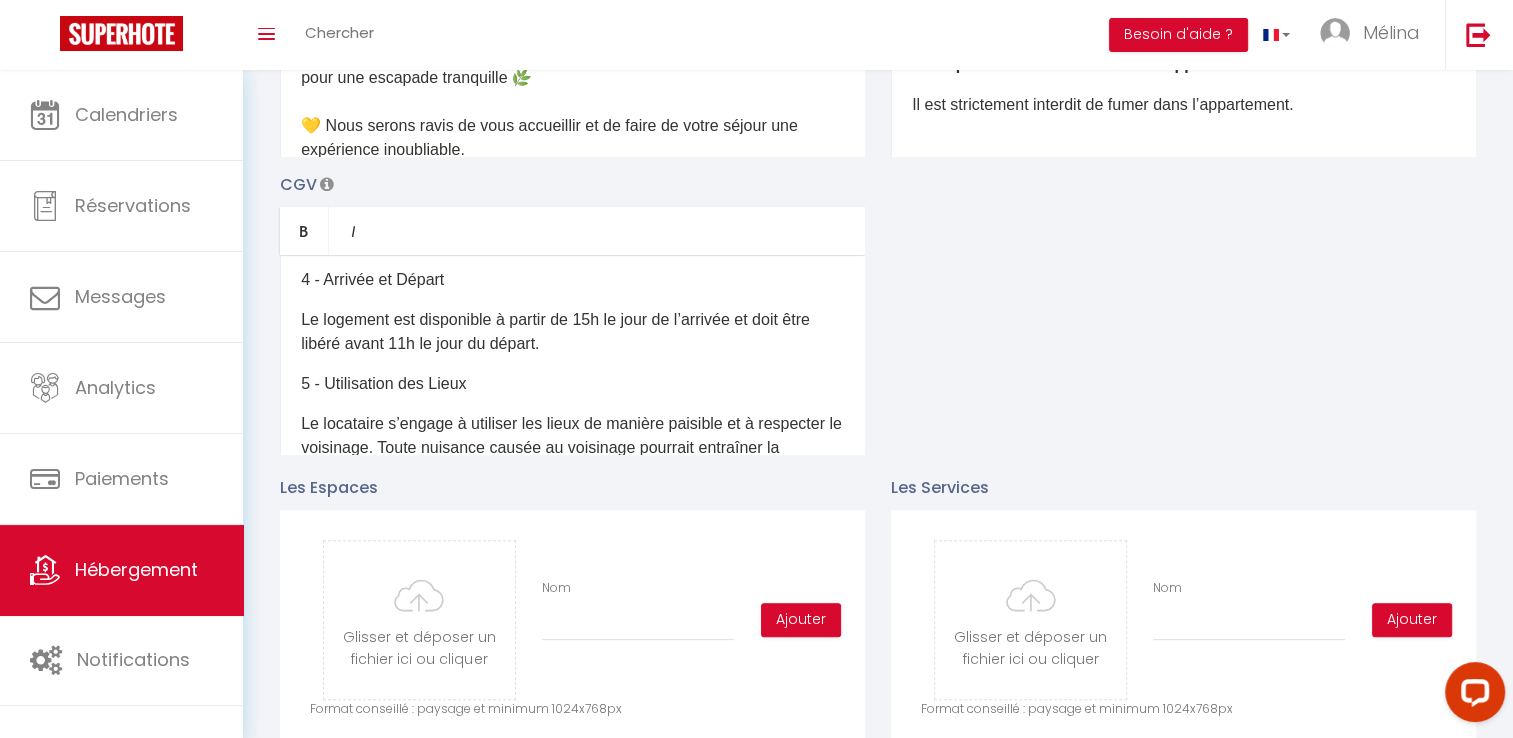 click on "Le logement est disponible à partir de 15h le jour de l’arrivée et doit être libéré avant 11h le jour du départ." at bounding box center (572, 332) 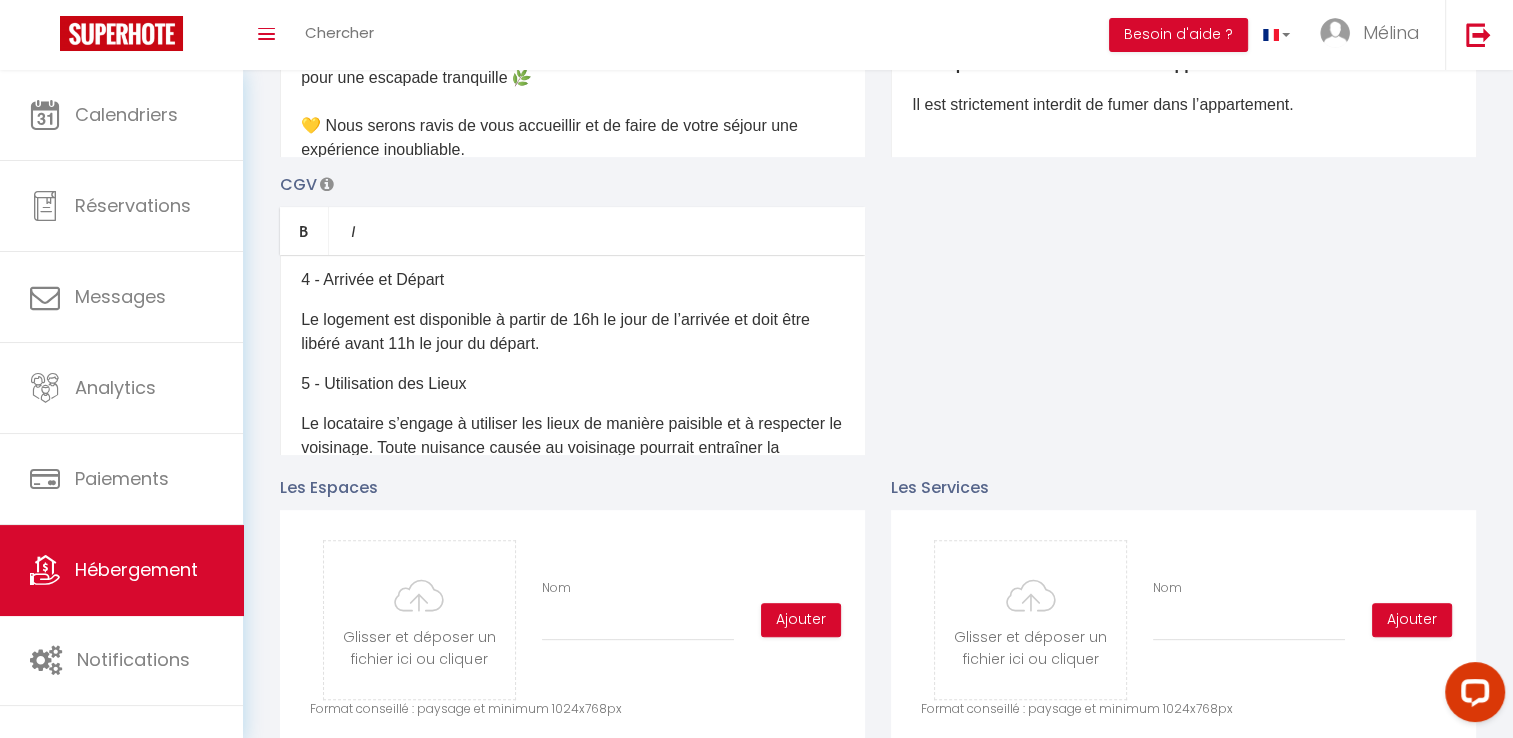 click on "Le logement est disponible à partir de 16h le jour de l’arrivée et doit être libéré avant 11h le jour du départ." at bounding box center (572, 332) 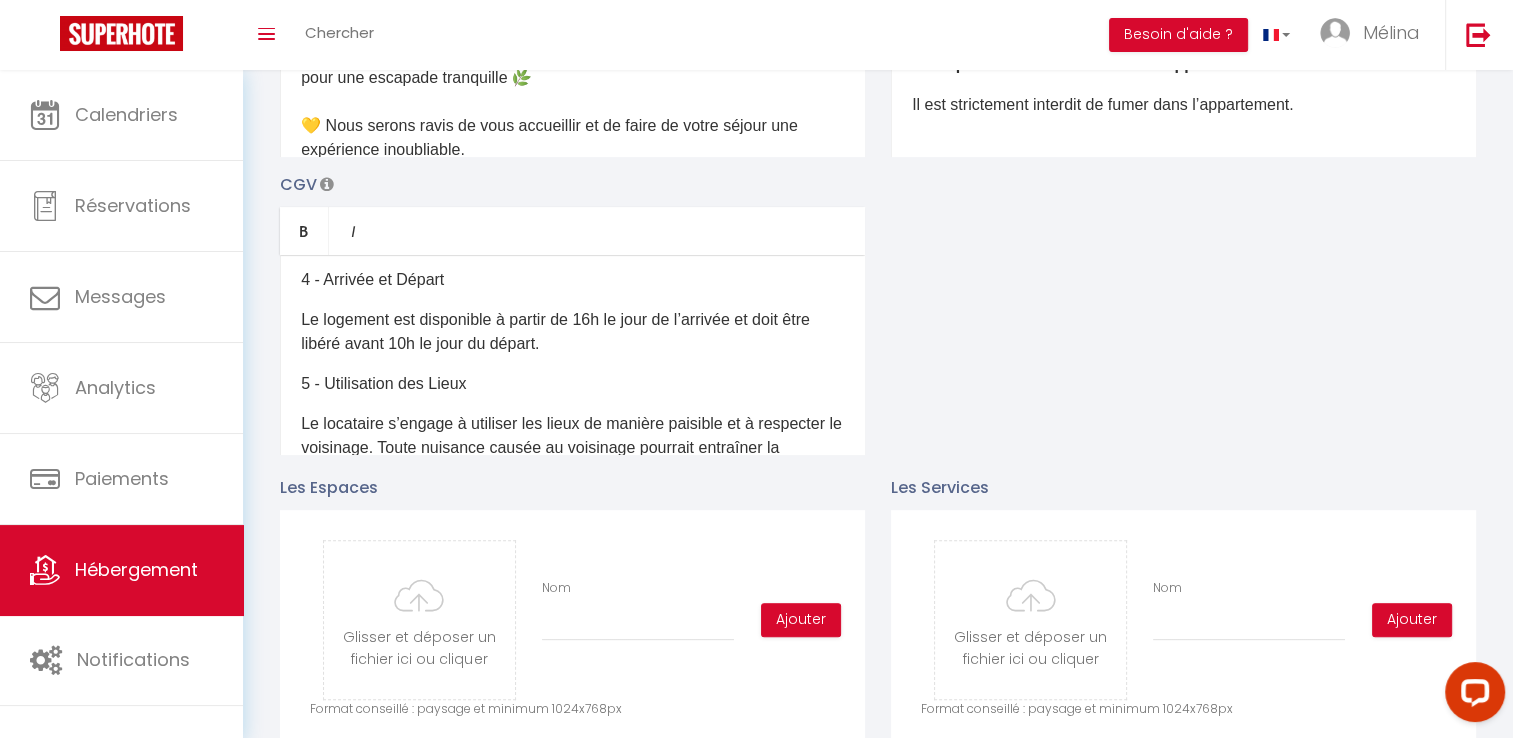scroll, scrollTop: 0, scrollLeft: 0, axis: both 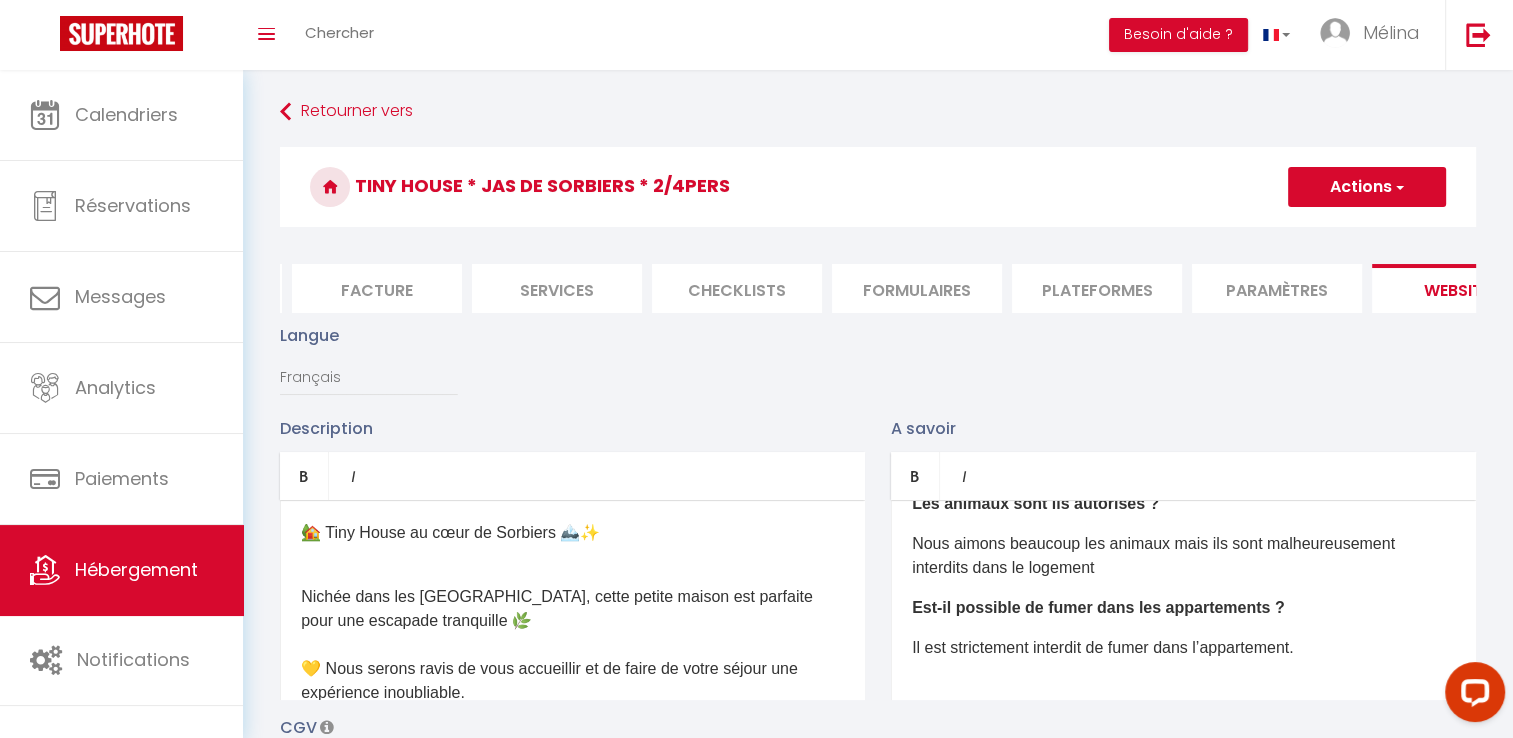 click on "Actions" at bounding box center (1367, 187) 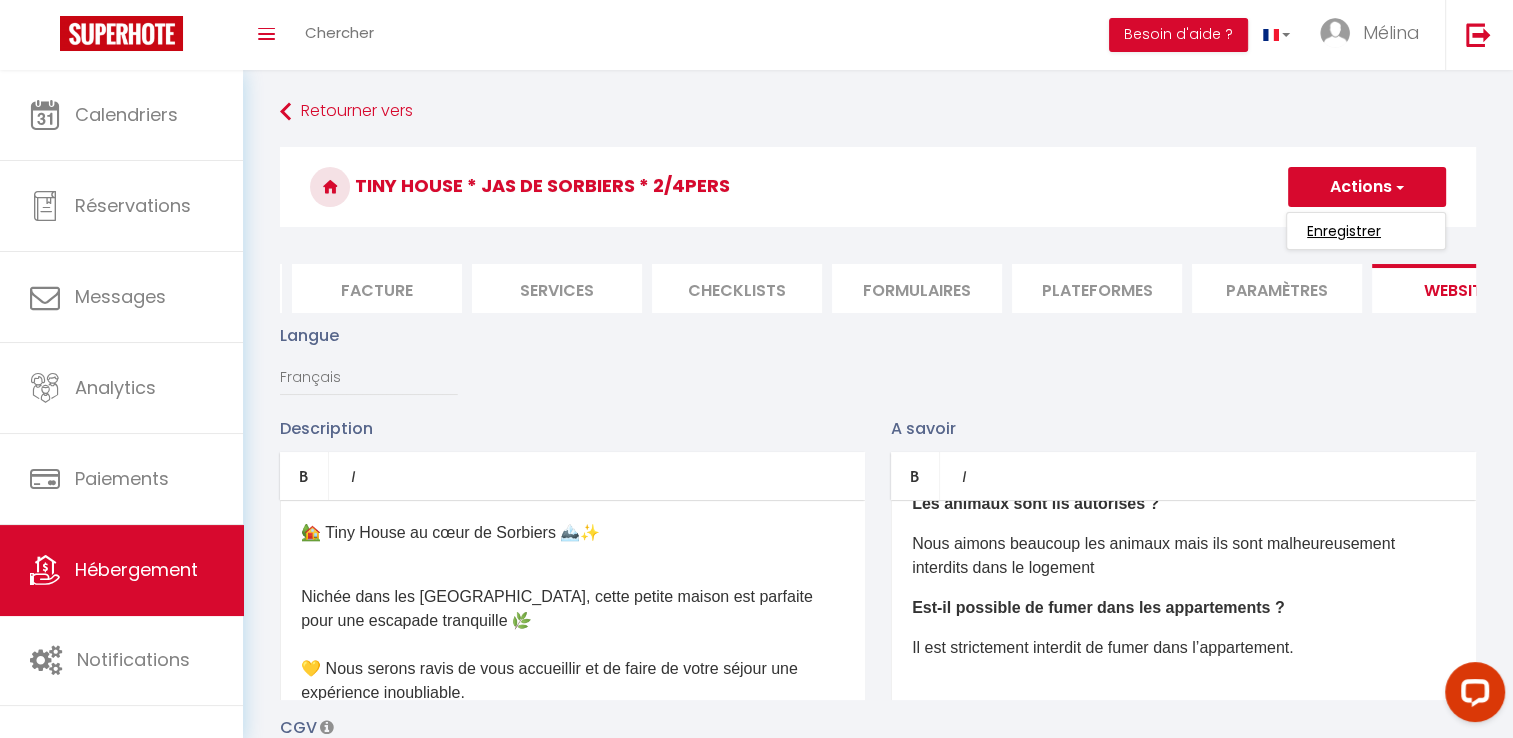 click on "Enregistrer" at bounding box center [1344, 231] 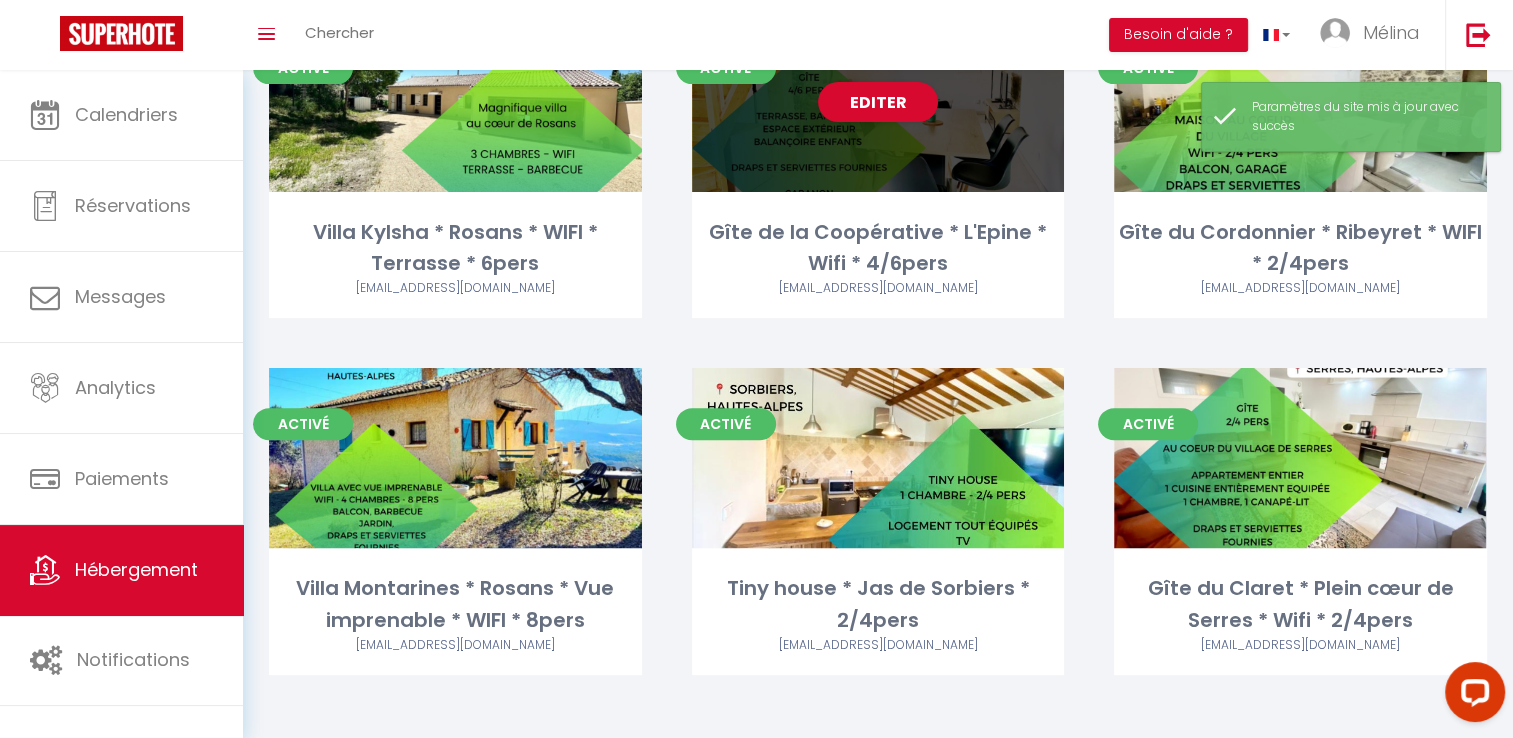 scroll, scrollTop: 573, scrollLeft: 0, axis: vertical 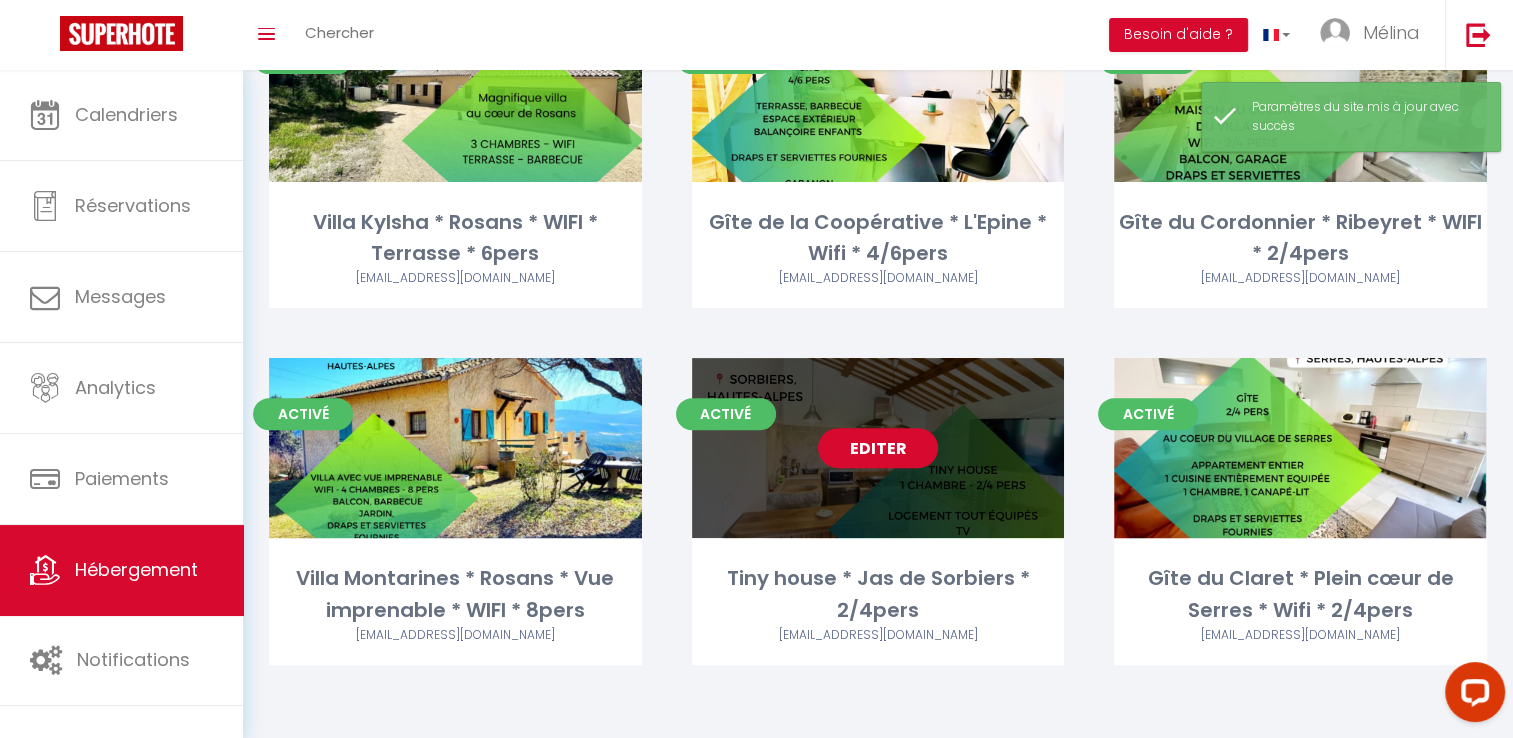 click on "Editer" at bounding box center (878, 448) 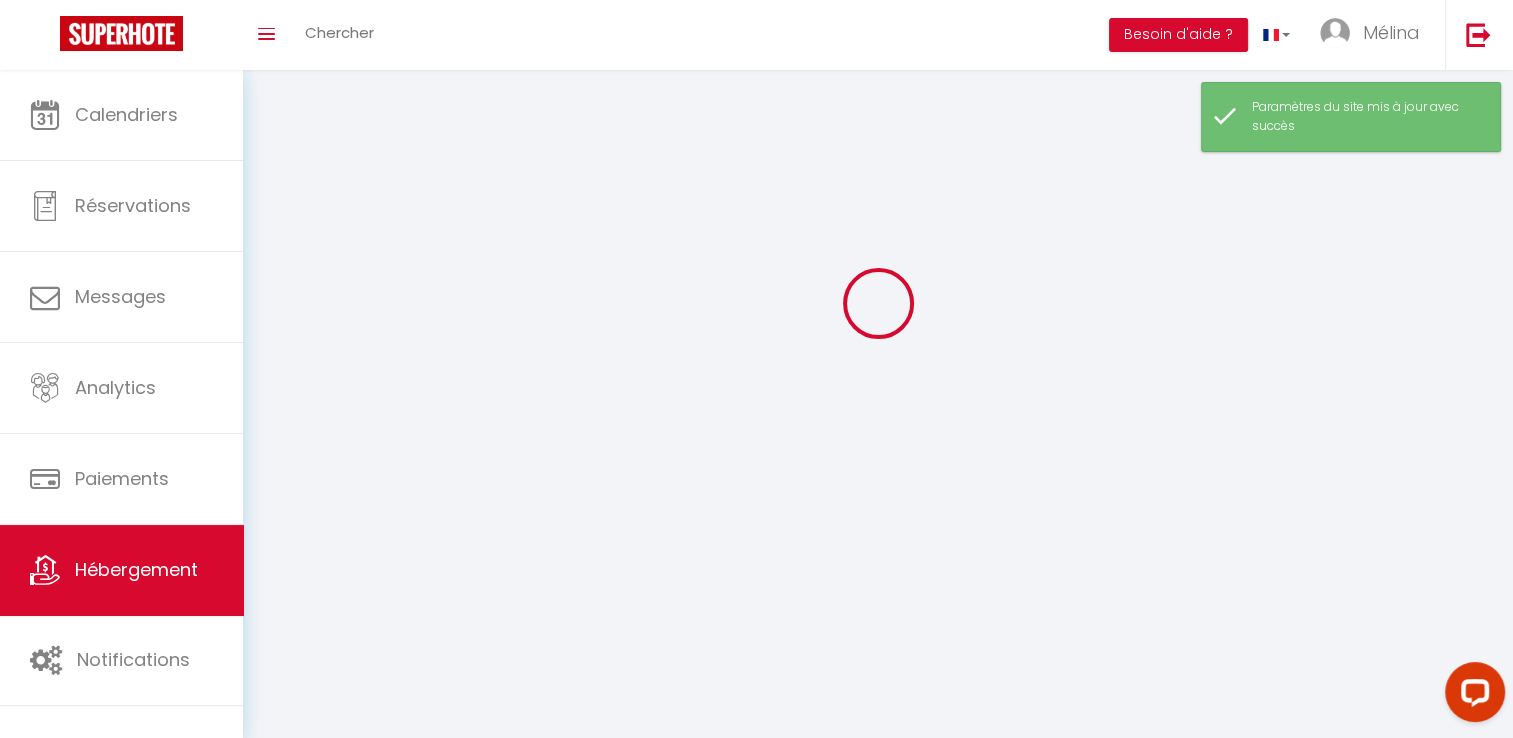 scroll, scrollTop: 0, scrollLeft: 0, axis: both 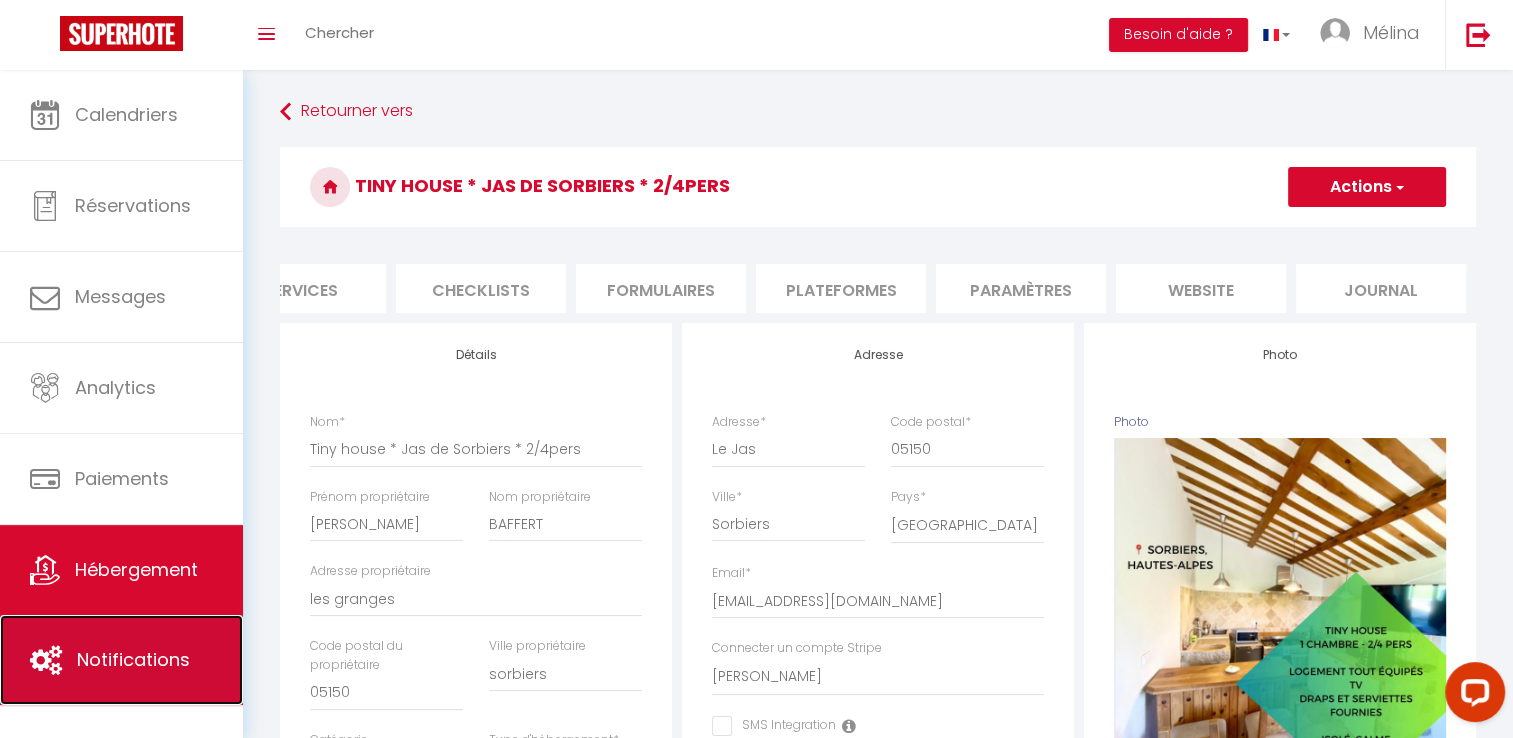 click on "Notifications" at bounding box center [133, 659] 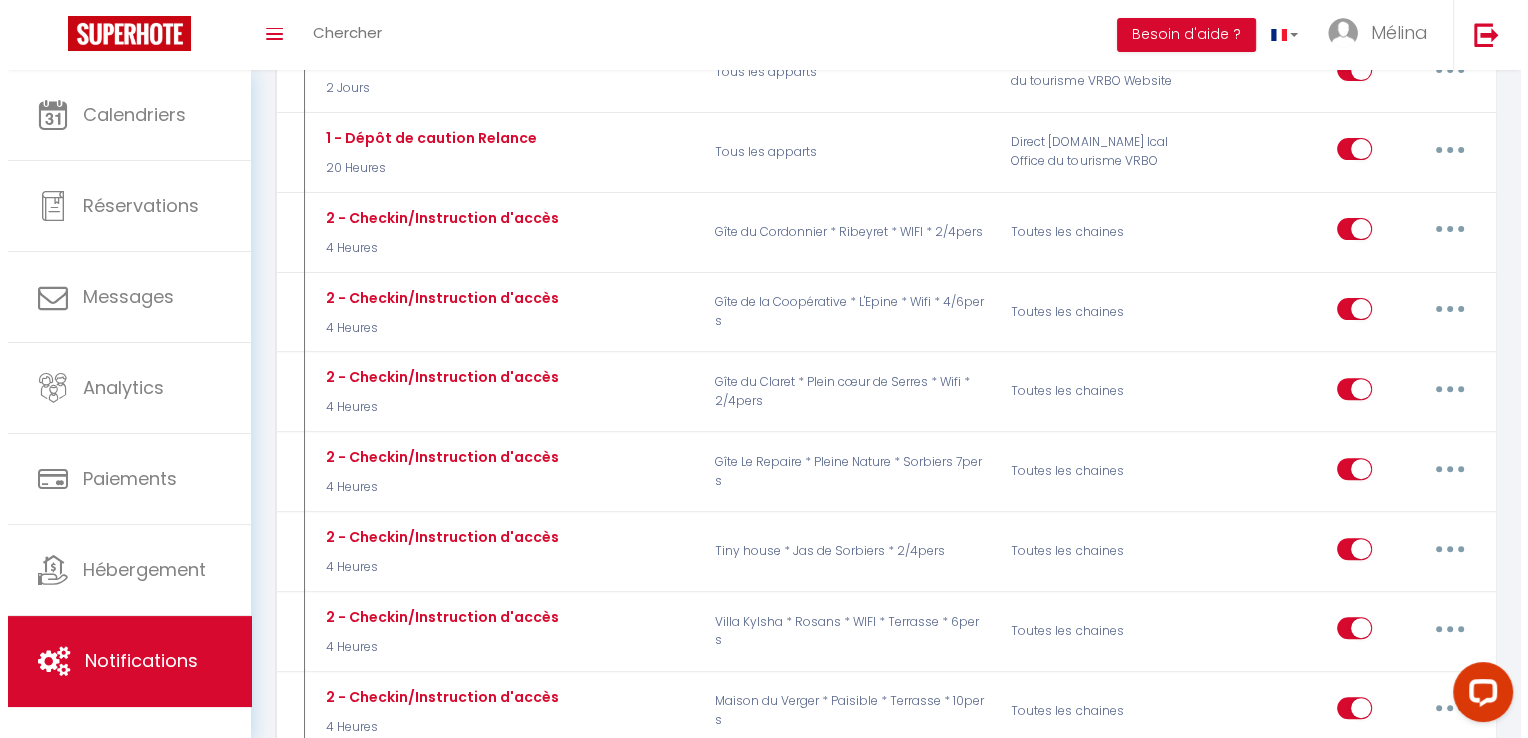 scroll, scrollTop: 614, scrollLeft: 0, axis: vertical 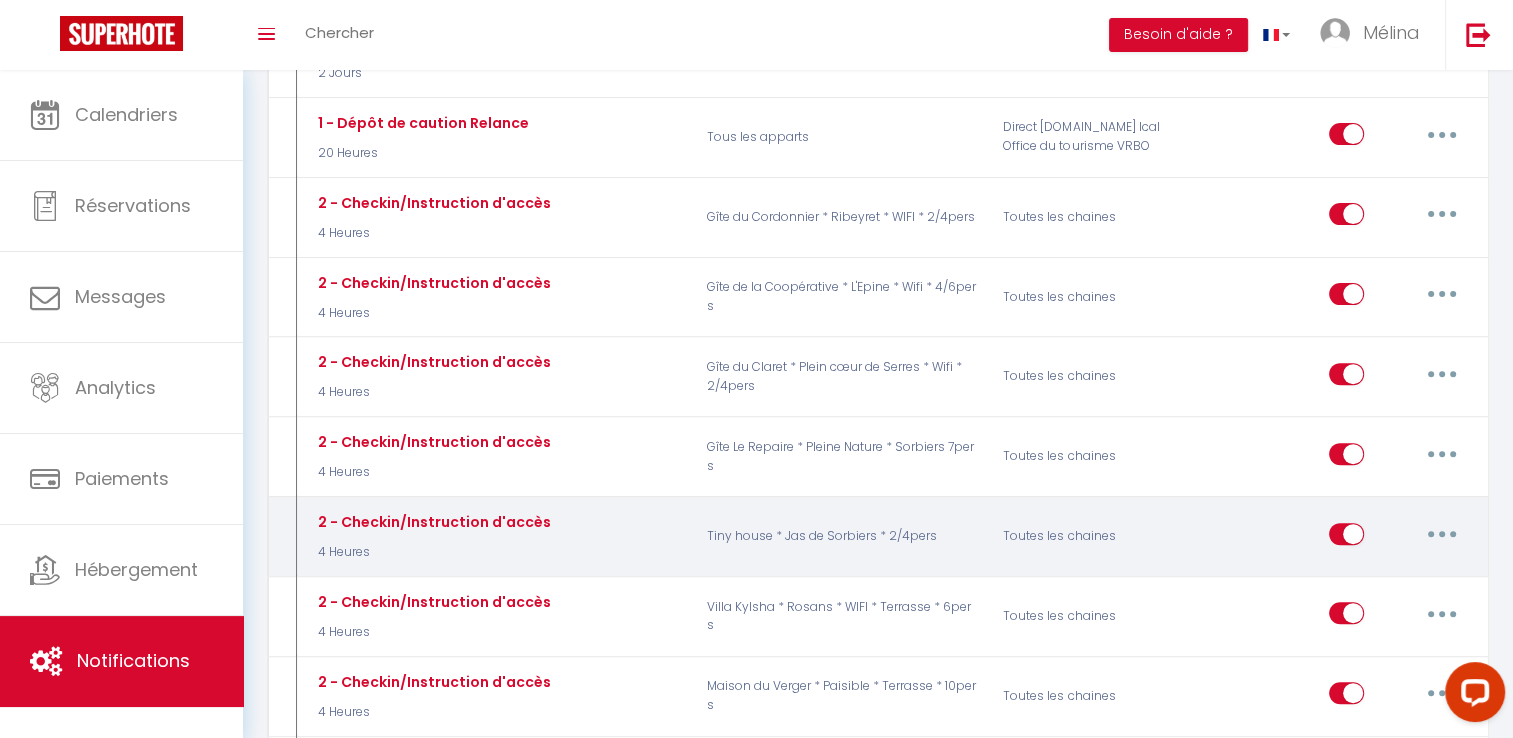 click at bounding box center (1442, 534) 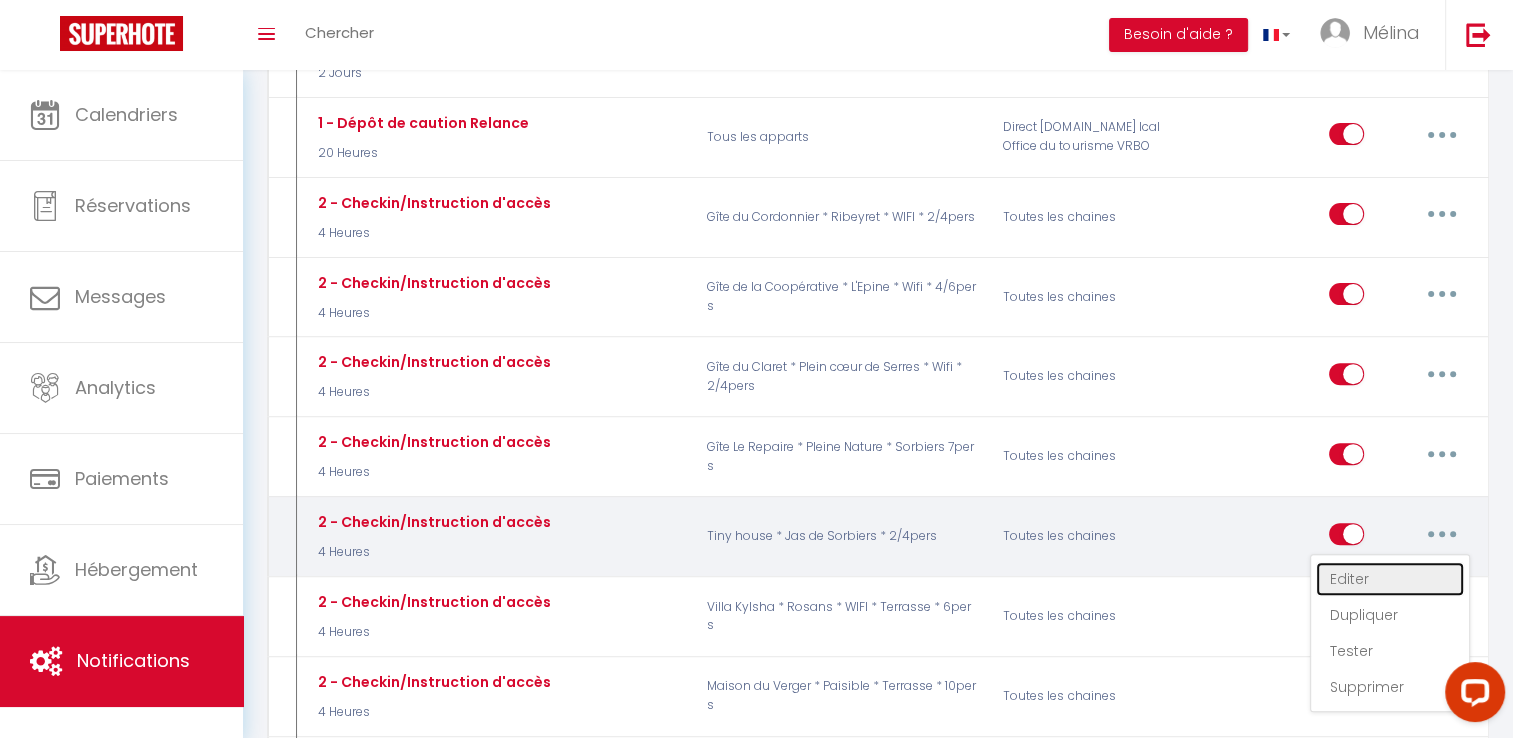 click on "Editer" at bounding box center [1390, 579] 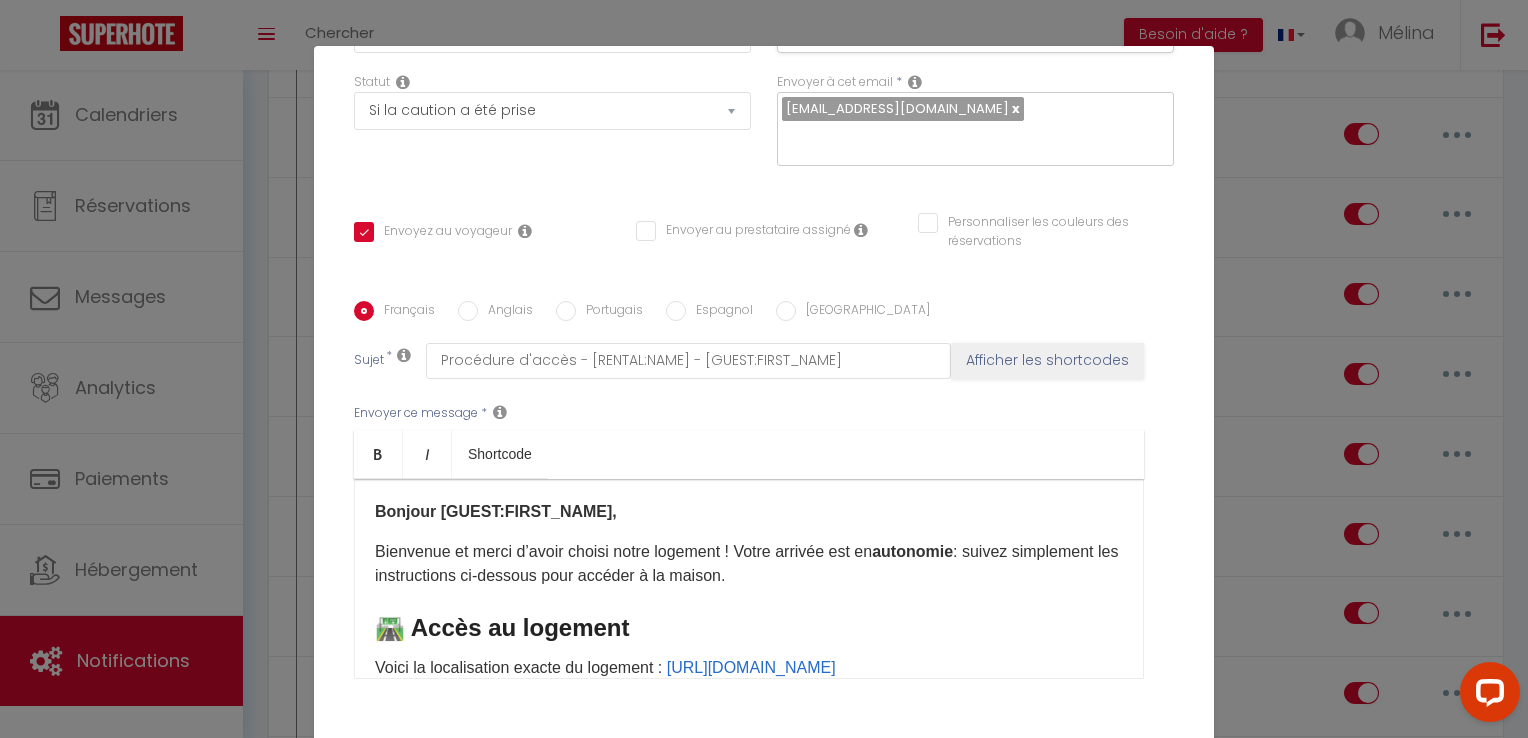 scroll, scrollTop: 322, scrollLeft: 0, axis: vertical 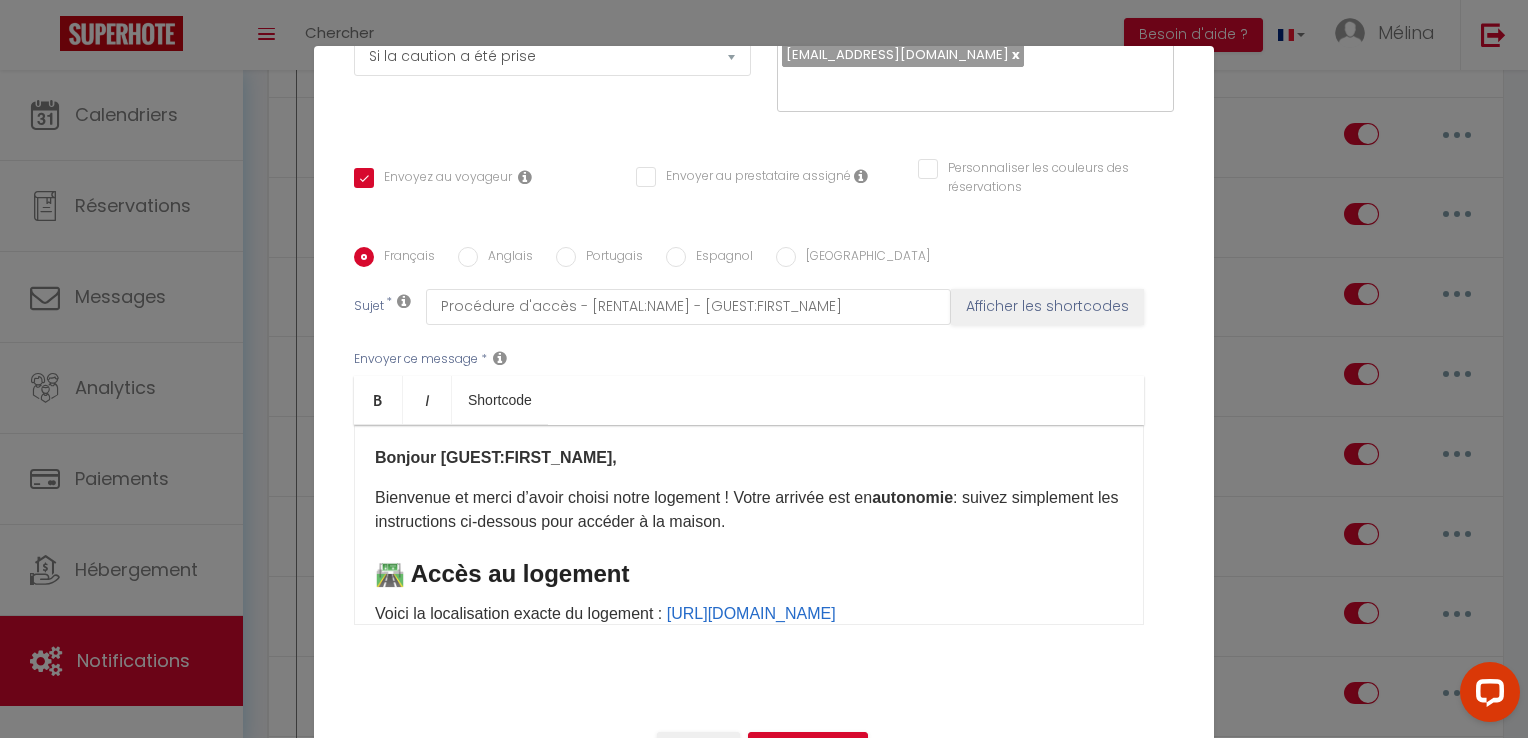 click on "Bienvenue et merci d’avoir choisi notre logement ! Votre arrivée est en  autonomie  : suivez simplement les instructions ci-dessous pour accéder à la maison." at bounding box center [749, 510] 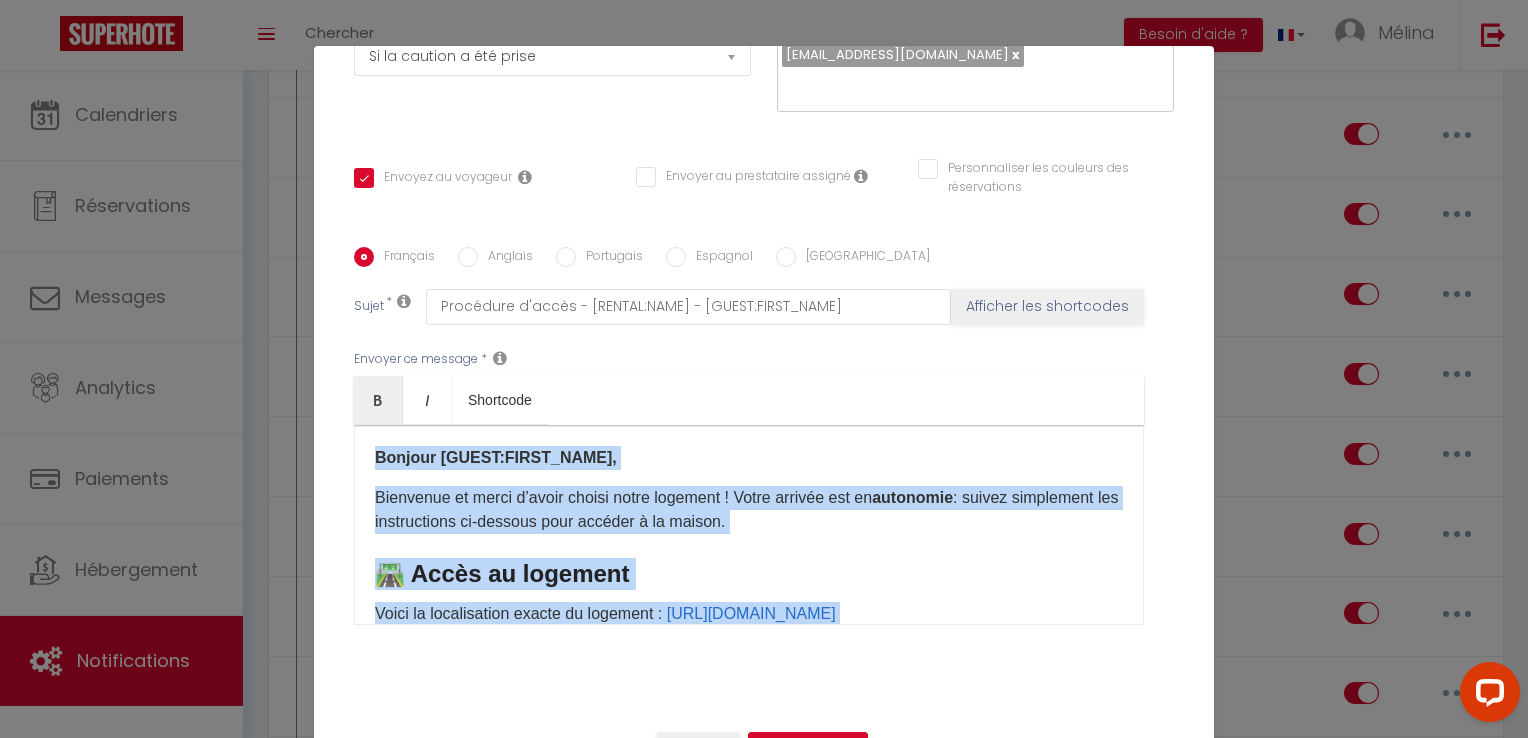 copy on "Bonjour [GUEST:FIRST_NAME],
Bienvenue et merci d’avoir choisi notre logement ! Votre arrivée est en  autonomie  : suivez simplement les instructions ci-dessous pour accéder à la maison.
🛣️ Accès au logement Voici la localisation exacte du logement : ​ https://maps.google.com/?q=44.374222,5.568541 ​
✅ Depuis  Serres  :
Traversez le village de  Montjay .
Une fois sorti du village, continuez sur  1,4 km .
Tournez à droite à l’embranchement indiquant  Sorbiers .
Poursuivez sur  2,1 km .
Juste avant d’entrer dans le village, une  petite maison  se trouve sur votre droite. Tournez à cet endroit et avancez jusqu’au logement.
✅ Depuis  Rosans  :
Traversez  Saint-André-de-Rosans .
À la sortie du village, continuez sur  4,4 km .
Tournez à gauche à l’embranchement indiquant  Sorbiers .
Suivez la route sur  2,3 km  jusqu’à la  place du village de Sorbiers  (un abri est visible sur votre gauche).
Continuez à droite sur  400 m  : la maison se trouve sur votre  gauche .
🚗 À votre arrivée :
..." 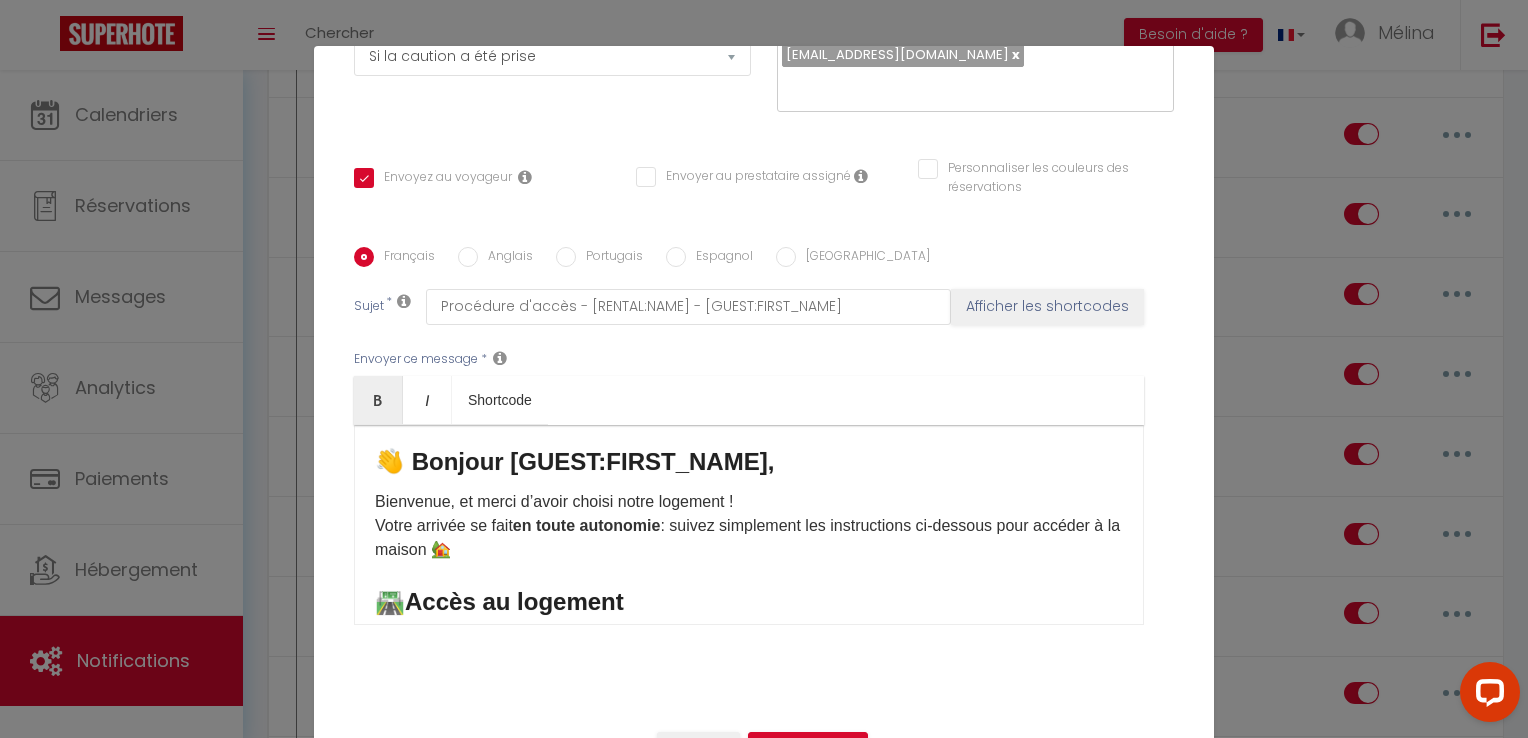 click on "👋 Bonjour [GUEST:FIRST_NAME]," at bounding box center [749, 462] 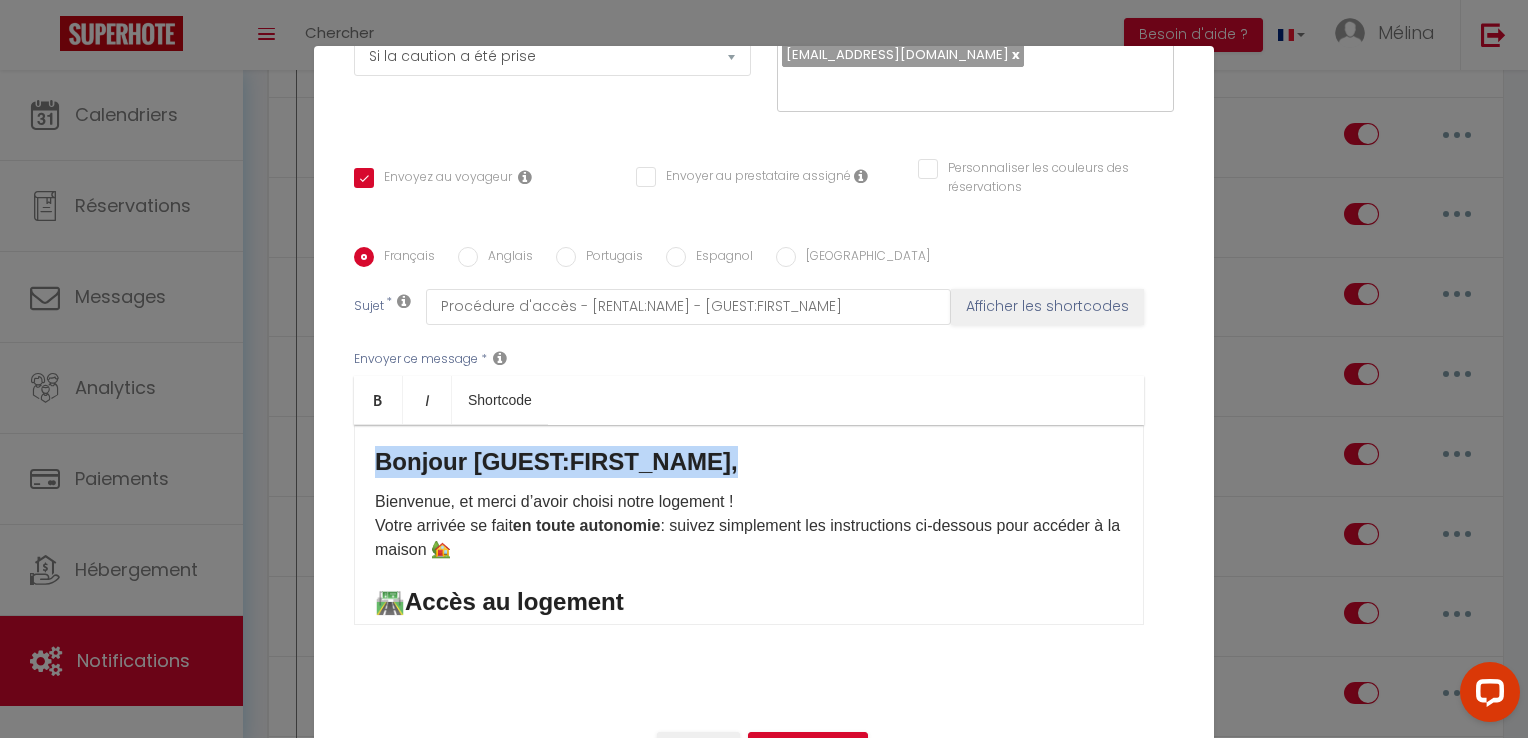 drag, startPoint x: 748, startPoint y: 464, endPoint x: 320, endPoint y: 436, distance: 428.91492 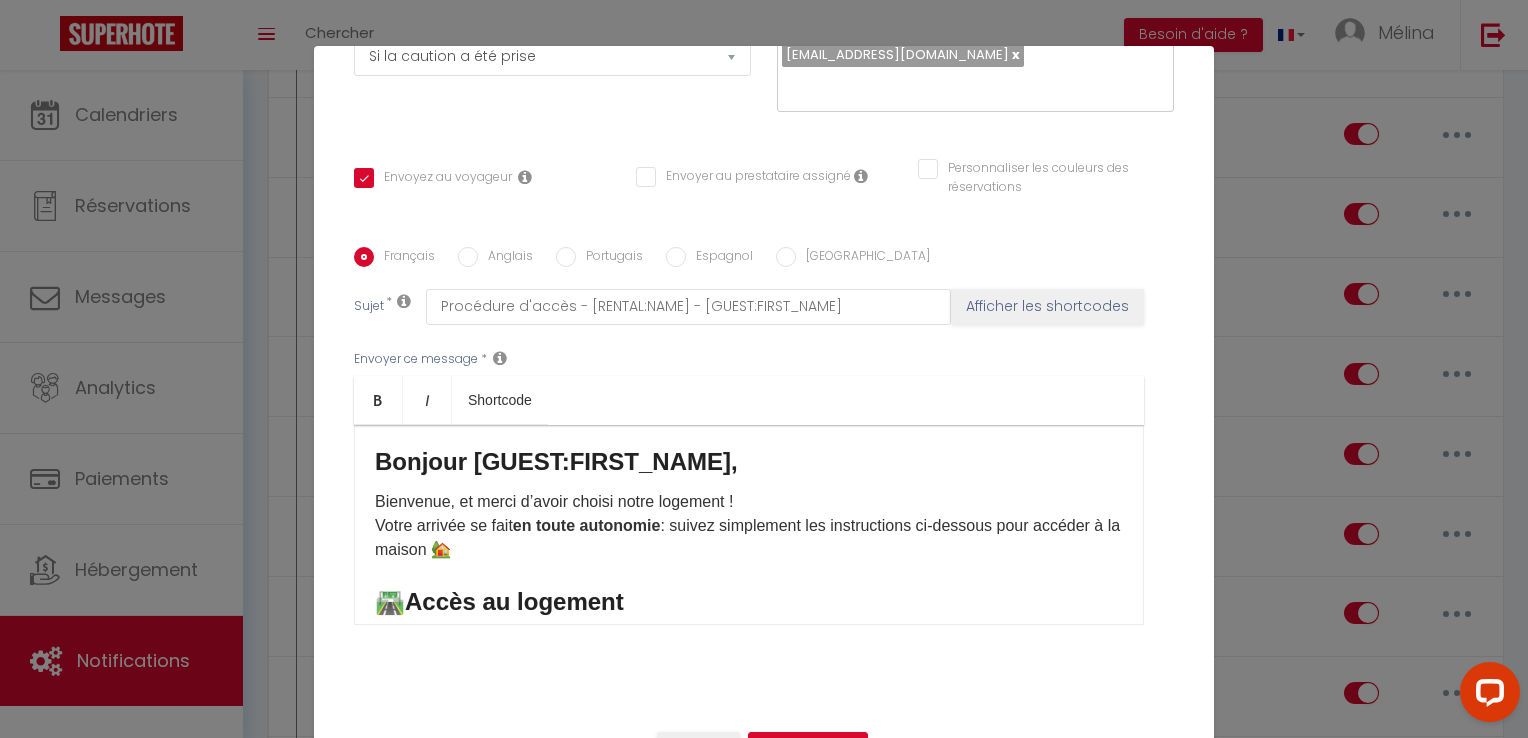 click on "Bonjour [GUEST:FIRST_NAME],
Bienvenue, et merci d’avoir choisi notre logement !
Votre arrivée se fait  en toute autonomie  : suivez simplement les instructions ci-dessous pour accéder à la maison 🏡
🛣️  Accès au logement
📍 Localisation exacte :
👉  Ouvrir dans Google Maps
🚗  À votre arrivée
Garez-vous  devant, à côté ou derrière la maison.
(Vous pouvez également en faire le tour pour faciliter la sortie.)
Dirigez-vous vers  l’arbre près de la maison  🌳
Une  boîte à clés sécurisée  y est fixée.
Entrez le  code 3137  pour l’ouvrir.
🔑 Récupérez la clé, refermez bien la boîte… et profitez !
📘  Livret d’accueil
Vous trouverez toutes les informations utiles (Wi-Fi, consignes, bons plans, etc.) ici :
👉  Accéder au livret d’accueil
📞  Besoin d’aide ?
Une question ? Un doute ?
📲 N’hésitez pas à nous contacter à tout moment — nous restons disponibles pour vous accompagner." at bounding box center (749, 525) 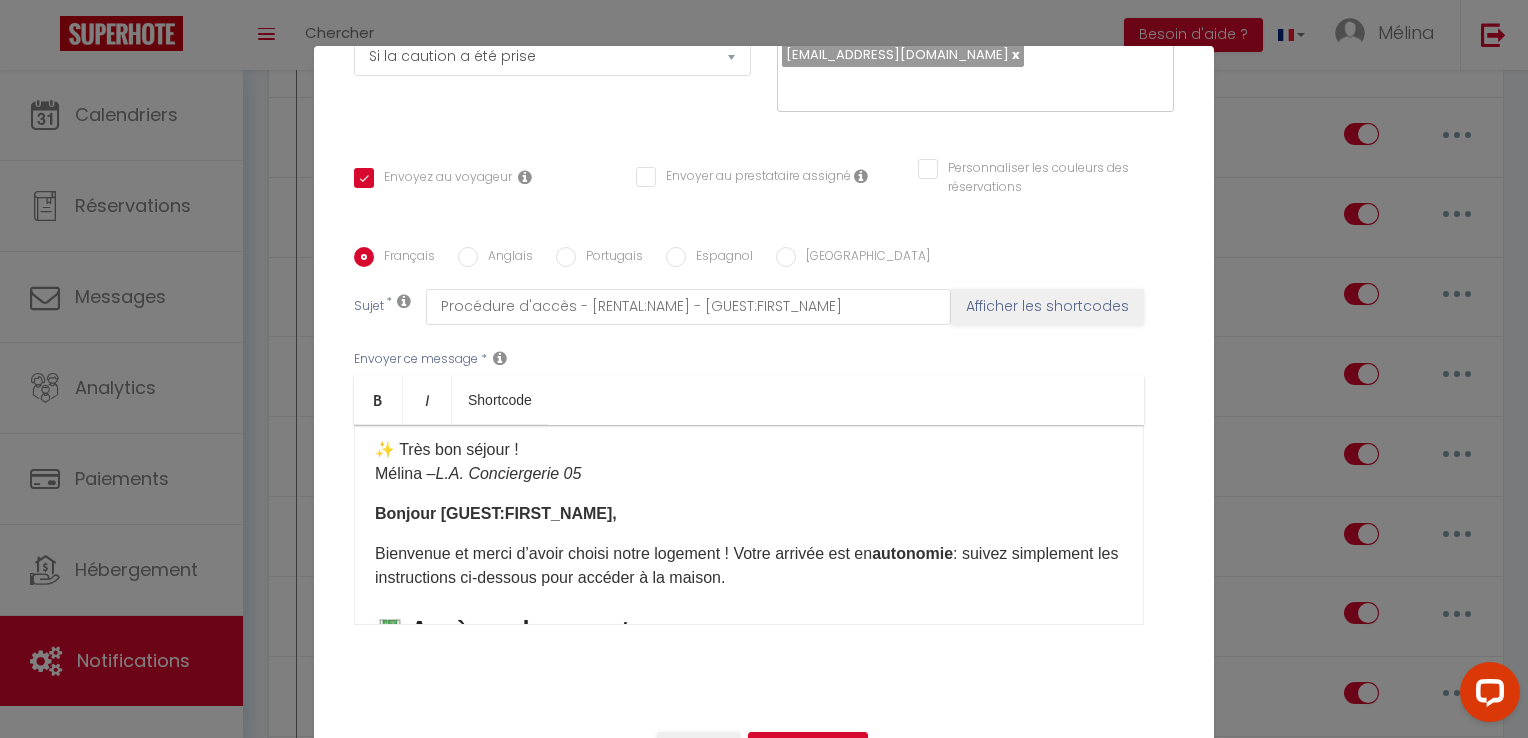 scroll, scrollTop: 736, scrollLeft: 0, axis: vertical 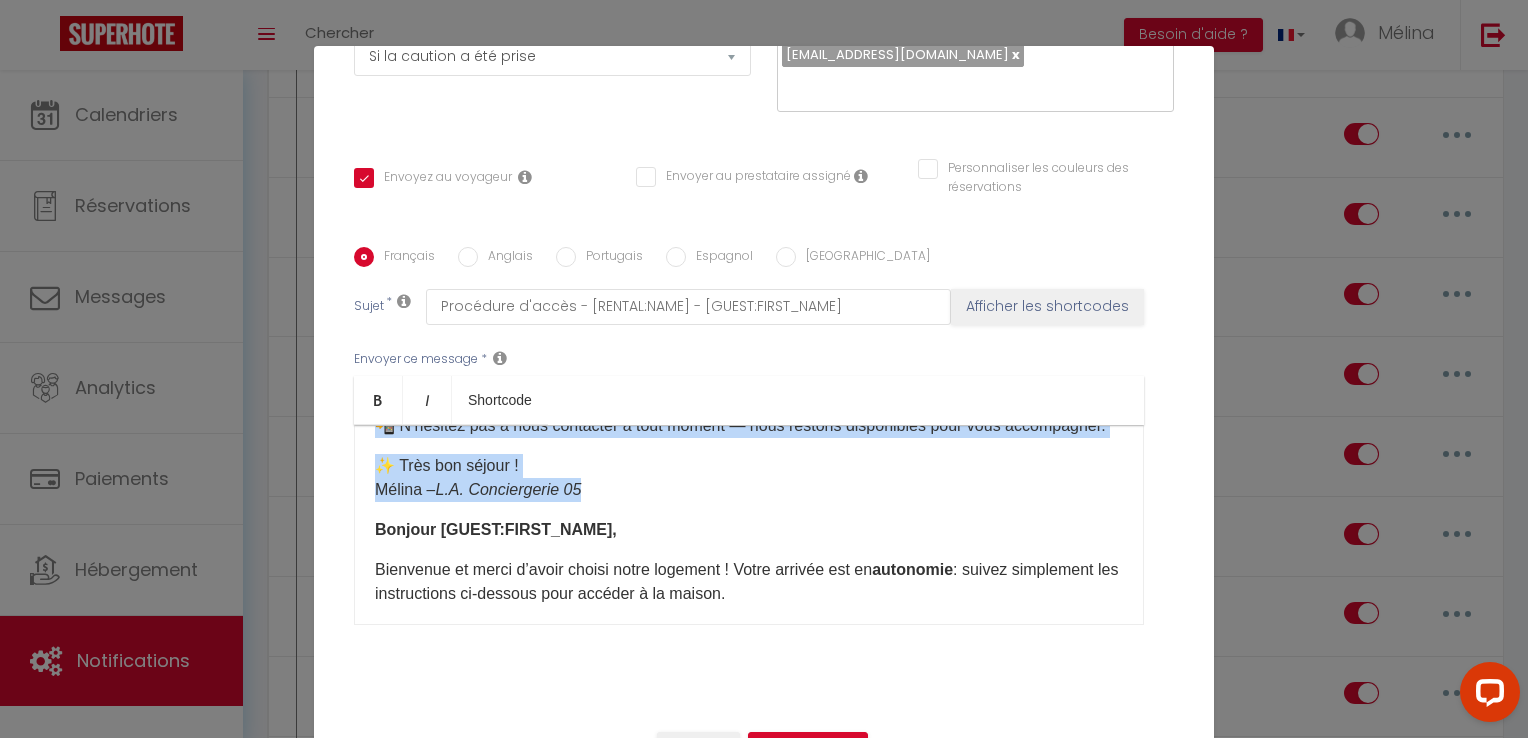 drag, startPoint x: 367, startPoint y: 462, endPoint x: 609, endPoint y: 507, distance: 246.14833 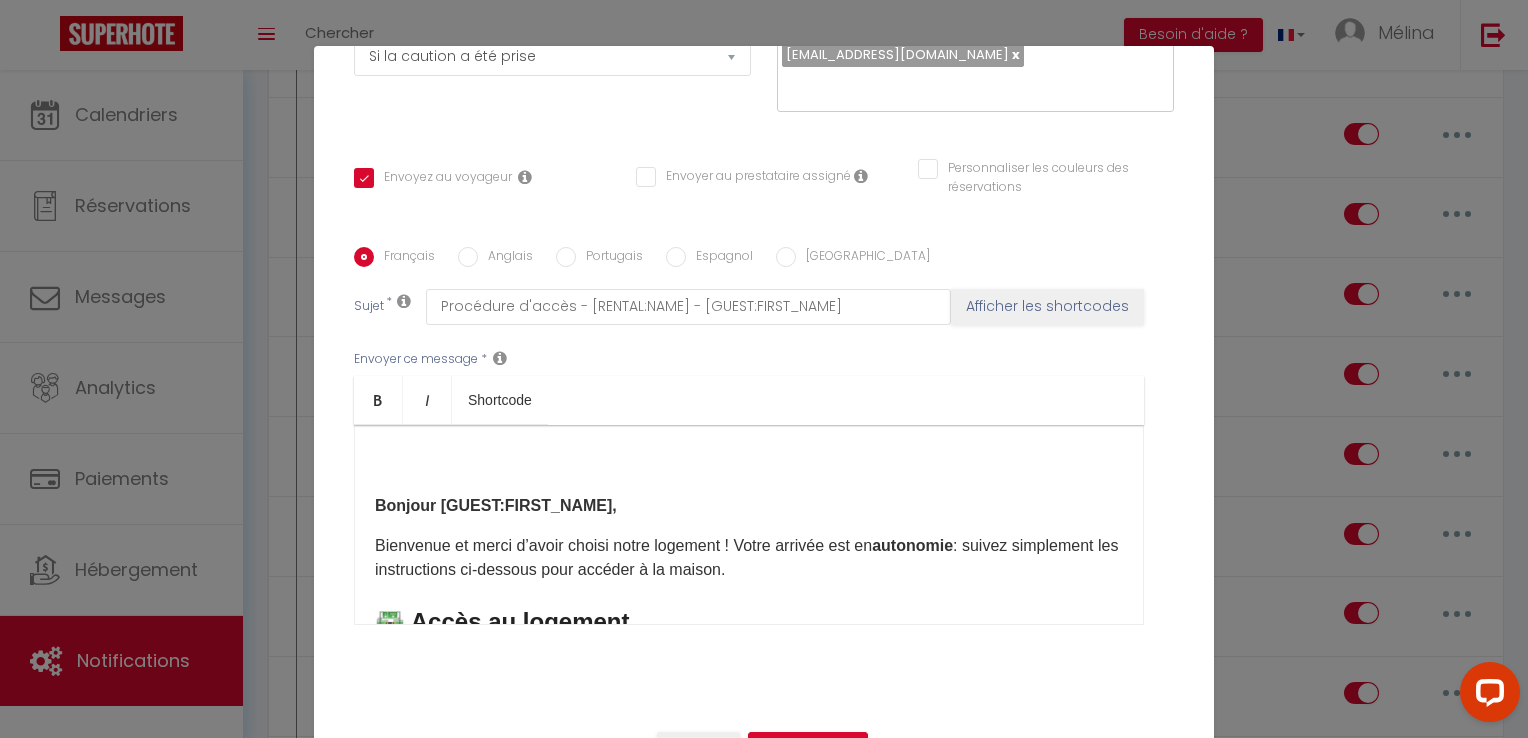 scroll, scrollTop: 0, scrollLeft: 0, axis: both 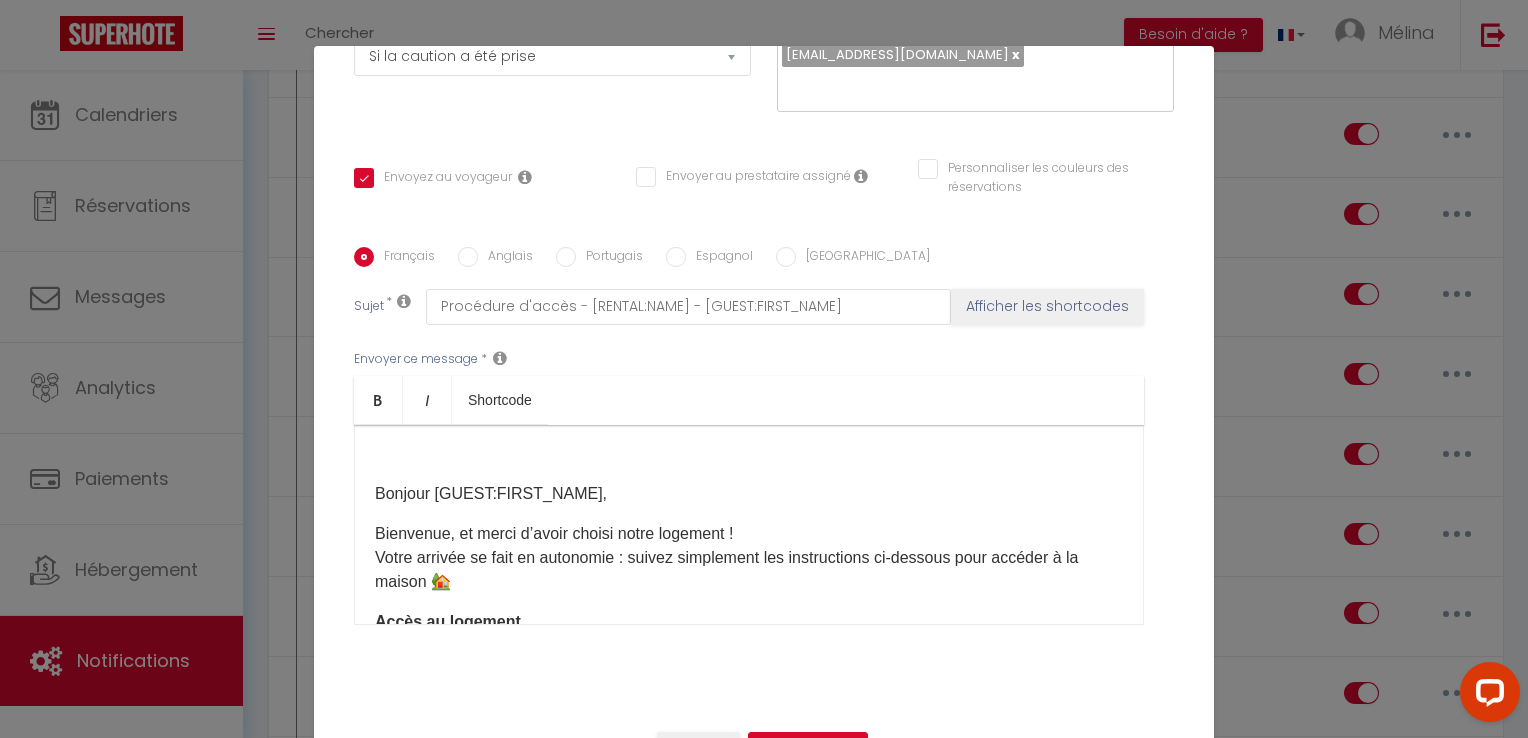 click on "Bonjour [GUEST:FIRST_NAME],
Bienvenue, et merci d’avoir choisi notre logement !
Votre arrivée se fait en autonomie : suivez simplement les instructions ci-dessous pour accéder à la maison 🏡
Accès au logement
📍 Localisation exacte :
👉  Ouvrir dans Google Maps
À votre arrivée  🚗
Garez-vous devant, à côté ou derrière la maison.
(Vous pouvez aussi en faire le tour pour repartir facilement.)
Dirigez-vous vers l’arbre près de la maison 🌳
Une boîte à clés sécurisée y est fixée.
Entrez le code  3137  pour l’ouvrir.
🔑 Récupérez la clé, refermez bien la boîte et installez-vous confortablement !
Livret d’accueil  📘
Toutes les infos utiles pendant votre séjour (Wi-Fi, règlement, bons plans, etc.) sont disponibles ici :
👉  Accéder au livret
Besoin d’aide ?  📞
Une question ou un souci ?
N’hésitez pas à nous contacter à tout moment — nous sommes là pour vous aider !
Mélina –  ​ ​ ​" at bounding box center (749, 525) 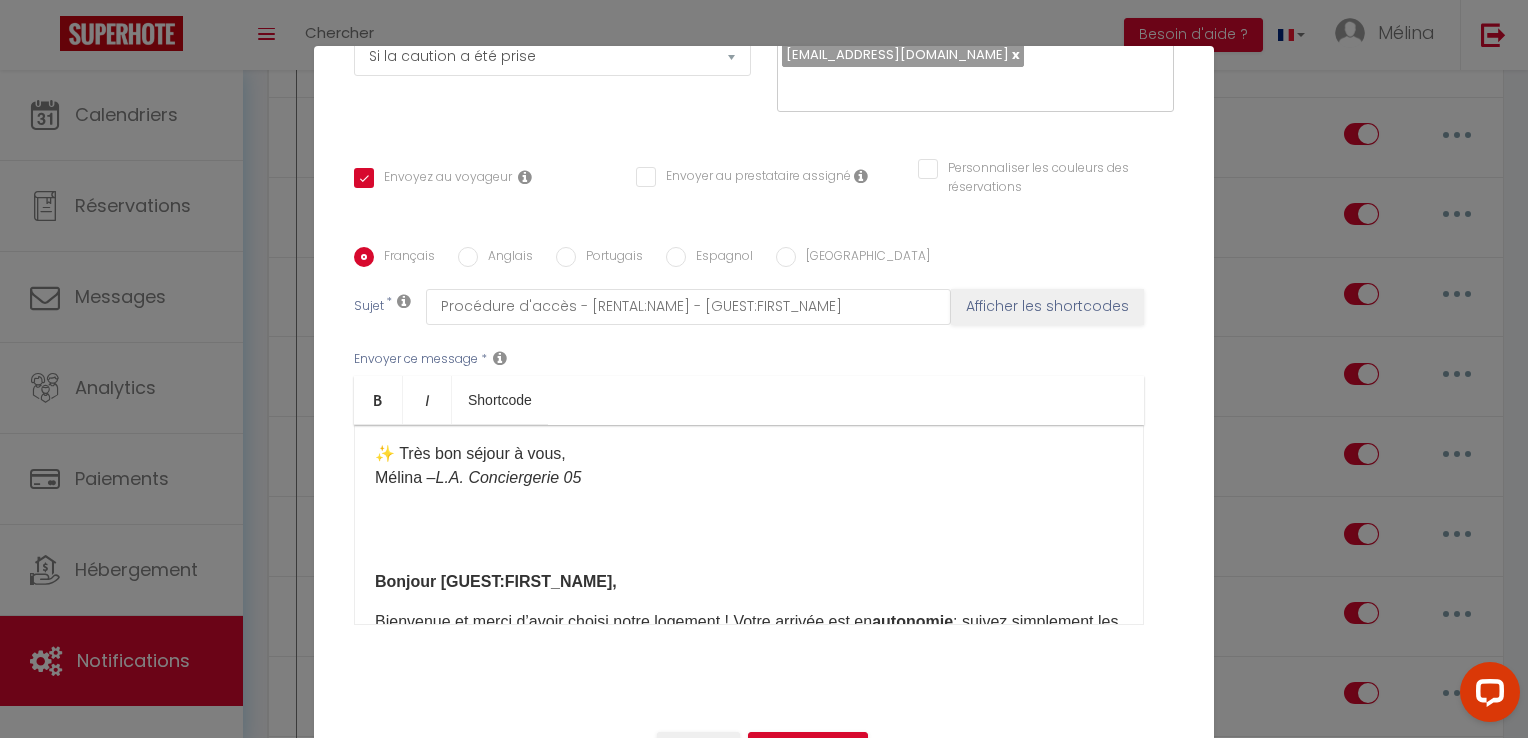 scroll, scrollTop: 636, scrollLeft: 0, axis: vertical 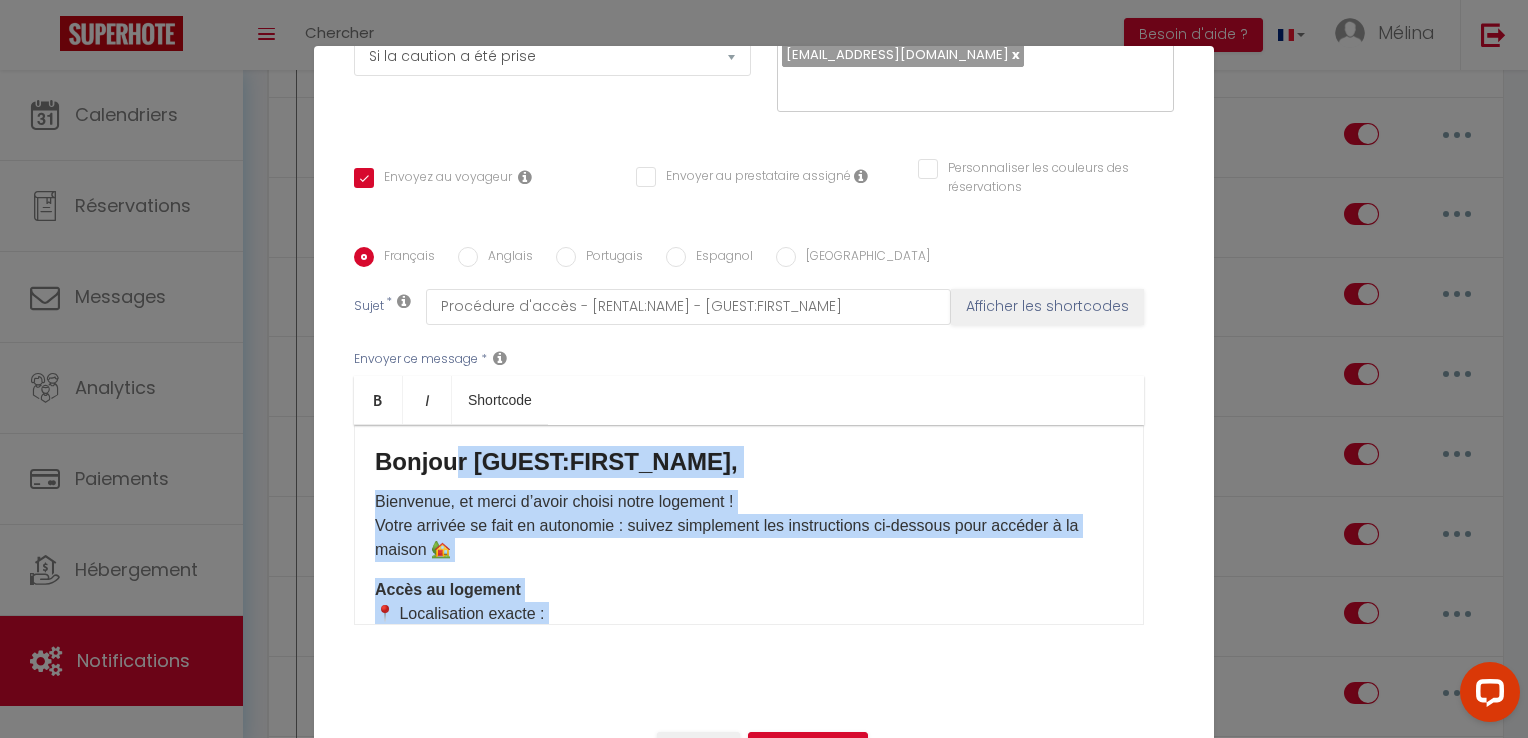 drag, startPoint x: 475, startPoint y: 570, endPoint x: 450, endPoint y: 288, distance: 283.106 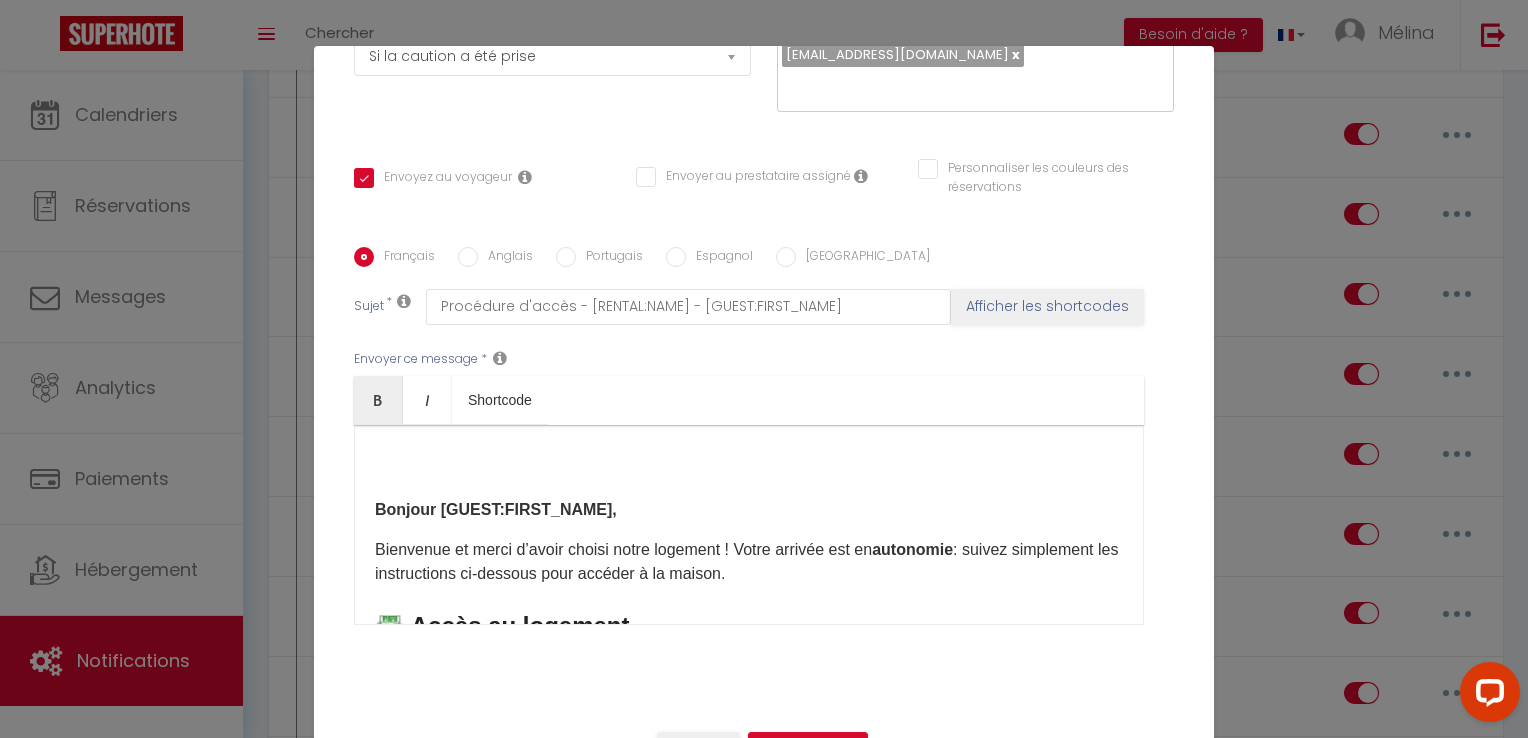 click on "Bonjour [GUEST:FIRST_NAME],
Bienvenue et merci d’avoir choisi notre logement ! Votre arrivée est en  autonomie  : suivez simplement les instructions ci-dessous pour accéder à la maison.
🛣️ Accès au logement Voici la localisation exacte du logement : ​ https://maps.google.com/?q=44.374222,5.568541 ​
✅ Depuis  Serres  :
Traversez le village de  Montjay .
Une fois sorti du village, continuez sur  1,4 km .
Tournez à droite à l’embranchement indiquant  Sorbiers .
Poursuivez sur  2,1 km .
Juste avant d’entrer dans le village, une  petite maison  se trouve sur votre droite. Tournez à cet endroit et avancez jusqu’au logement.
✅ Depuis  Rosans  :
Traversez  Saint-André-de-Rosans .
À la sortie du village, continuez sur  4,4 km .
Tournez à gauche à l’embranchement indiquant  Sorbiers .
Suivez la route sur  2,3 km  jusqu’à la  place du village de Sorbiers  (un abri est visible sur votre gauche).
." at bounding box center (749, 525) 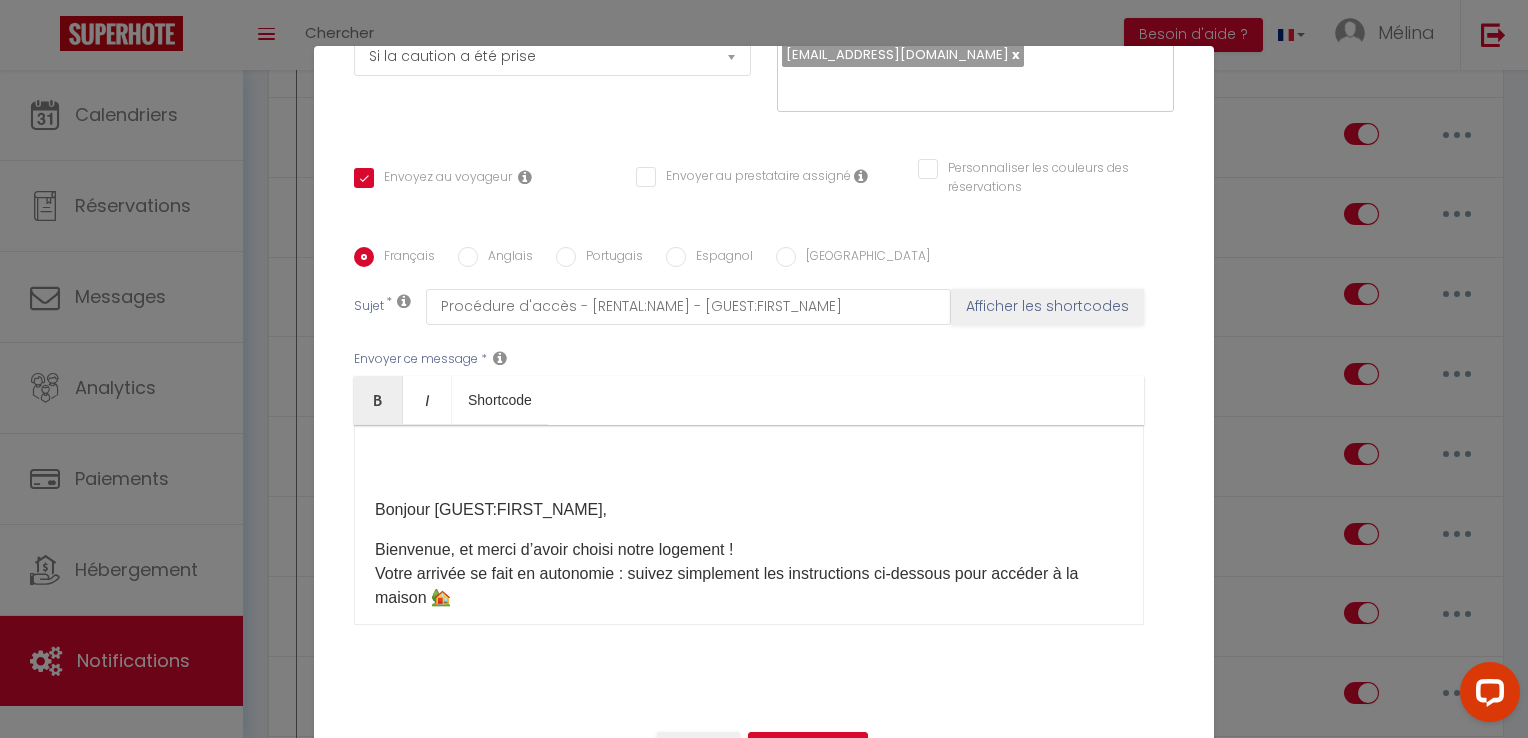 click at bounding box center [749, 470] 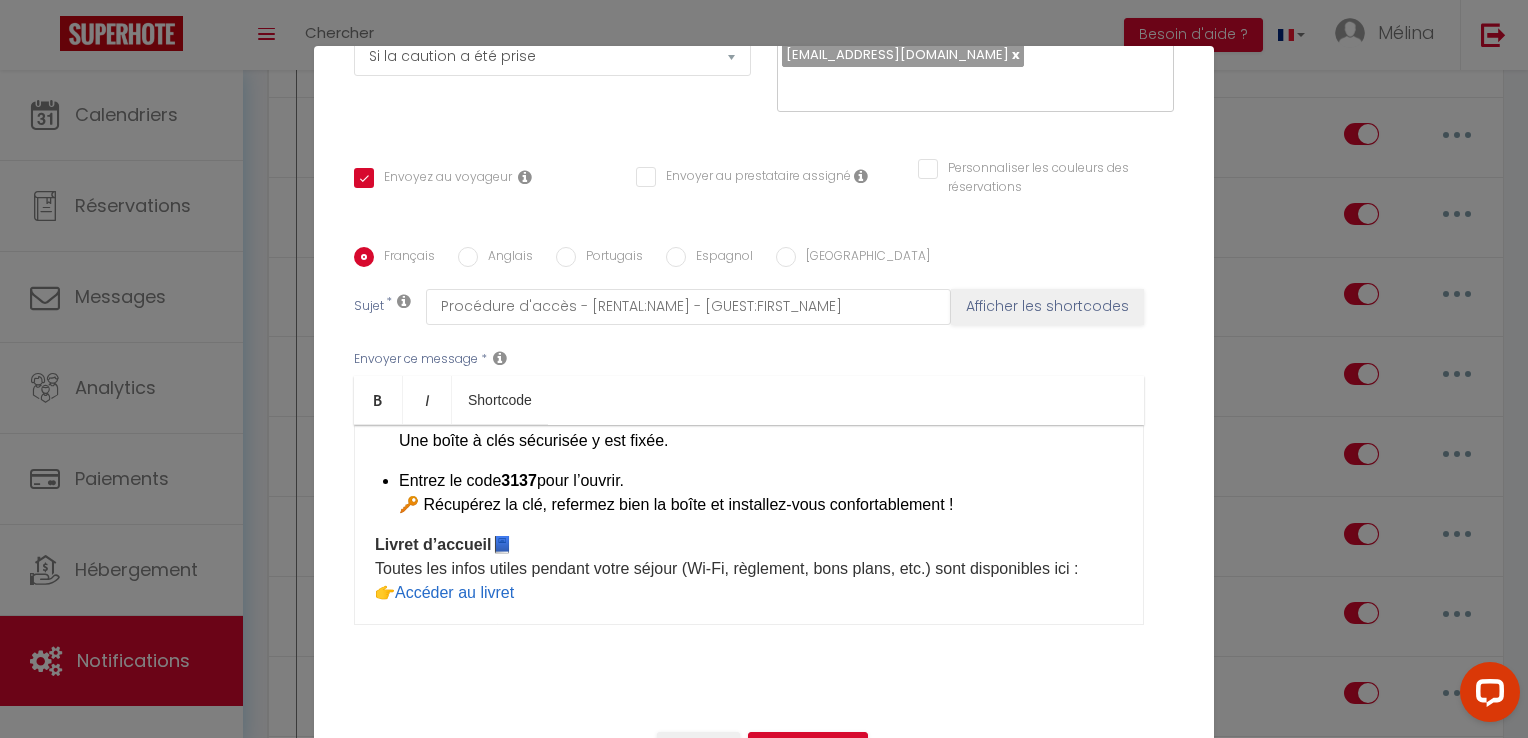 scroll, scrollTop: 377, scrollLeft: 0, axis: vertical 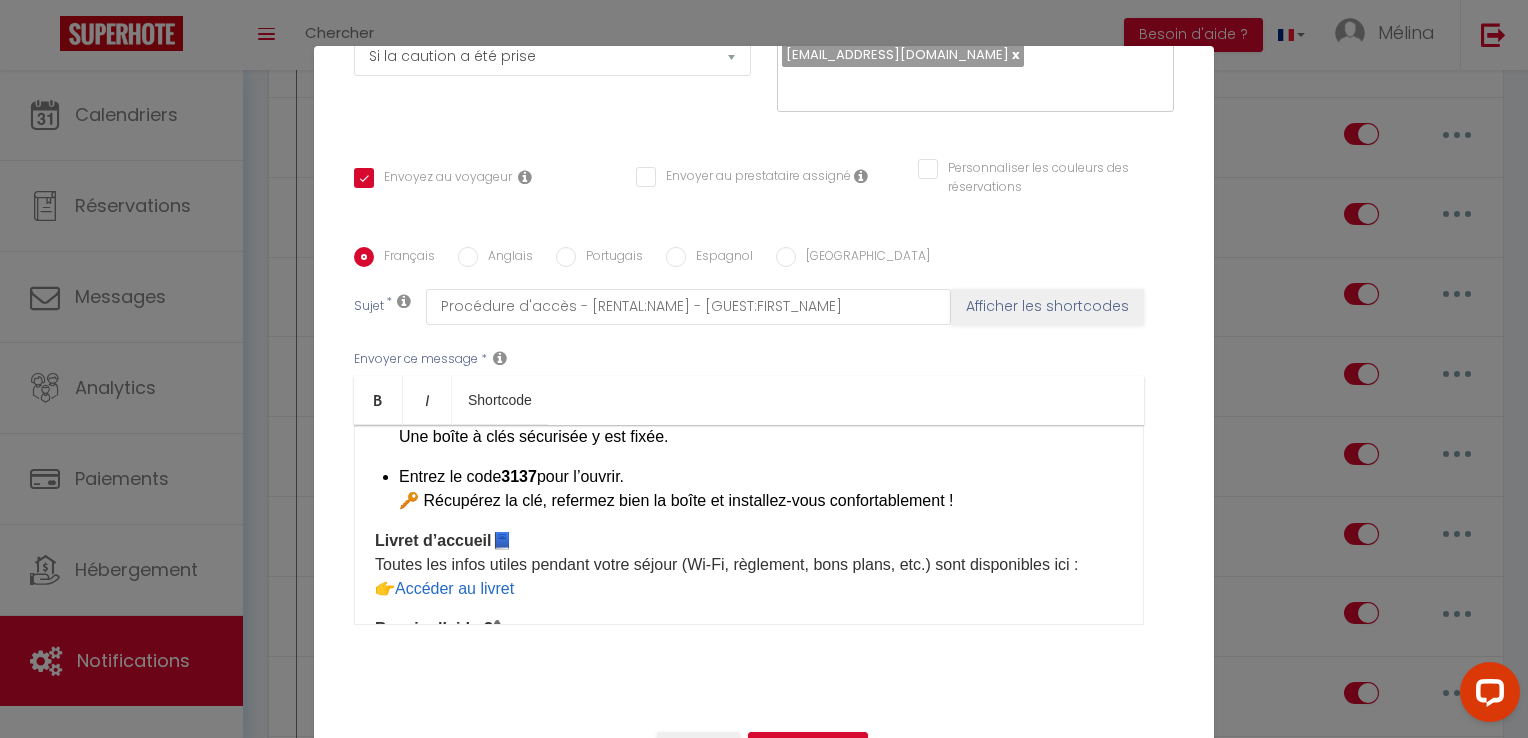 click on "3137" at bounding box center (519, 476) 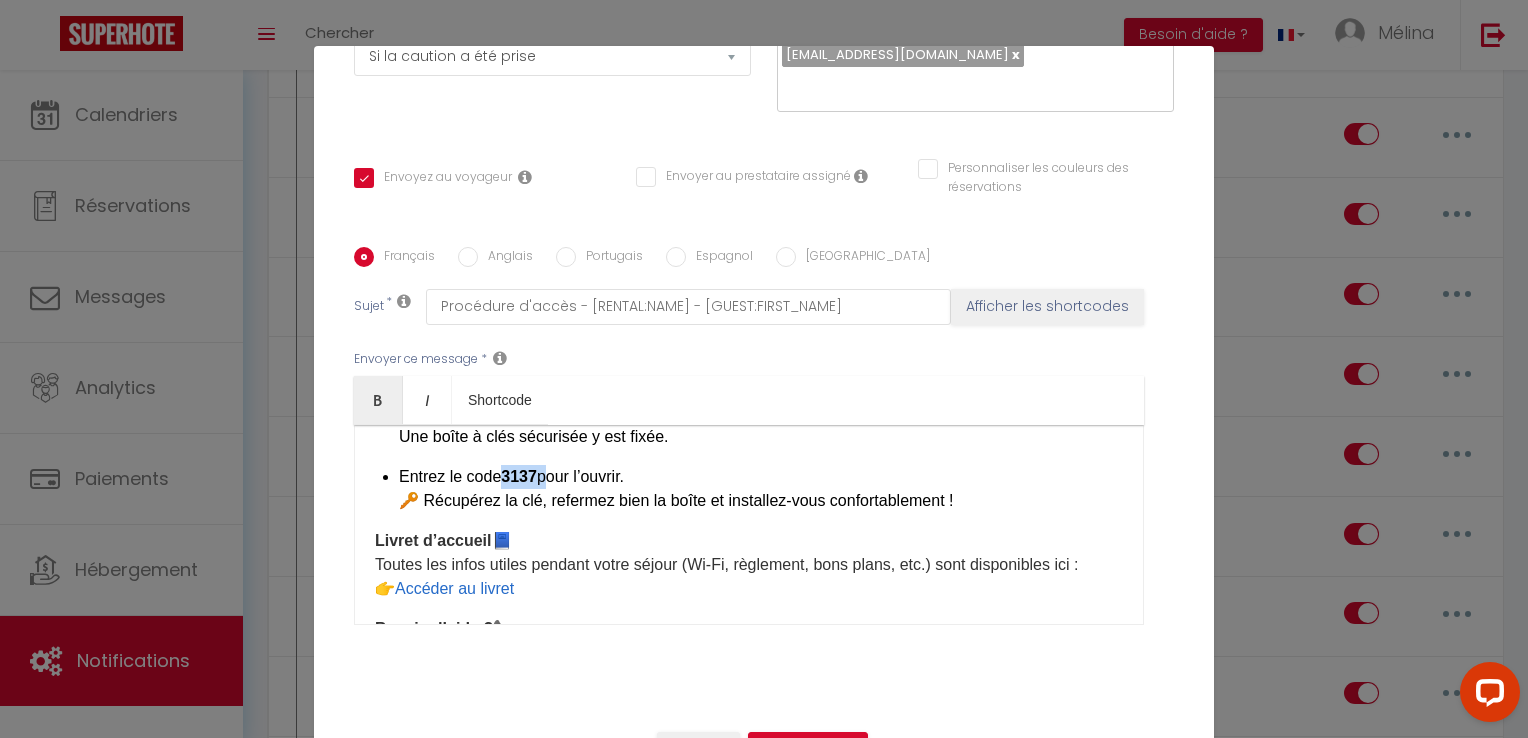 click on "3137" at bounding box center [519, 476] 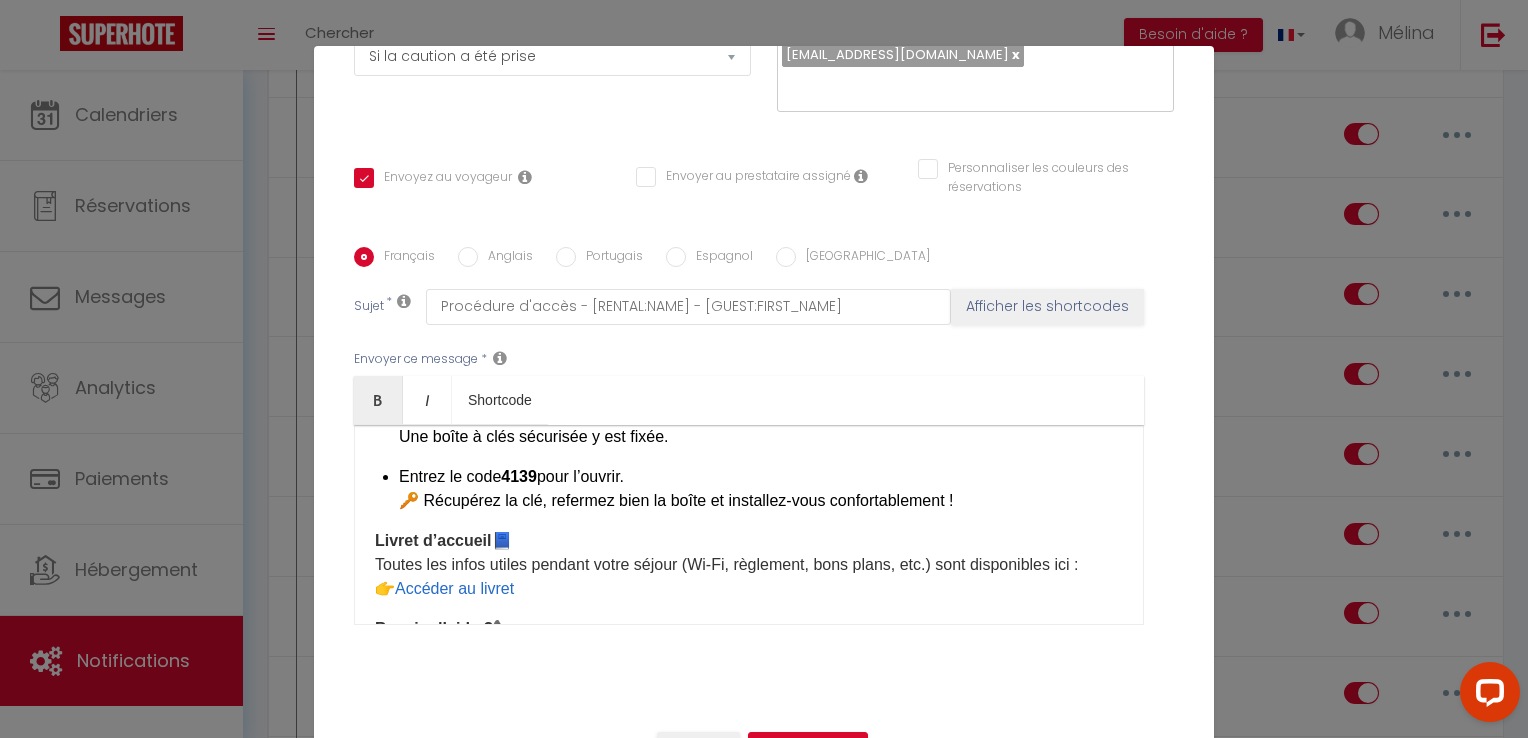 click on "Entrez le code  4139  pour l’ouvrir.
🔑 Récupérez la clé, refermez bien la boîte et installez-vous confortablement !" at bounding box center [761, 489] 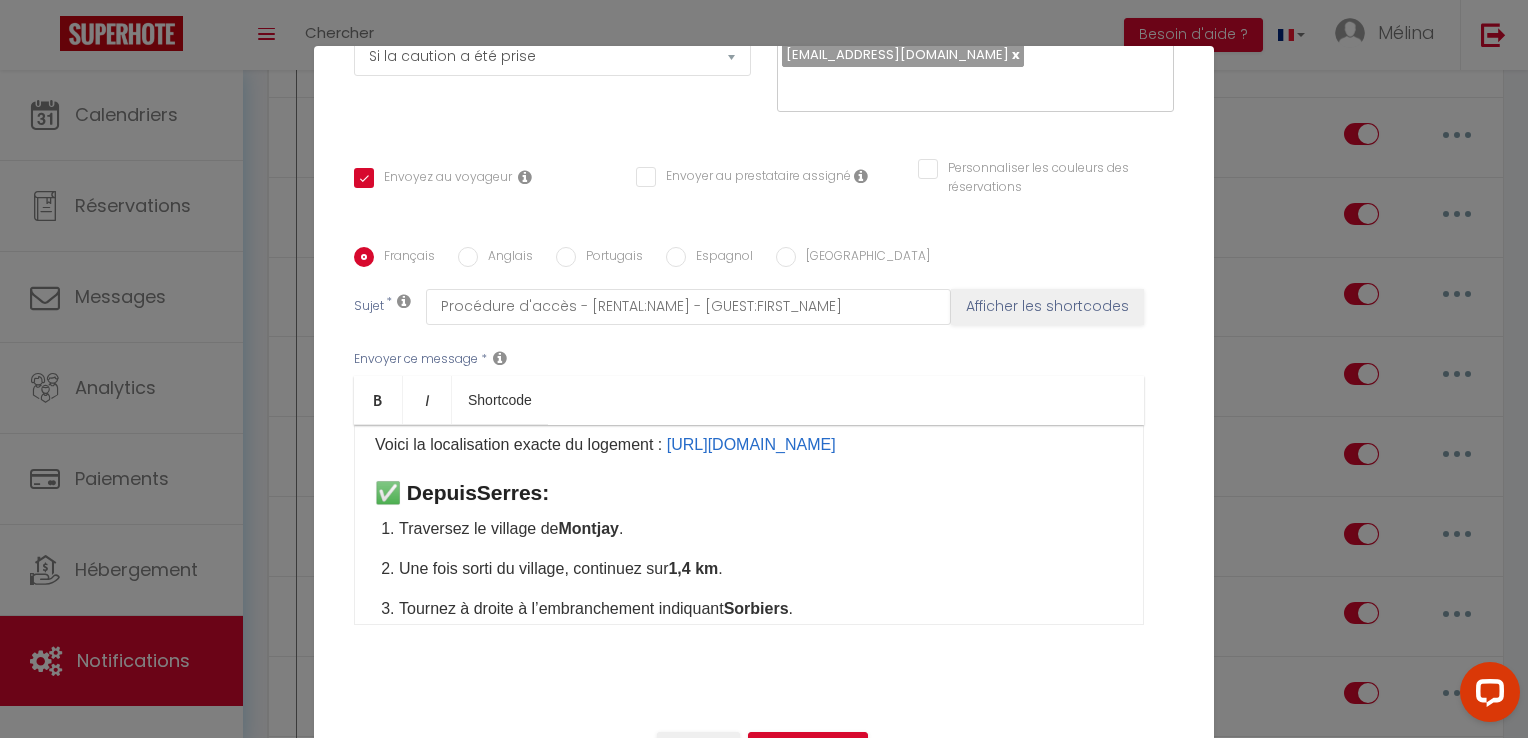 scroll, scrollTop: 908, scrollLeft: 0, axis: vertical 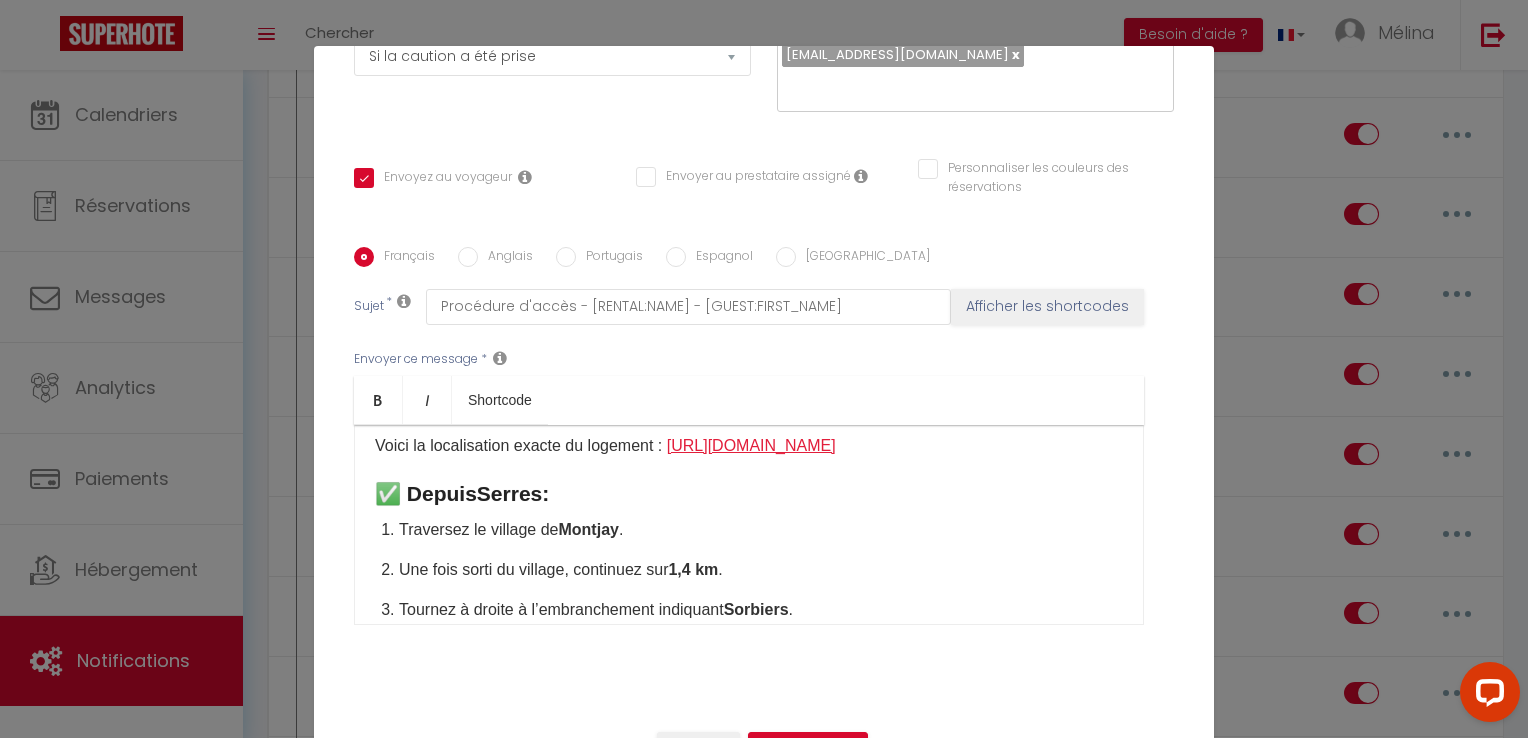 drag, startPoint x: 1036, startPoint y: 466, endPoint x: 673, endPoint y: 470, distance: 363.02203 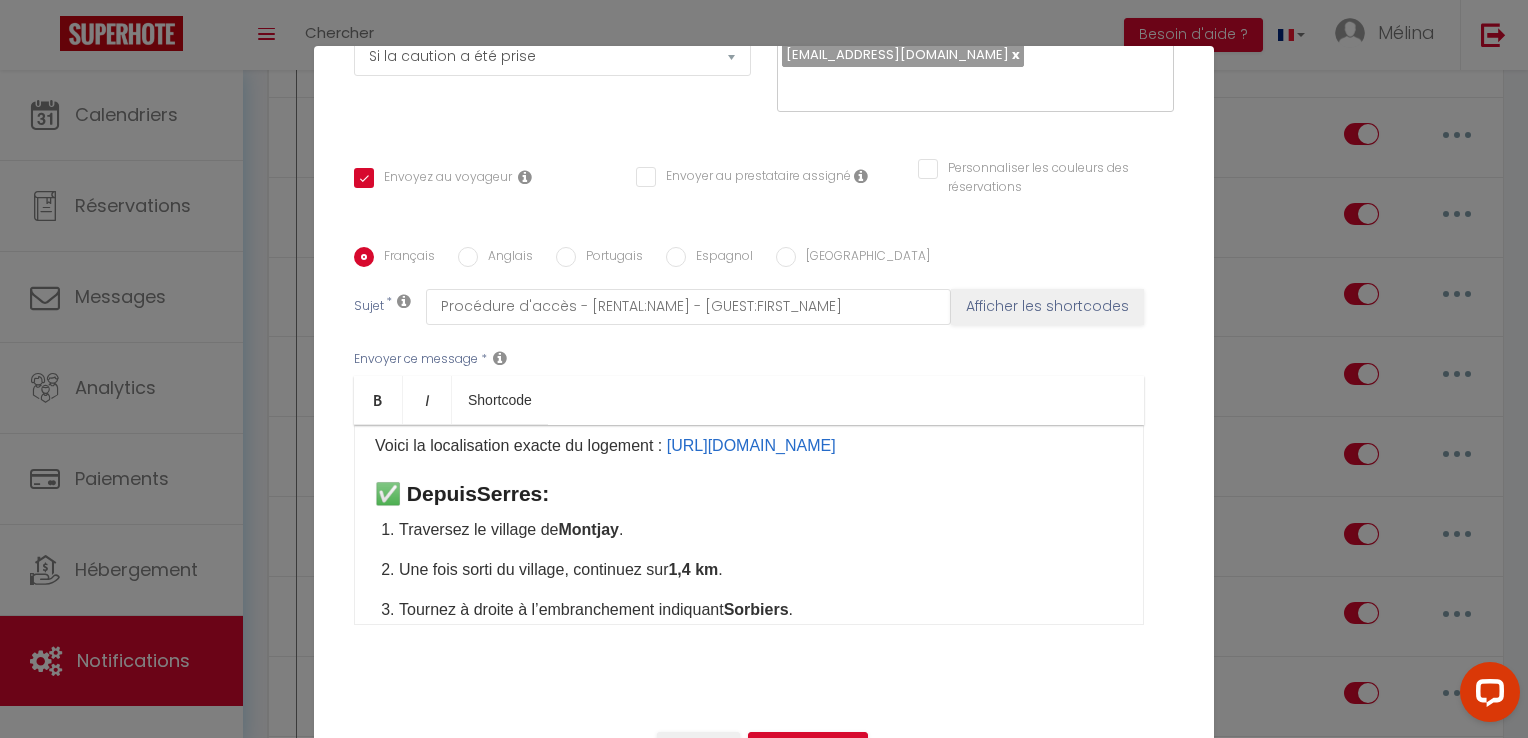 click on "Voici la localisation exacte du logement : ​ https://maps.google.com/?q=44.374222,5.568541 ​" at bounding box center (749, 446) 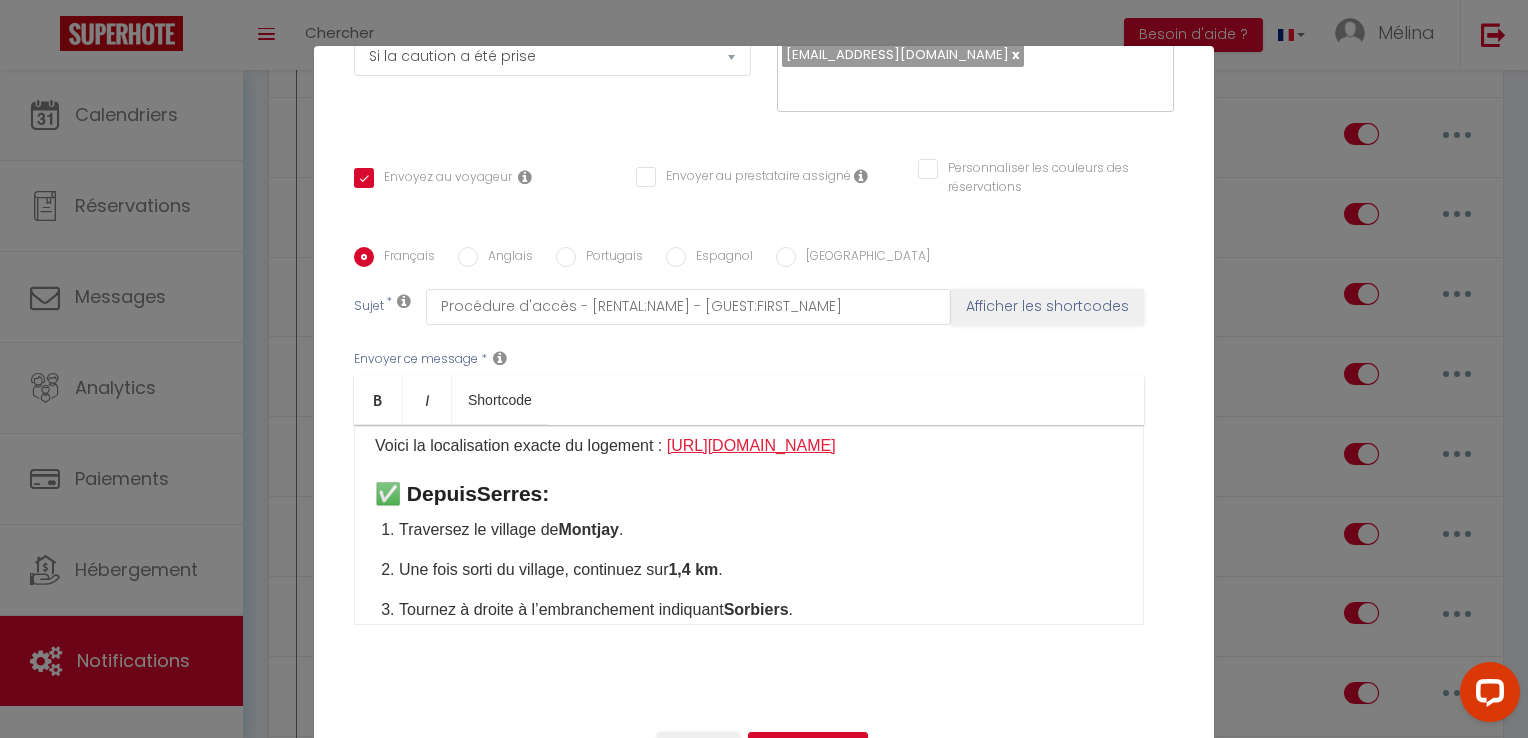 copy on "​ https://maps.google.com/?q=44.374222,5.568541" 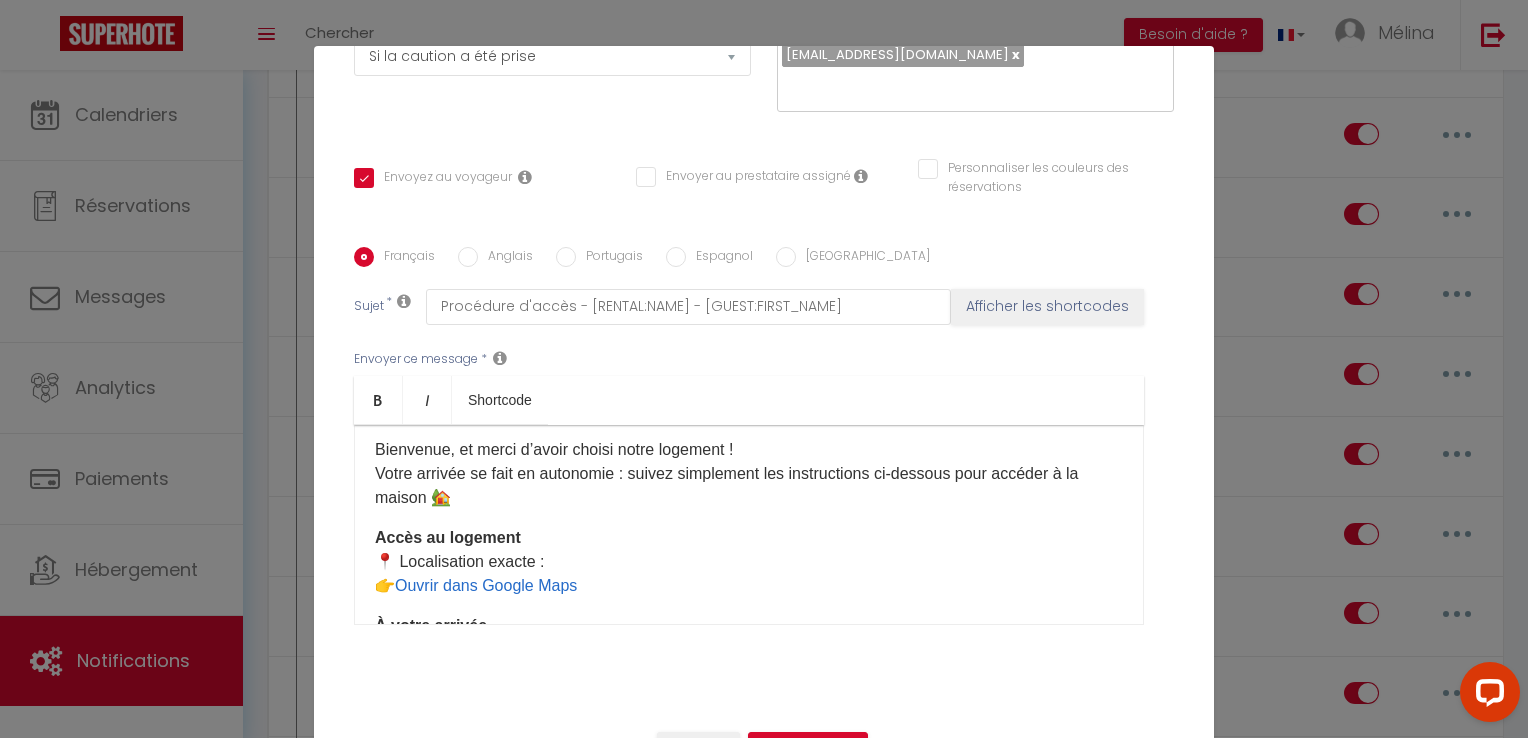 scroll, scrollTop: 0, scrollLeft: 0, axis: both 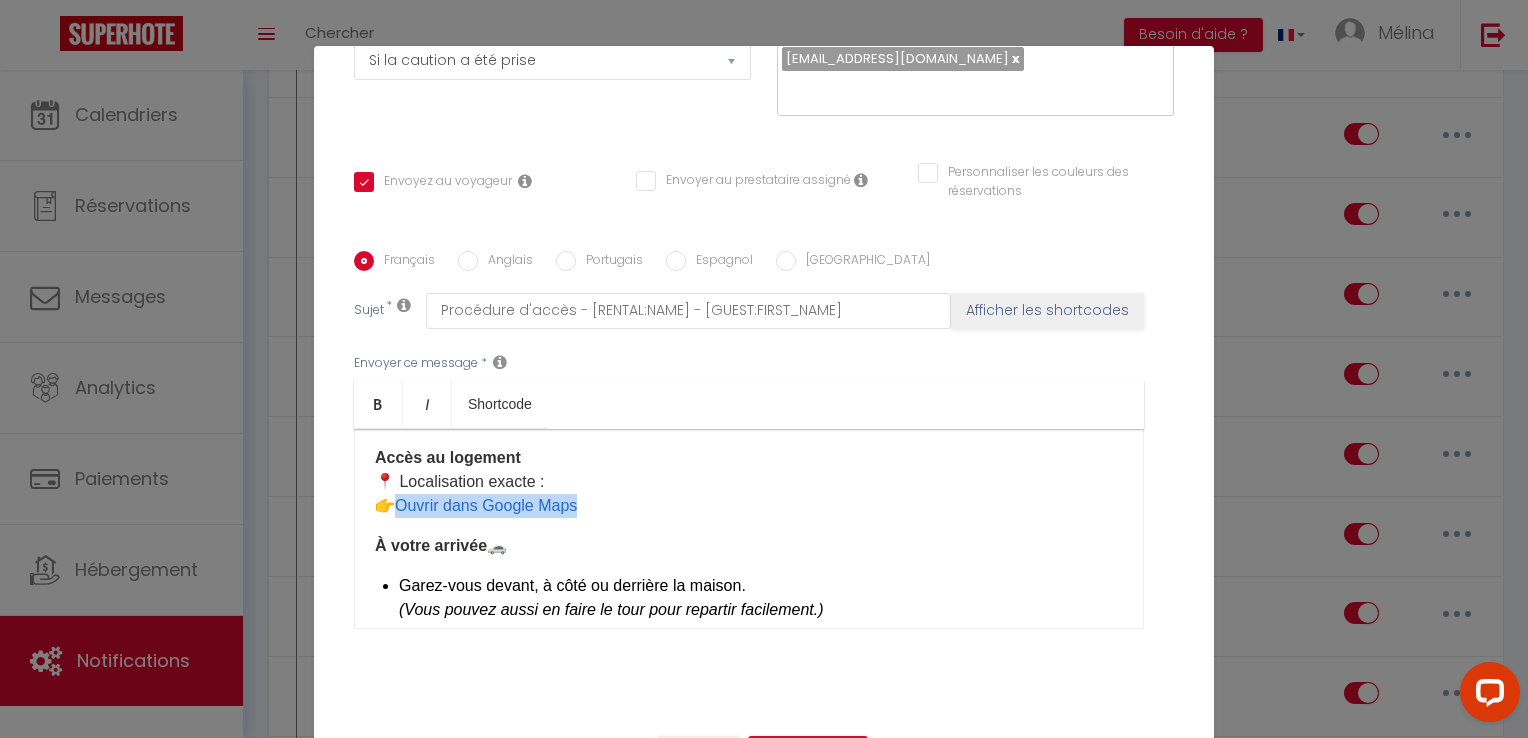 drag, startPoint x: 582, startPoint y: 506, endPoint x: 392, endPoint y: 500, distance: 190.09471 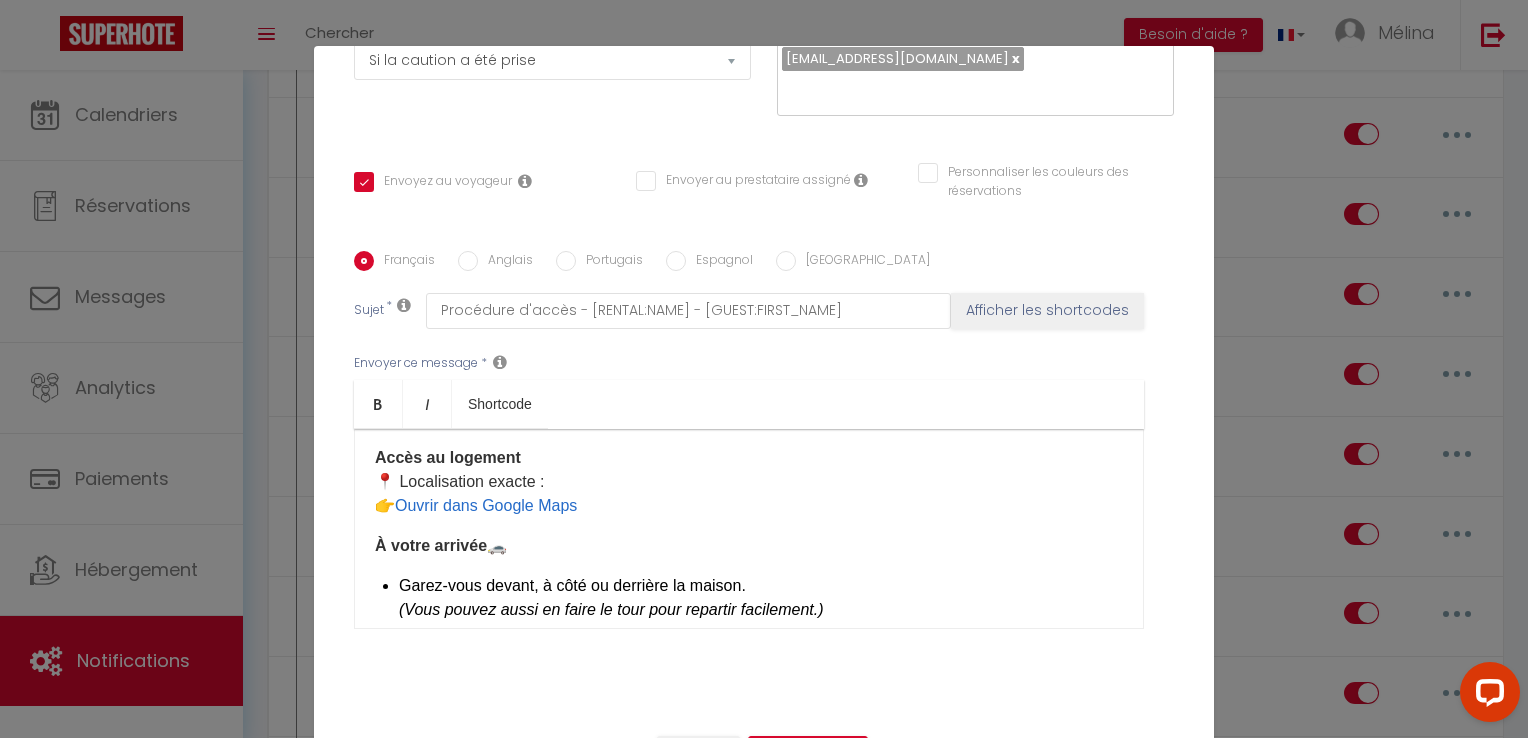 click on "Bonjour [GUEST:FIRST_NAME],
Bienvenue, et merci d’avoir choisi notre logement !
Votre arrivée se fait en autonomie : suivez simplement les instructions ci-dessous pour accéder à la maison 🏡
Accès au logement
📍 Localisation exacte :
👉  Ouvrir dans Google Maps
À votre arrivée  🚗
Garez-vous devant, à côté ou derrière la maison.
(Vous pouvez aussi en faire le tour pour repartir facilement.)
Dirigez-vous vers l’arbre près de la maison 🌳
Une boîte à clés sécurisée y est fixée.
Entrez le code  4139  pour l’ouvrir.
🔑 Récupérez la clé, refermez bien la boîte et installez-vous confortablement !
Livret d’accueil  📘
Toutes les infos utiles pendant votre séjour (Wi-Fi, règlement, bons plans, etc.) sont disponibles ici :
👉  Accéder au livret
Besoin d’aide ?  📞
Une question ou un souci ?
N’hésitez pas à nous contacter à tout moment — nous sommes là pour vous aider !
Mélina –  ​" at bounding box center (749, 529) 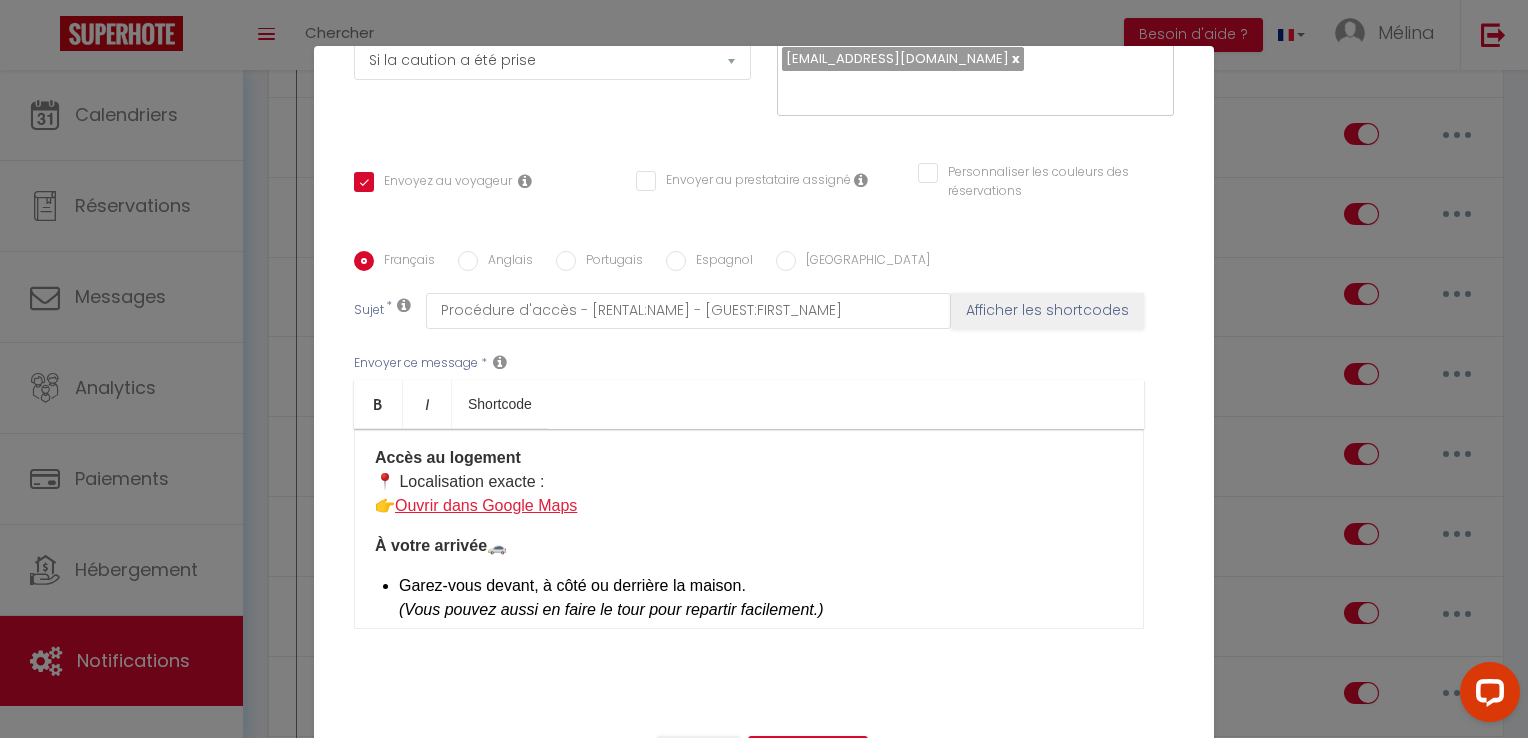 click on "Ouvrir dans Google Maps" at bounding box center (486, 505) 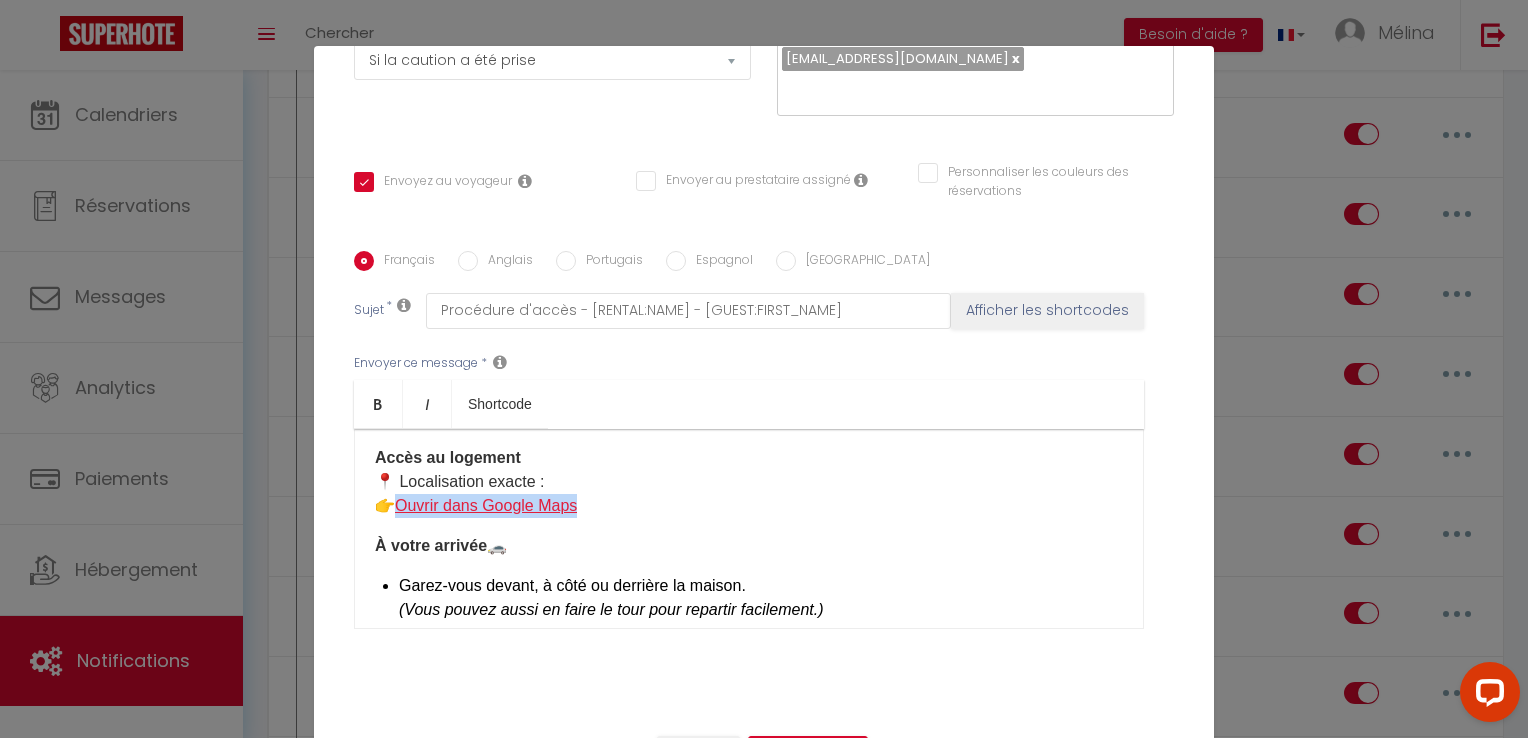 drag, startPoint x: 577, startPoint y: 509, endPoint x: 397, endPoint y: 500, distance: 180.22485 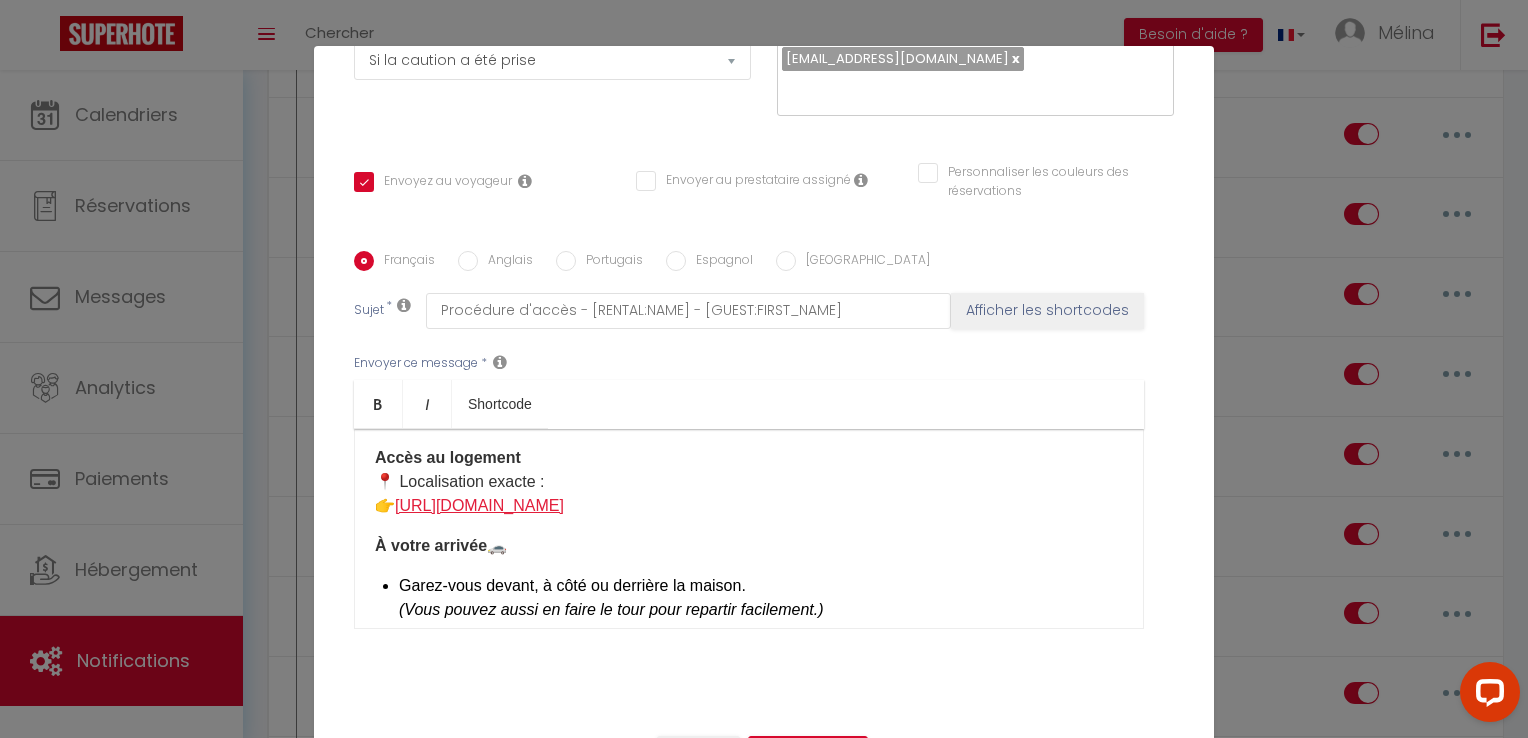 scroll, scrollTop: 144, scrollLeft: 0, axis: vertical 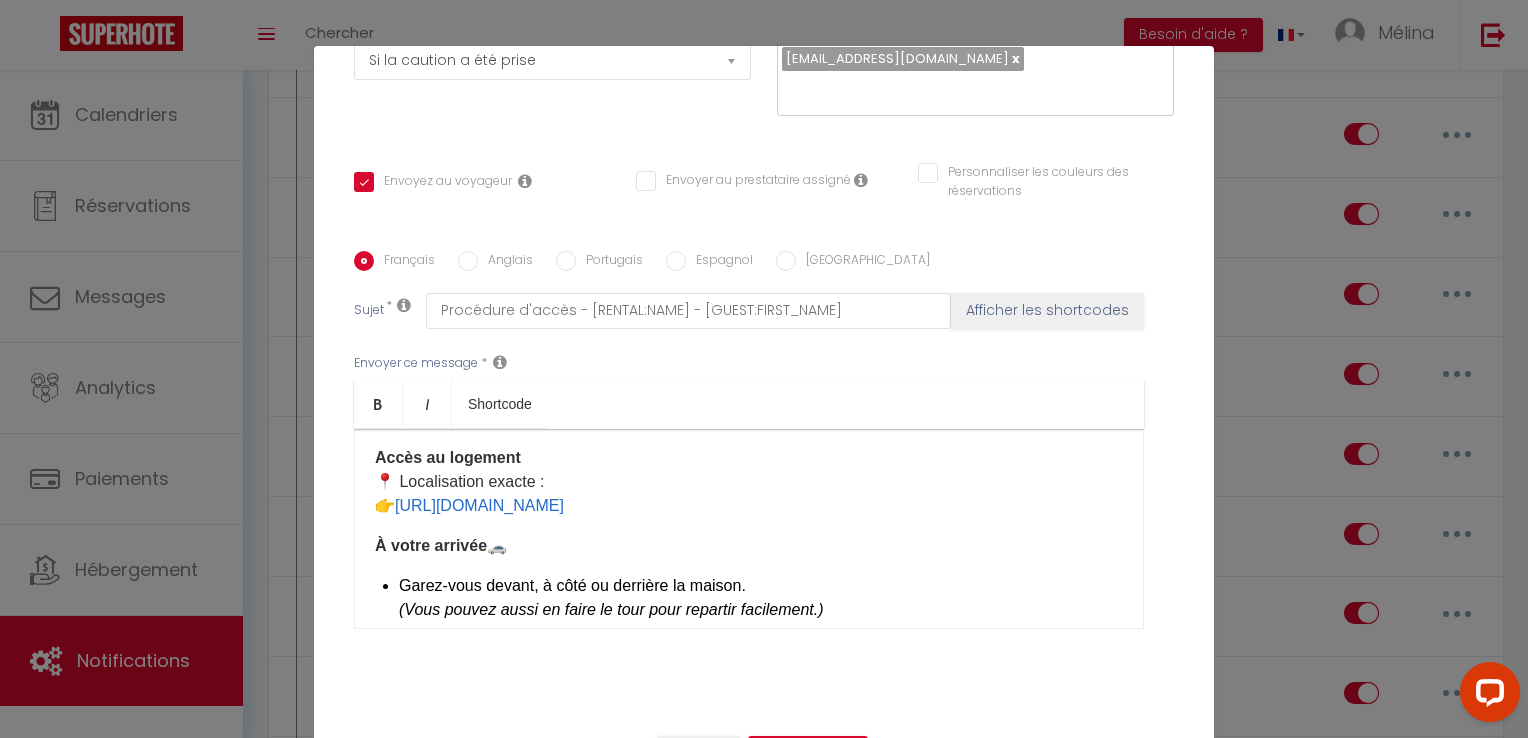 click on "À votre arrivée  🚗" at bounding box center [749, 546] 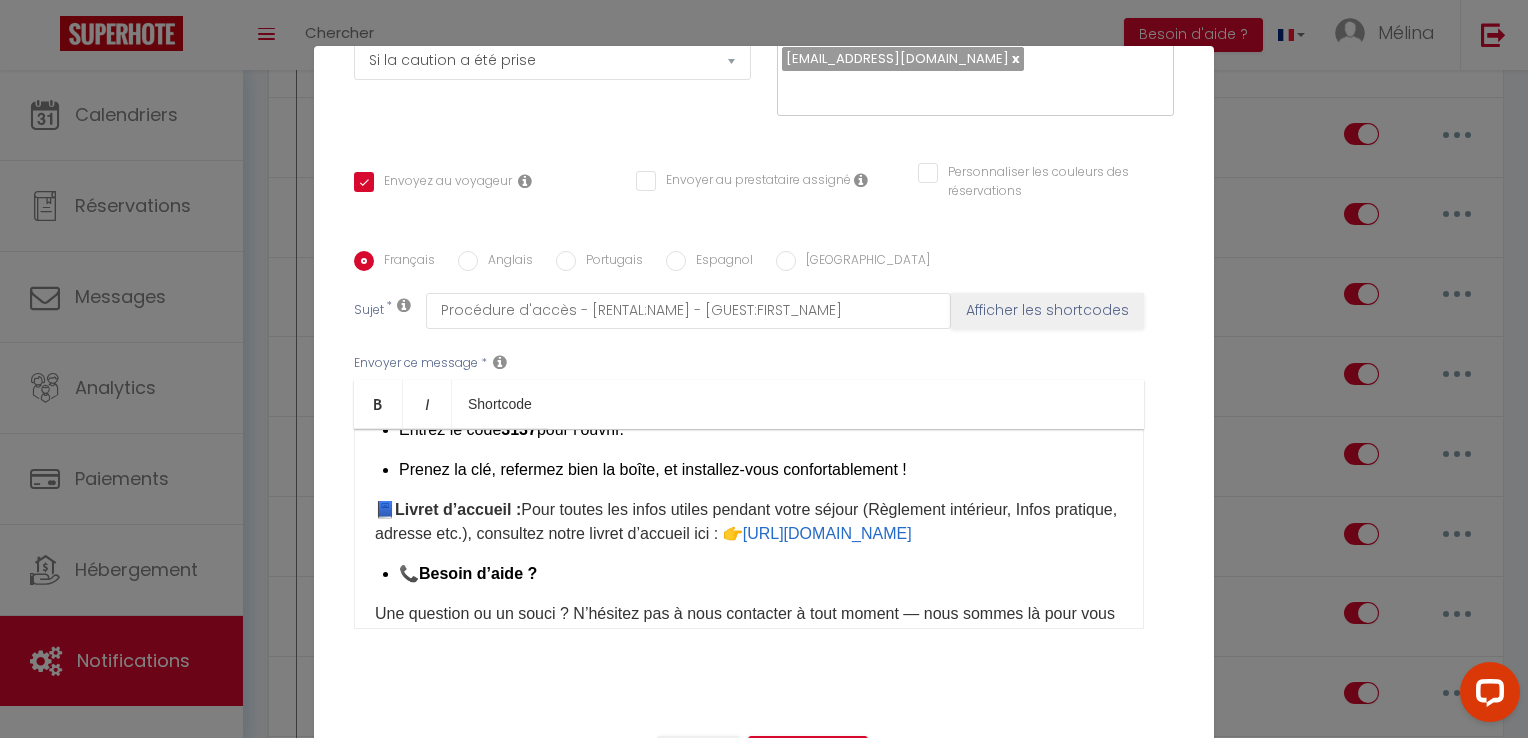scroll, scrollTop: 1700, scrollLeft: 0, axis: vertical 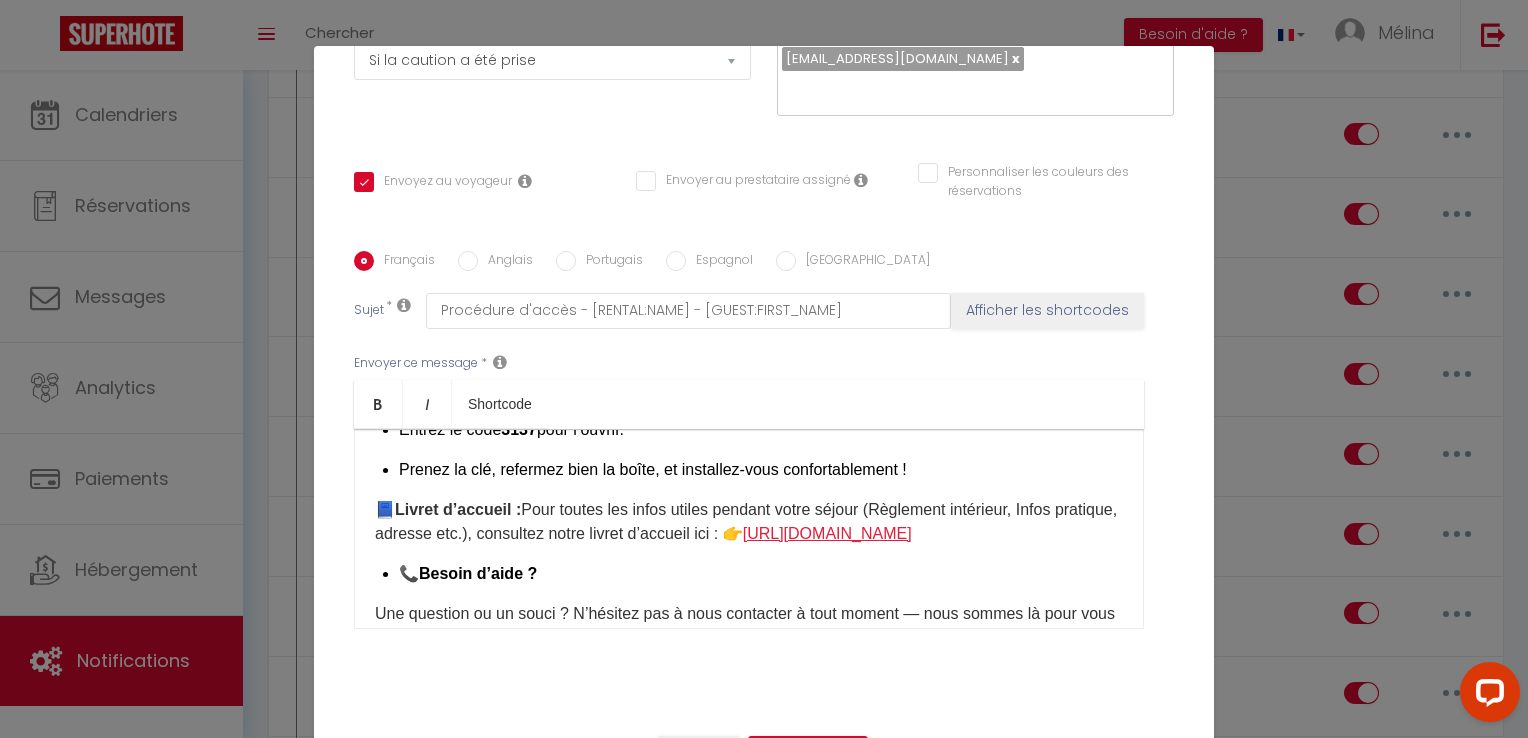 drag, startPoint x: 632, startPoint y: 587, endPoint x: 832, endPoint y: 565, distance: 201.20636 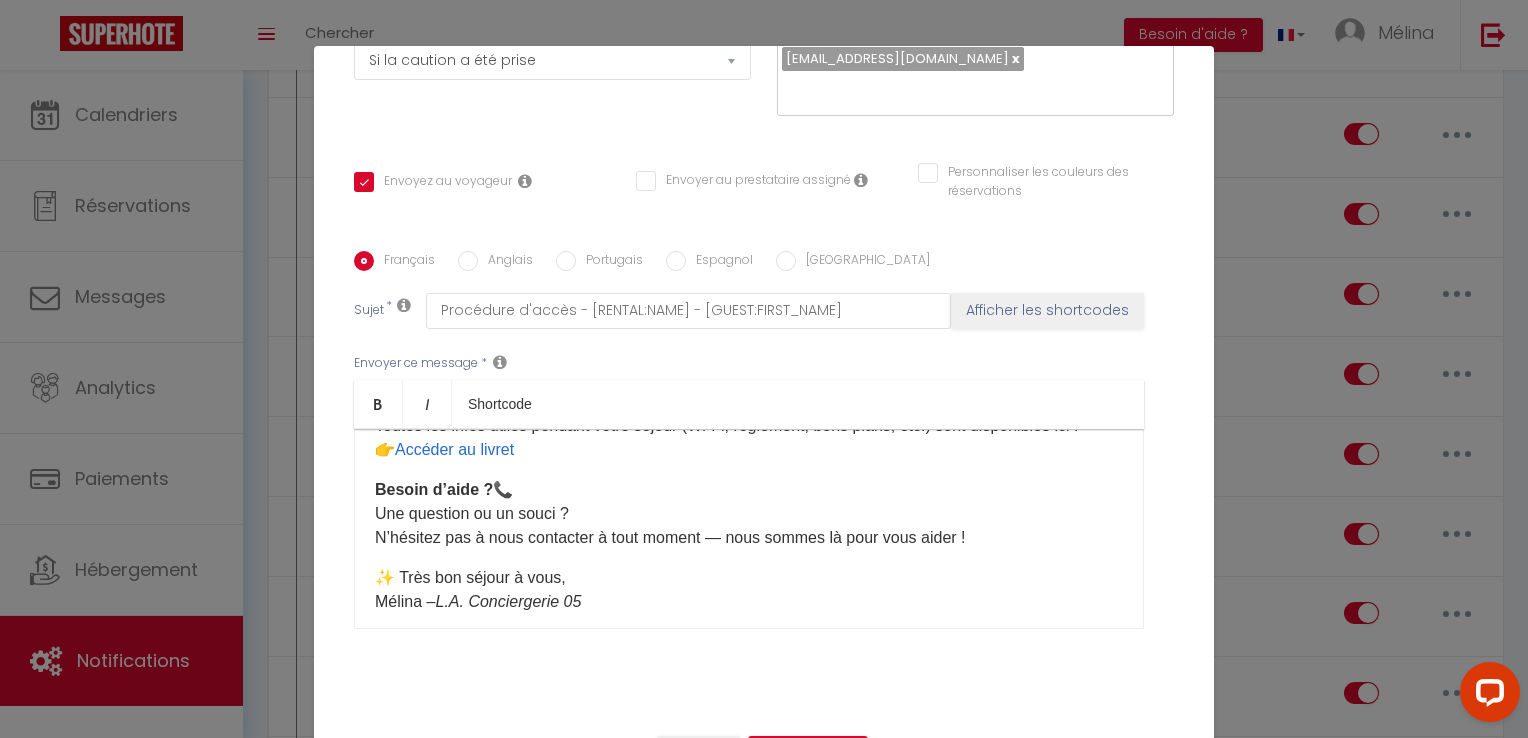 scroll, scrollTop: 512, scrollLeft: 0, axis: vertical 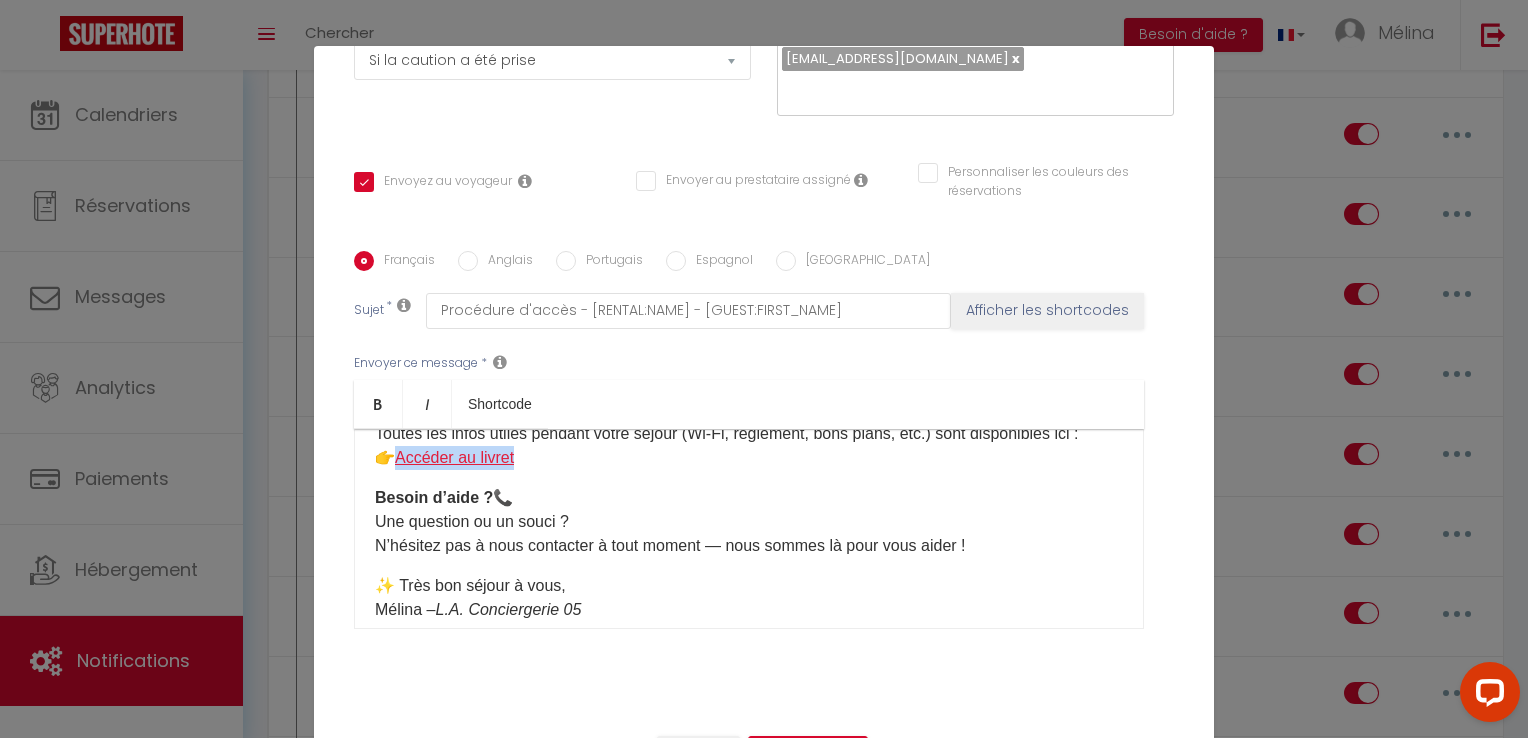 drag, startPoint x: 518, startPoint y: 485, endPoint x: 395, endPoint y: 482, distance: 123.03658 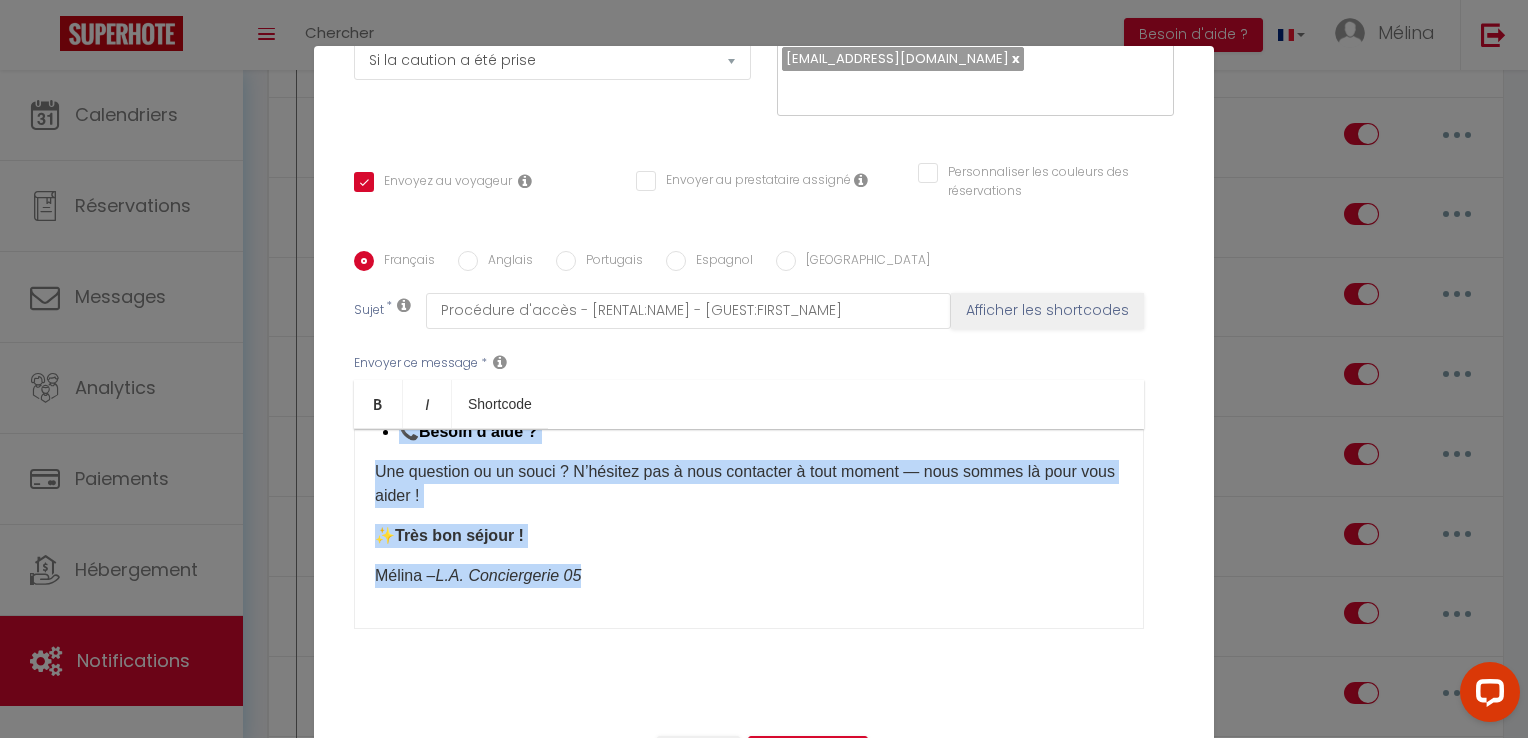 scroll, scrollTop: 1889, scrollLeft: 0, axis: vertical 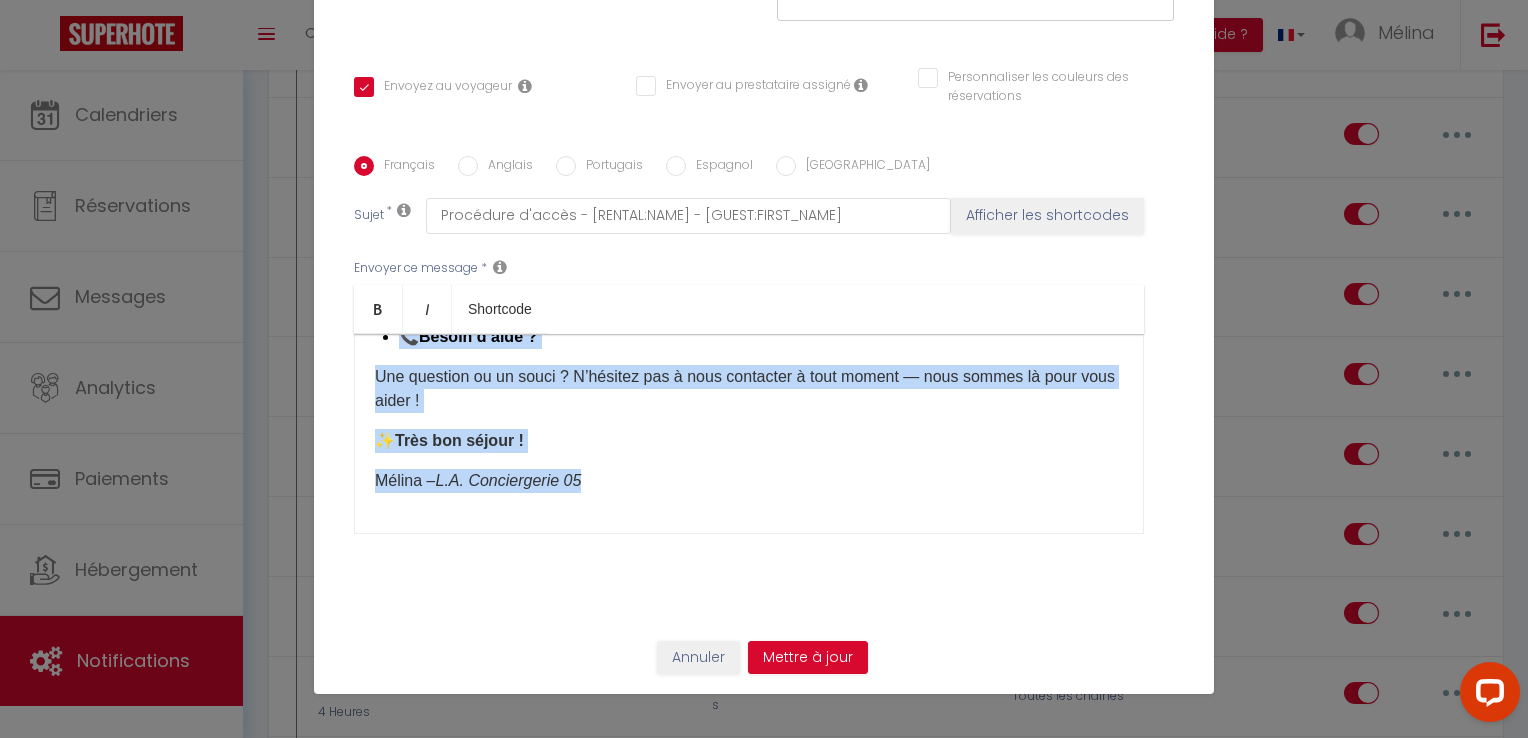 drag, startPoint x: 382, startPoint y: 534, endPoint x: 624, endPoint y: 789, distance: 351.55228 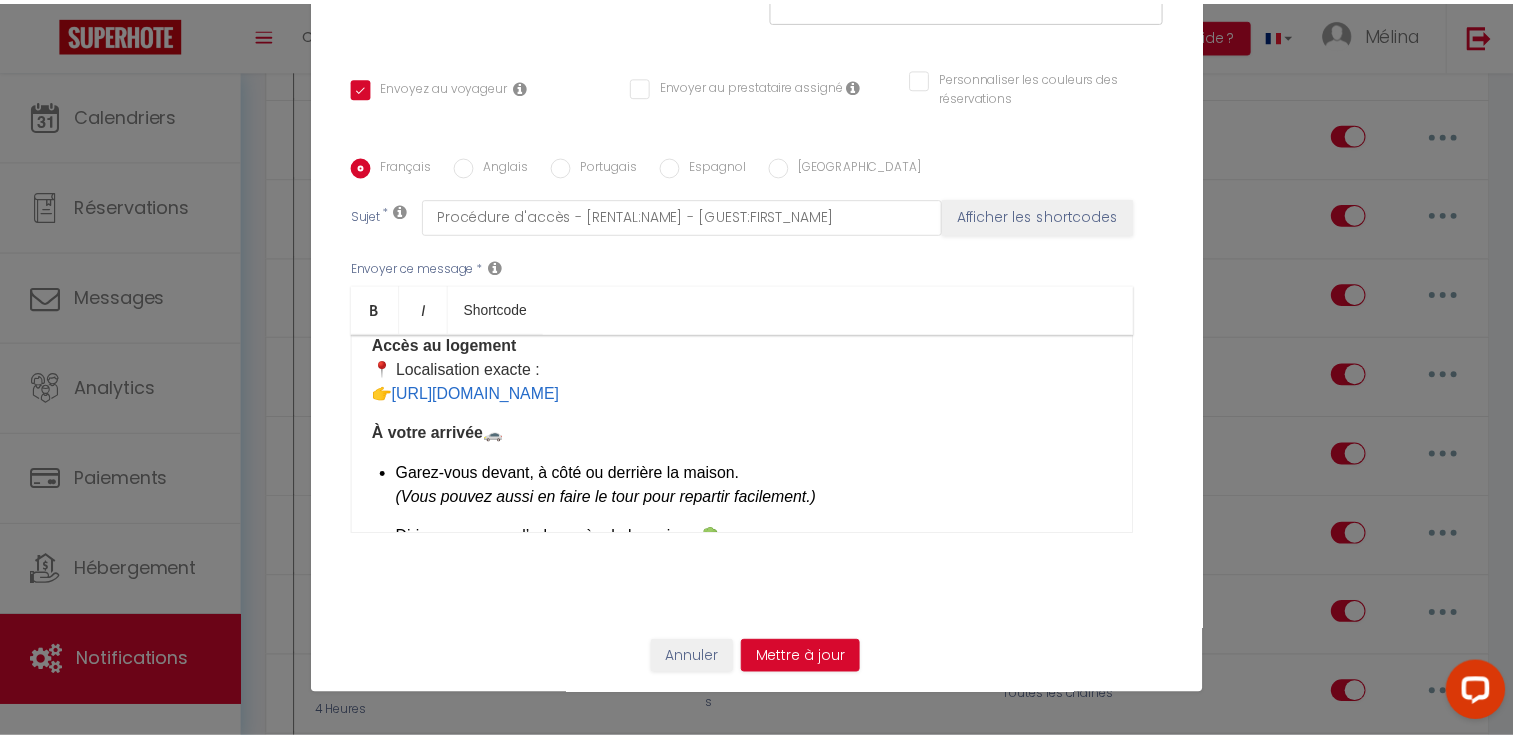 scroll, scrollTop: 0, scrollLeft: 0, axis: both 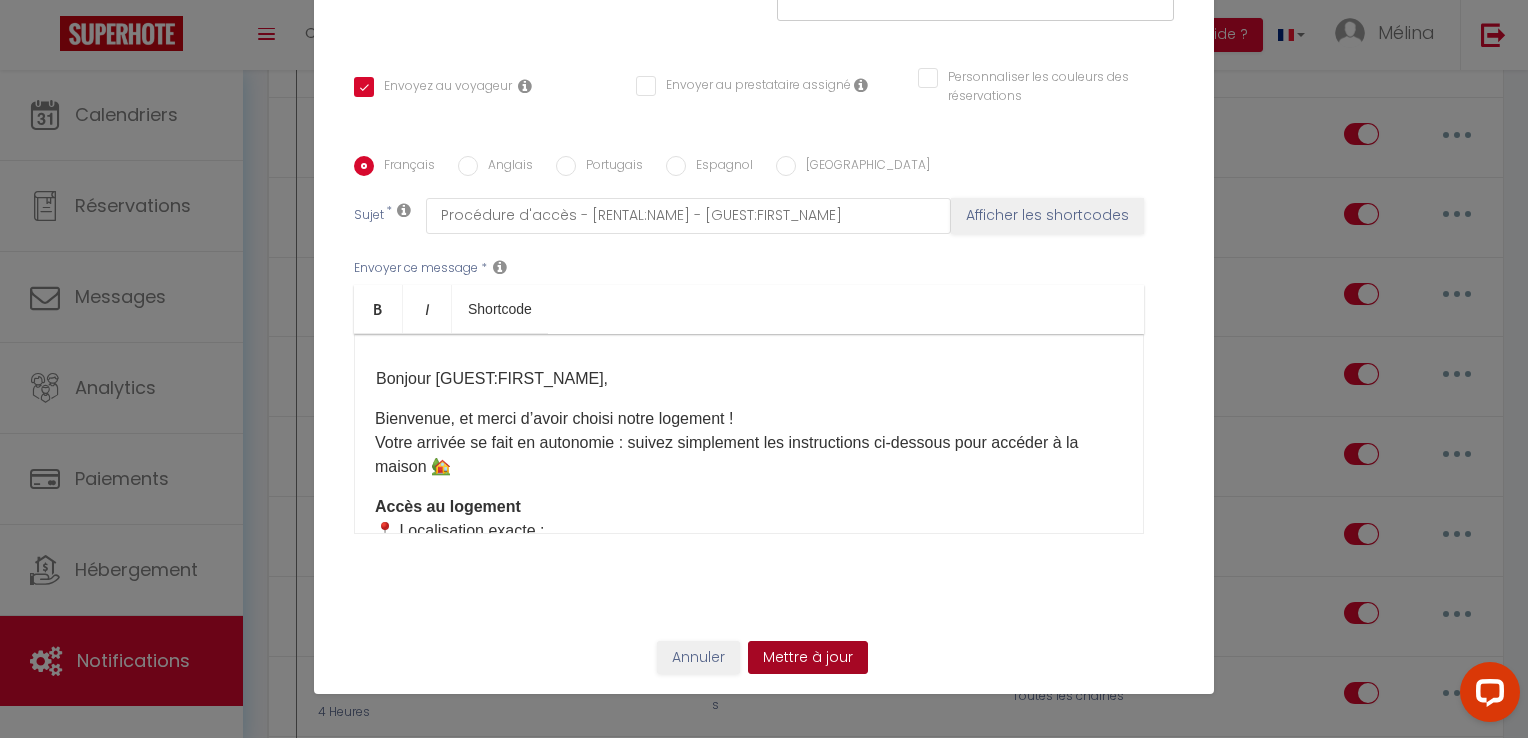 click on "Mettre à jour" at bounding box center (808, 658) 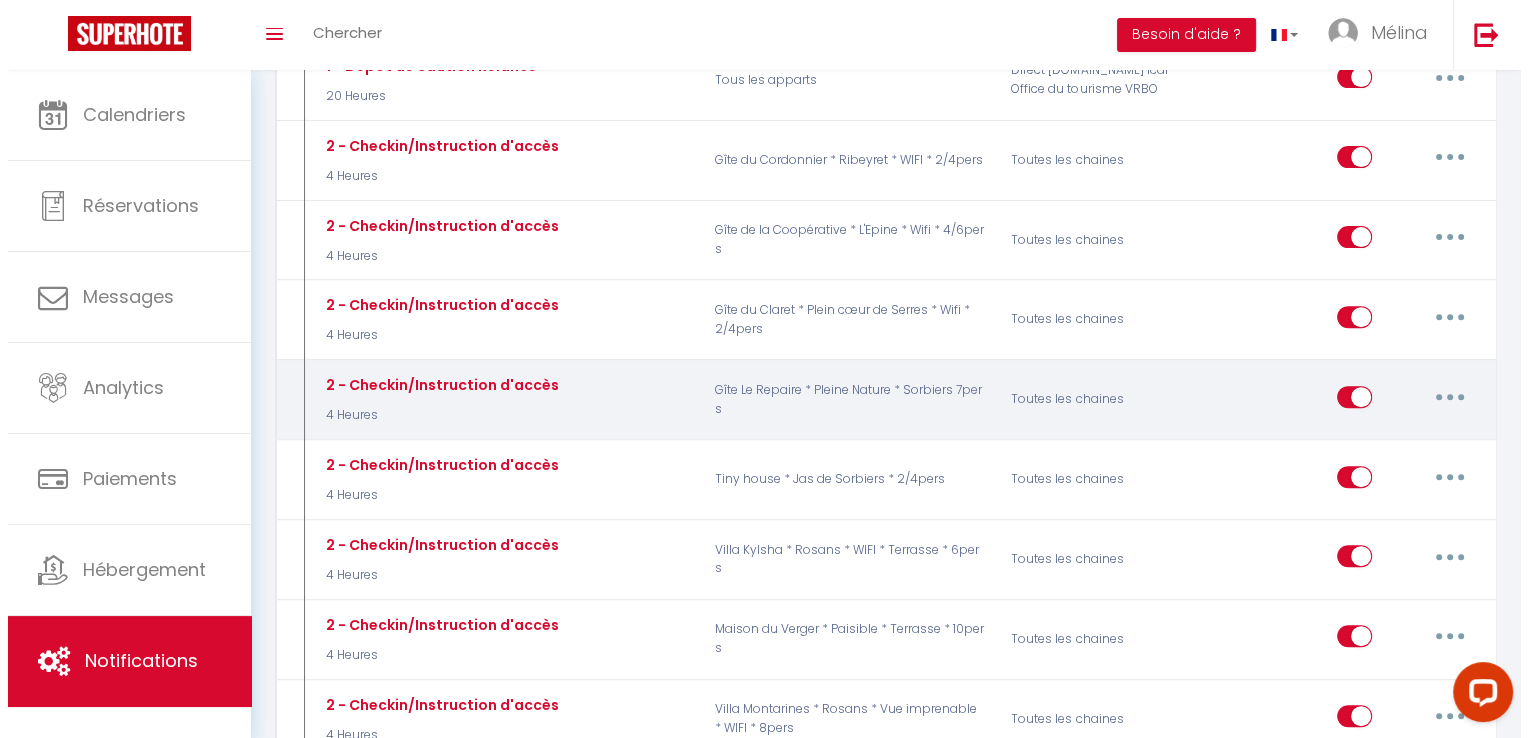 scroll, scrollTop: 687, scrollLeft: 0, axis: vertical 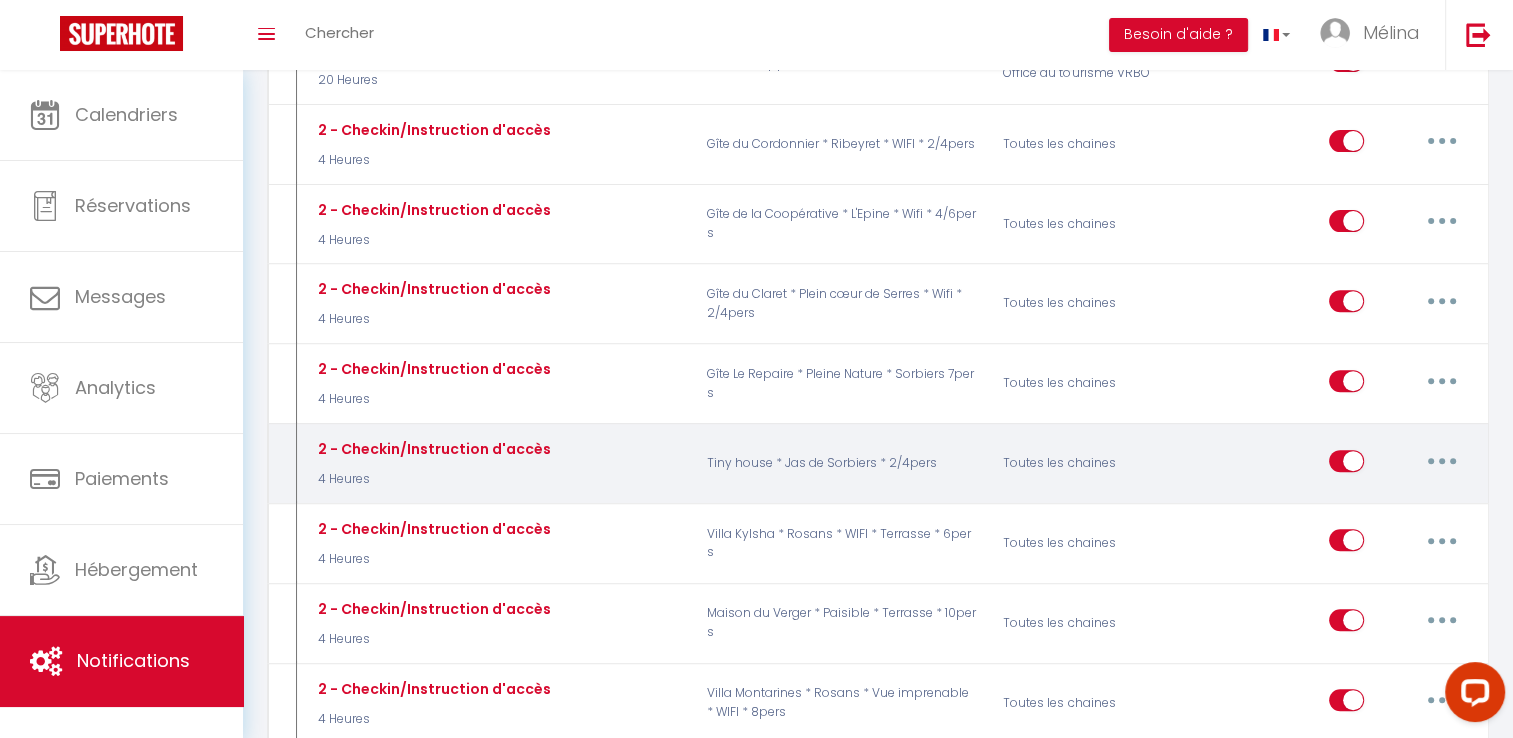 click at bounding box center (1442, 461) 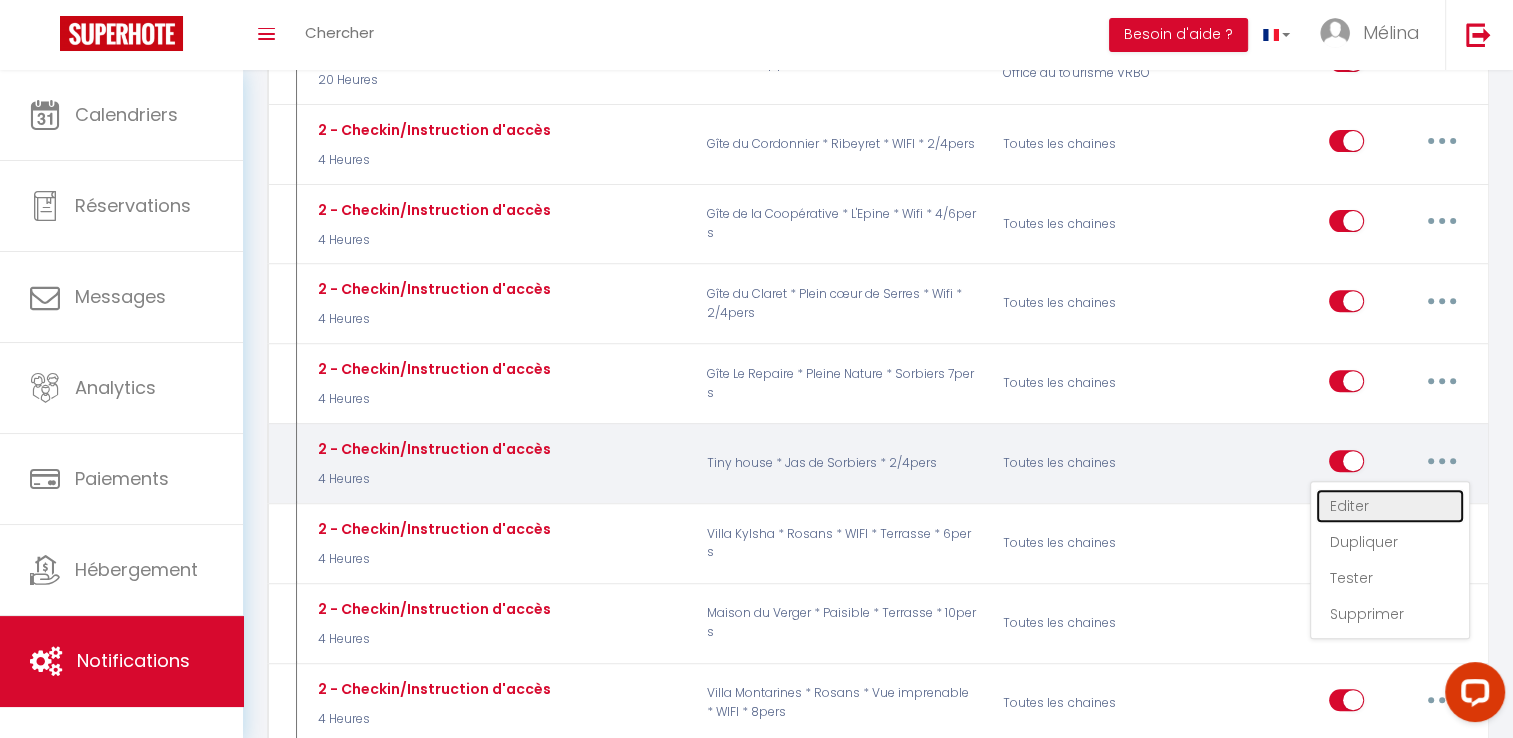 click on "Editer" at bounding box center [1390, 506] 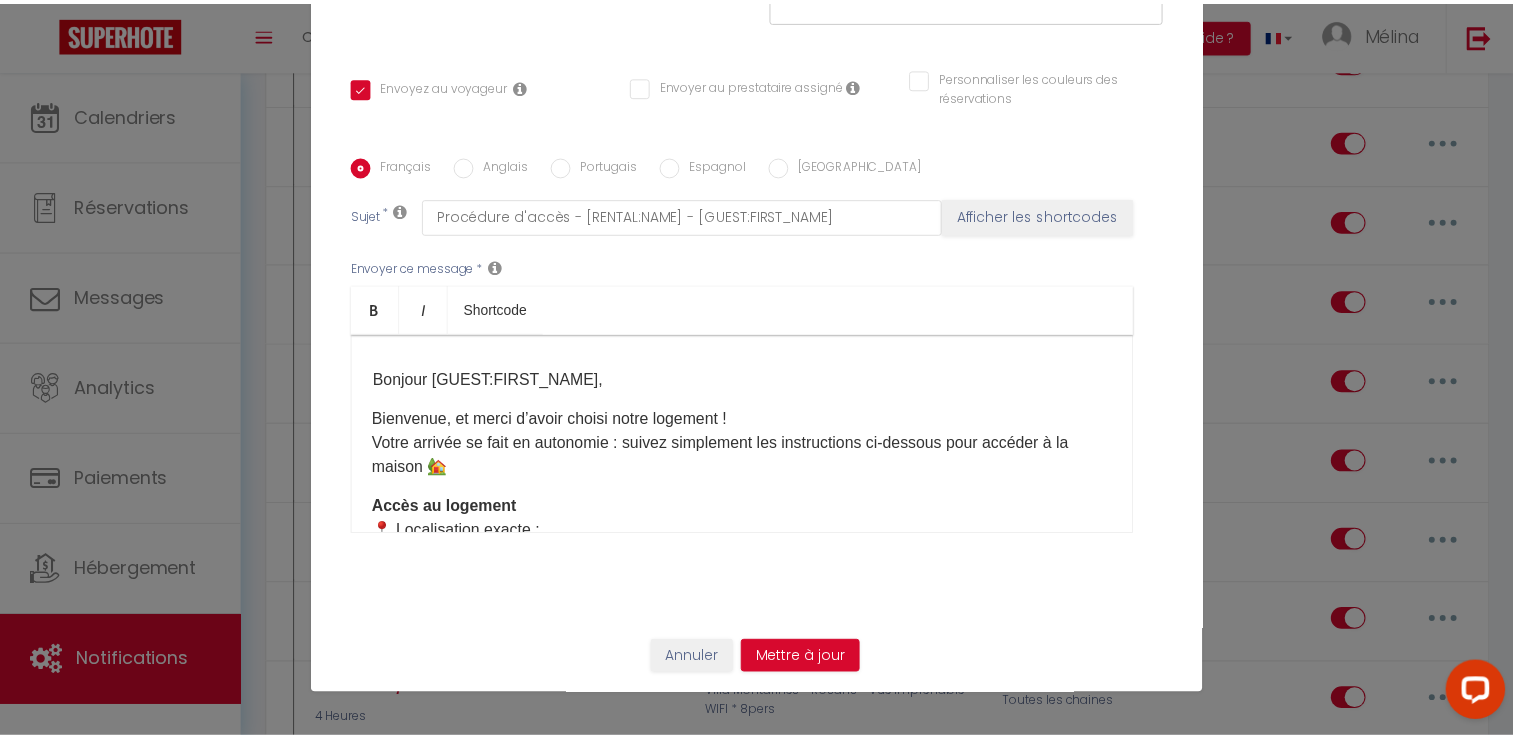 scroll, scrollTop: 132, scrollLeft: 0, axis: vertical 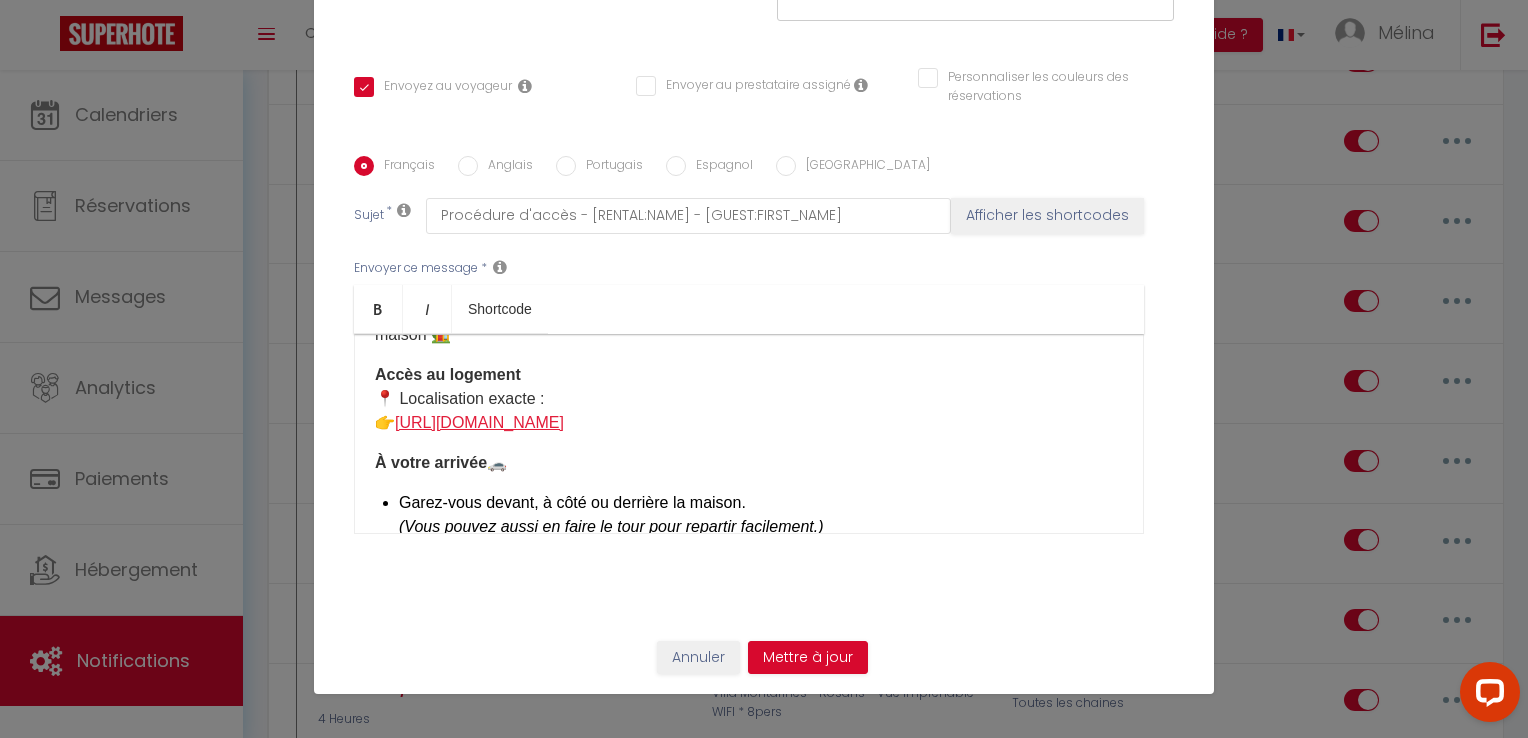 drag, startPoint x: 775, startPoint y: 422, endPoint x: 396, endPoint y: 421, distance: 379.0013 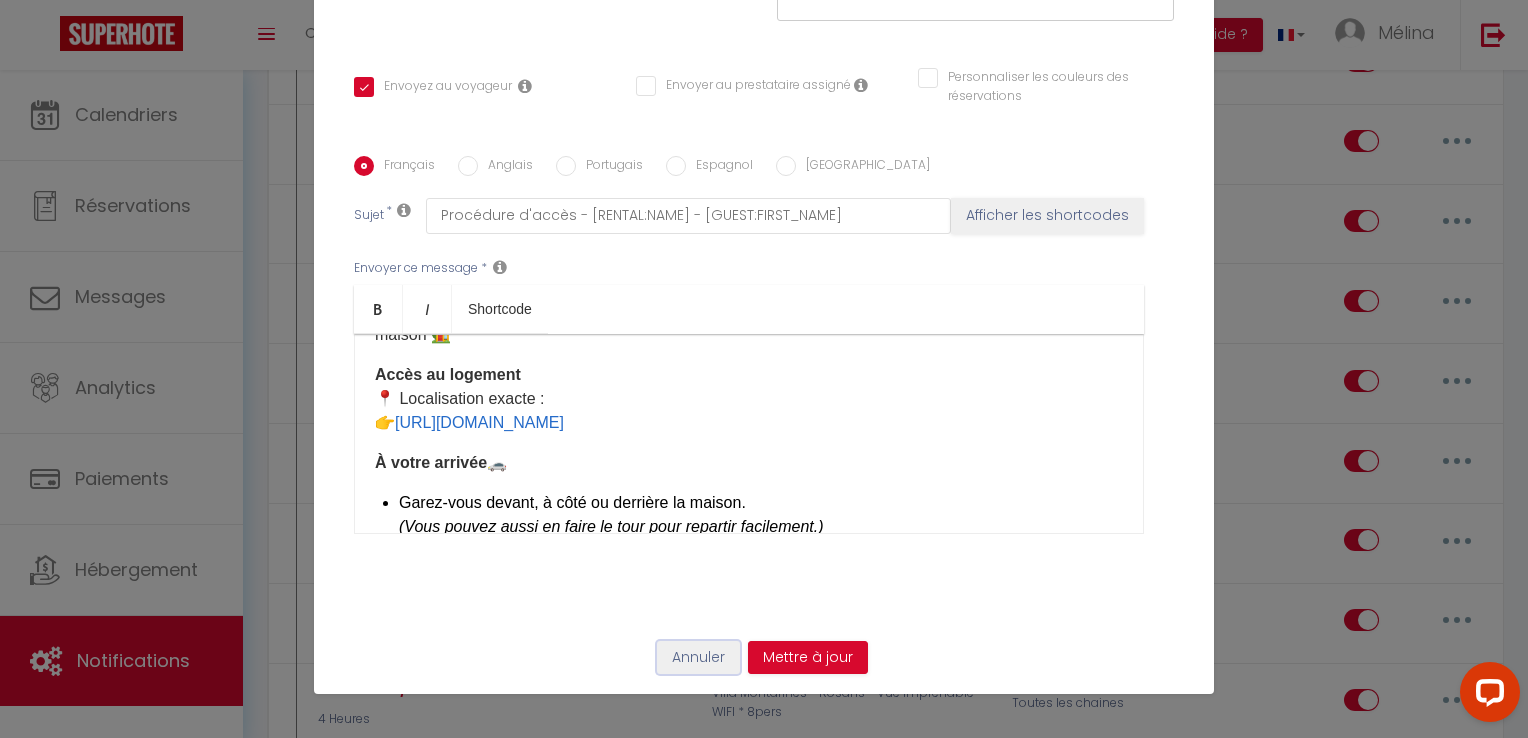 click on "Annuler" at bounding box center (698, 658) 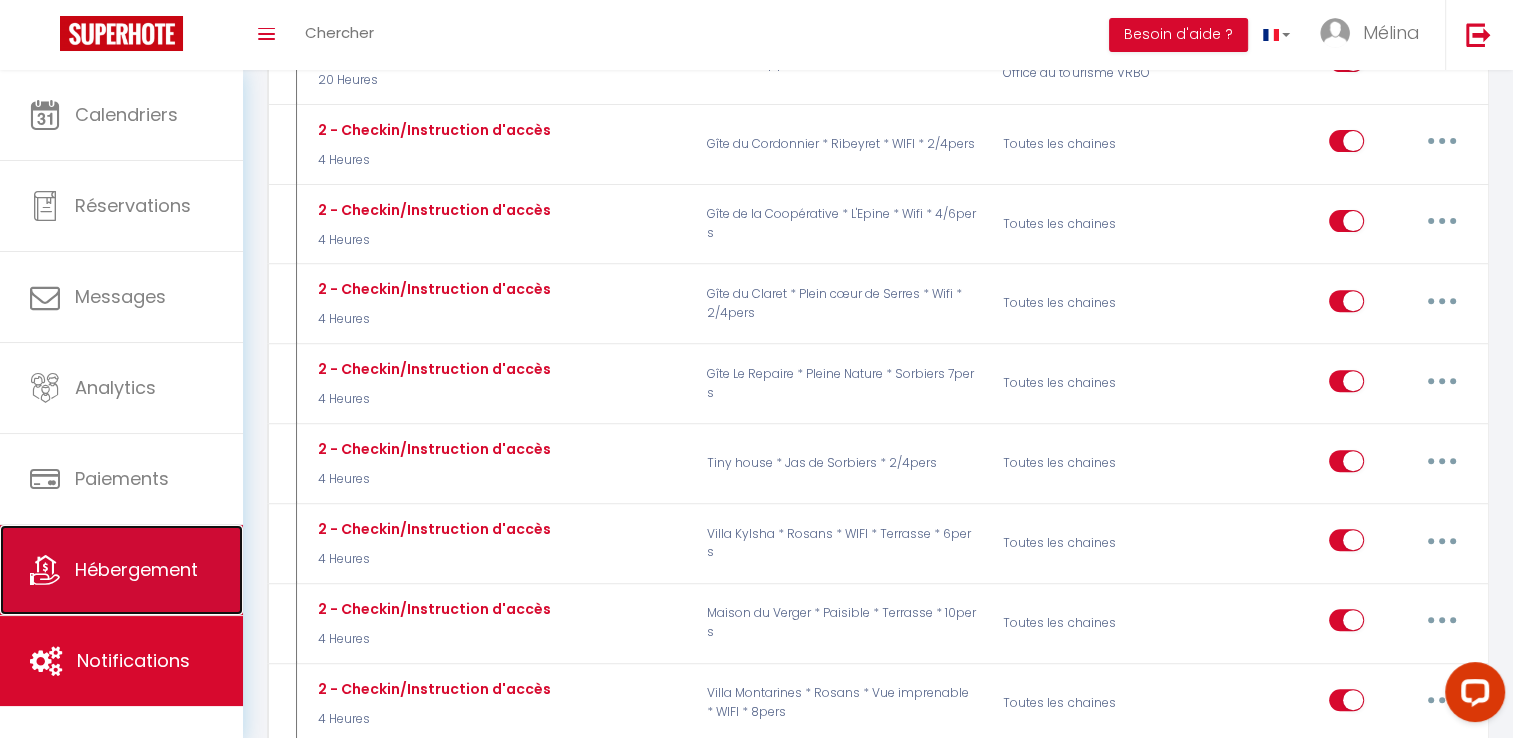 click on "Hébergement" at bounding box center (136, 569) 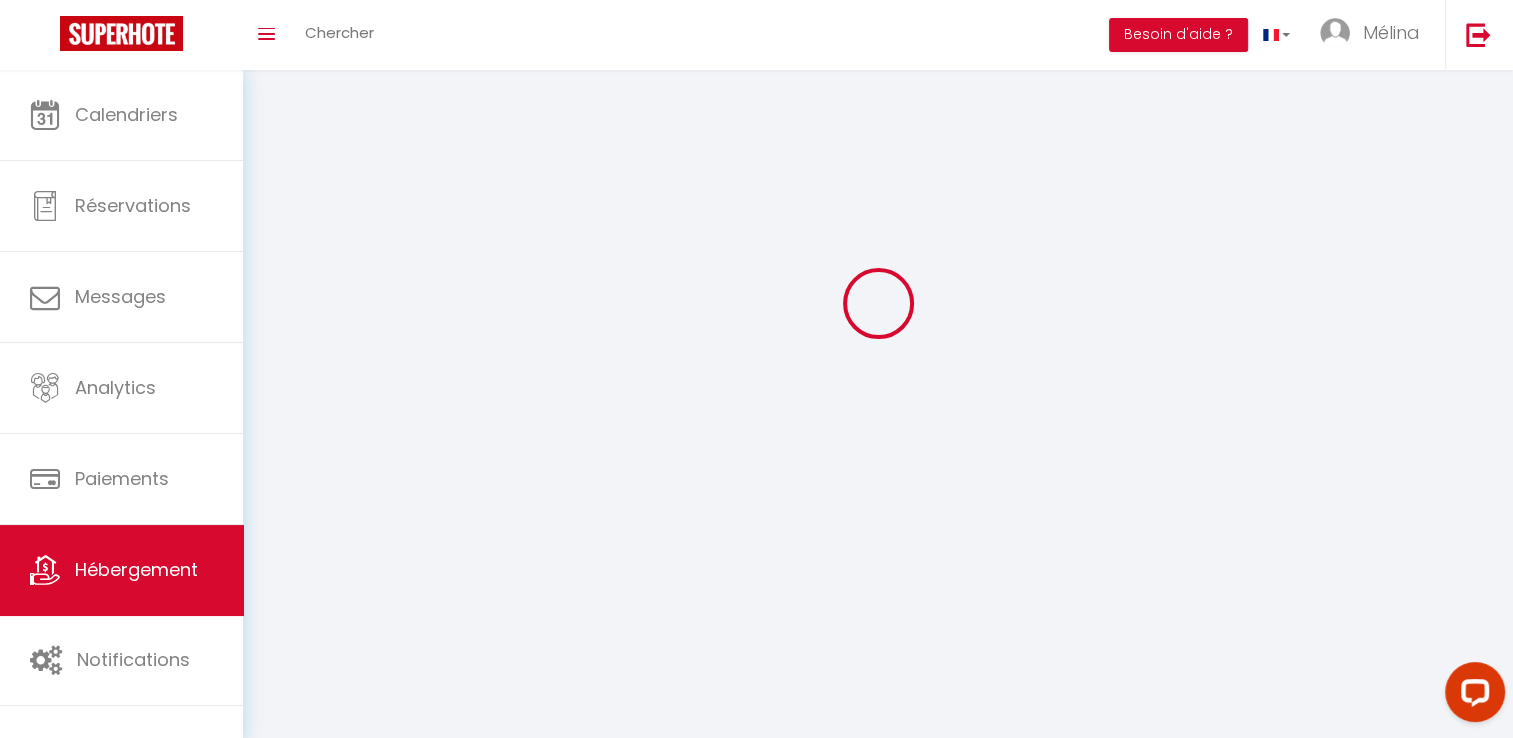 scroll, scrollTop: 0, scrollLeft: 0, axis: both 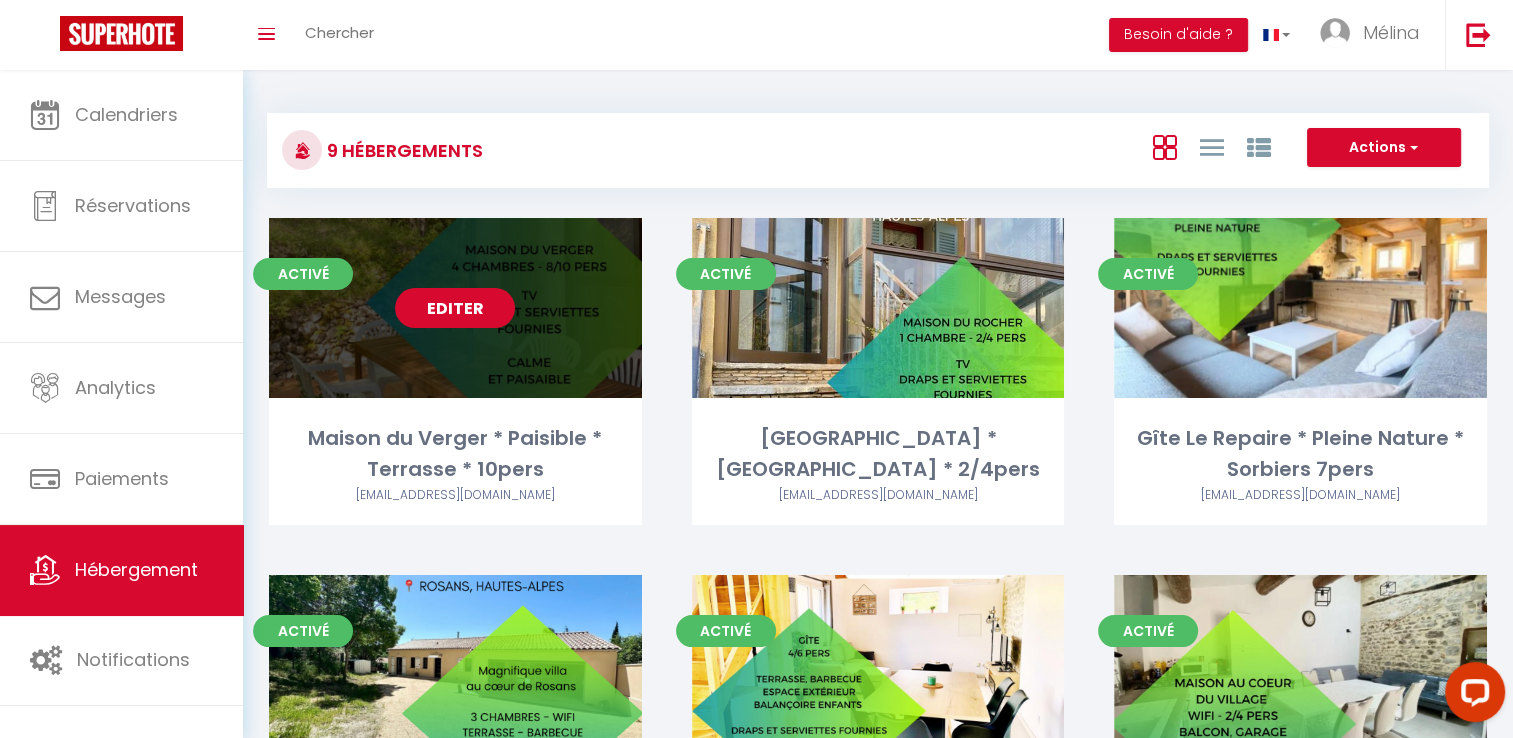 click on "Editer" at bounding box center (455, 308) 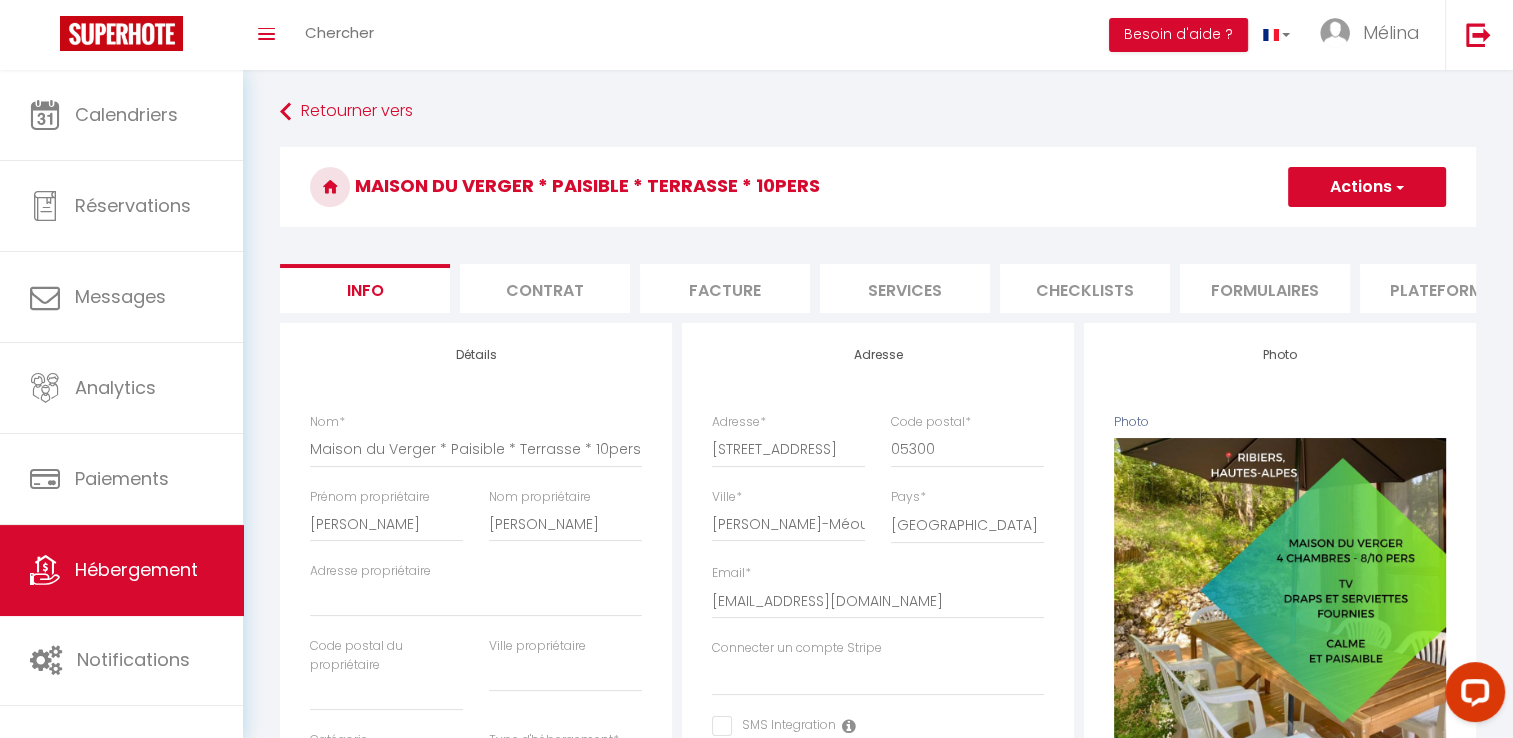 click on "Plateformes" at bounding box center (1445, 288) 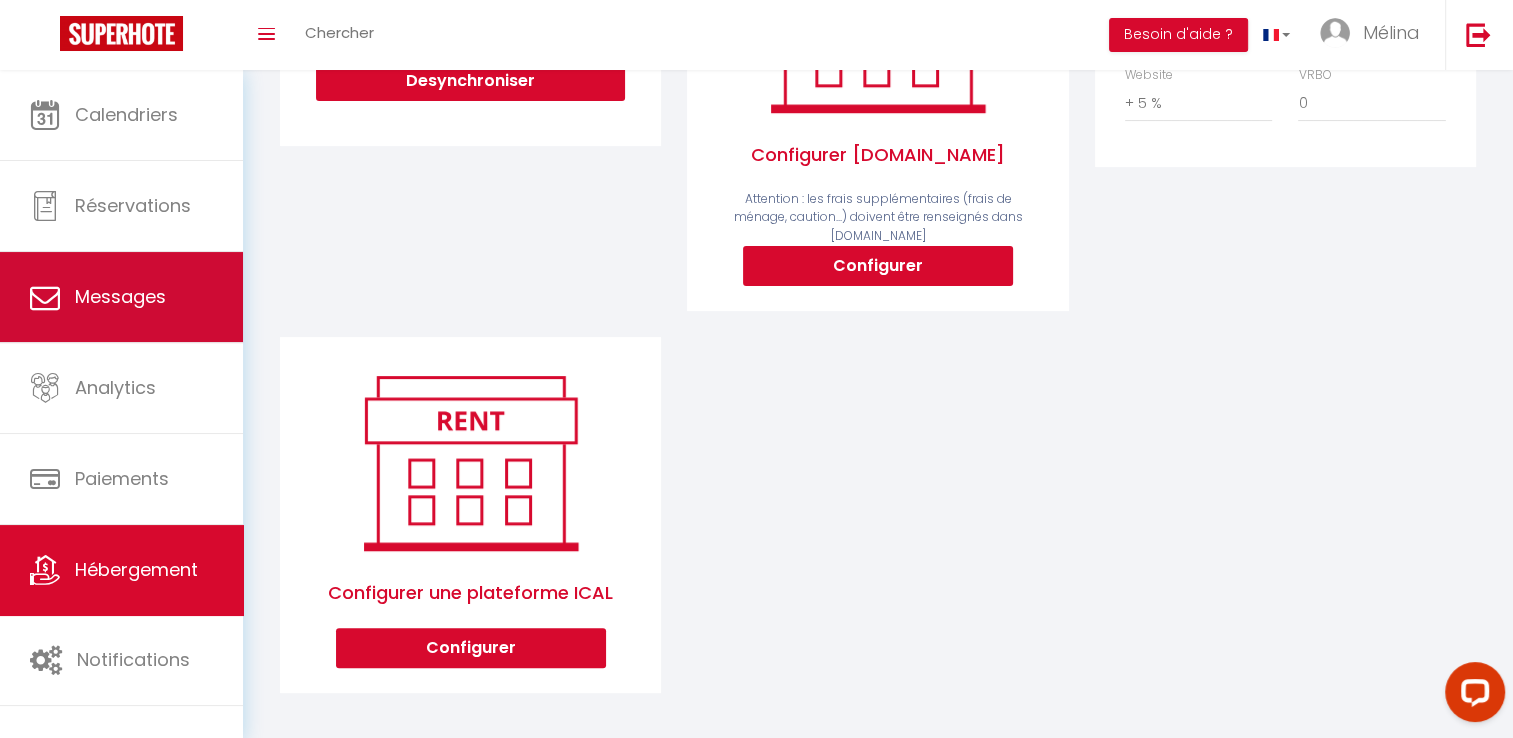 scroll, scrollTop: 0, scrollLeft: 0, axis: both 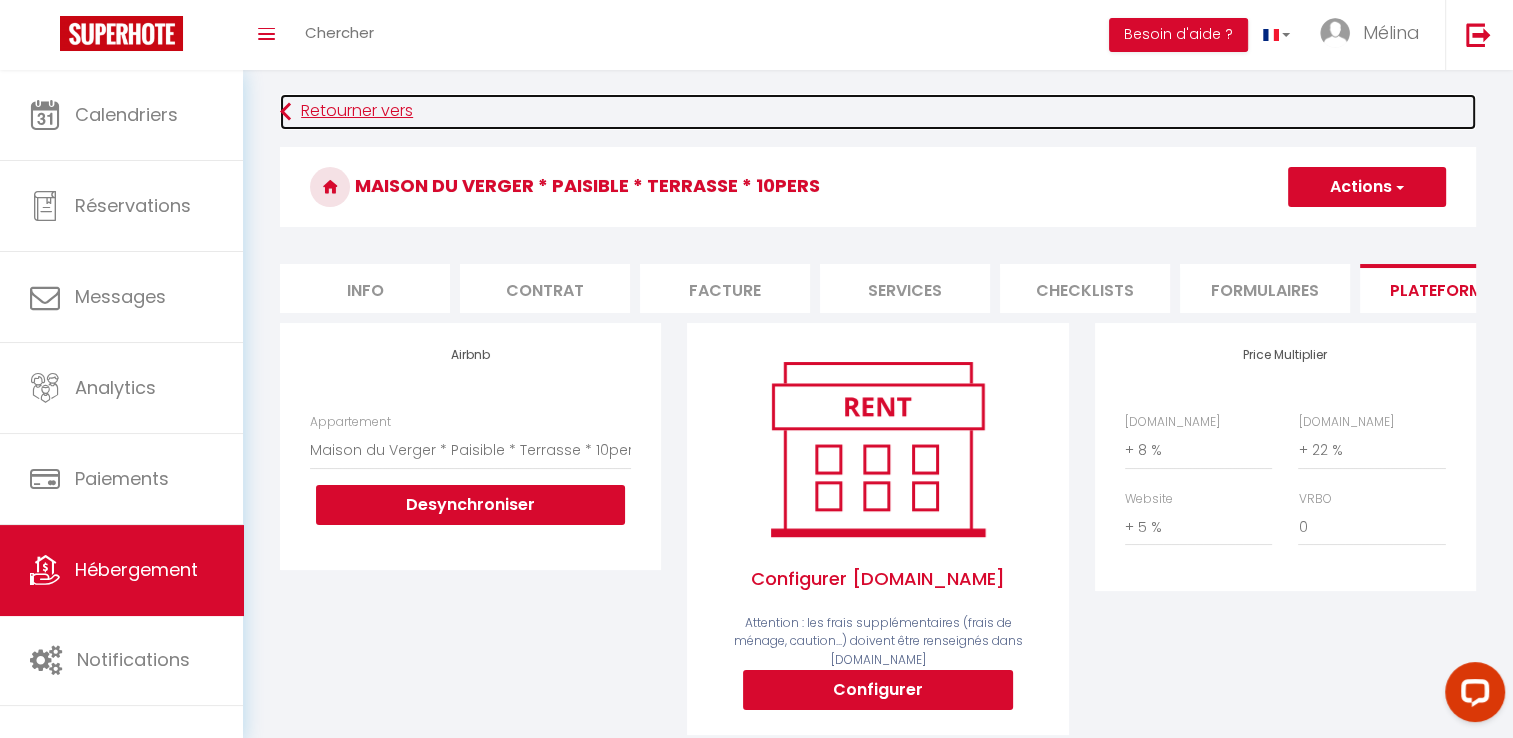click on "Retourner vers" at bounding box center [878, 112] 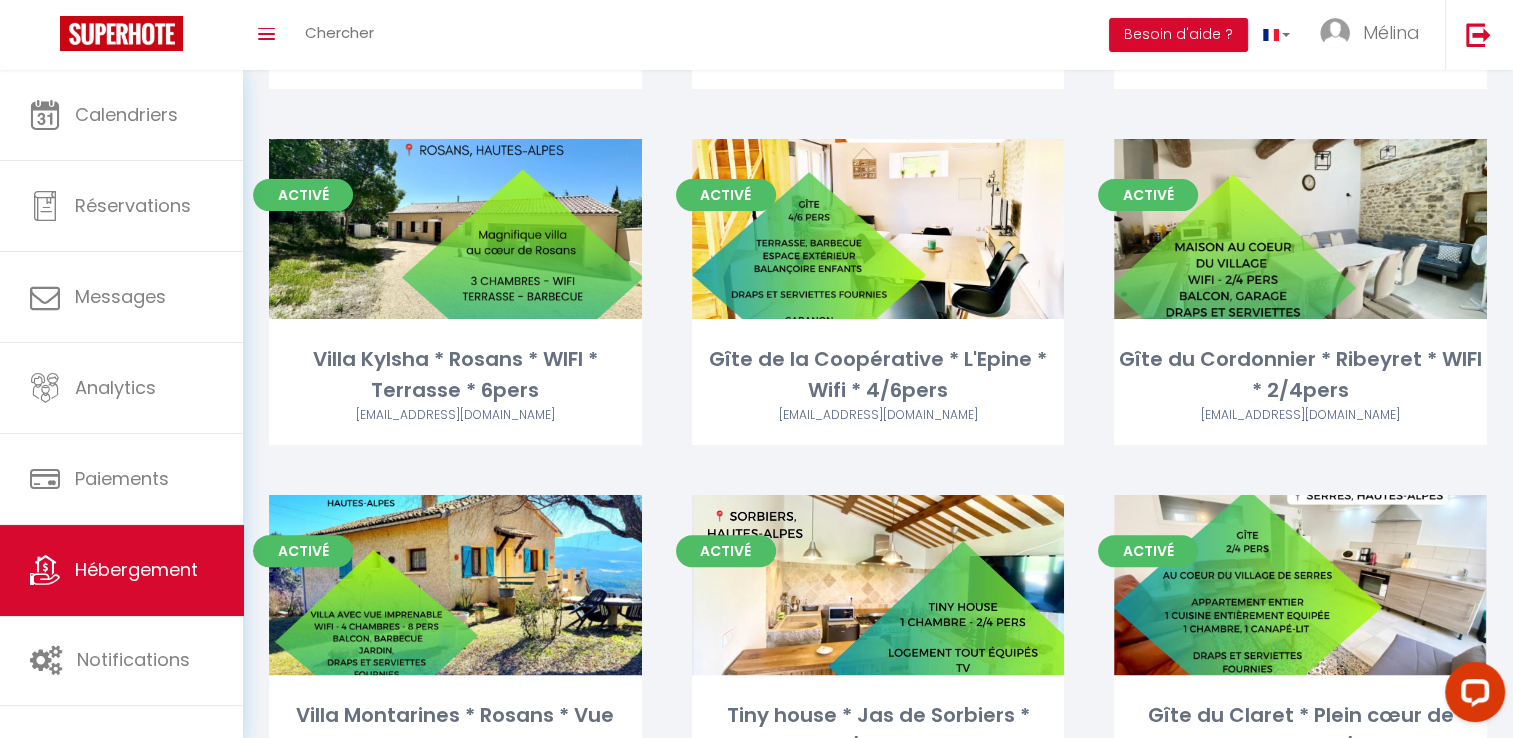 scroll, scrollTop: 573, scrollLeft: 0, axis: vertical 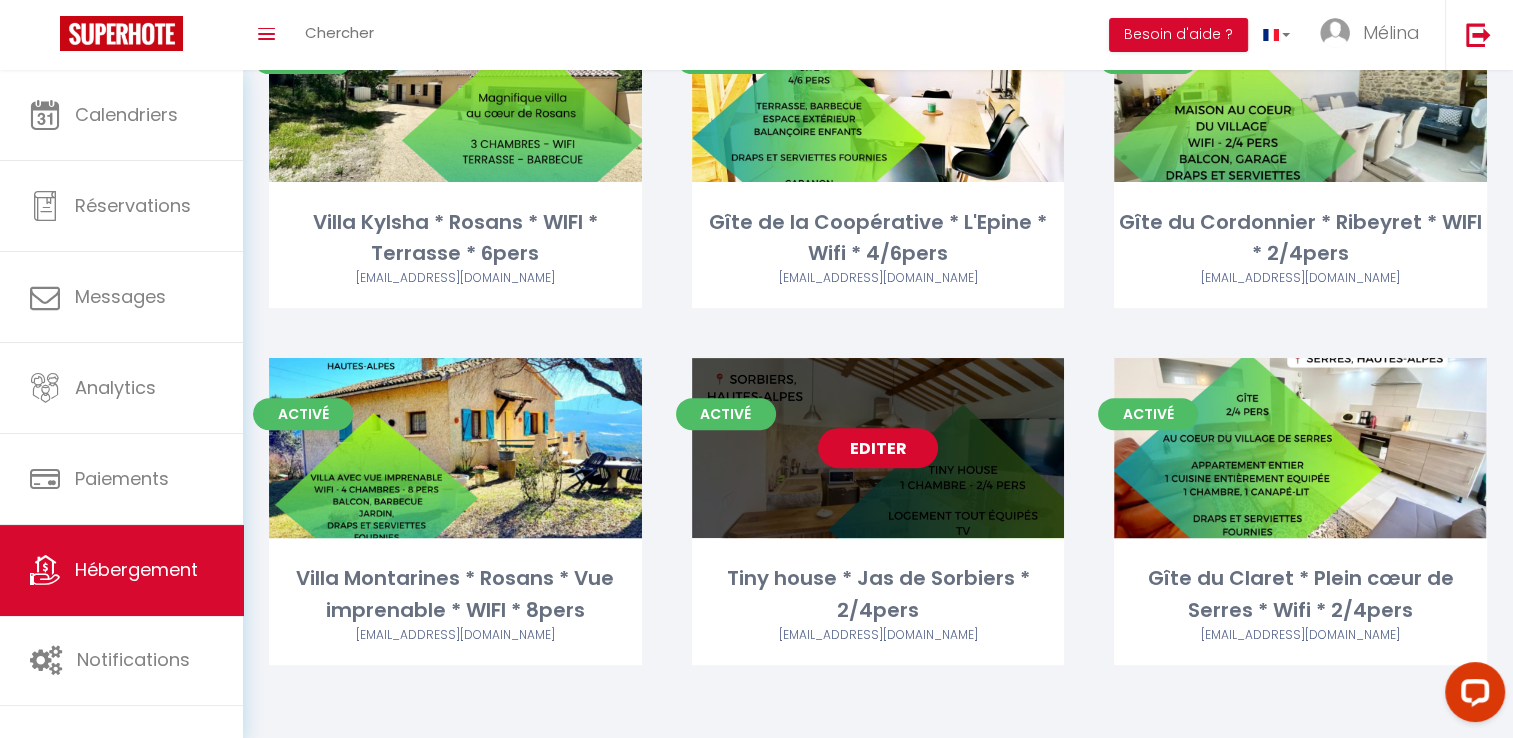 click on "Editer" at bounding box center (878, 448) 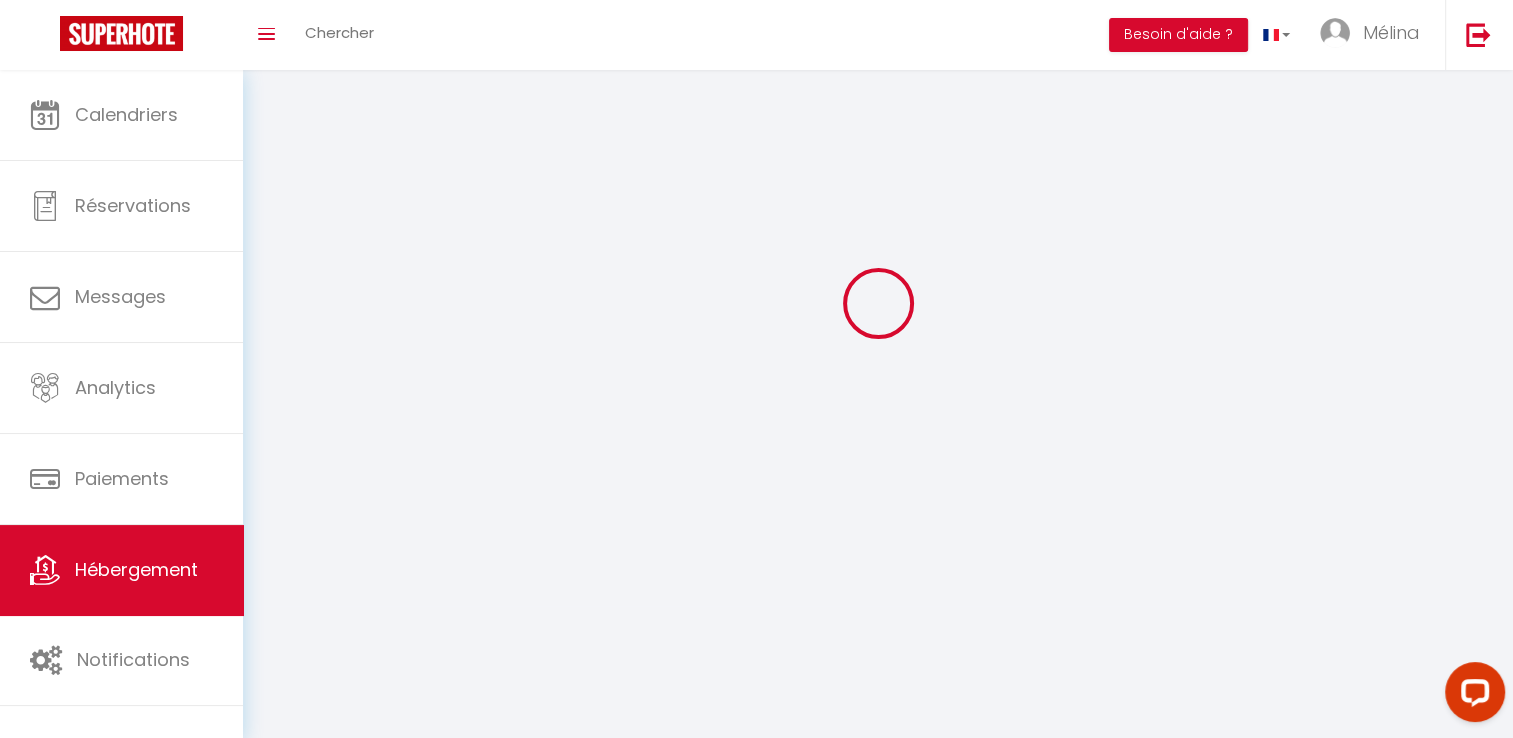 scroll, scrollTop: 0, scrollLeft: 0, axis: both 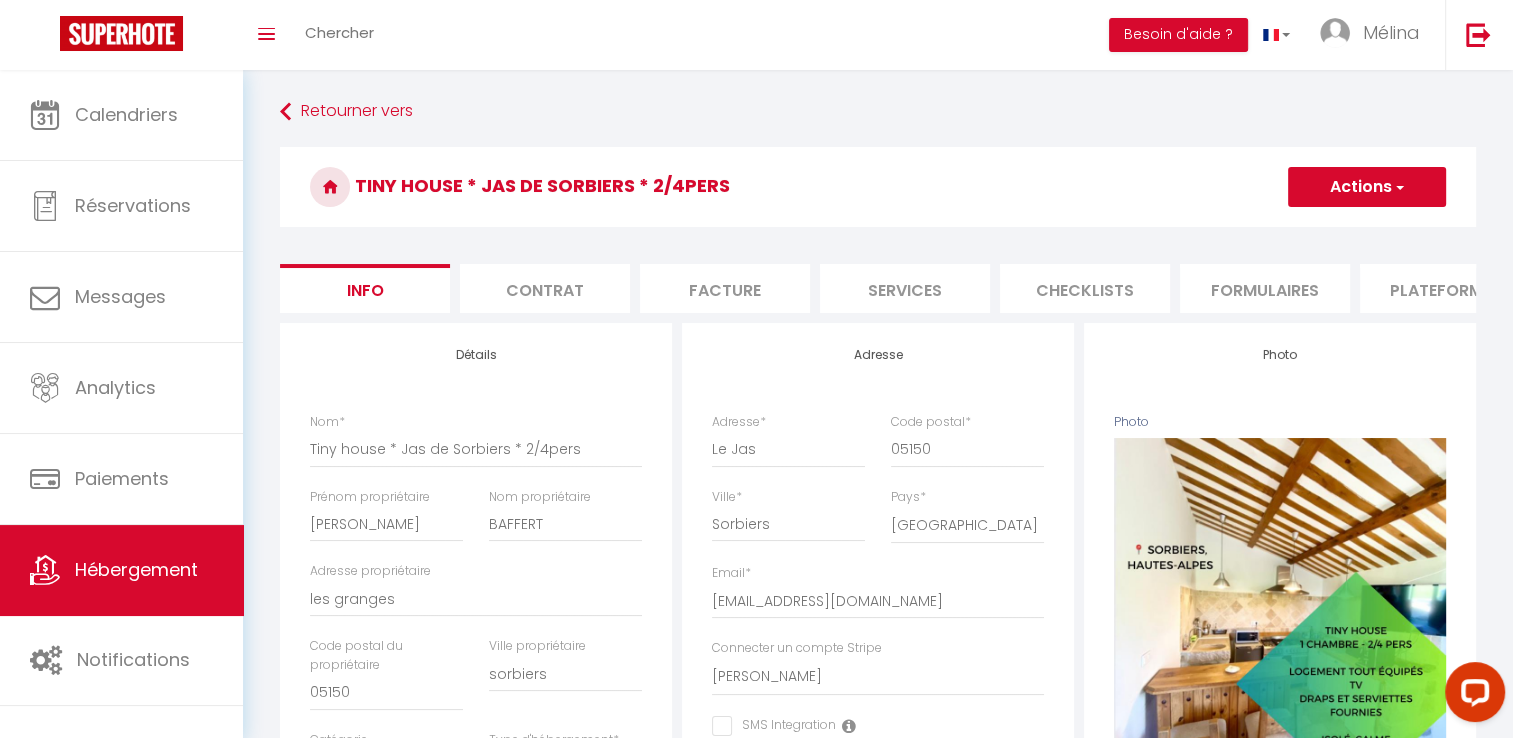 click on "Plateformes" at bounding box center (1445, 288) 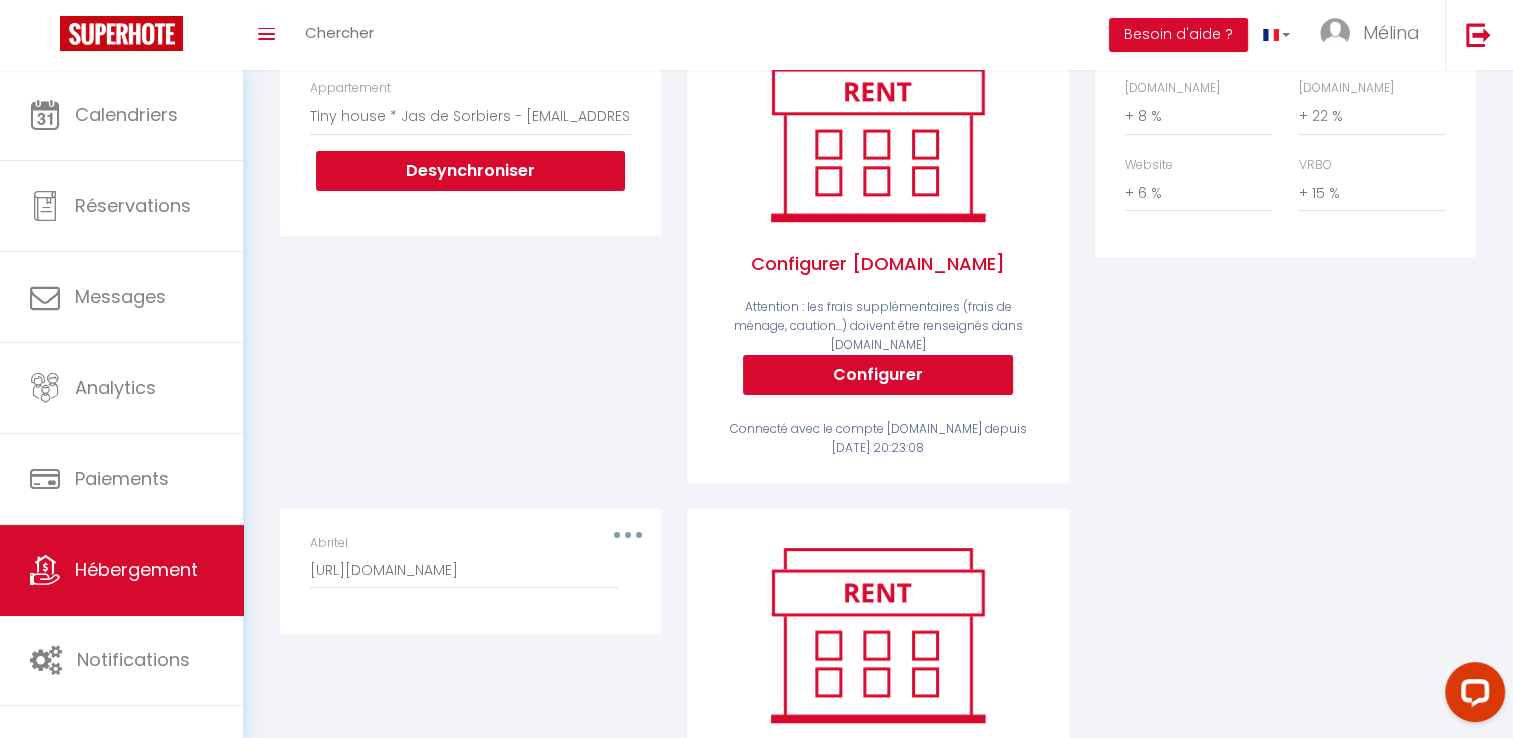 scroll, scrollTop: 335, scrollLeft: 0, axis: vertical 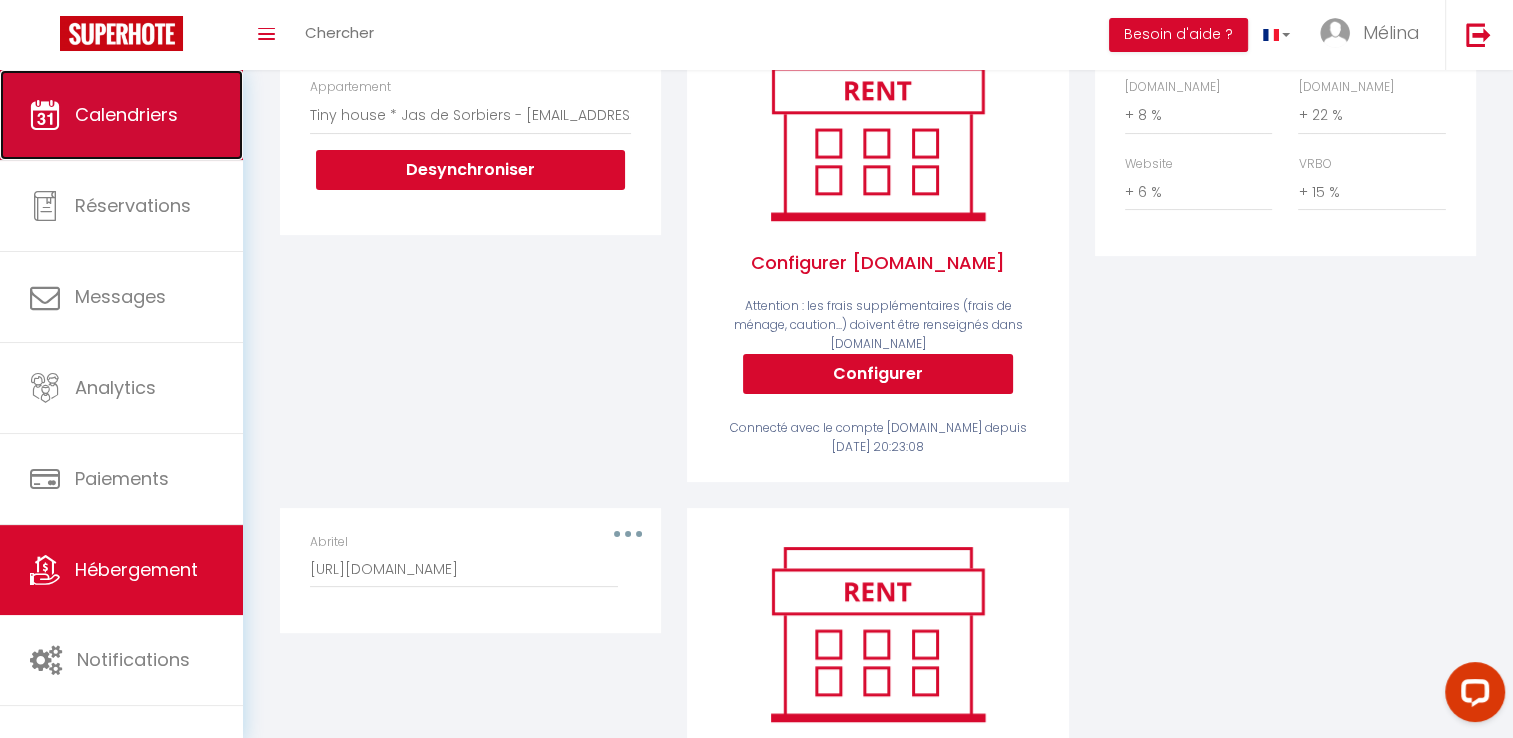 click on "Calendriers" at bounding box center [126, 114] 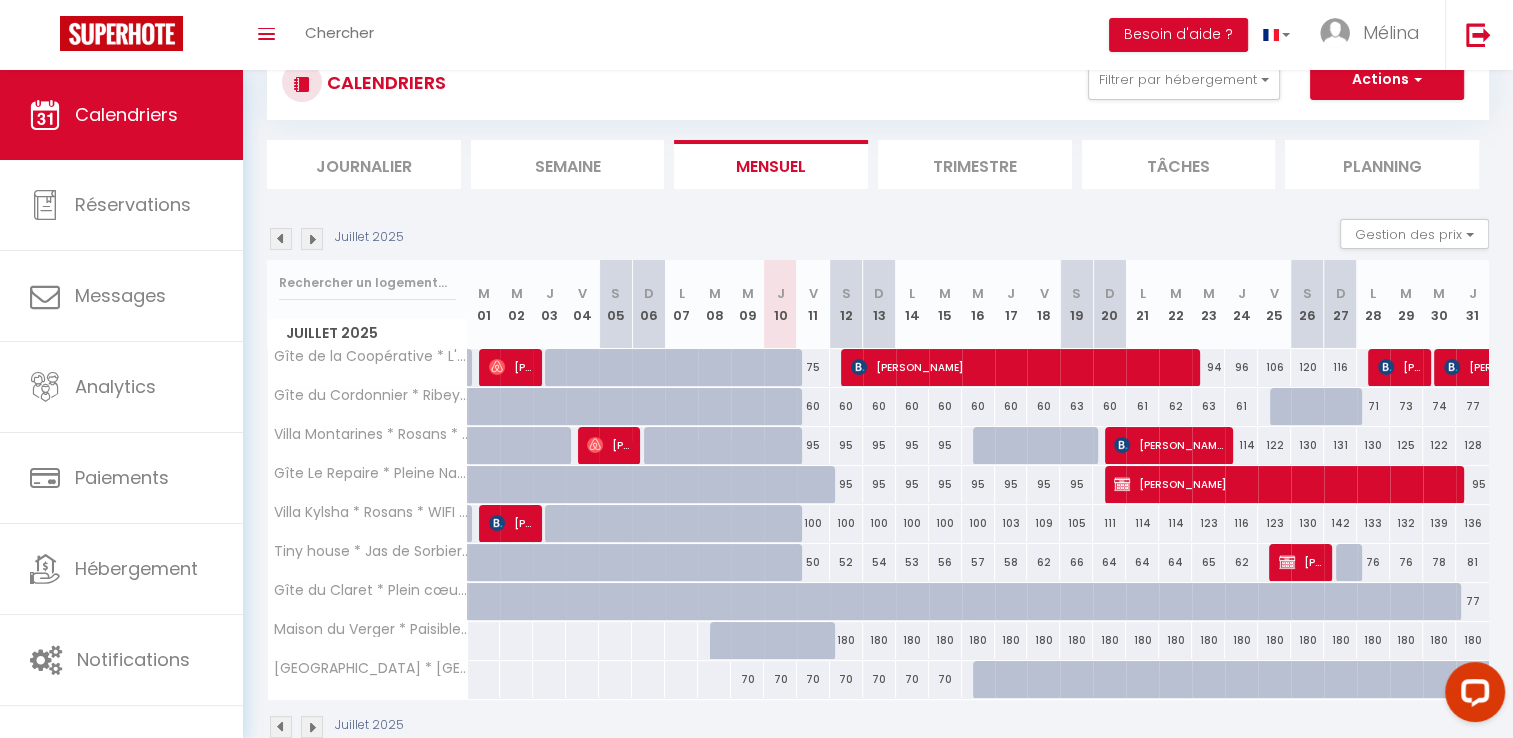 scroll, scrollTop: 109, scrollLeft: 0, axis: vertical 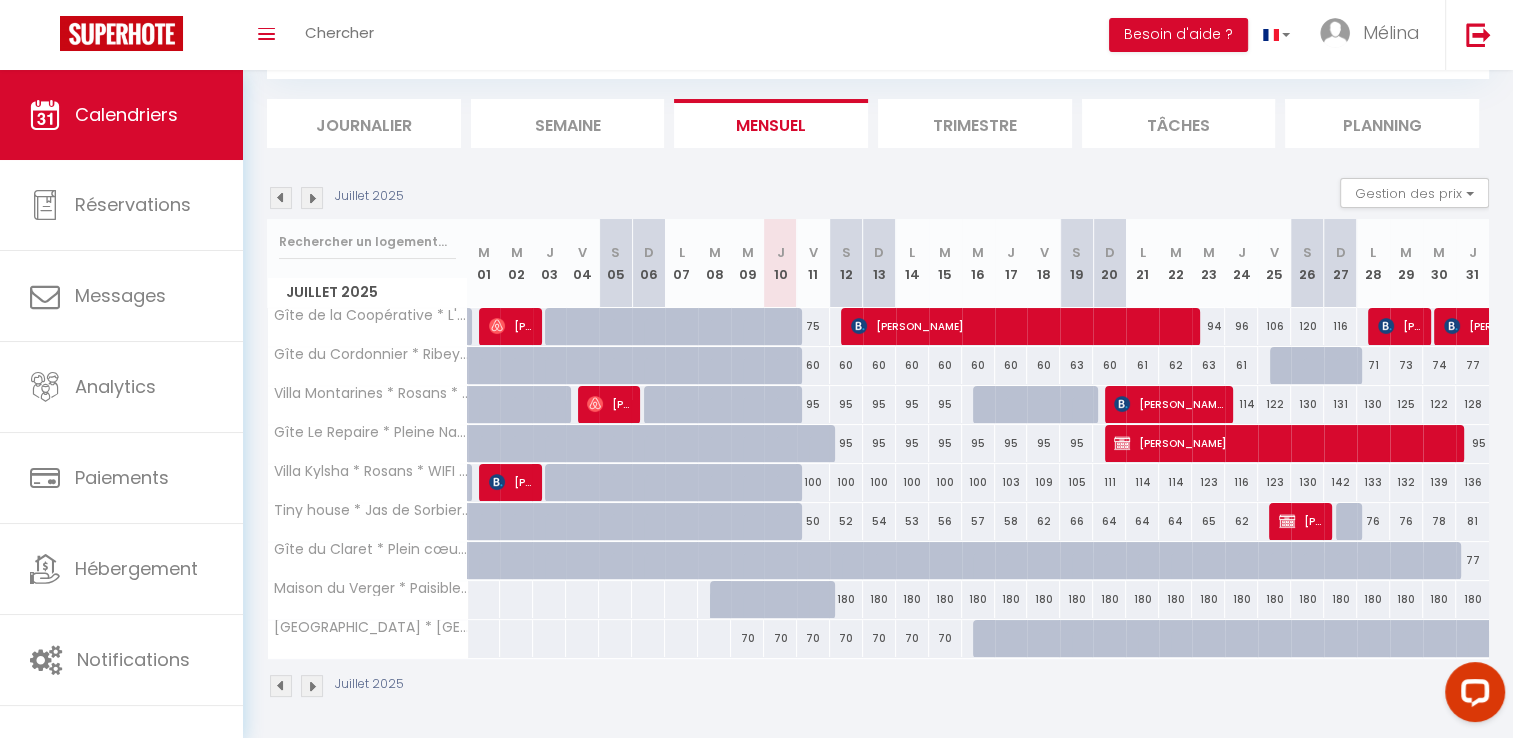 click at bounding box center (1011, 639) 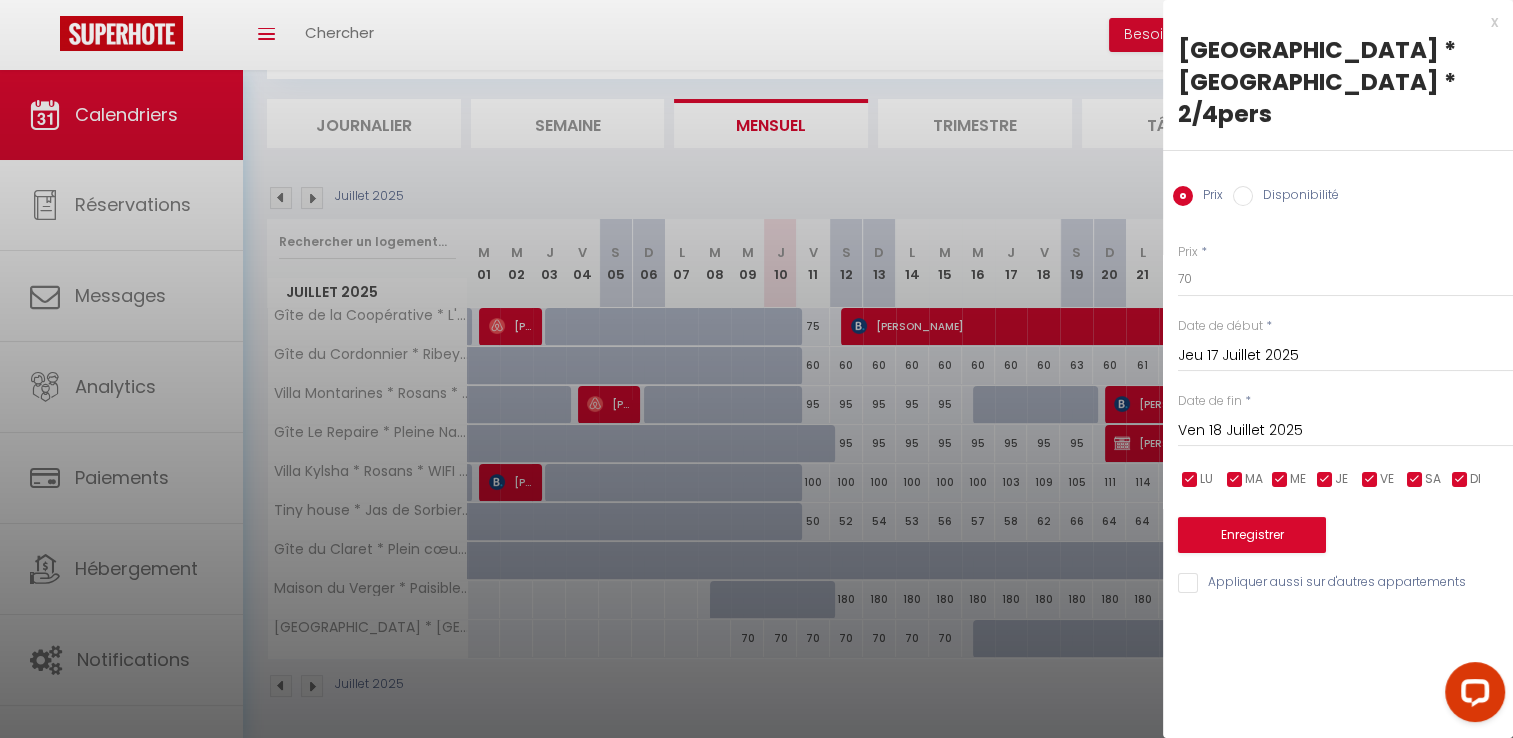click at bounding box center [756, 369] 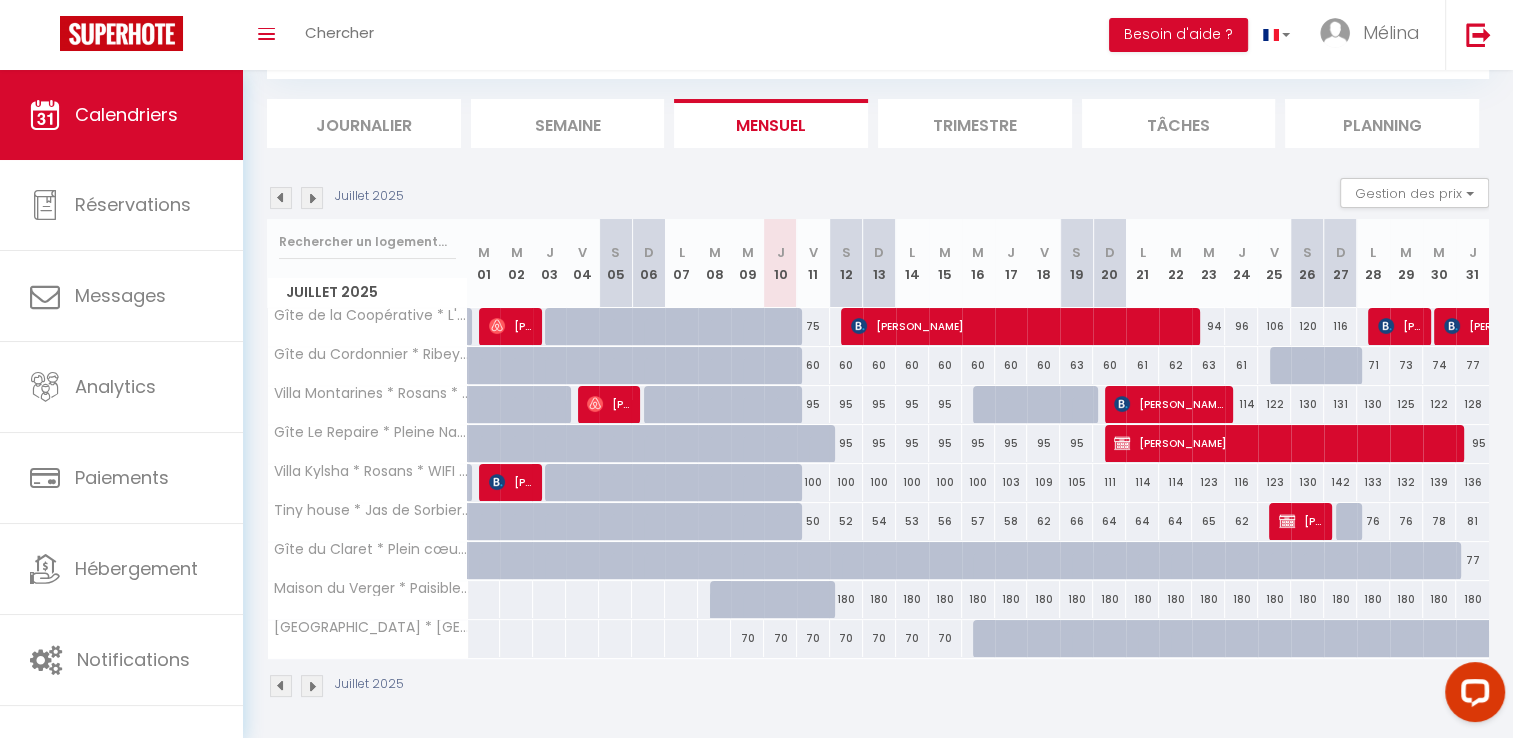 click at bounding box center [989, 639] 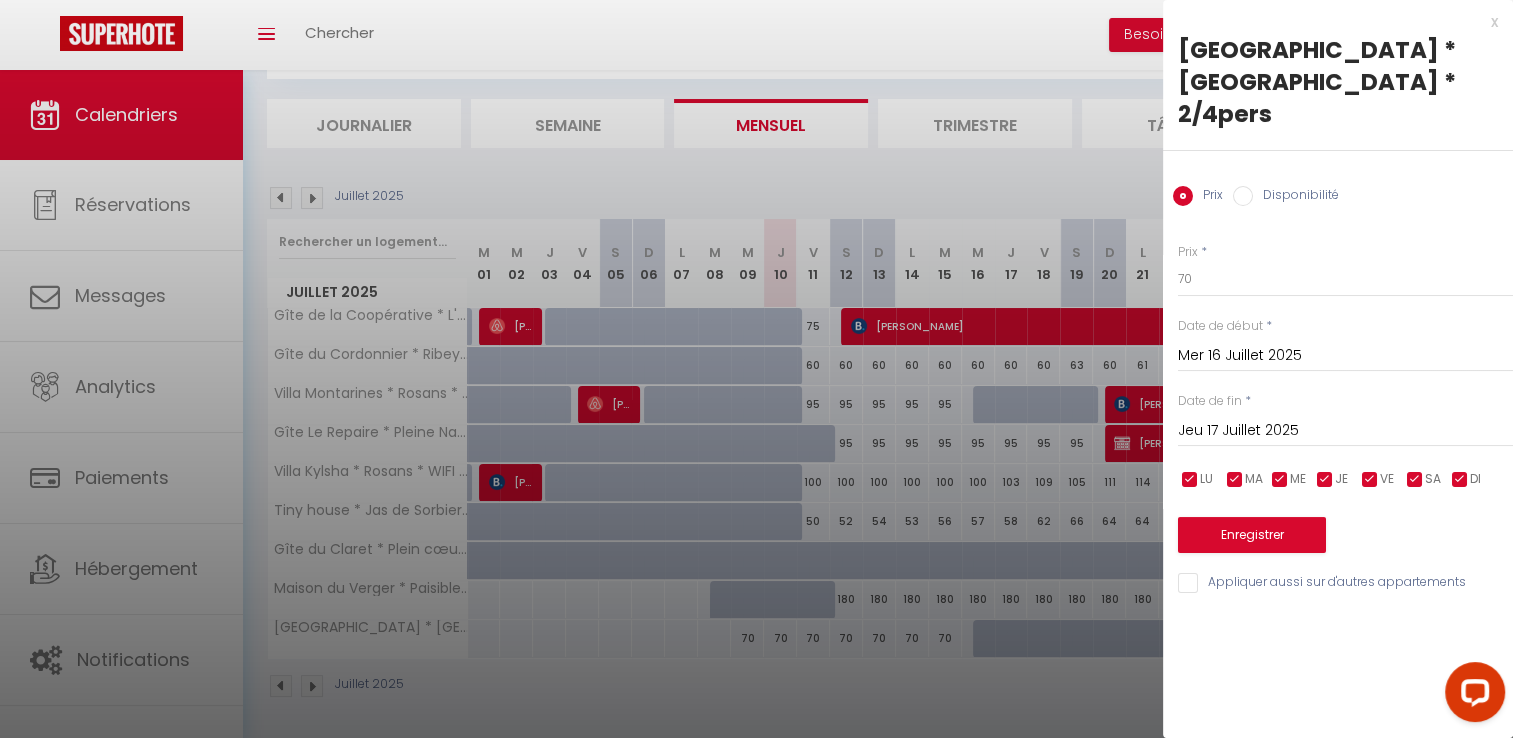 click at bounding box center (756, 369) 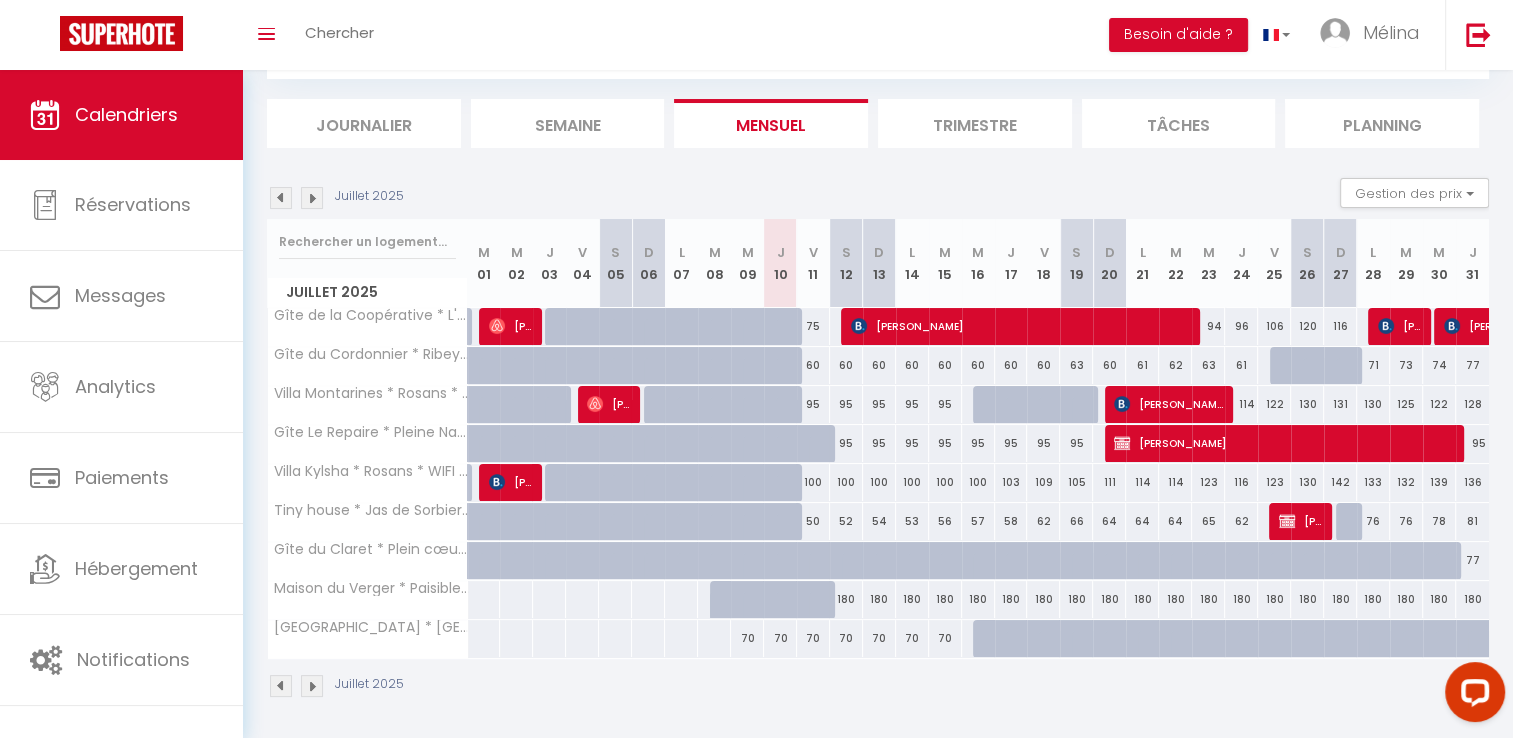 click on "70" at bounding box center [978, 638] 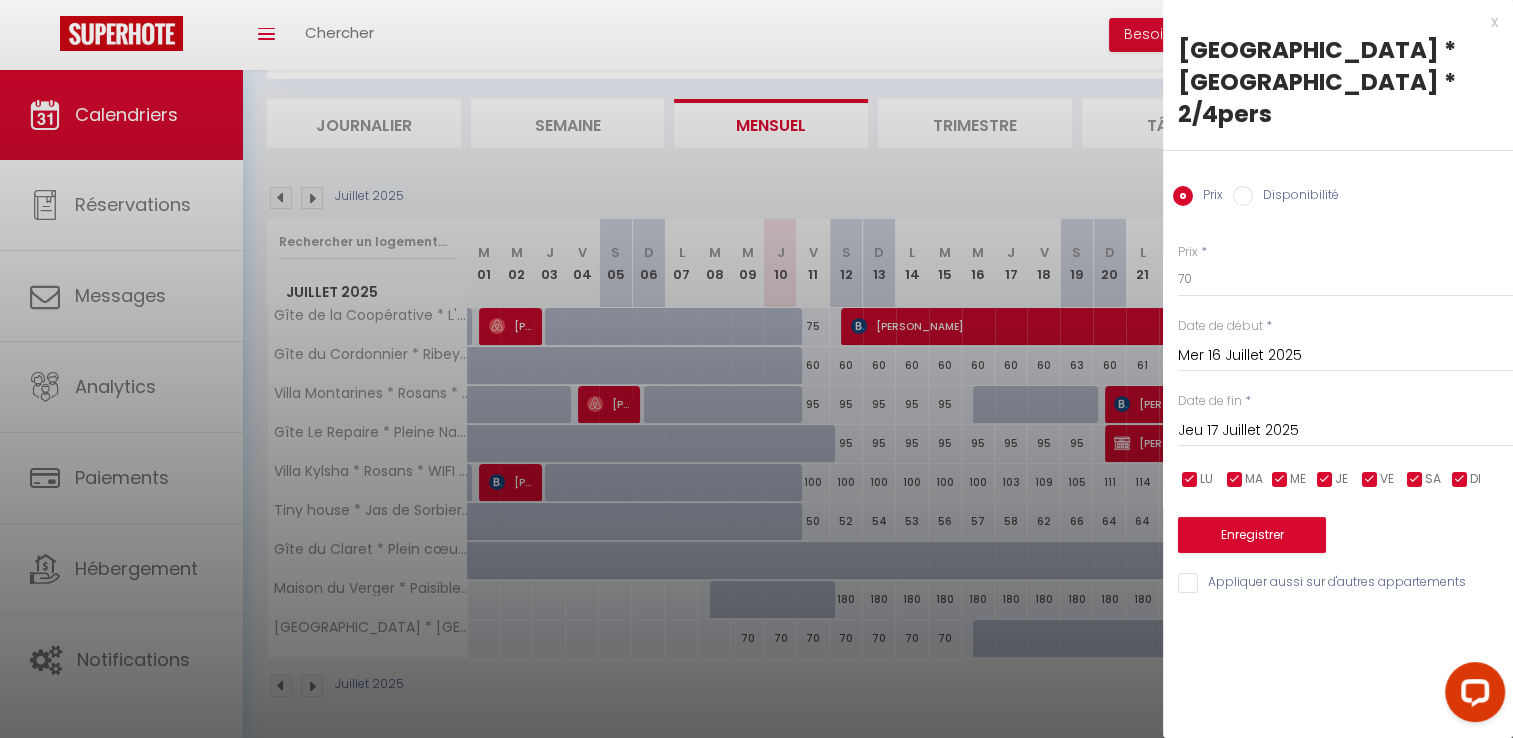 click at bounding box center (756, 369) 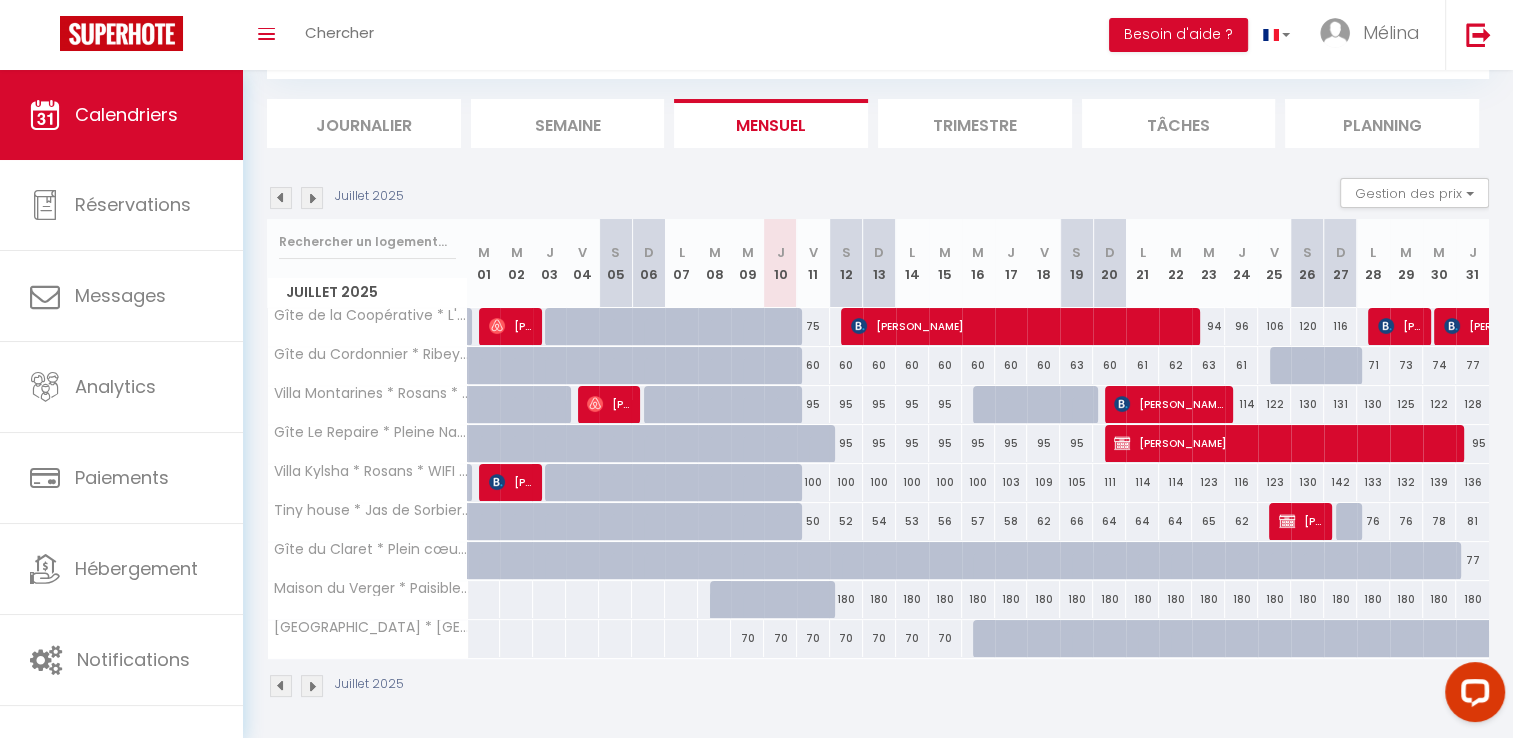click on "70" at bounding box center [945, 638] 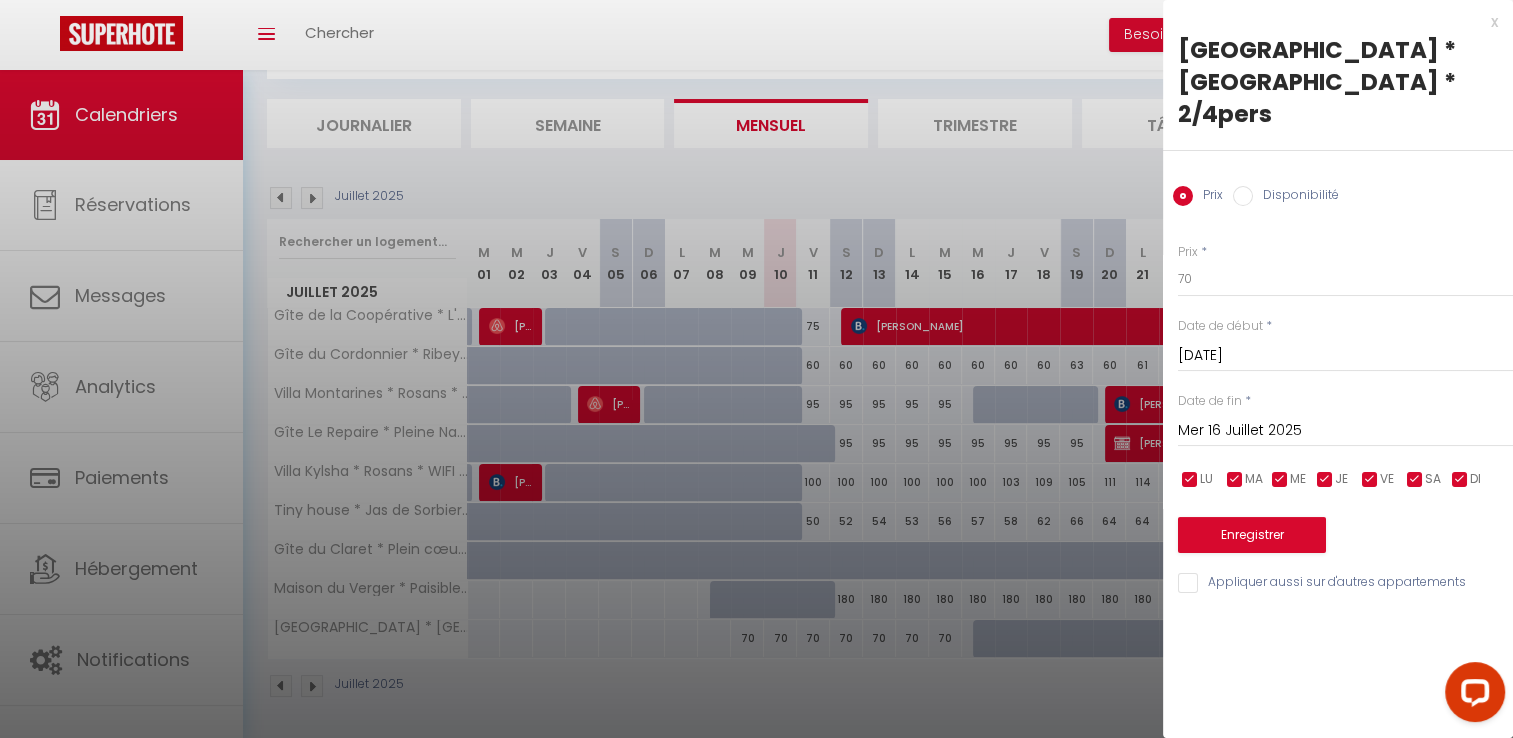 click at bounding box center (756, 369) 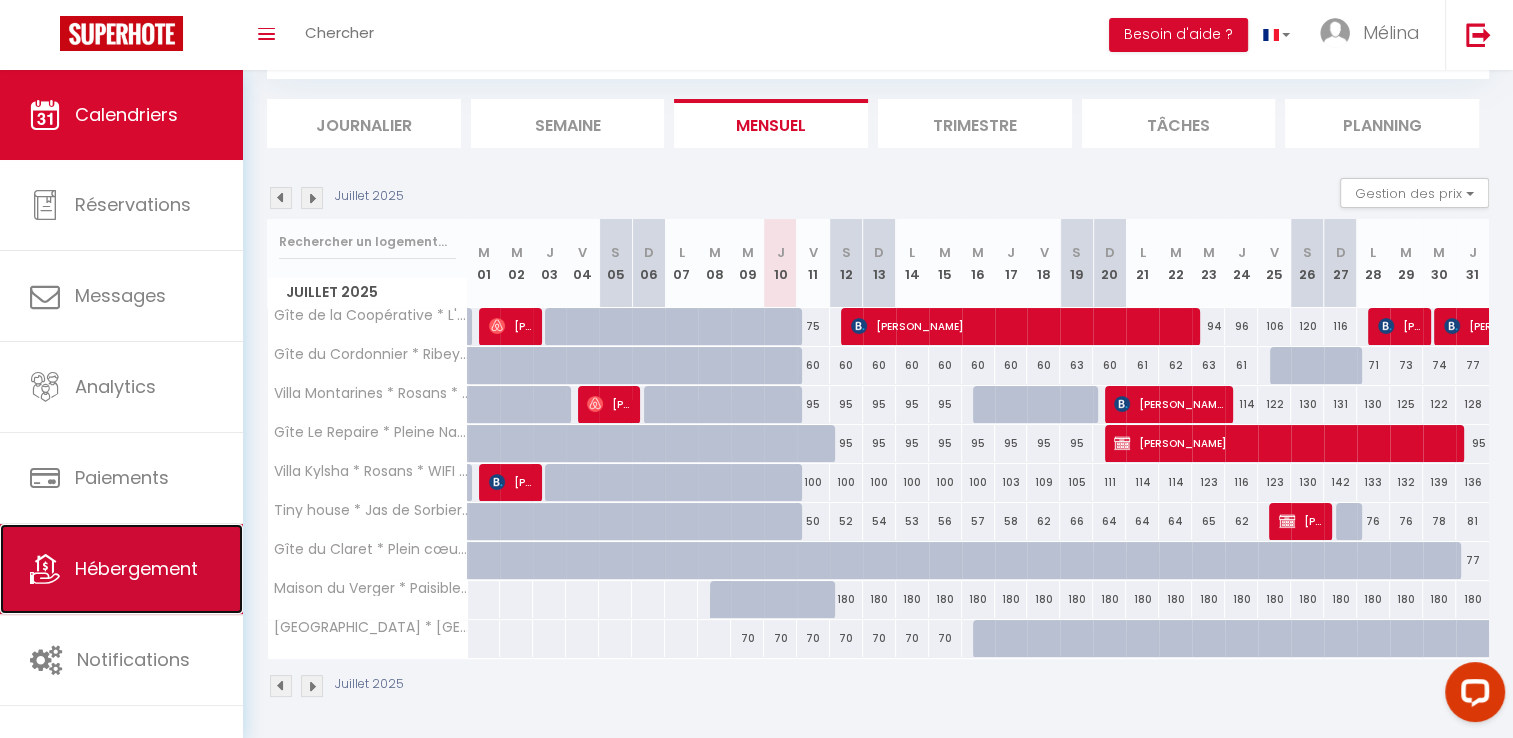 click on "Hébergement" at bounding box center [136, 568] 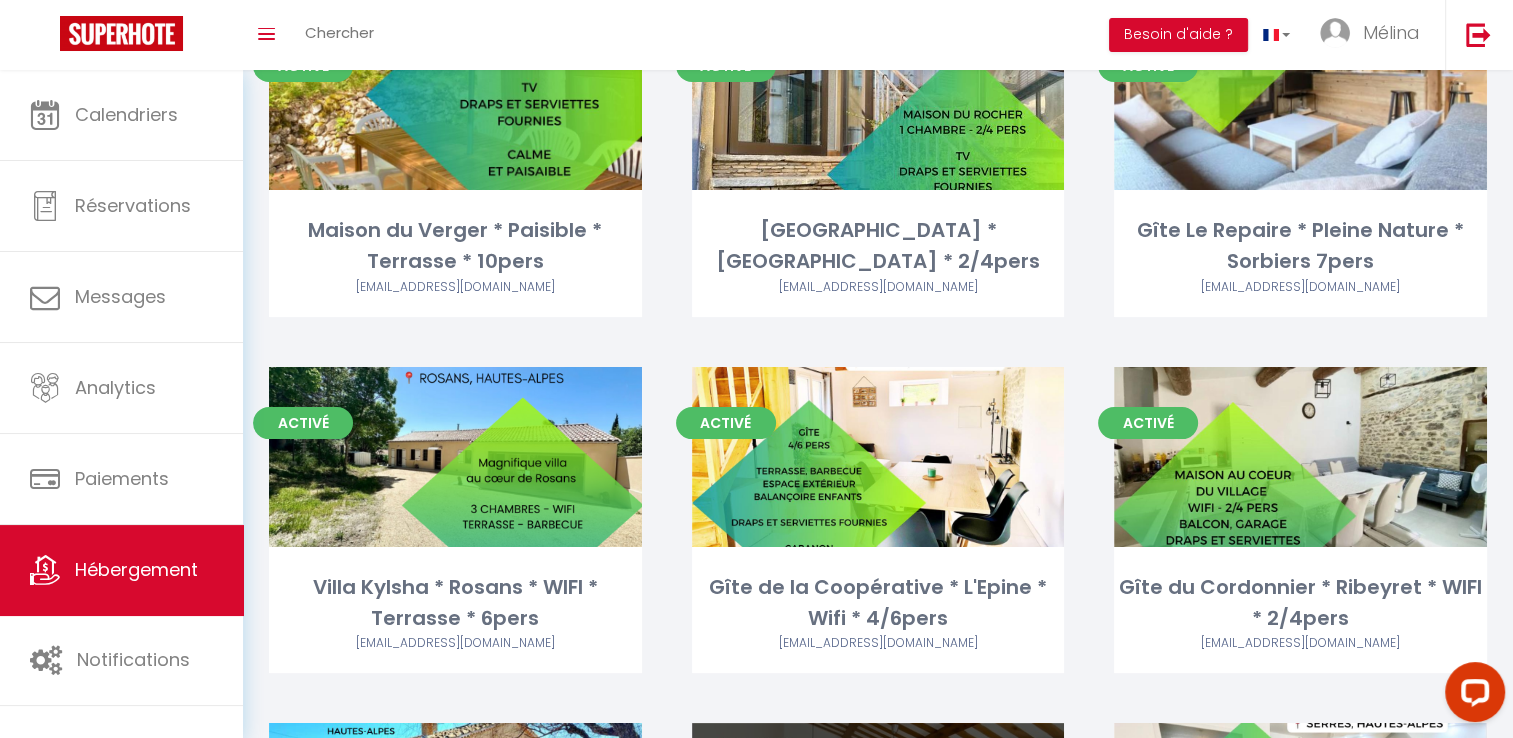 scroll, scrollTop: 144, scrollLeft: 0, axis: vertical 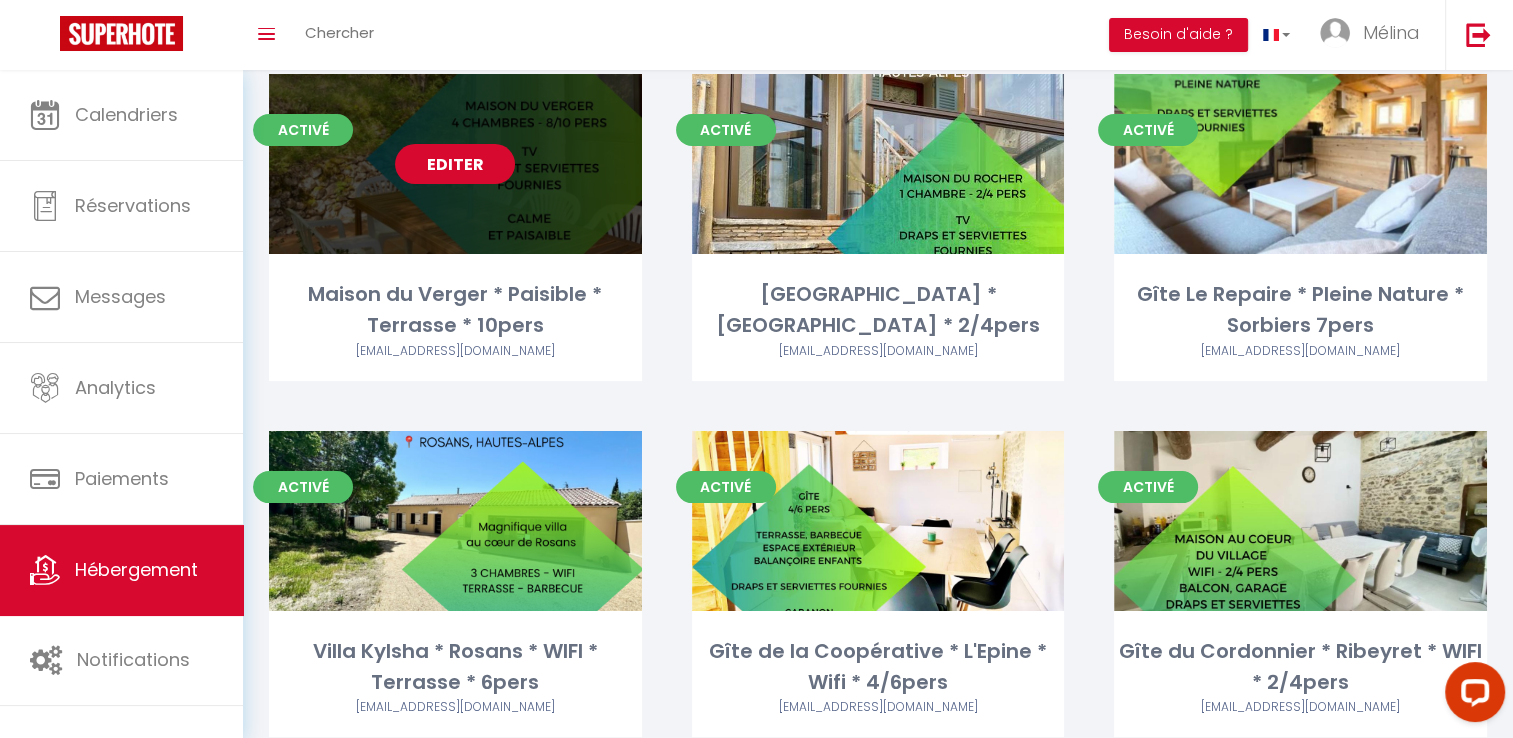click on "Editer" at bounding box center (455, 164) 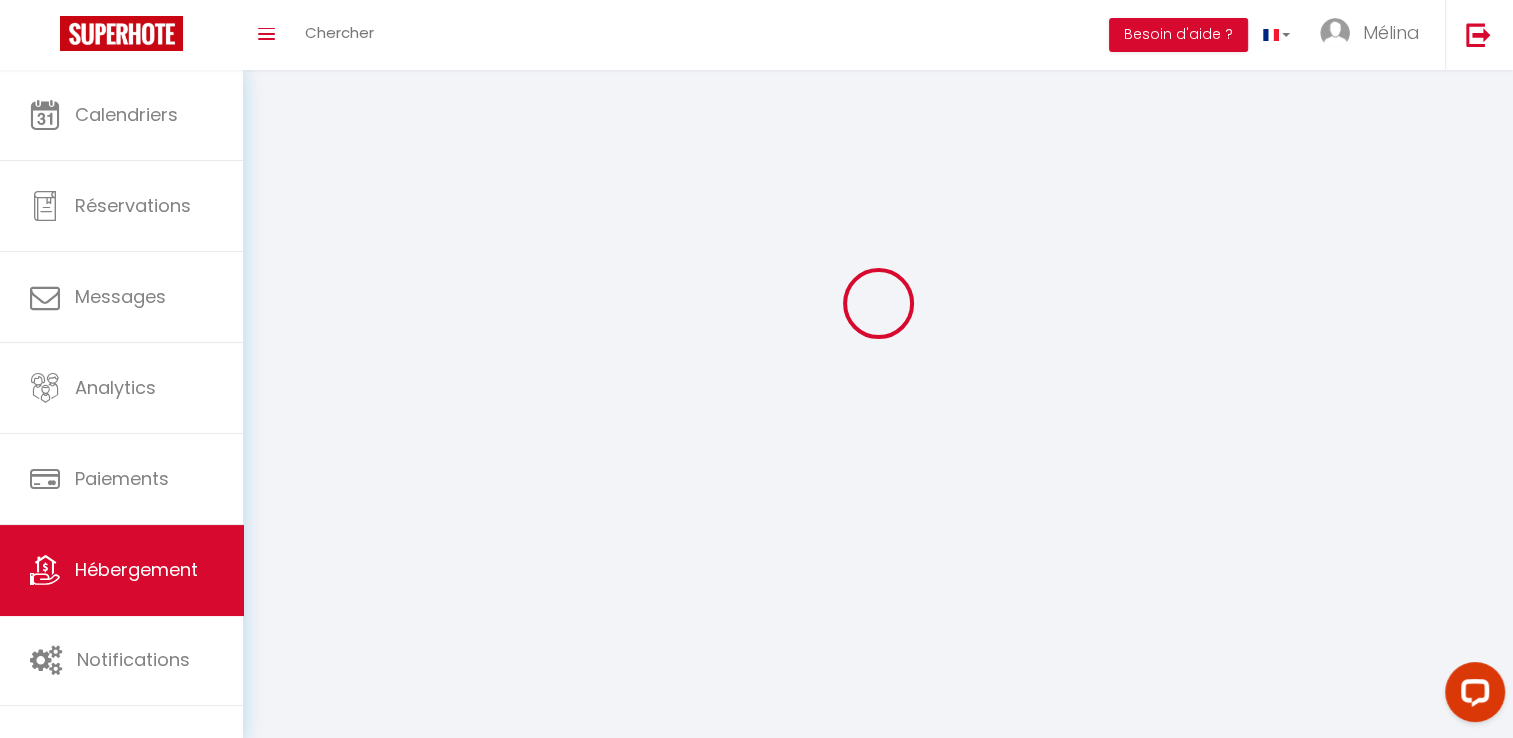 scroll, scrollTop: 0, scrollLeft: 0, axis: both 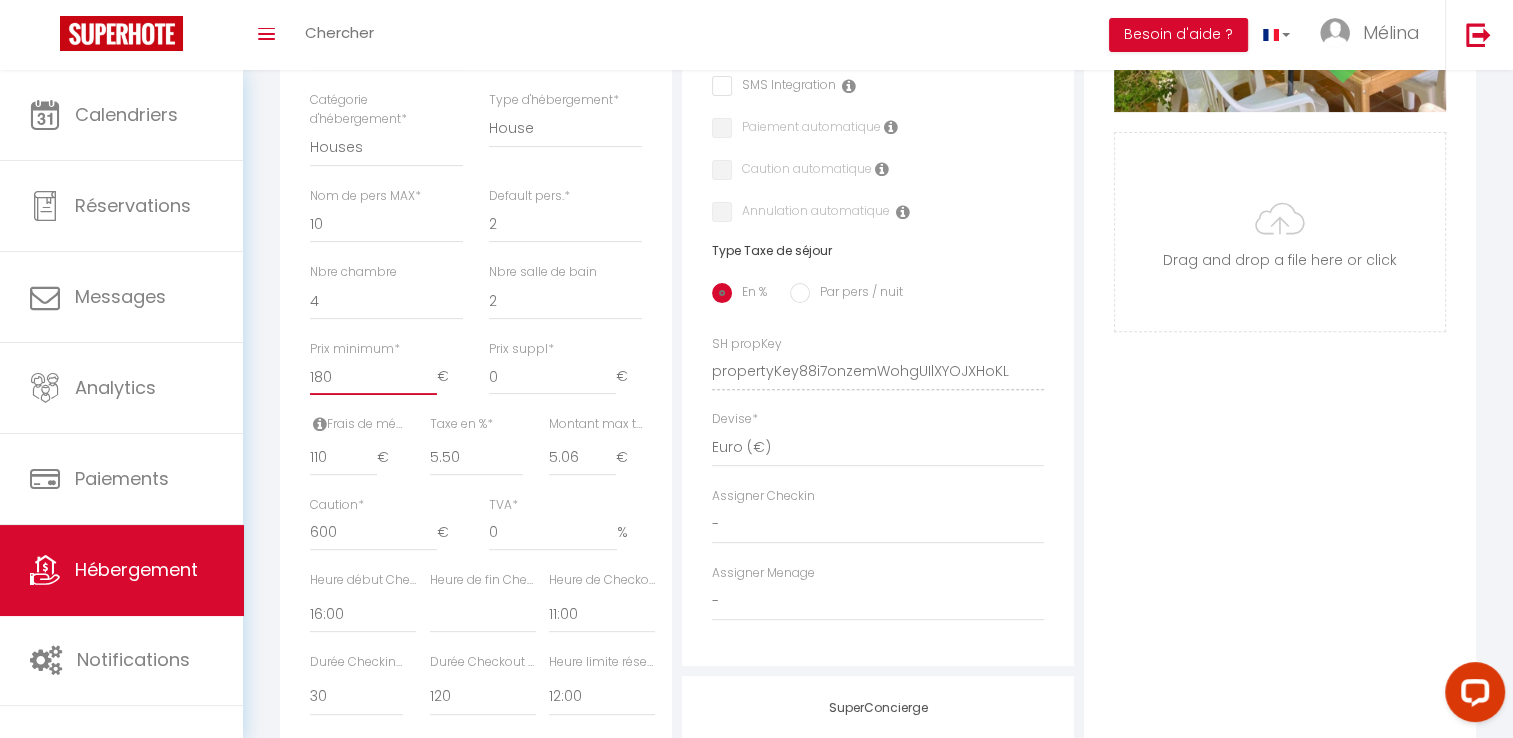 click on "180" at bounding box center (373, 377) 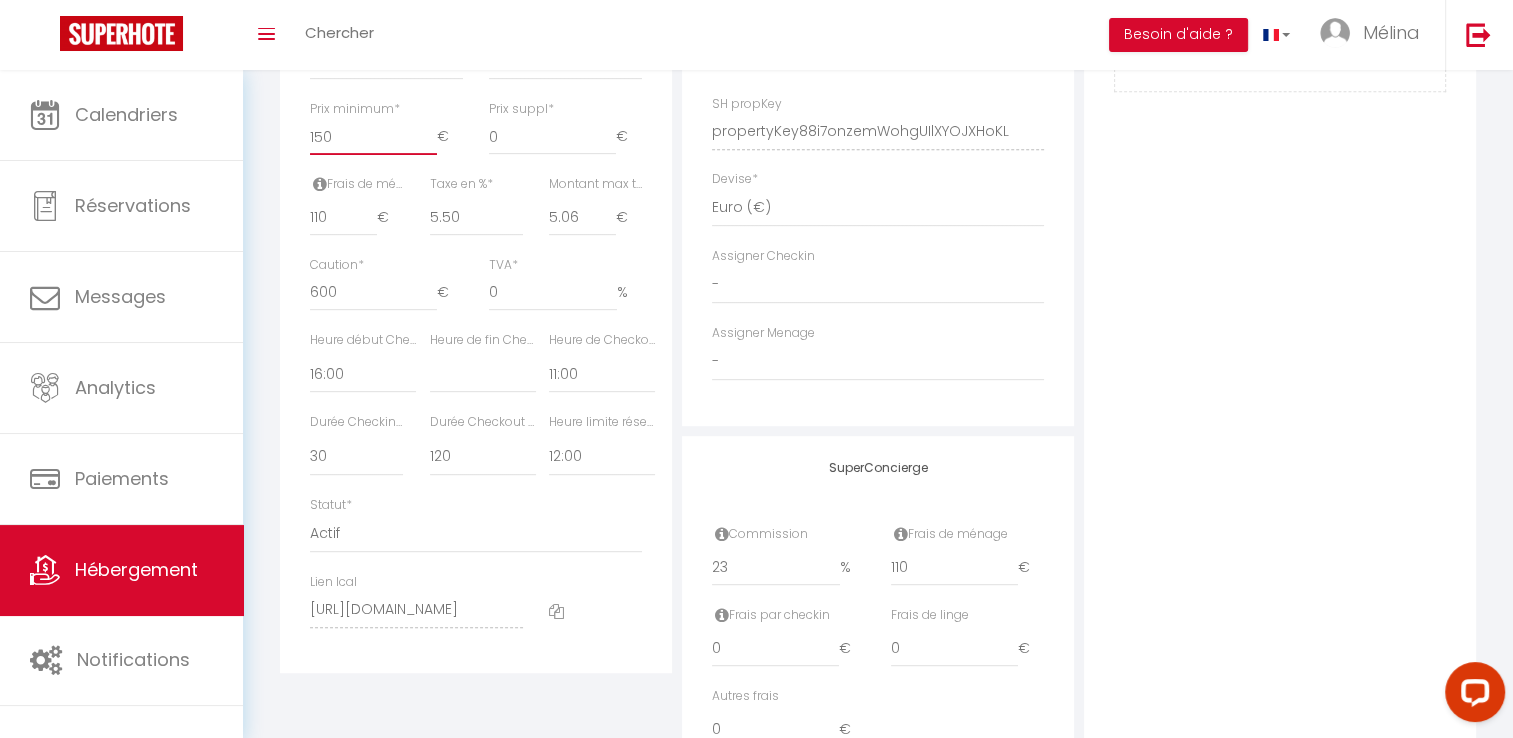 scroll, scrollTop: 912, scrollLeft: 0, axis: vertical 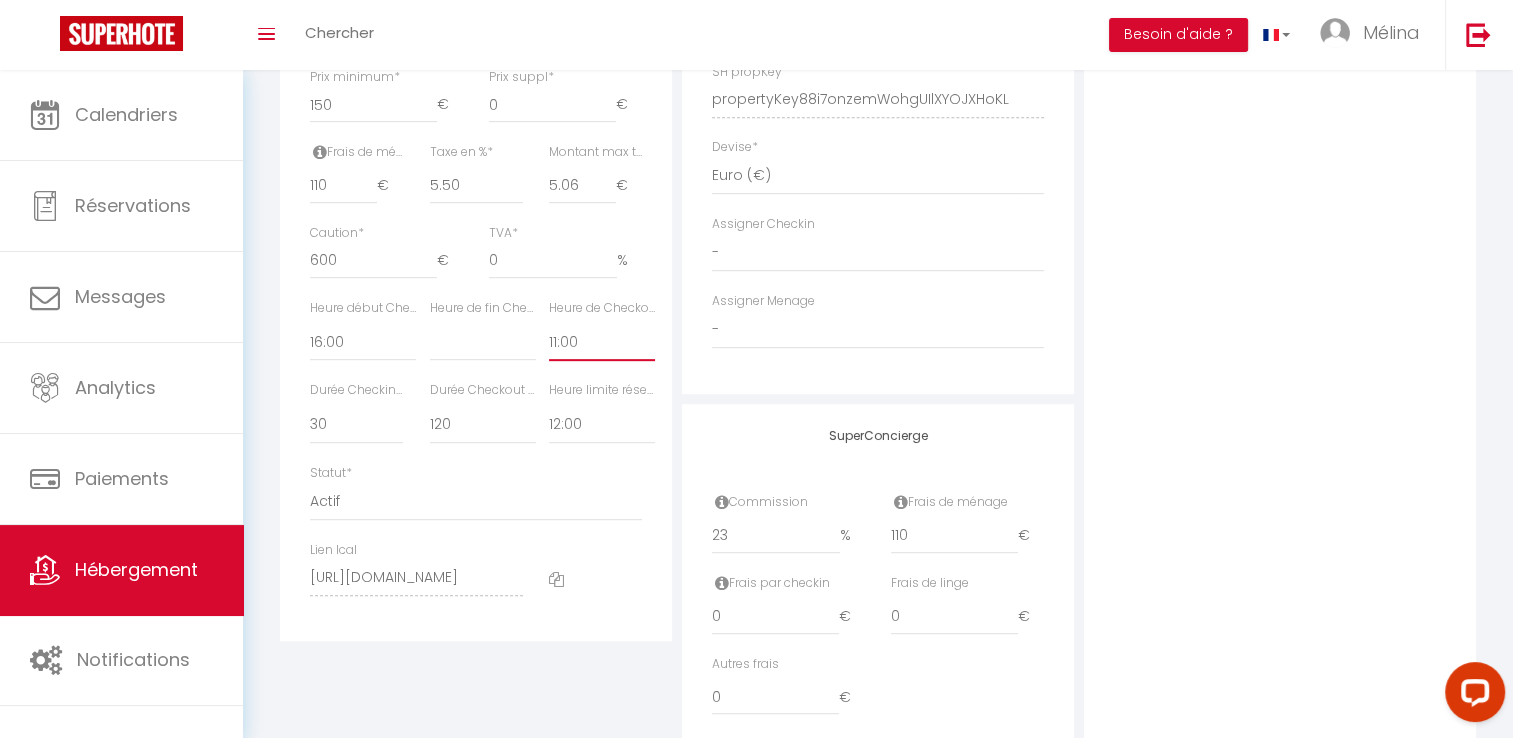 click on "00:00
00:15
00:30
00:45
01:00
01:15
01:30
01:45
02:00
02:15
02:30
02:45
03:00" at bounding box center [602, 342] 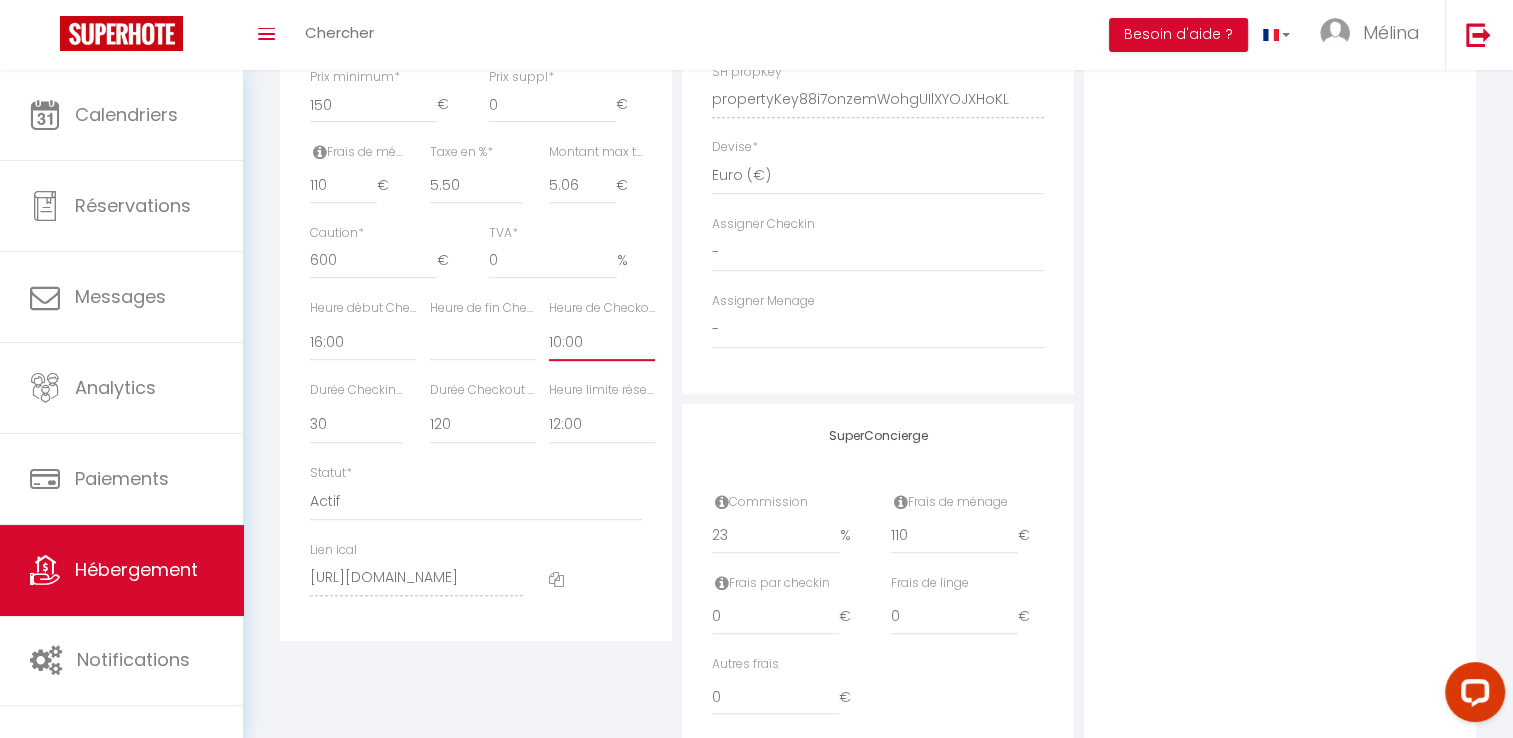 click on "00:00
00:15
00:30
00:45
01:00
01:15
01:30
01:45
02:00
02:15
02:30
02:45
03:00" at bounding box center [602, 342] 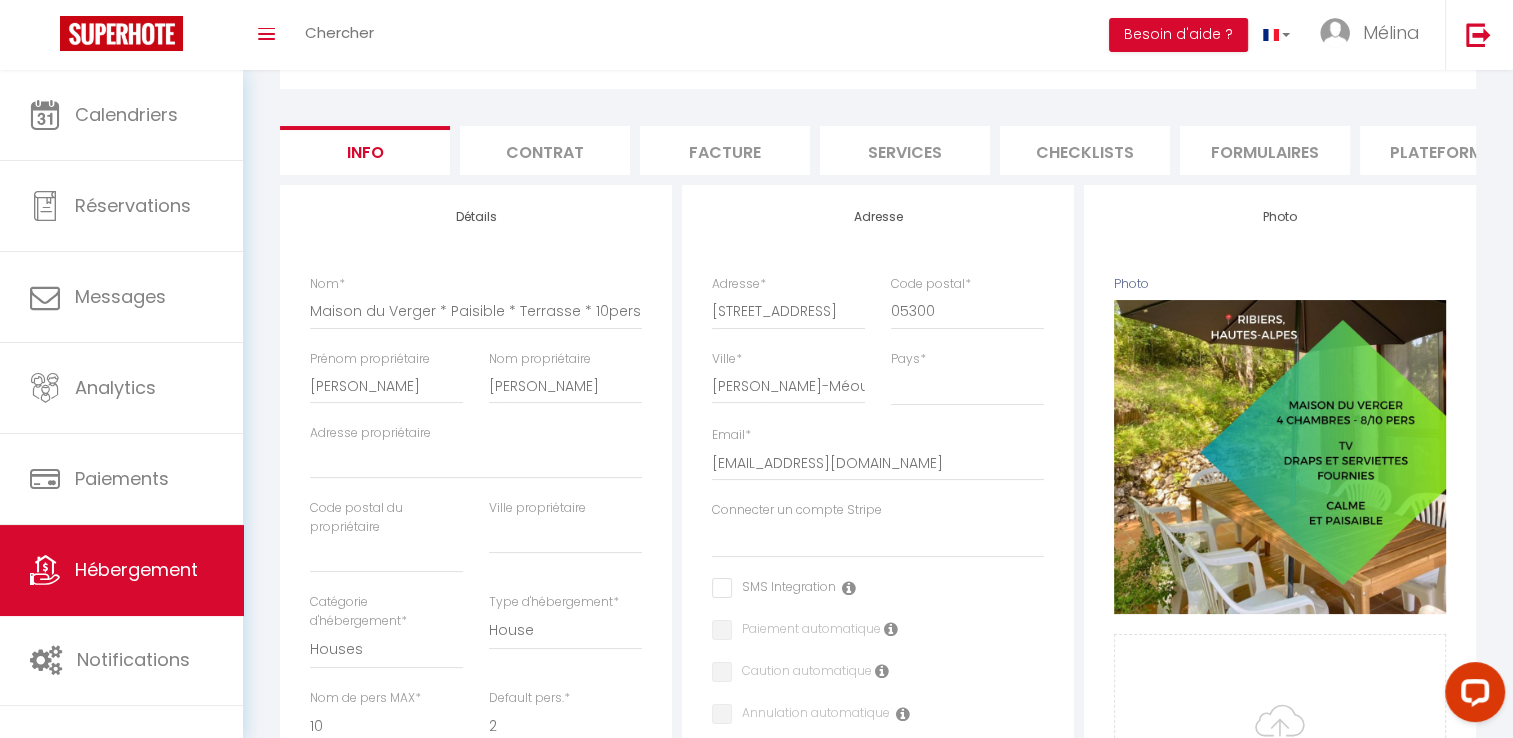scroll, scrollTop: 107, scrollLeft: 0, axis: vertical 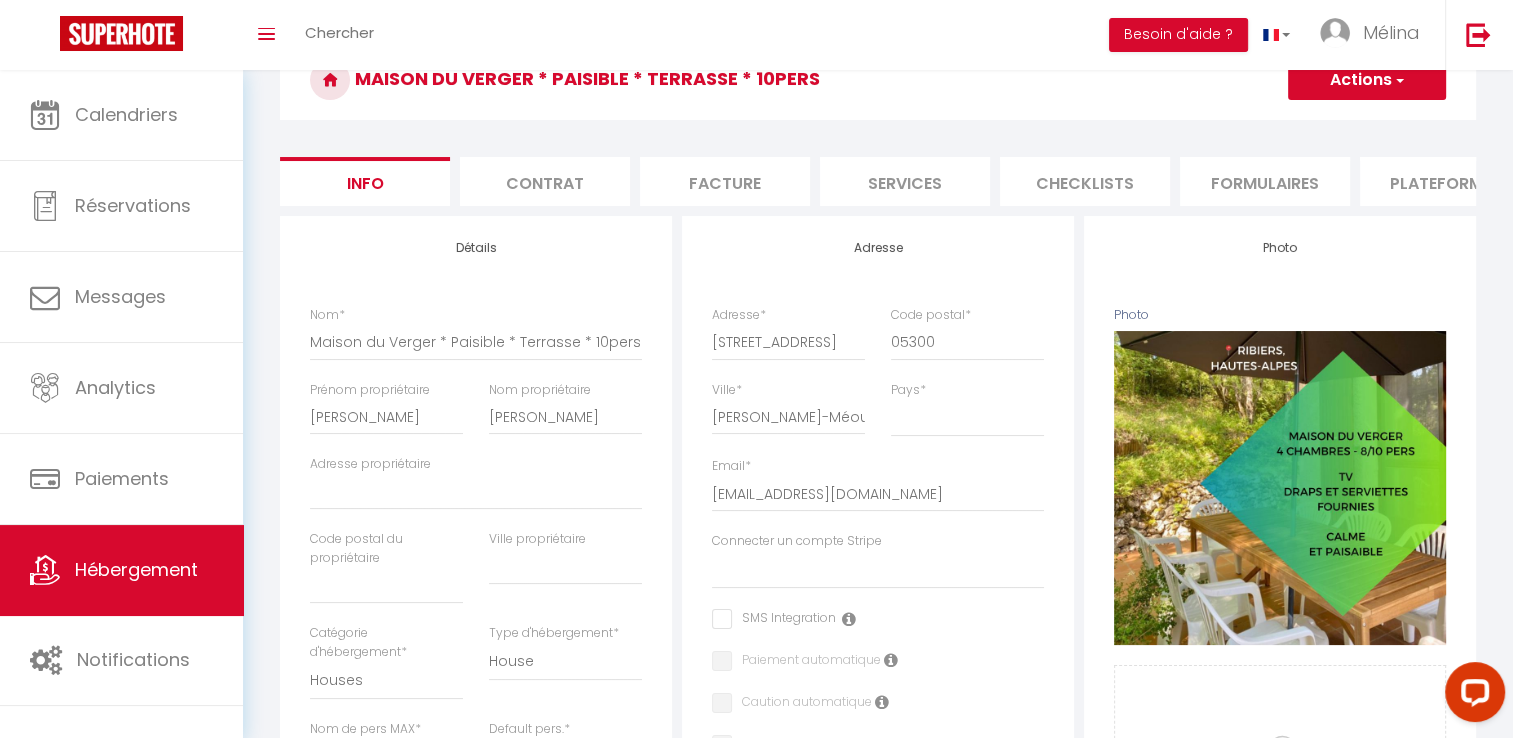 click on "Services" at bounding box center [905, 181] 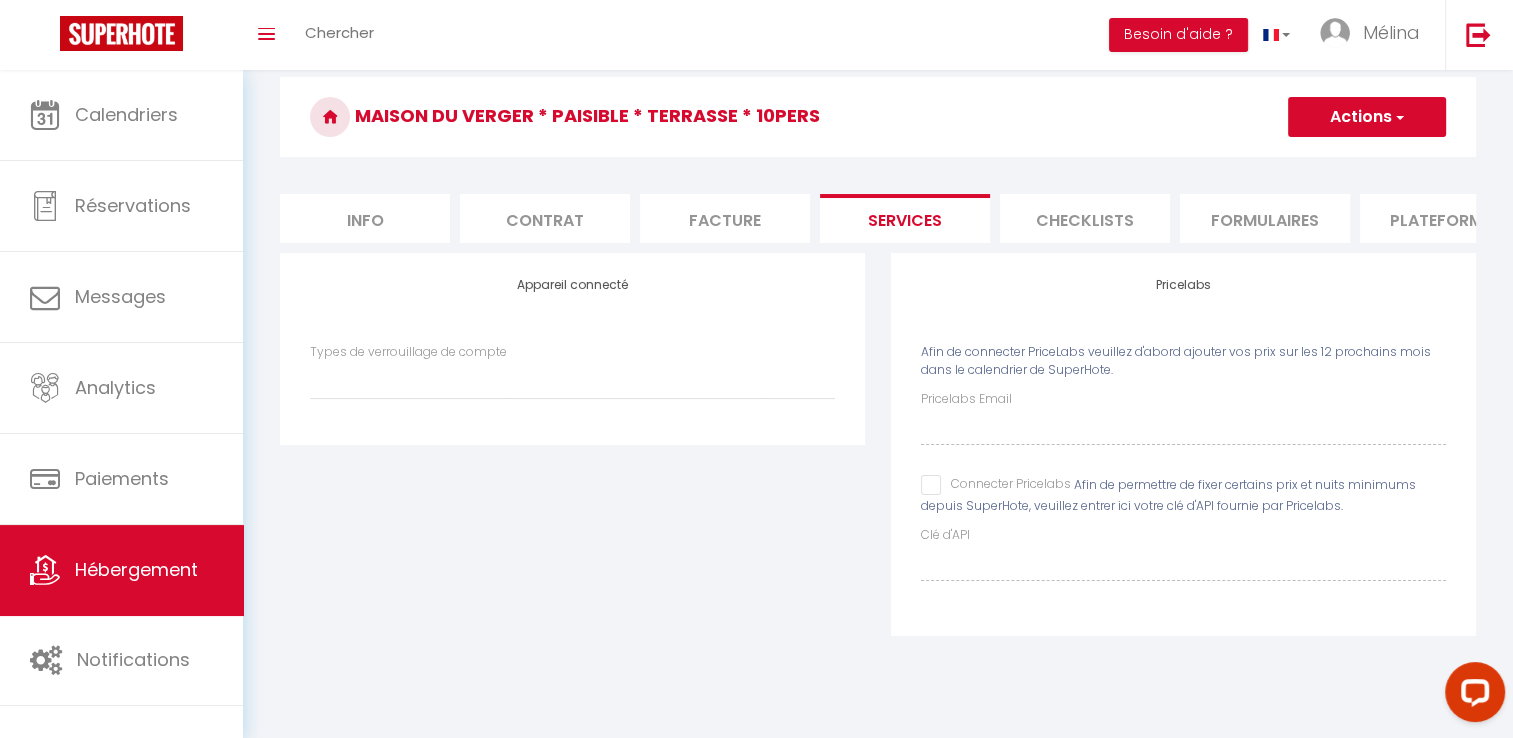 scroll, scrollTop: 70, scrollLeft: 0, axis: vertical 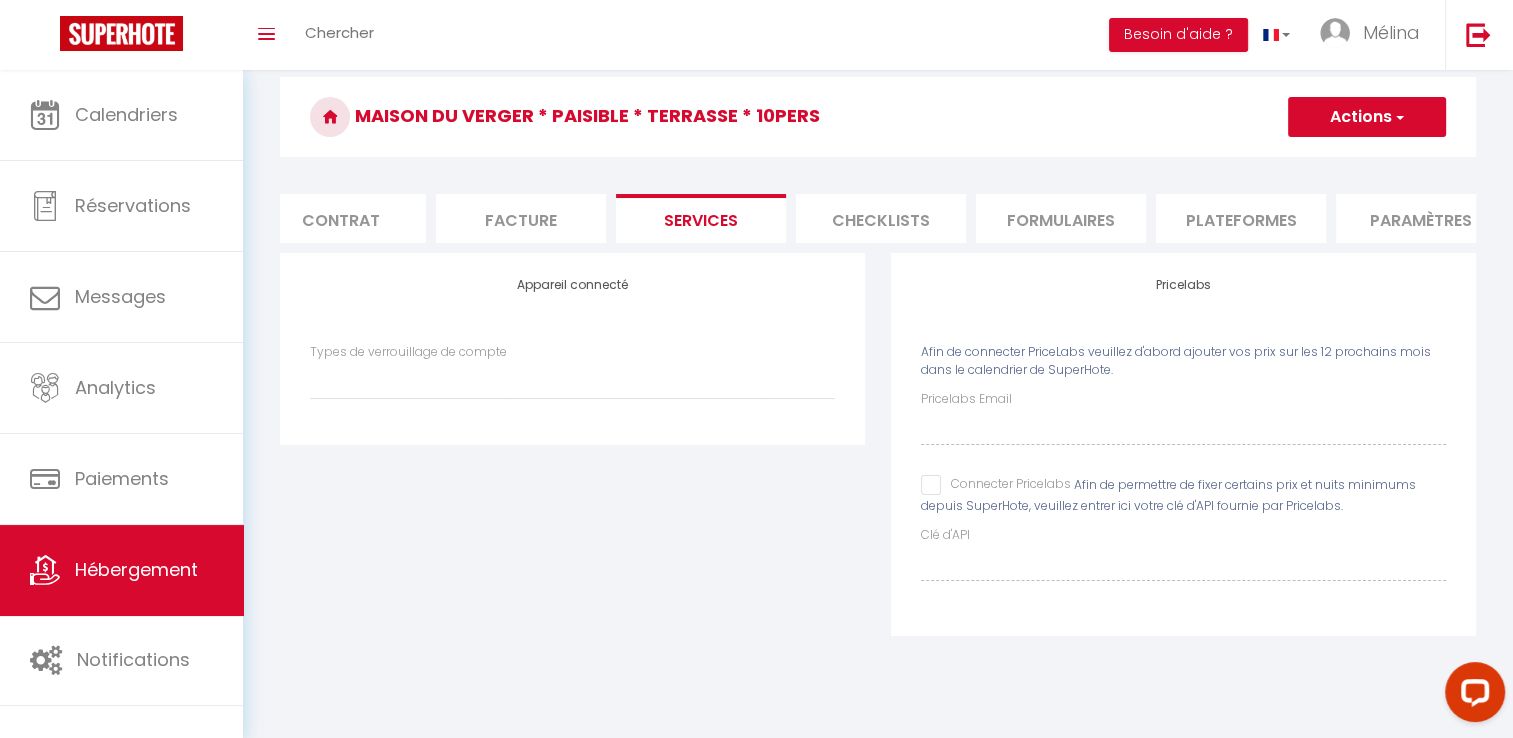 click on "Plateformes" at bounding box center [1241, 218] 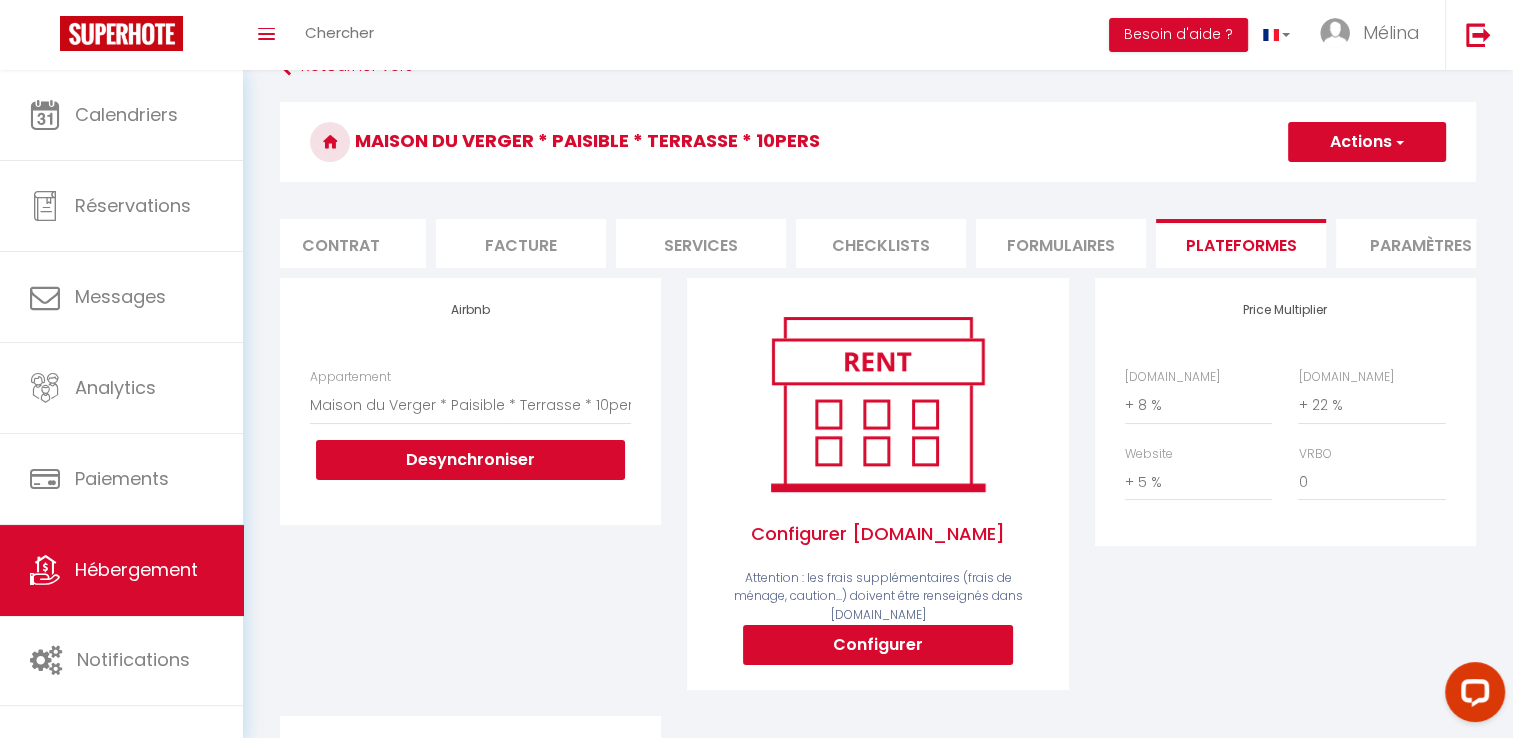 scroll, scrollTop: 28, scrollLeft: 0, axis: vertical 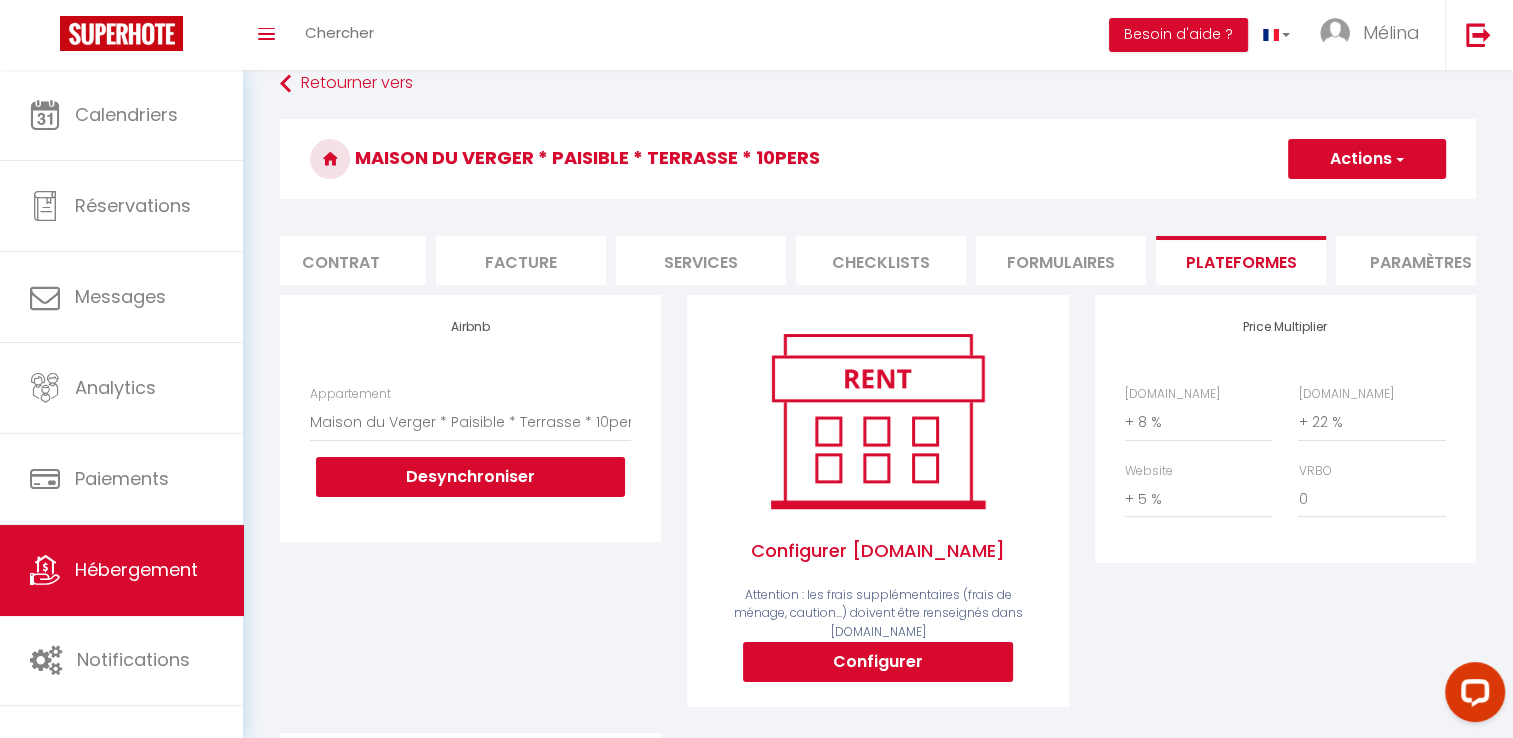 click on "Paramètres" at bounding box center [1421, 260] 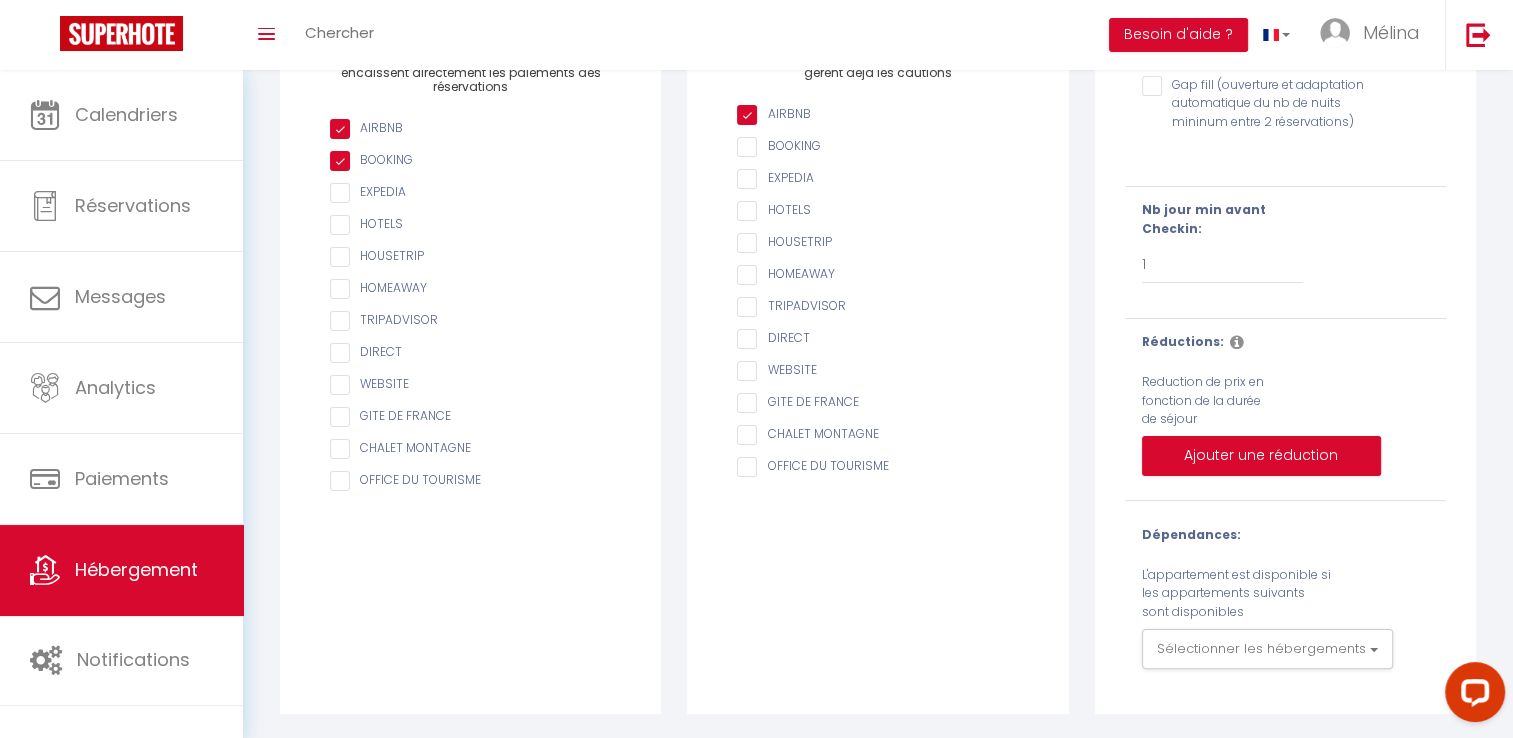 scroll, scrollTop: 0, scrollLeft: 0, axis: both 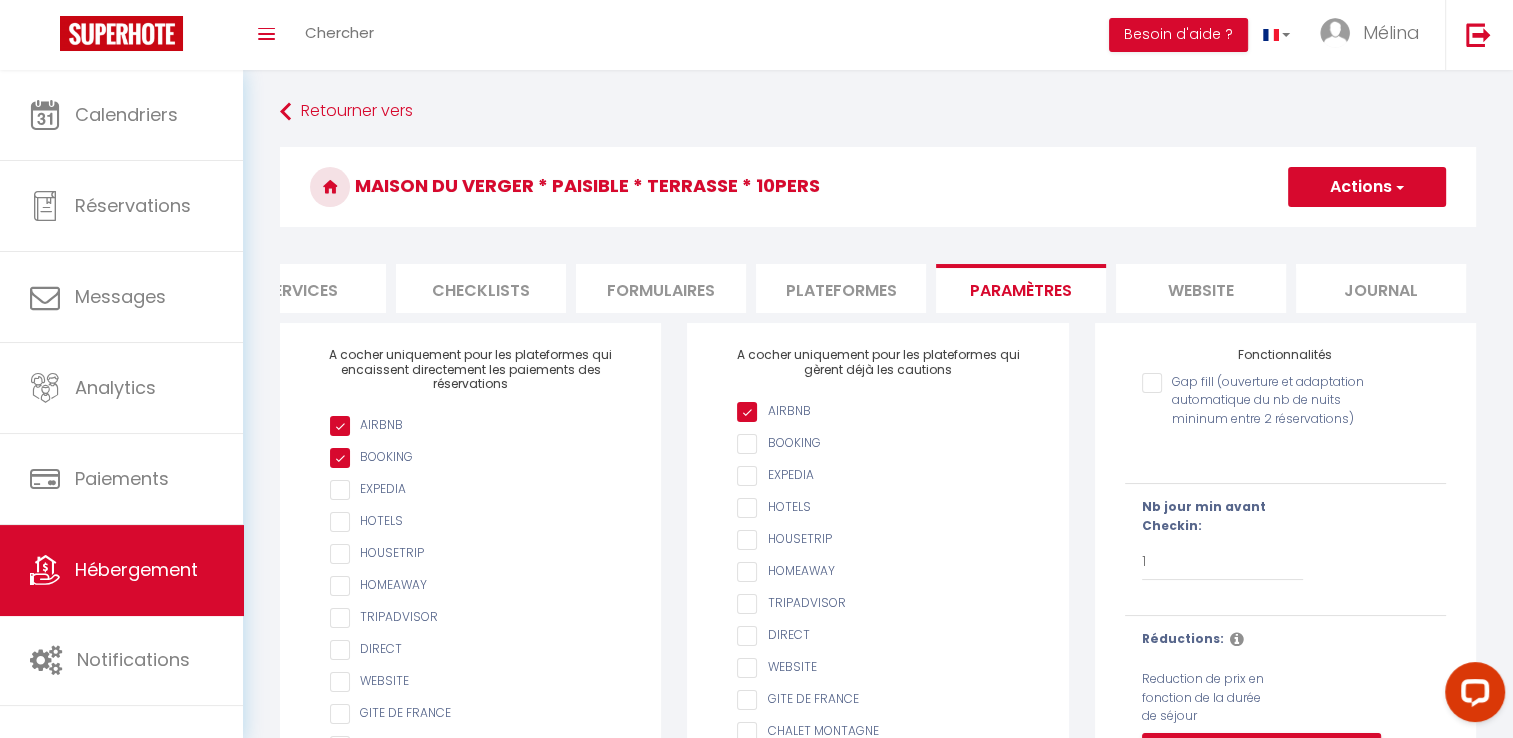 click on "website" at bounding box center (1201, 288) 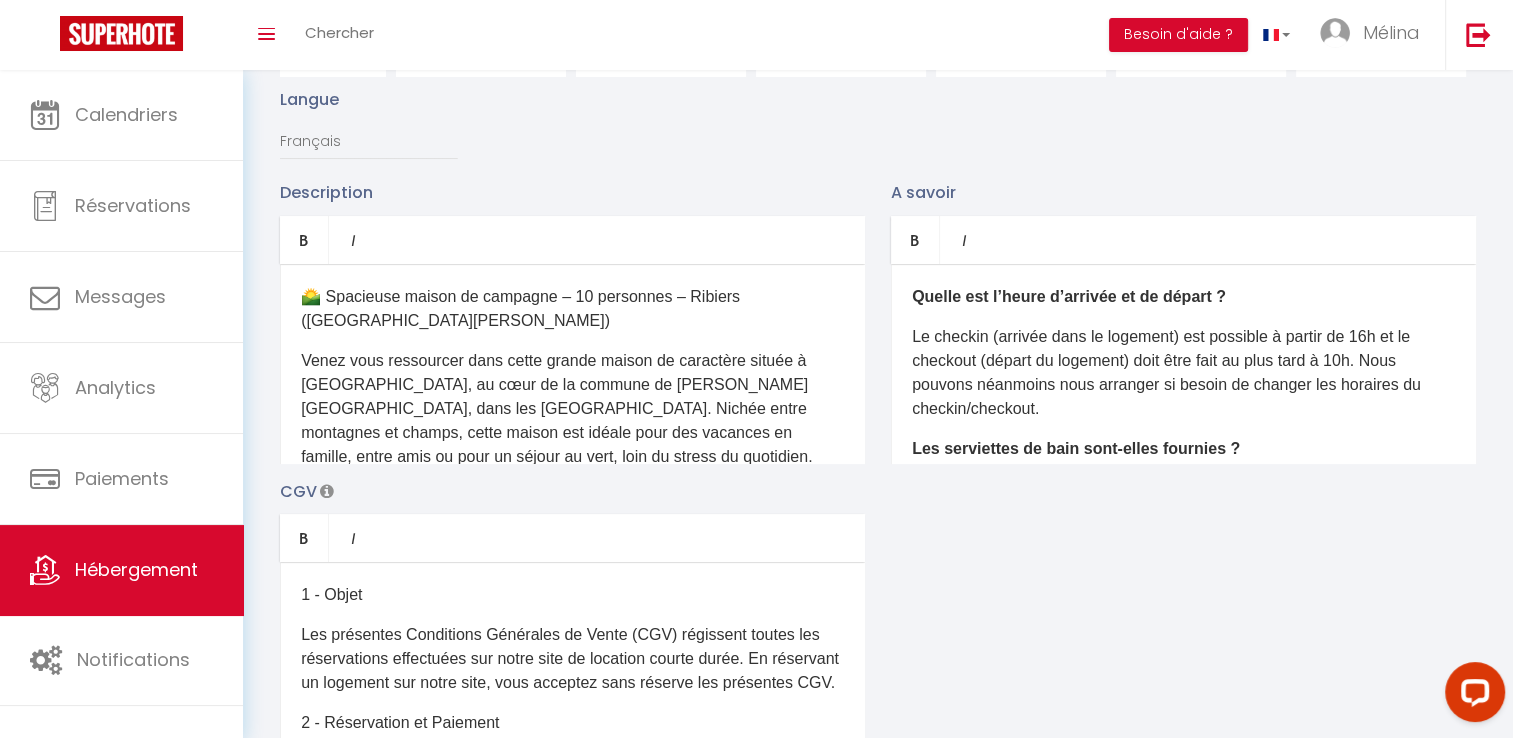 scroll, scrollTop: 271, scrollLeft: 0, axis: vertical 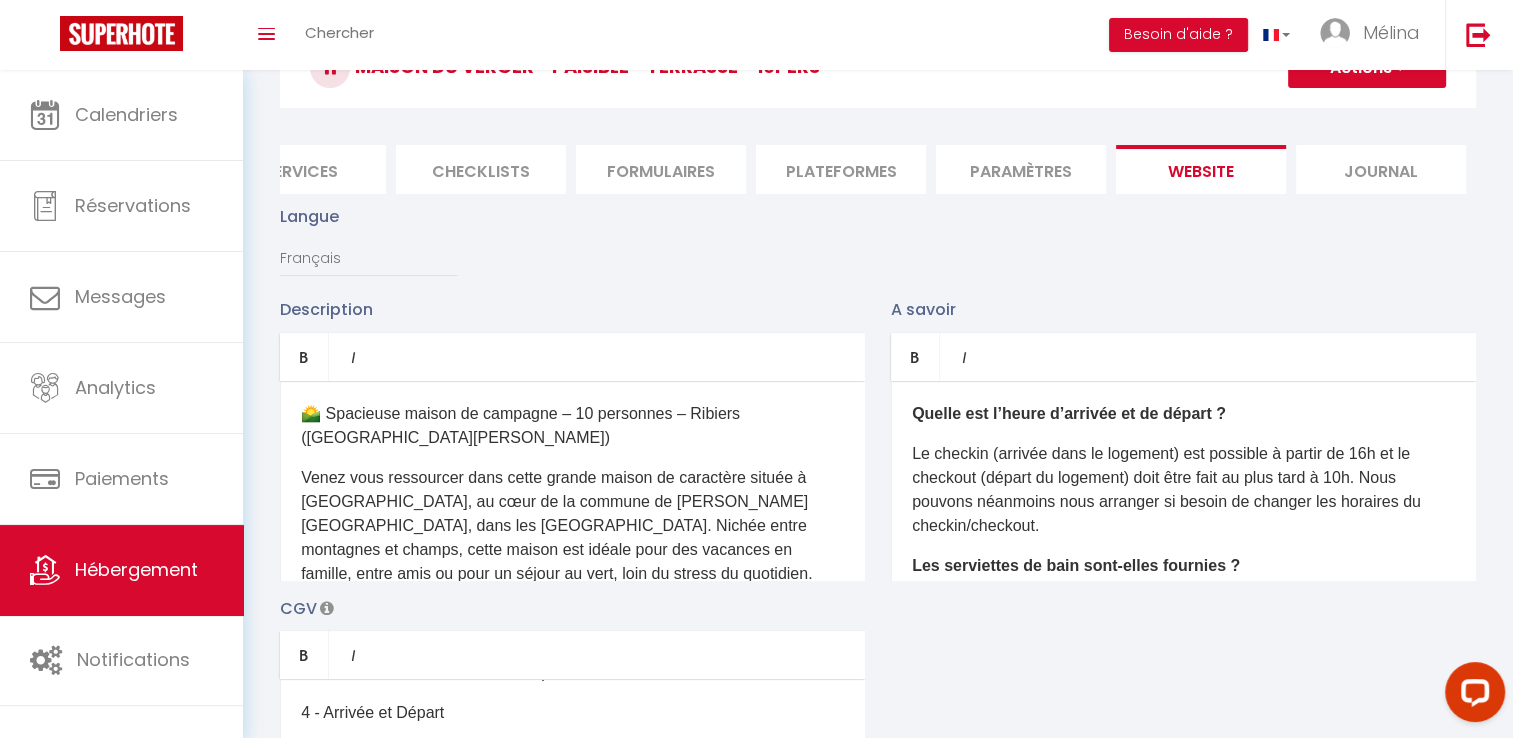 click on "Paramètres" at bounding box center [1021, 169] 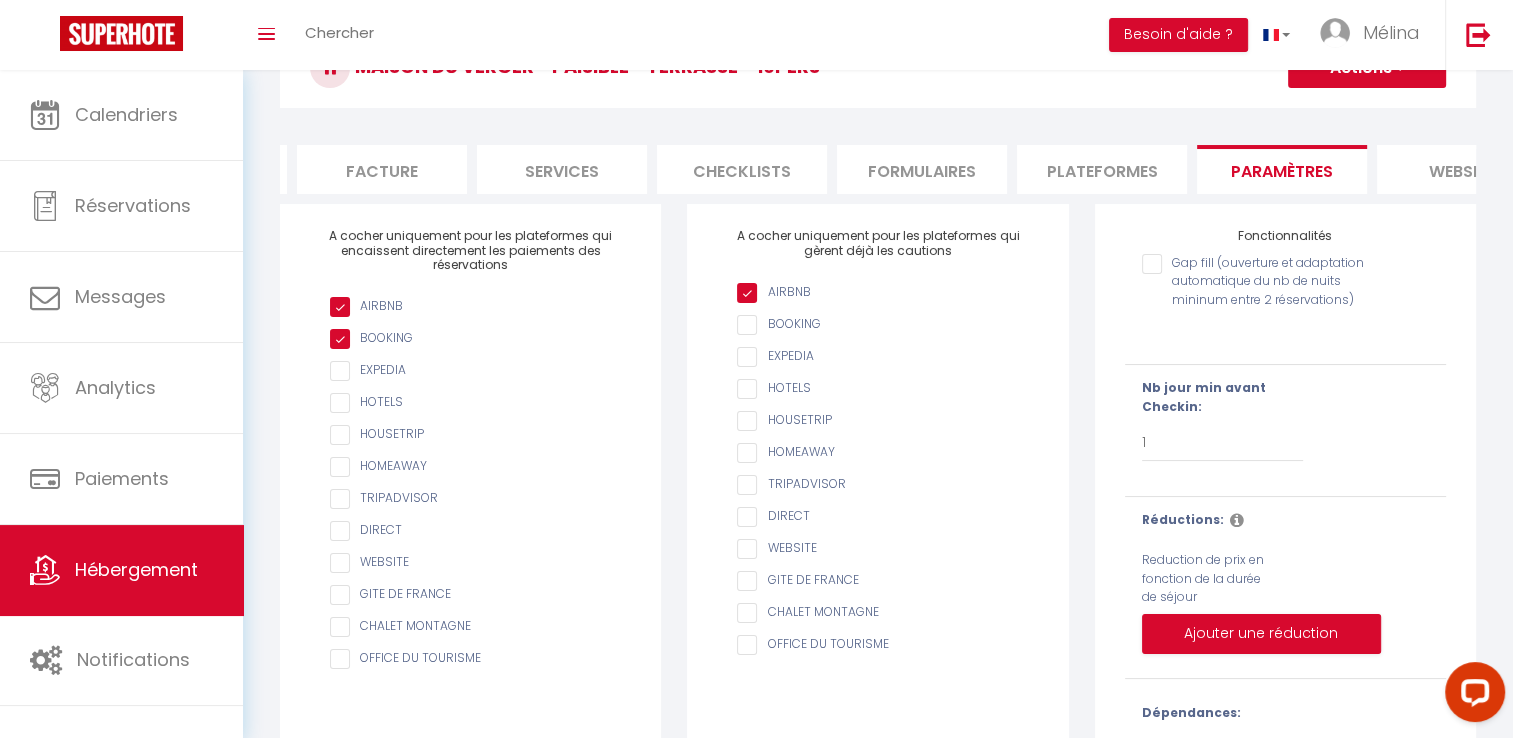 scroll, scrollTop: 0, scrollLeft: 342, axis: horizontal 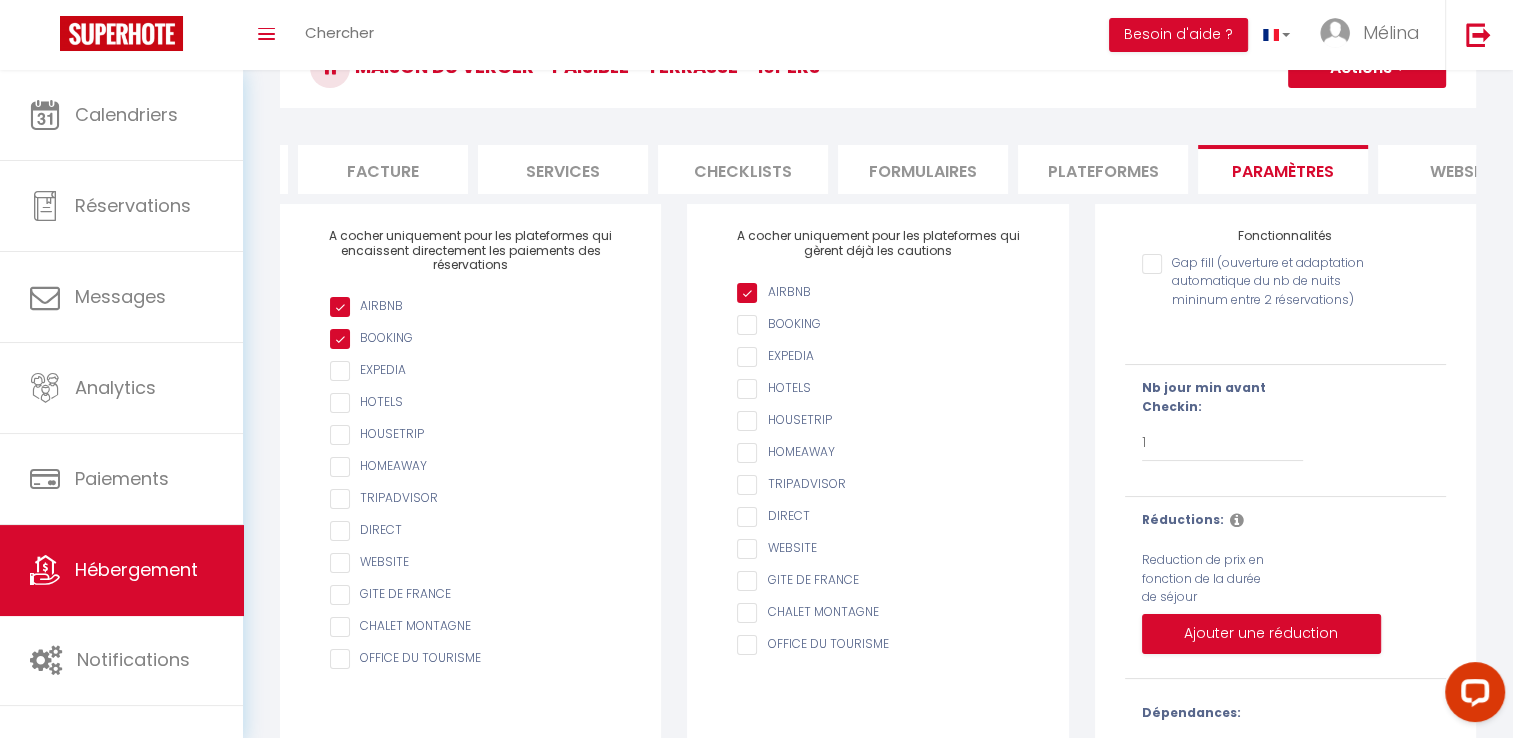 click on "Services" at bounding box center [563, 169] 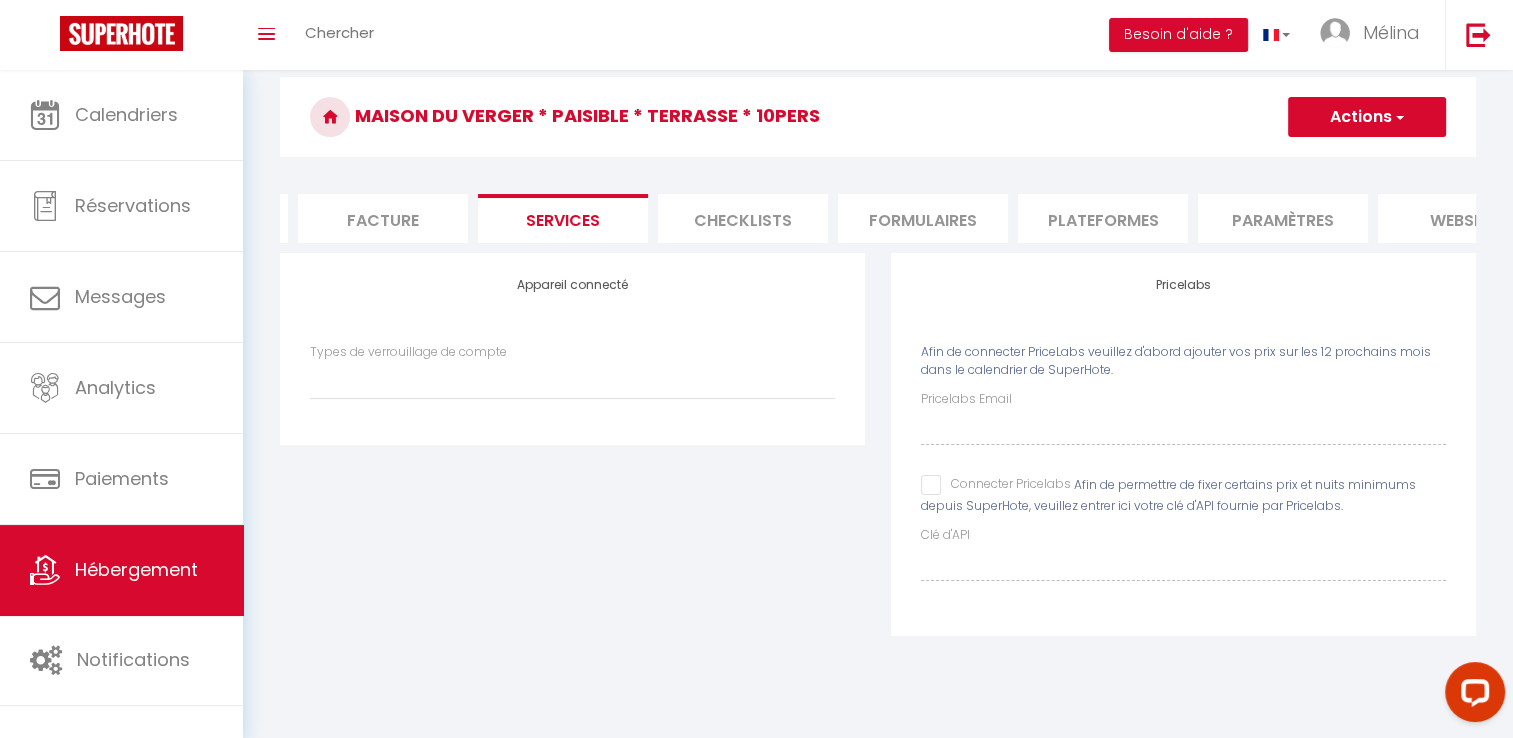scroll, scrollTop: 70, scrollLeft: 0, axis: vertical 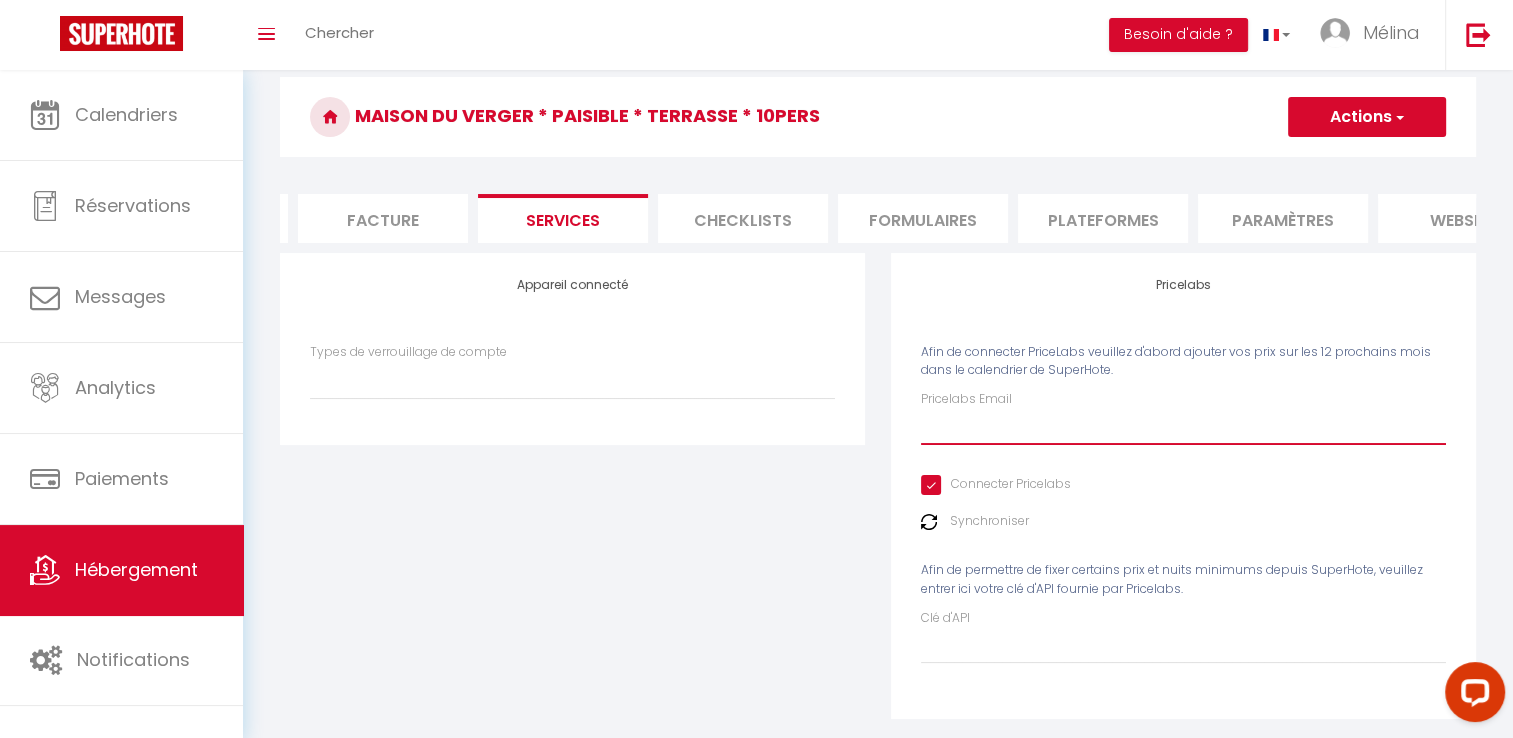click on "Pricelabs Email" at bounding box center [1183, 427] 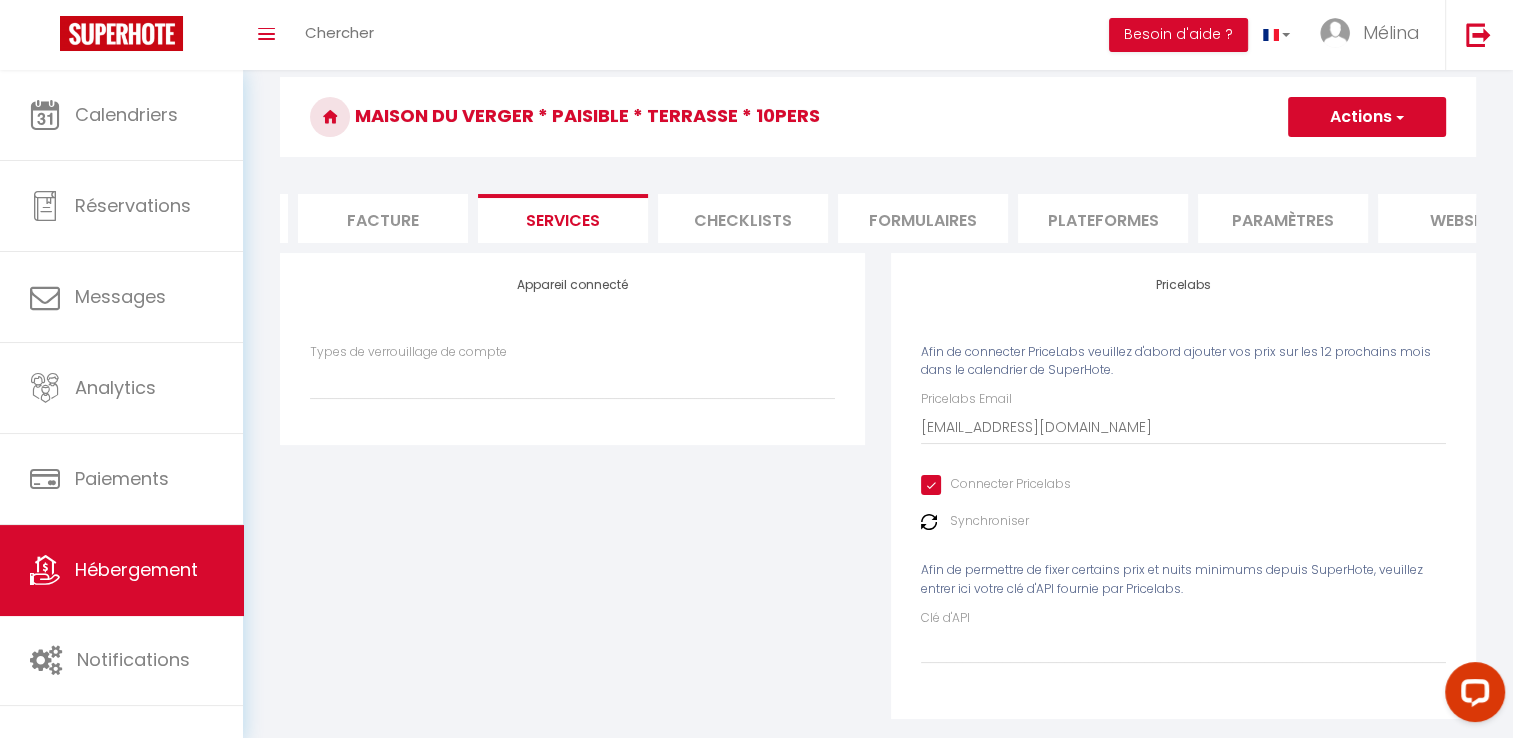 click at bounding box center (929, 522) 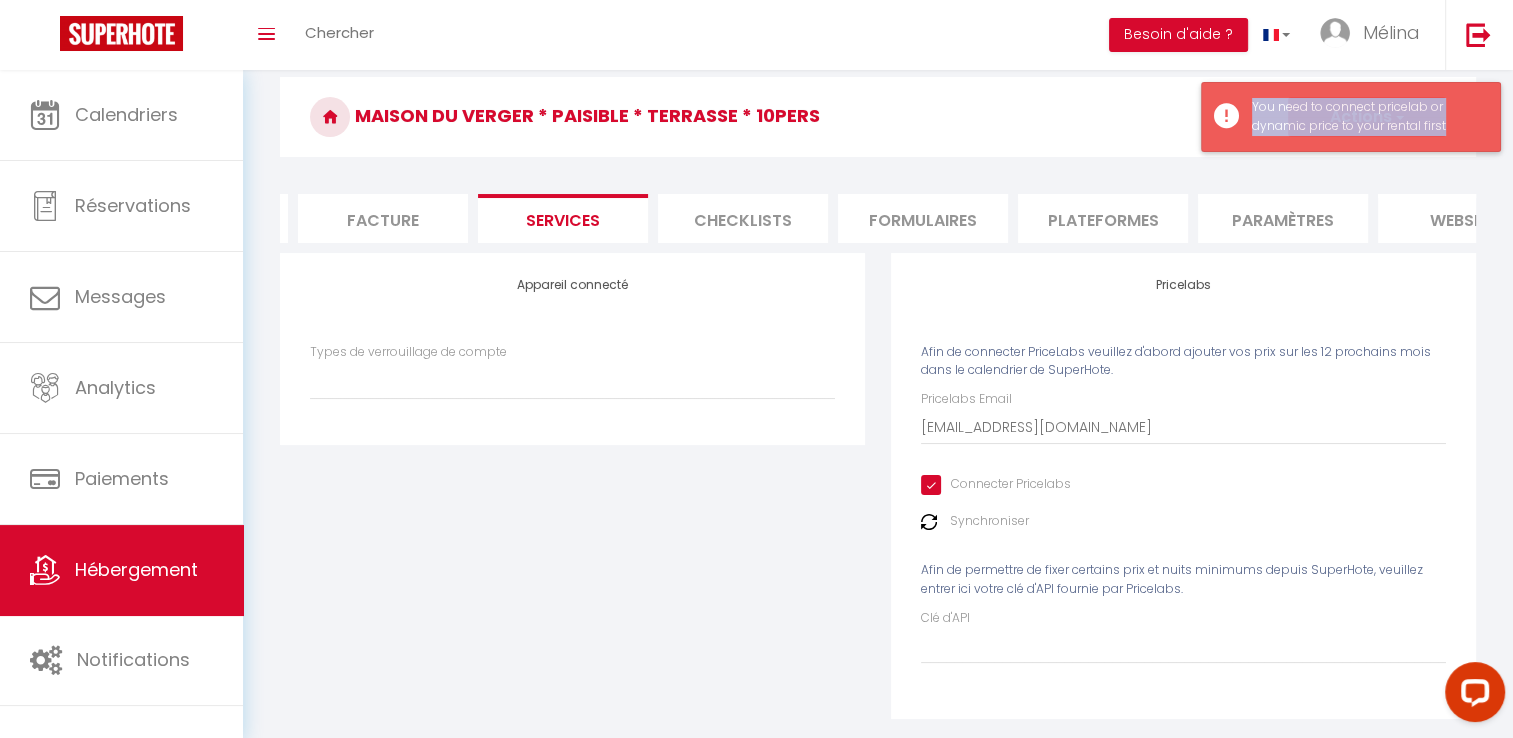 drag, startPoint x: 1448, startPoint y: 130, endPoint x: 1253, endPoint y: 105, distance: 196.59604 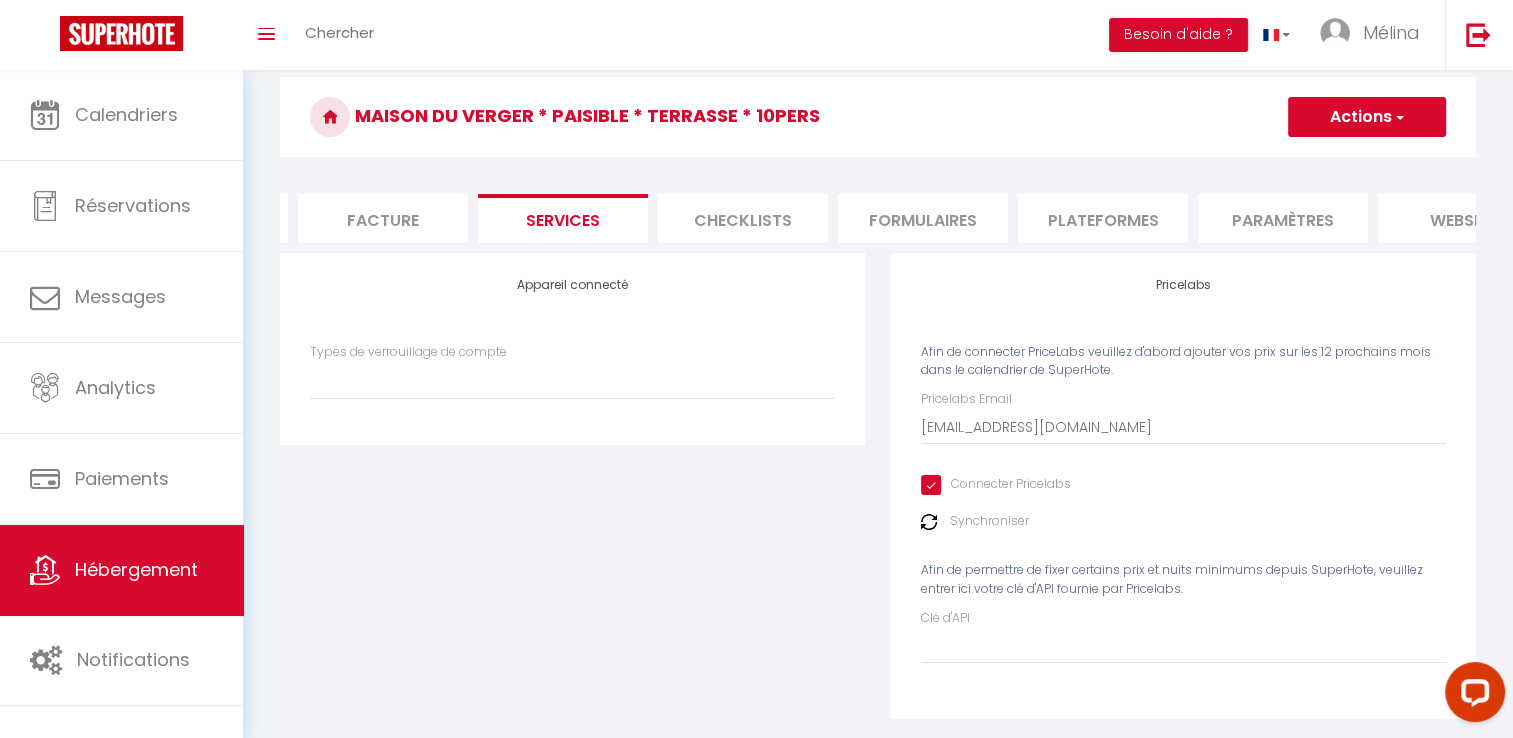 drag, startPoint x: 1253, startPoint y: 105, endPoint x: 1068, endPoint y: 102, distance: 185.02432 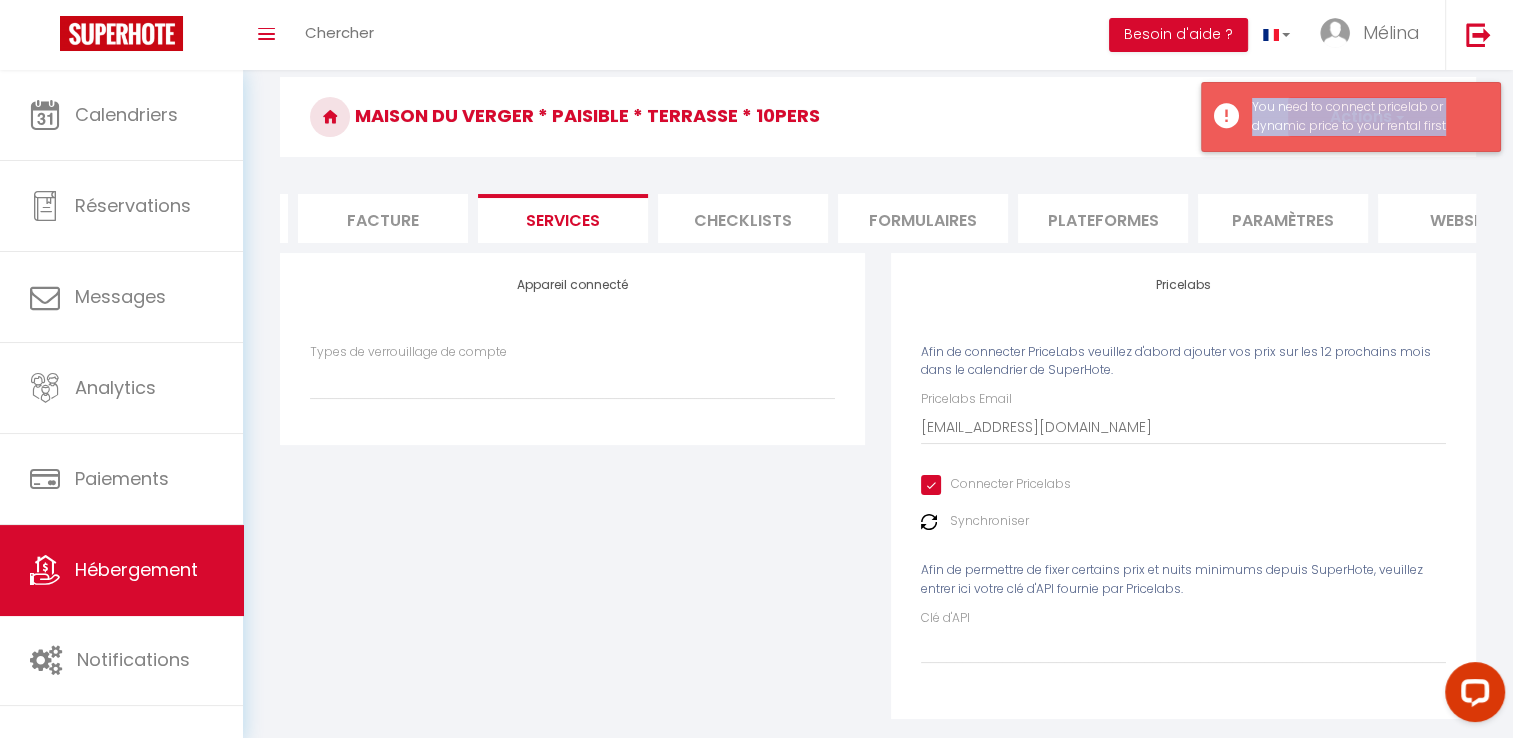 drag, startPoint x: 1452, startPoint y: 118, endPoint x: 1252, endPoint y: 100, distance: 200.80836 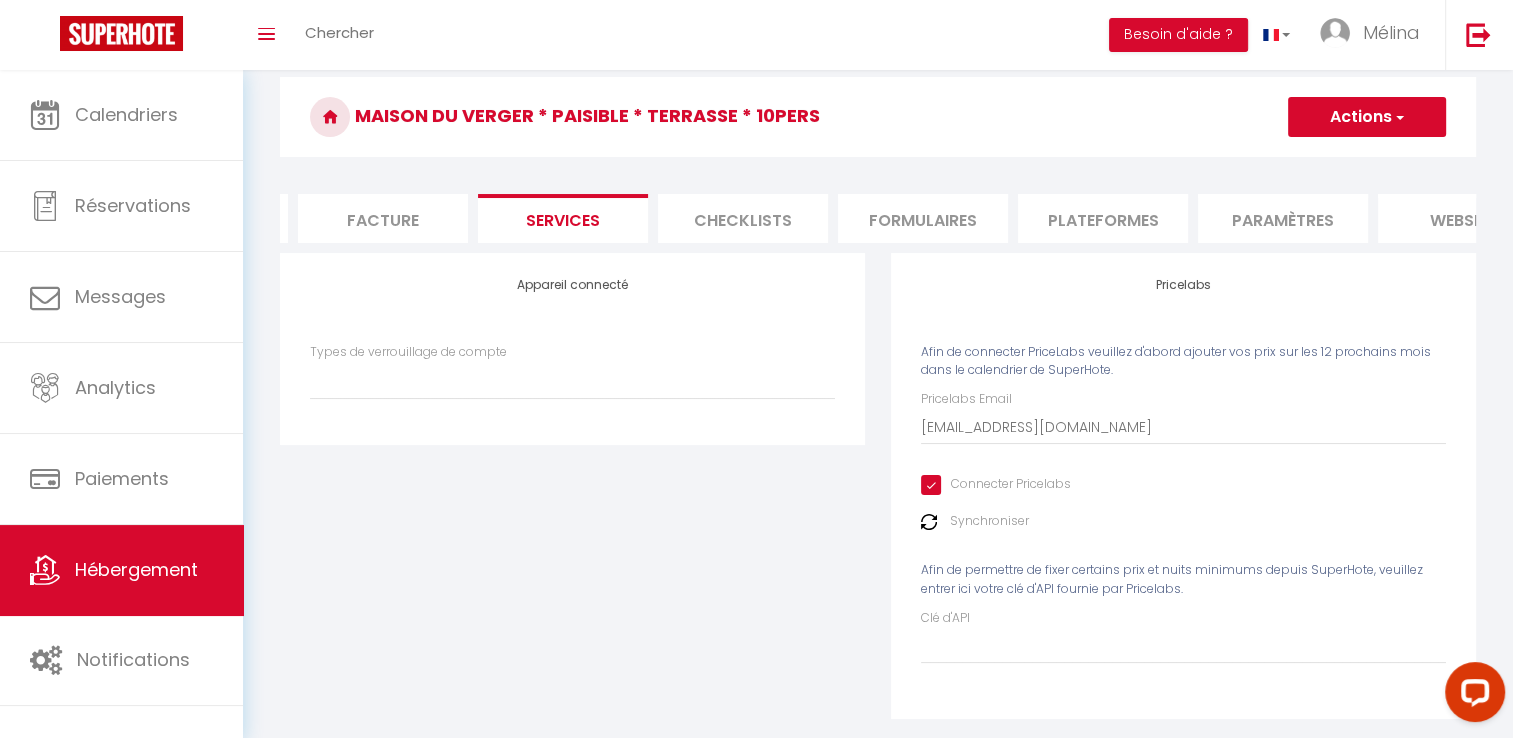 copy on "You need to connect pricelab or dynamic price to your rental first" 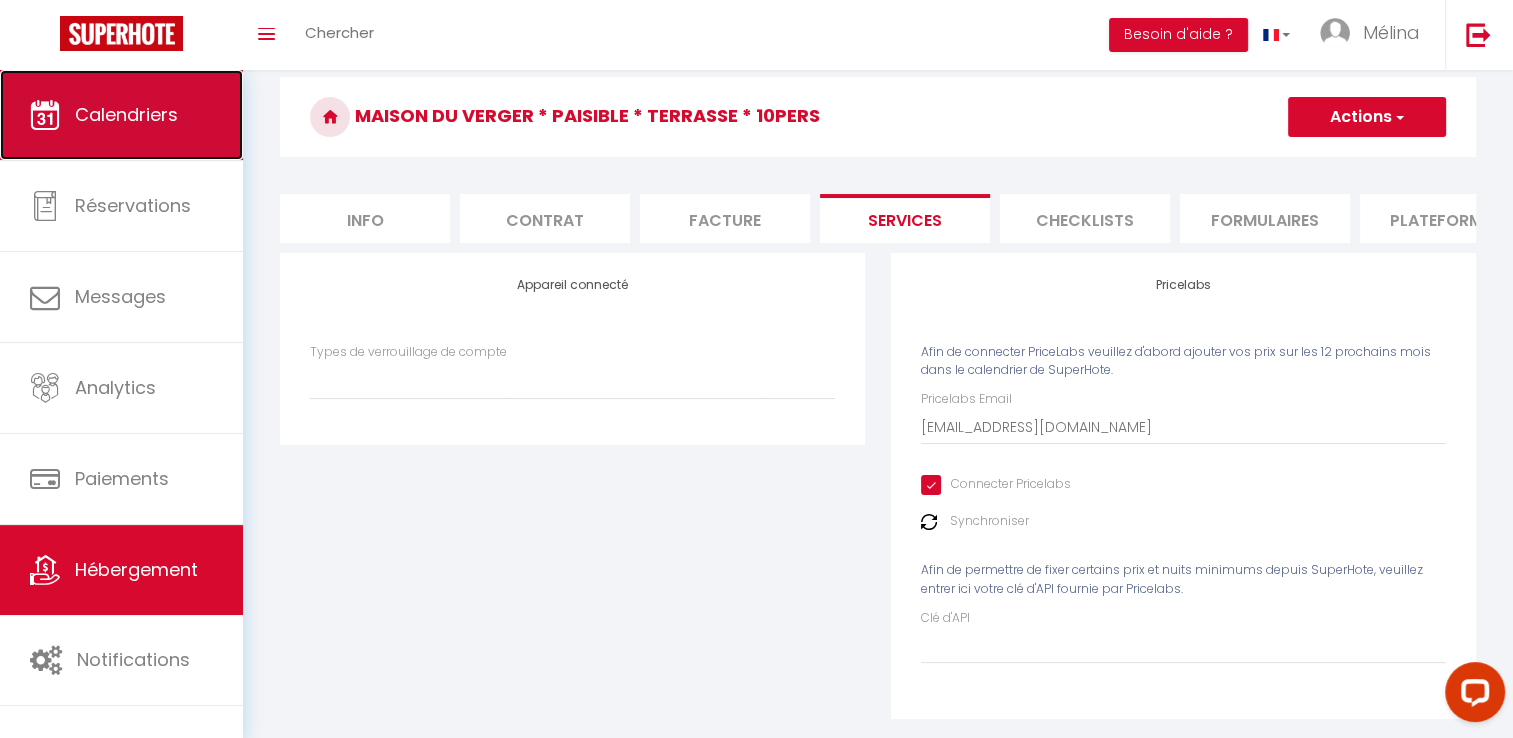 click on "Calendriers" at bounding box center (121, 115) 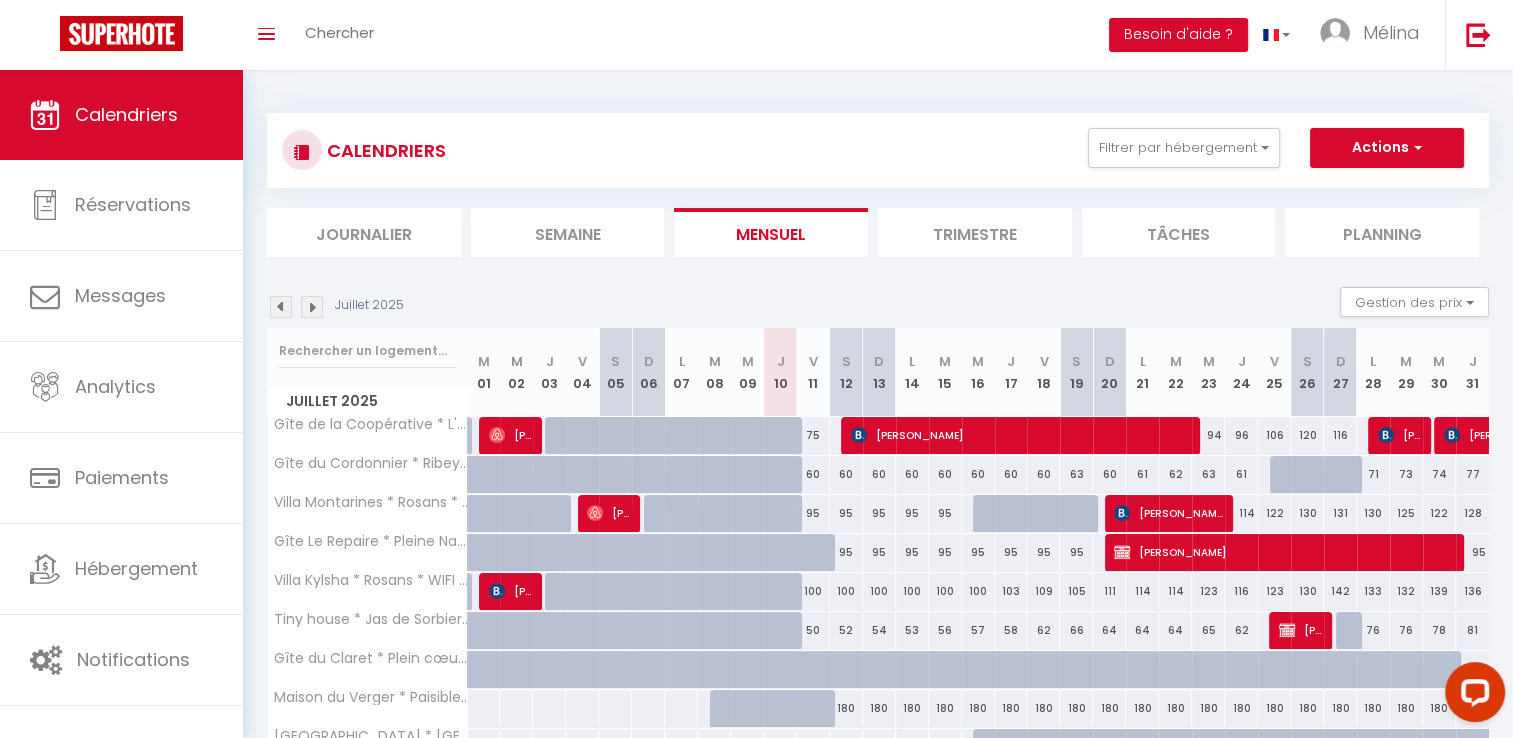 scroll, scrollTop: 109, scrollLeft: 0, axis: vertical 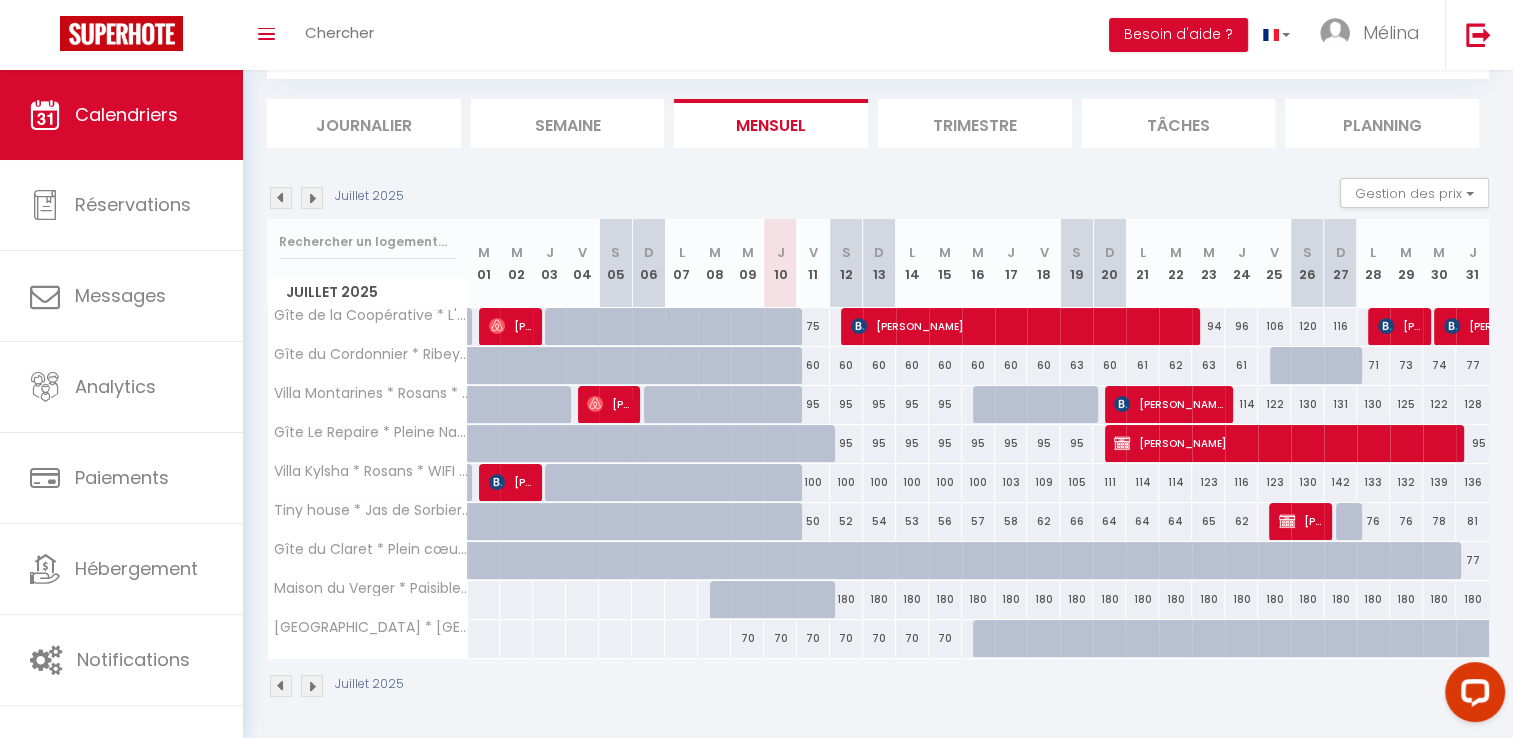 click on "Trimestre" at bounding box center (975, 123) 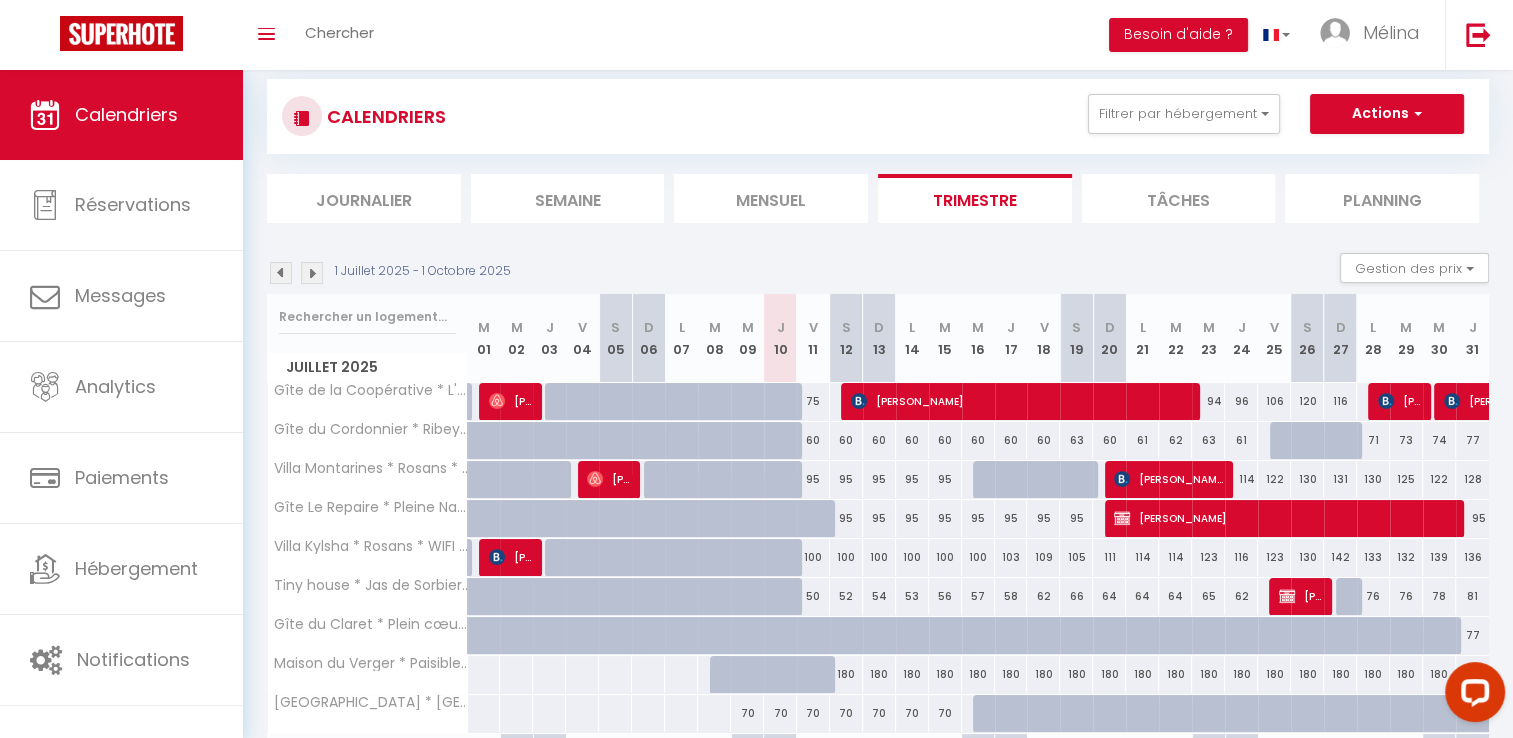scroll, scrollTop: 0, scrollLeft: 0, axis: both 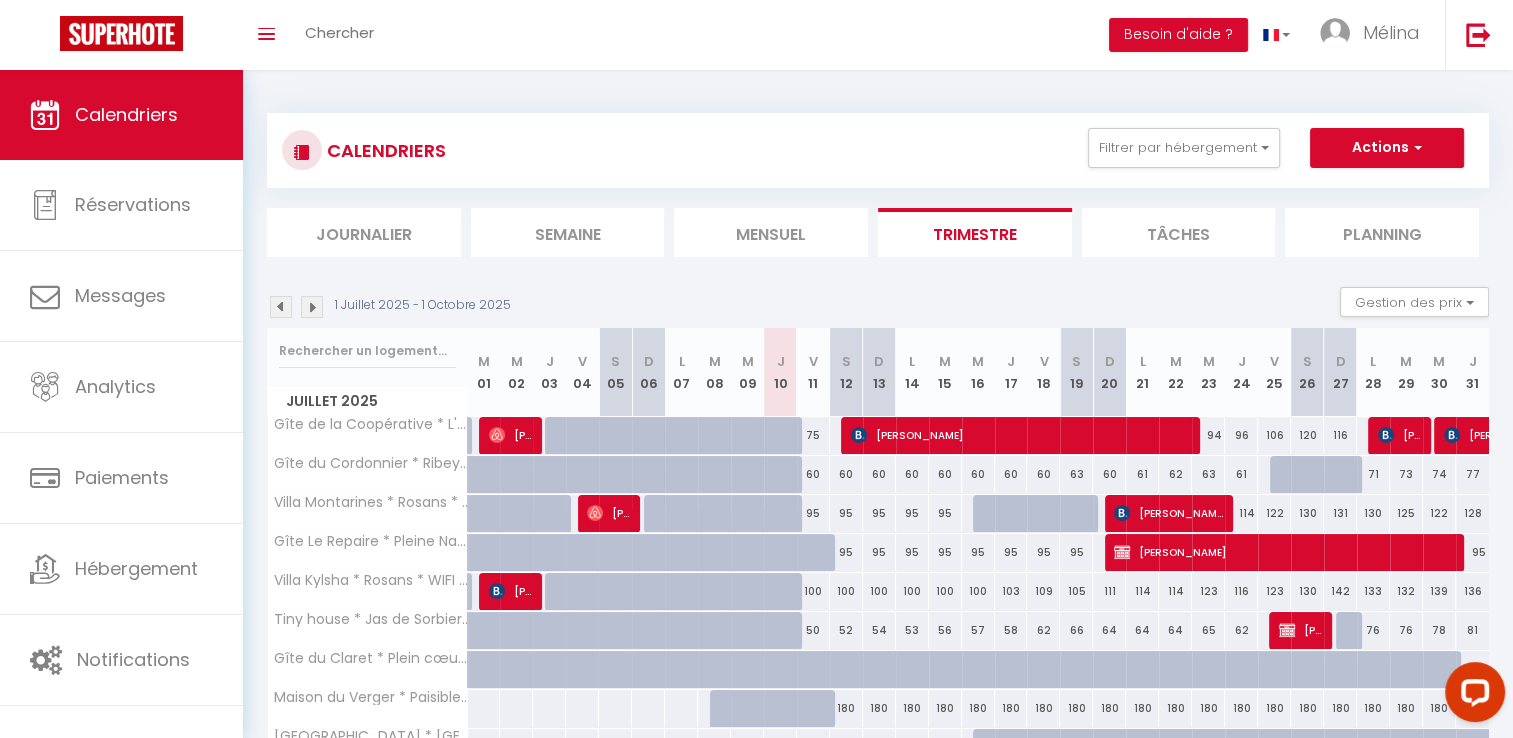 click at bounding box center [312, 307] 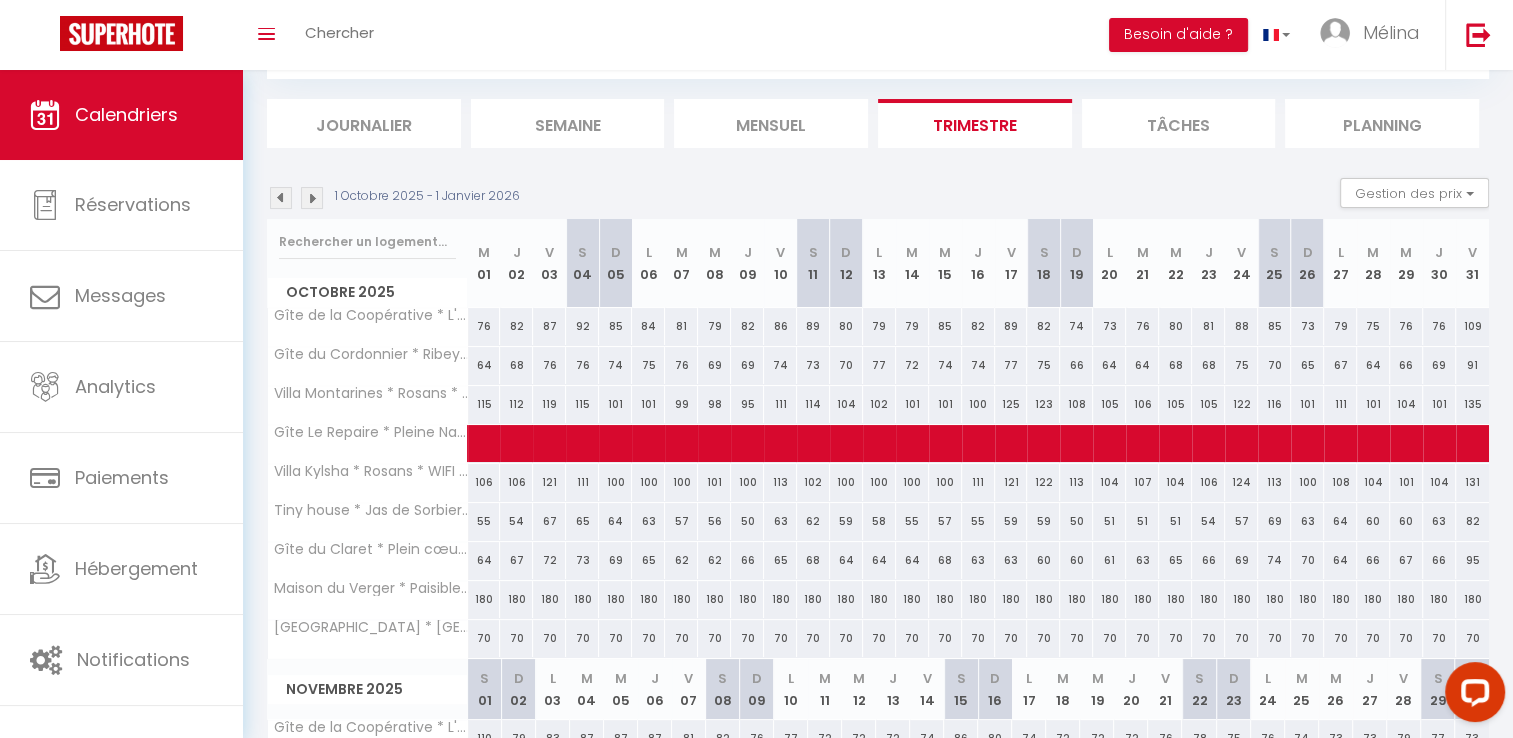 scroll, scrollTop: 0, scrollLeft: 0, axis: both 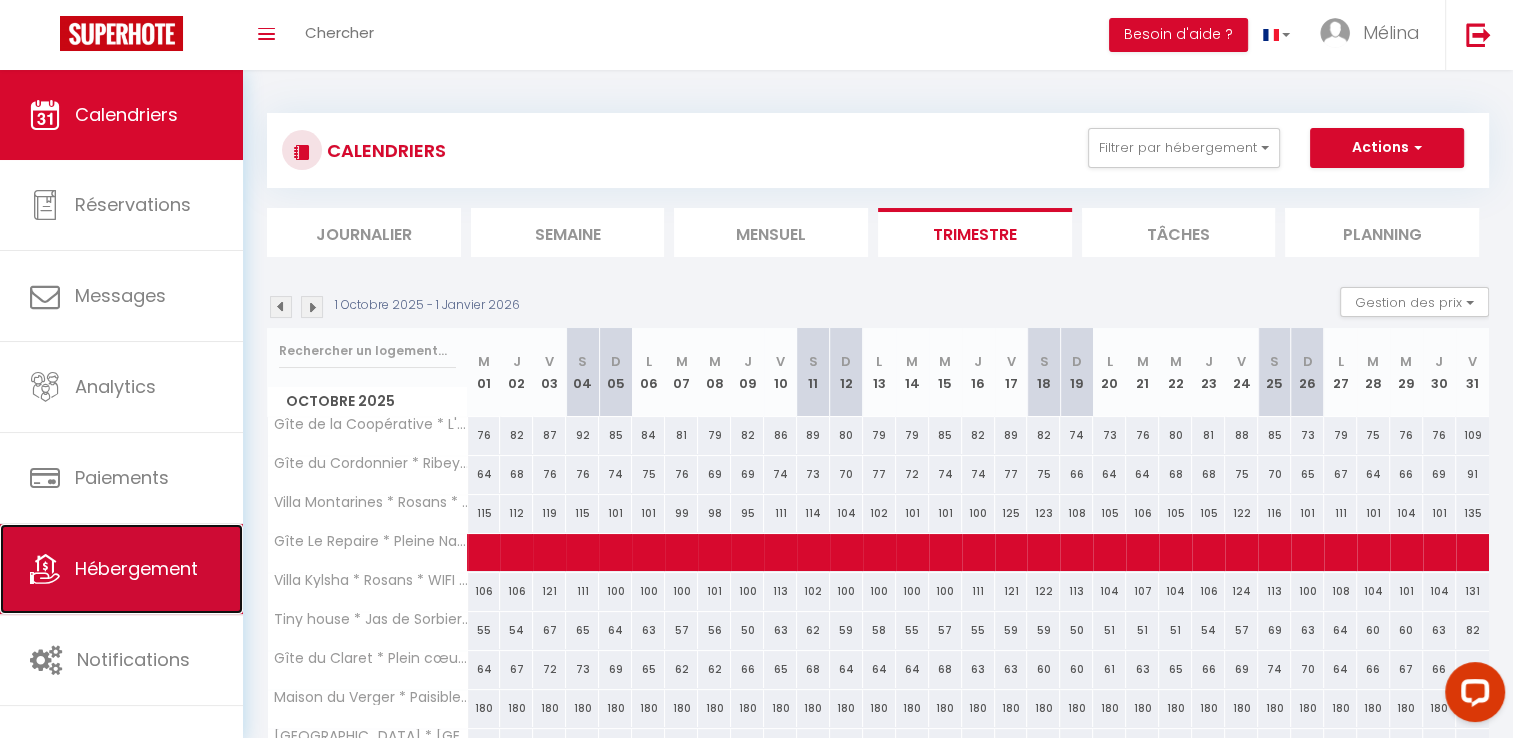 click on "Hébergement" at bounding box center (136, 568) 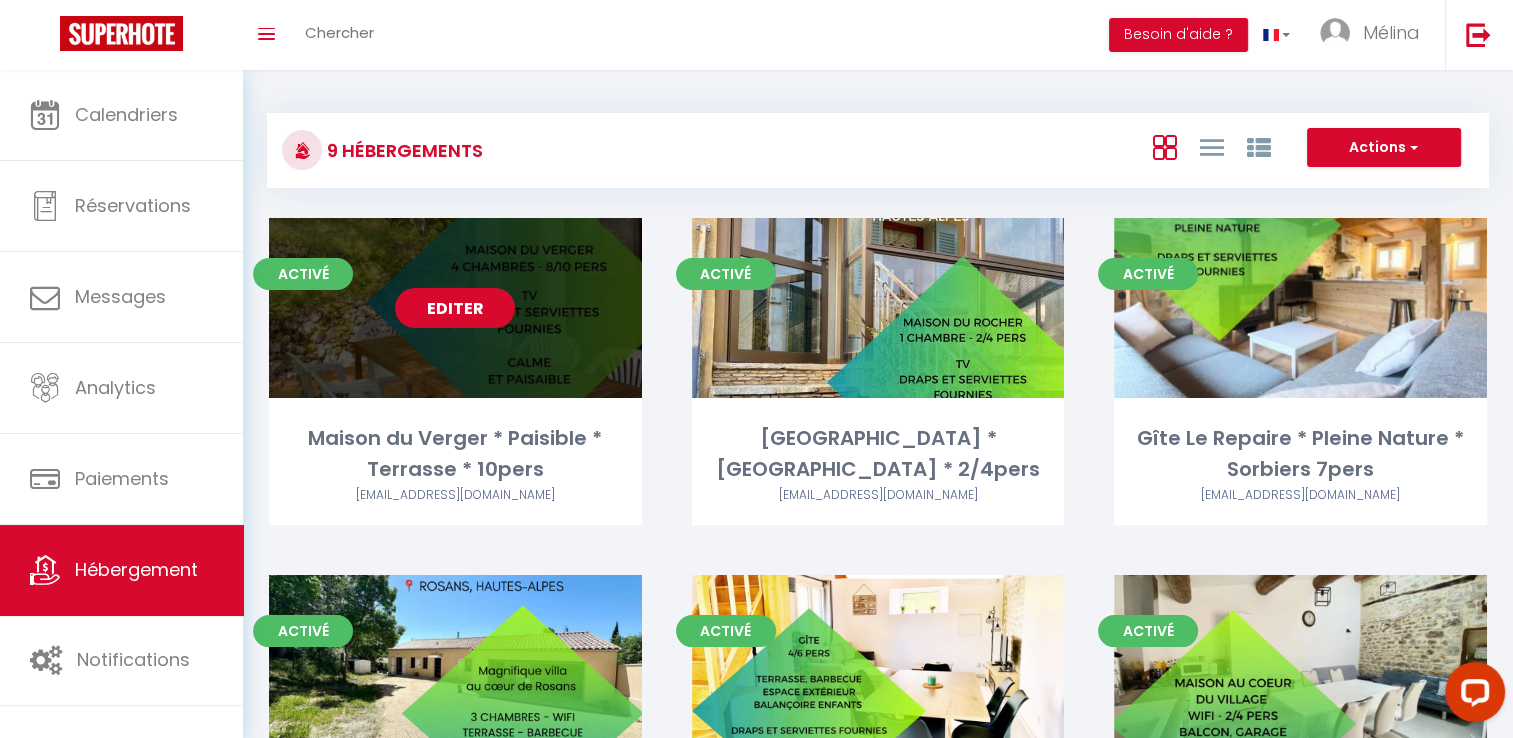 click on "Editer" at bounding box center [455, 308] 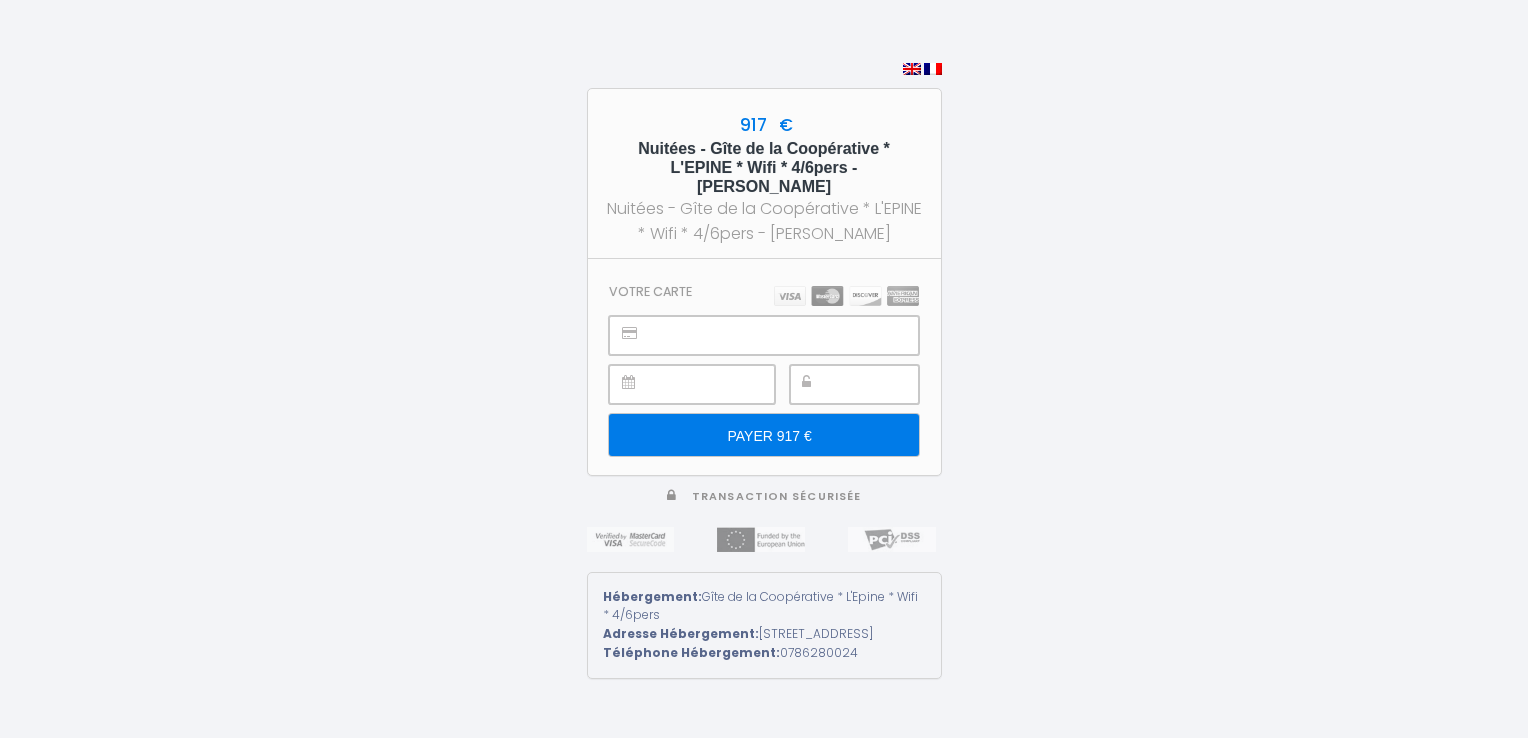 scroll, scrollTop: 0, scrollLeft: 0, axis: both 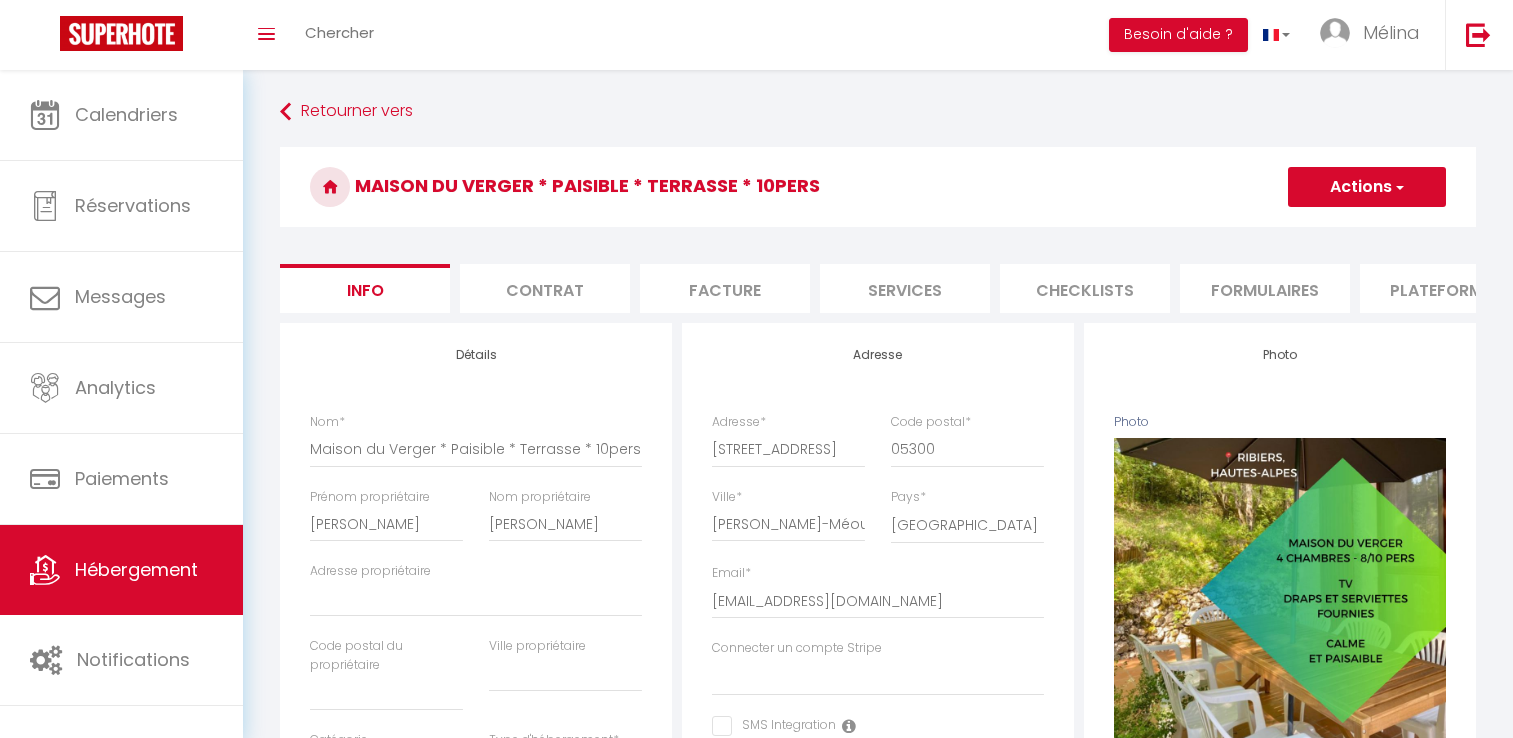 select on "houses" 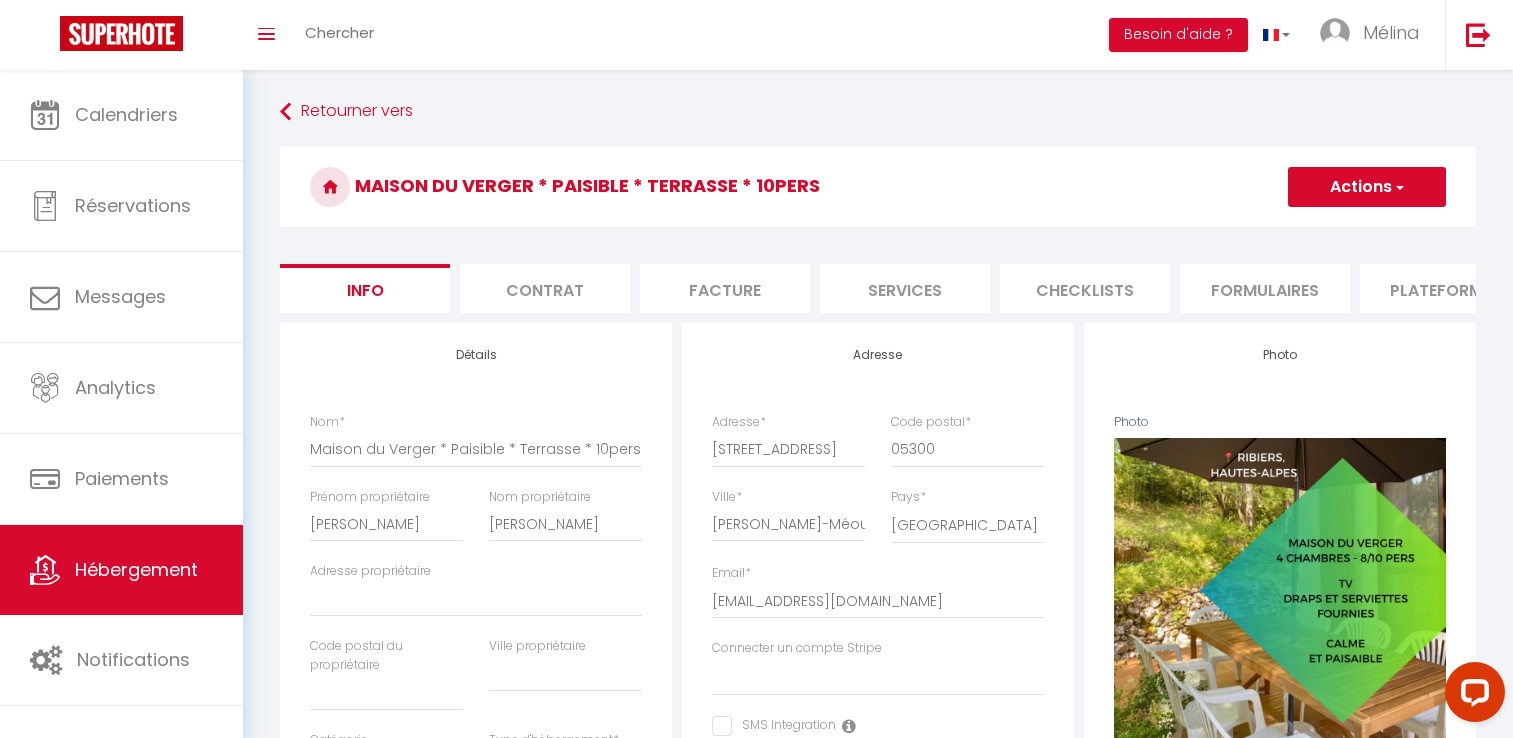 scroll, scrollTop: 0, scrollLeft: 0, axis: both 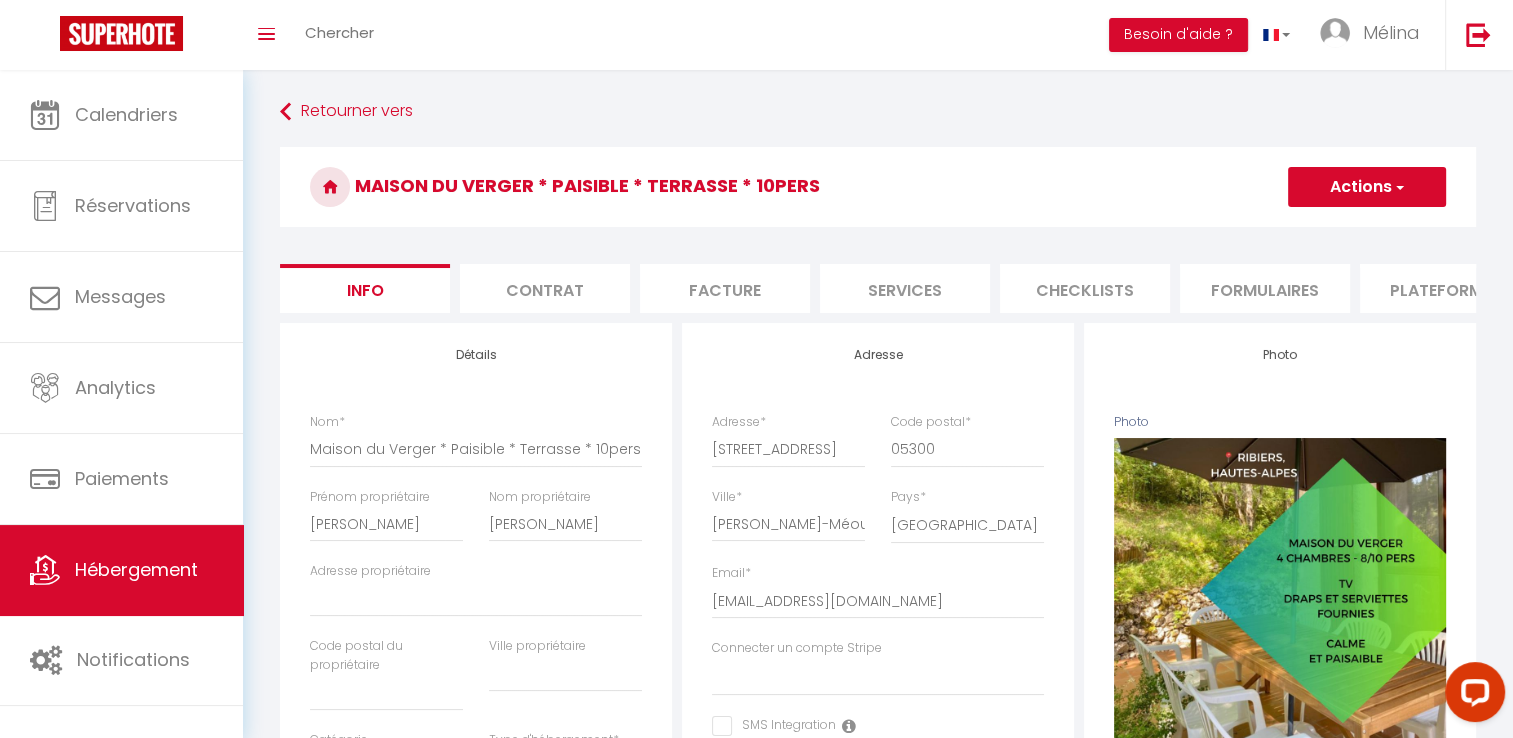 click on "Services" at bounding box center (905, 288) 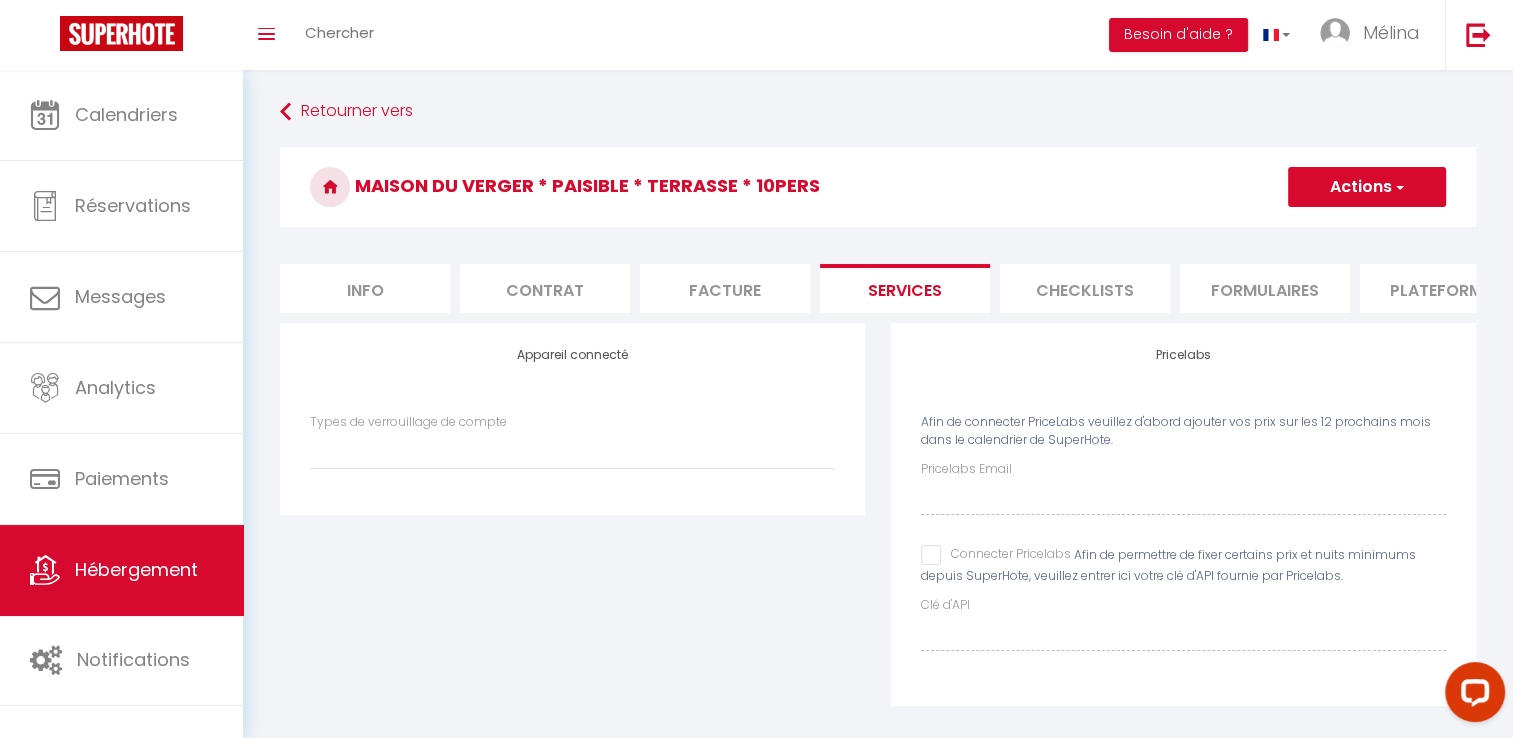 select 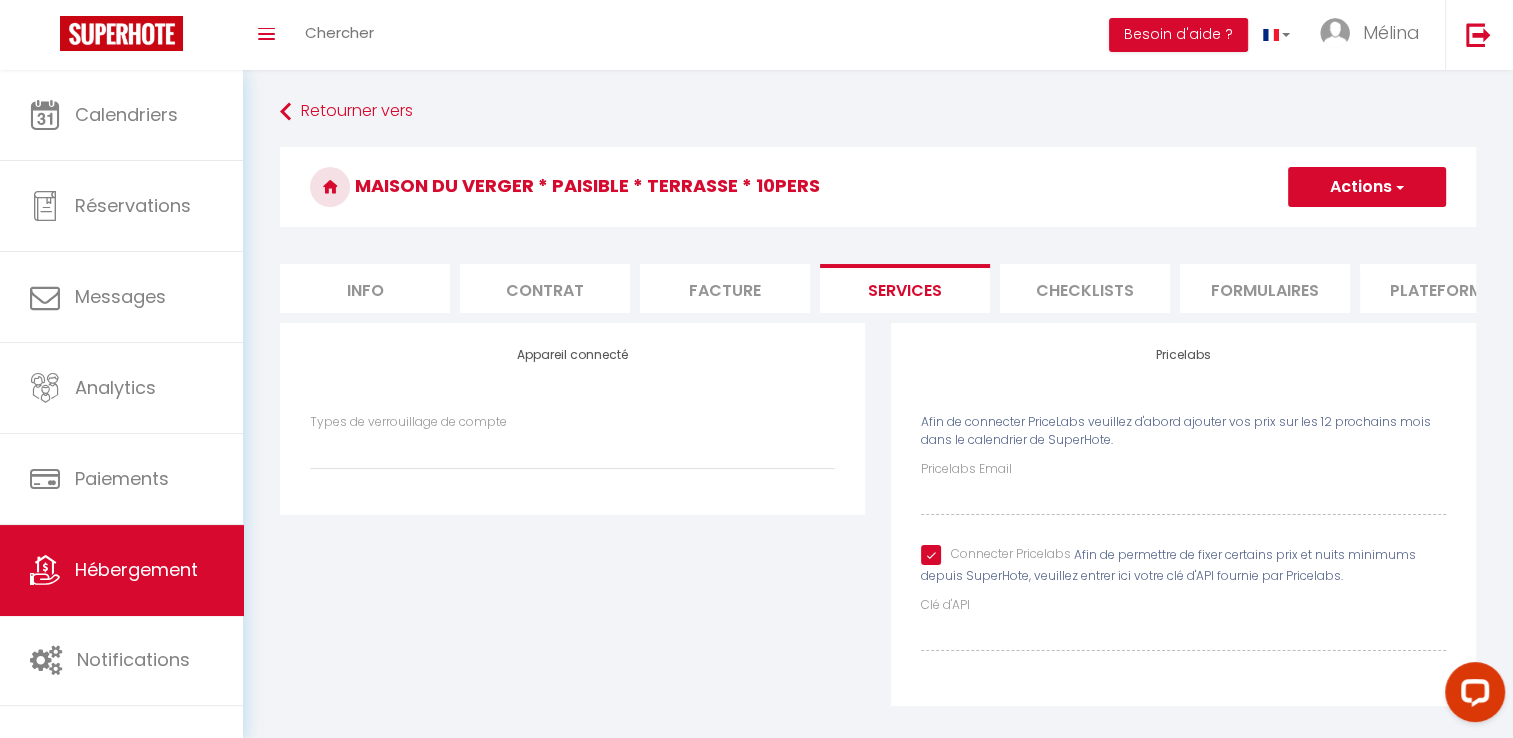 select 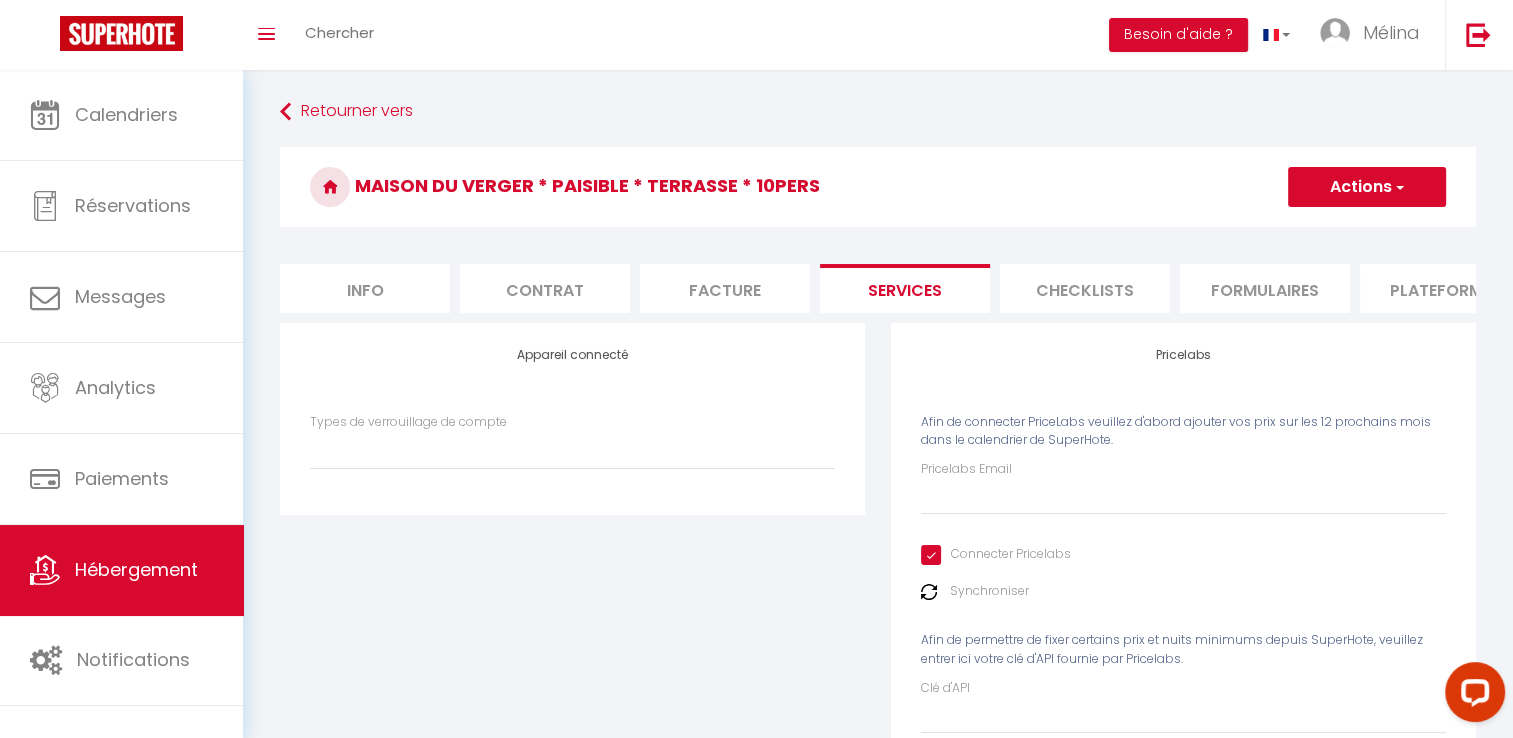 scroll, scrollTop: 115, scrollLeft: 0, axis: vertical 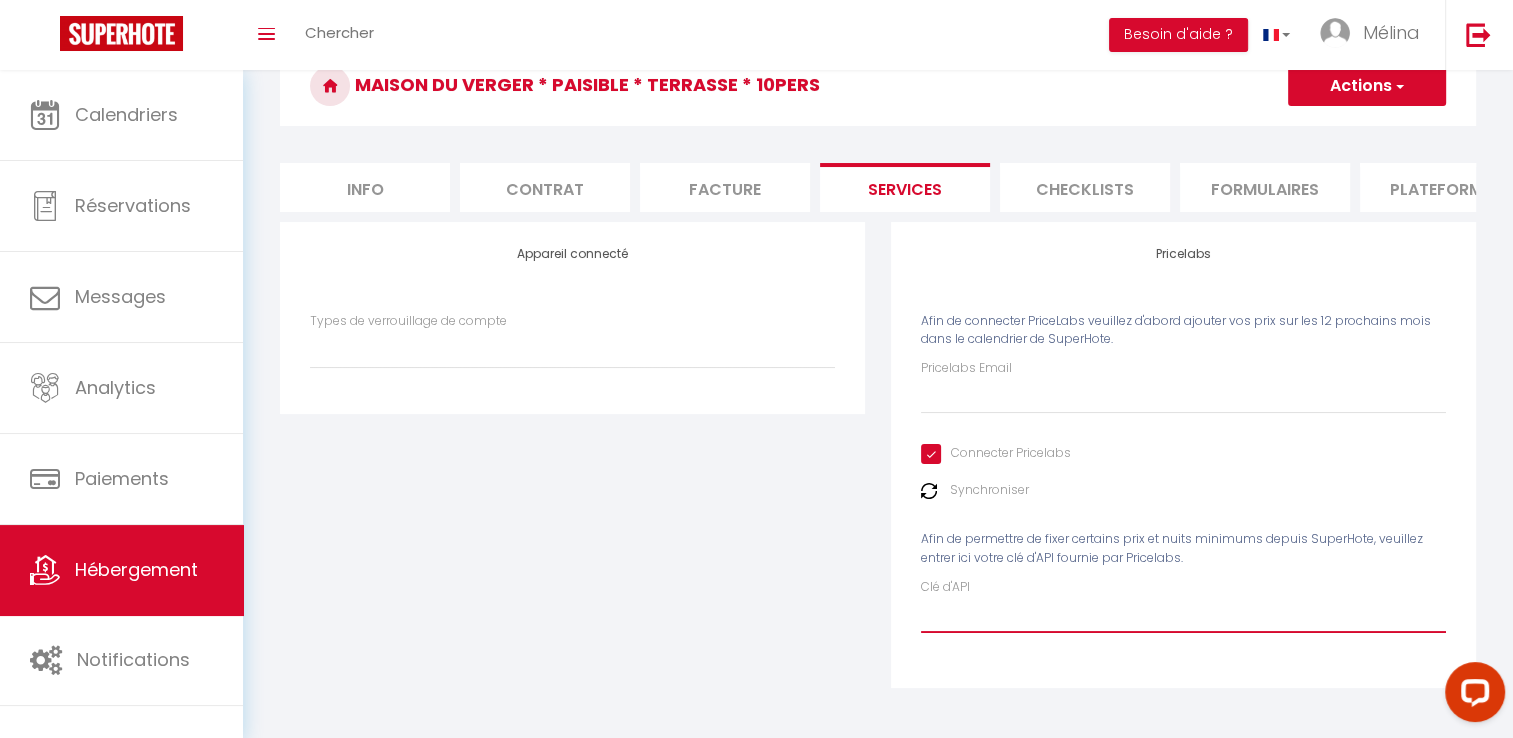 click on "Clé d'API" at bounding box center (1183, 615) 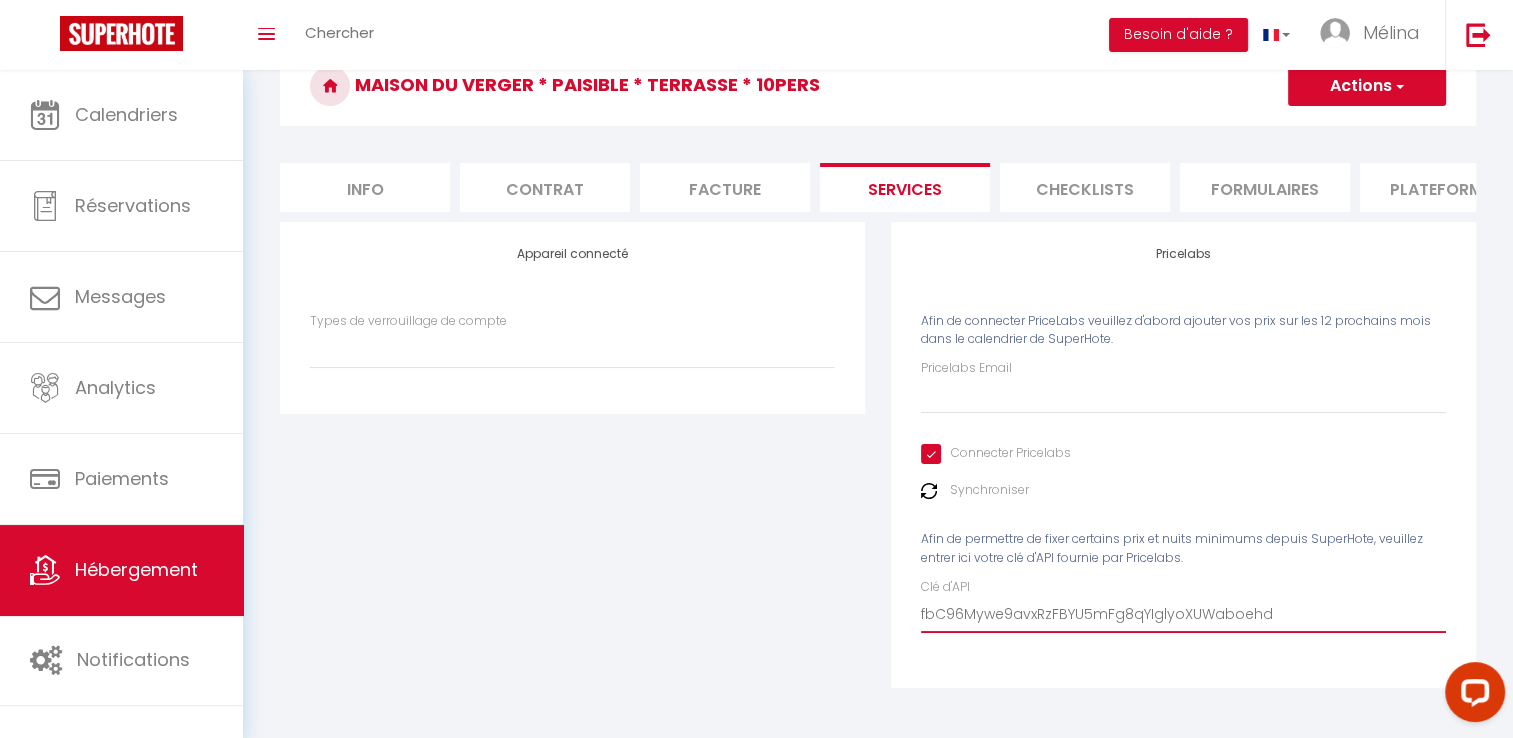 select 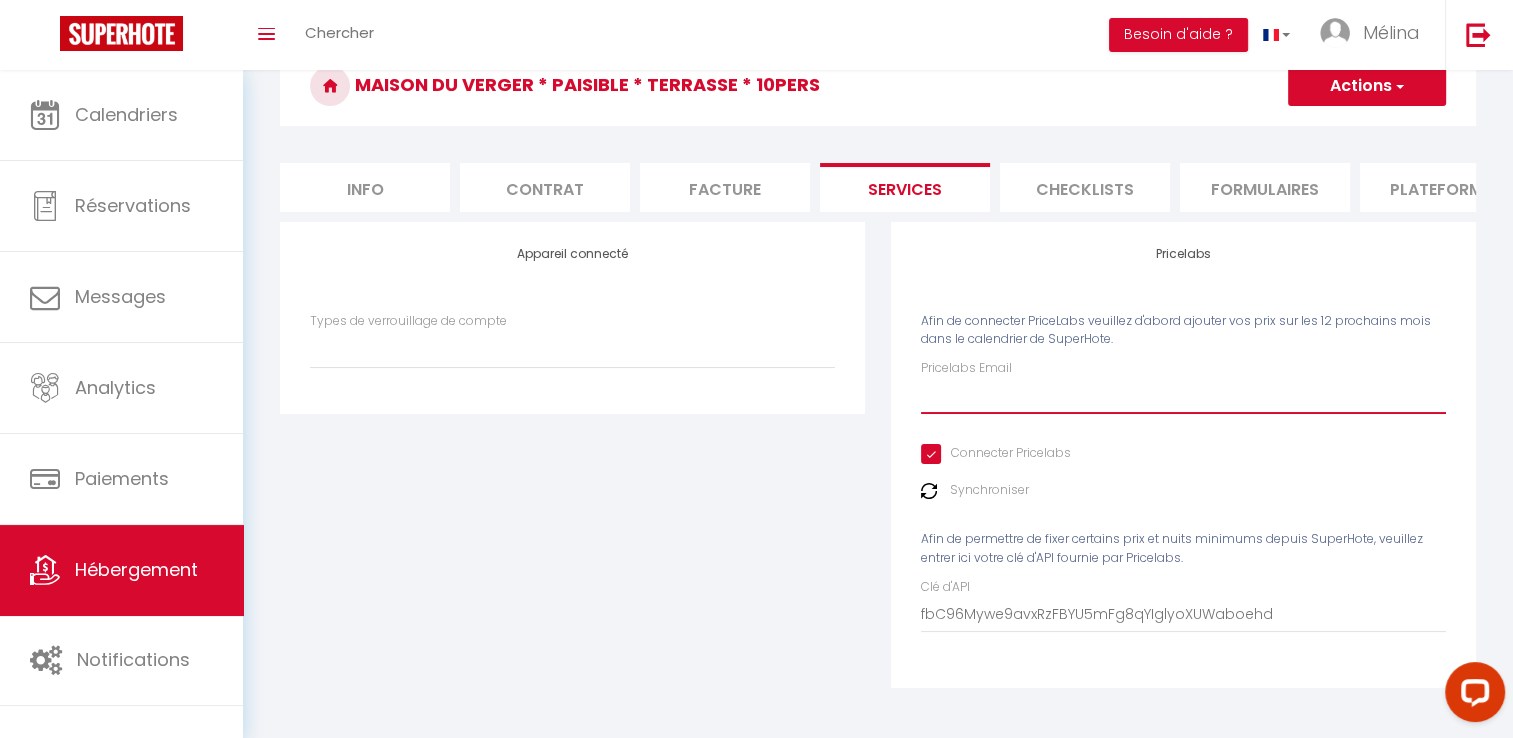 click on "Pricelabs Email" at bounding box center [1183, 396] 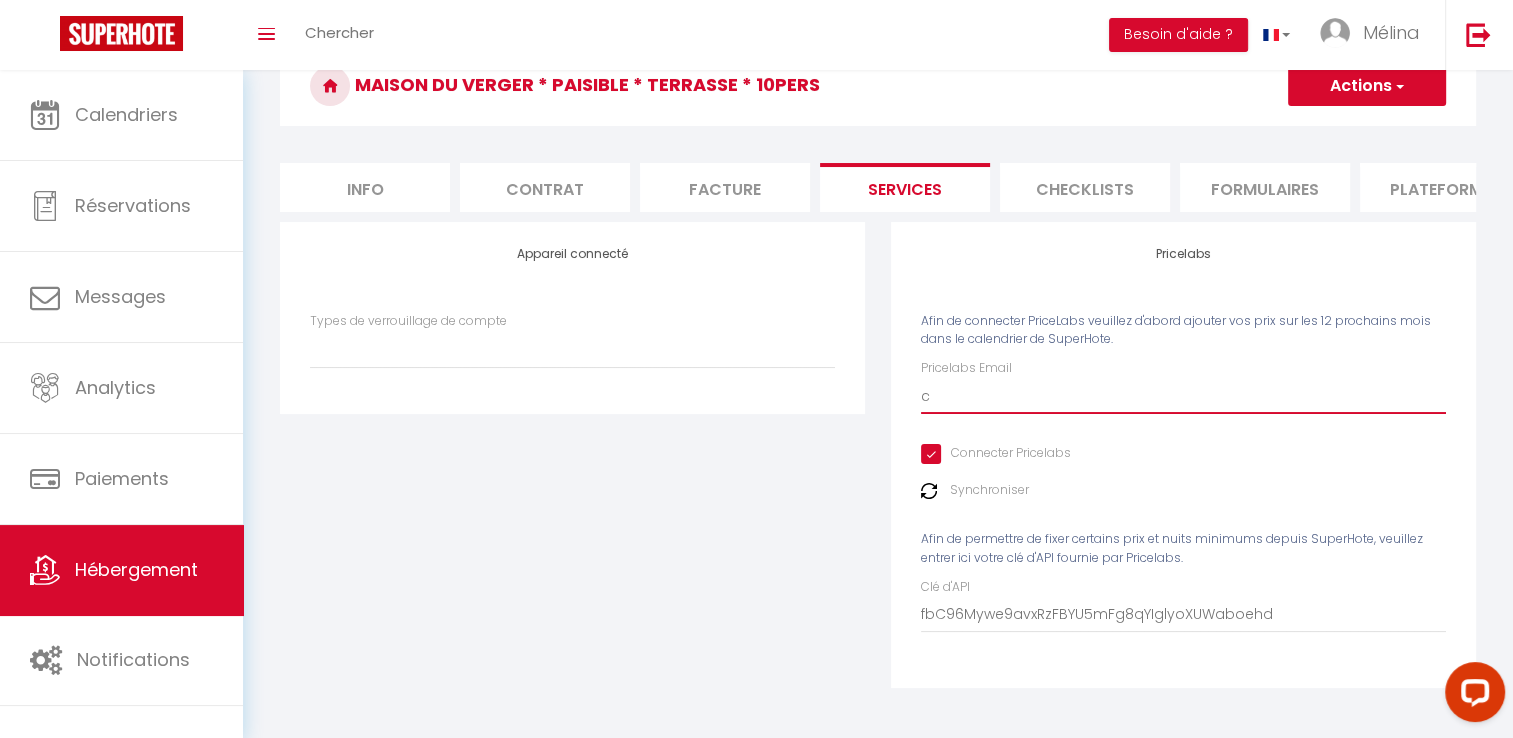 type on "co" 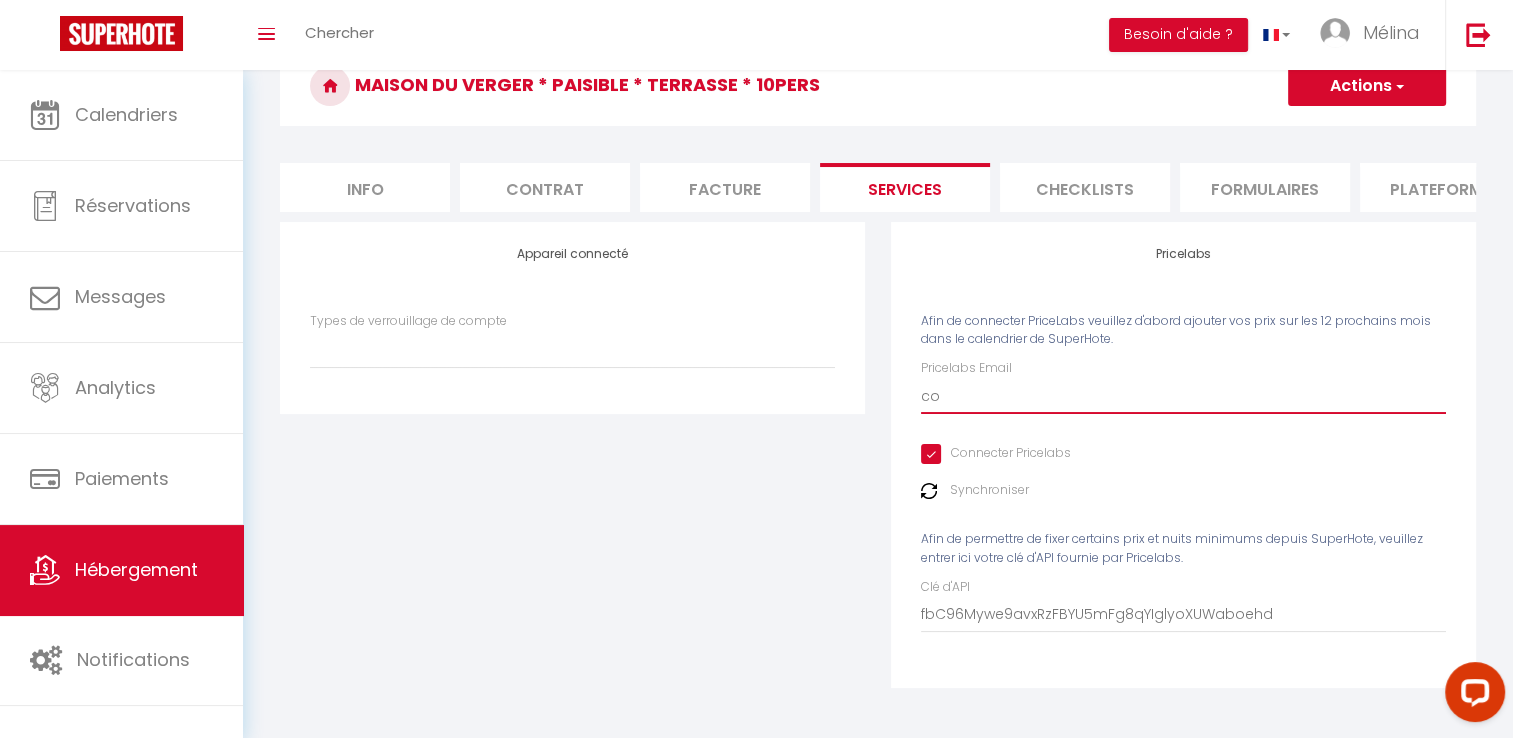 select 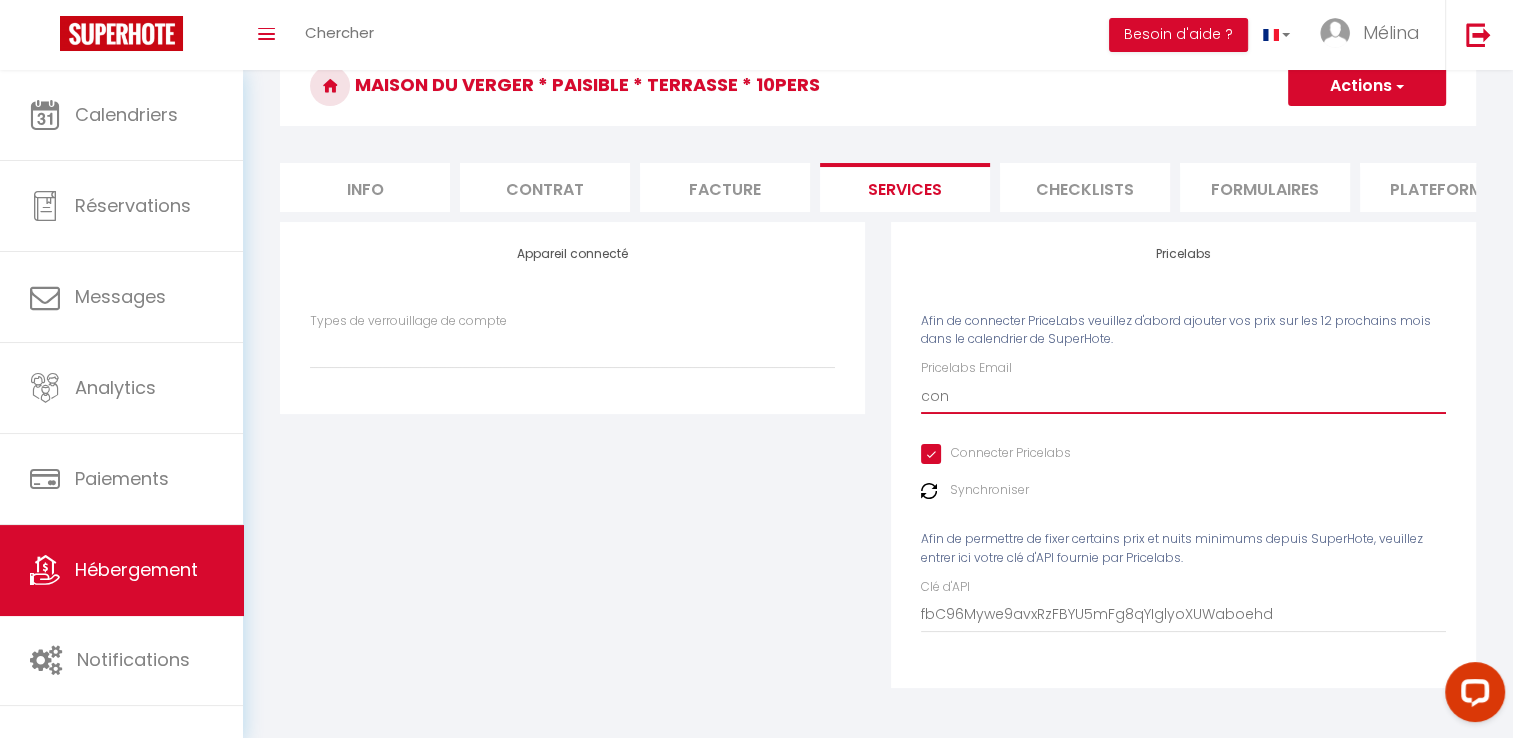 select 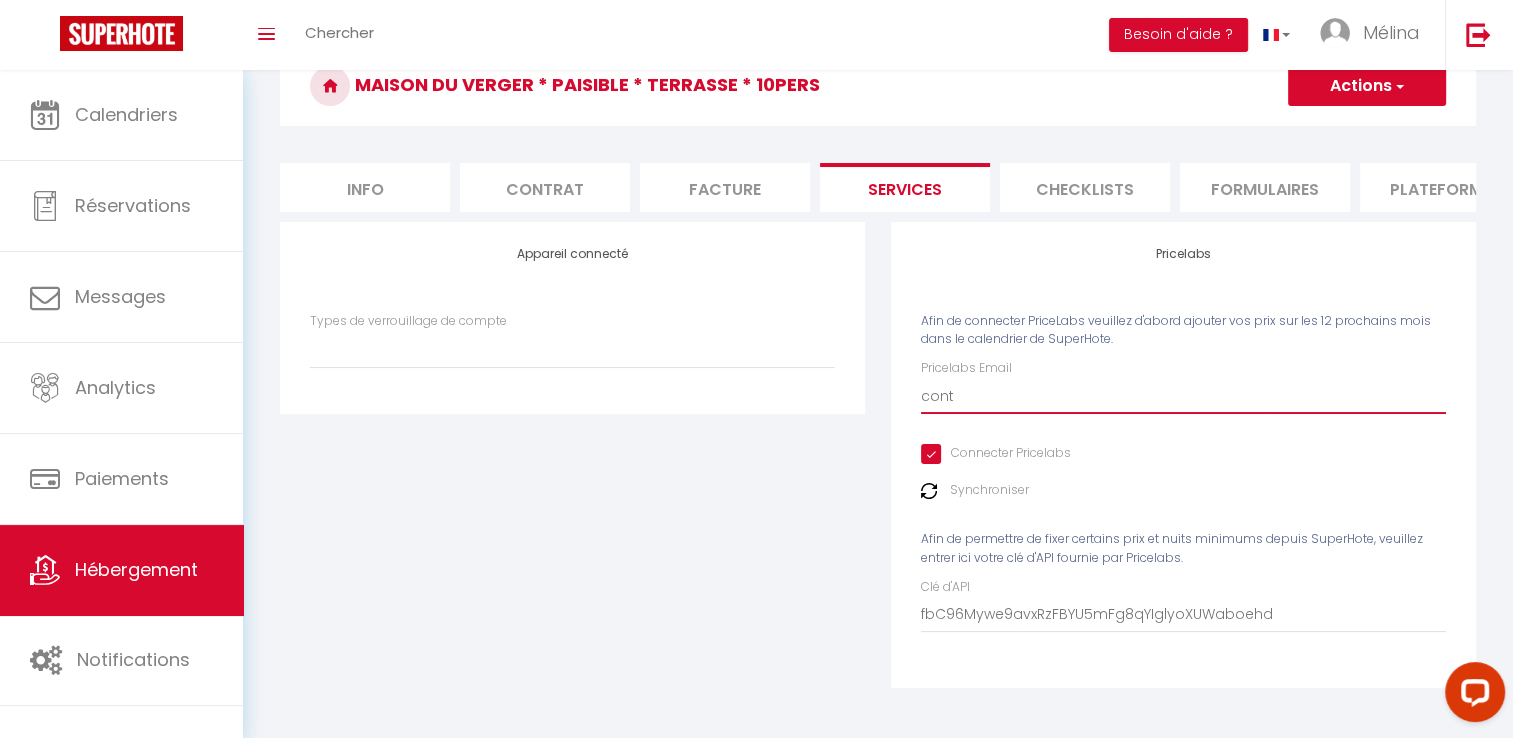 type on "conta" 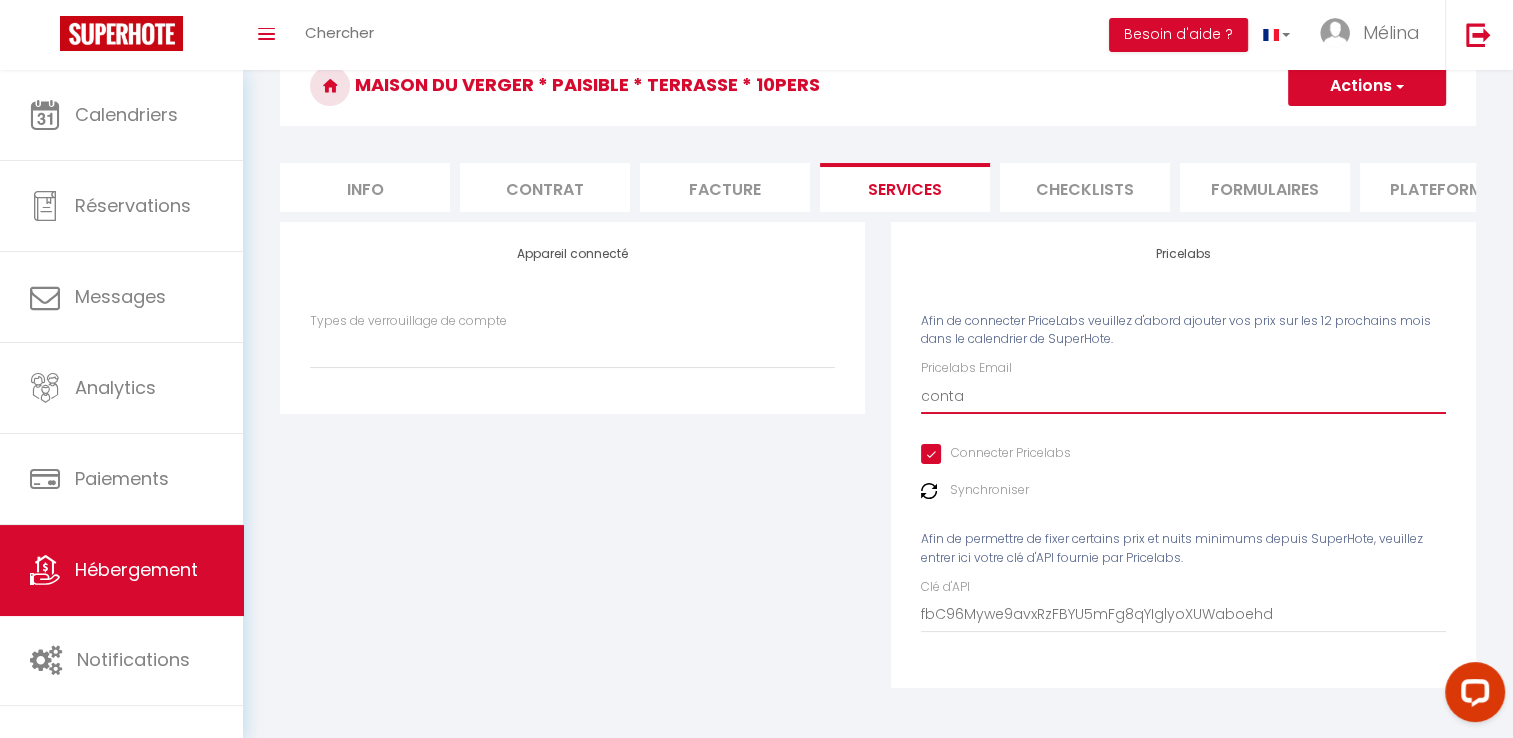 select 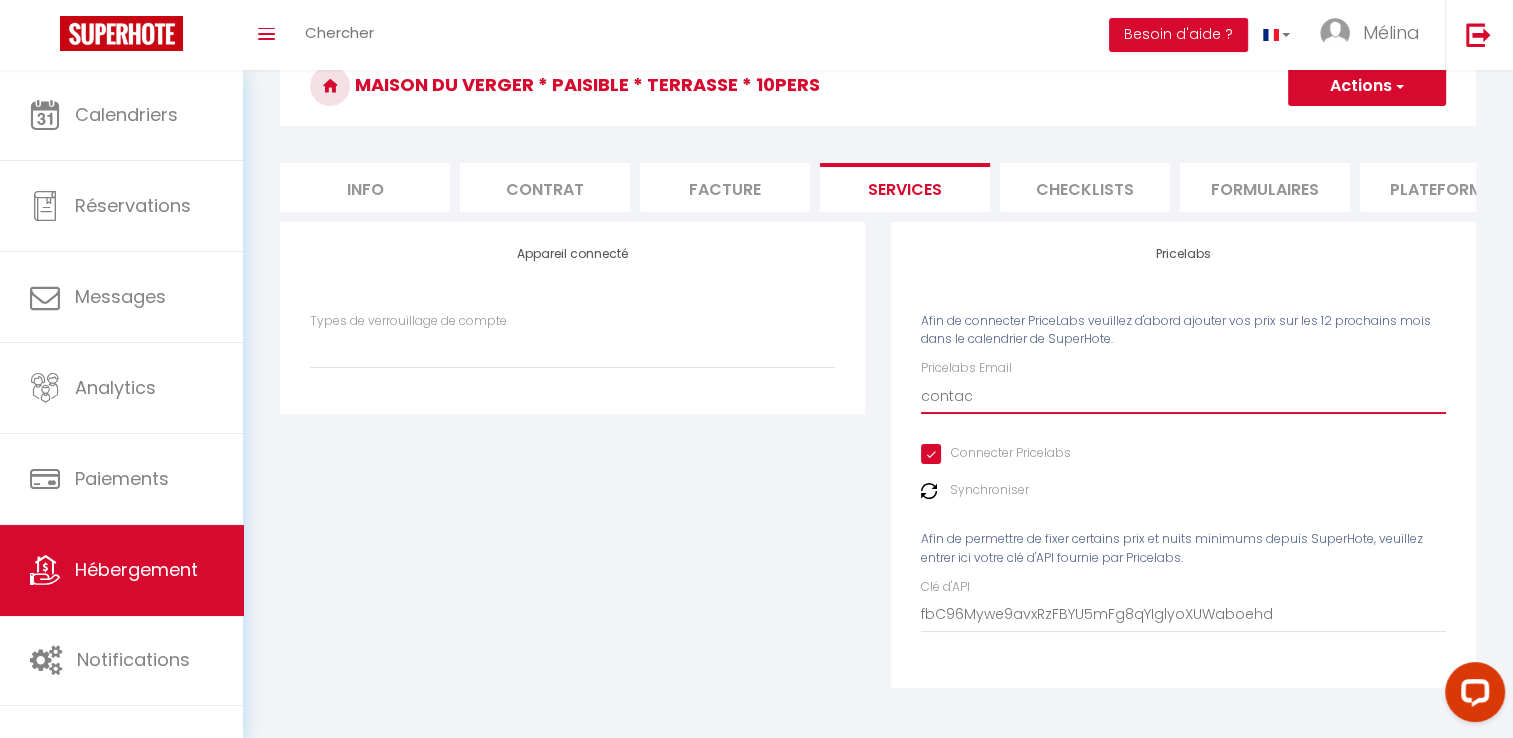 select 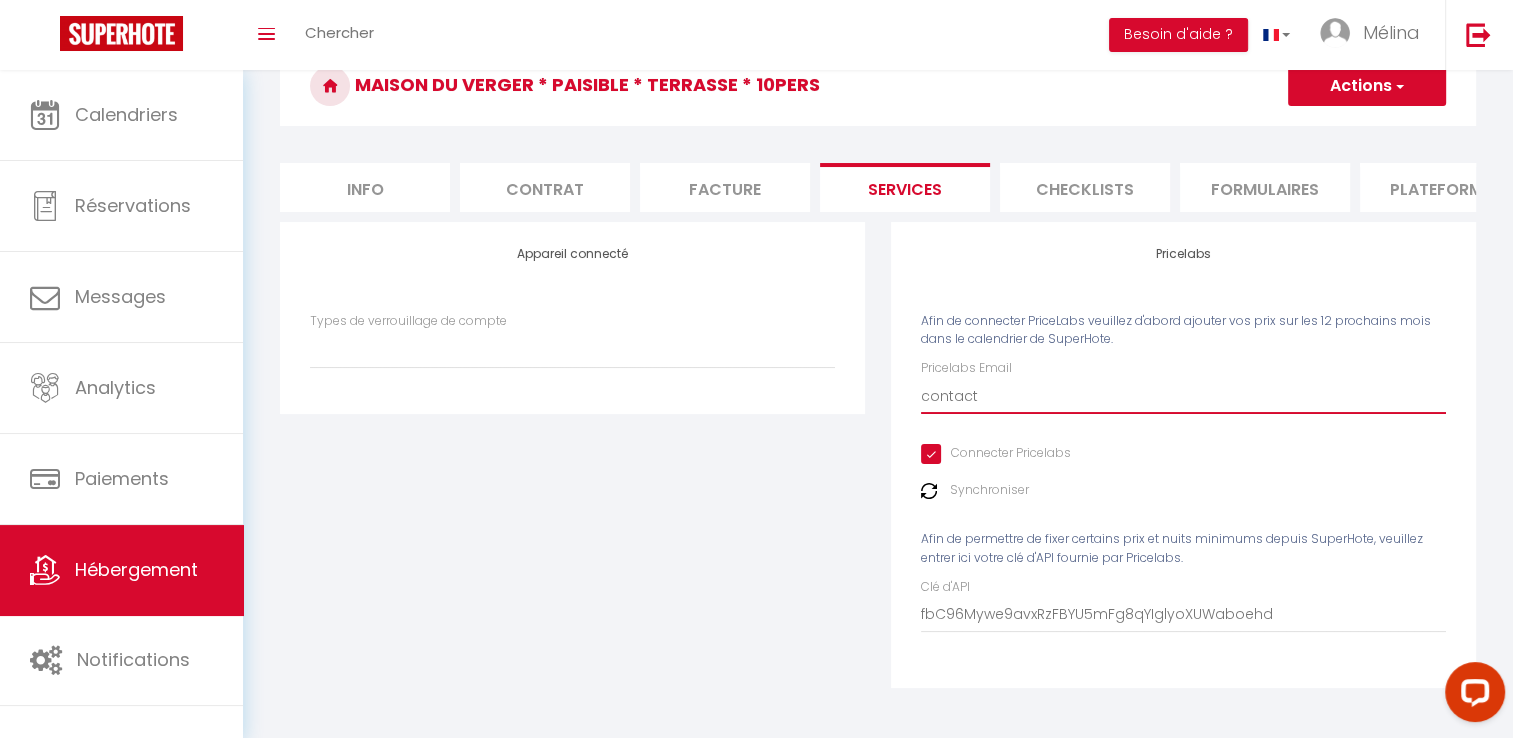 select 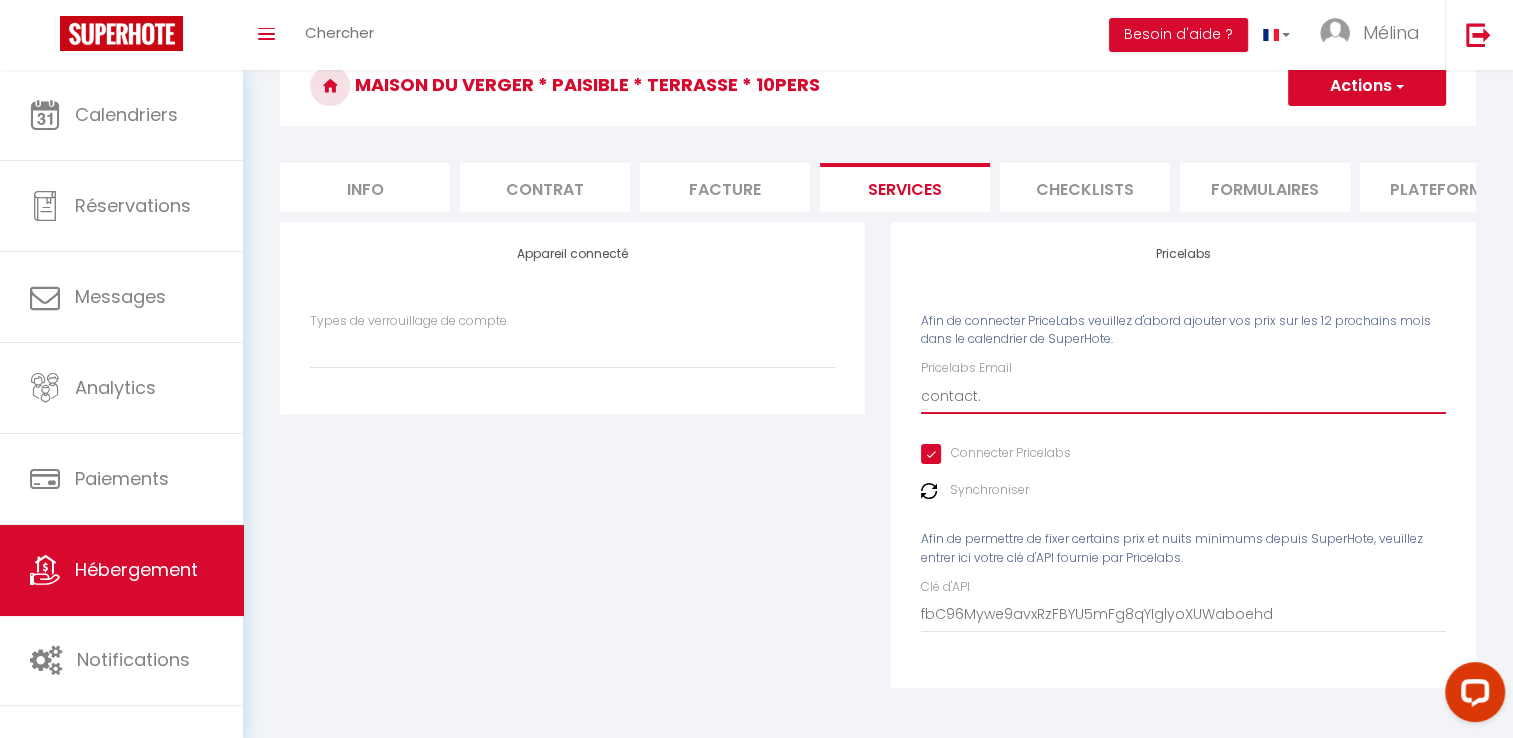 select 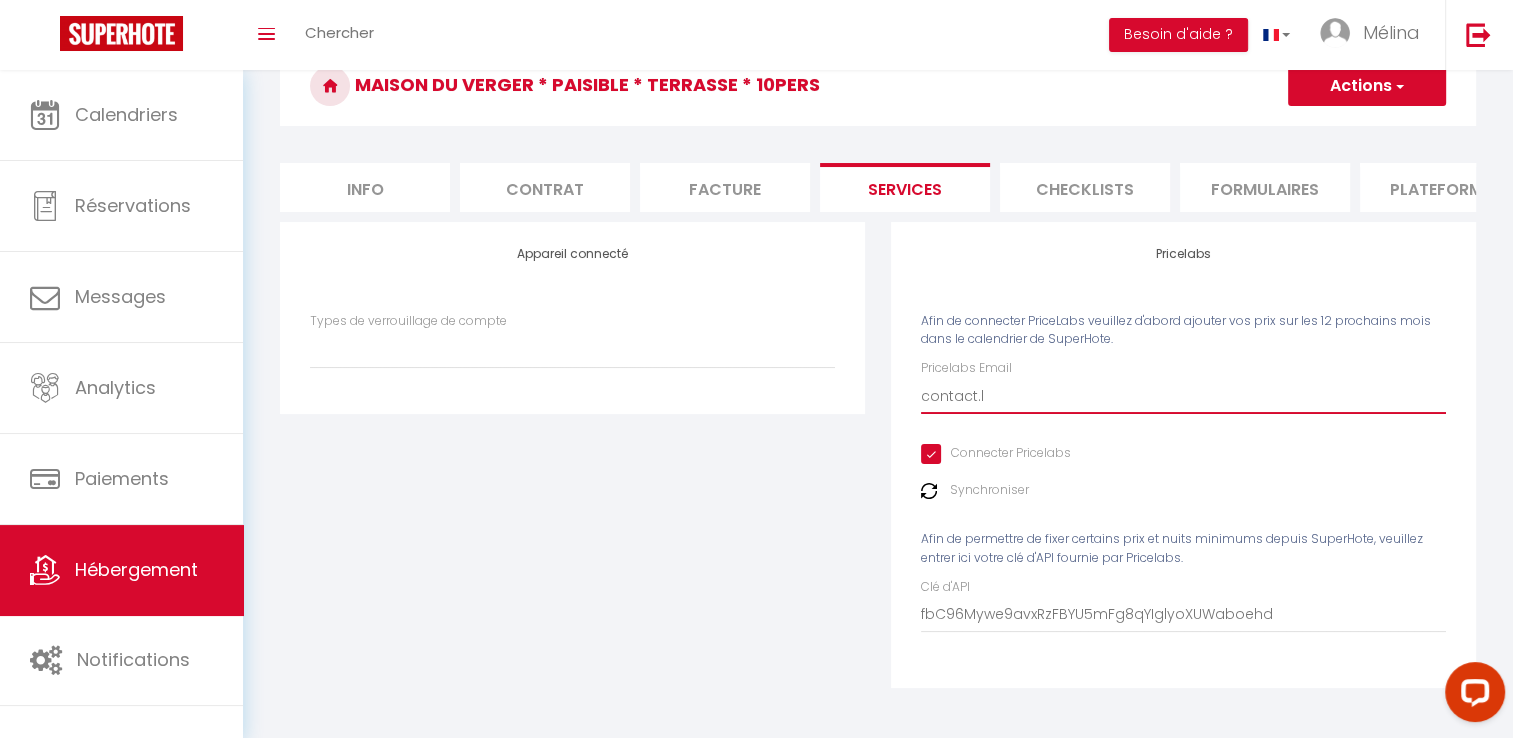 select 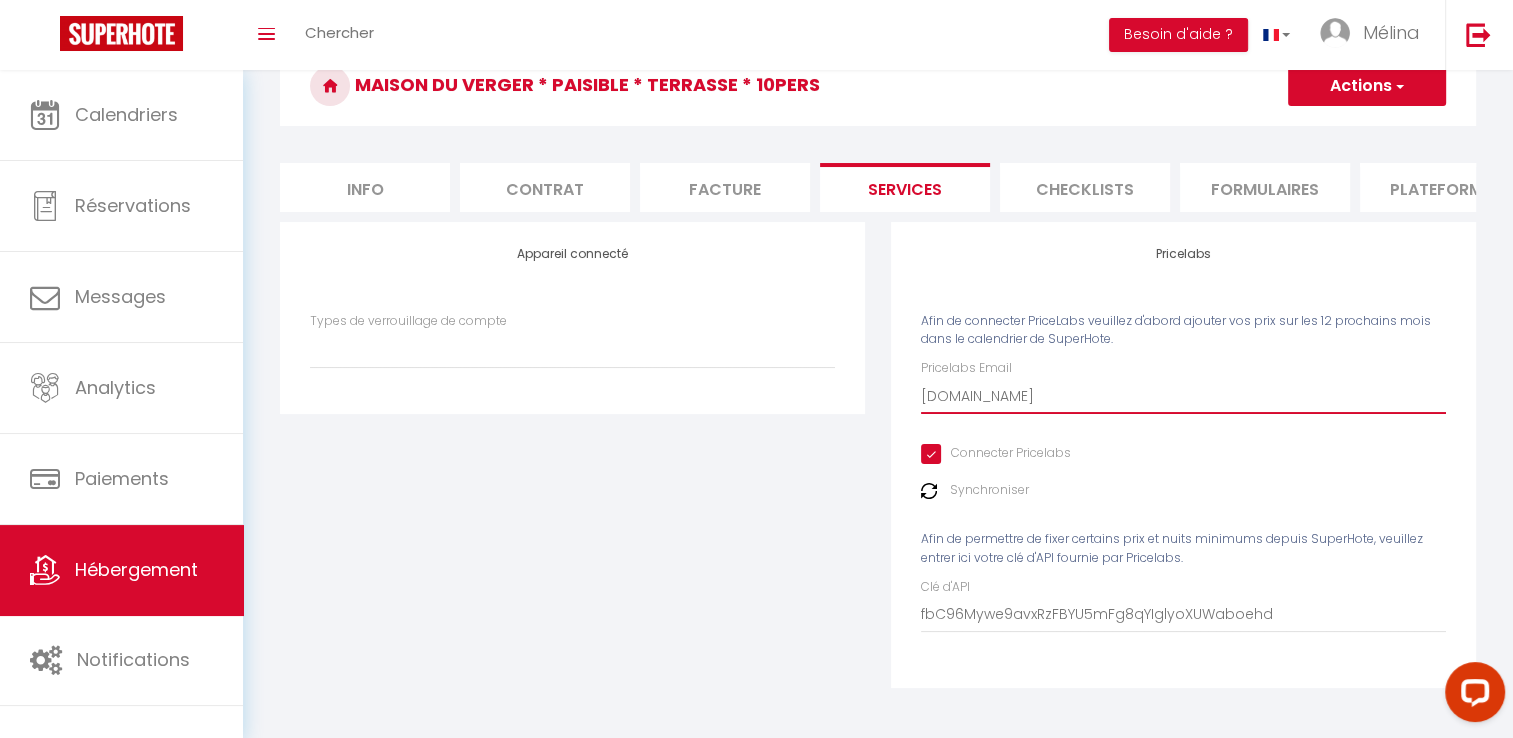 select 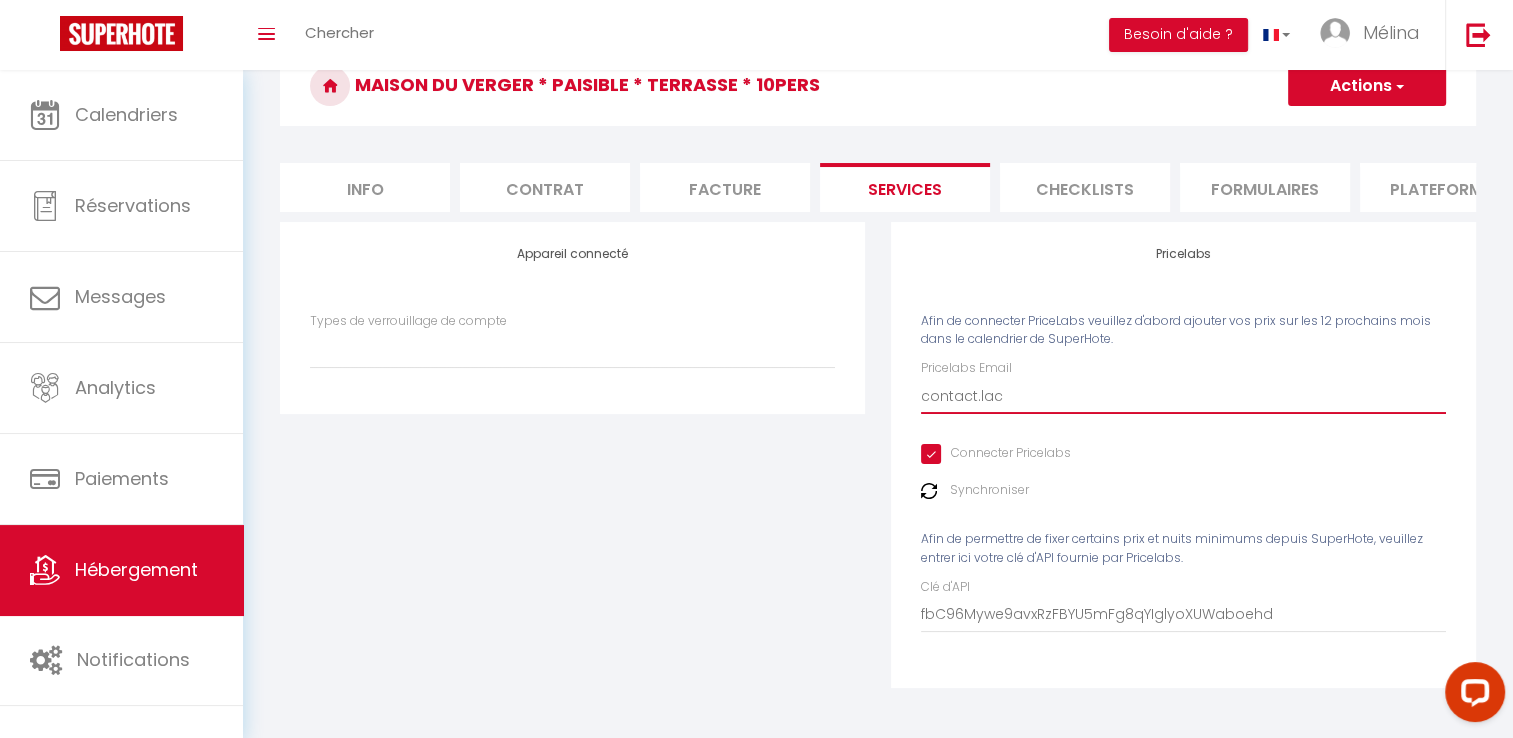 select 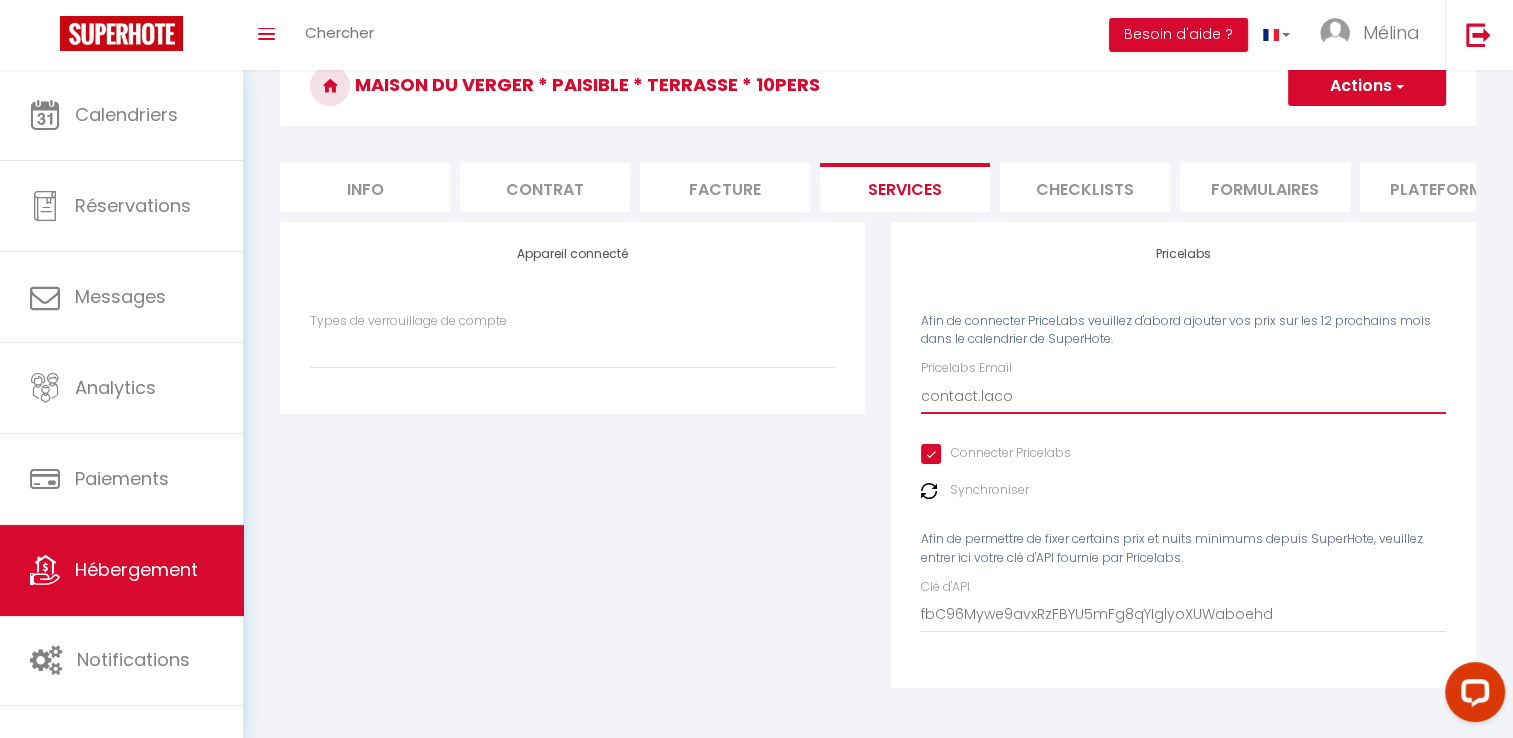 select 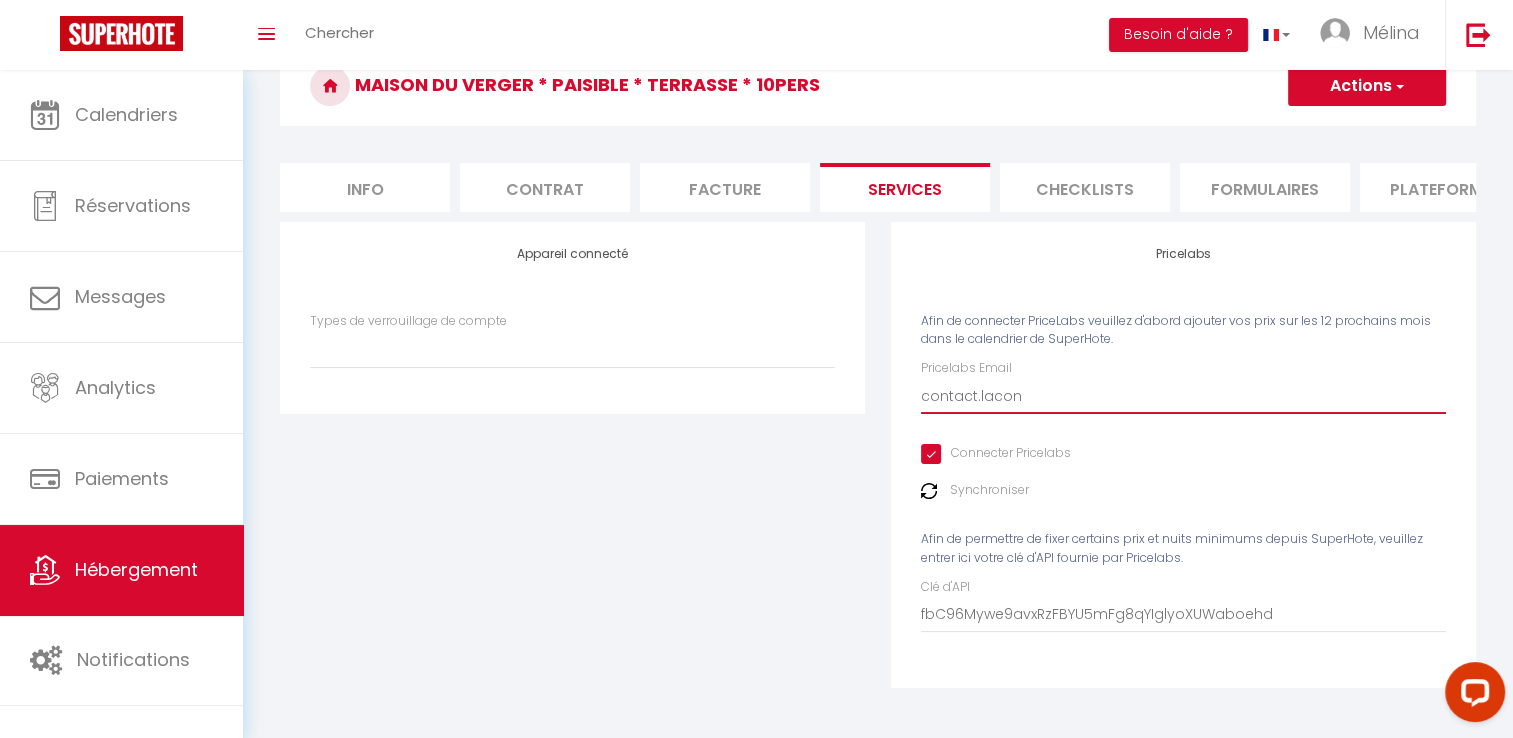 select 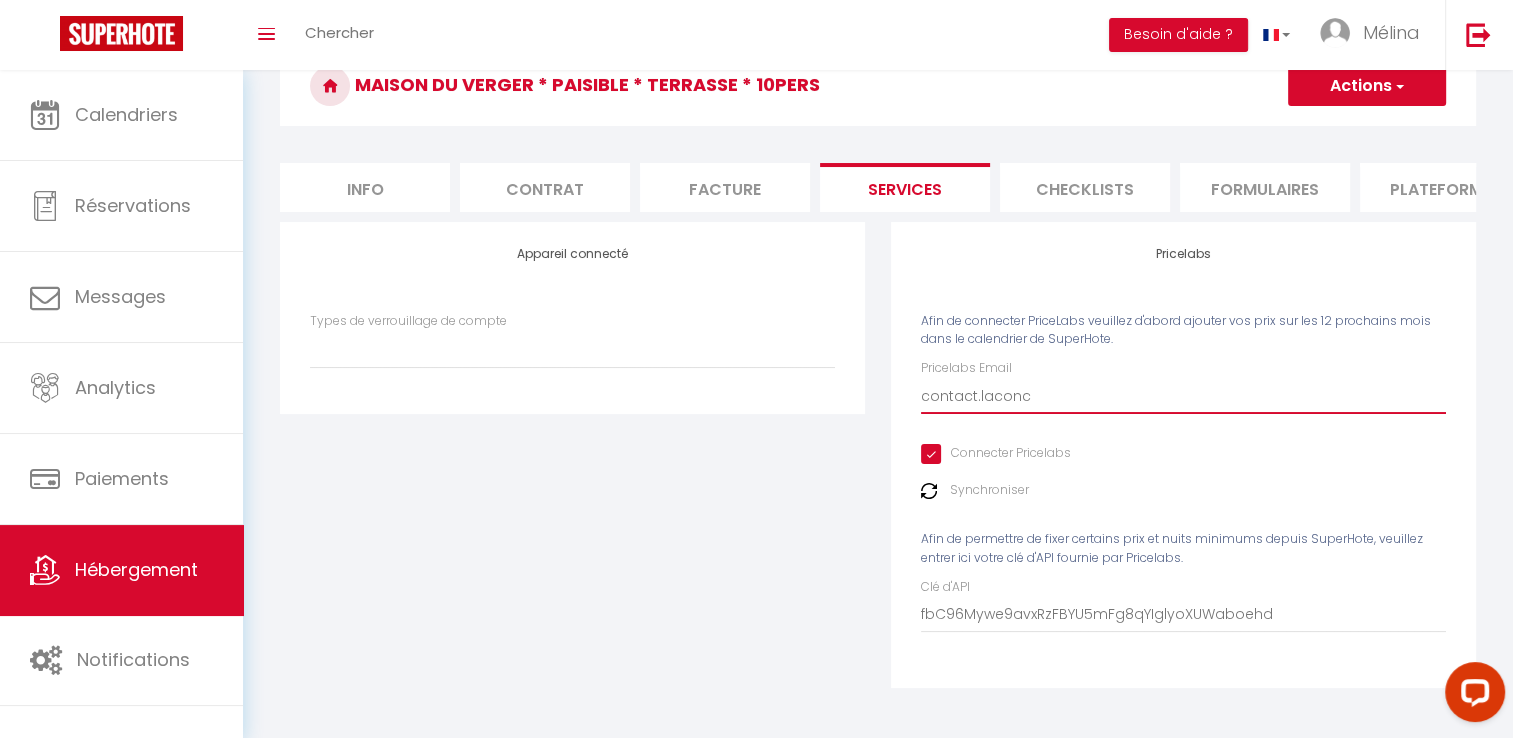 select 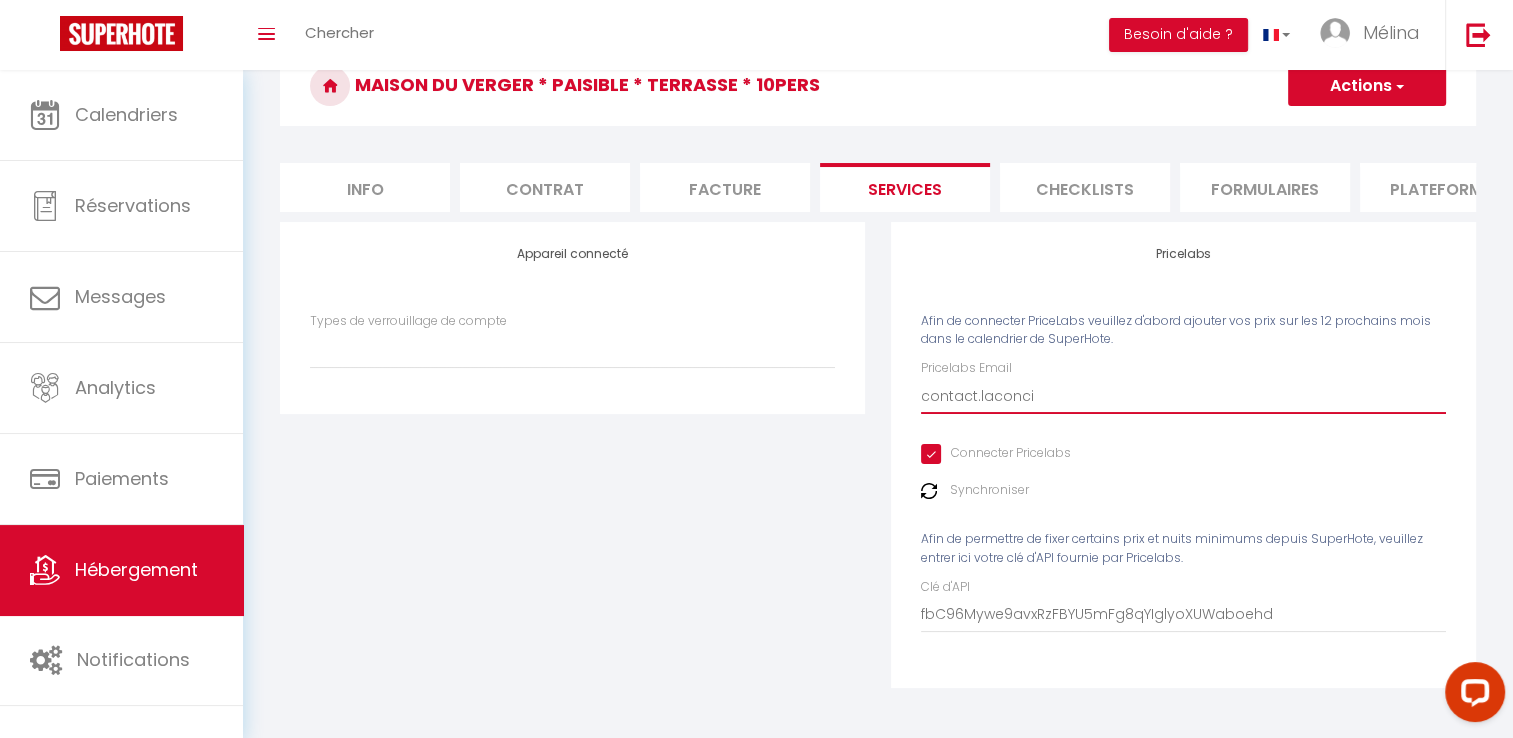 select 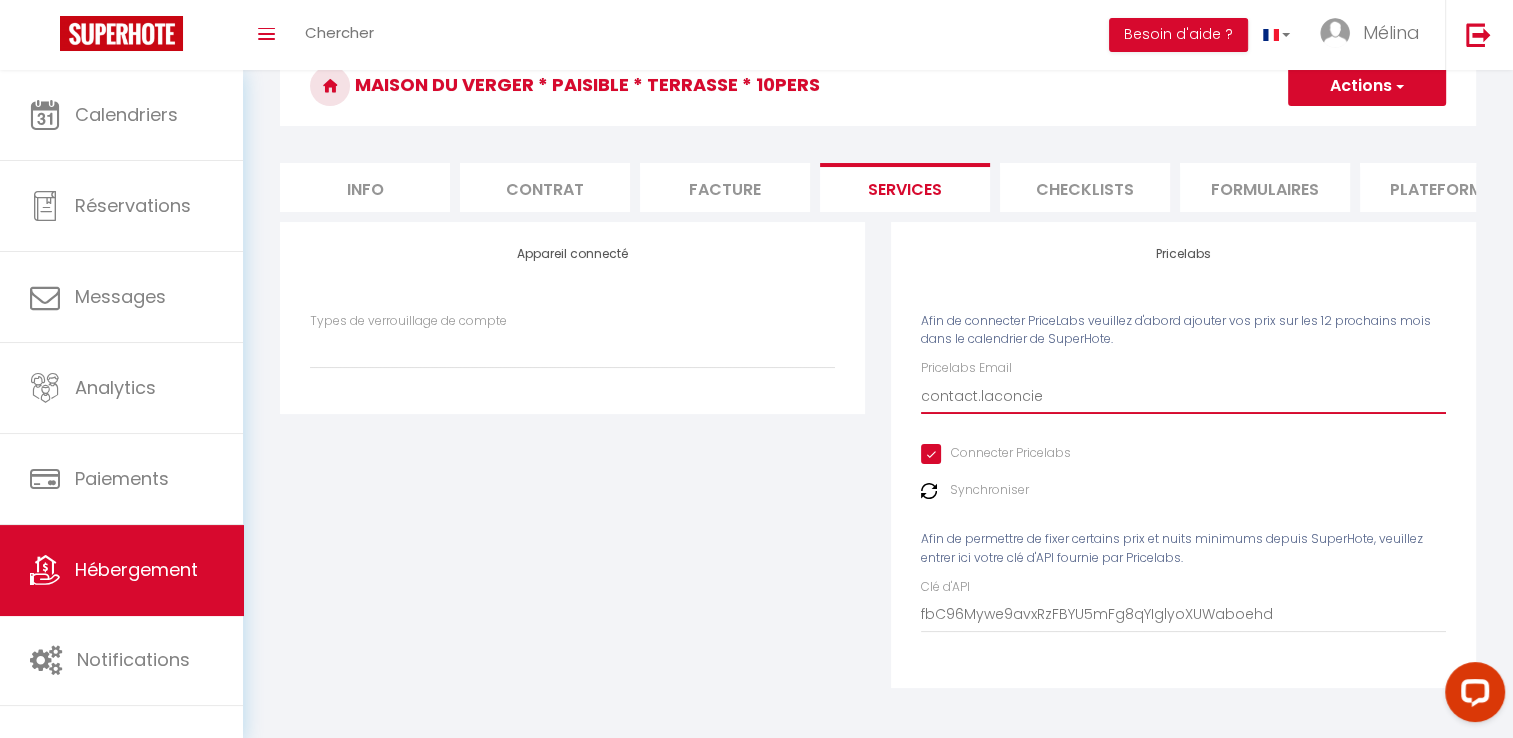 select 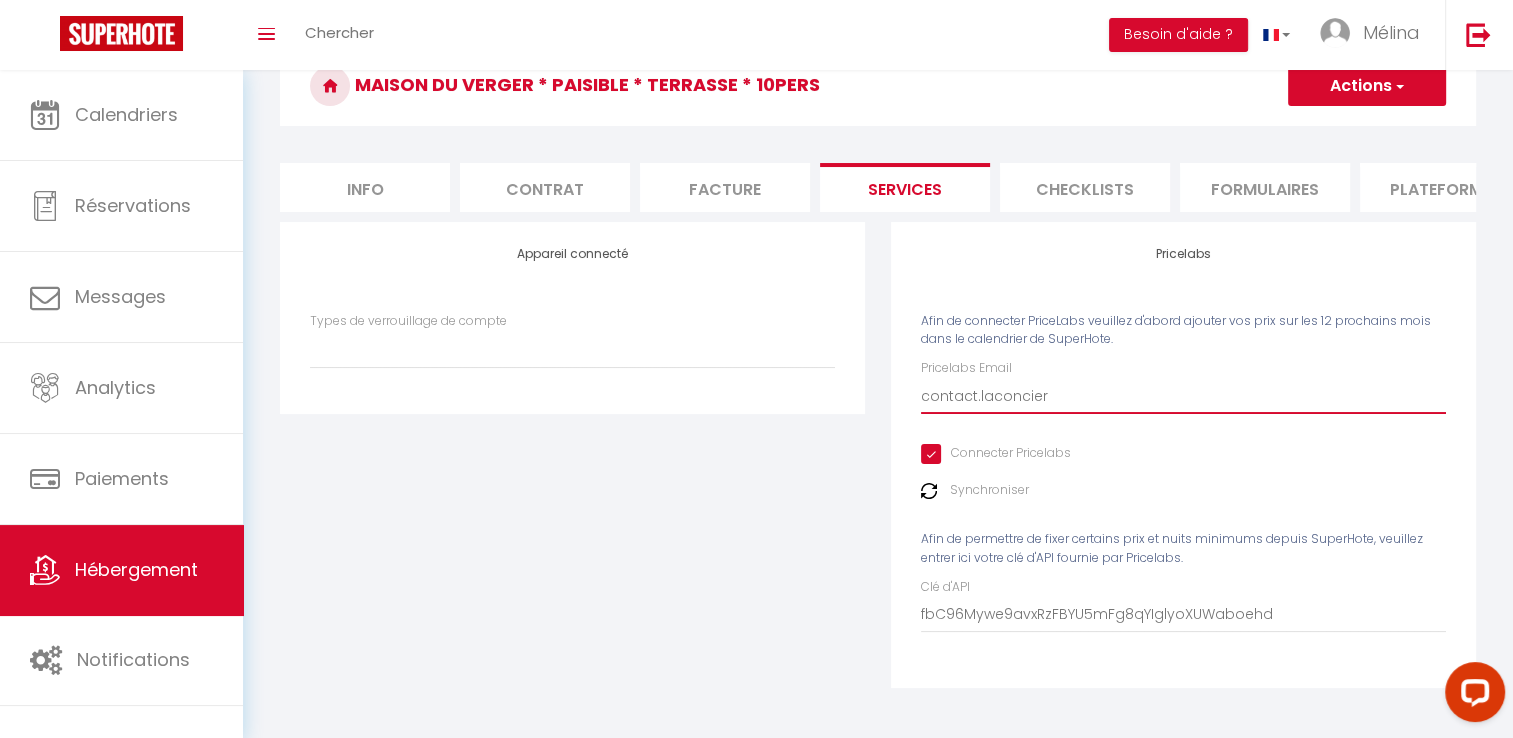 select 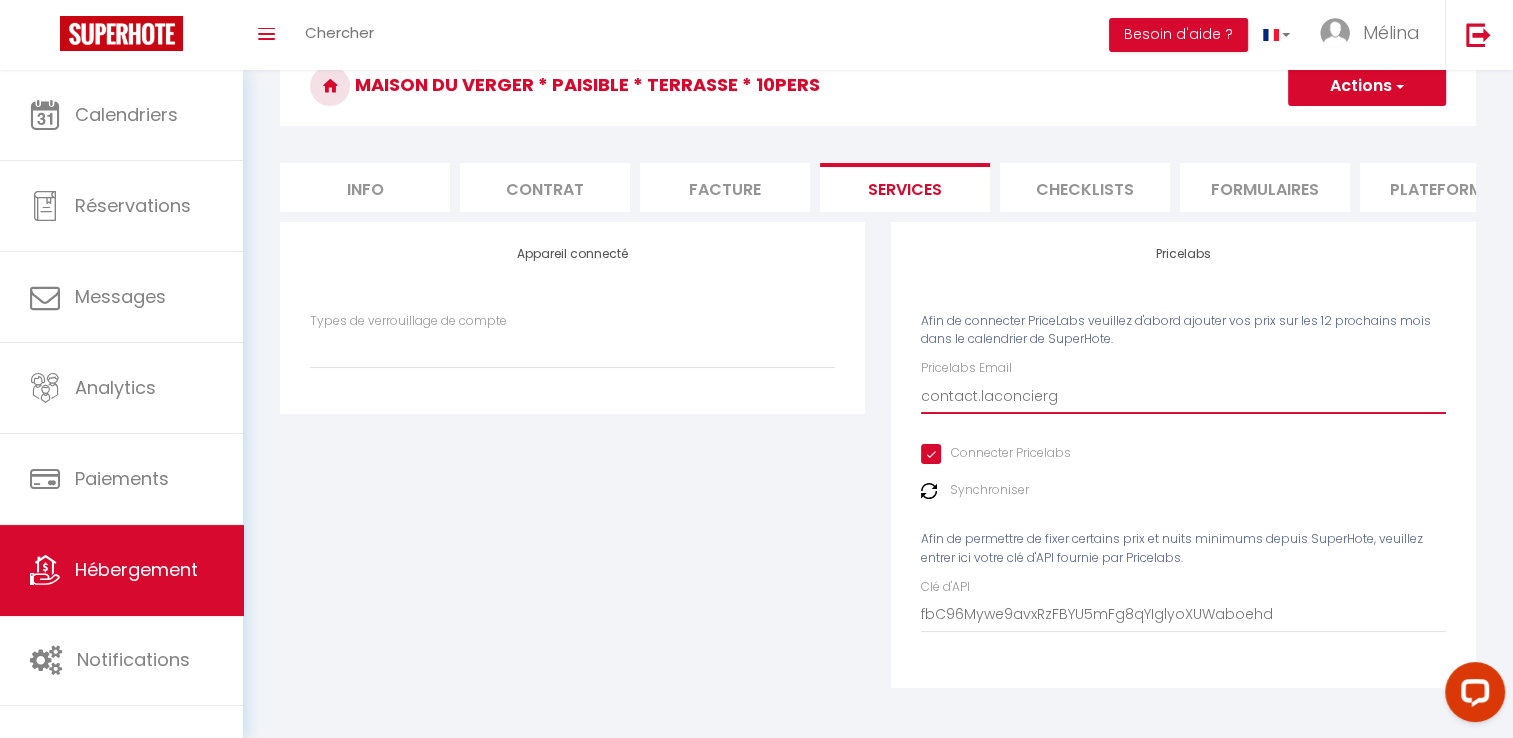 select 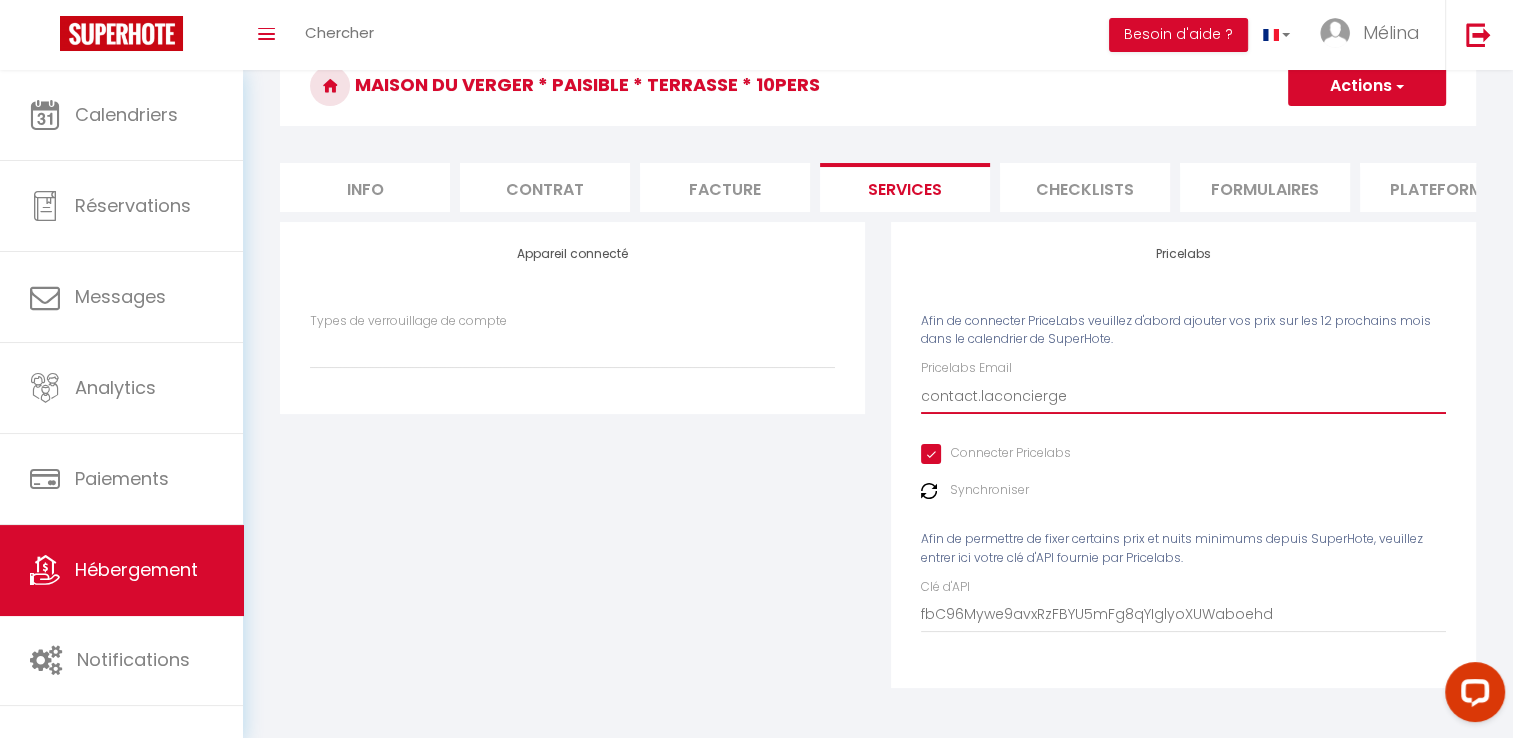 select 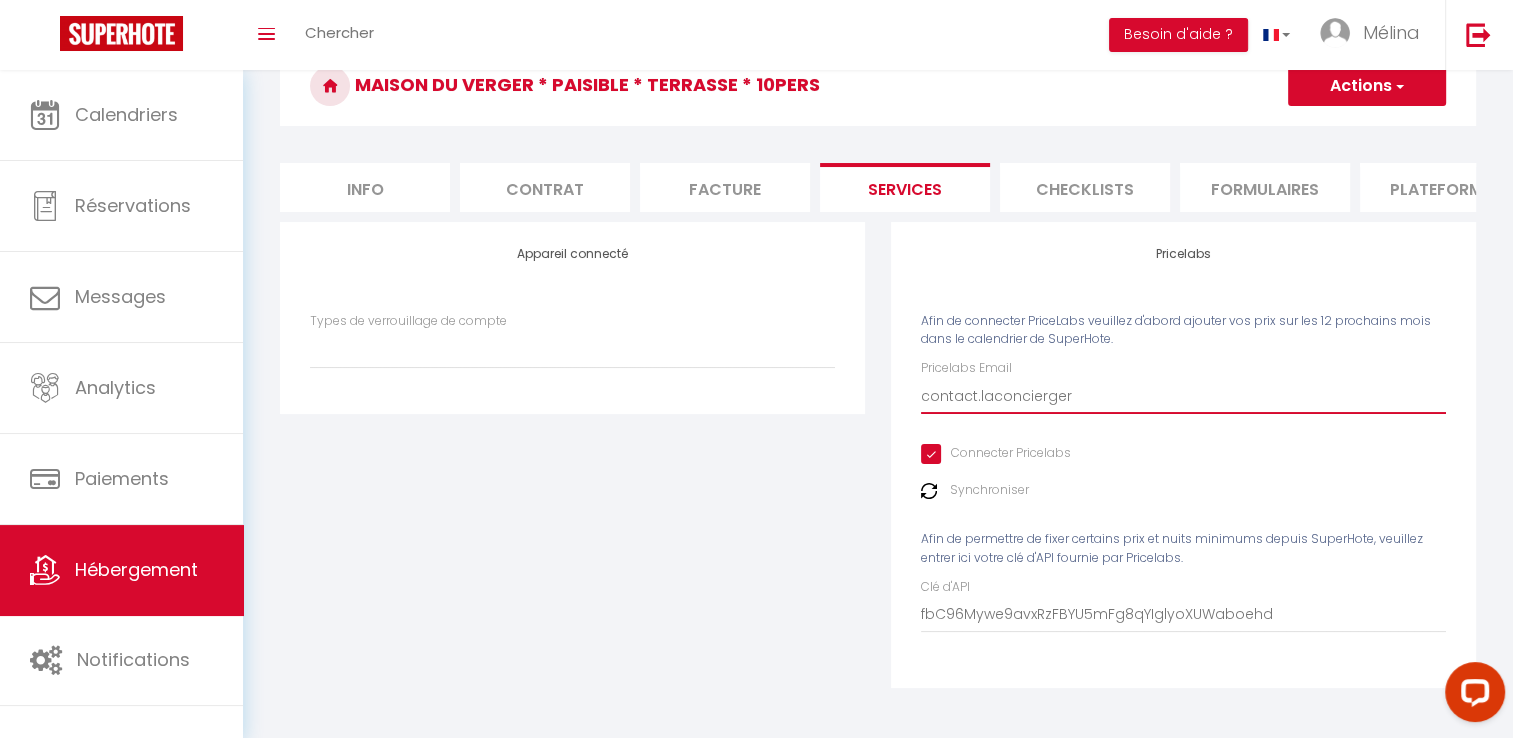 select 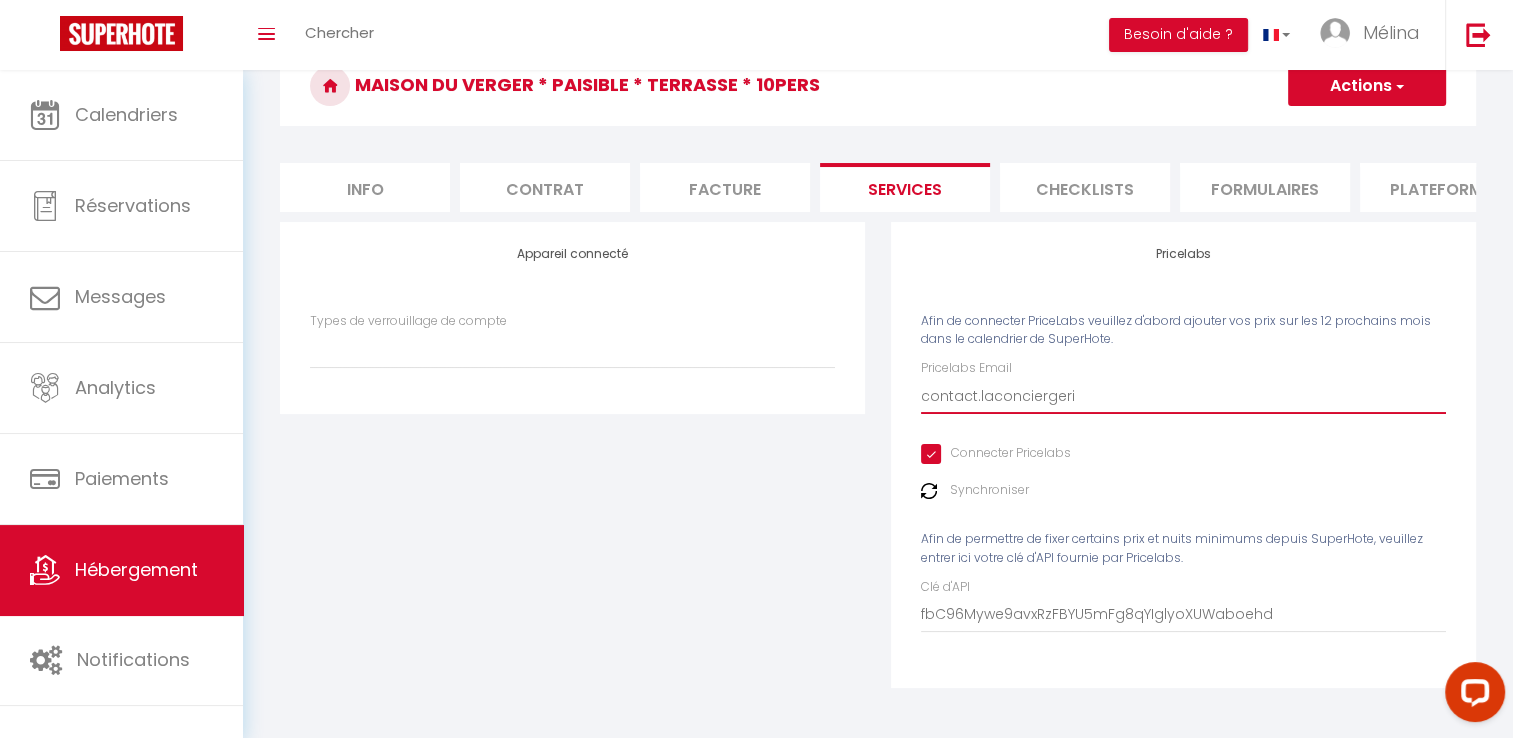 select 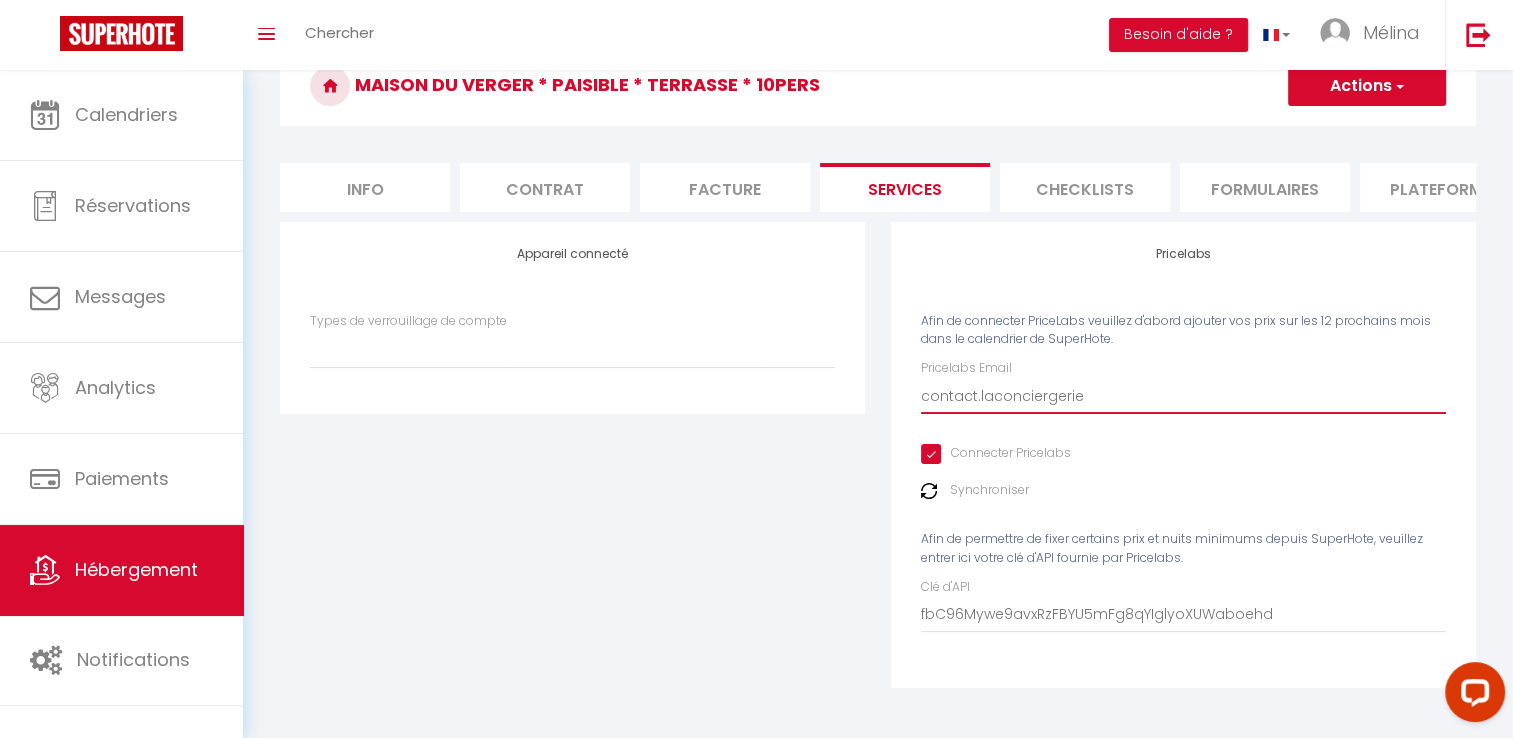 select 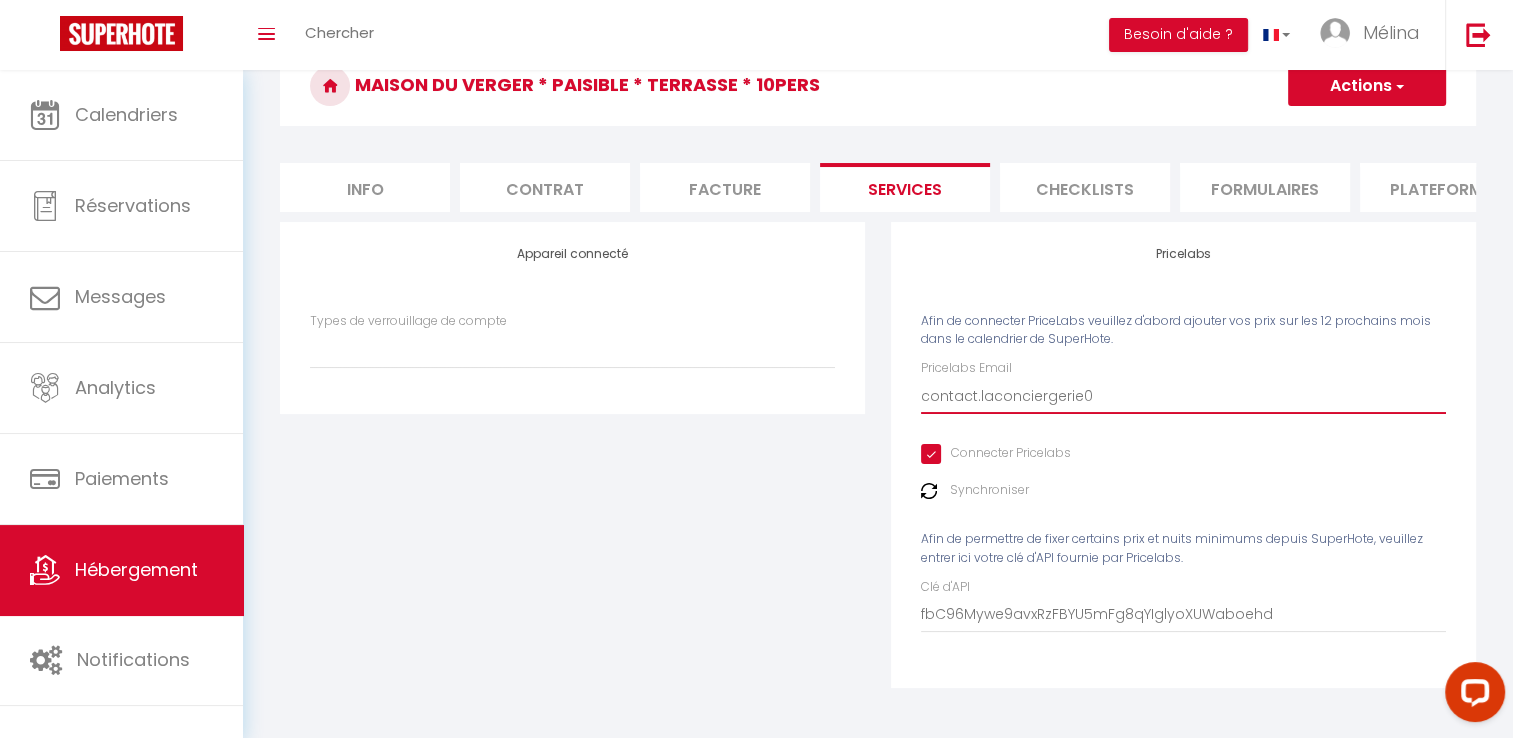select 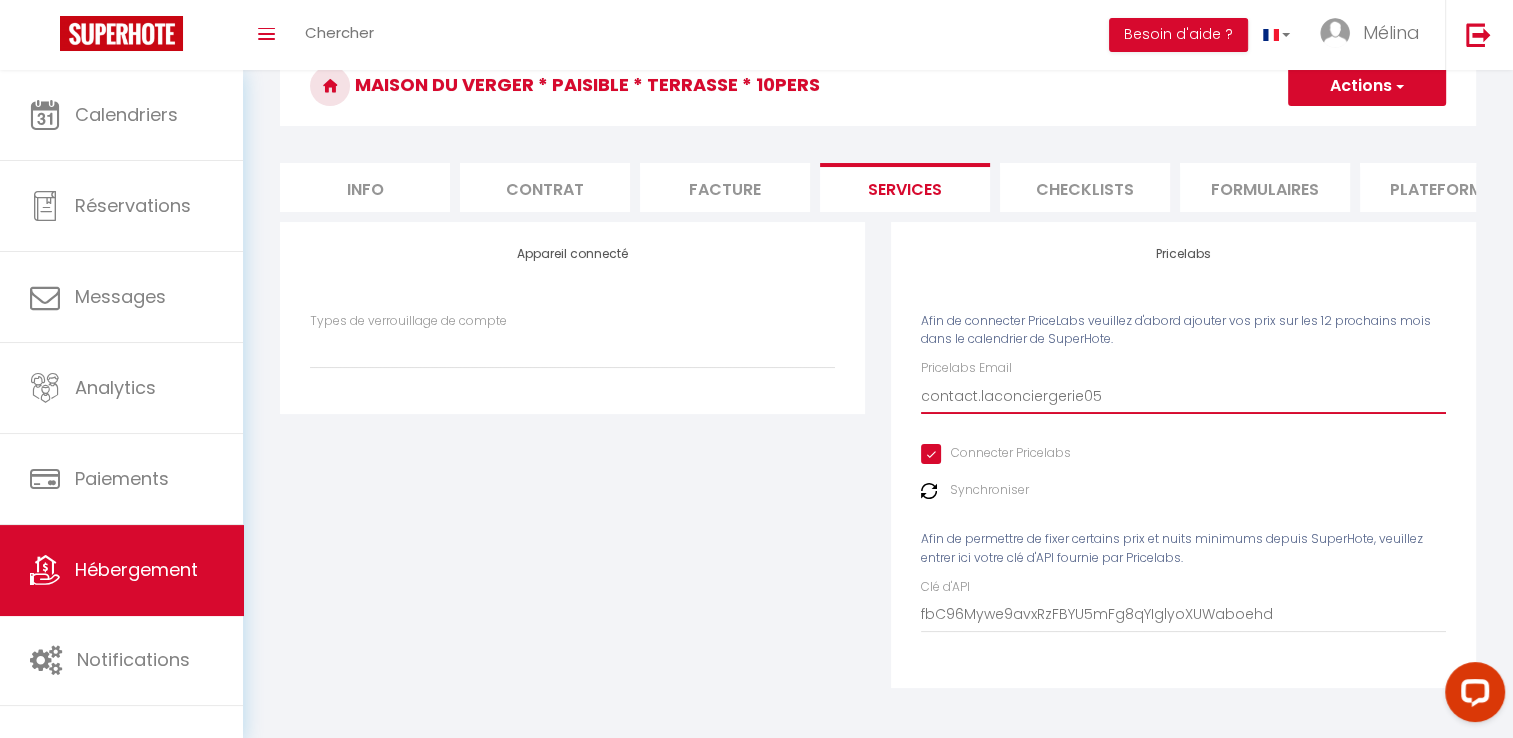select 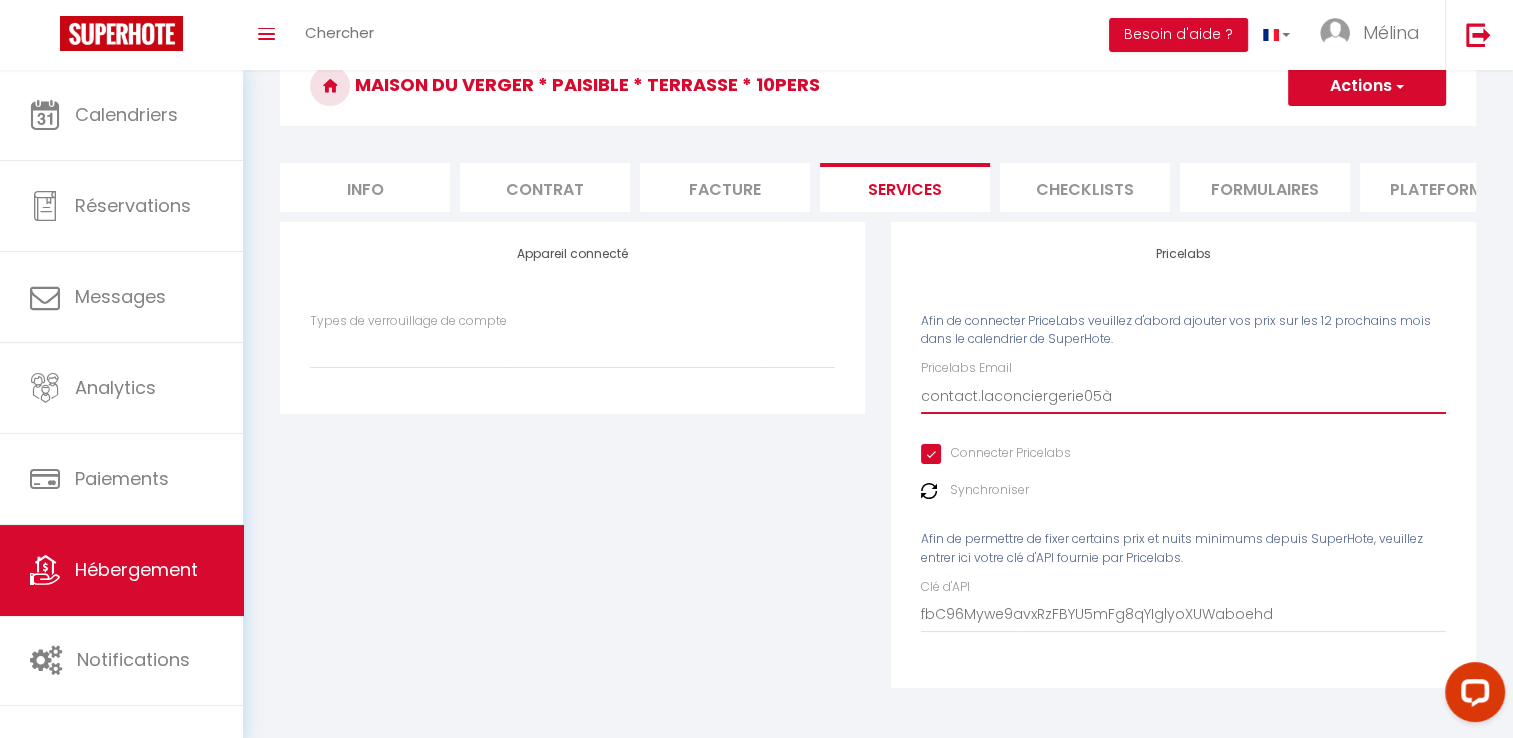 select 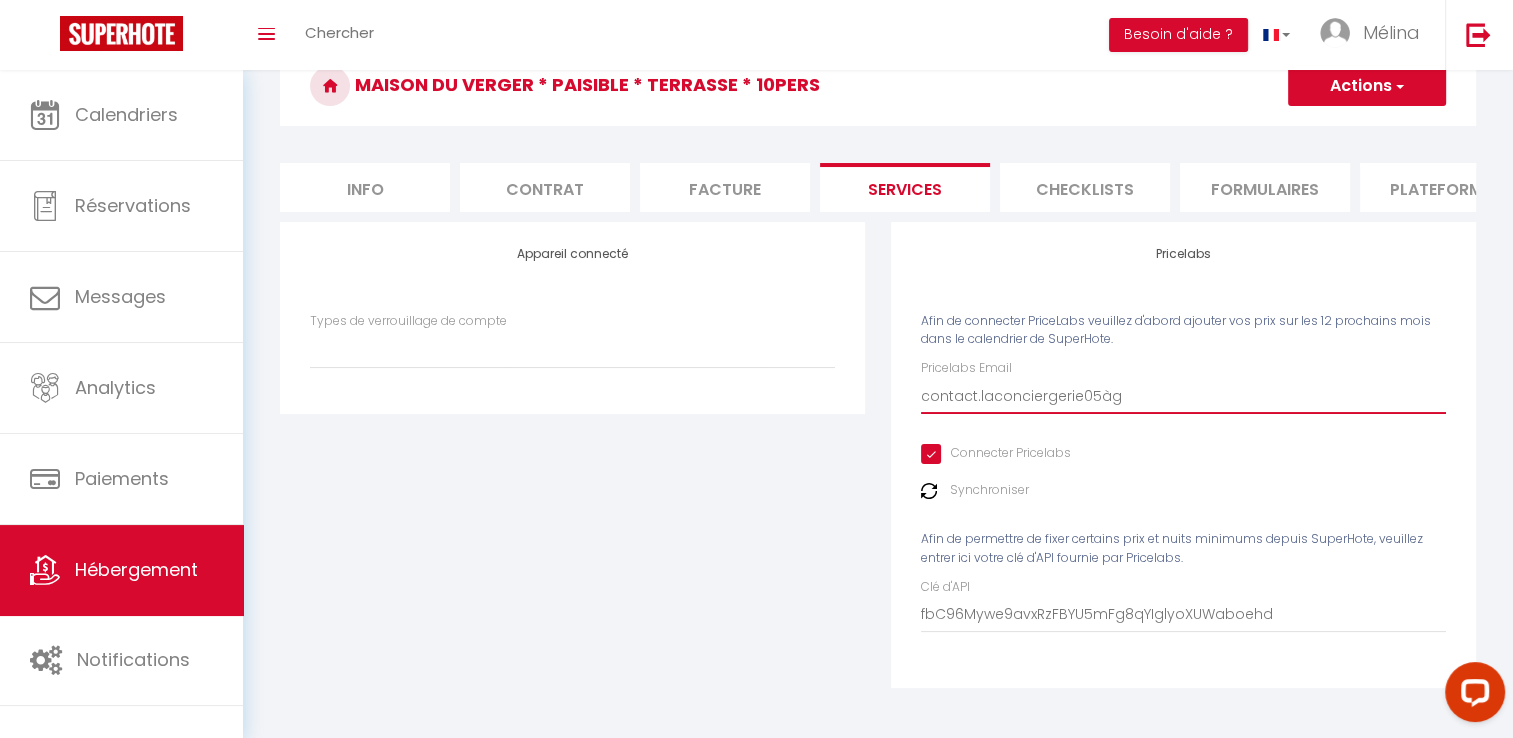 select 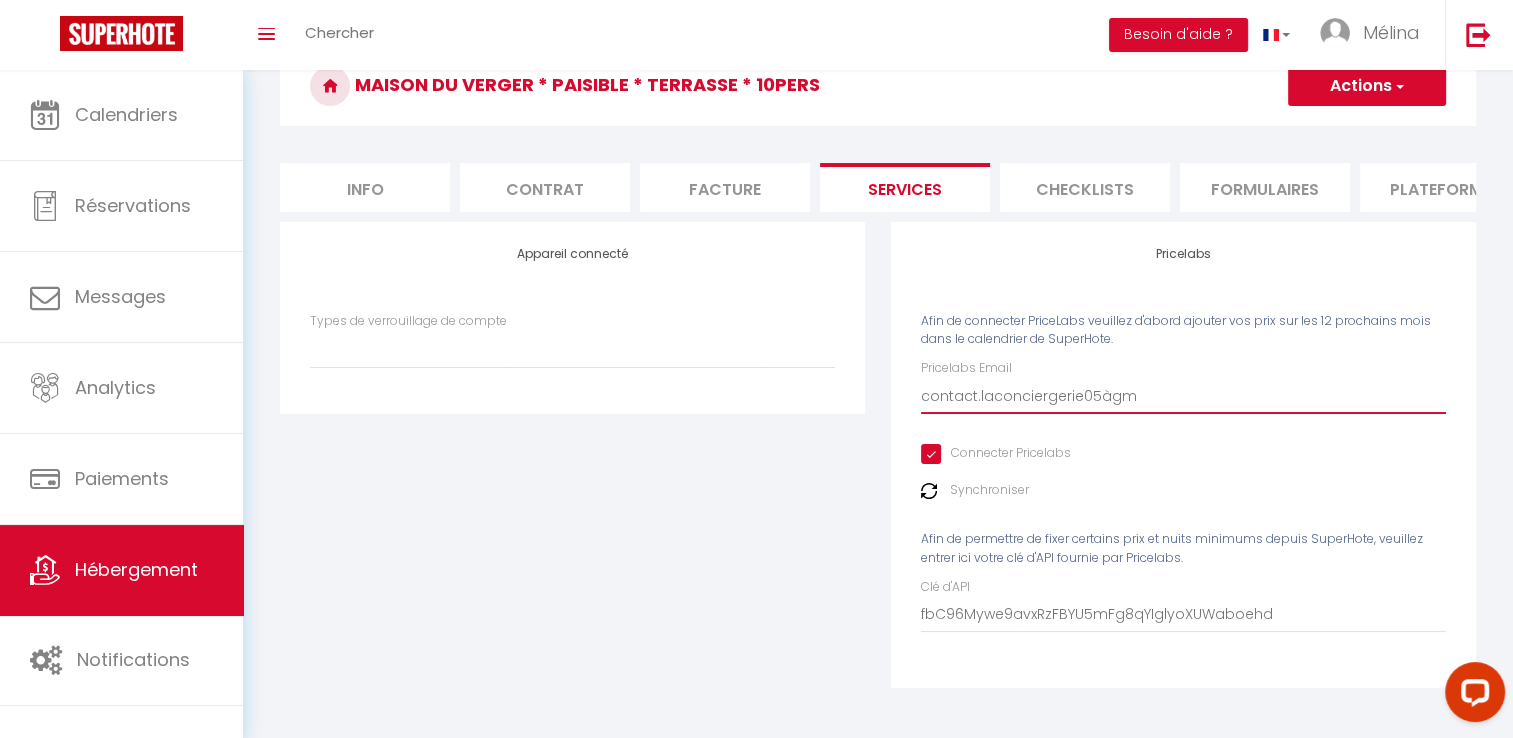 select 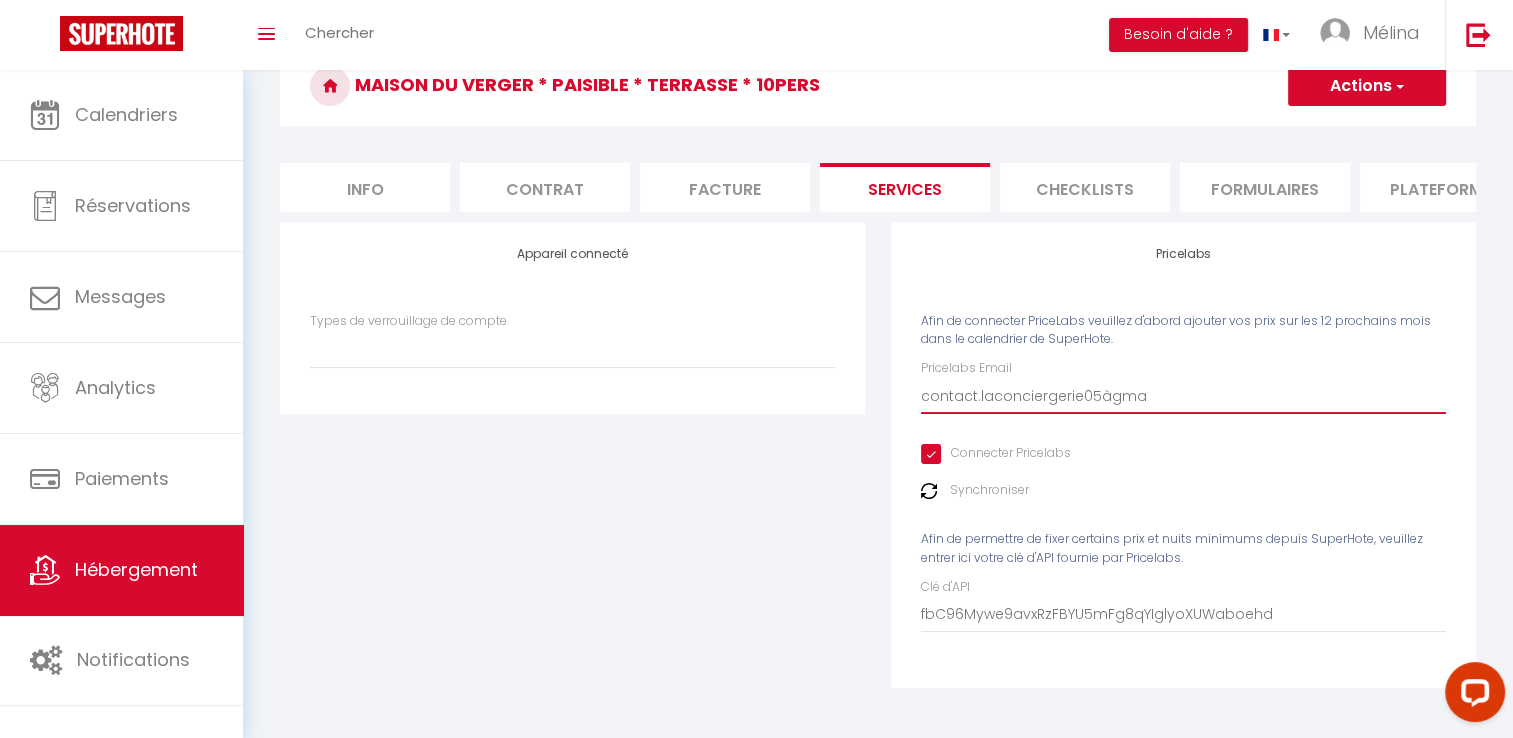select 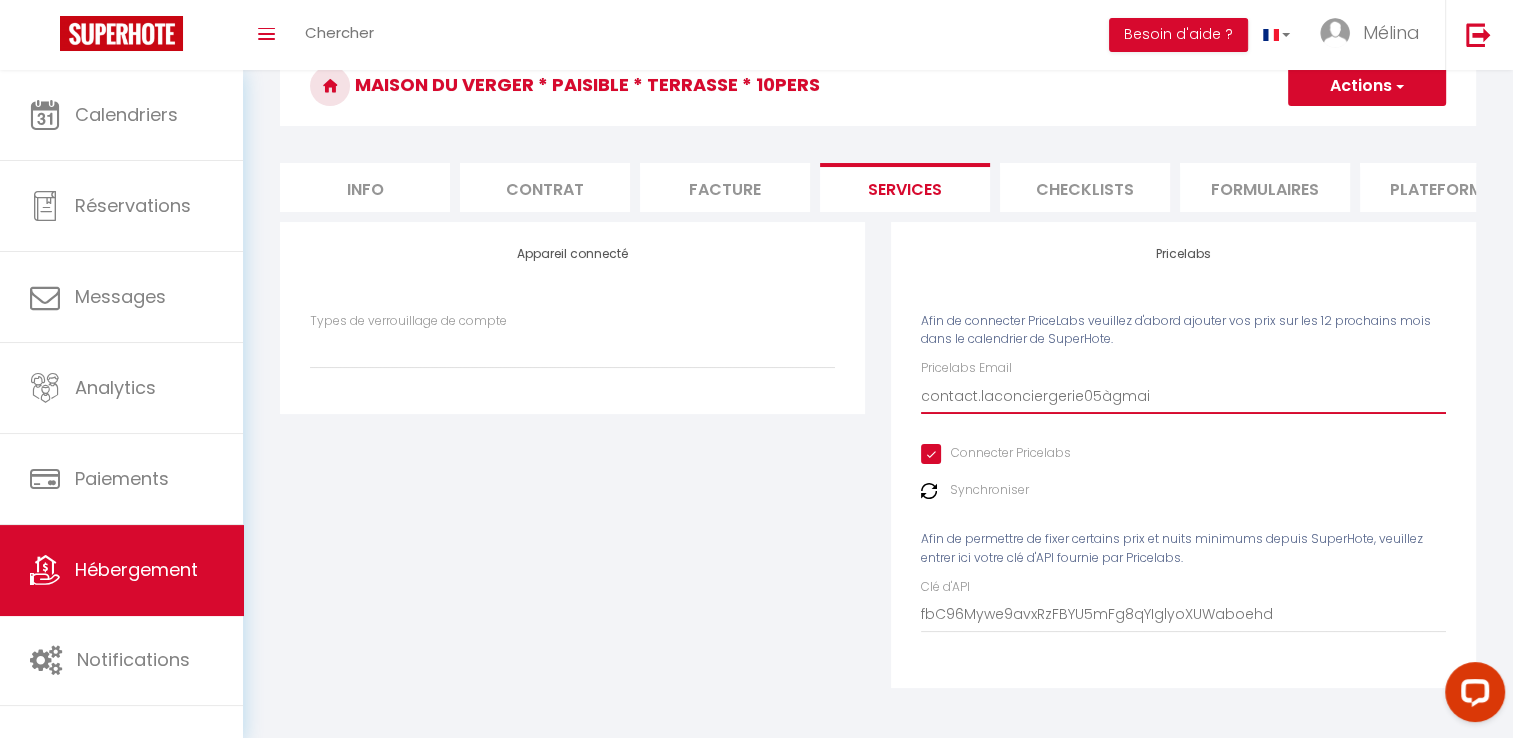 select 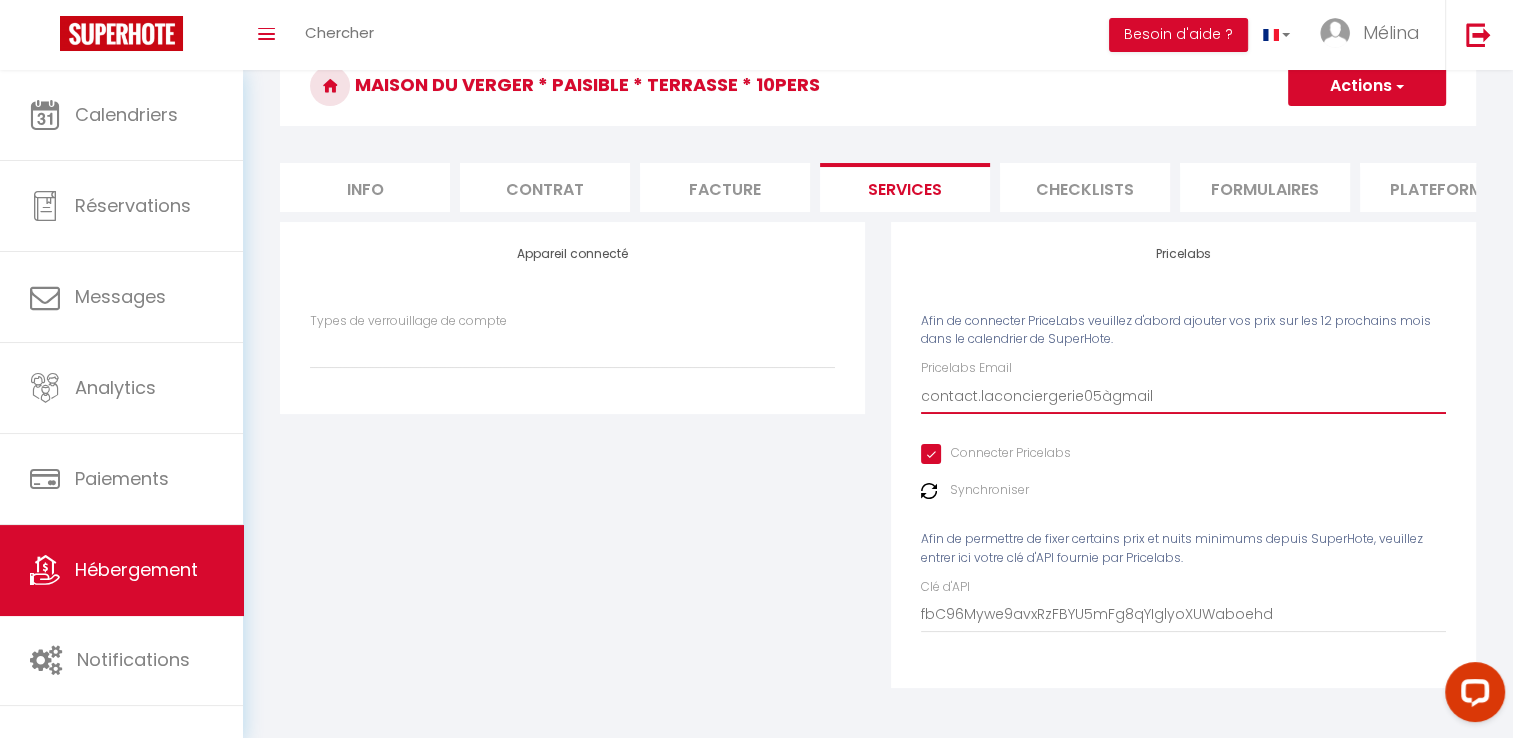 select 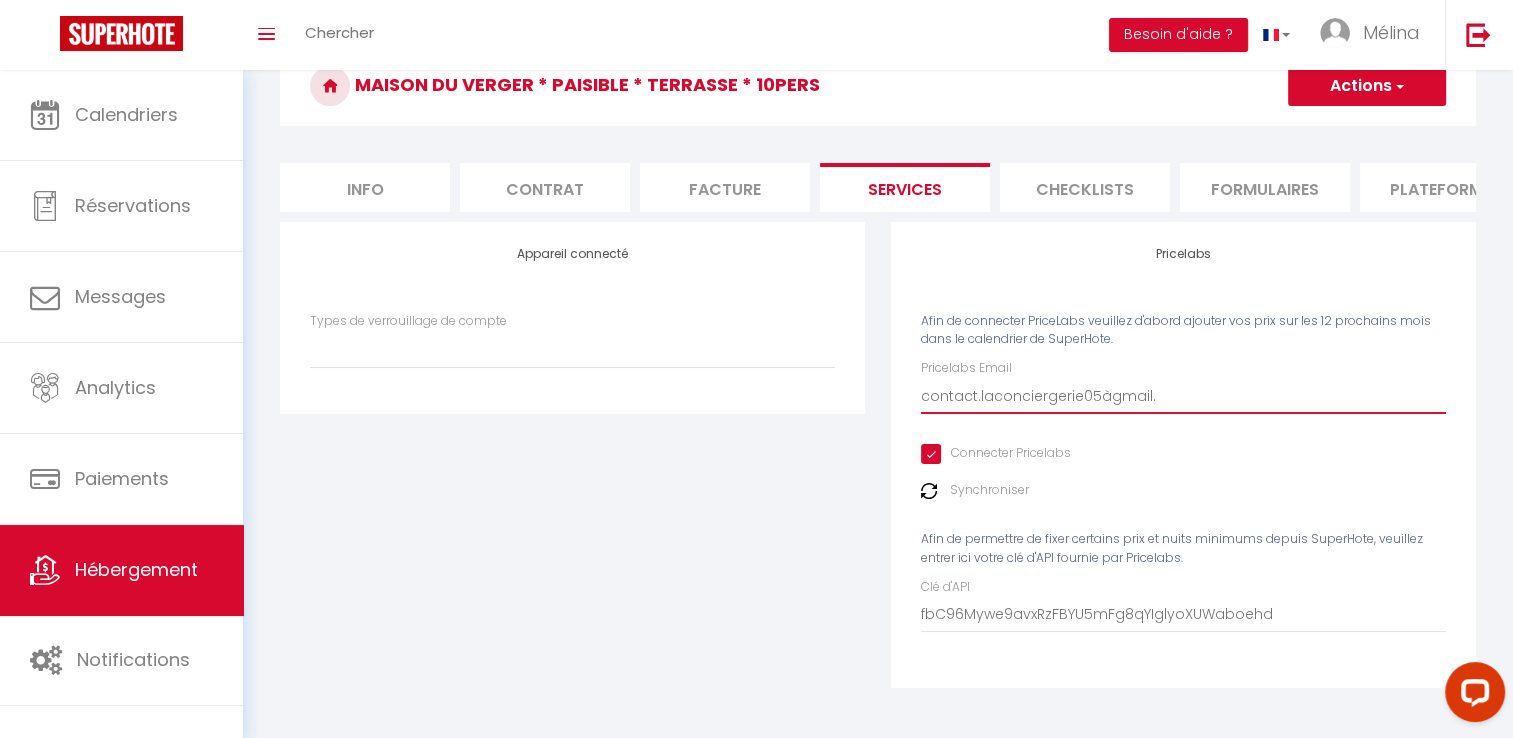 select 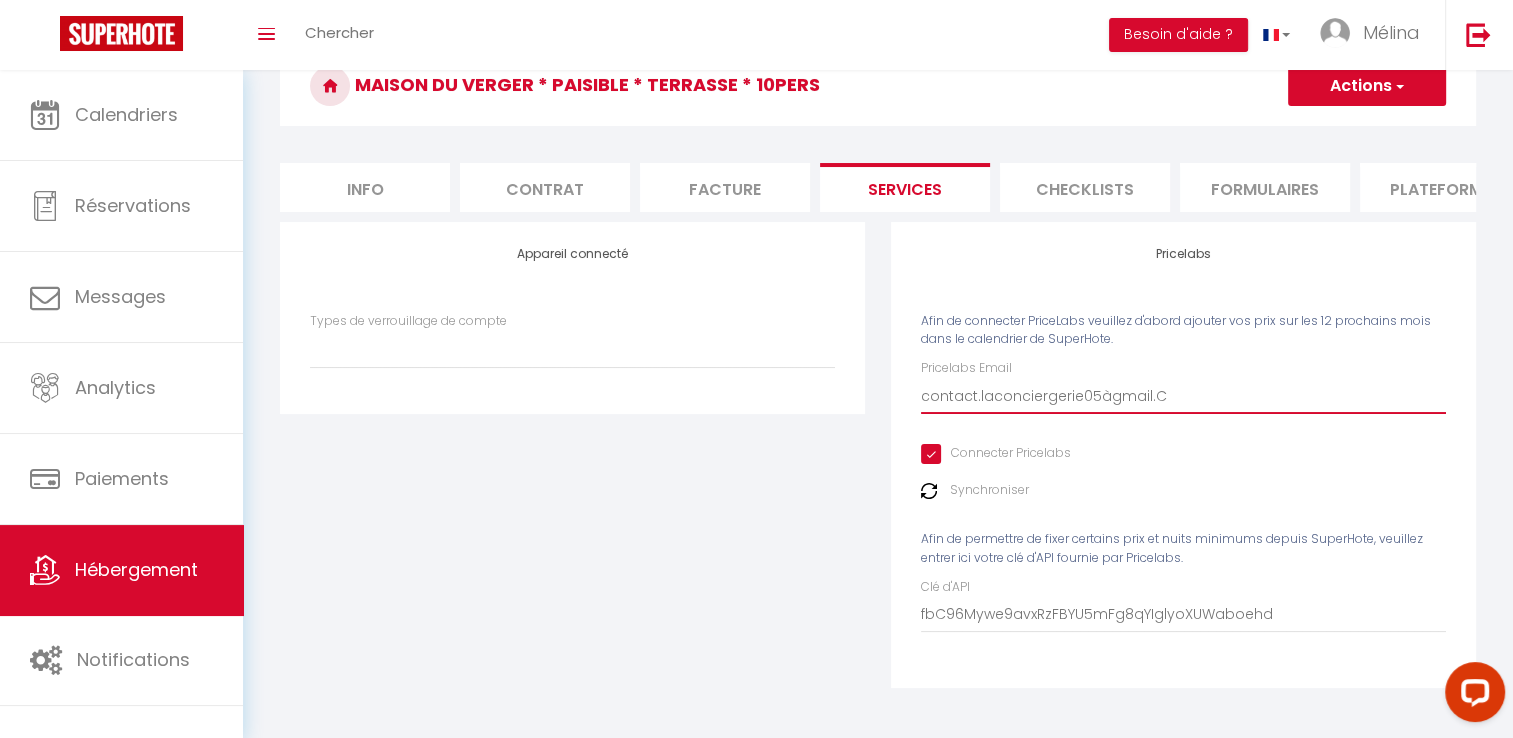 select 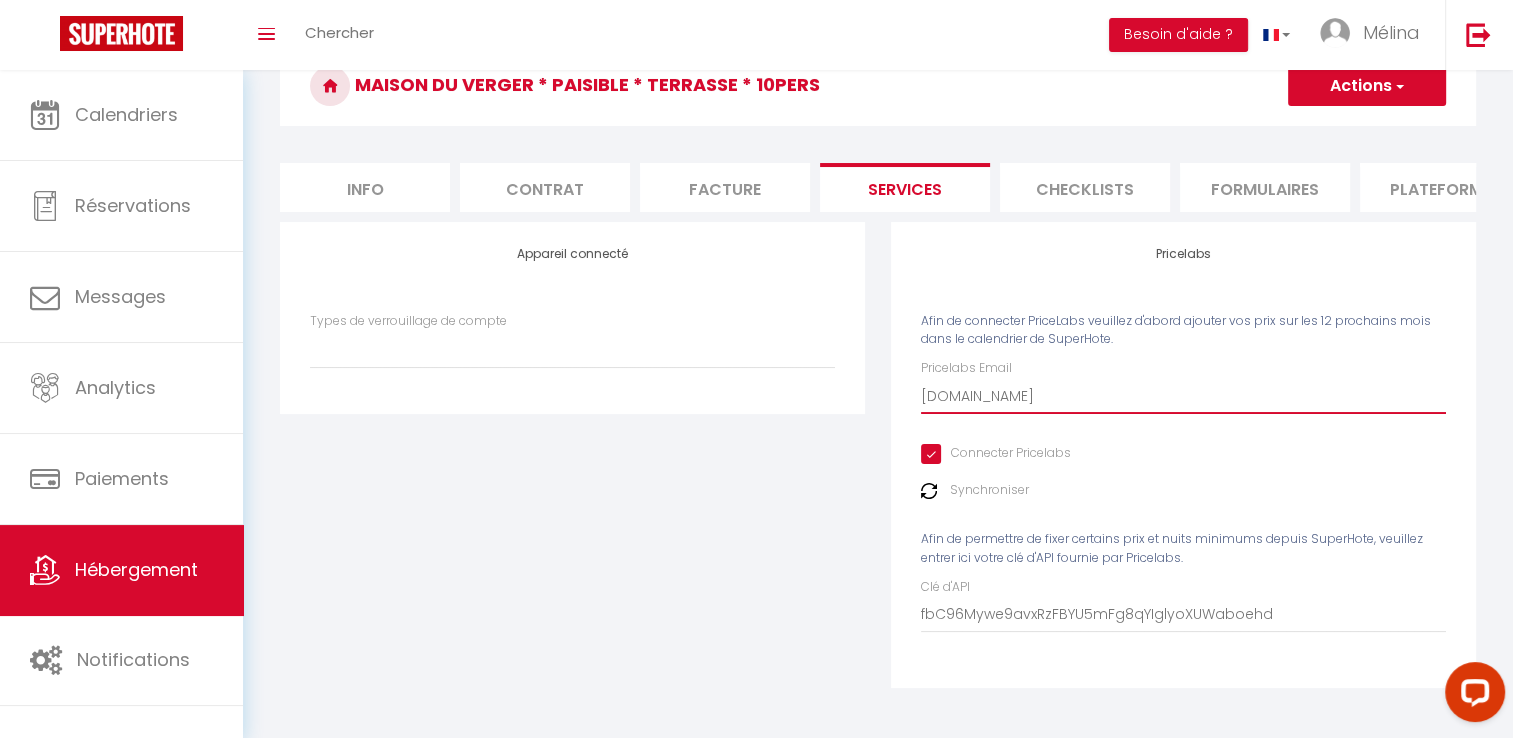 type on "contact.laconciergerie05àgmail.Com" 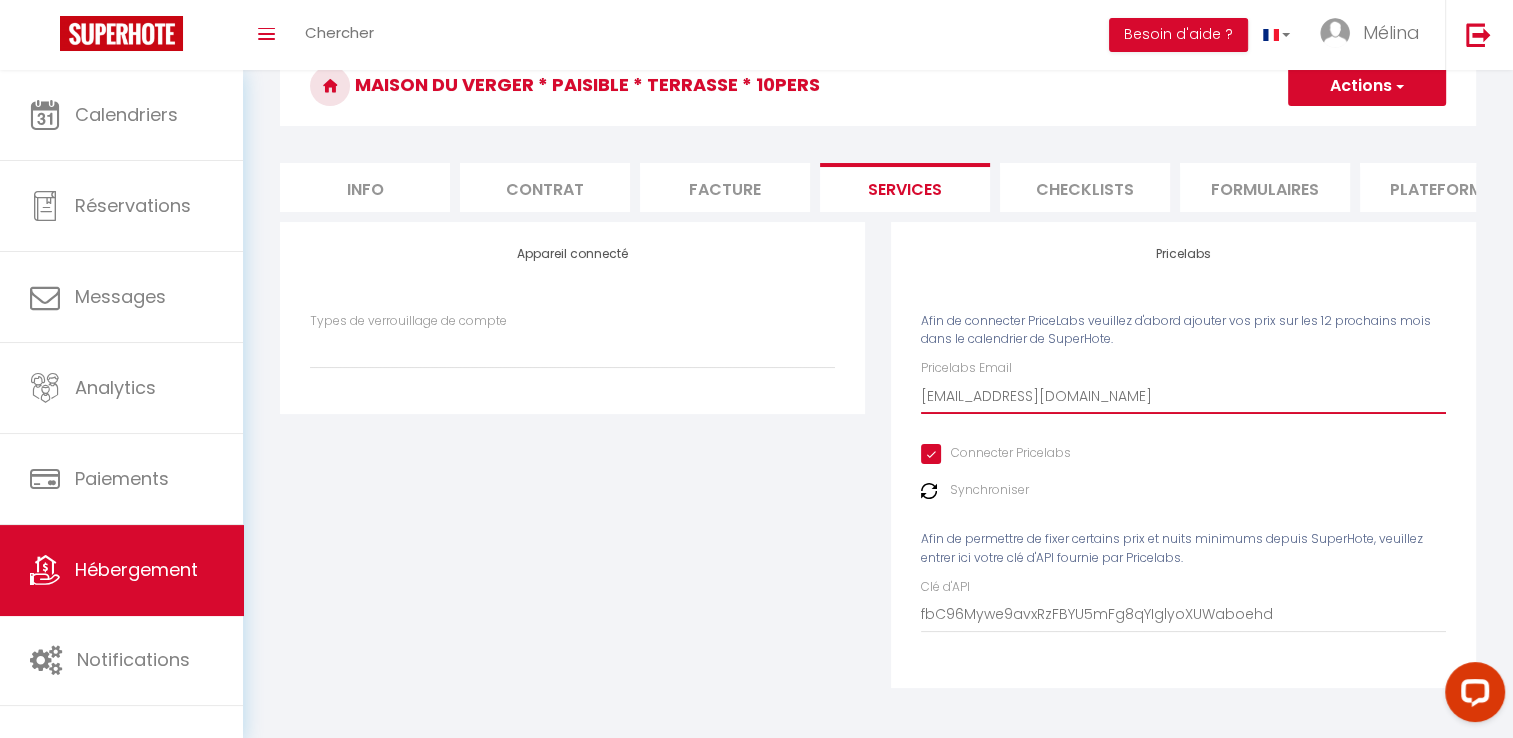 select 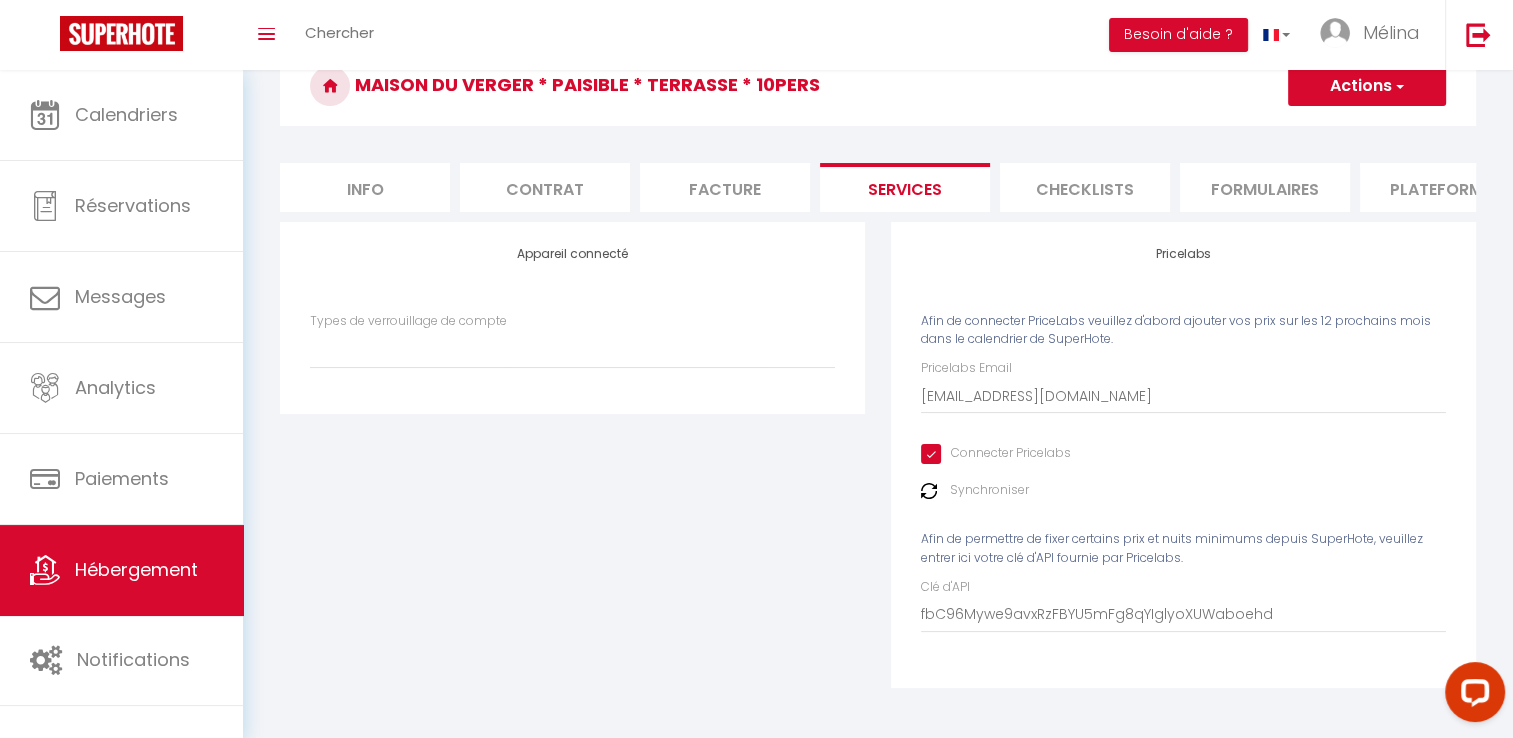 click at bounding box center (929, 491) 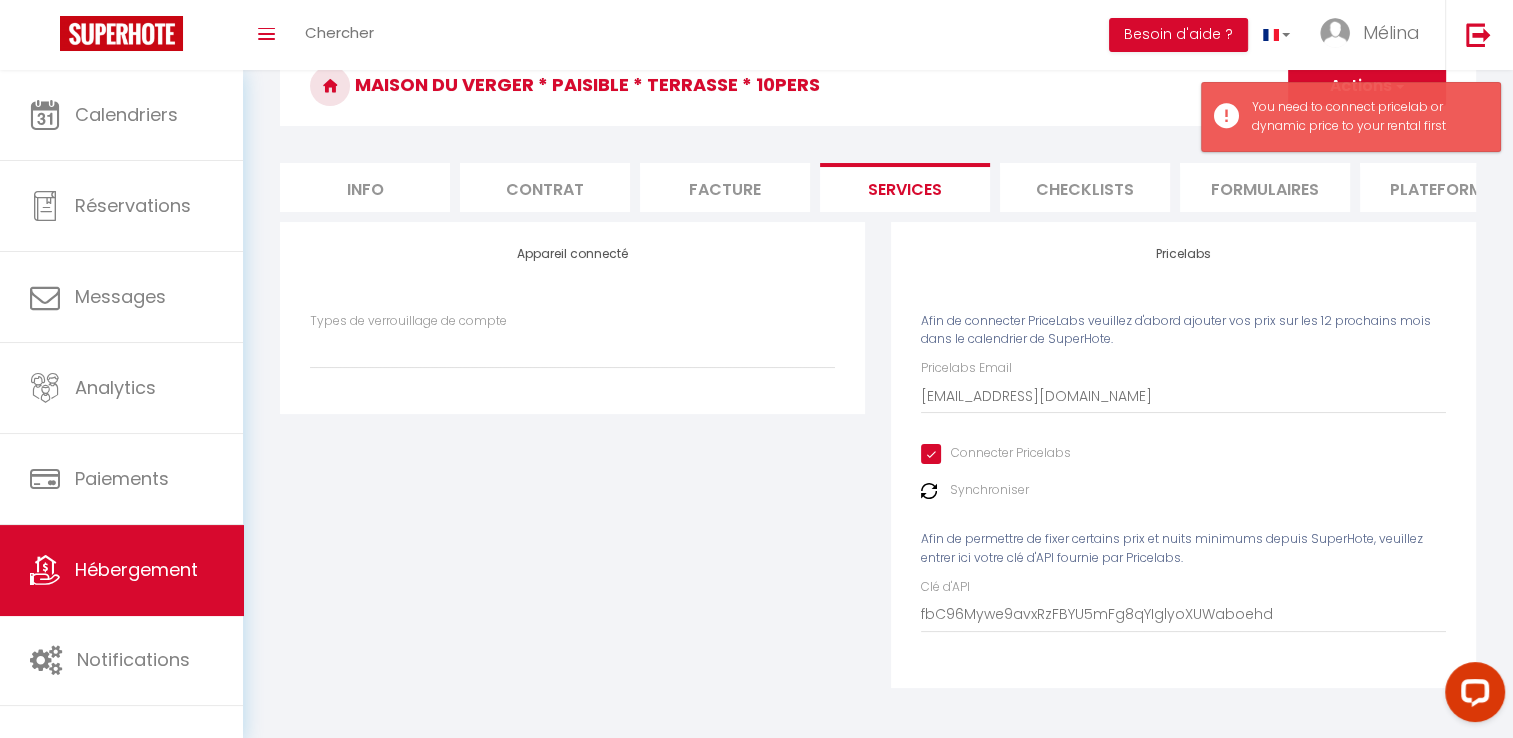 scroll, scrollTop: 0, scrollLeft: 0, axis: both 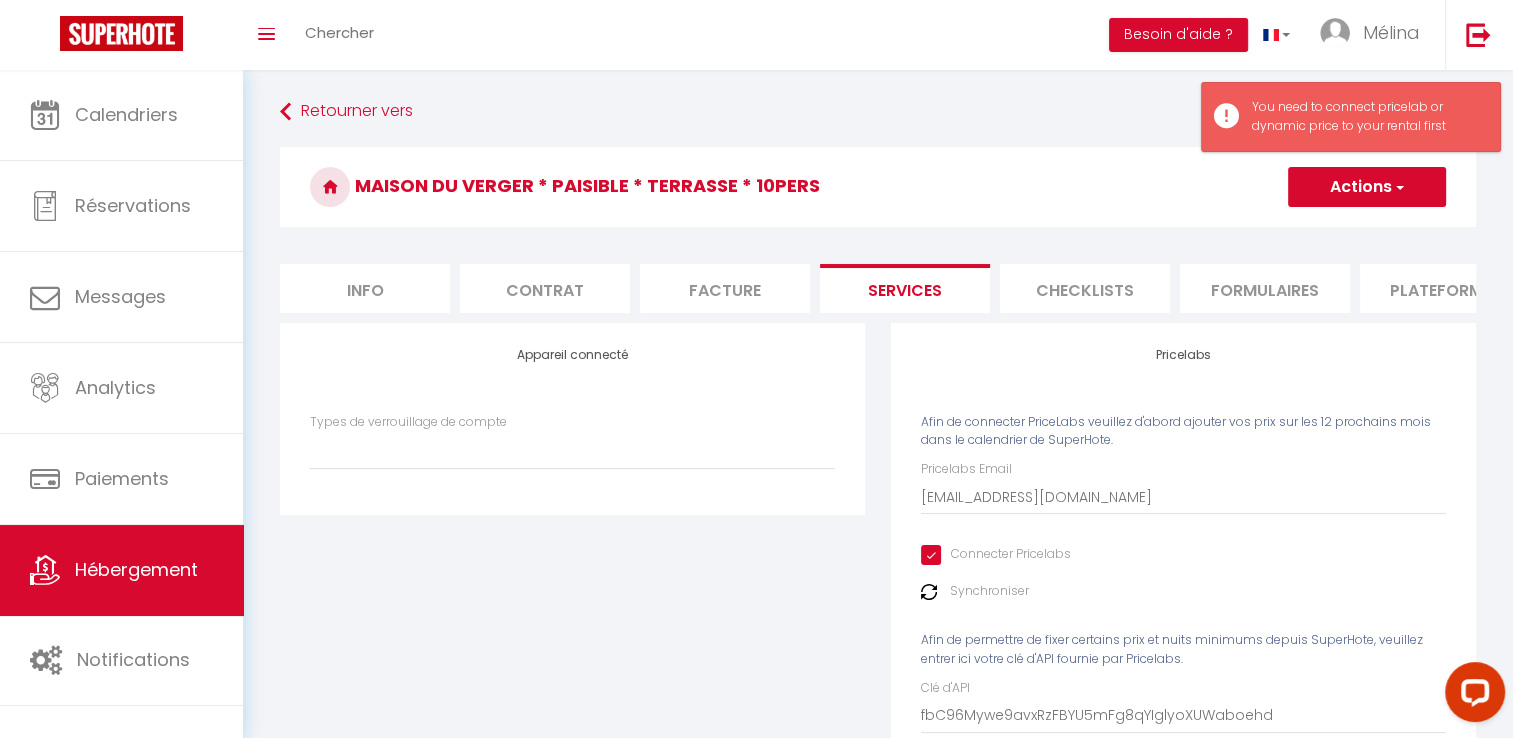 click at bounding box center (1398, 187) 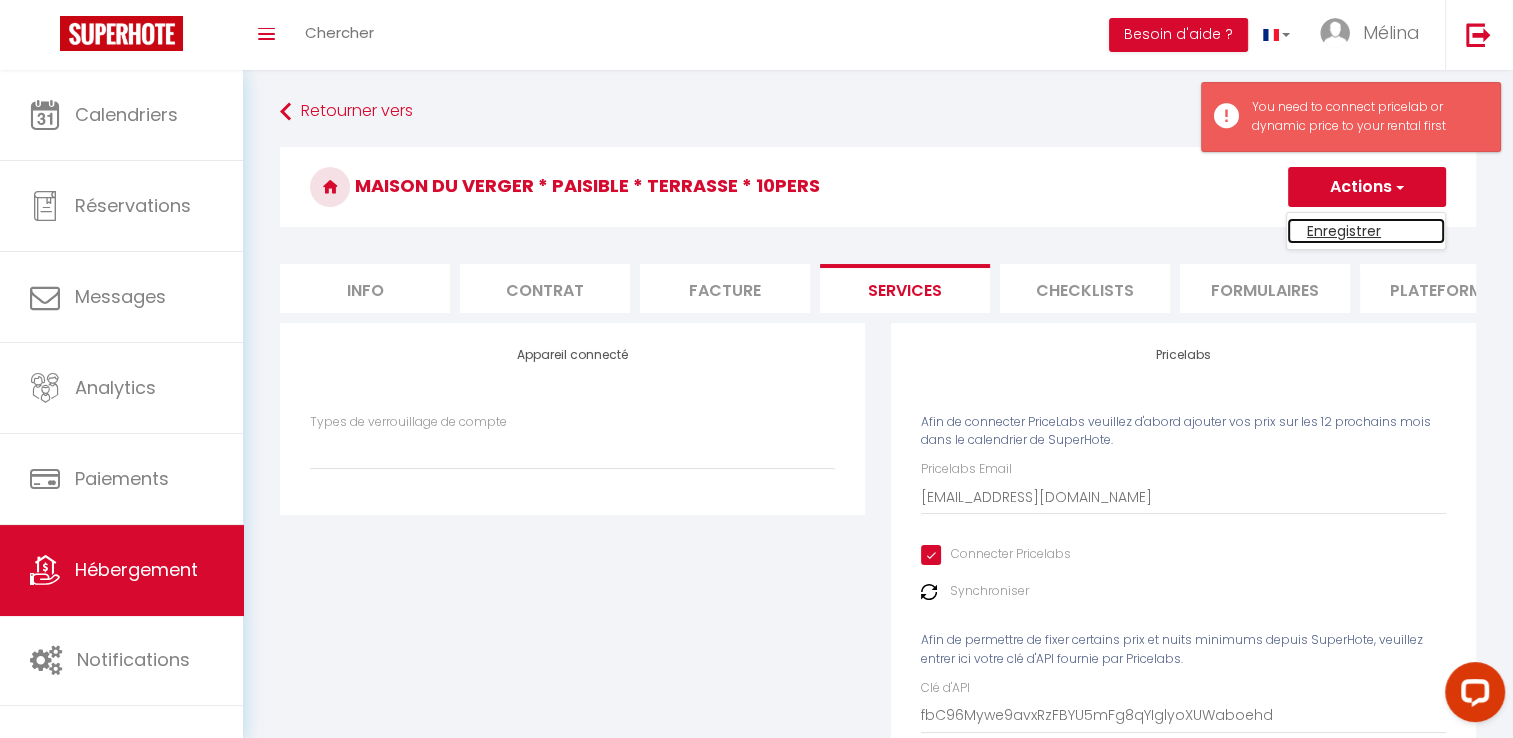 click on "Enregistrer" at bounding box center [1366, 231] 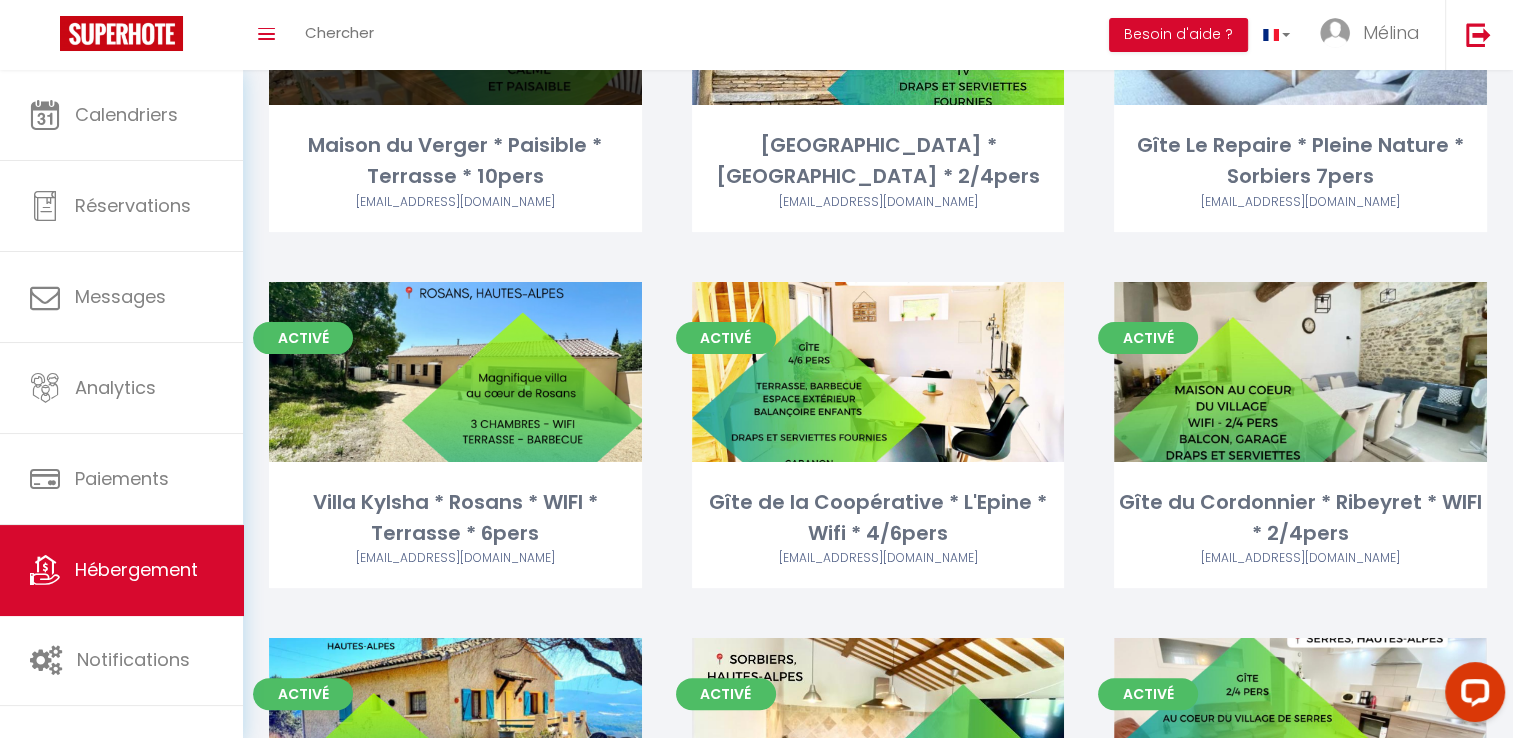 scroll, scrollTop: 0, scrollLeft: 0, axis: both 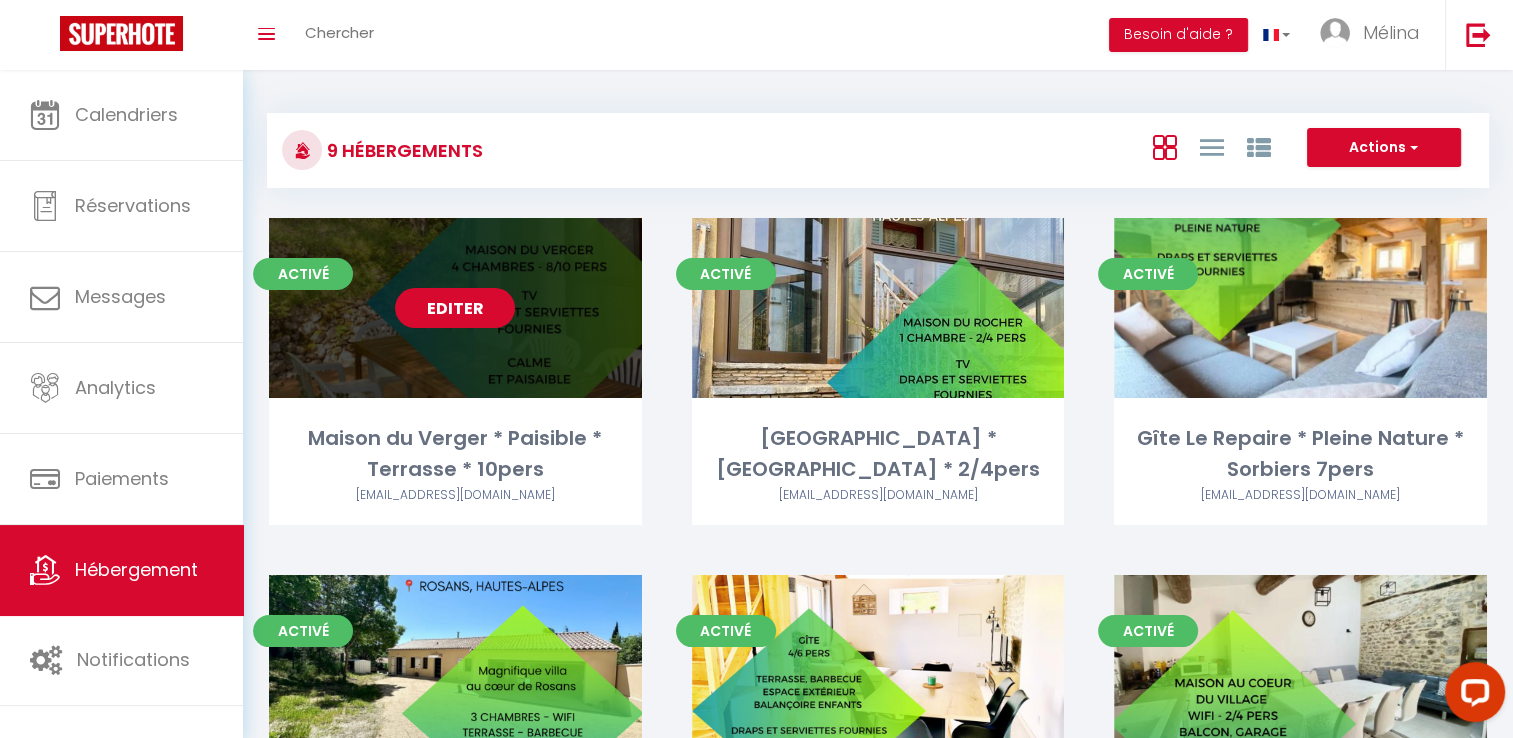 click on "Editer" at bounding box center [455, 308] 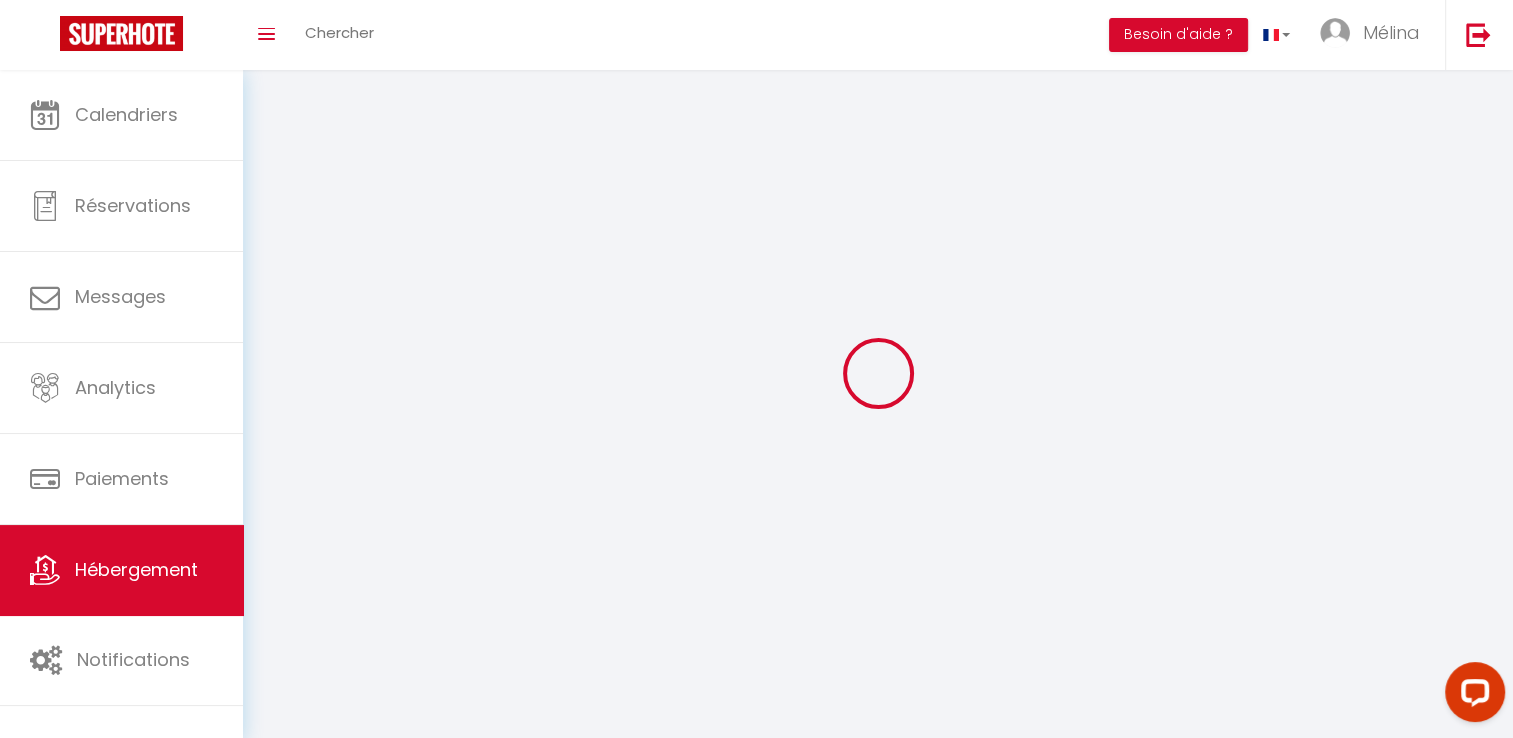 select on "1" 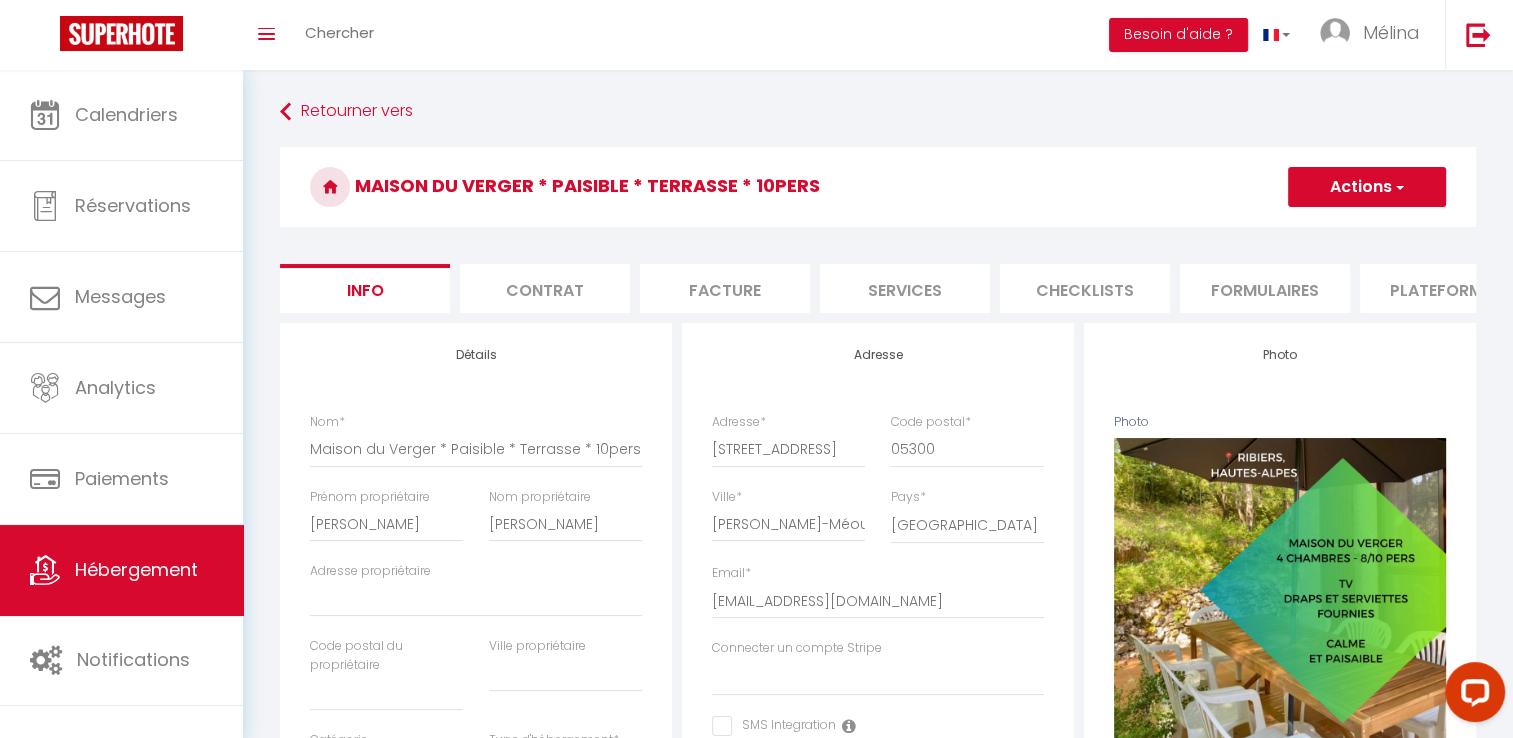 click on "Services" at bounding box center [905, 288] 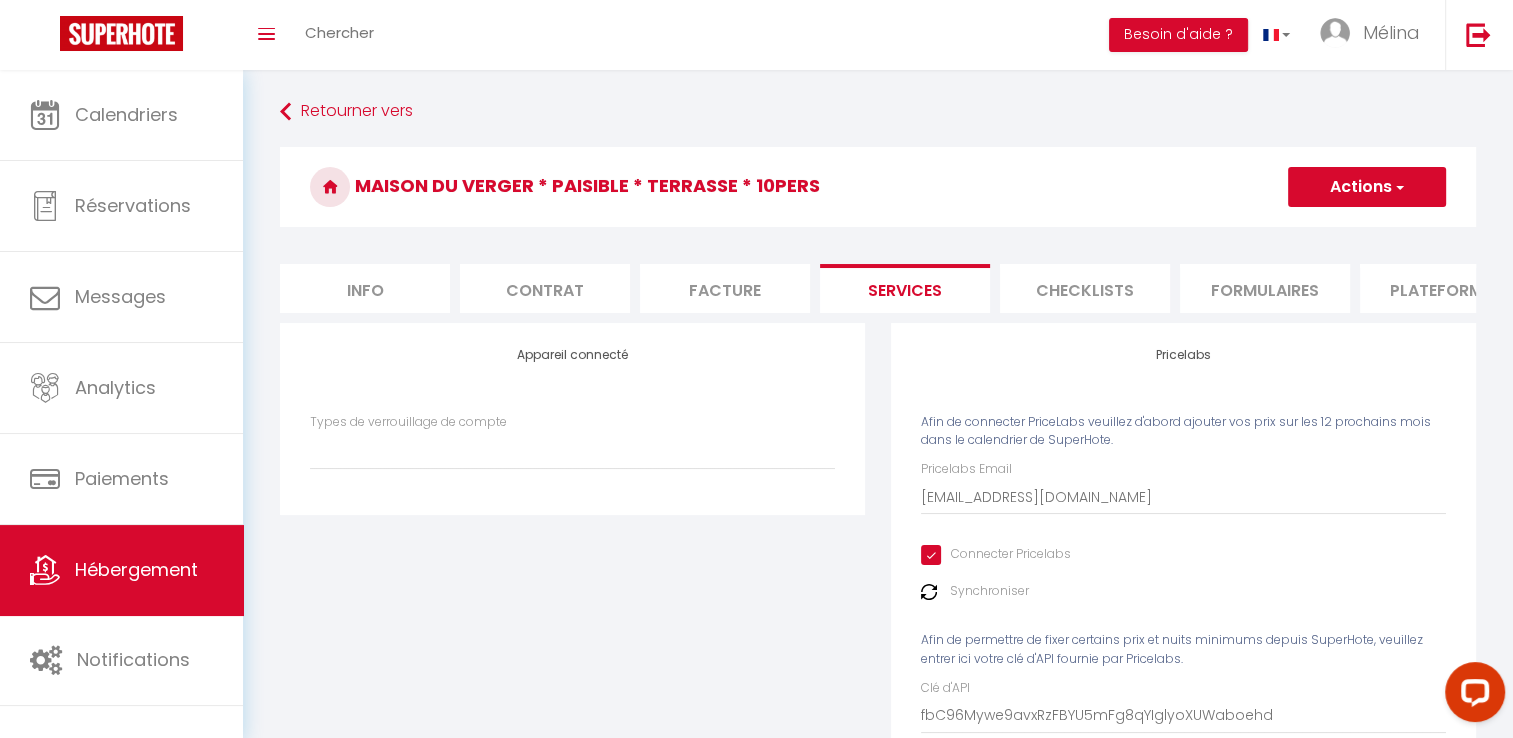 scroll, scrollTop: 115, scrollLeft: 0, axis: vertical 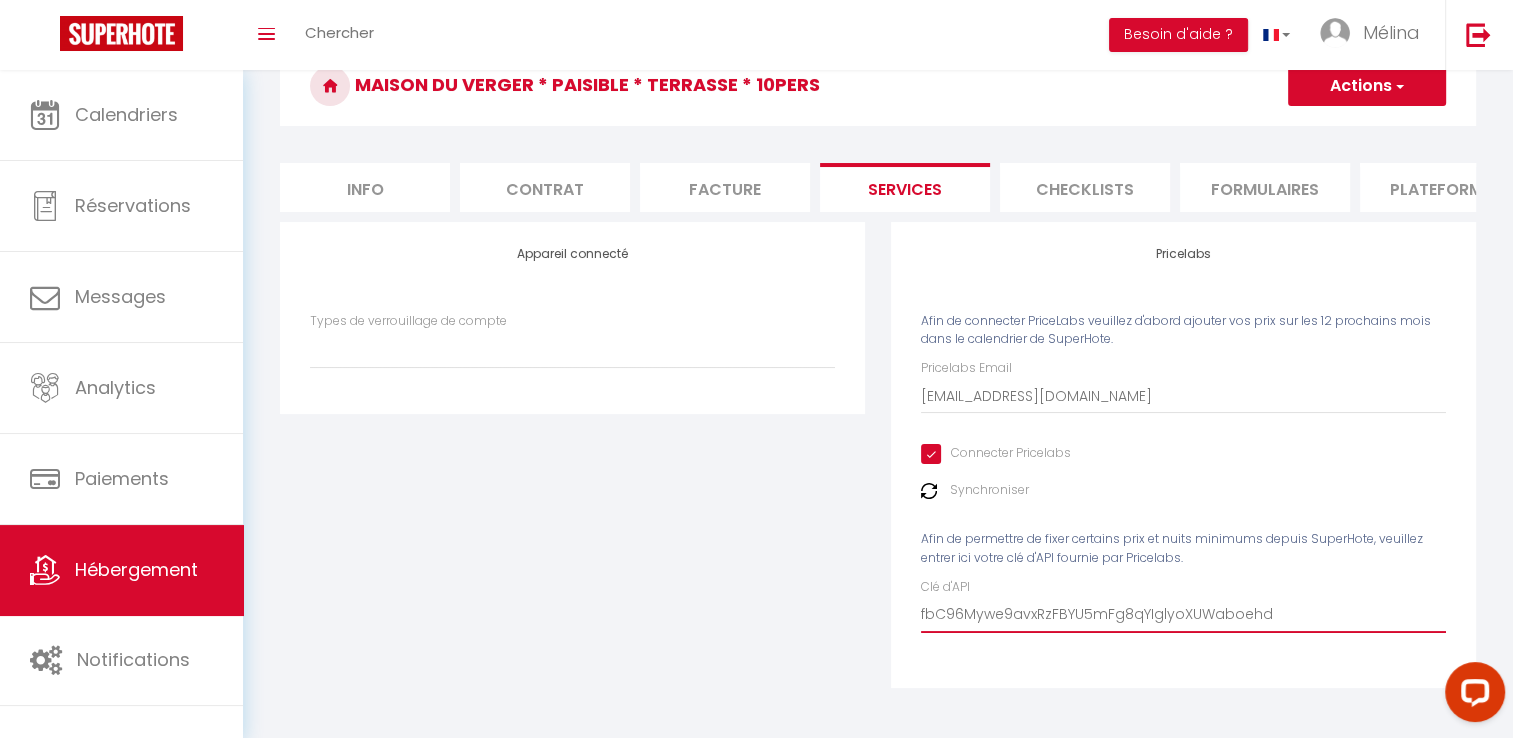 drag, startPoint x: 1289, startPoint y: 623, endPoint x: 568, endPoint y: 583, distance: 722.1087 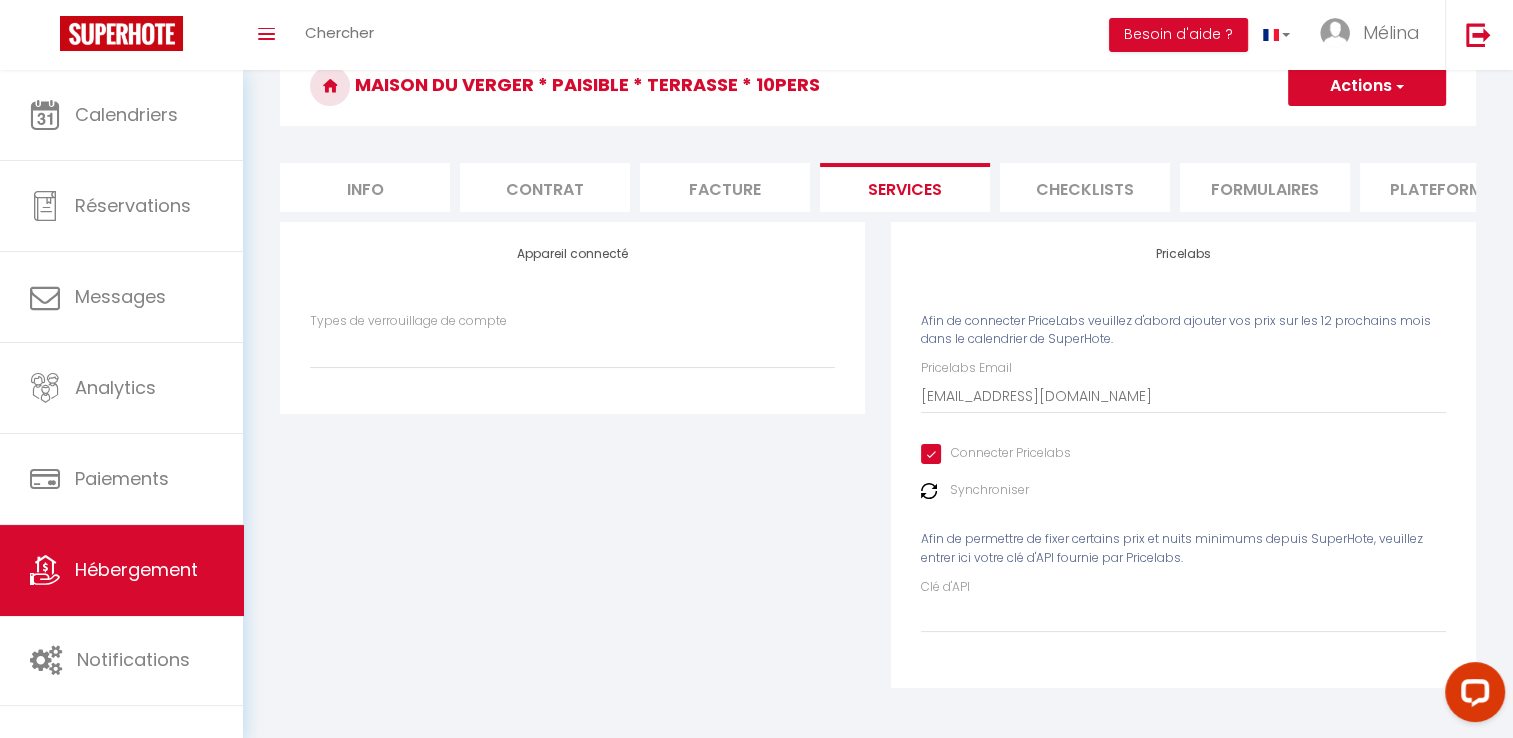 click on "Actions" at bounding box center [1367, 86] 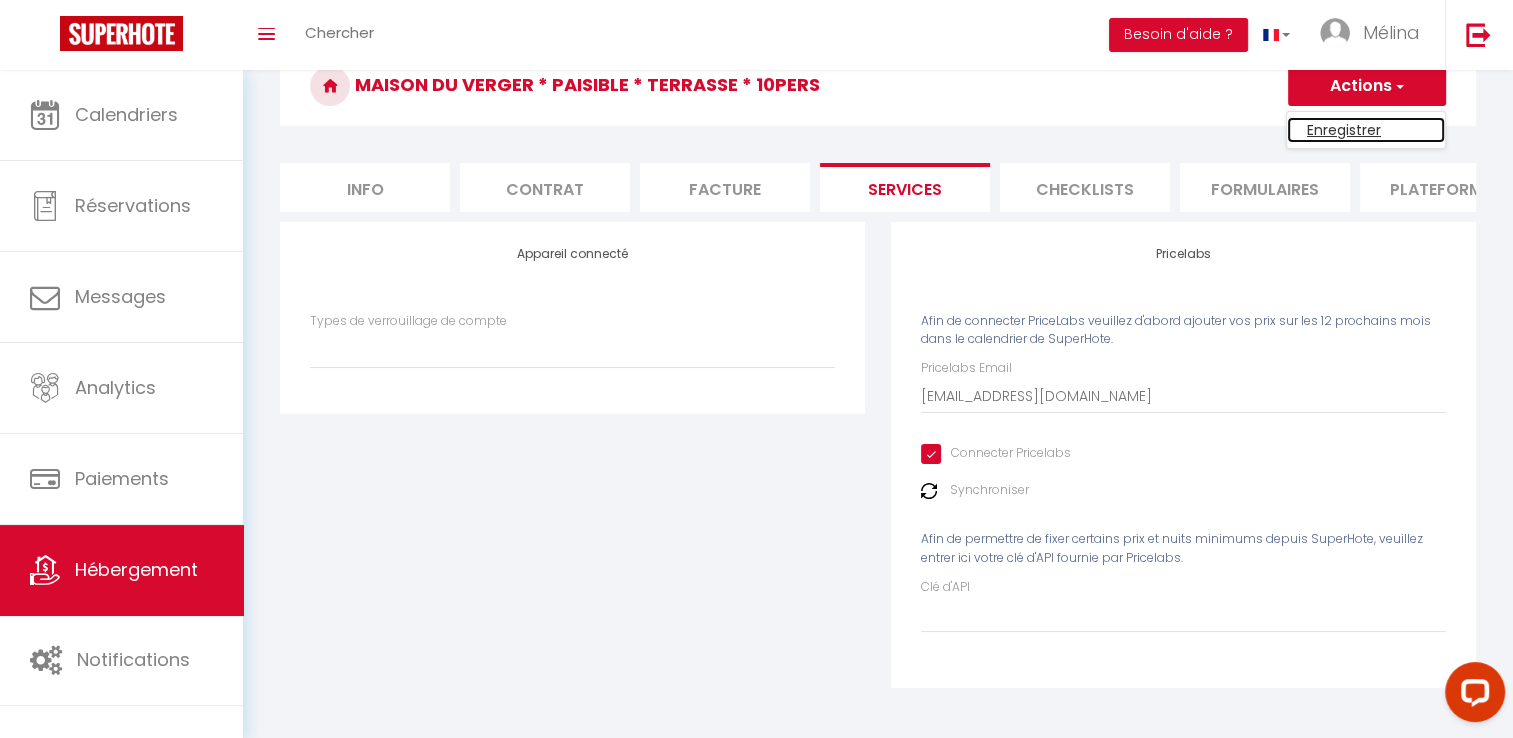 click on "Enregistrer" at bounding box center [1366, 130] 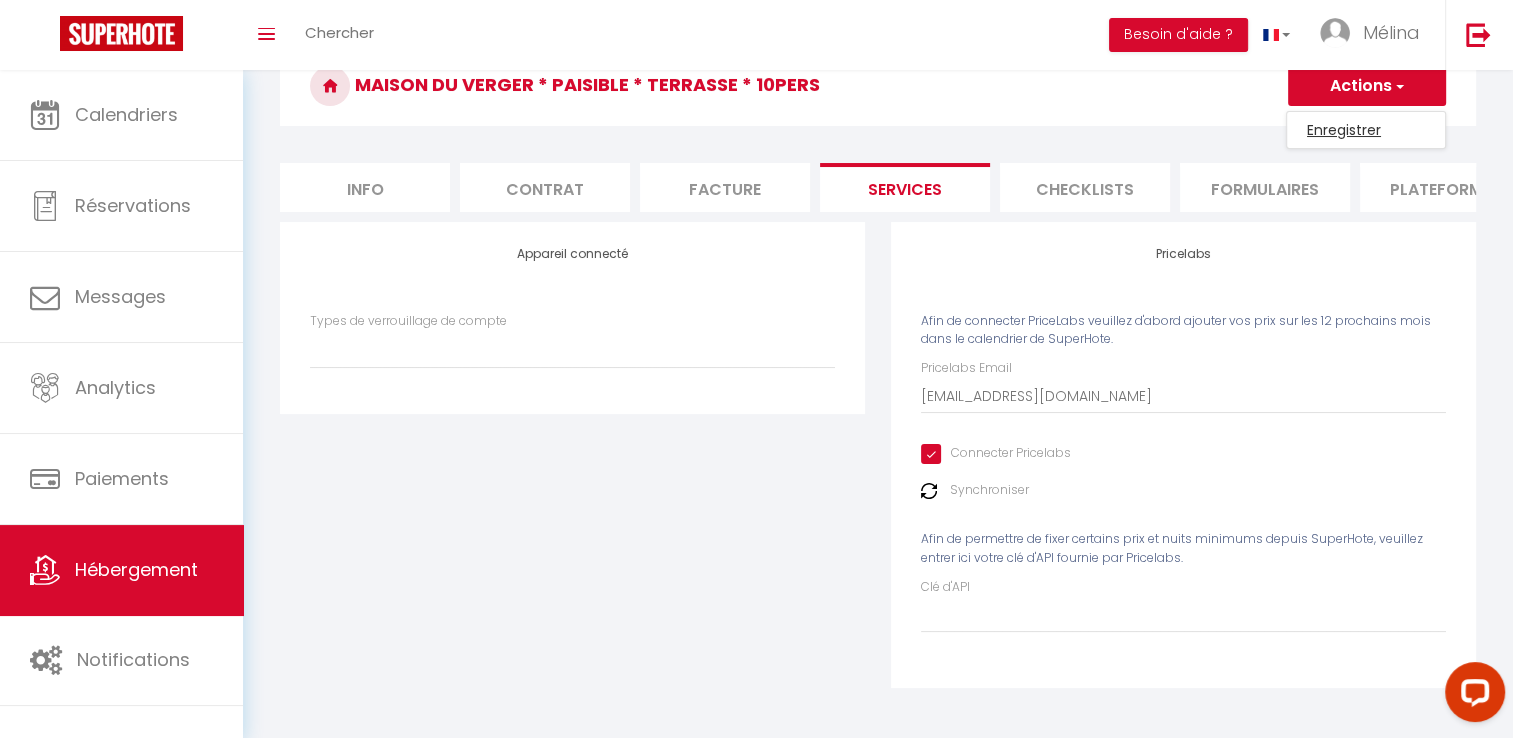 scroll, scrollTop: 70, scrollLeft: 0, axis: vertical 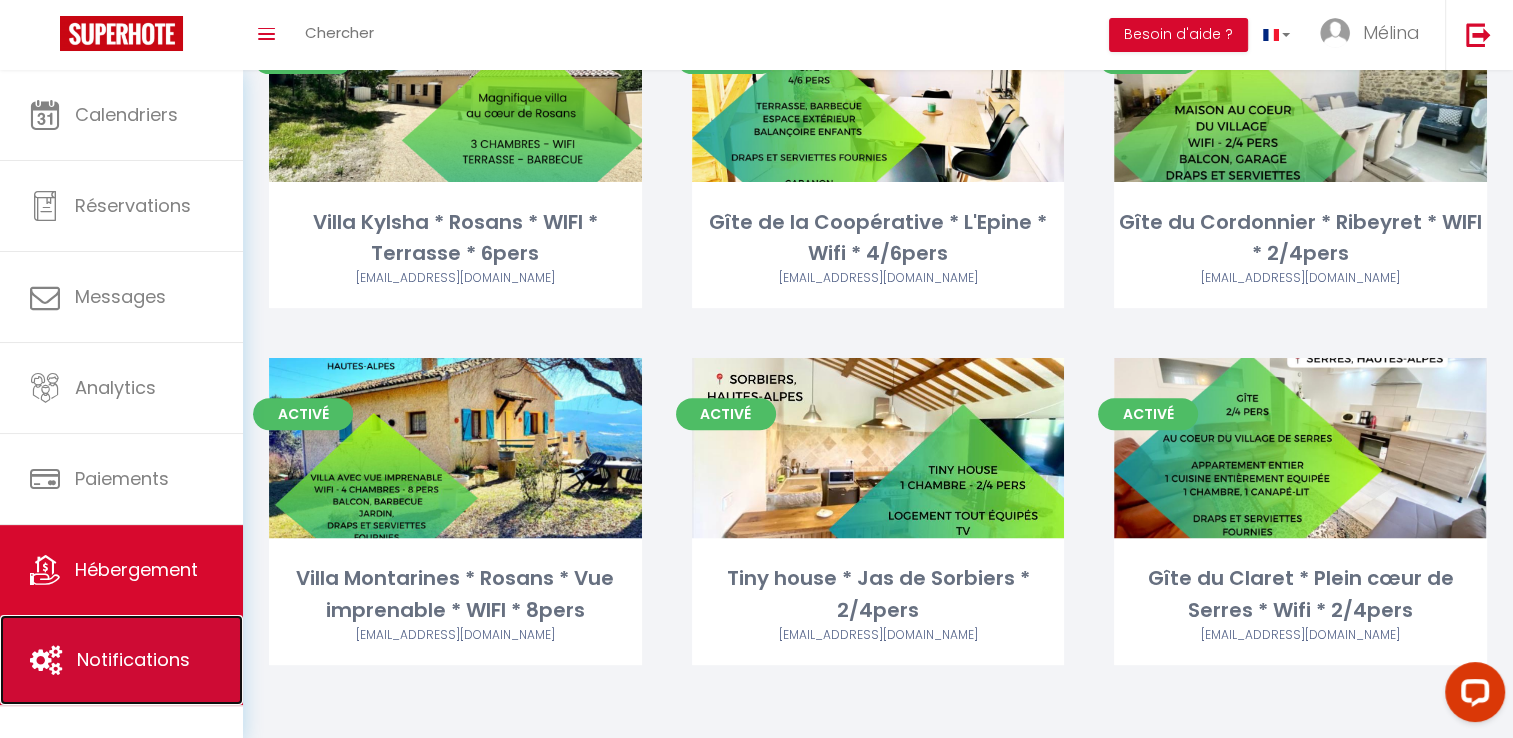 click on "Notifications" at bounding box center [121, 660] 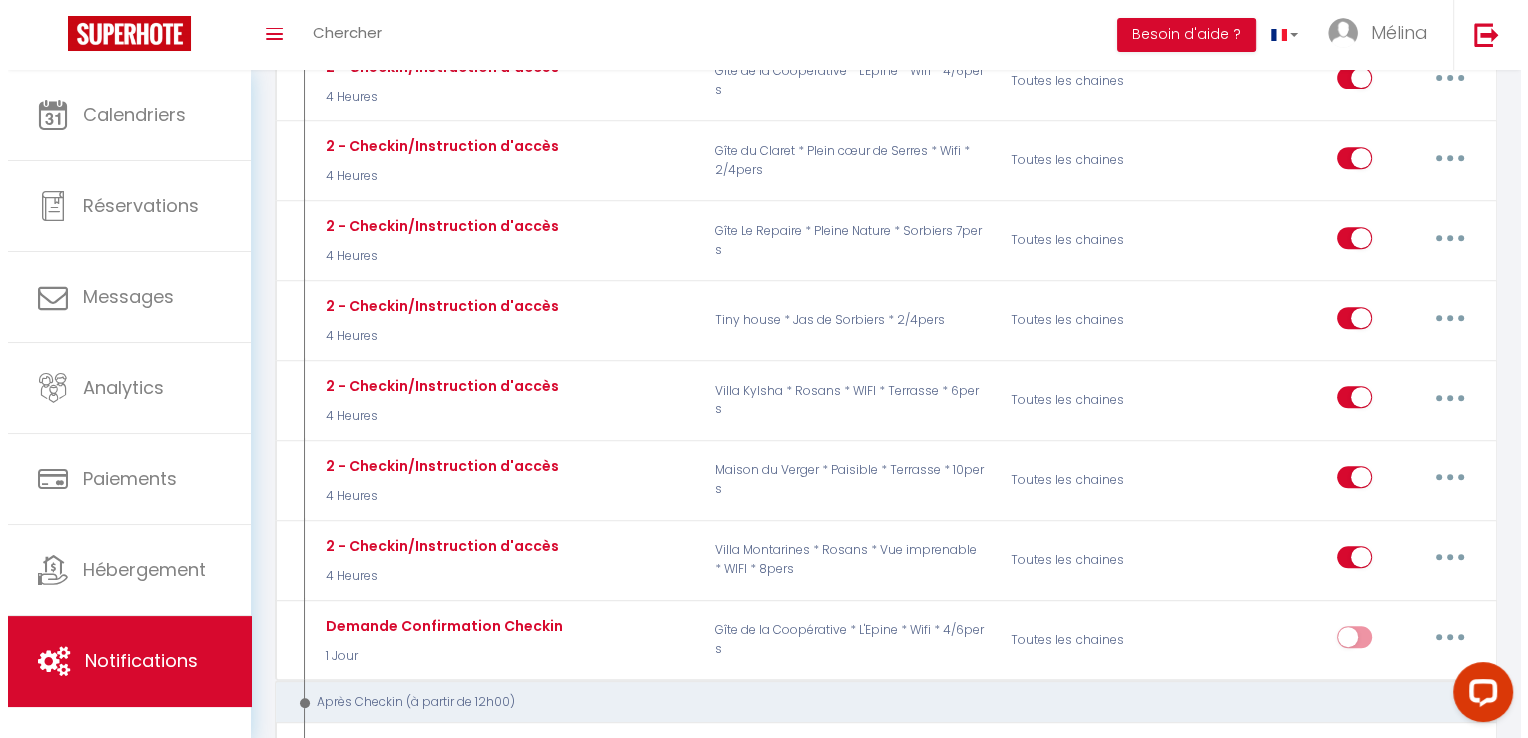 scroll, scrollTop: 854, scrollLeft: 0, axis: vertical 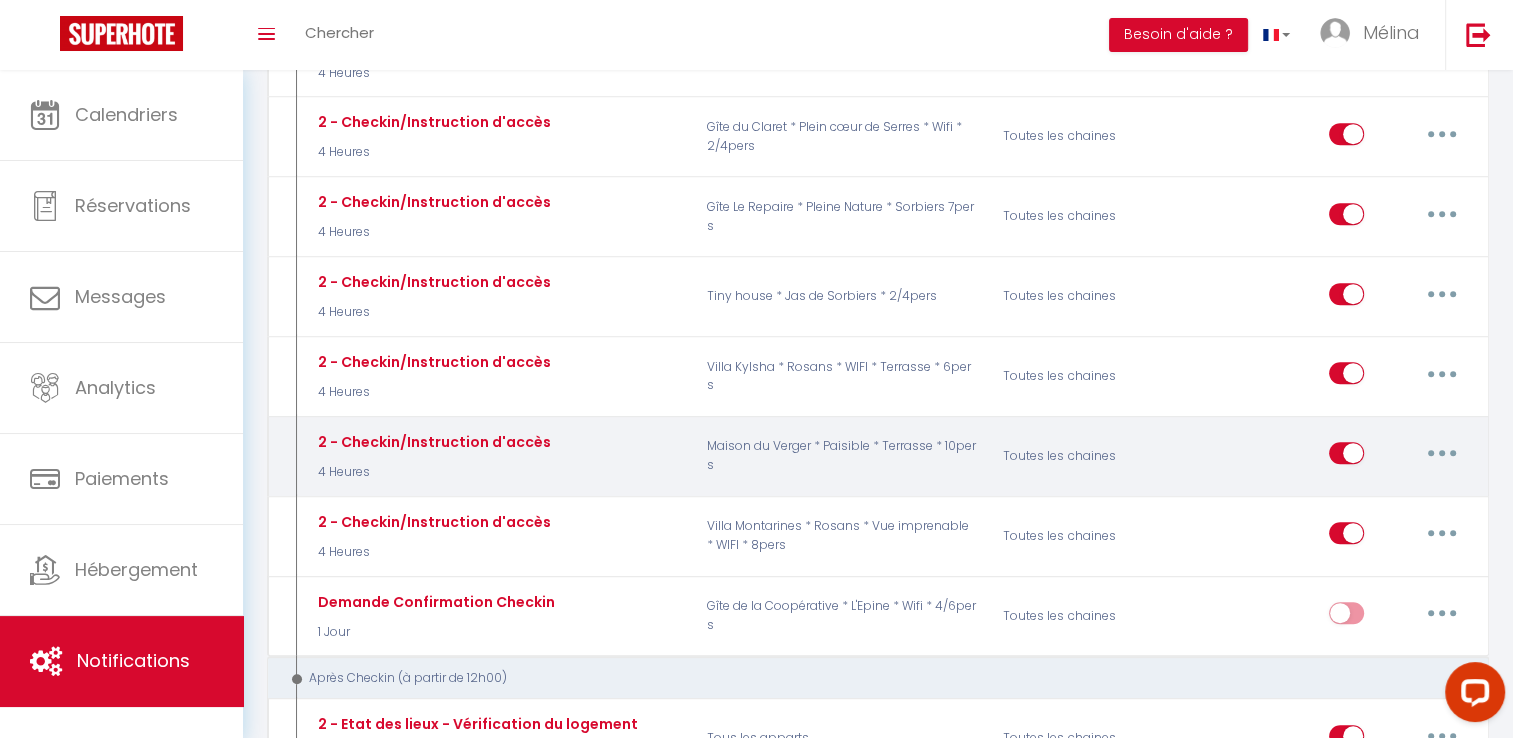 click at bounding box center [1442, 453] 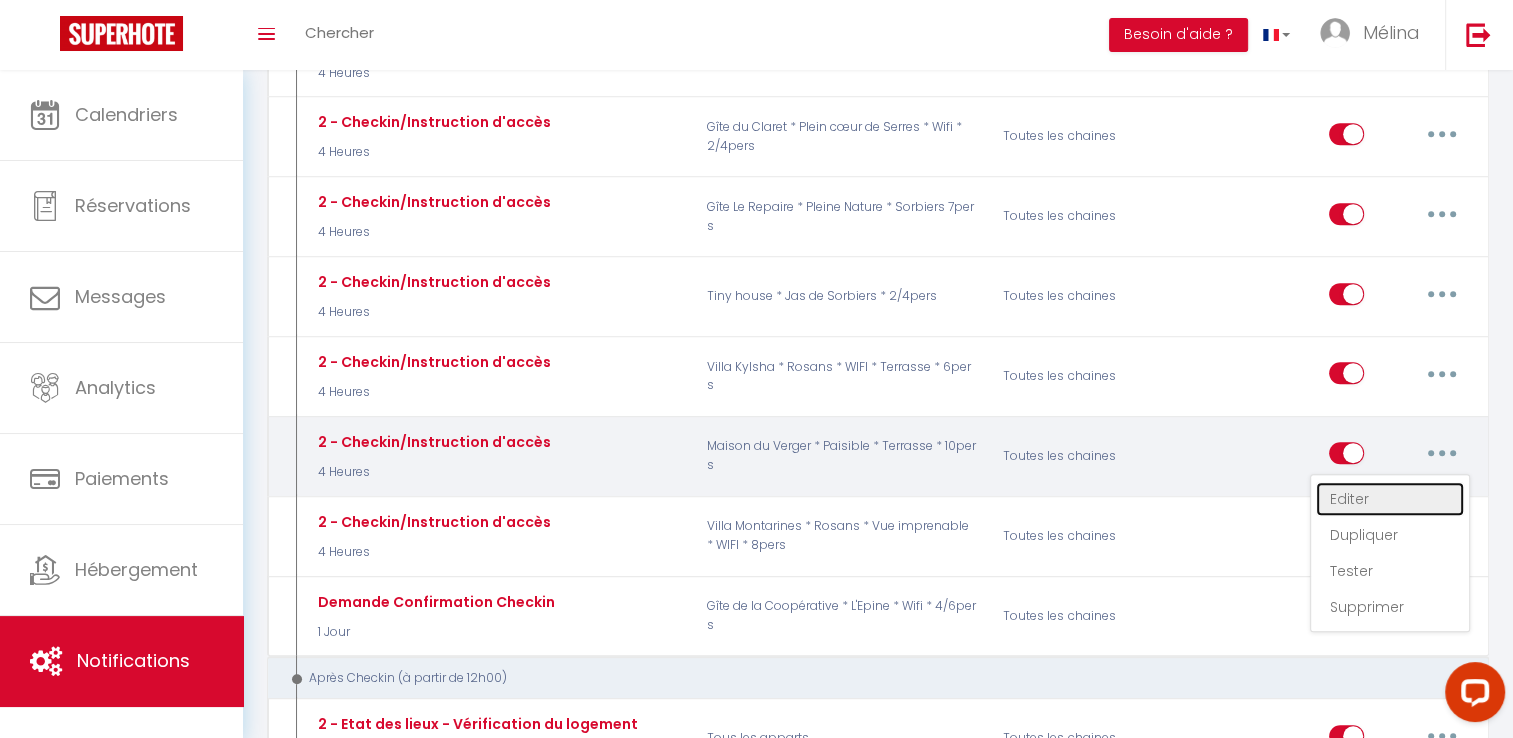 click on "Editer" at bounding box center (1390, 499) 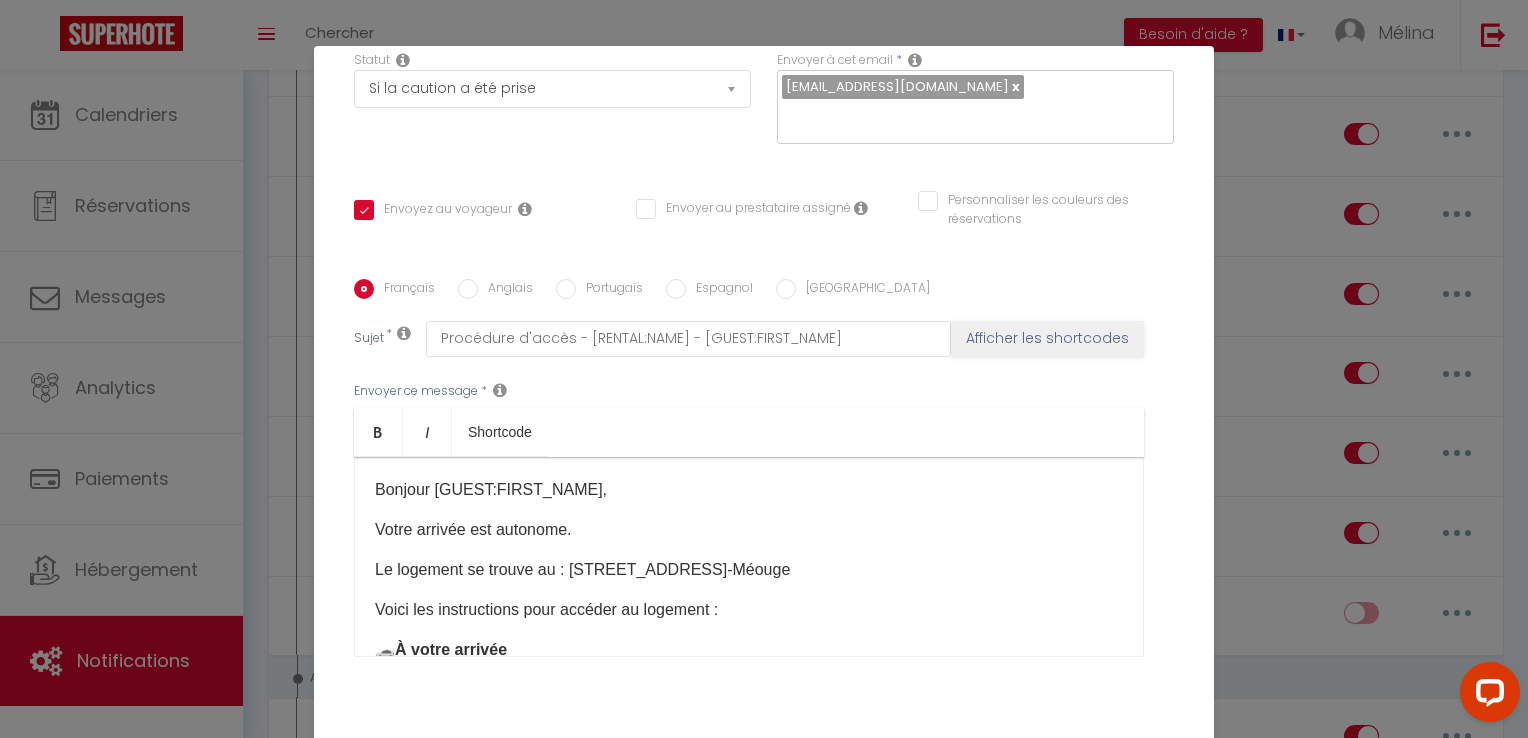 scroll, scrollTop: 332, scrollLeft: 0, axis: vertical 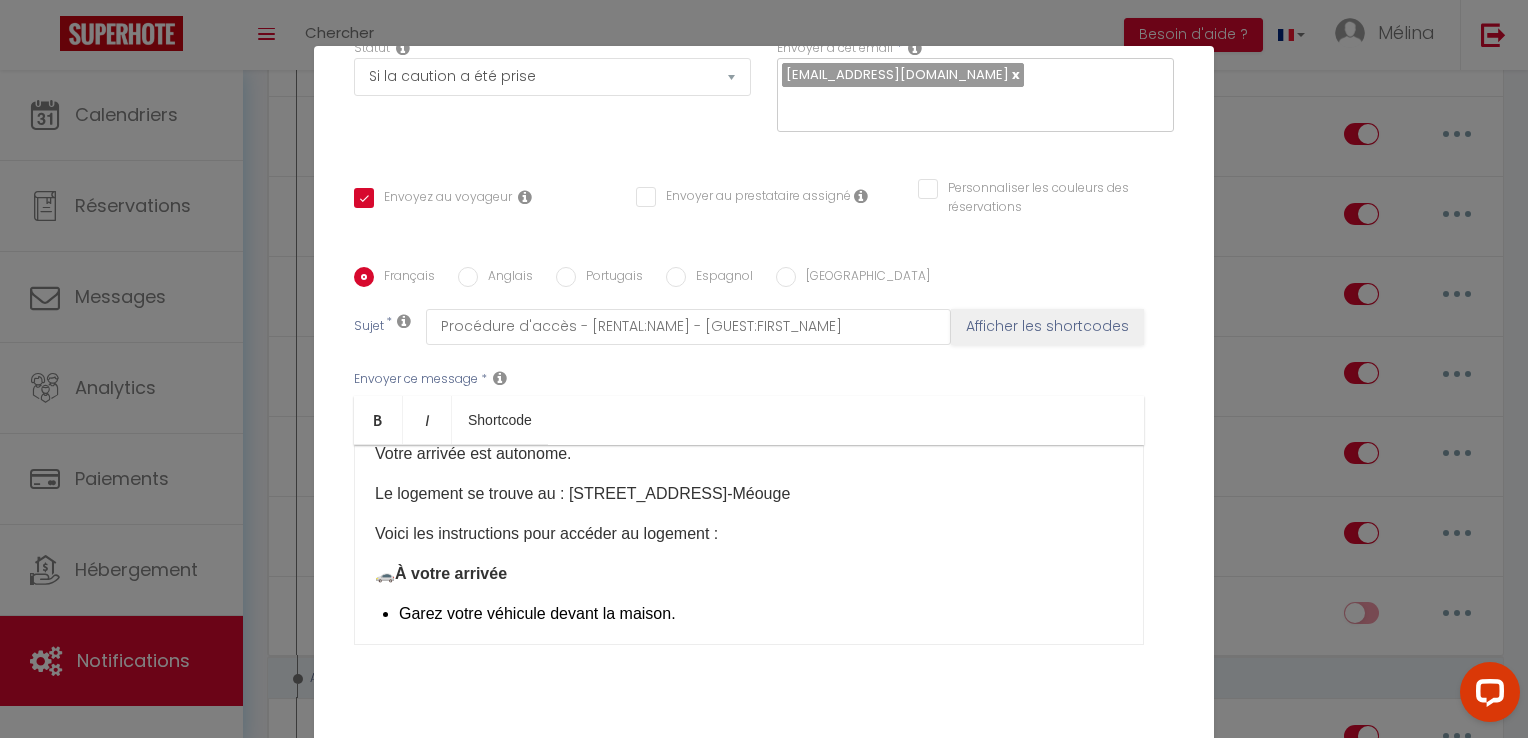 click on "​🚗  À votre arrivée" at bounding box center [749, 574] 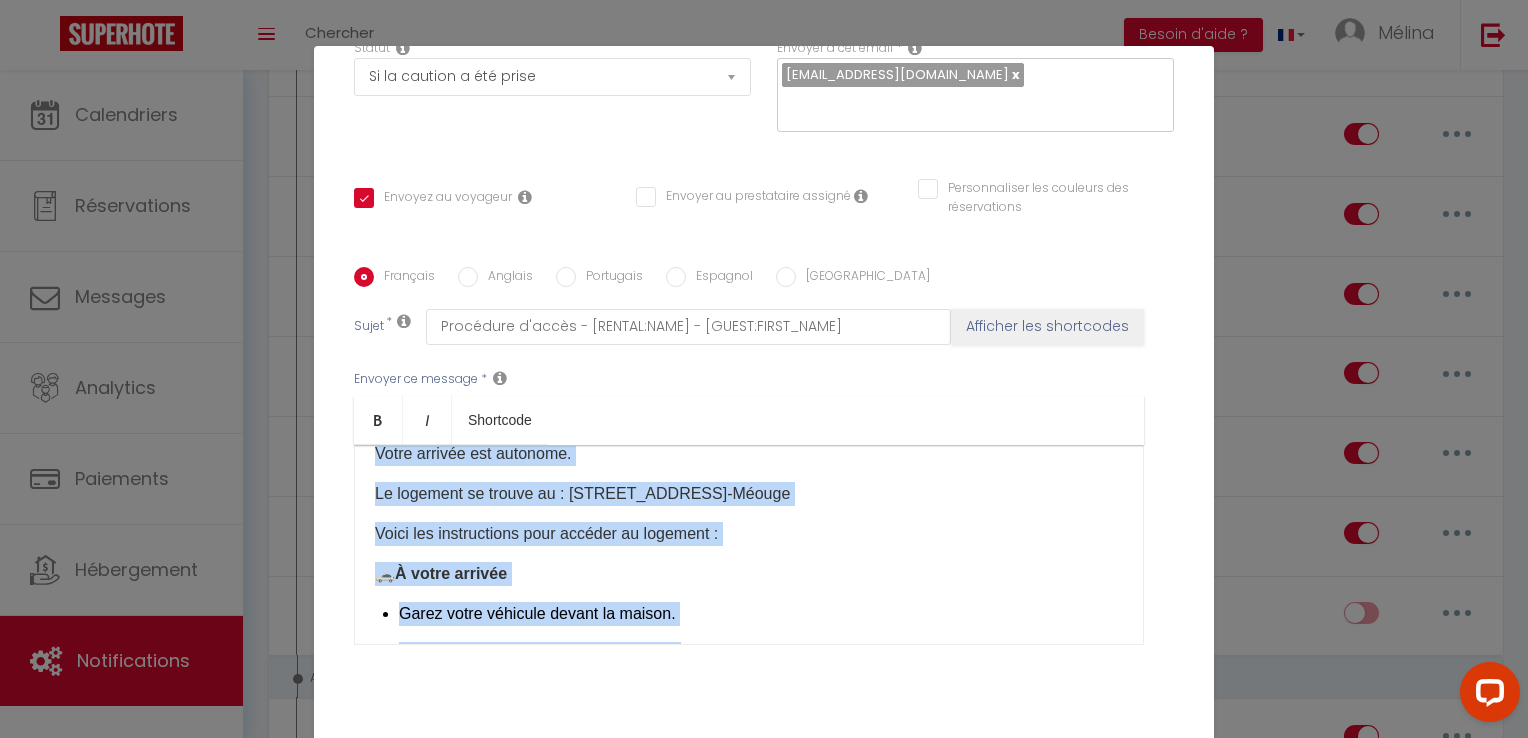 copy on "Bonjour [GUEST:FIRST_NAME],
Votre arrivée est autonome. Le logement se trouve au : 1040 chemin du verger 05300 RIBIERS, Val-Buëch-Méouge
Voici les instructions pour accéder au logement : ​🚗  À votre arrivée
Garez votre véhicule devant la maison.
Dirigez-vous en dessous des escaliers.
Sous les escaliers, se trouve une boîte à clés.
Saisissez le code  3570D  pour l’ouvrir.
Récupérez la clé, refermez bien la boîte et profitez pleinement de votre séjour ! 📞  Besoin d’aide ?
Si vous avez la moindre question ou rencontrez un souci, n’hésitez pas à nous contacter. Nous restons à votre disposition.
✨  Excellente installation et très bon séjour !
Mélina – L.A. Conciergerie 05 ​" 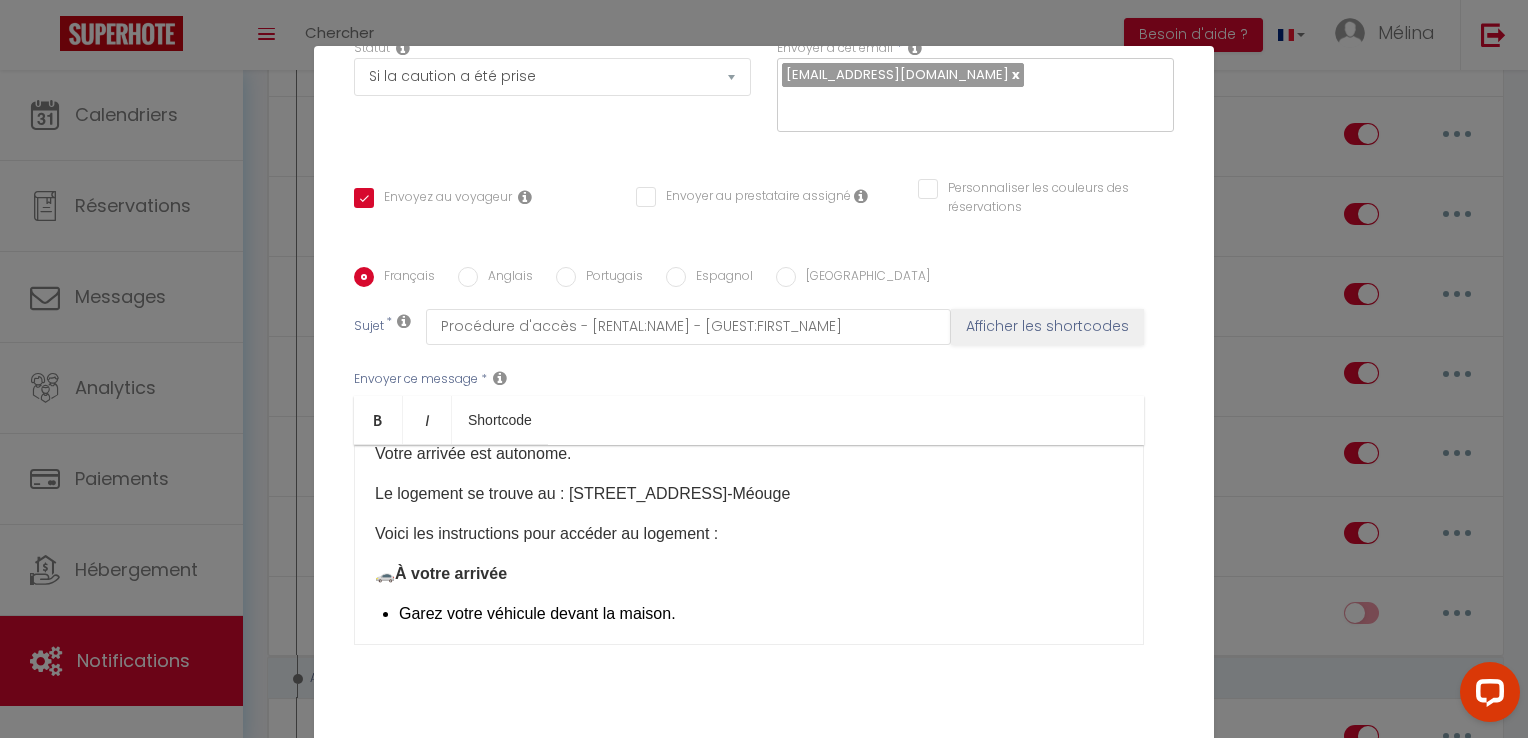 scroll, scrollTop: 0, scrollLeft: 0, axis: both 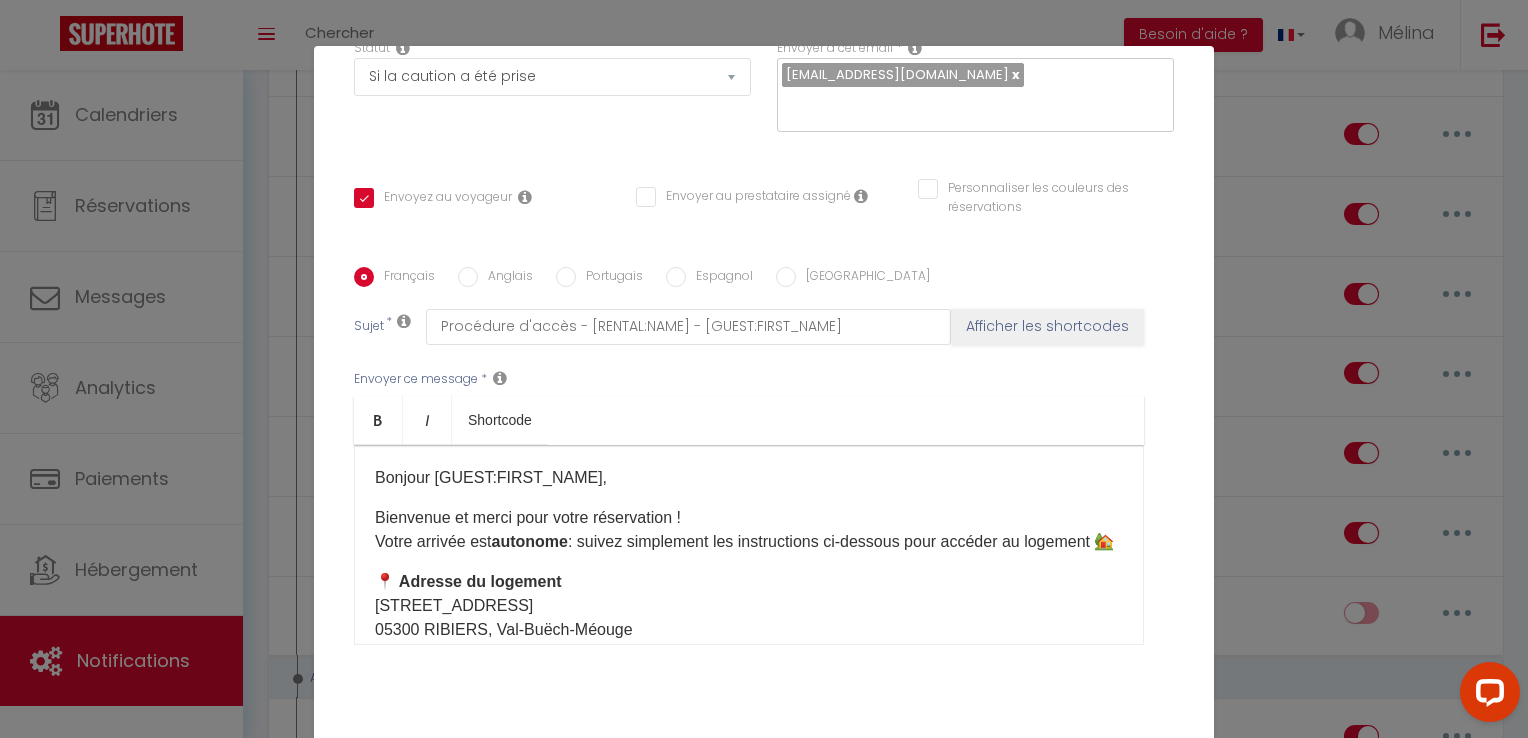 click on "Bonjour [GUEST:FIRST_NAME]," at bounding box center [749, 478] 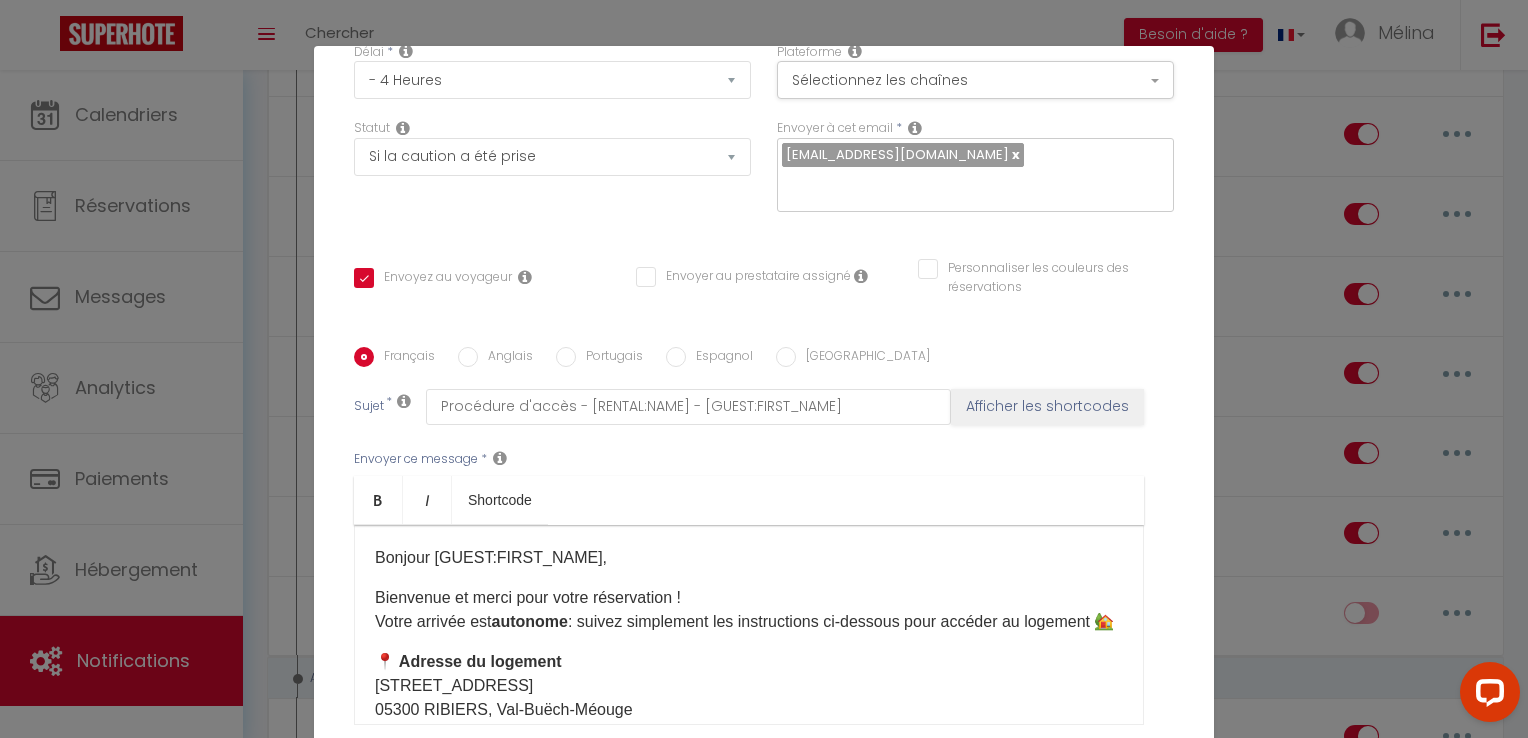 scroll, scrollTop: 352, scrollLeft: 0, axis: vertical 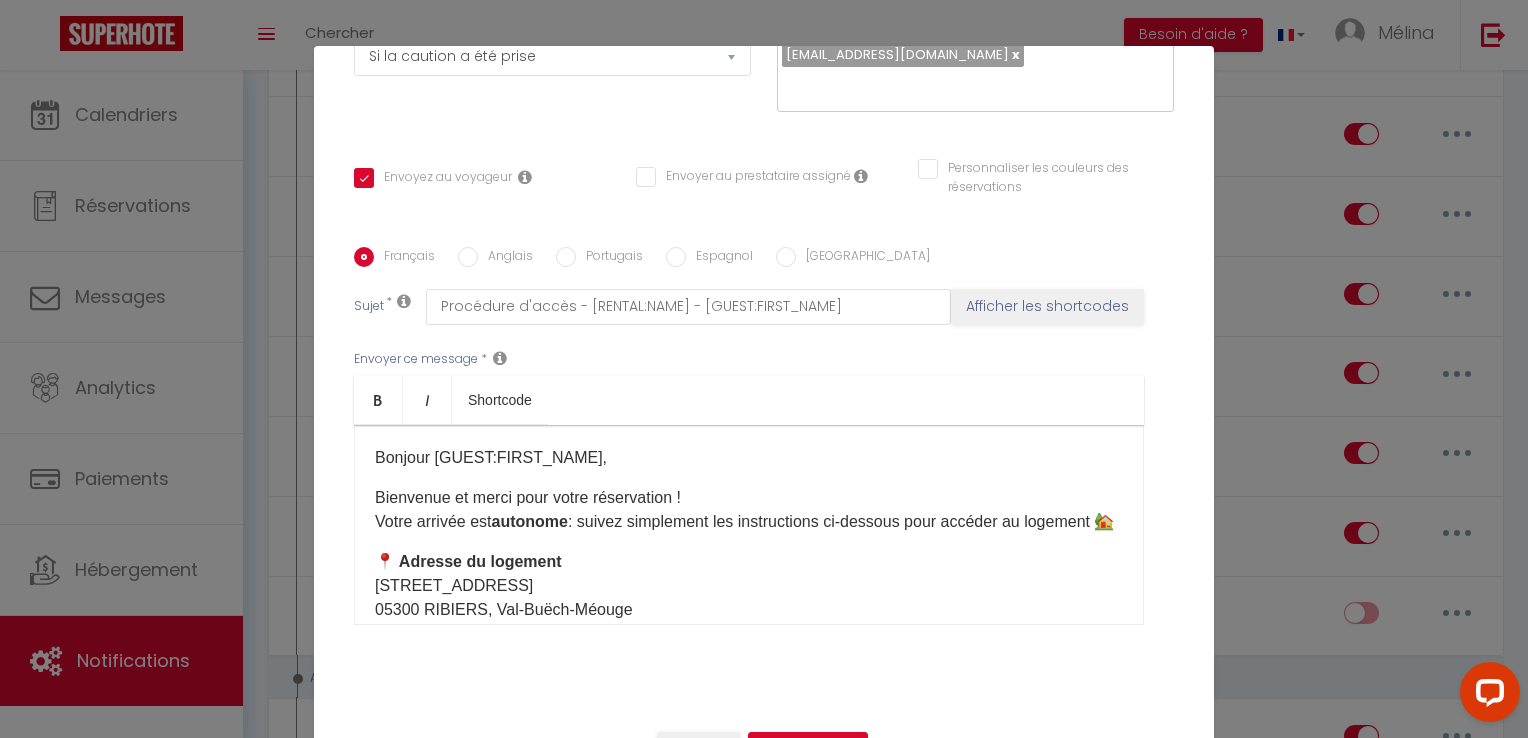 click on "Bienvenue et merci pour votre réservation !
Votre arrivée est  autonome  : suivez simplement les instructions ci-dessous pour accéder au logement 🏡" at bounding box center [749, 510] 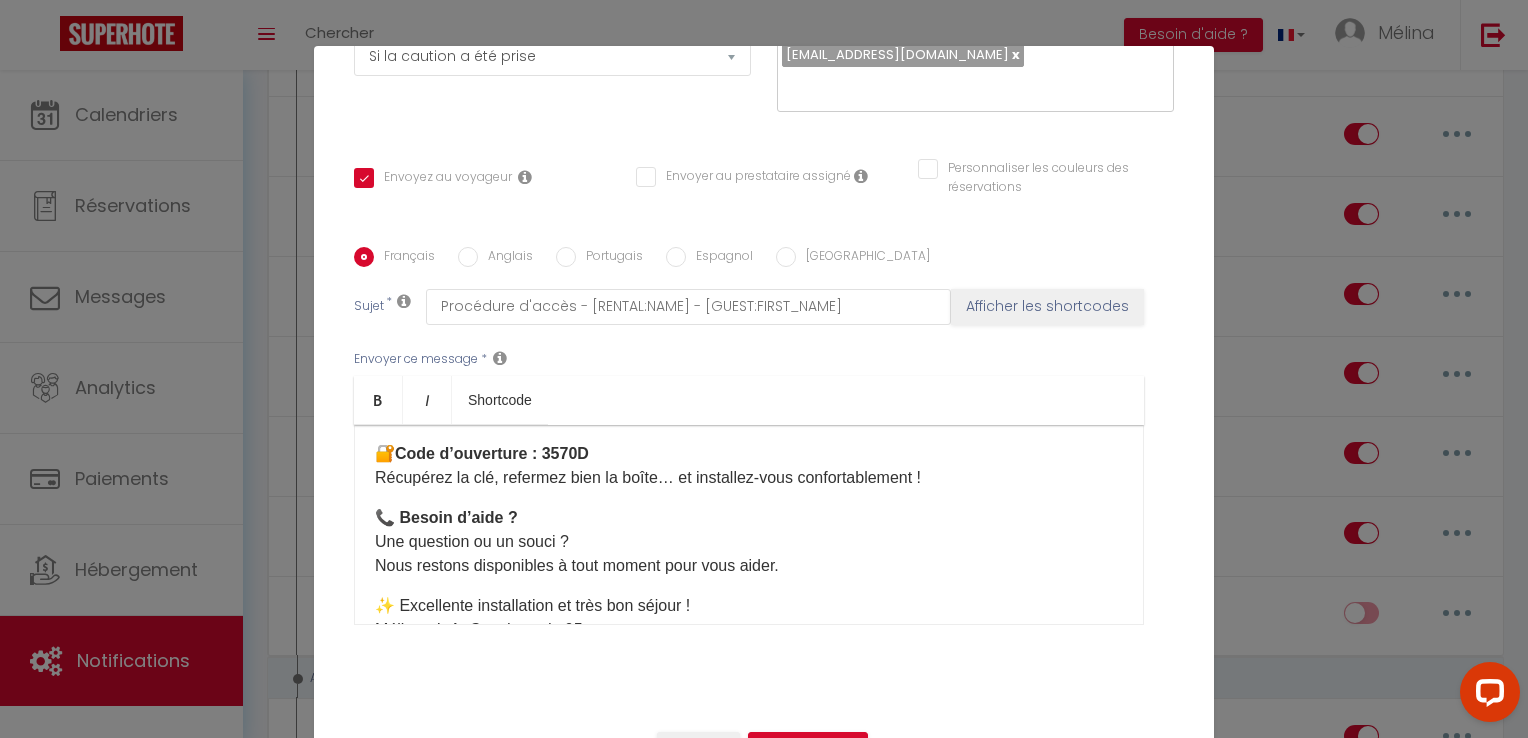 scroll, scrollTop: 360, scrollLeft: 0, axis: vertical 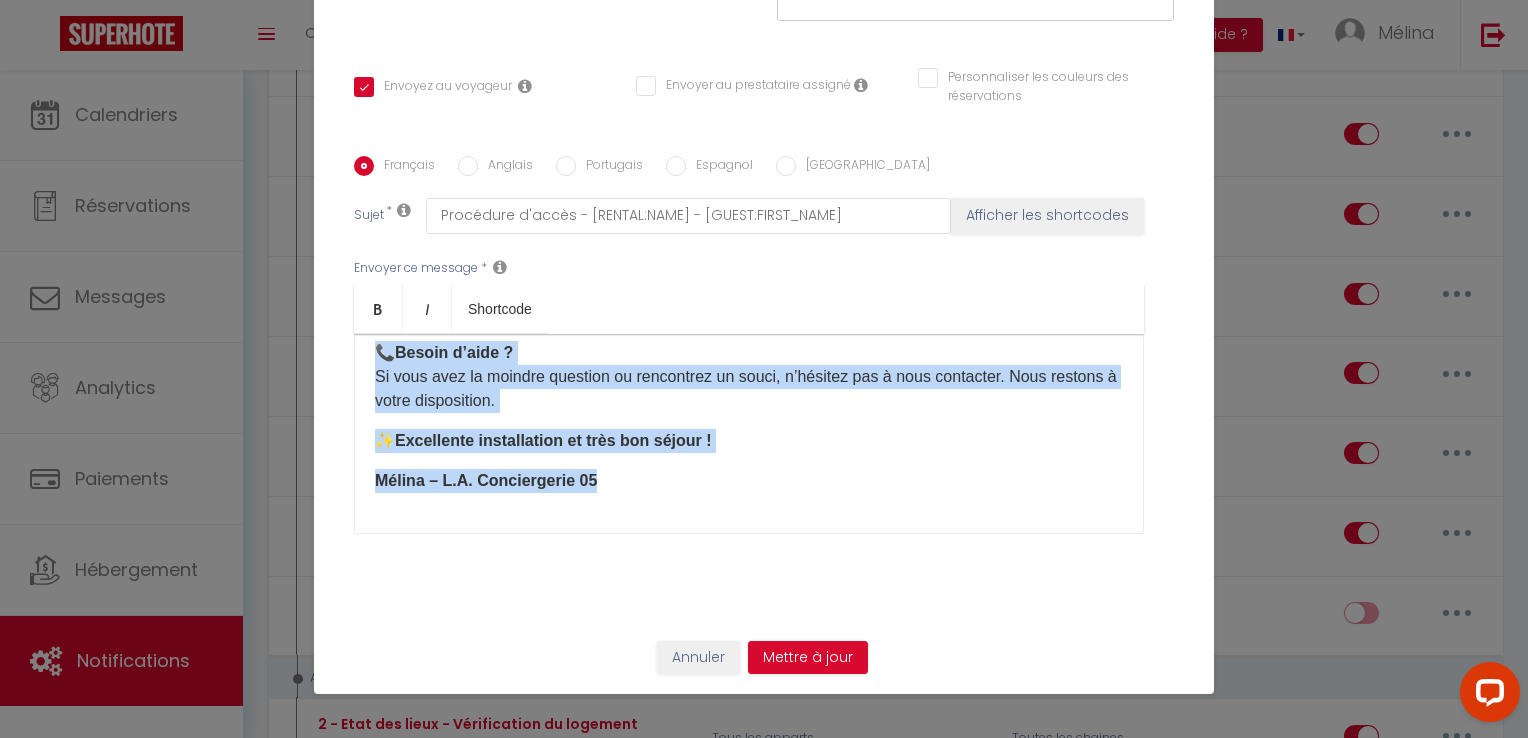 drag, startPoint x: 368, startPoint y: 506, endPoint x: 640, endPoint y: 789, distance: 392.52133 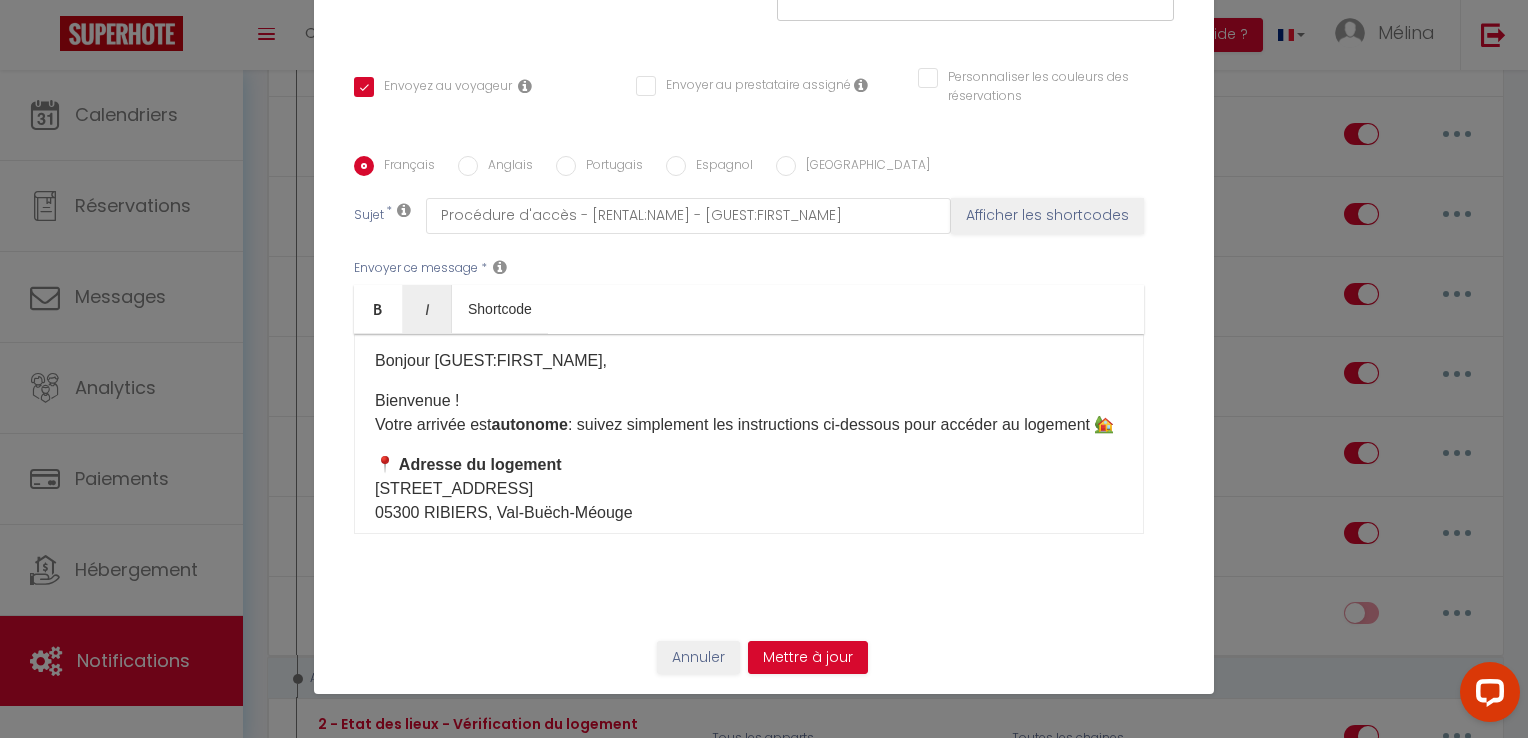 scroll, scrollTop: 0, scrollLeft: 0, axis: both 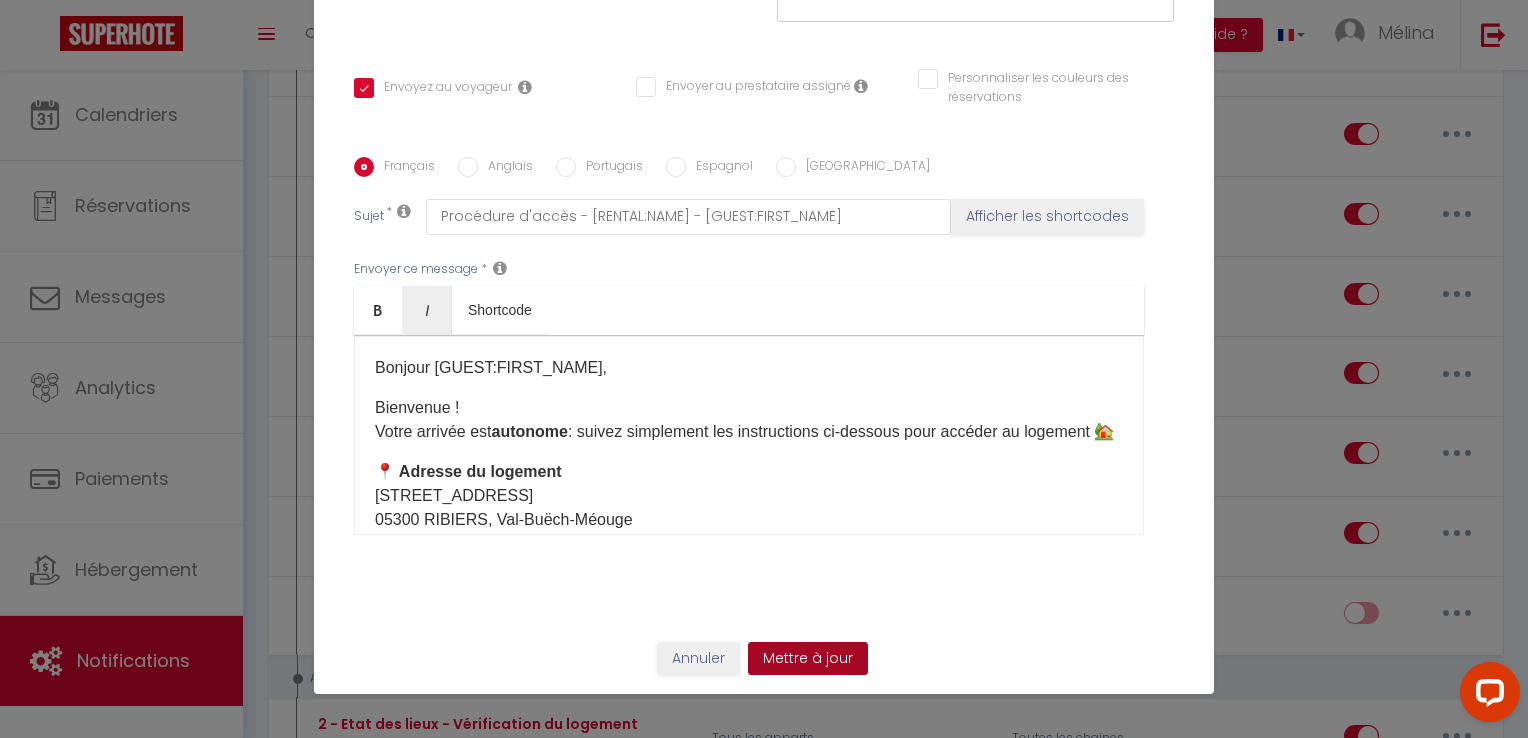 click on "Mettre à jour" at bounding box center (808, 659) 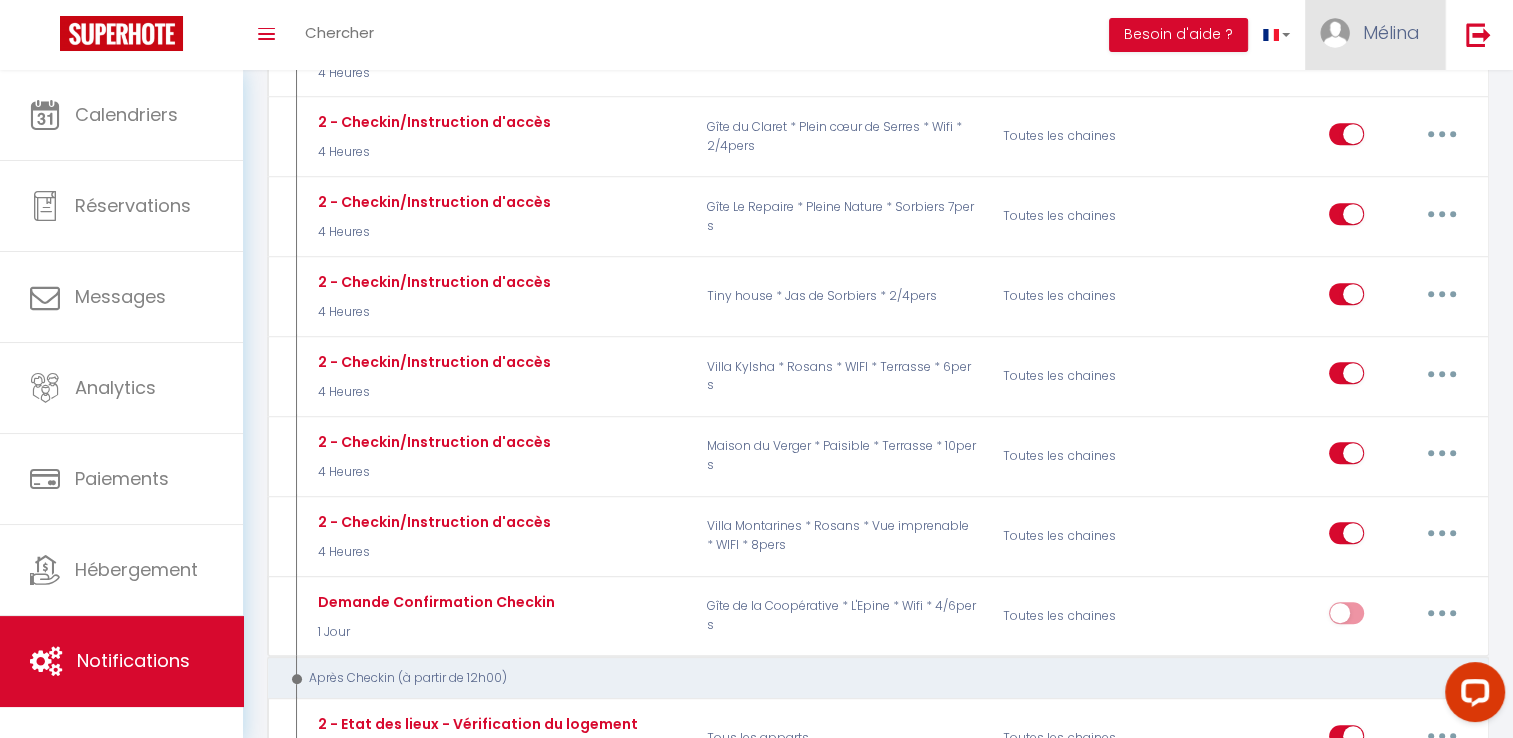 click on "Mélina" at bounding box center (1391, 32) 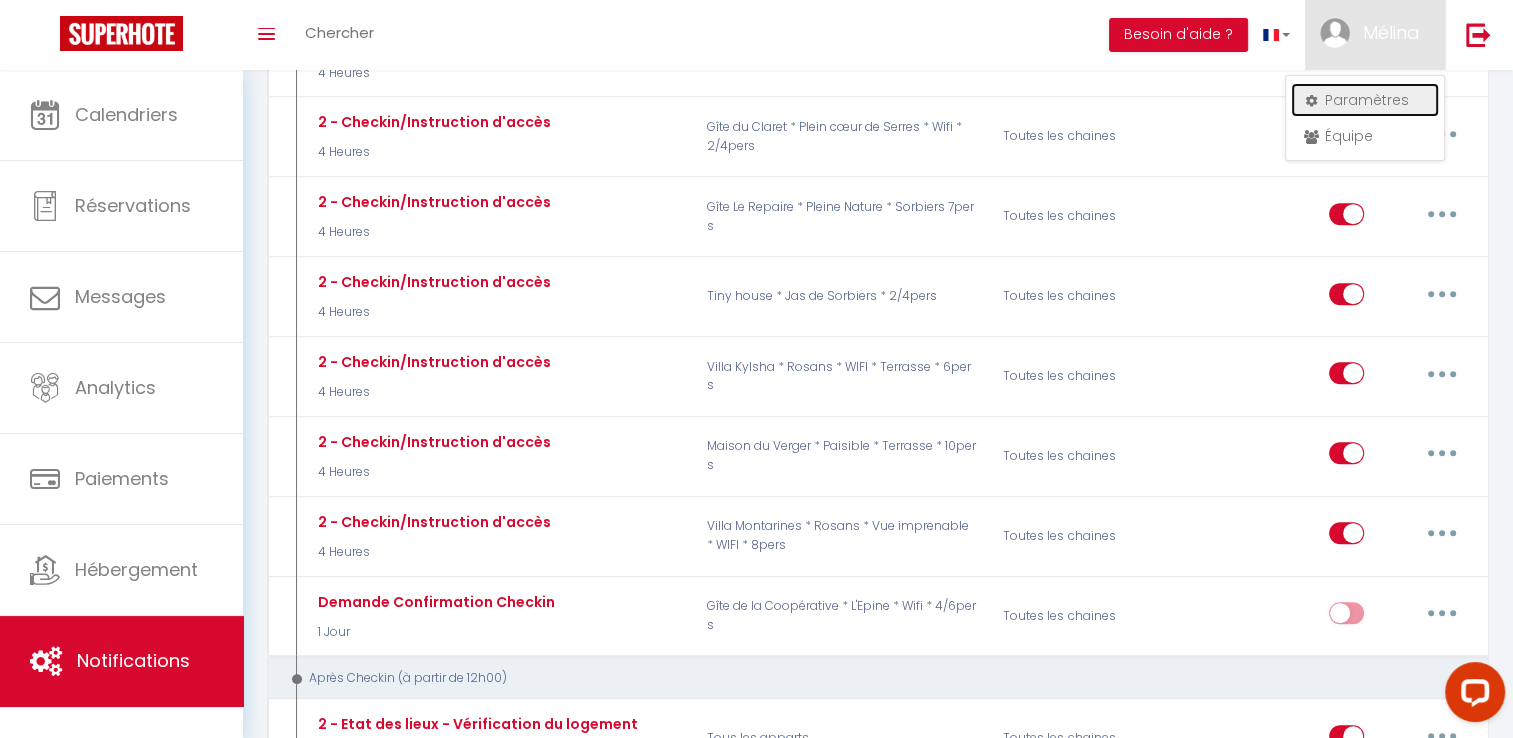 click on "Paramètres" at bounding box center (1365, 100) 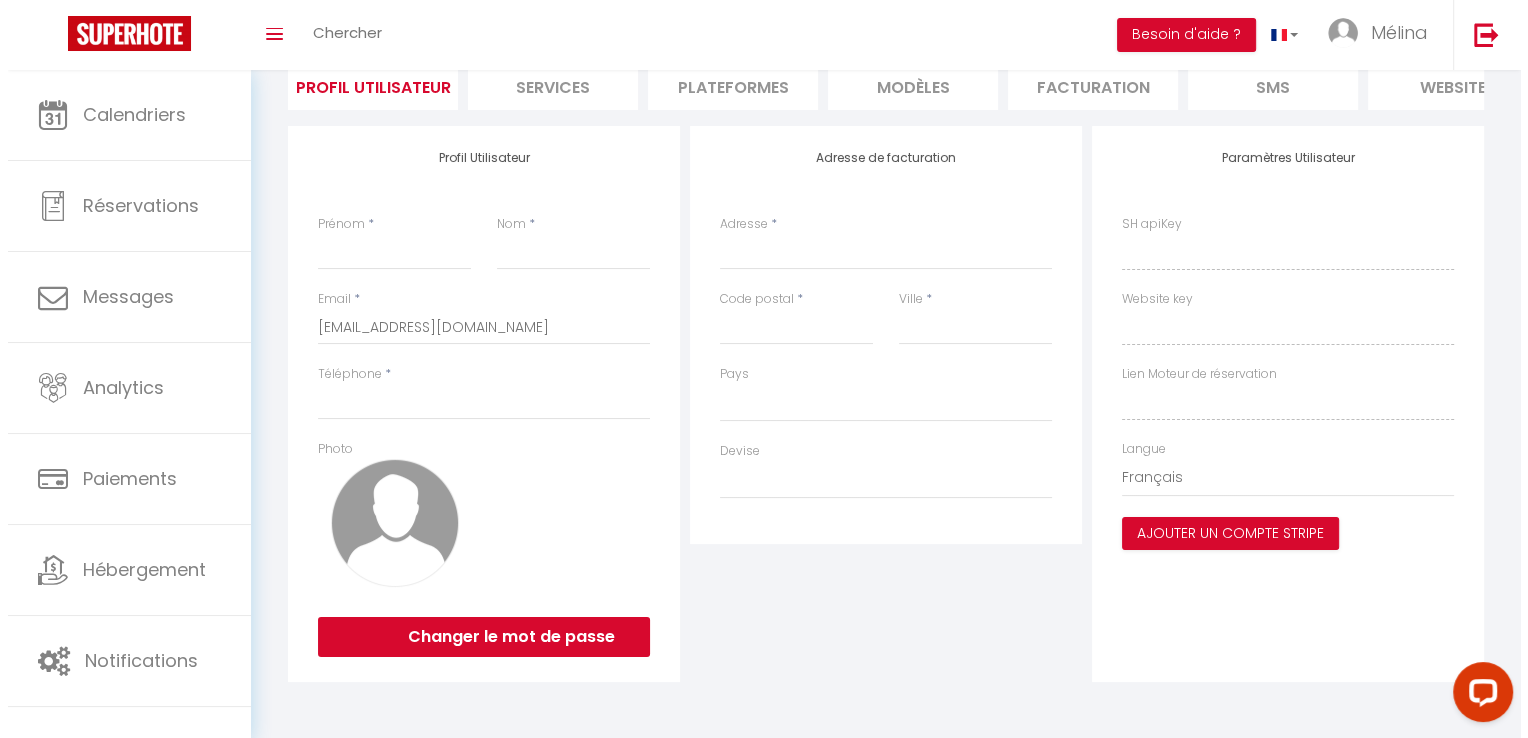 scroll, scrollTop: 176, scrollLeft: 0, axis: vertical 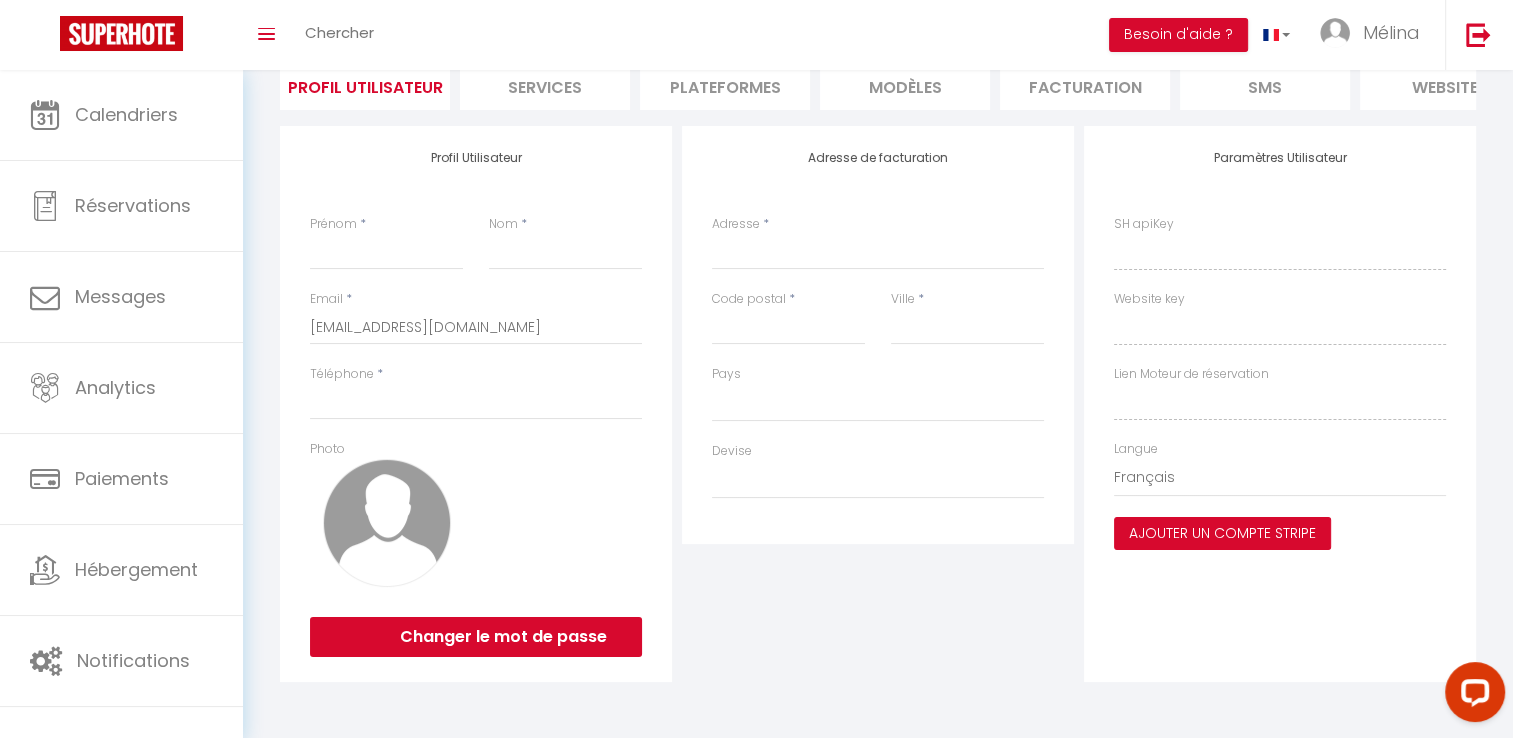 click on "Ajouter un compte Stripe" at bounding box center (1222, 534) 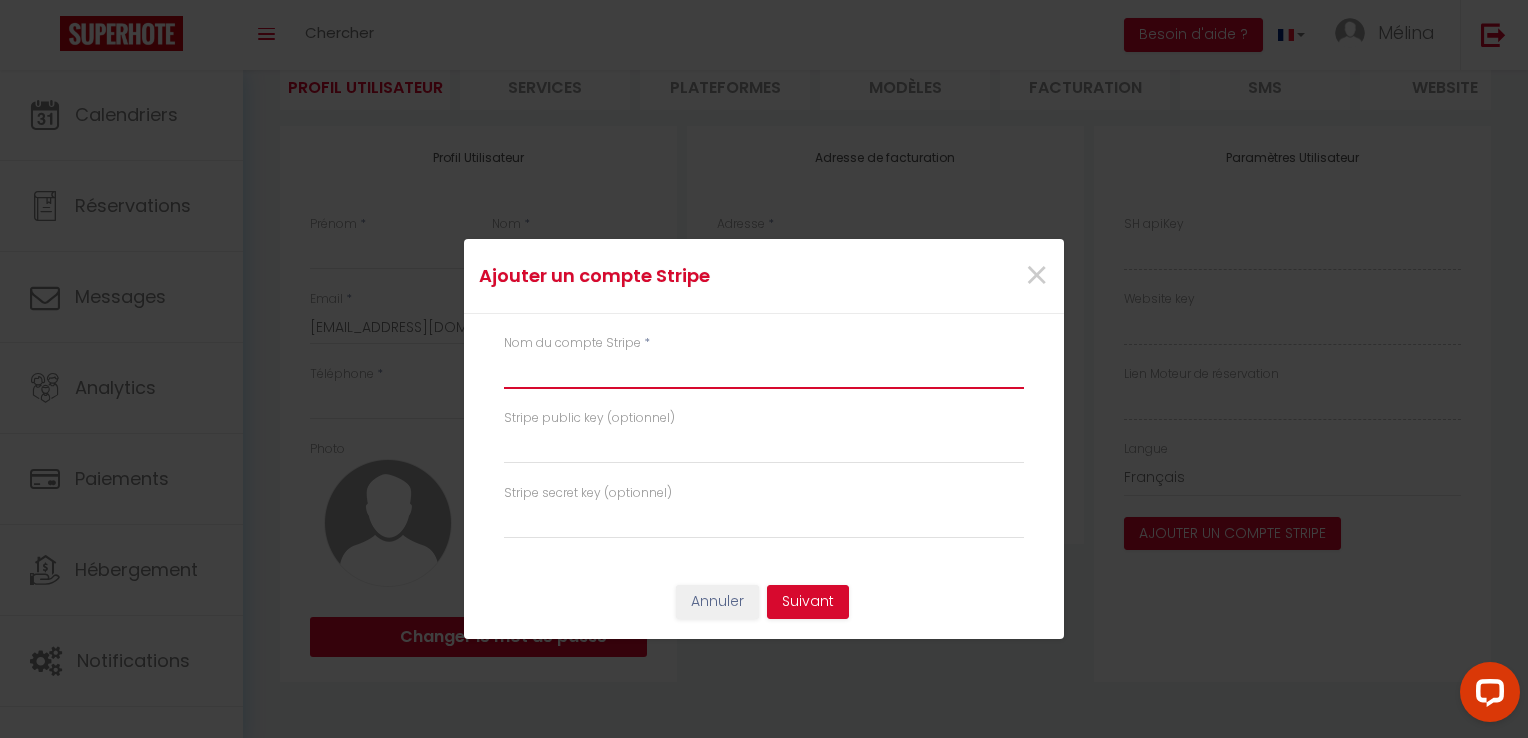 click at bounding box center (764, 371) 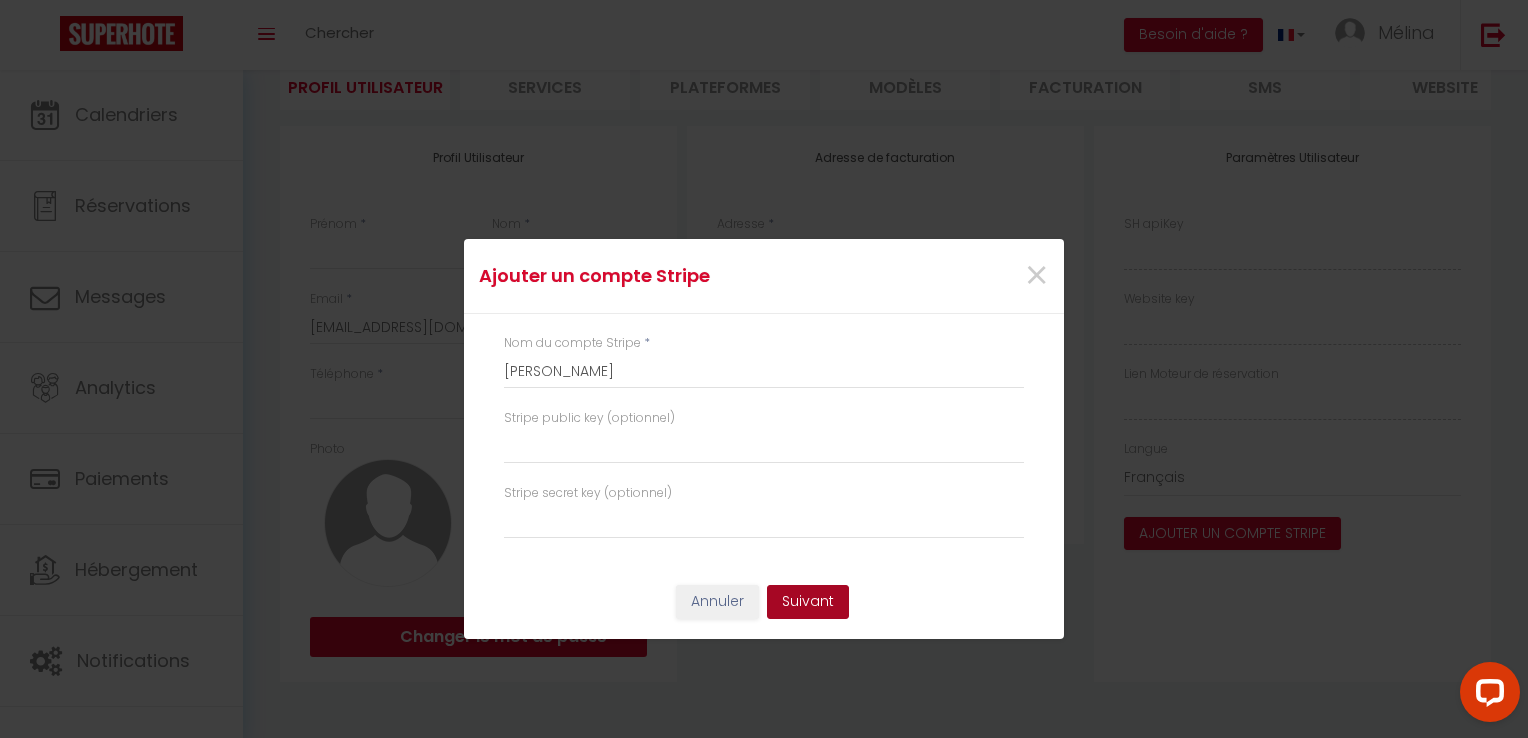 click on "Suivant" at bounding box center [808, 602] 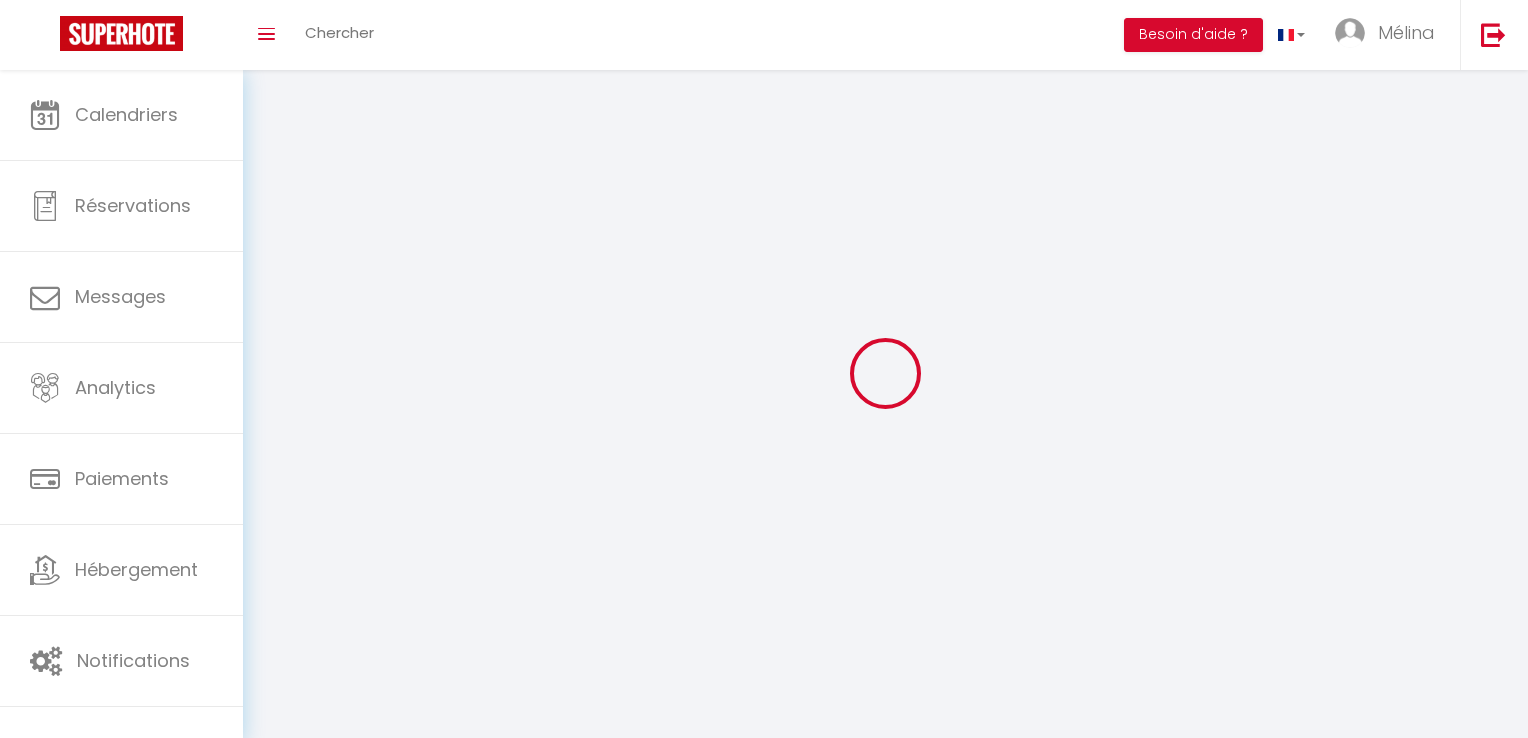 select on "fr" 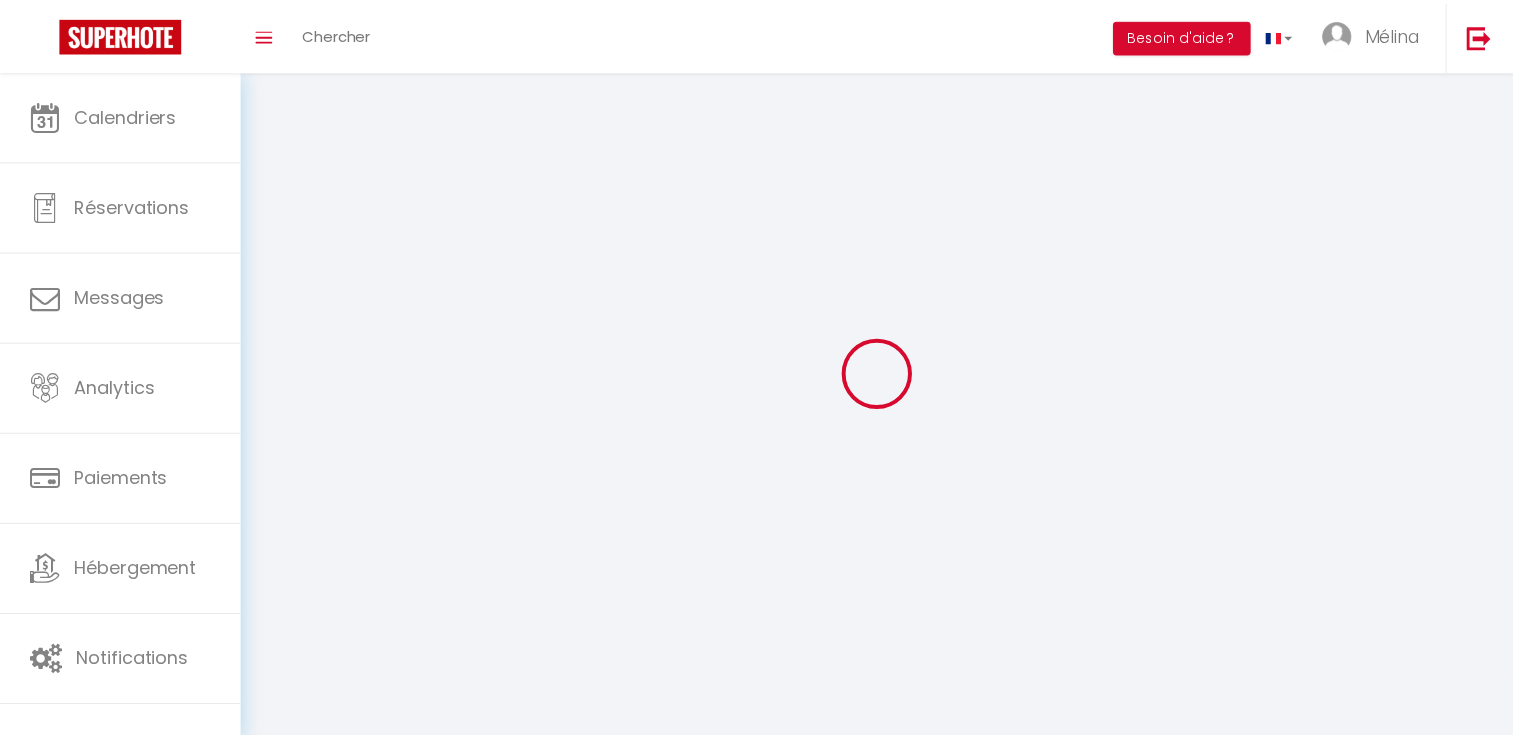 scroll, scrollTop: 0, scrollLeft: 0, axis: both 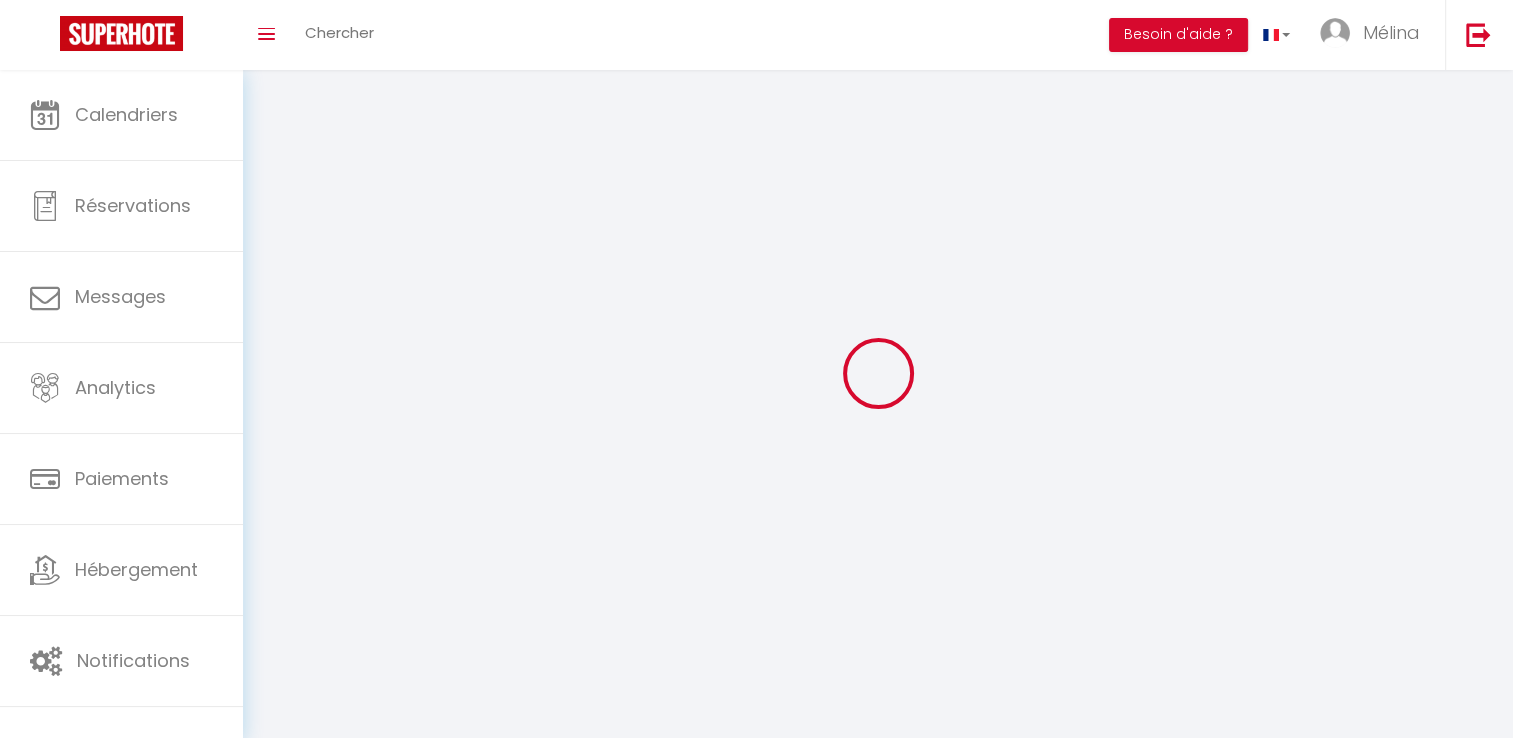 select on "28" 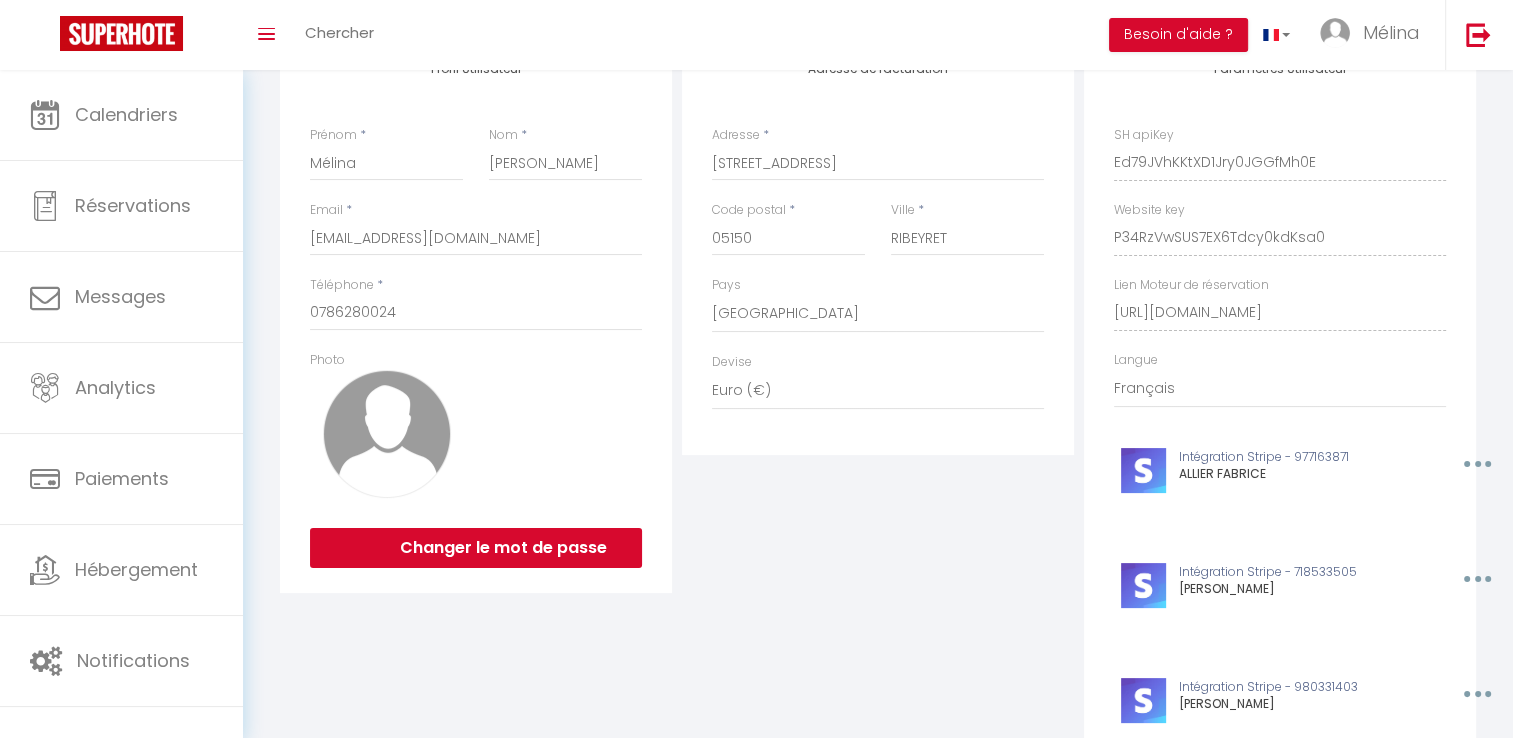scroll, scrollTop: 248, scrollLeft: 0, axis: vertical 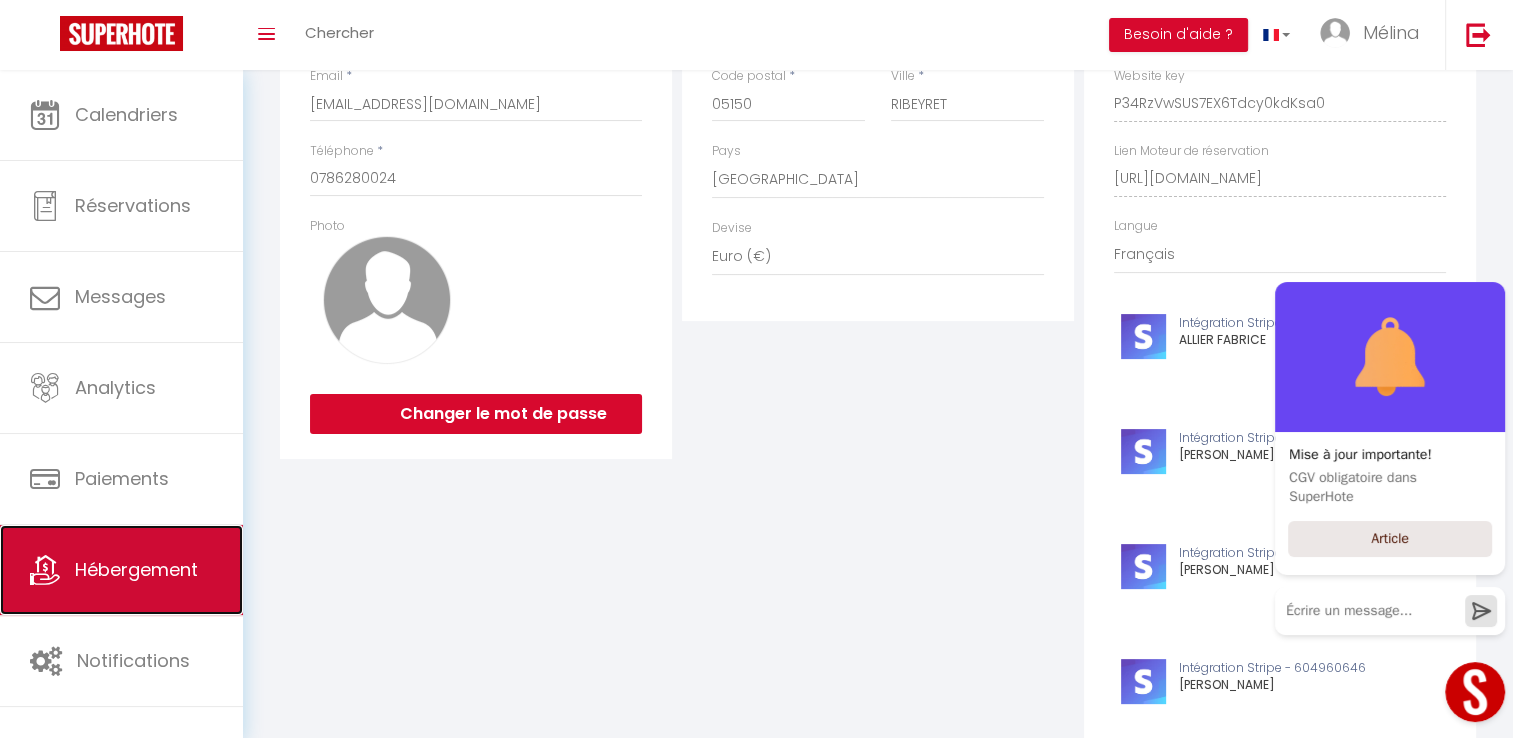 click on "Hébergement" at bounding box center [121, 570] 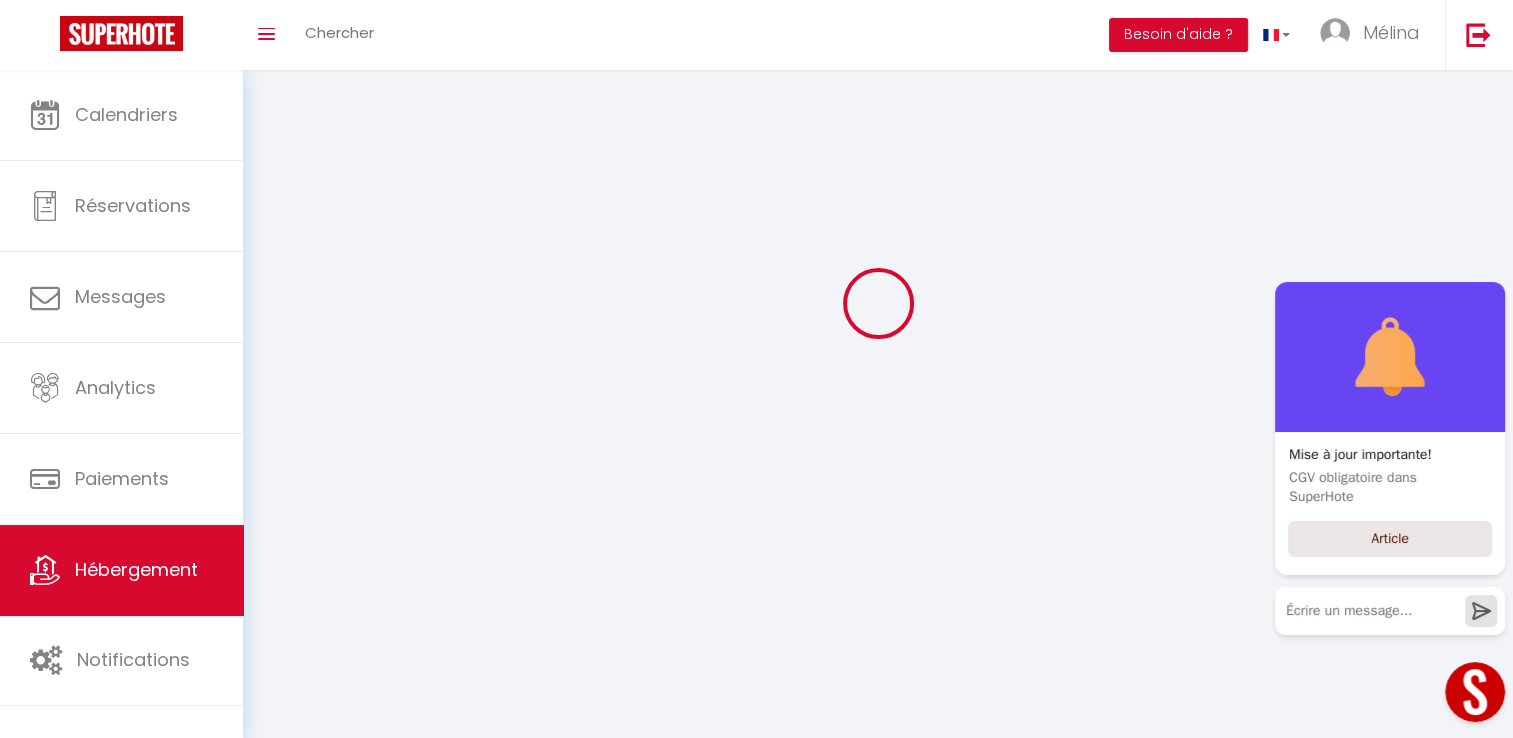 scroll, scrollTop: 0, scrollLeft: 0, axis: both 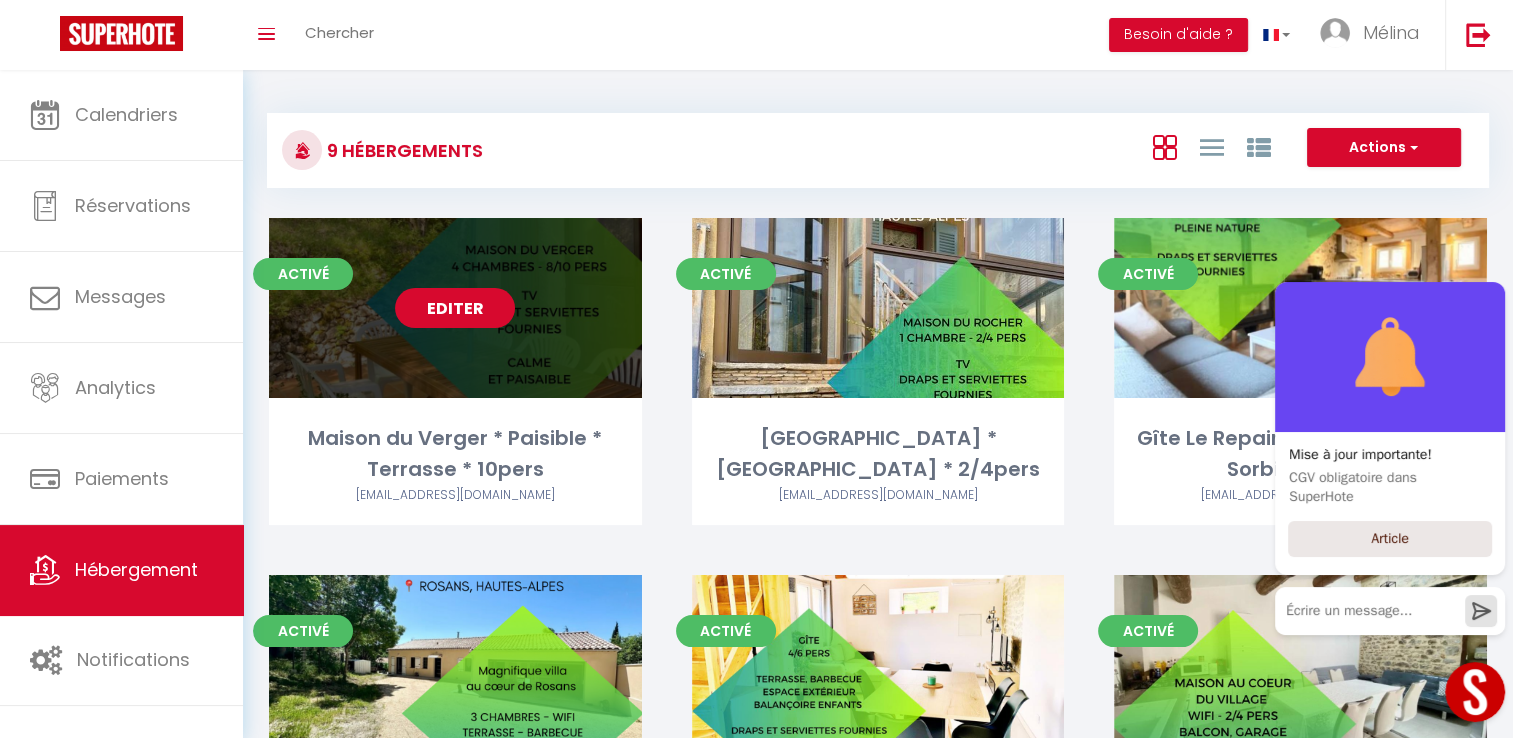 click on "Editer" at bounding box center [455, 308] 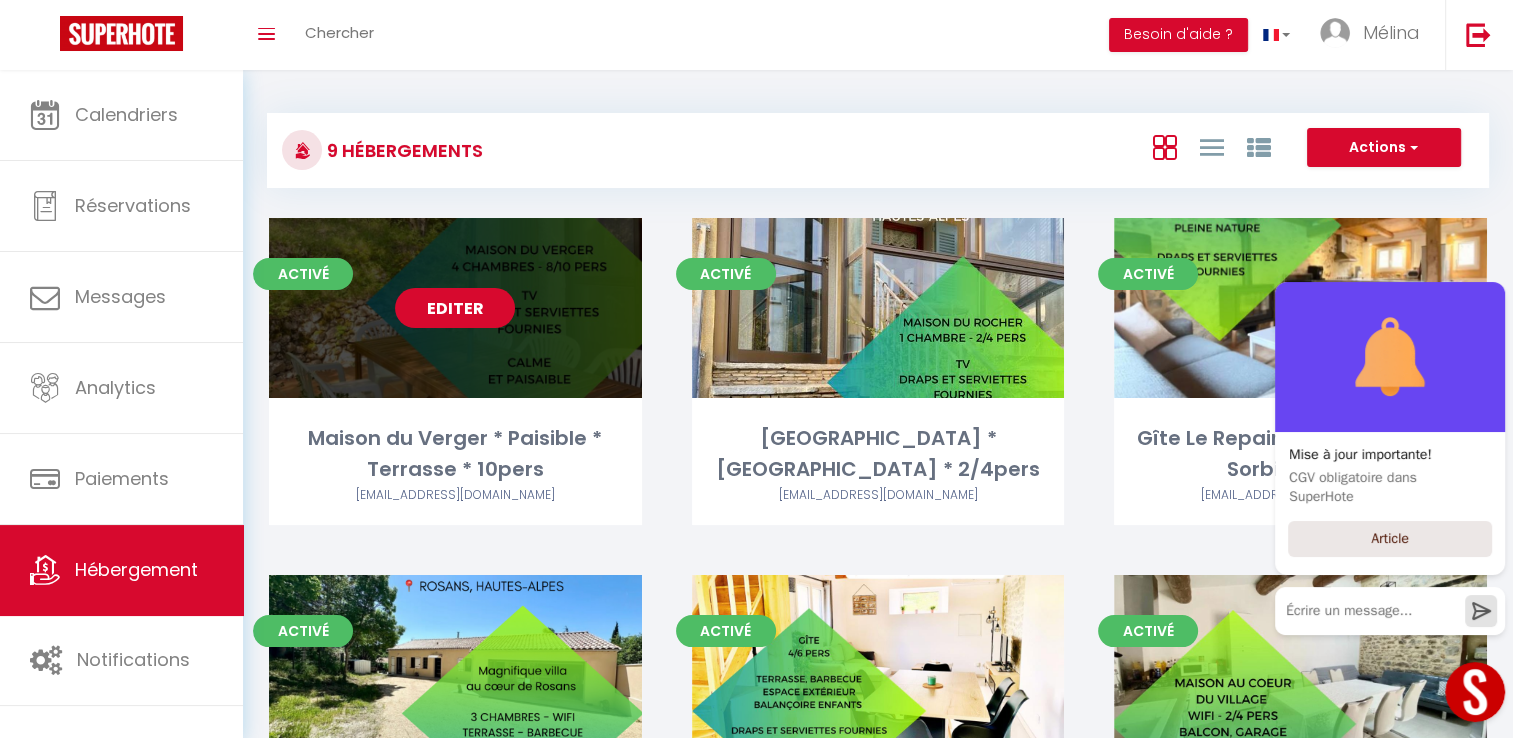 select on "3" 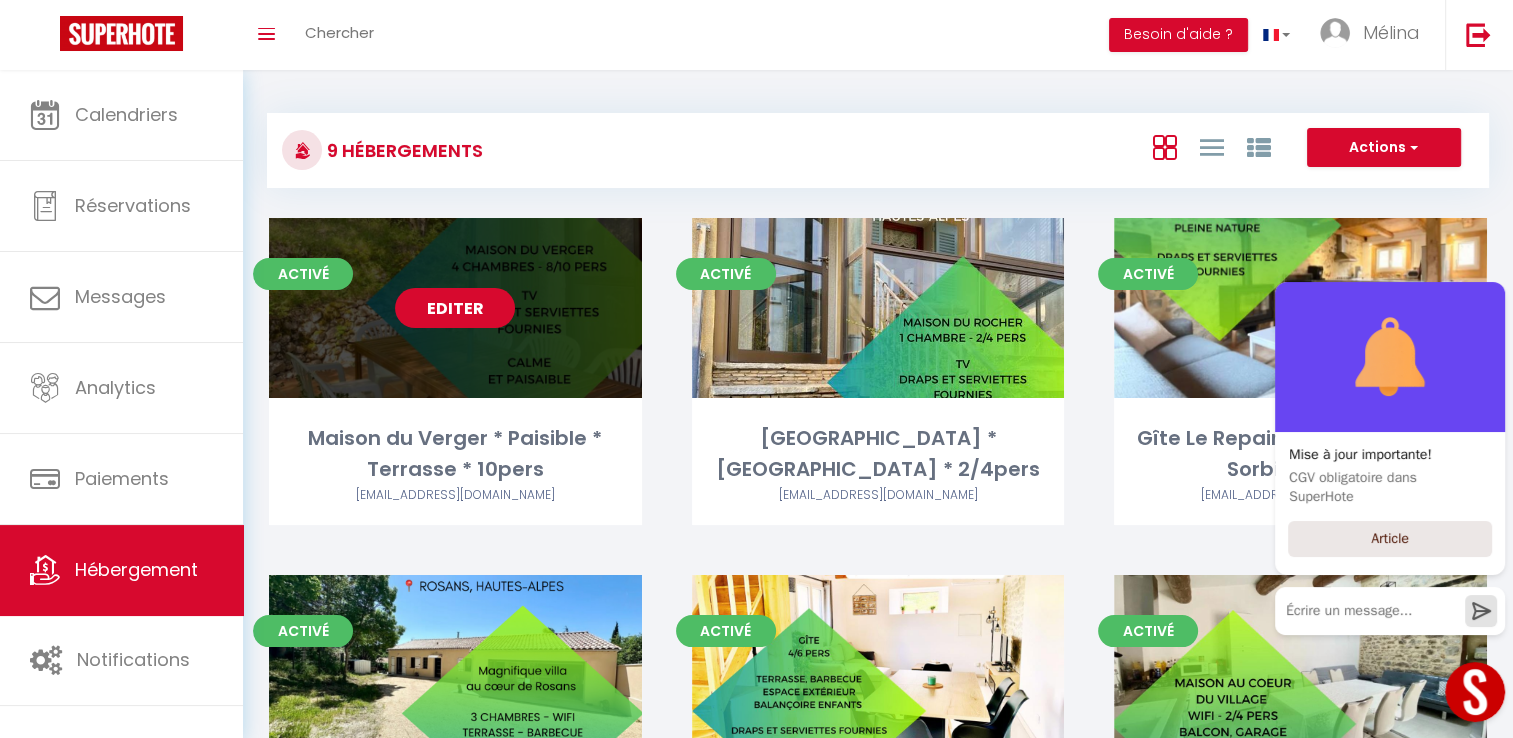 select on "2" 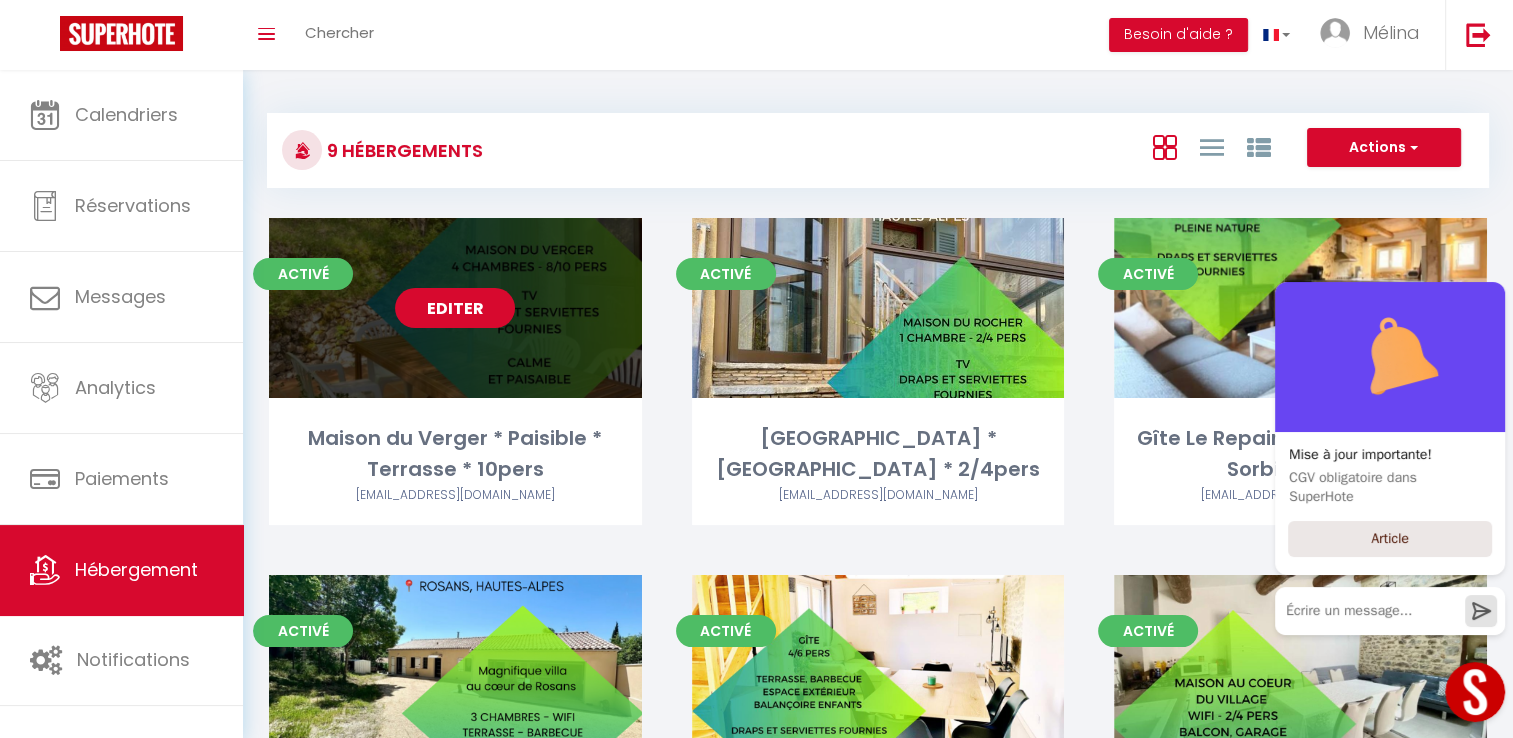 select on "1" 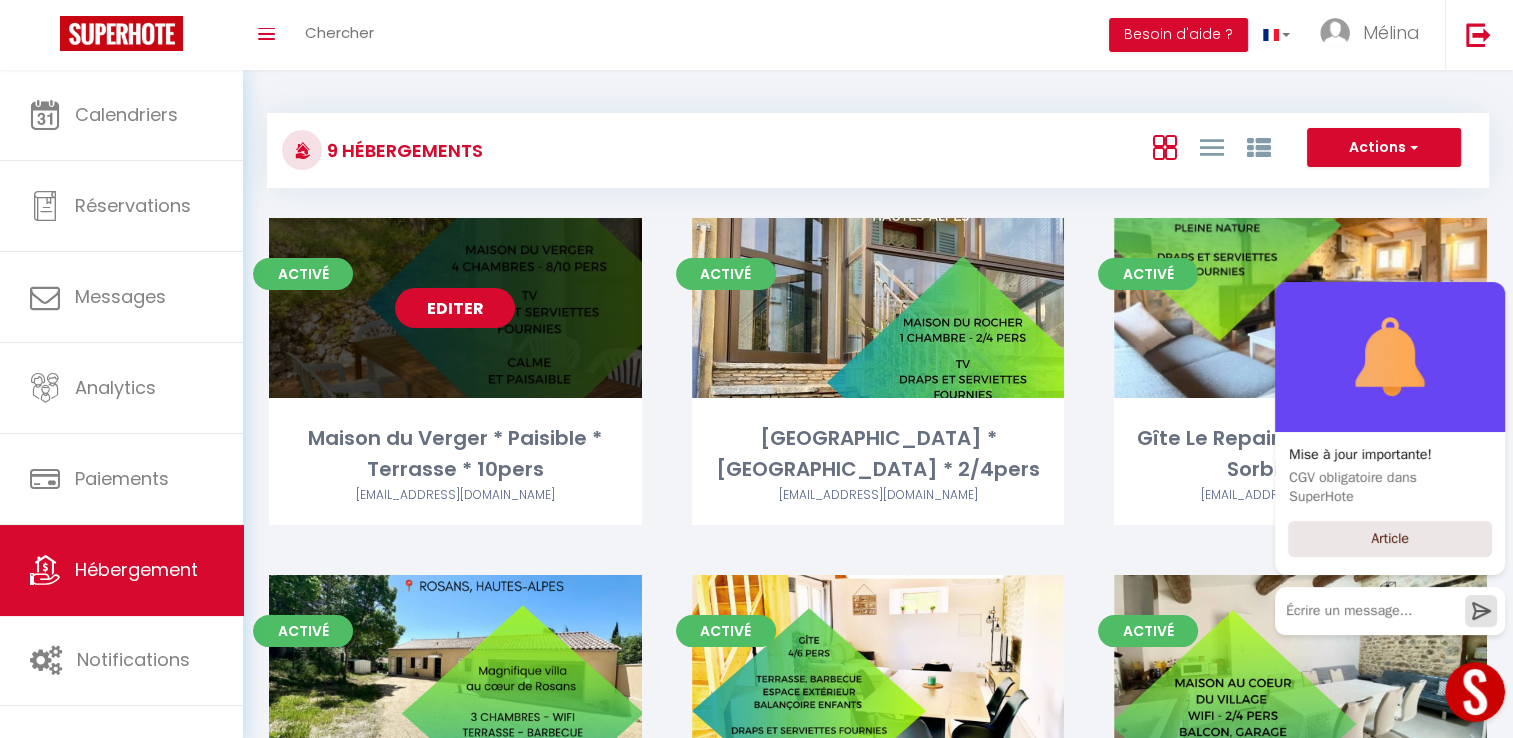 select on "1" 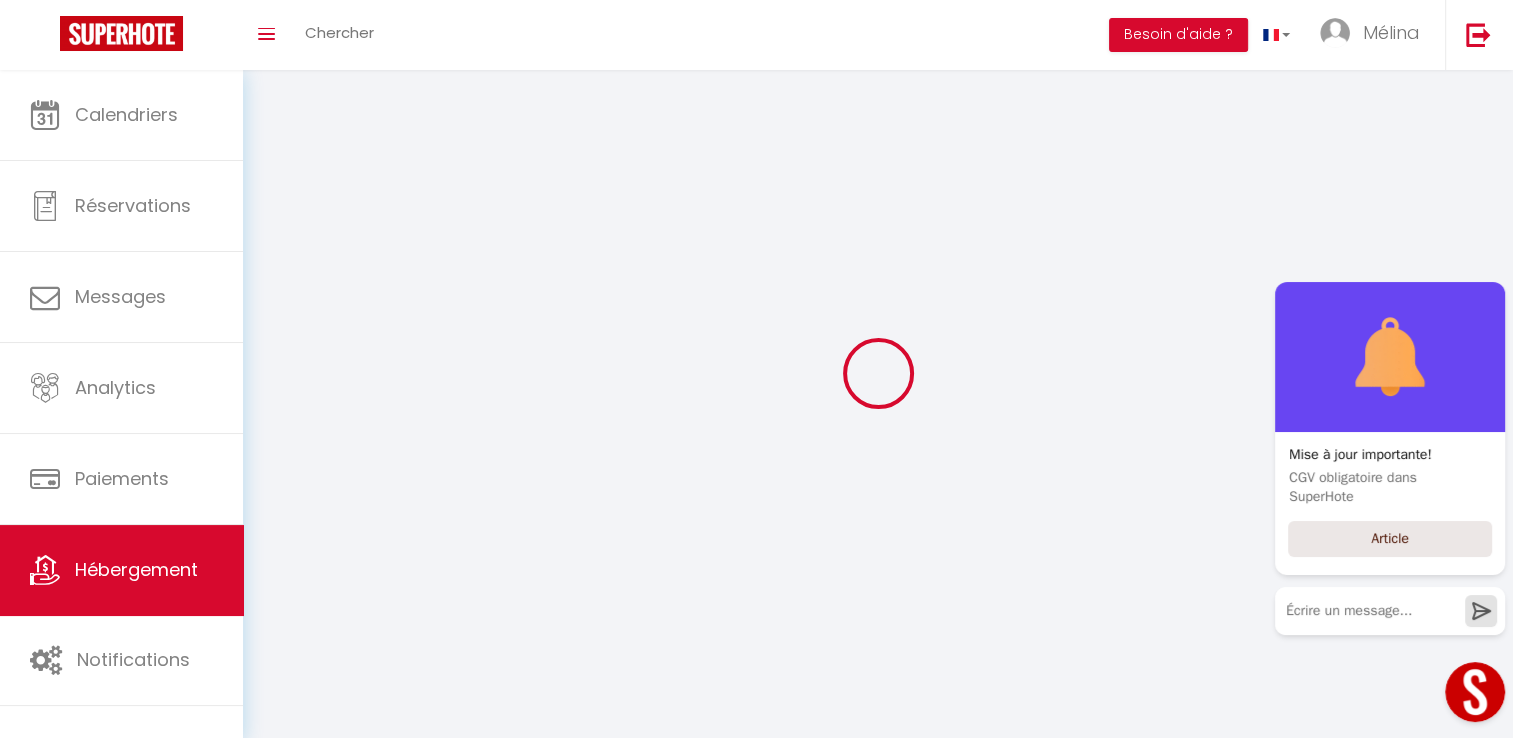 select 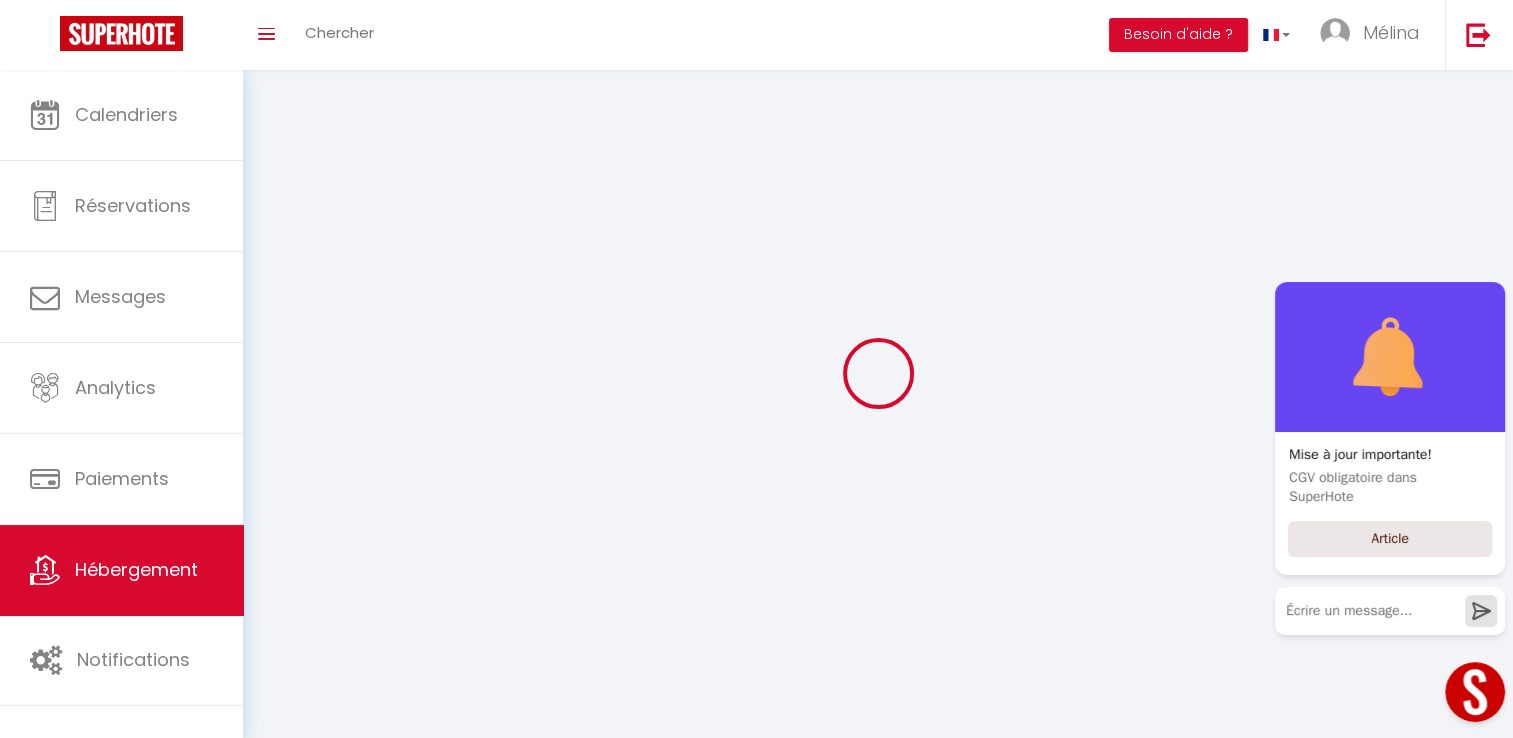 select 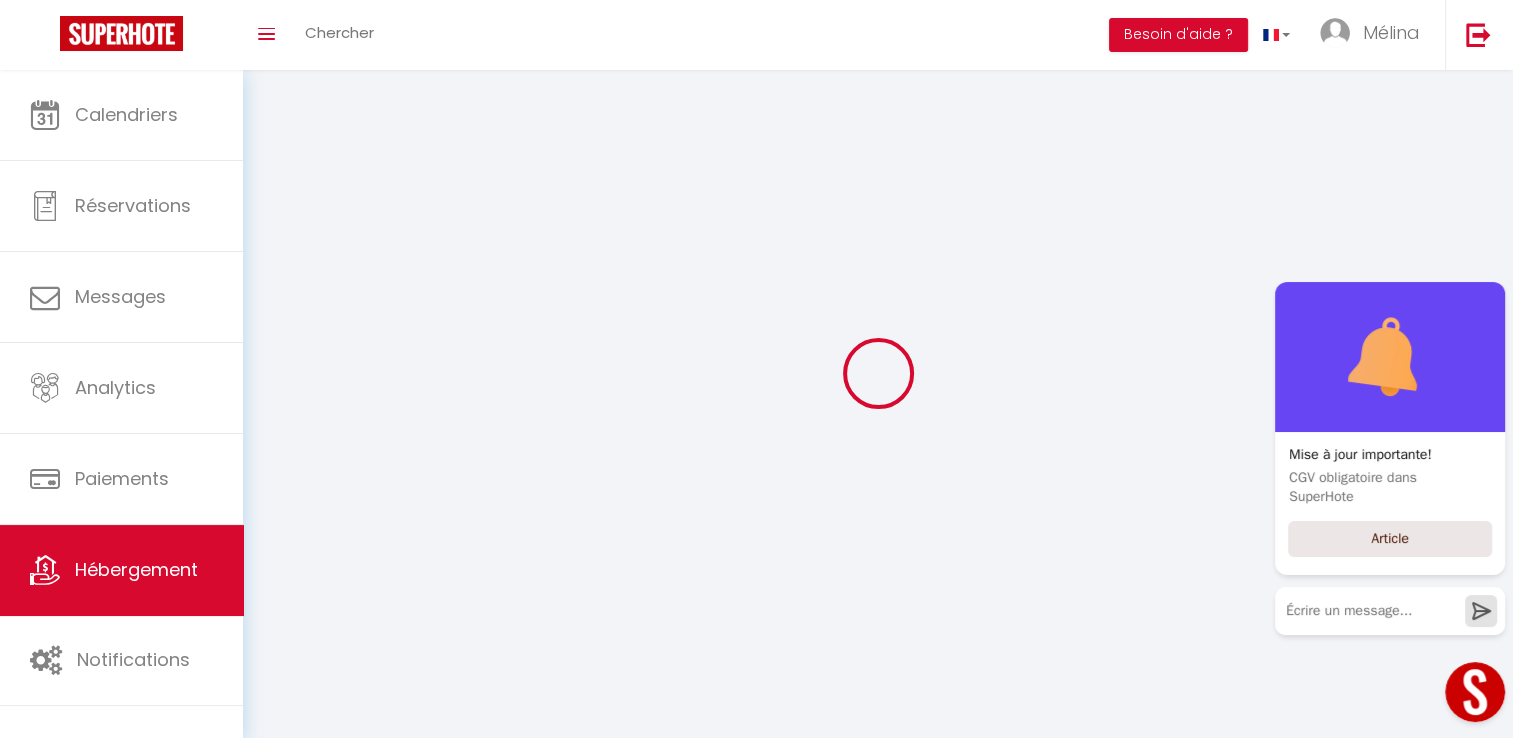 select 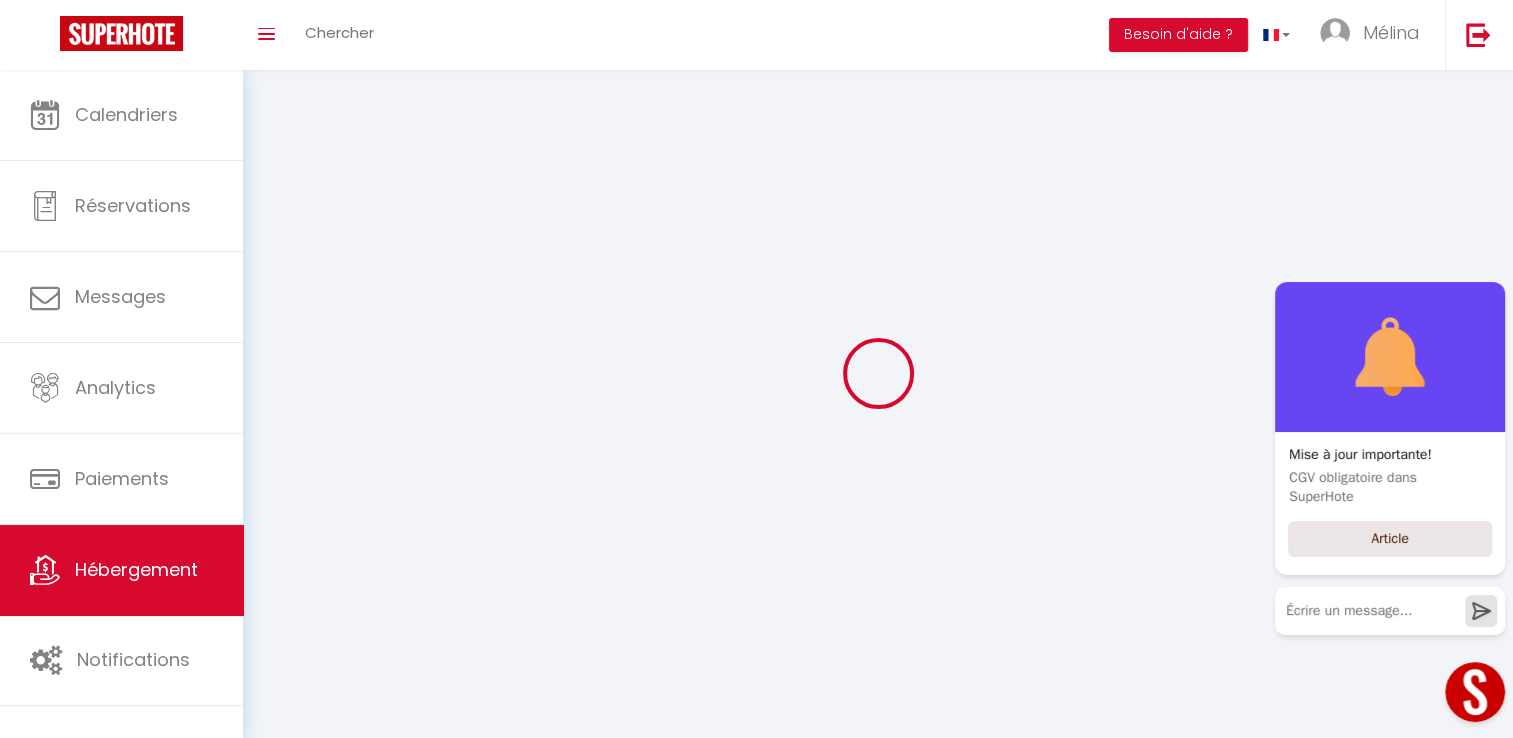 select 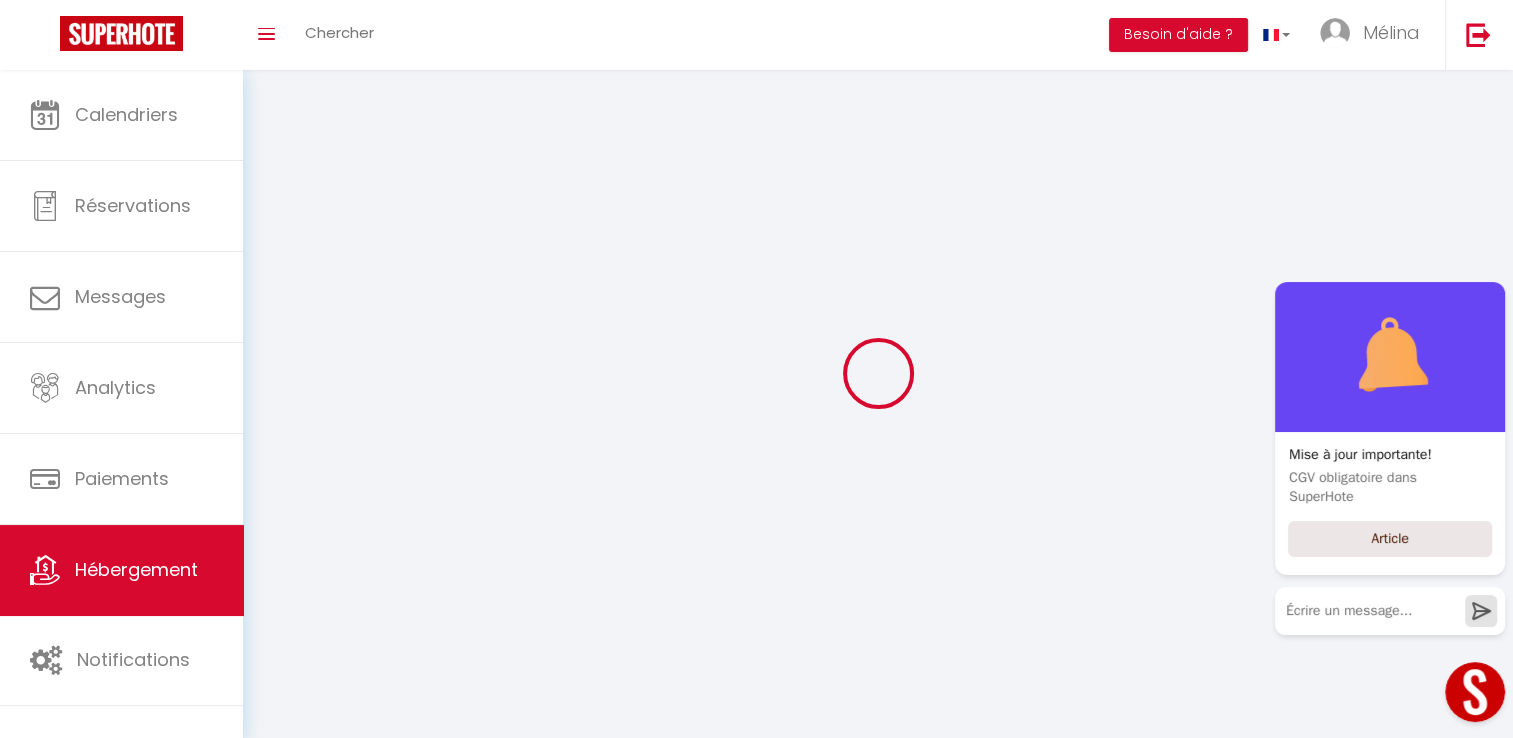 select 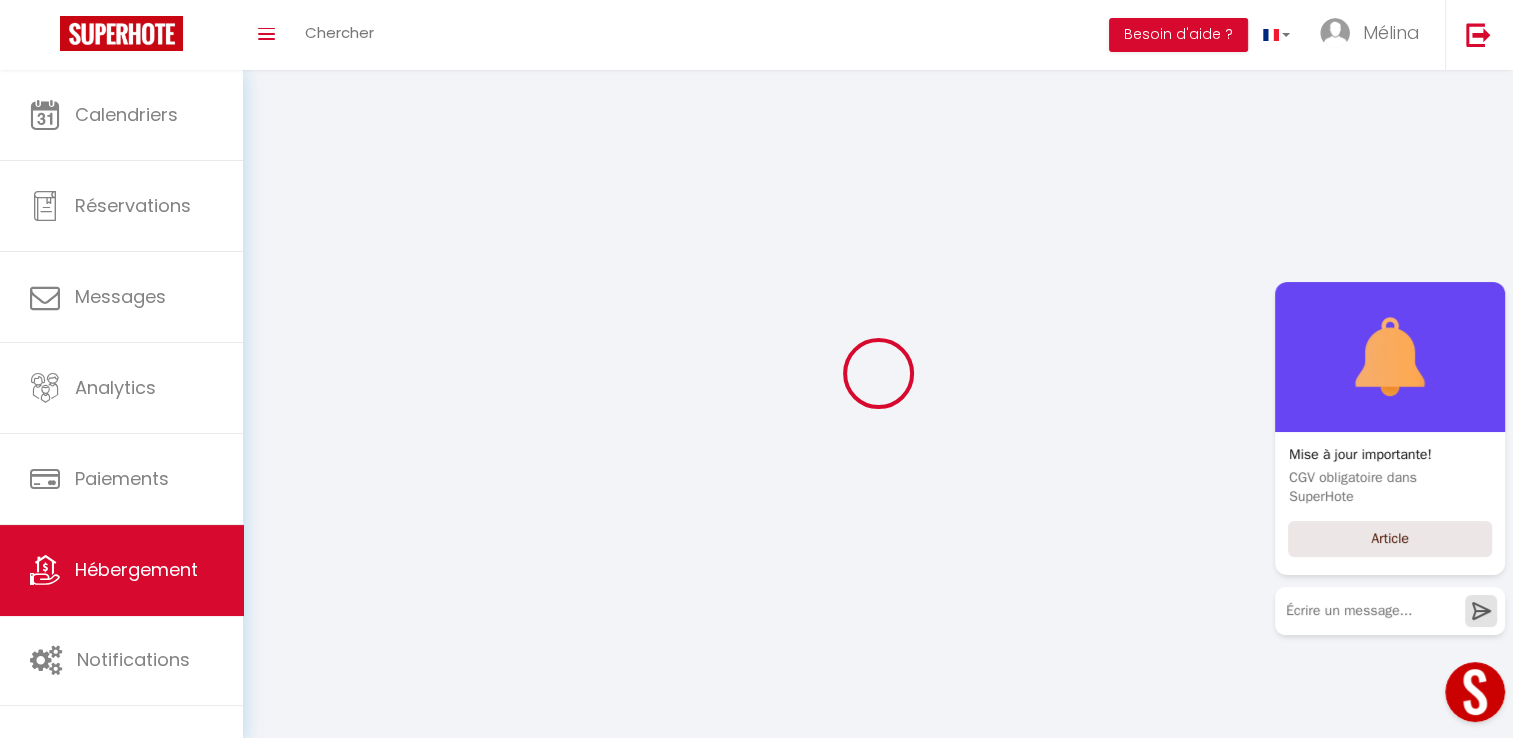 select 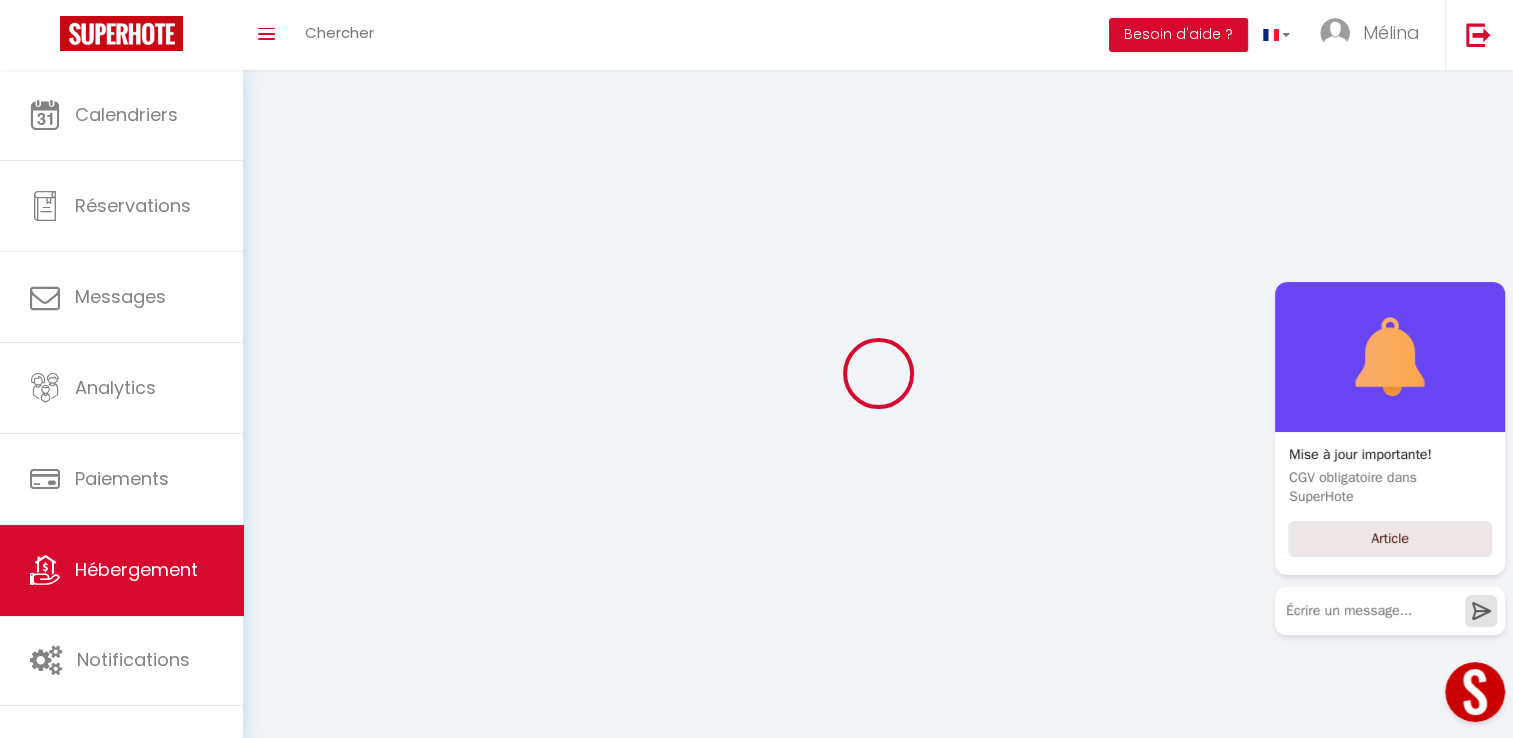 checkbox on "false" 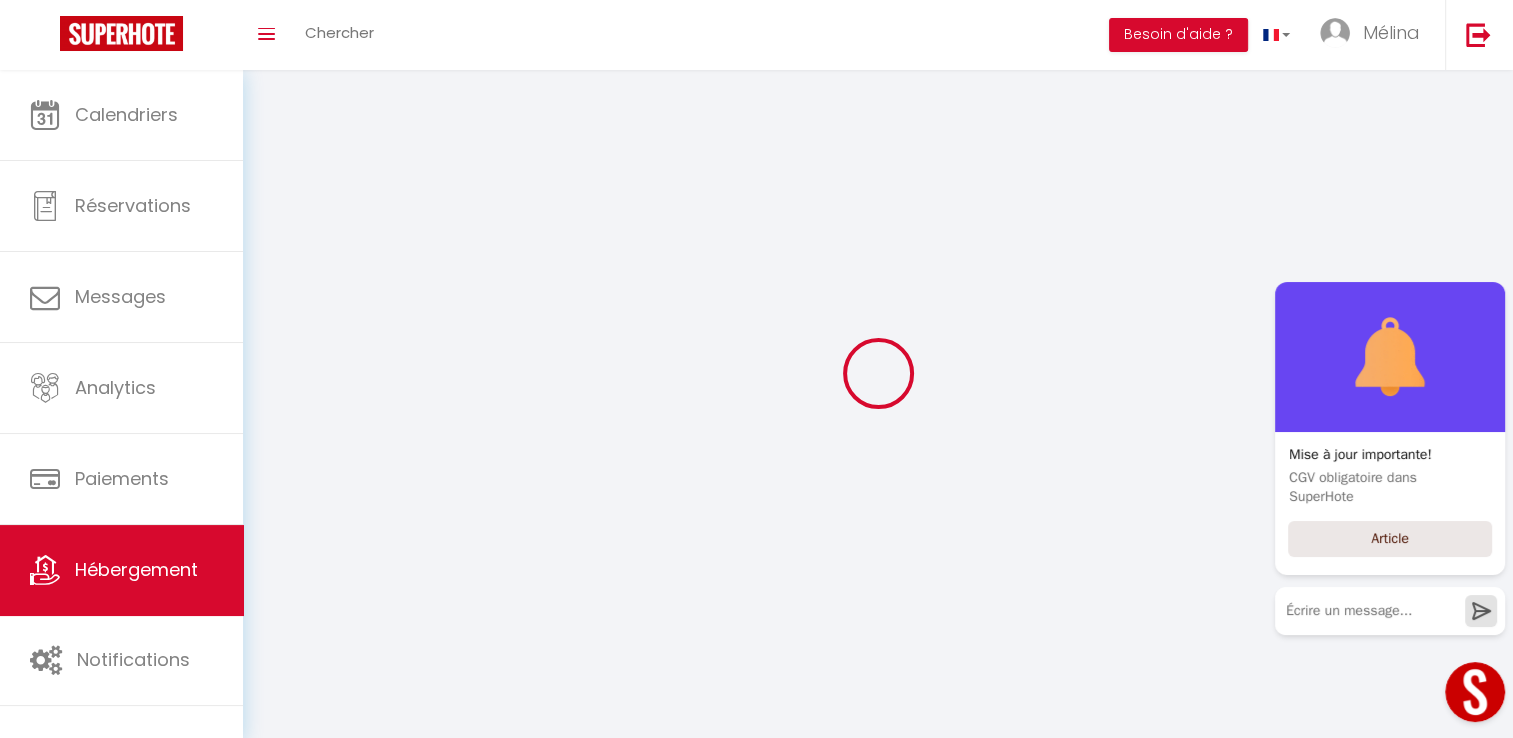 checkbox on "false" 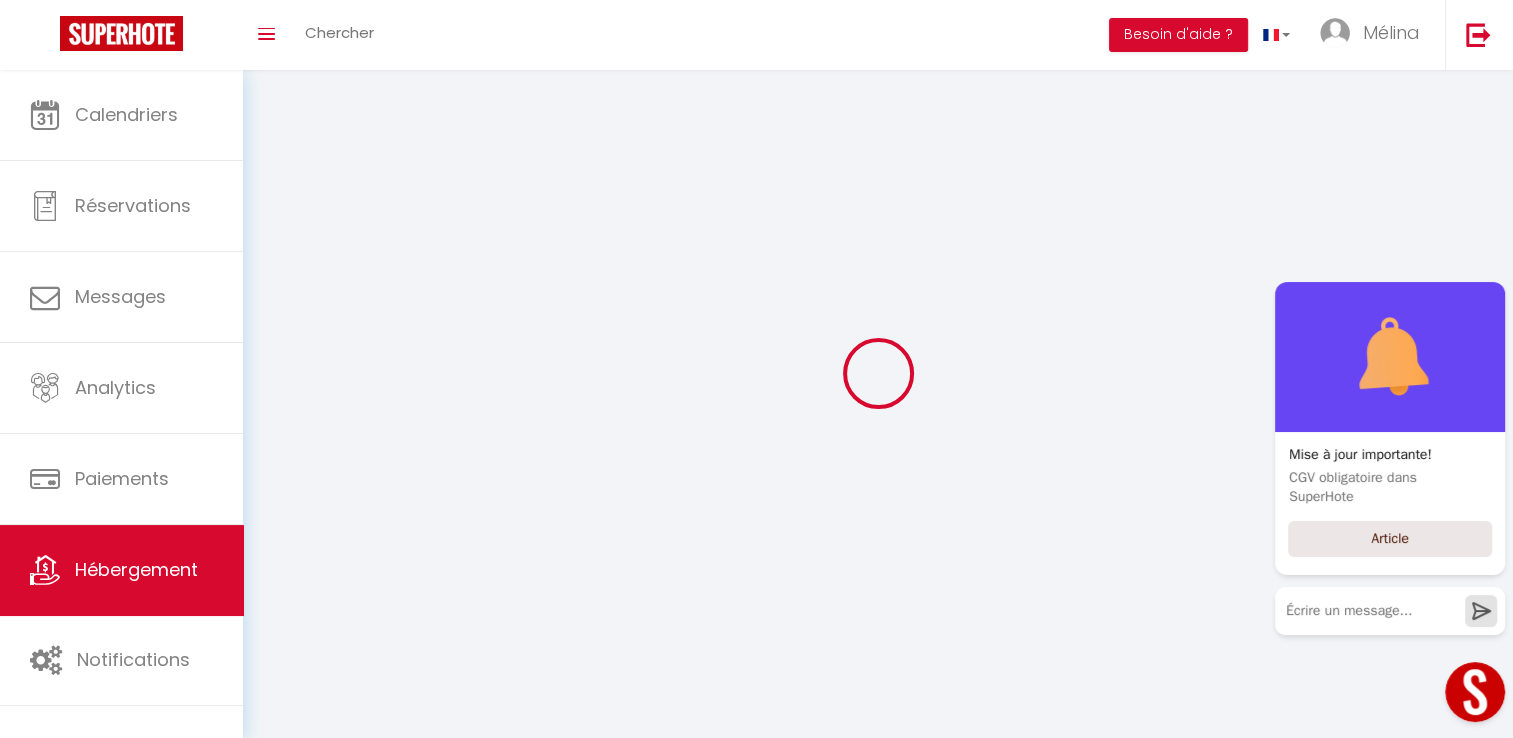 checkbox on "false" 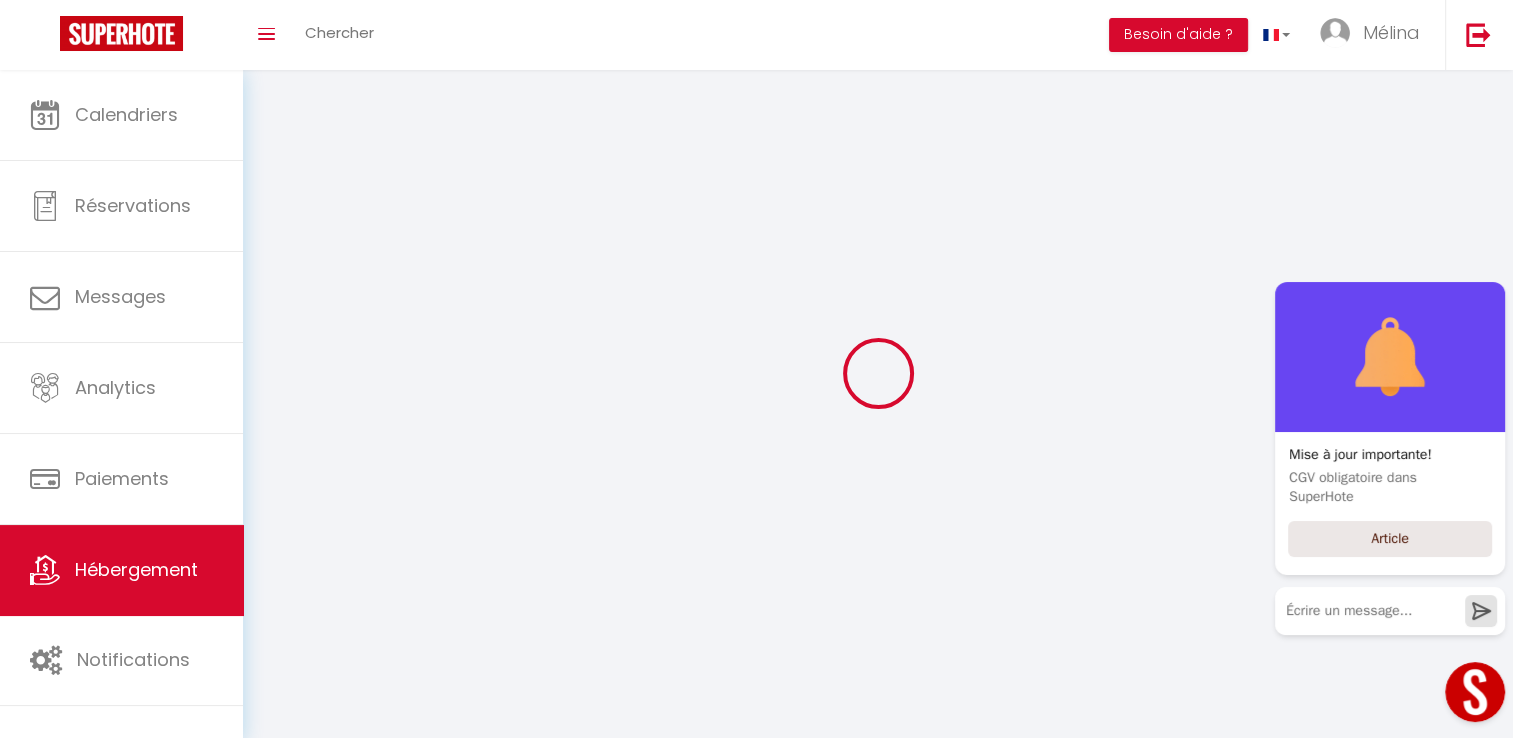 checkbox on "false" 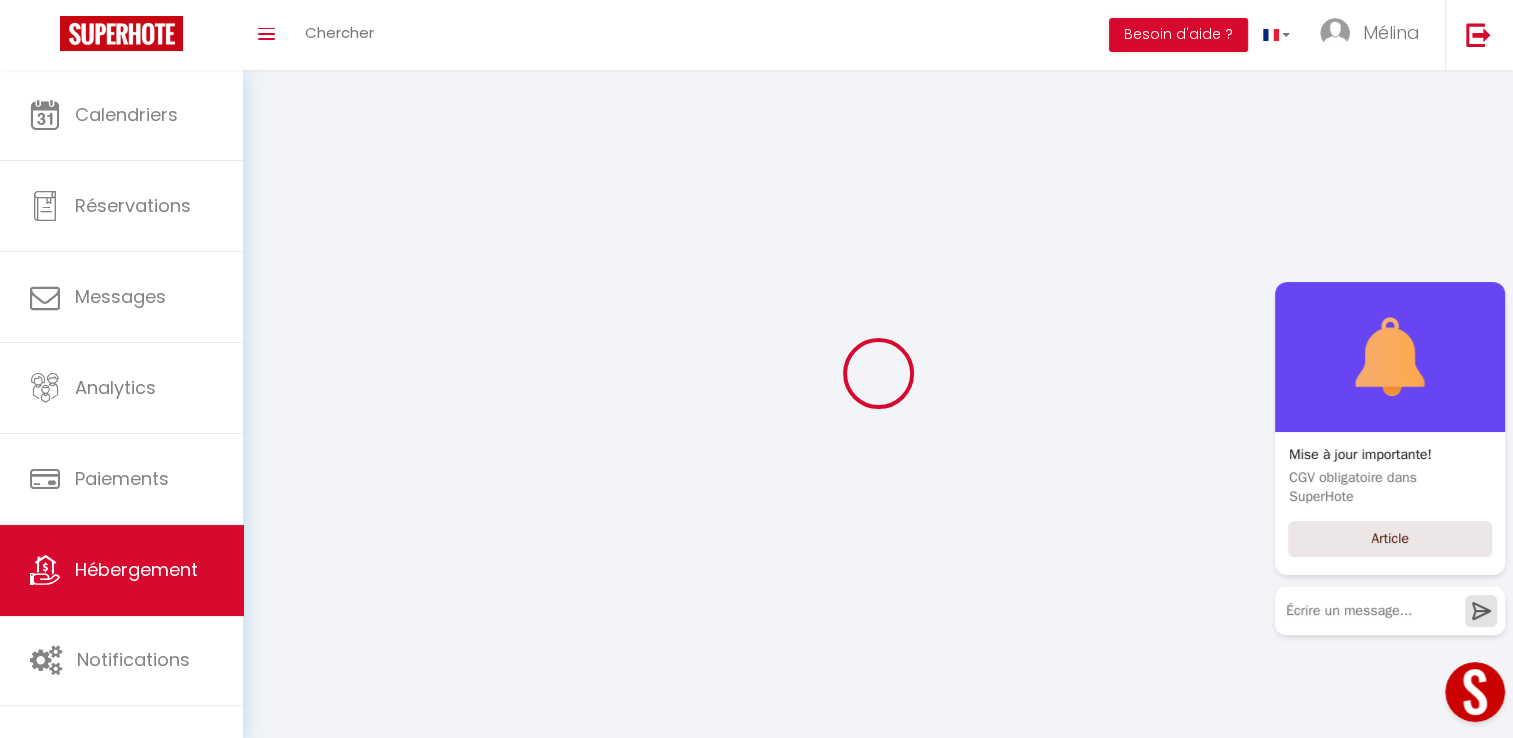 select 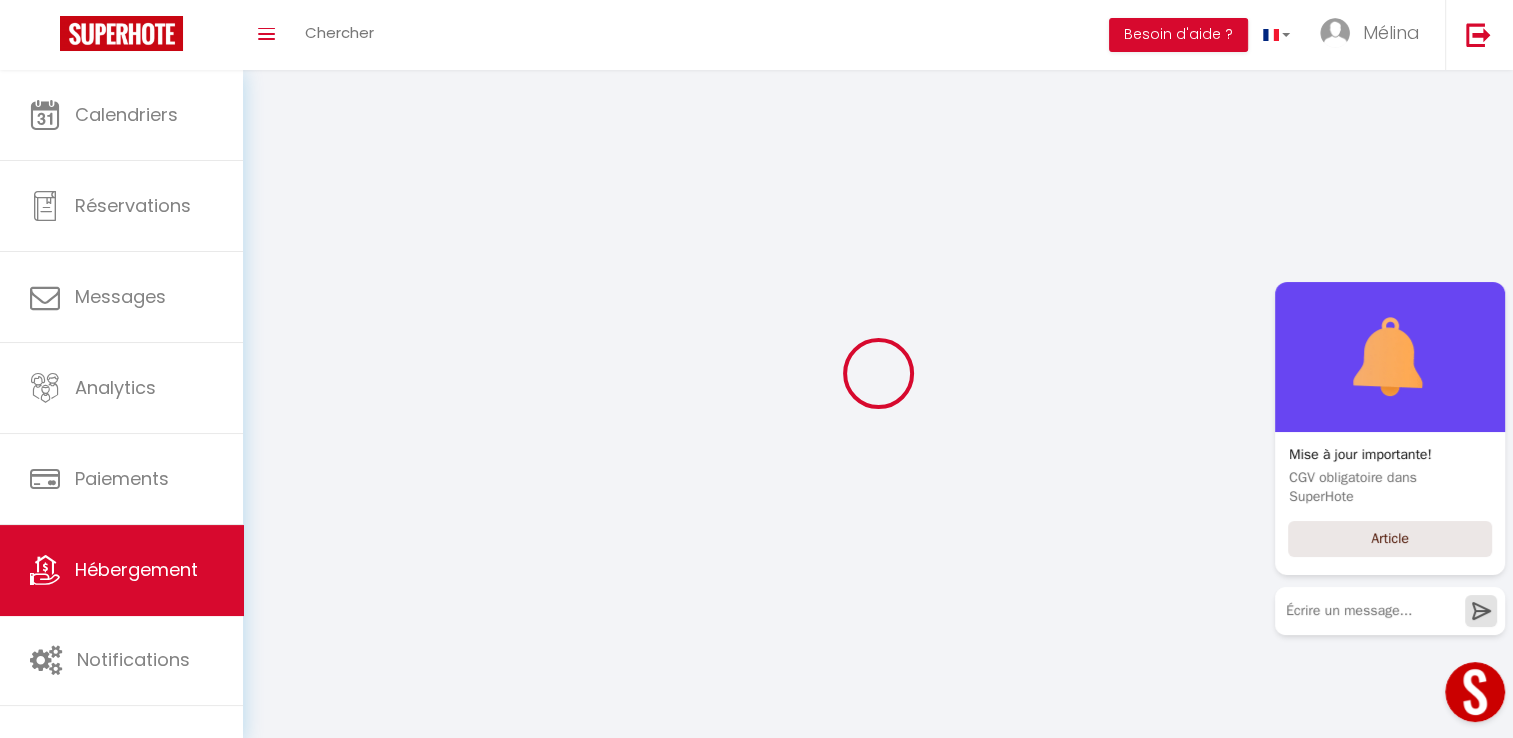 select 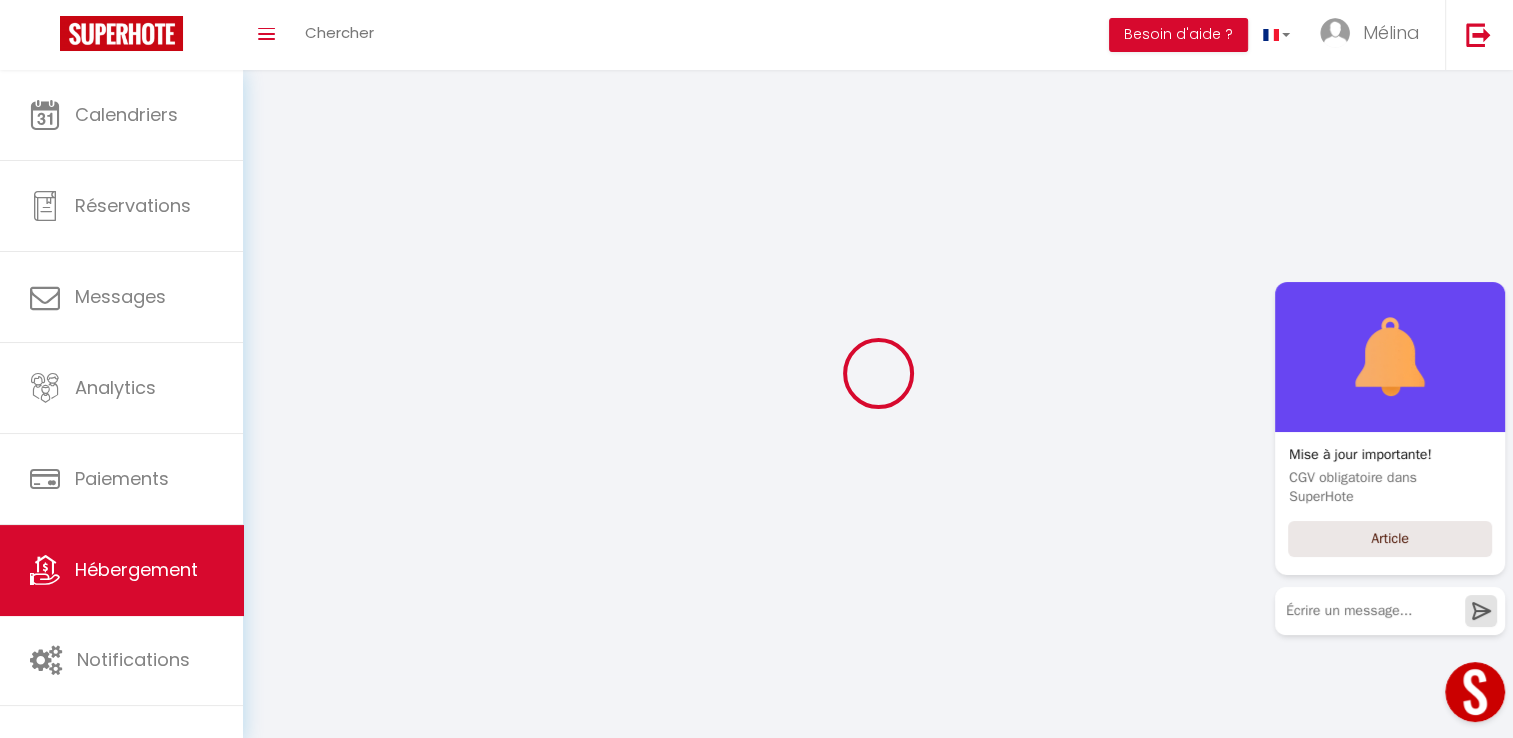 select on "1" 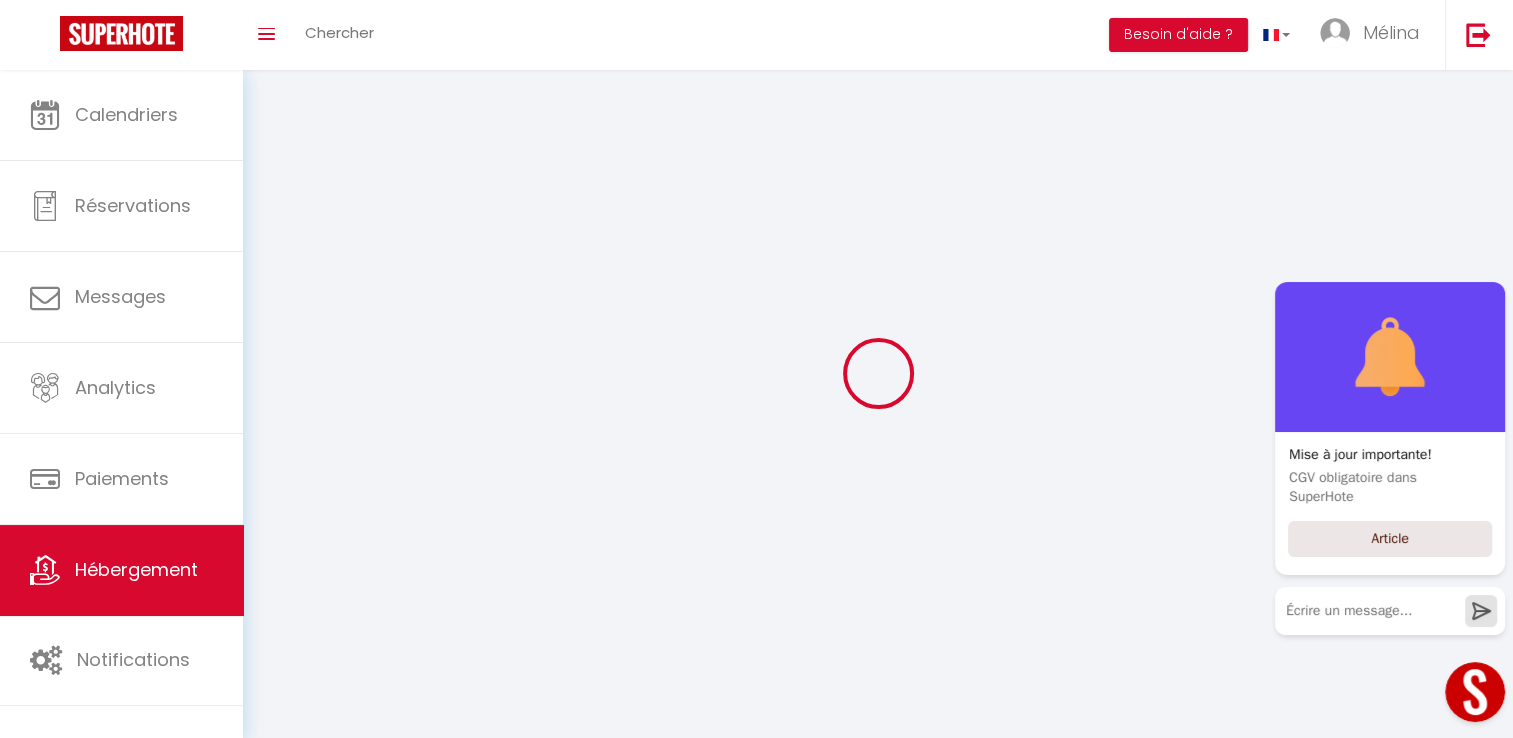 select on "28" 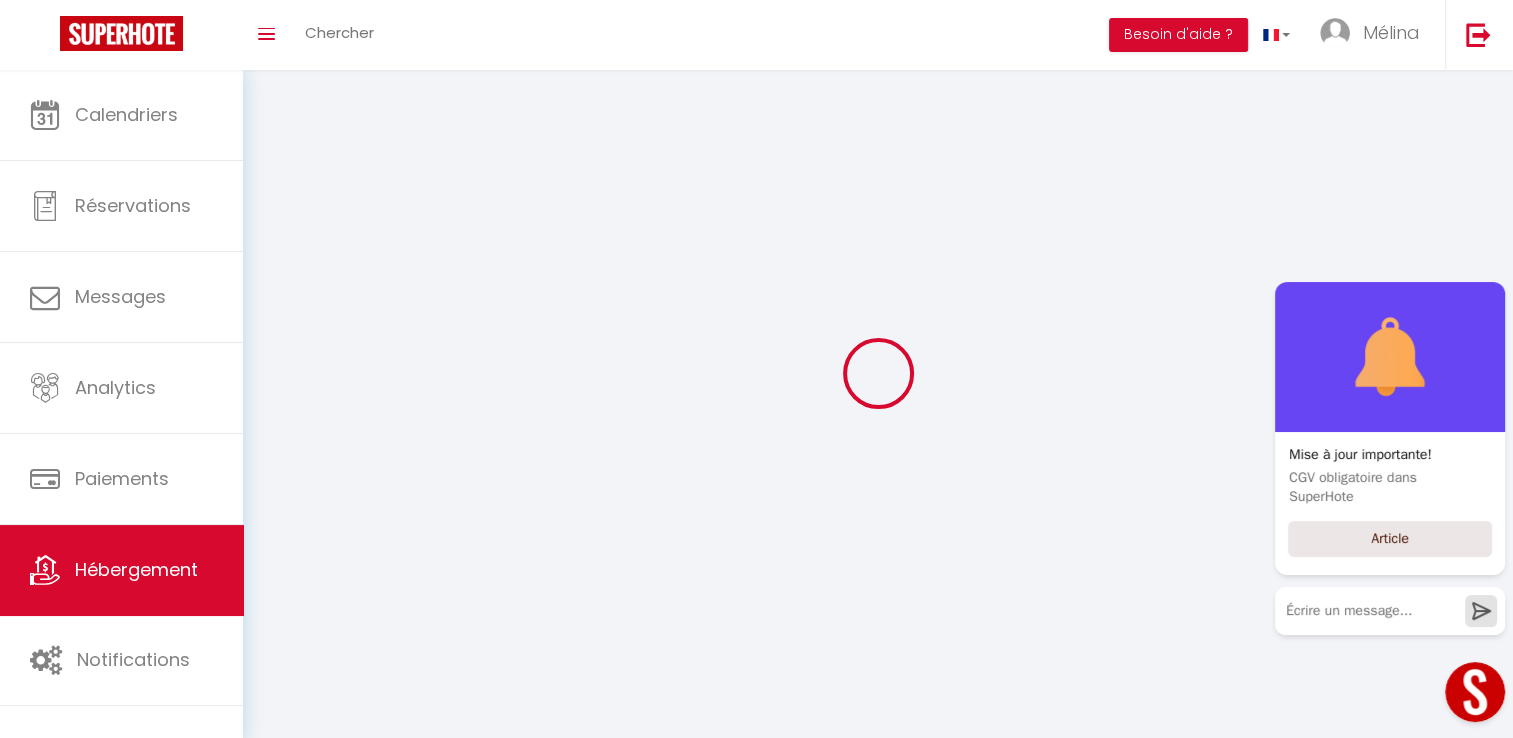 select 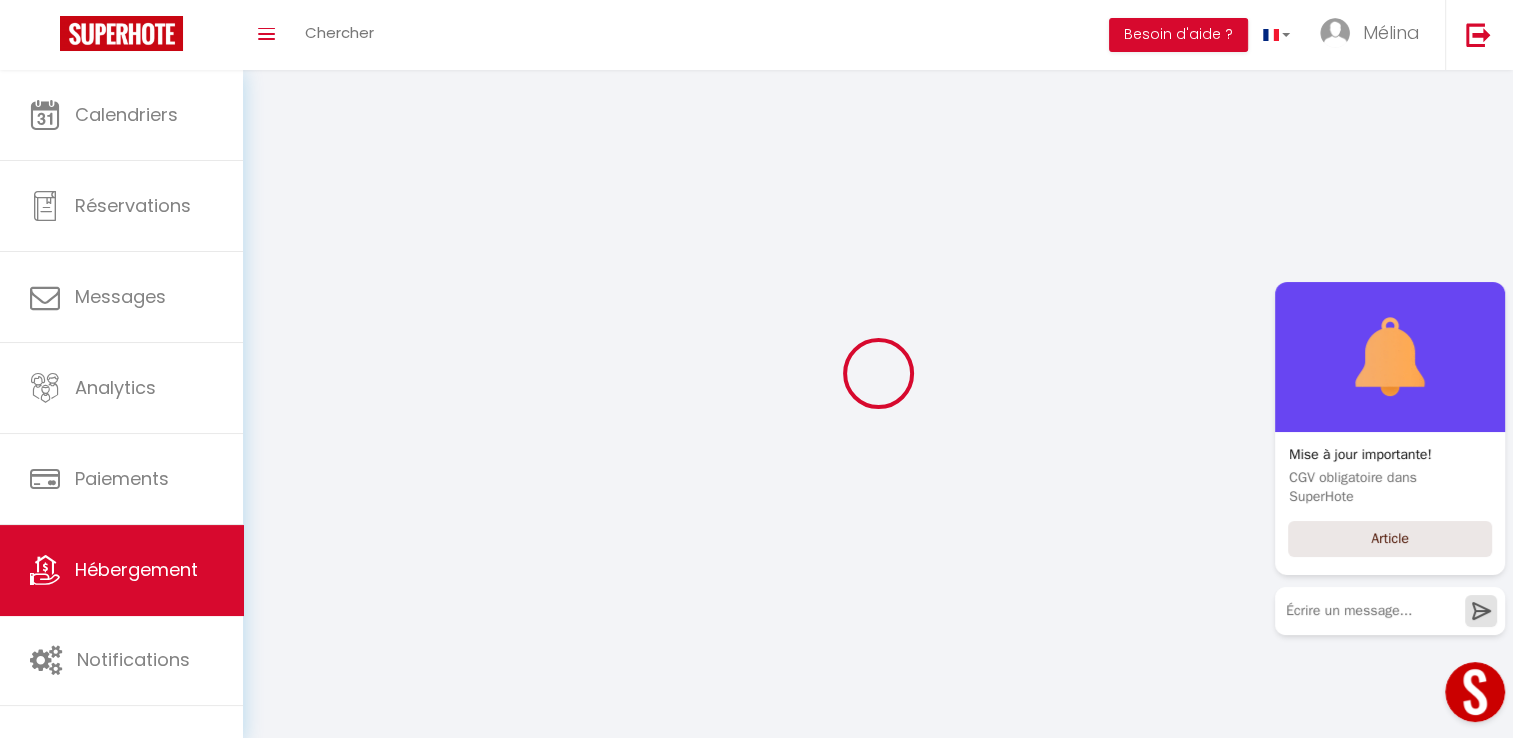 select 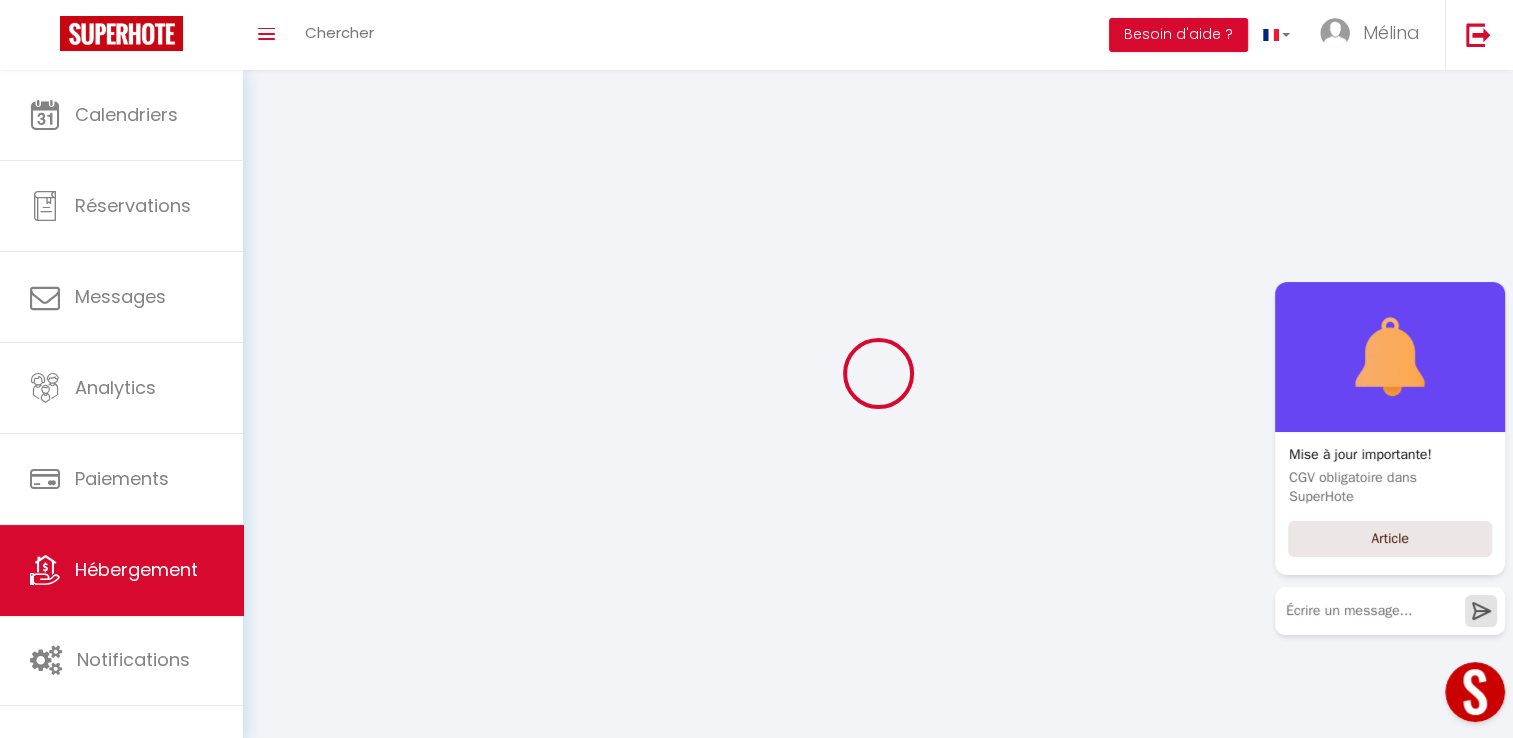 select 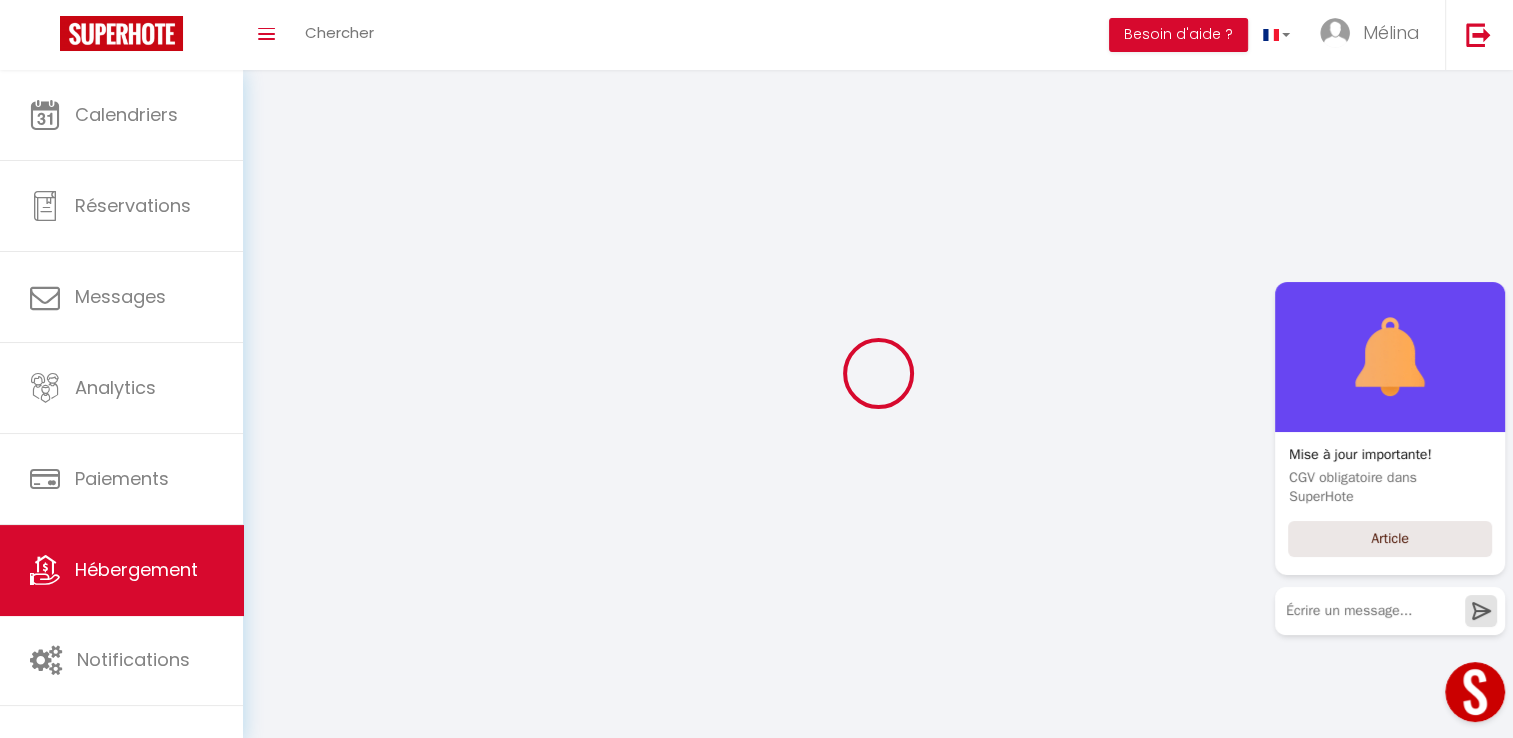 select 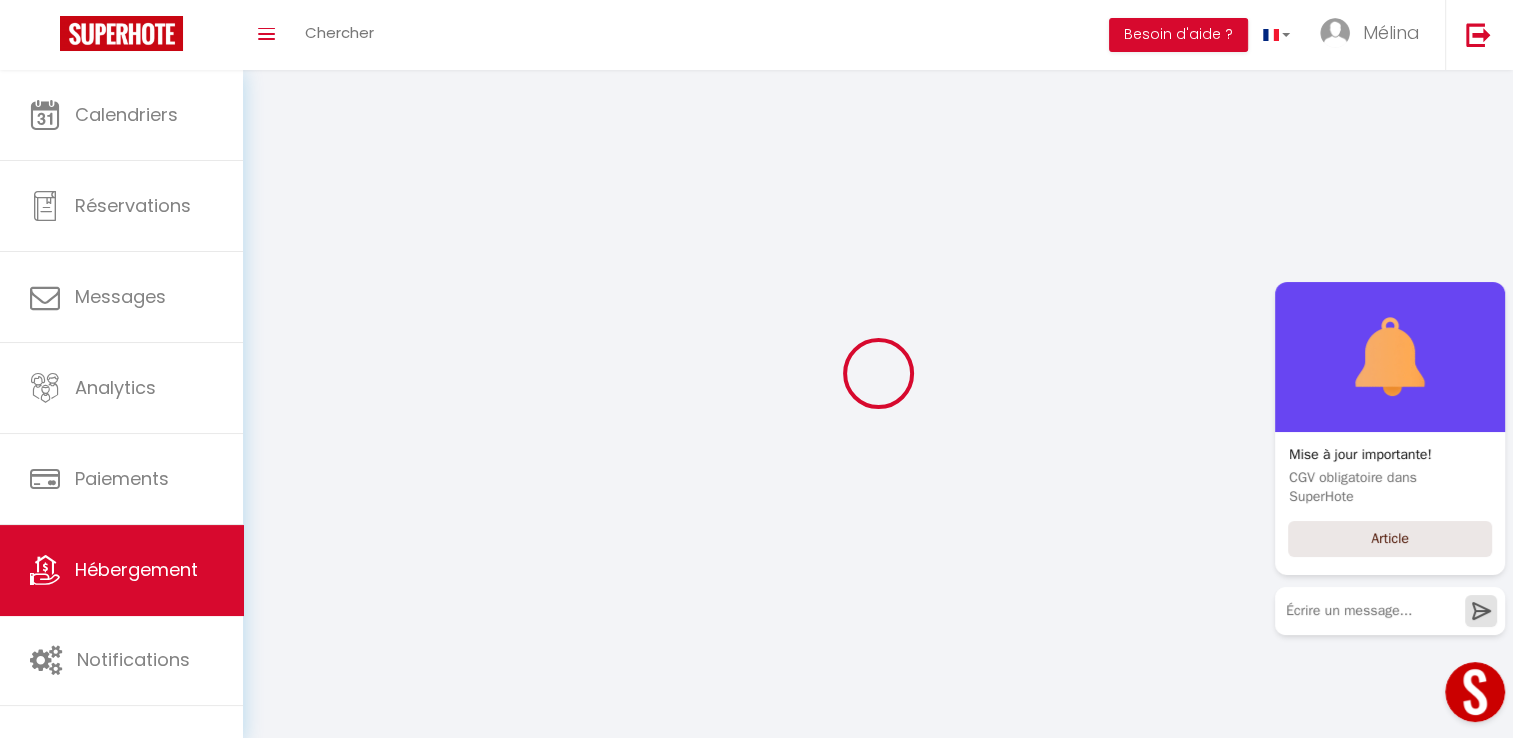 select 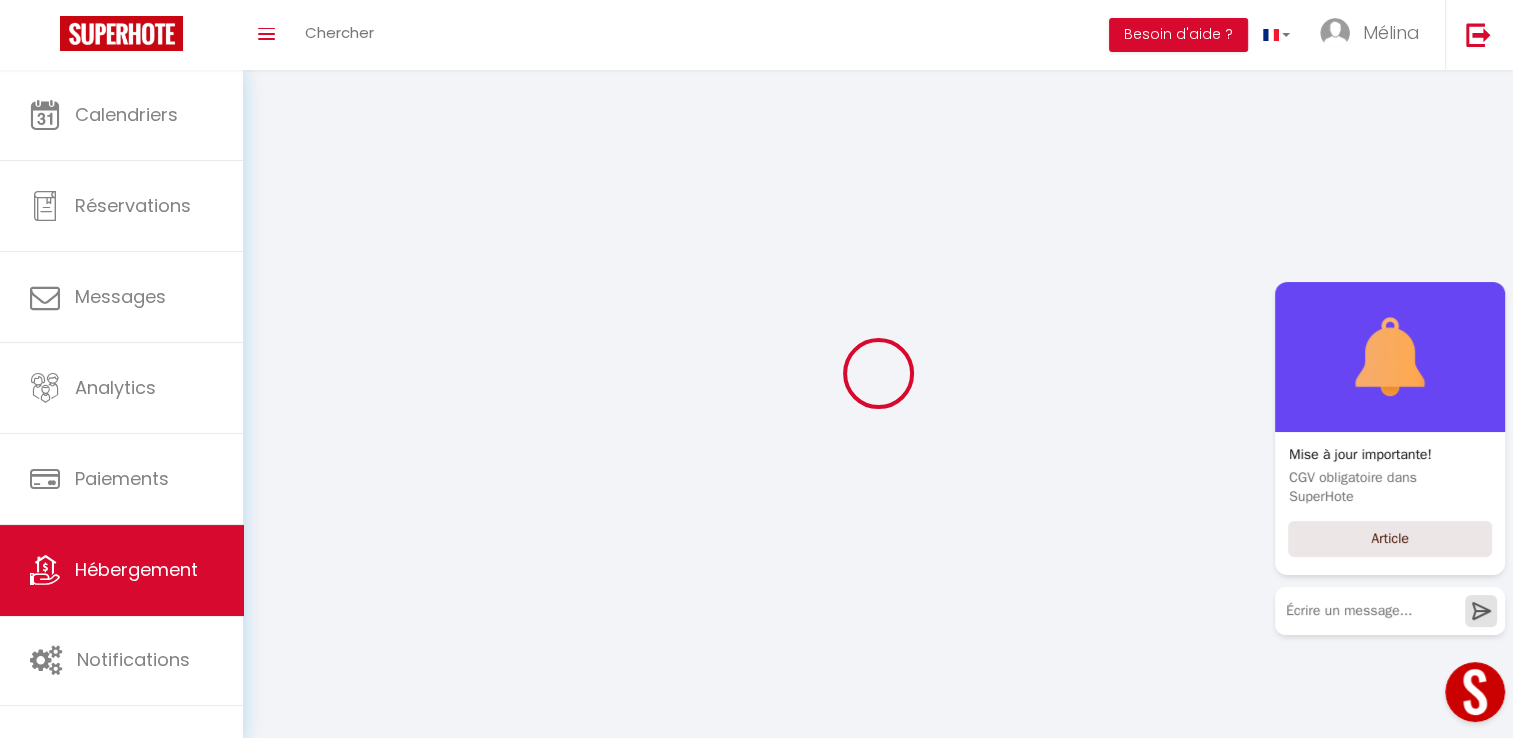 select 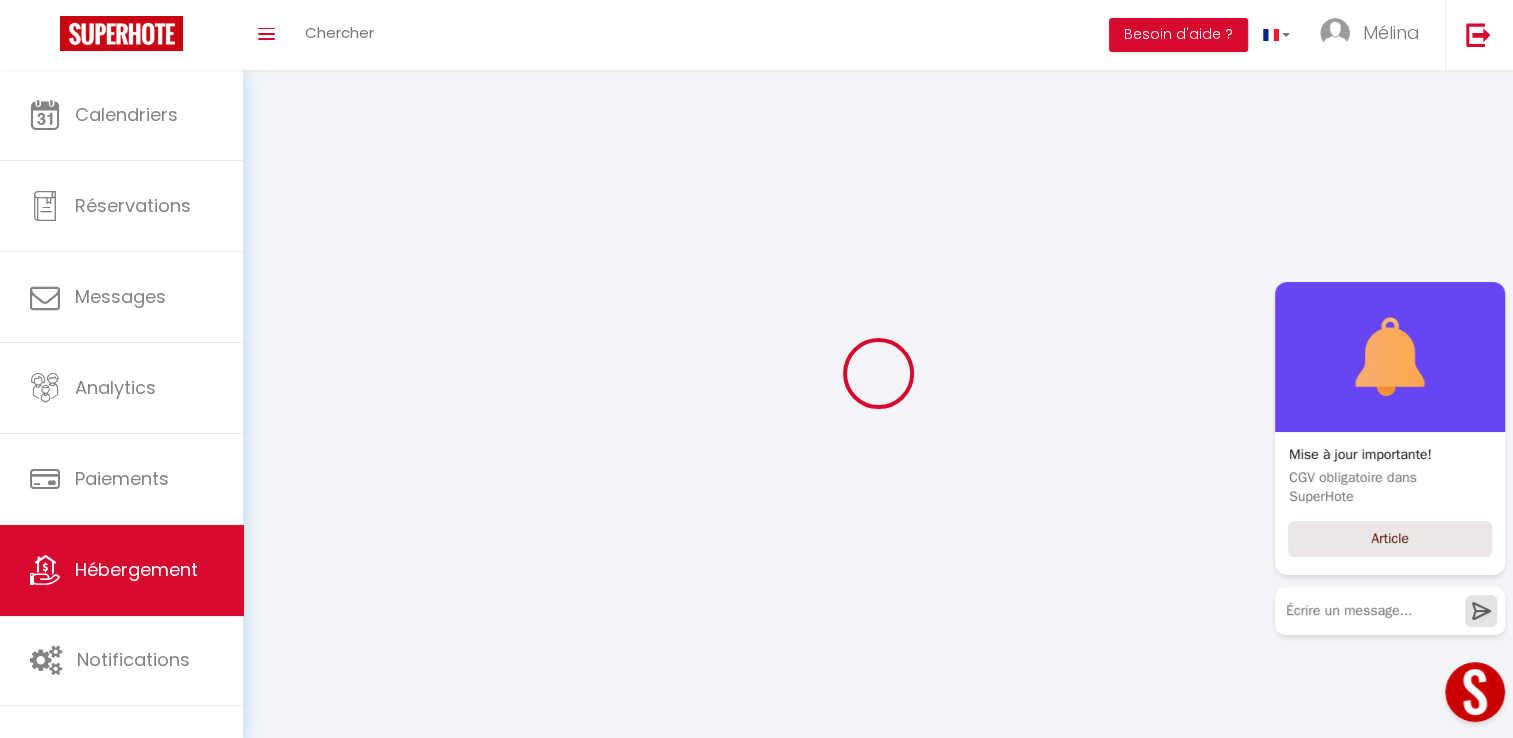 checkbox on "false" 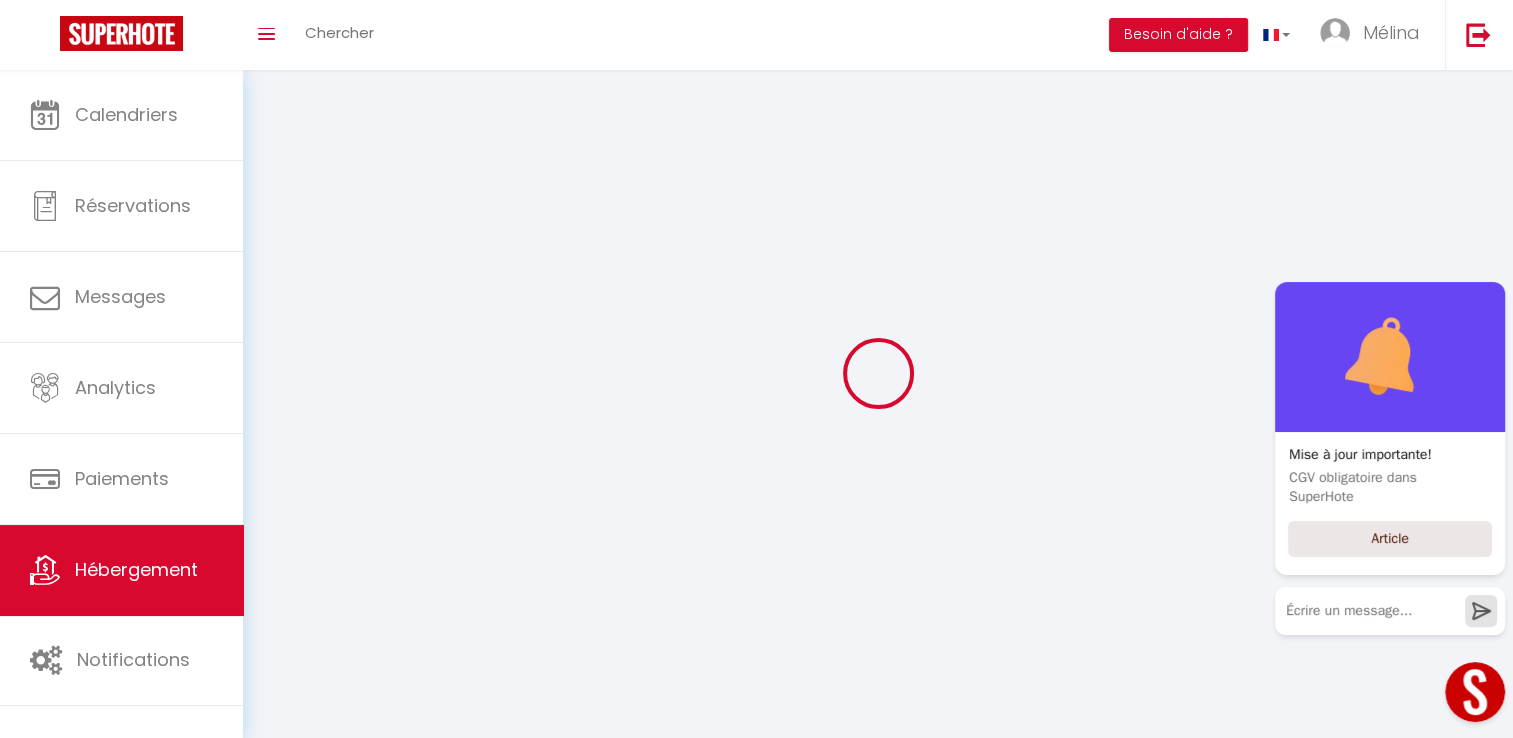 checkbox on "false" 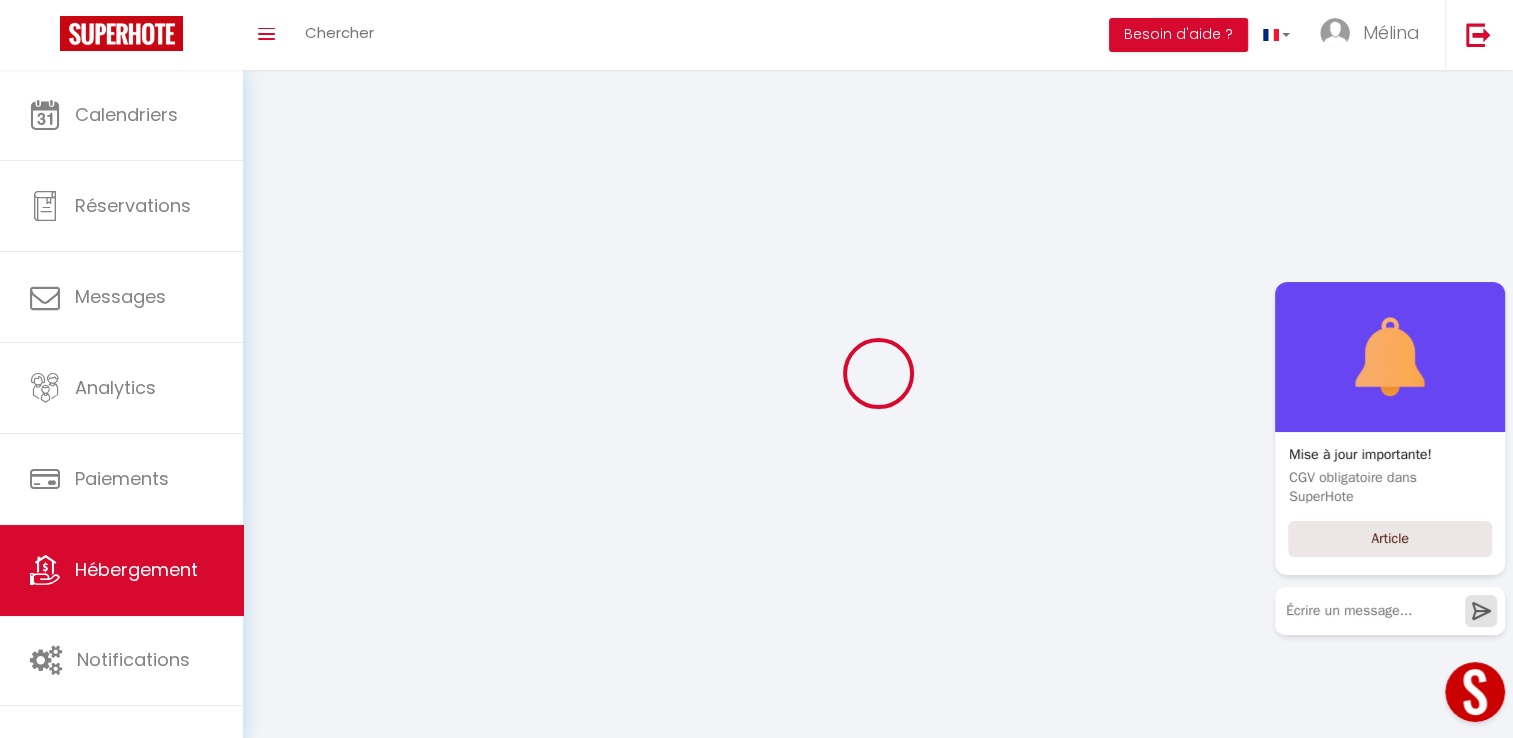 checkbox on "false" 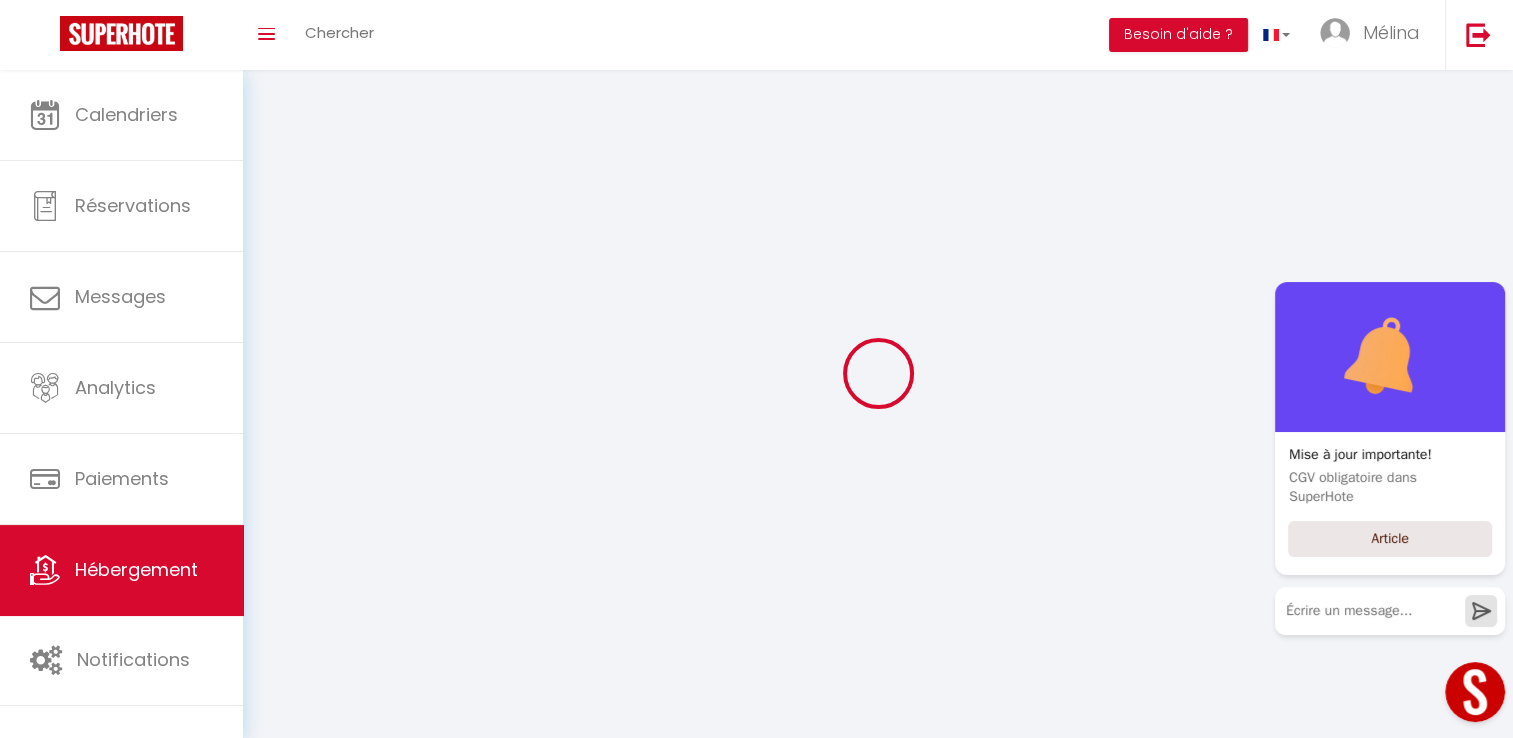 checkbox on "false" 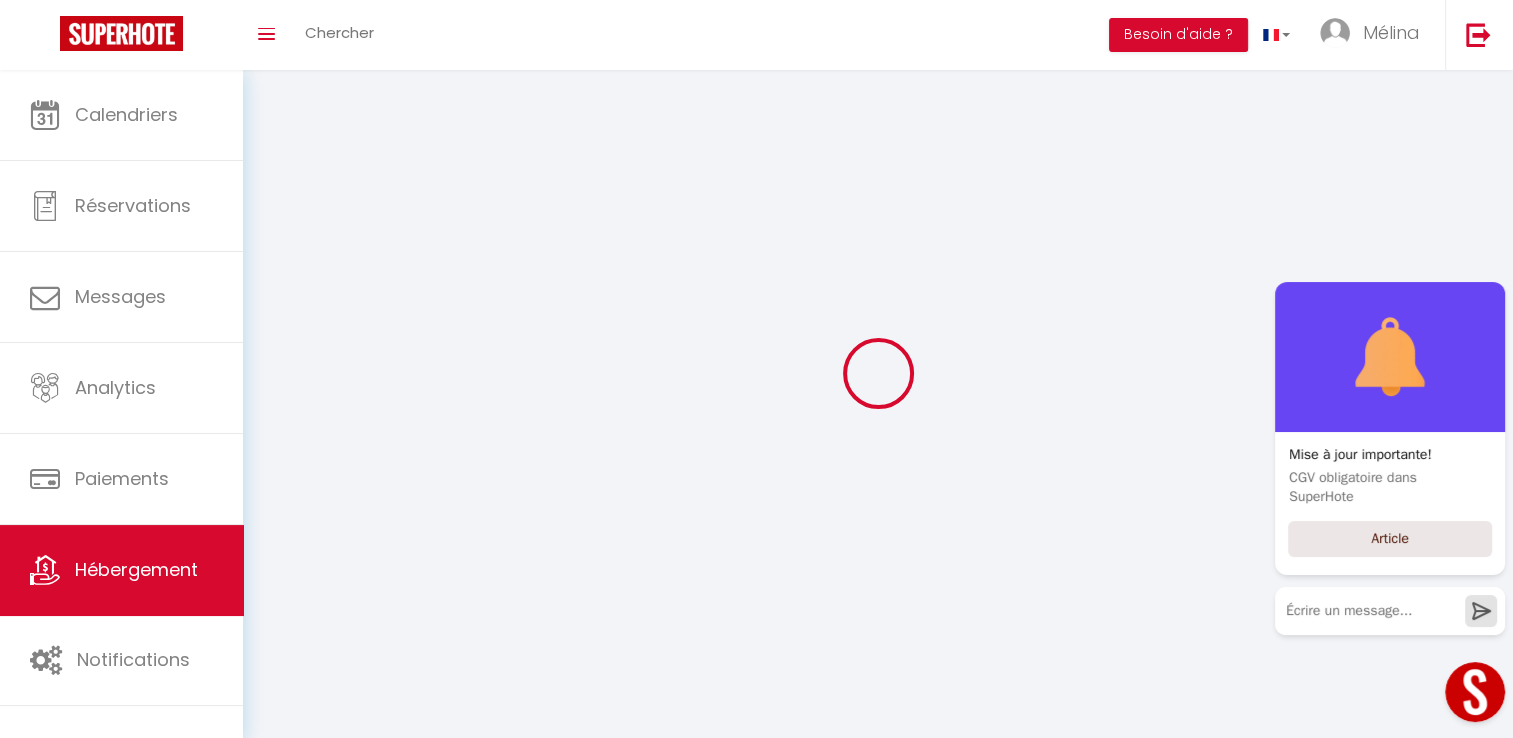 select 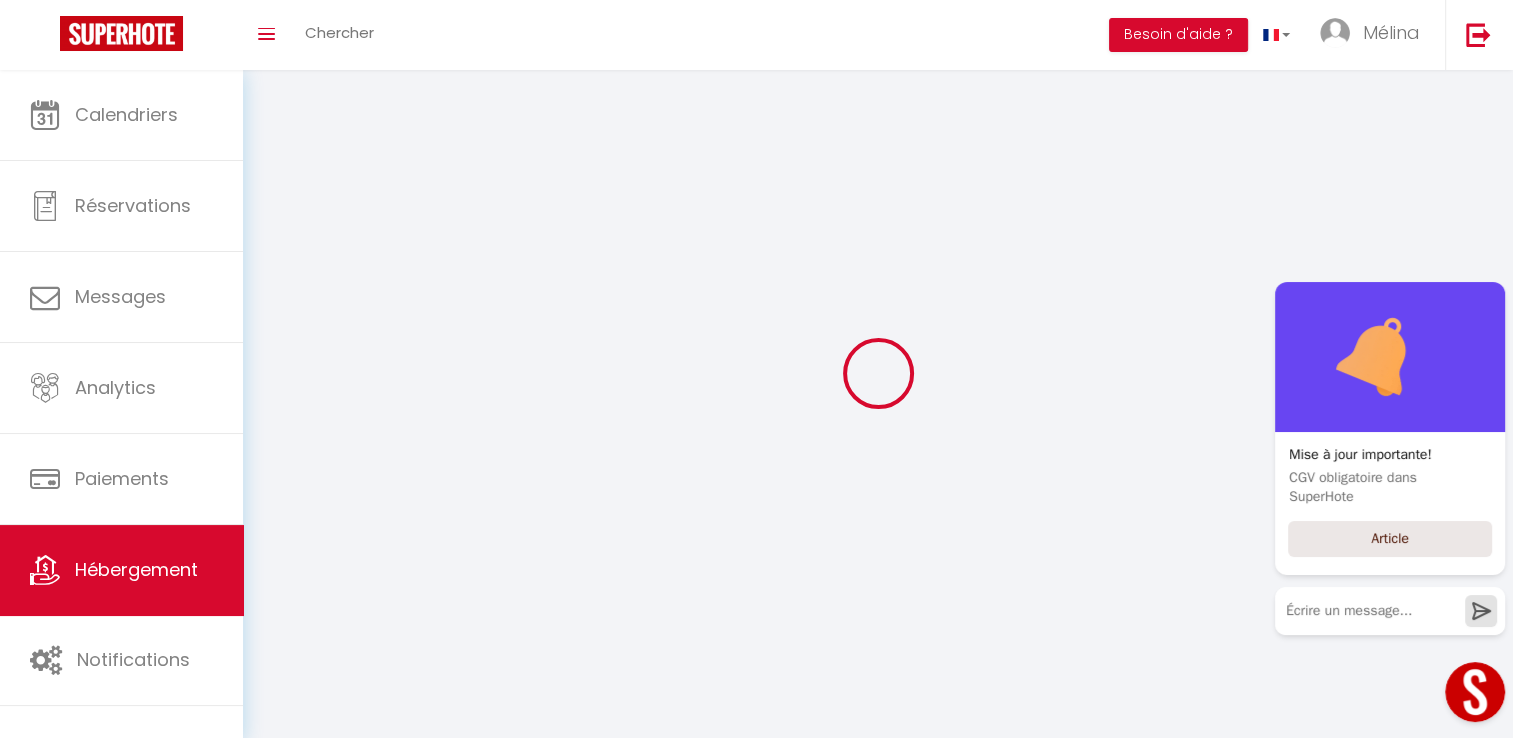 select 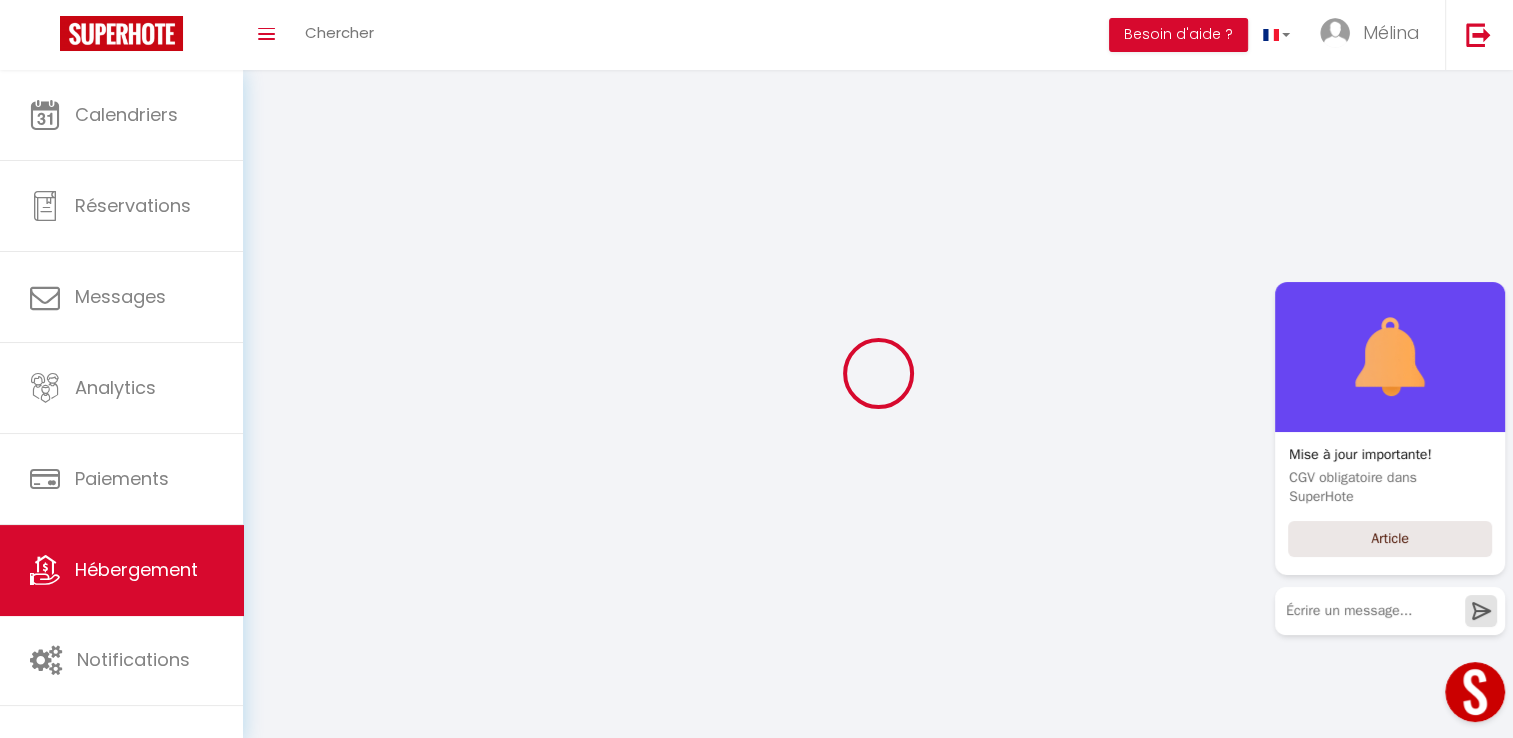 select 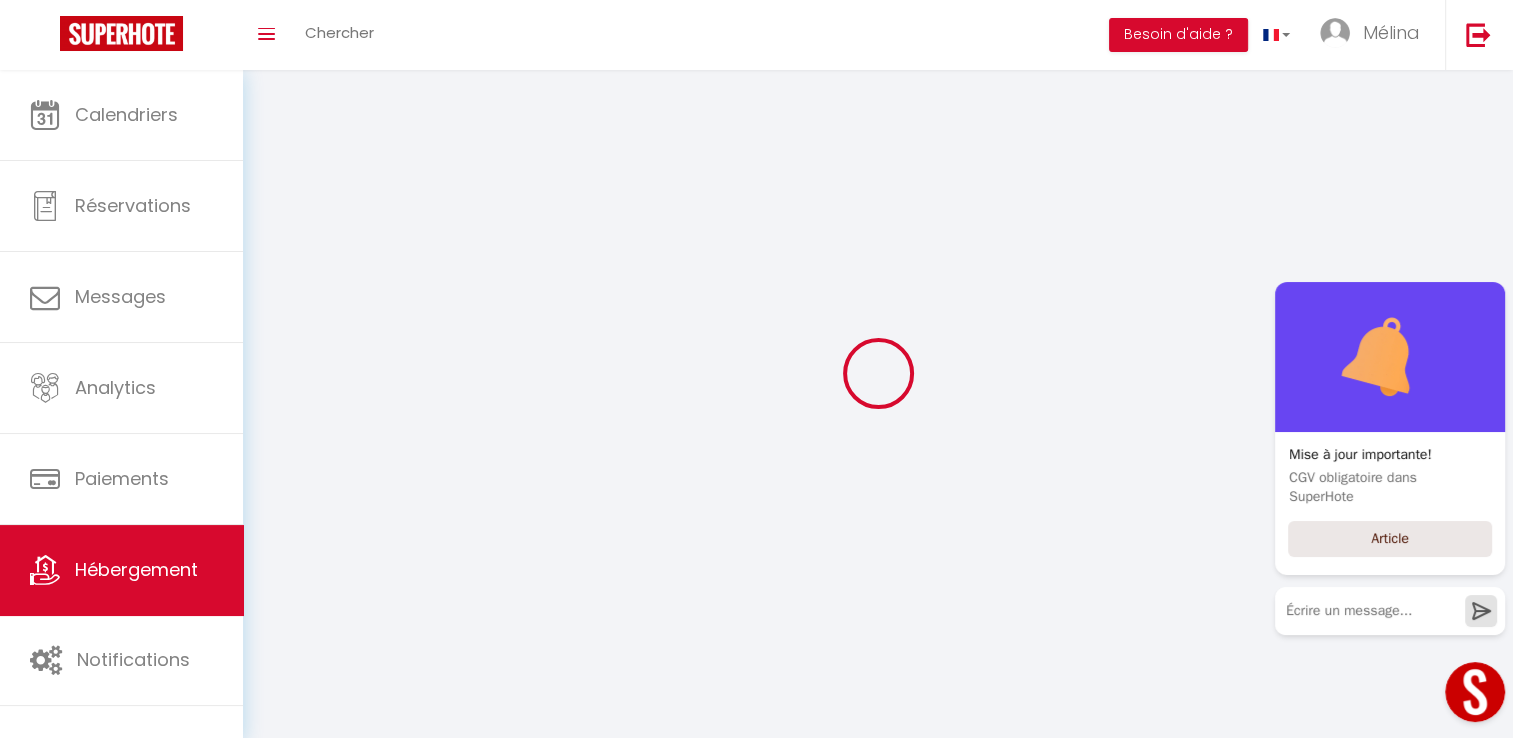 select 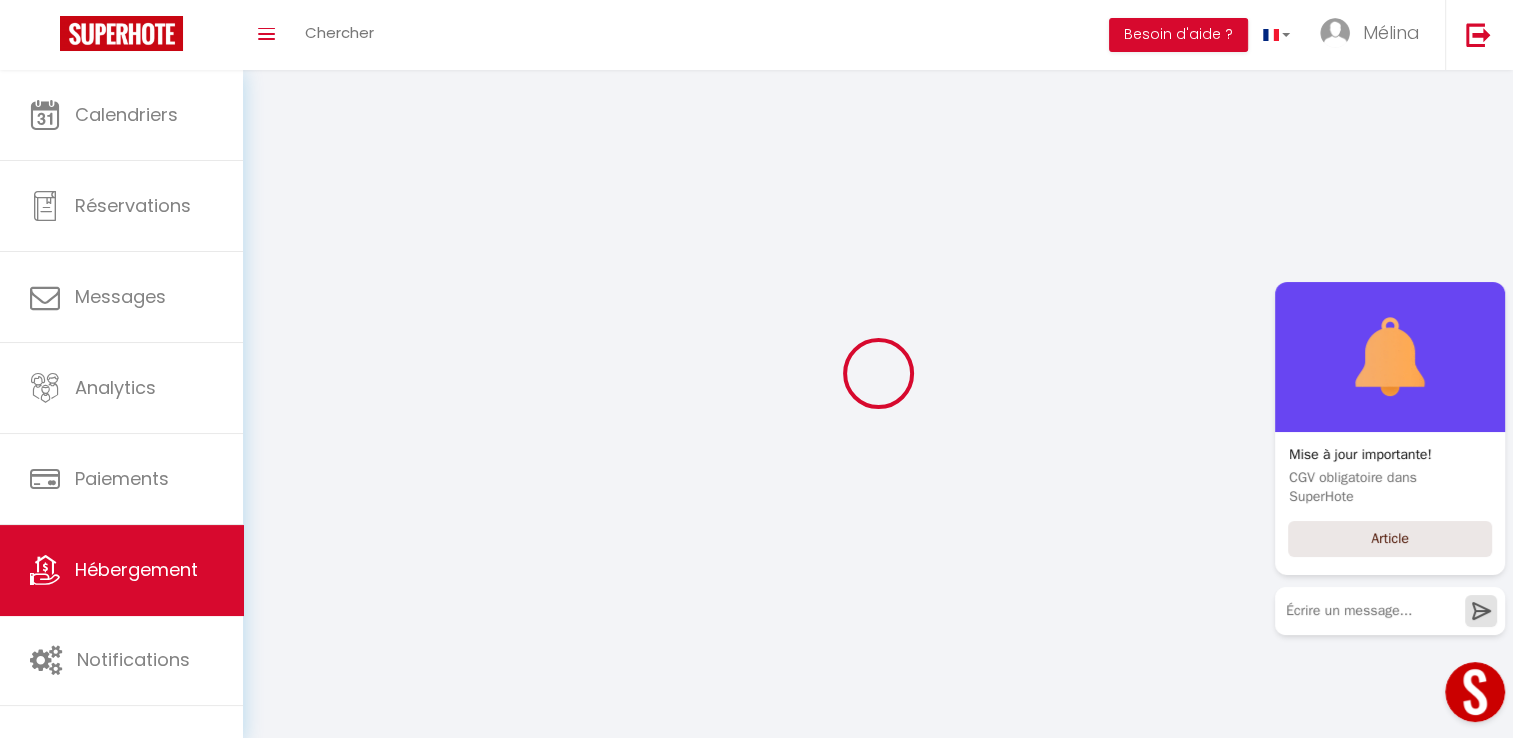 select 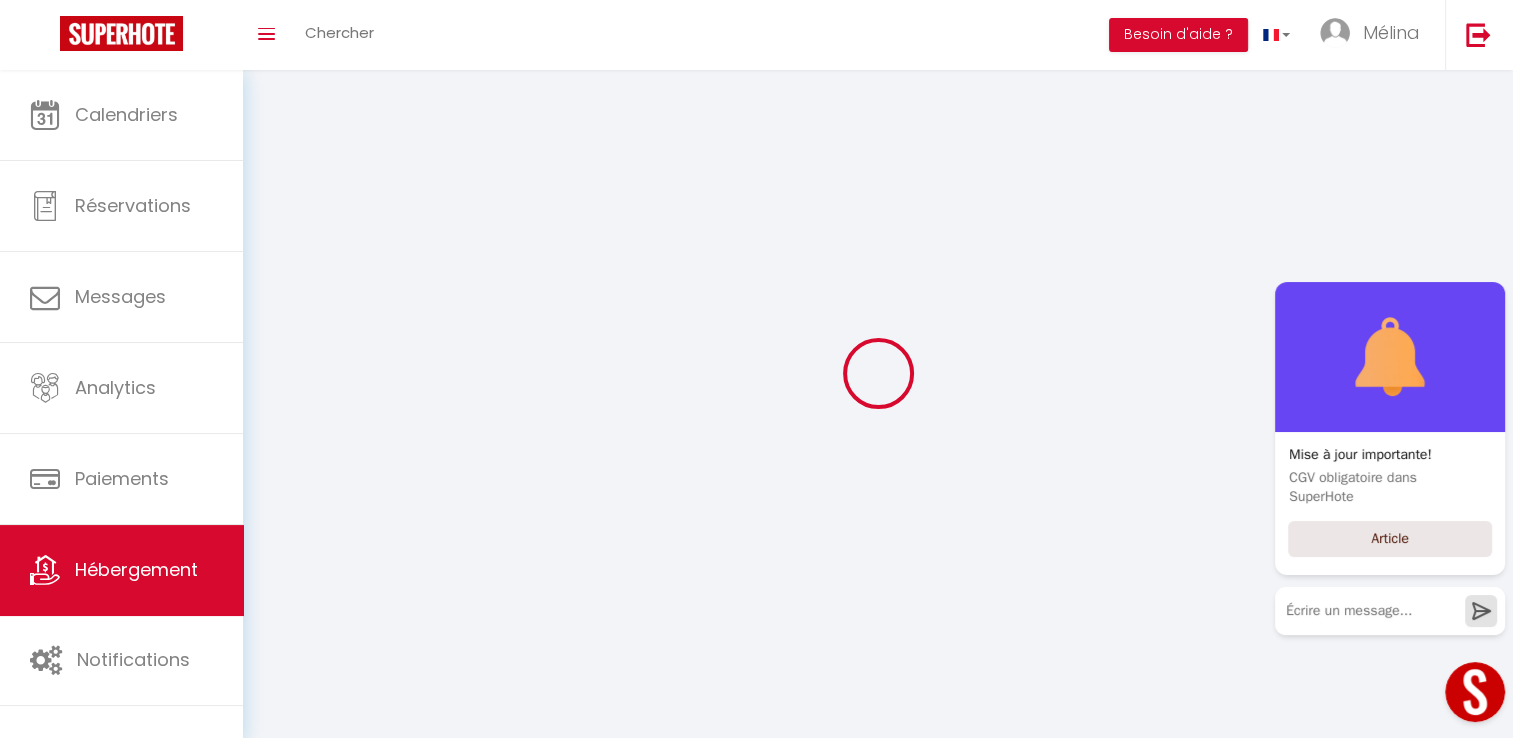 select 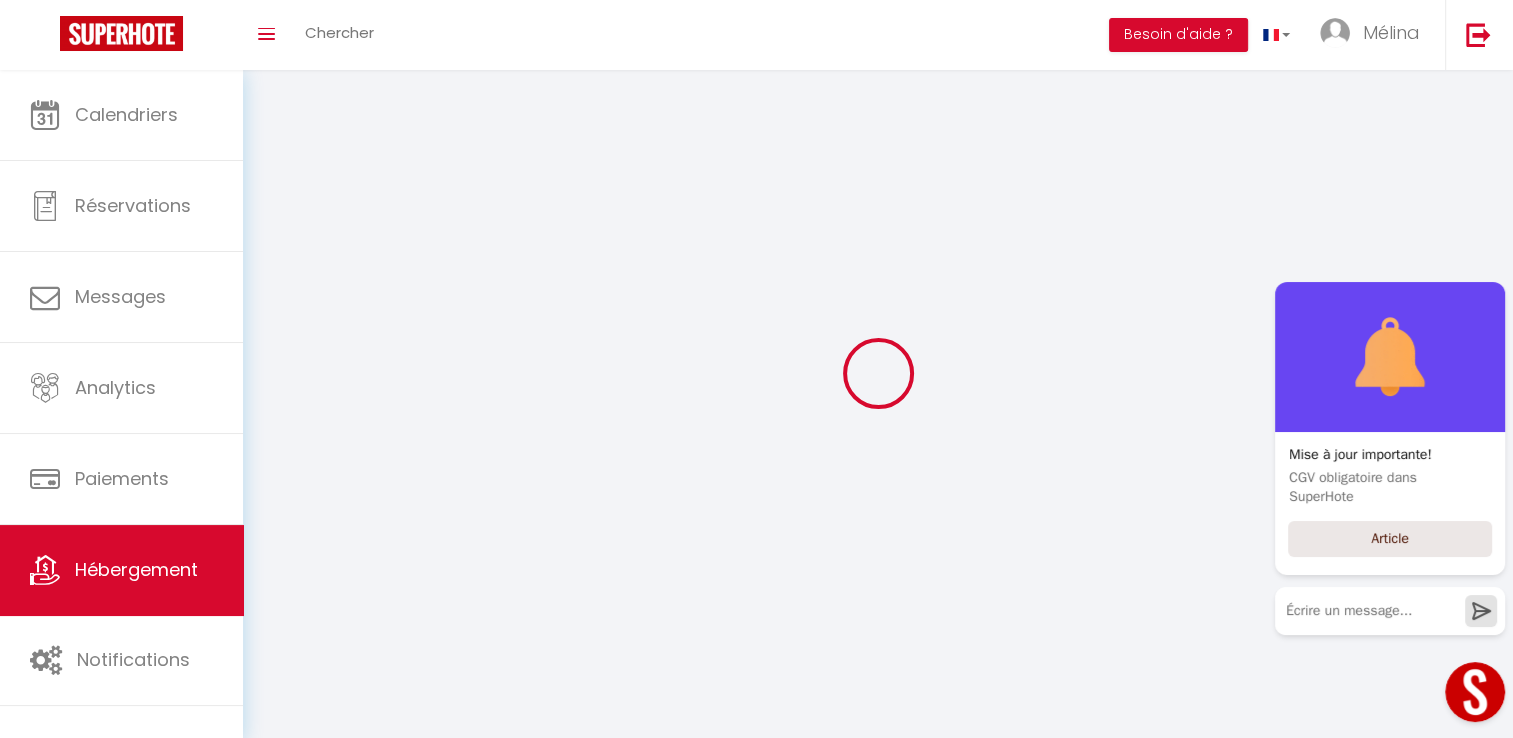 select 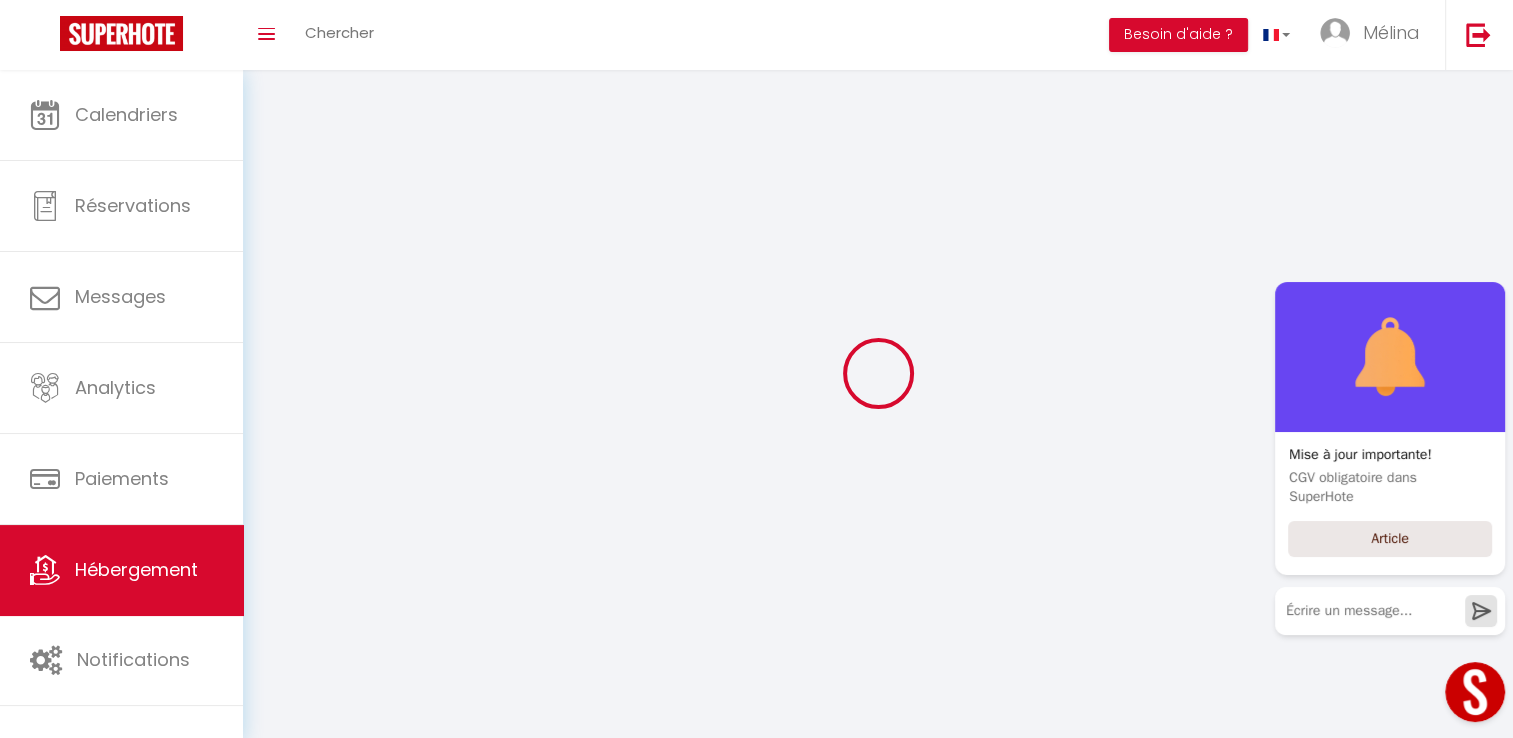 select 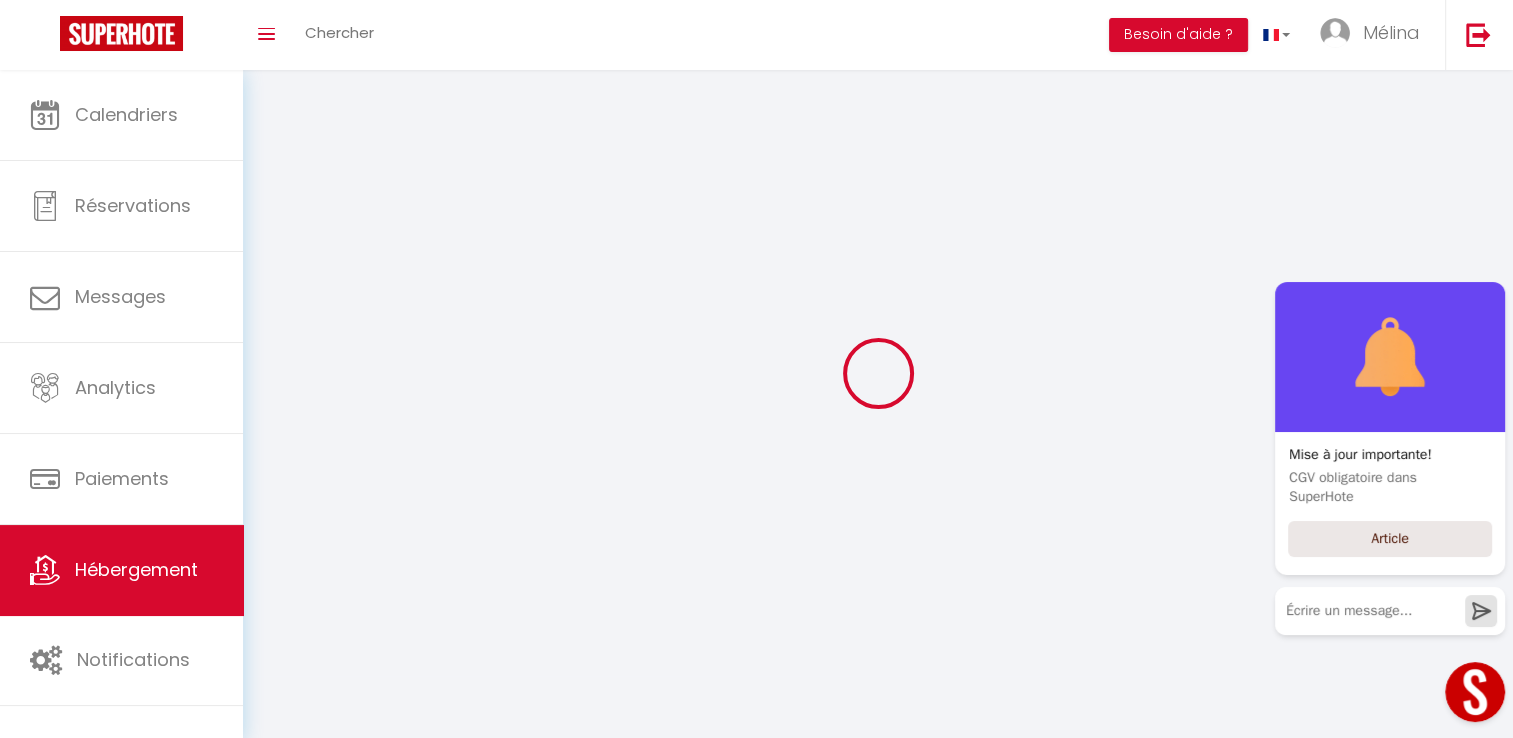 checkbox on "false" 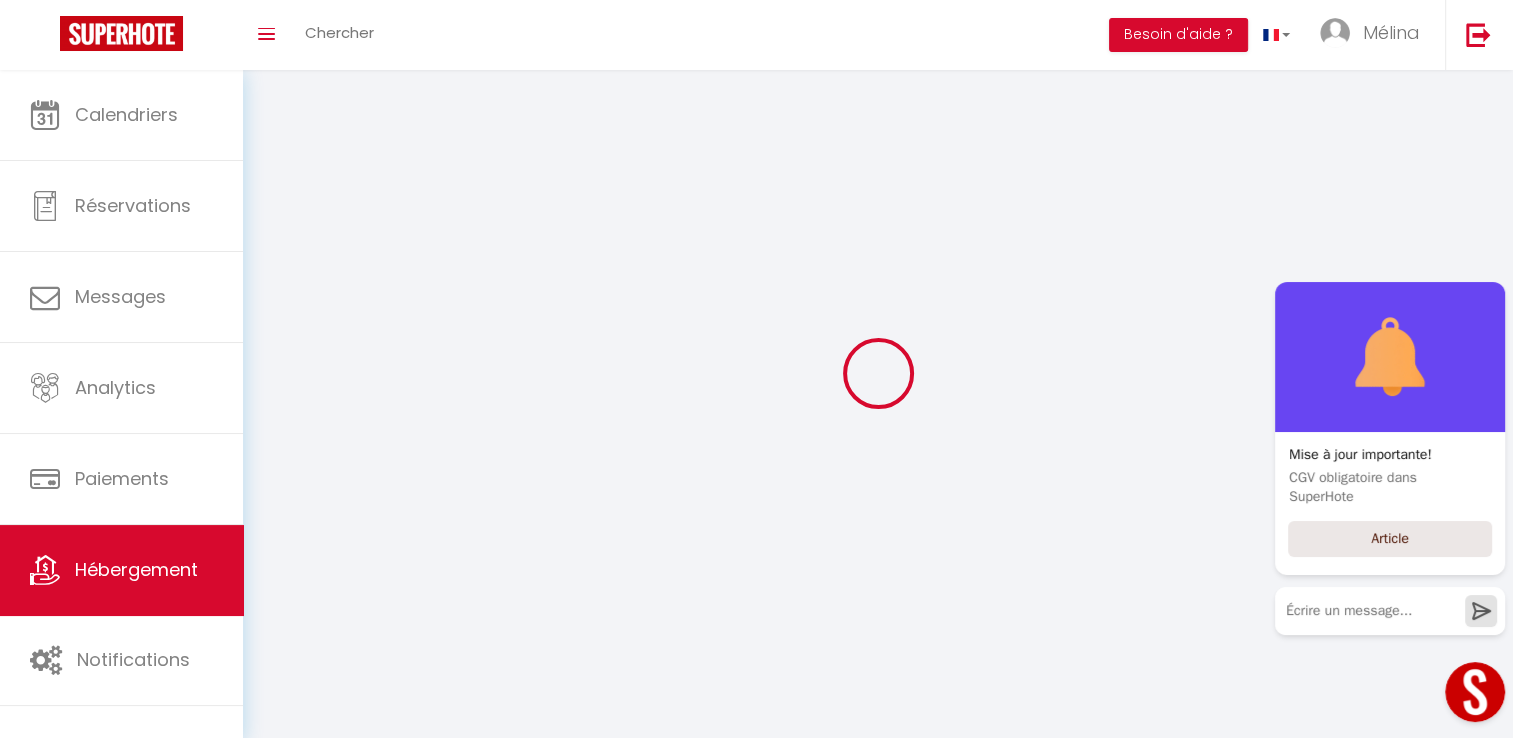 select 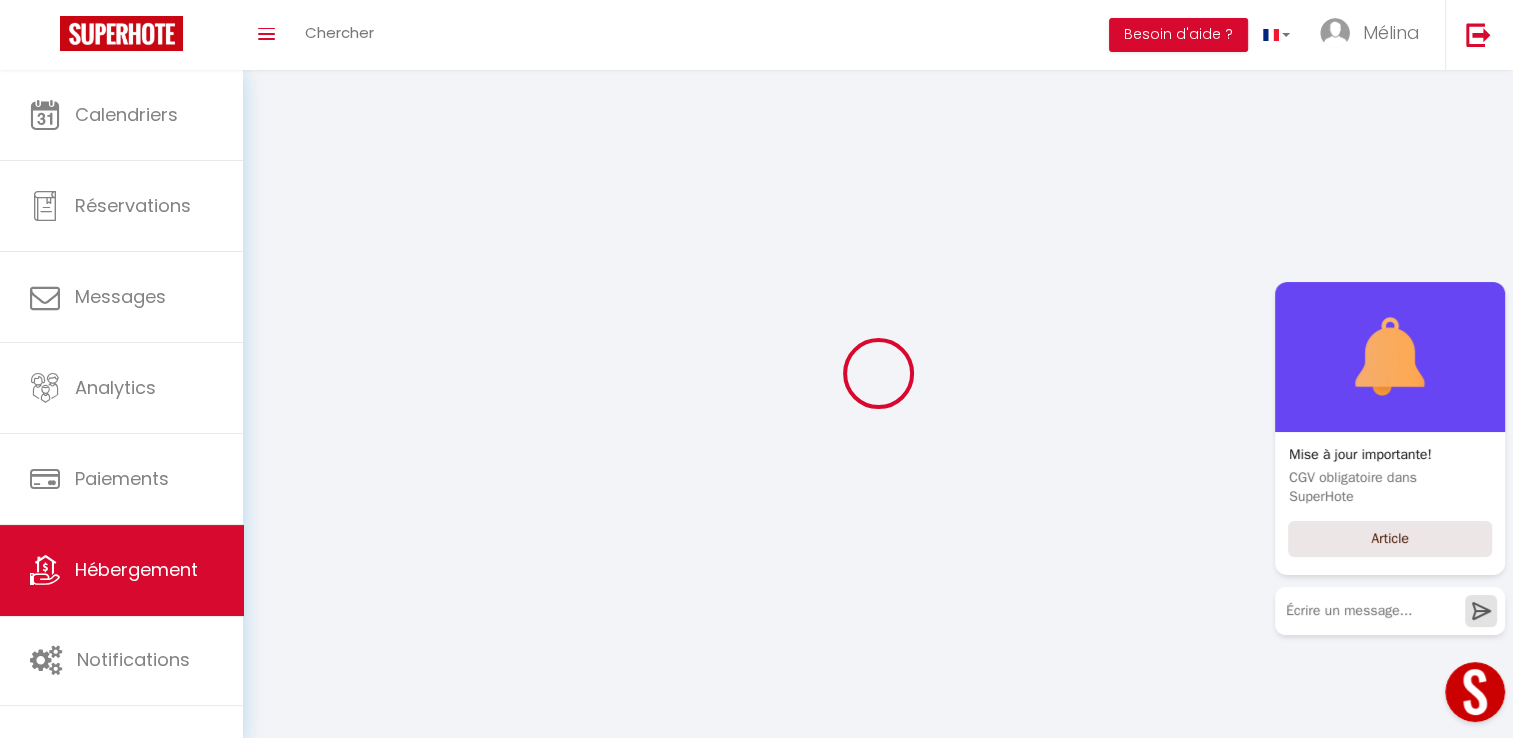 select 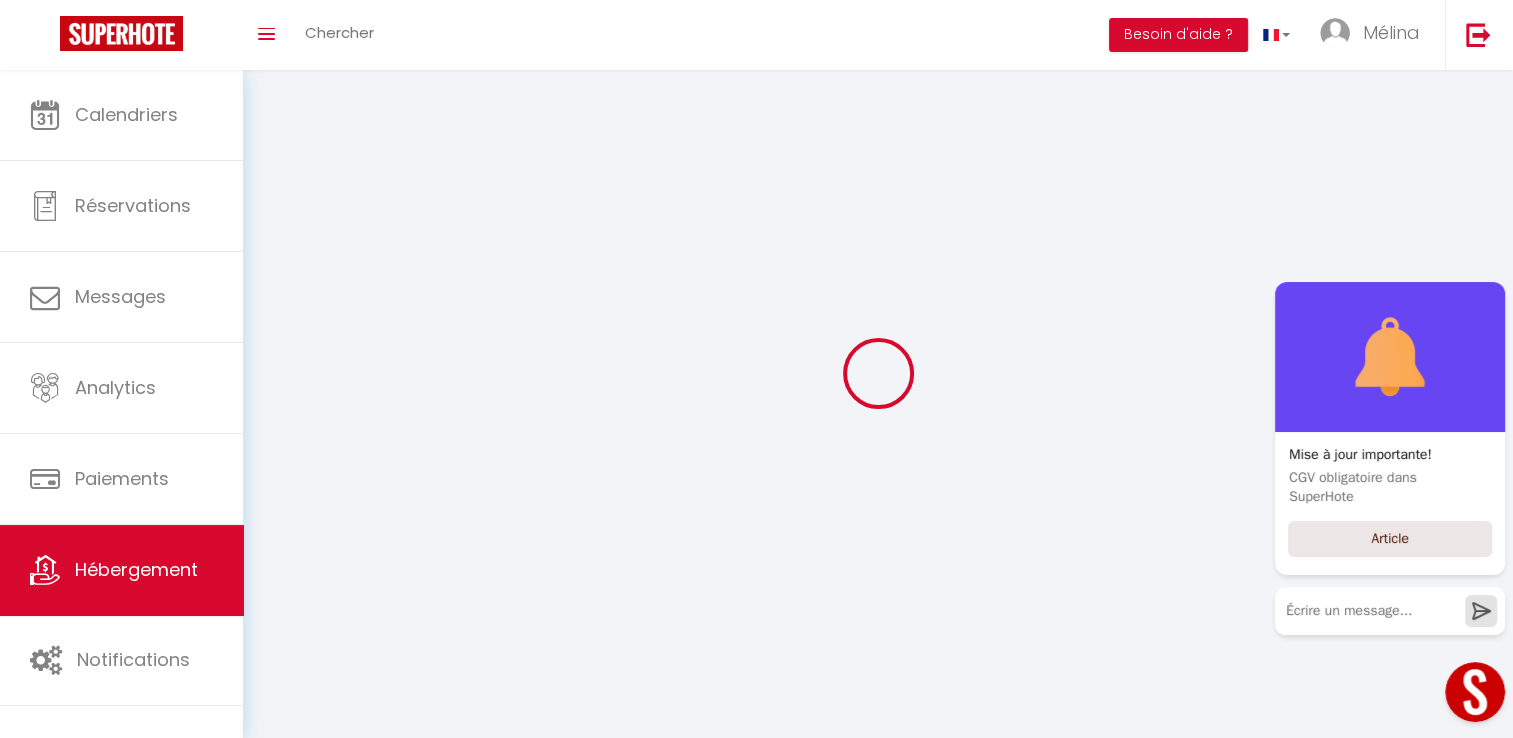 select 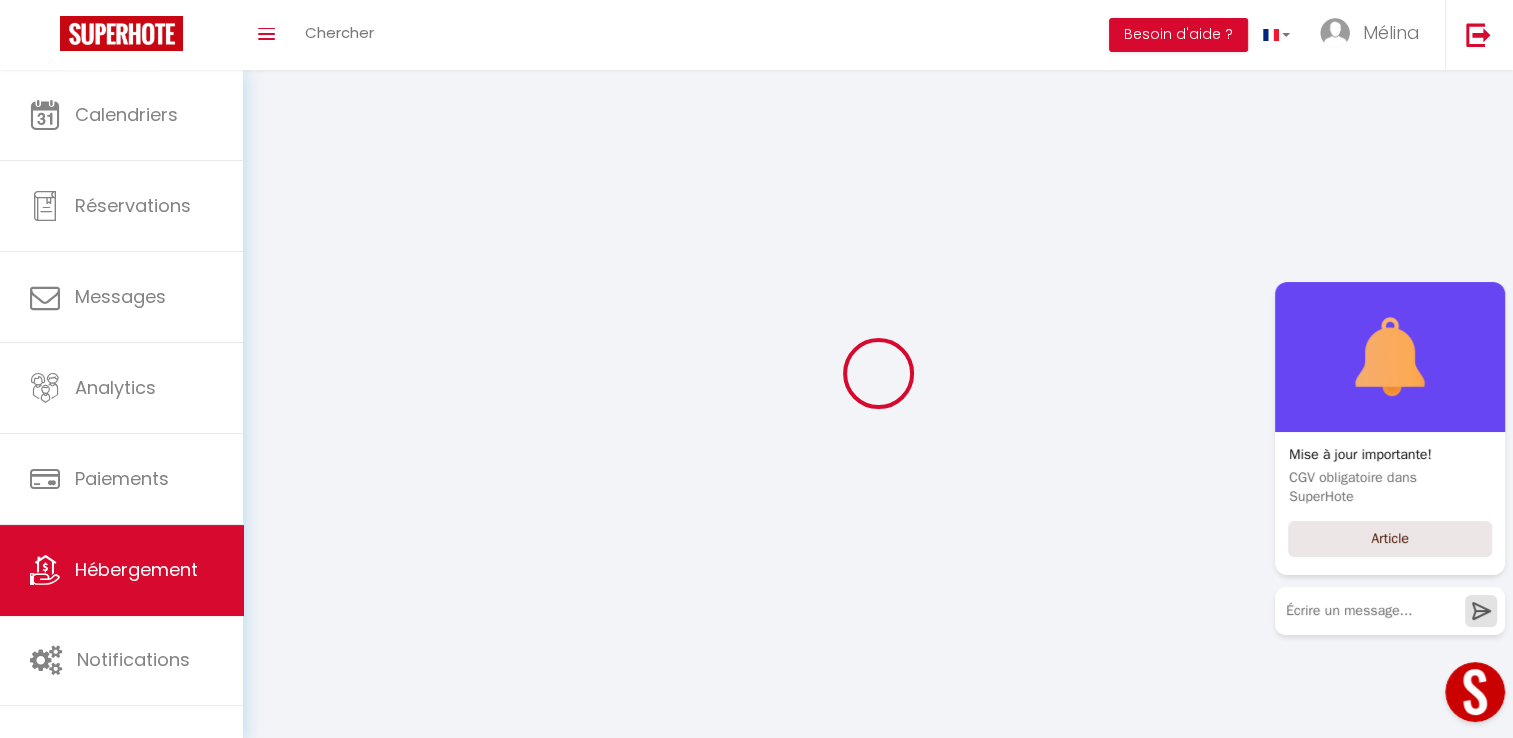 select 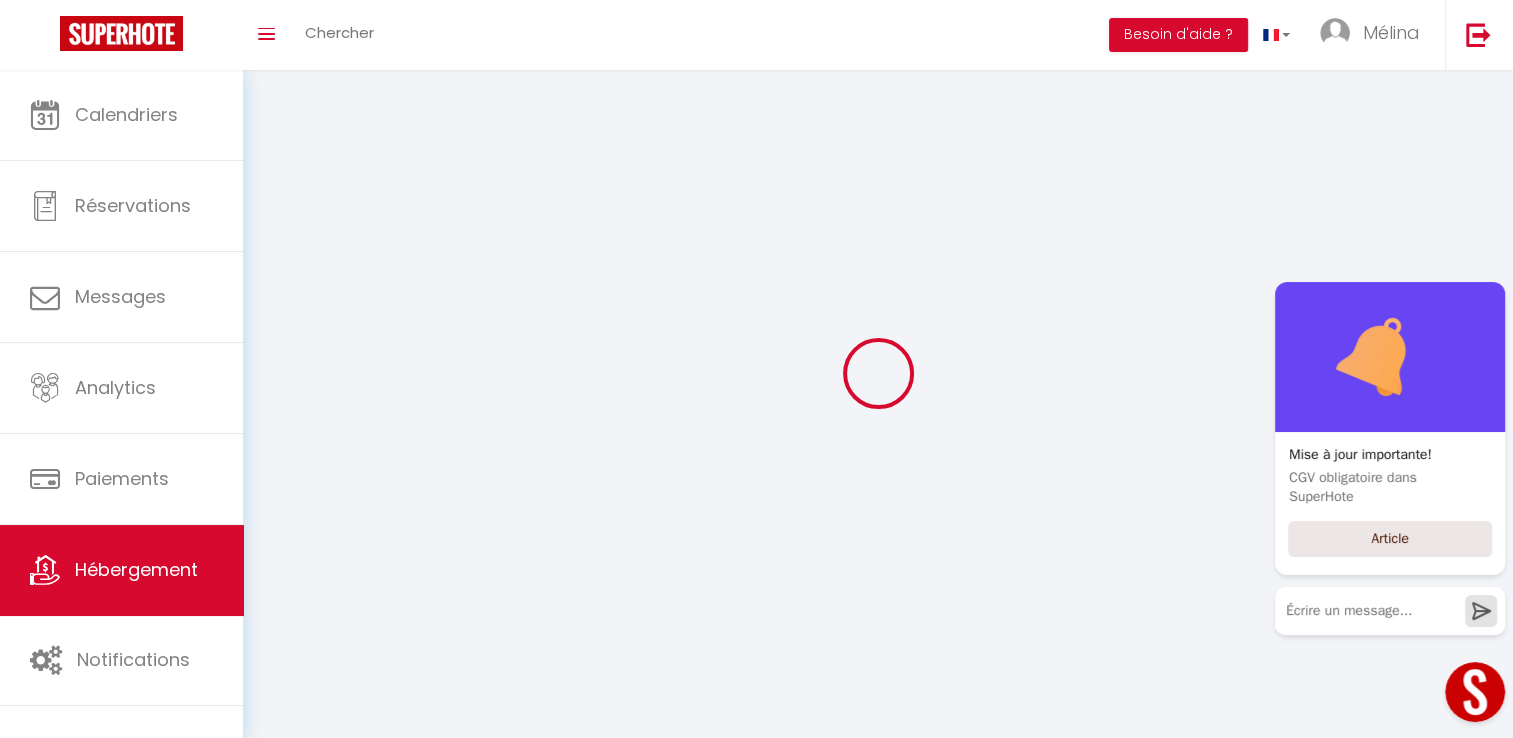 select 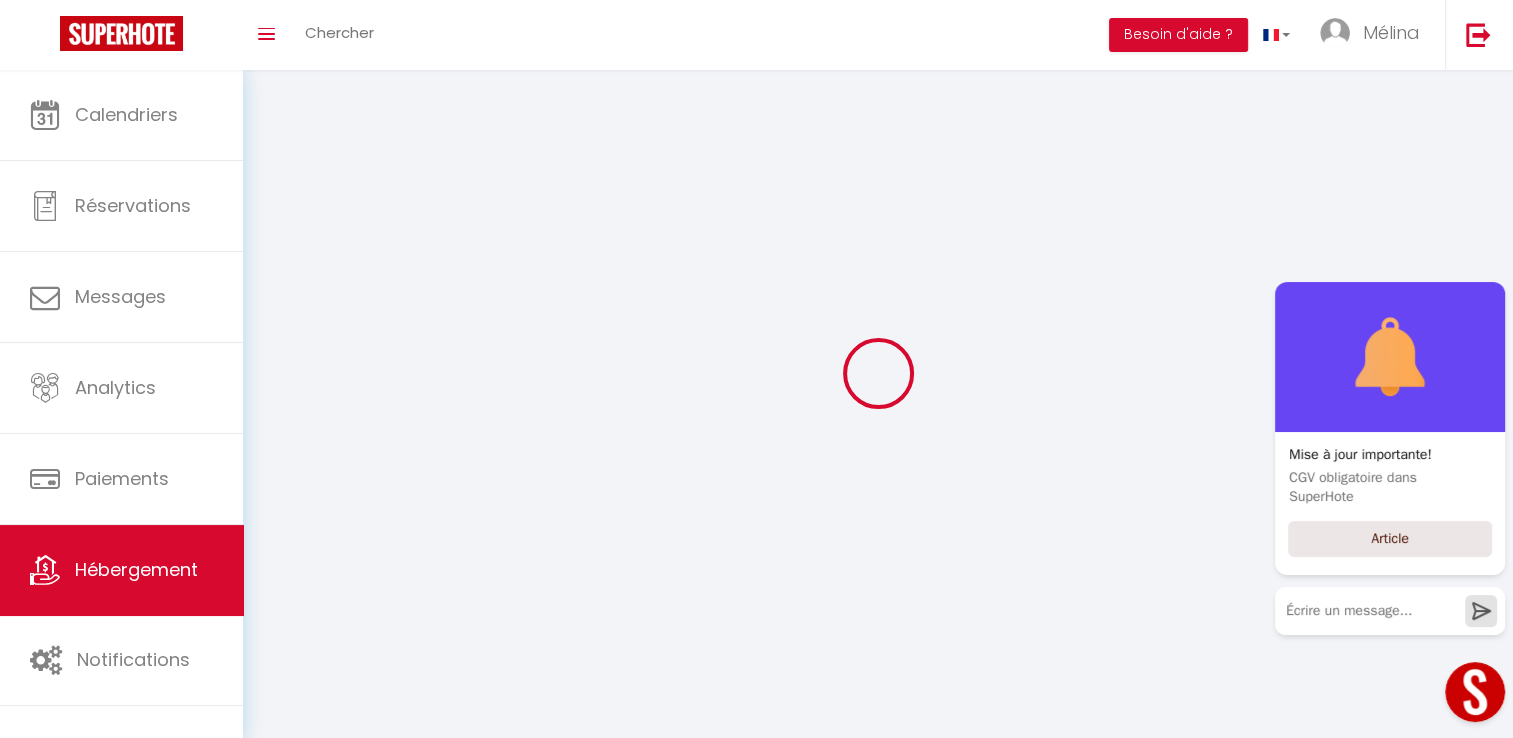 select 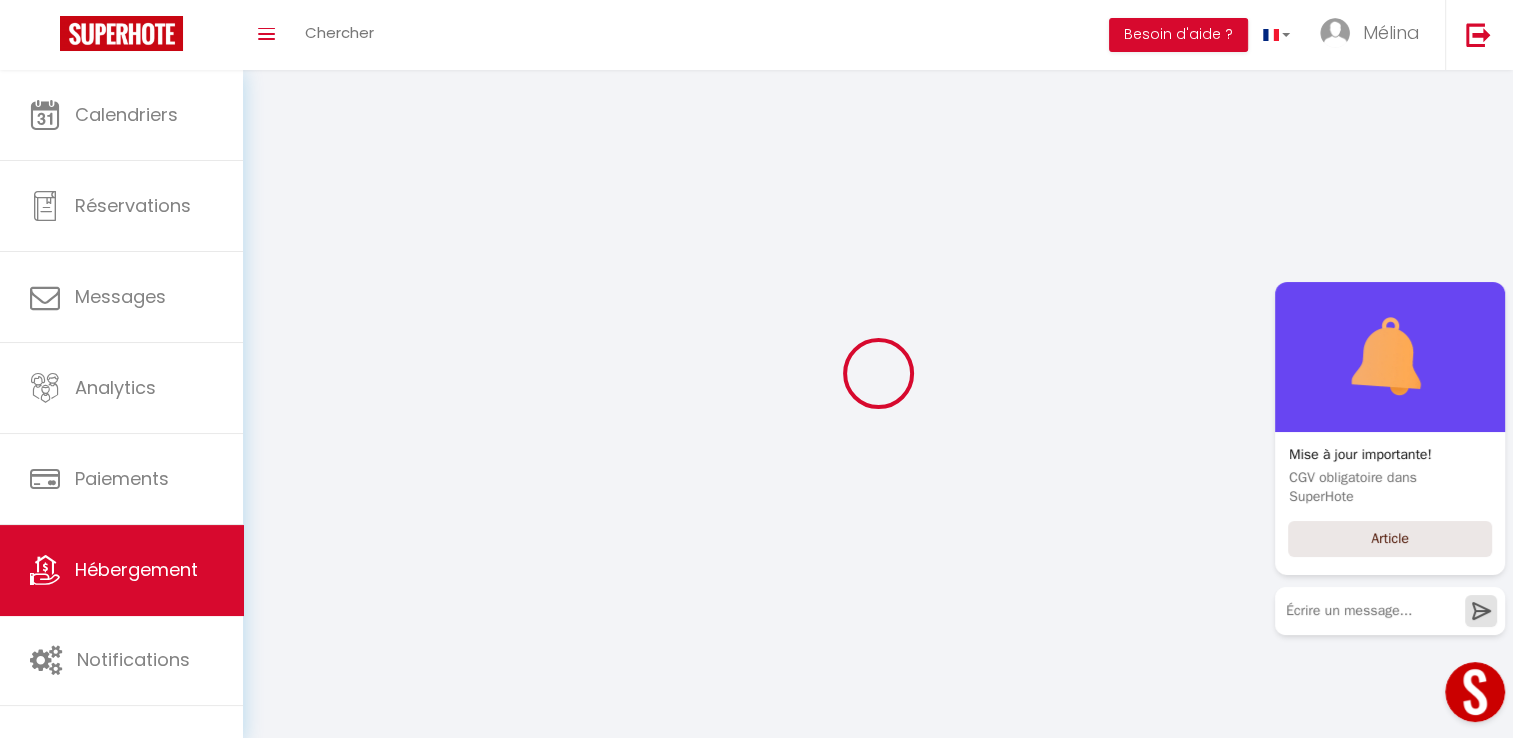select 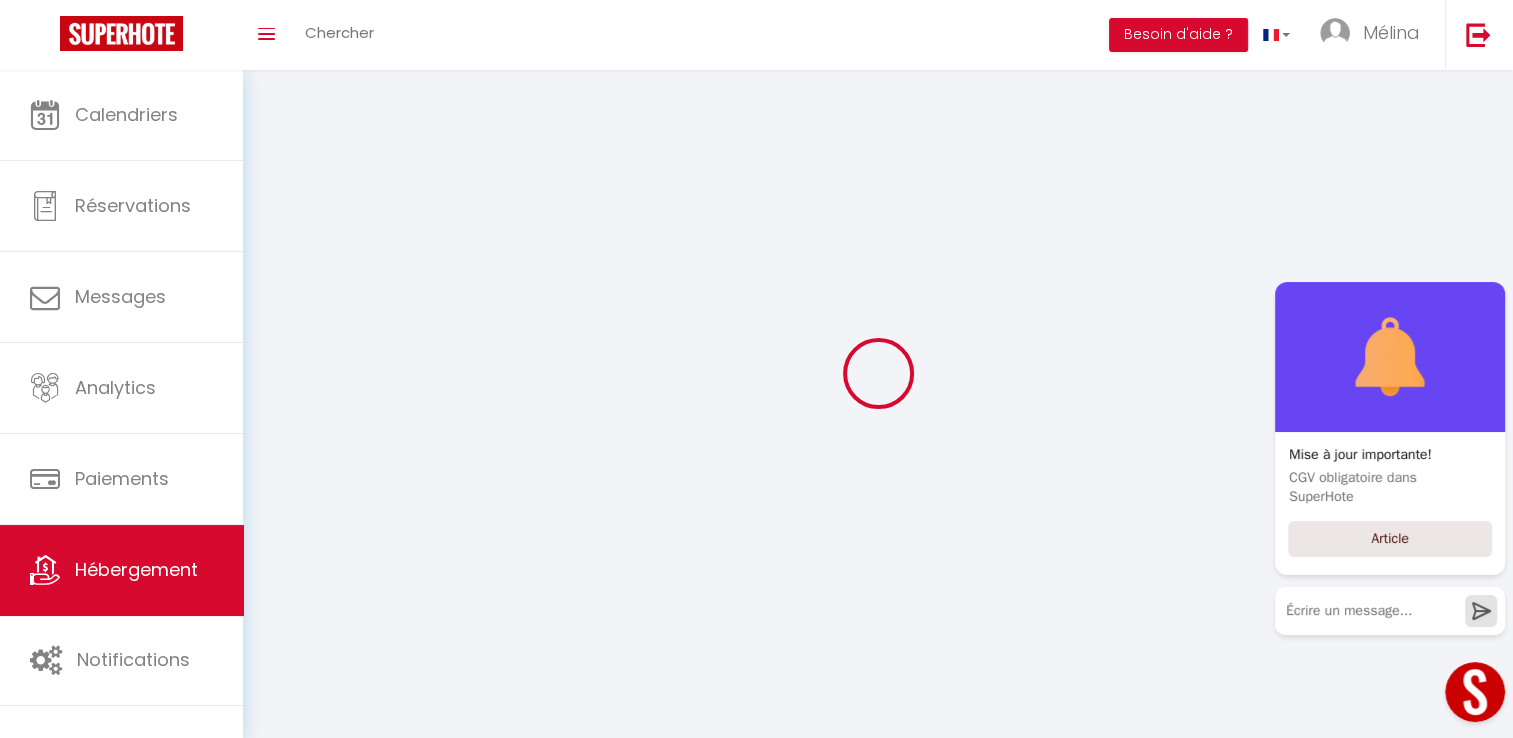 select 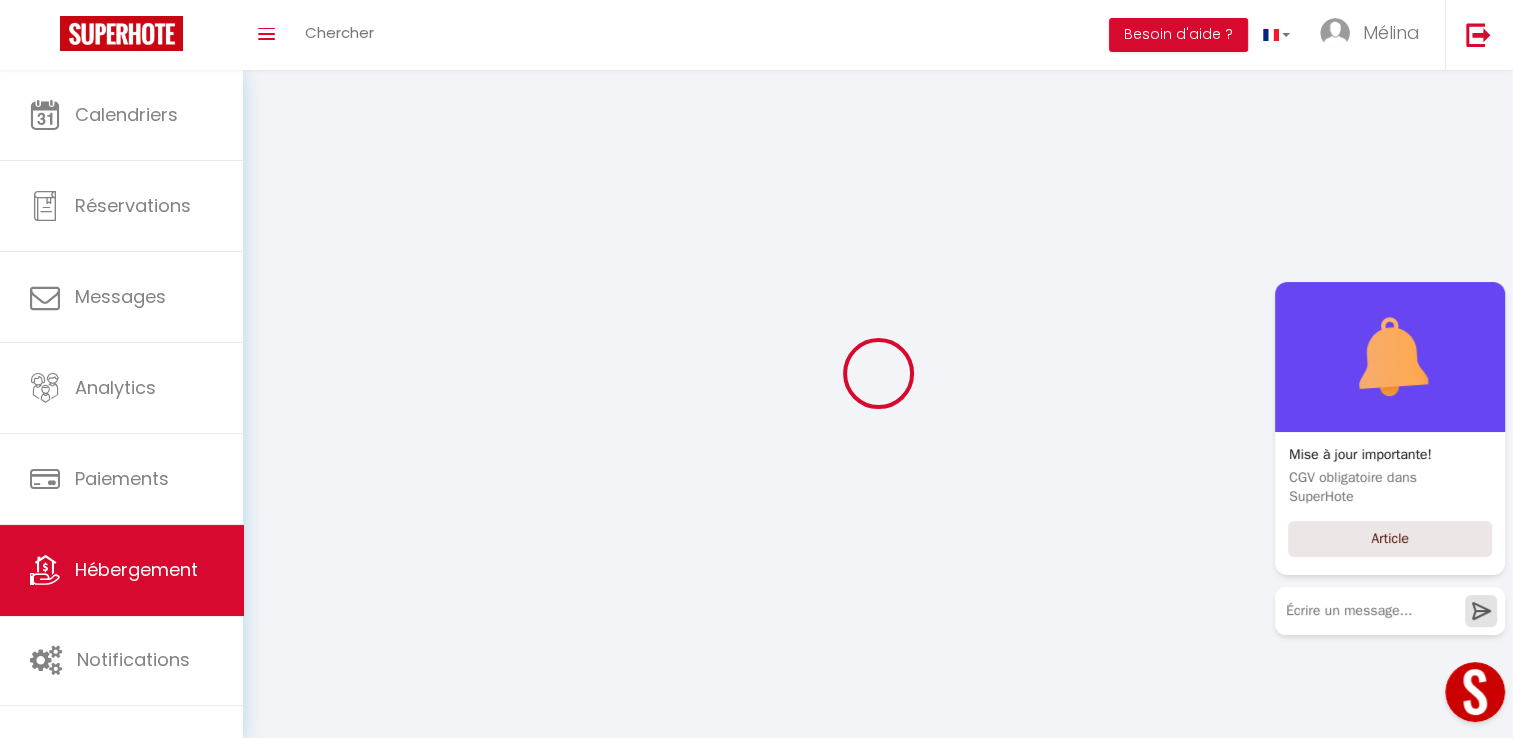 checkbox on "false" 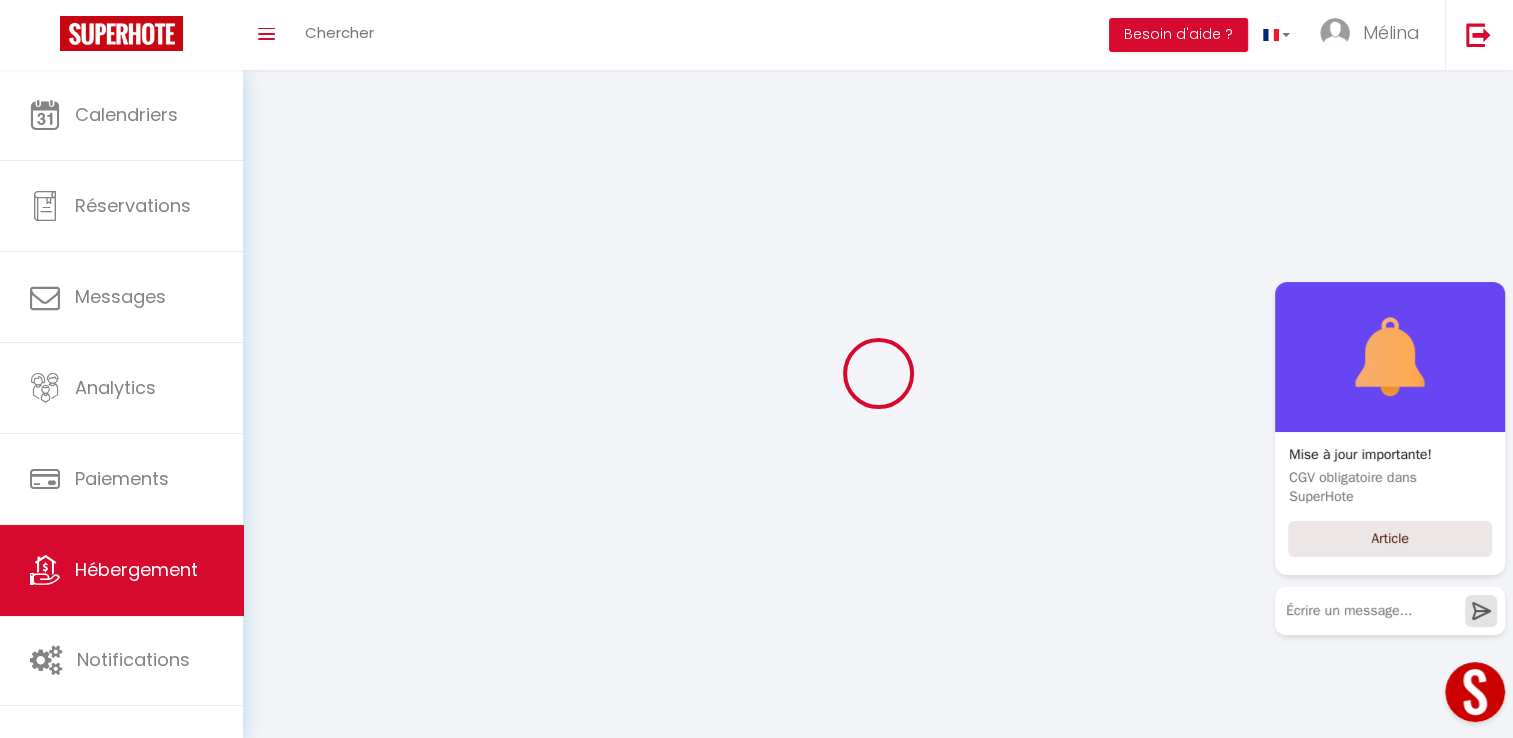 checkbox on "false" 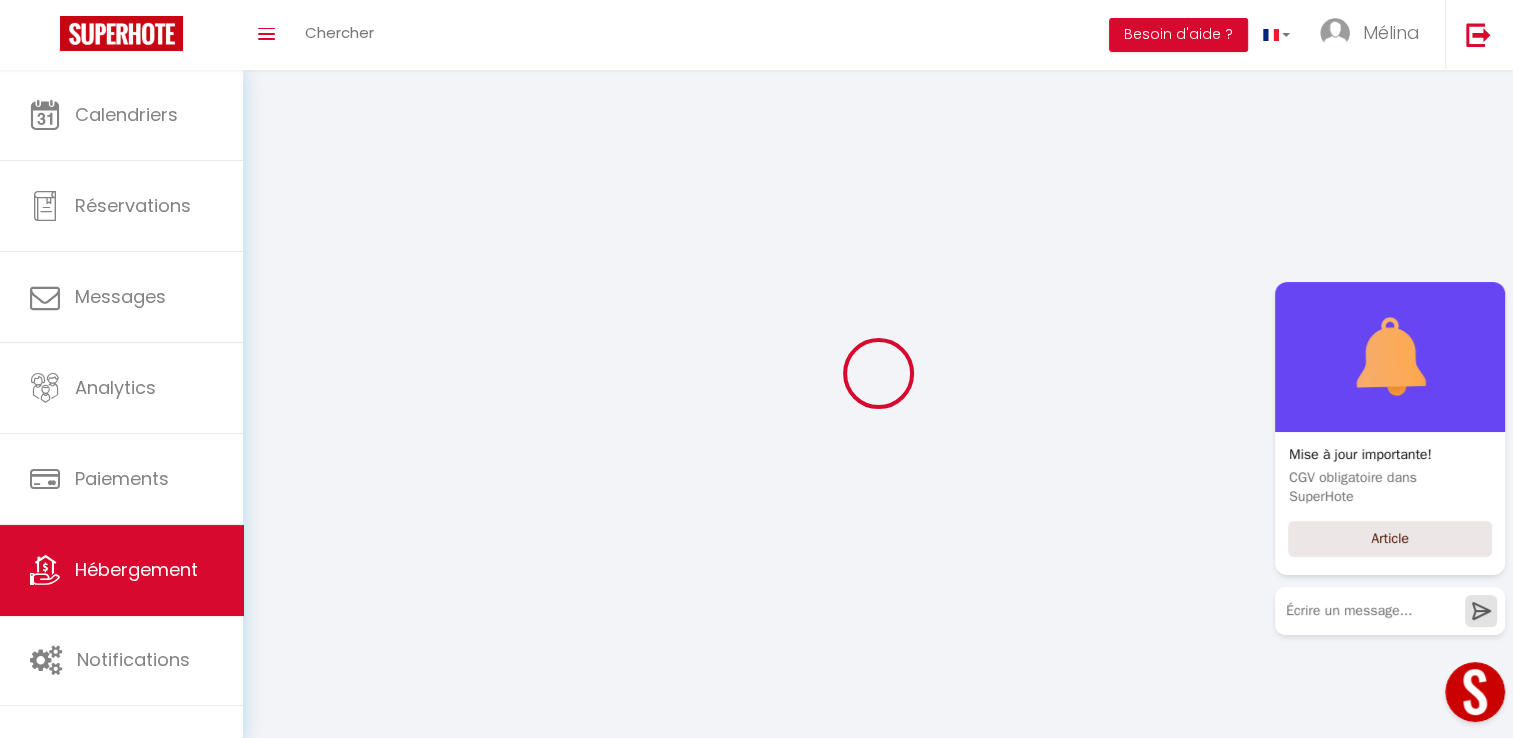 checkbox on "false" 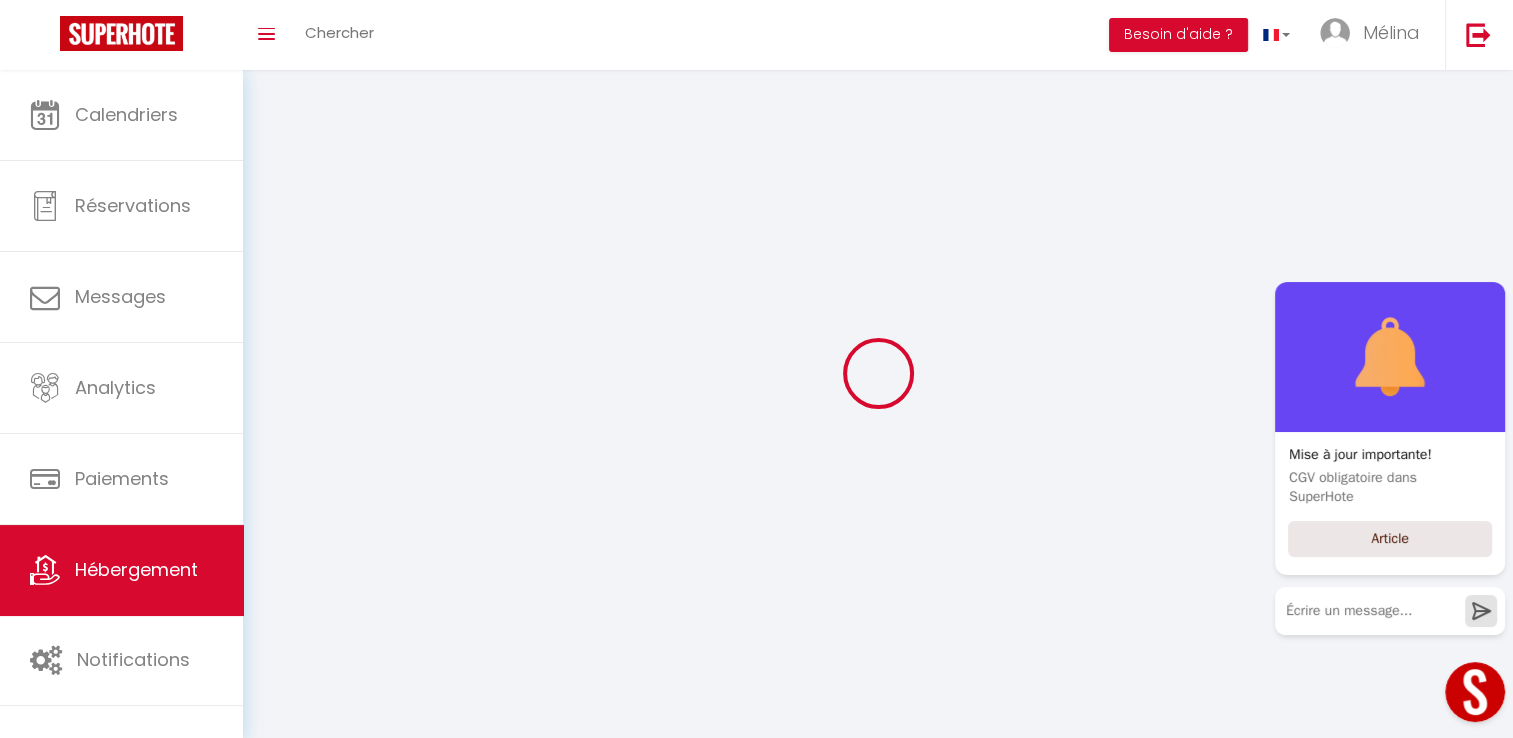checkbox on "false" 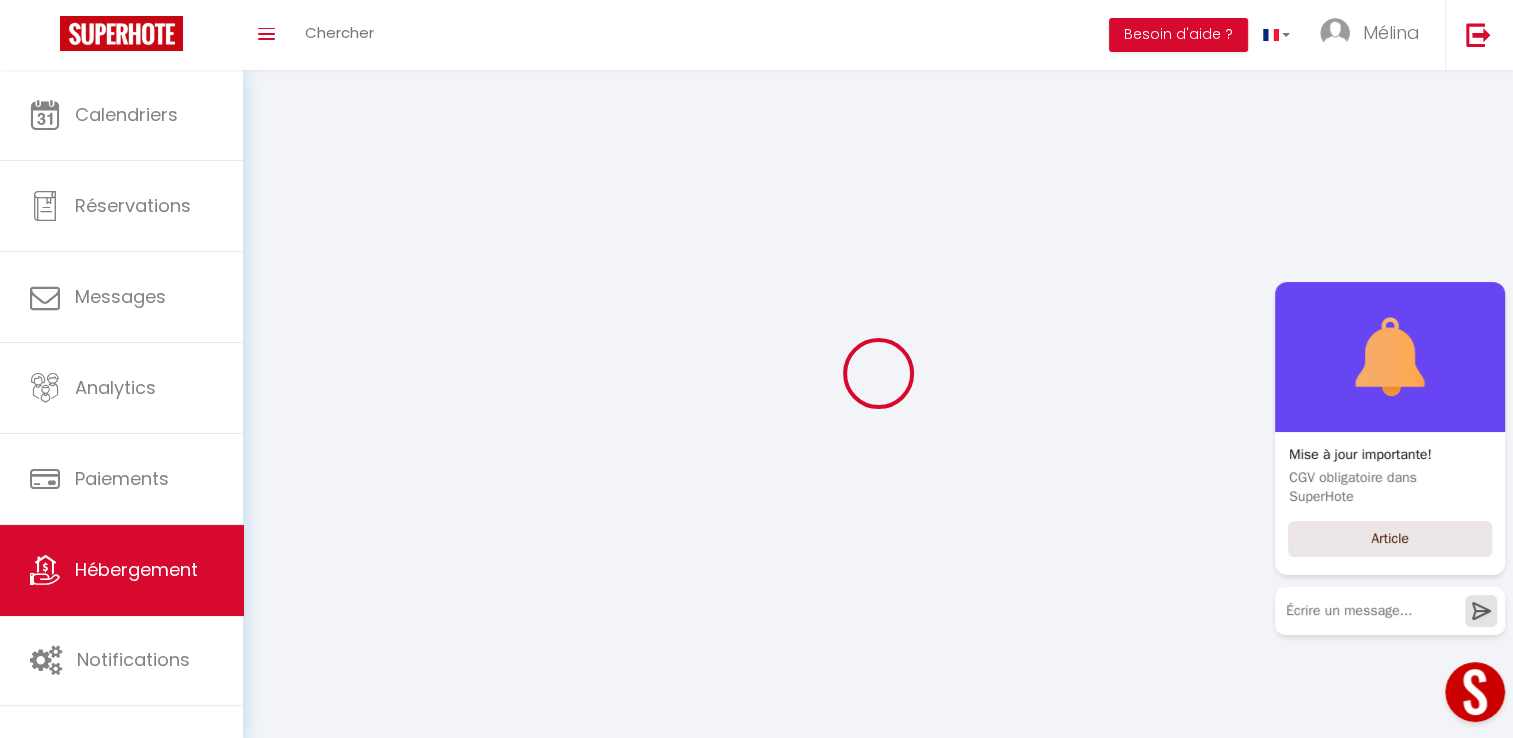 select 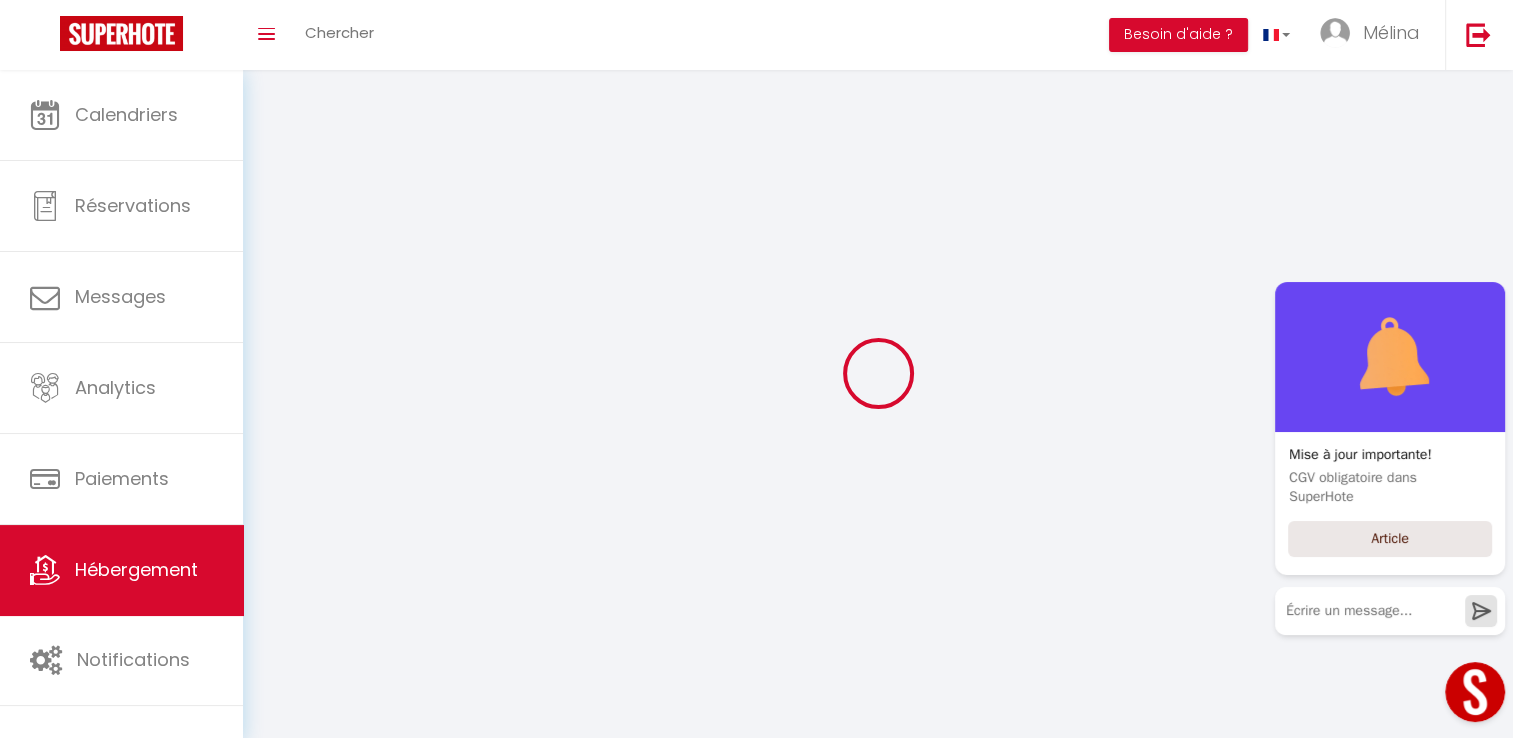 select 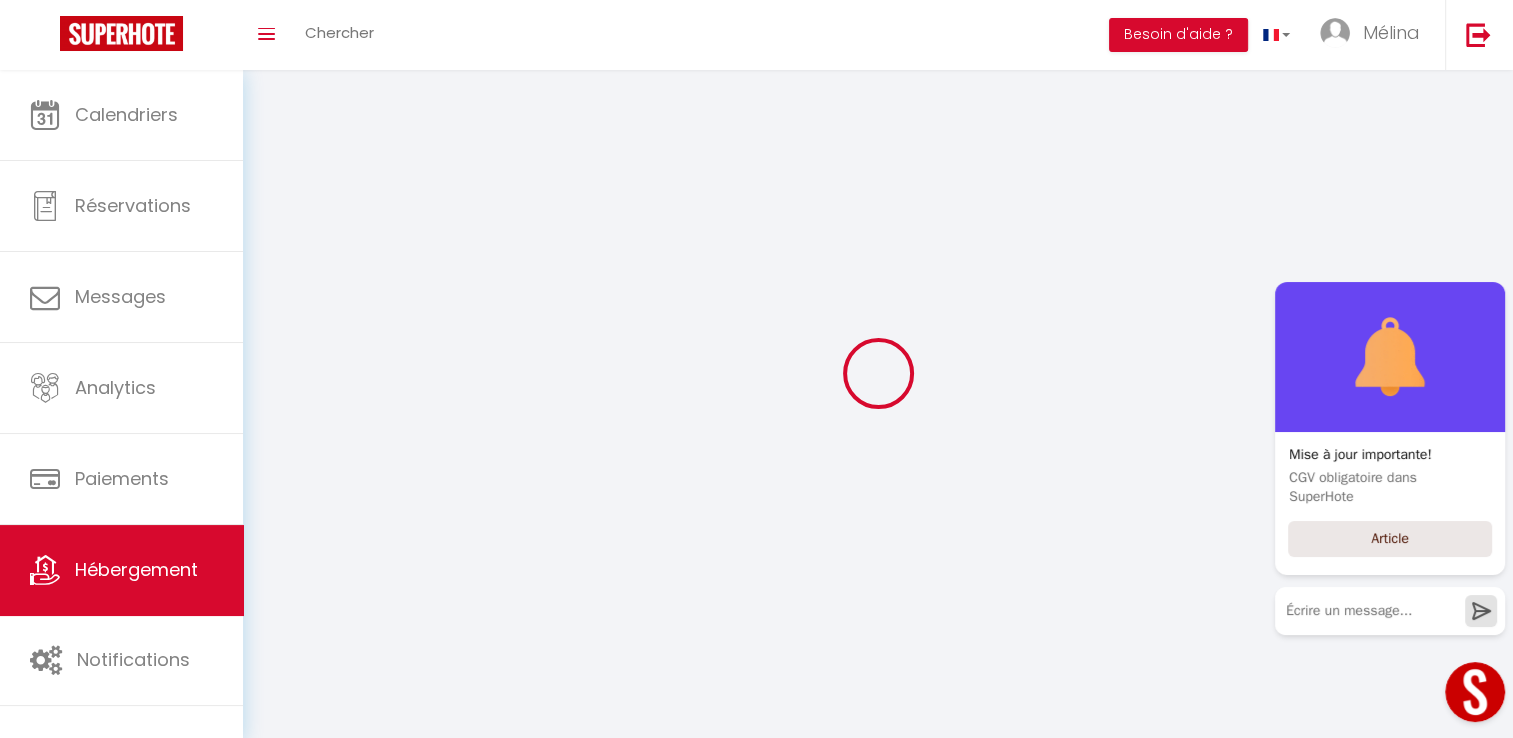 select 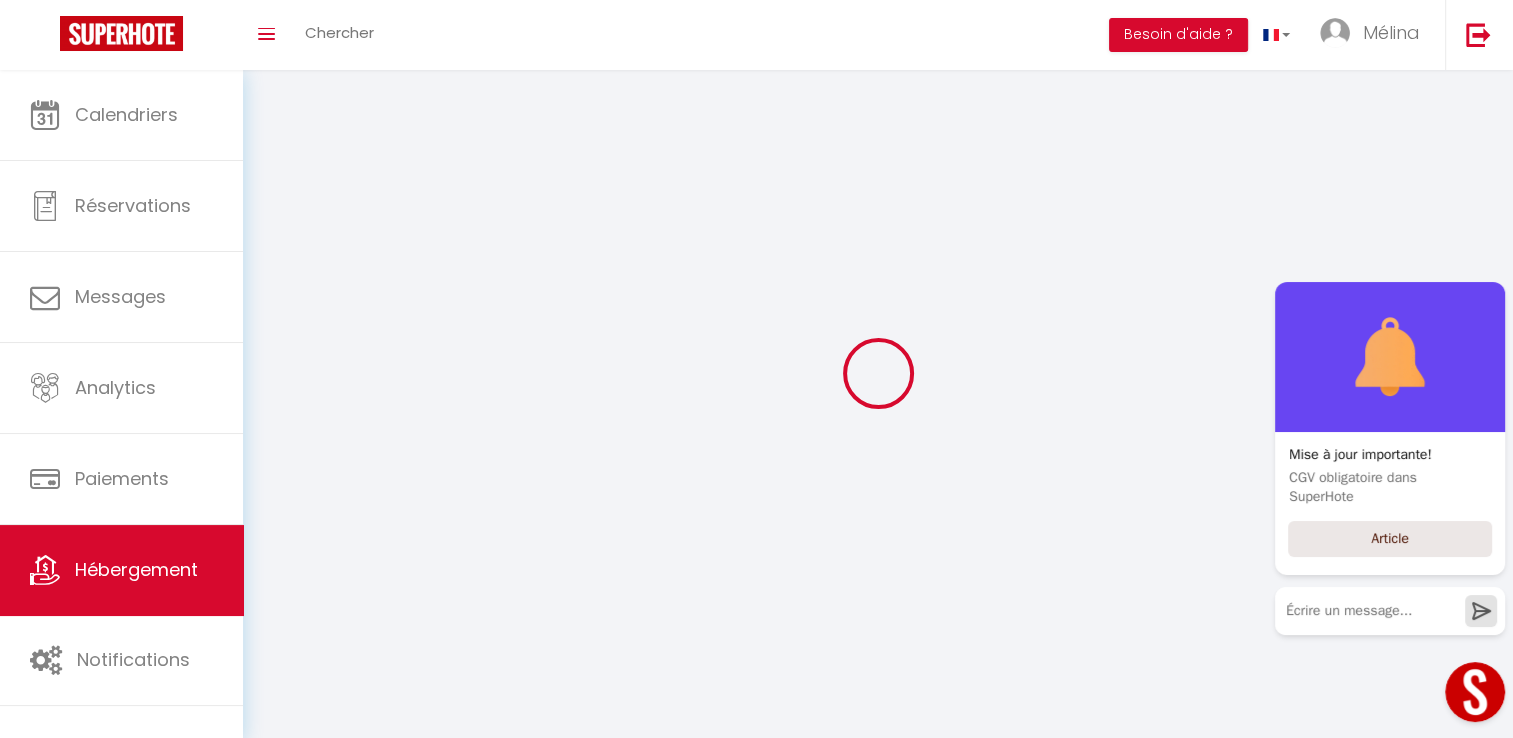 select 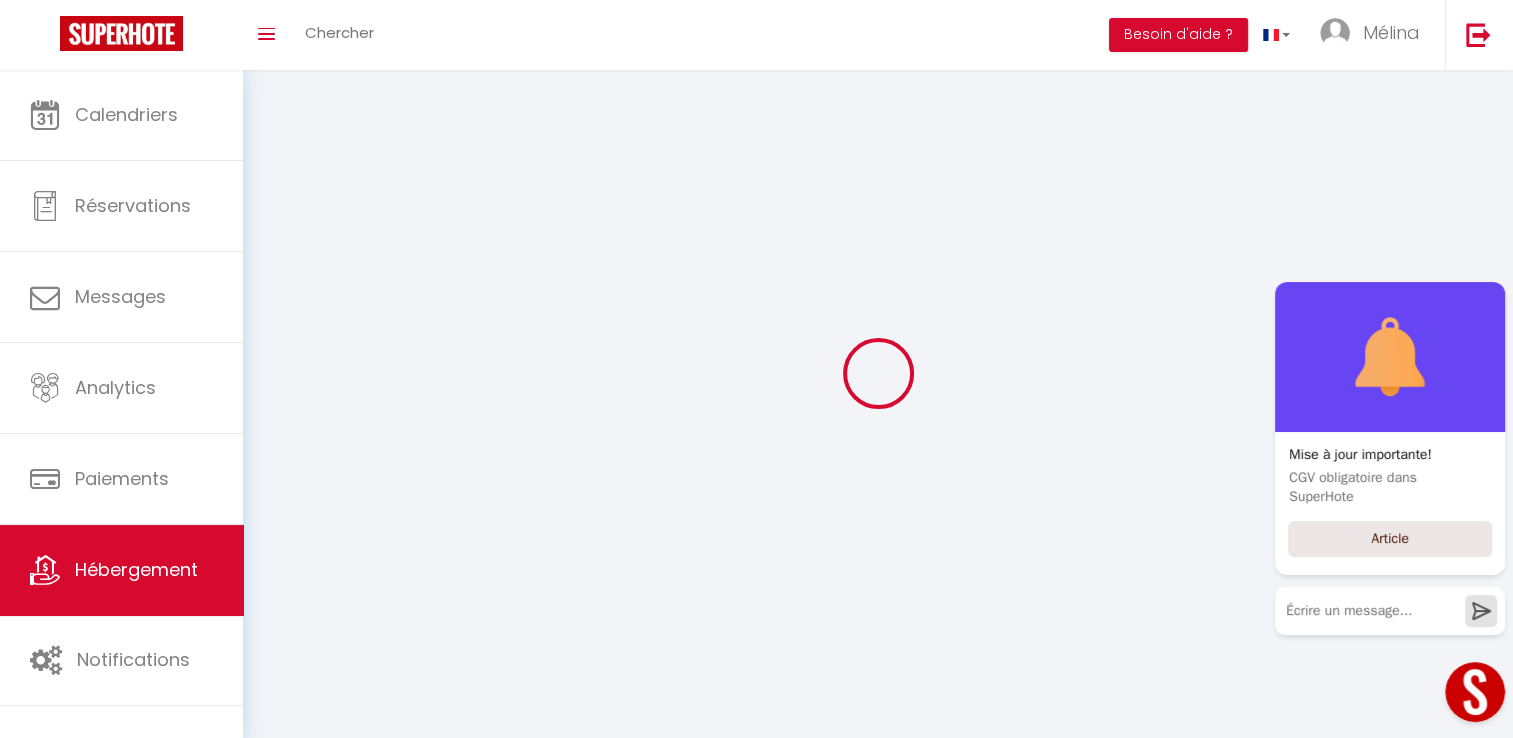 select 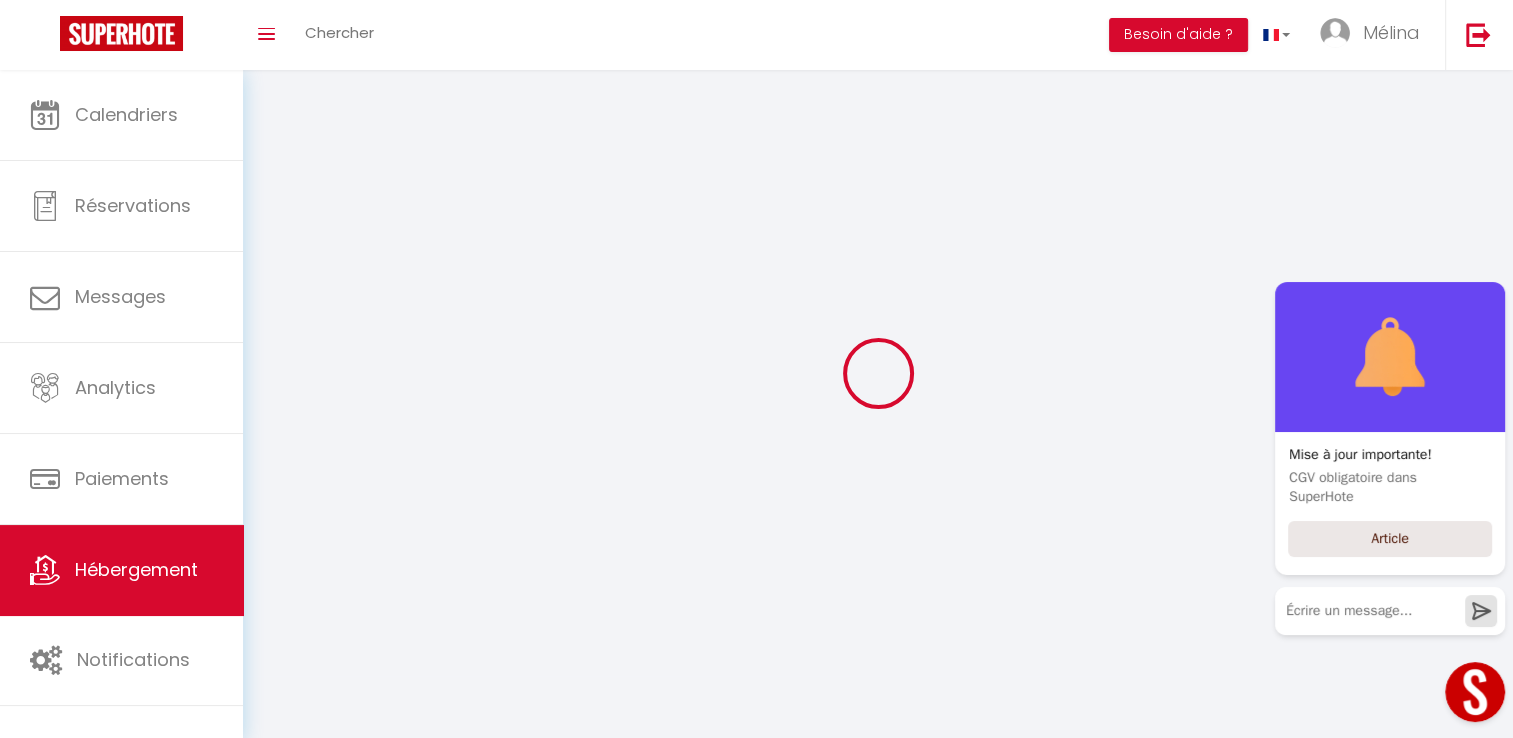 select 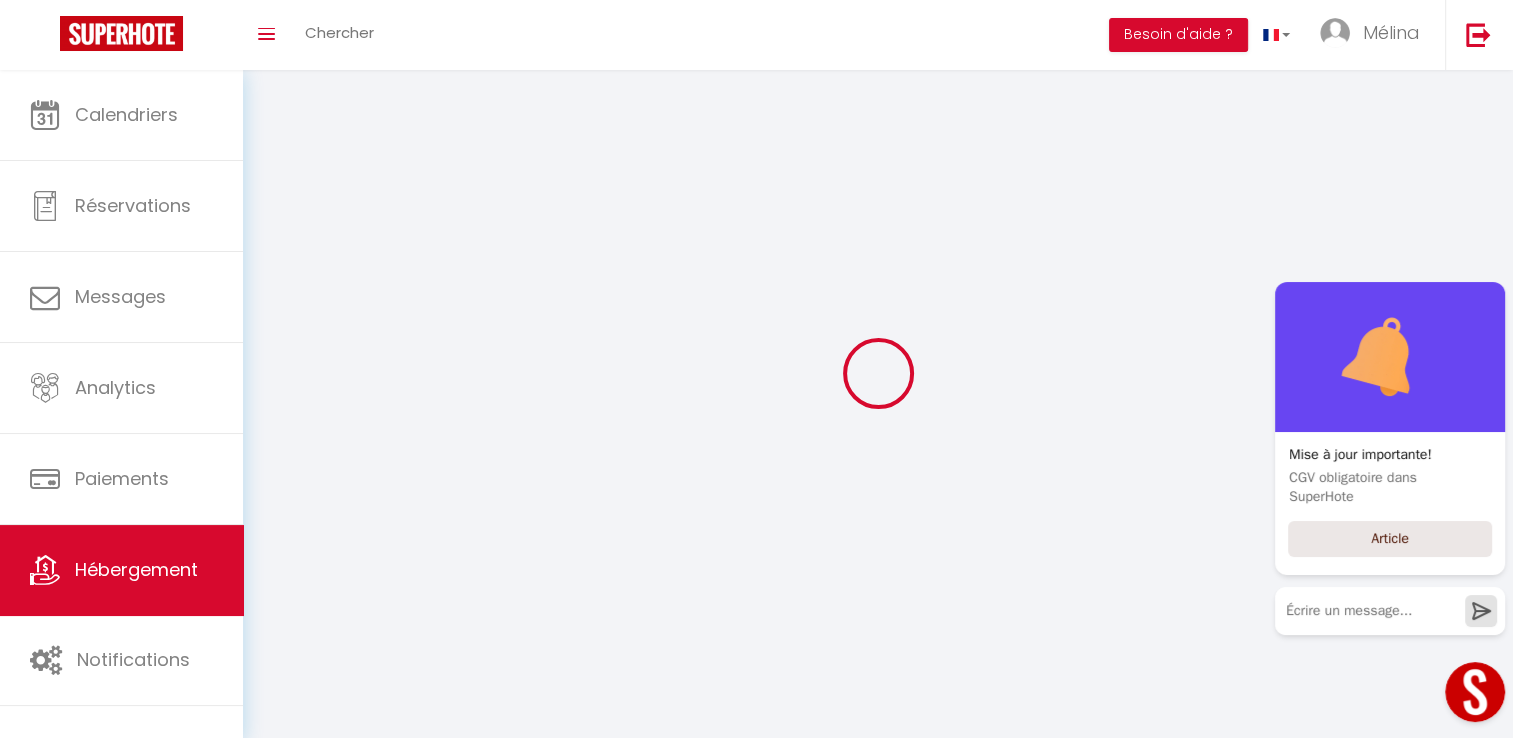select 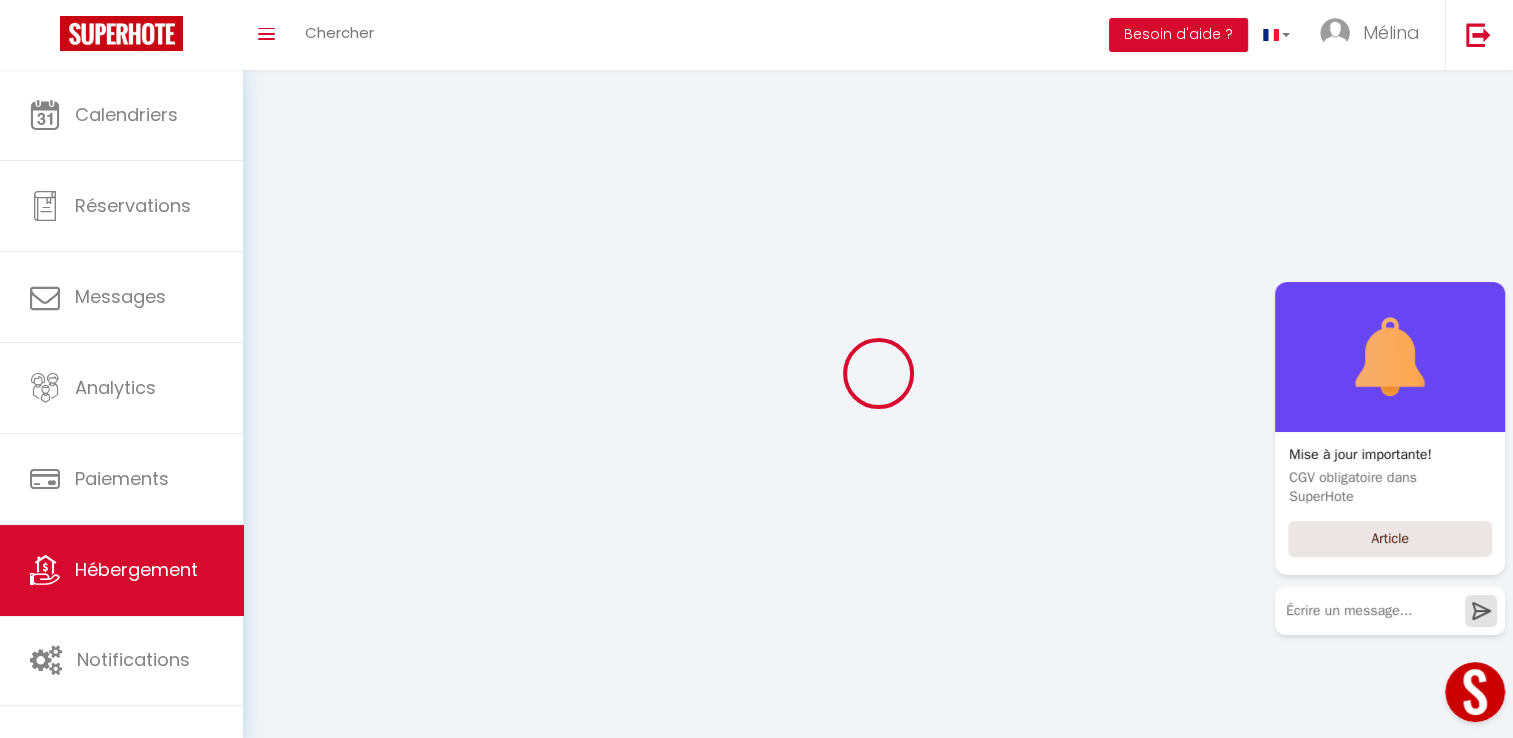 select 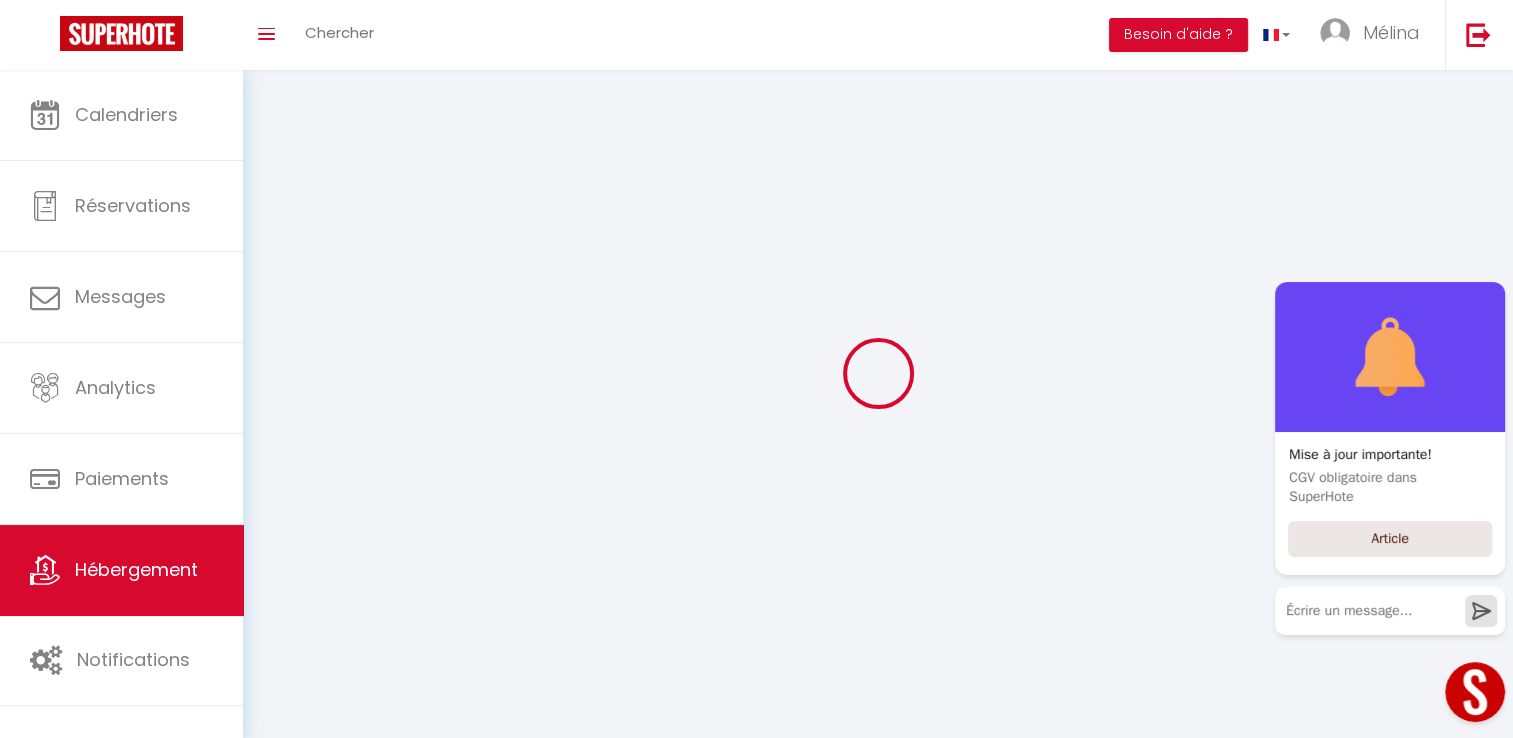 checkbox on "false" 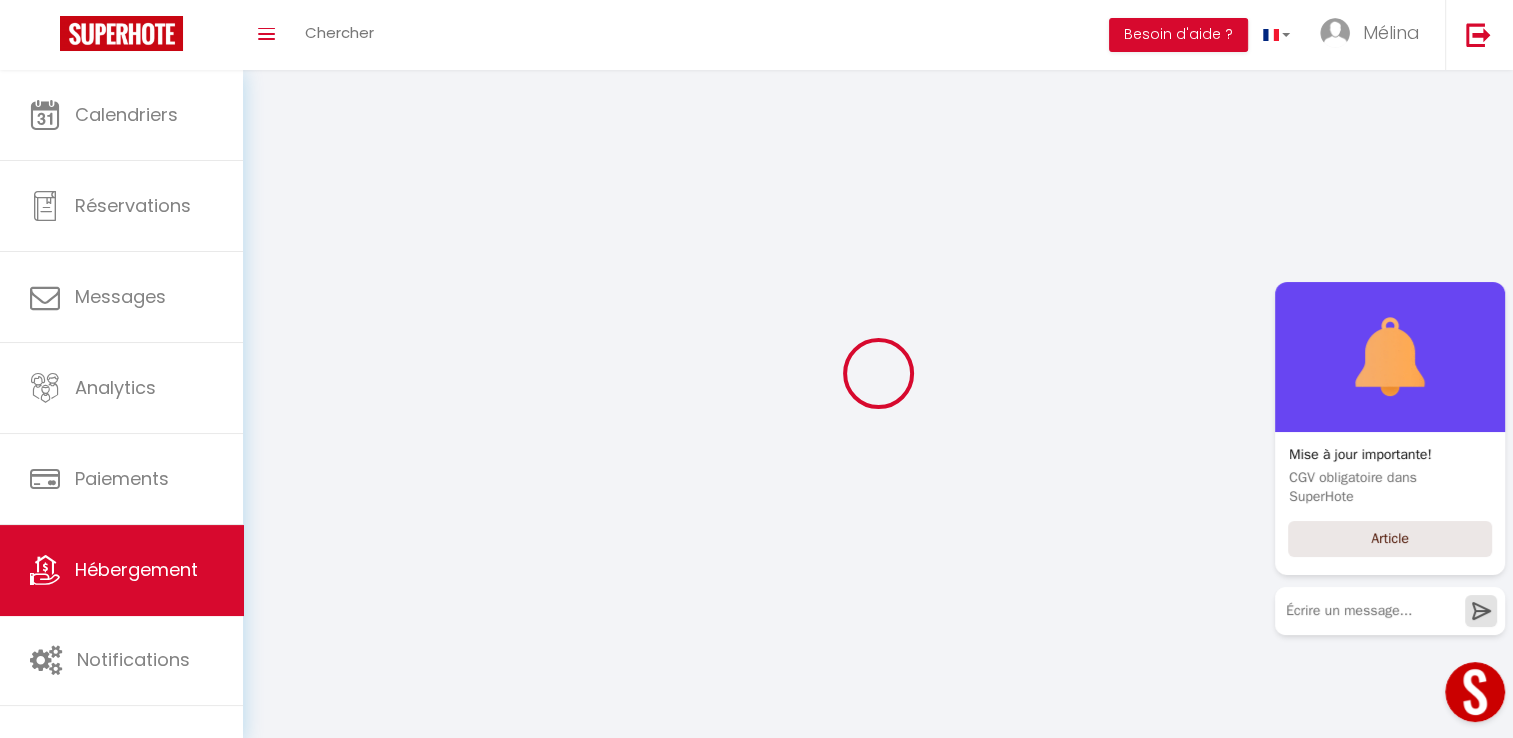 checkbox on "false" 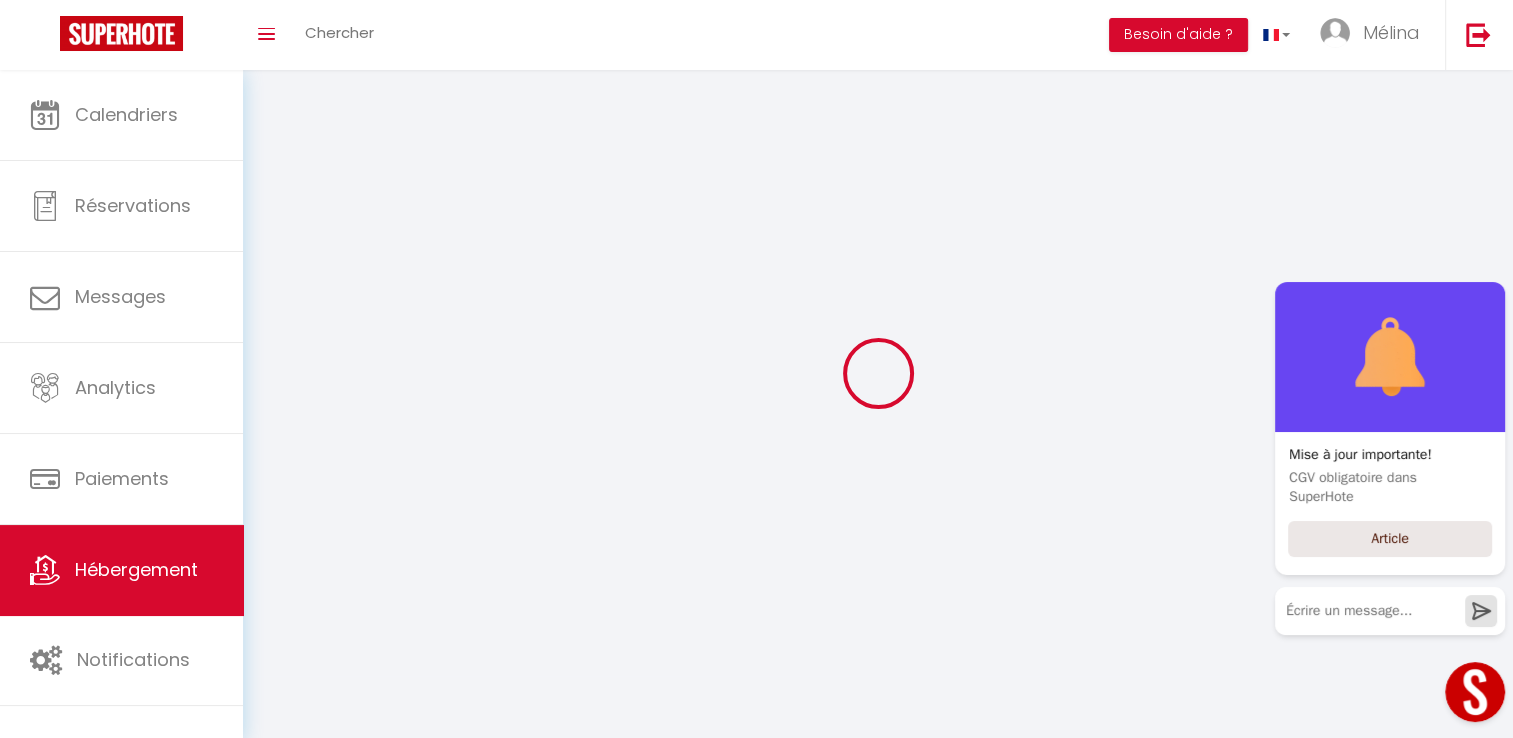 checkbox on "false" 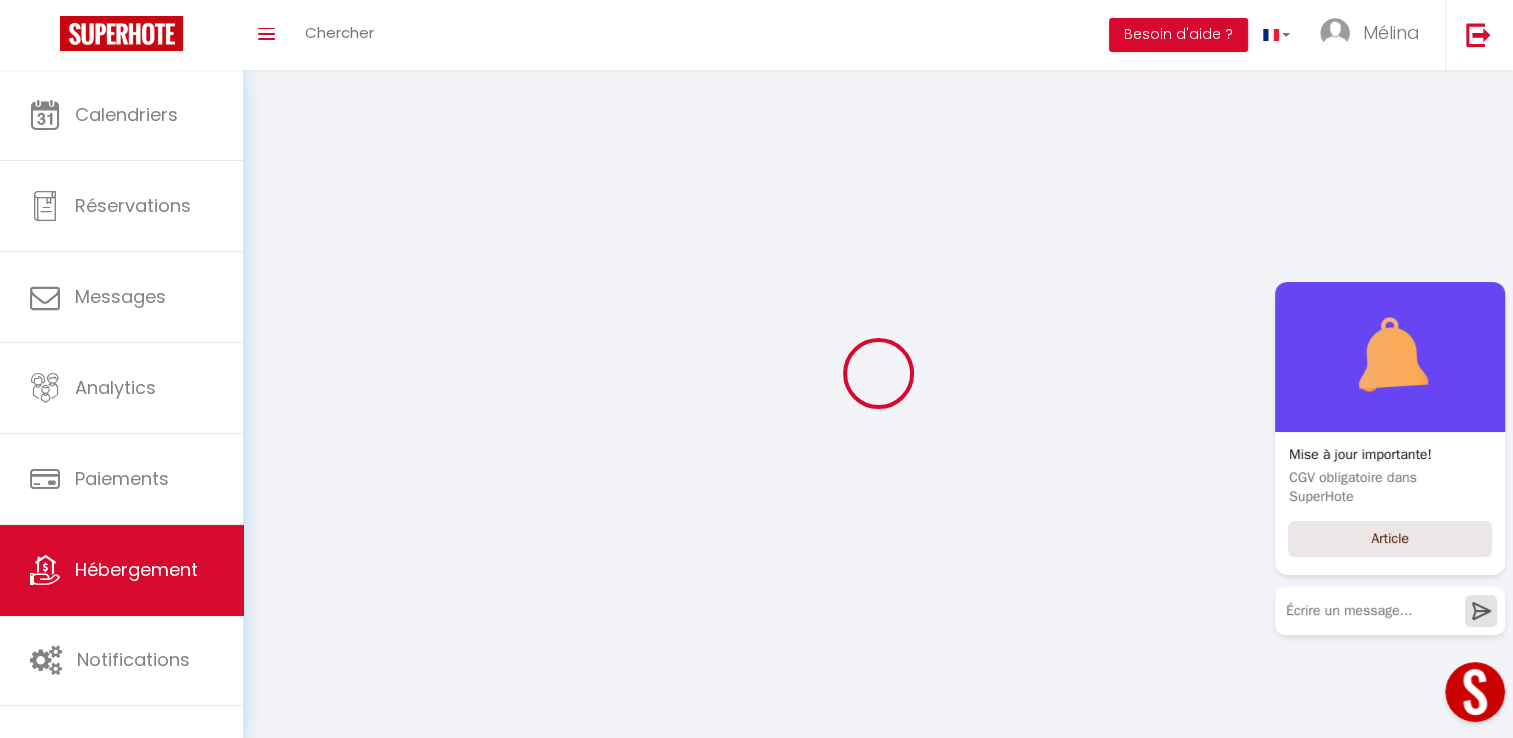 checkbox on "false" 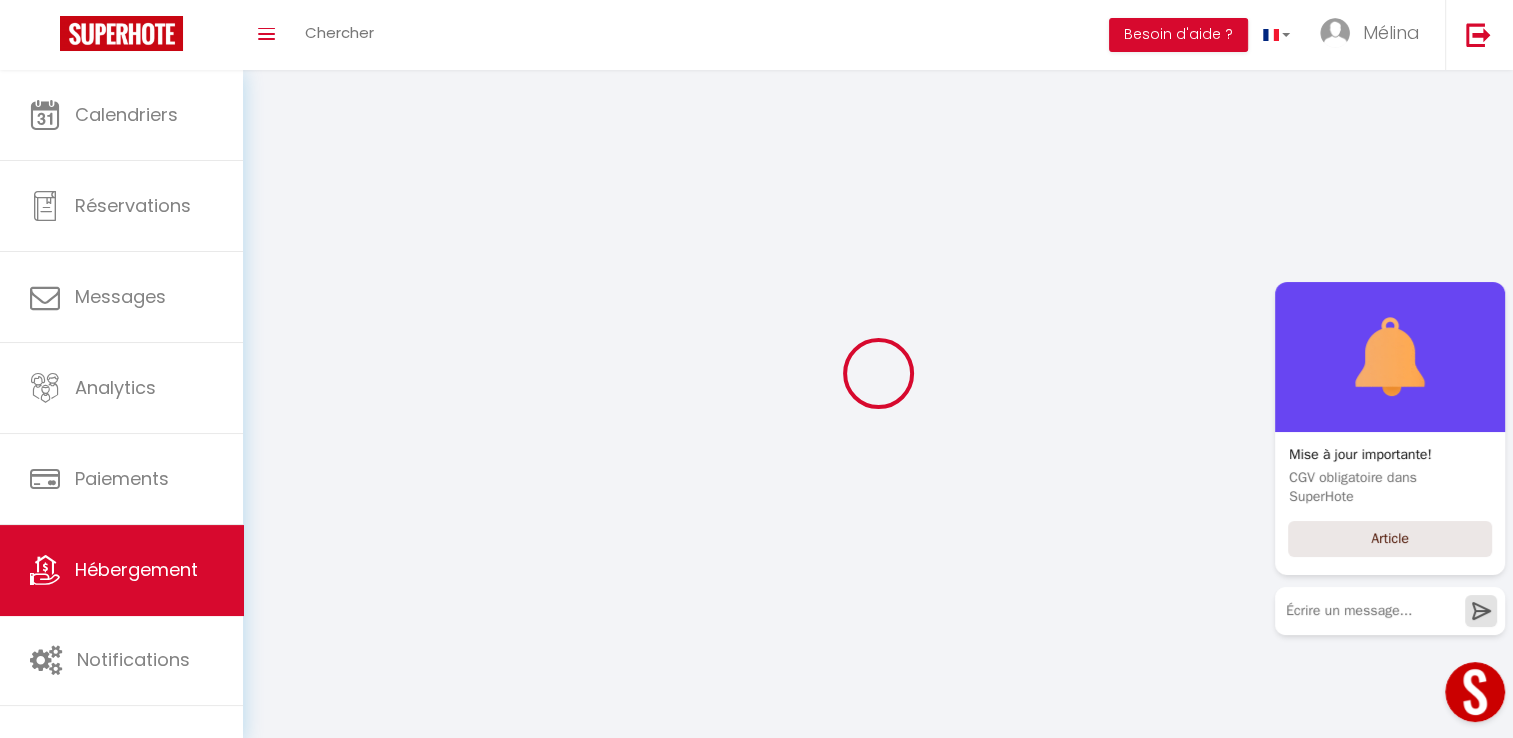 select 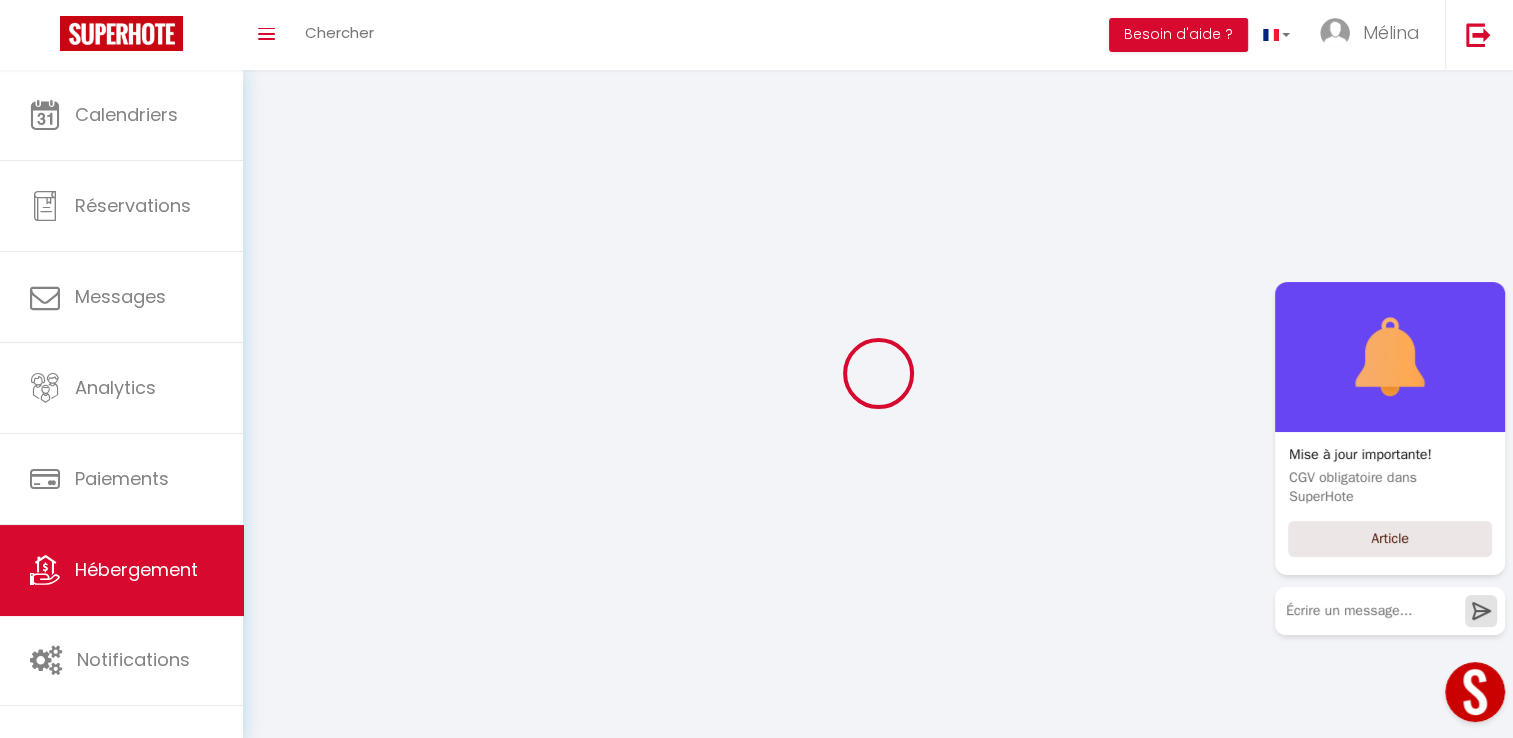 select 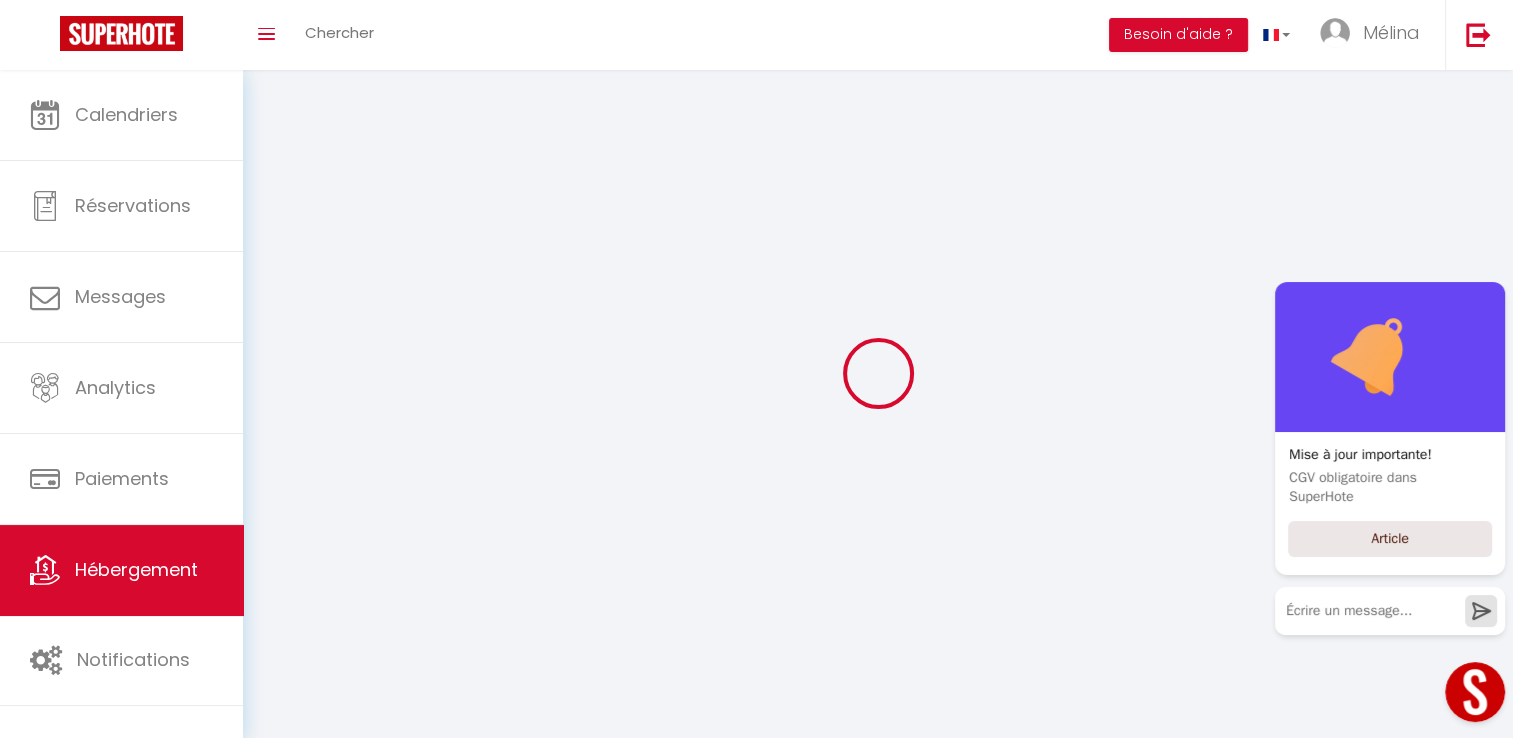 select 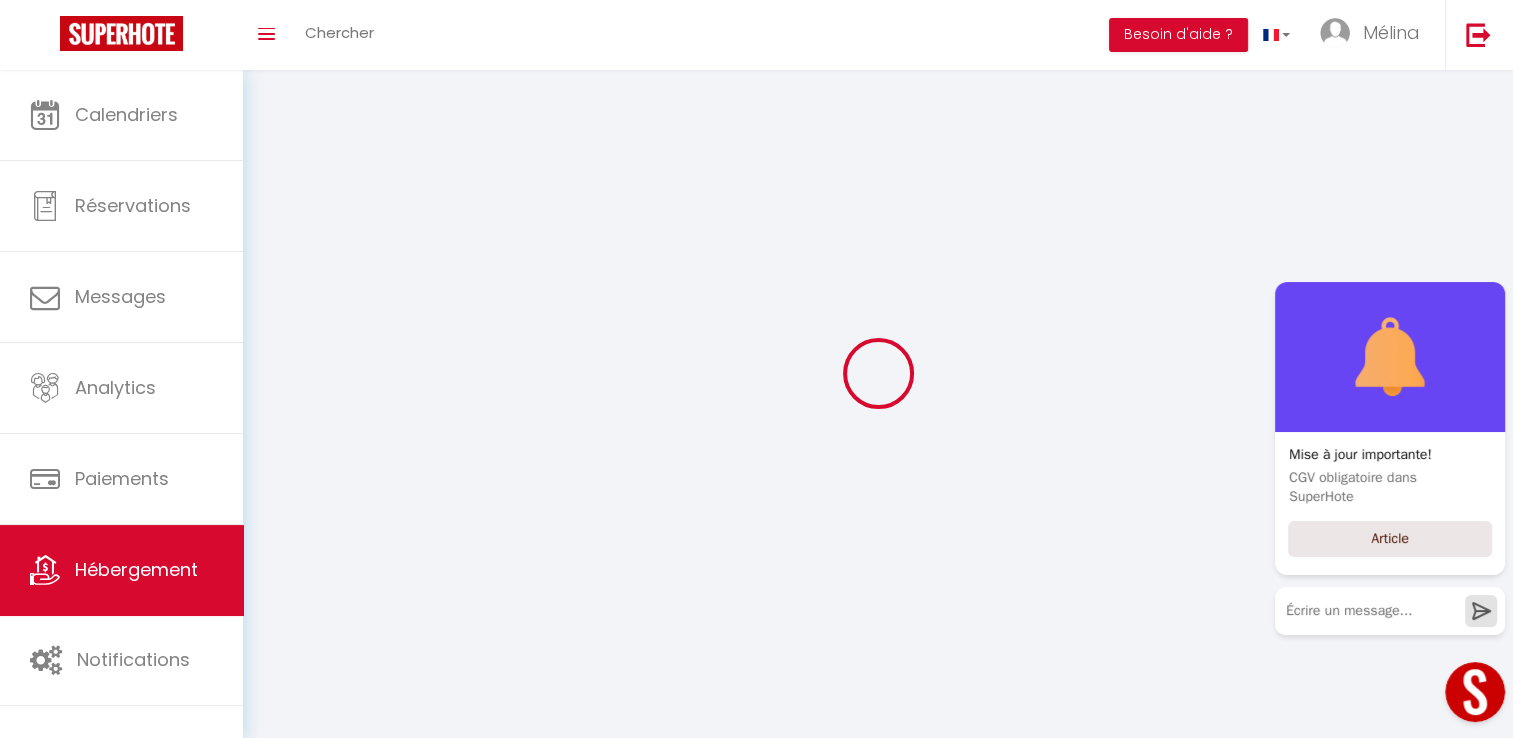 select 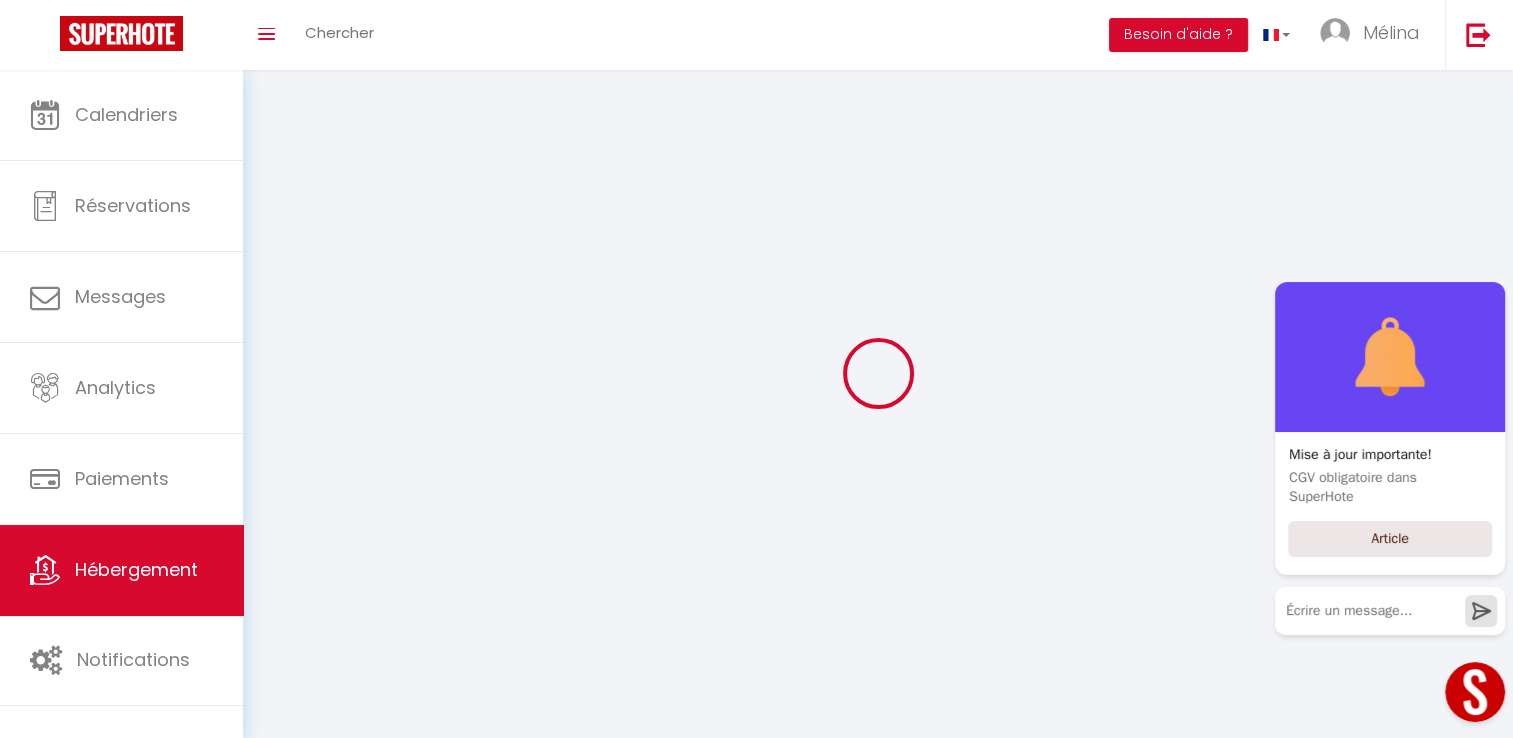 select 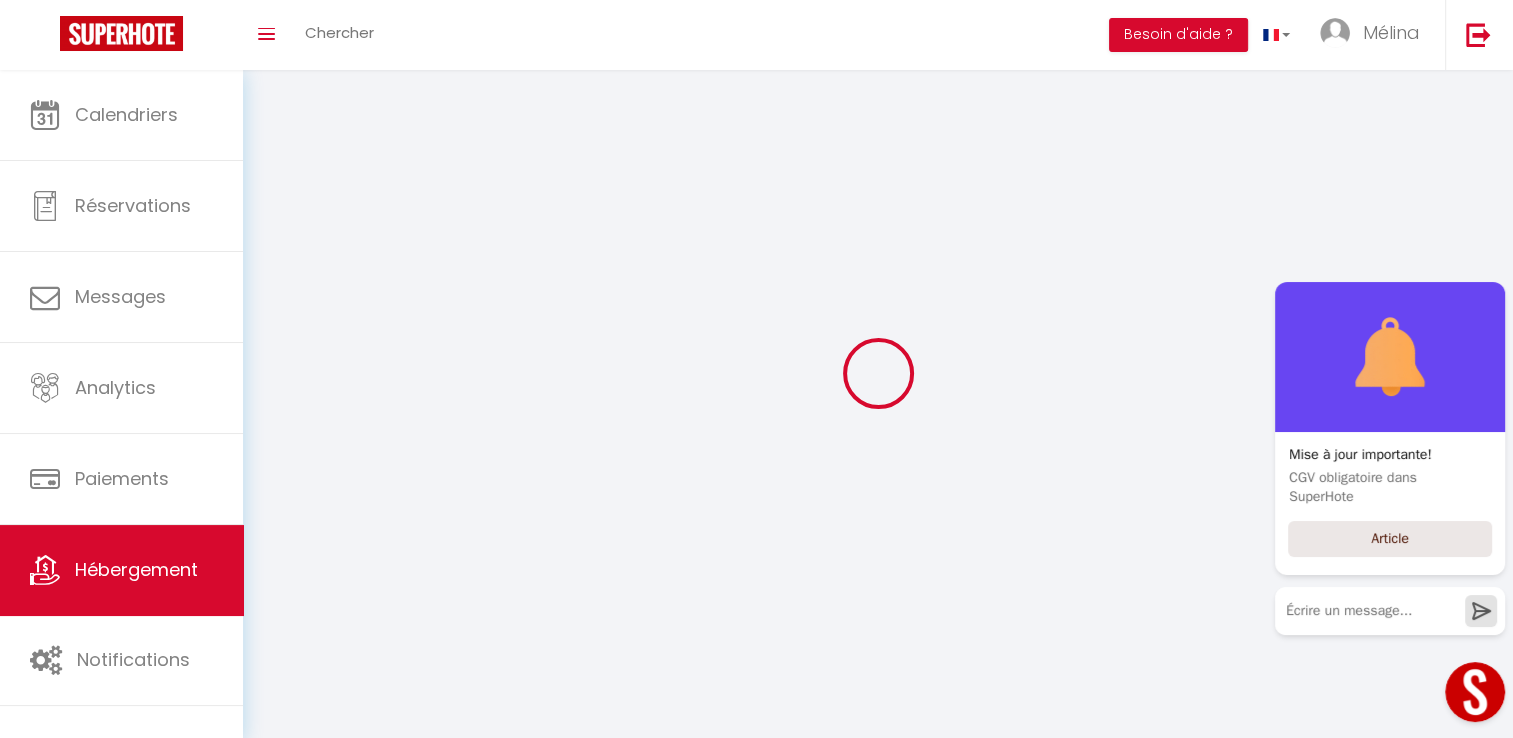 select 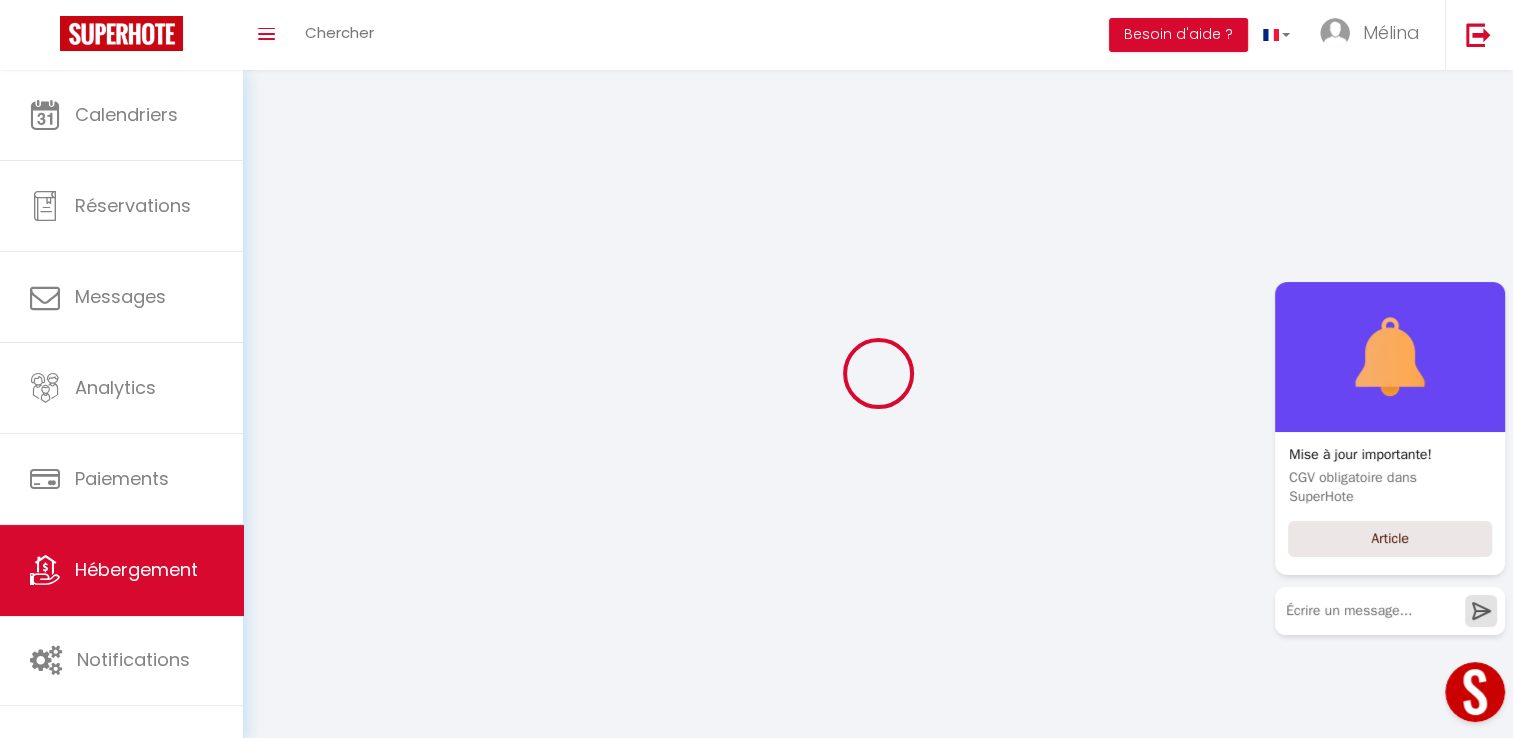 select 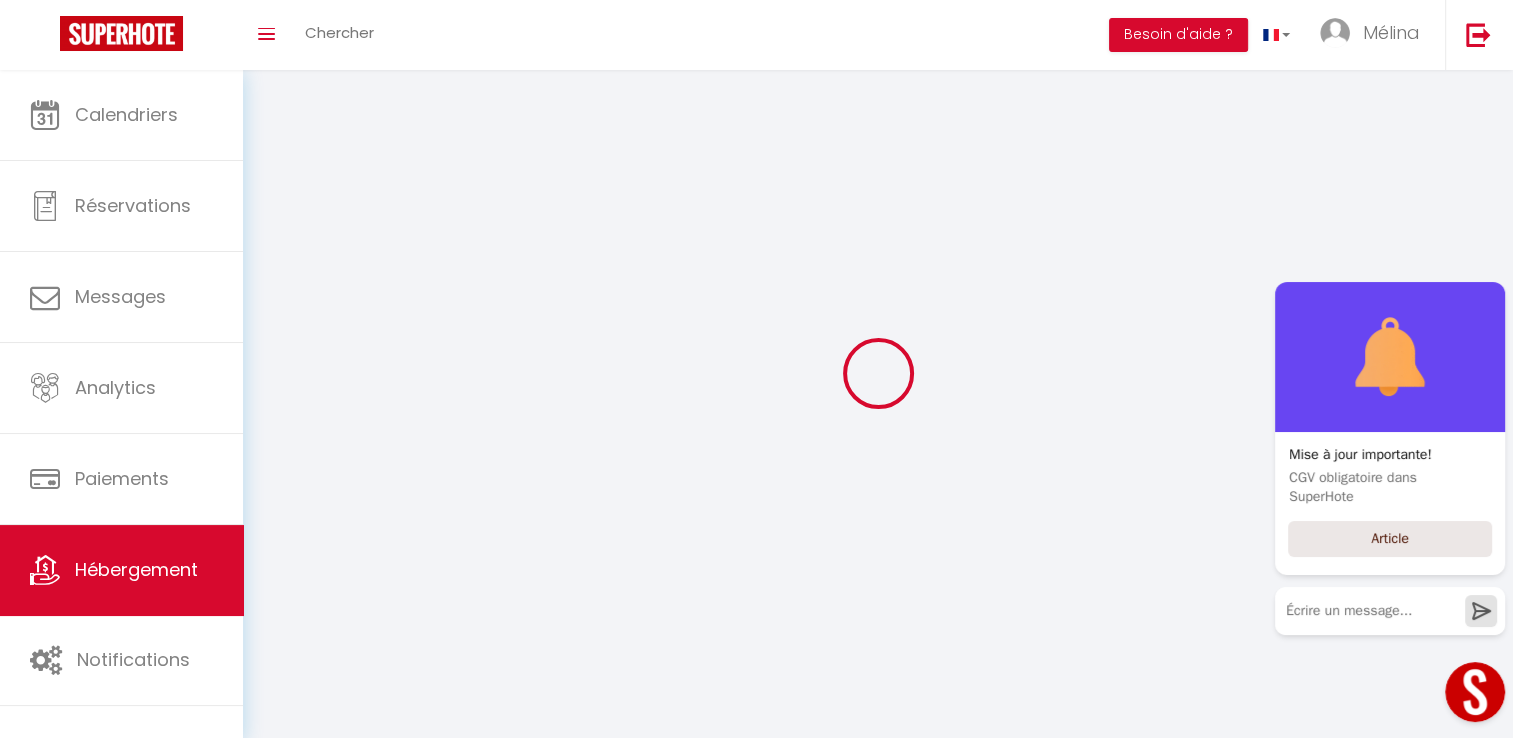 checkbox on "false" 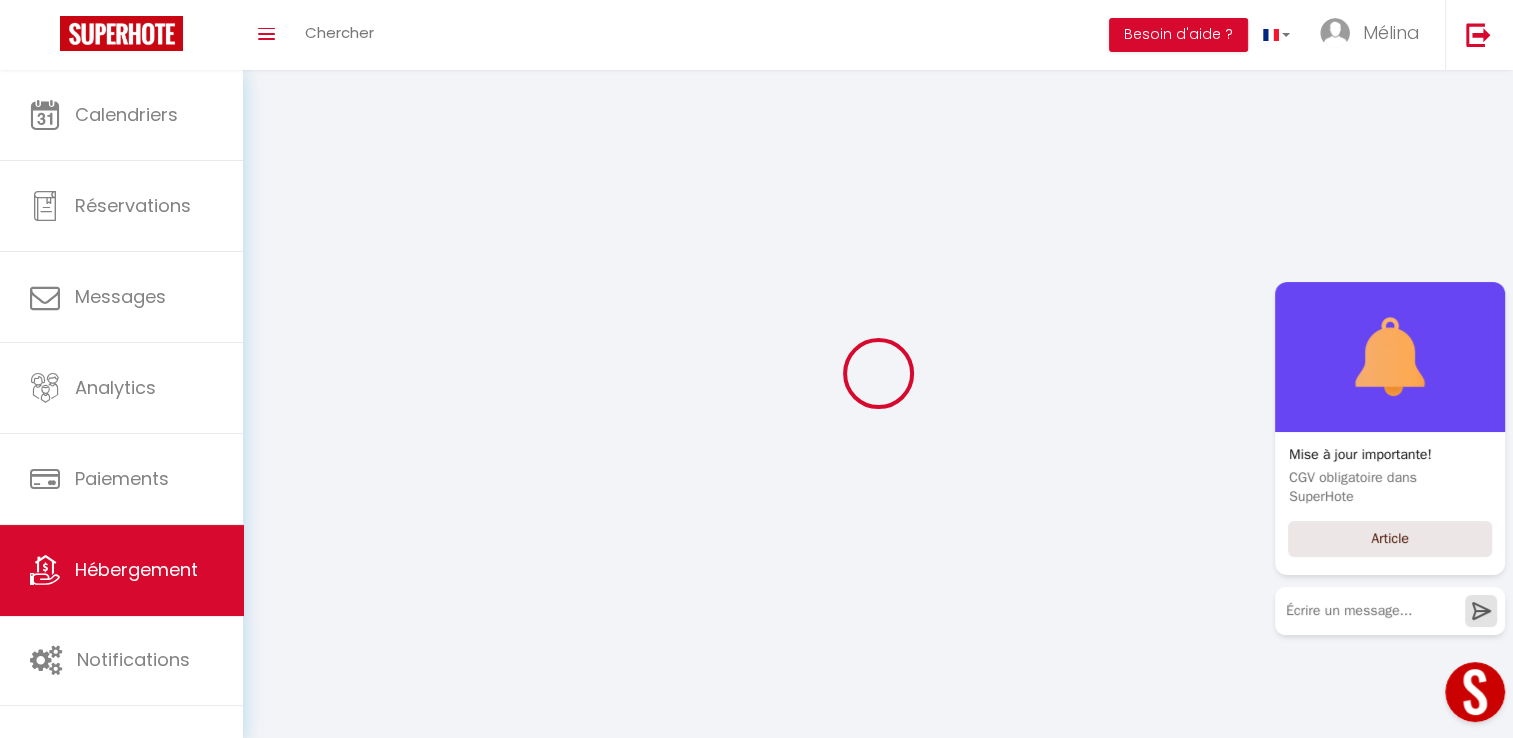 checkbox on "false" 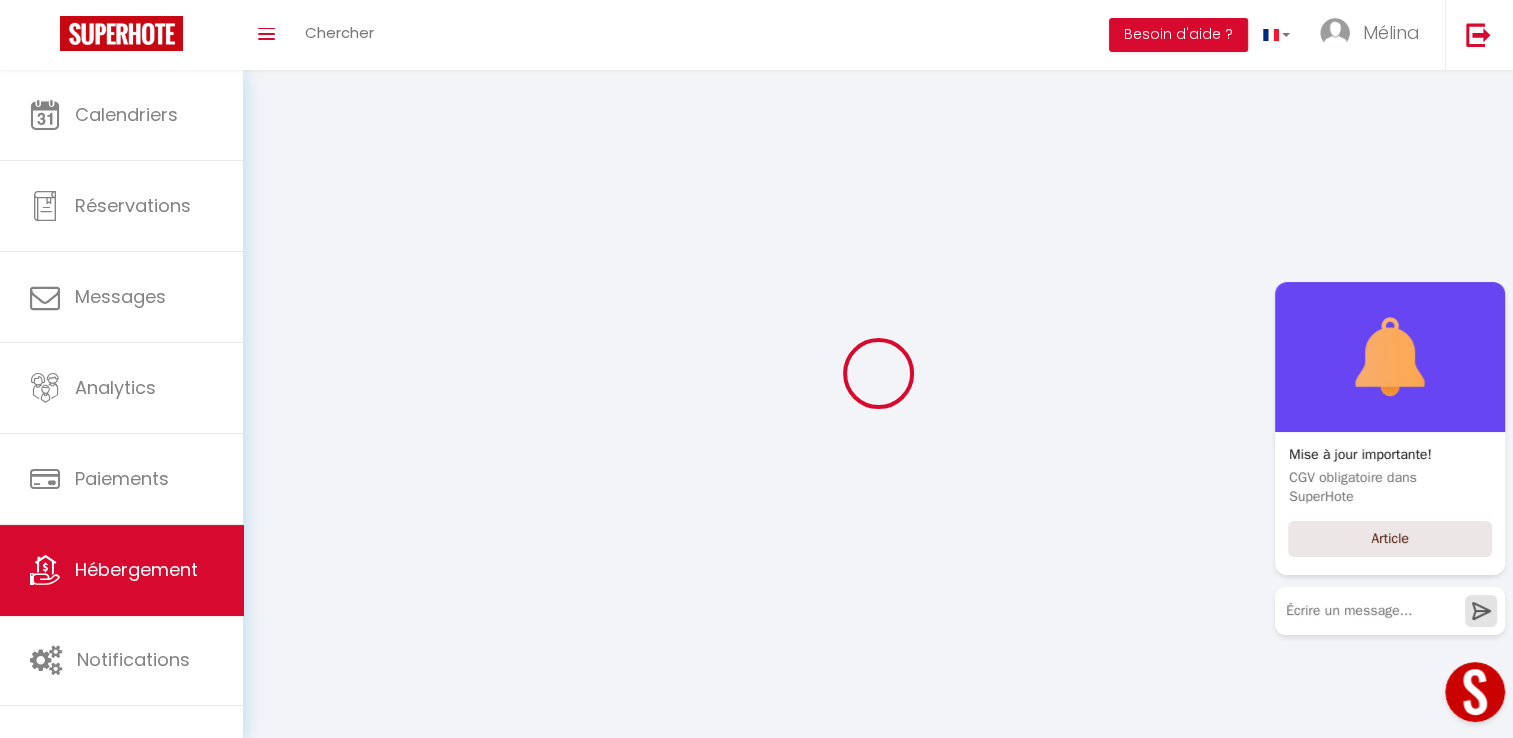 checkbox on "false" 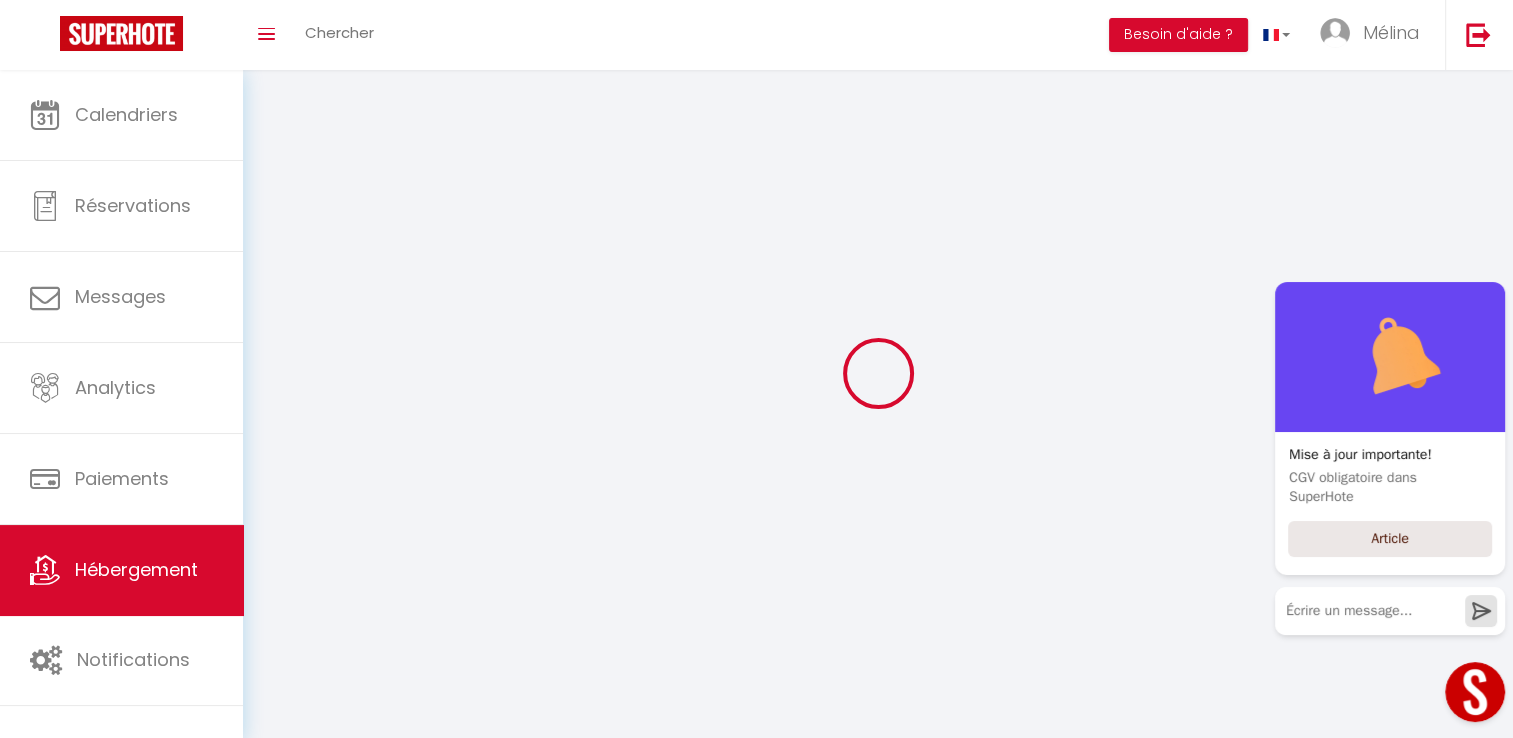 checkbox on "false" 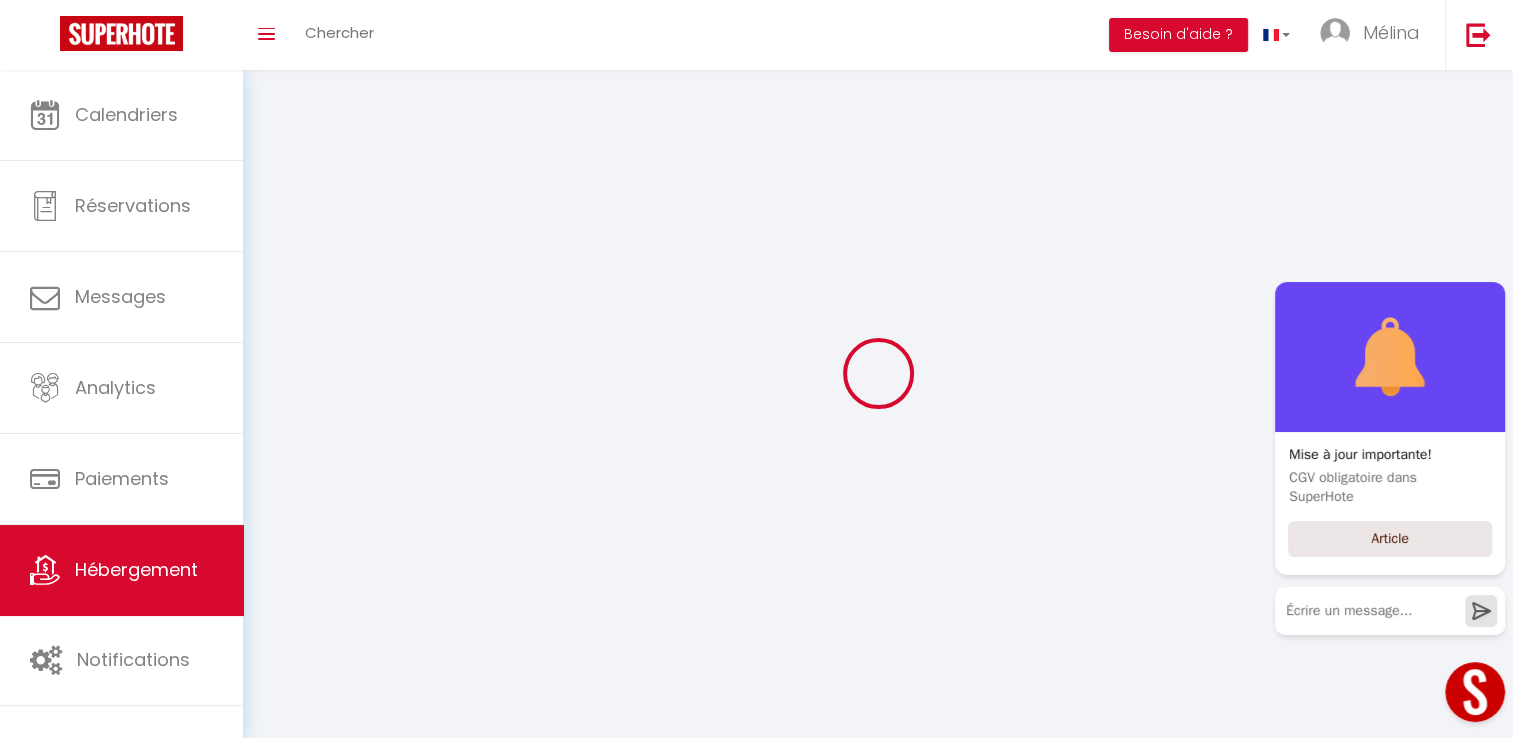 select 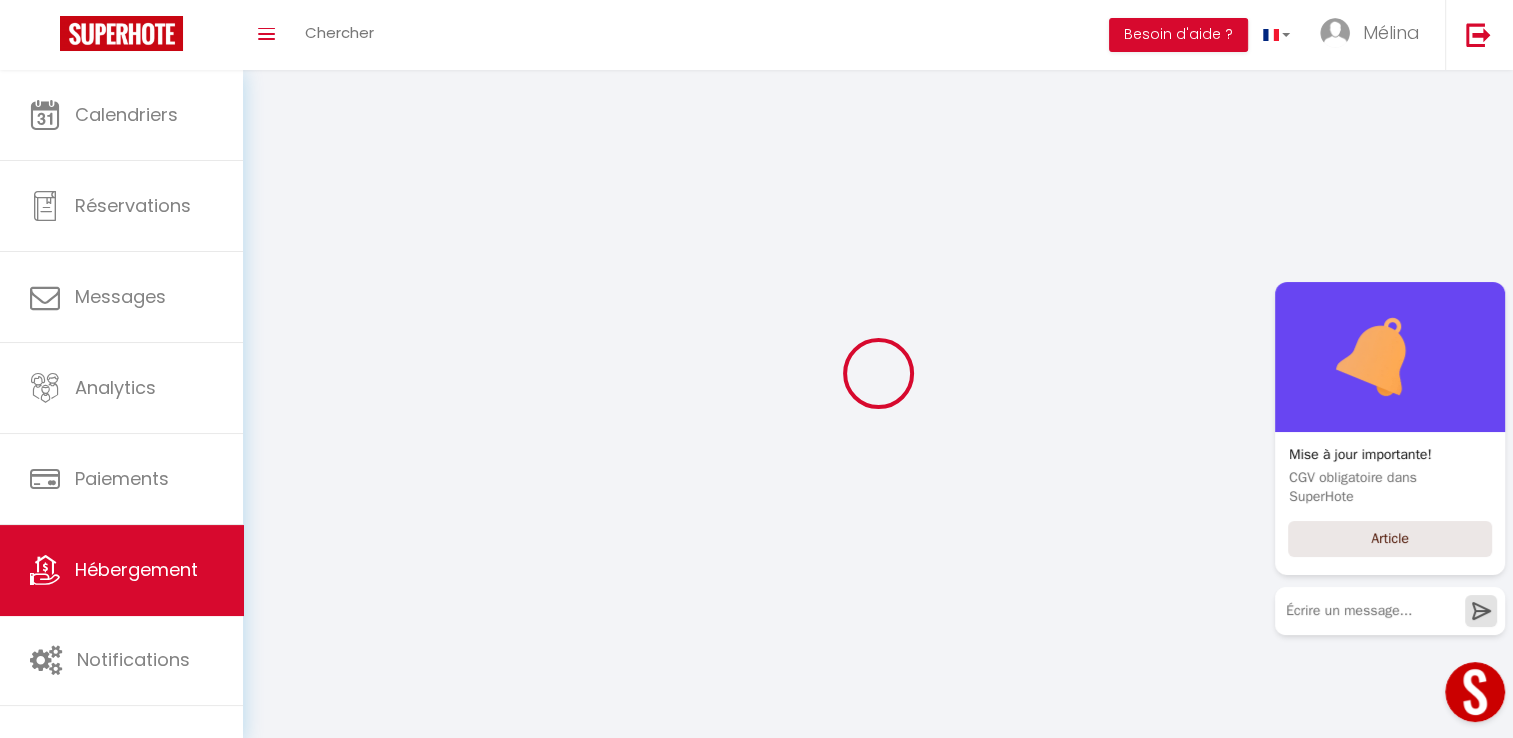 select 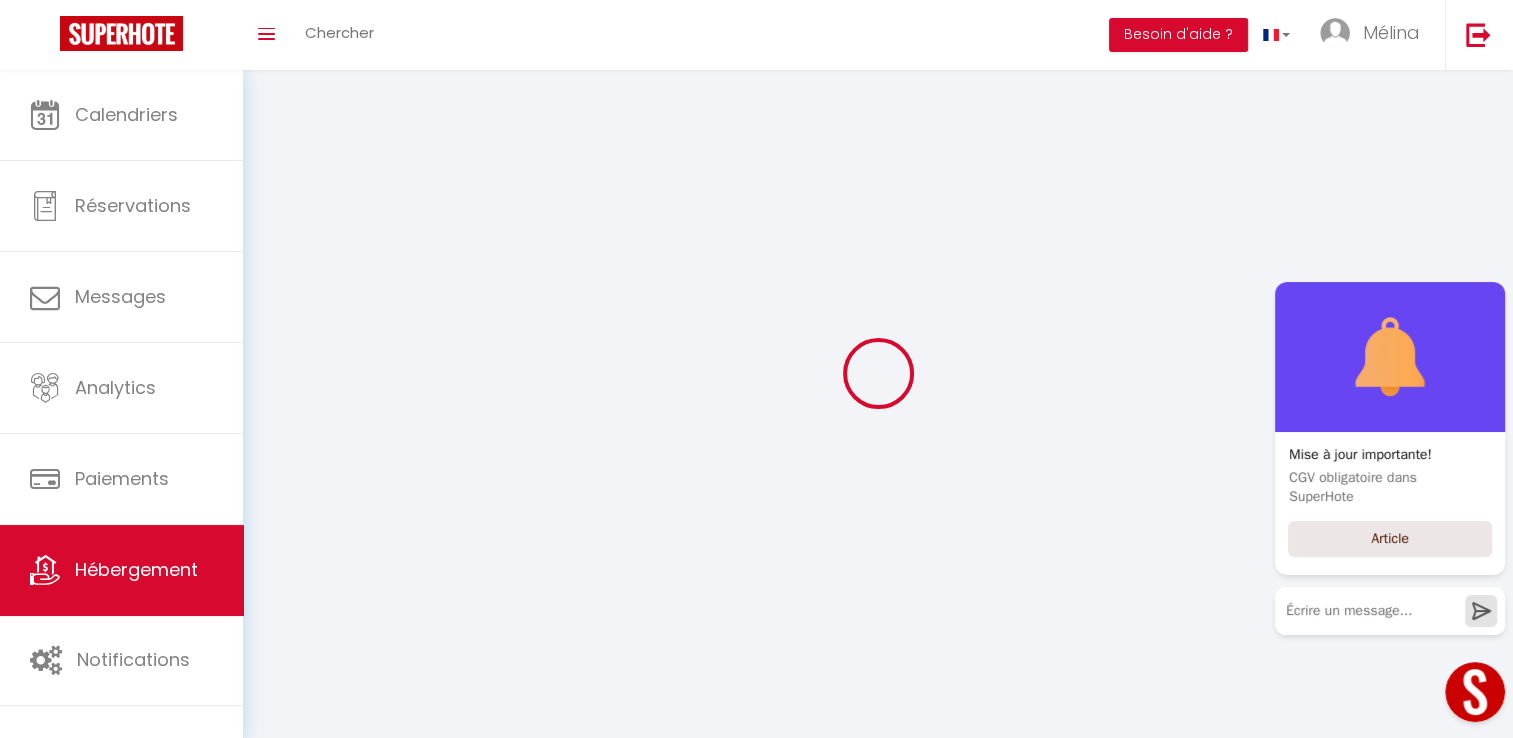 type on "Maison du Verger * Paisible * Terrasse * 10pers" 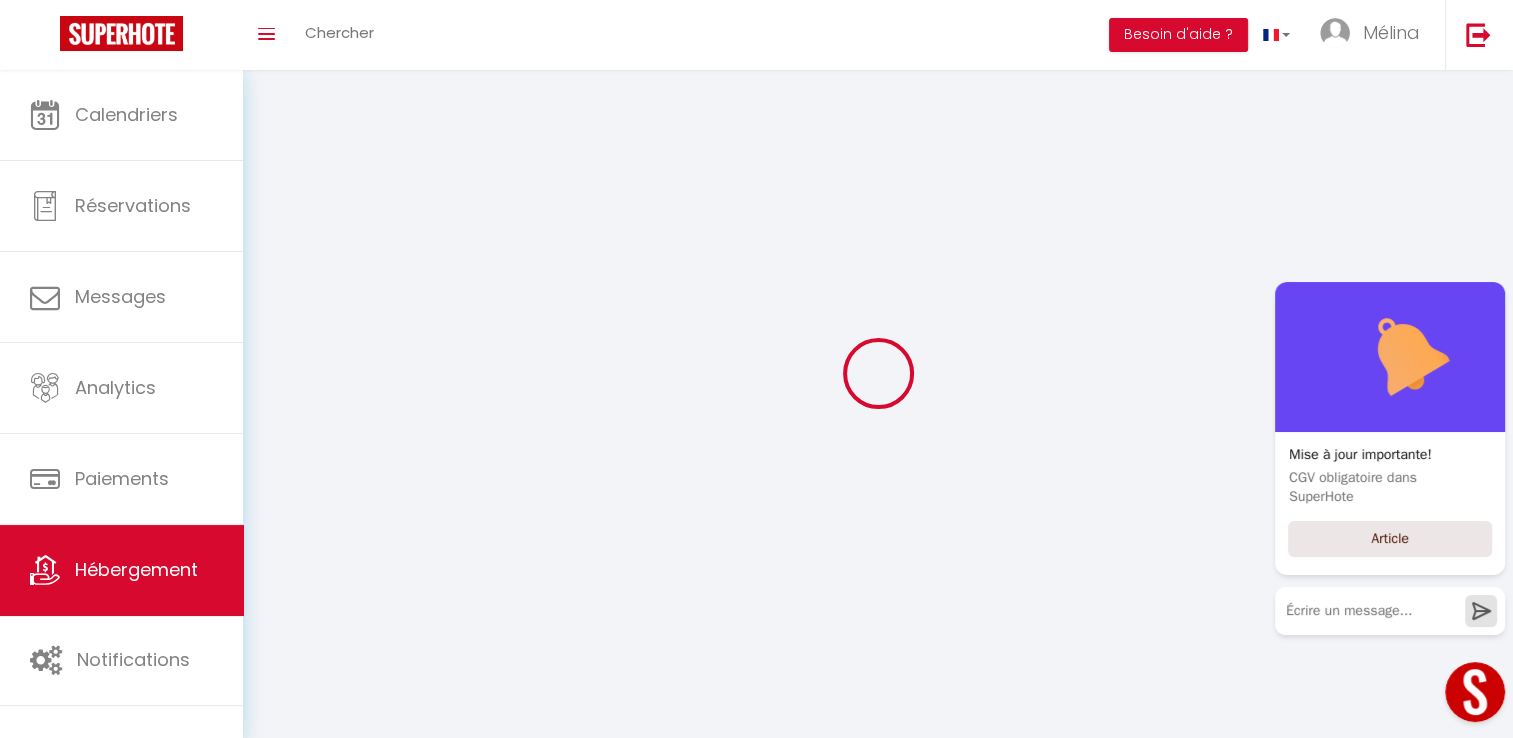 type on "[PERSON_NAME]" 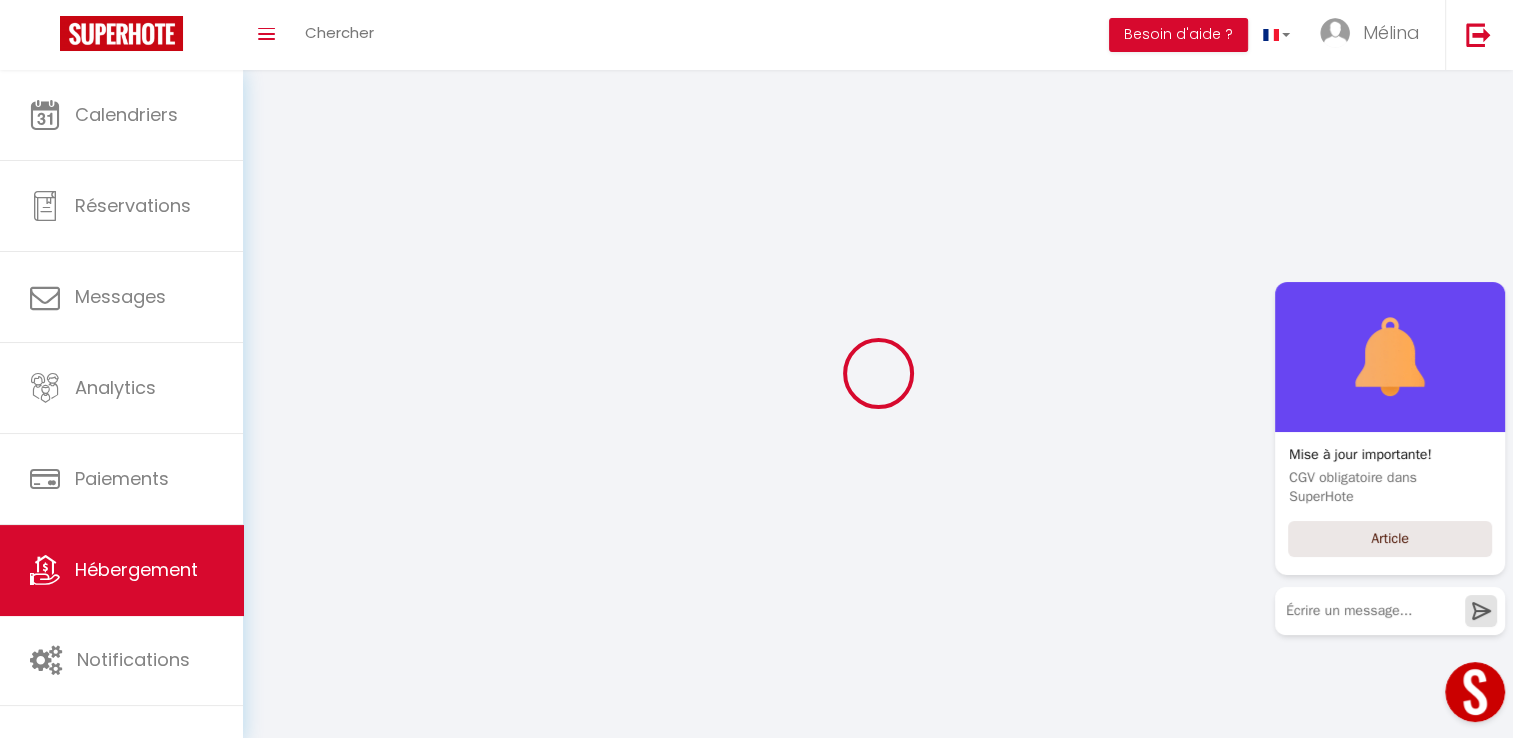 type on "[PERSON_NAME]" 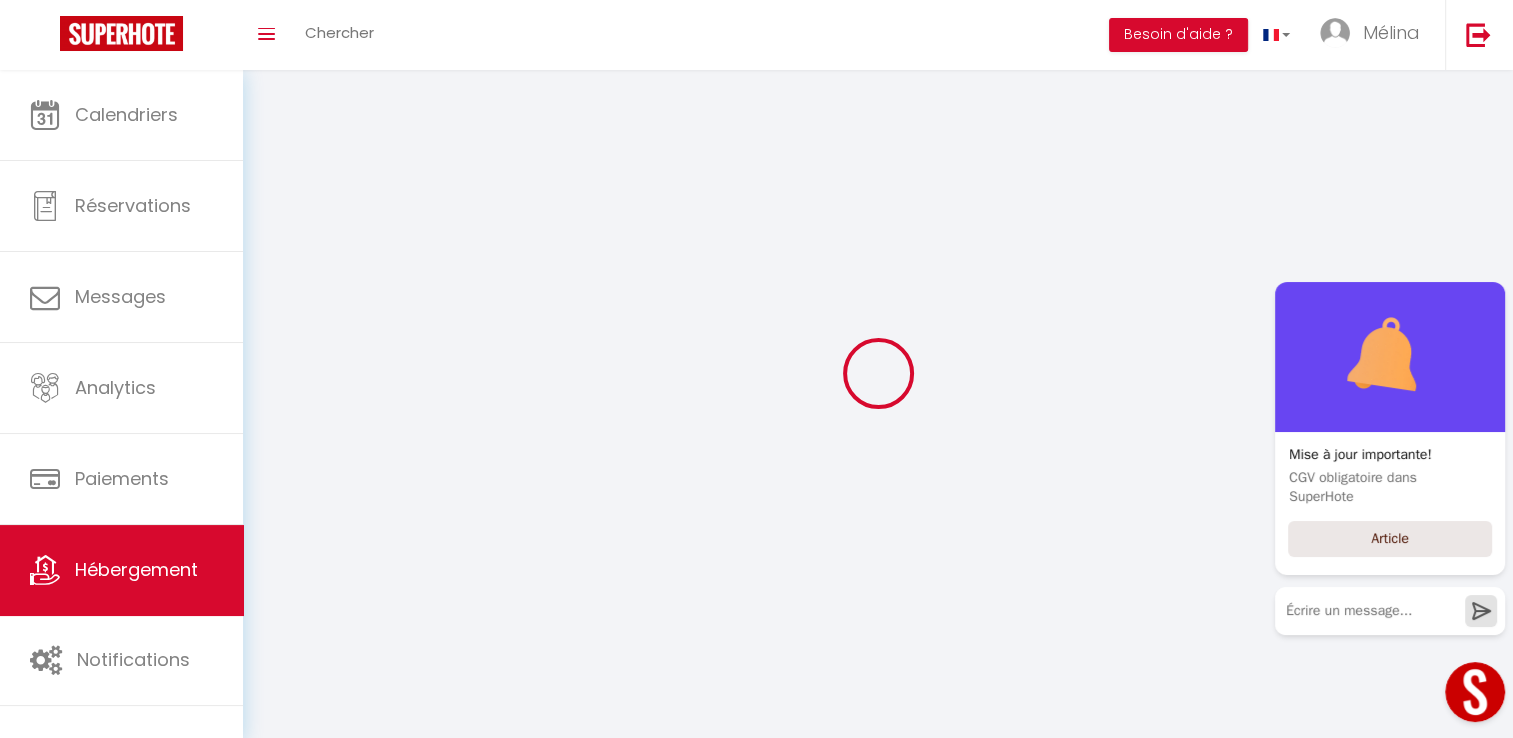 select on "houses" 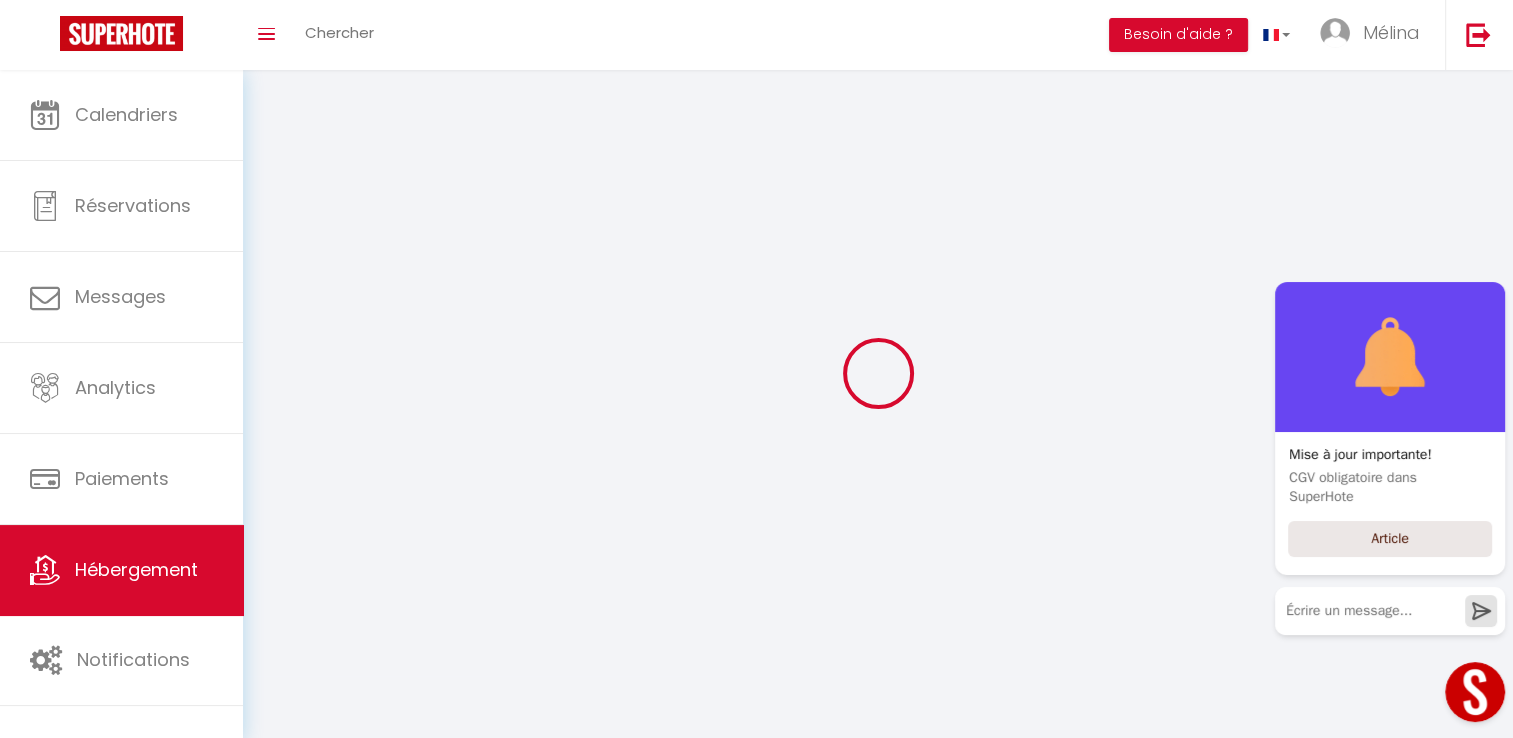 select on "10" 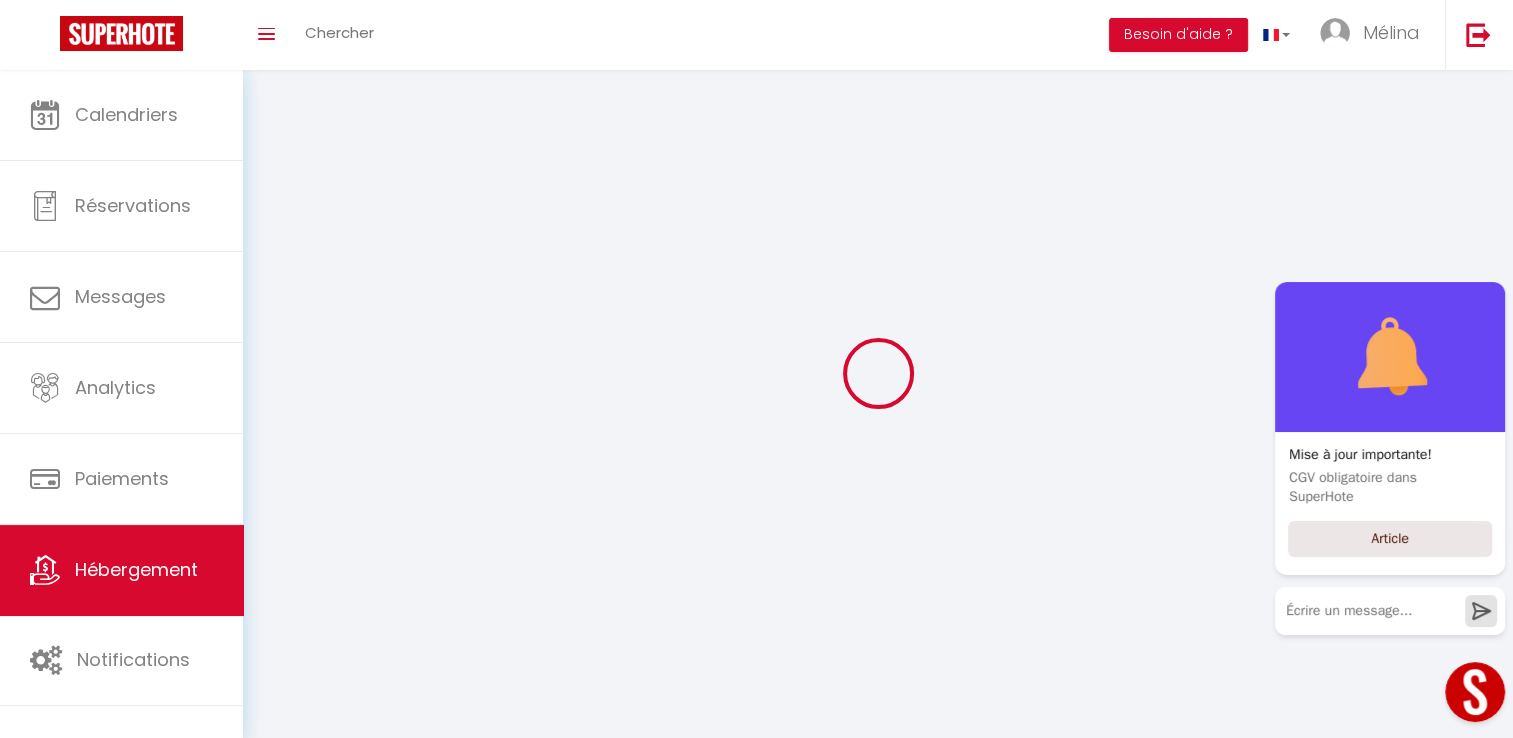 select on "4" 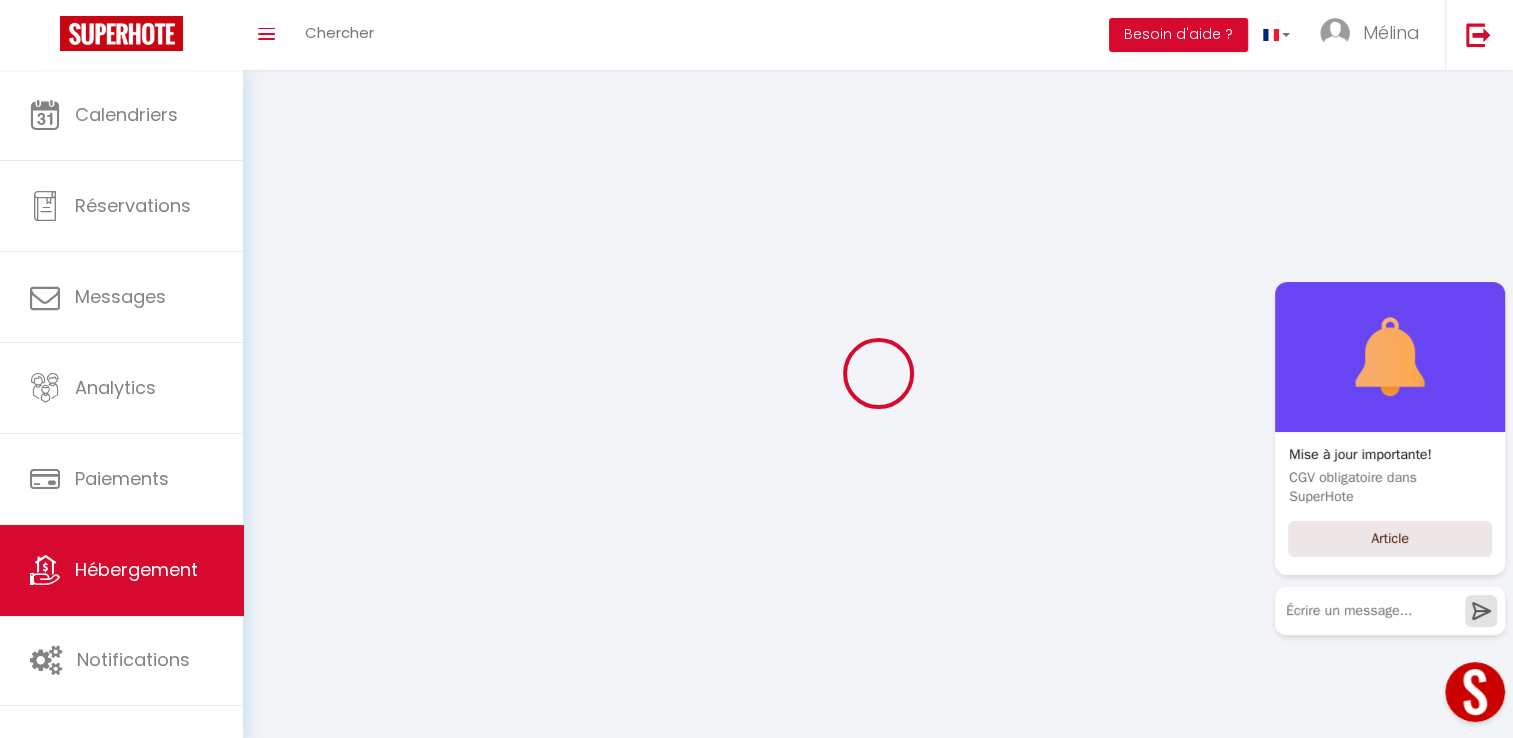 select on "2" 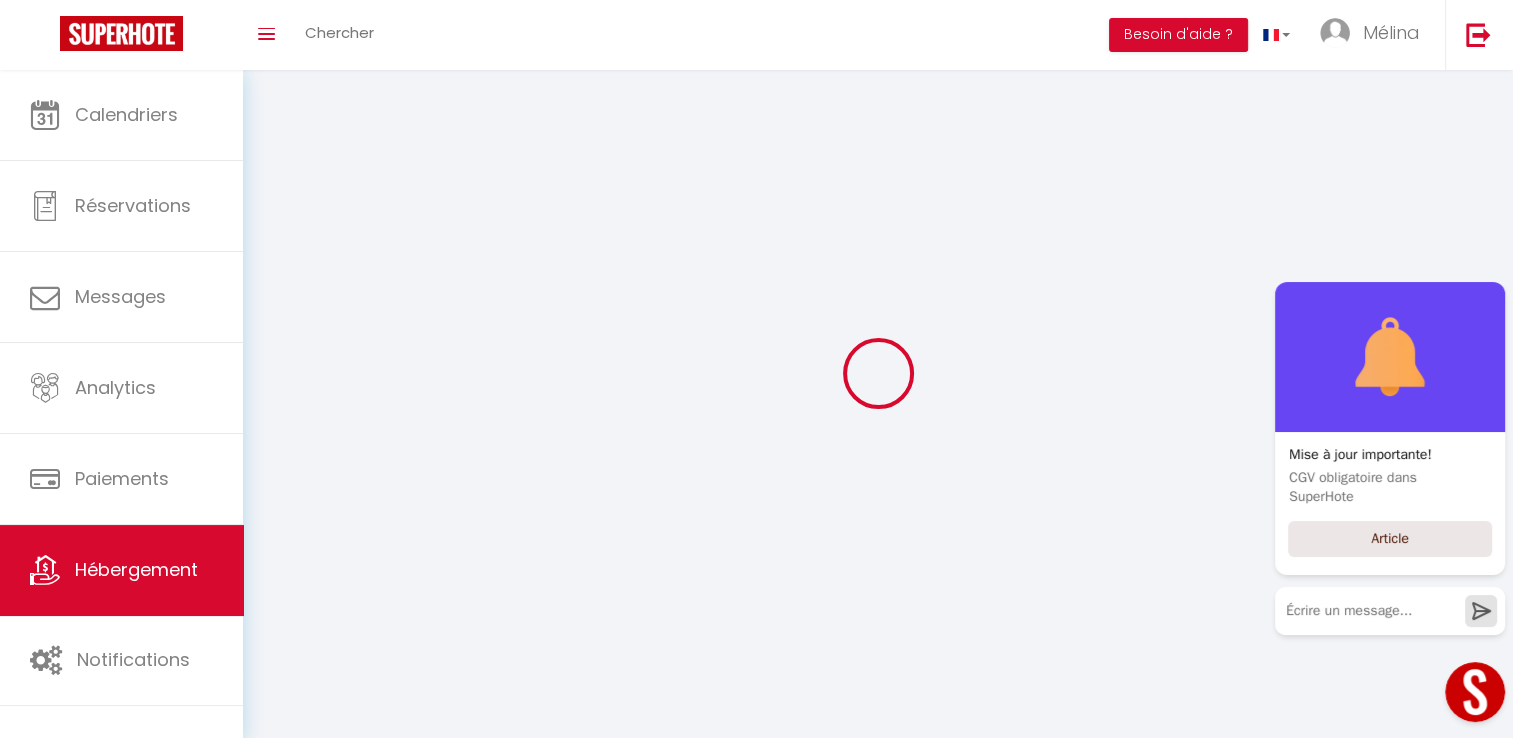 type on "180" 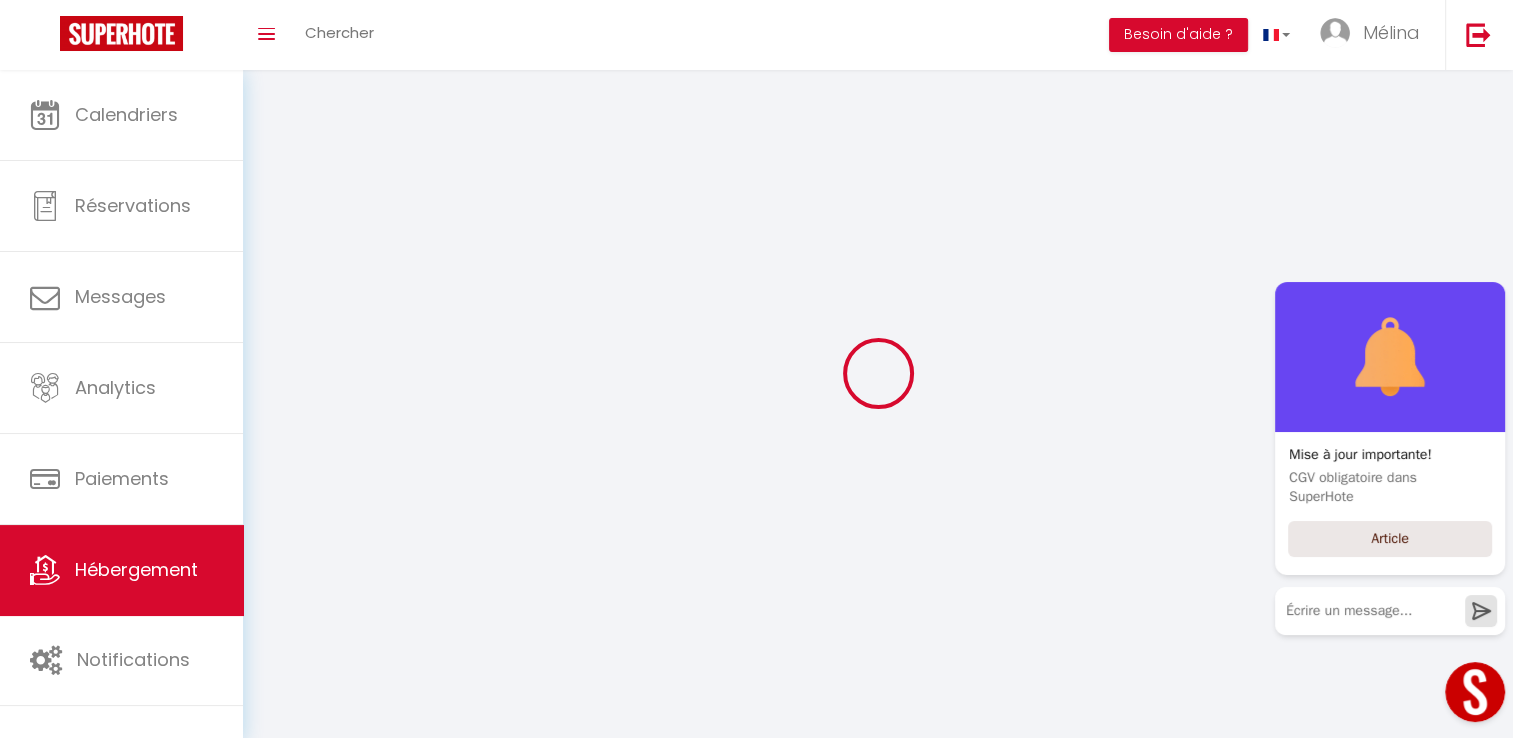 type on "110" 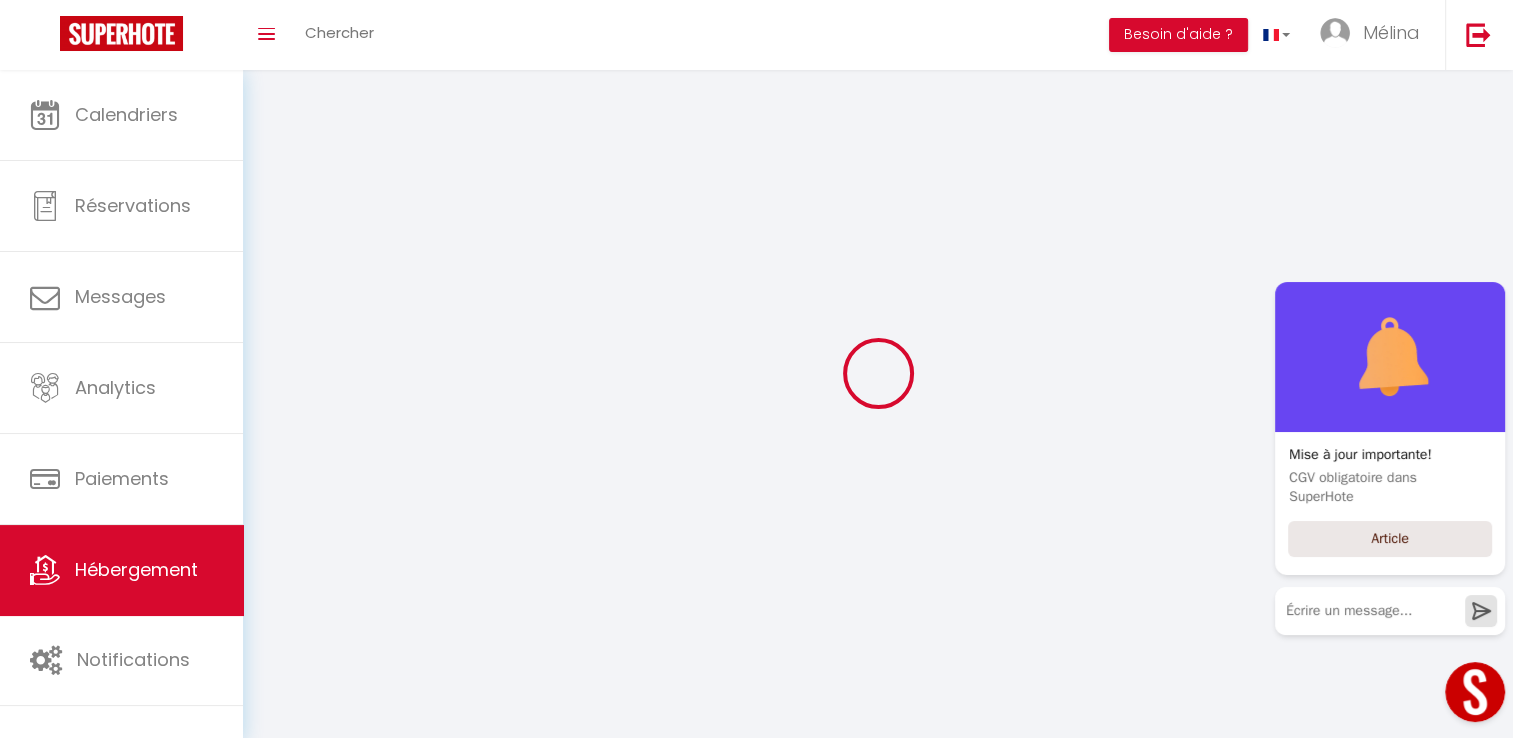 type on "5.06" 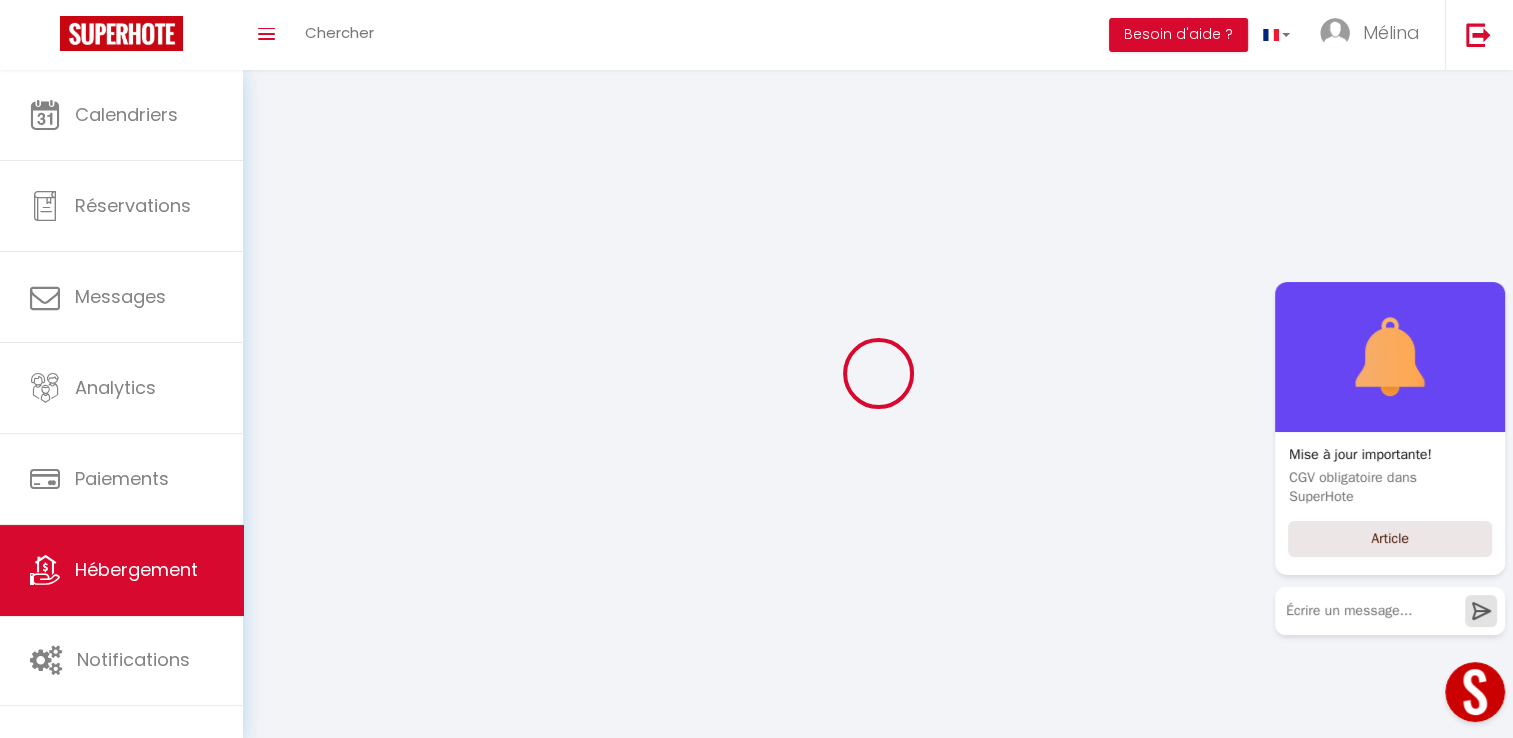 type on "600" 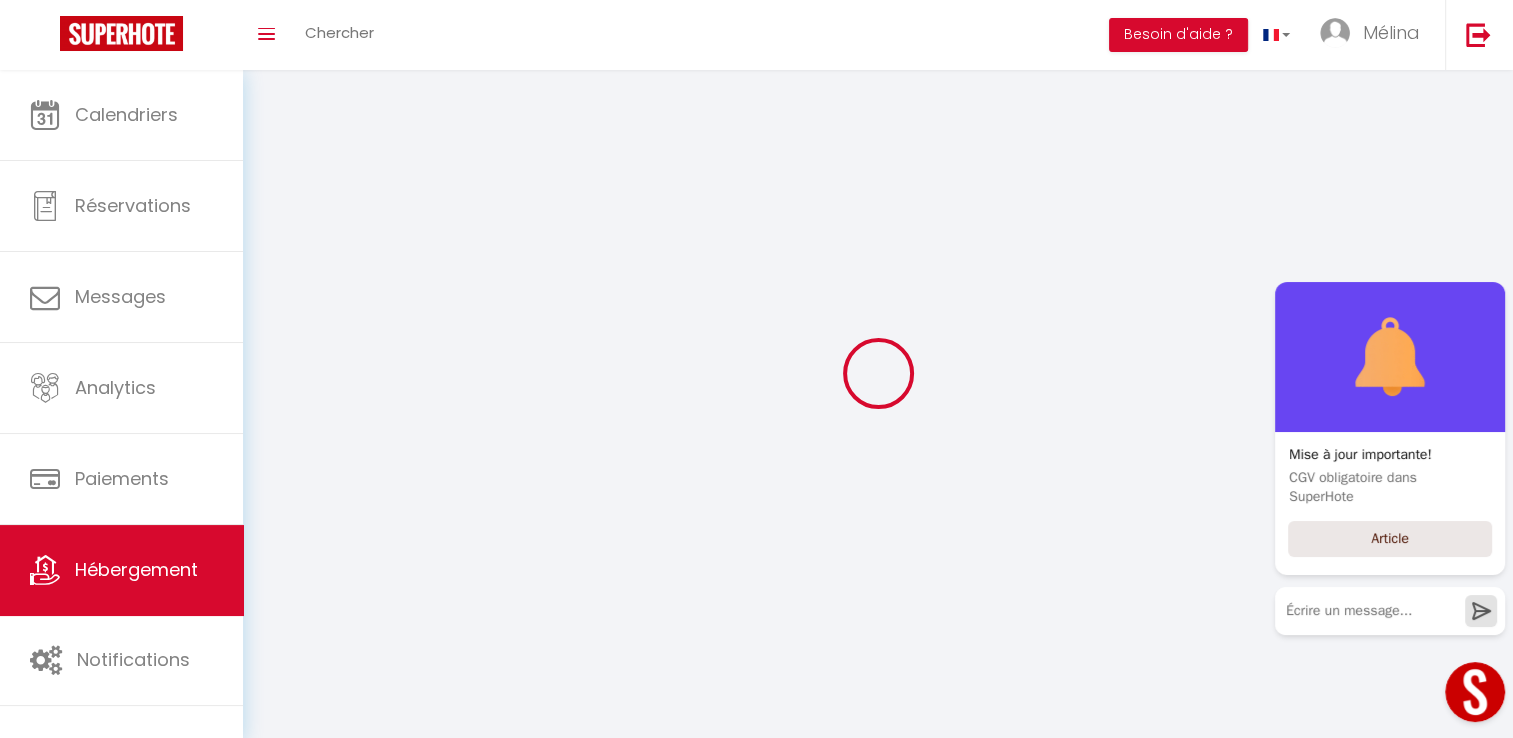 select 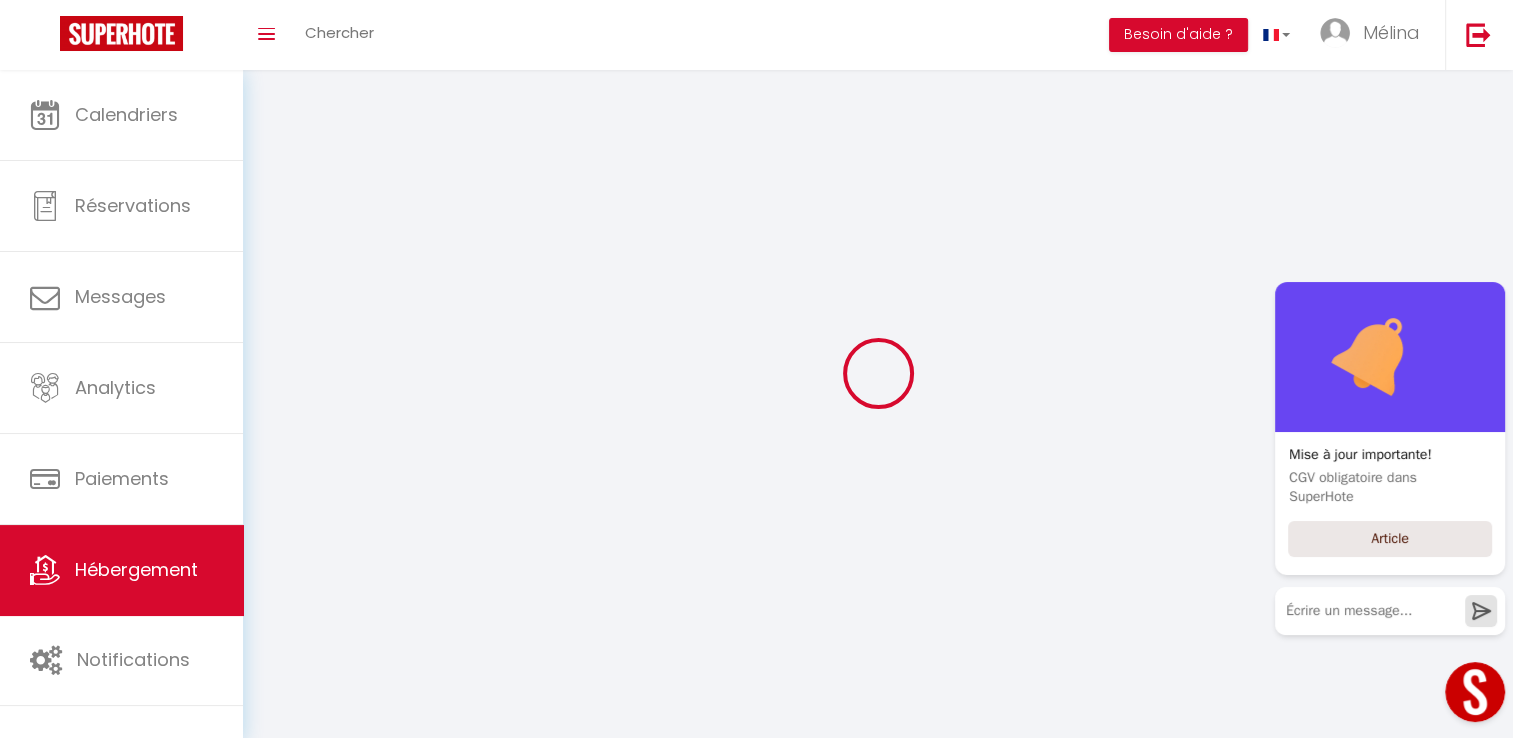 select 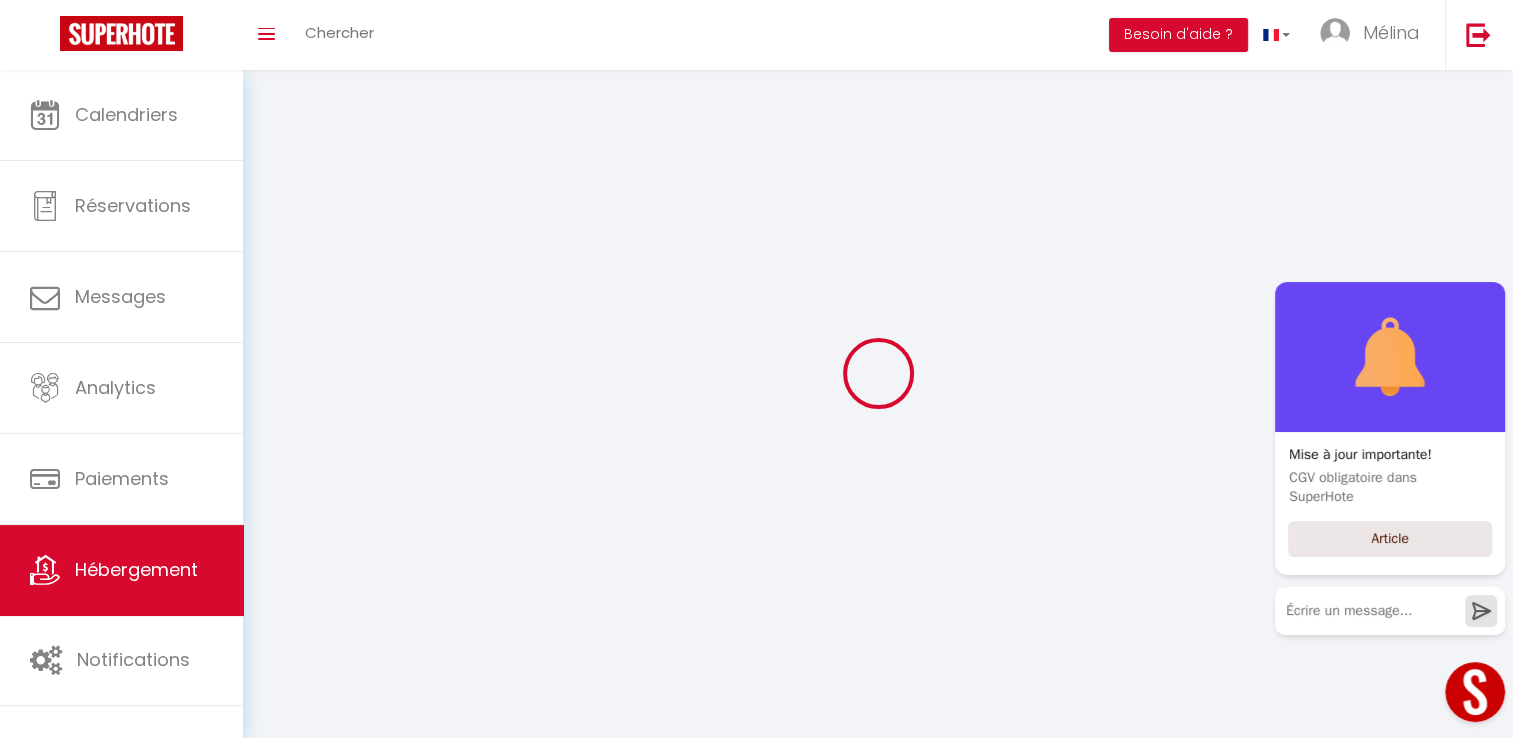 select 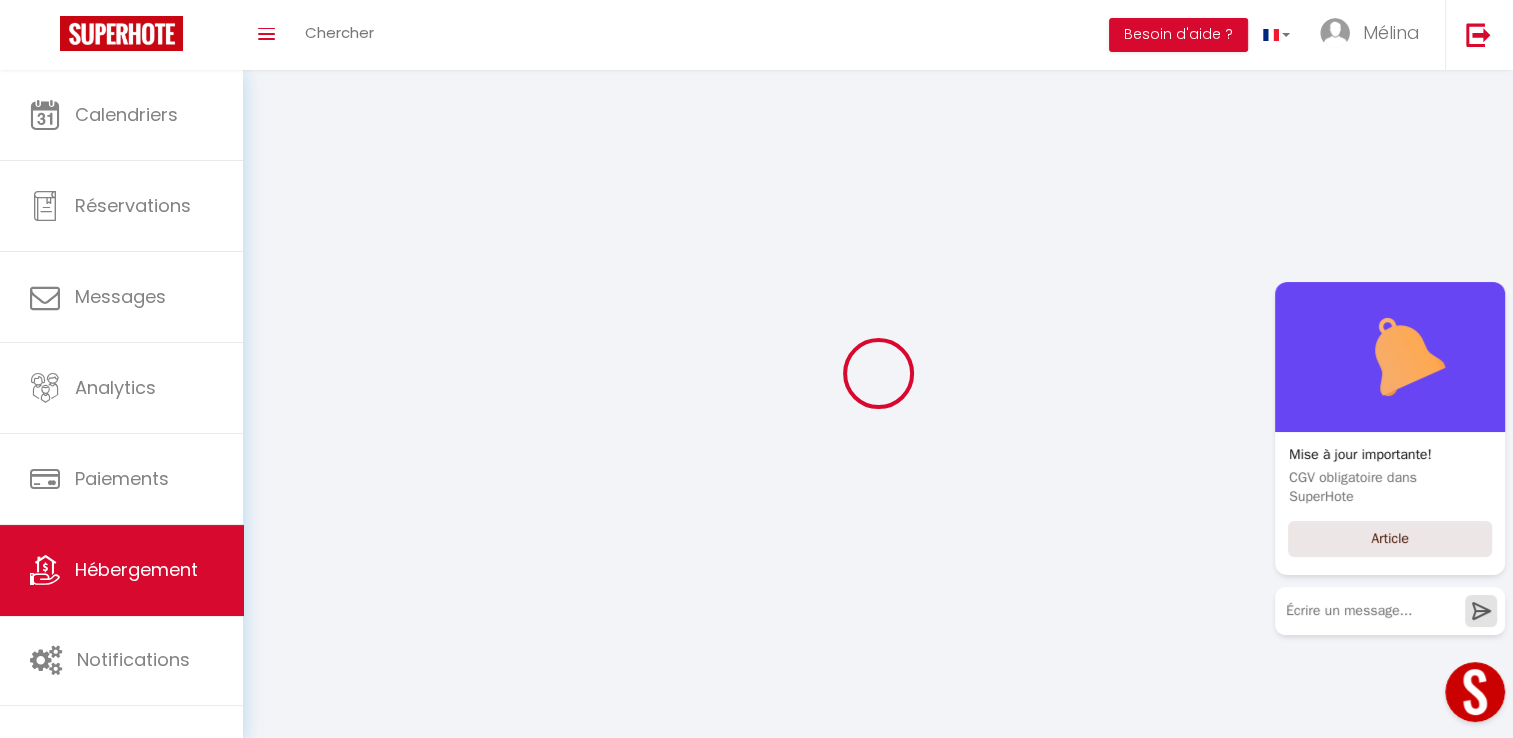 select 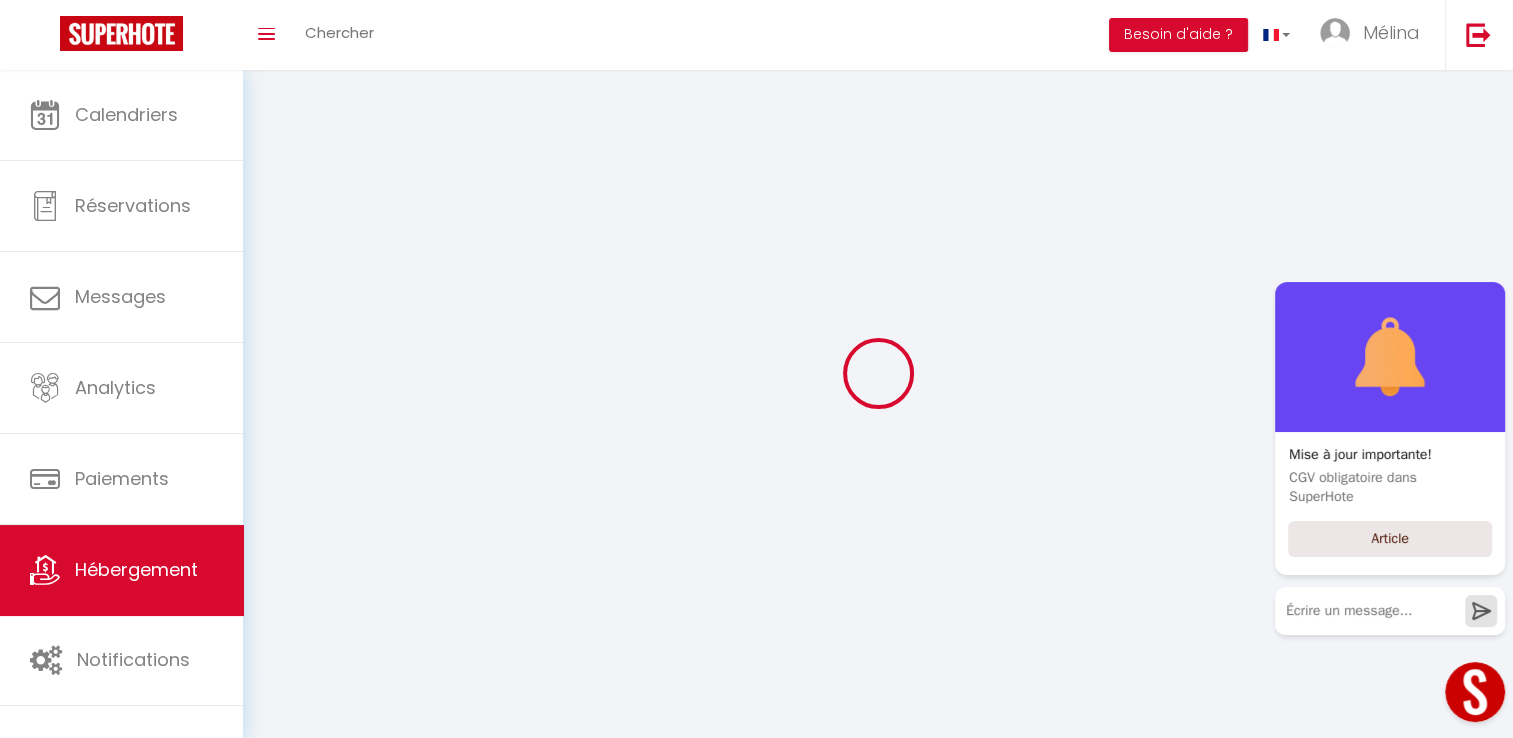 select 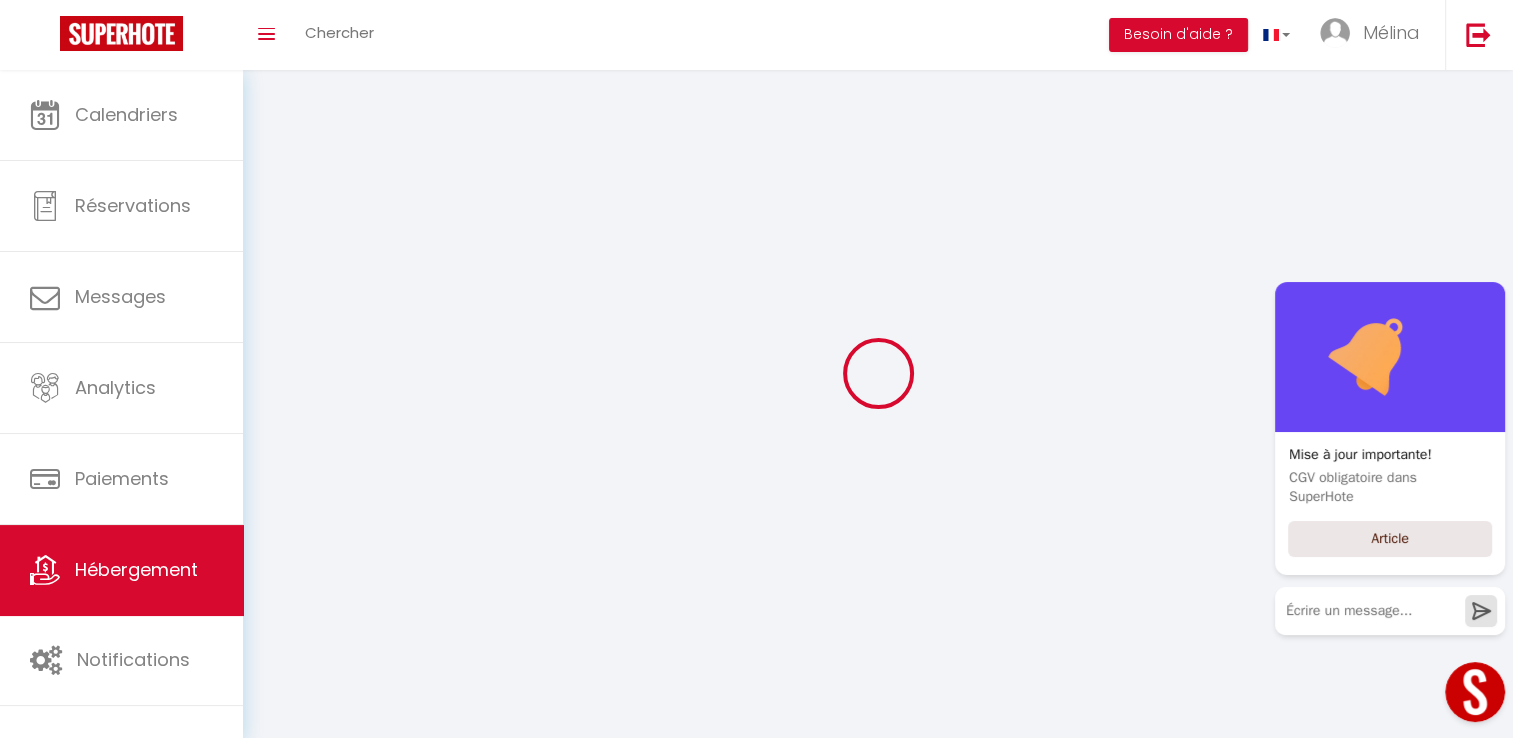 select 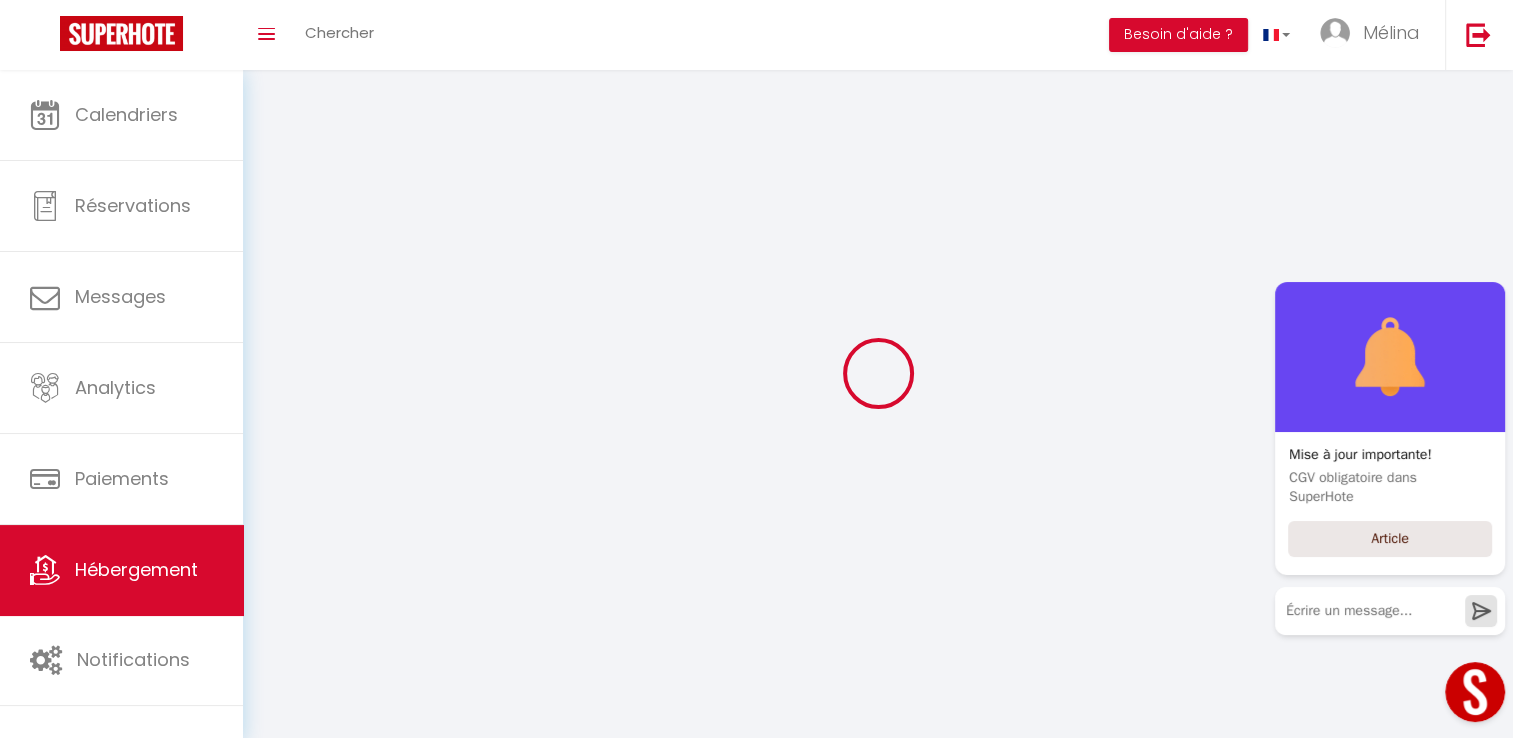 type on "[STREET_ADDRESS]" 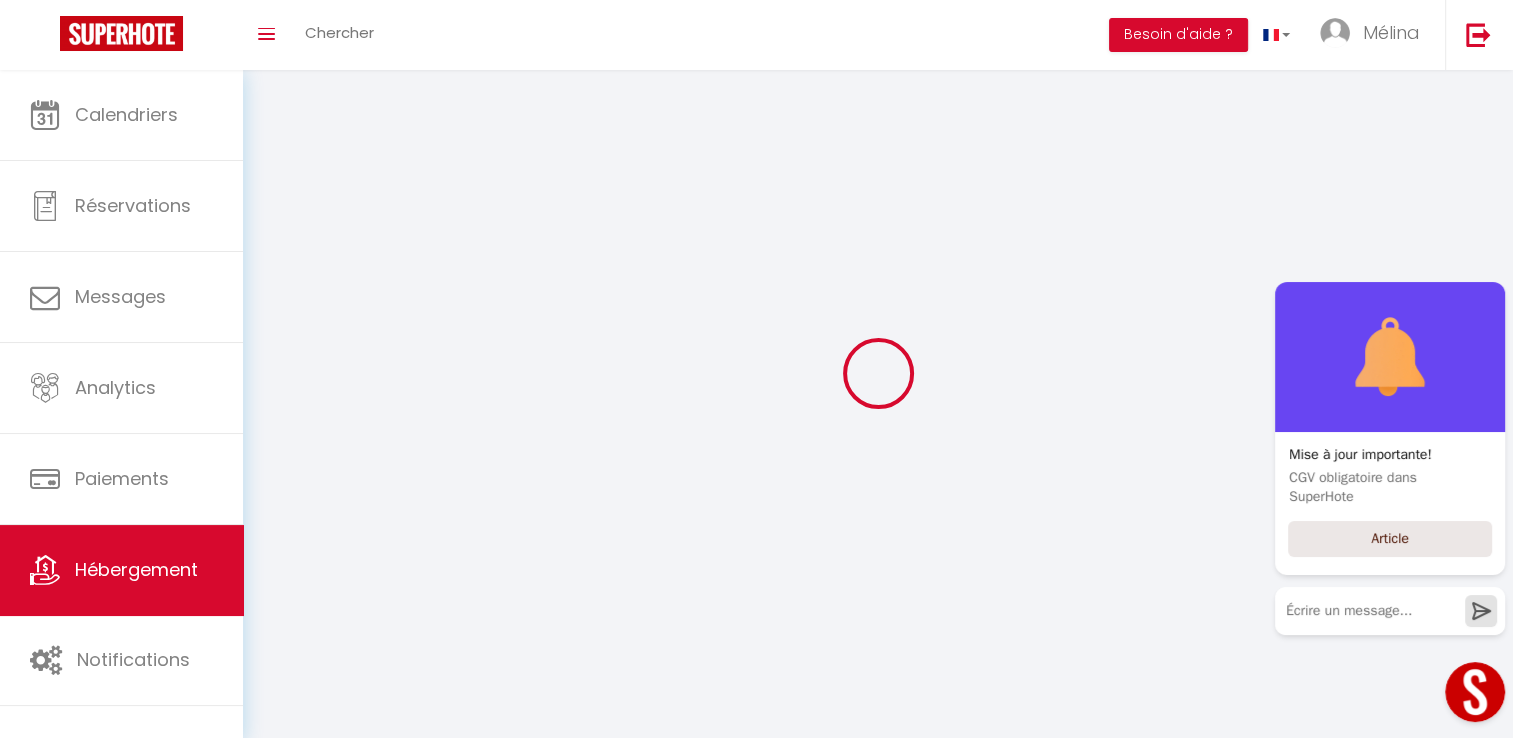 type on "[EMAIL_ADDRESS][DOMAIN_NAME]" 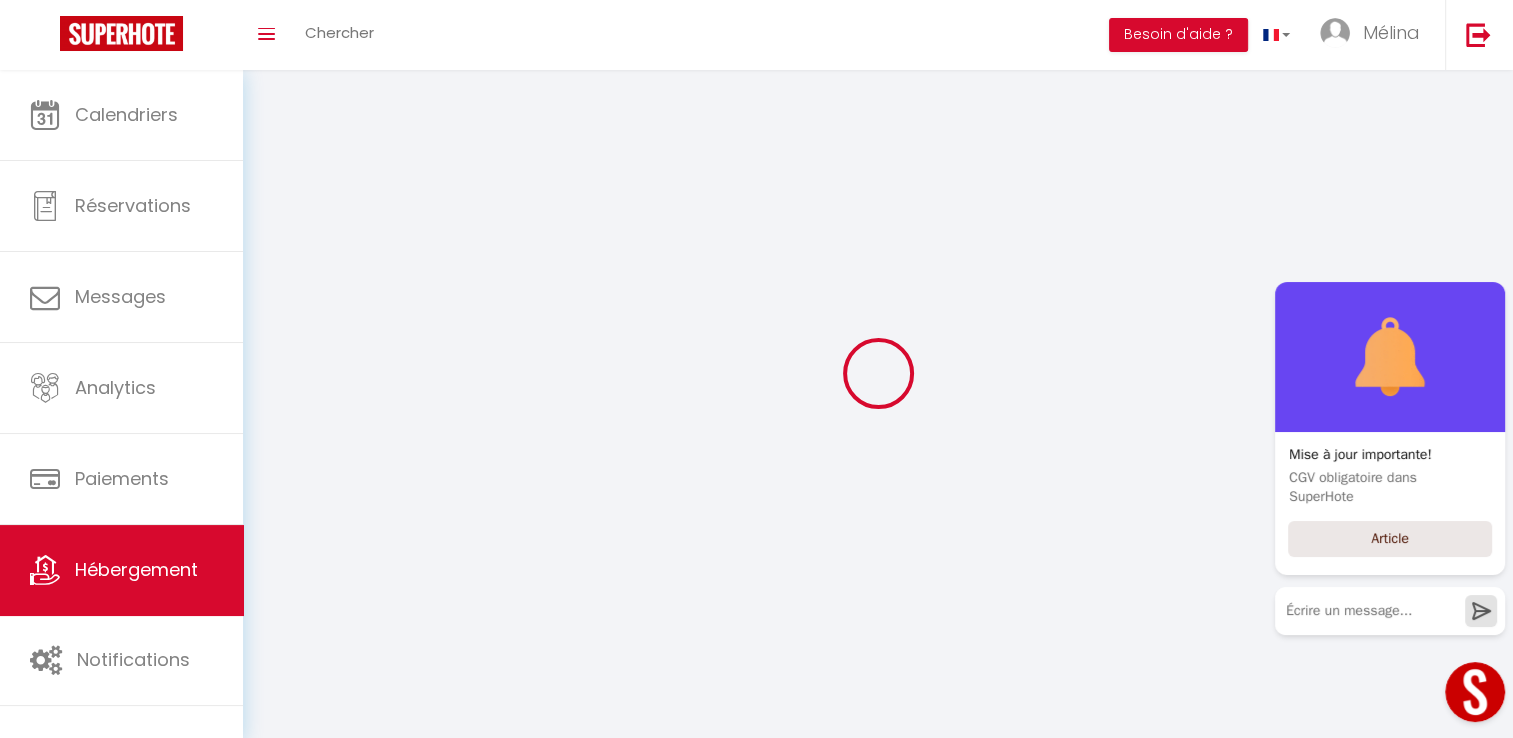 select 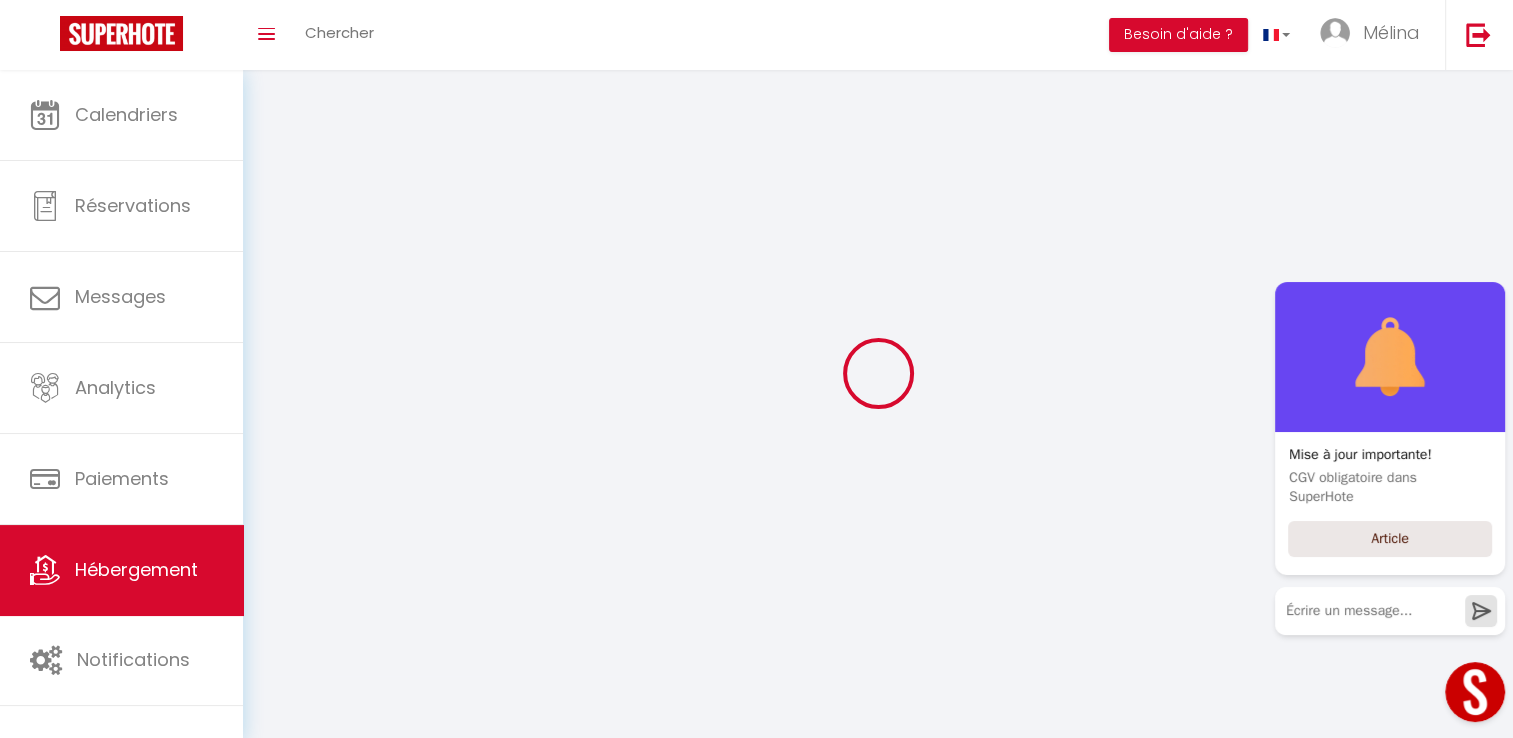 checkbox on "false" 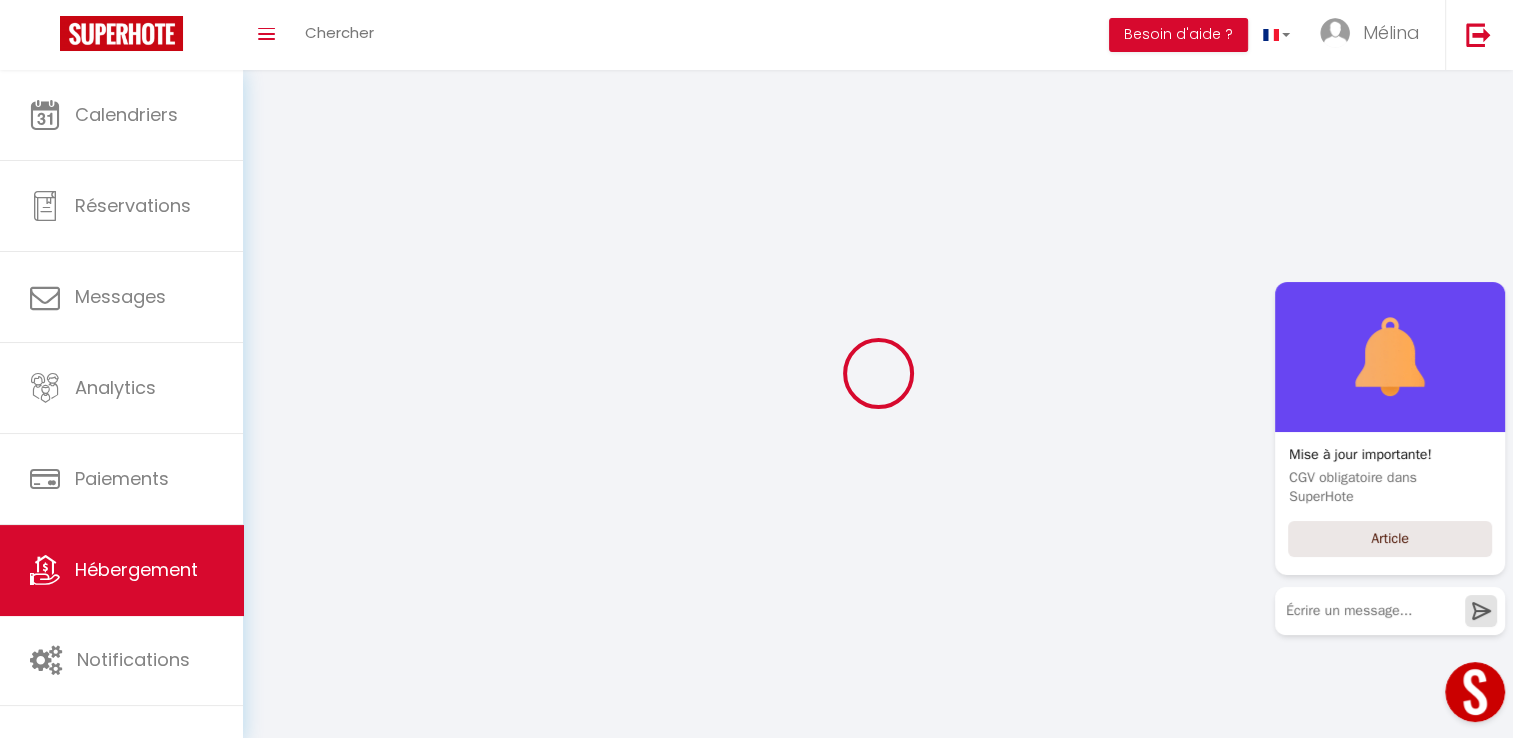 checkbox on "false" 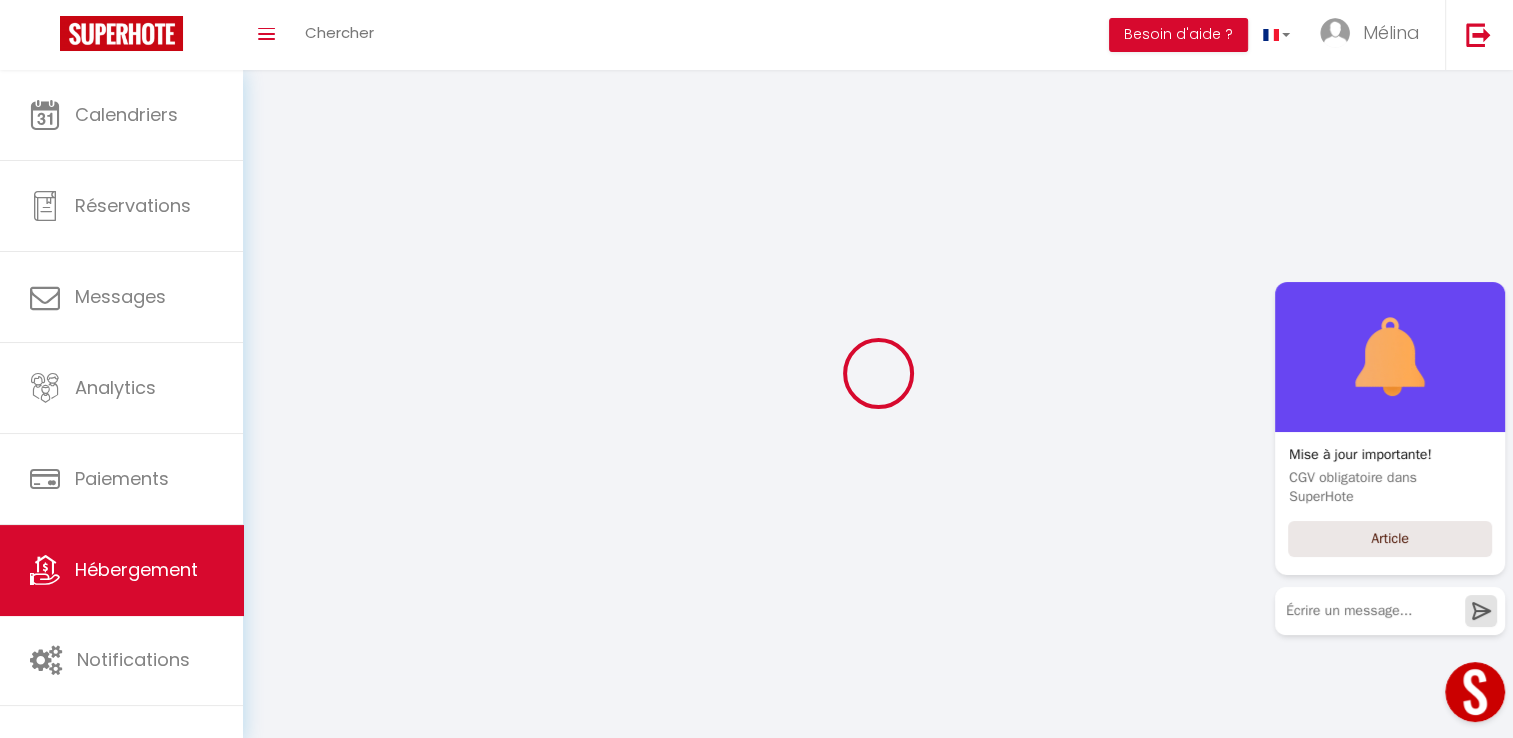 checkbox on "false" 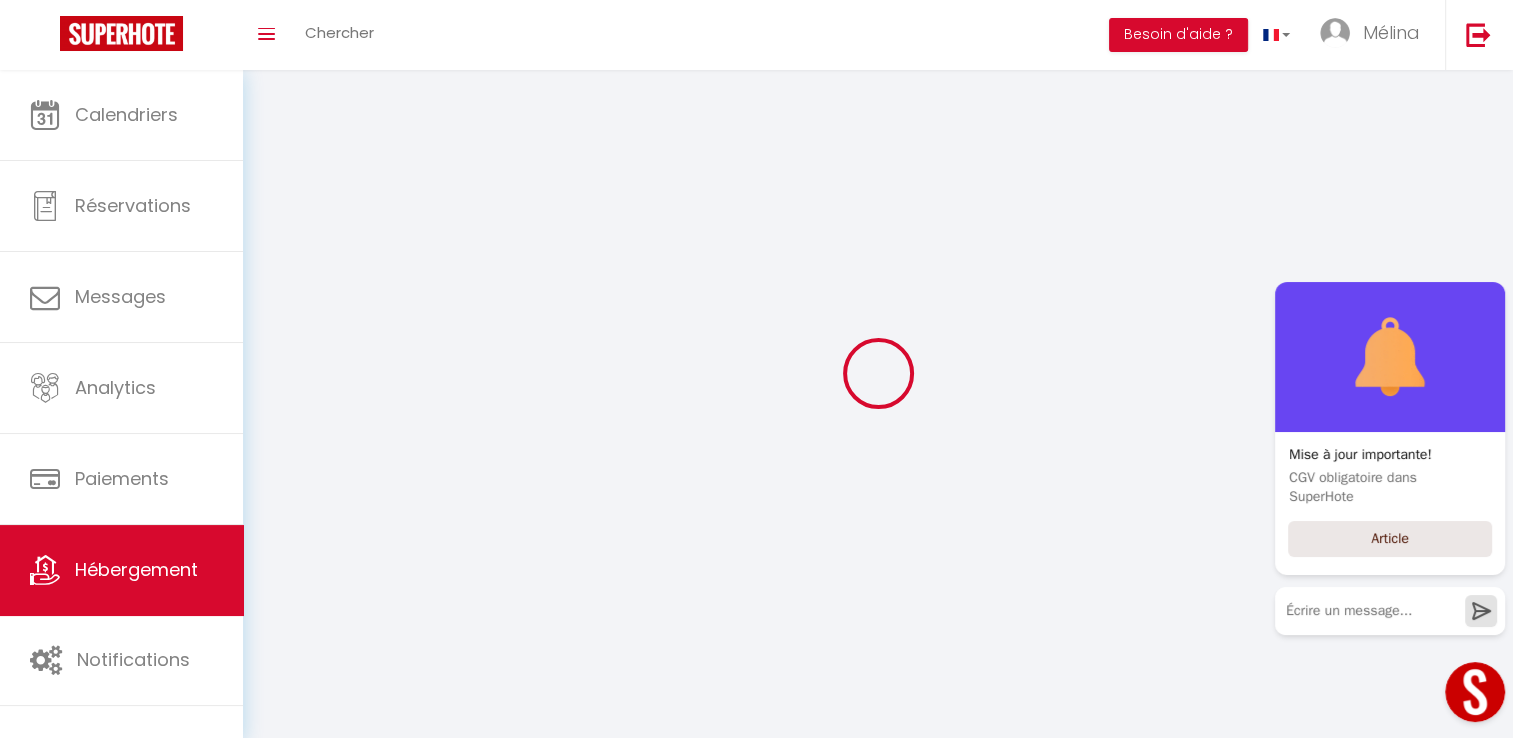 checkbox on "false" 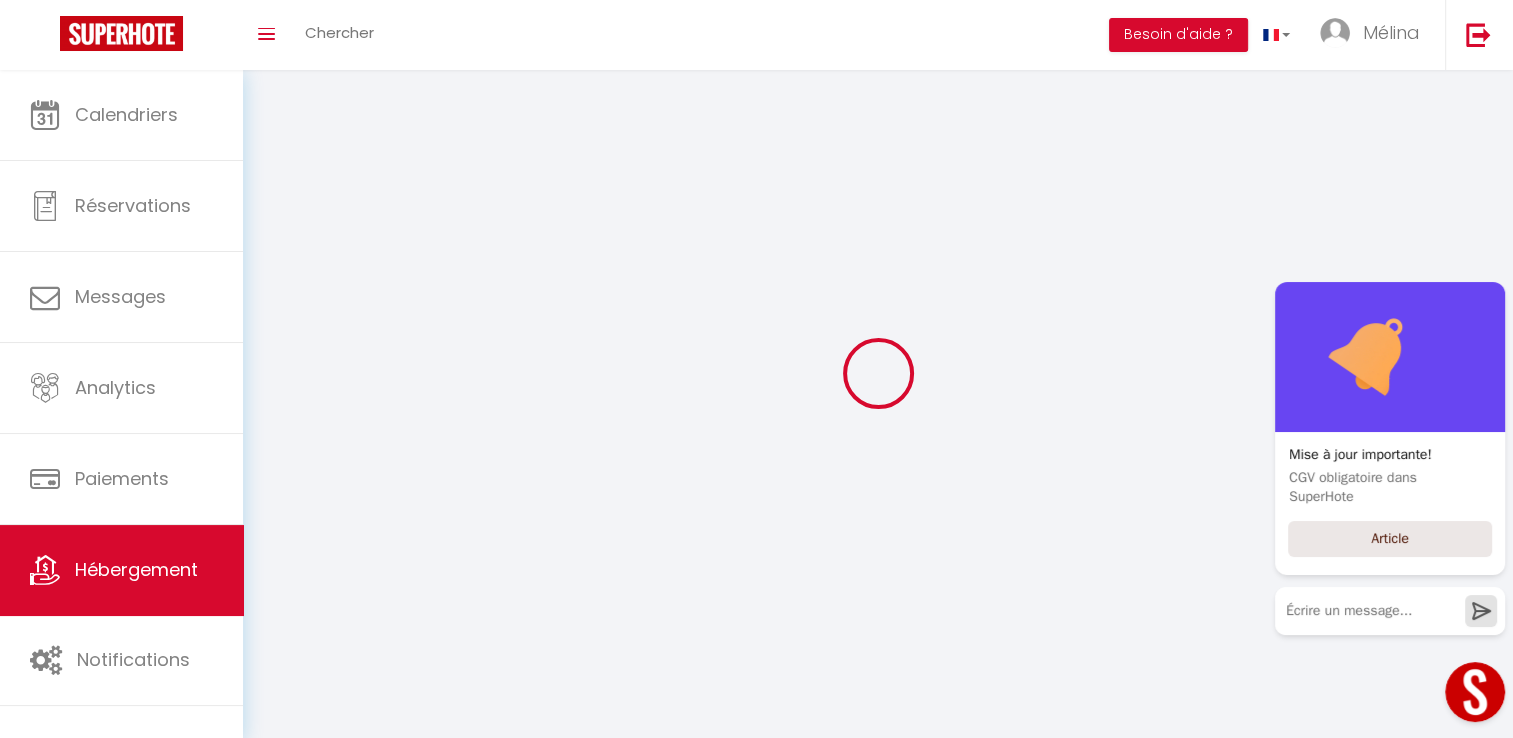 type on "23" 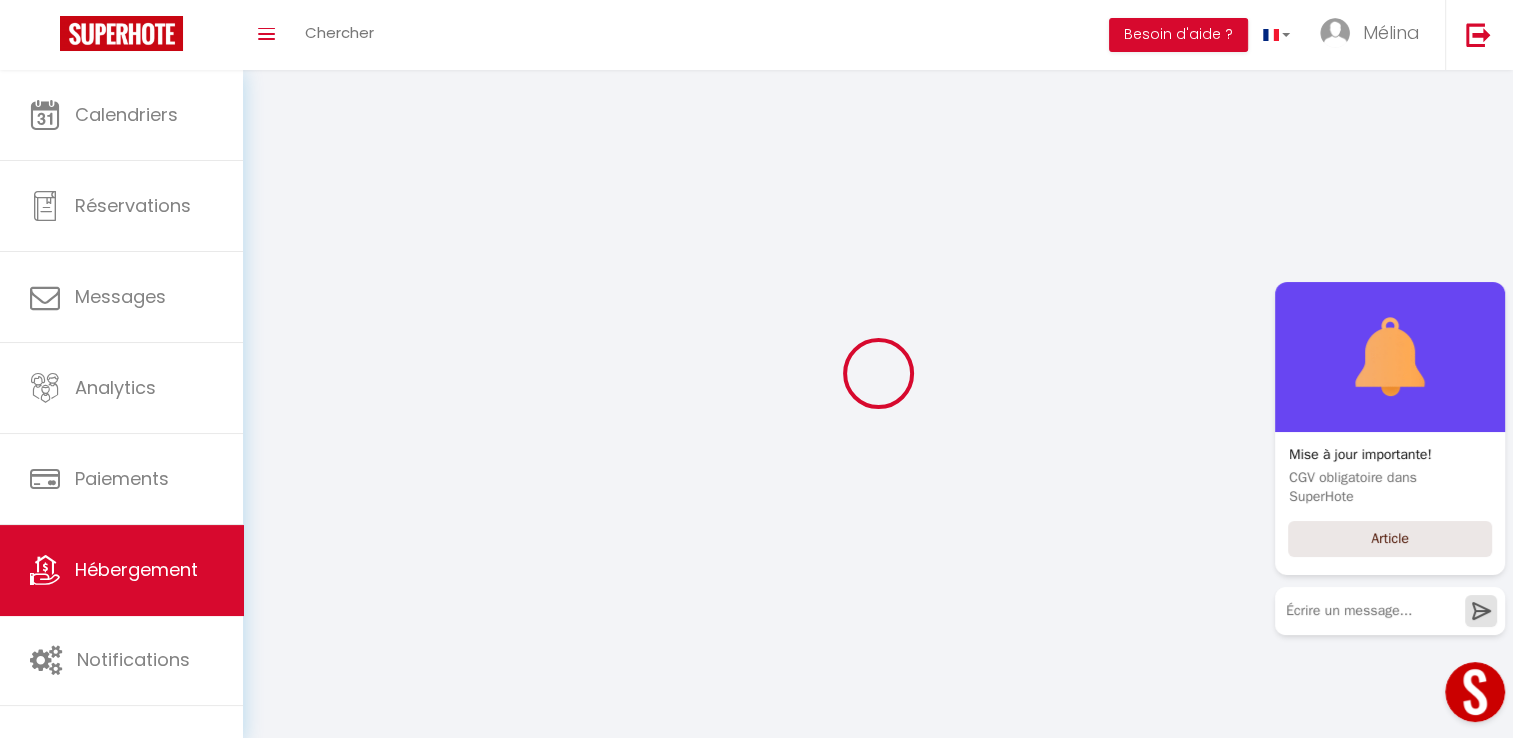 type on "110" 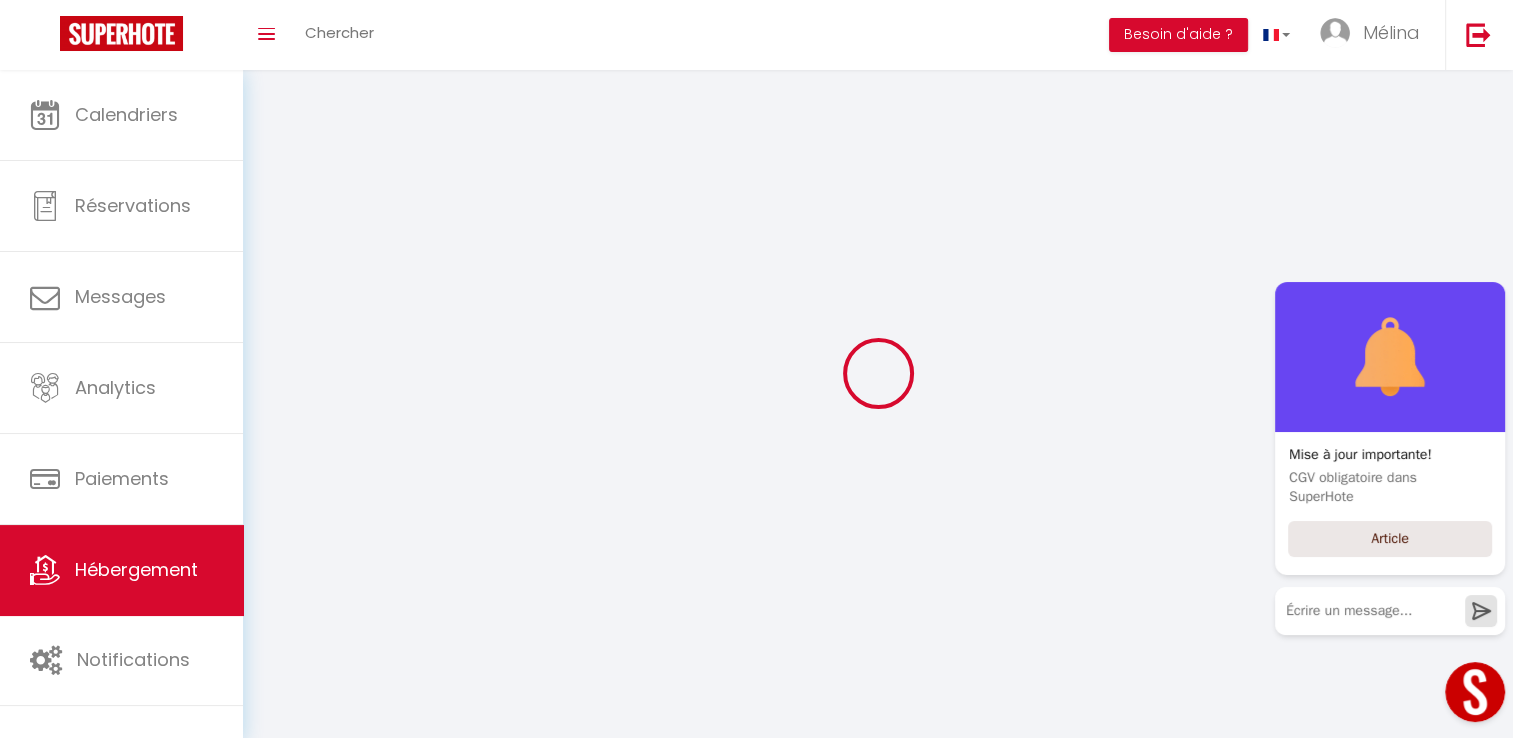 type on "0" 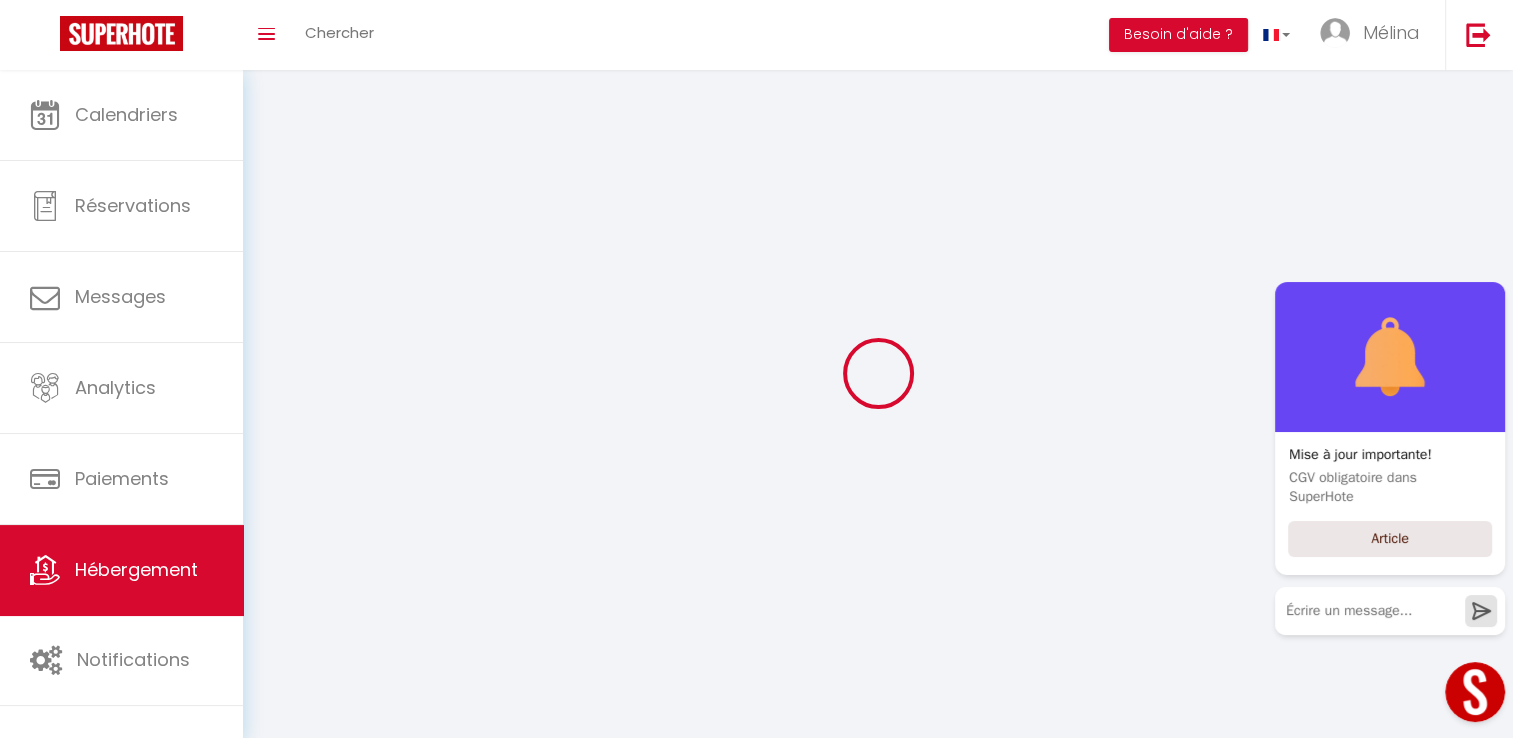 select 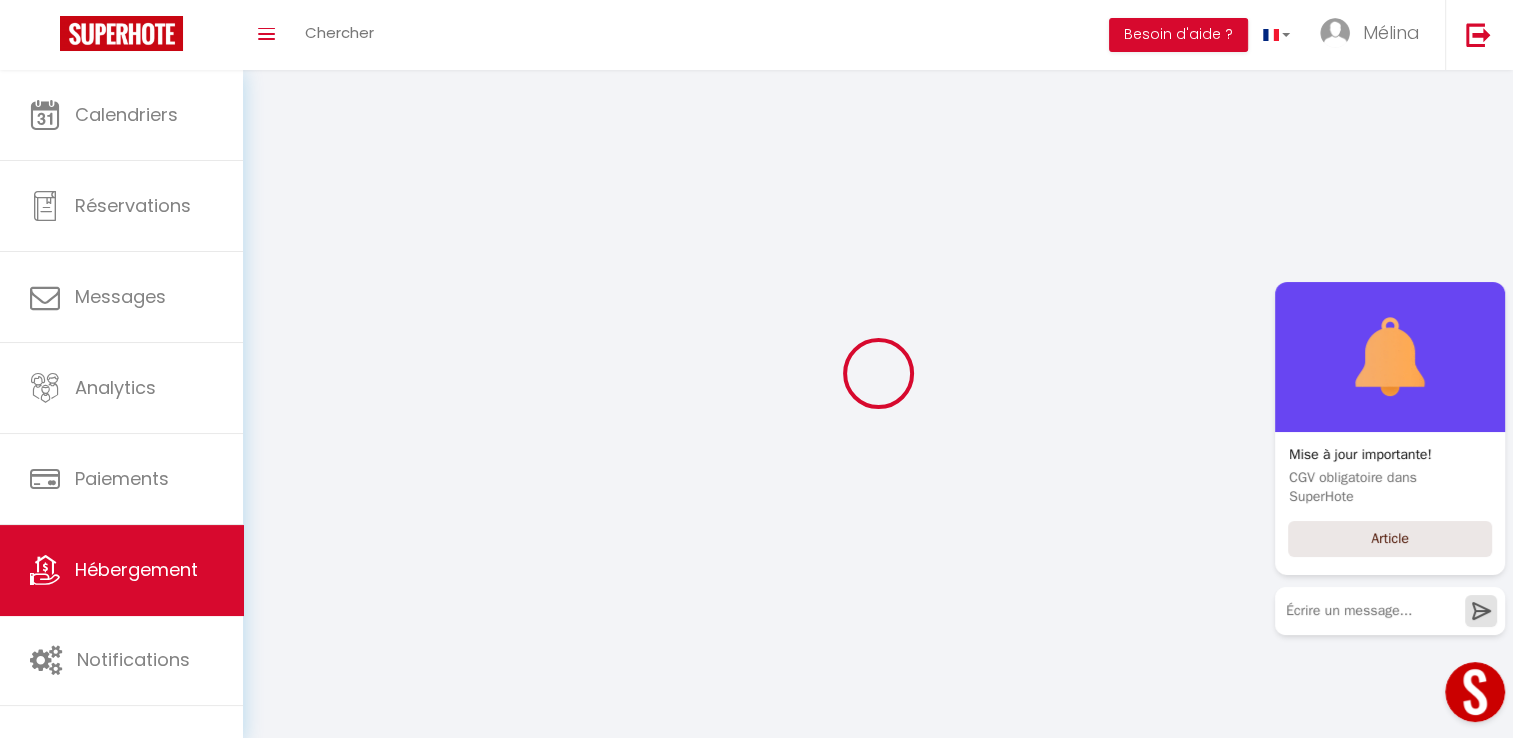 select 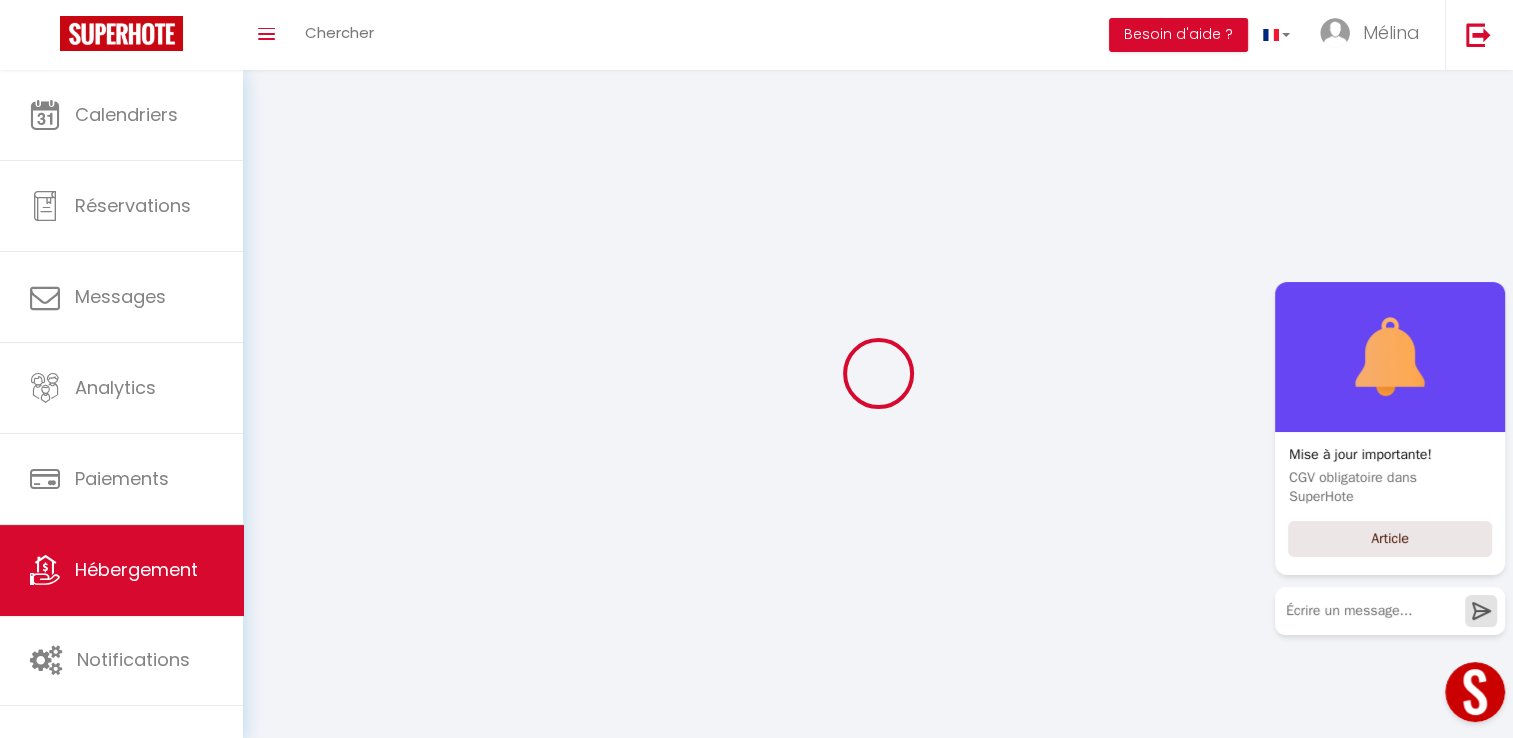 select 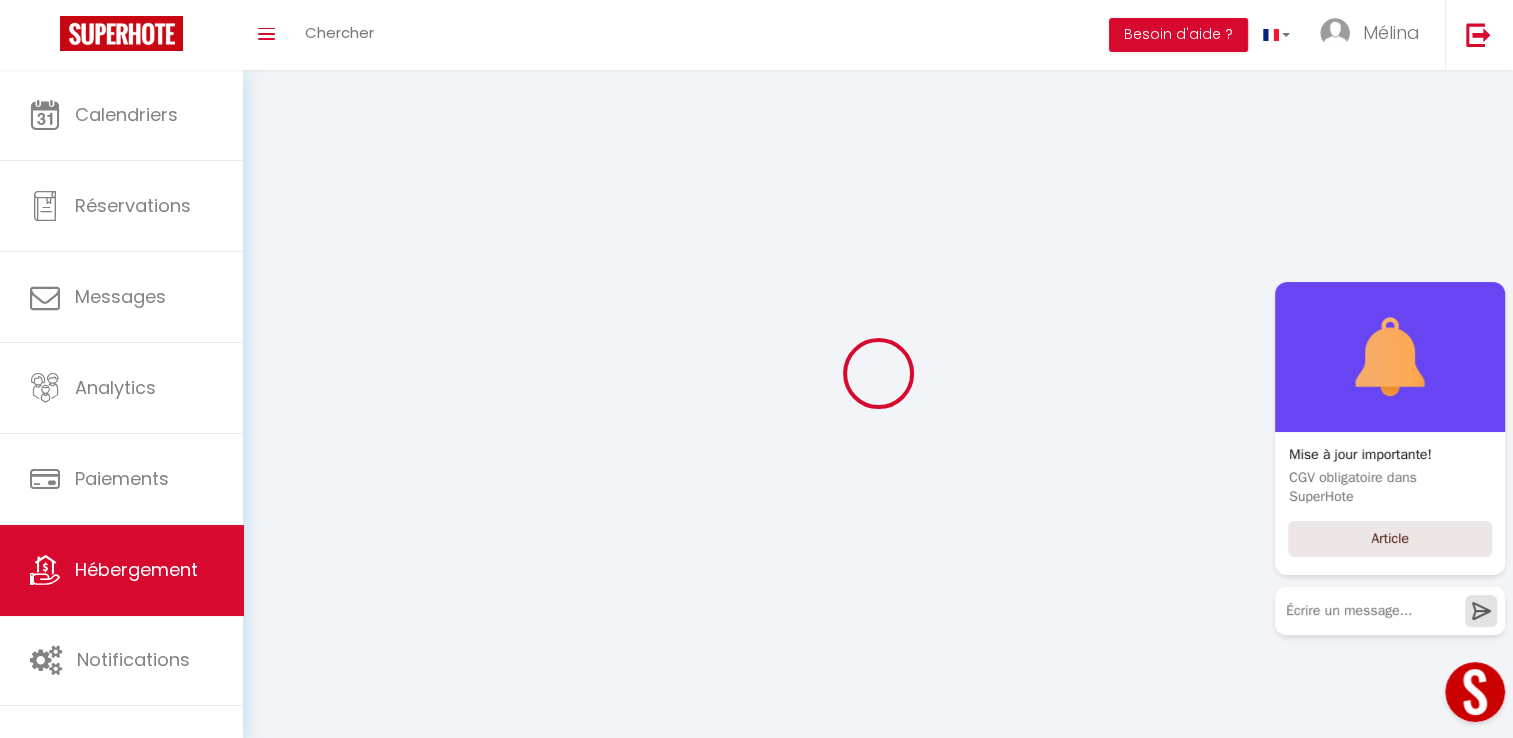 select 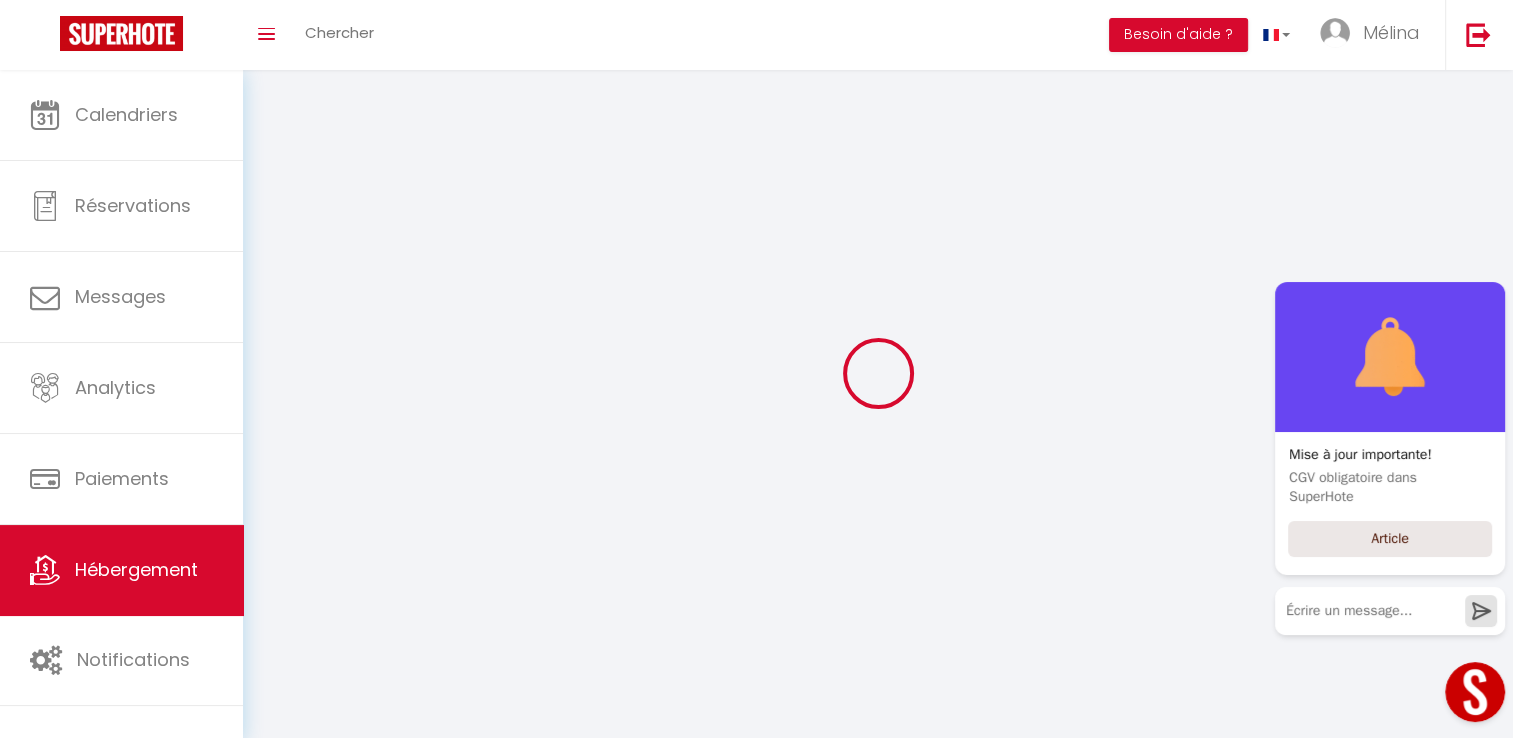 checkbox on "false" 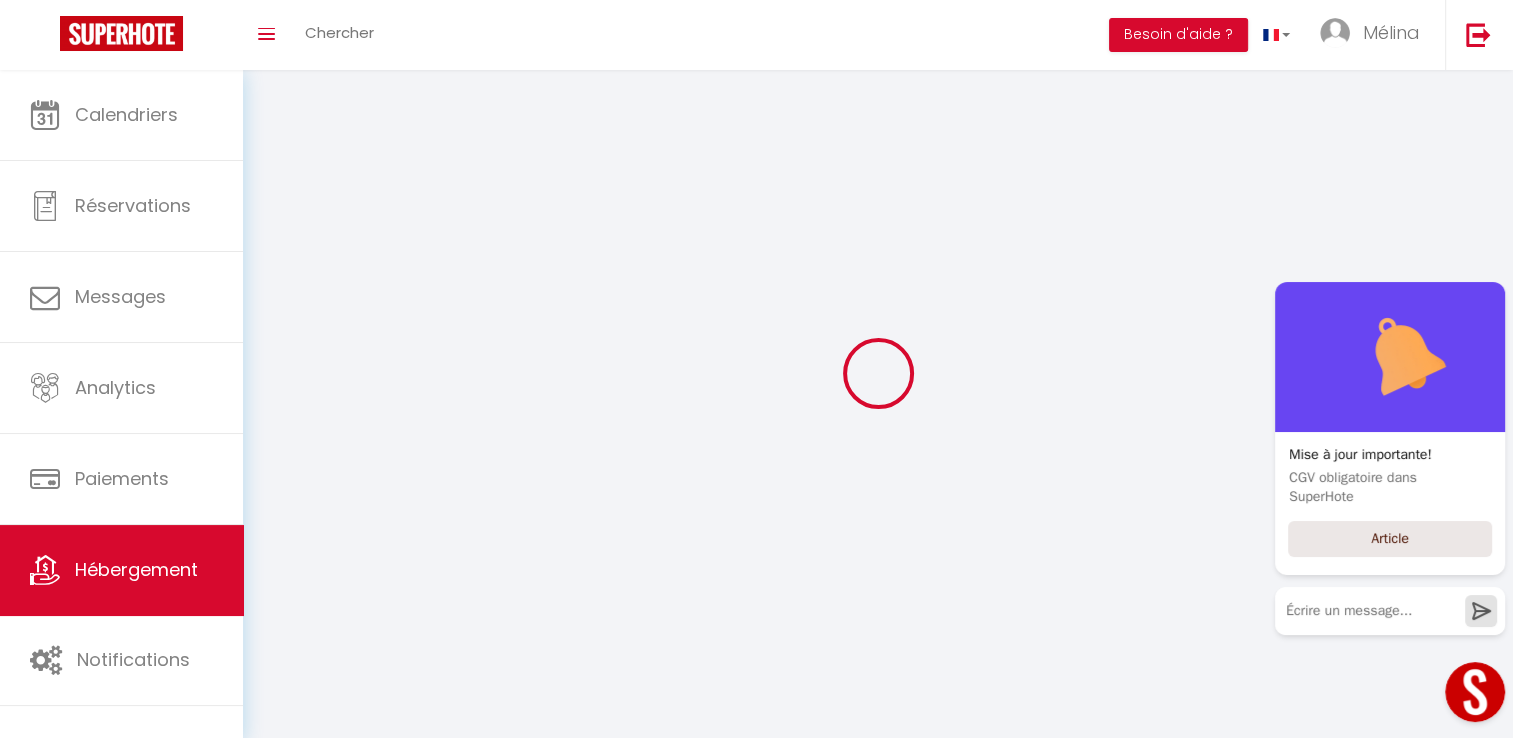 checkbox on "false" 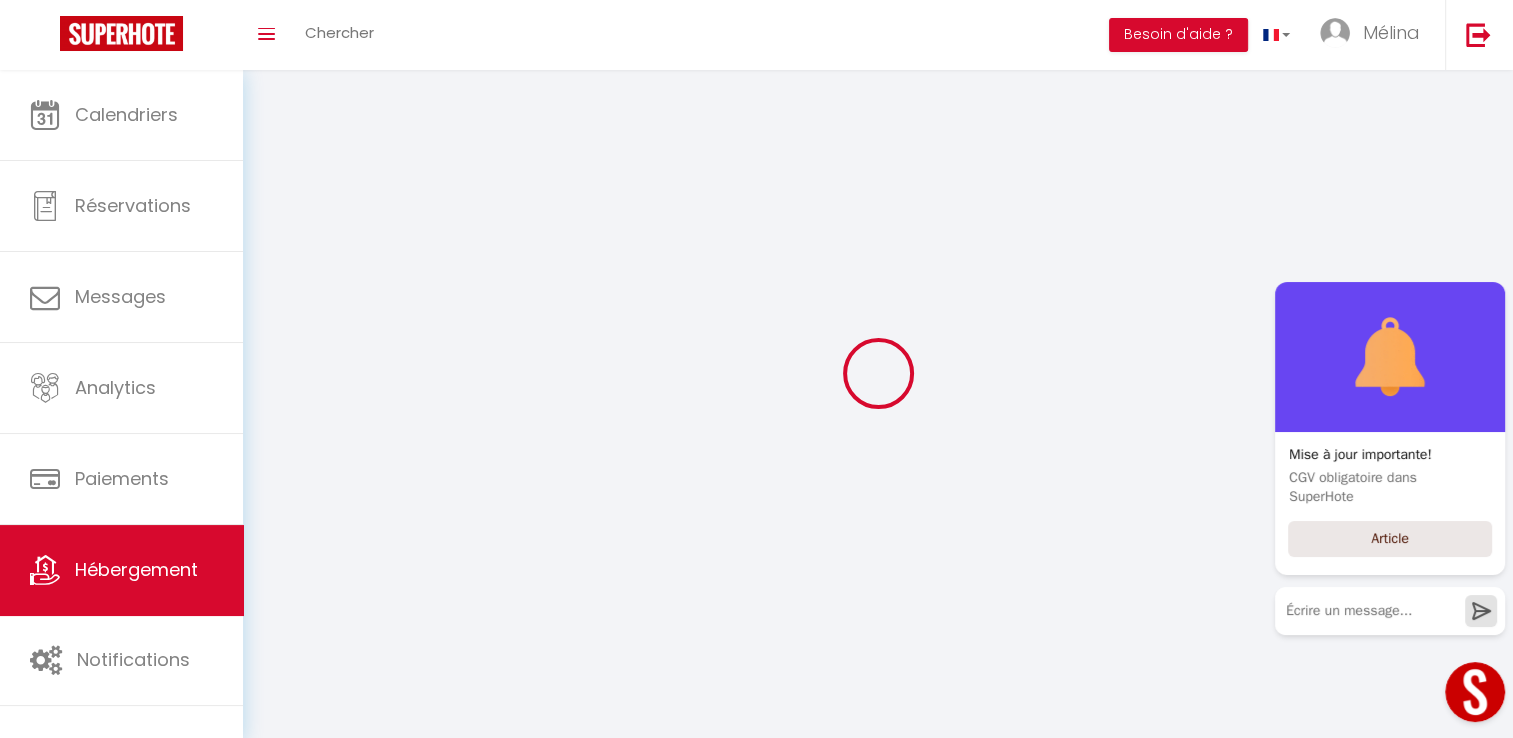 checkbox on "false" 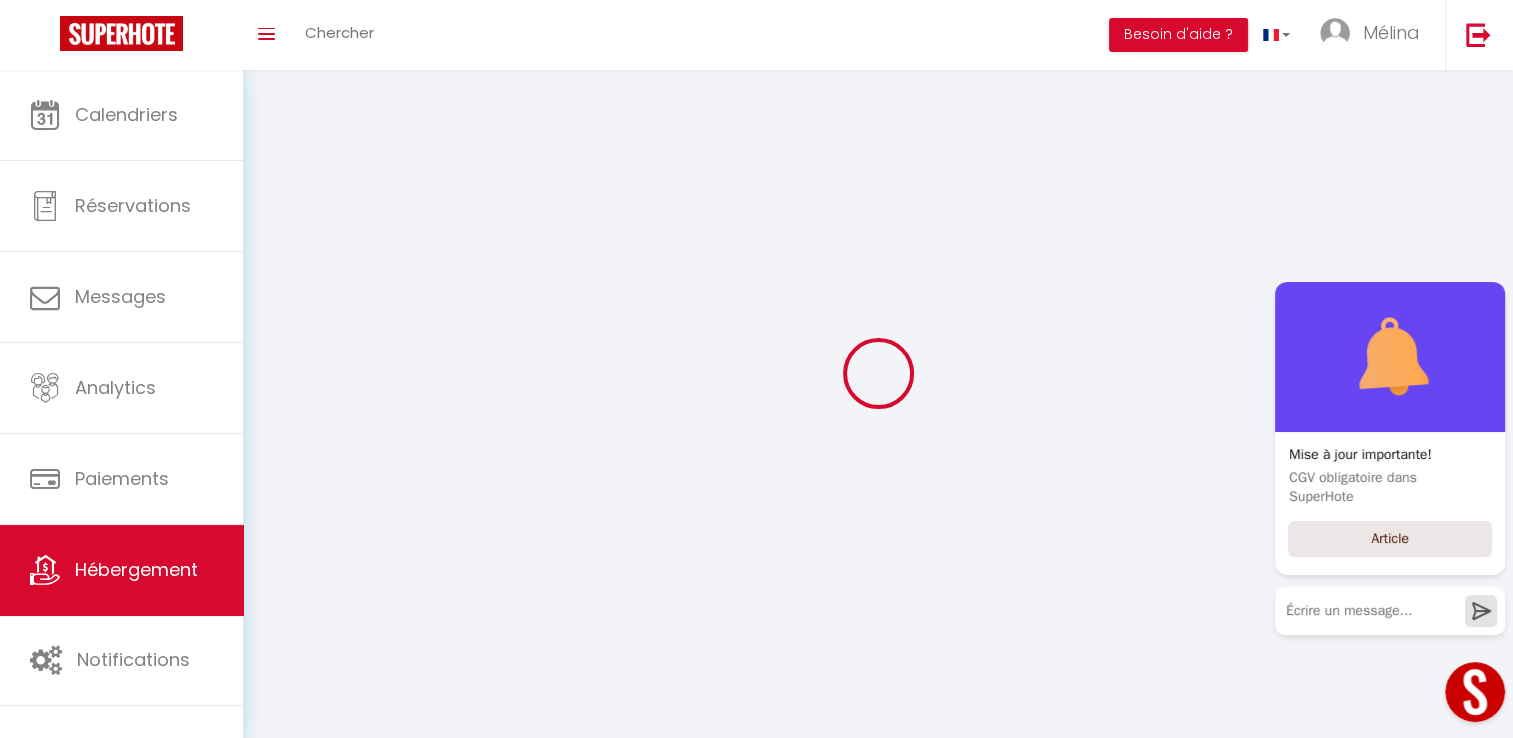 select 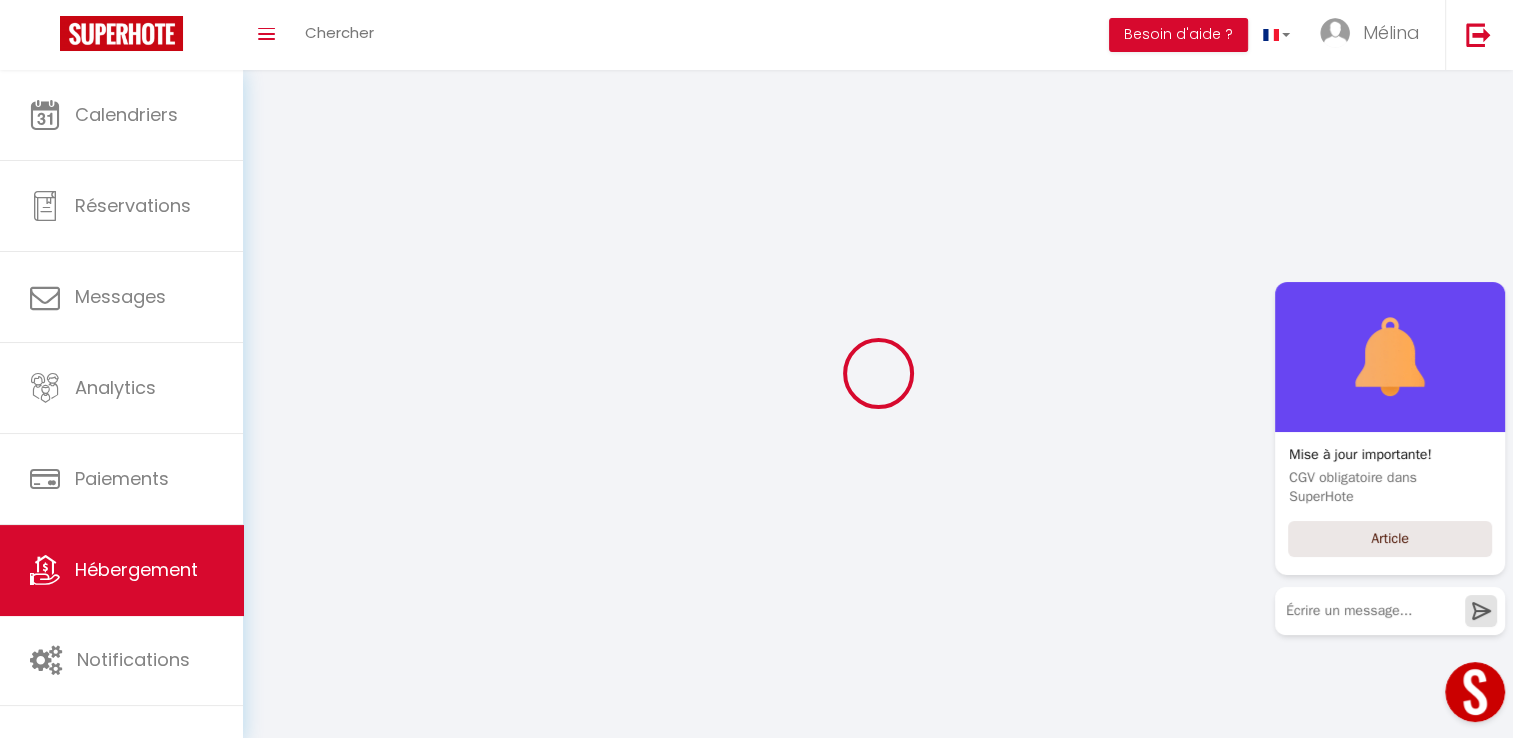 select 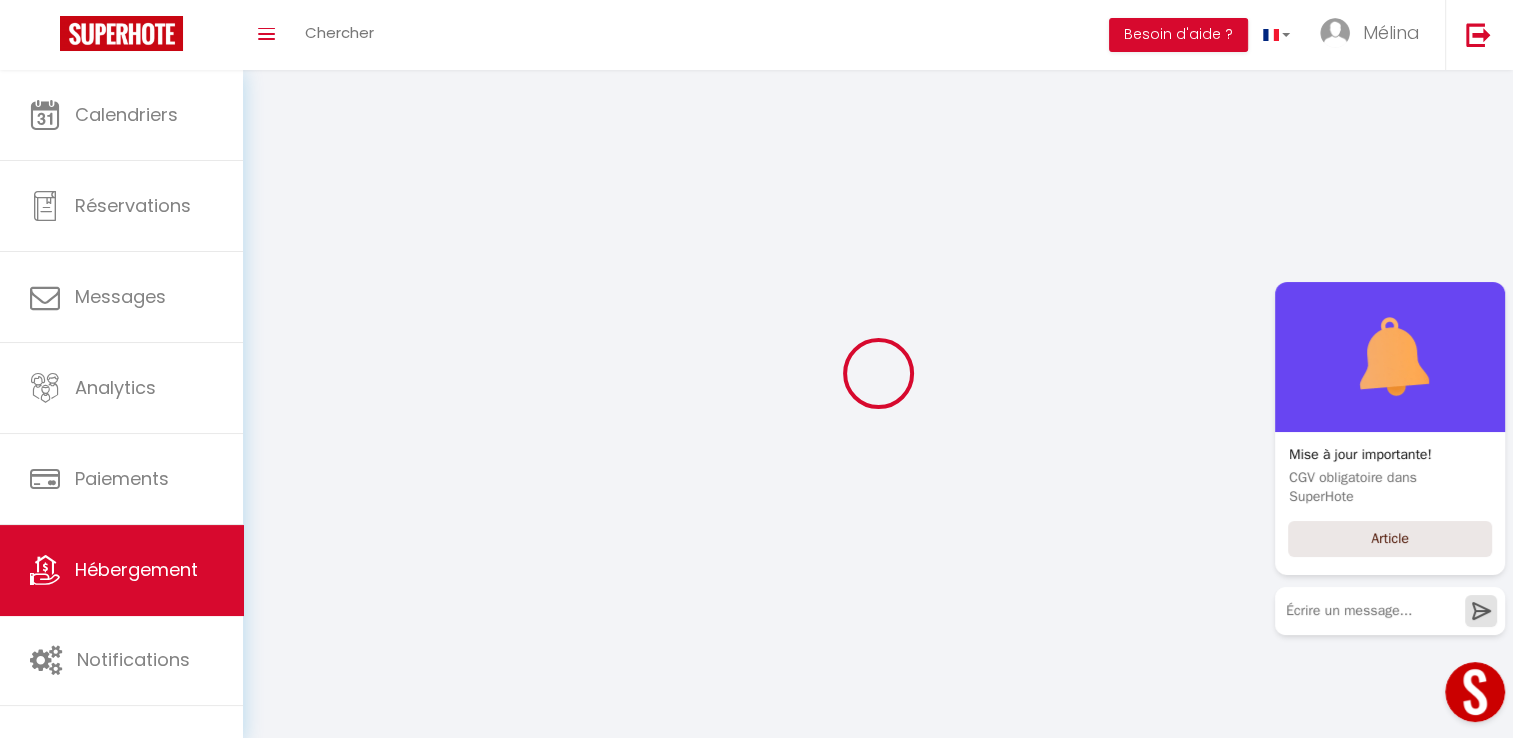 select 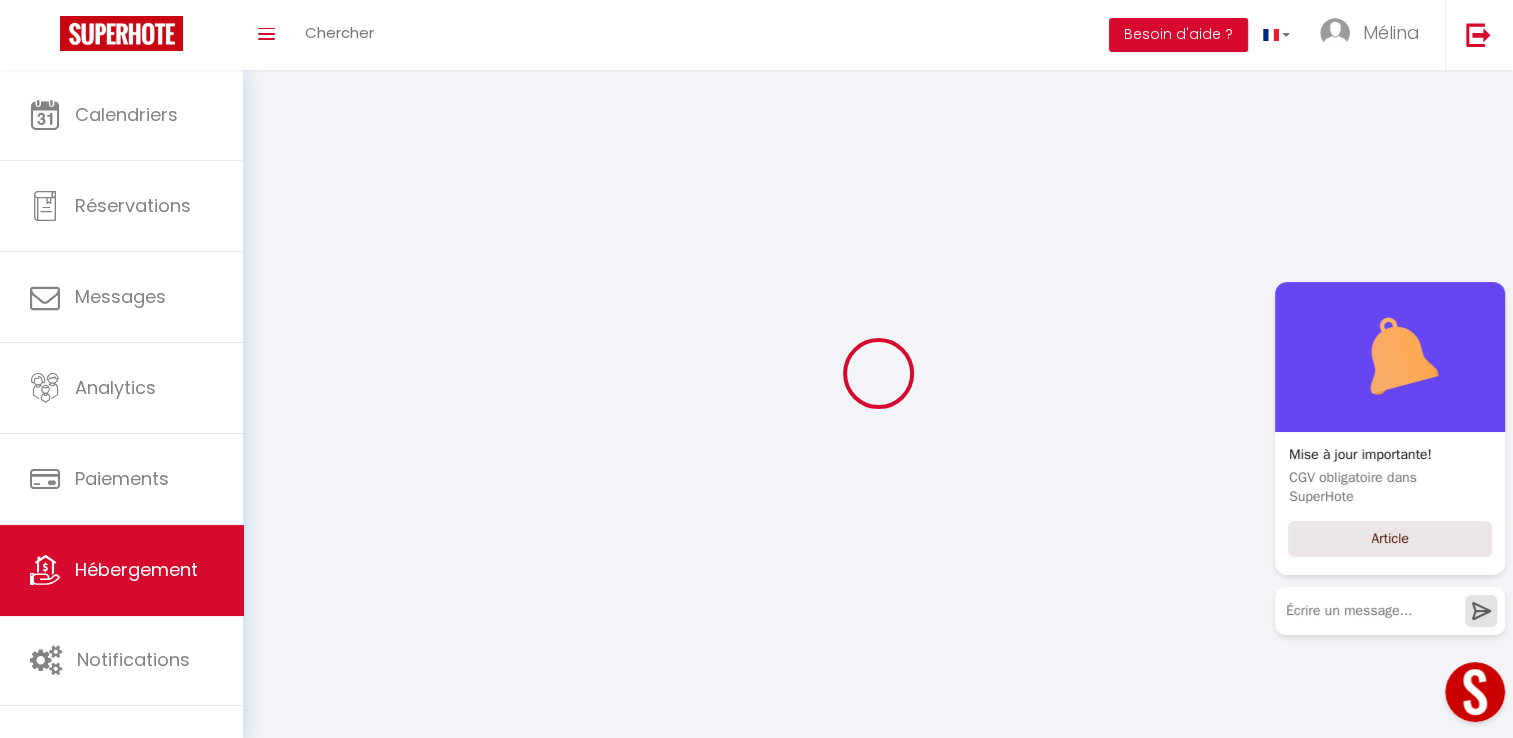 select 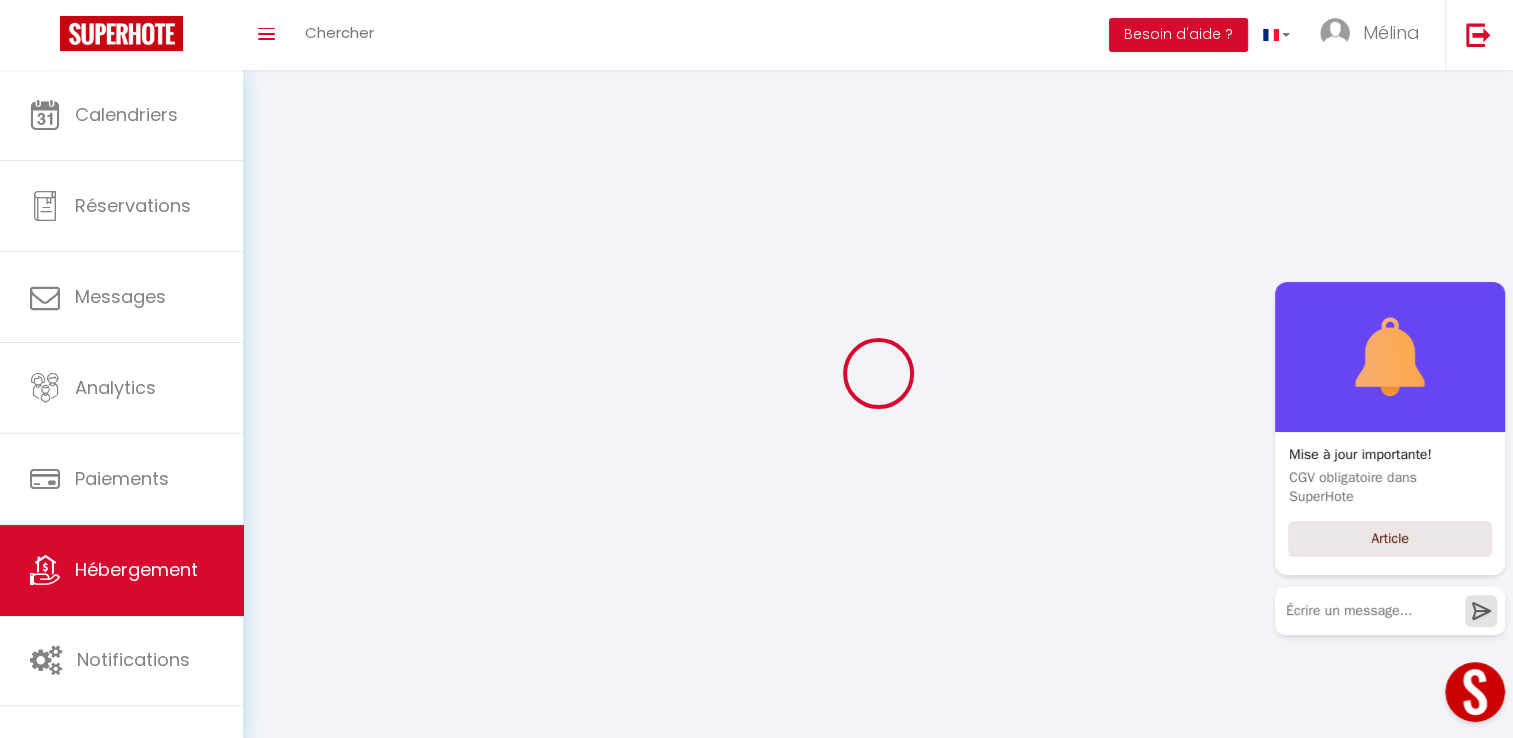 checkbox on "false" 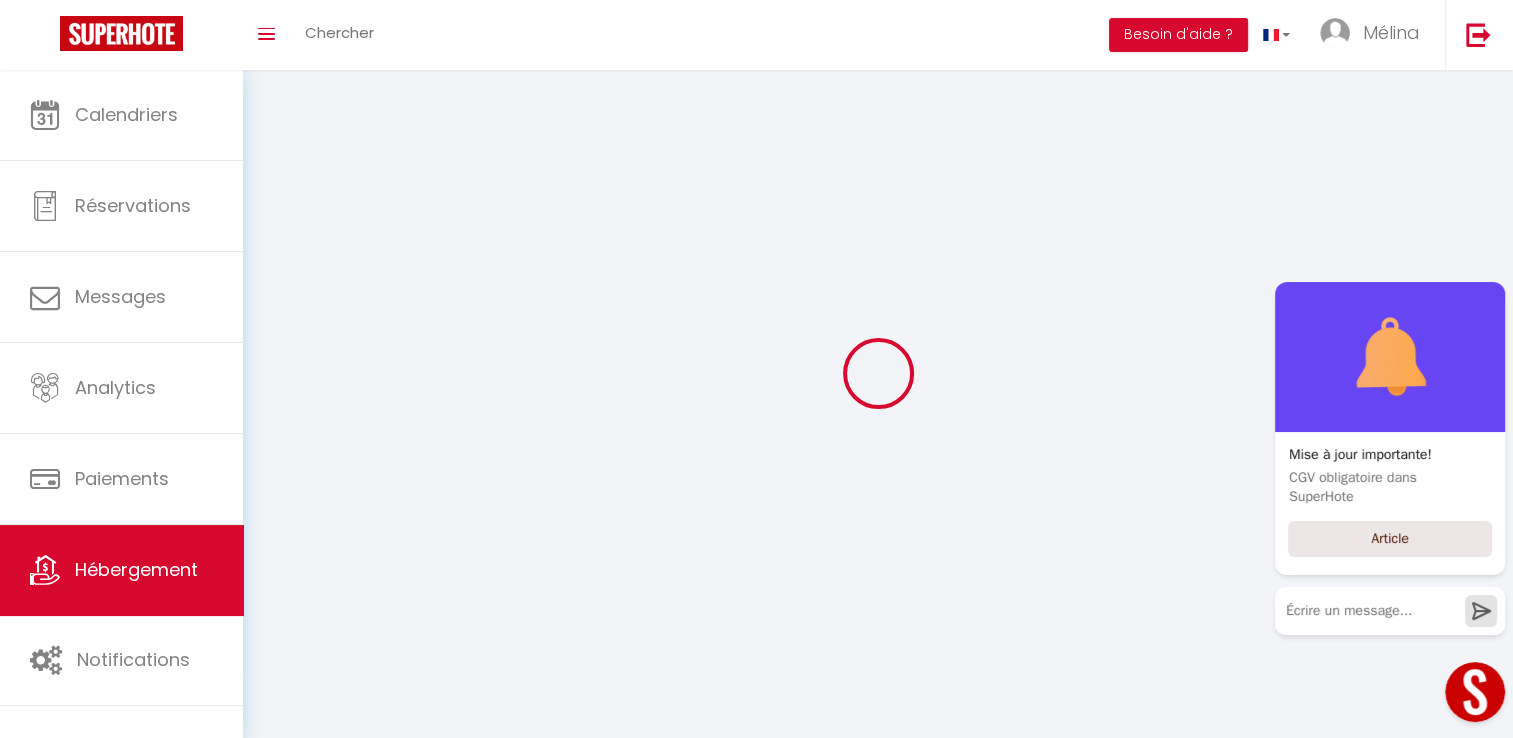 checkbox on "false" 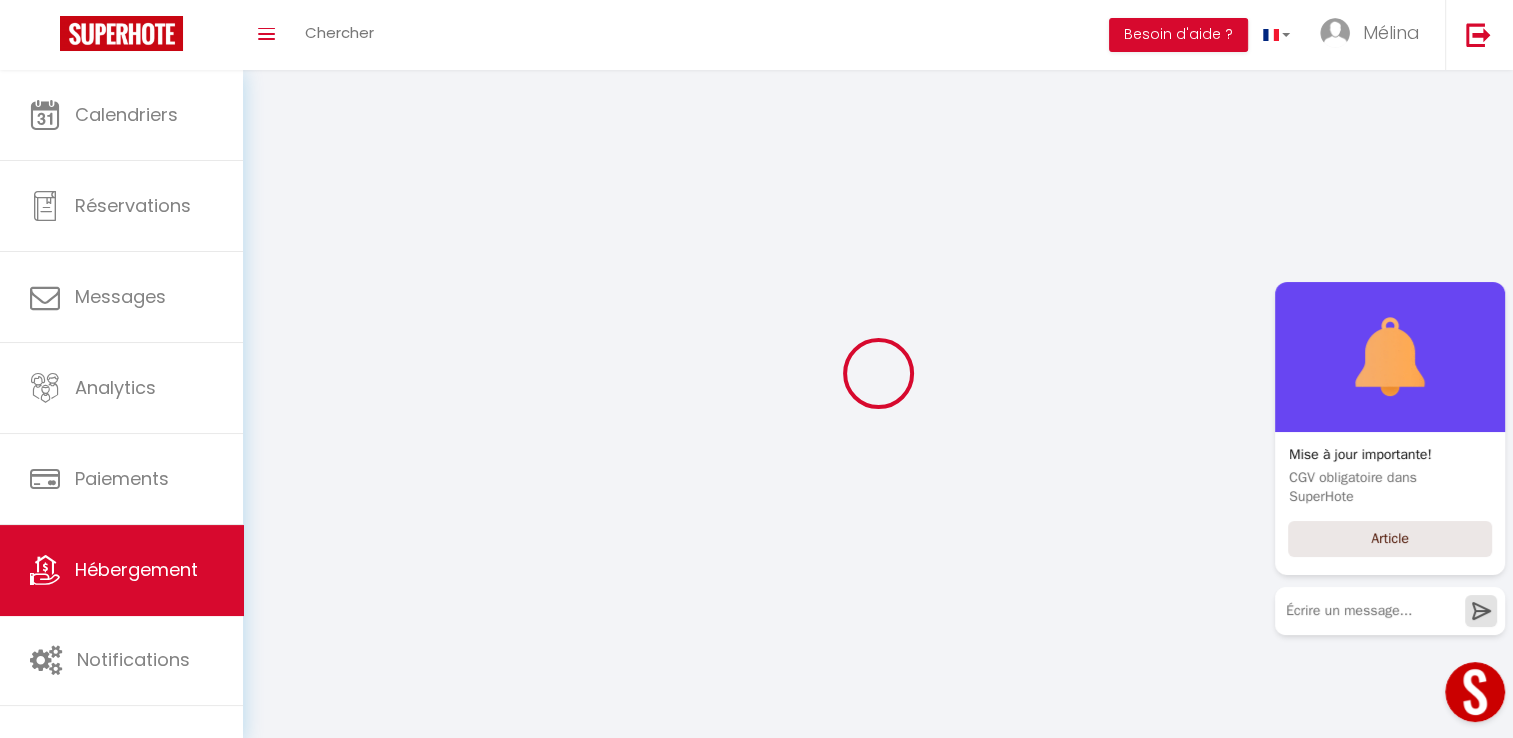 checkbox on "false" 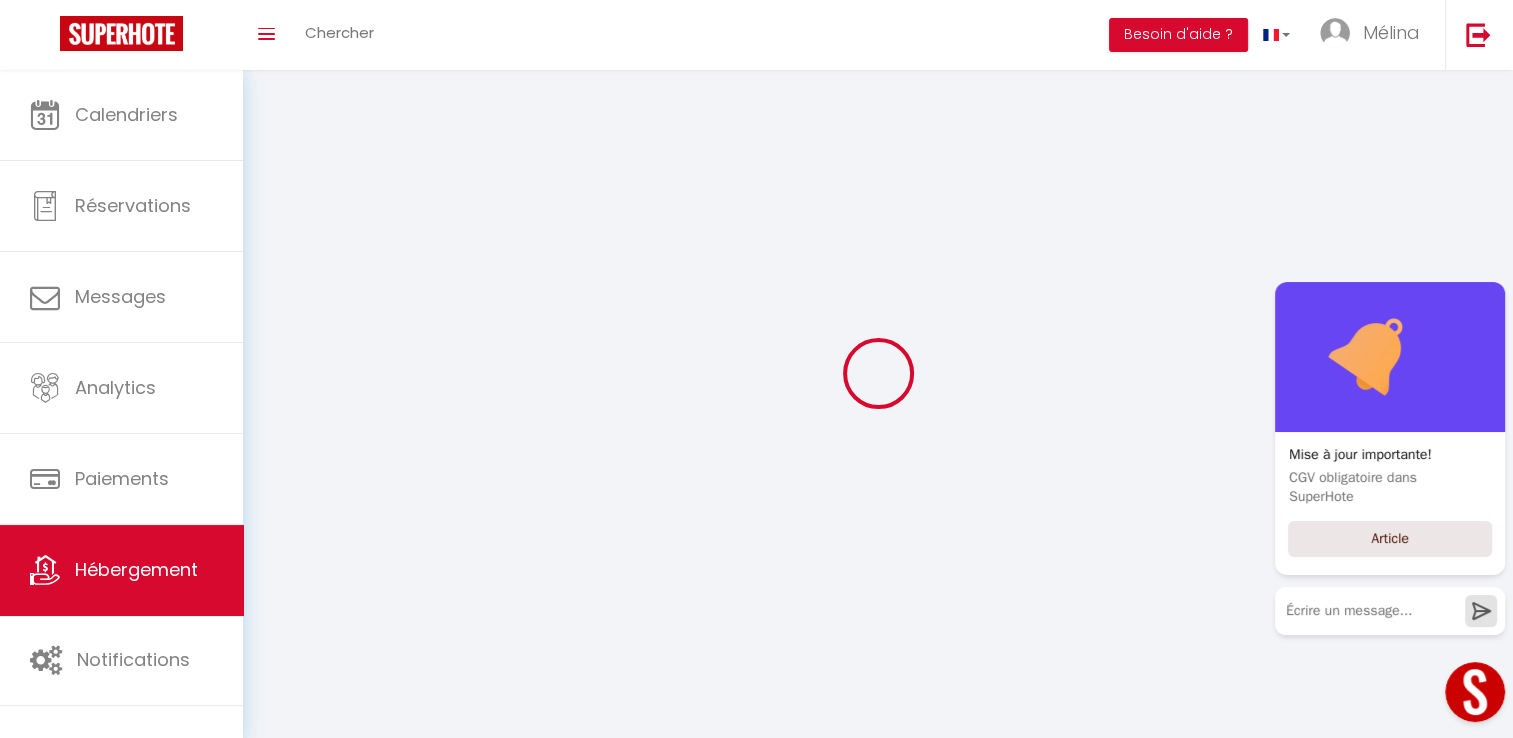 select 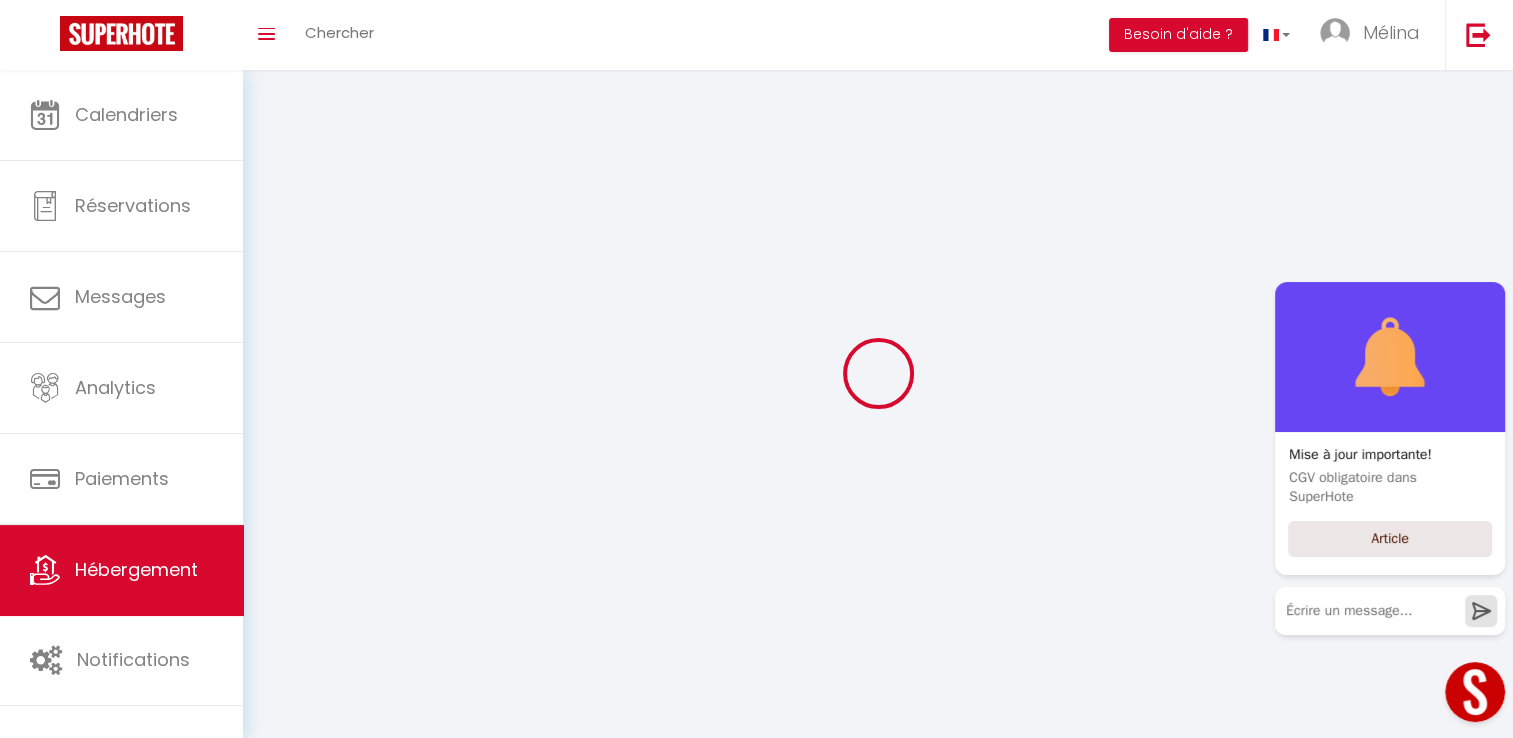 checkbox on "false" 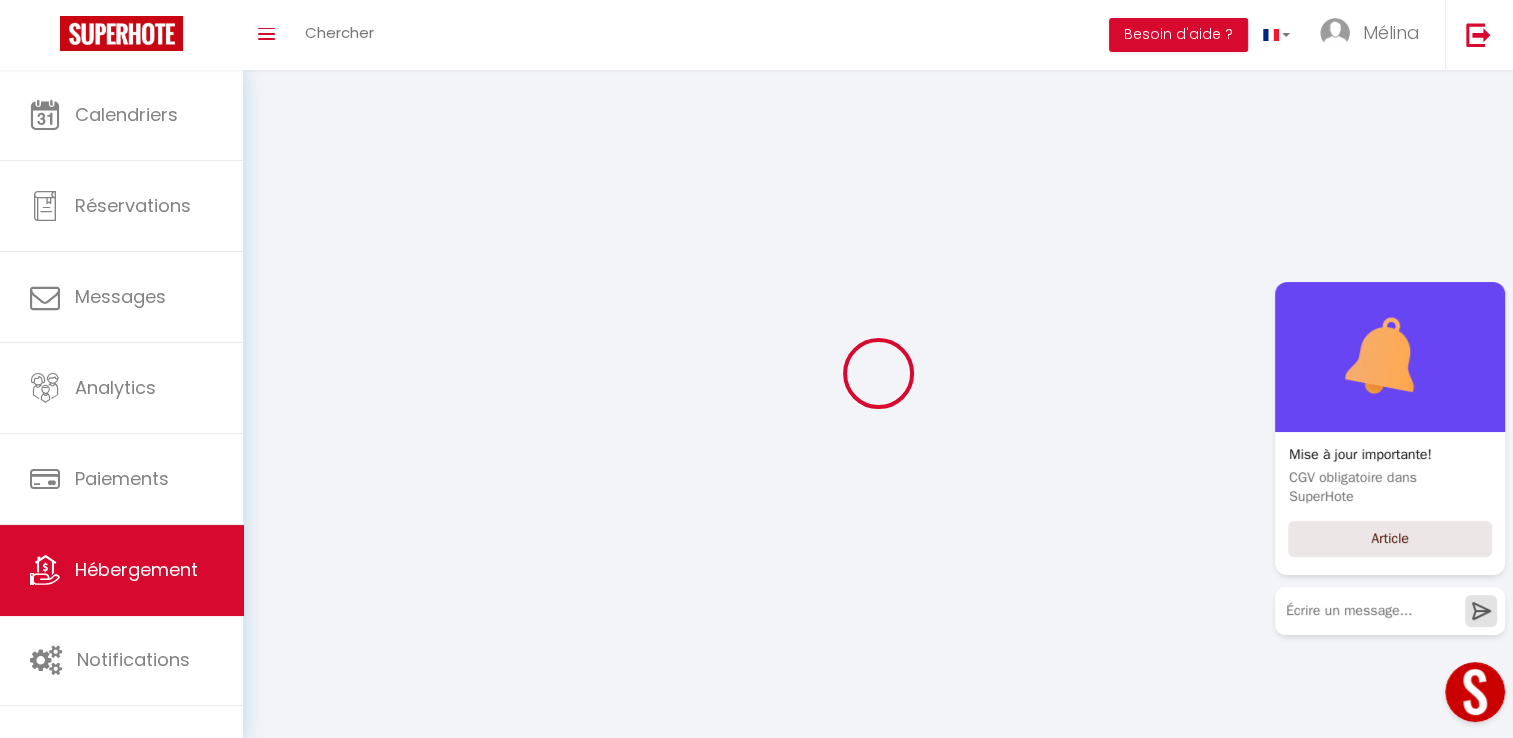 checkbox on "false" 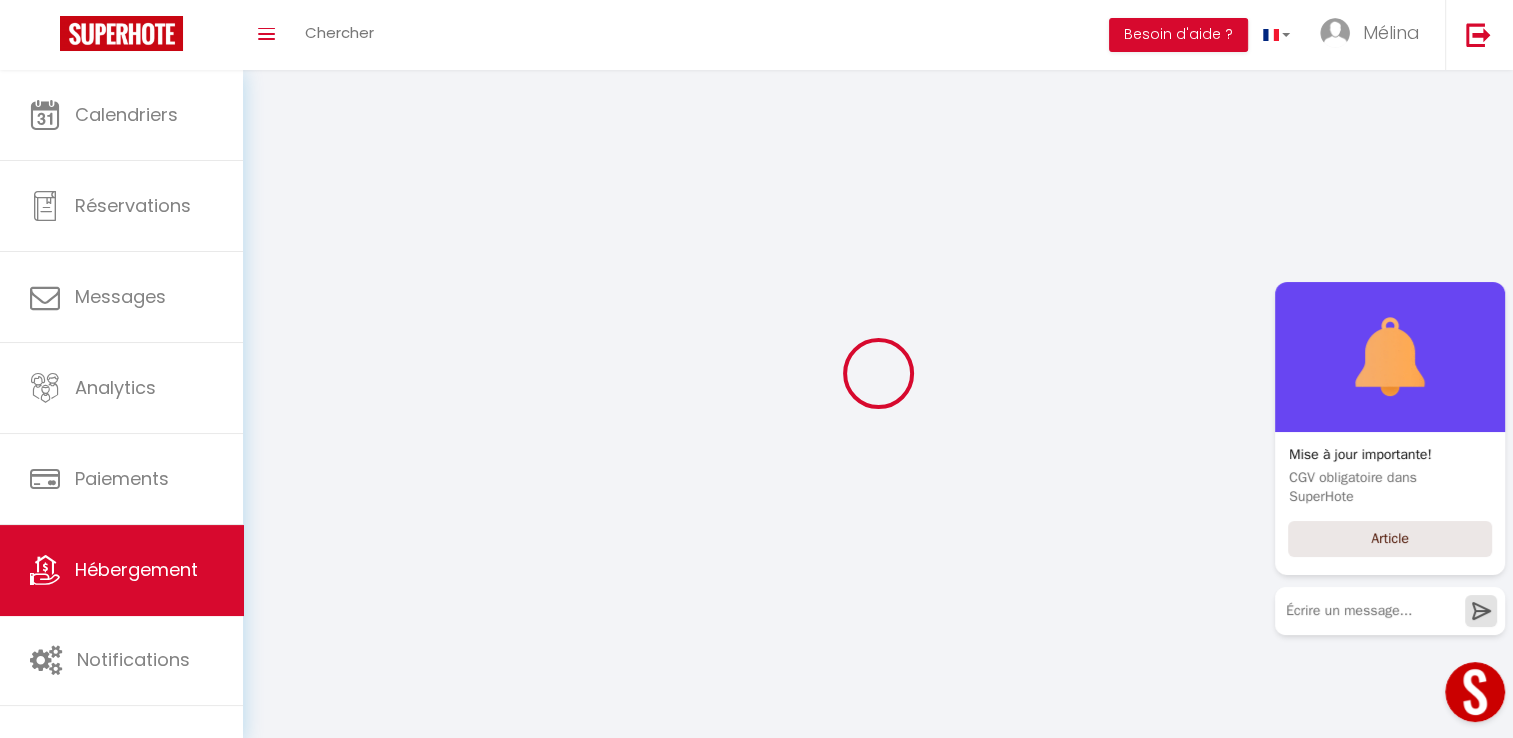checkbox on "false" 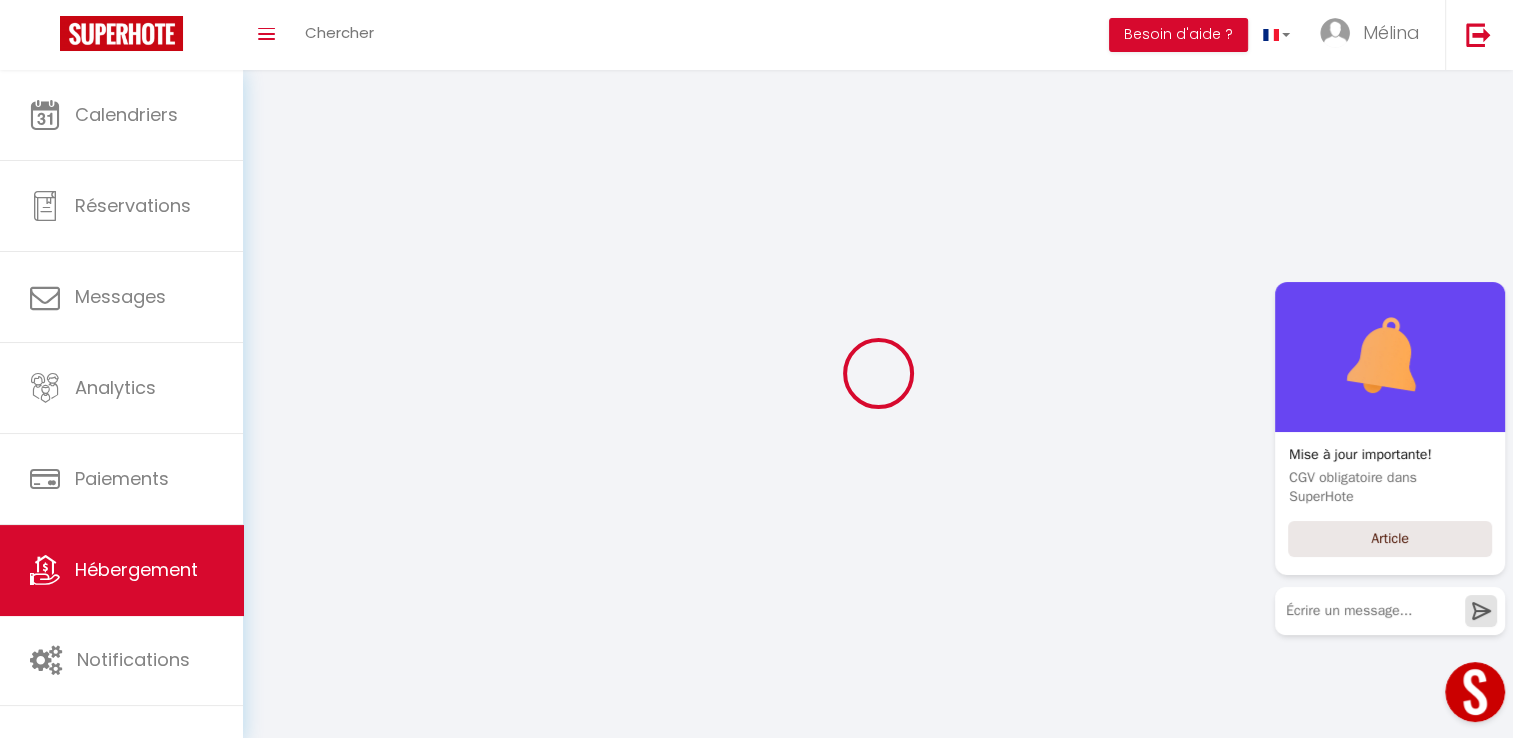 checkbox on "false" 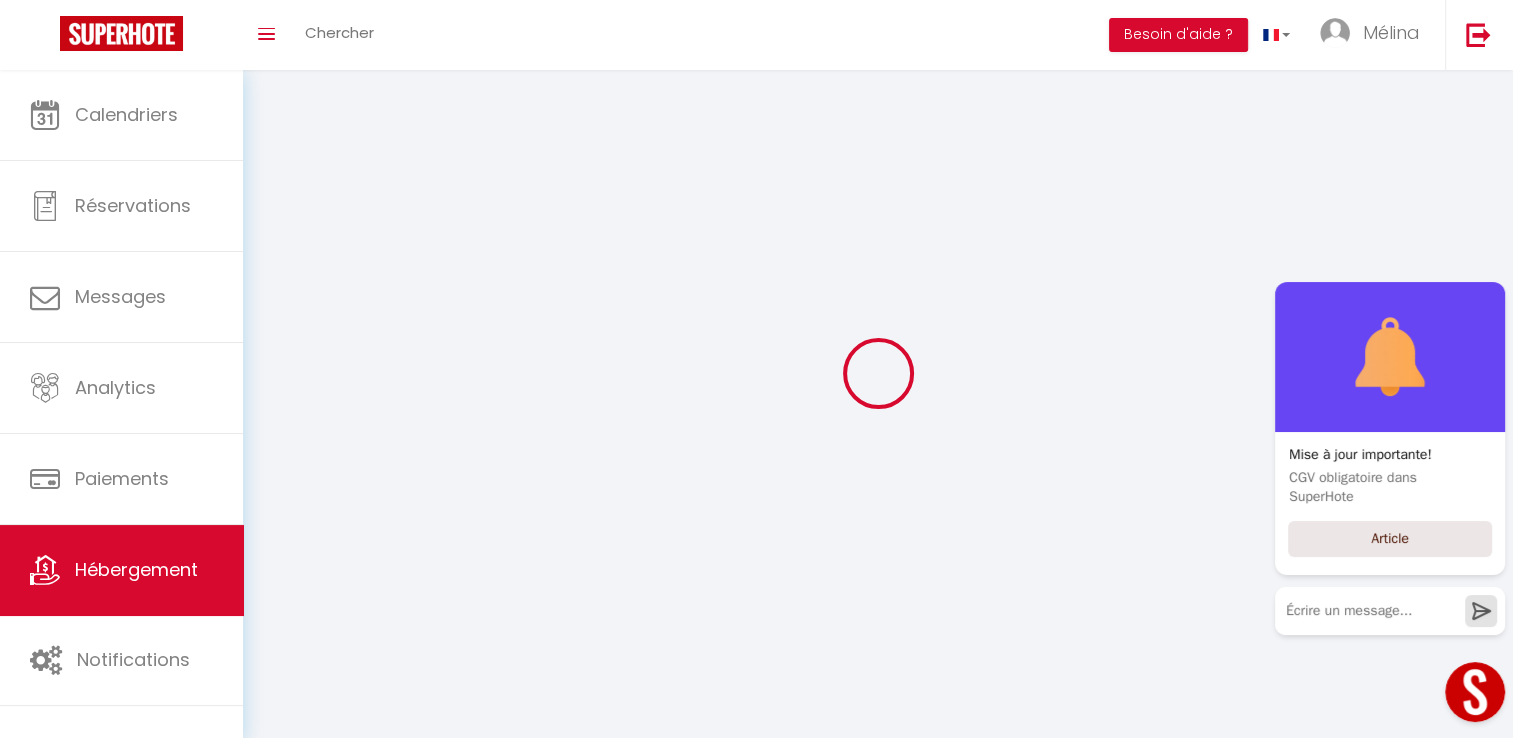 select on "16:00" 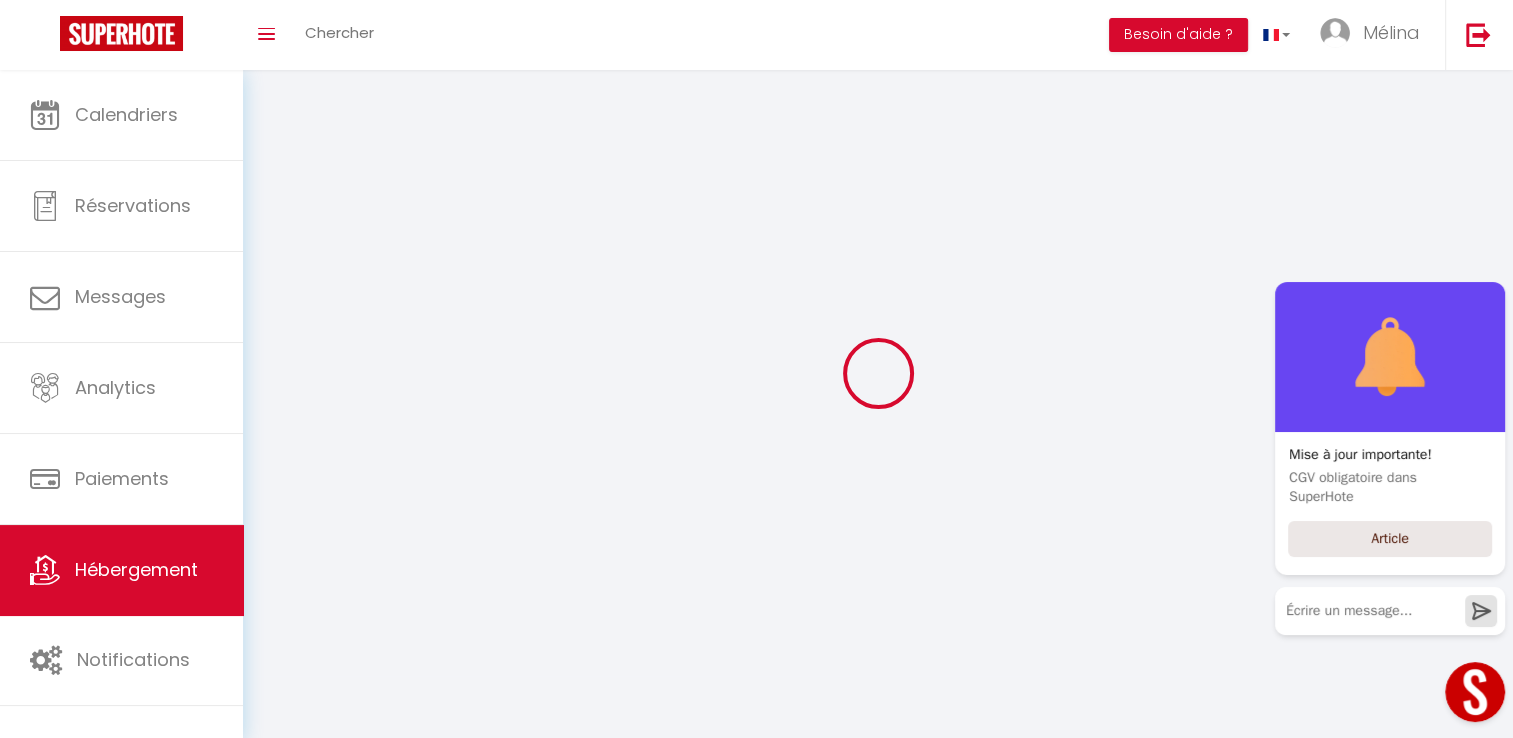 select 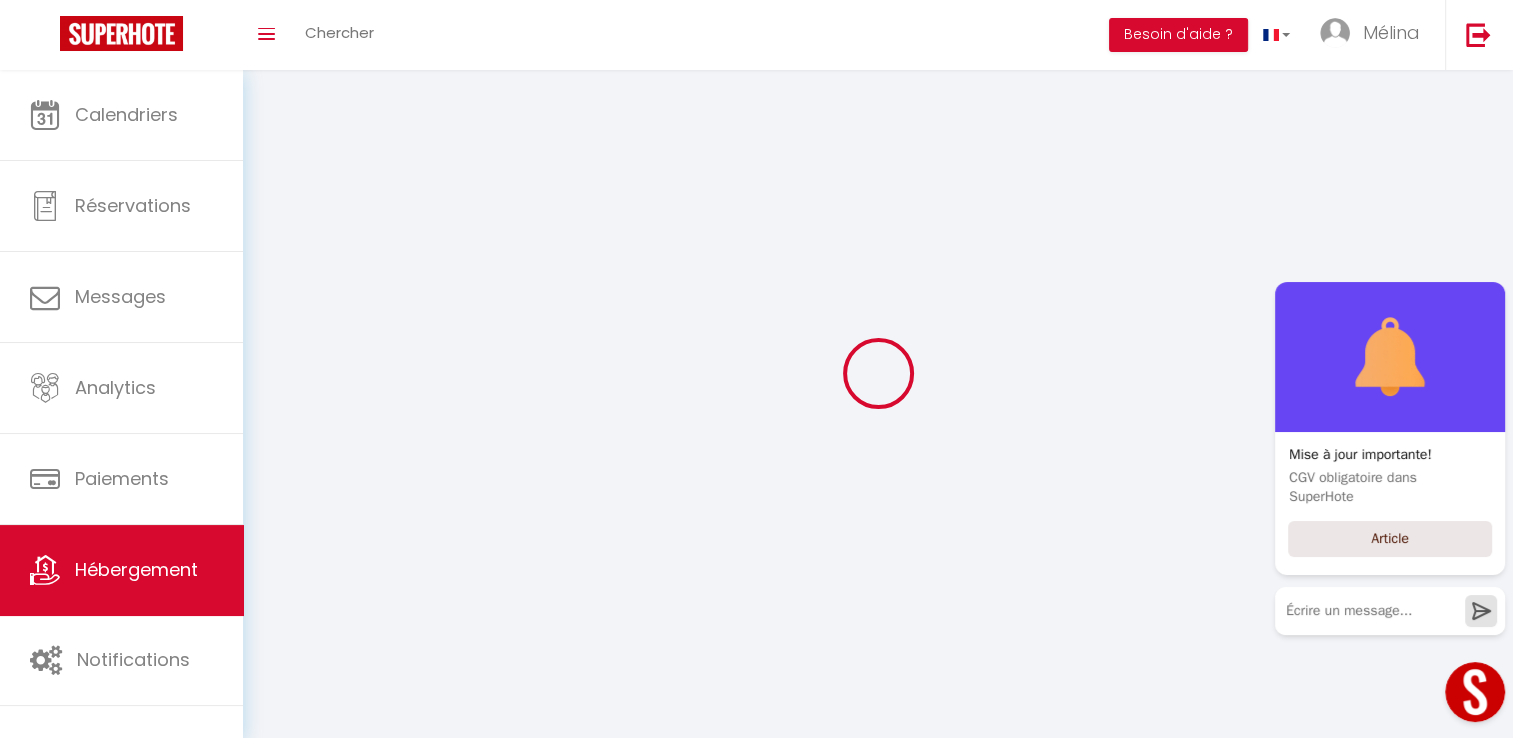 select on "11:00" 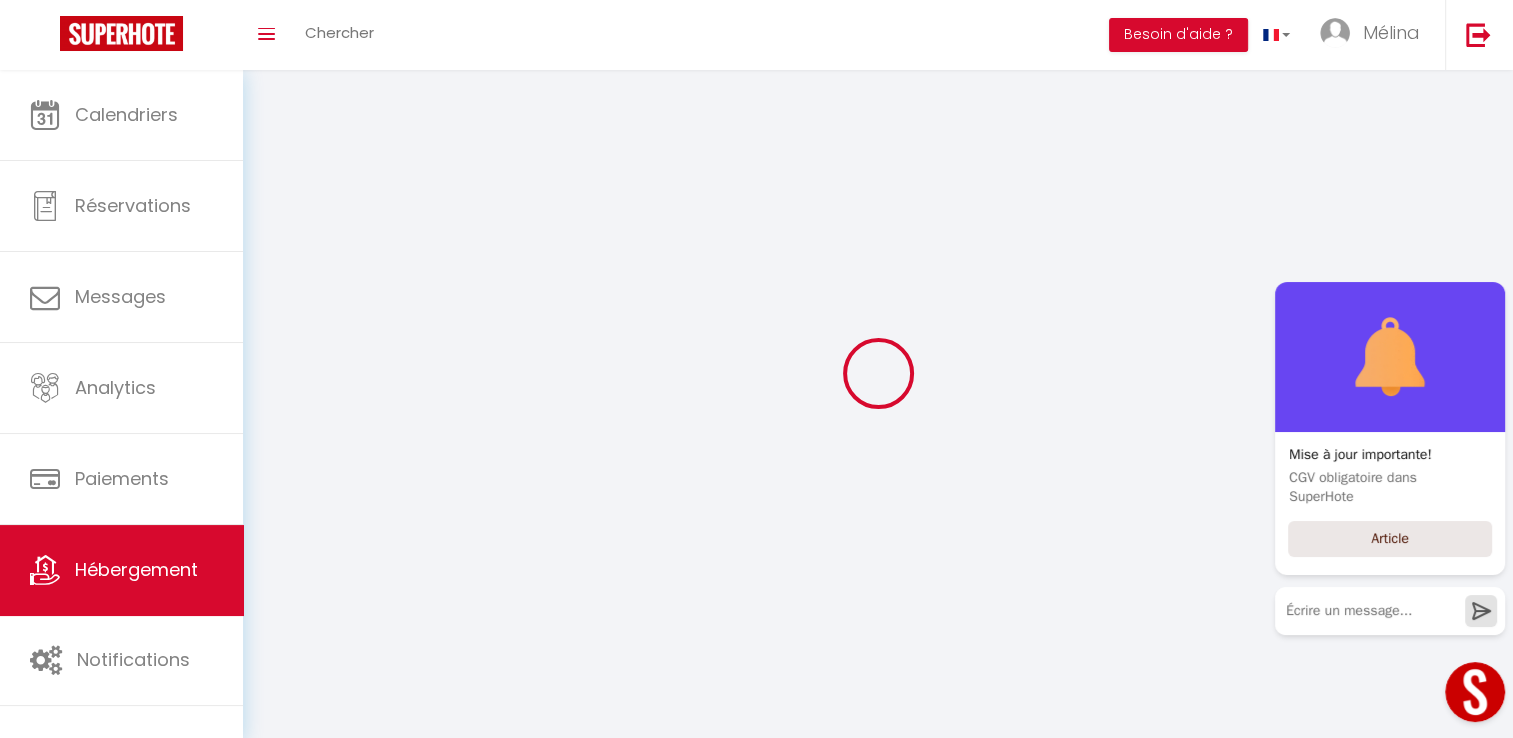 select on "30" 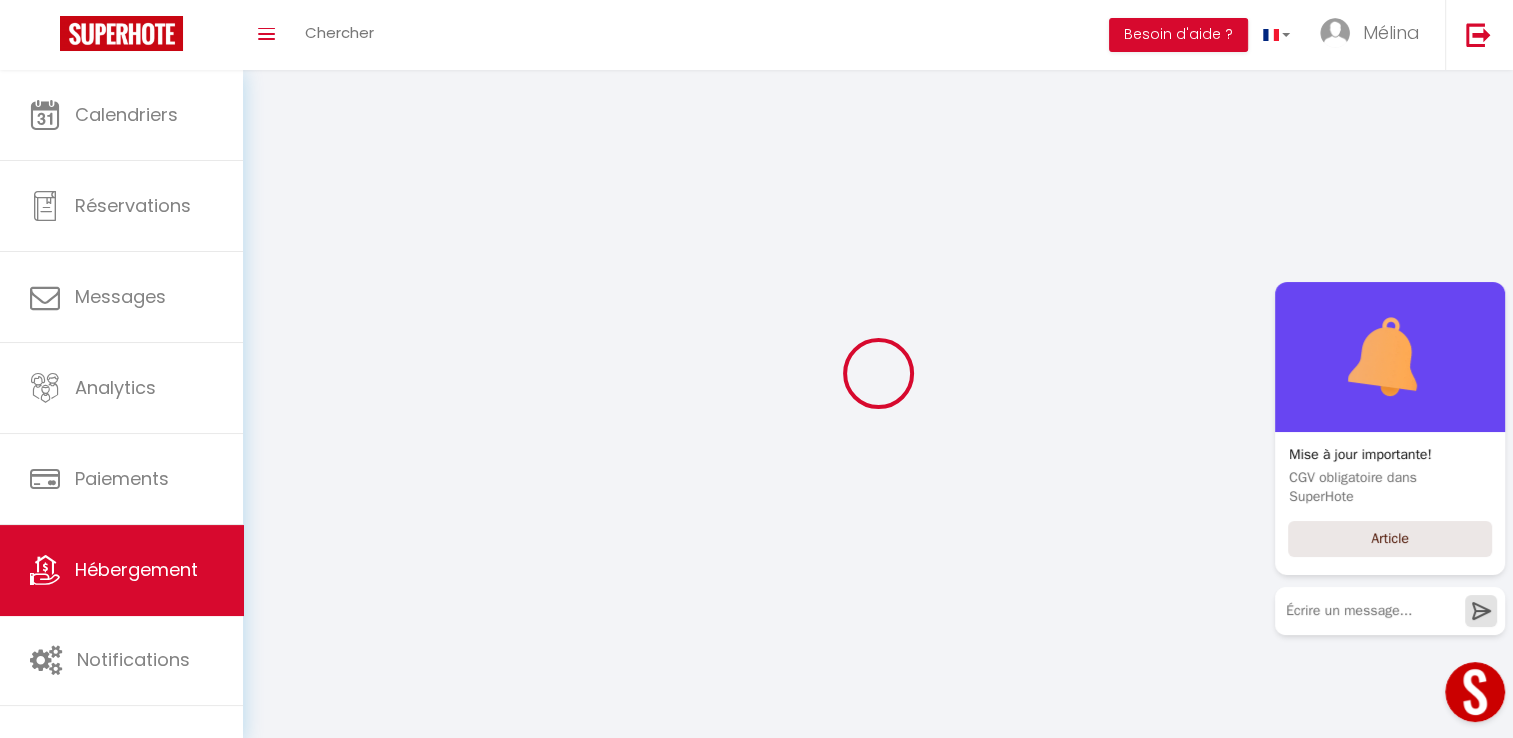 select on "120" 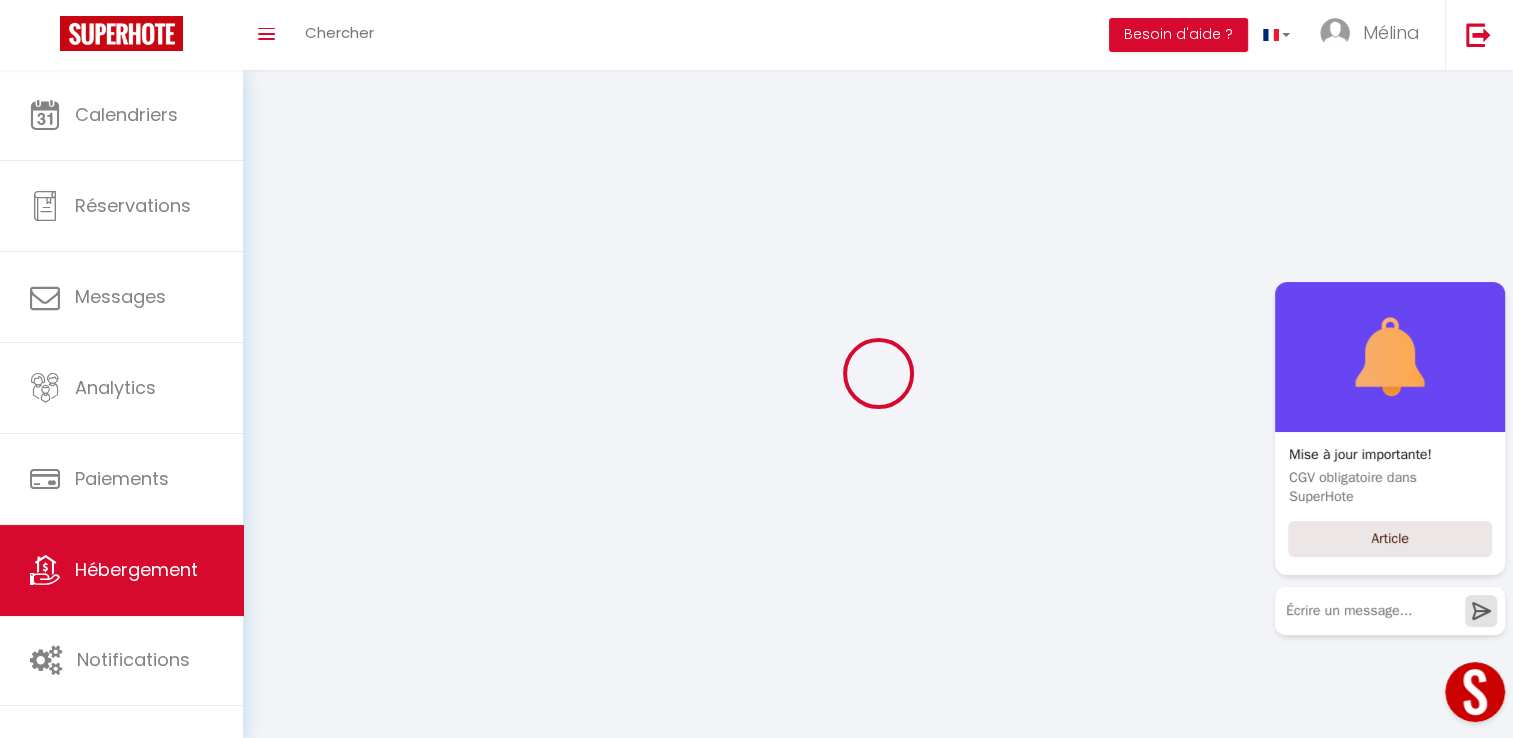 select on "12:00" 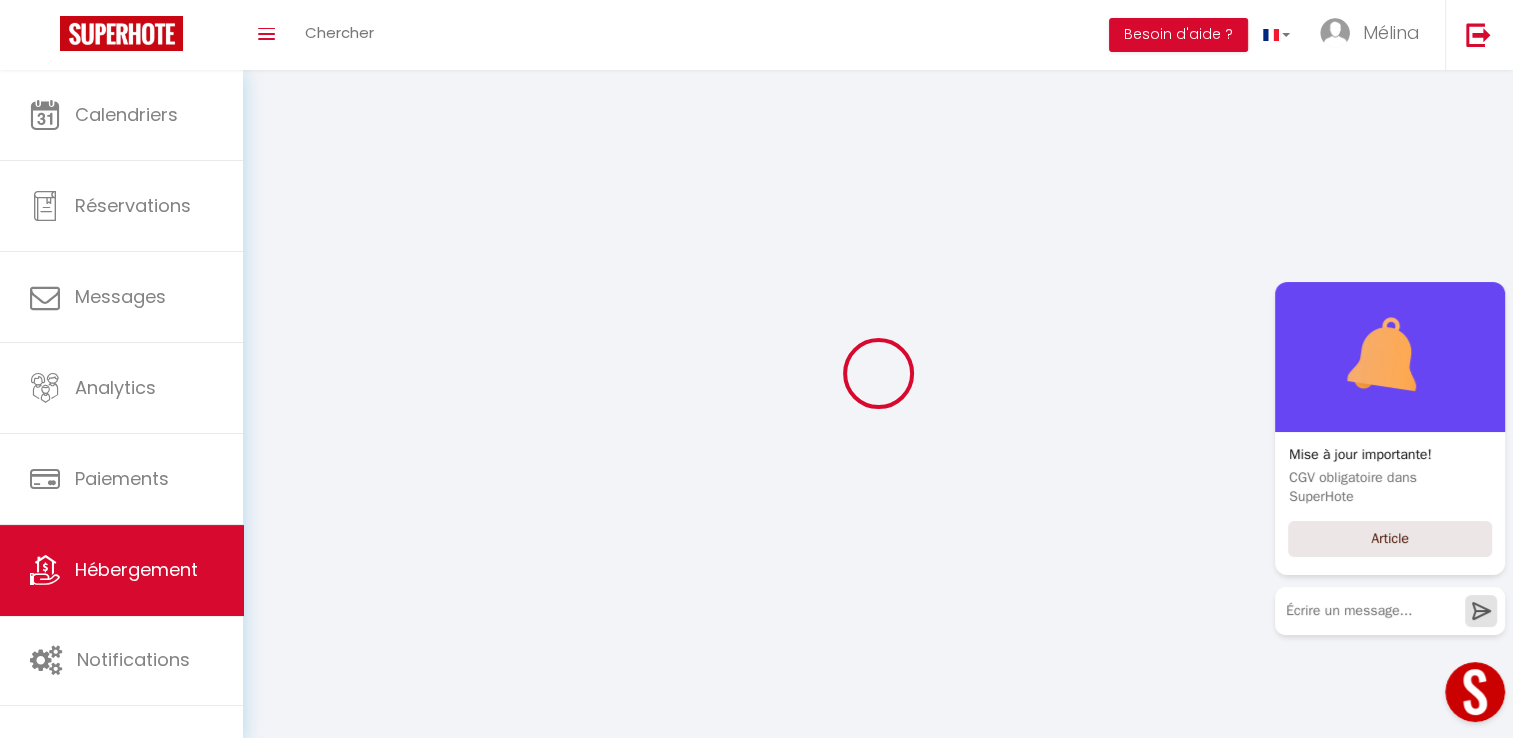 select 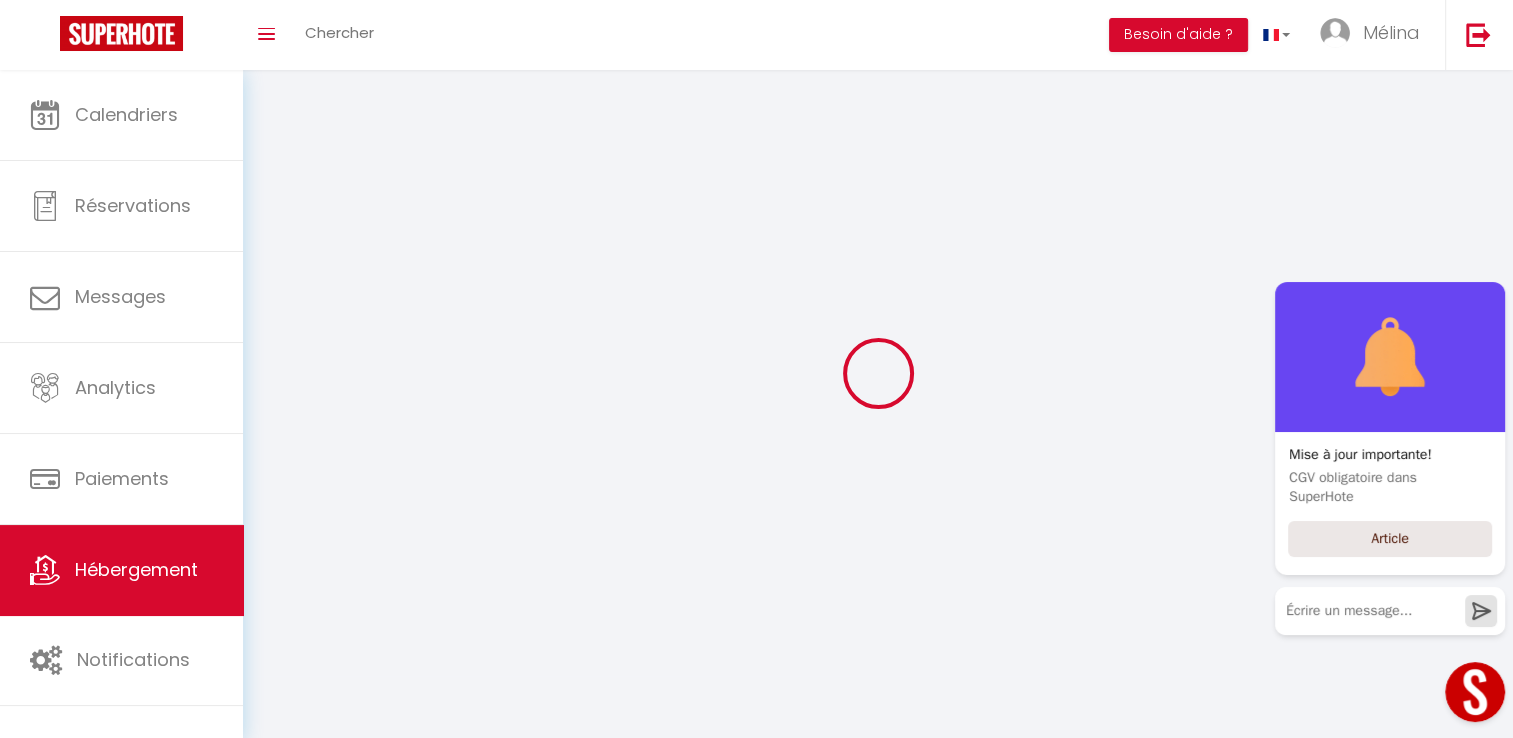 select 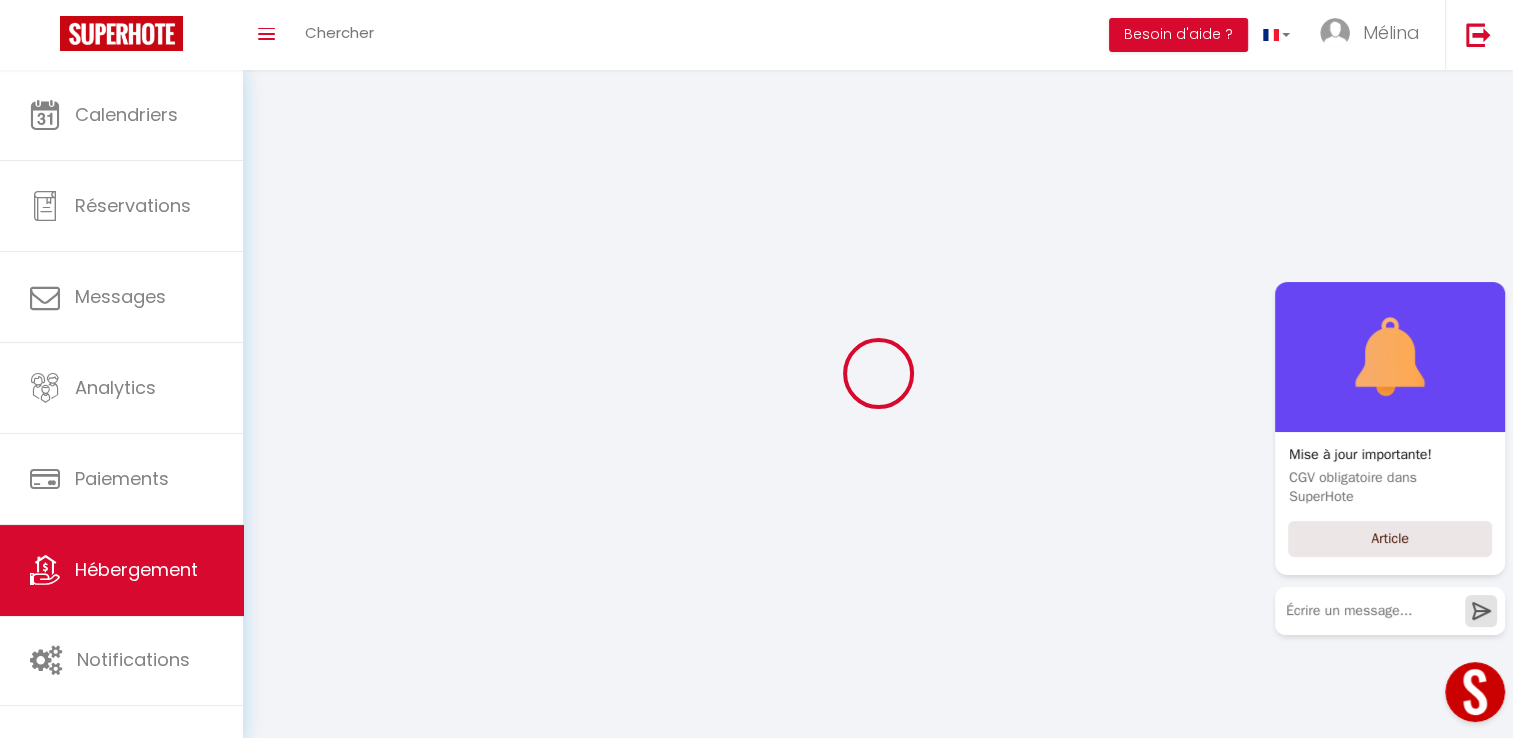 checkbox on "false" 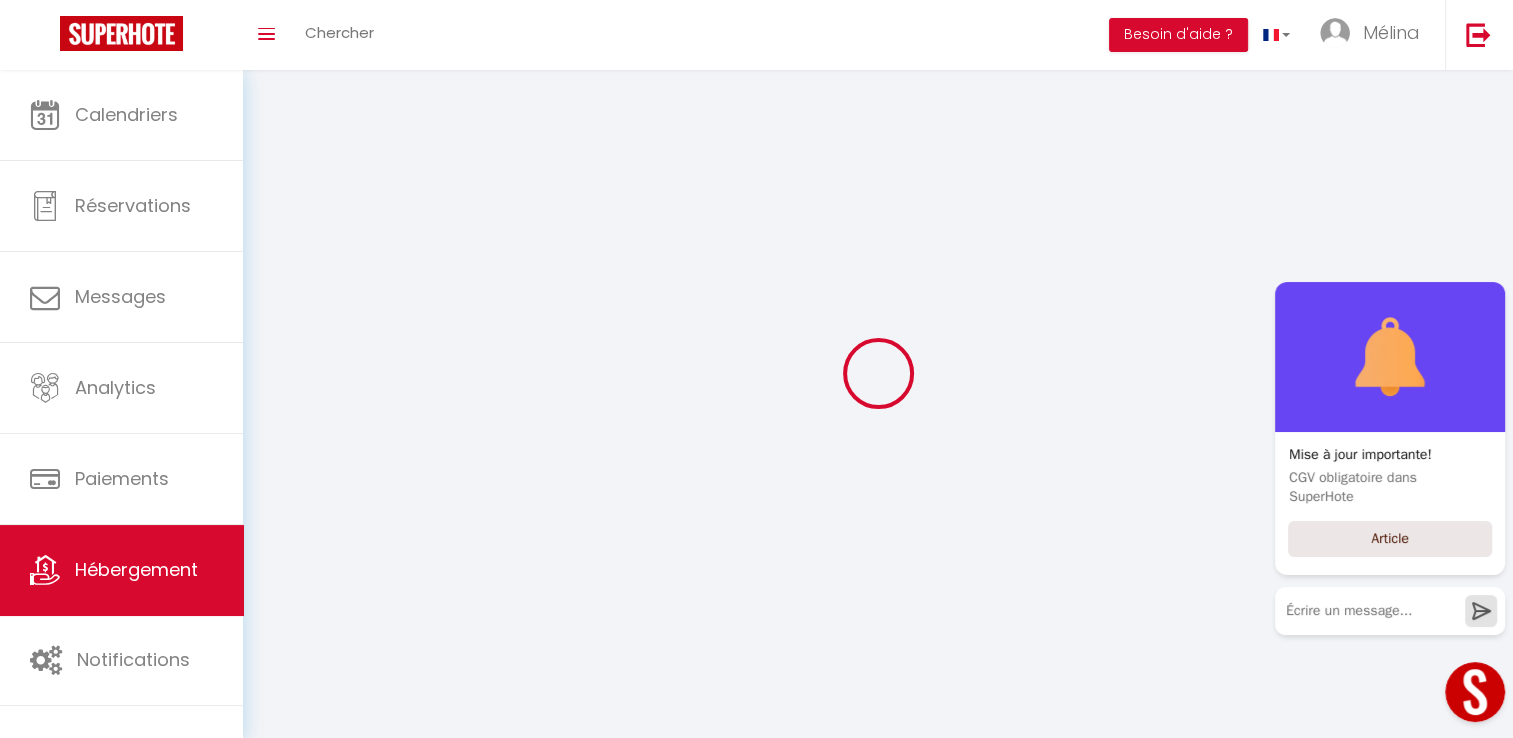 checkbox on "false" 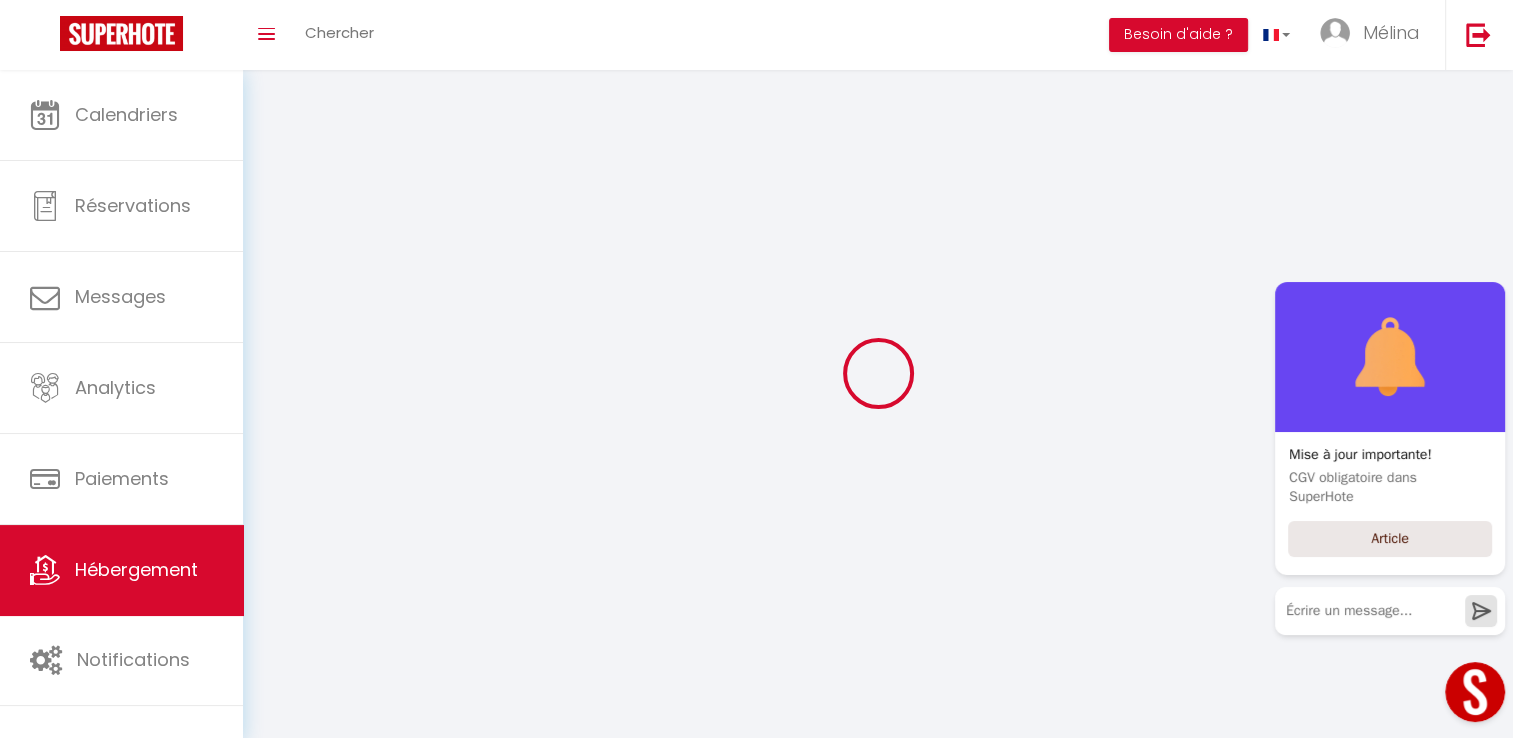 checkbox on "false" 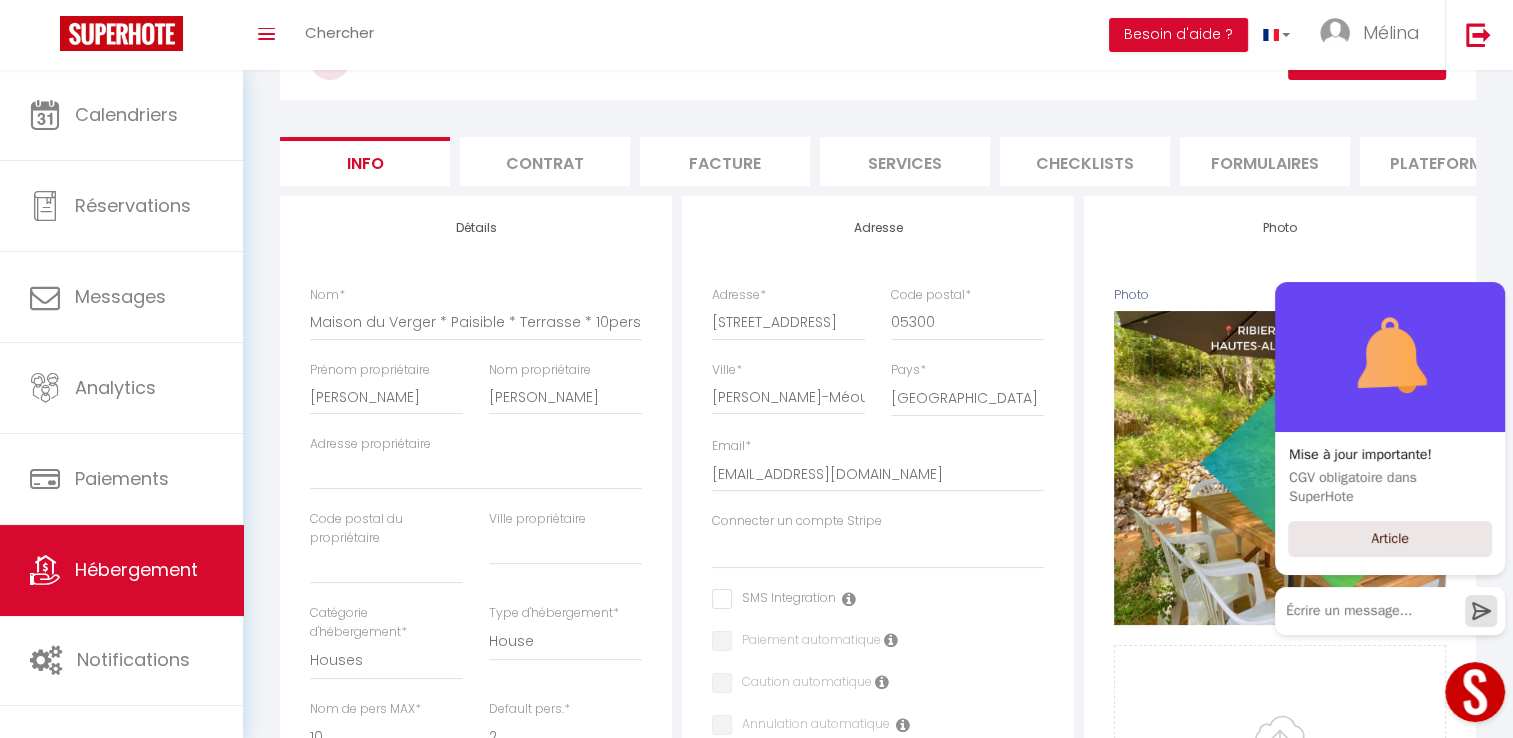 select 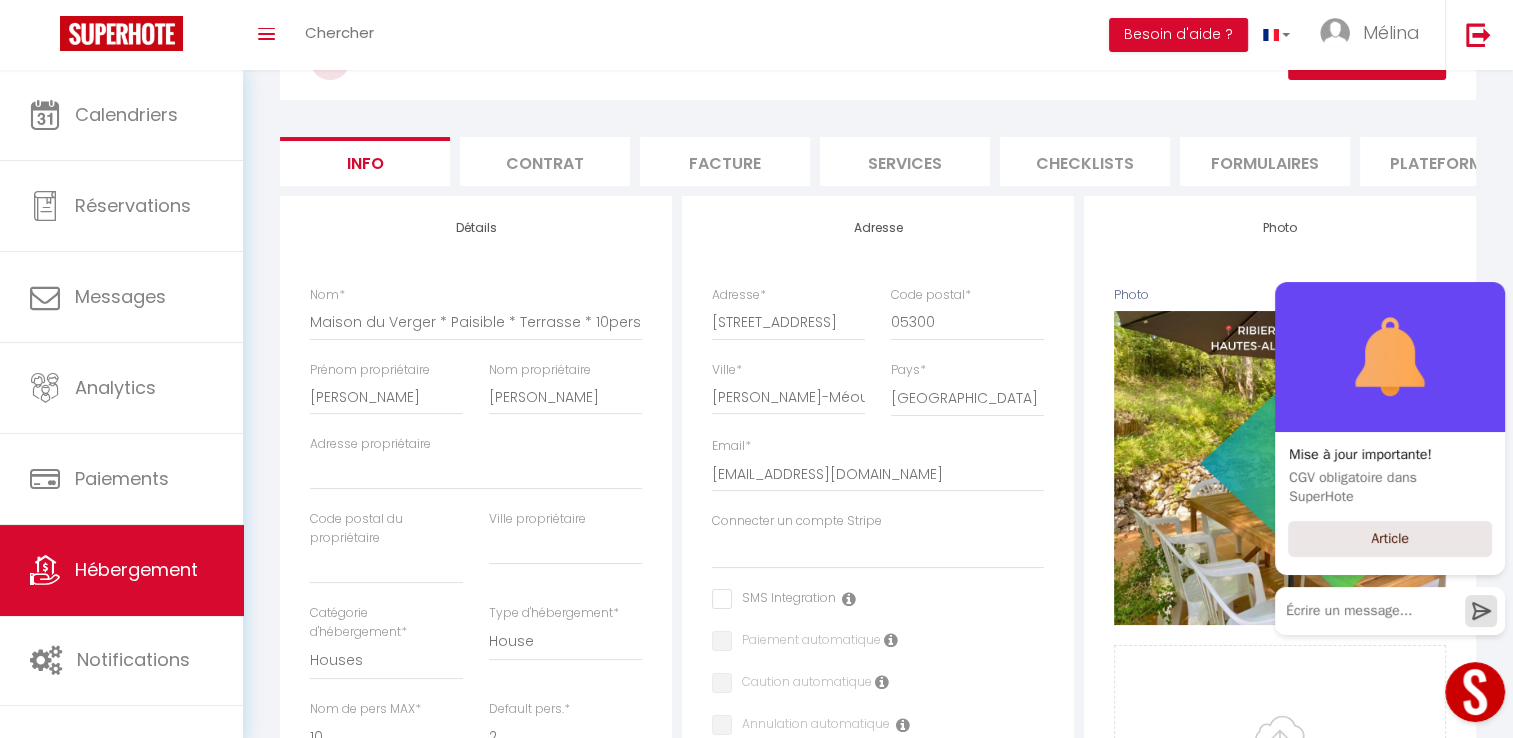 select 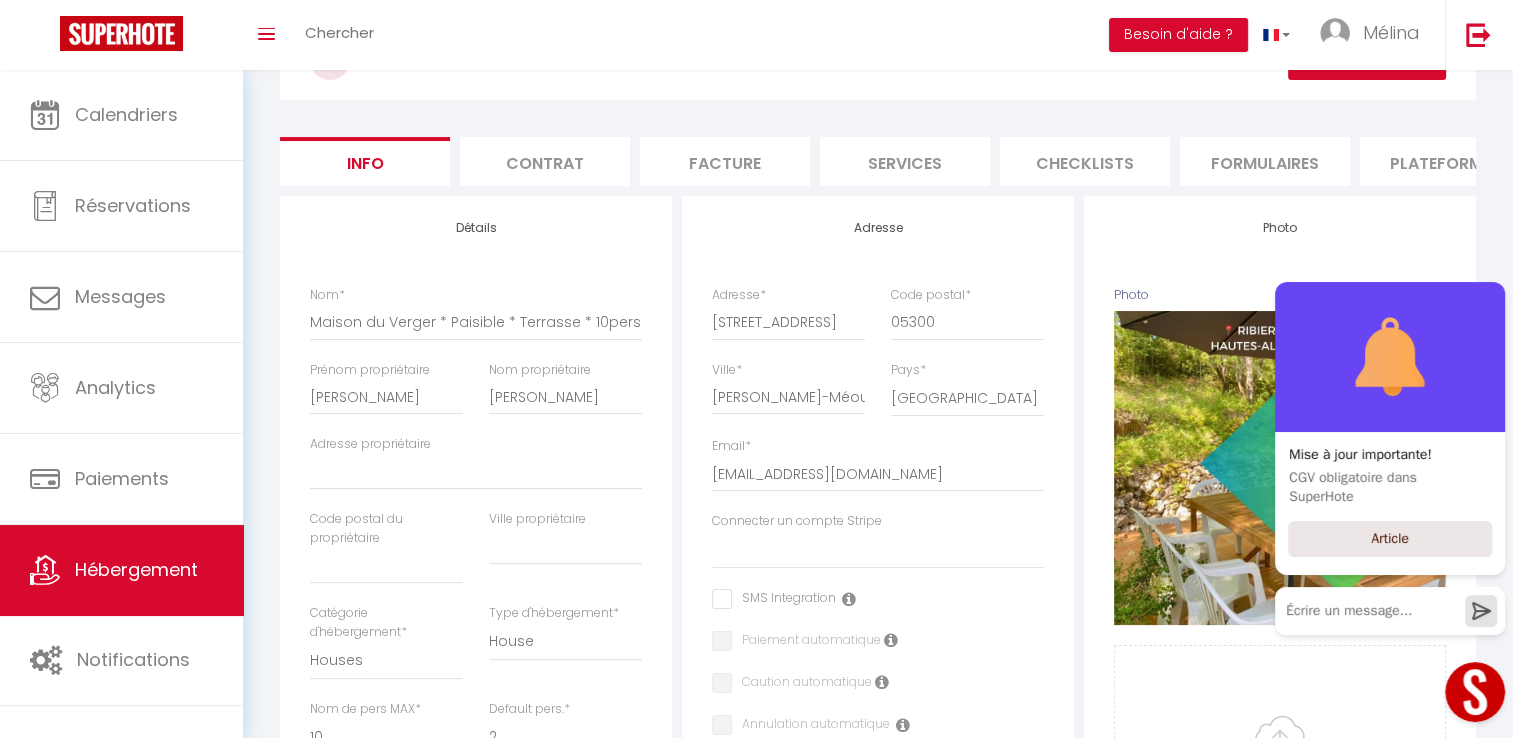 checkbox on "false" 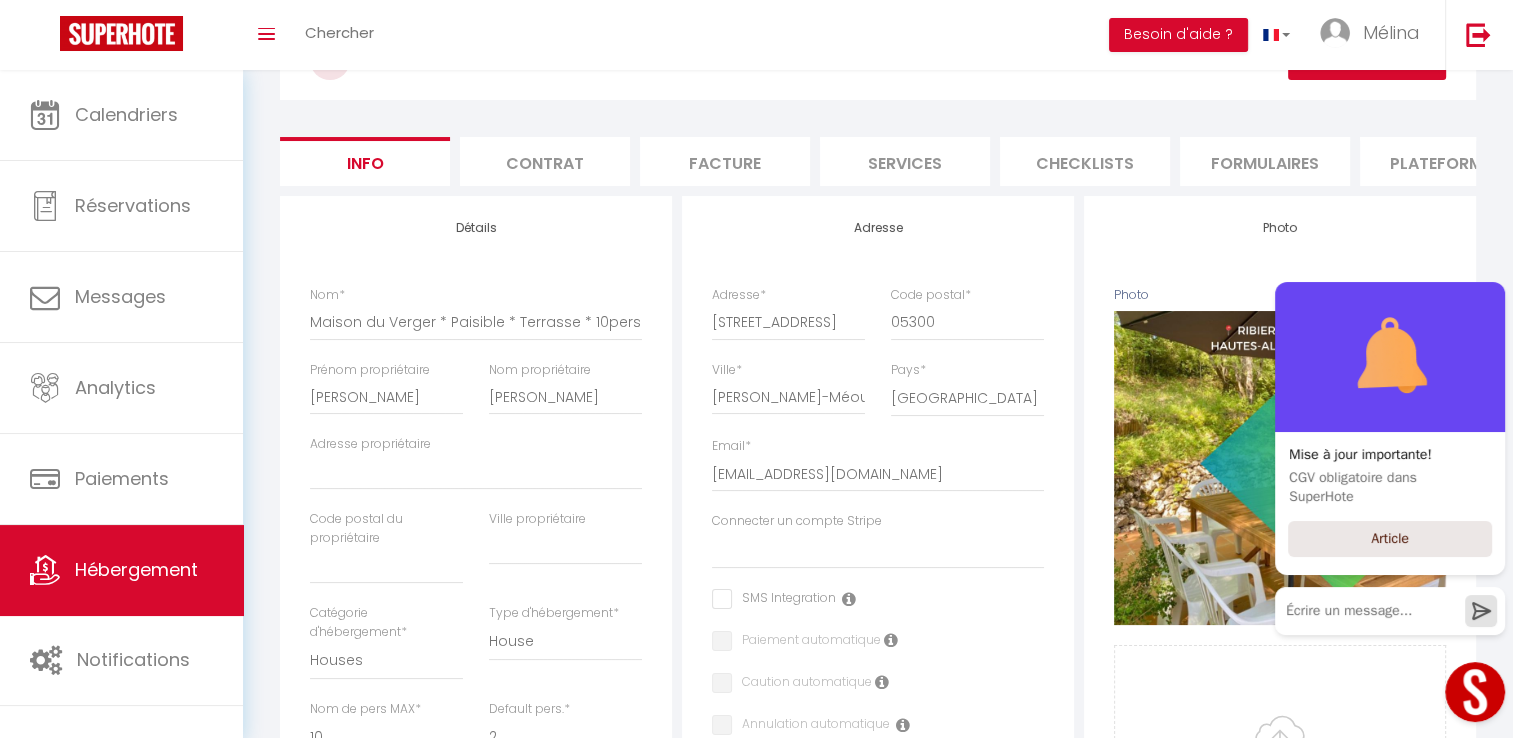 checkbox on "false" 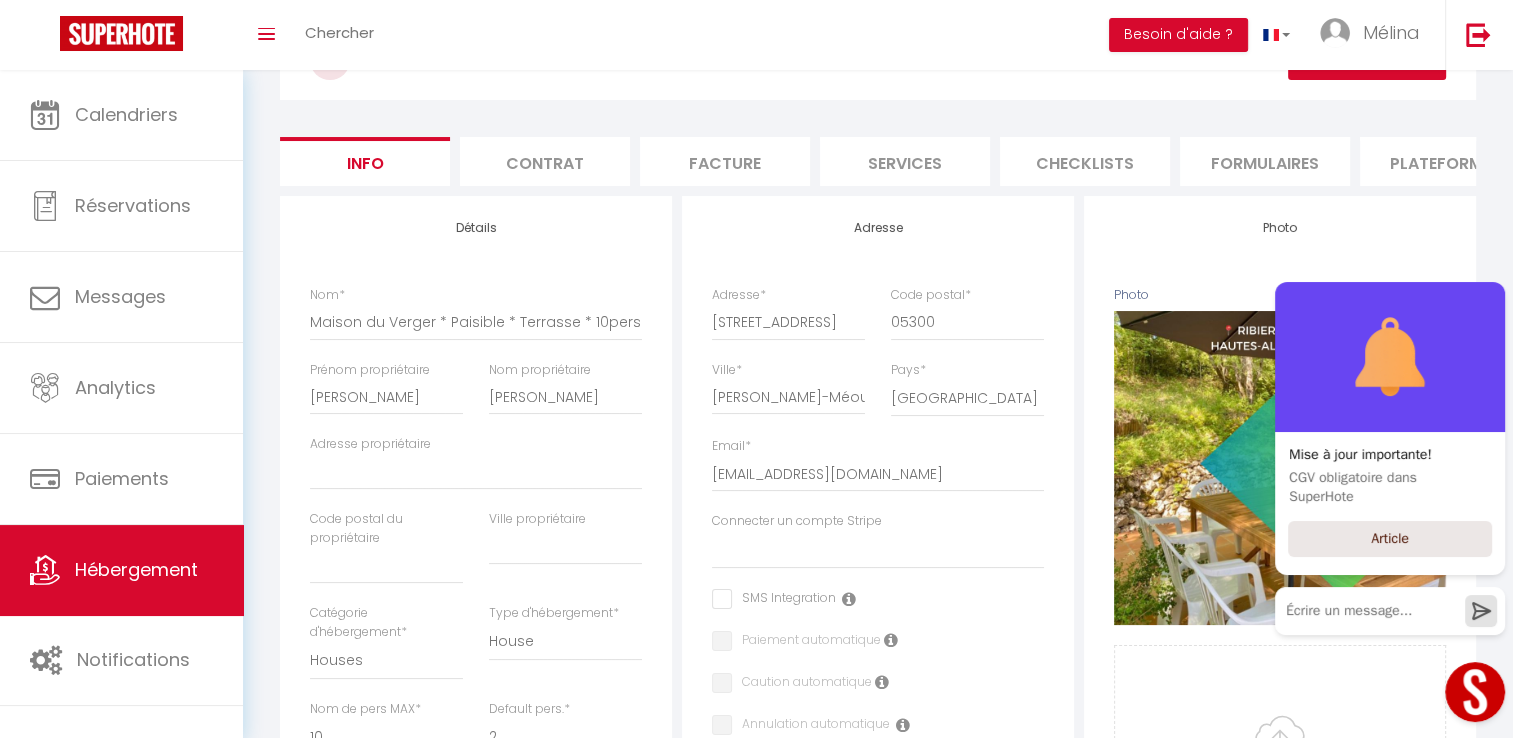 checkbox on "false" 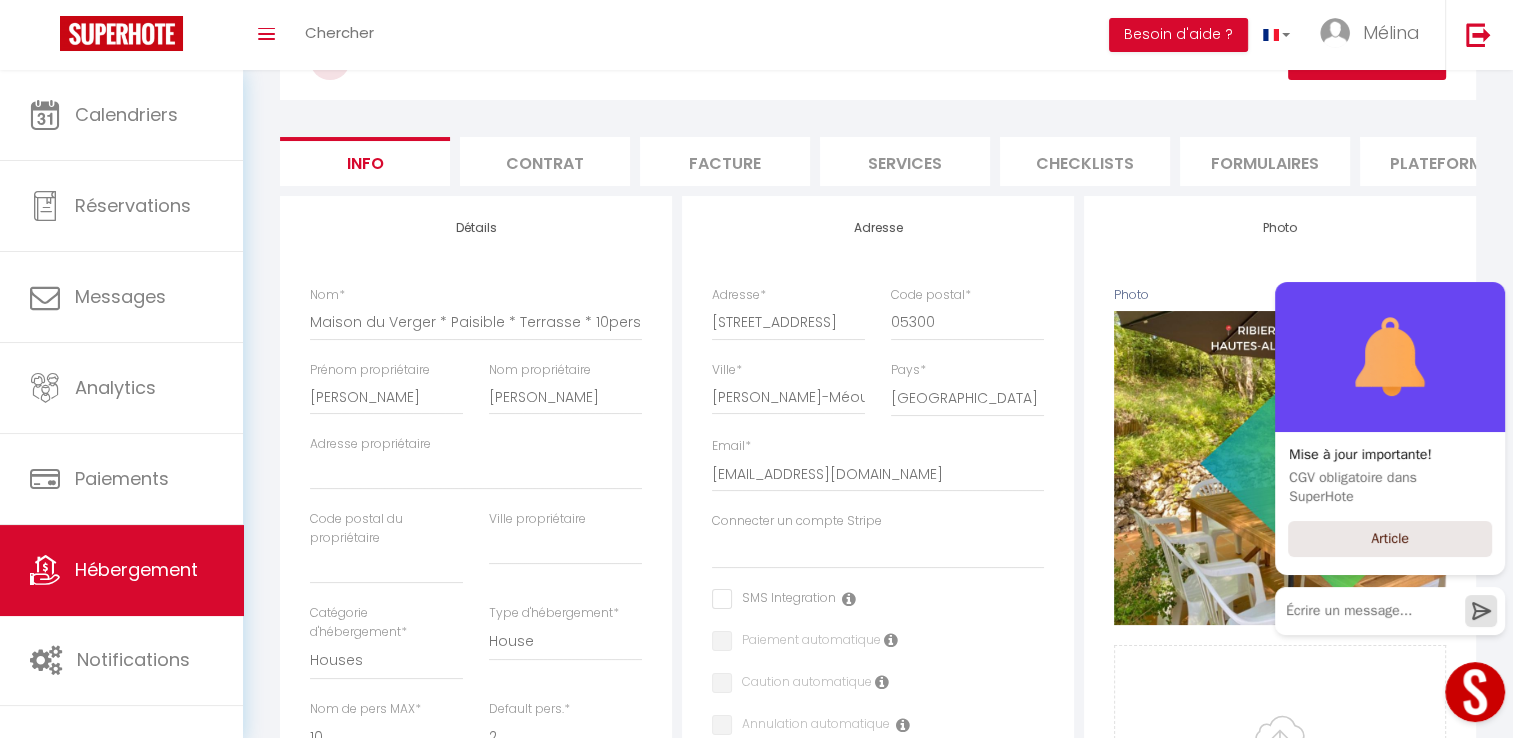 checkbox on "false" 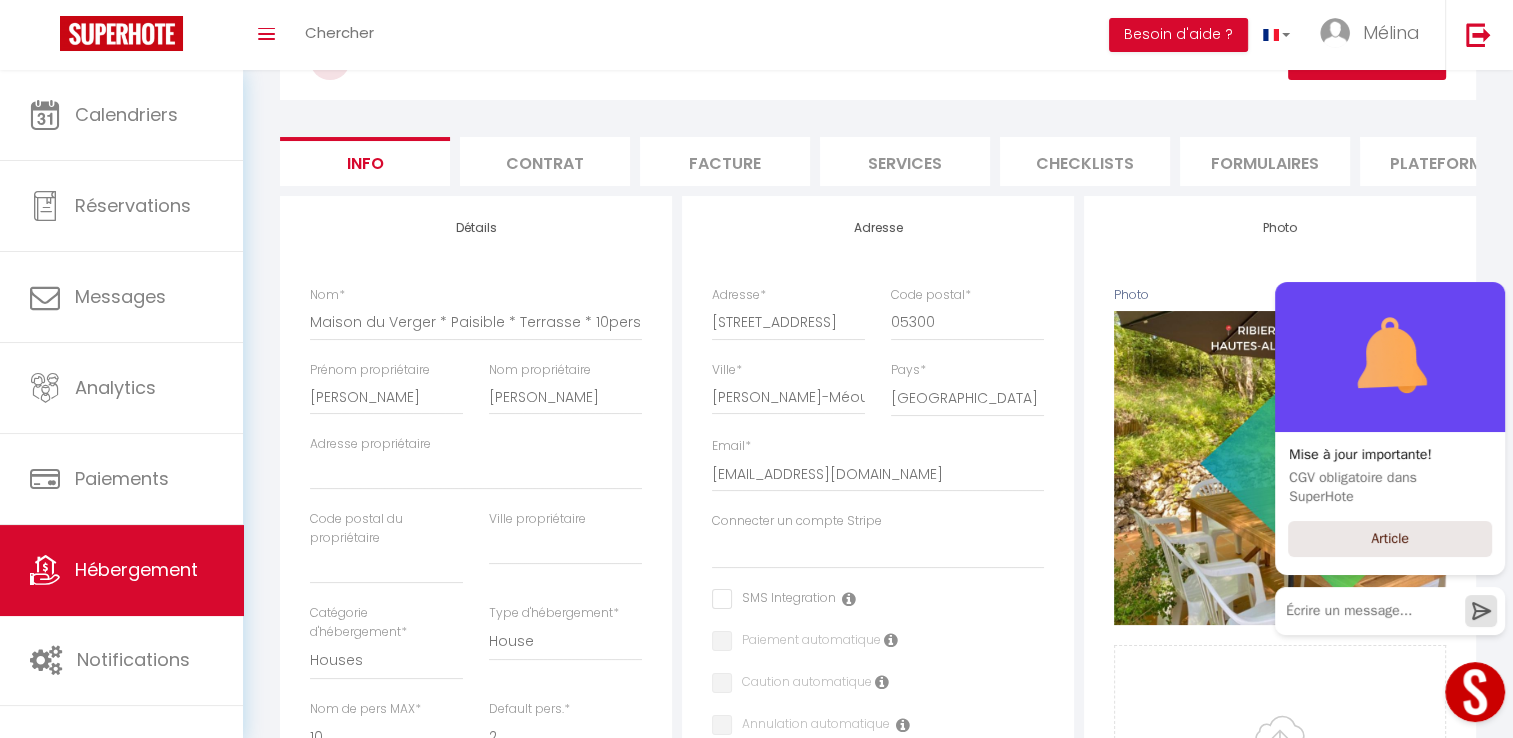 scroll, scrollTop: 260, scrollLeft: 0, axis: vertical 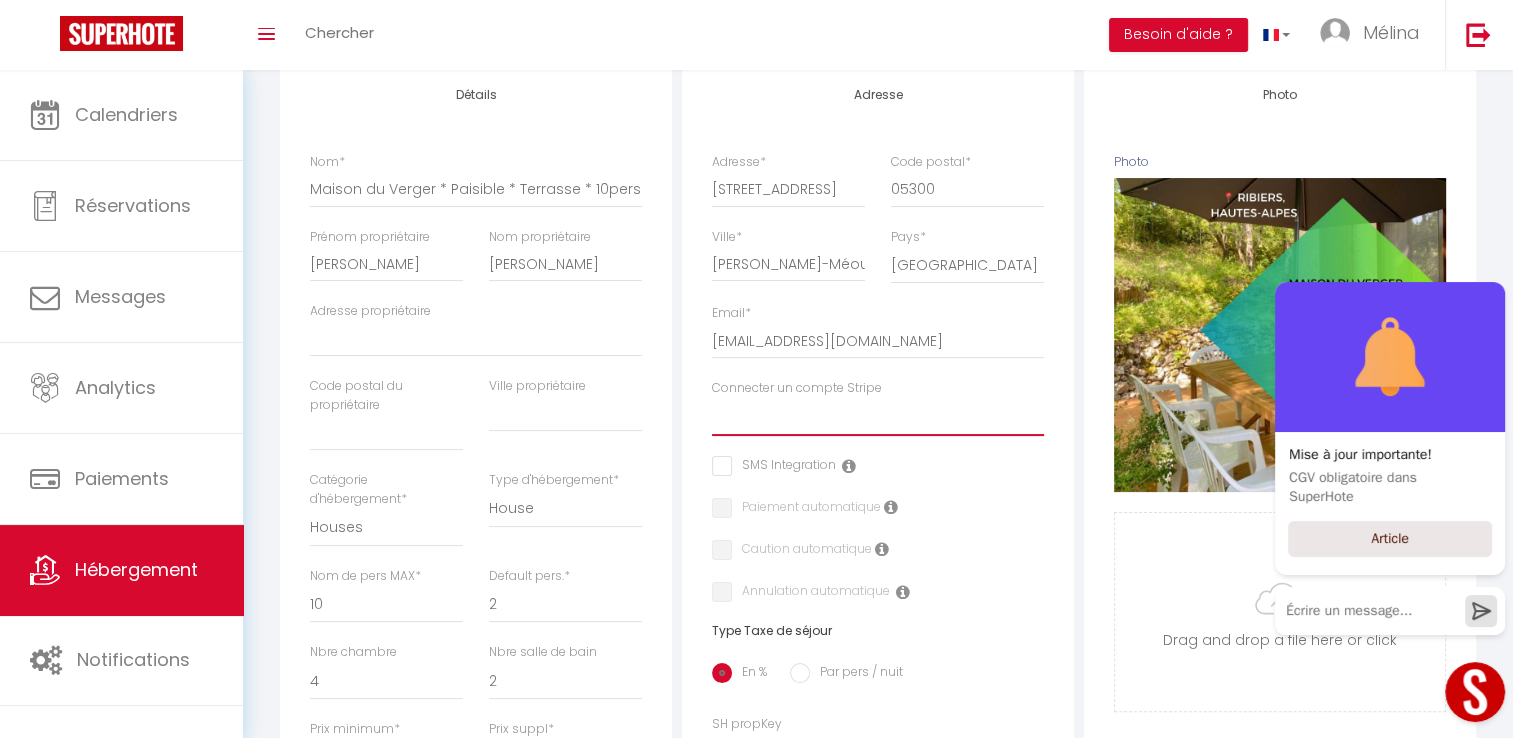 click on "ALLIER FABRICE
HENRI JO REYNAUD
Peyronnel Christiane
CORINNE ALLEGRE
baffert anne
andrietti sebastien
Avni kuci
bertrand marc" at bounding box center [878, 417] 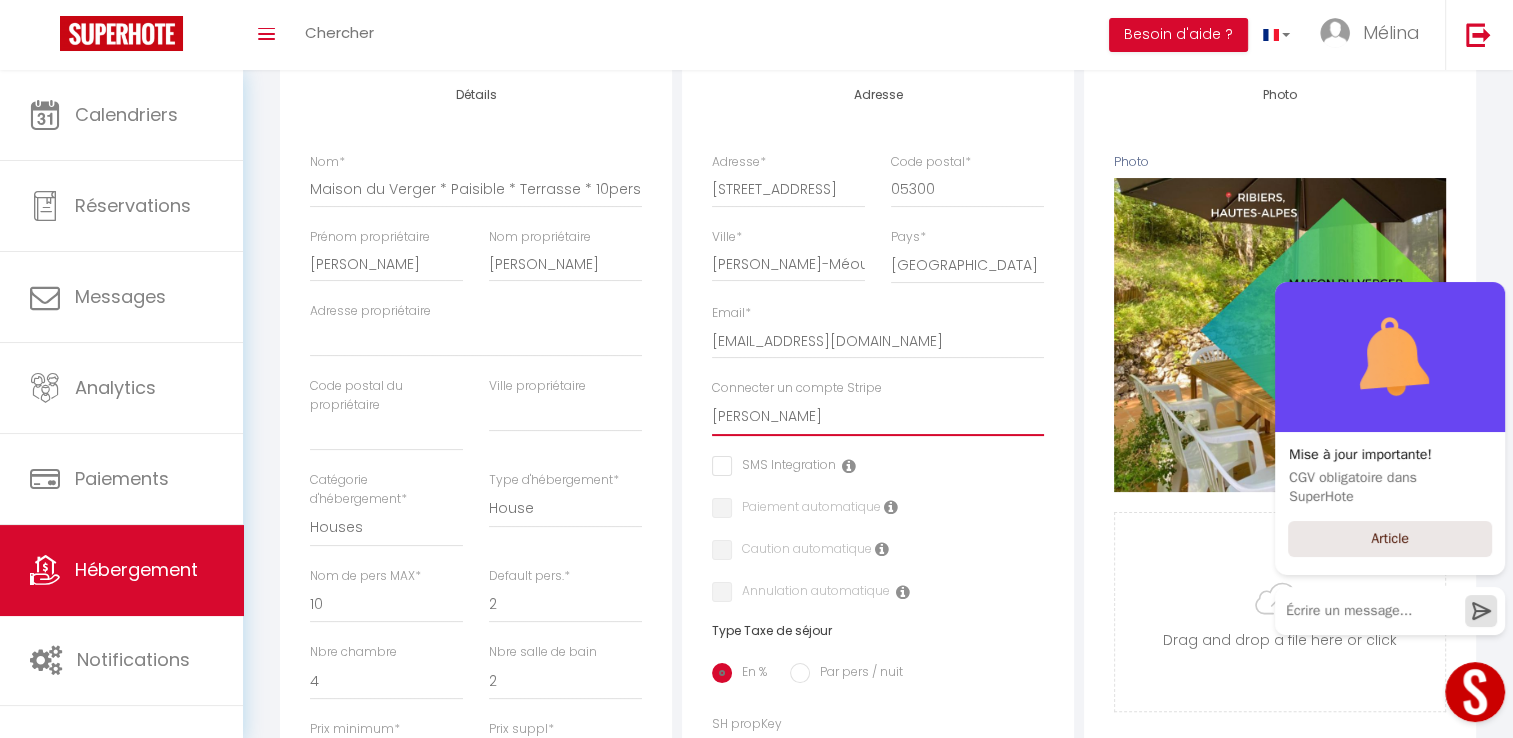 click on "ALLIER FABRICE
HENRI JO REYNAUD
Peyronnel Christiane
CORINNE ALLEGRE
baffert anne
andrietti sebastien
Avni kuci
bertrand marc" at bounding box center [878, 417] 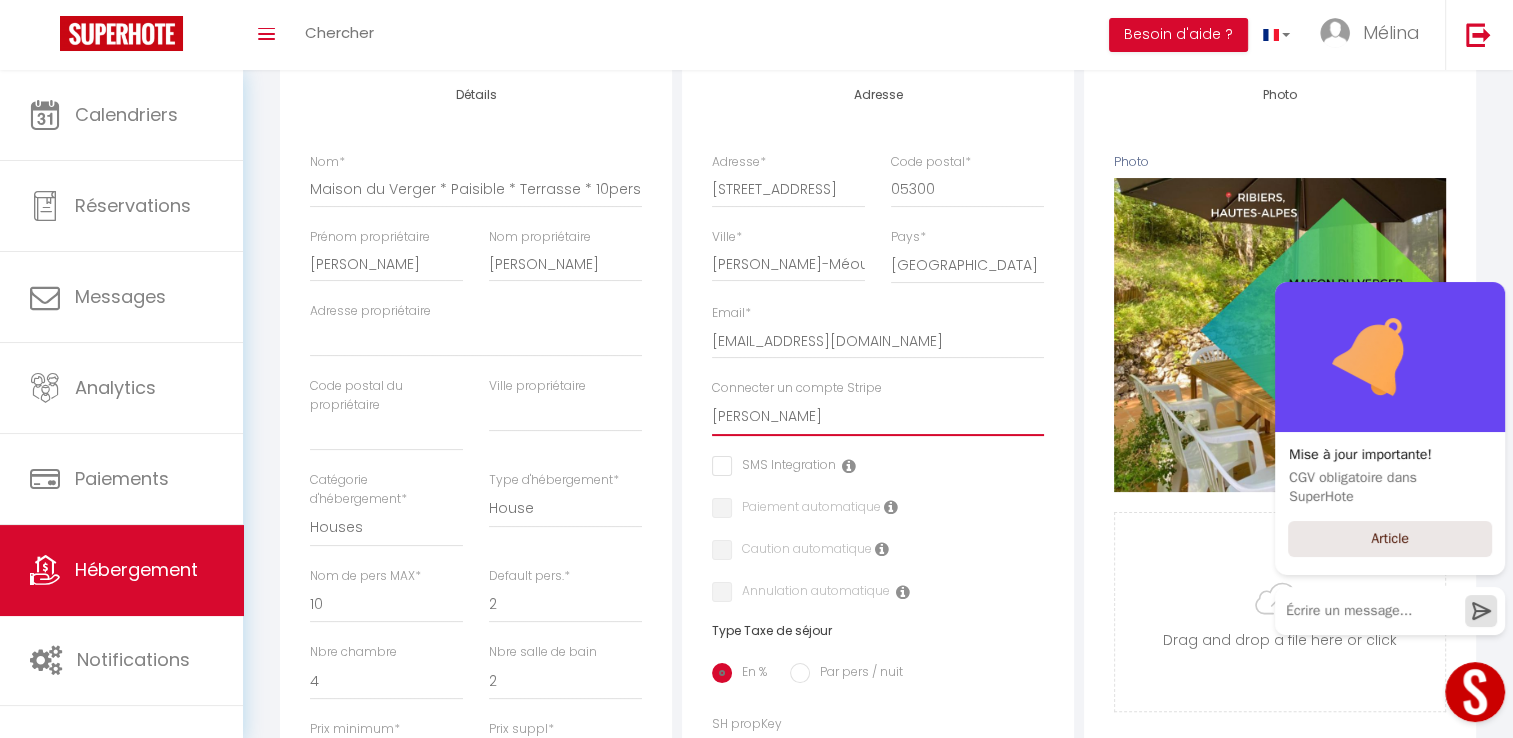select 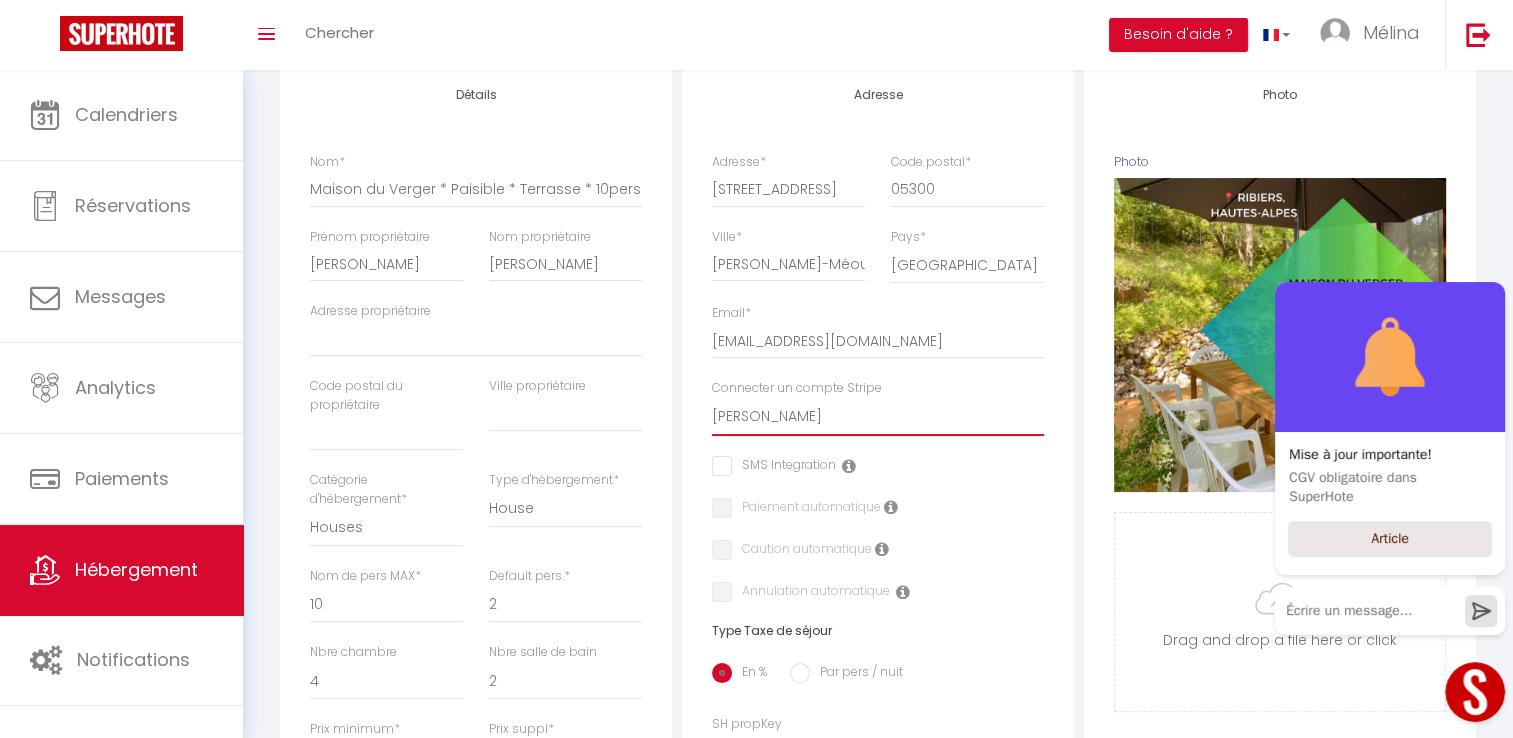 checkbox on "false" 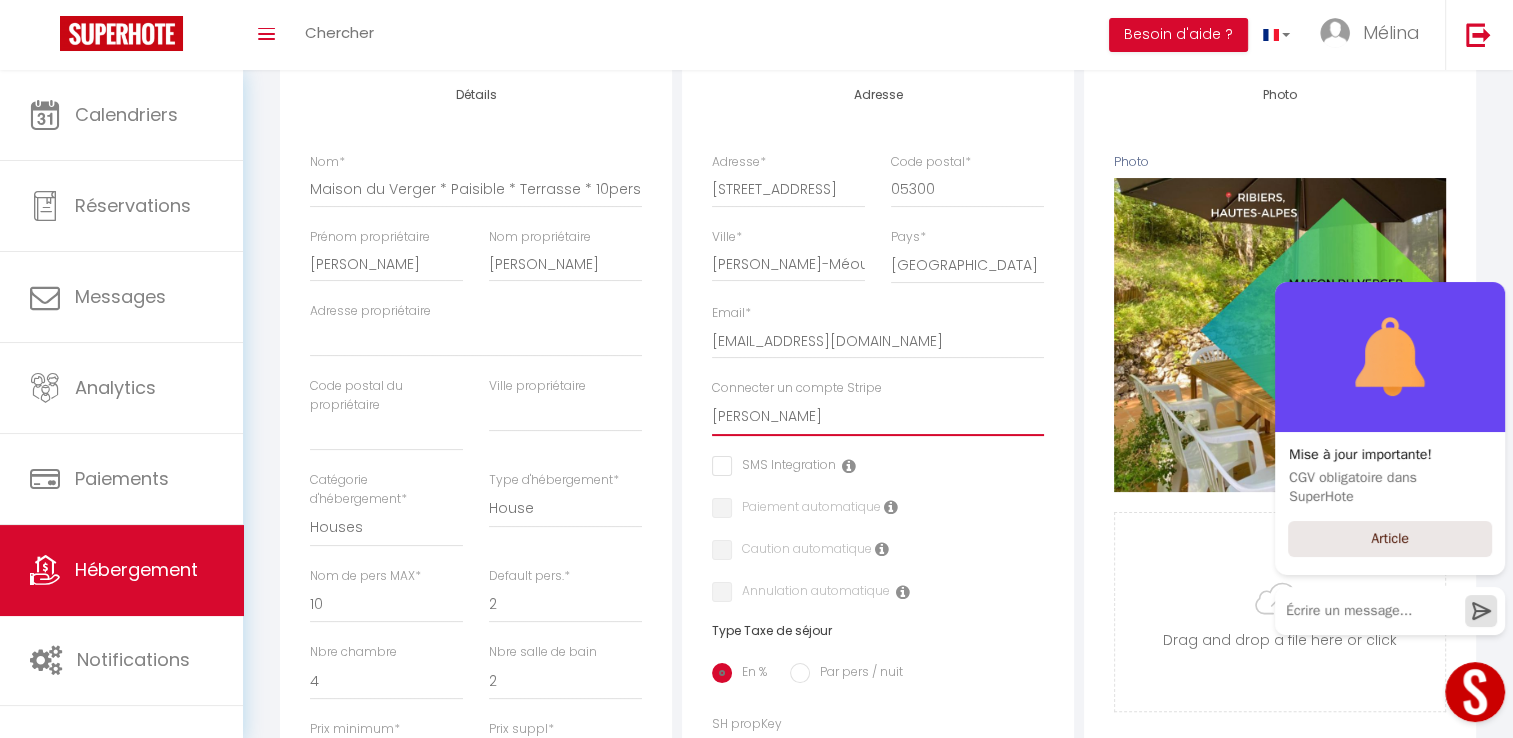 checkbox on "false" 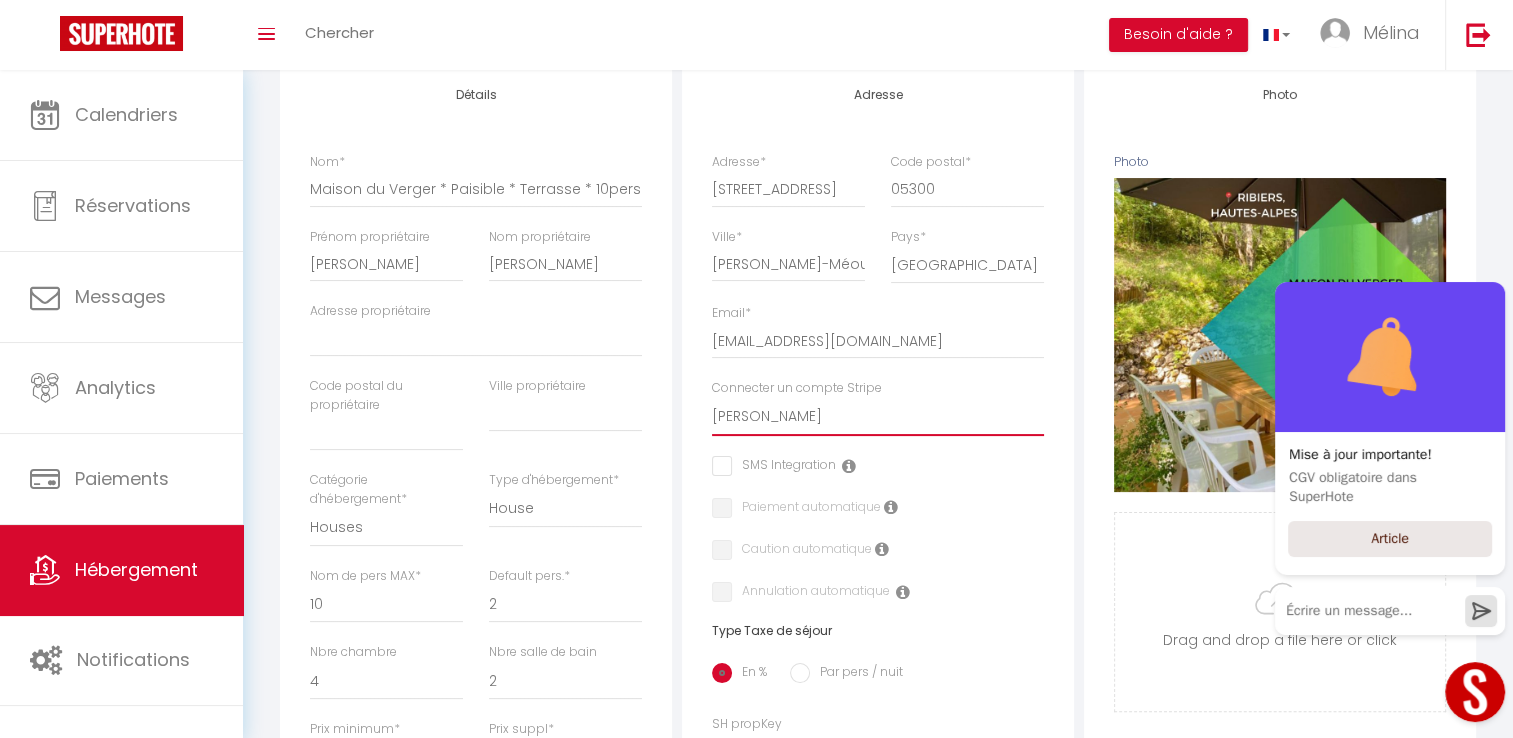 checkbox on "false" 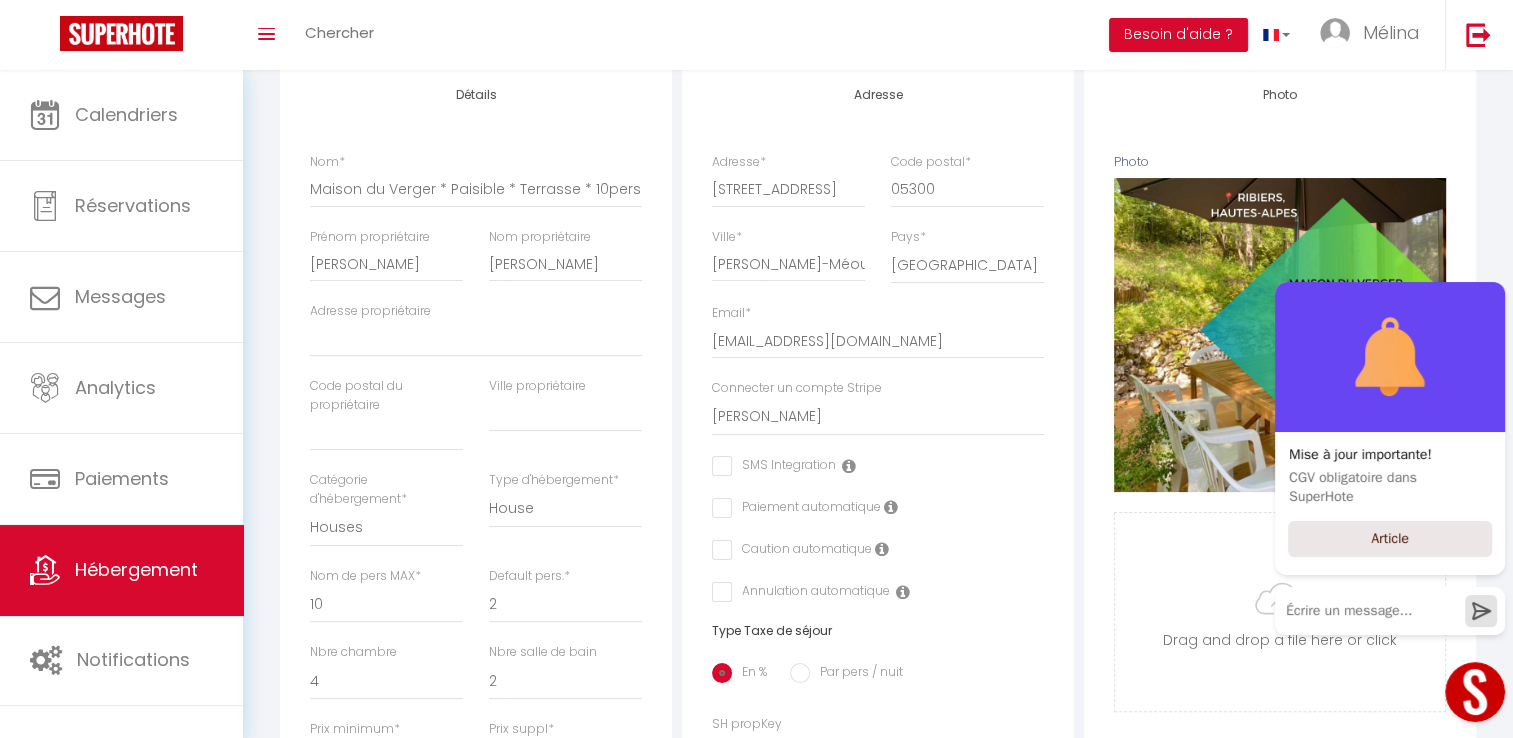 click at bounding box center (718, 508) 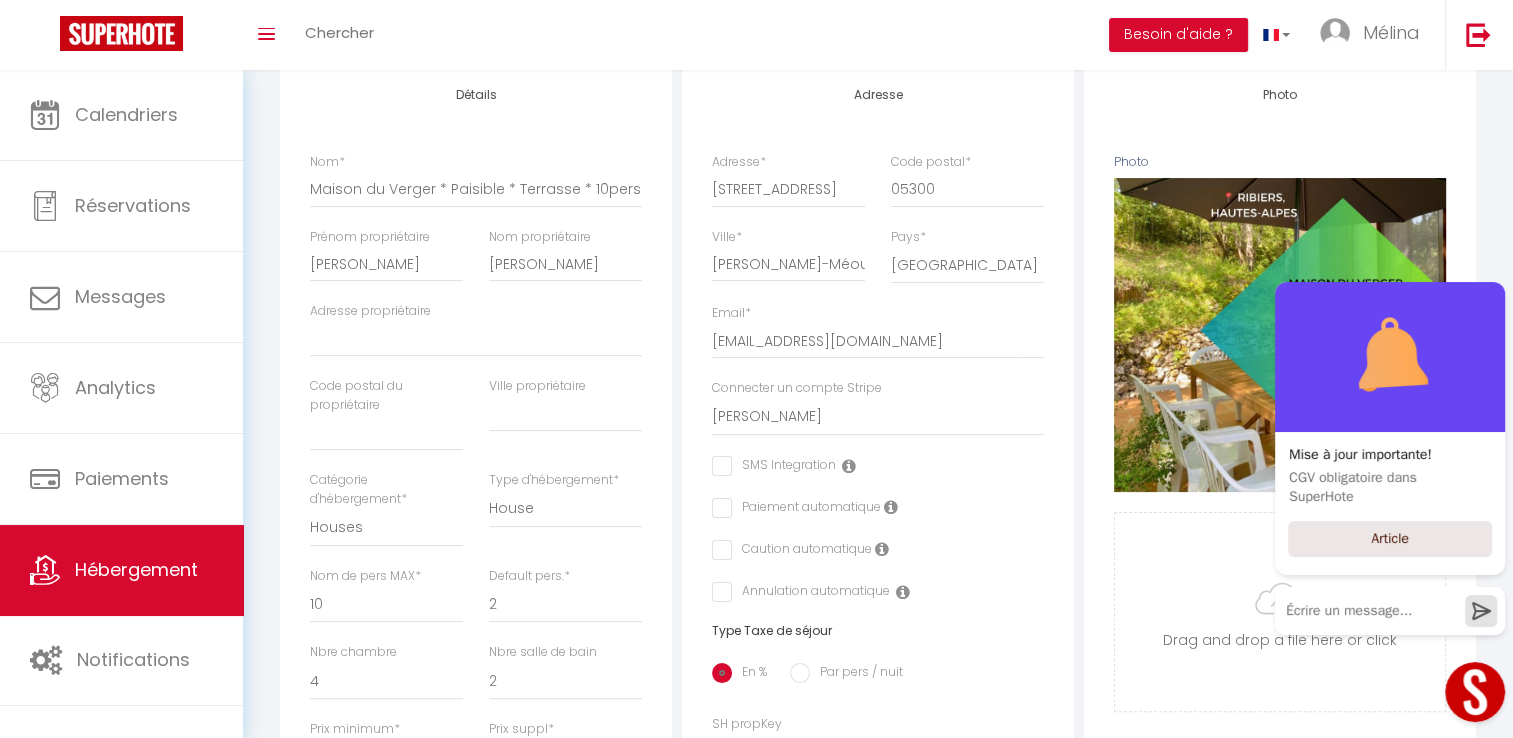 checkbox on "true" 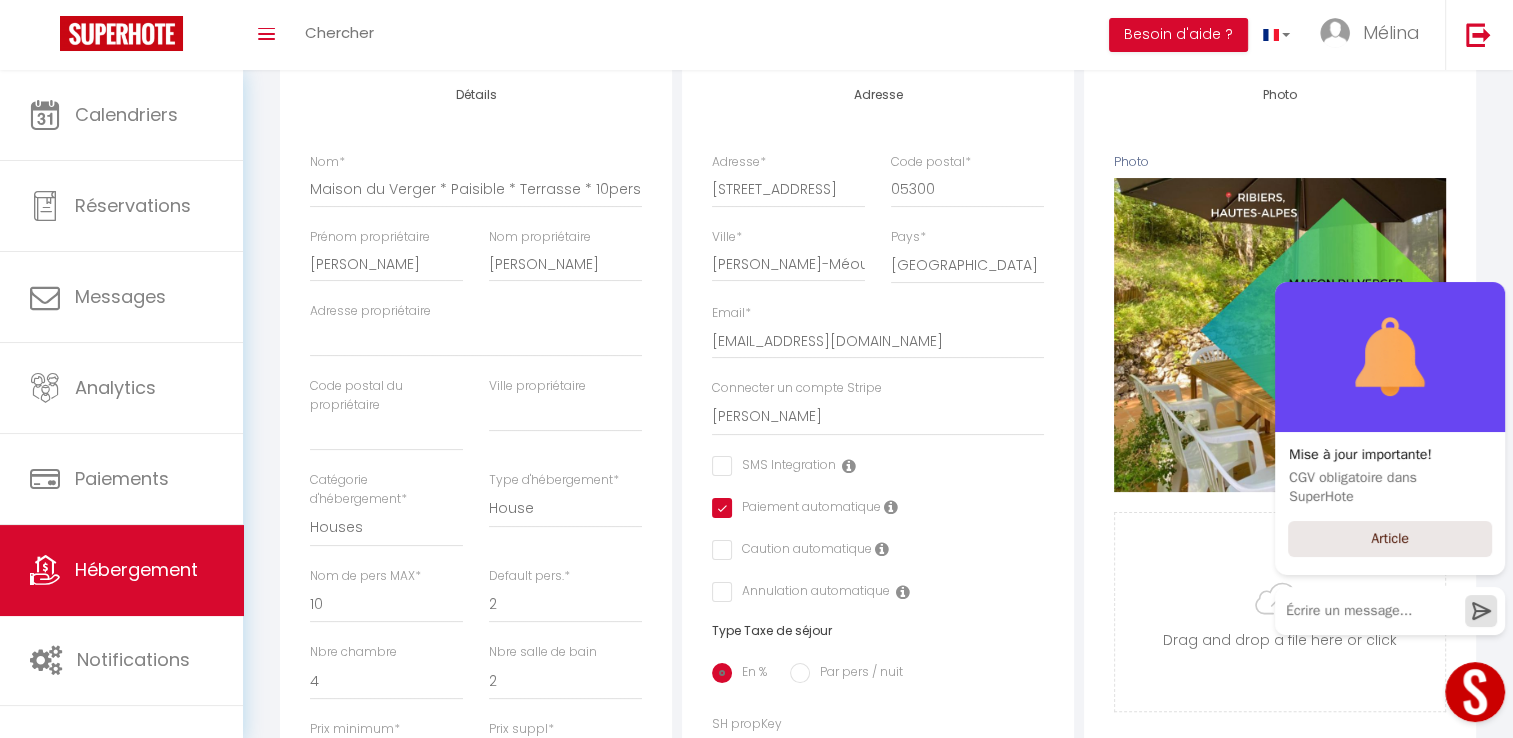 select 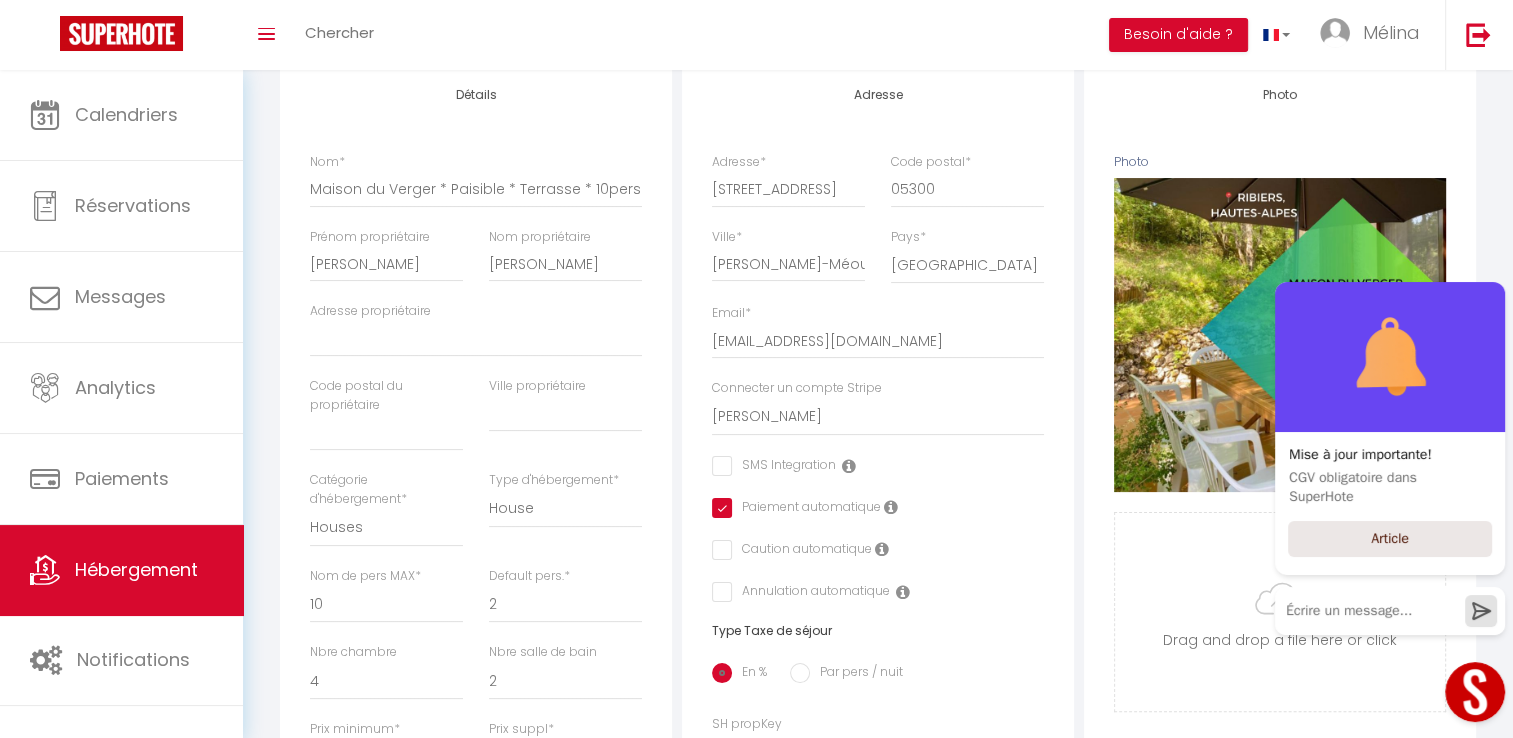 checkbox on "false" 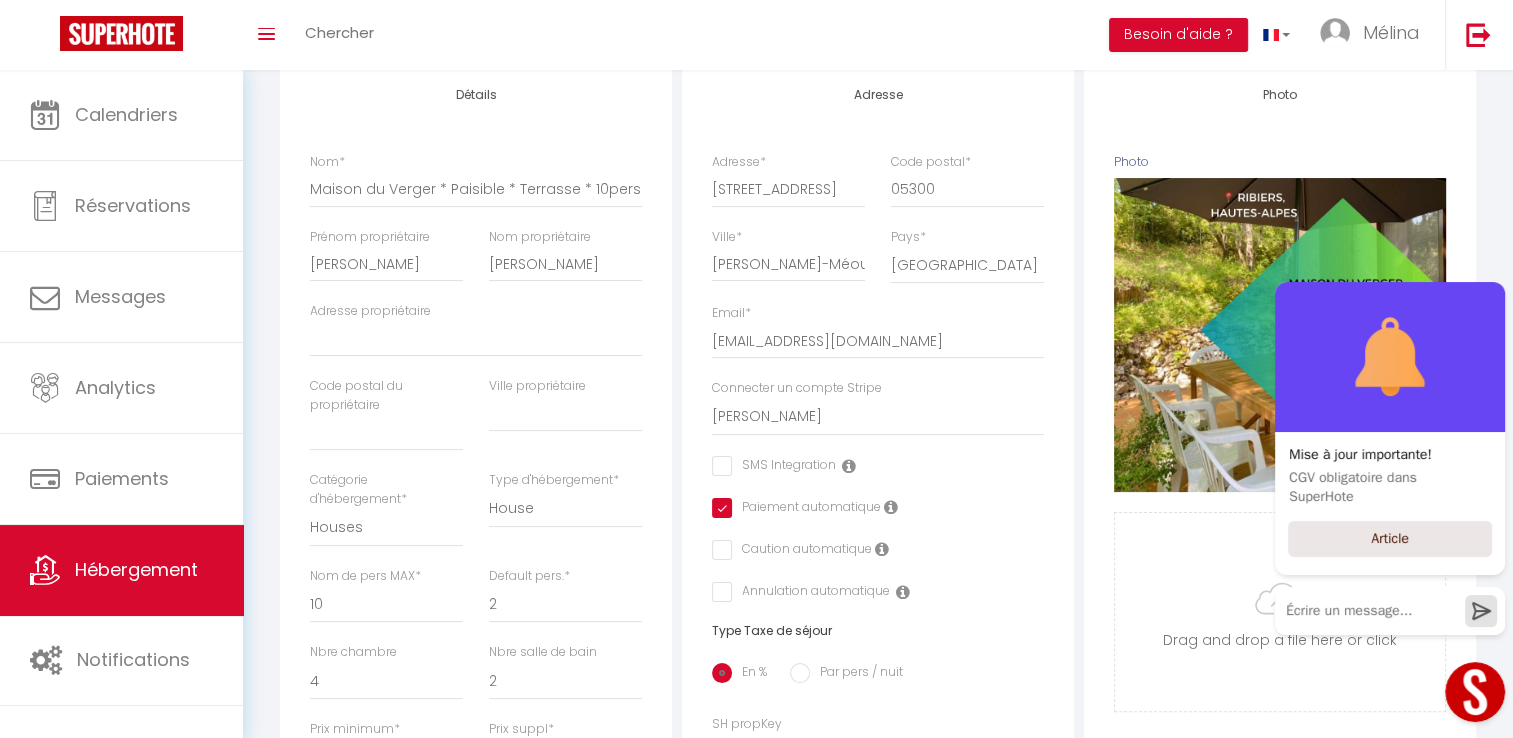 click at bounding box center (718, 550) 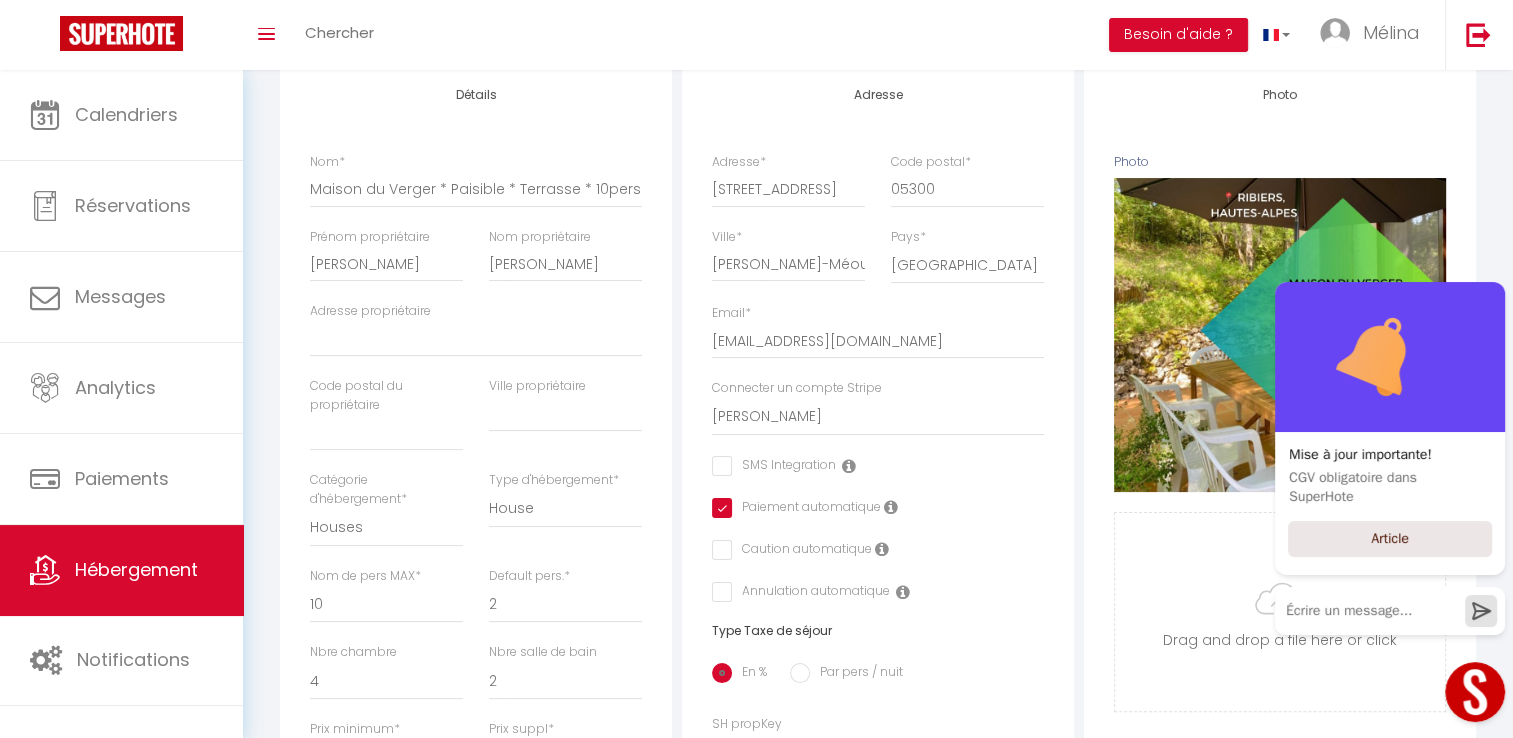 checkbox on "true" 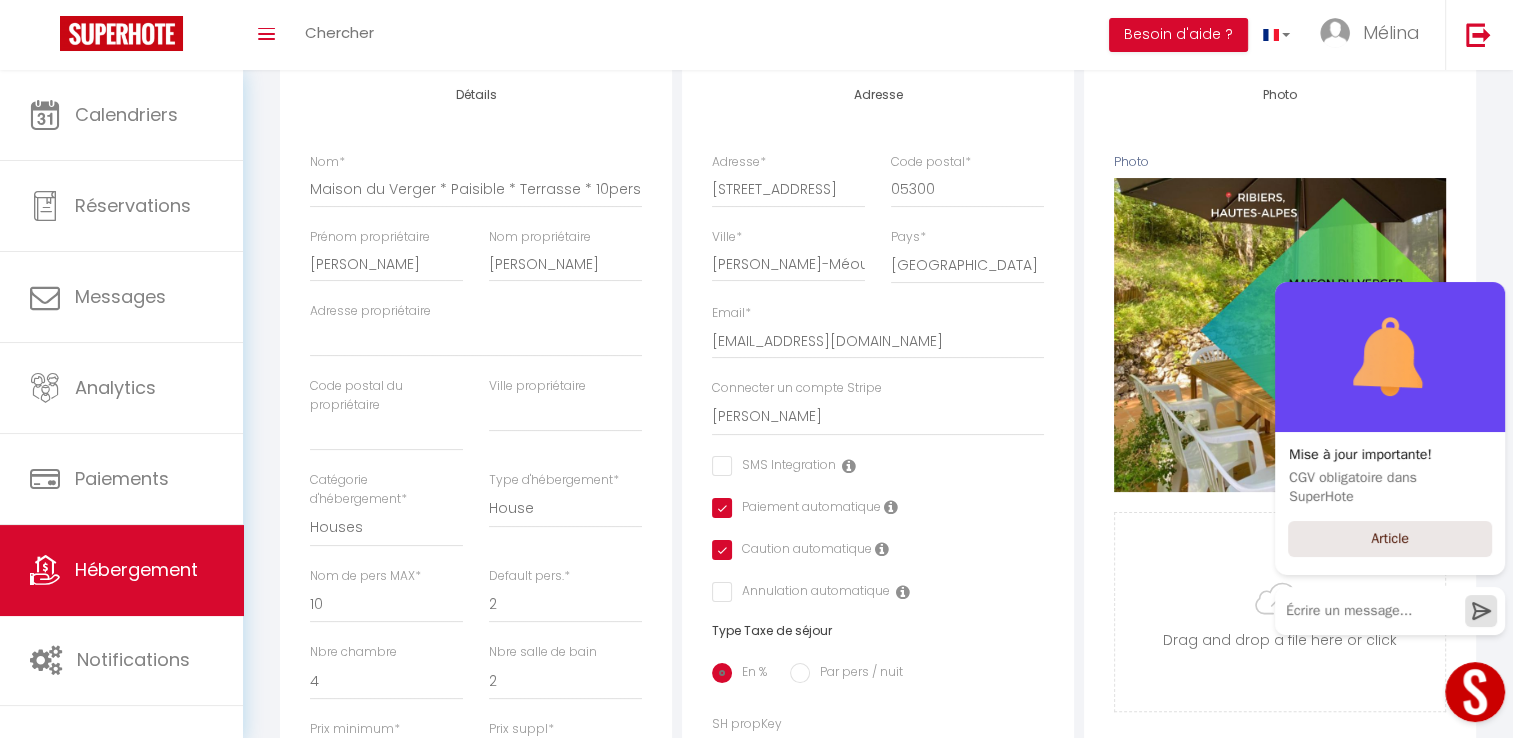 select 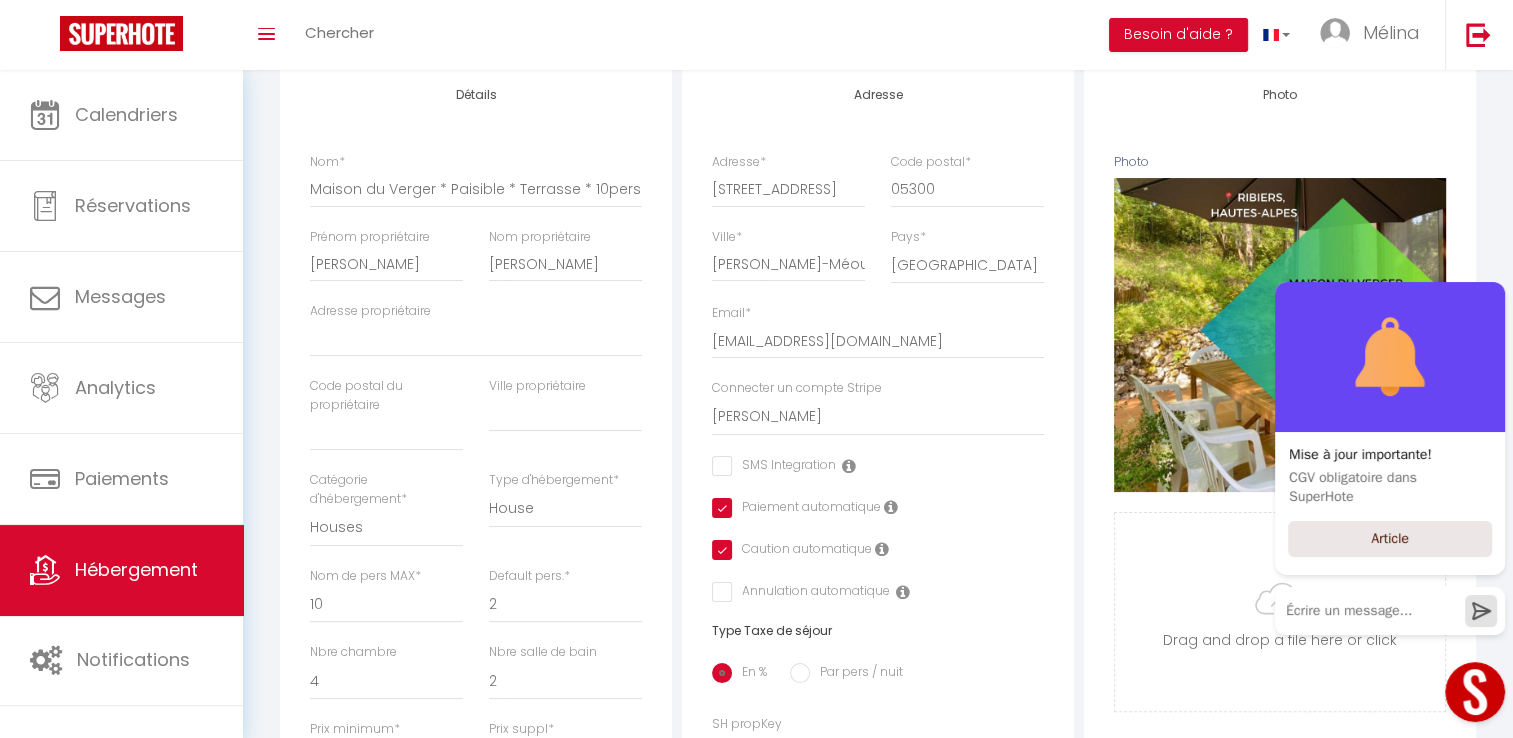 checkbox on "false" 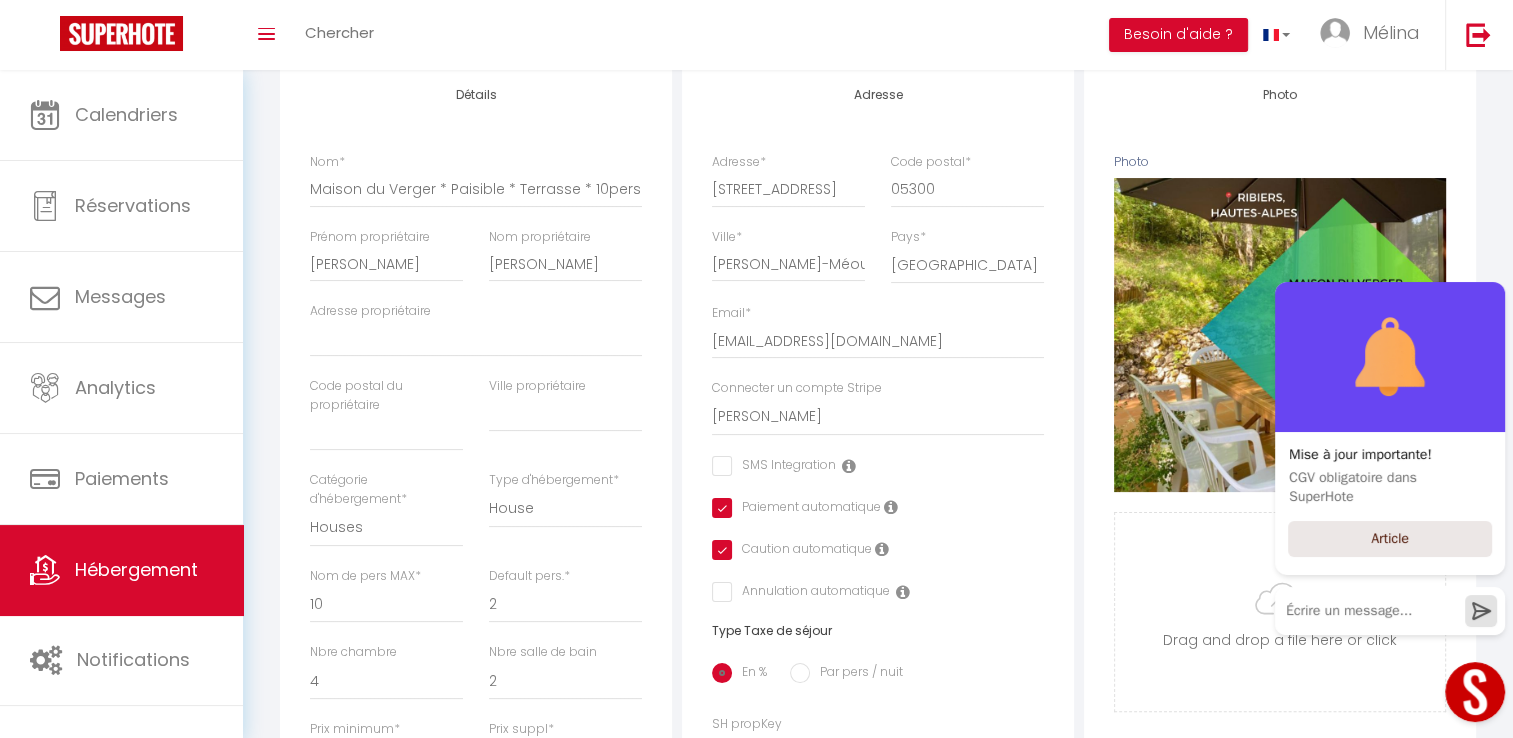click at bounding box center [801, 592] 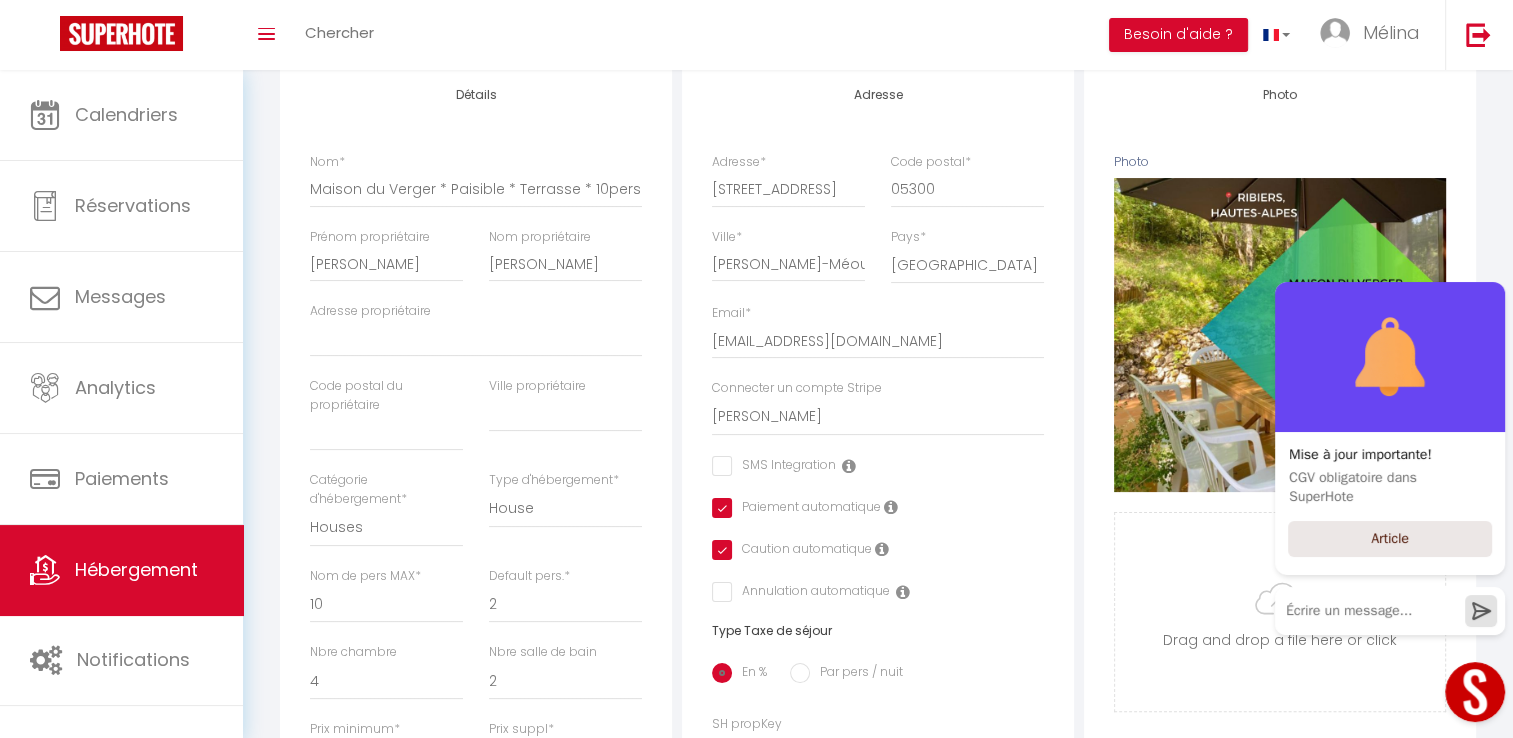 checkbox on "true" 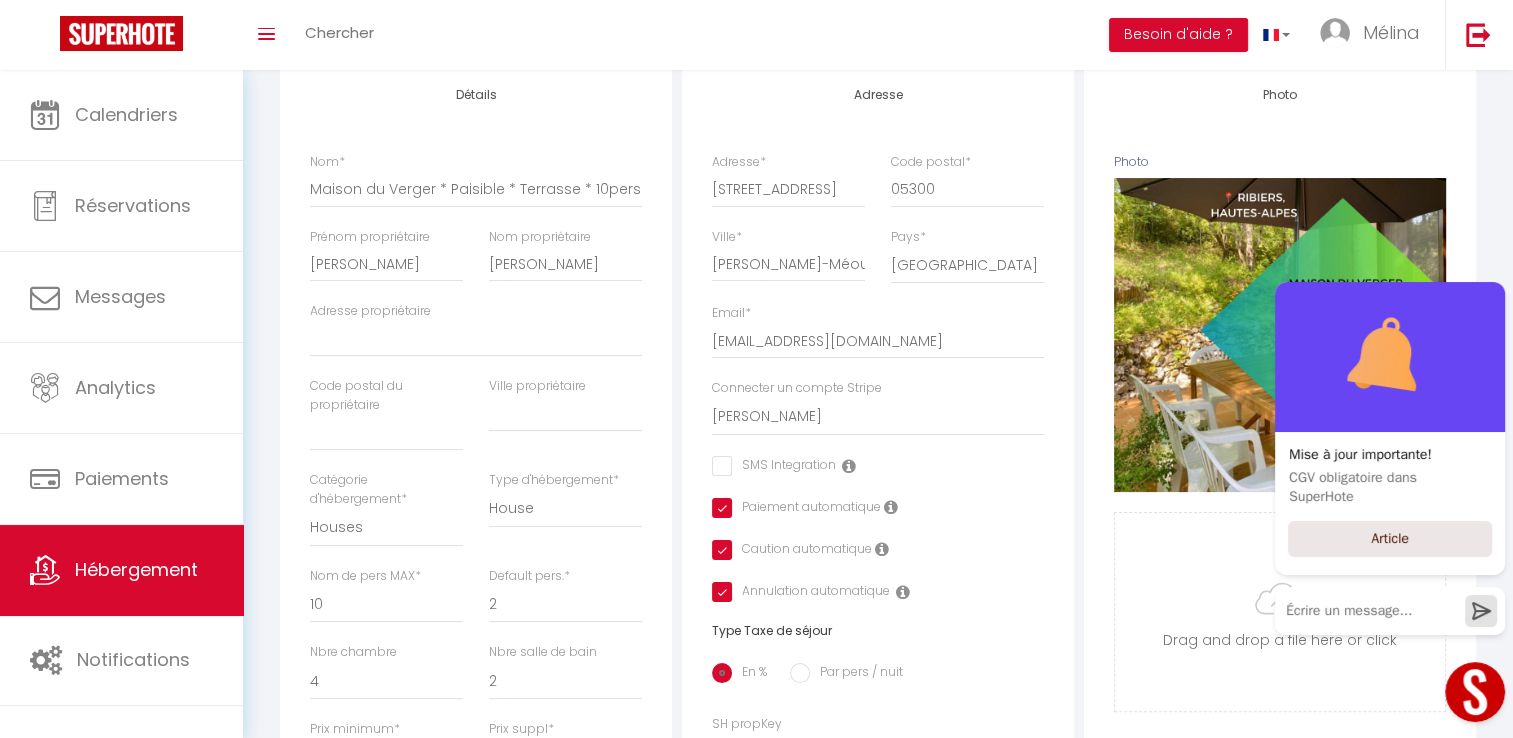 select 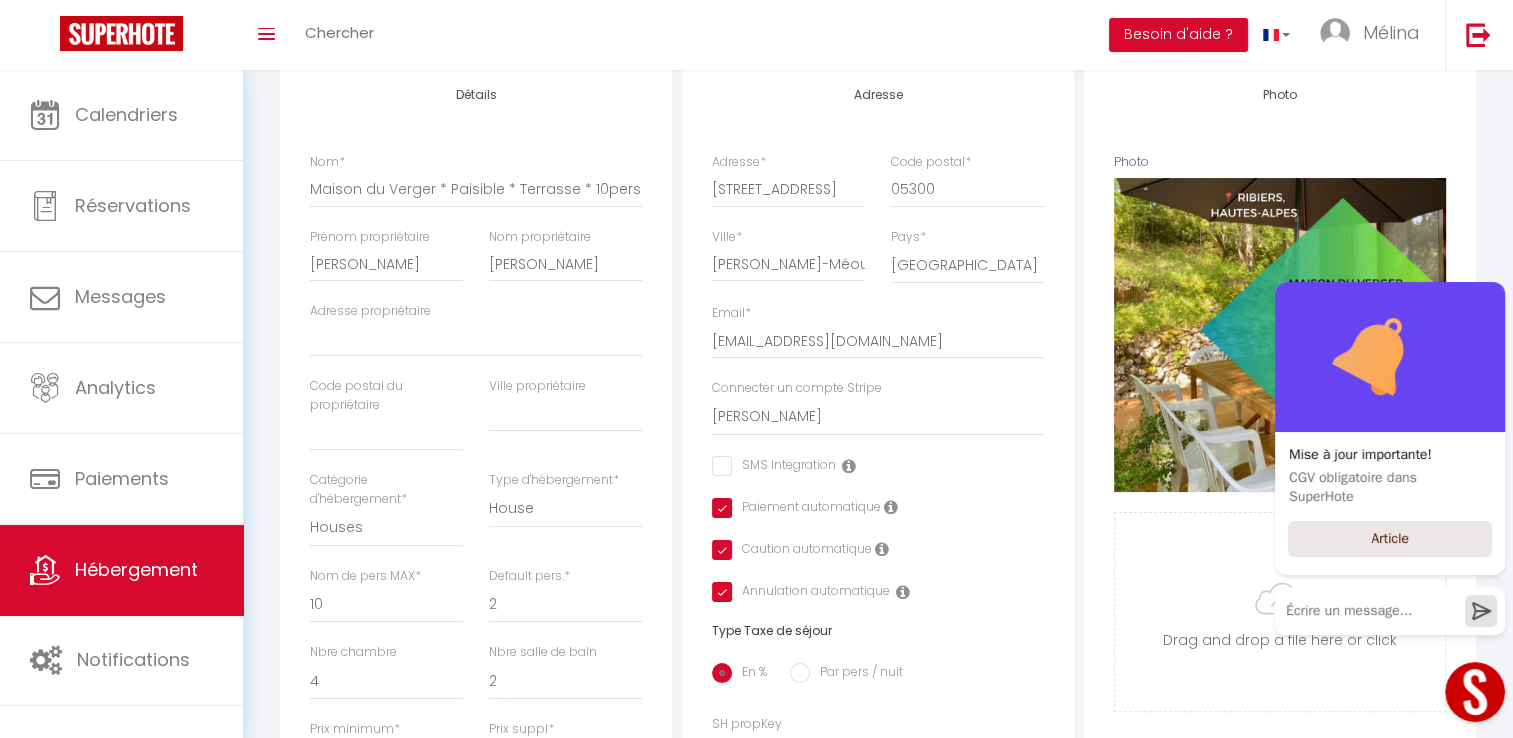 checkbox on "false" 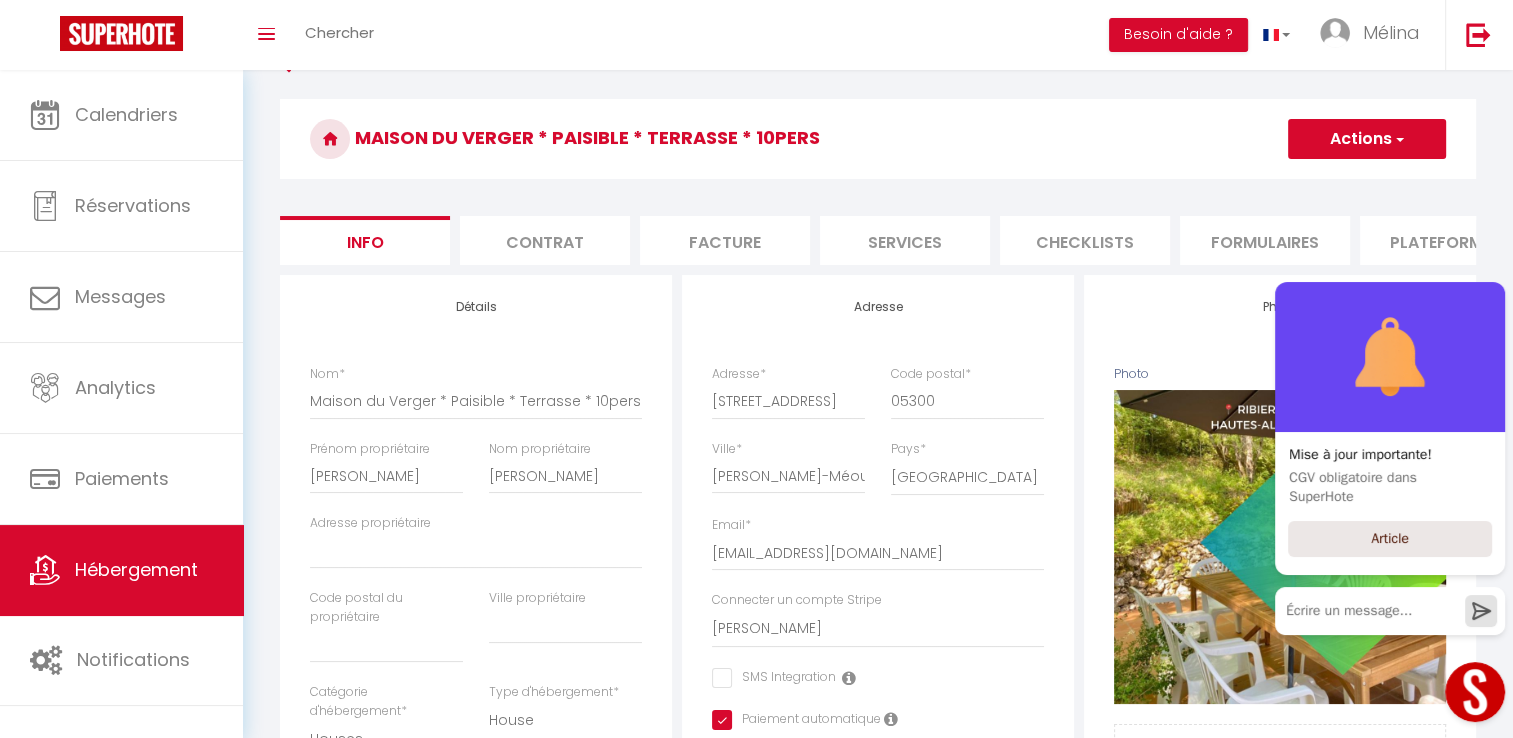 scroll, scrollTop: 48, scrollLeft: 0, axis: vertical 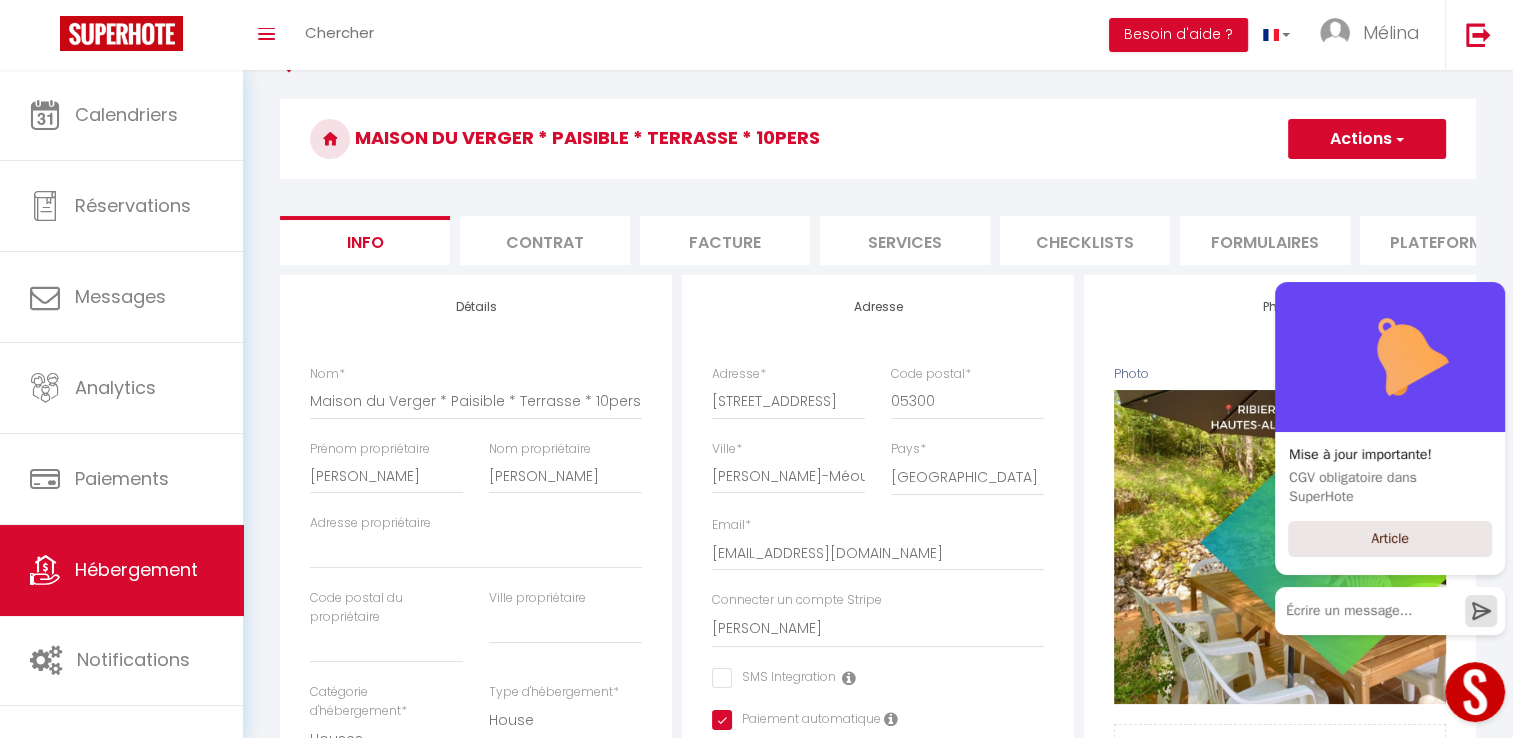 click on "Actions" at bounding box center [1367, 139] 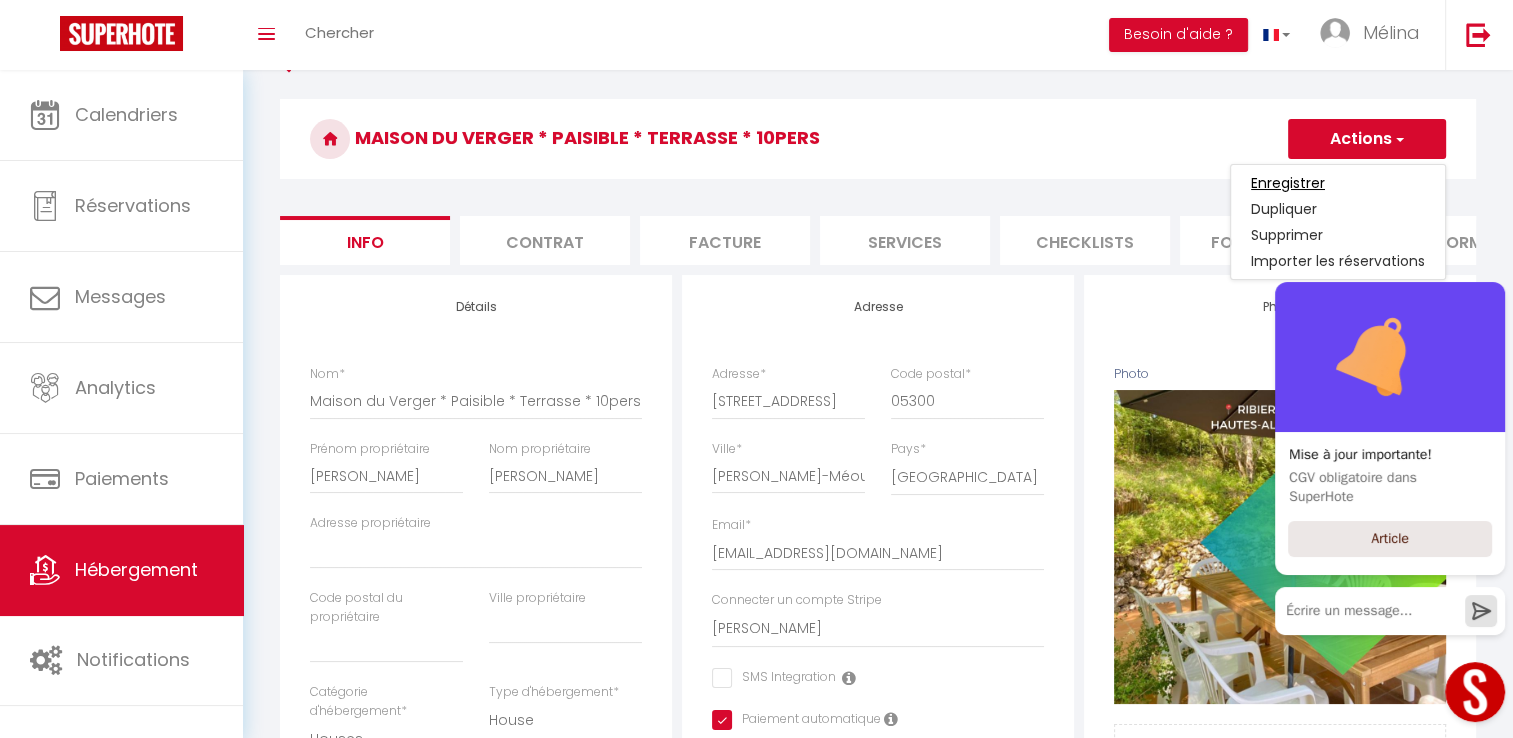 click on "Enregistrer" at bounding box center [1288, 183] 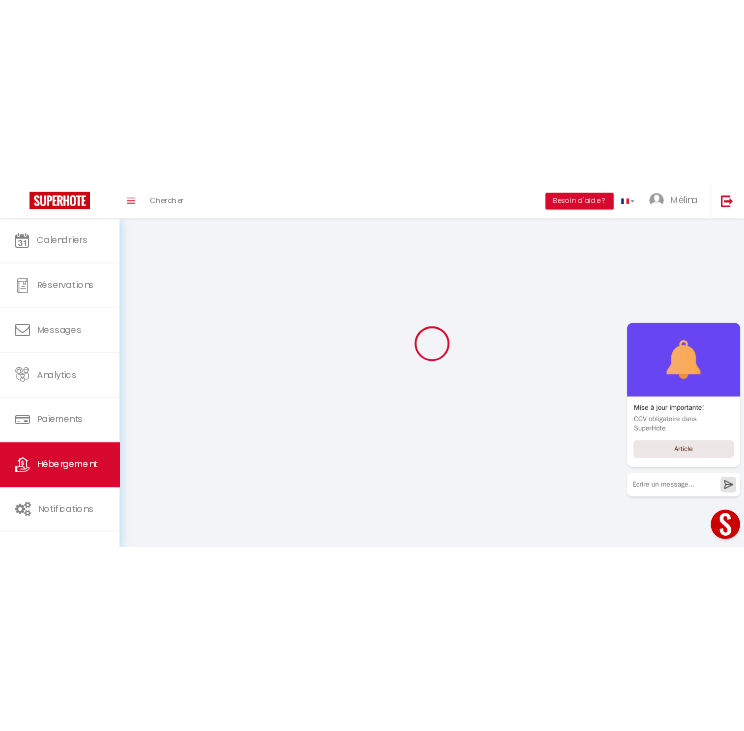 scroll, scrollTop: 0, scrollLeft: 0, axis: both 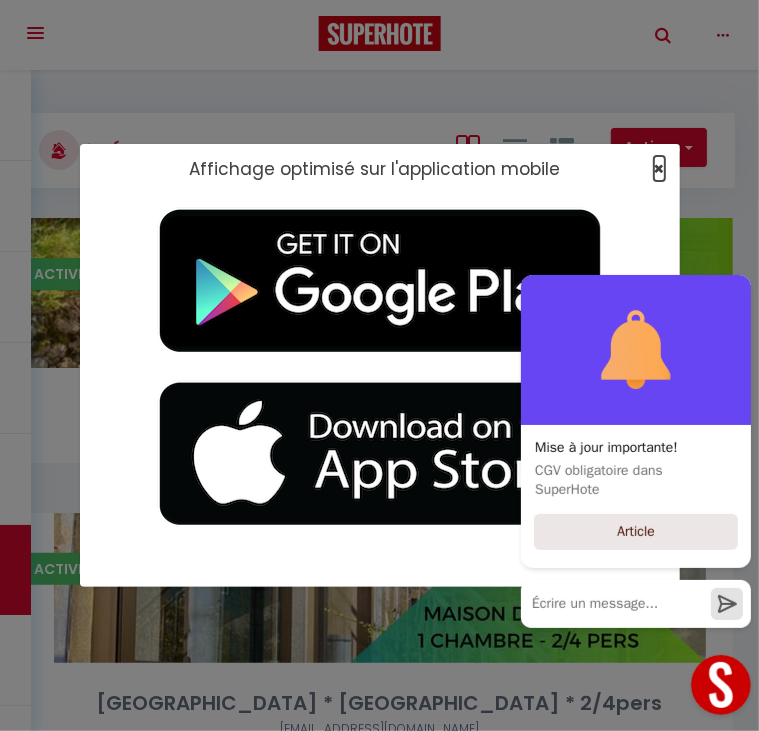 click on "×" at bounding box center (659, 168) 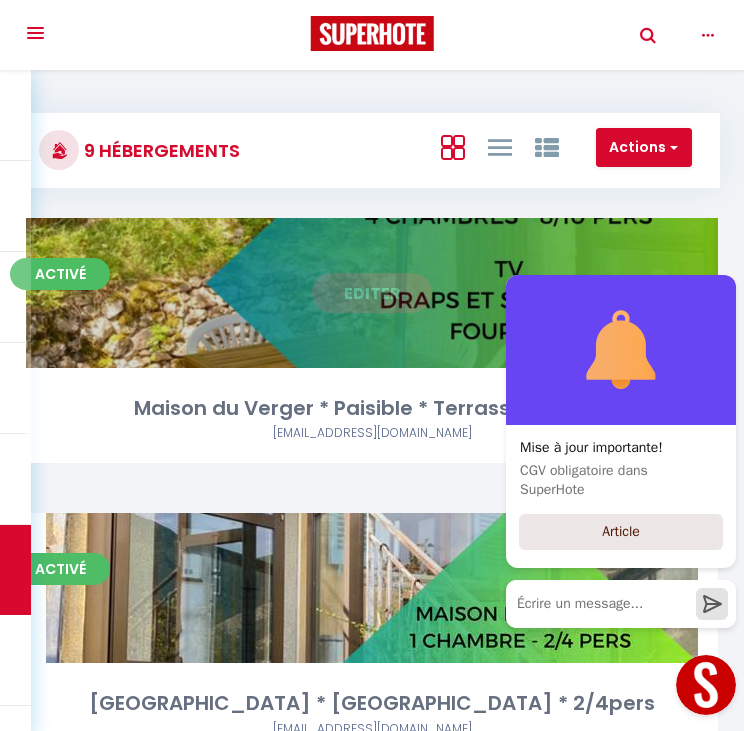 click on "Editer" at bounding box center (372, 293) 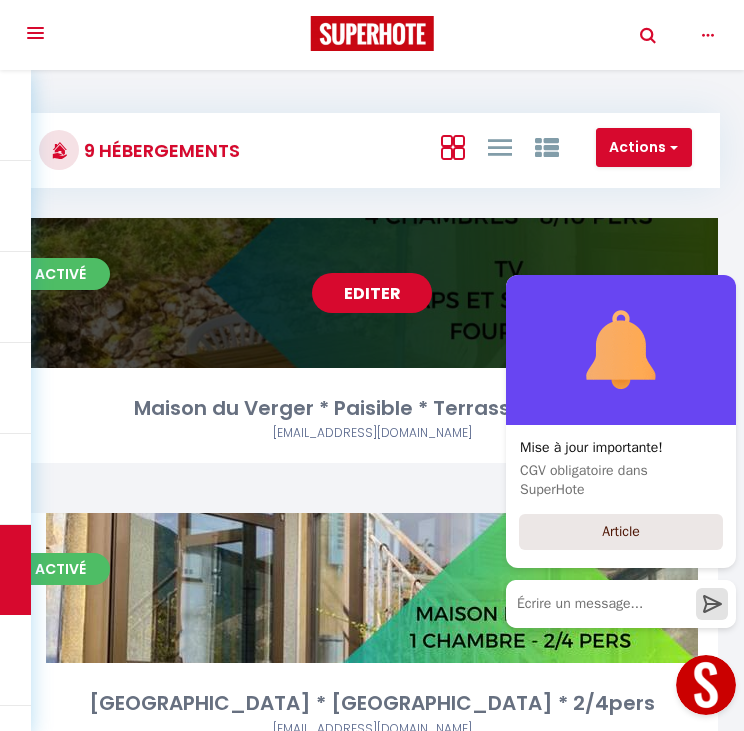 click on "Editer" at bounding box center (372, 293) 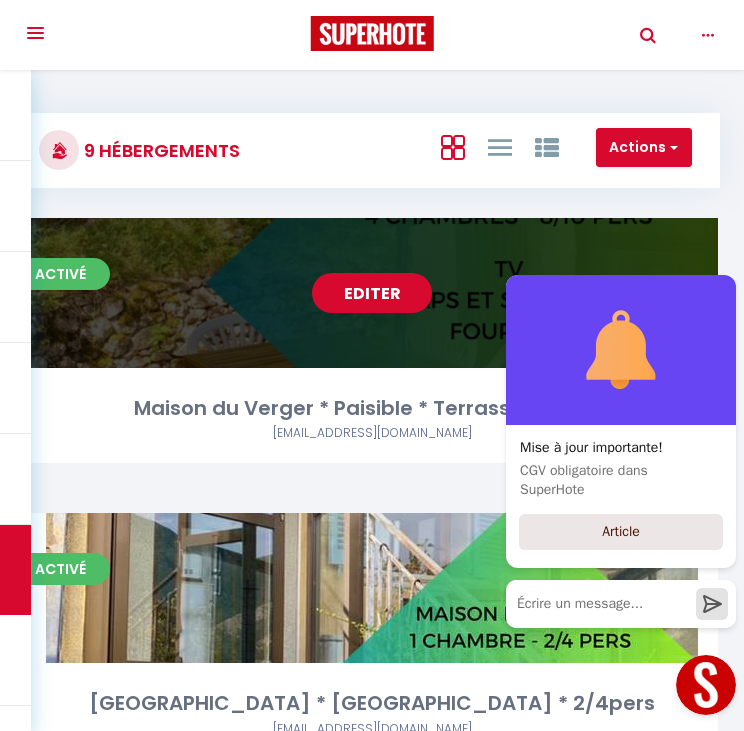 select on "3" 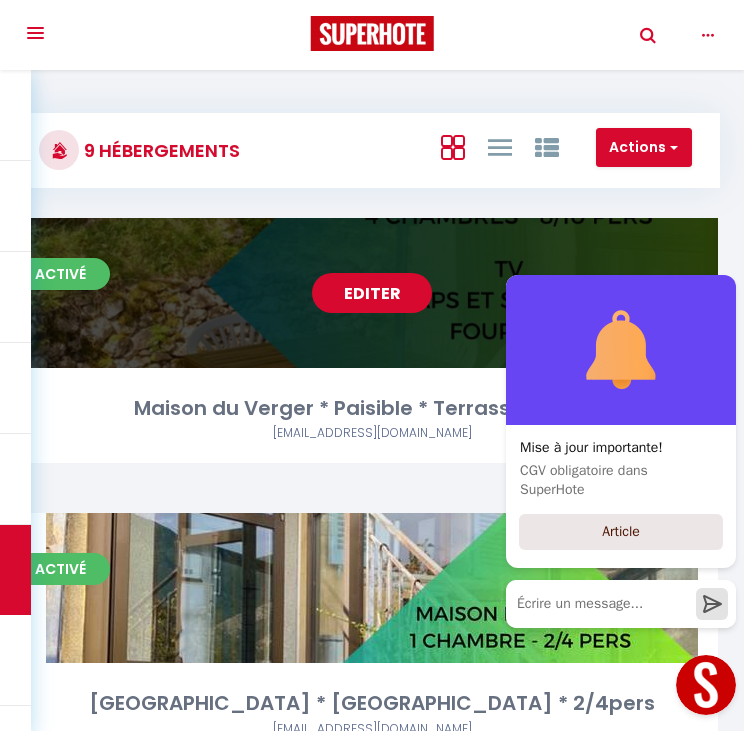 select on "2" 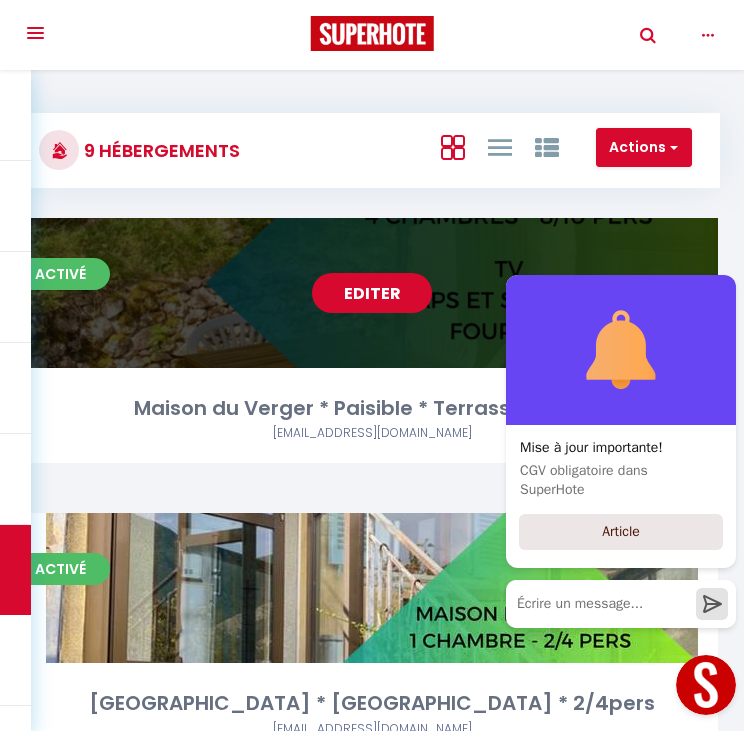 select on "1" 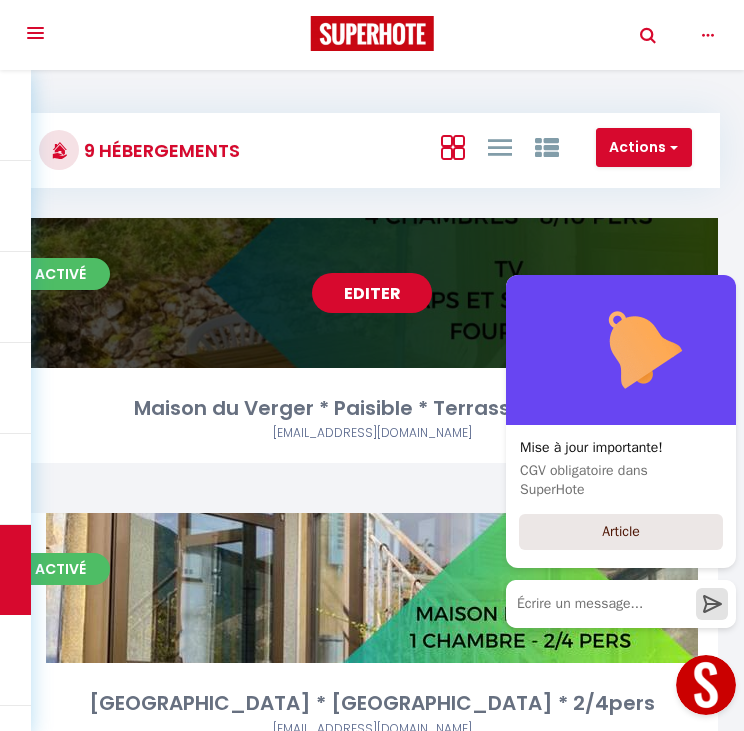 select on "1" 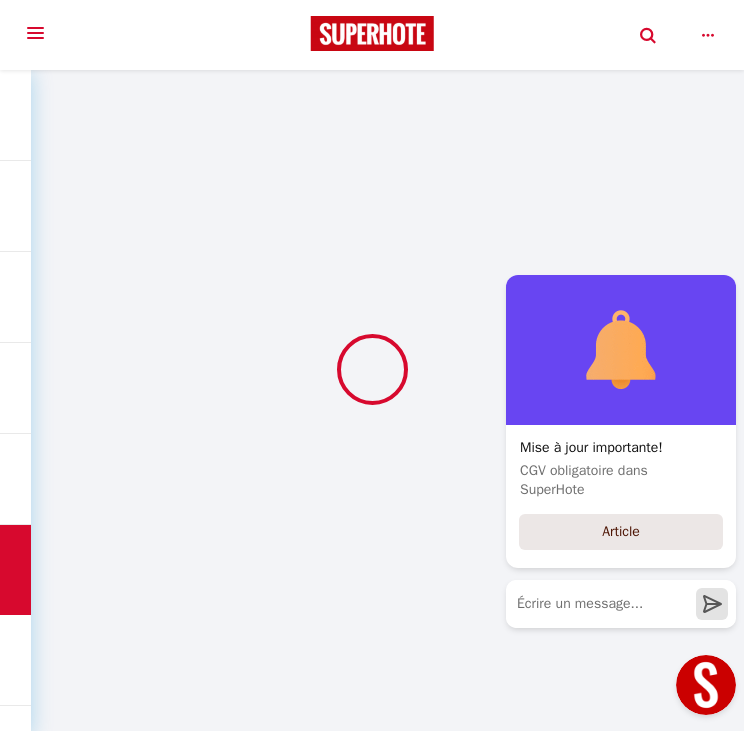 select 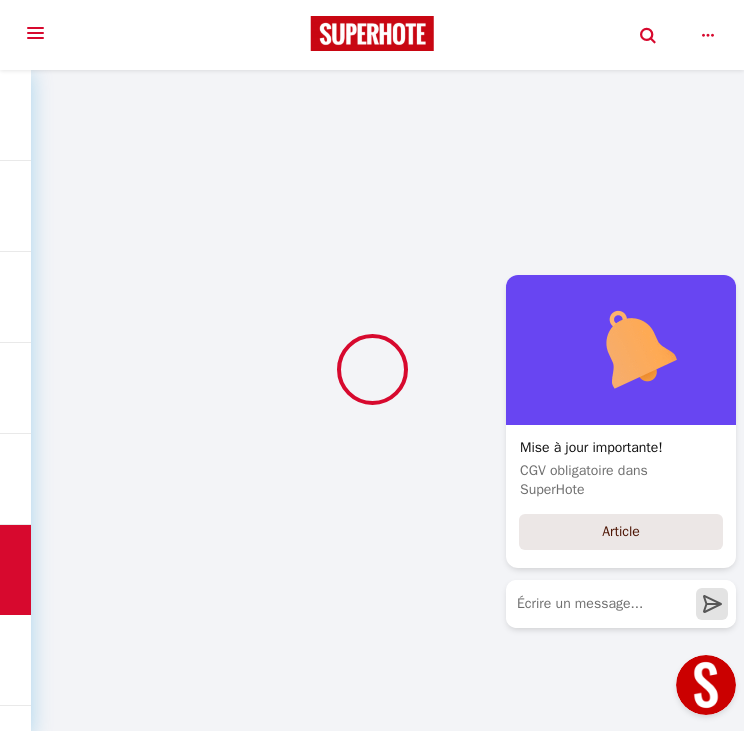 select 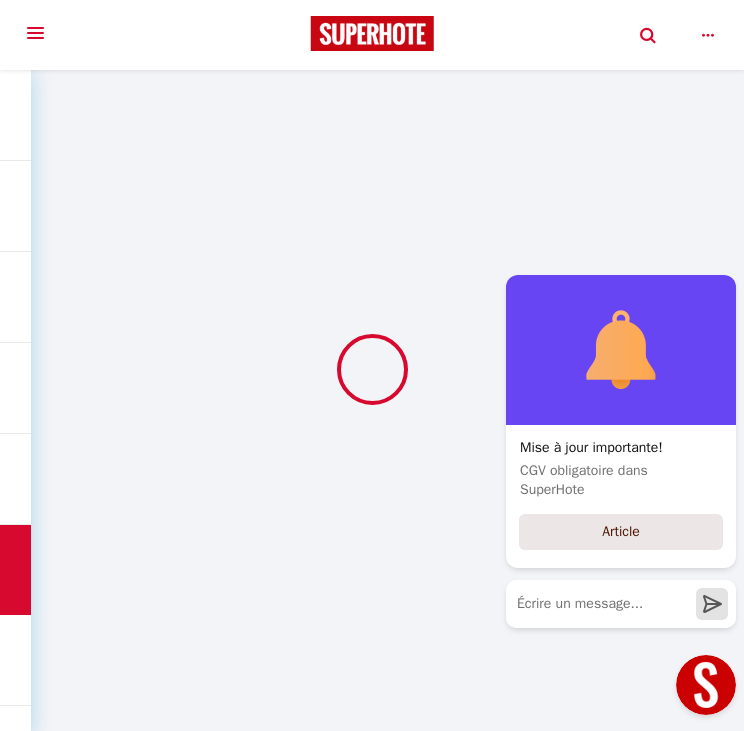 select 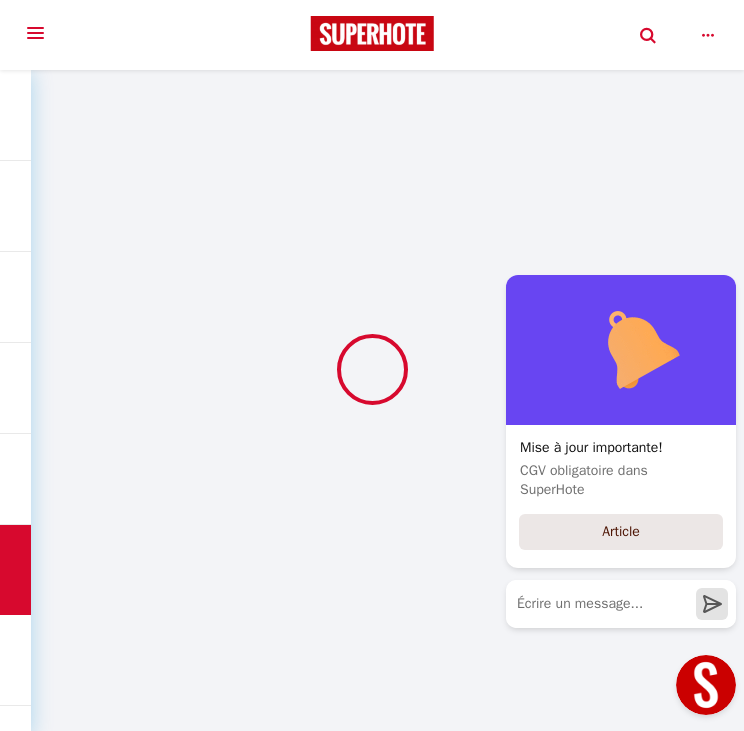 select 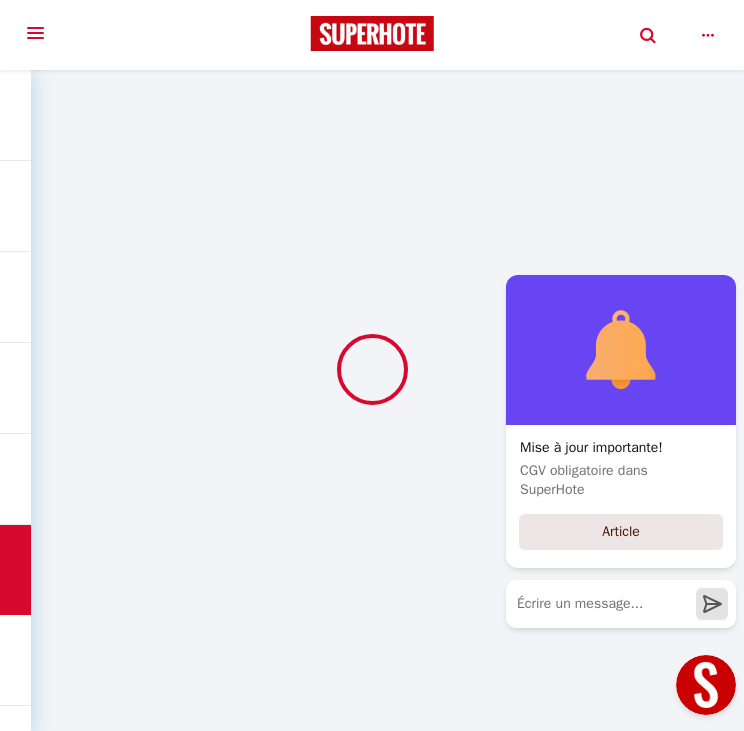 select 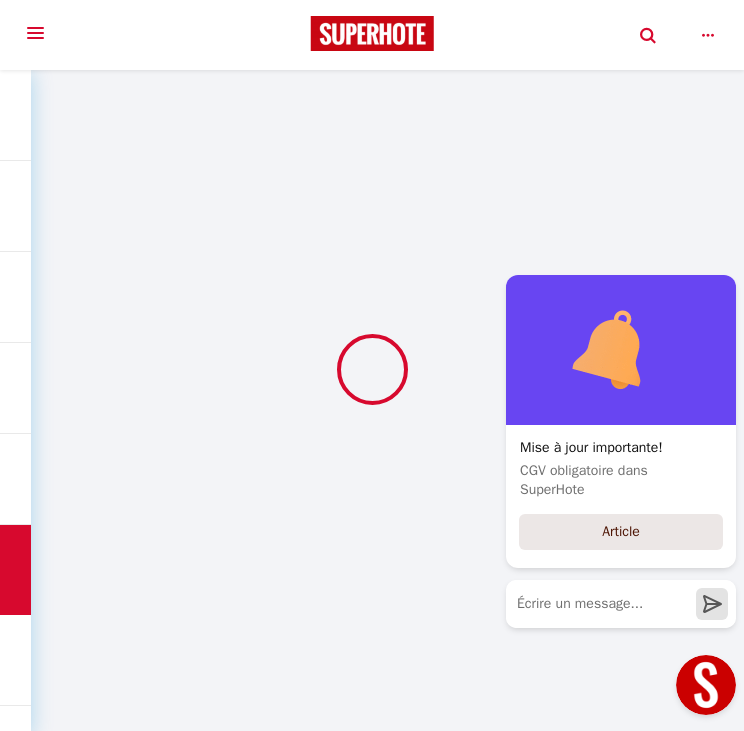 select 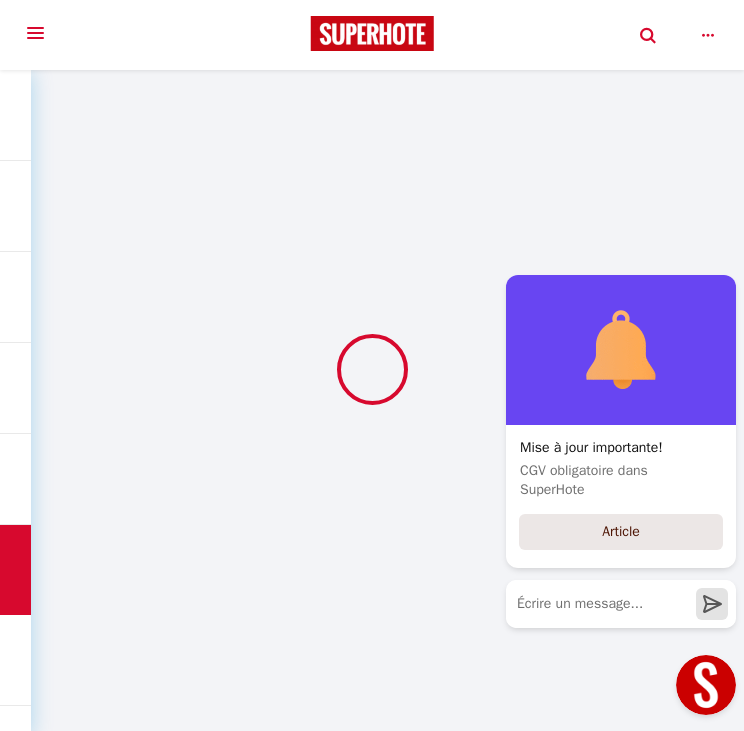 select 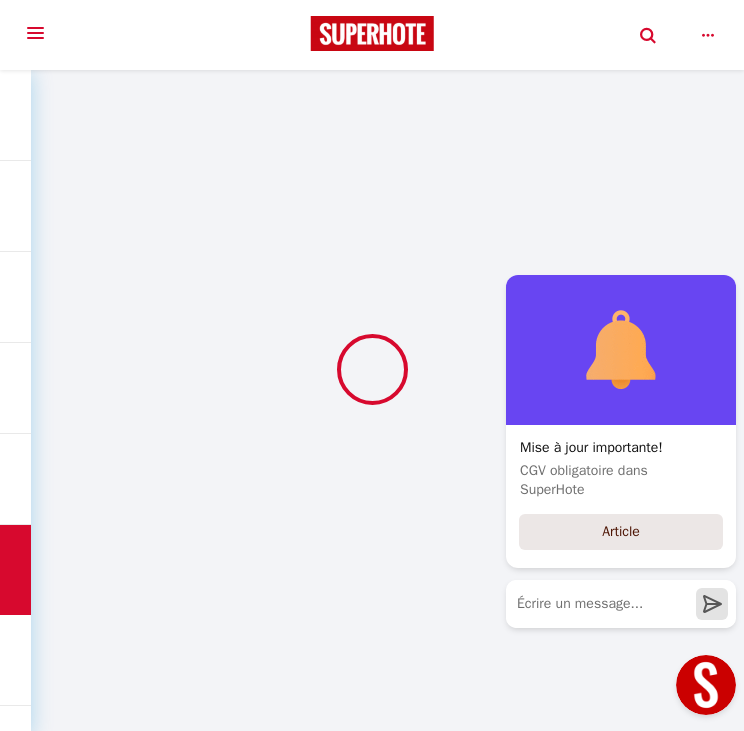 checkbox on "false" 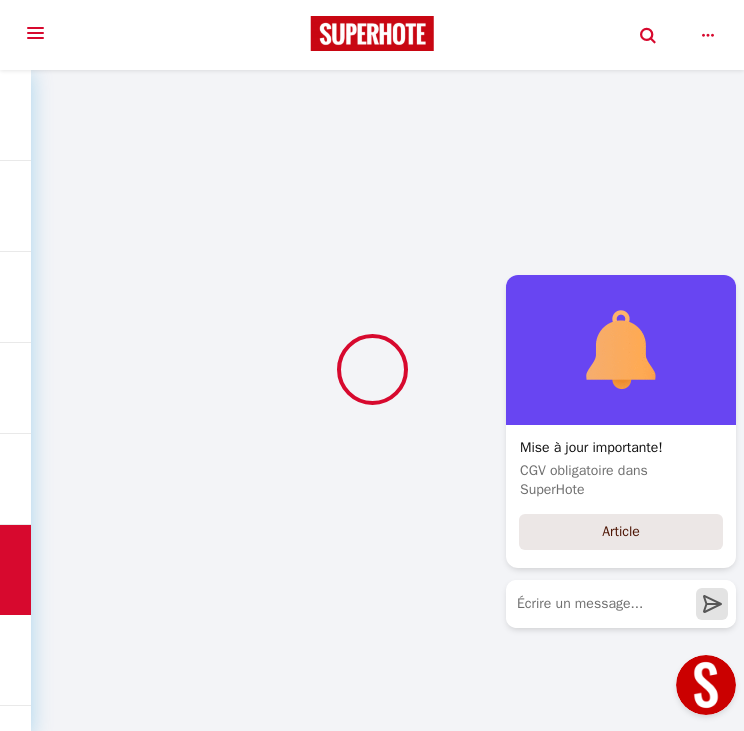 checkbox on "false" 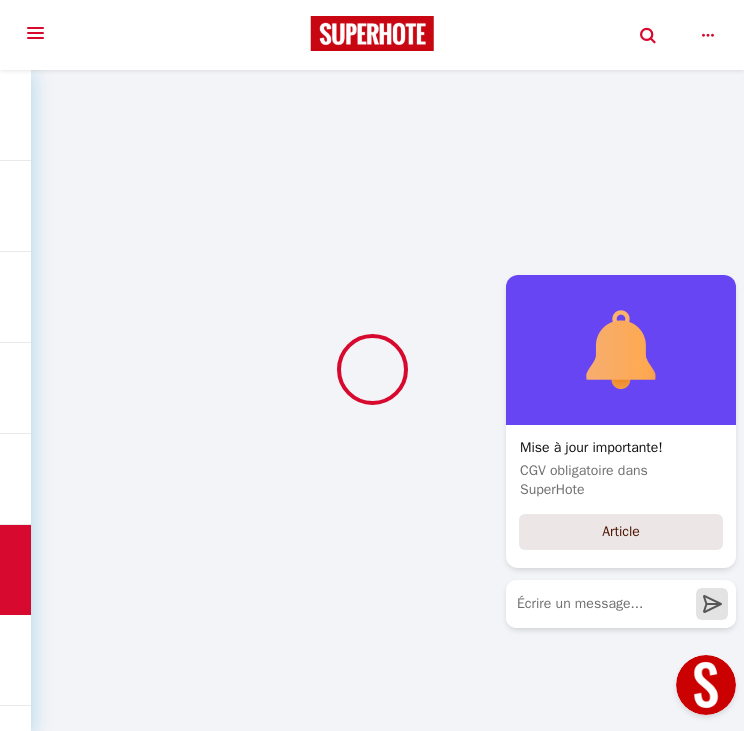 checkbox on "false" 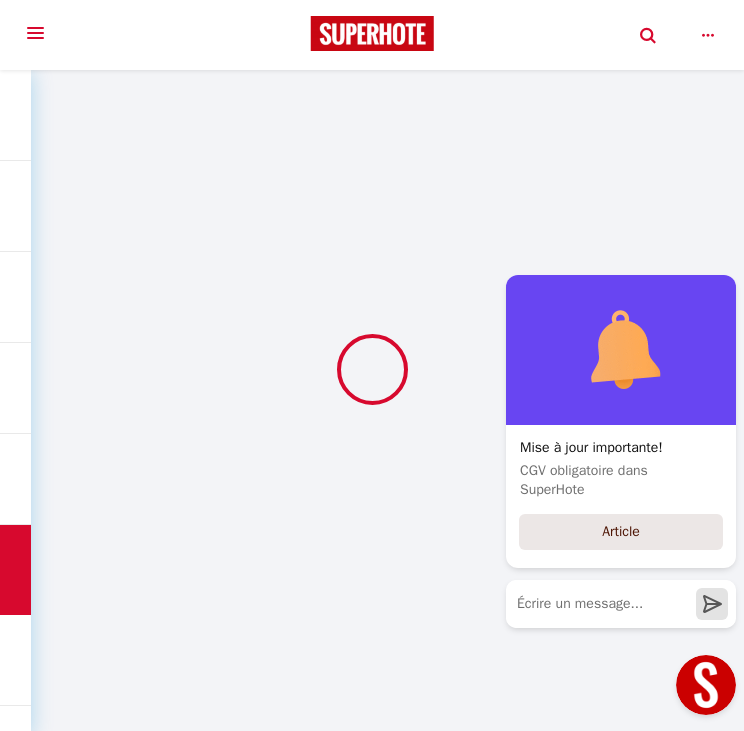 select 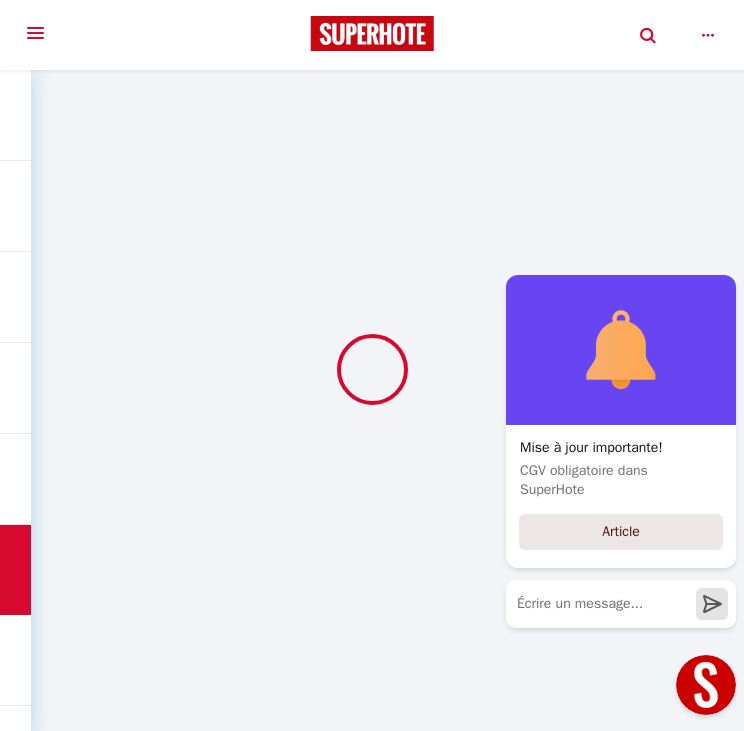 type 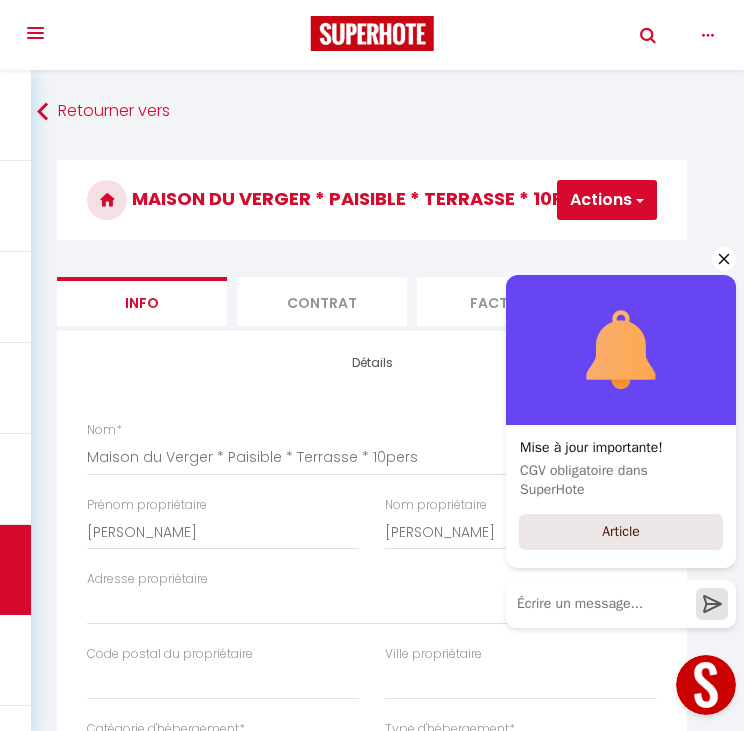 click 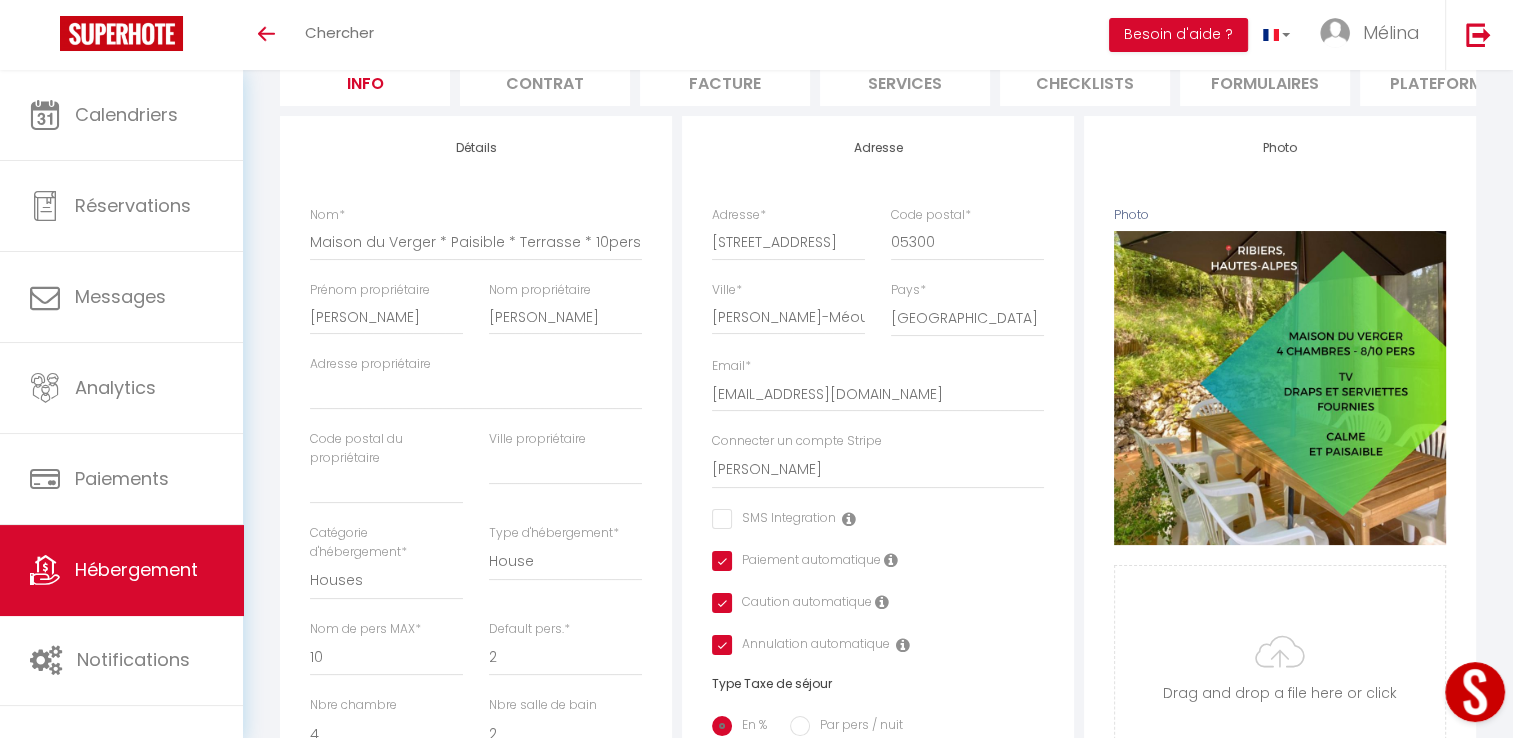 scroll, scrollTop: 200, scrollLeft: 0, axis: vertical 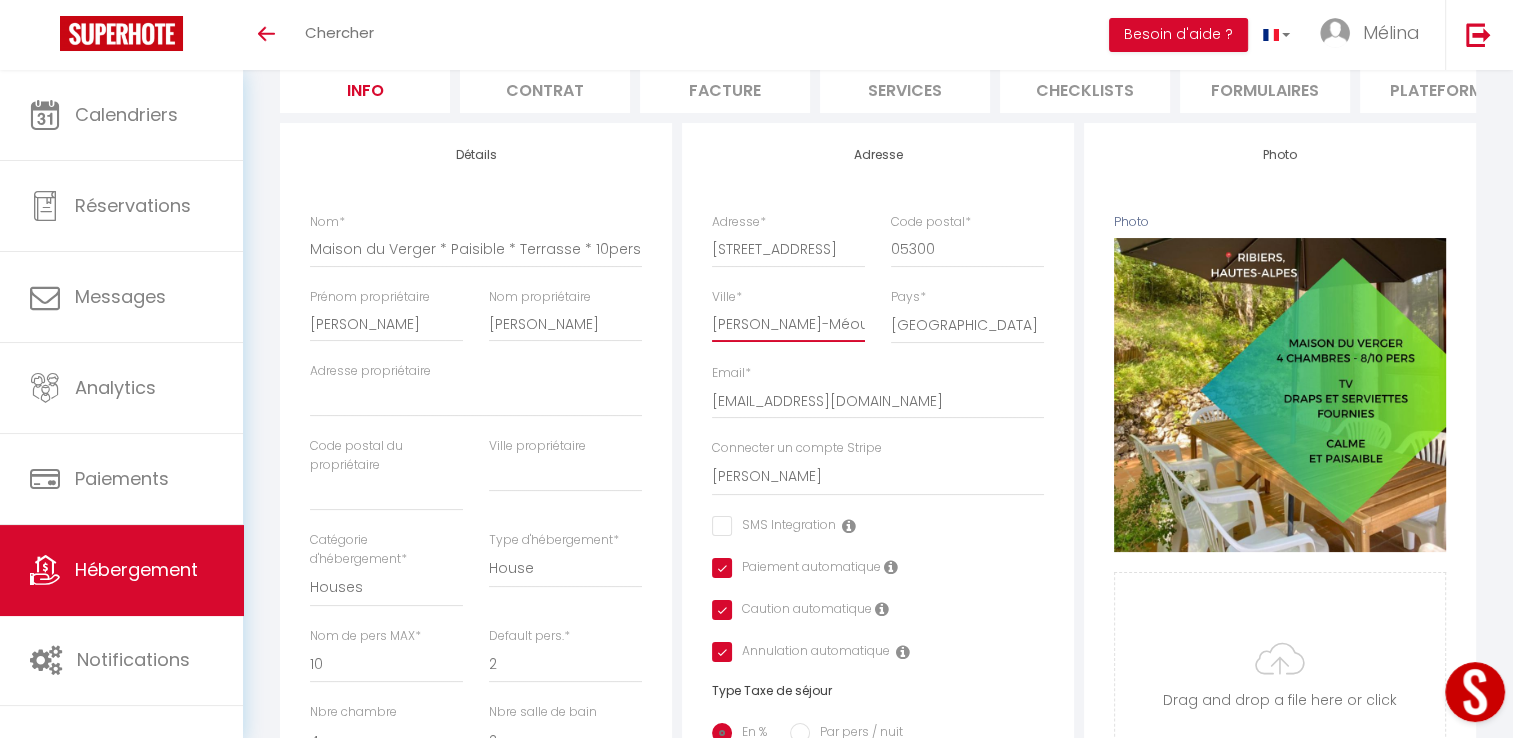 click on "Val Buëch-Méouge" at bounding box center (788, 324) 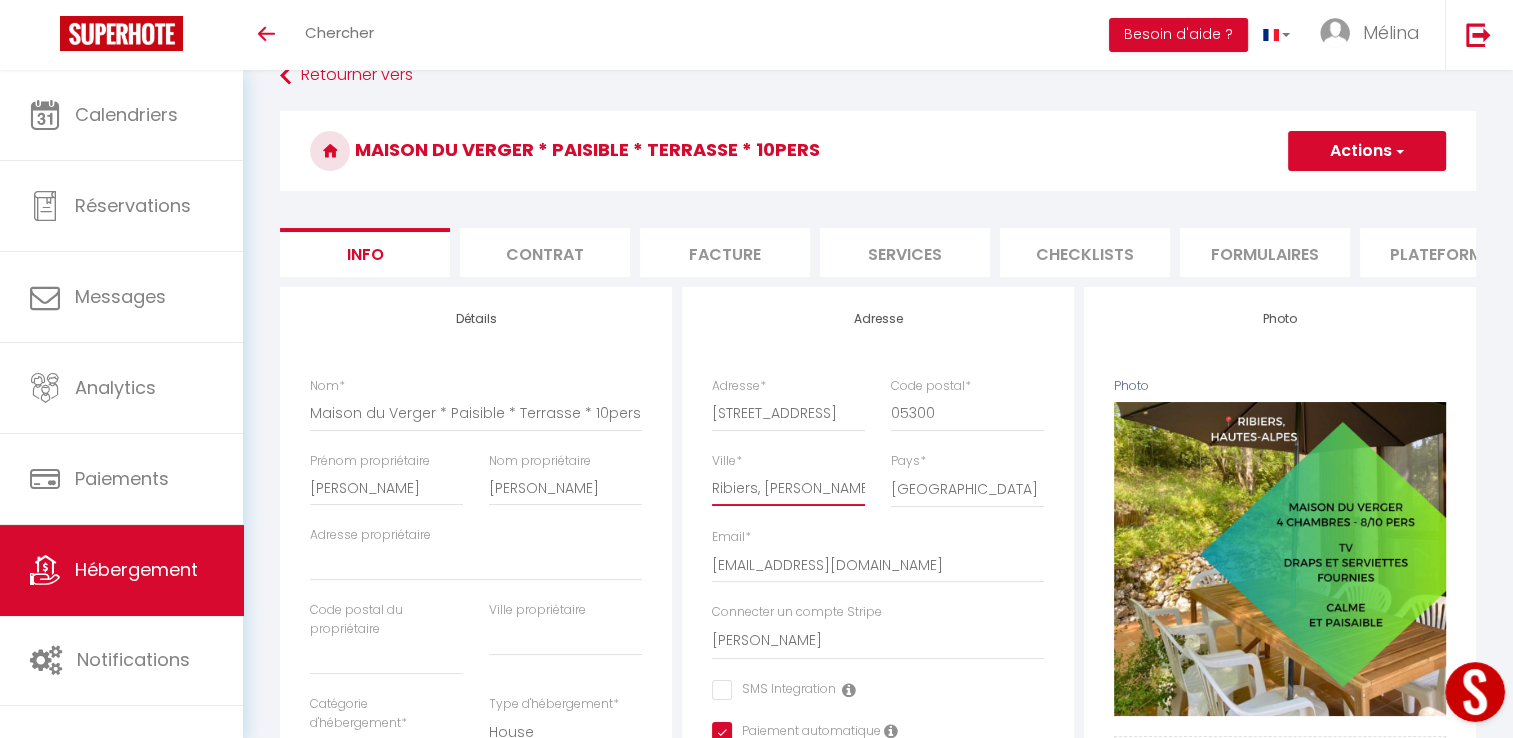 scroll, scrollTop: 12, scrollLeft: 0, axis: vertical 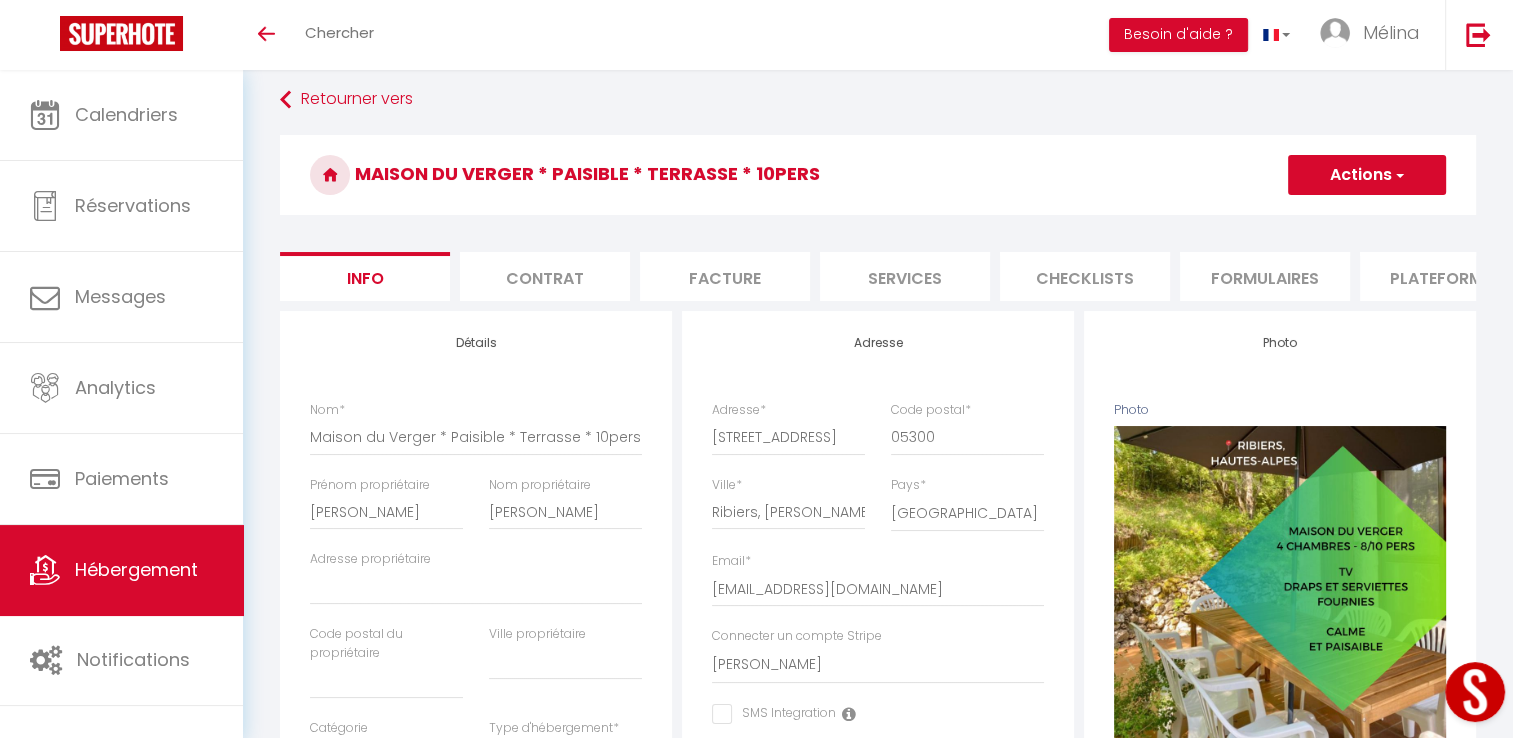 click on "Actions" at bounding box center (1367, 175) 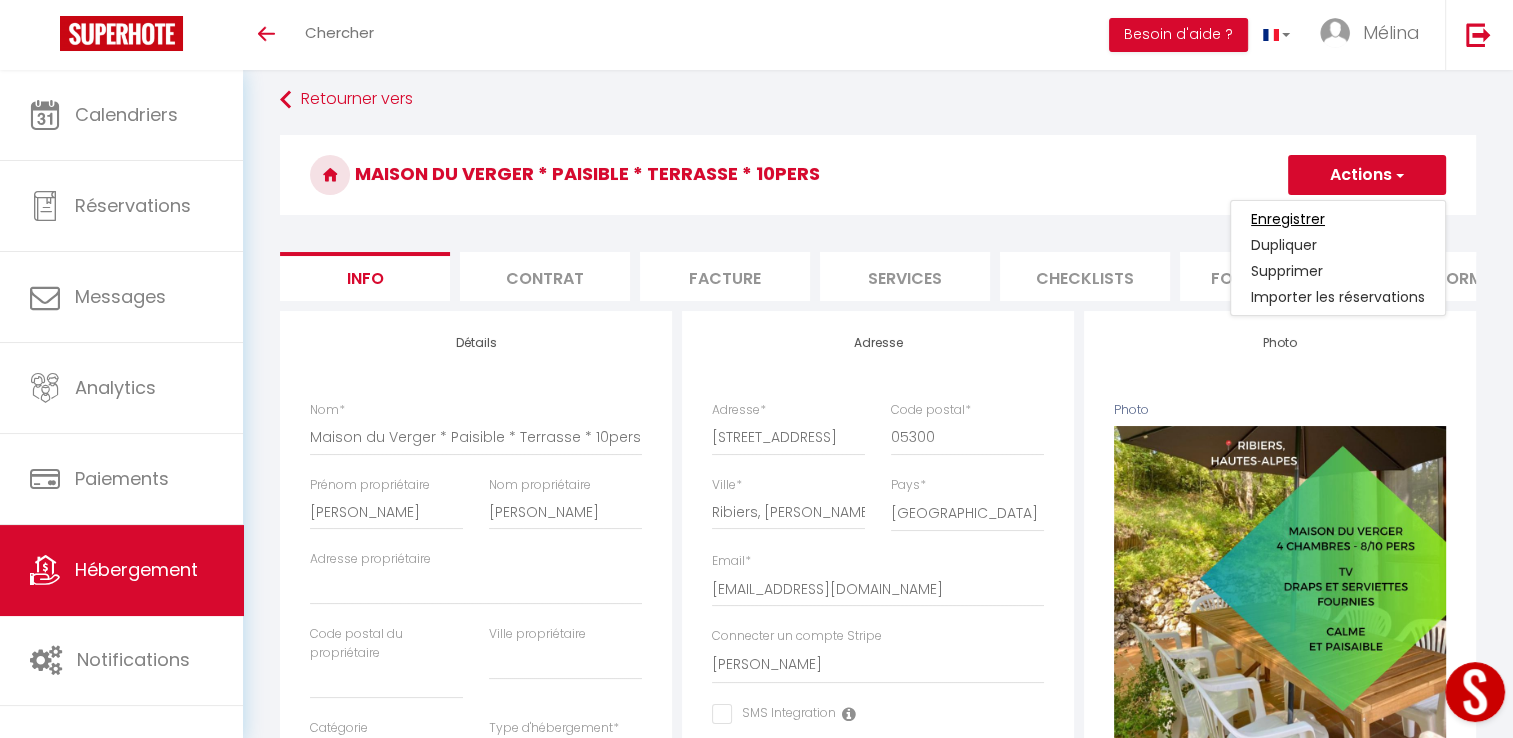 click on "Enregistrer" at bounding box center [1288, 219] 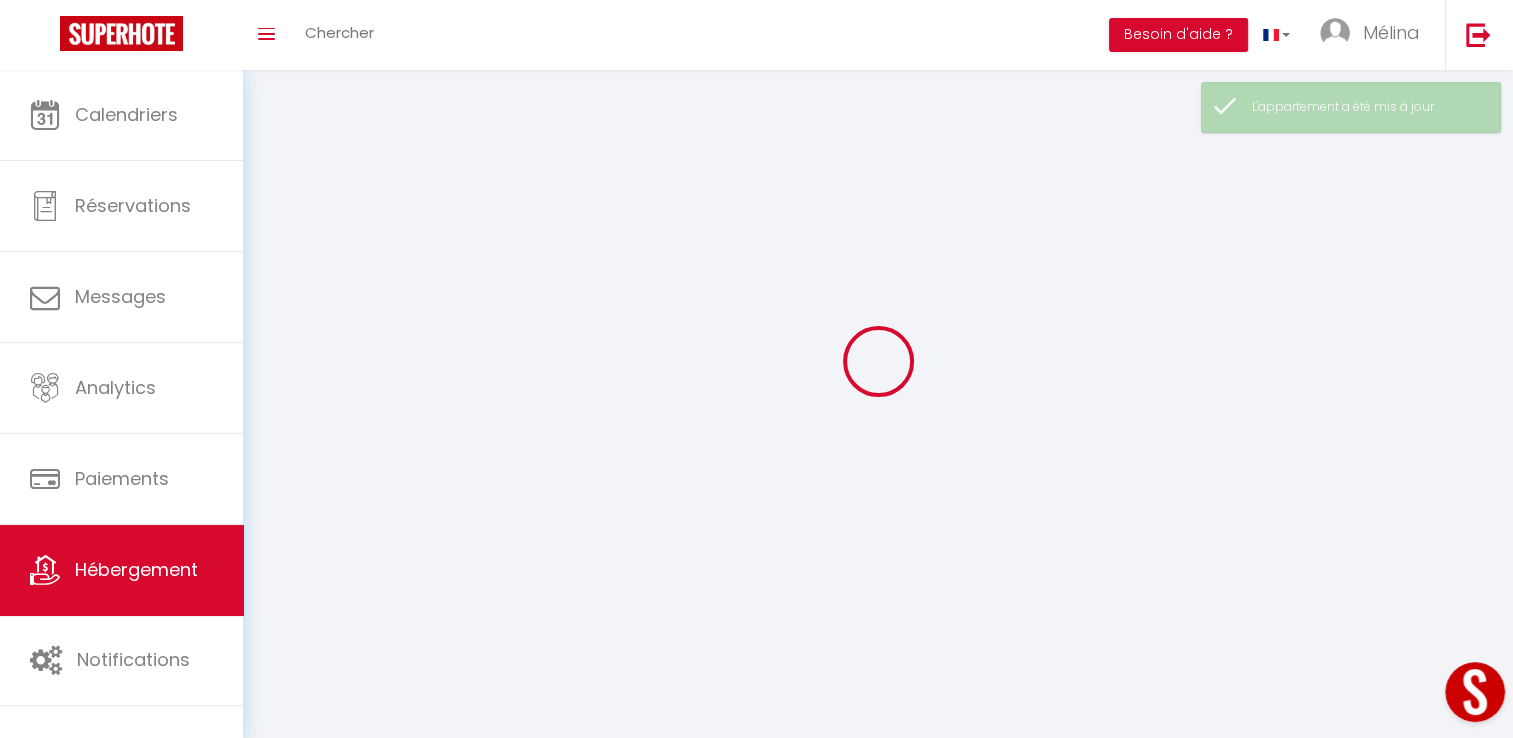 scroll, scrollTop: 0, scrollLeft: 0, axis: both 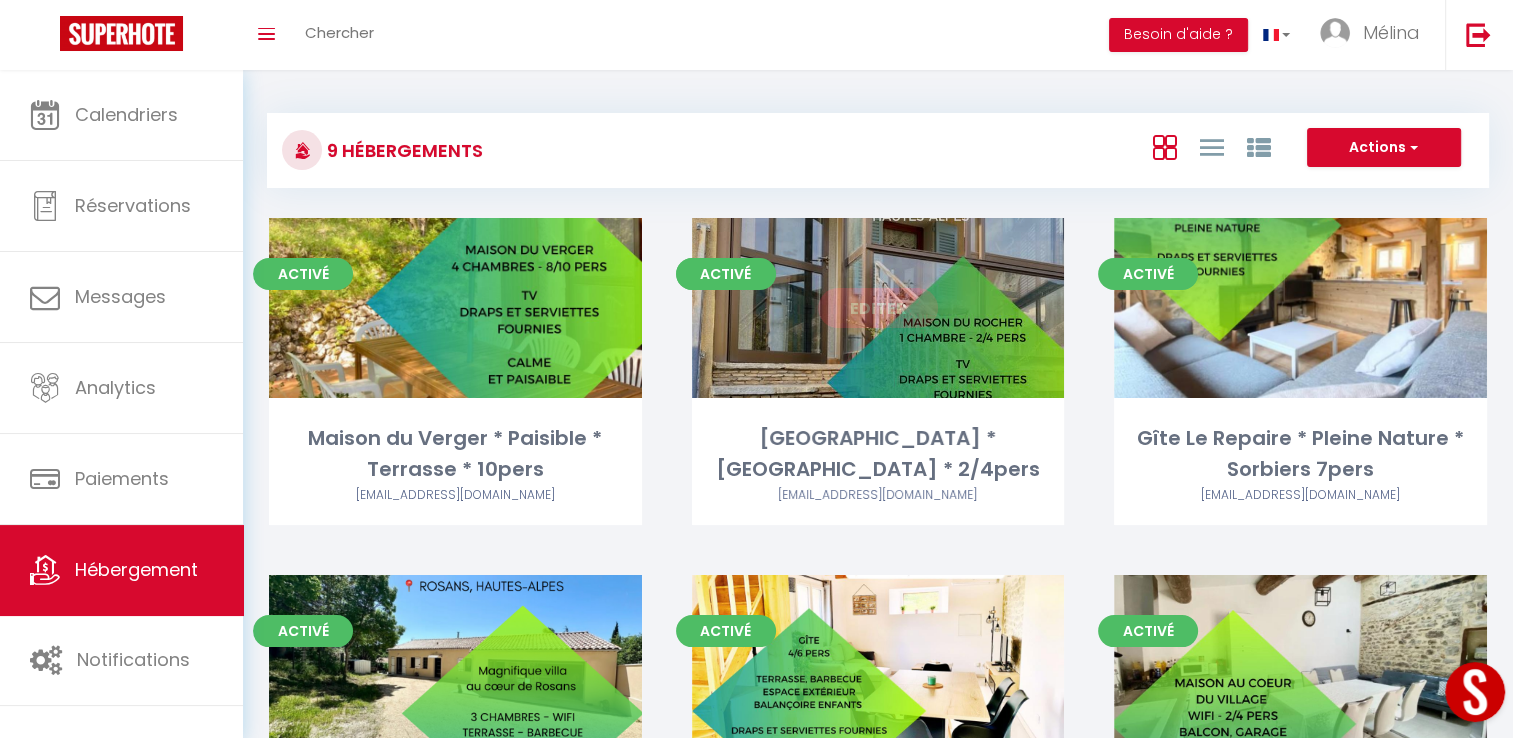 click on "Editer" at bounding box center [878, 308] 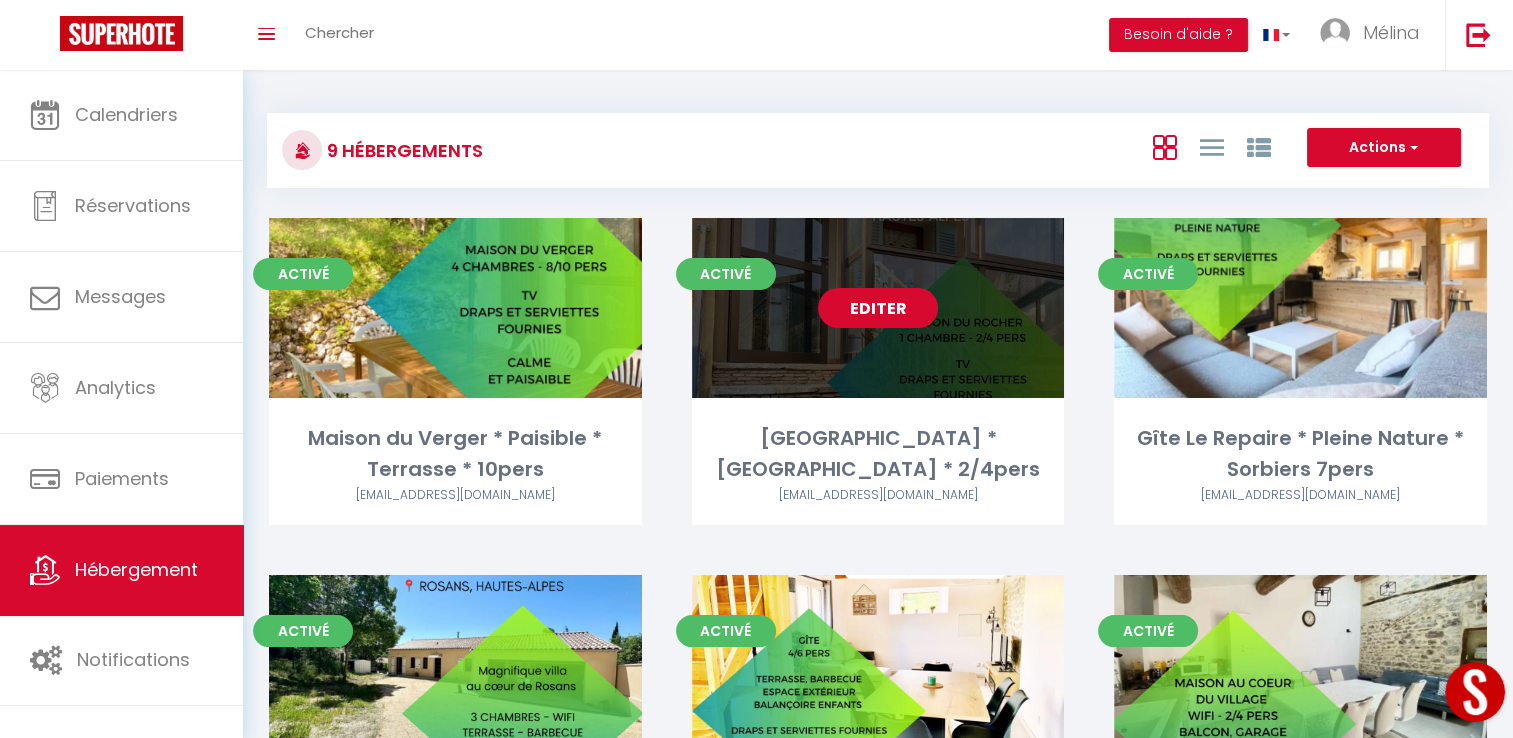 click on "Editer" at bounding box center [878, 308] 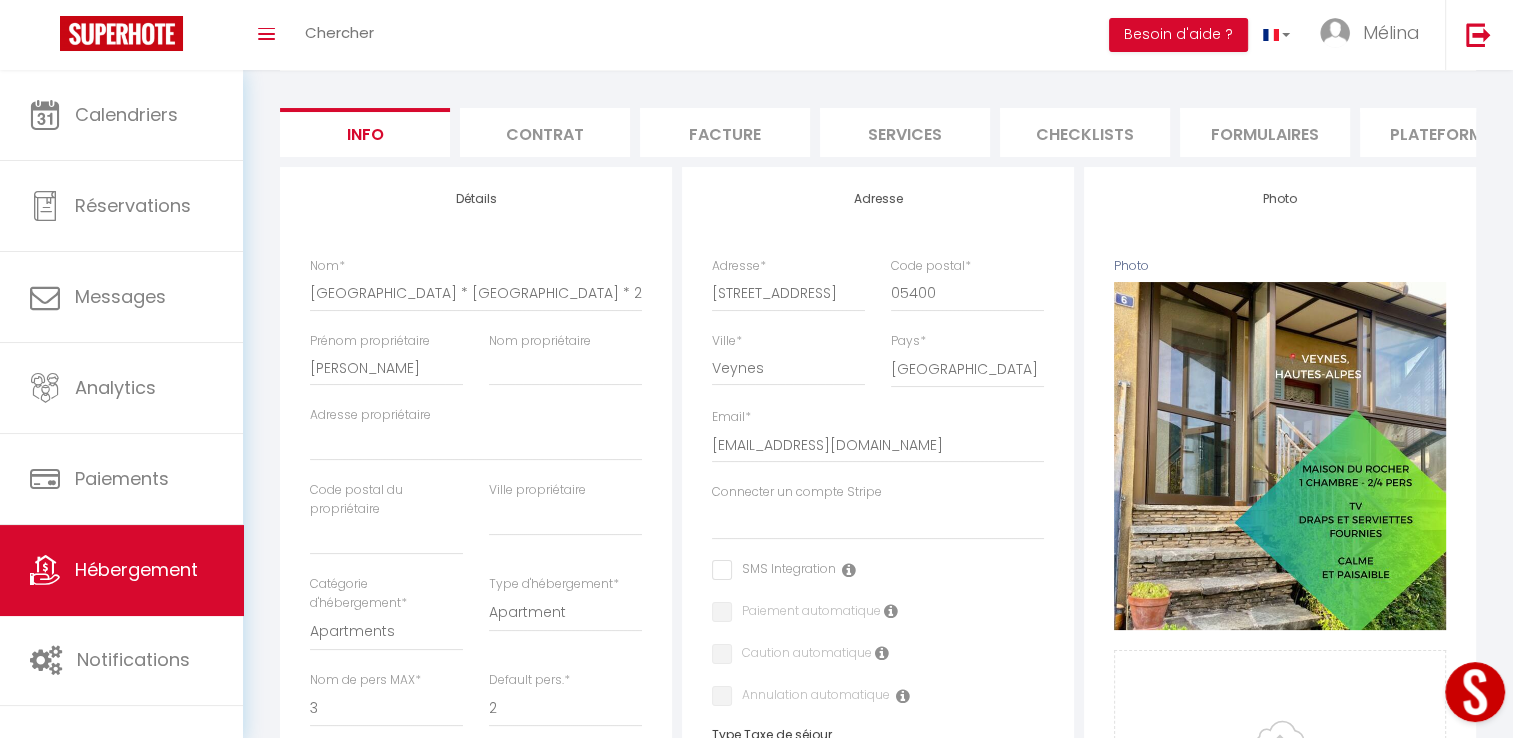 scroll, scrollTop: 173, scrollLeft: 0, axis: vertical 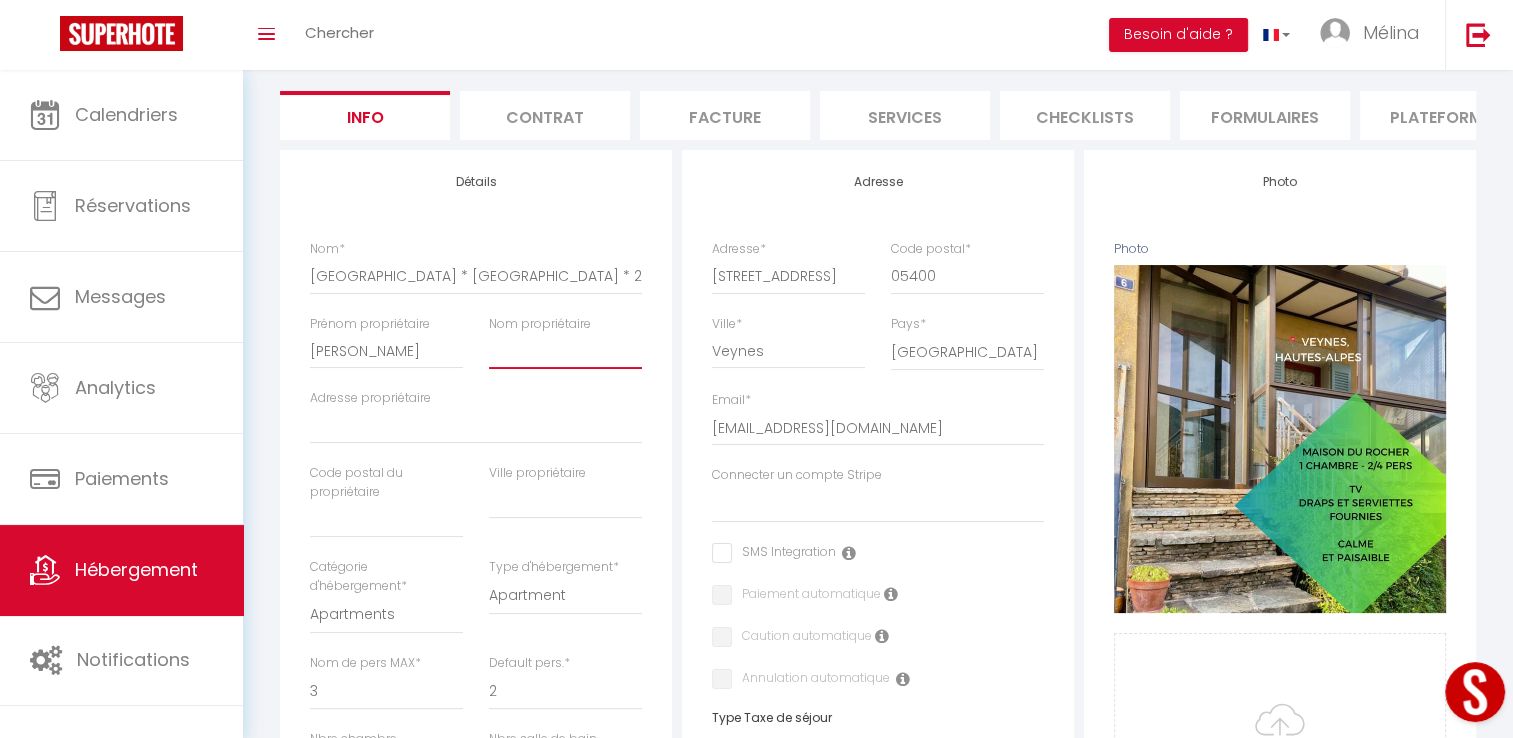 click on "Nom propriétaire" at bounding box center [565, 351] 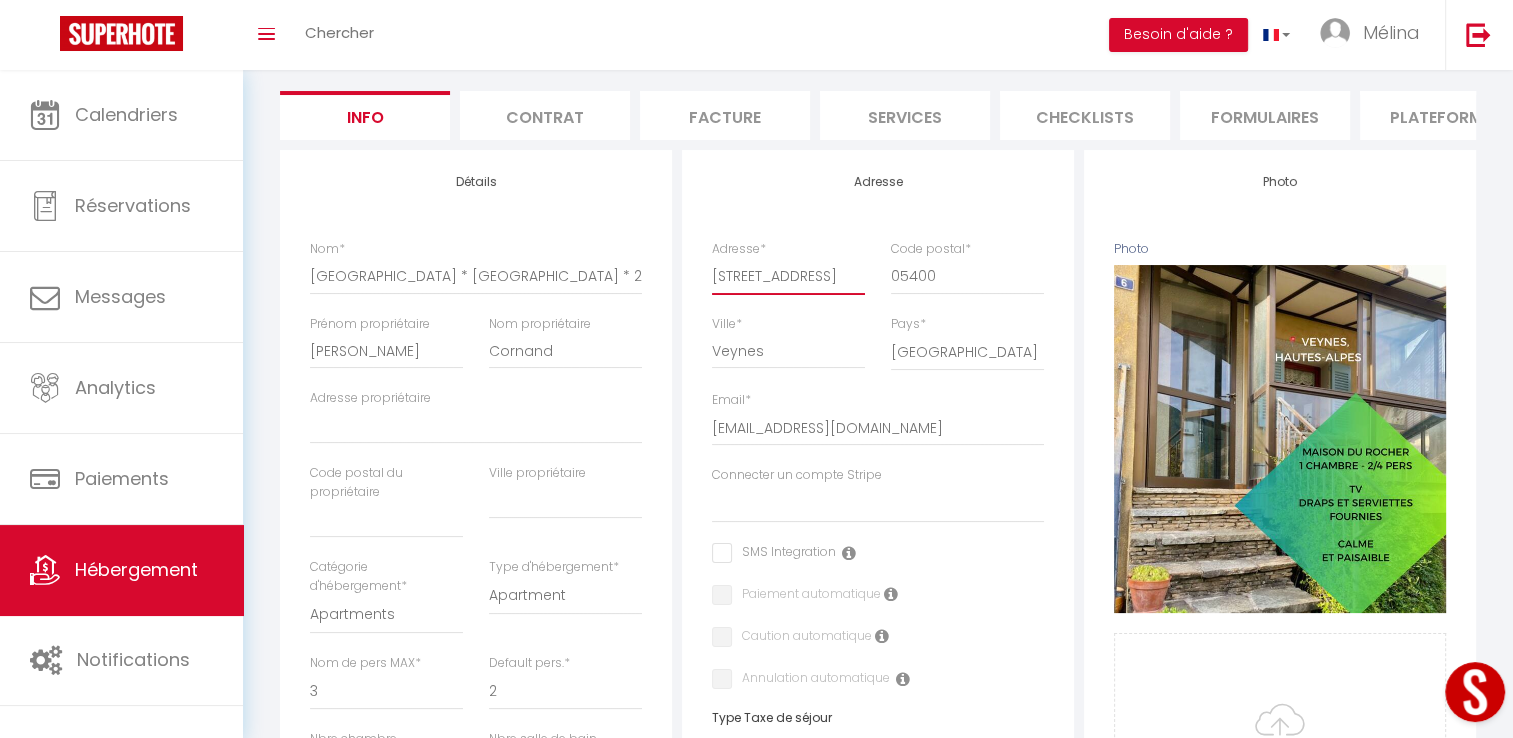 click on "9 rue du rocher" at bounding box center (788, 276) 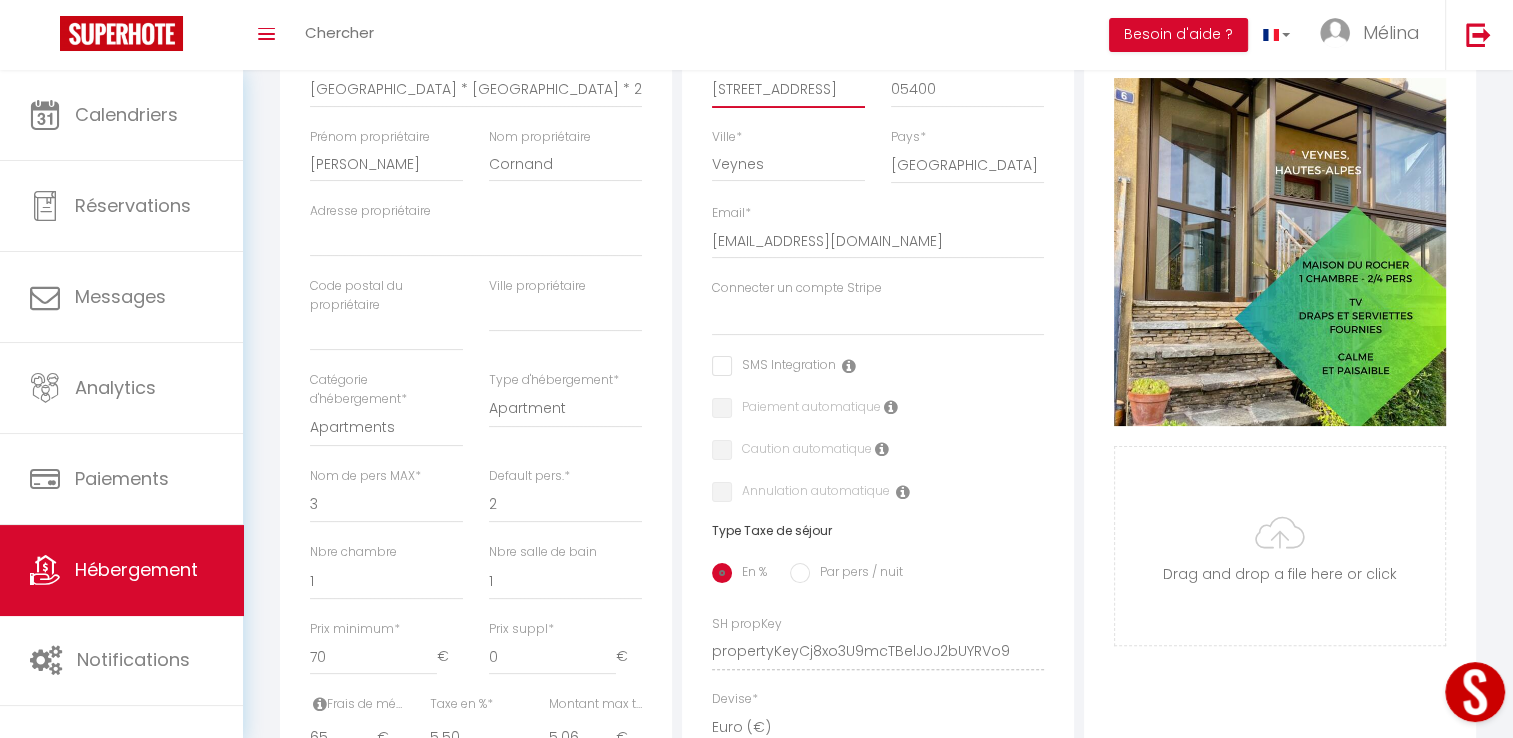 scroll, scrollTop: 362, scrollLeft: 0, axis: vertical 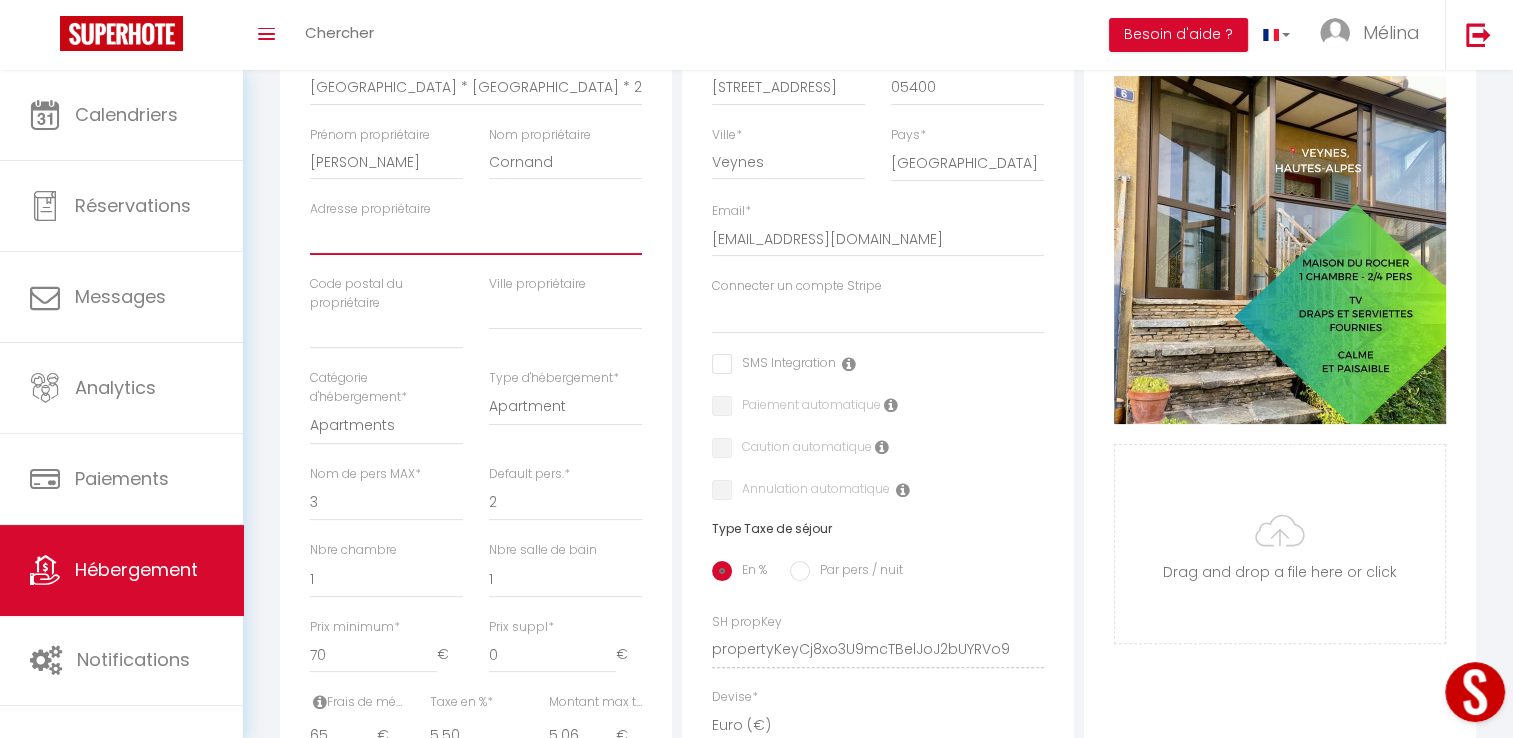 click on "Adresse propriétaire" at bounding box center (476, 237) 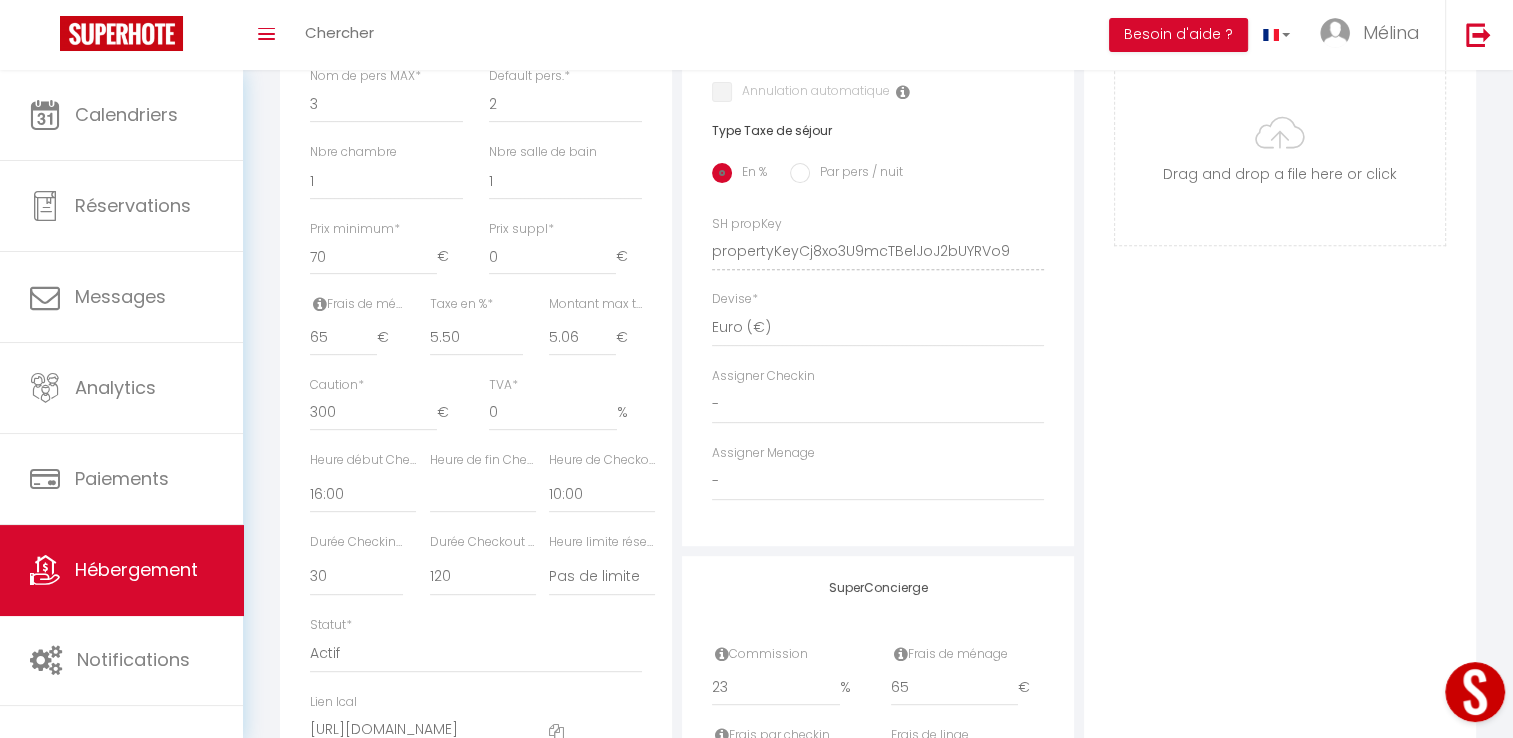 scroll, scrollTop: 765, scrollLeft: 0, axis: vertical 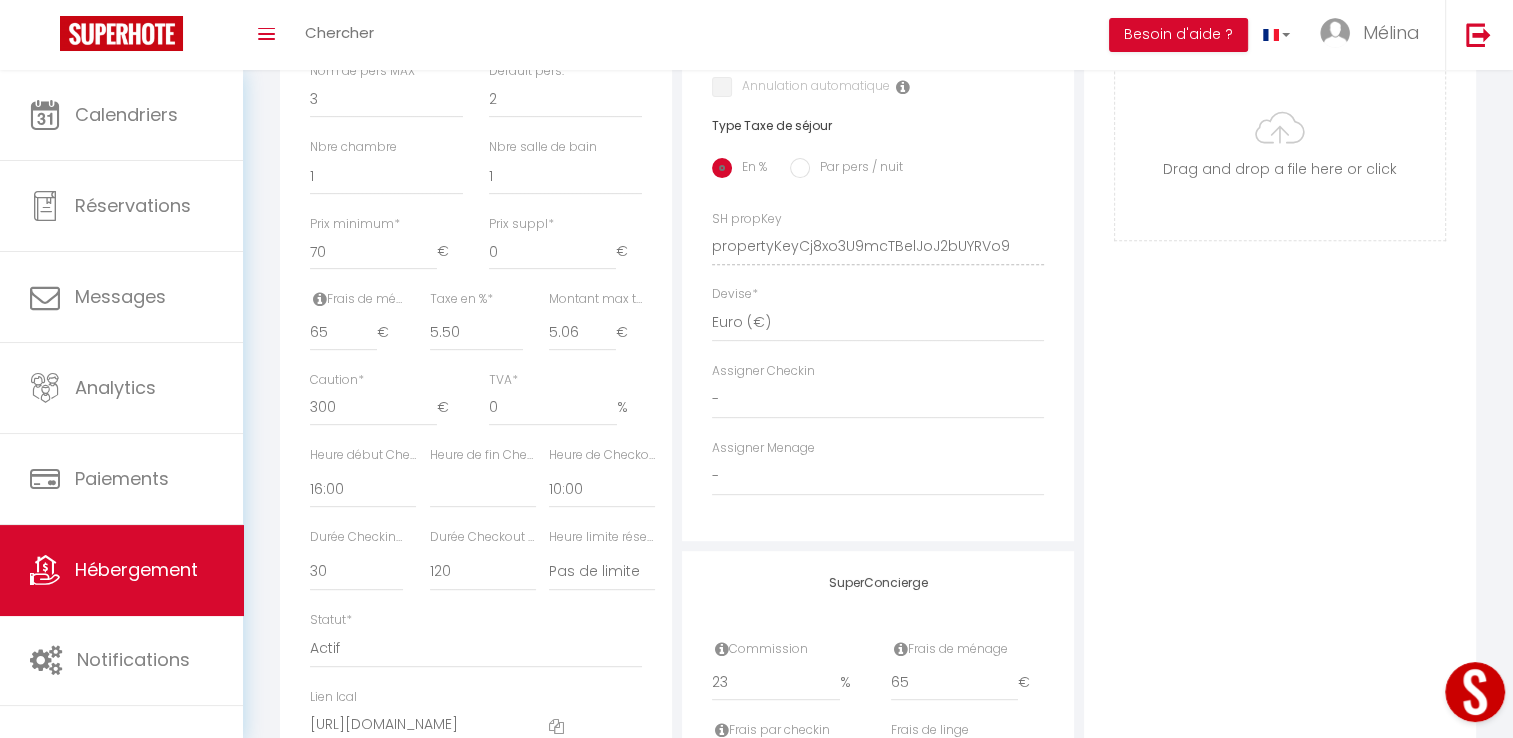 click on "Photo
Photo
Supprimer
Drag and drop a file here or click Ooops, something wrong appended. Remove   Drag and drop or click to replace" at bounding box center (1280, 232) 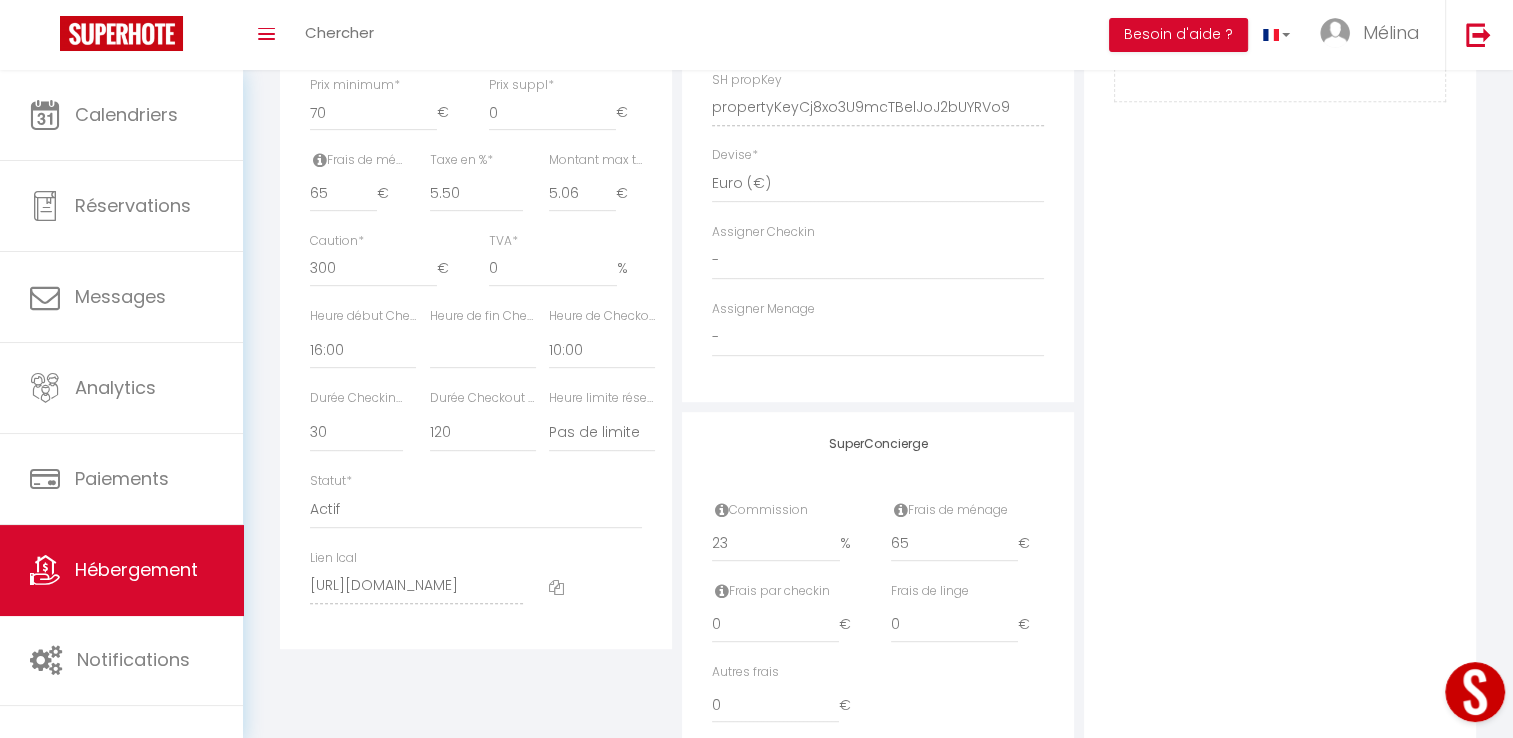 scroll, scrollTop: 918, scrollLeft: 0, axis: vertical 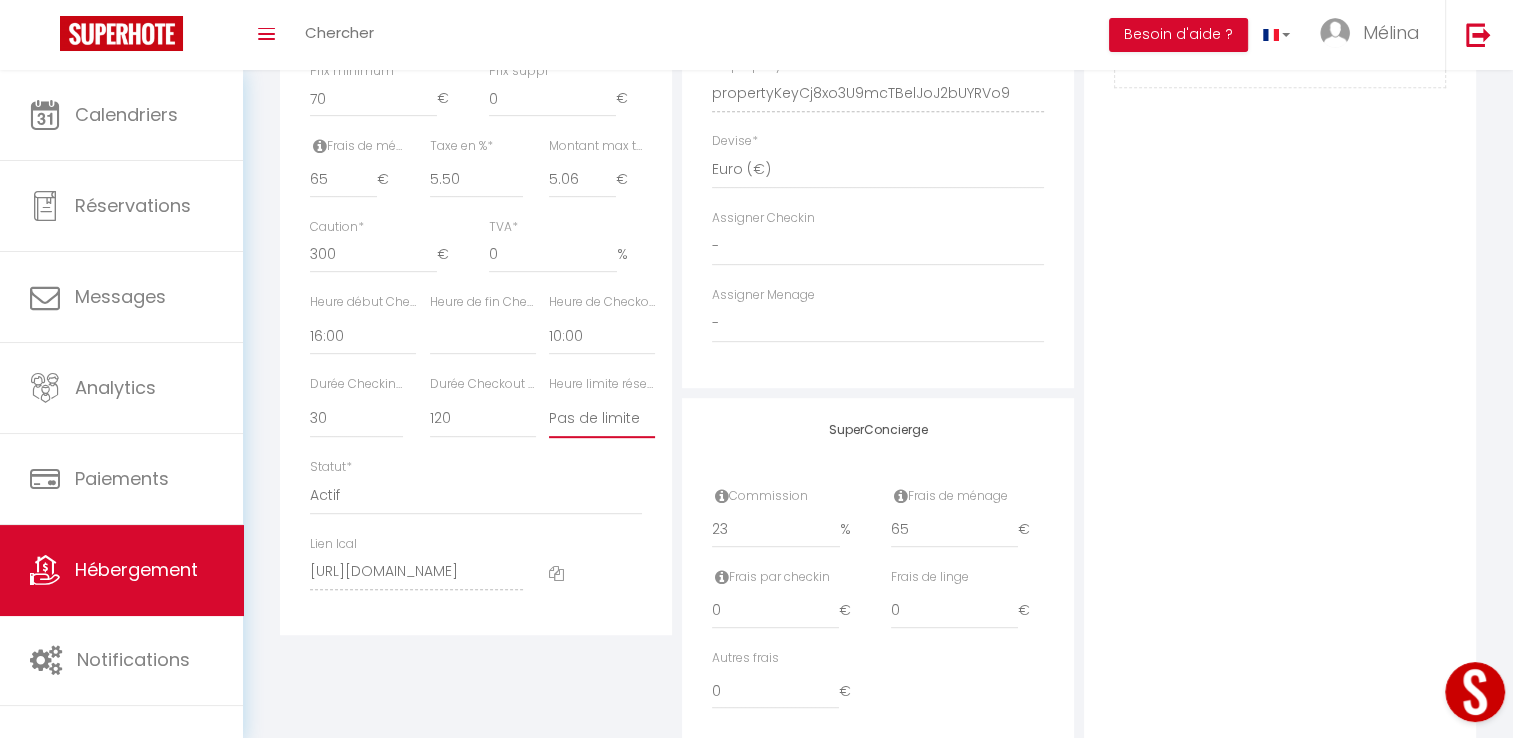click on "Pas de limite
01:00
02:00
03:00
04:00
05:00
06:00
07:00
08:00
09:00
10:00
11:00
12:00" at bounding box center [602, 419] 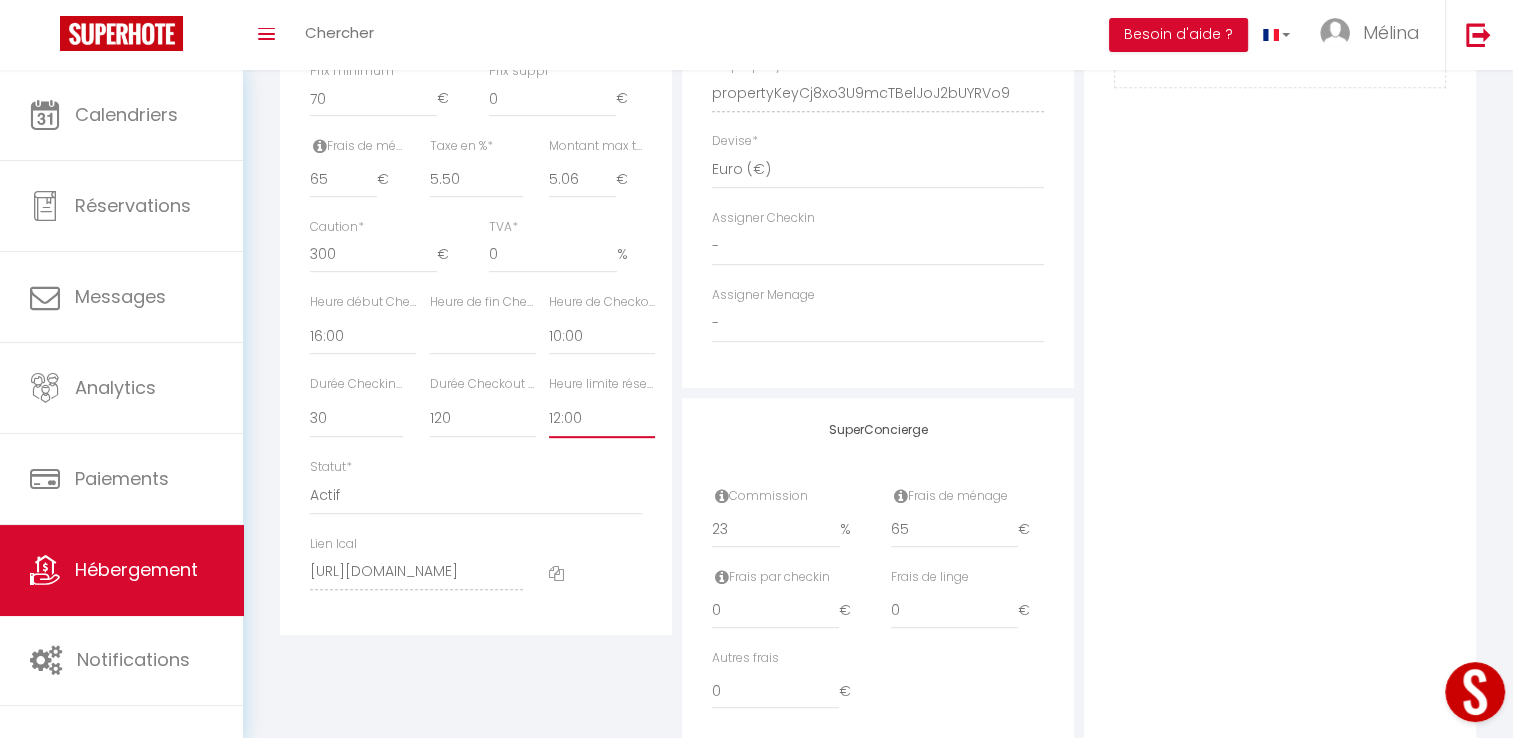 click on "Pas de limite
01:00
02:00
03:00
04:00
05:00
06:00
07:00
08:00
09:00
10:00
11:00
12:00" at bounding box center (602, 419) 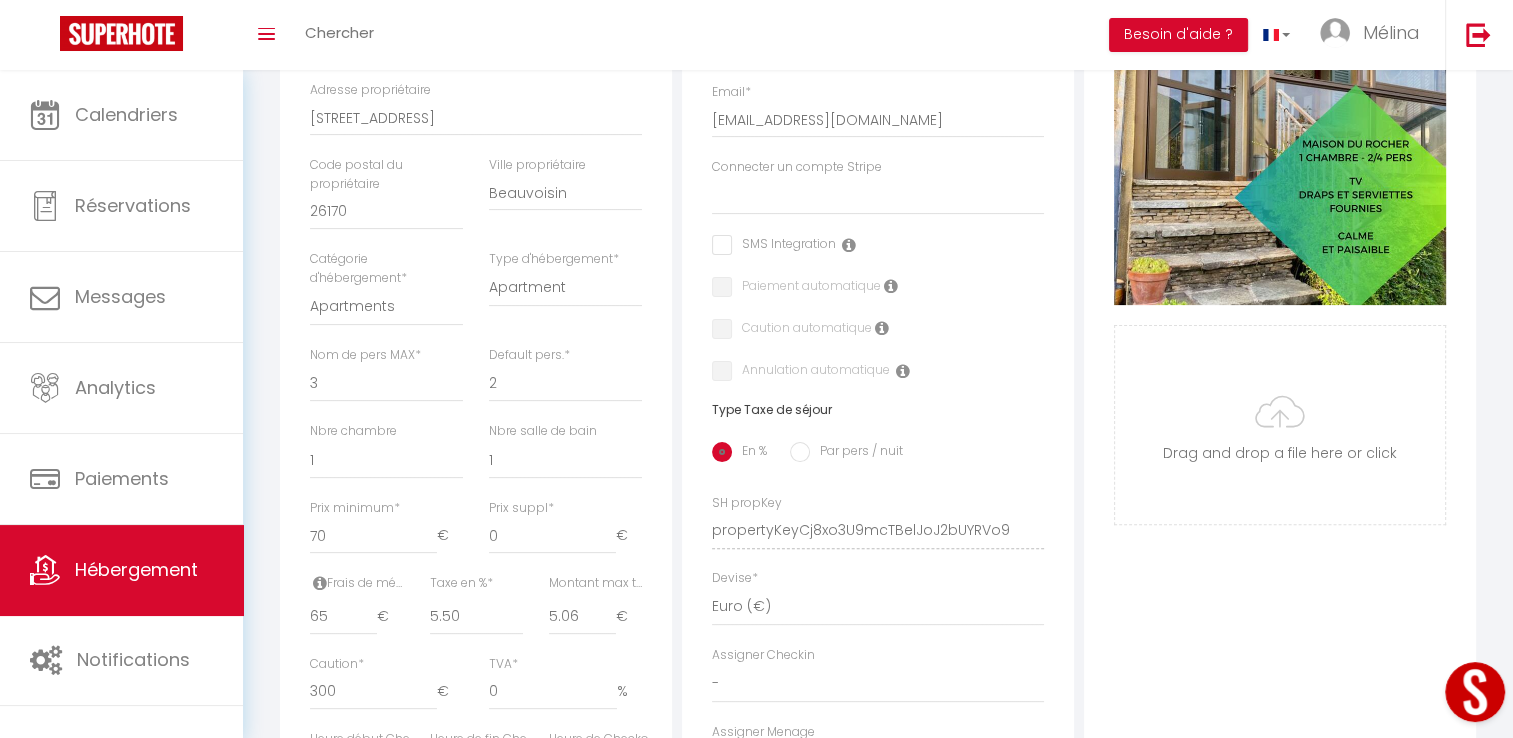 scroll, scrollTop: 0, scrollLeft: 0, axis: both 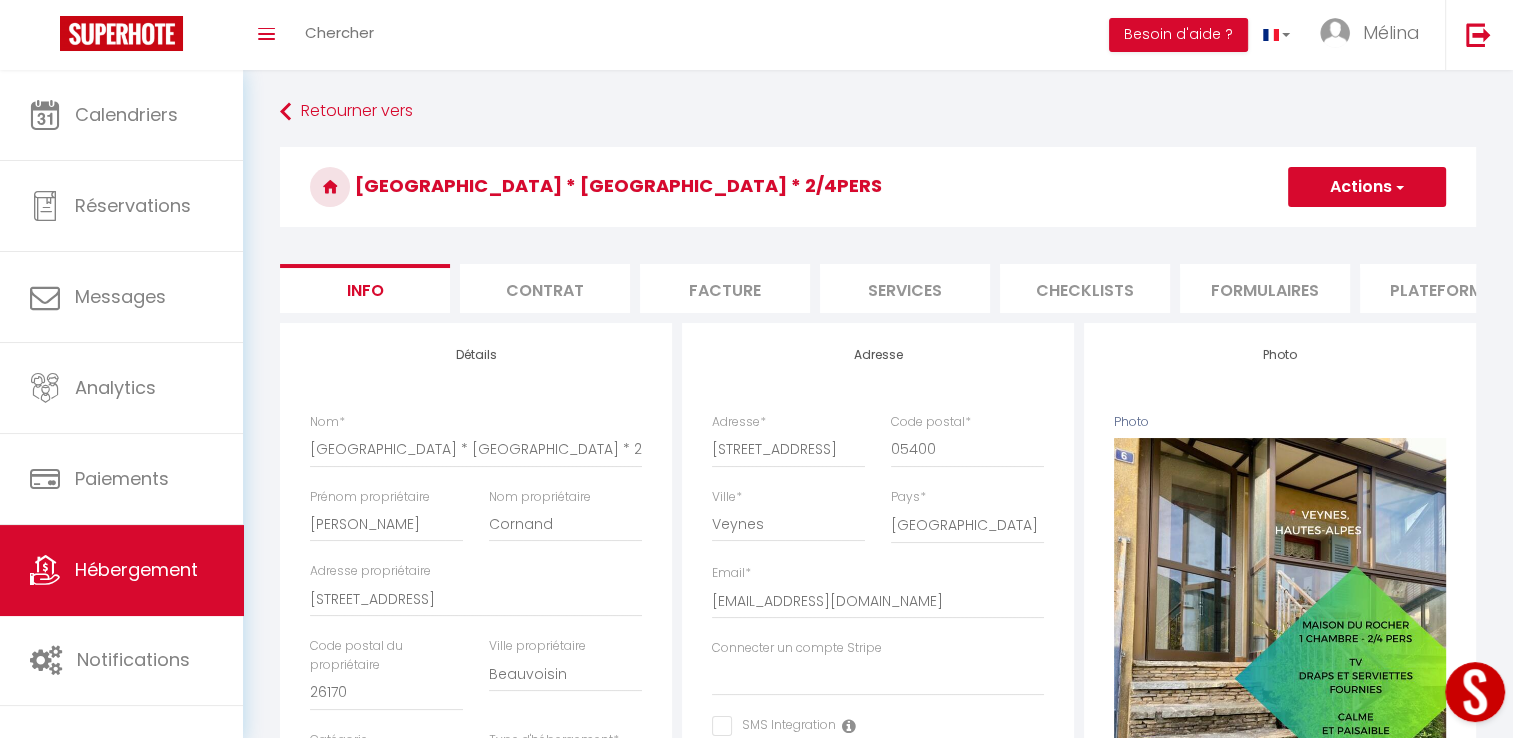 click on "Actions" at bounding box center [1367, 187] 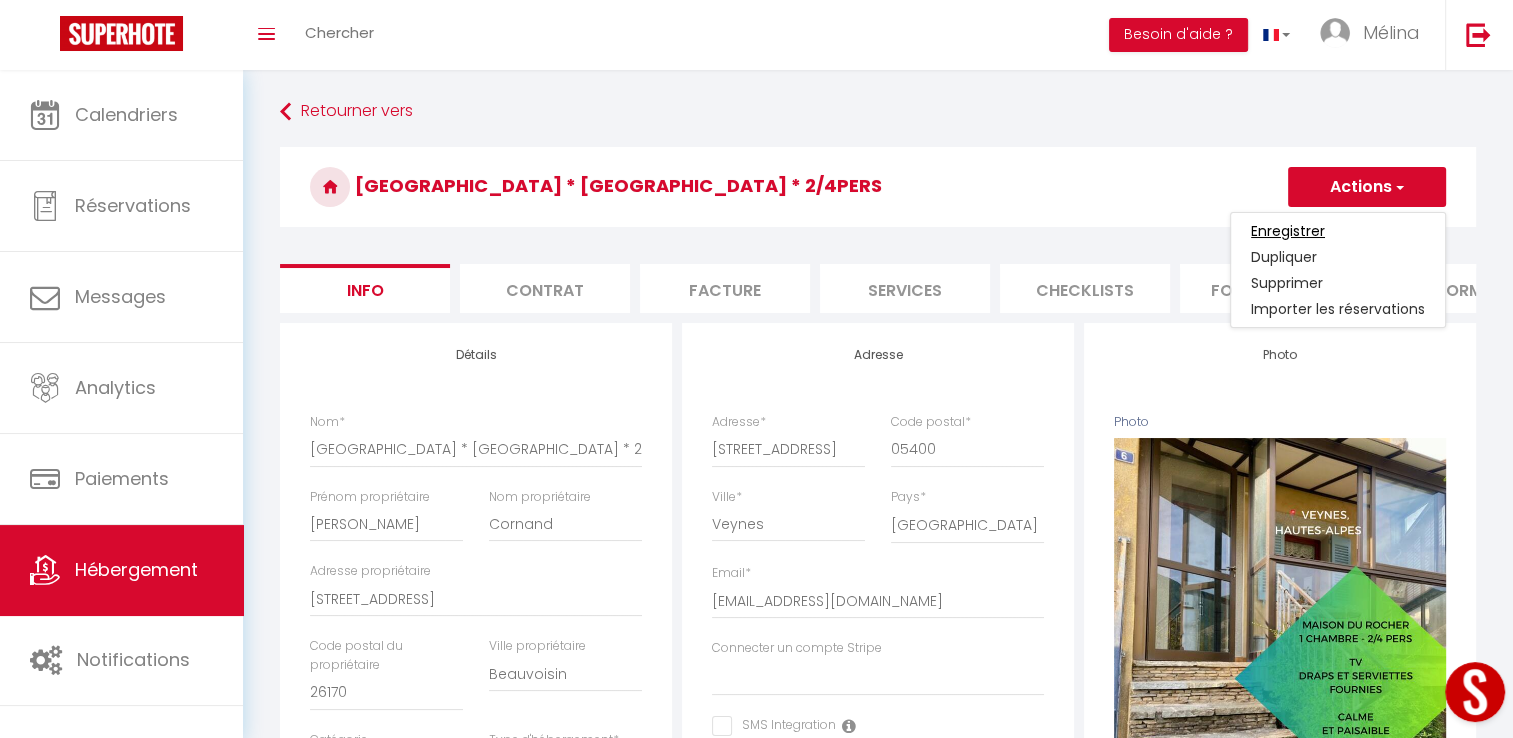click on "Enregistrer" at bounding box center (1288, 231) 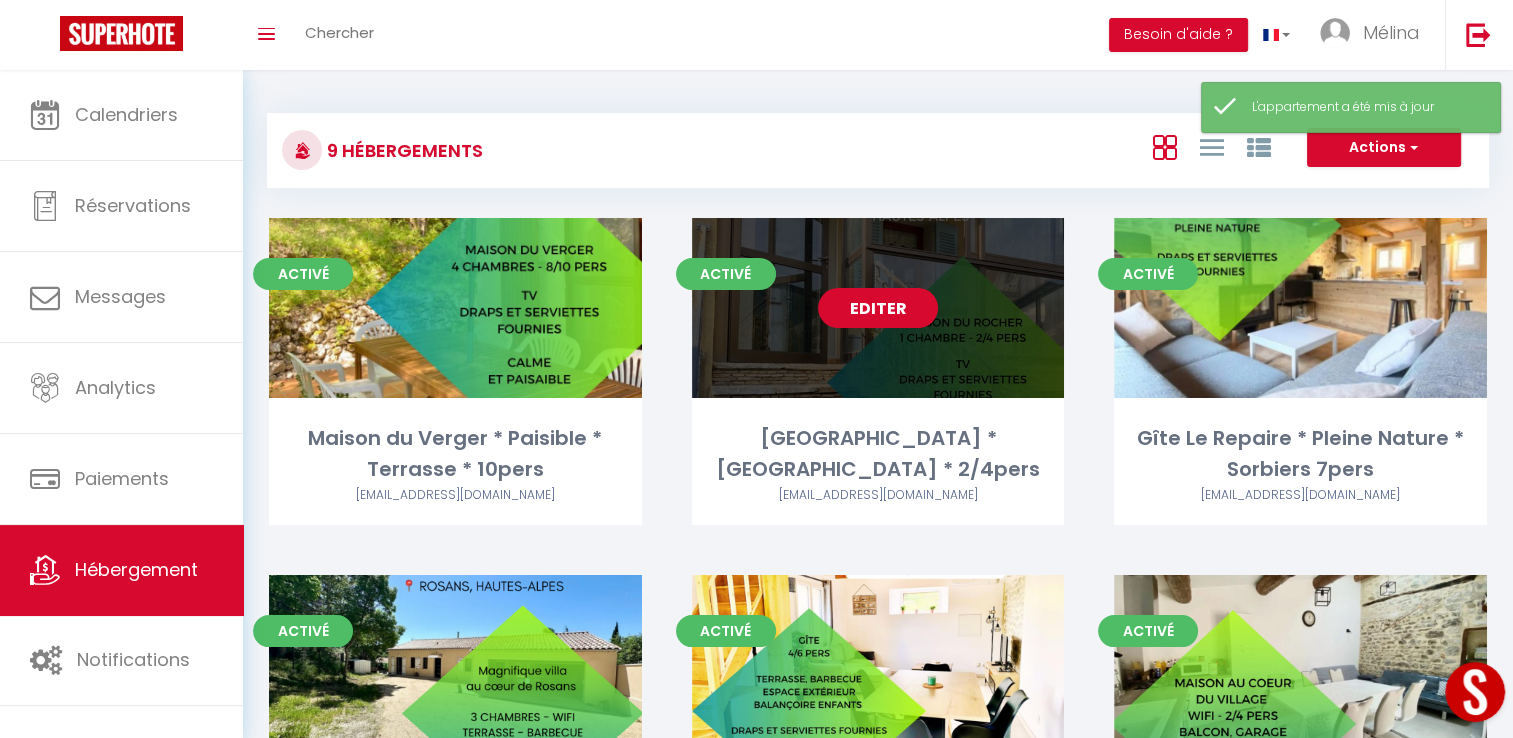 click on "Editer" at bounding box center [878, 308] 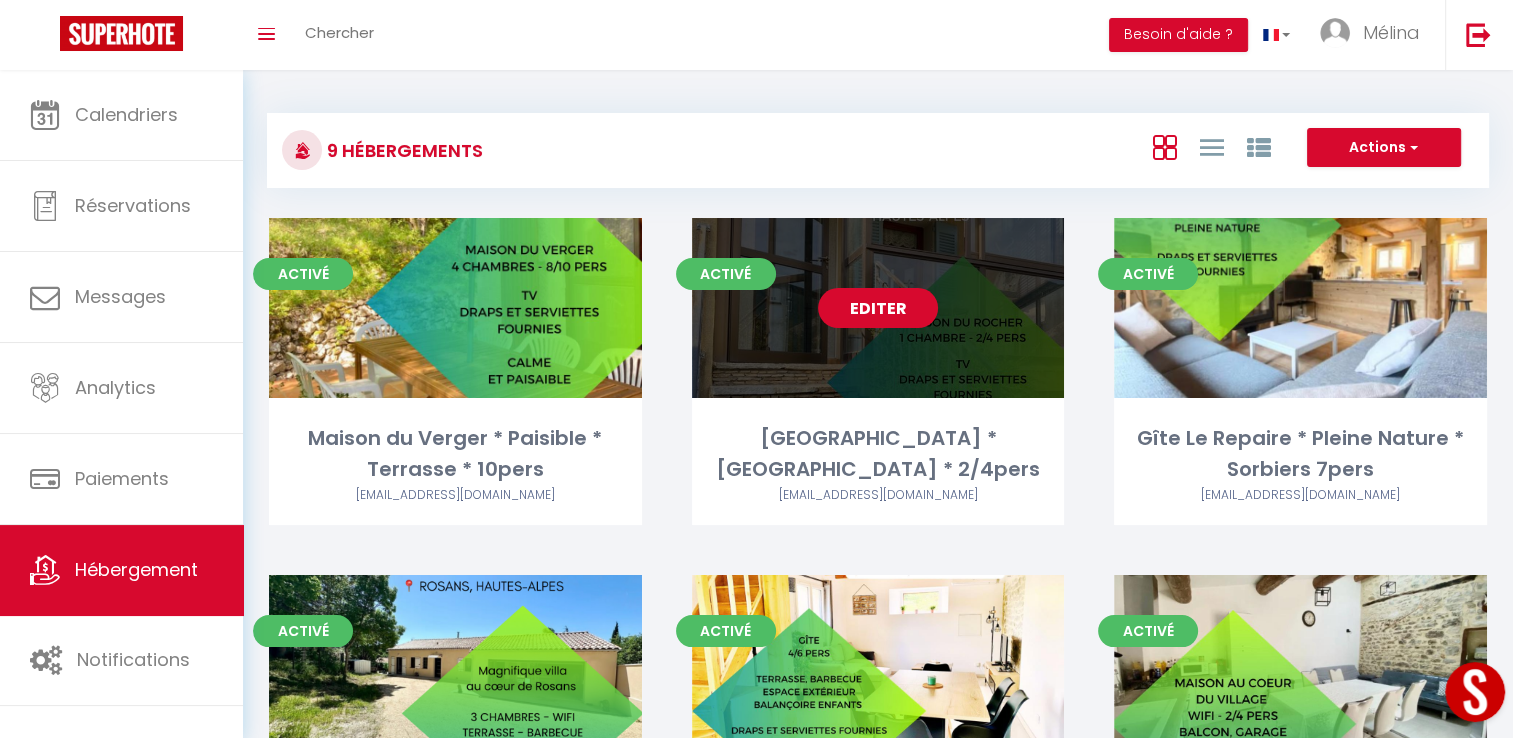 click on "Editer" at bounding box center (878, 308) 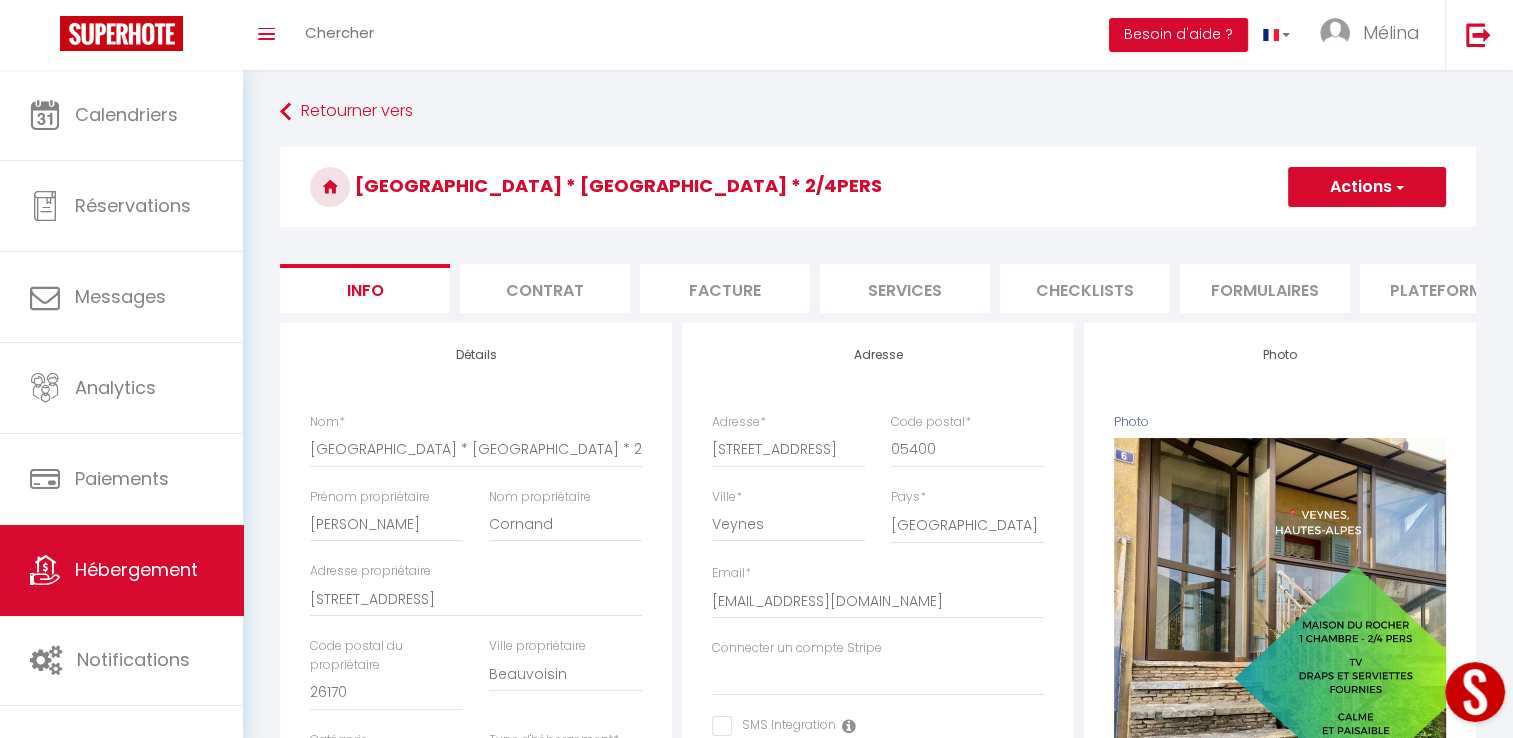 click on "Services" at bounding box center (905, 288) 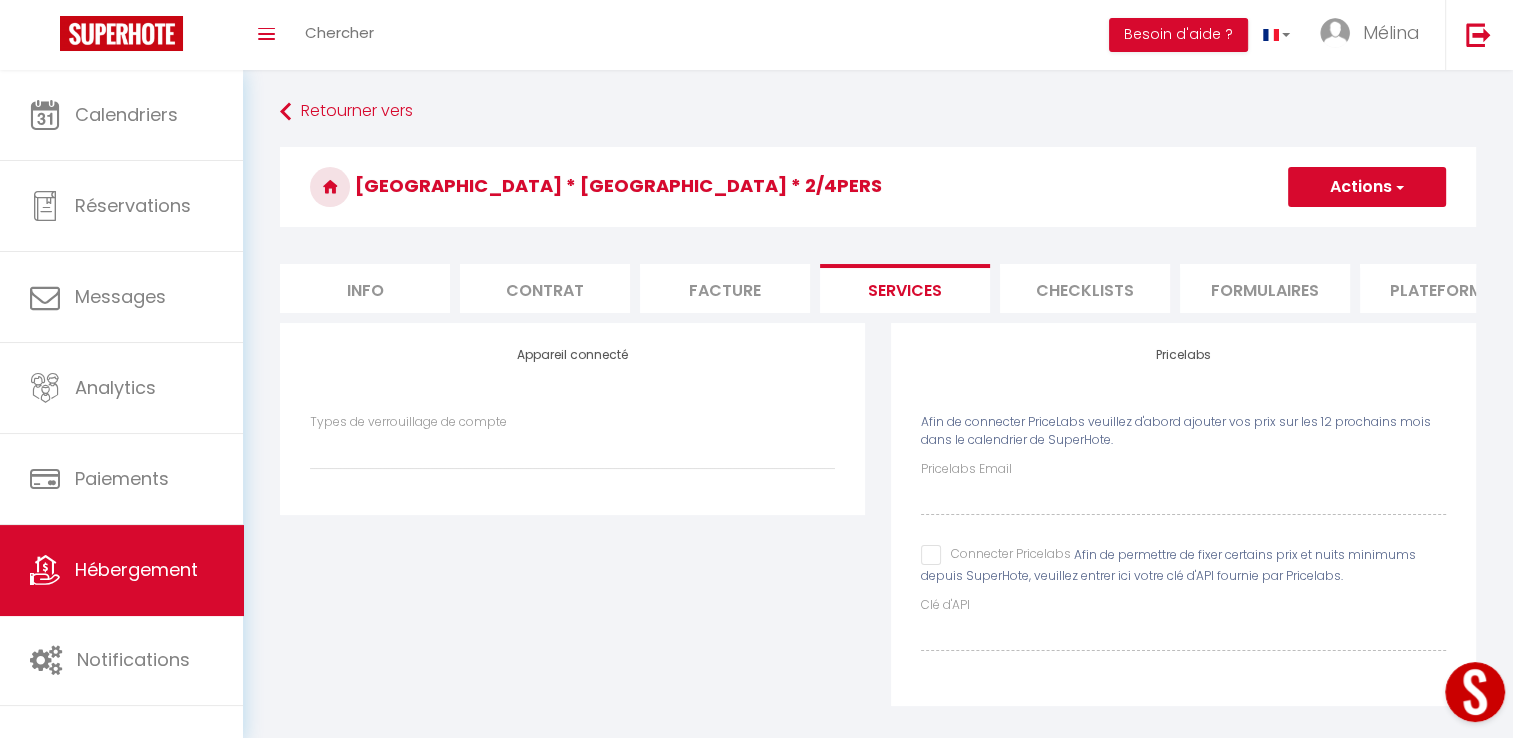 scroll, scrollTop: 70, scrollLeft: 0, axis: vertical 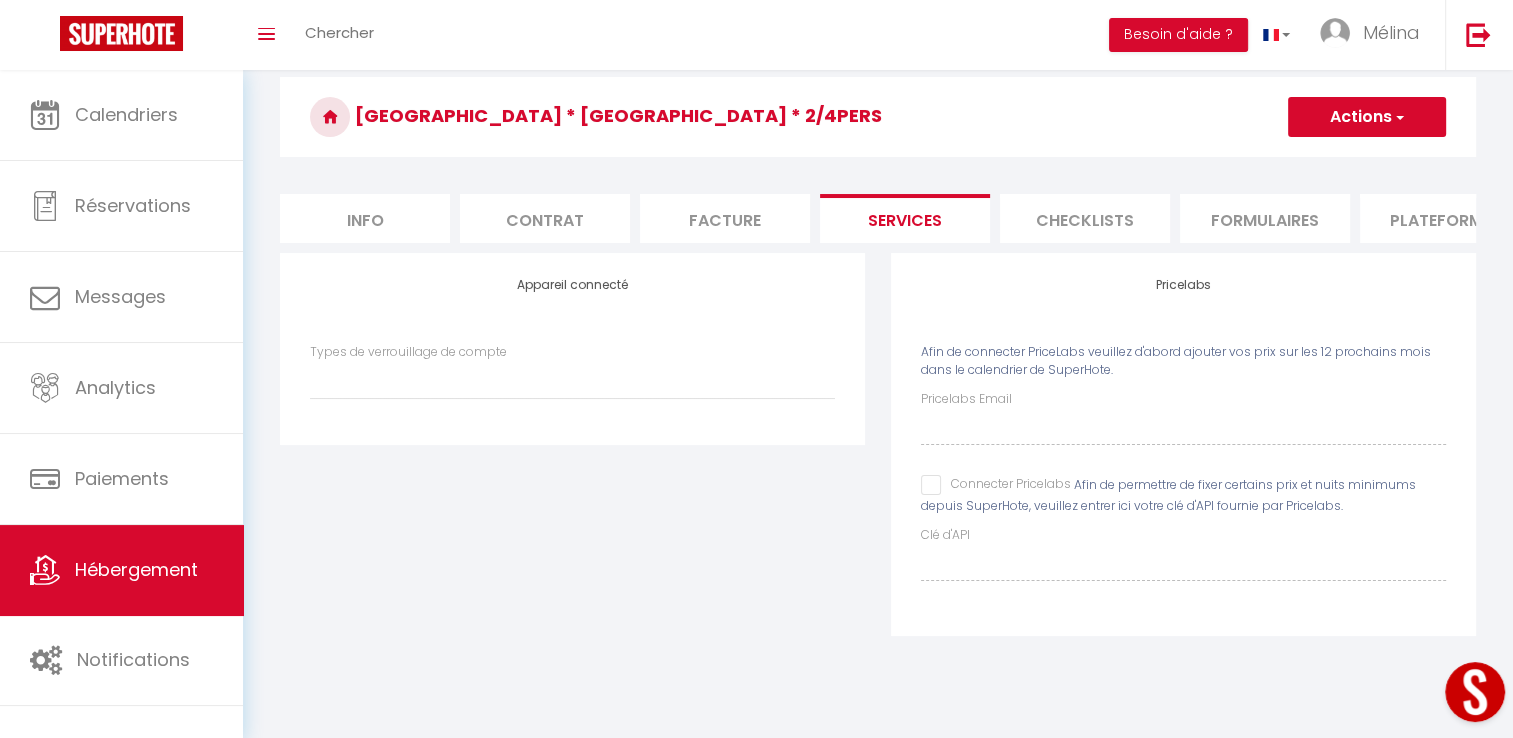 click on "Connecter Pricelabs" at bounding box center [996, 485] 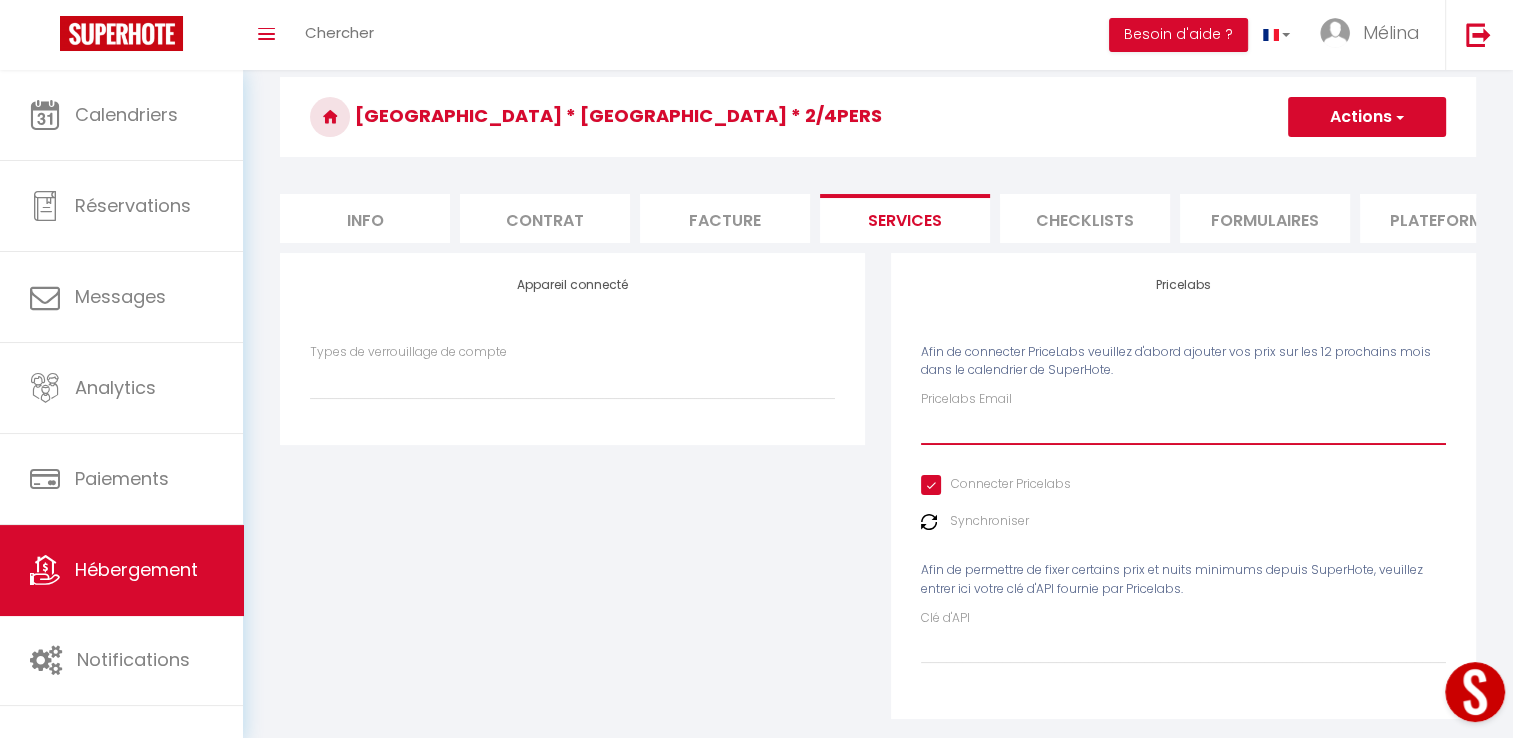 click on "Pricelabs Email" at bounding box center [1183, 427] 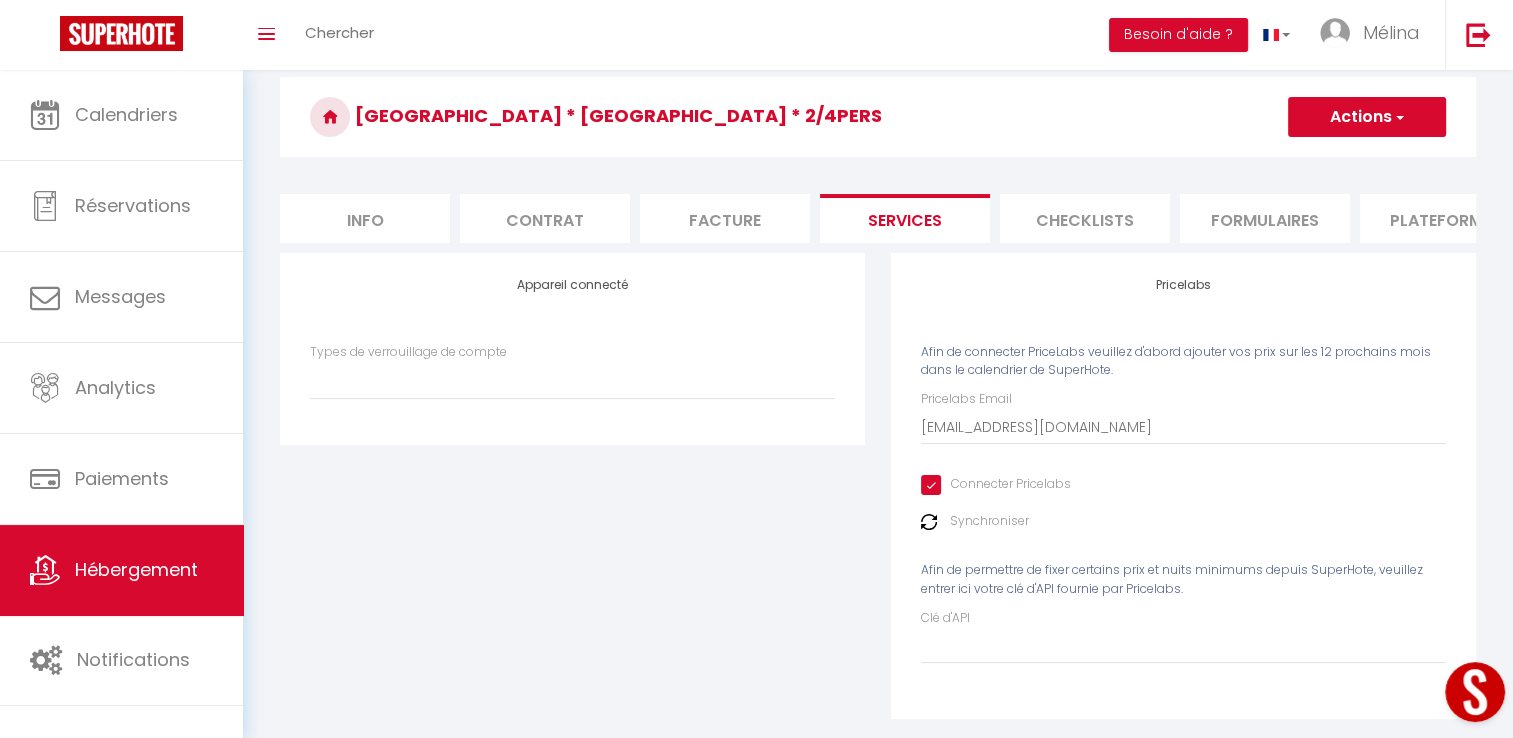 click on "Actions" at bounding box center [1367, 117] 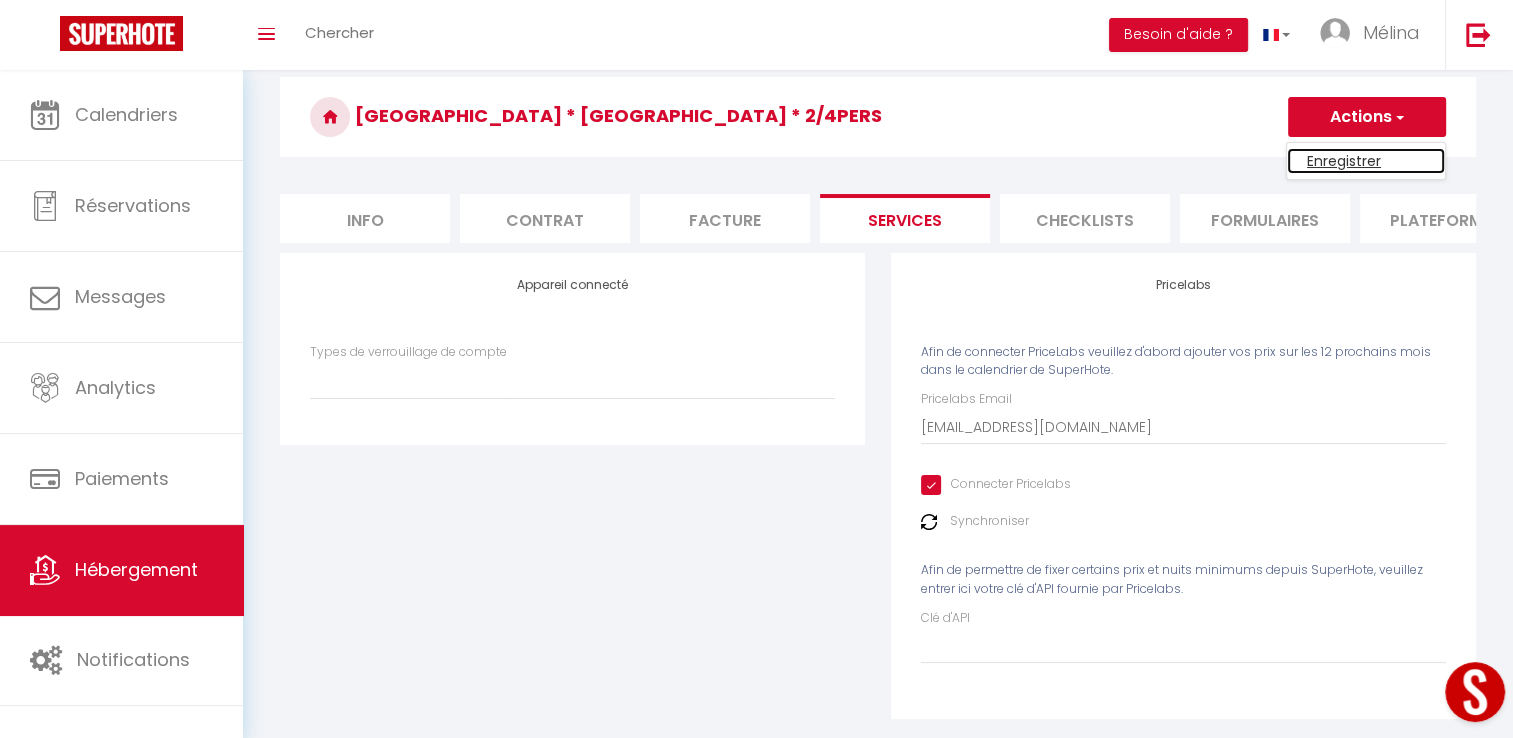 click on "Enregistrer" at bounding box center [1366, 161] 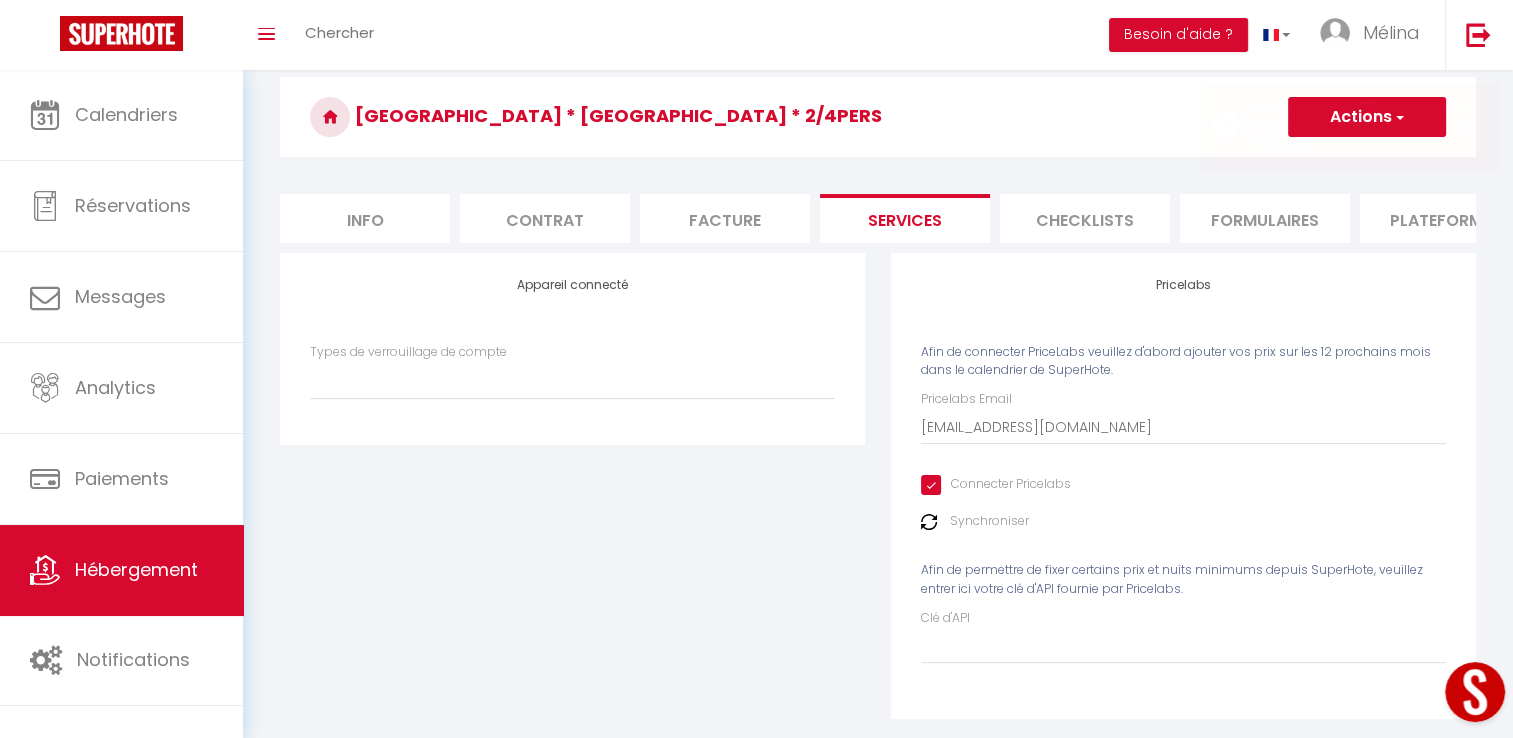 click on "Plateformes" at bounding box center (1445, 218) 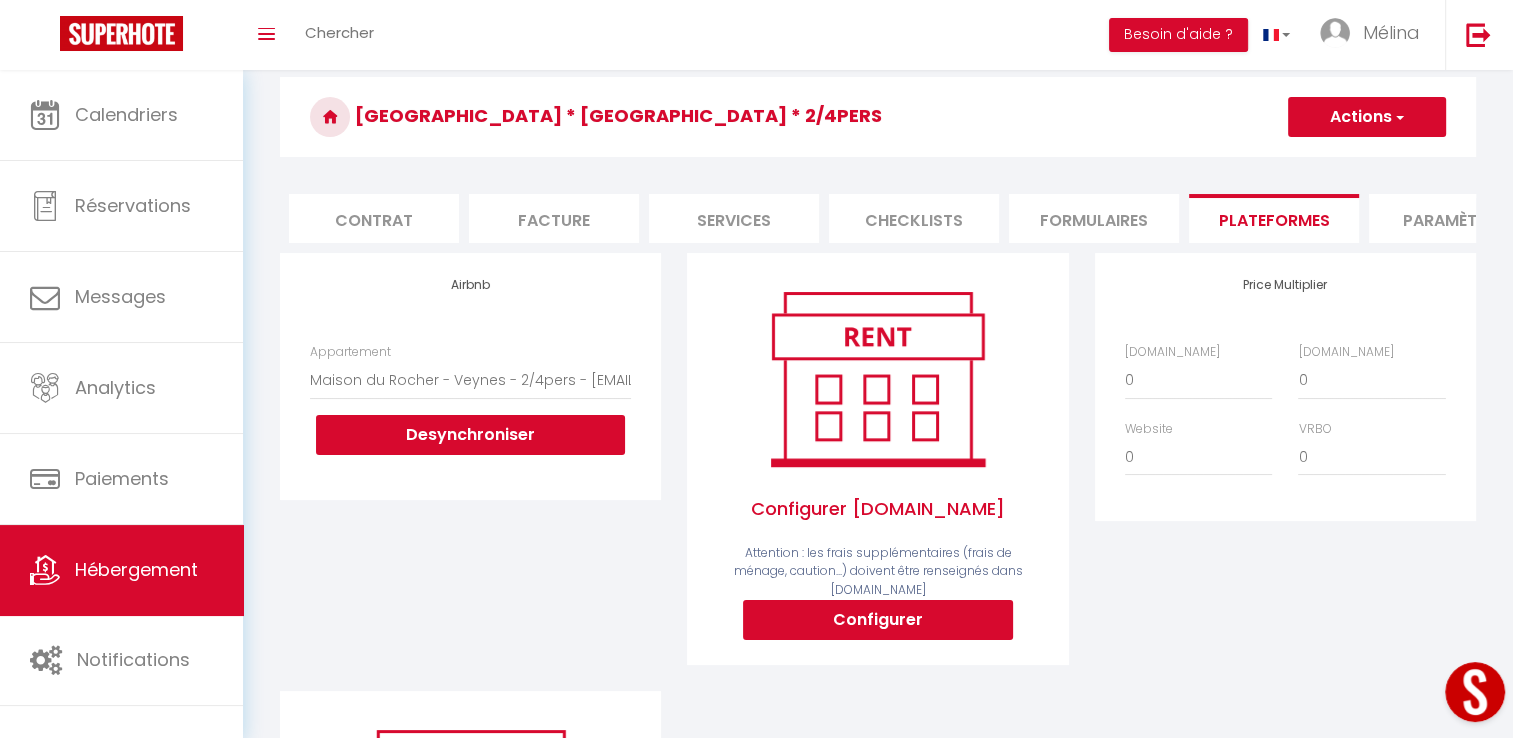 scroll, scrollTop: 0, scrollLeft: 275, axis: horizontal 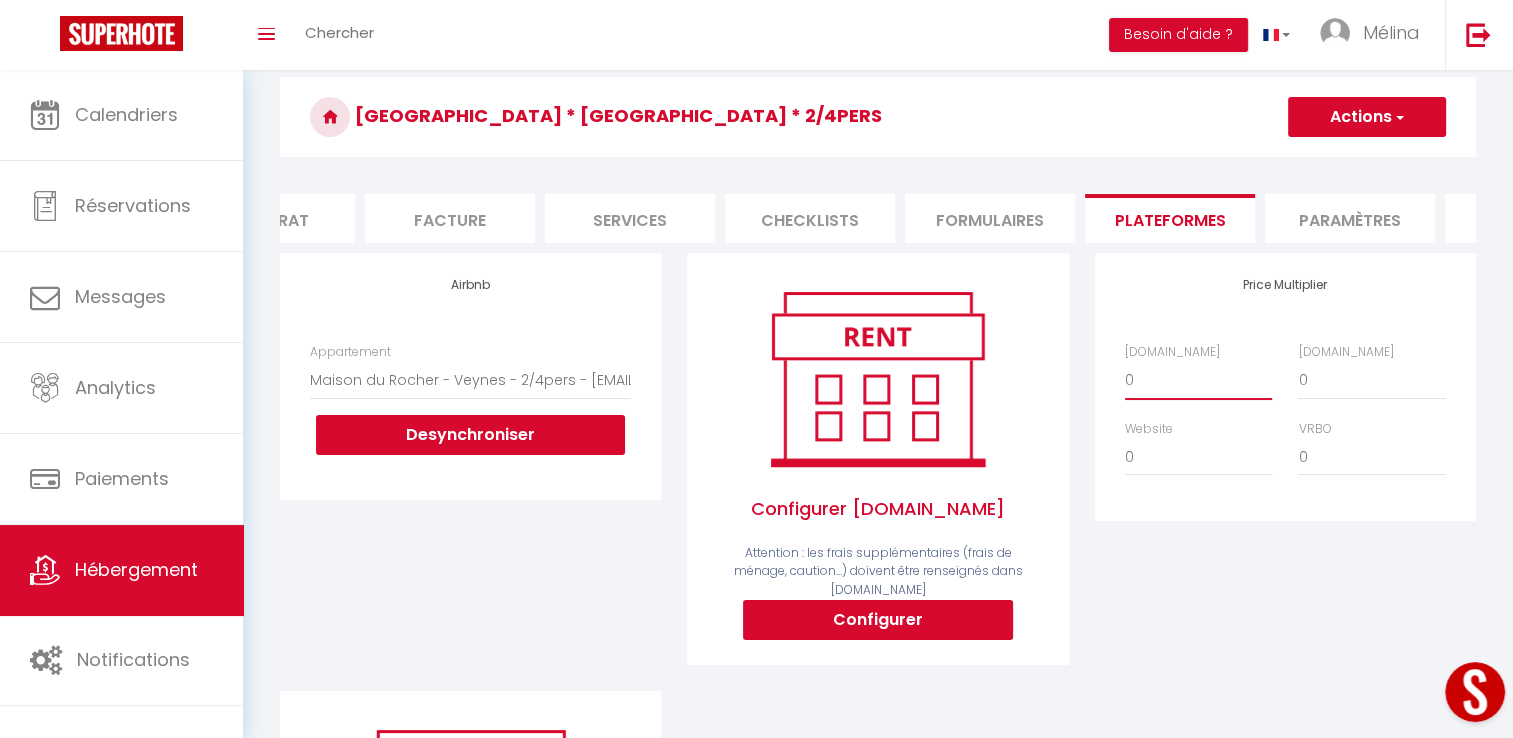 click on "0
+ 1 %
+ 2 %
+ 3 %
+ 4 %
+ 5 %
+ 6 %
+ 7 %
+ 8 %
+ 9 %" at bounding box center [1198, 380] 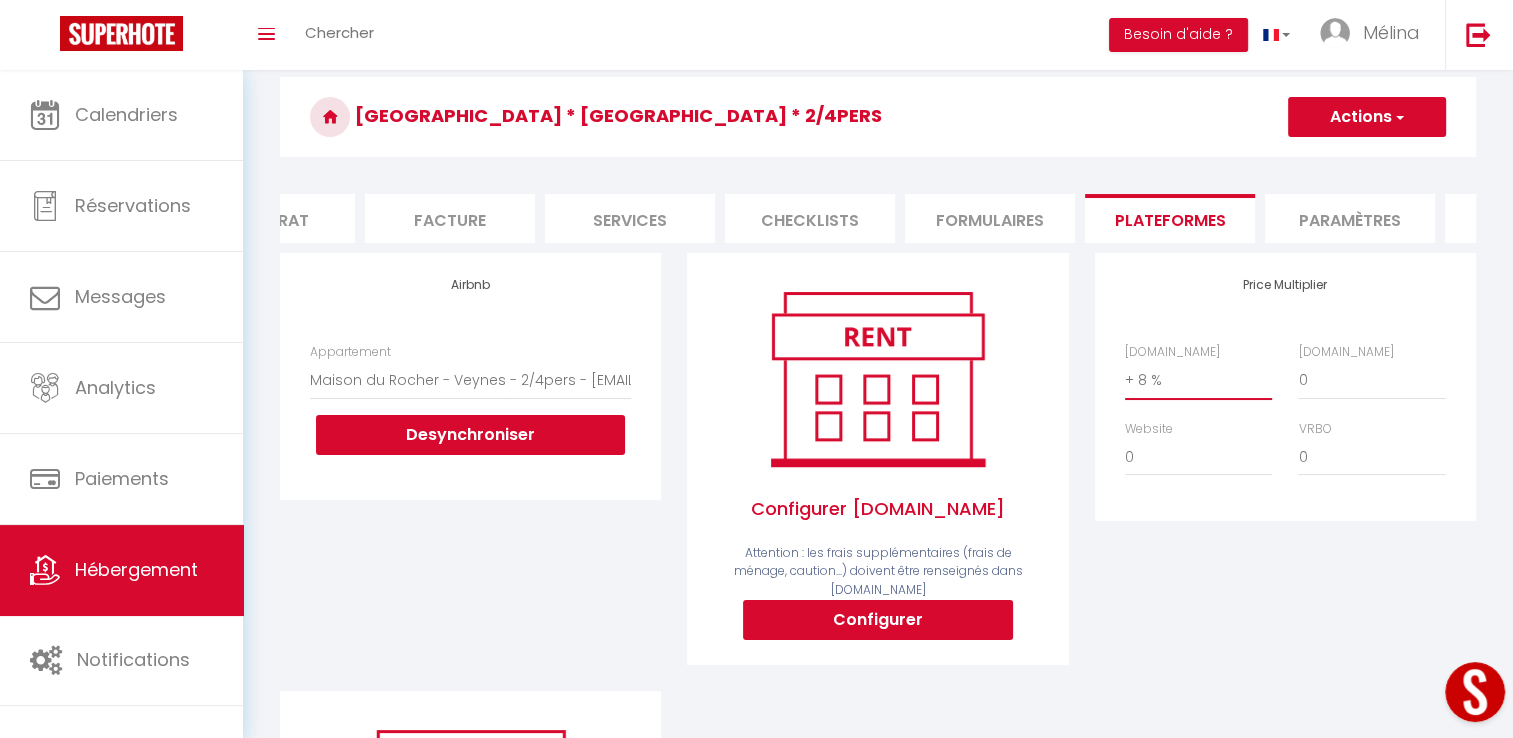 click on "0
+ 1 %
+ 2 %
+ 3 %
+ 4 %
+ 5 %
+ 6 %
+ 7 %
+ 8 %
+ 9 %" at bounding box center (1198, 380) 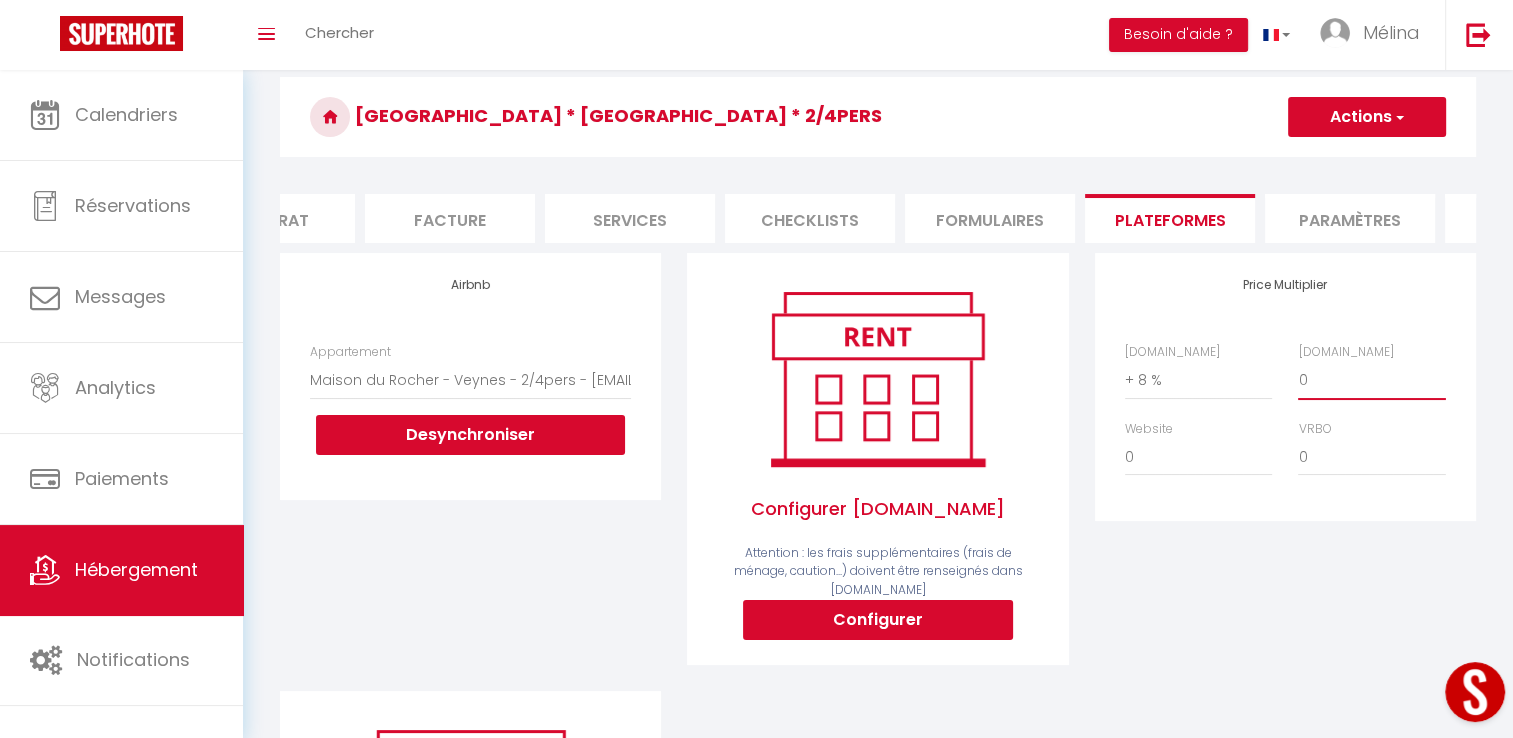 click on "0
+ 1 %
+ 2 %
+ 3 %
+ 4 %
+ 5 %
+ 6 %
+ 7 %
+ 8 %
+ 9 %" at bounding box center (1371, 380) 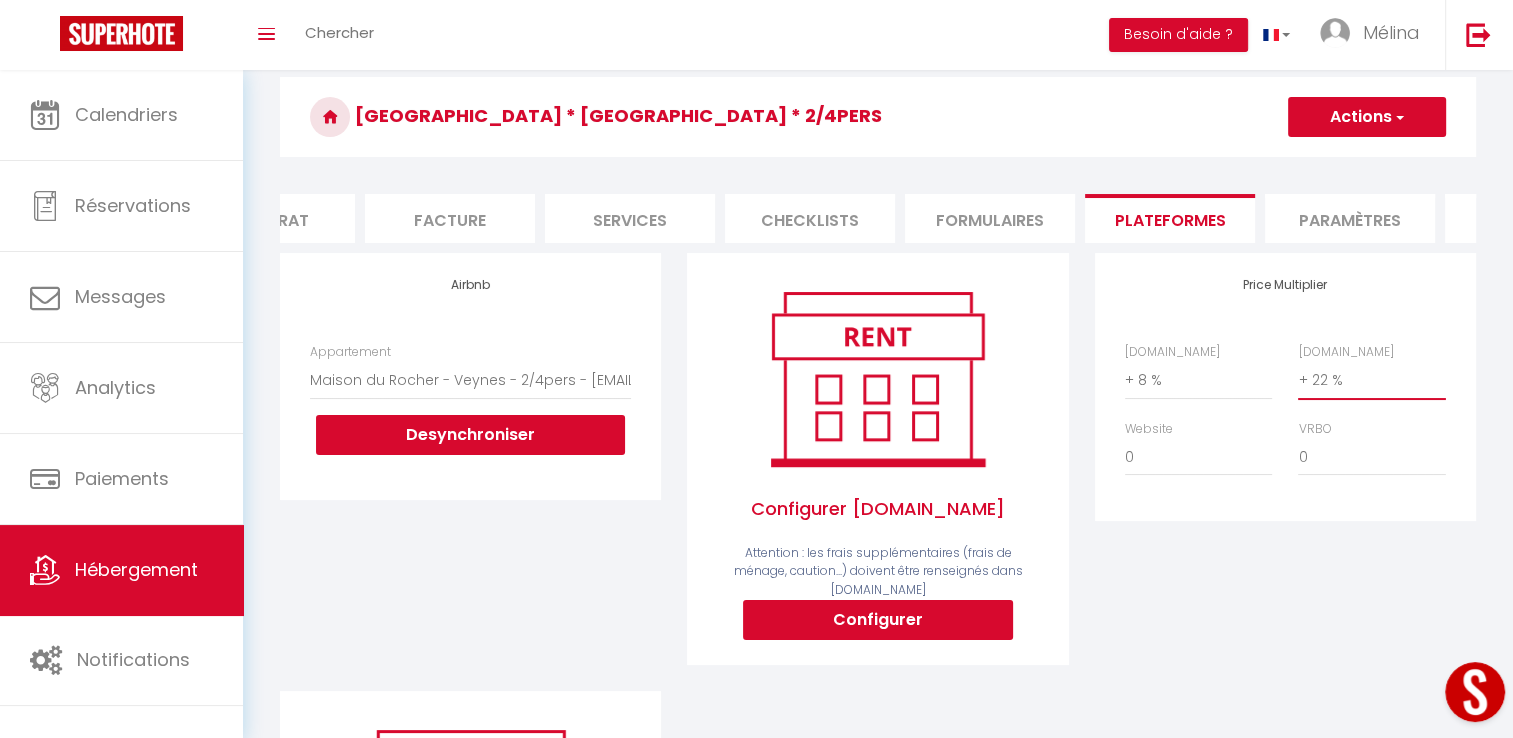 click on "0
+ 1 %
+ 2 %
+ 3 %
+ 4 %
+ 5 %
+ 6 %
+ 7 %
+ 8 %
+ 9 %" at bounding box center [1371, 380] 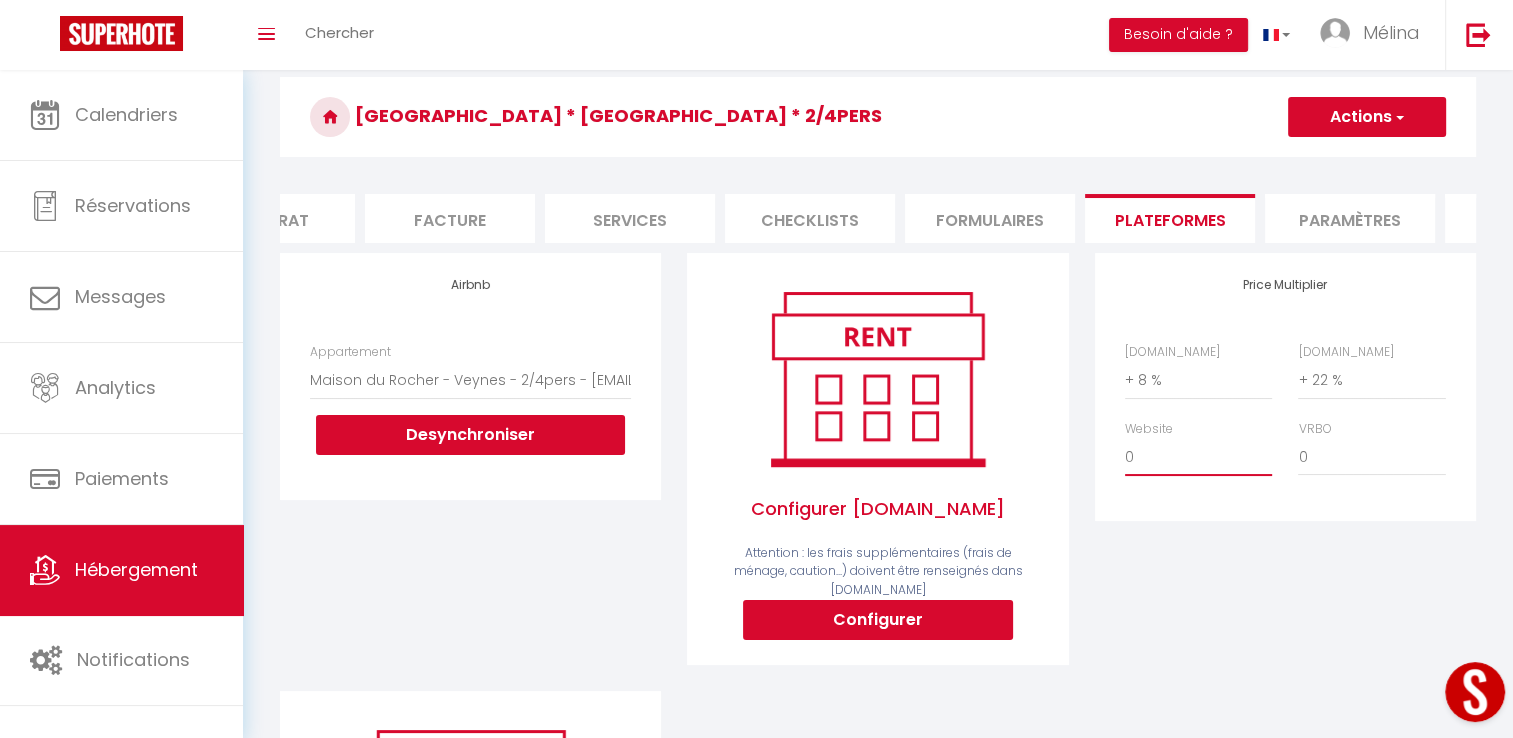 click on "0
+ 1 %
+ 2 %
+ 3 %
+ 4 %
+ 5 %
+ 6 %
+ 7 %
+ 8 %
+ 9 %" at bounding box center [1198, 457] 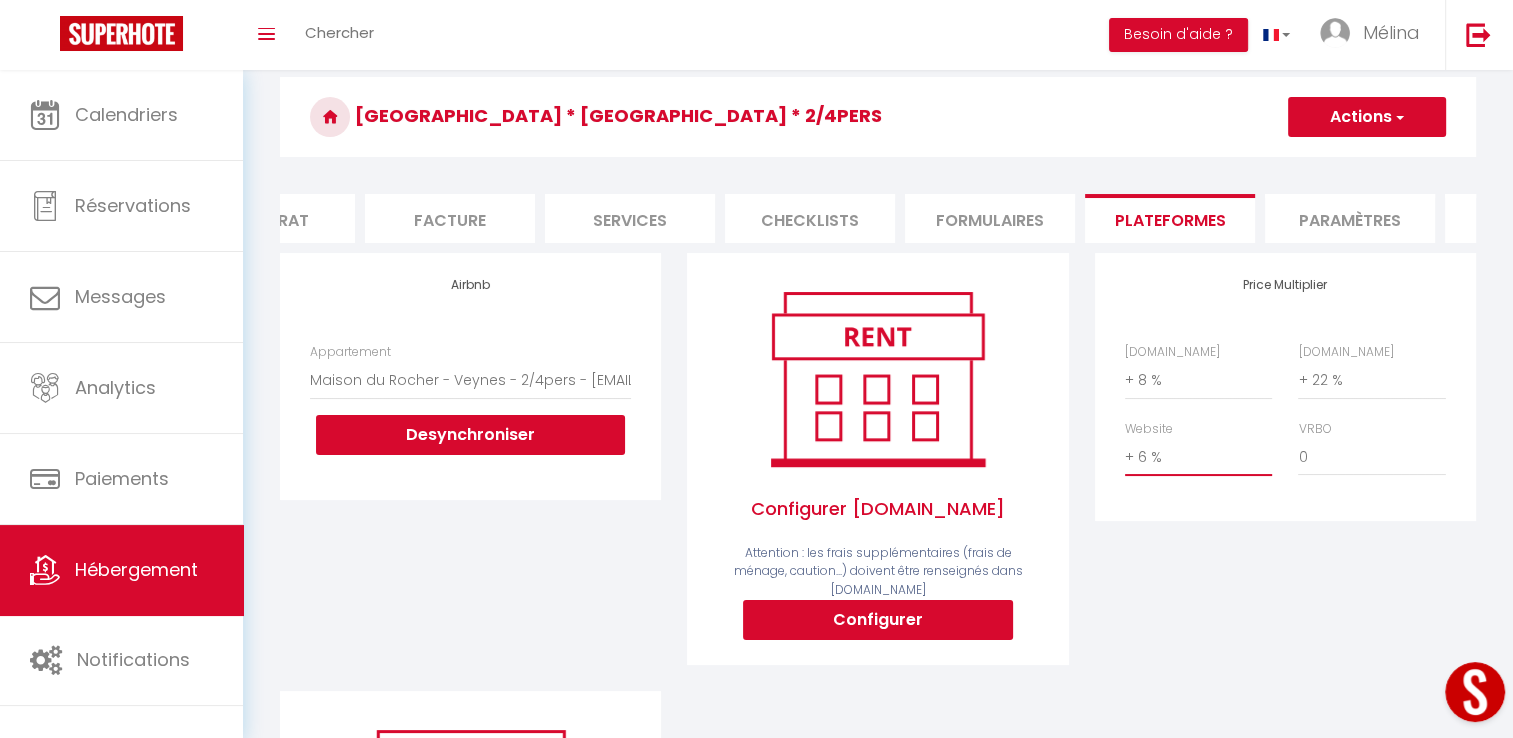 click on "0
+ 1 %
+ 2 %
+ 3 %
+ 4 %
+ 5 %
+ 6 %
+ 7 %
+ 8 %
+ 9 %" at bounding box center (1198, 457) 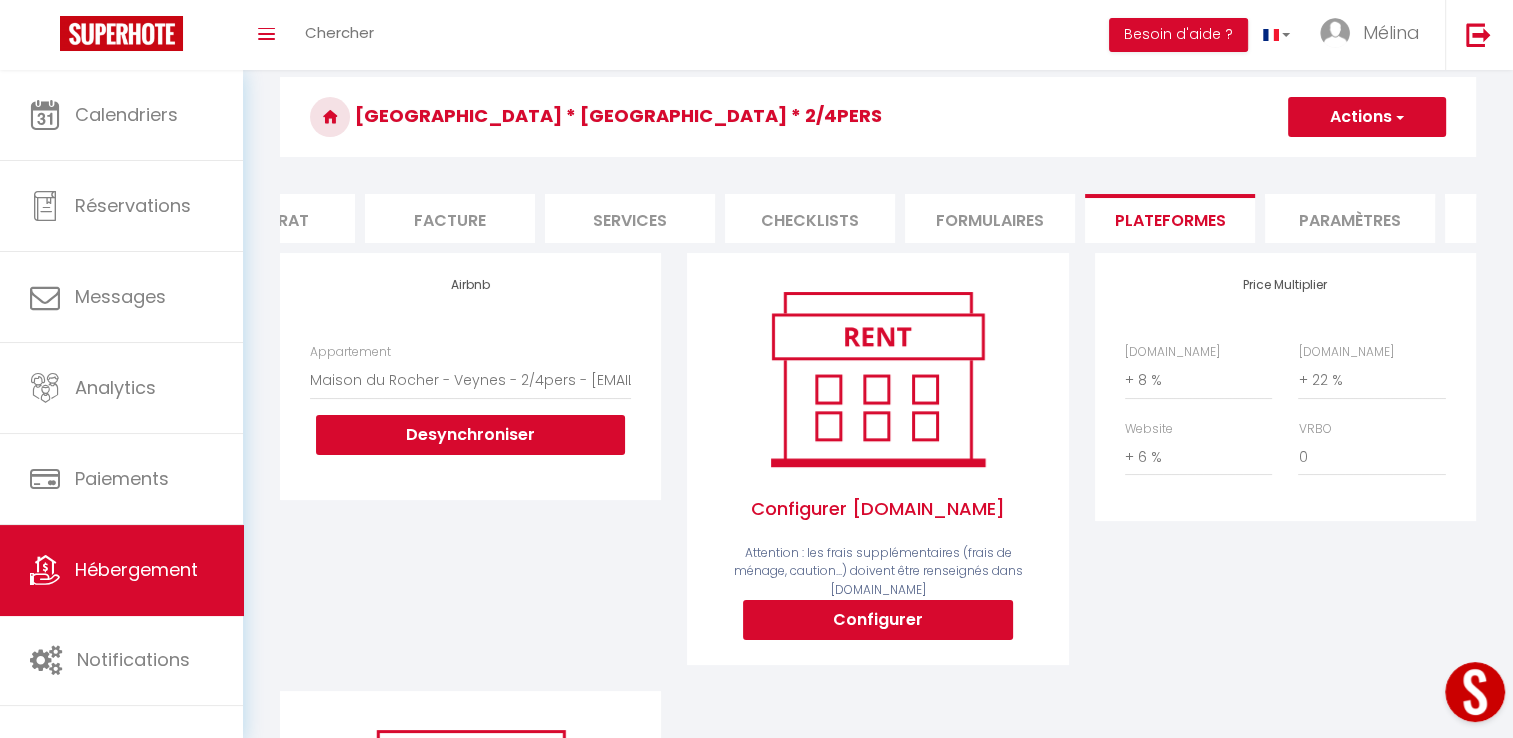 click on "Actions" at bounding box center (1367, 117) 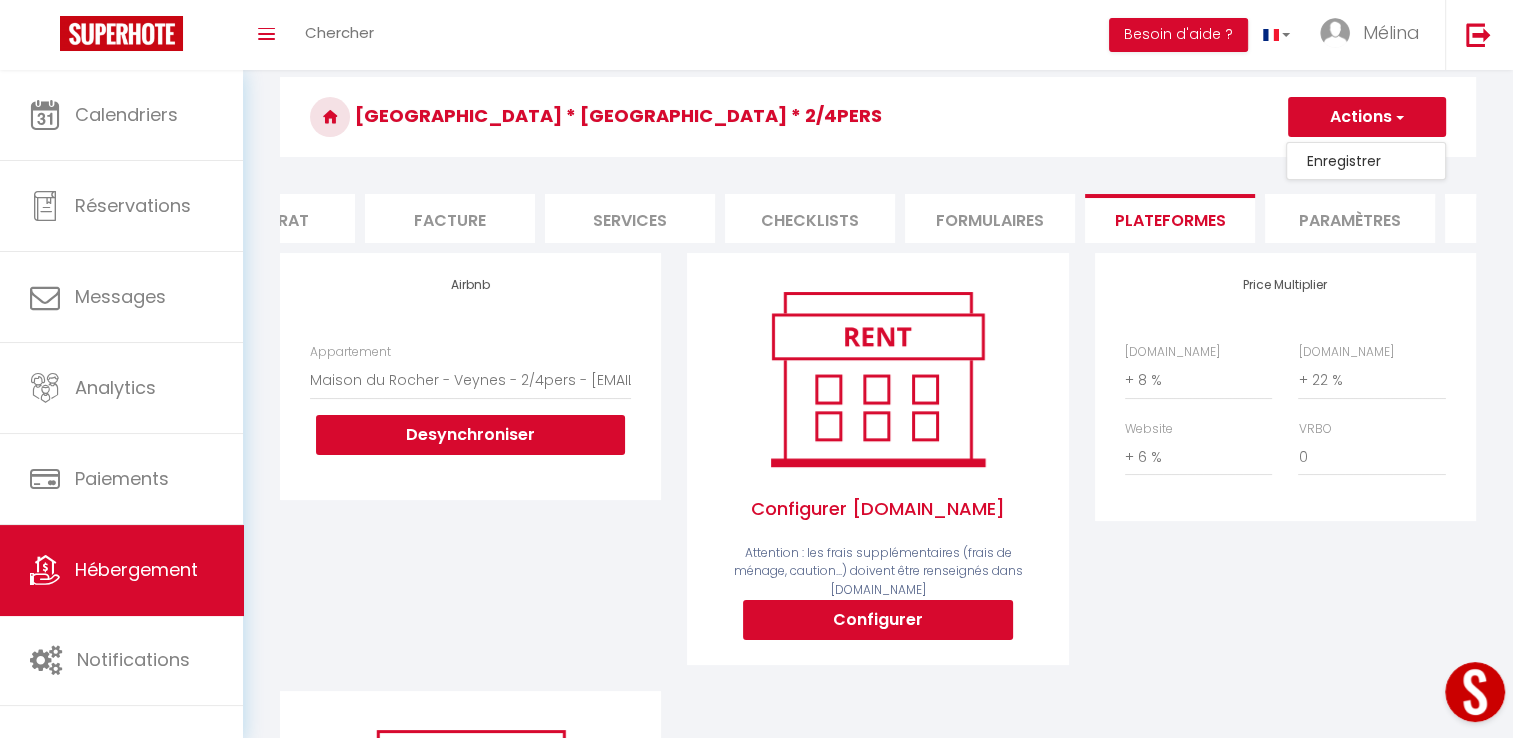 click on "Enregistrer" at bounding box center [1366, 161] 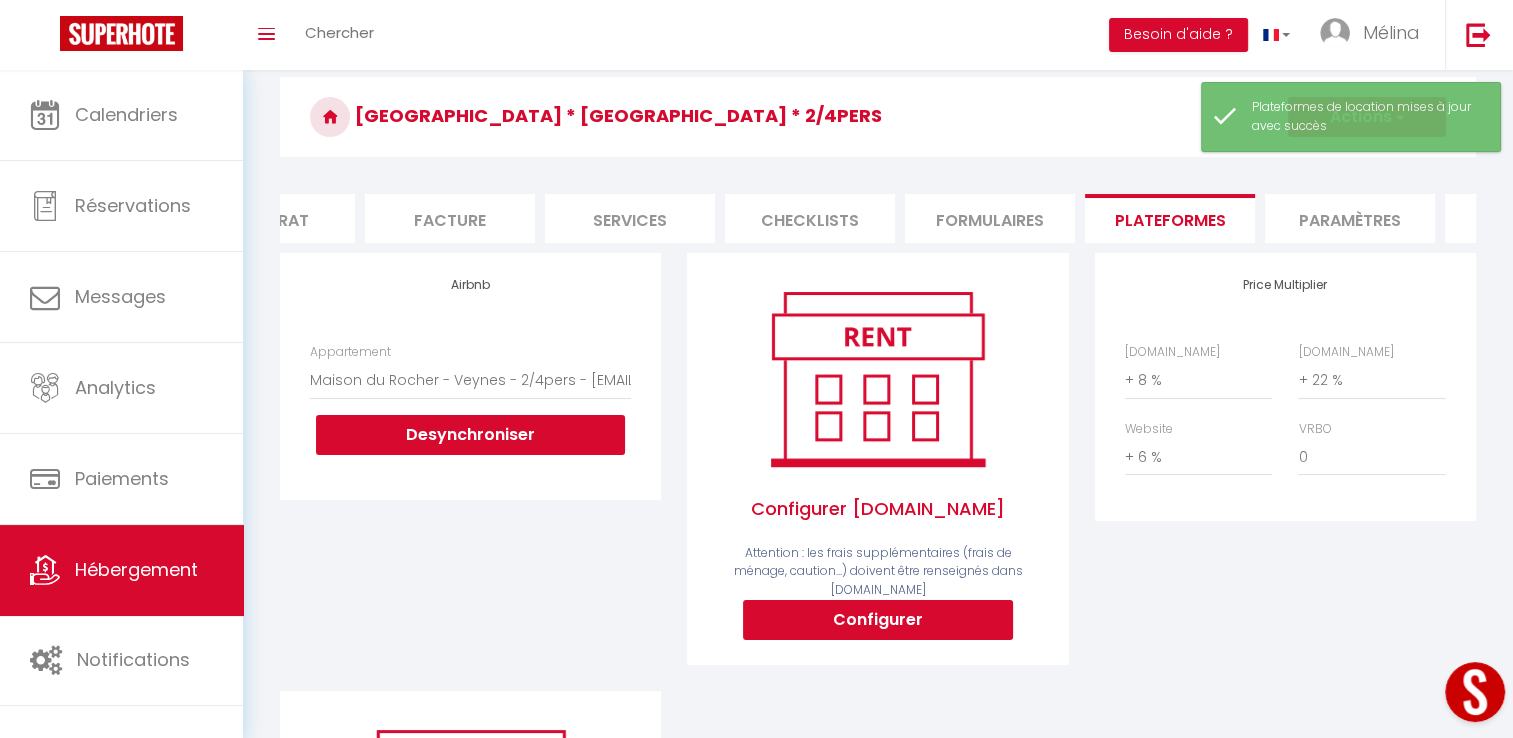 scroll, scrollTop: 0, scrollLeft: 604, axis: horizontal 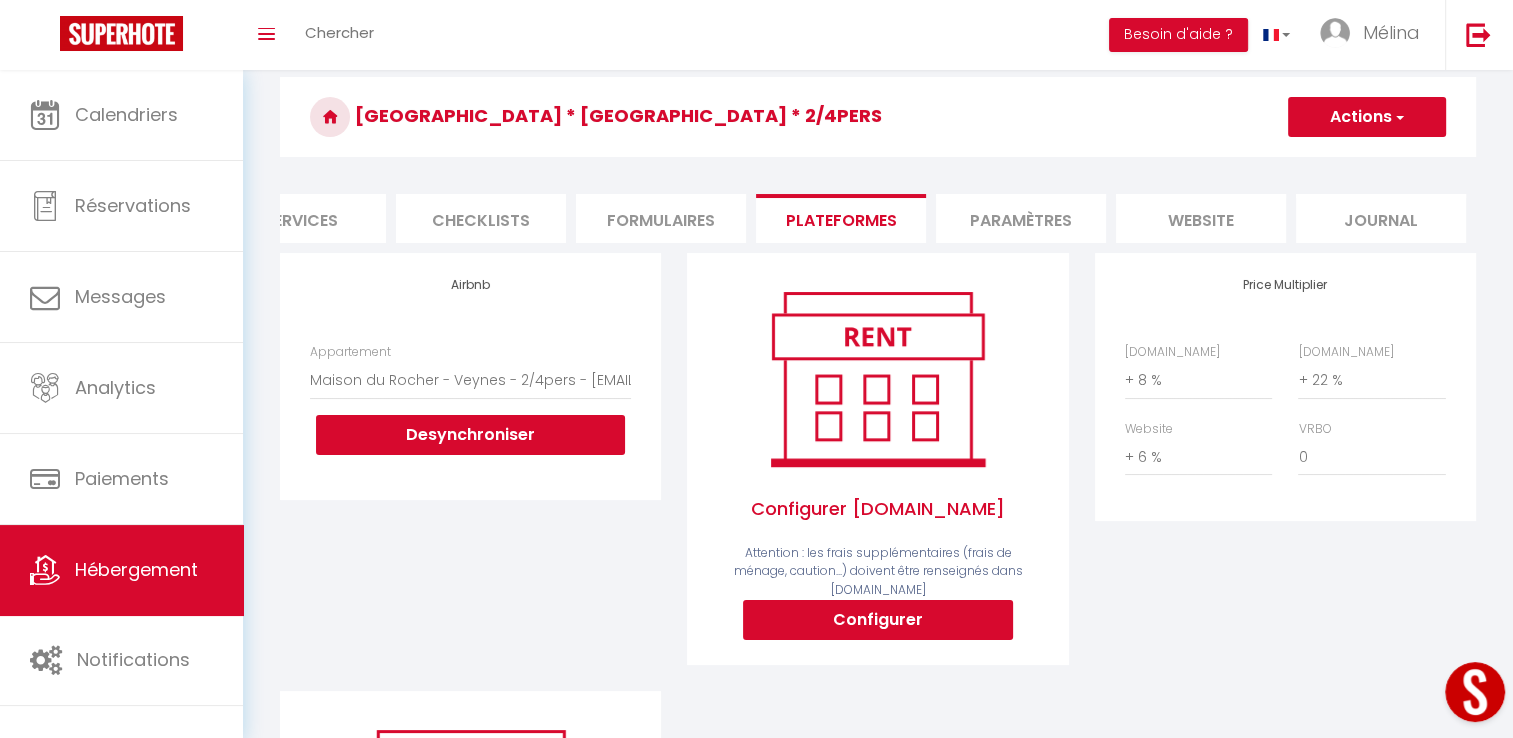 click on "website" at bounding box center (1201, 218) 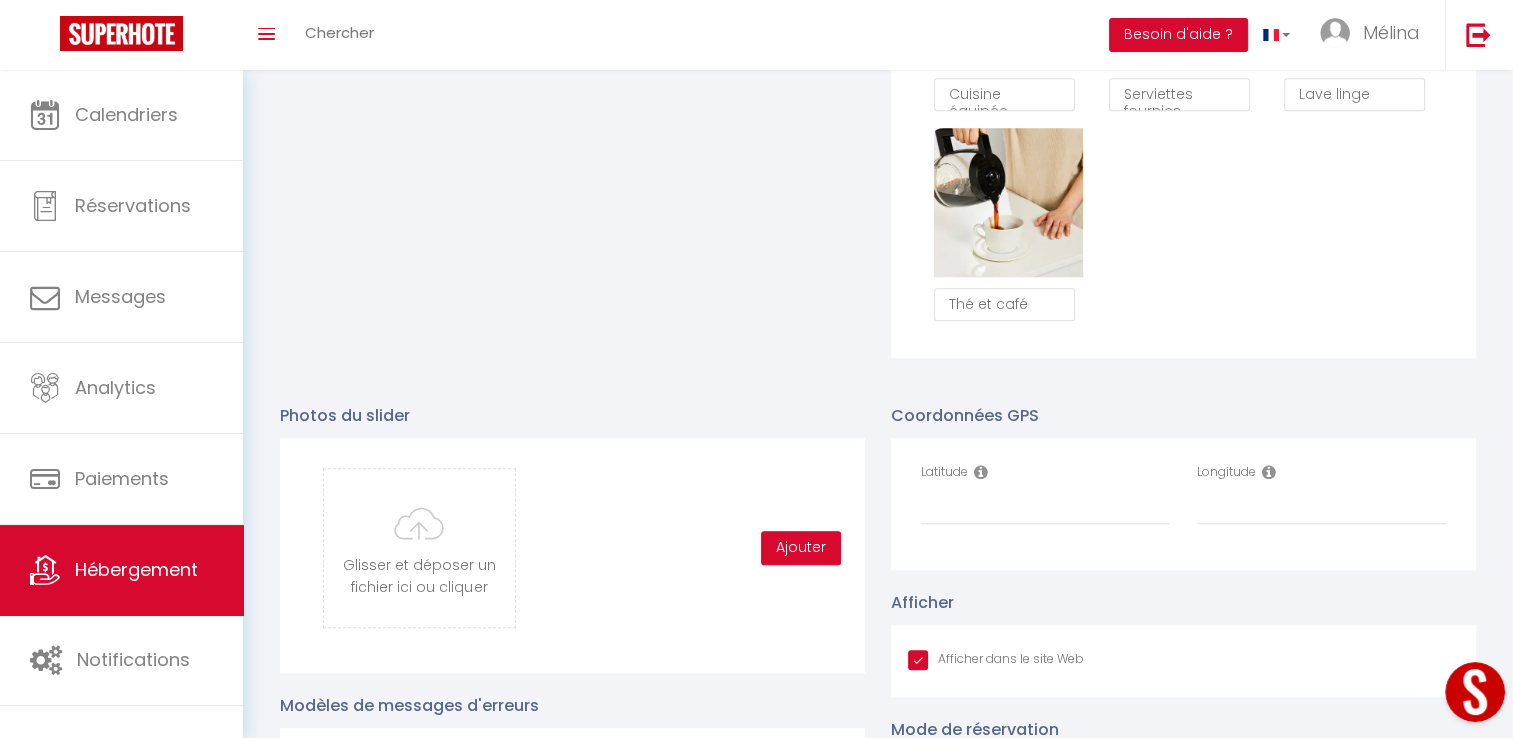 scroll, scrollTop: 2016, scrollLeft: 0, axis: vertical 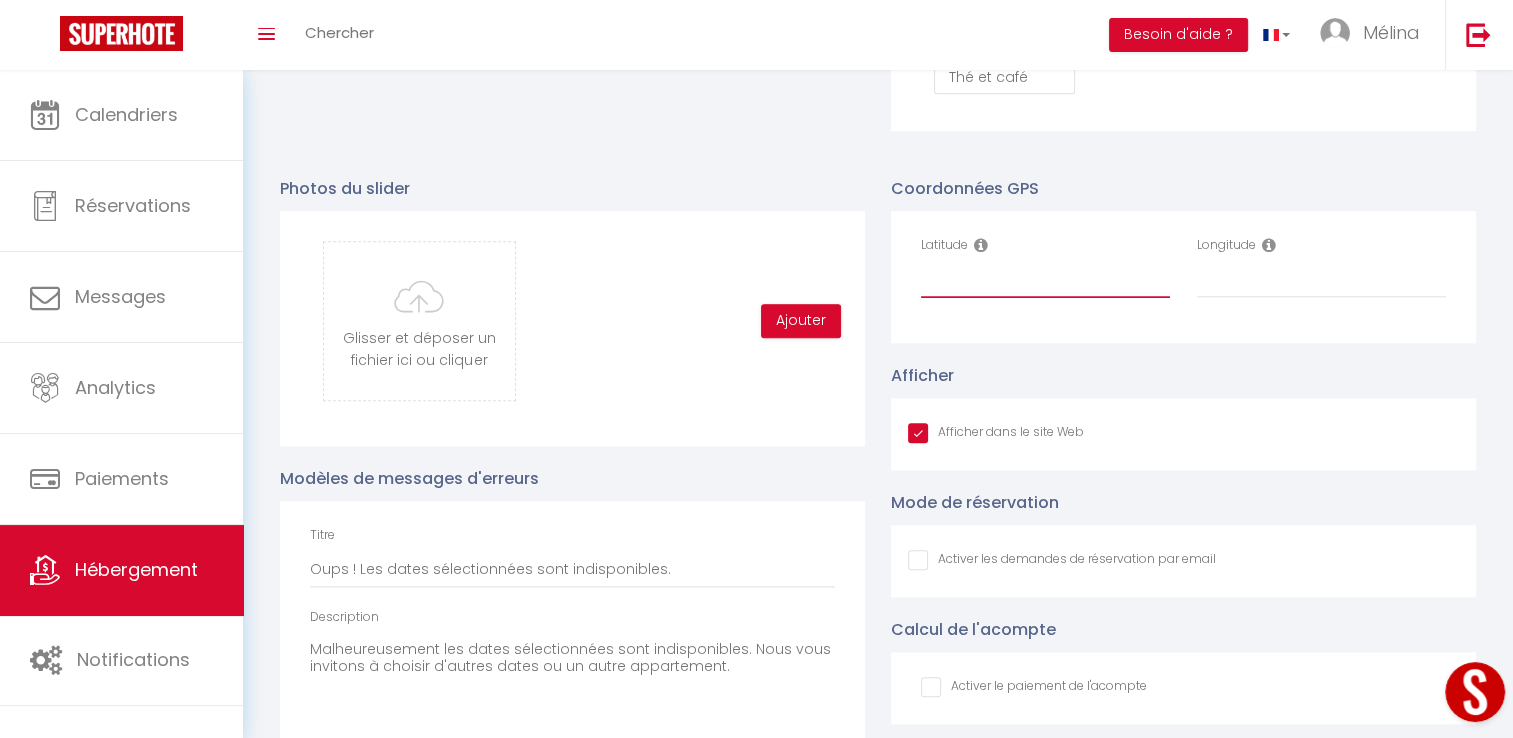 paste on "44.534508" 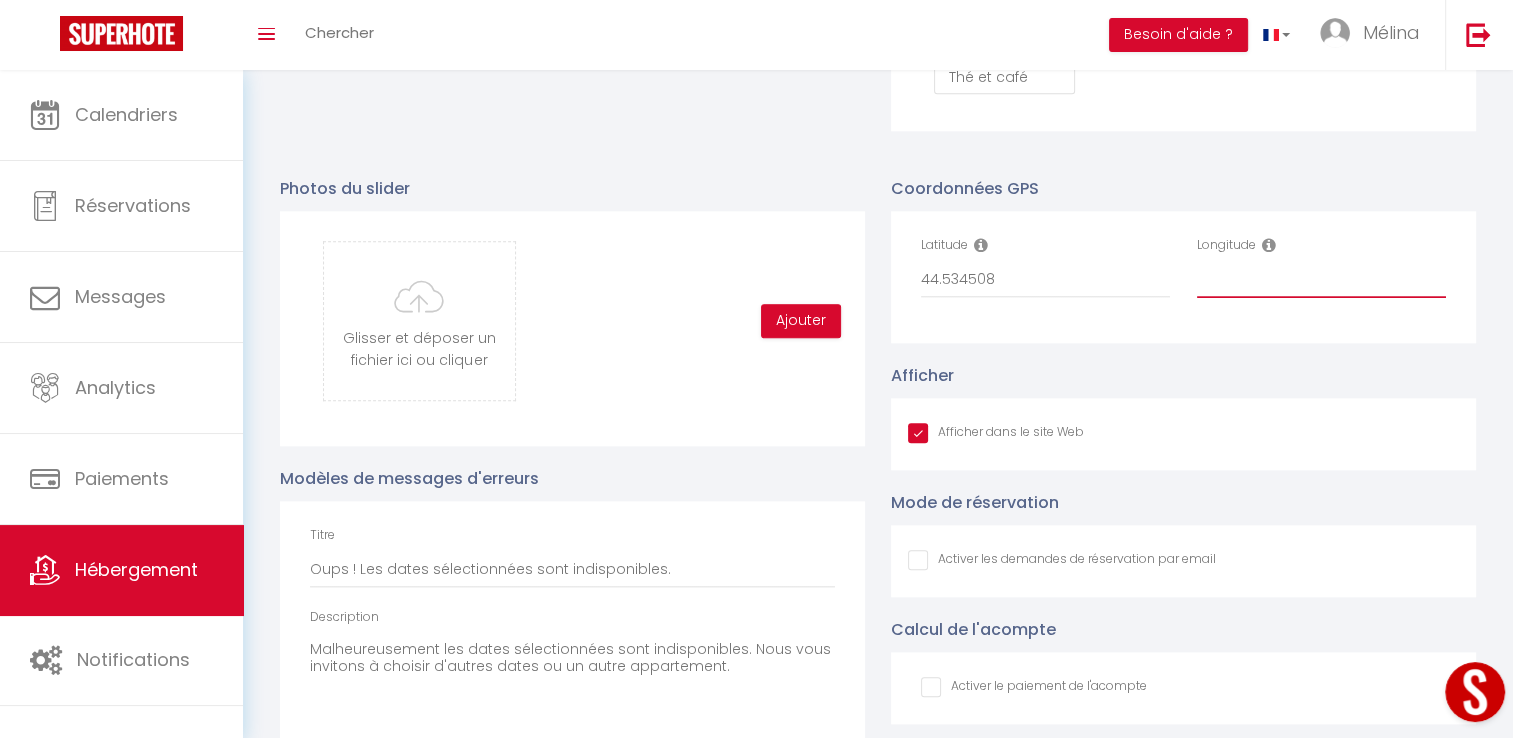 paste on "5.822592" 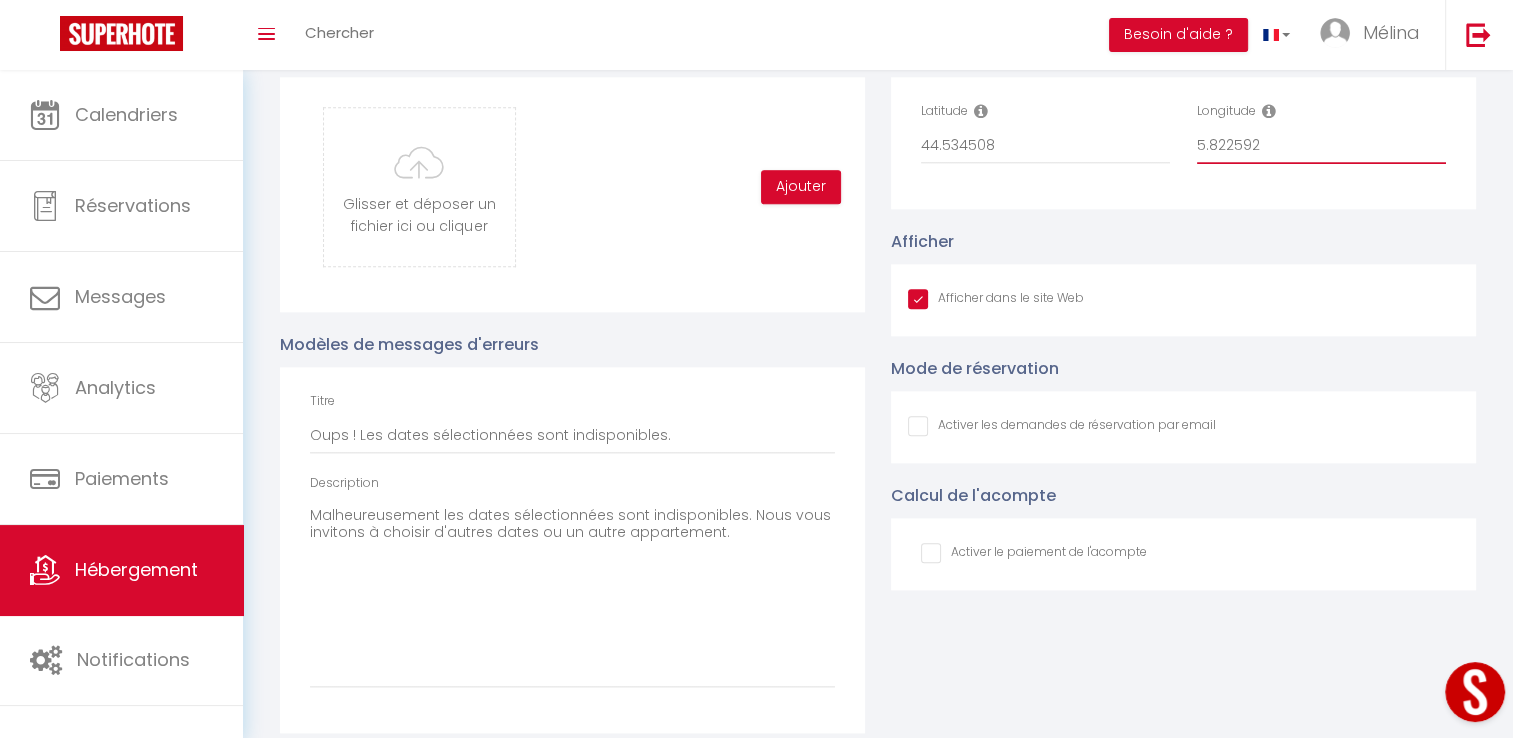 scroll, scrollTop: 2162, scrollLeft: 0, axis: vertical 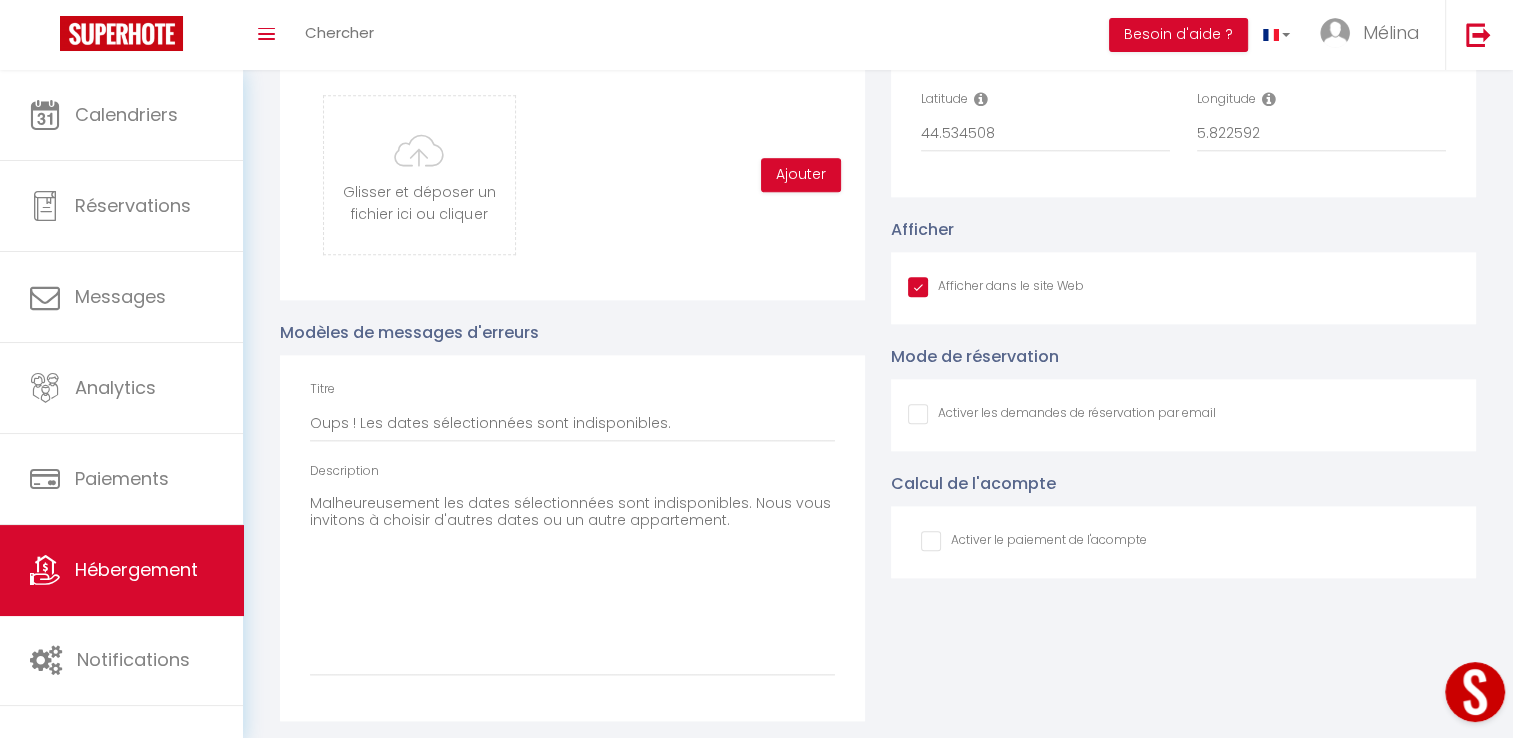 click at bounding box center [1034, 541] 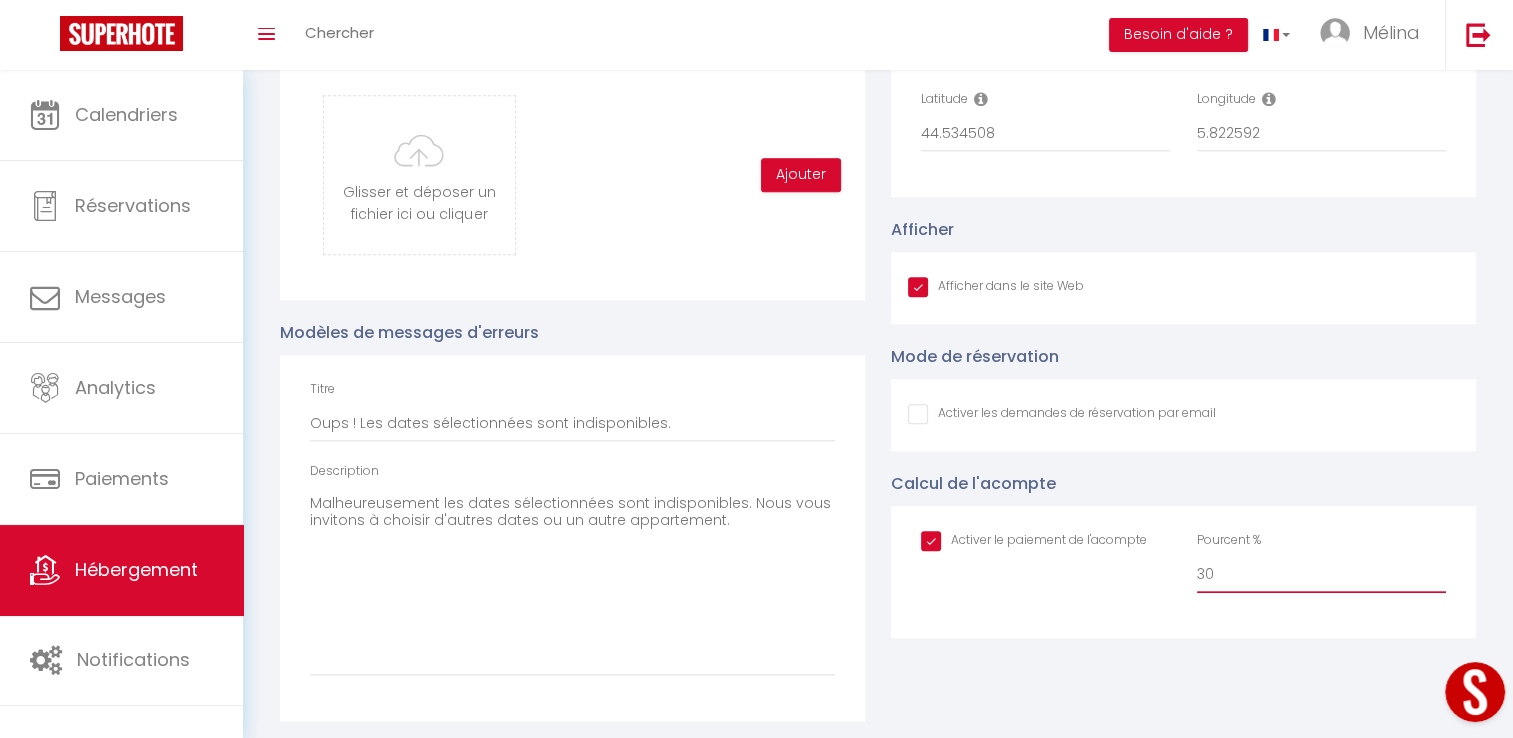 click on "30" at bounding box center (1321, 575) 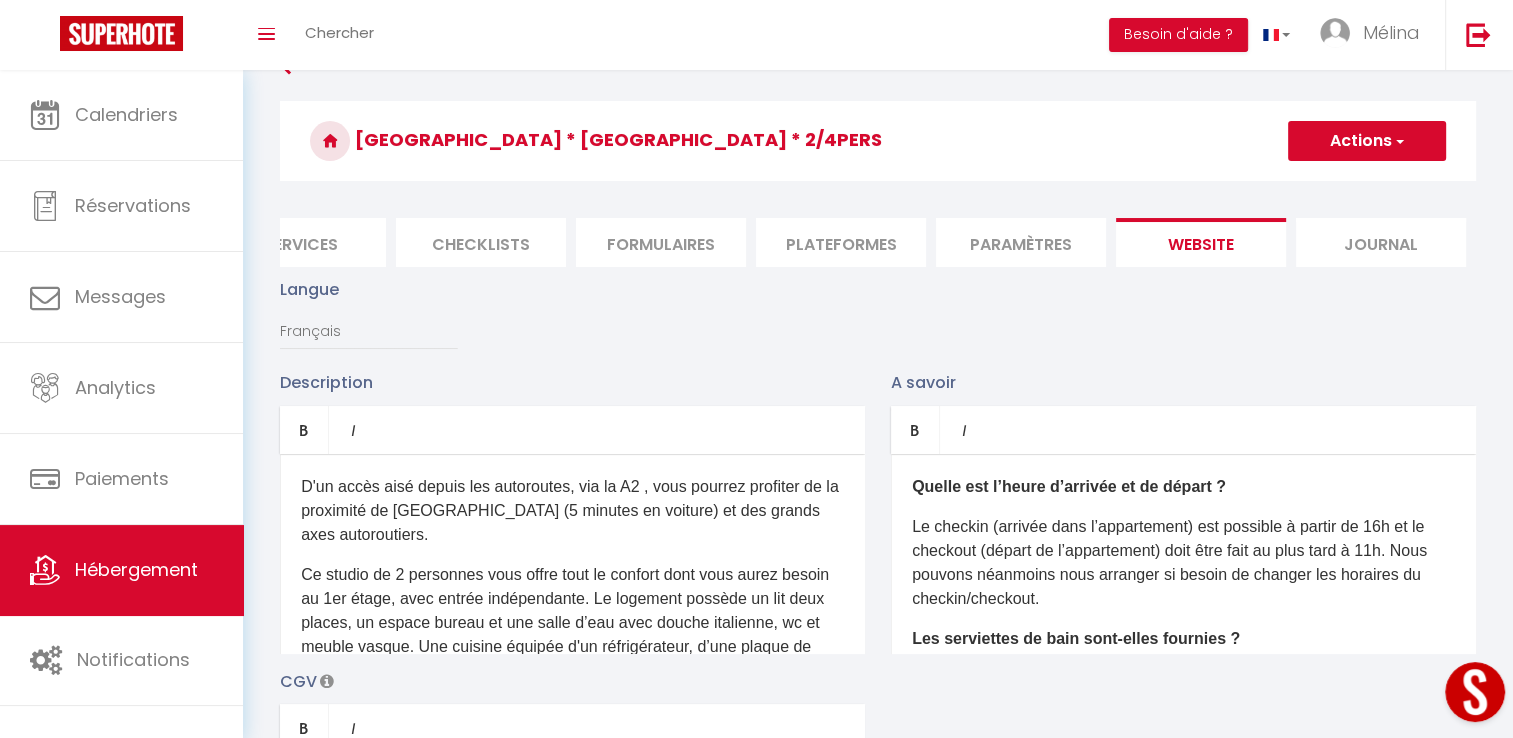 scroll, scrollTop: 0, scrollLeft: 0, axis: both 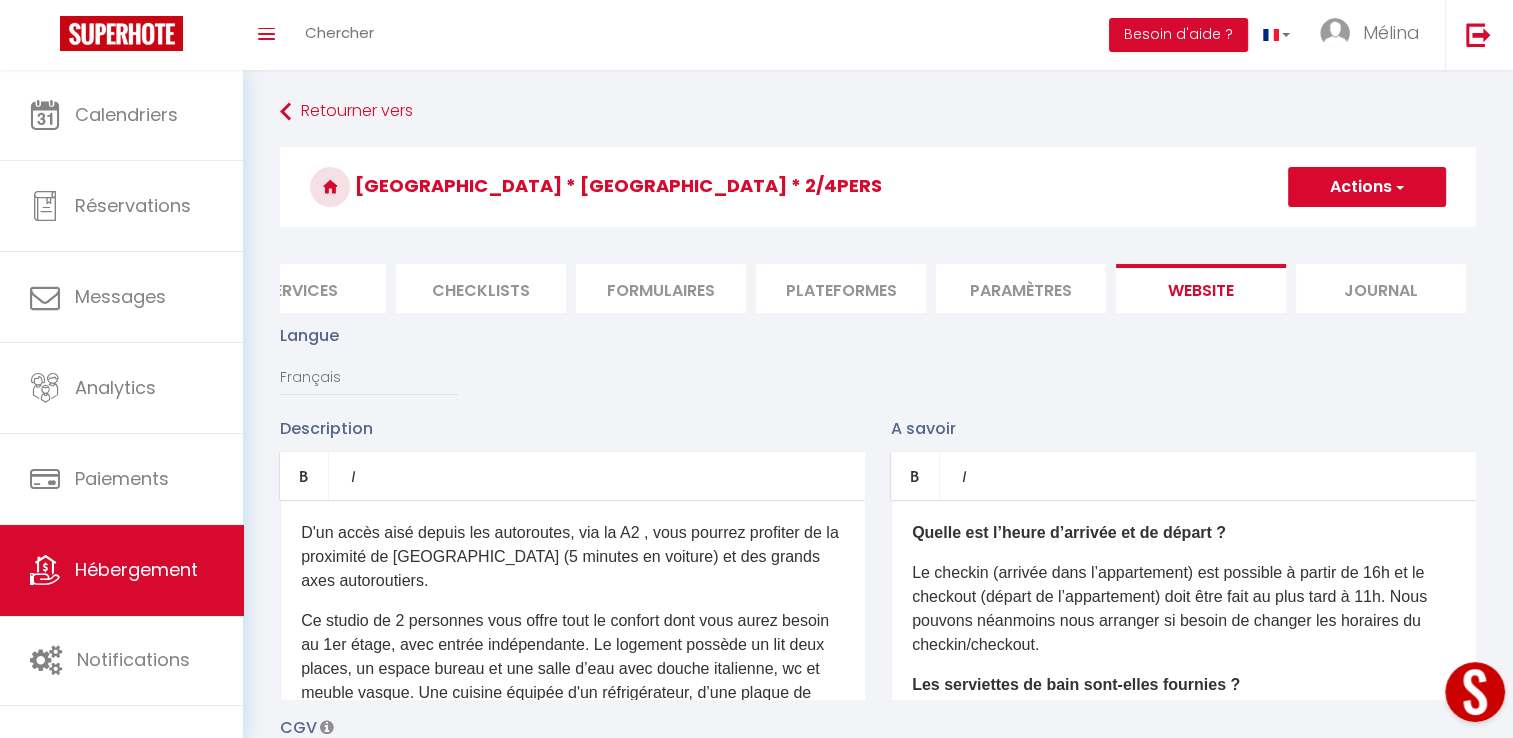 click on "Actions" at bounding box center (1367, 187) 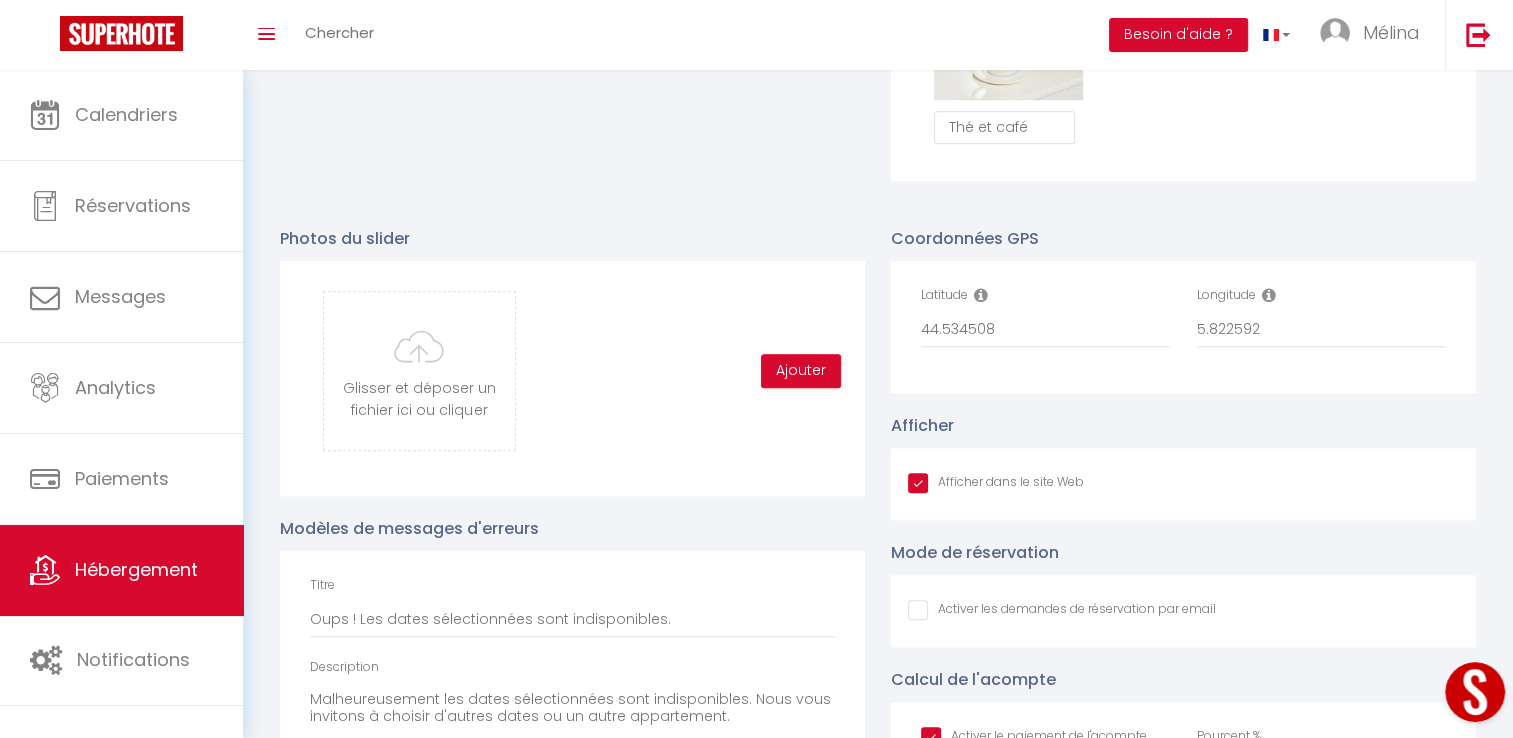 scroll, scrollTop: 1967, scrollLeft: 0, axis: vertical 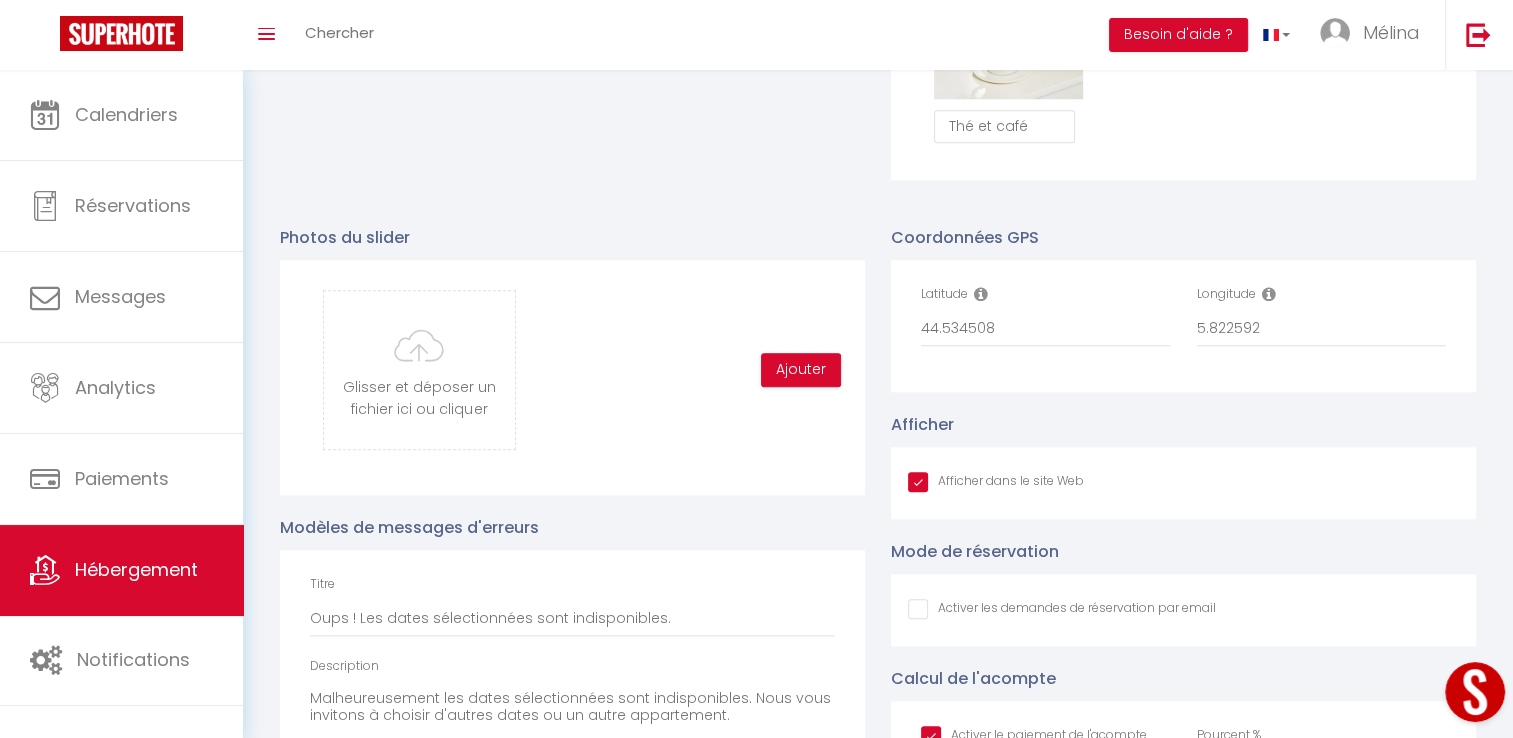 click on "Afficher dans le site Web" at bounding box center [996, 482] 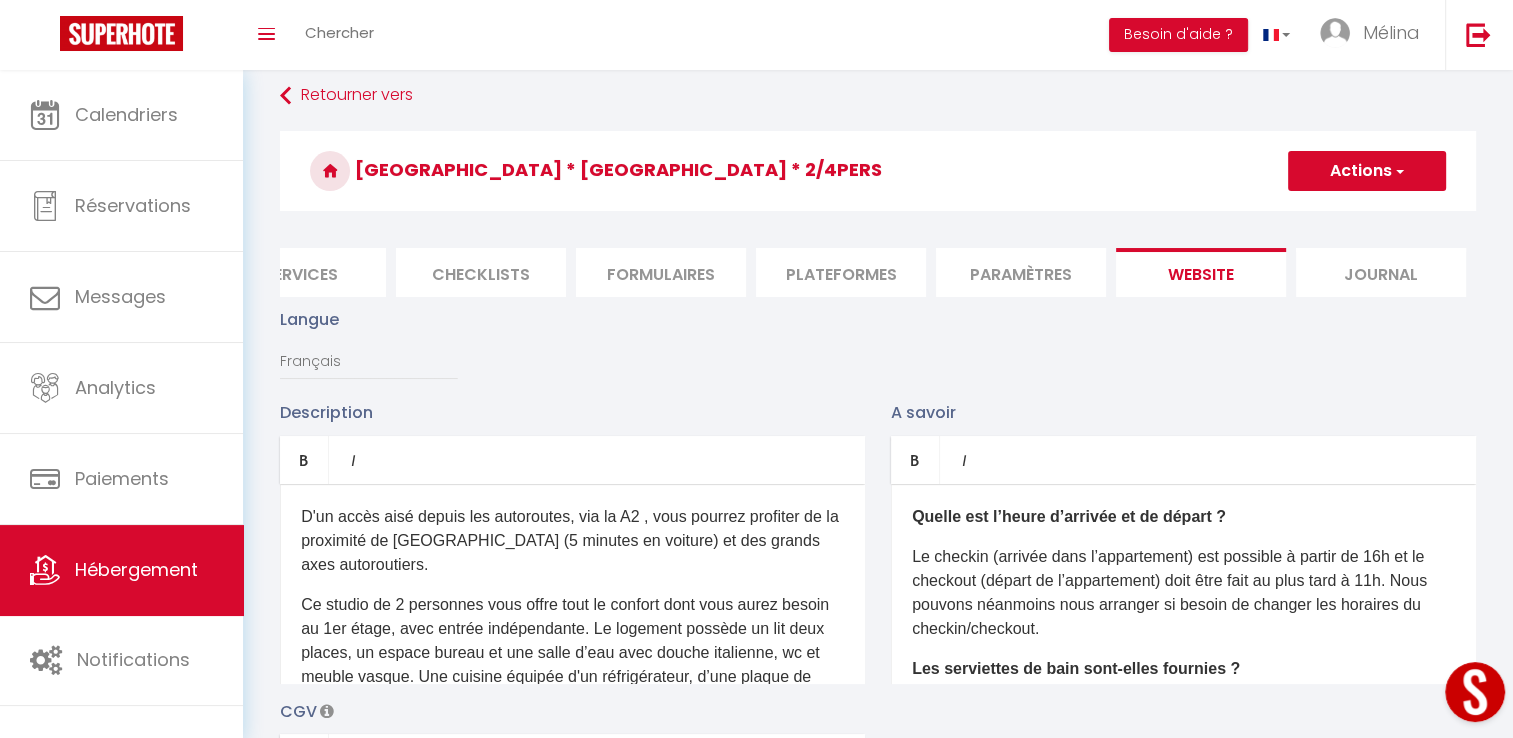 scroll, scrollTop: 0, scrollLeft: 0, axis: both 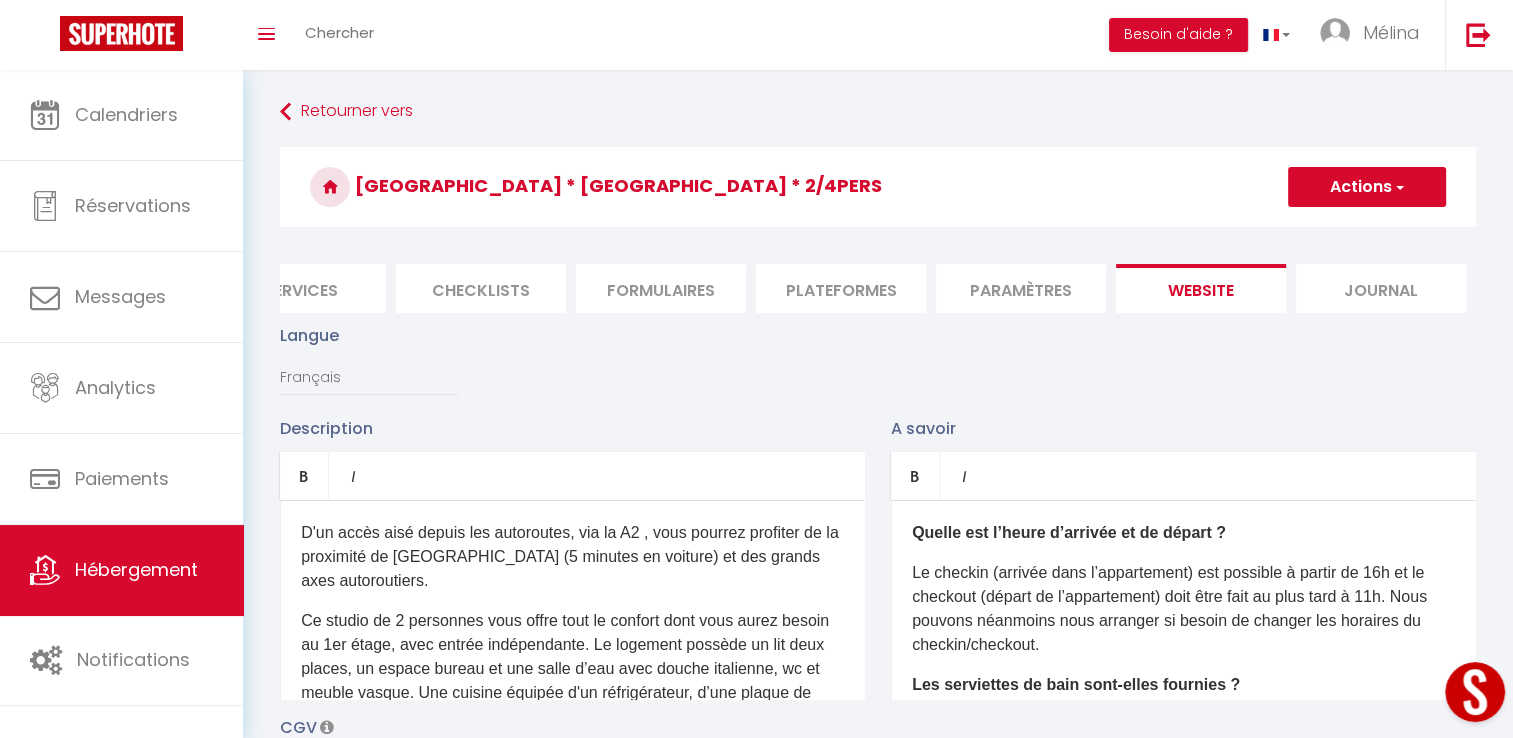click on "Actions" at bounding box center (1367, 187) 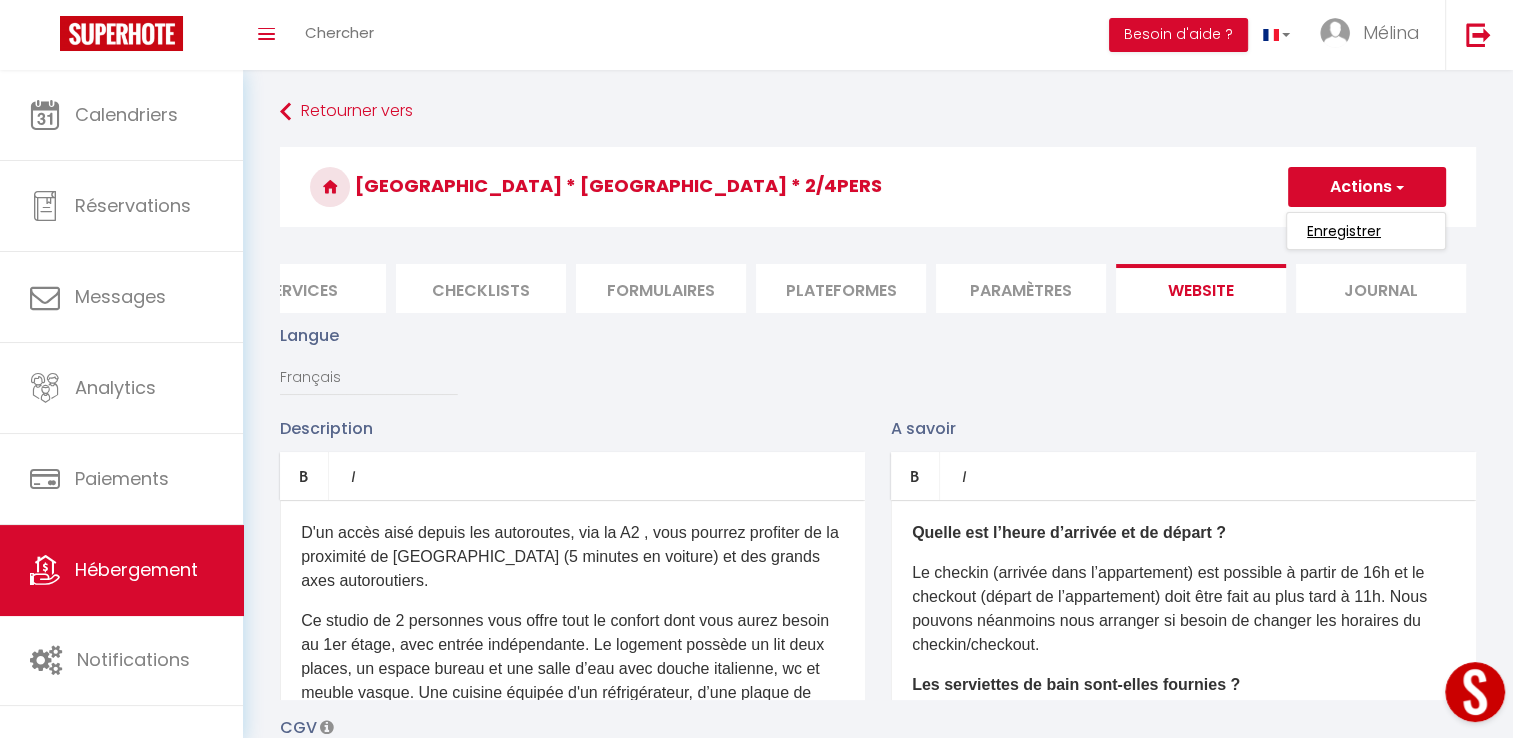 click on "Enregistrer" at bounding box center (1344, 231) 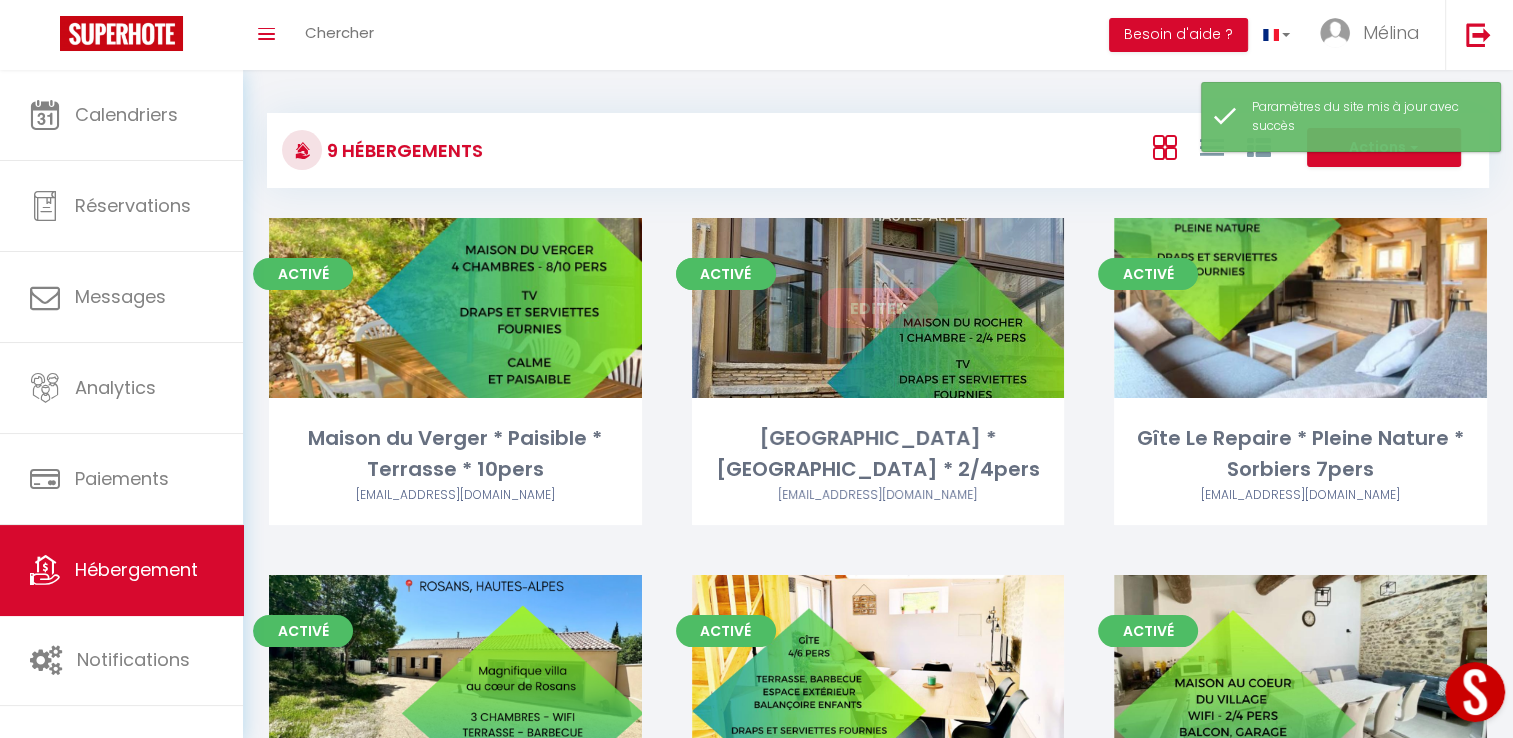 click on "Editer" at bounding box center [878, 308] 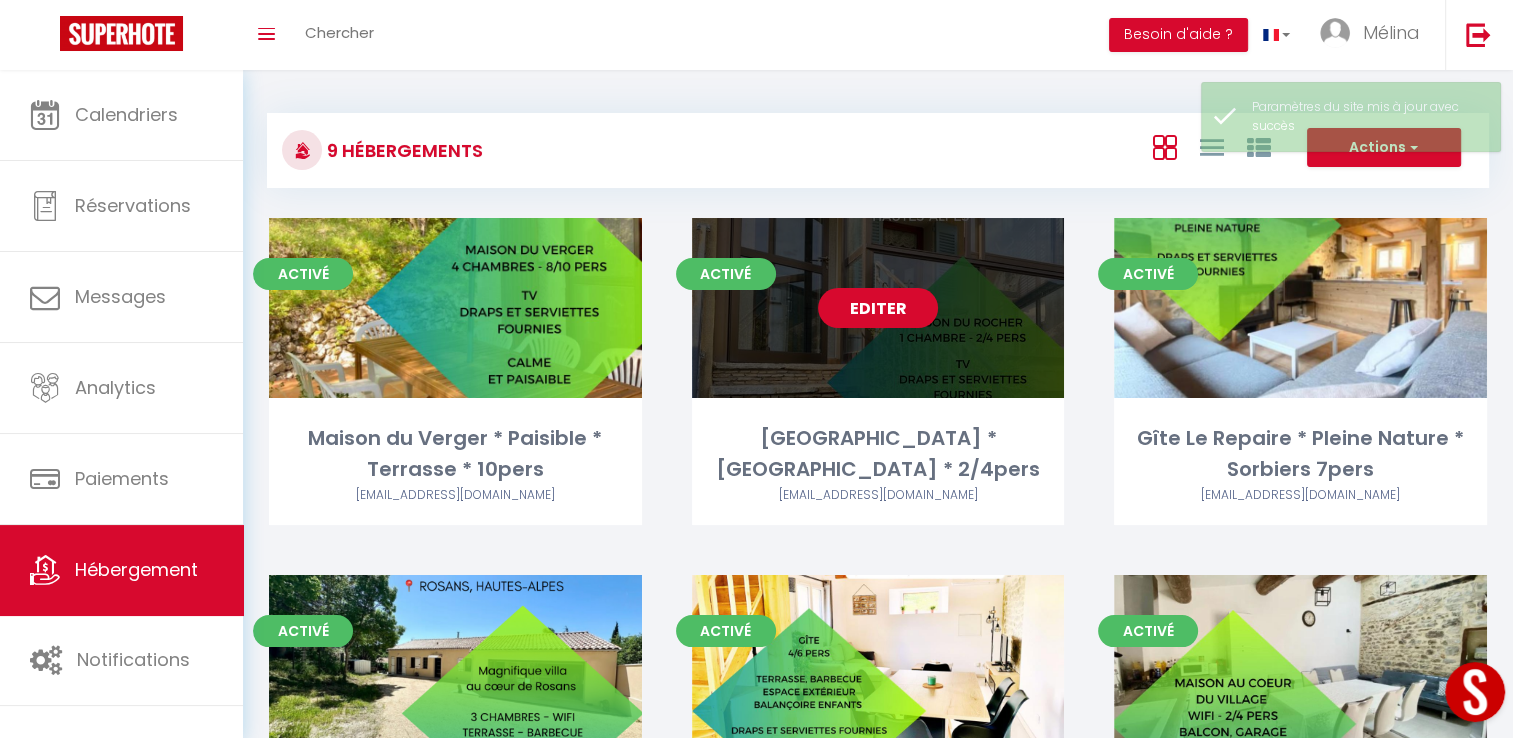click on "Editer" at bounding box center (878, 308) 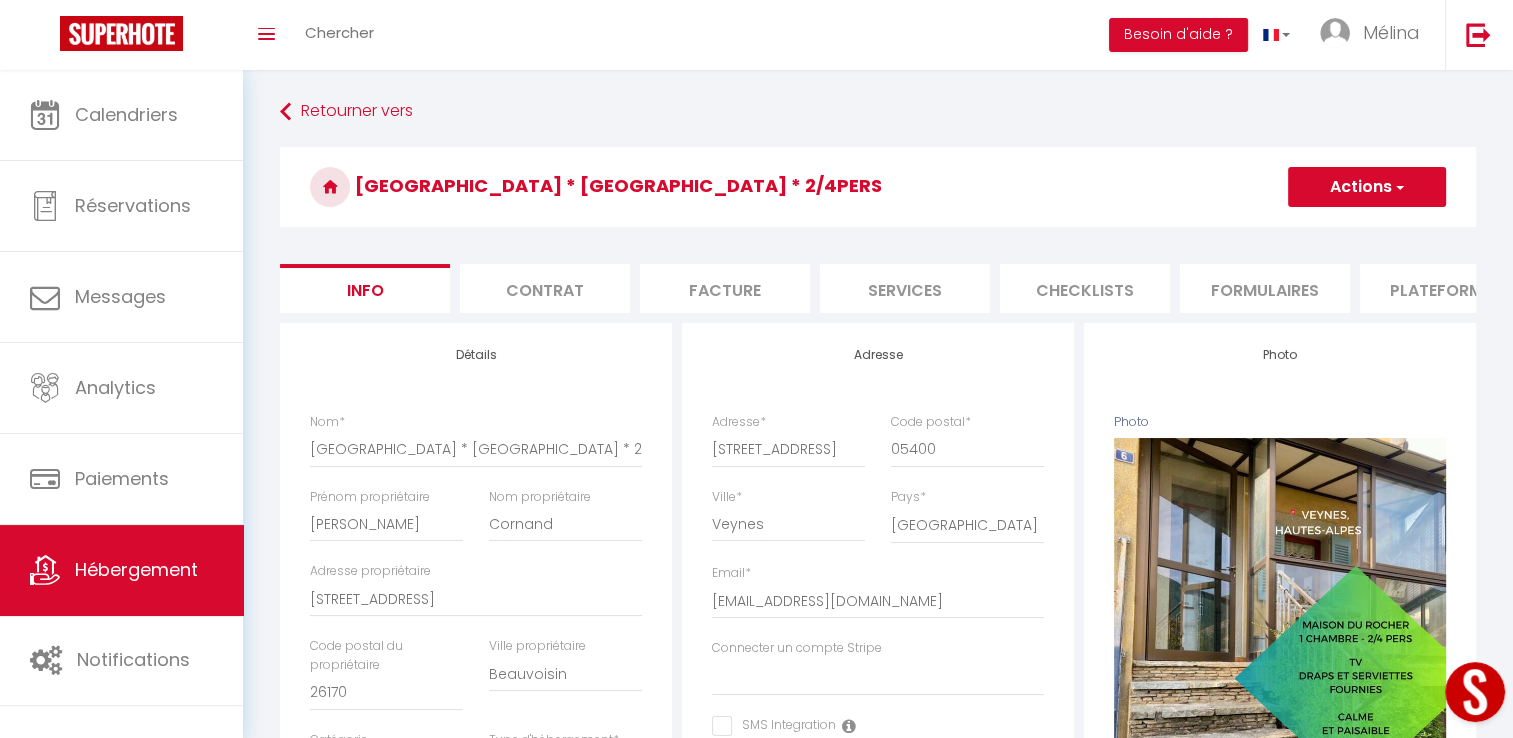click on "Services" at bounding box center (905, 288) 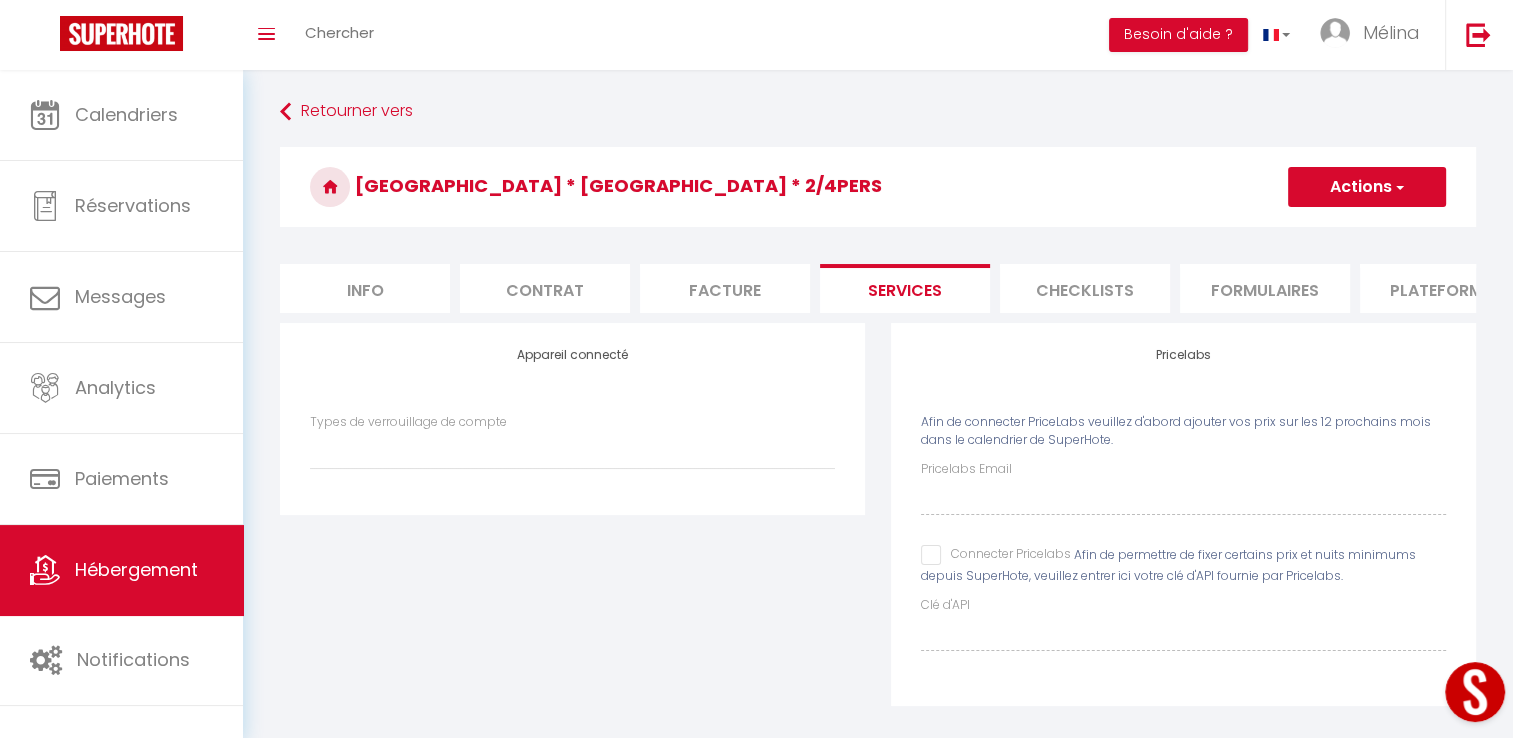 click on "Connecter Pricelabs" at bounding box center [996, 555] 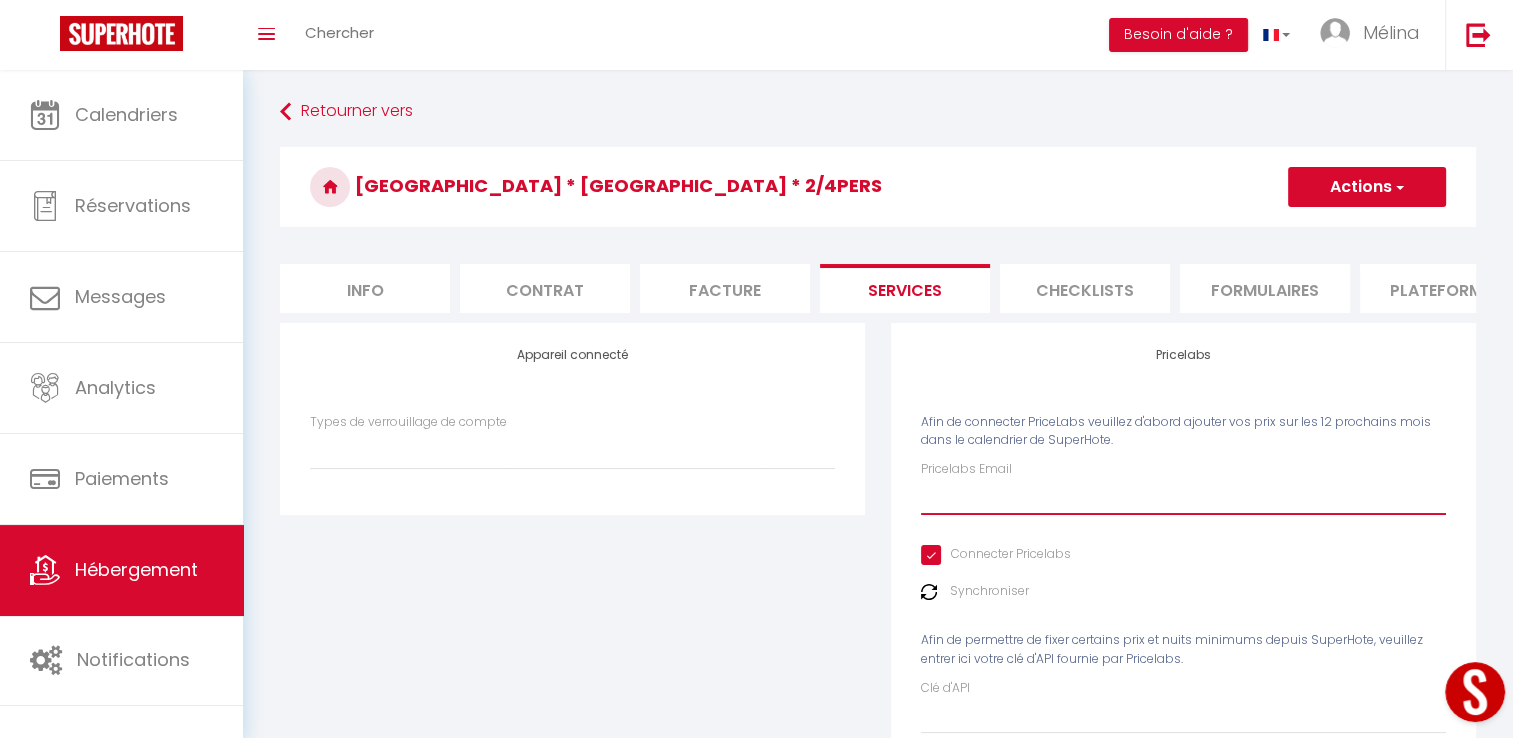 click on "Pricelabs Email" at bounding box center [1183, 497] 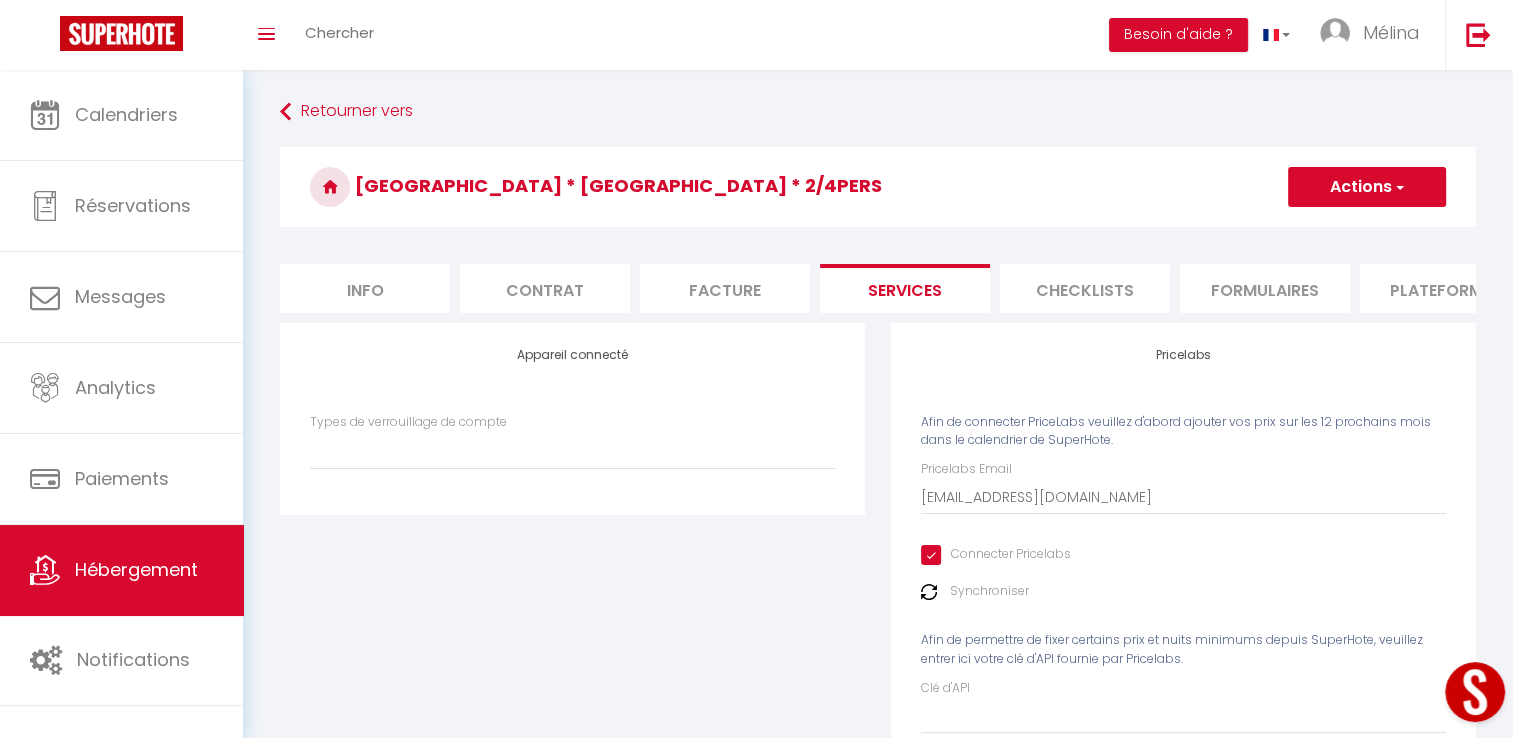 click on "Actions" at bounding box center (1367, 187) 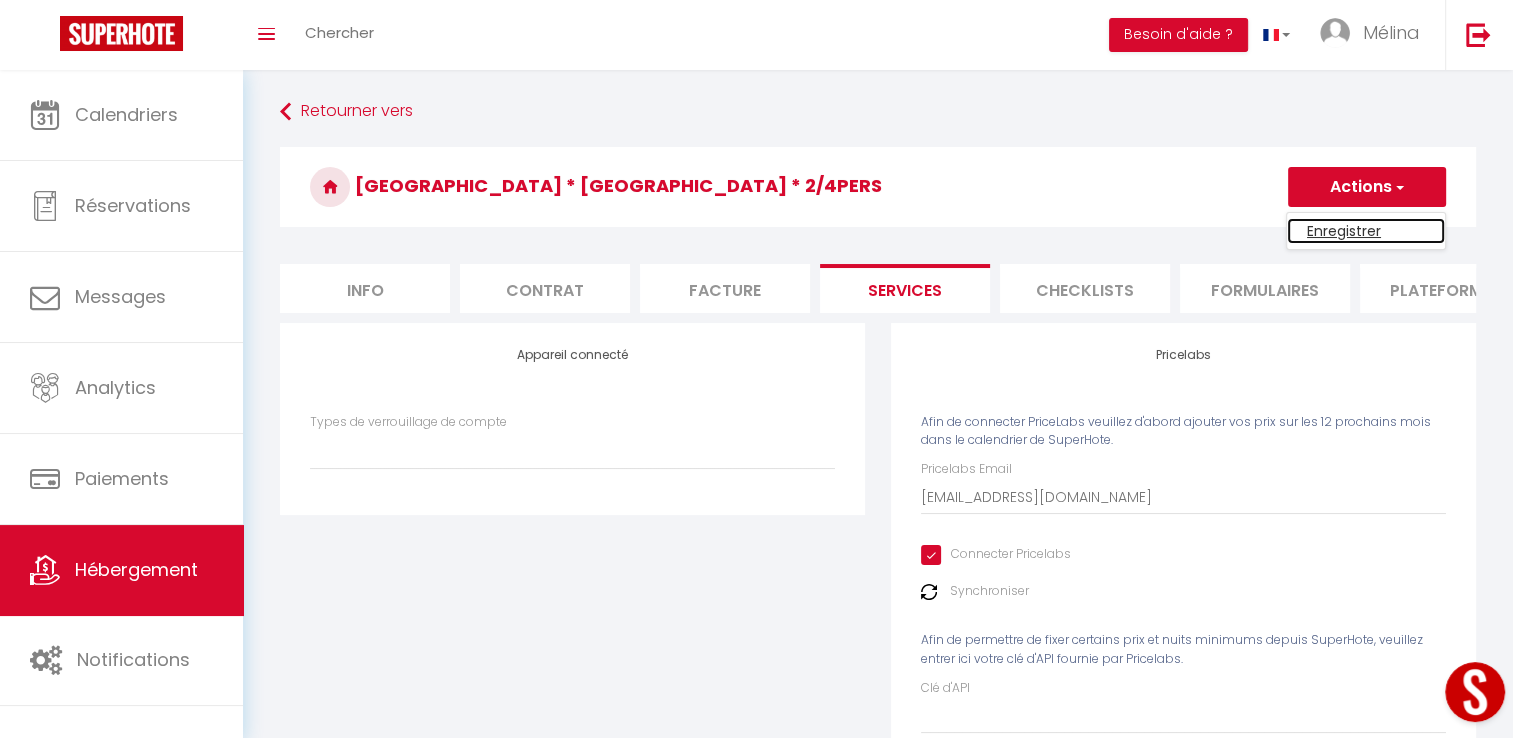 click on "Enregistrer" at bounding box center (1366, 231) 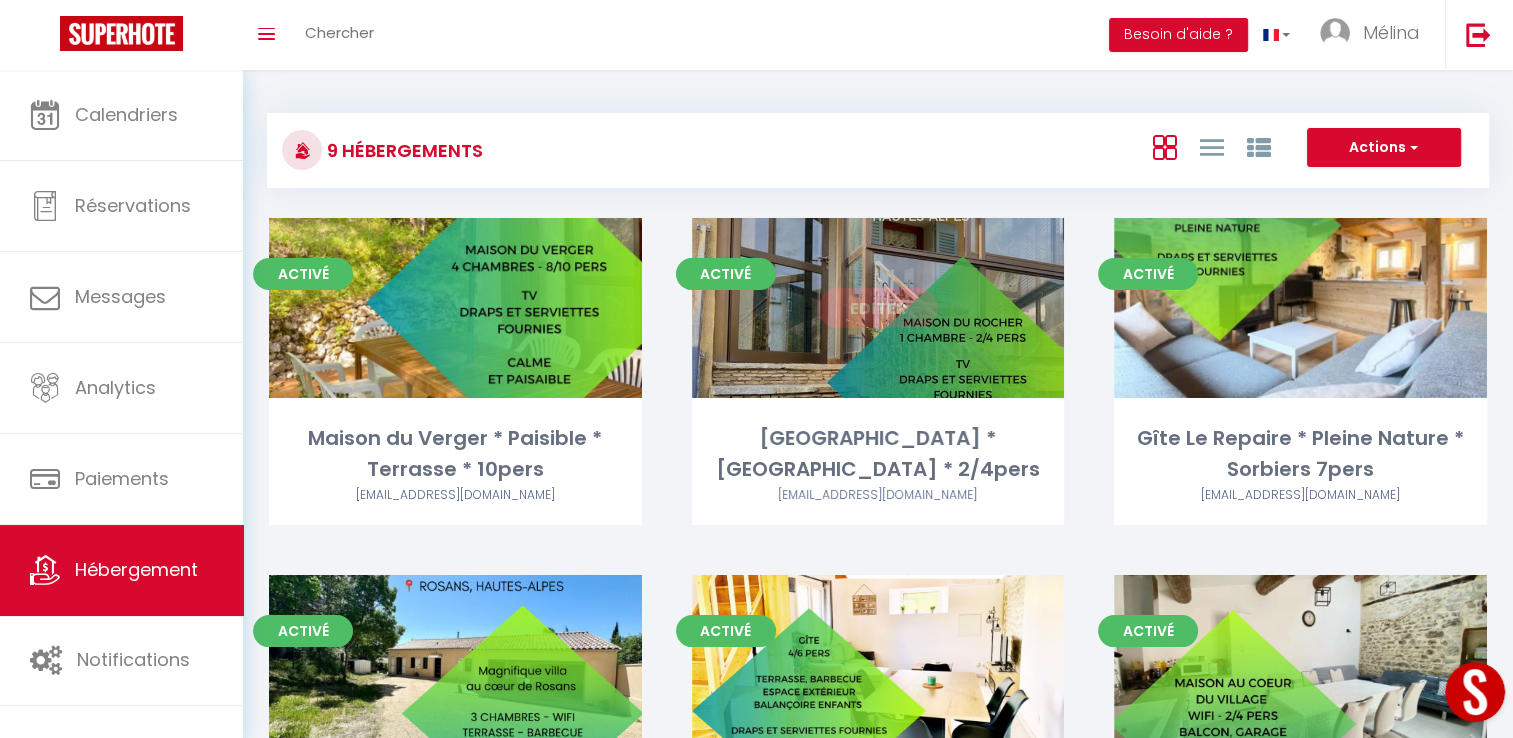 click on "Editer" at bounding box center [878, 308] 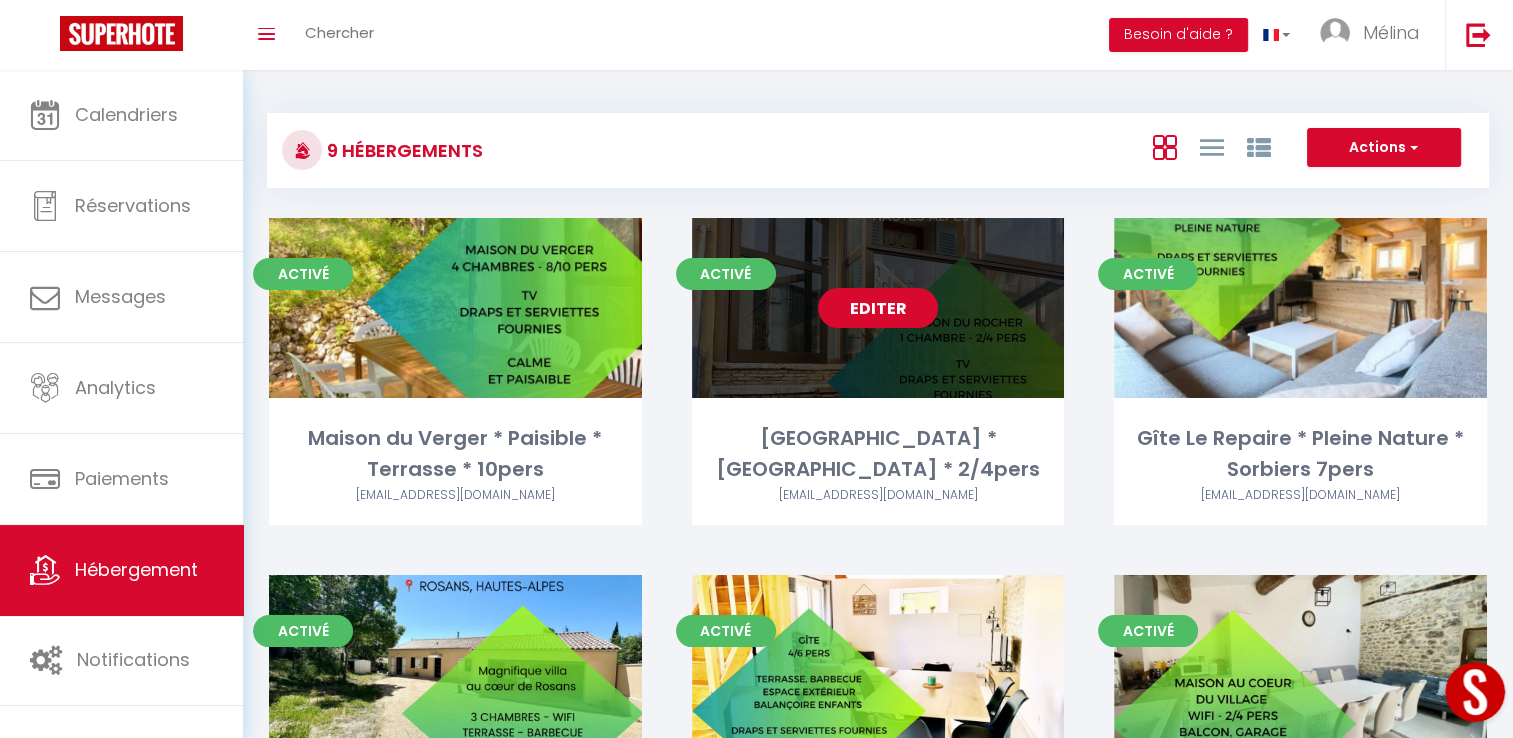 click on "Editer" at bounding box center (878, 308) 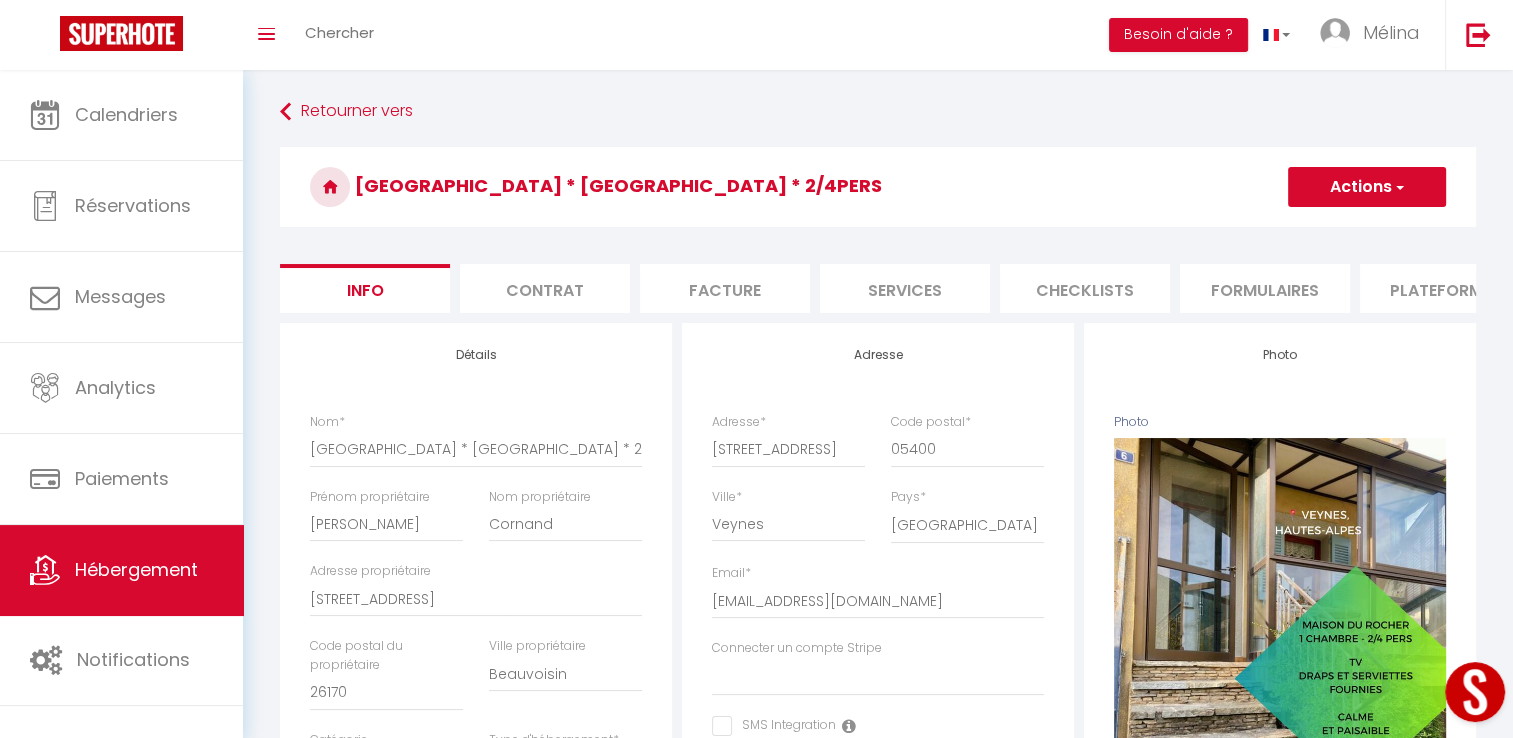 click on "Plateformes" at bounding box center (1445, 288) 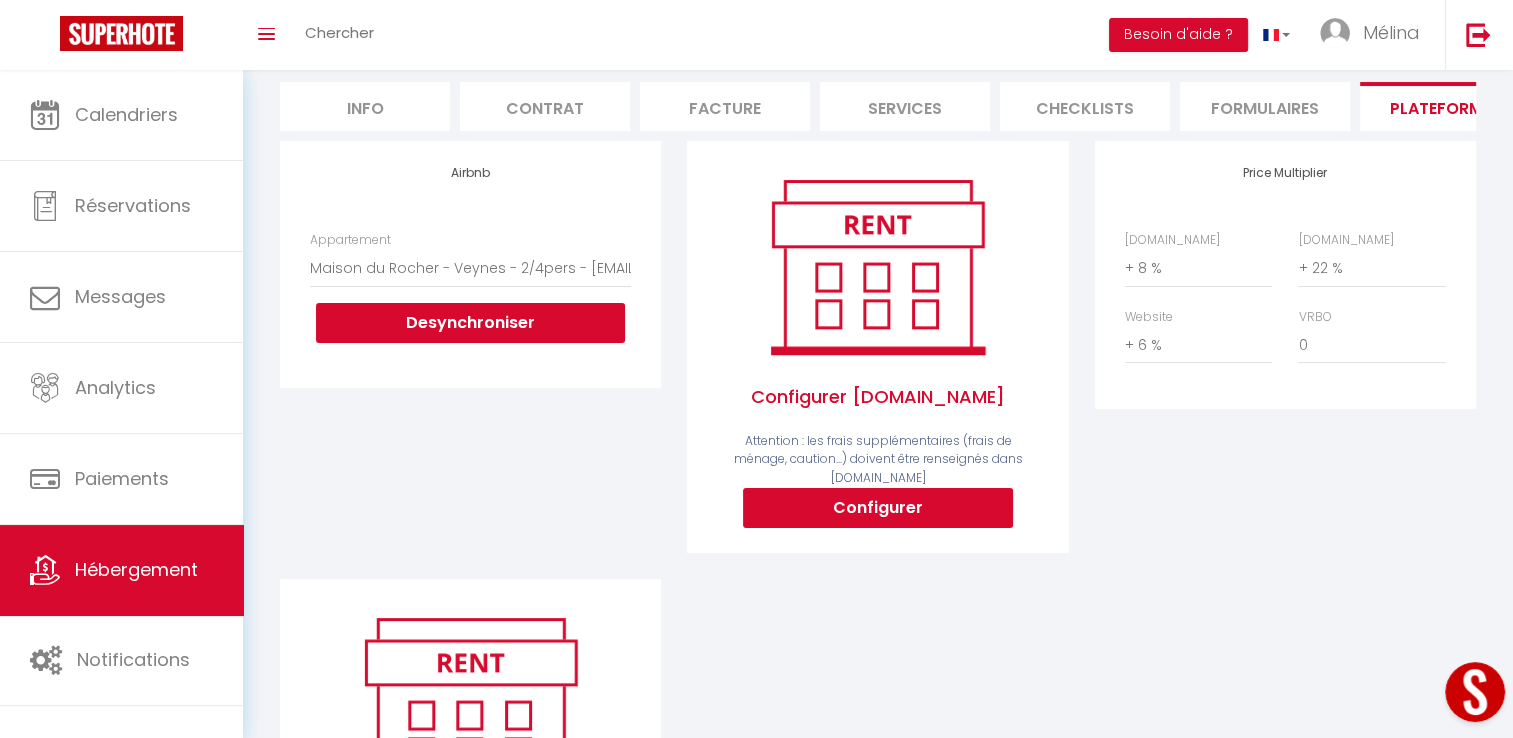 scroll, scrollTop: 0, scrollLeft: 0, axis: both 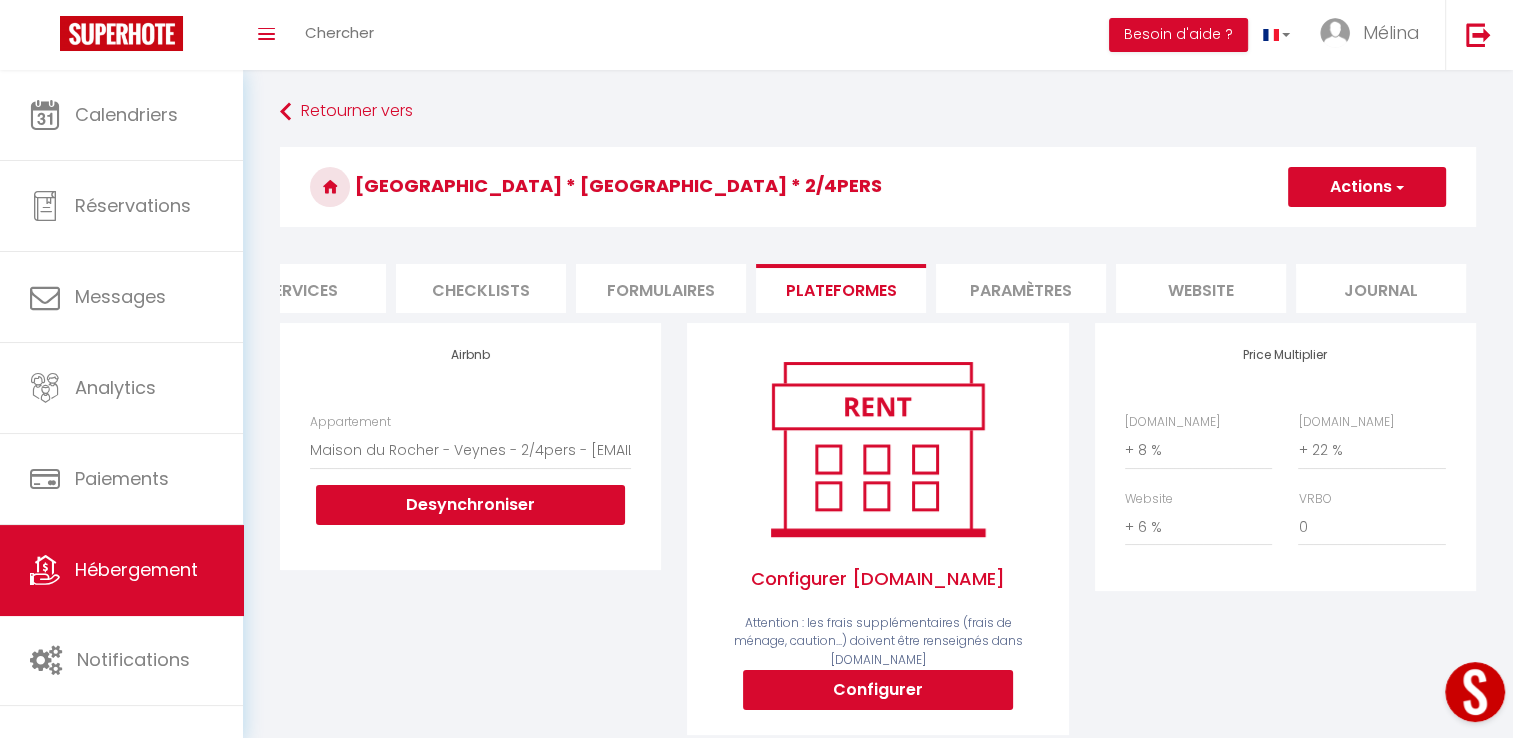 click on "Paramètres" at bounding box center (1021, 288) 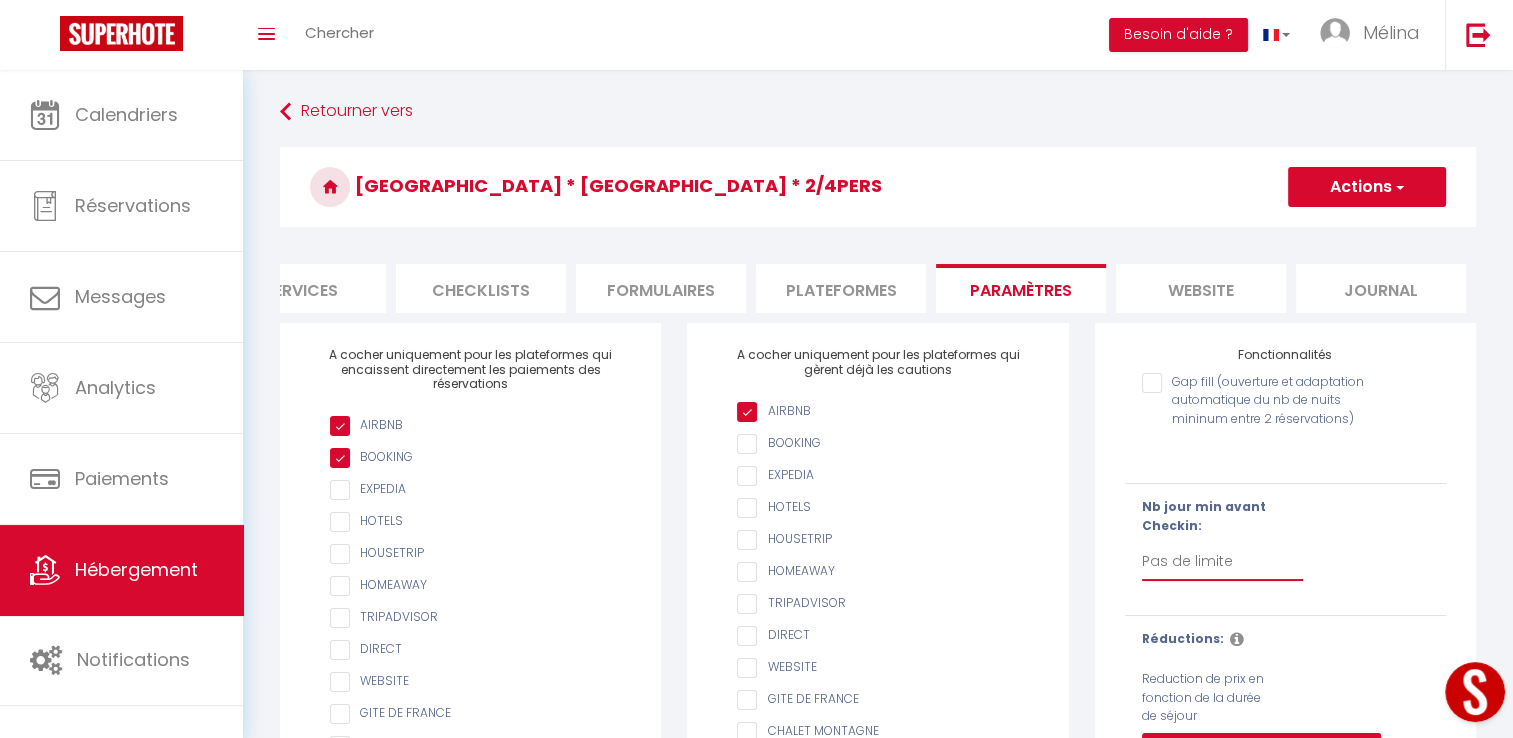 click on "Pas de limite   1 2 3 4 5 6 7" at bounding box center [1223, 562] 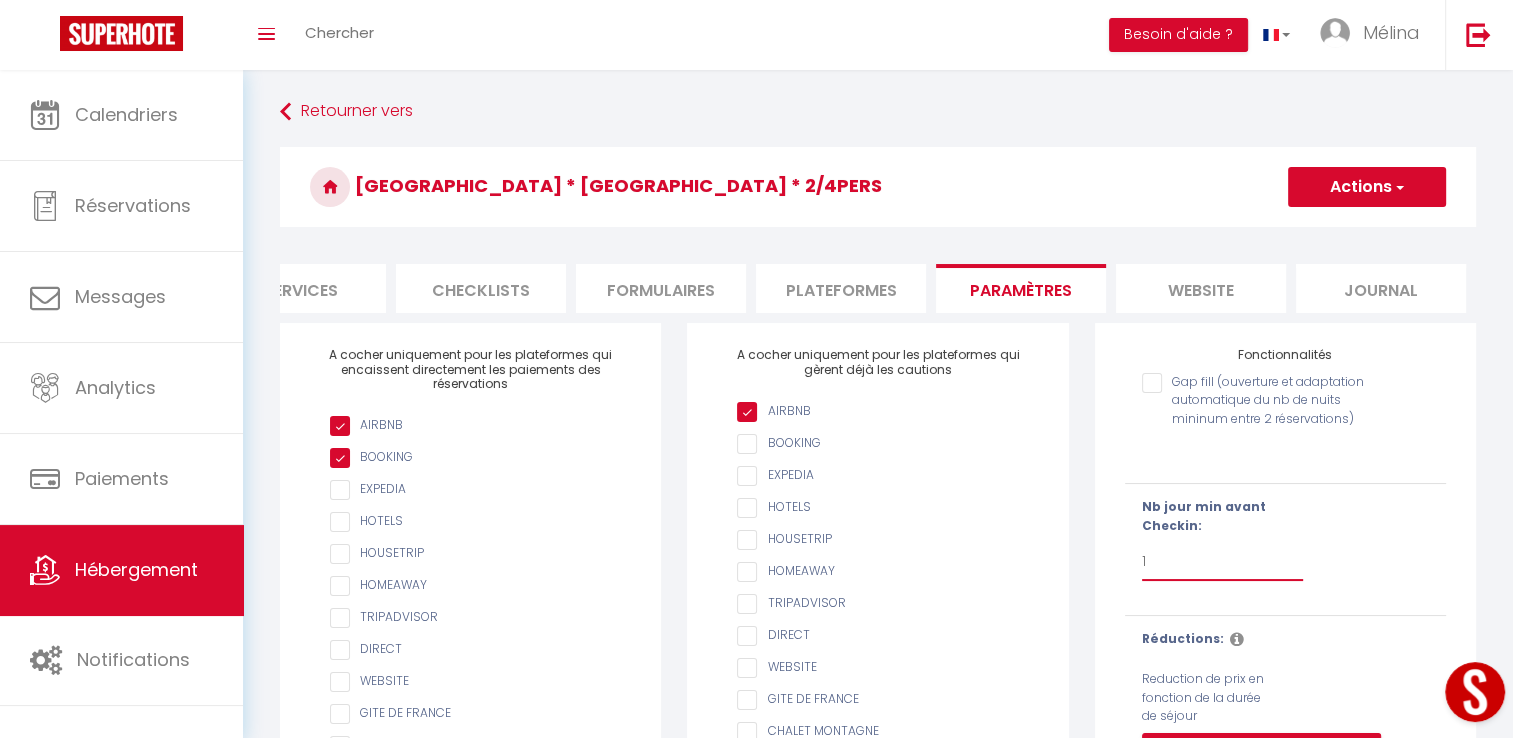 click on "Pas de limite   1 2 3 4 5 6 7" at bounding box center [1223, 562] 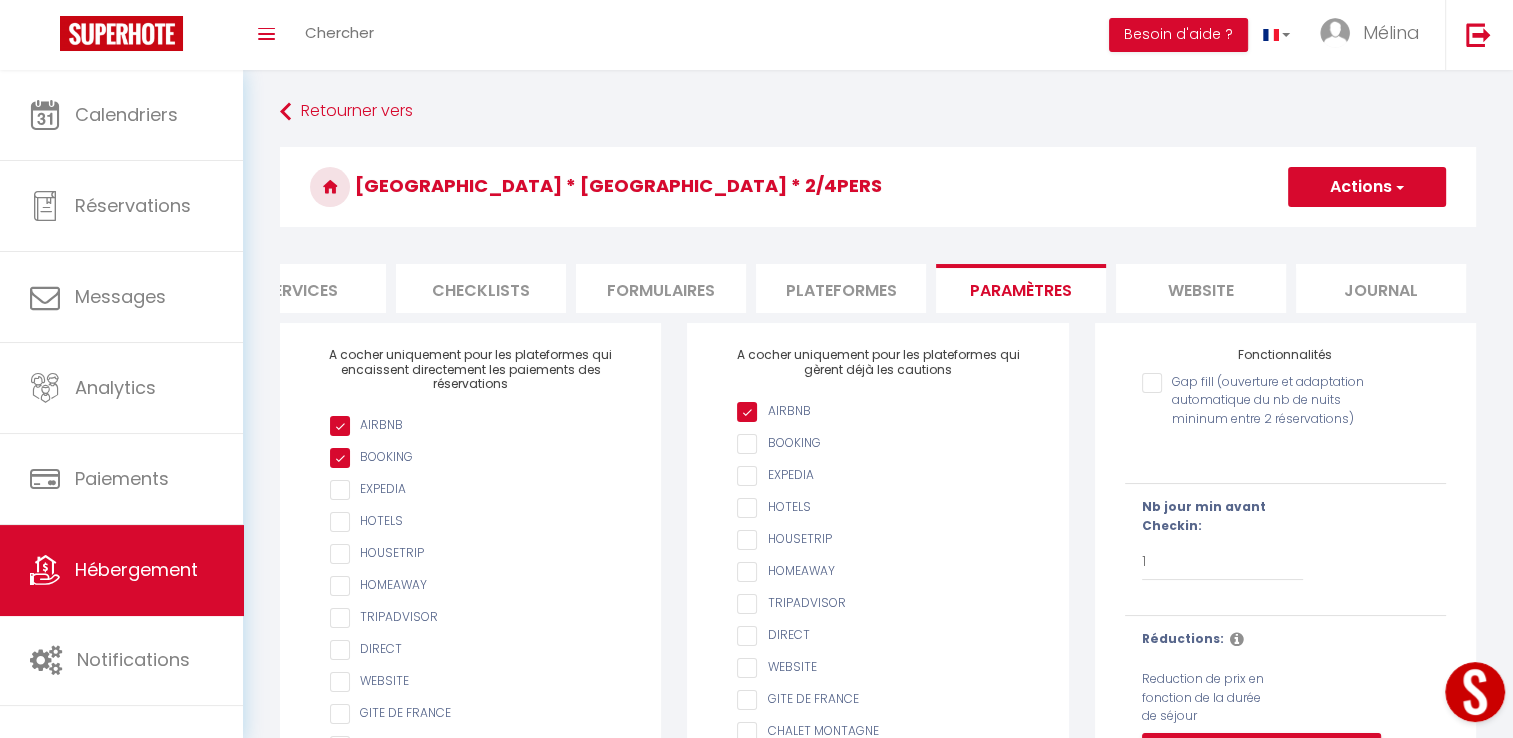 click on "Actions" at bounding box center (1367, 187) 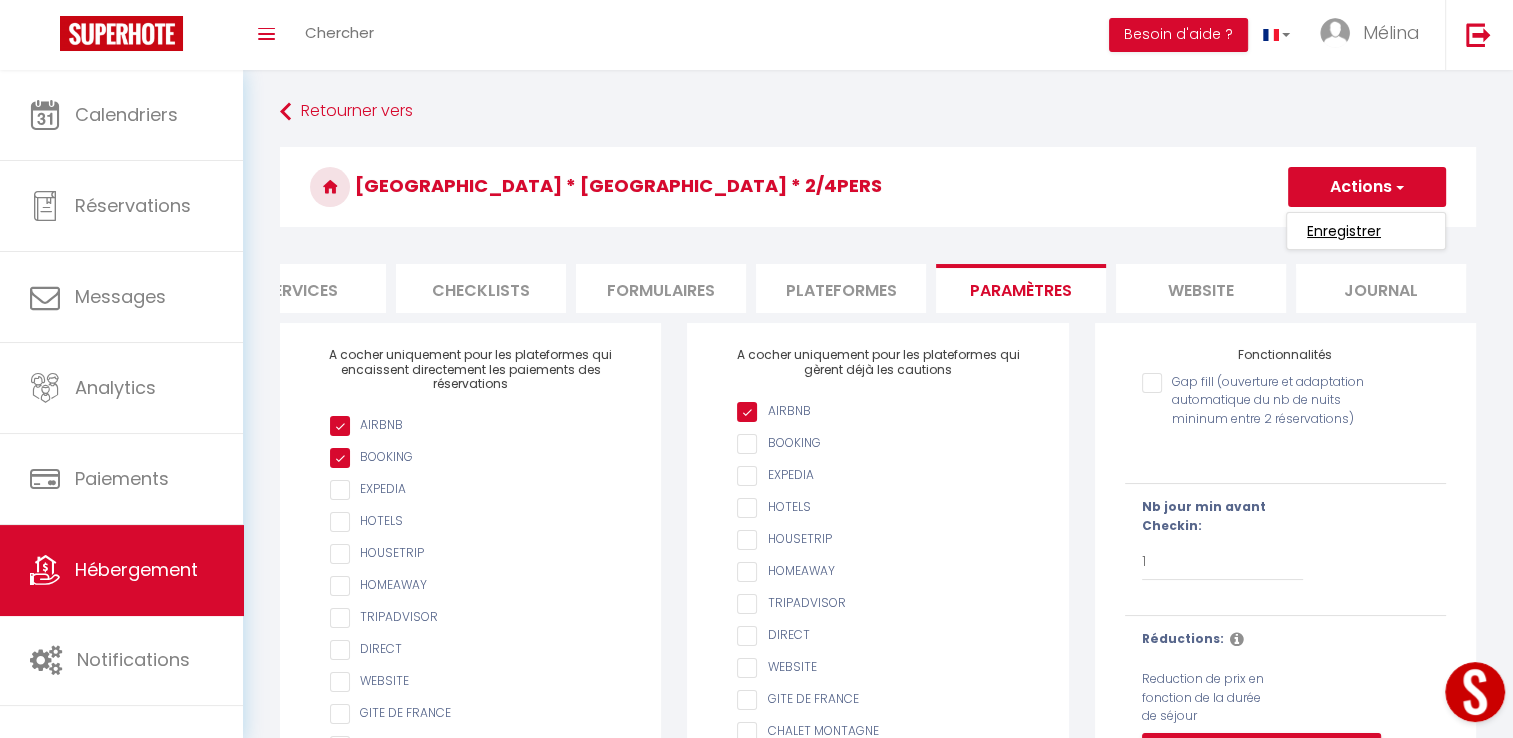 click on "Enregistrer" at bounding box center [1344, 231] 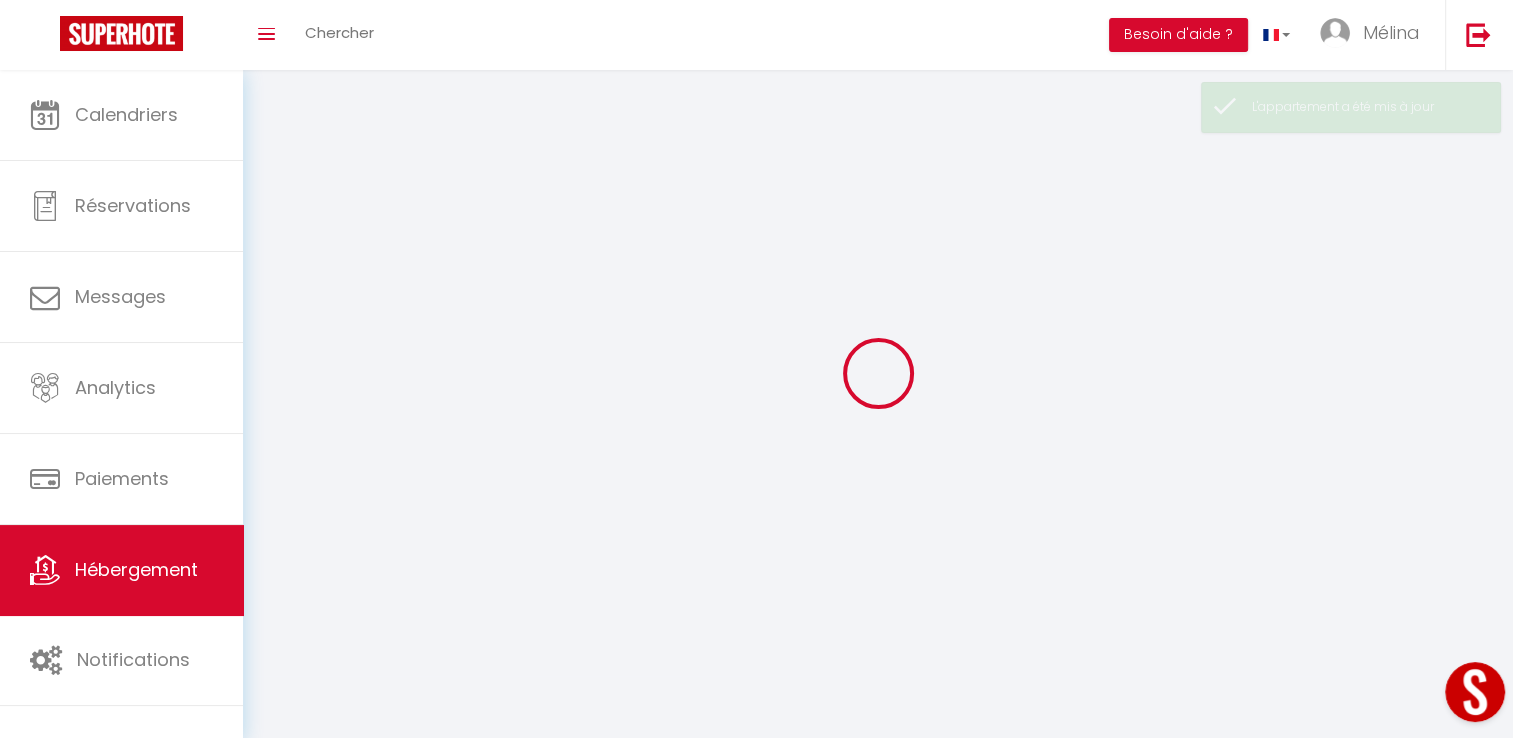 scroll, scrollTop: 0, scrollLeft: 0, axis: both 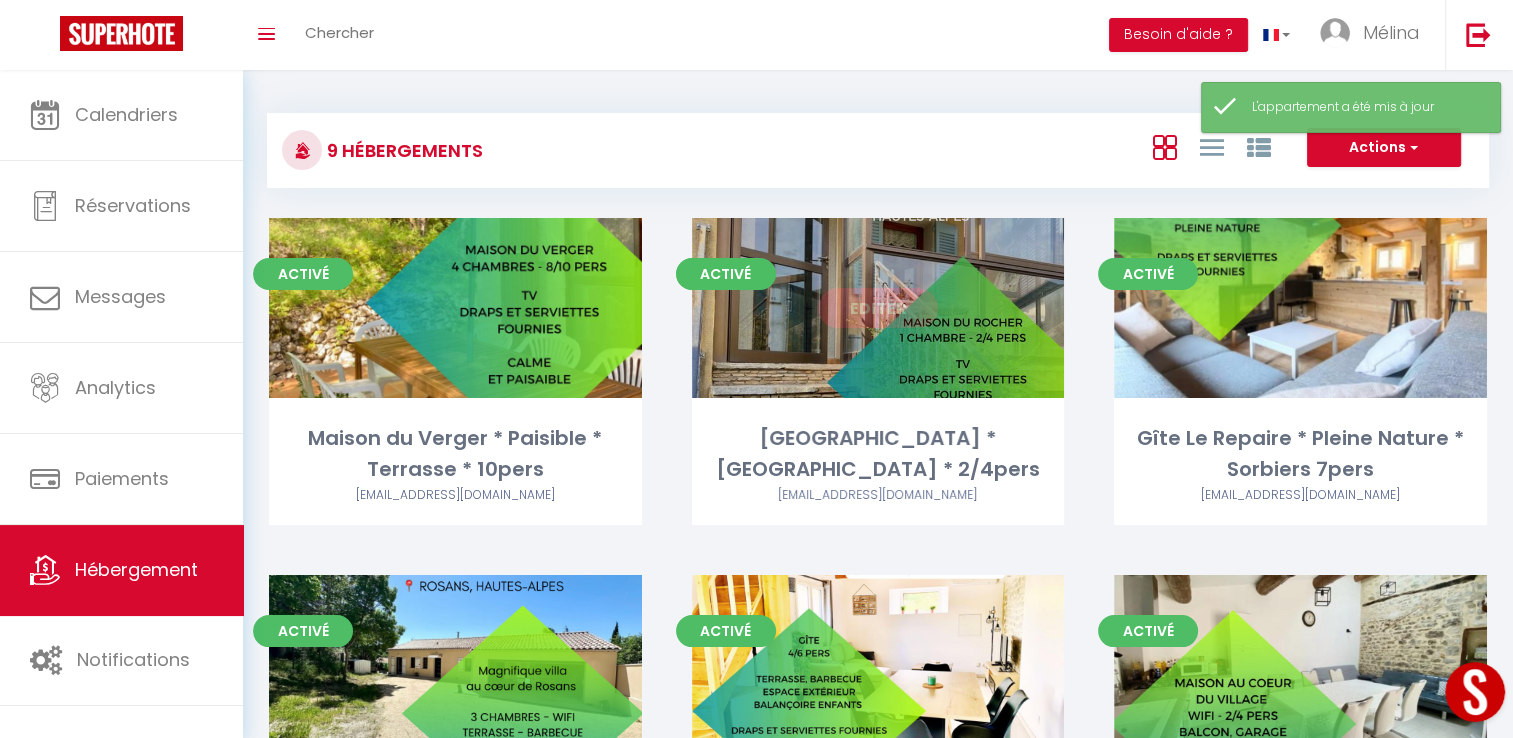 click on "Editer" at bounding box center [878, 308] 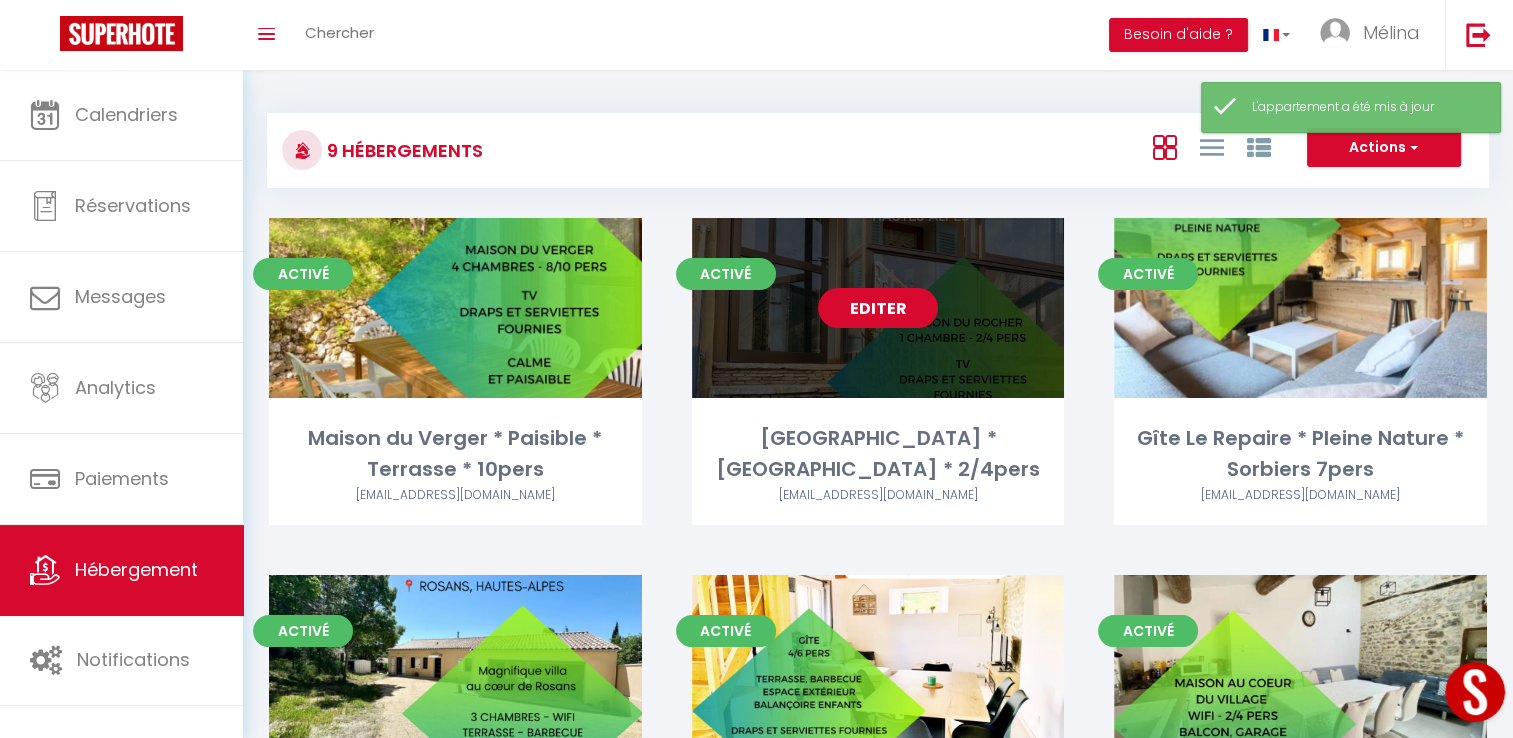 click on "Editer" at bounding box center [878, 308] 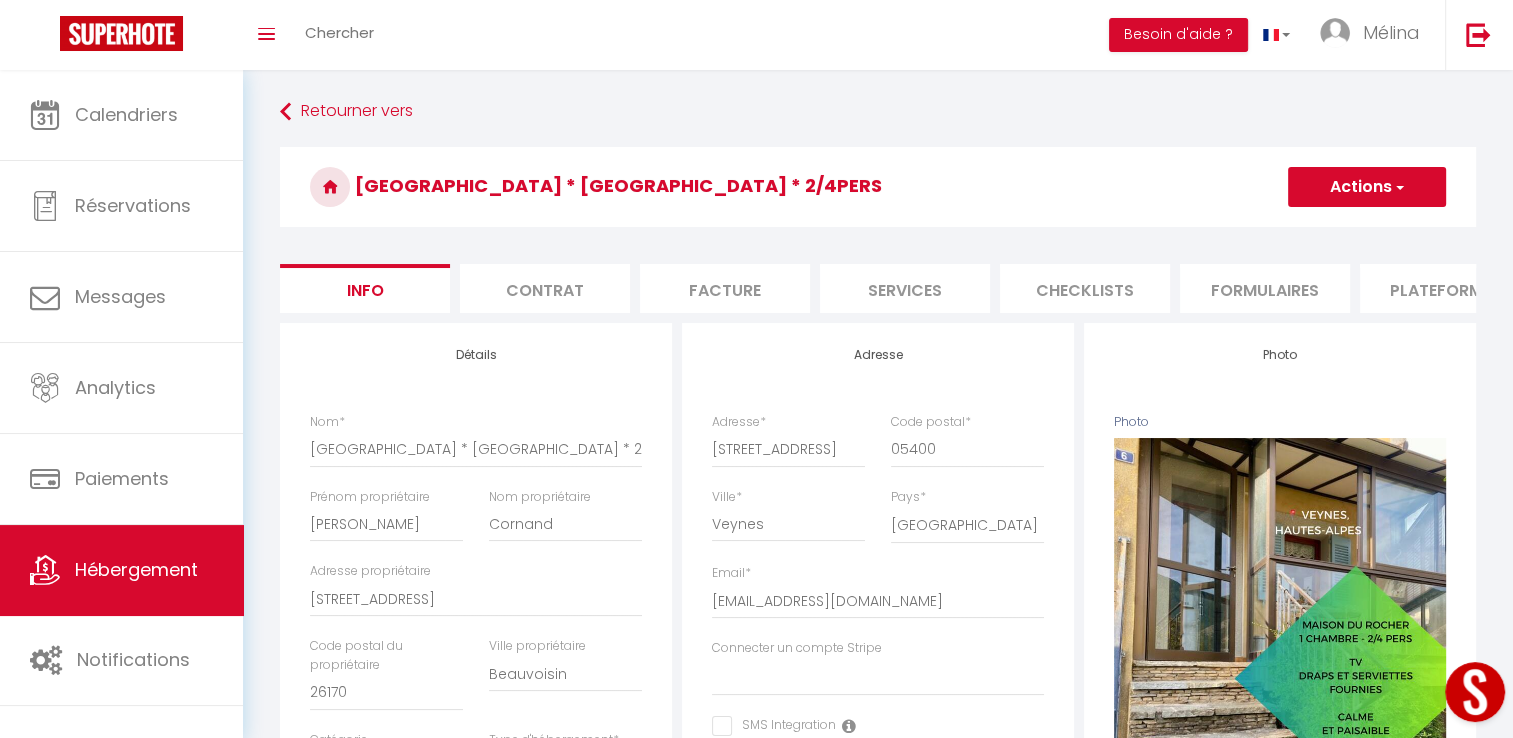 click on "Plateformes" at bounding box center [1445, 288] 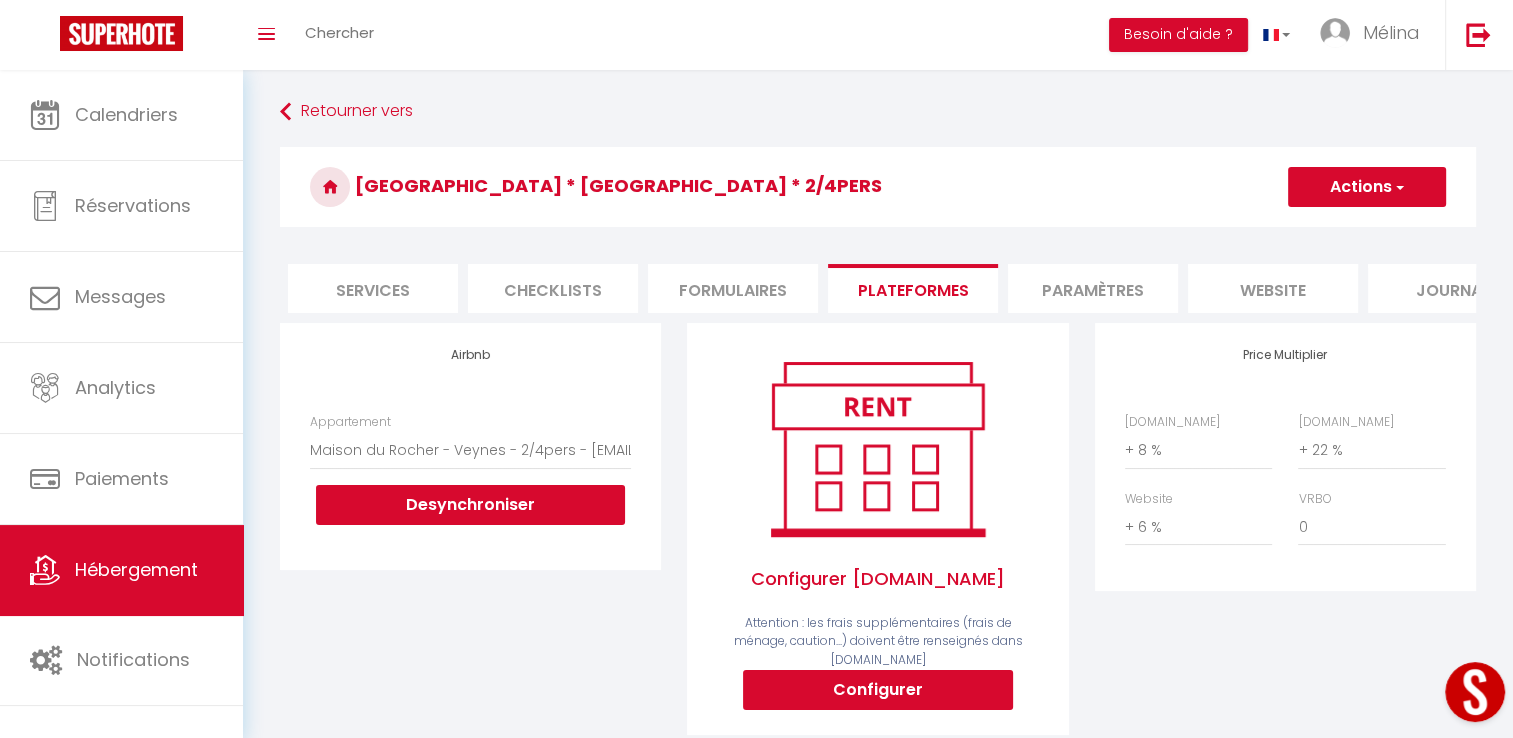 scroll, scrollTop: 0, scrollLeft: 604, axis: horizontal 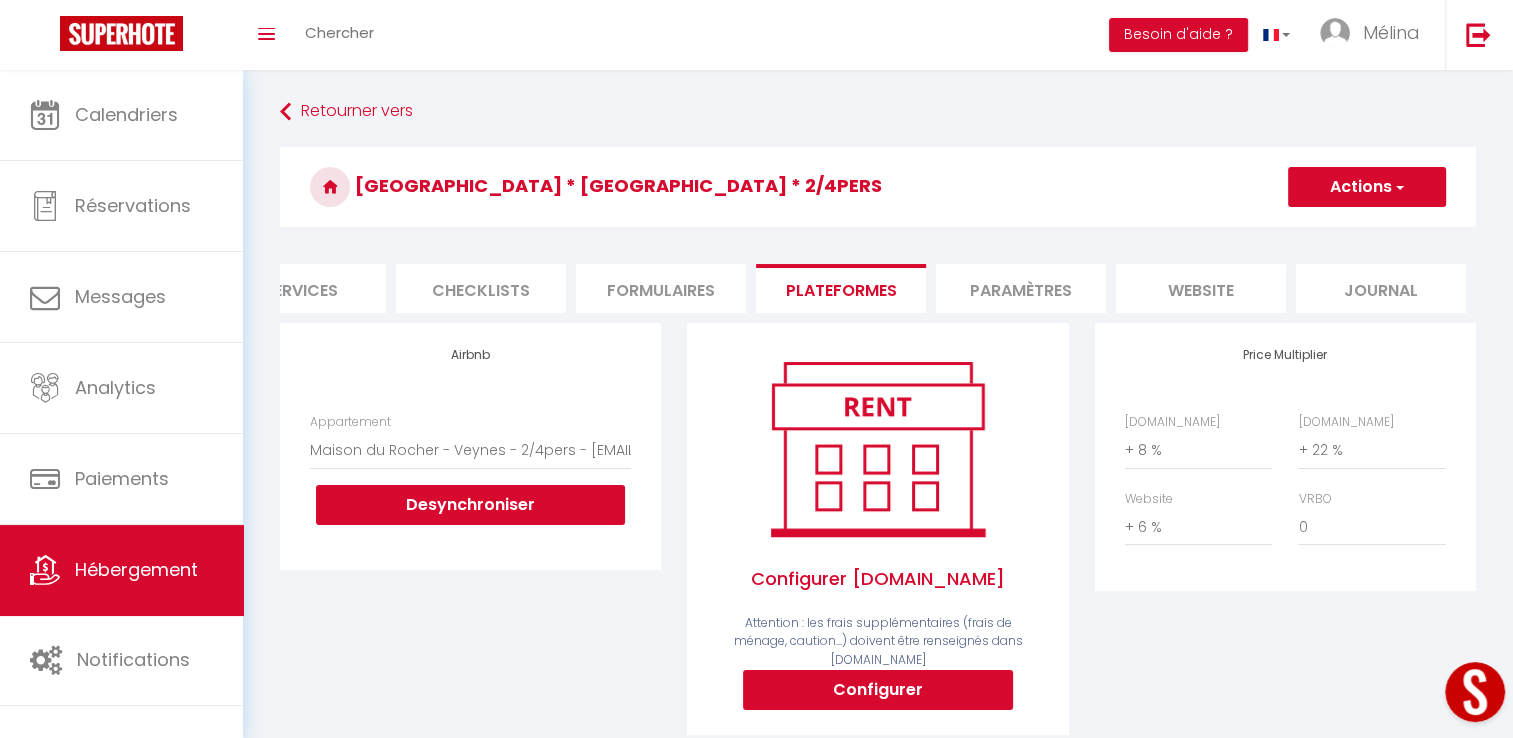 click on "website" at bounding box center [1201, 288] 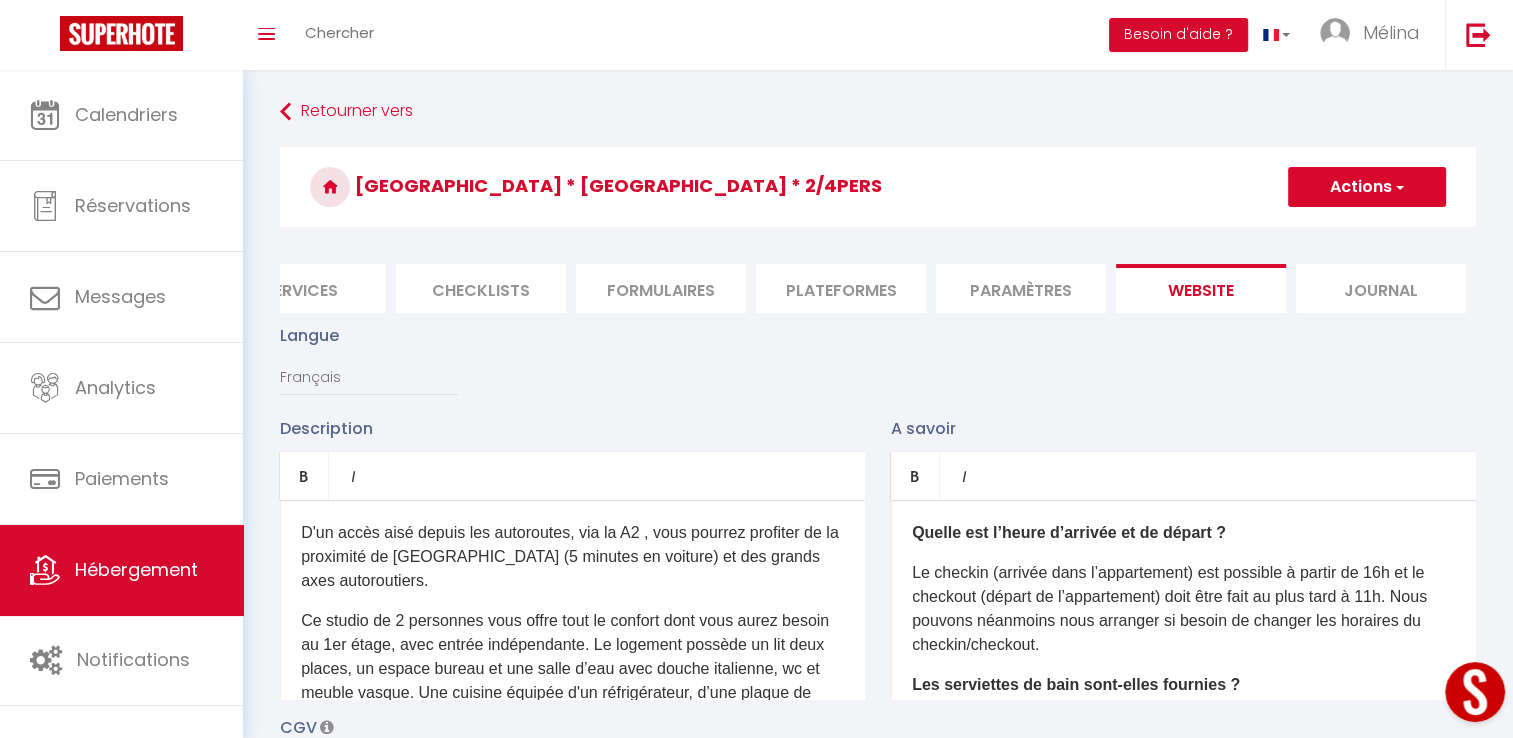 scroll, scrollTop: 253, scrollLeft: 0, axis: vertical 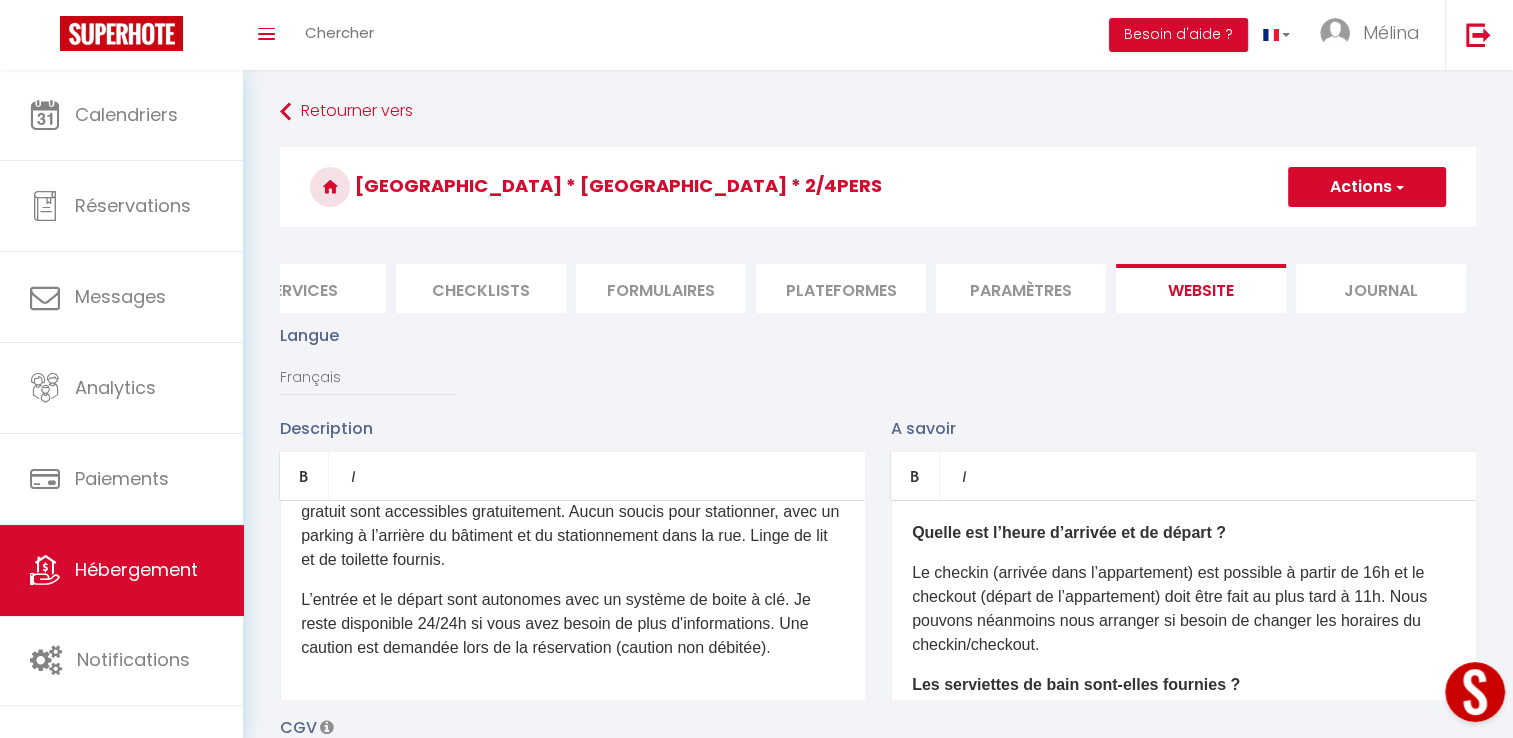 click on "Le checkin (arrivée dans l’appartement) est possible à partir de 16h et le checkout (départ de l’appartement) doit être fait au plus tard à 11h. Nous pouvons néanmoins nous arranger si besoin de changer les horaires du checkin/checkout." at bounding box center [1183, 609] 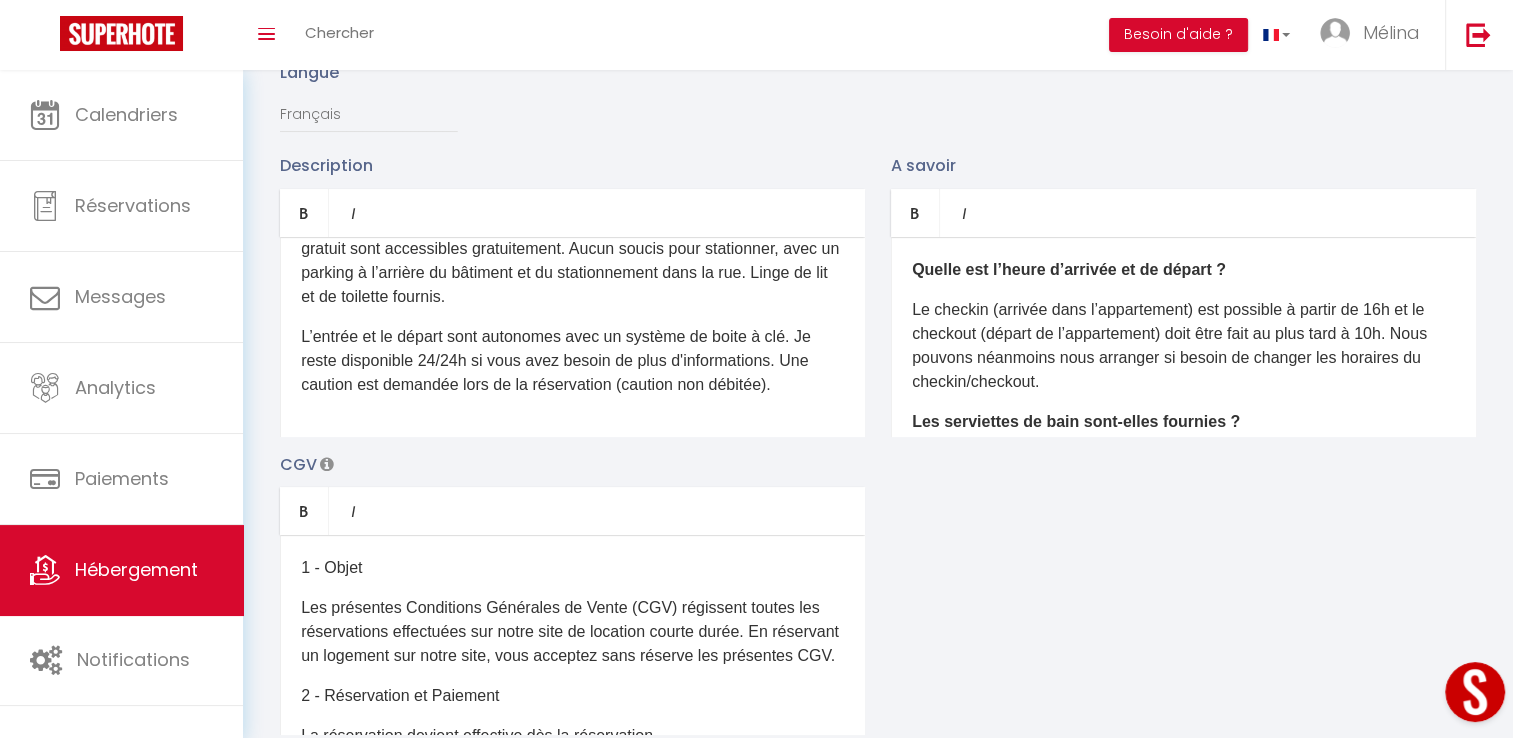 scroll, scrollTop: 292, scrollLeft: 0, axis: vertical 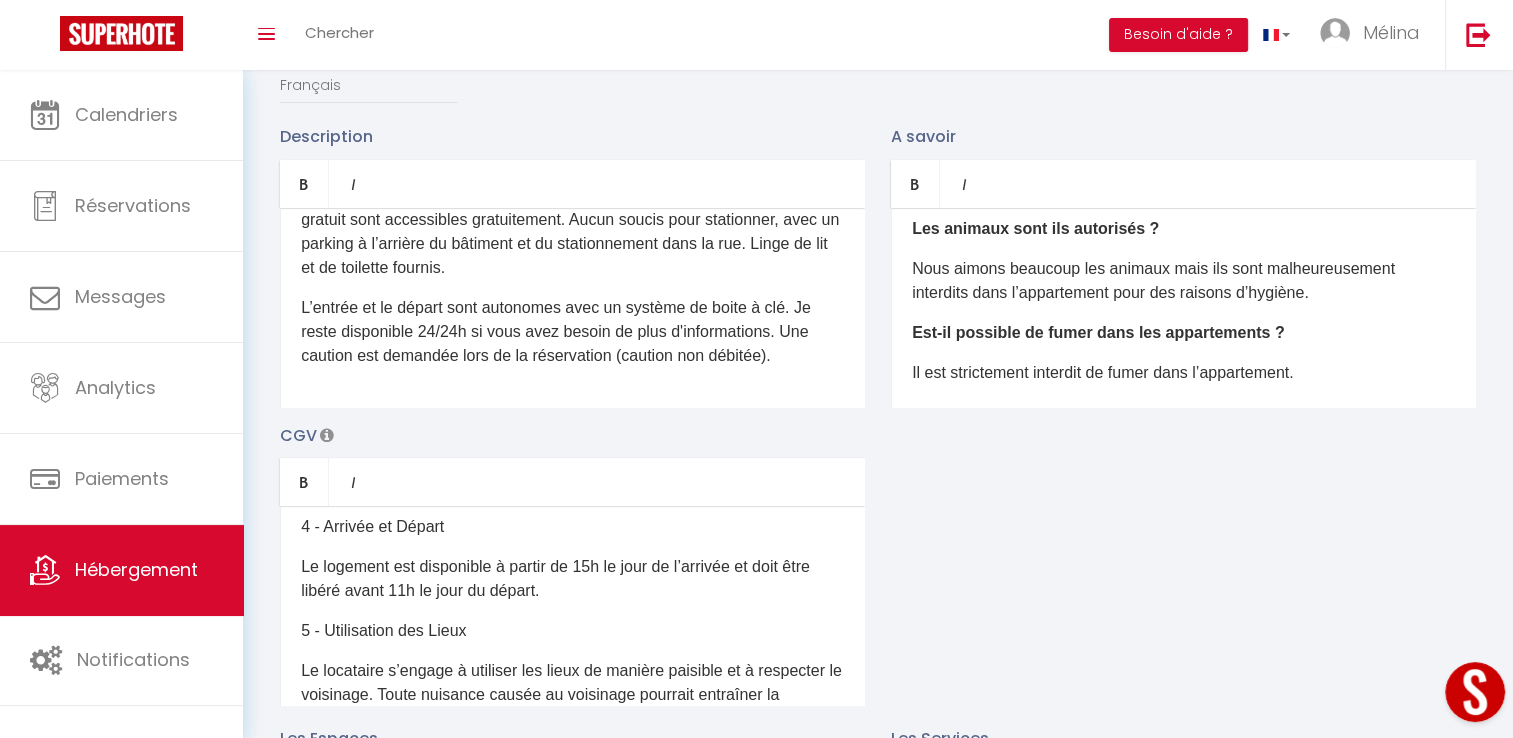 click on "Le logement est disponible à partir de 15h le jour de l’arrivée et doit être libéré avant 11h le jour du départ." at bounding box center [572, 579] 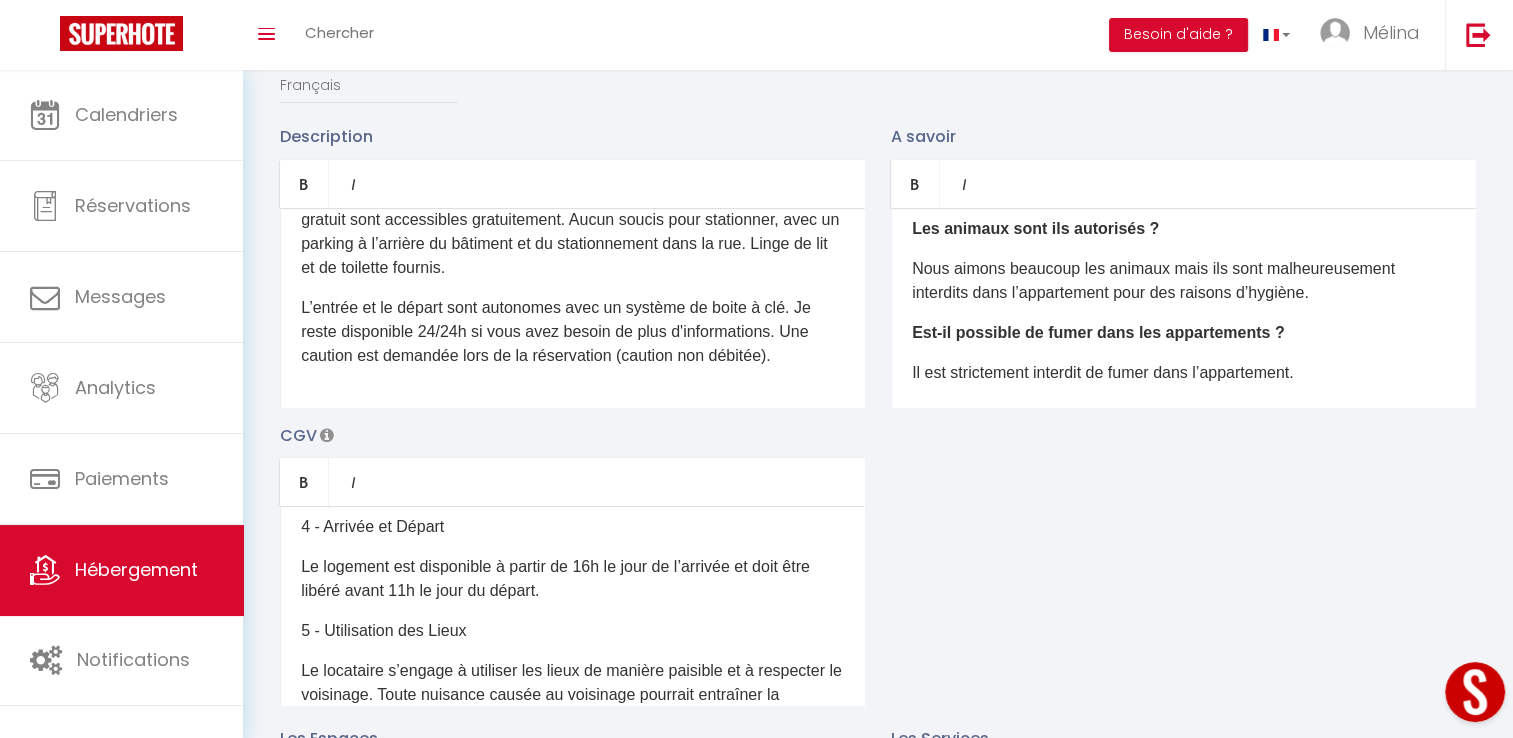 click on "Le logement est disponible à partir de 16h le jour de l’arrivée et doit être libéré avant 11h le jour du départ." at bounding box center [572, 579] 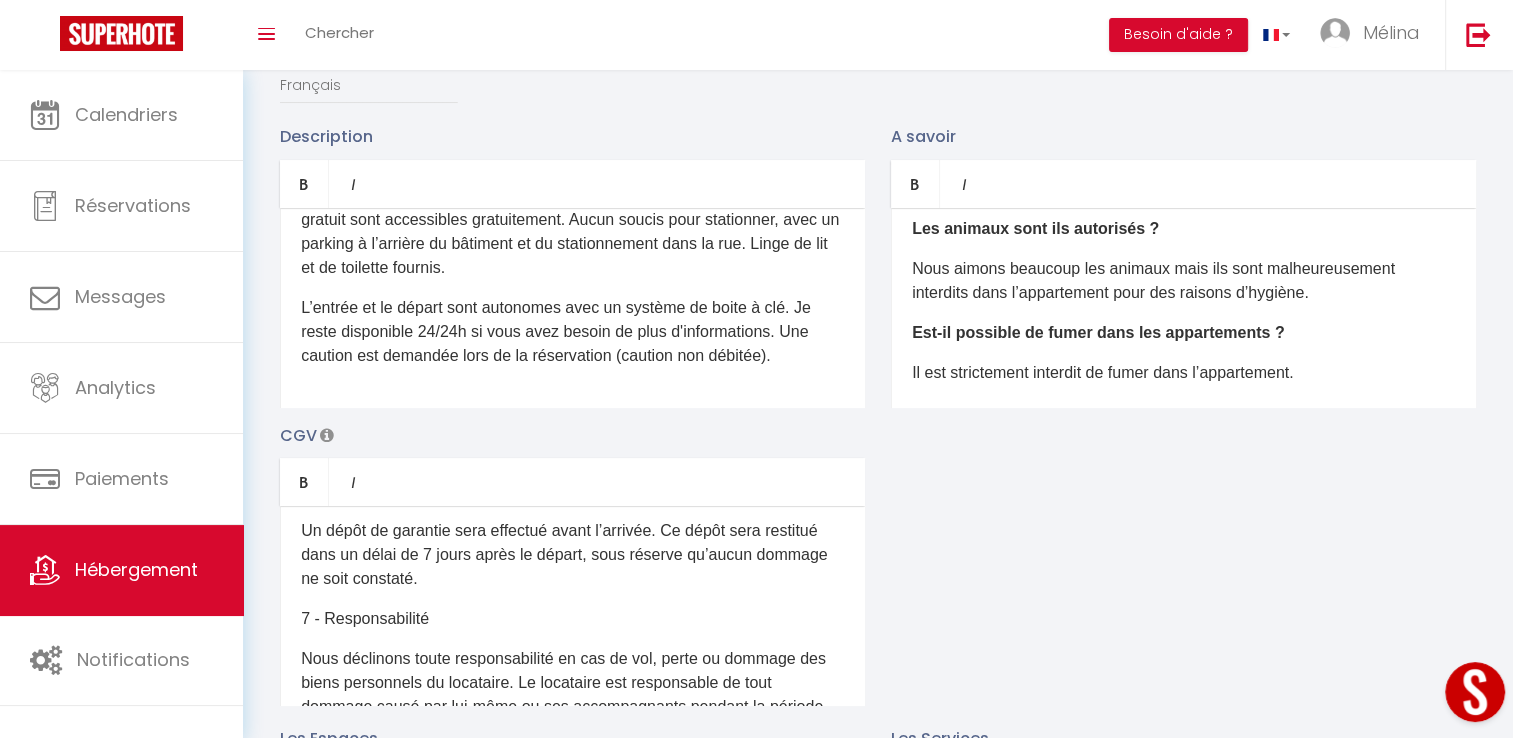 scroll, scrollTop: 773, scrollLeft: 0, axis: vertical 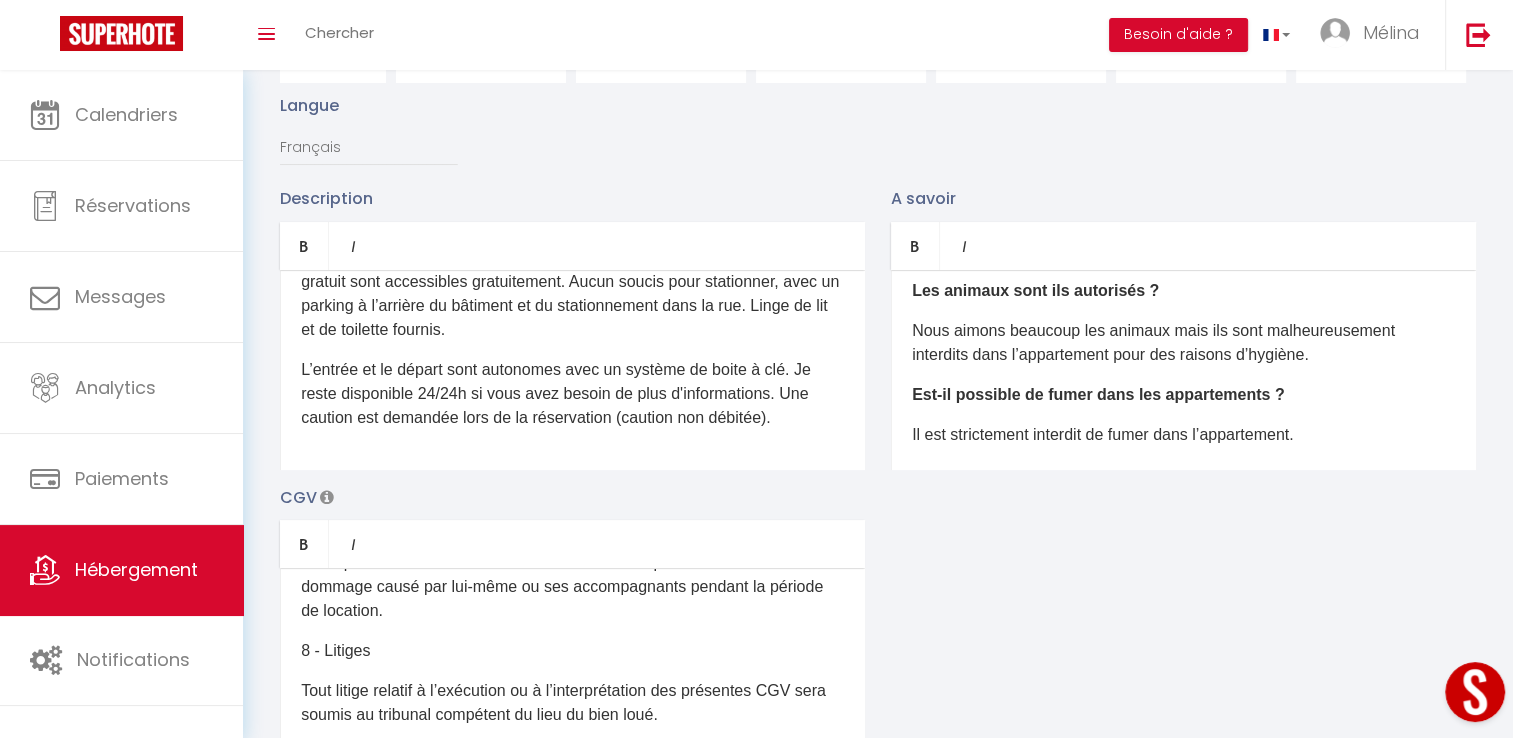 click on "Est-il possible de fumer dans les appartements ?" at bounding box center (1098, 394) 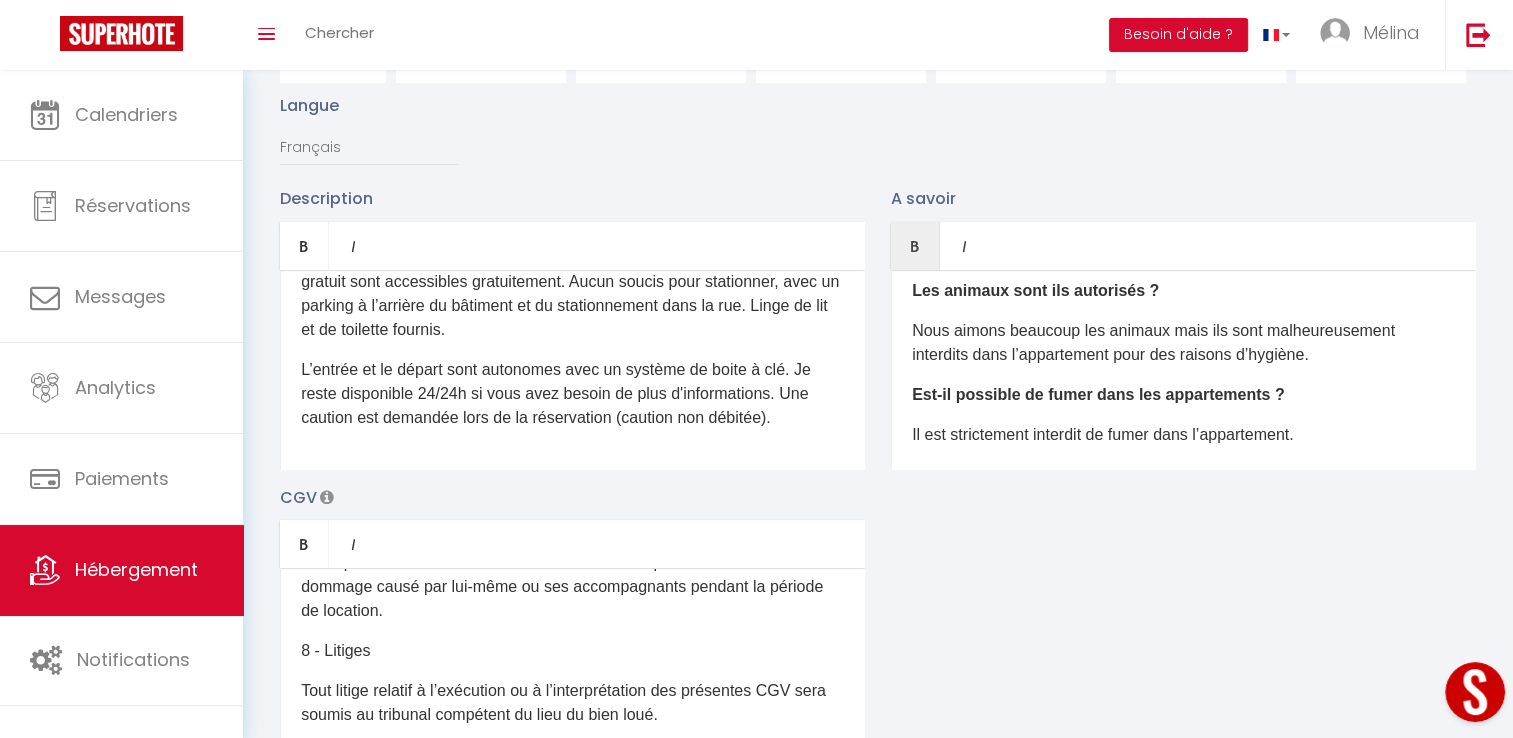 scroll, scrollTop: 0, scrollLeft: 0, axis: both 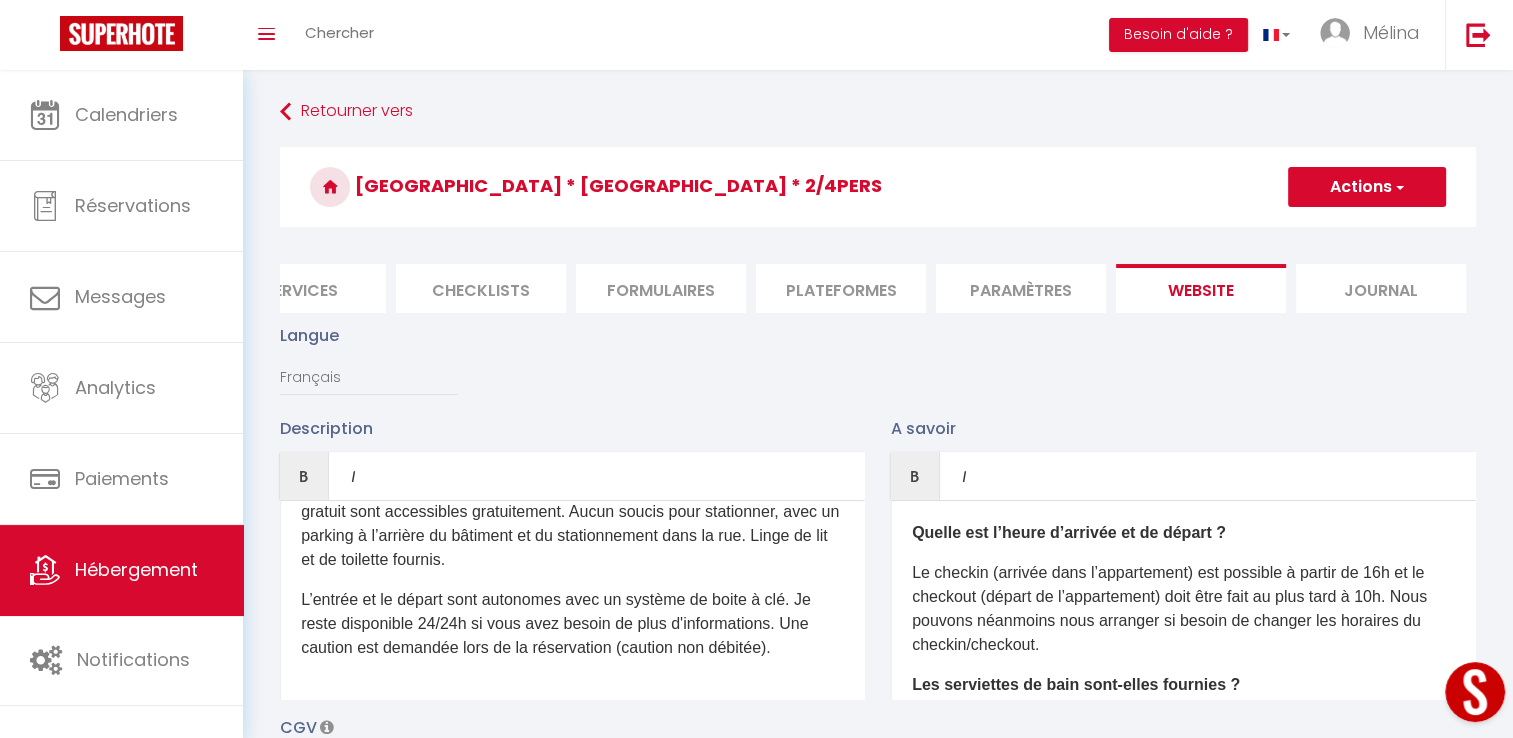 click on "L’entrée et le départ sont autonomes avec un système de boite à clé. Je reste disponible 24/24h si vous avez besoin de plus d'informations. Une caution est demandée lors de la réservation (caution non débitée)." at bounding box center (572, 624) 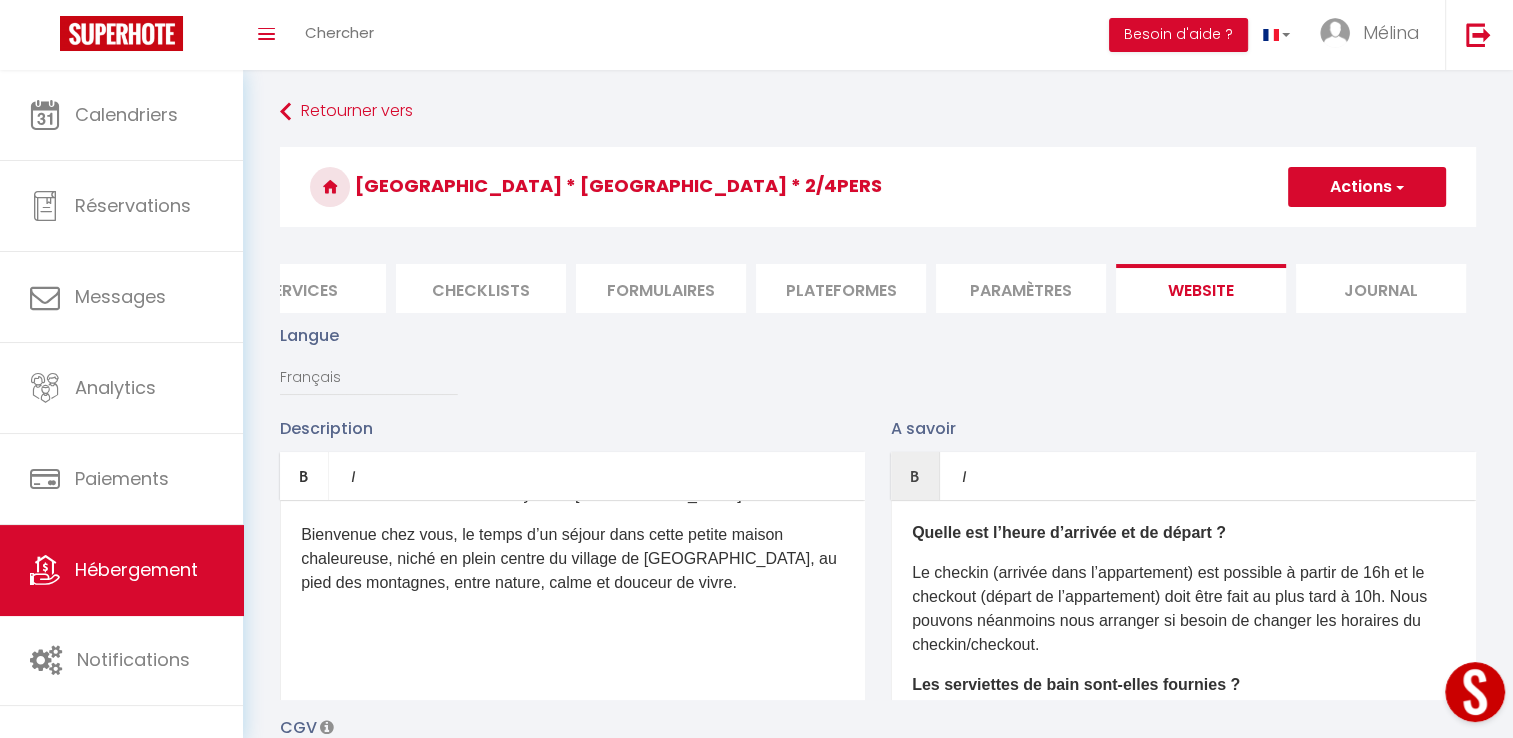 scroll, scrollTop: 0, scrollLeft: 0, axis: both 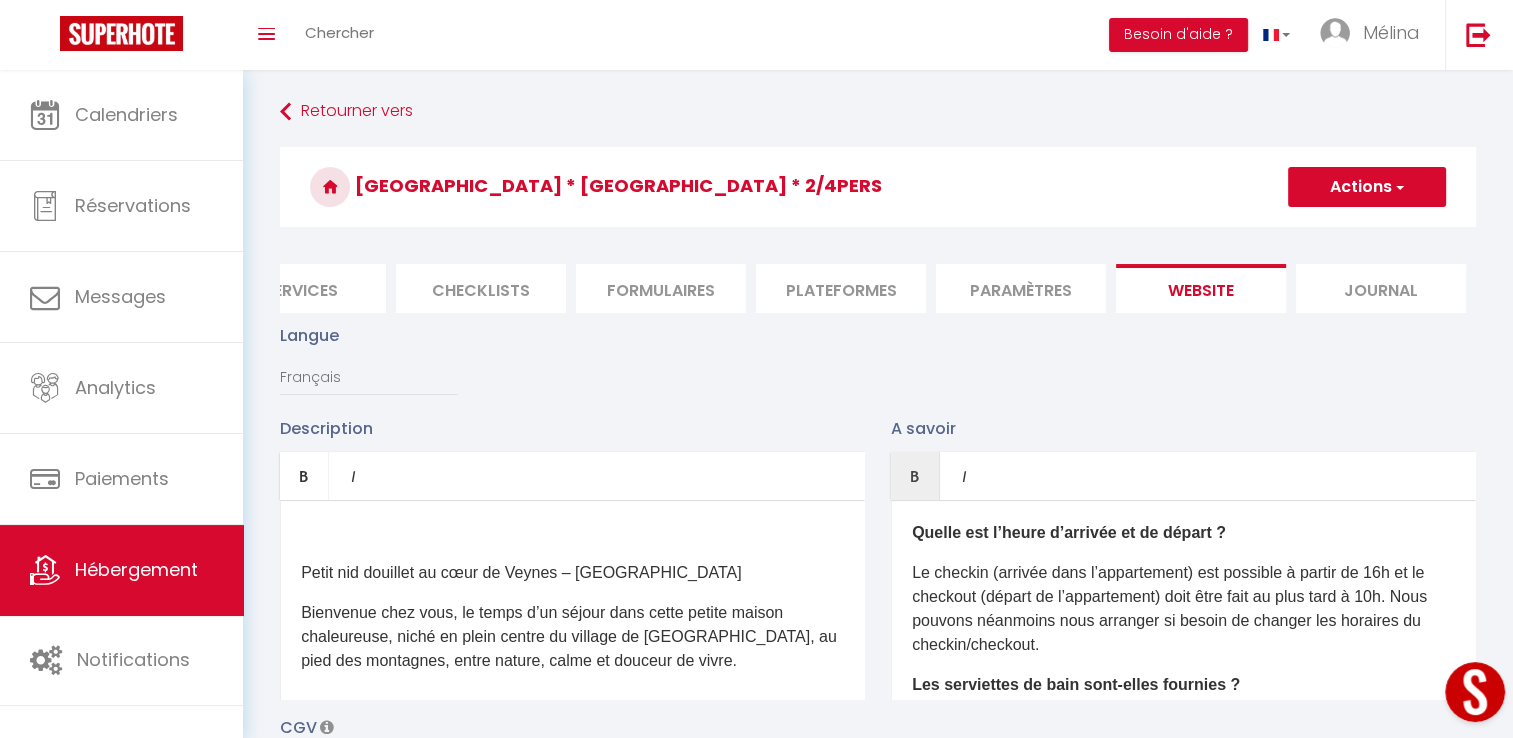 click on "Petit nid douillet au cœur de Veynes – Hautes-Alpes" at bounding box center (572, 573) 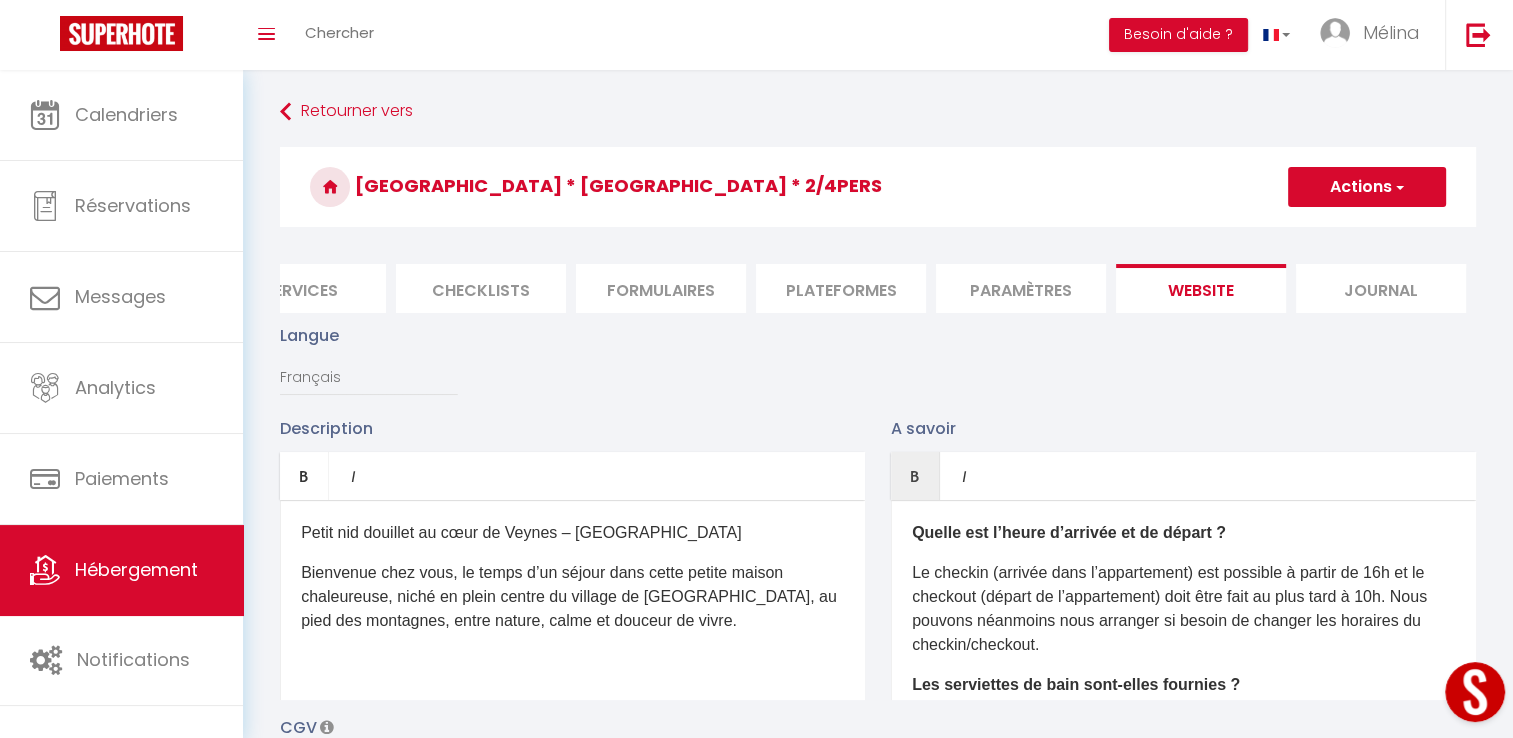 click on "Bienvenue chez vous, le temps d’un séjour dans cette petite maison chaleureuse, niché en plein centre du village de Veynes, au pied des montagnes, entre nature, calme et douceur de vivre." at bounding box center (572, 597) 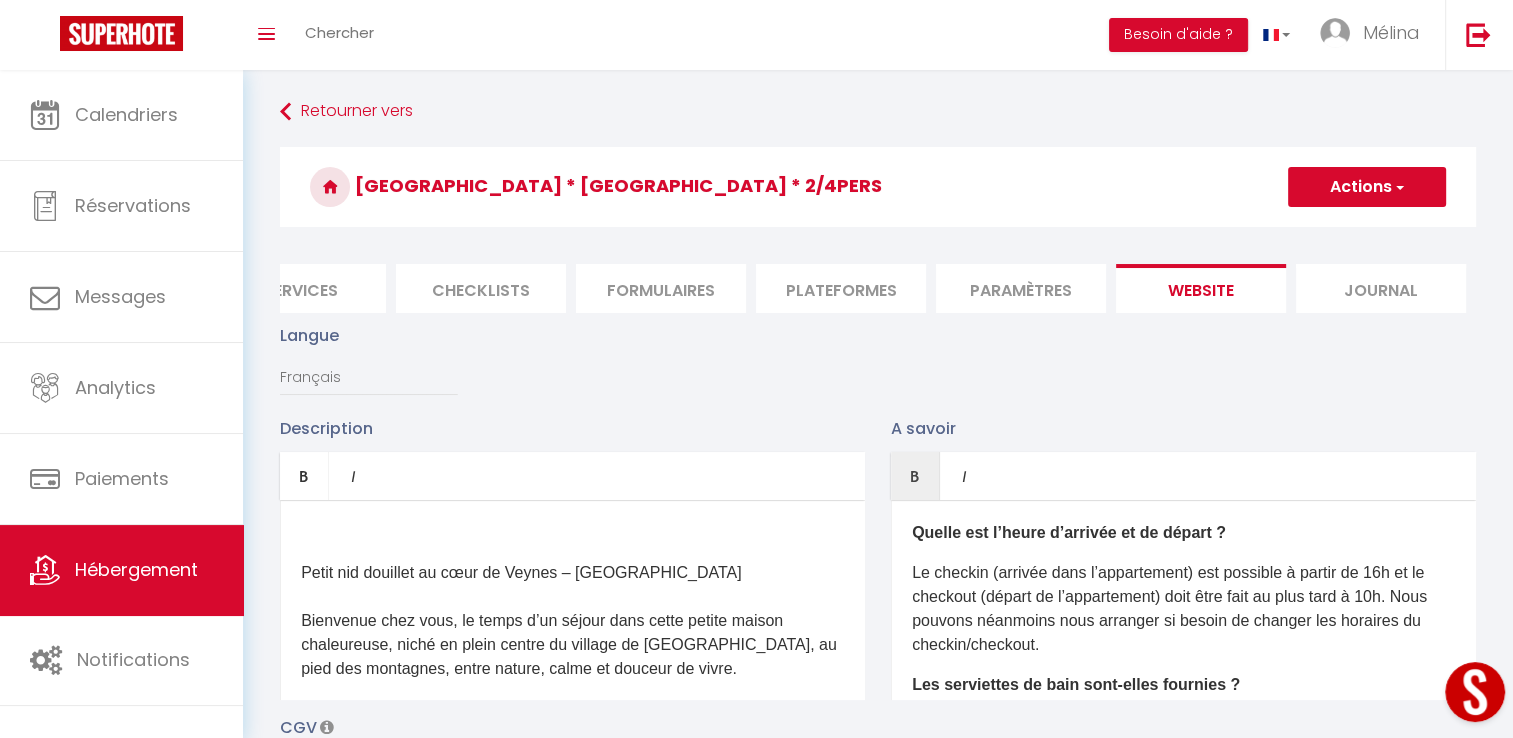 click on "Petit nid douillet au cœur de Veynes – Hautes-Alpes Bienvenue chez vous, le temps d’un séjour dans cette petite maison chaleureuse, niché en plein centre du village de Veynes, au pied des montagnes, entre nature, calme et douceur de vivre.
Le logement
Le logement comprend : 🛏️ Une chambre 🛋️ Un clic-clac dans le salon 🍳 Une petite cuisine équipée pour vos repas maison 🛋️ Un salon 🚿 Une salle de bain simple pour vous détendre 🚲 Une cave sécurisée à disposition pour ranger vos vélos, skis ou sacs de rando – super pratique pour les amoureux de plein air ! À deux pas 🏃‍♀️ des commerces, de la gare 🚆, des marchés 🧺 et des petits restos 🍽️ du coin. Et surtout… la nature à perte de vue : 🌲 Randos 🚴‍♀️ Balades à vélo 🏖️ Plan d'eau, lacs et rivières 🎿 Ski en hiver 🌞 Véranda Endroit simple, accueillant et sincère, où poser ses valises, respirer à fond et profiter de l’instant présent 🌿✨
Accès des voyageurs" at bounding box center (572, 600) 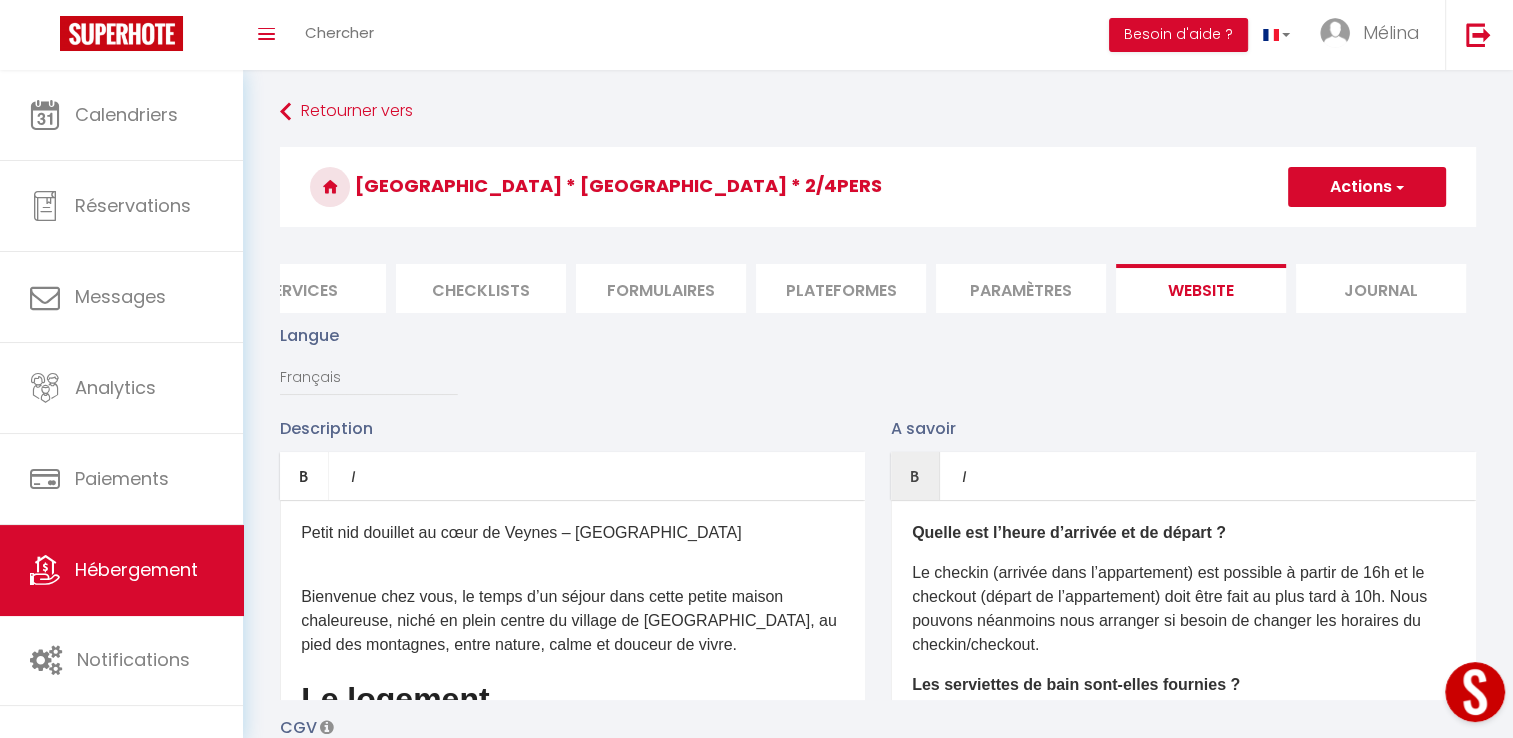 scroll, scrollTop: 87, scrollLeft: 0, axis: vertical 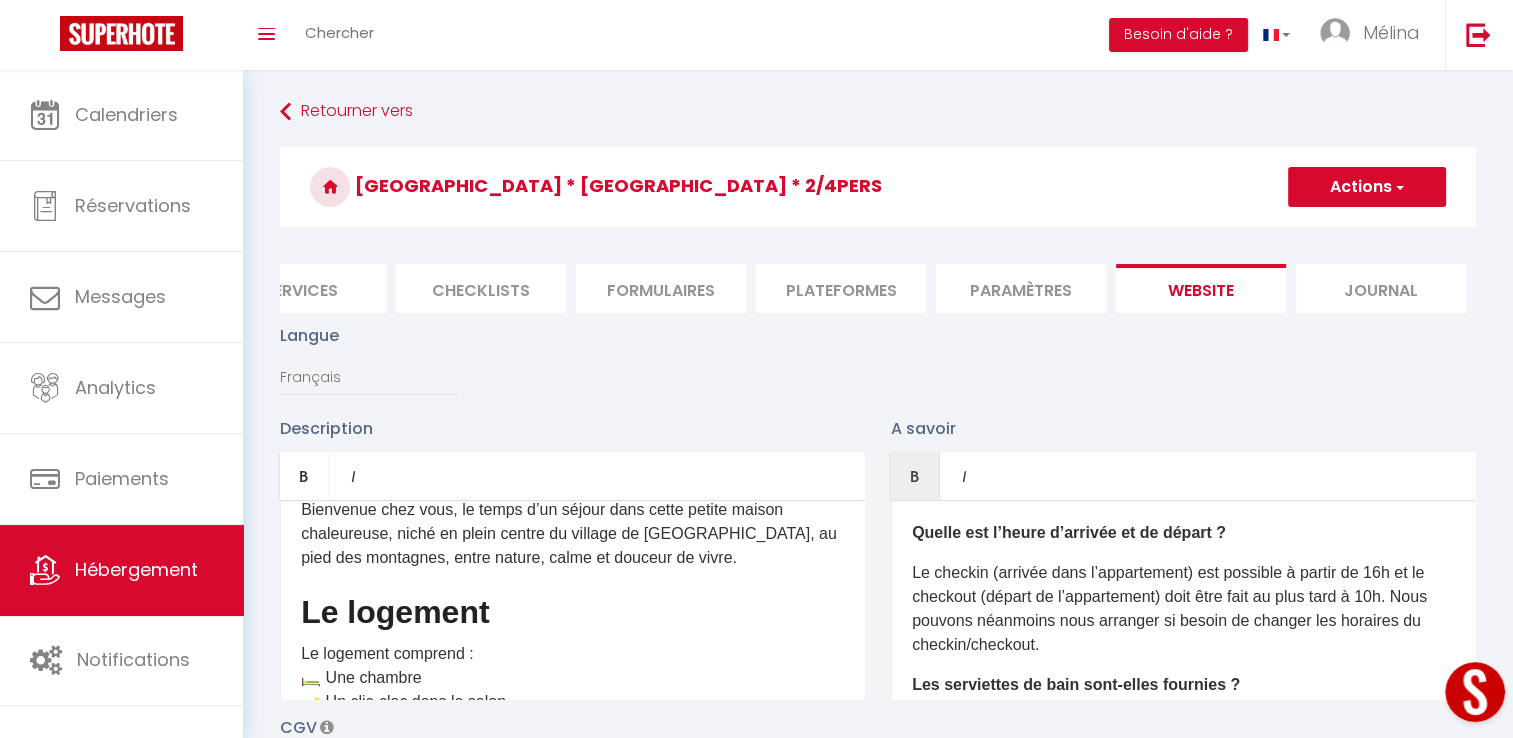 click on "Petit nid douillet au cœur de Veynes – Hautes-Alpes Bienvenue chez vous, le temps d’un séjour dans cette petite maison chaleureuse, niché en plein centre du village de Veynes, au pied des montagnes, entre nature, calme et douceur de vivre.
Le logement
Le logement comprend : 🛏️ Une chambre 🛋️ Un clic-clac dans le salon 🍳 Une petite cuisine équipée pour vos repas maison 🛋️ Un salon 🚿 Une salle de bain simple pour vous détendre 🚲 Une cave sécurisée à disposition pour ranger vos vélos, skis ou sacs de rando – super pratique pour les amoureux de plein air ! À deux pas 🏃‍♀️ des commerces, de la gare 🚆, des marchés 🧺 et des petits restos 🍽️ du coin. Et surtout… la nature à perte de vue : 🌲 Randos 🚴‍♀️ Balades à vélo 🏖️ Plan d'eau, lacs et rivières 🎿 Ski en hiver 🌞 Véranda Endroit simple, accueillant et sincère, où poser ses valises, respirer à fond et profiter de l’instant présent 🌿✨
Accès des voyageurs" at bounding box center [572, 600] 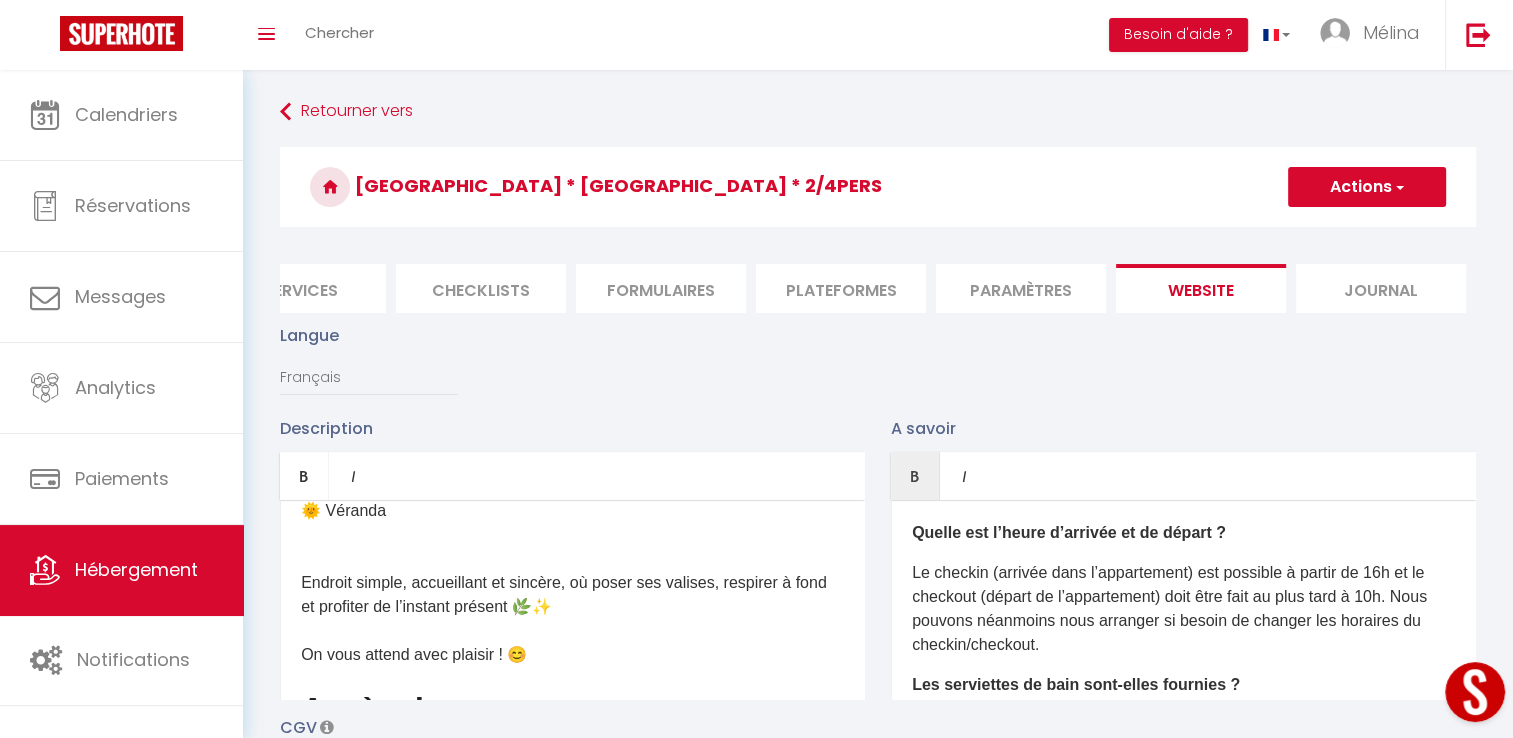 scroll, scrollTop: 542, scrollLeft: 0, axis: vertical 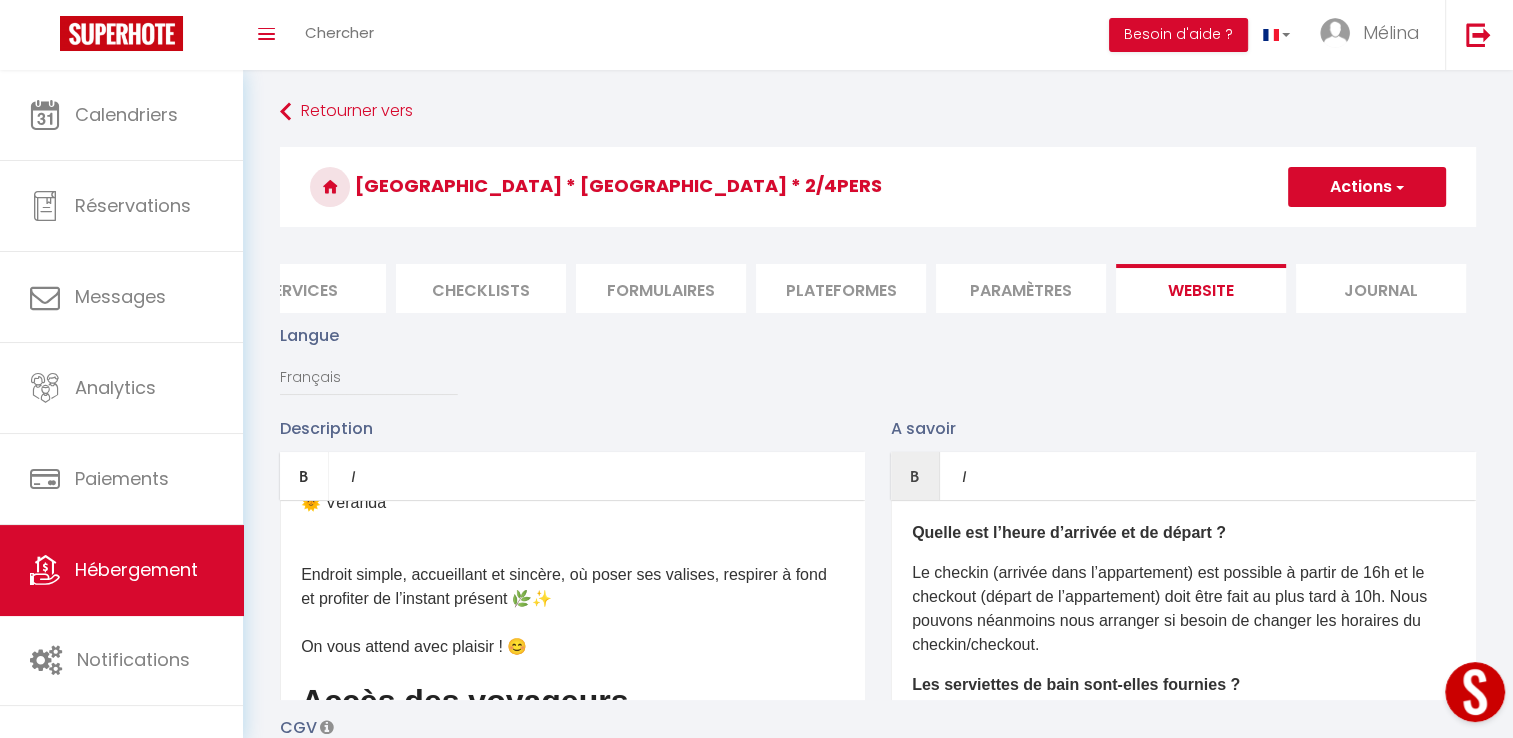 click on "Le logement comprend : 🛏️ Une chambre 🛋️ Un clic-clac dans le salon 🍳 Une petite cuisine équipée pour vos repas maison 🛋️ Un salon 🚿 Une salle de bain simple pour vous détendre 🚲 Une cave sécurisée à disposition pour ranger vos vélos, skis ou sacs de rando – super pratique pour les amoureux de plein air ! À deux pas 🏃‍♀️ des commerces, de la gare 🚆, des marchés 🧺 et des petits restos 🍽️ du coin. Et surtout… la nature à perte de vue : 🌲 Randos 🚴‍♀️ Balades à vélo 🏖️ Plan d'eau, lacs et rivières 🎿 Ski en hiver 🌞 Véranda Endroit simple, accueillant et sincère, où poser ses valises, respirer à fond et profiter de l’instant présent 🌿✨ On vous attend avec plaisir ! 😊" at bounding box center (572, 395) 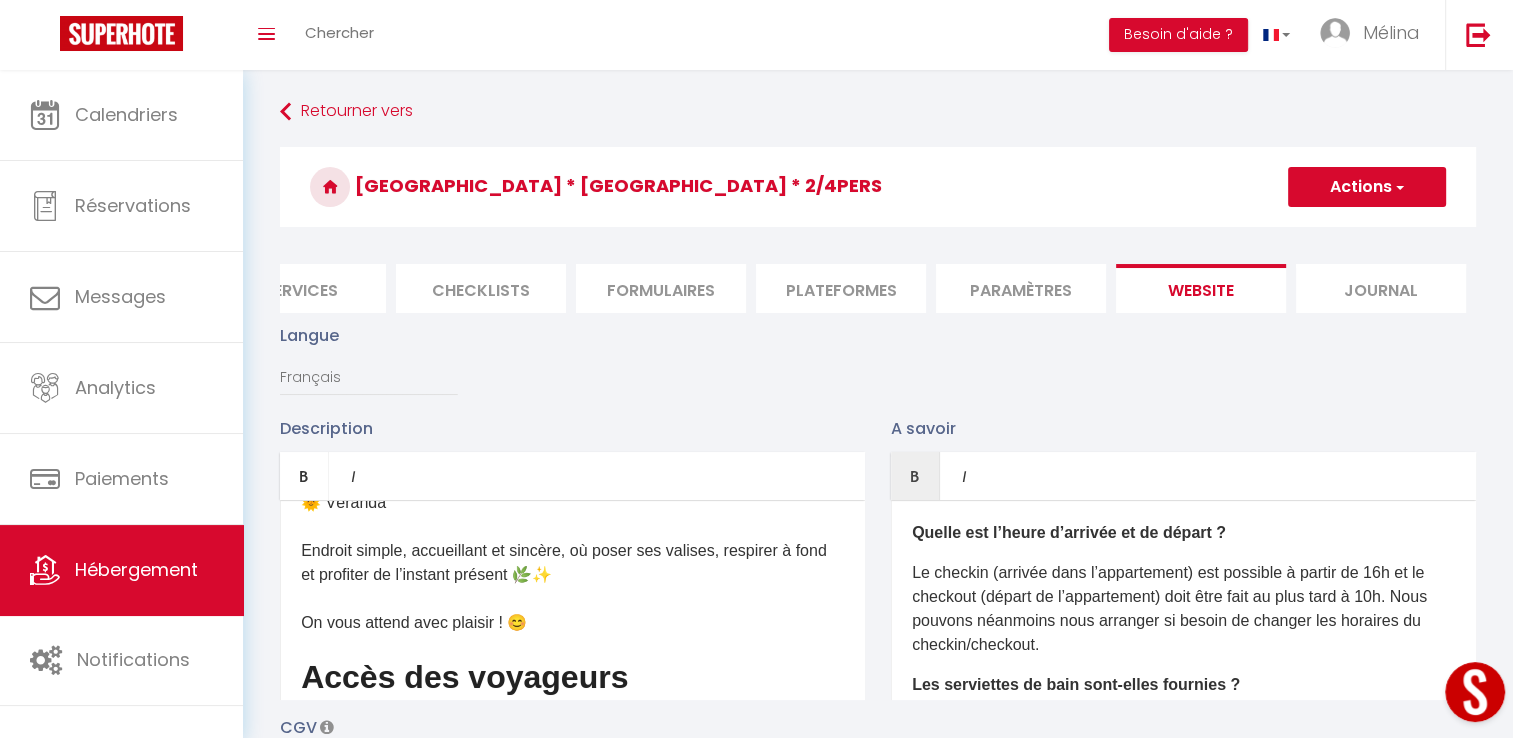 scroll, scrollTop: 630, scrollLeft: 0, axis: vertical 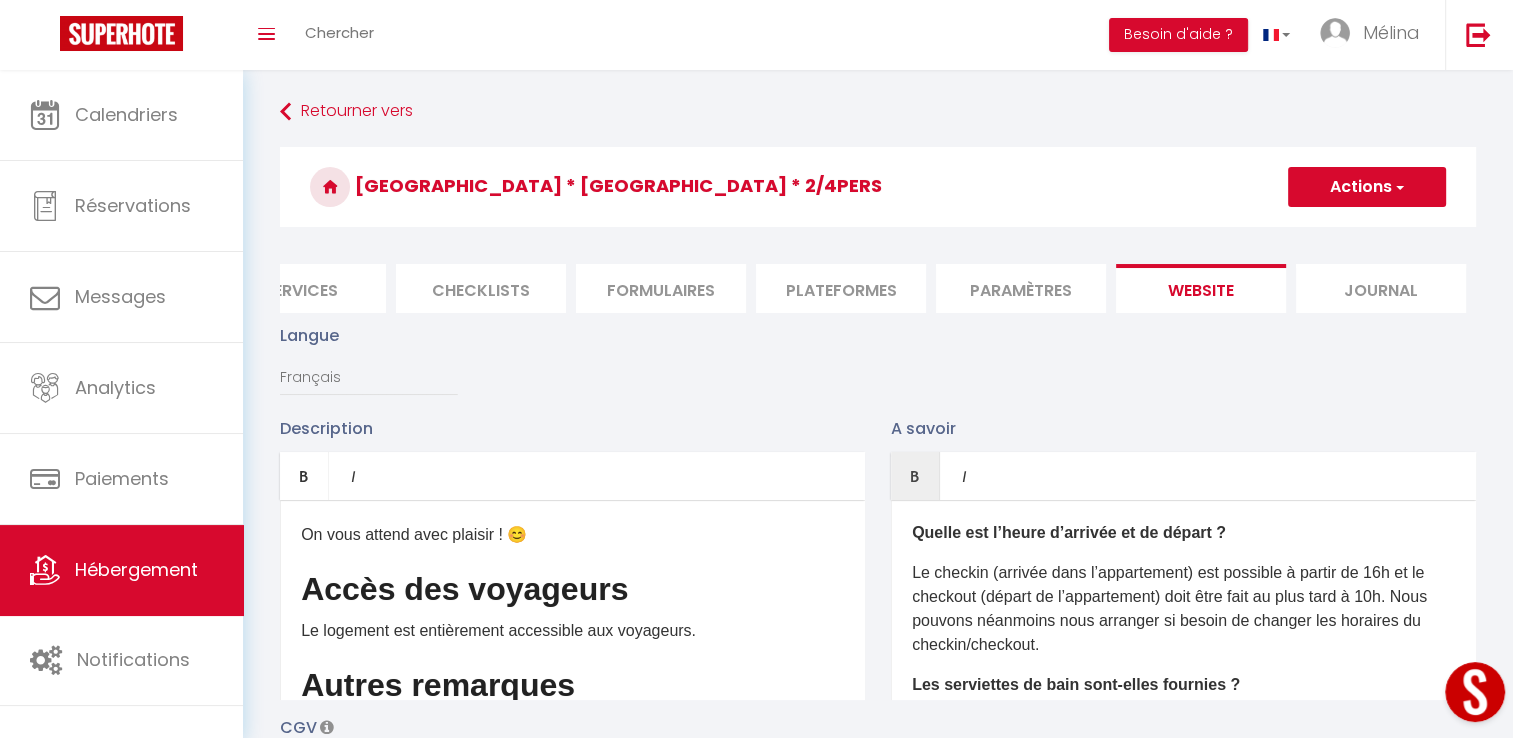 click on "Petit nid douillet au cœur de Veynes – Hautes-Alpes Bienvenue chez vous, le temps d’un séjour dans cette petite maison chaleureuse, niché en plein centre du village de Veynes, au pied des montagnes, entre nature, calme et douceur de vivre.
Le logement comprend : 🛏️ Une chambre 🛋️ Un clic-clac dans le salon 🍳 Une petite cuisine équipée pour vos repas maison 🛋️ Un salon 🚿 Une salle de bain simple pour vous détendre 🚲 Une cave sécurisée à disposition pour ranger vos vélos, skis ou sacs de rando – super pratique pour les amoureux de plein air ! À deux pas 🏃‍♀️ des commerces, de la gare 🚆, des marchés 🧺 et des petits restos 🍽️ du coin. Et surtout… la nature à perte de vue : 🌲 Randos 🚴‍♀️ Balades à vélo 🏖️ Plan d'eau, lacs et rivières 🎿 Ski en hiver 🌞 Véranda Endroit simple, accueillant et sincère, où poser ses valises, respirer à fond et profiter de l’instant présent 🌿✨ On vous attend avec plaisir ! 😊" at bounding box center (572, 600) 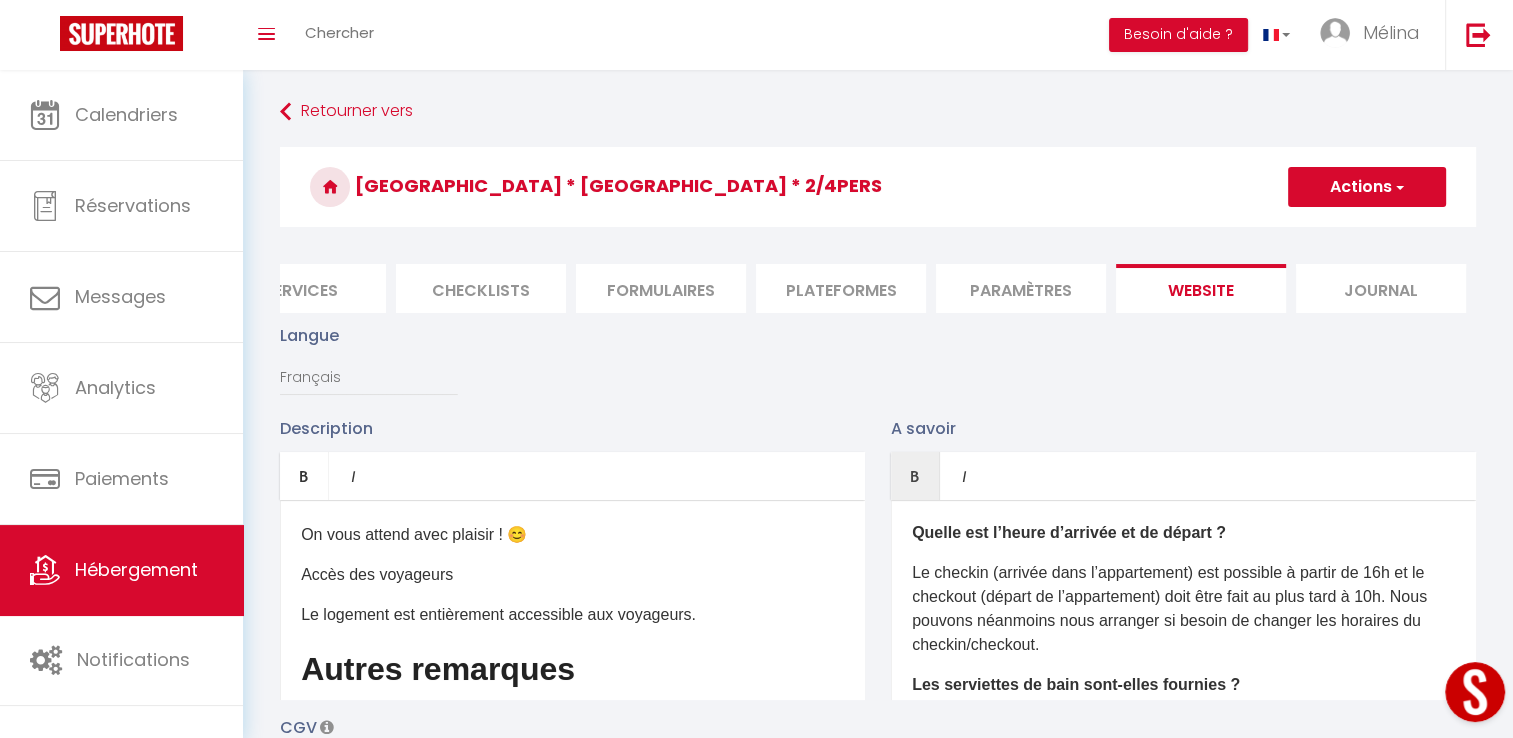 drag, startPoint x: 559, startPoint y: 546, endPoint x: 563, endPoint y: 558, distance: 12.649111 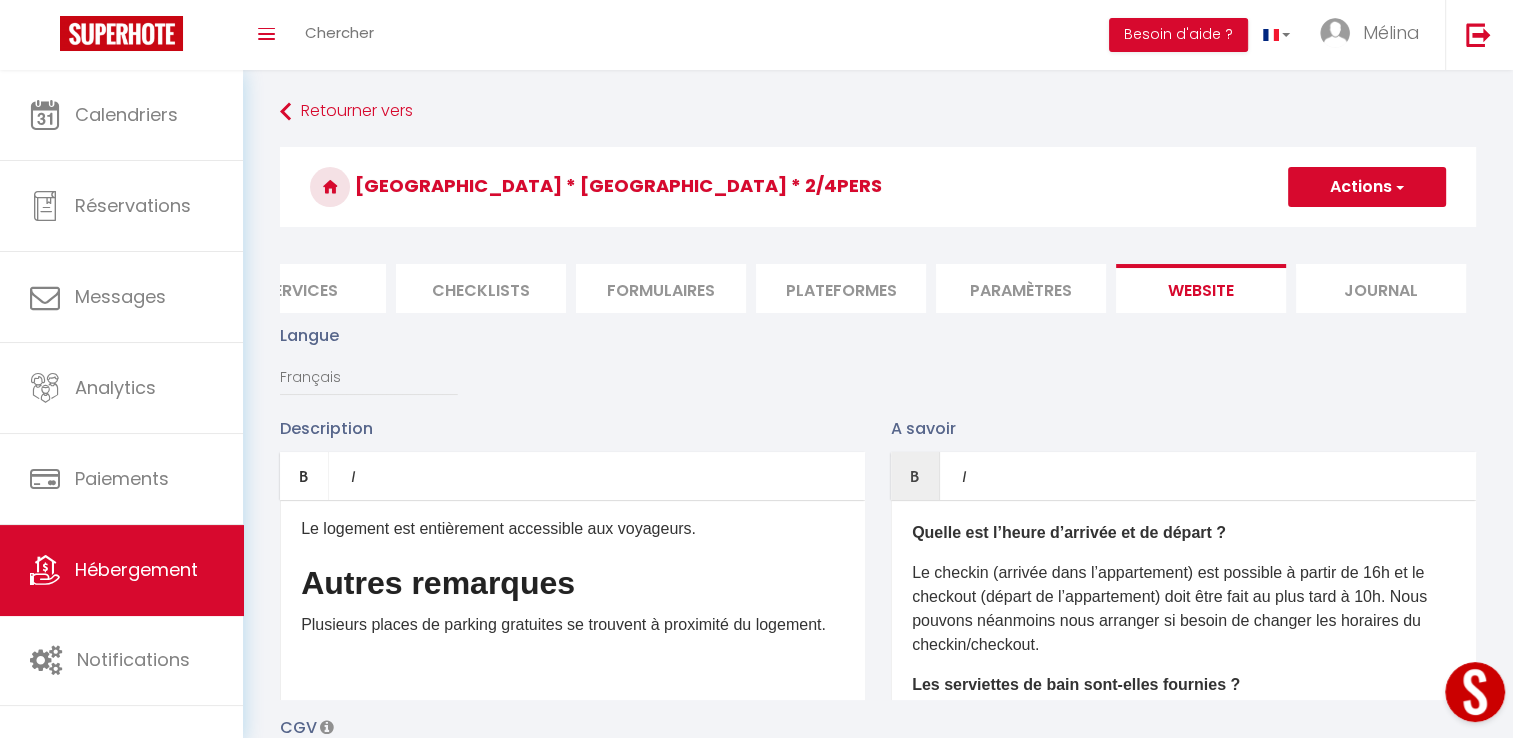 scroll, scrollTop: 760, scrollLeft: 0, axis: vertical 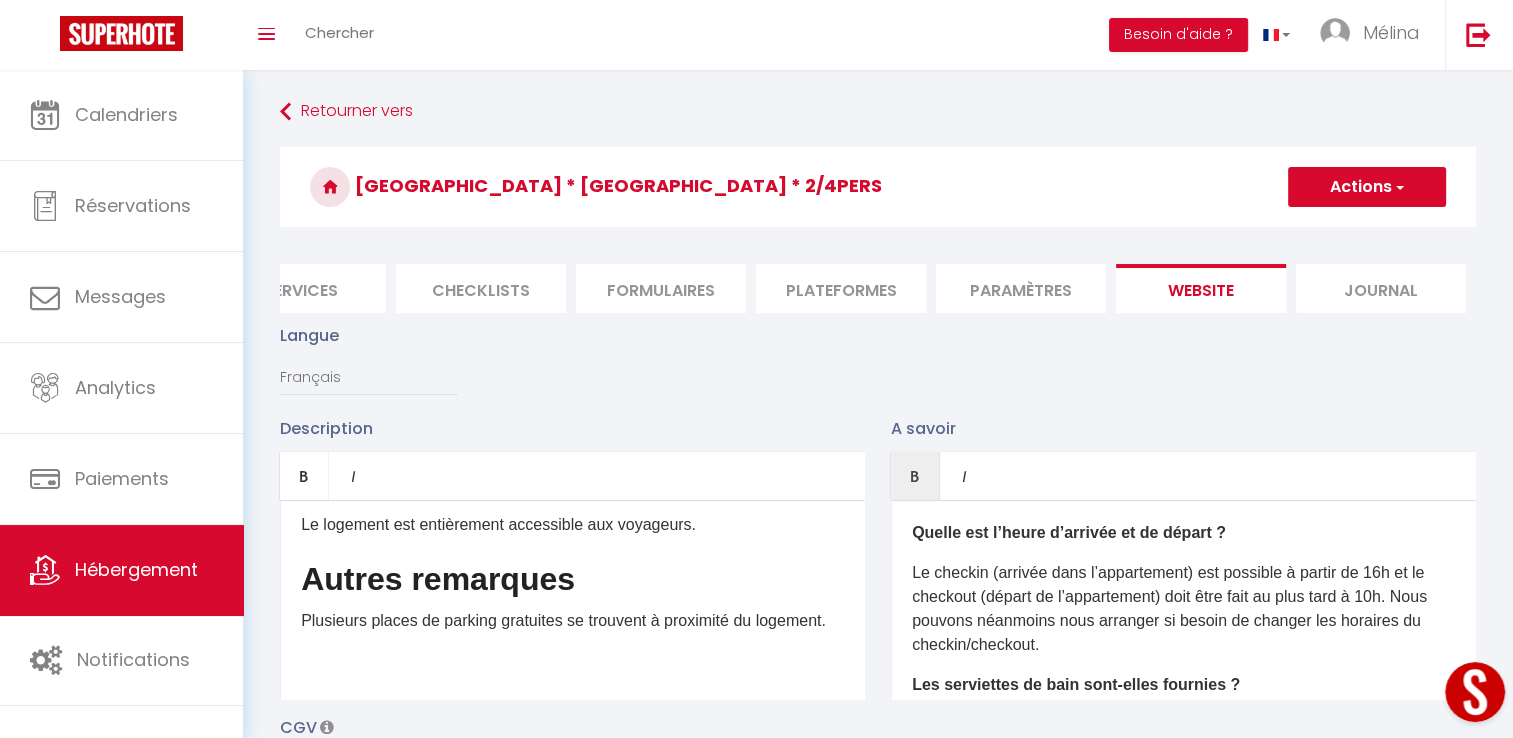 click on "Le logement est entièrement accessible aux voyageurs." at bounding box center [572, 525] 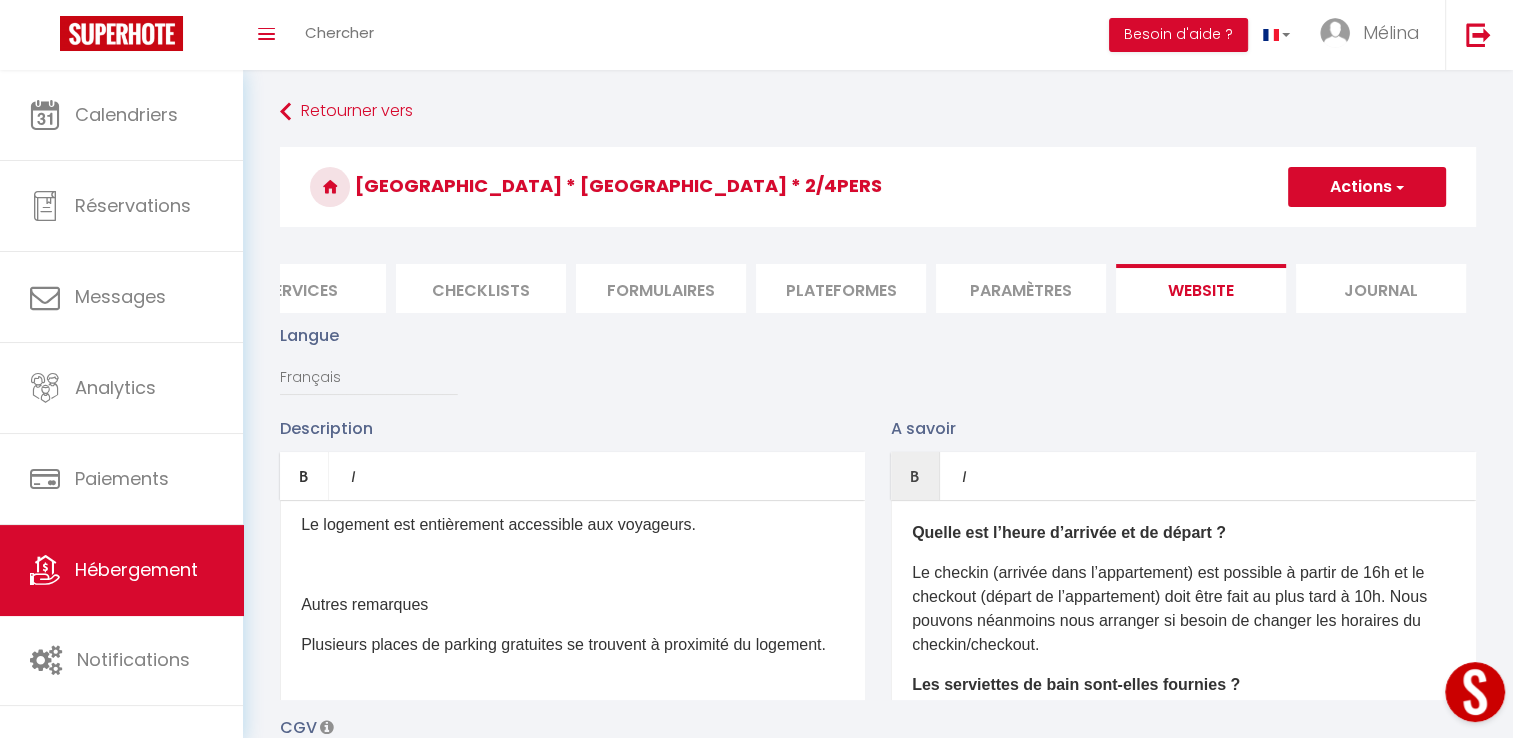 scroll, scrollTop: 845, scrollLeft: 0, axis: vertical 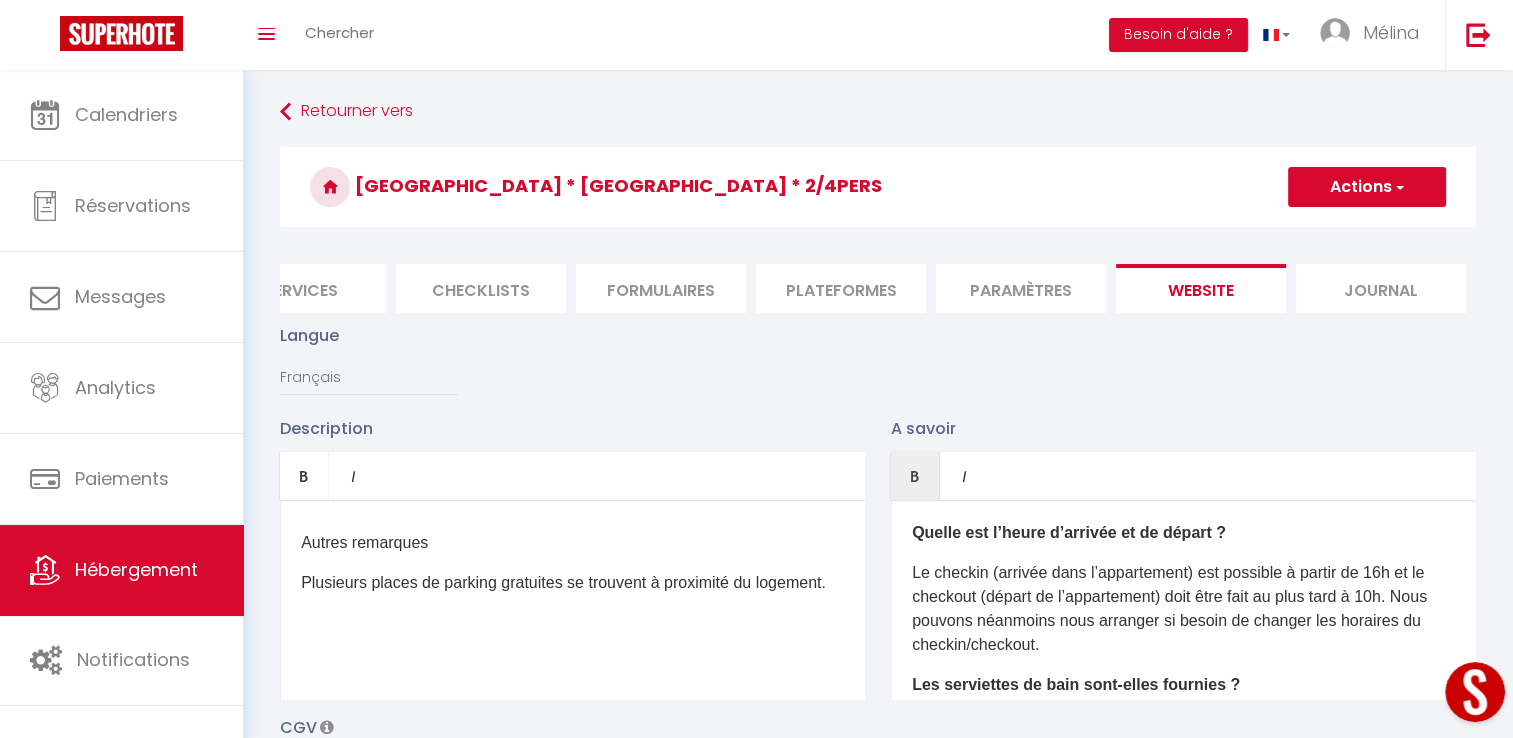click at bounding box center [572, 647] 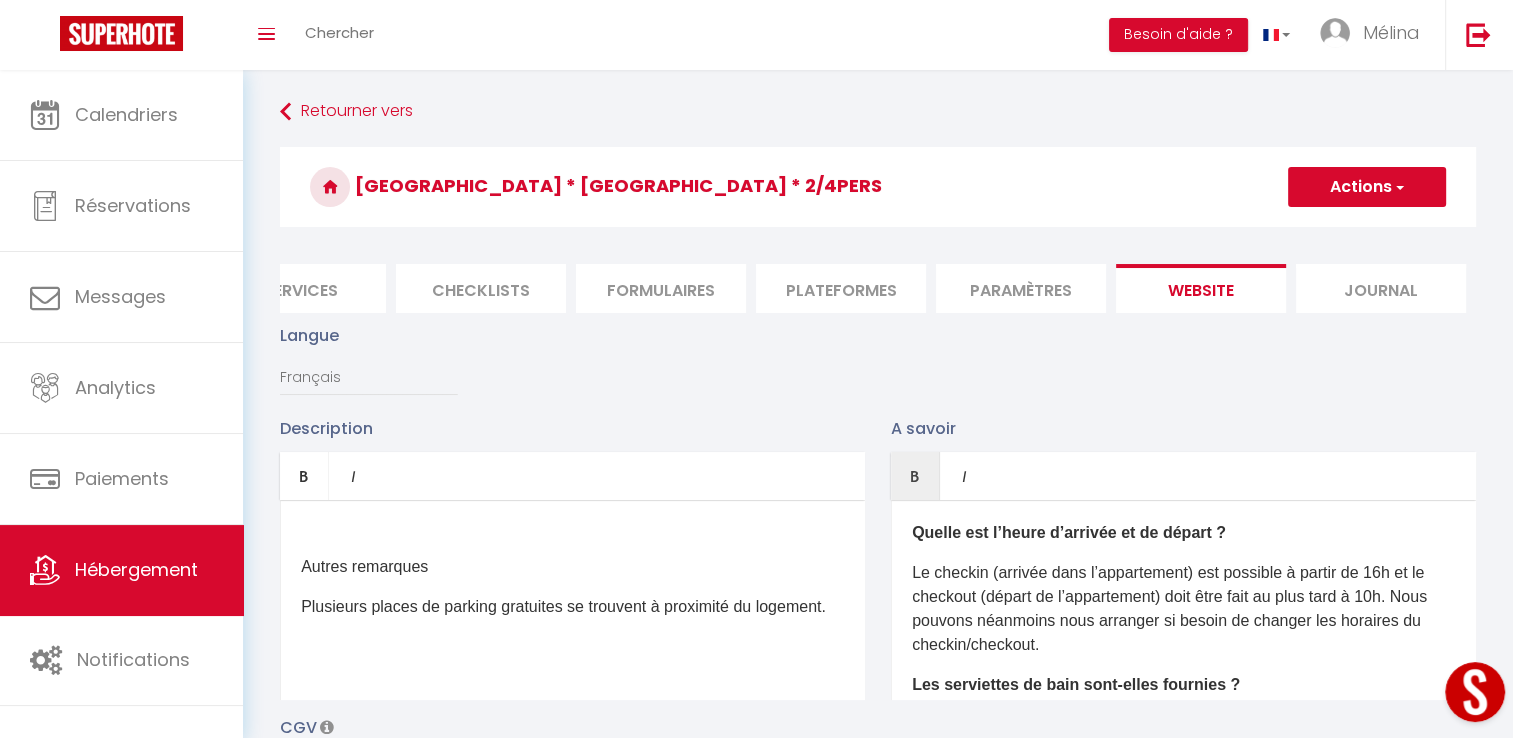 scroll, scrollTop: 781, scrollLeft: 0, axis: vertical 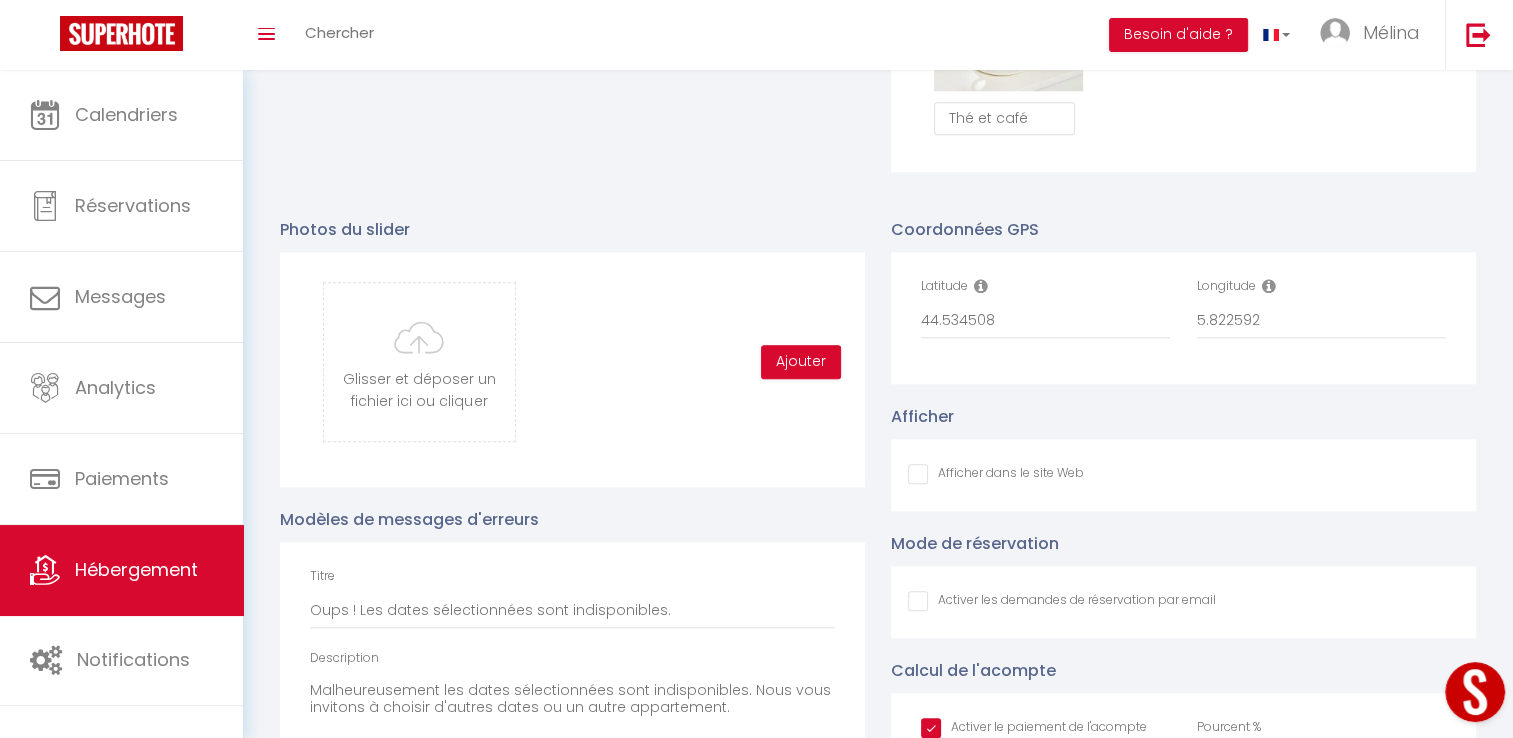 click on "Afficher dans le site Web" at bounding box center [996, 474] 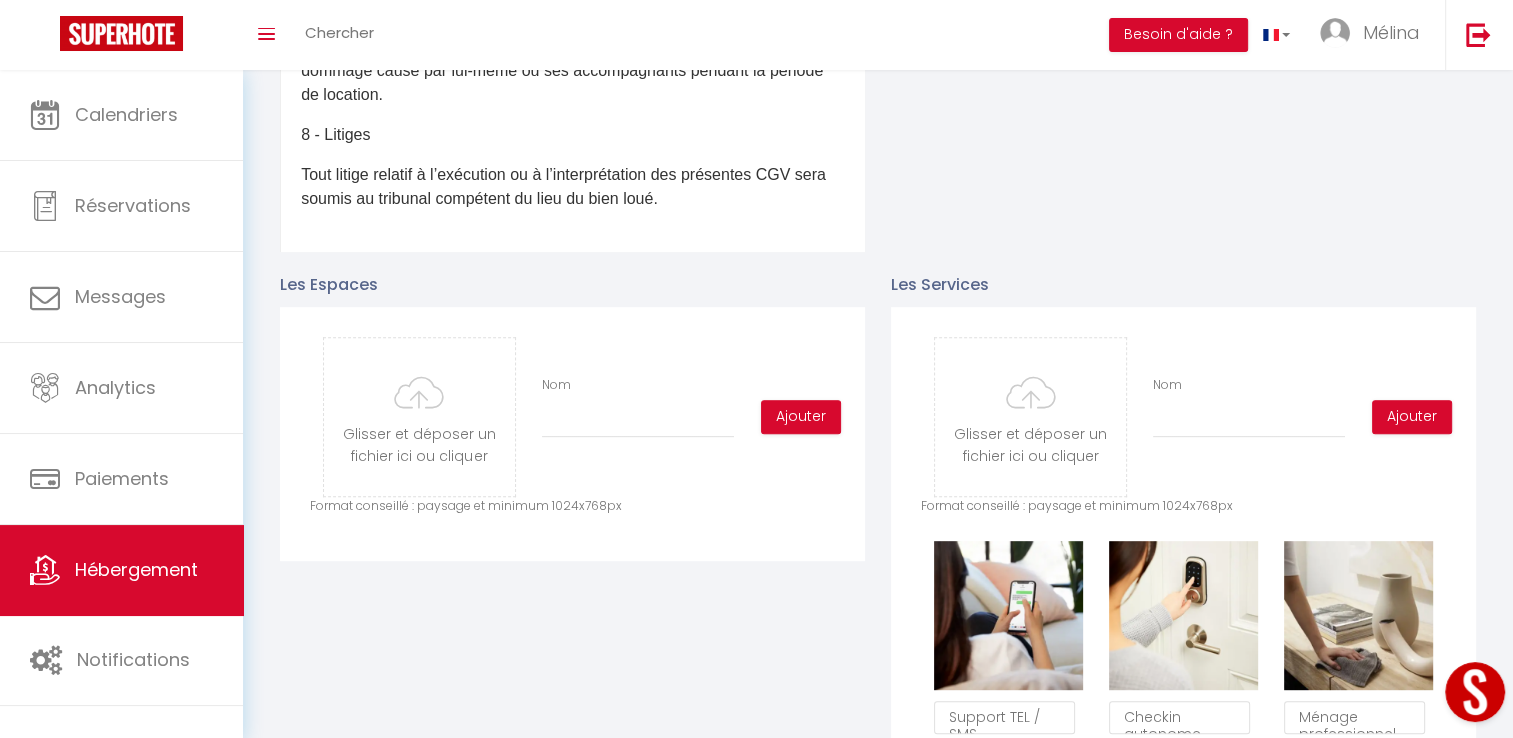 scroll, scrollTop: 0, scrollLeft: 0, axis: both 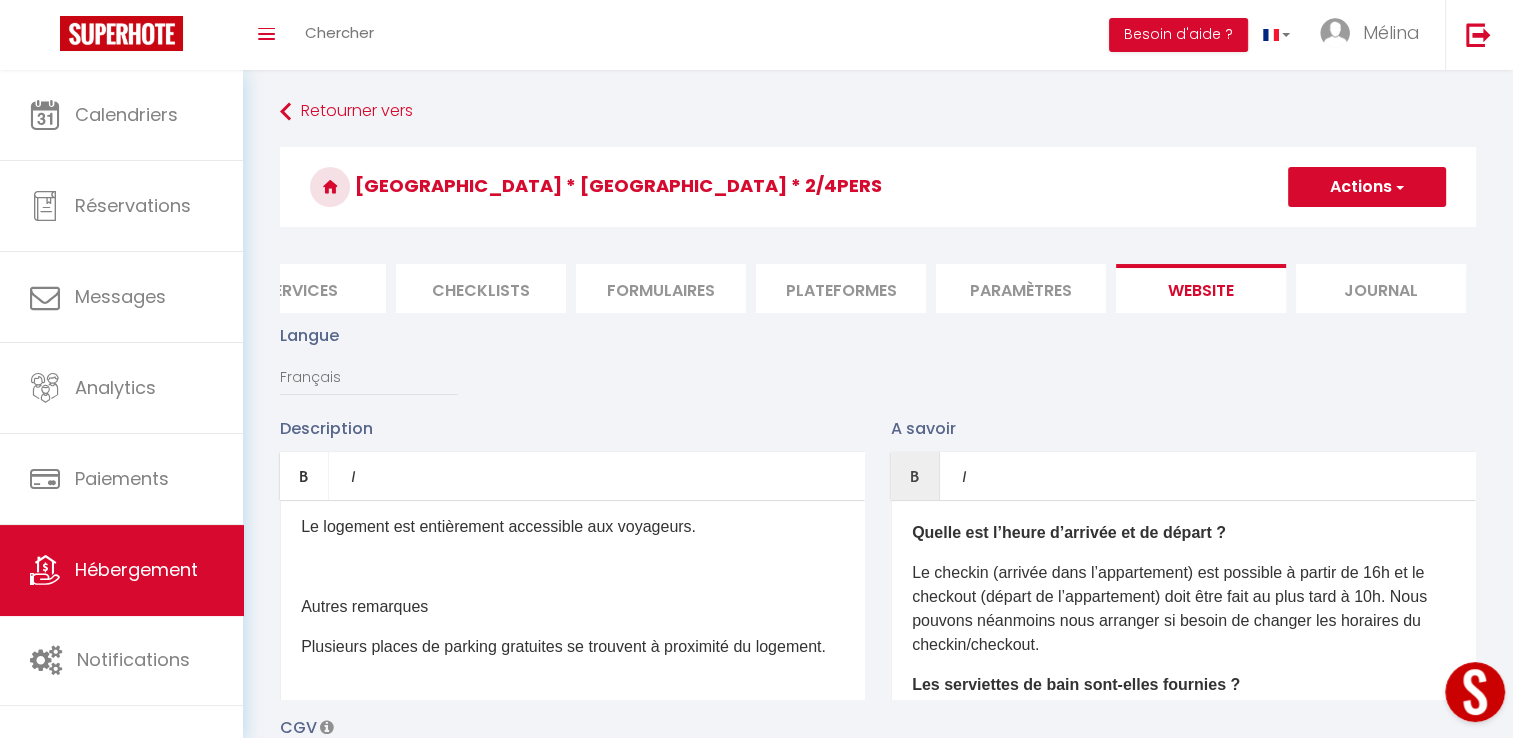 click on "Actions" at bounding box center (1367, 187) 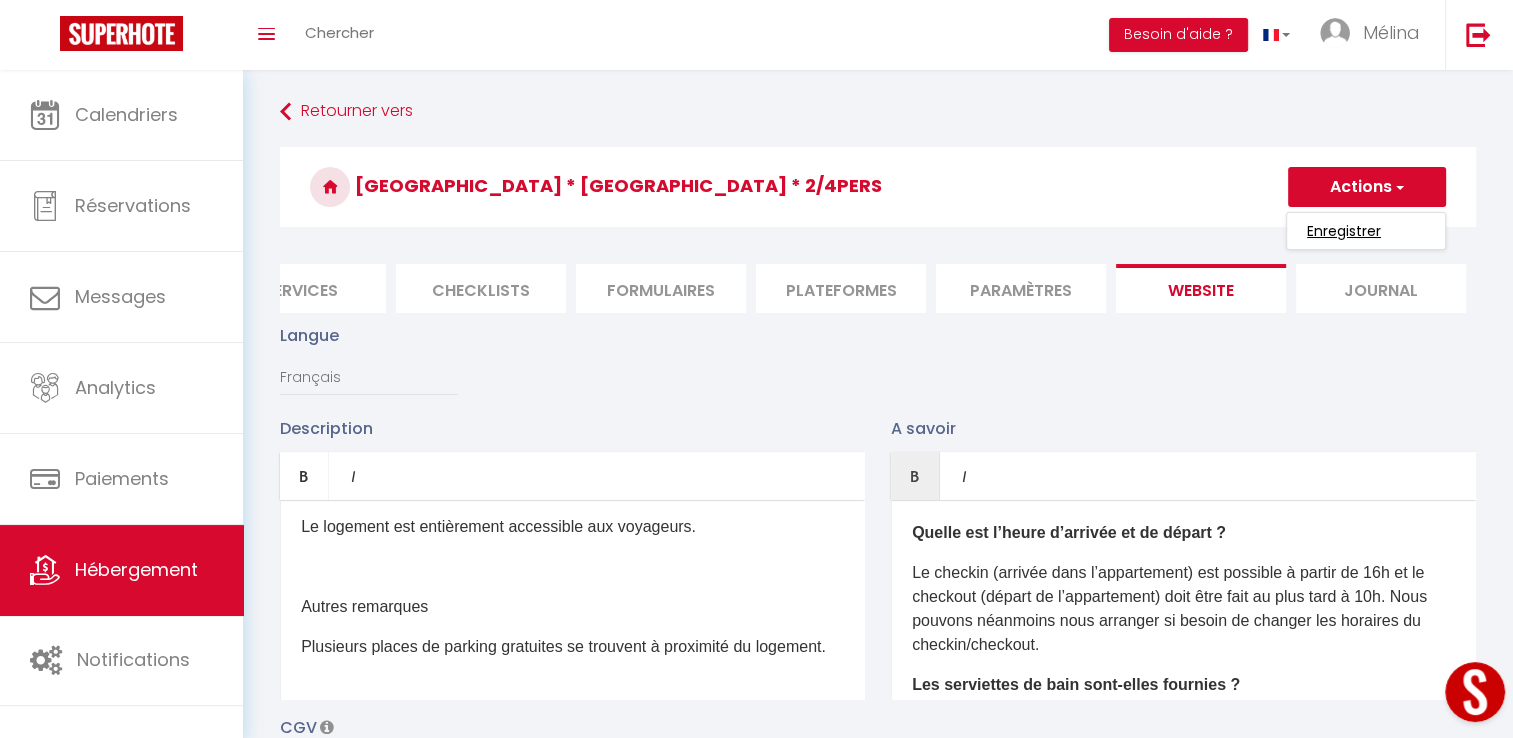 click on "Enregistrer" at bounding box center (1344, 231) 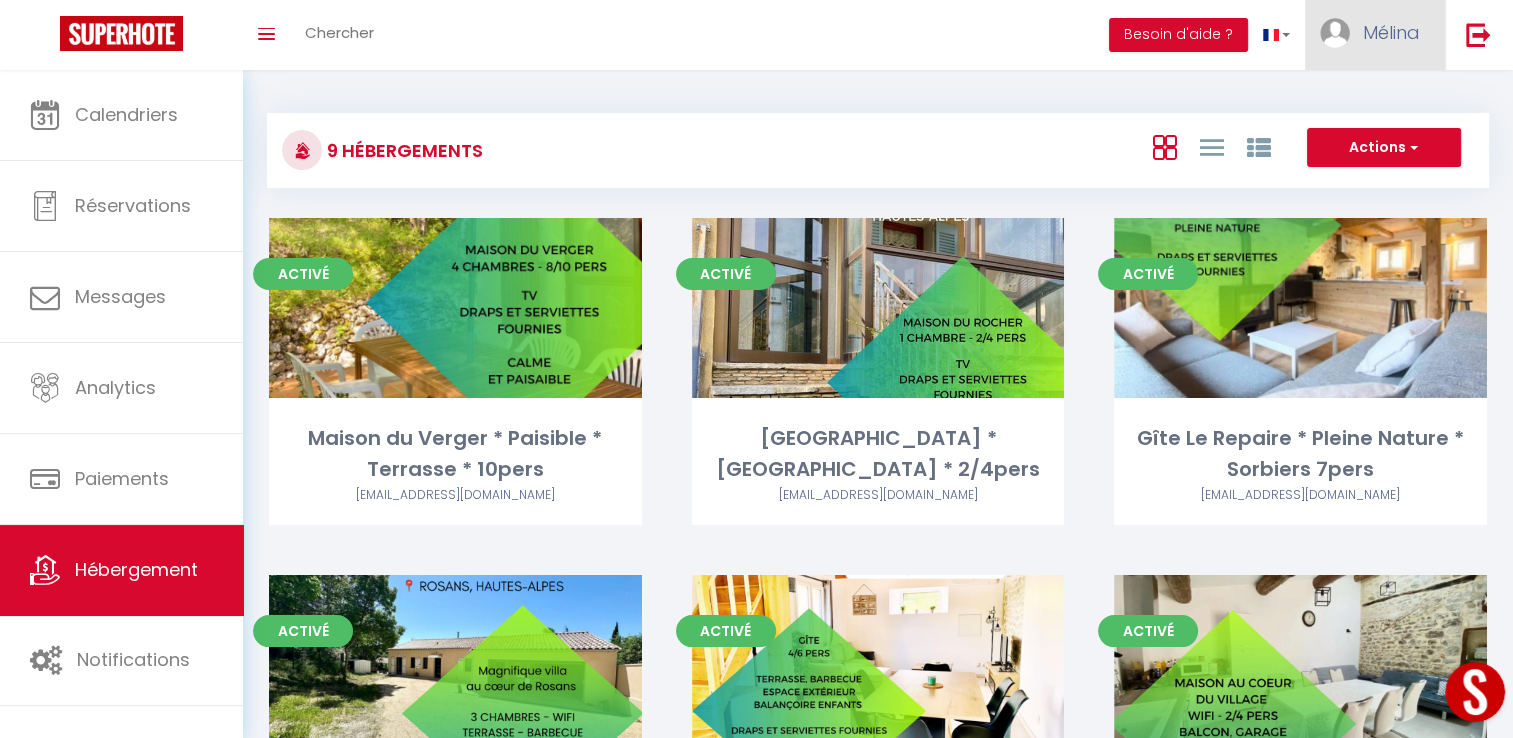 click on "Mélina" at bounding box center [1391, 32] 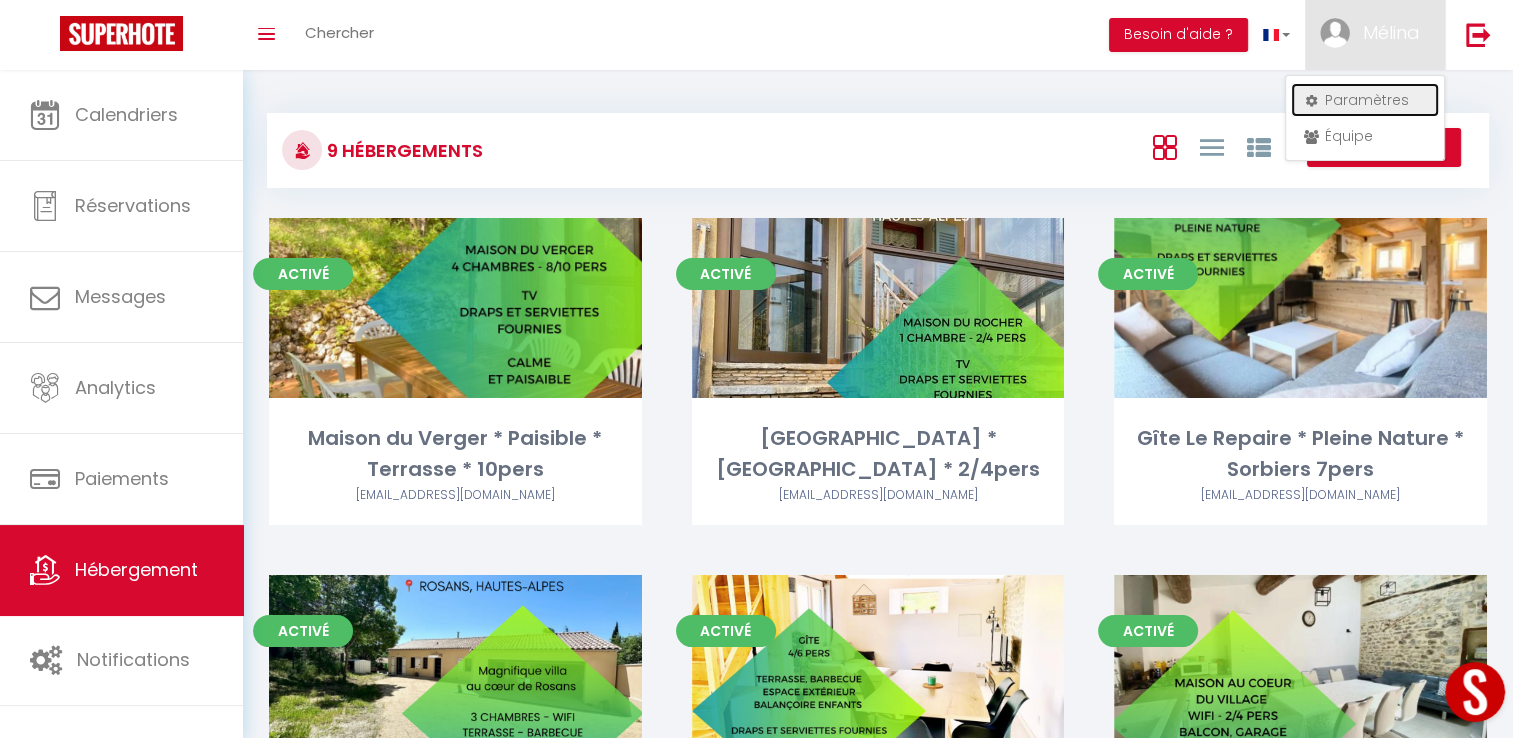 click on "Paramètres" at bounding box center [1365, 100] 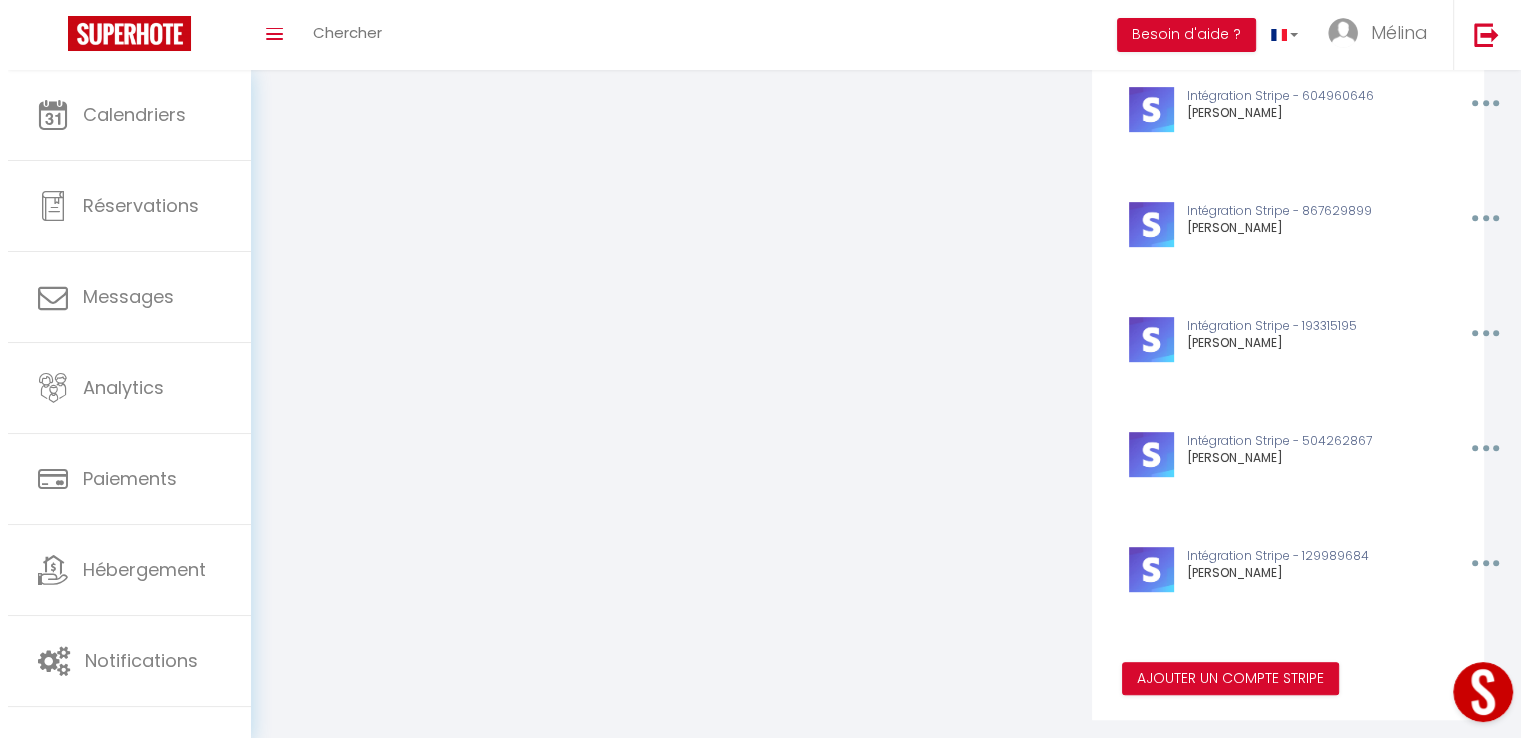 scroll, scrollTop: 1008, scrollLeft: 0, axis: vertical 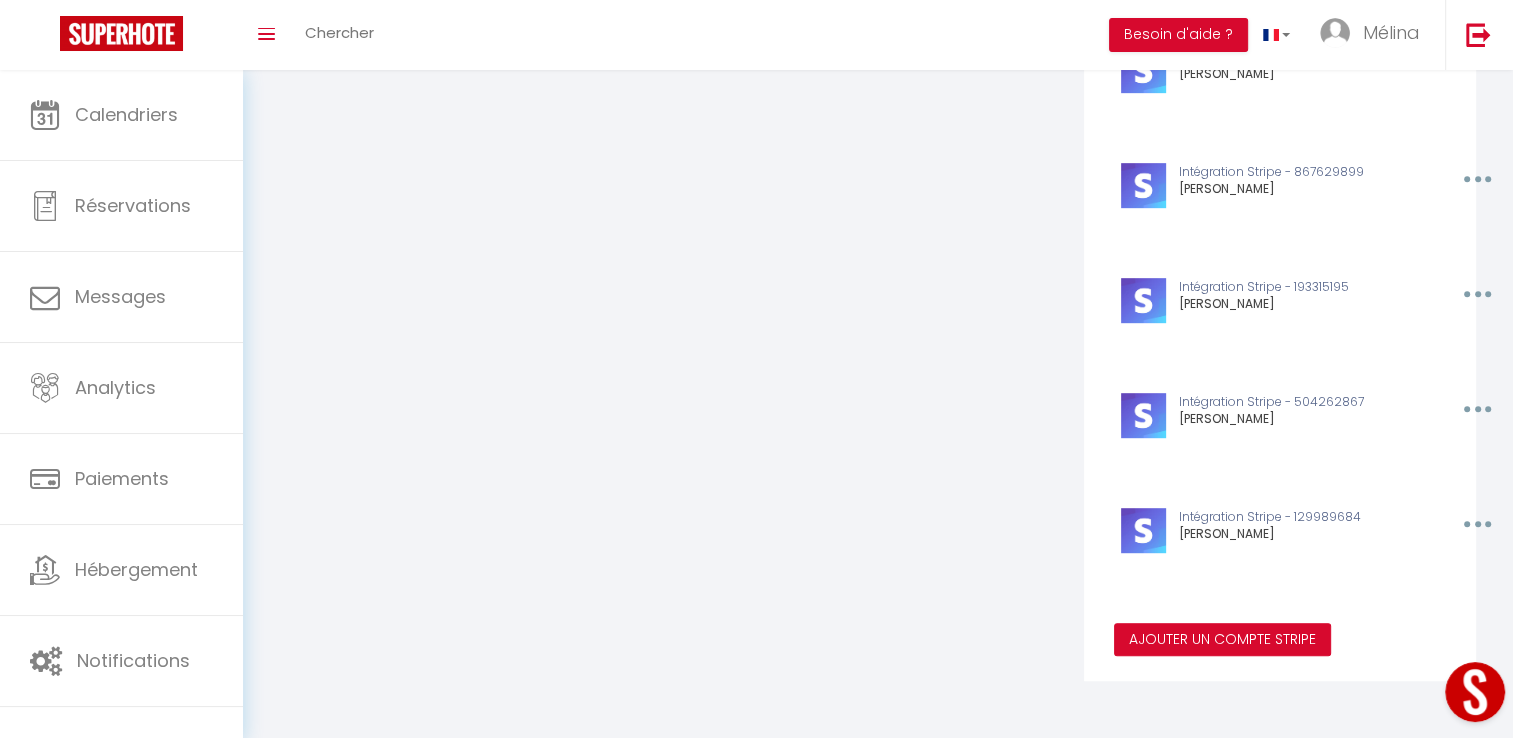 click on "Ajouter un compte Stripe" at bounding box center [1222, 640] 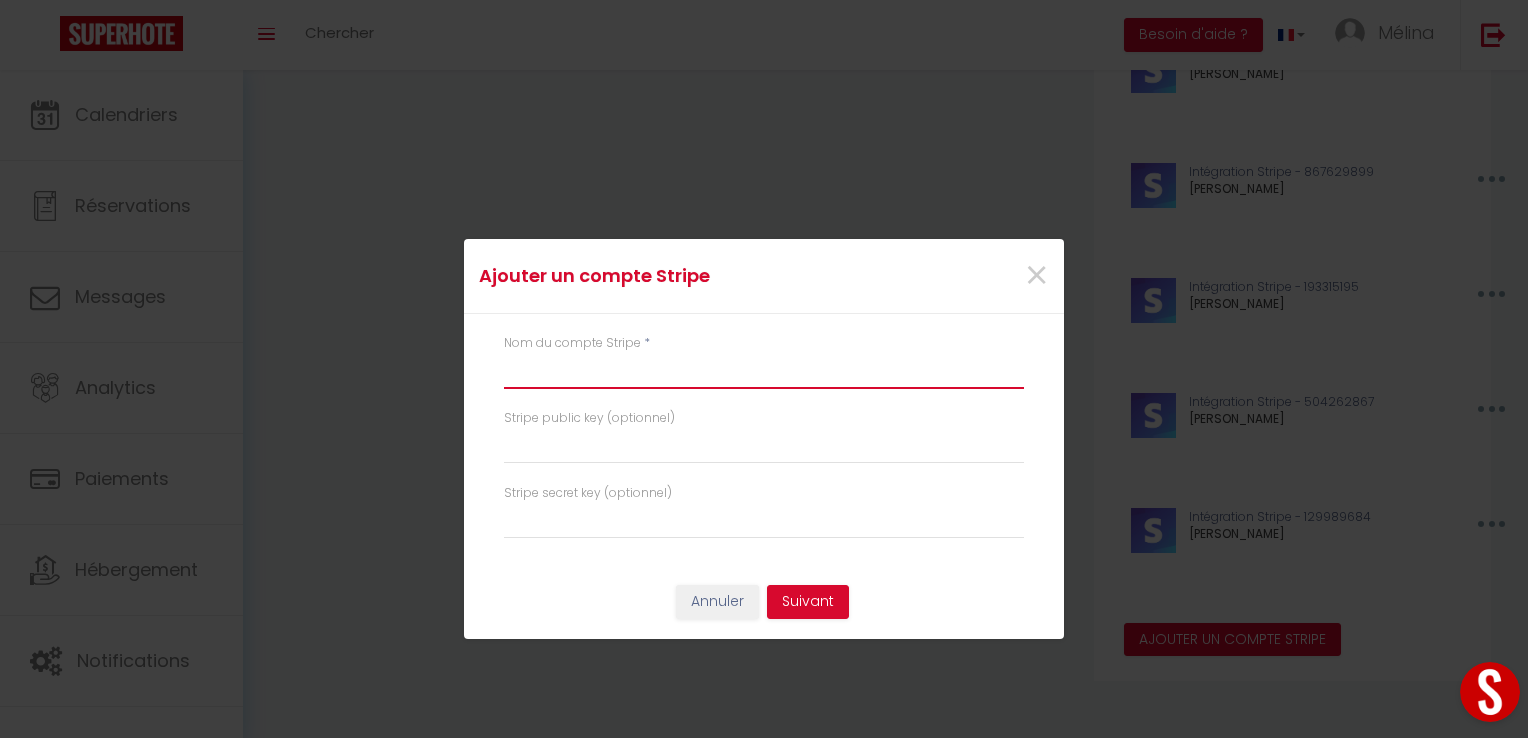 click at bounding box center (764, 371) 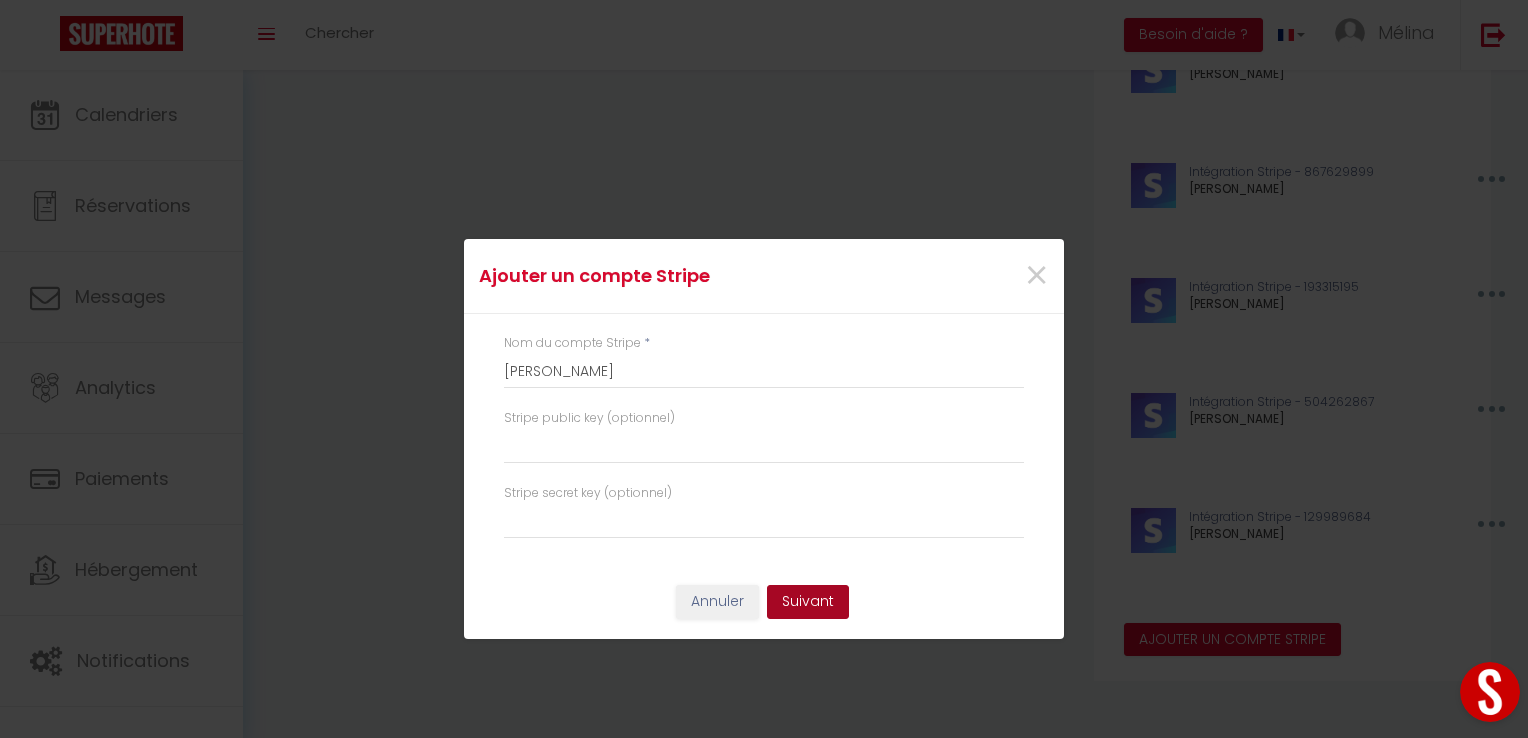 click on "Suivant" at bounding box center [808, 602] 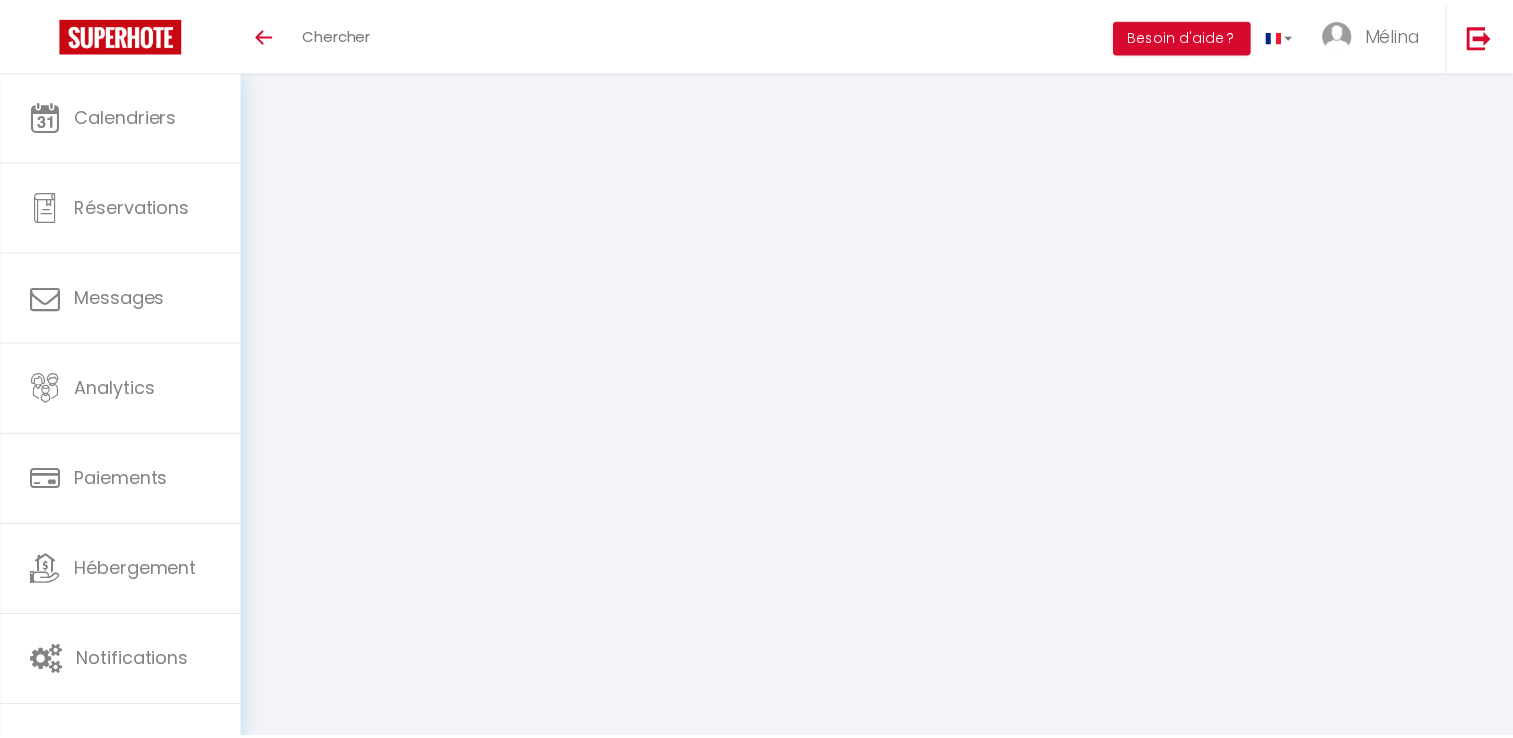 scroll, scrollTop: 0, scrollLeft: 0, axis: both 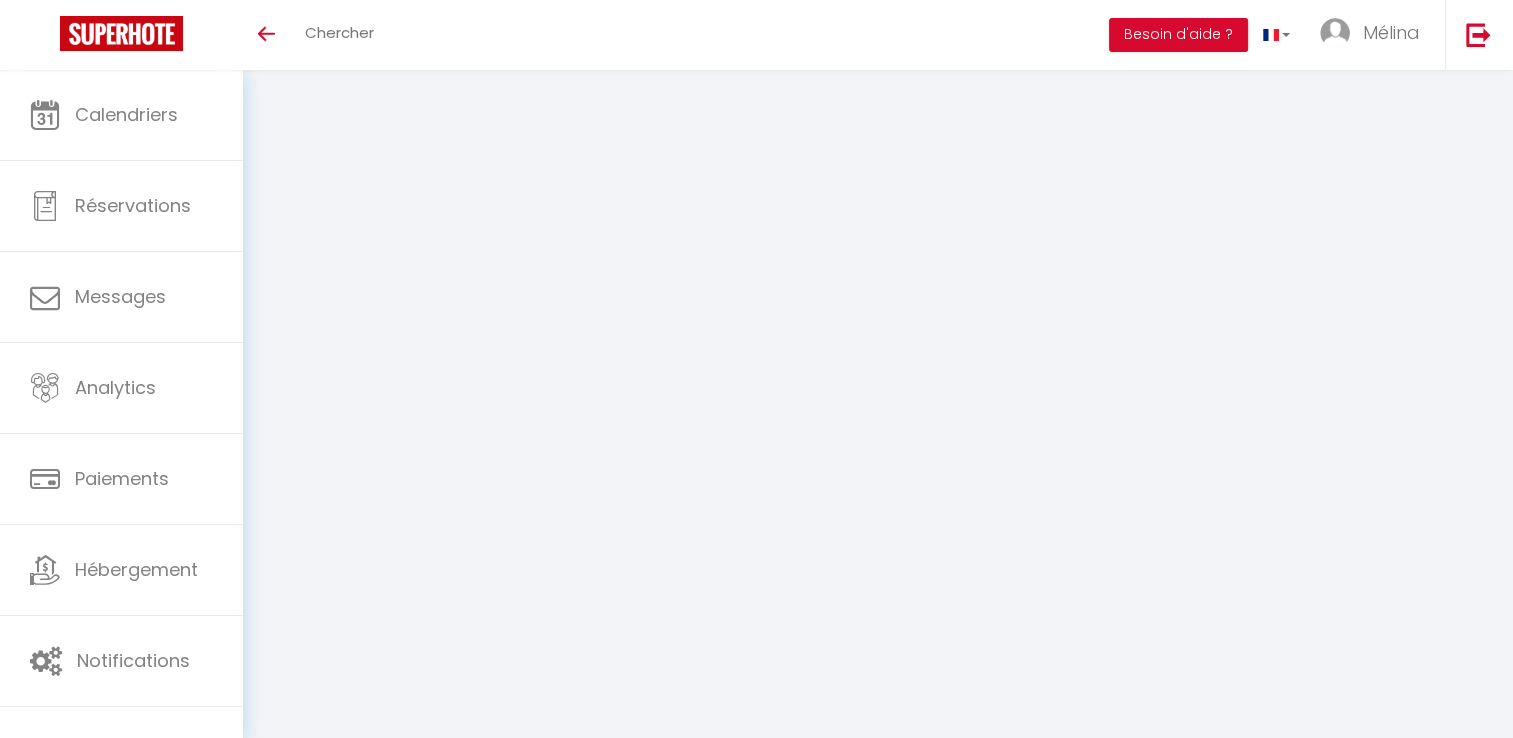 select on "28" 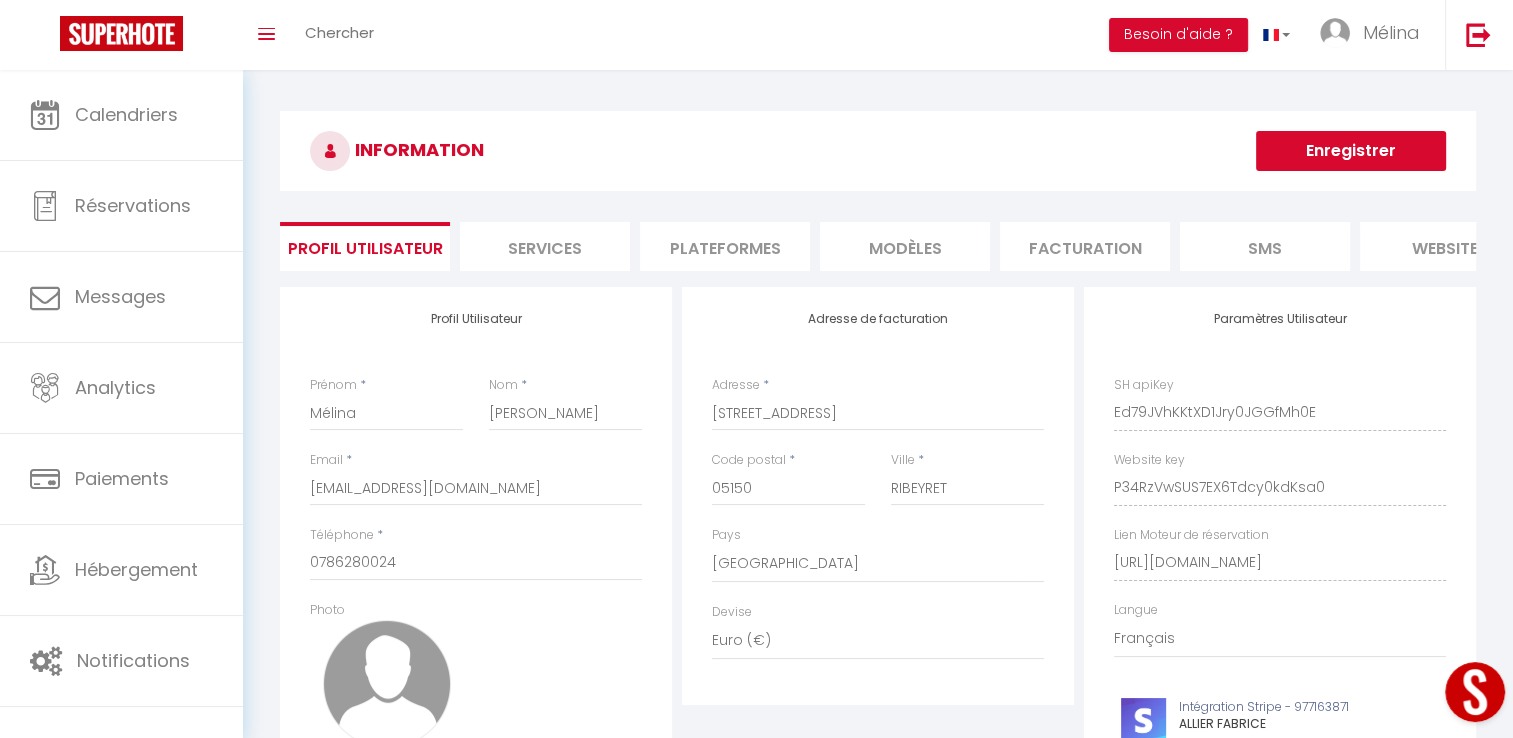 scroll, scrollTop: 0, scrollLeft: 0, axis: both 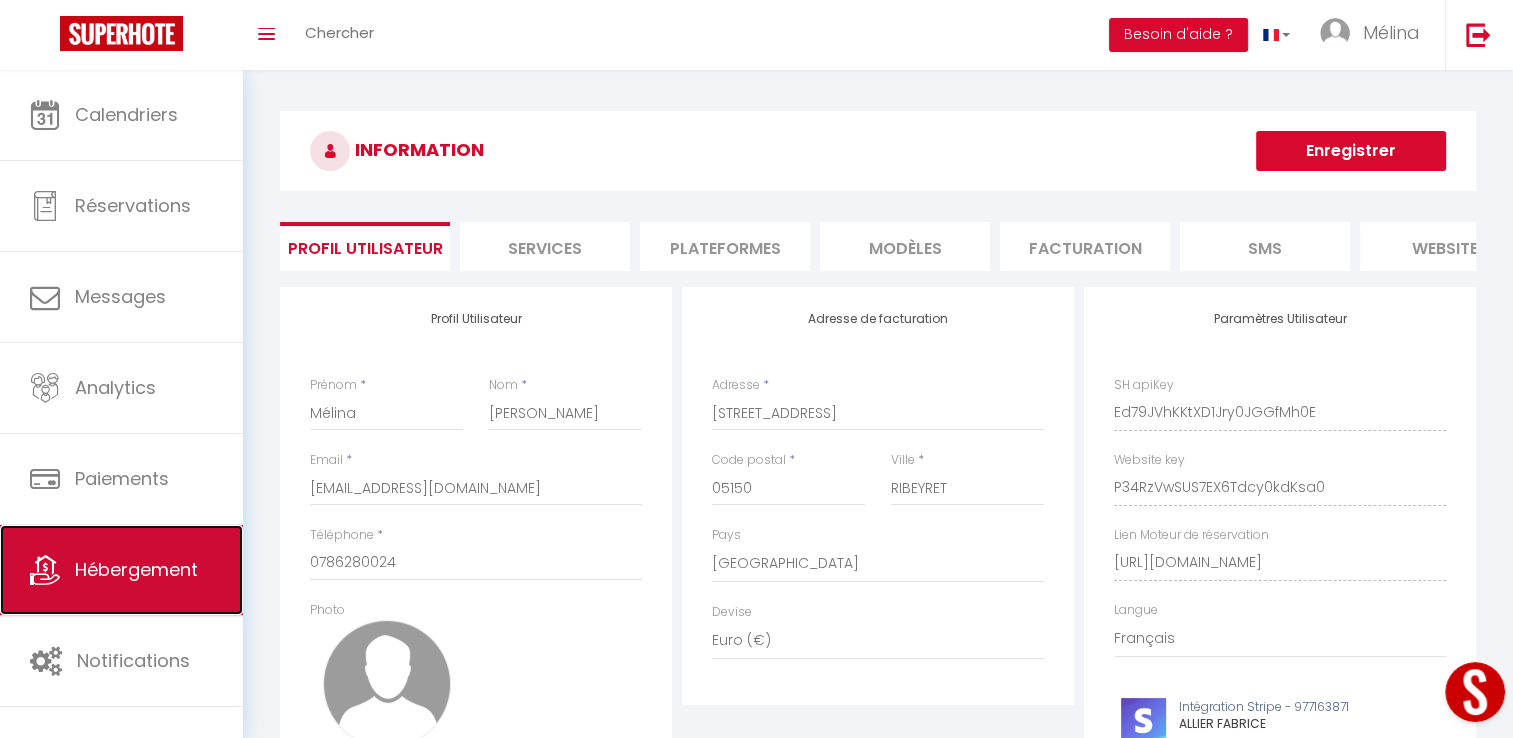 click on "Hébergement" at bounding box center [136, 569] 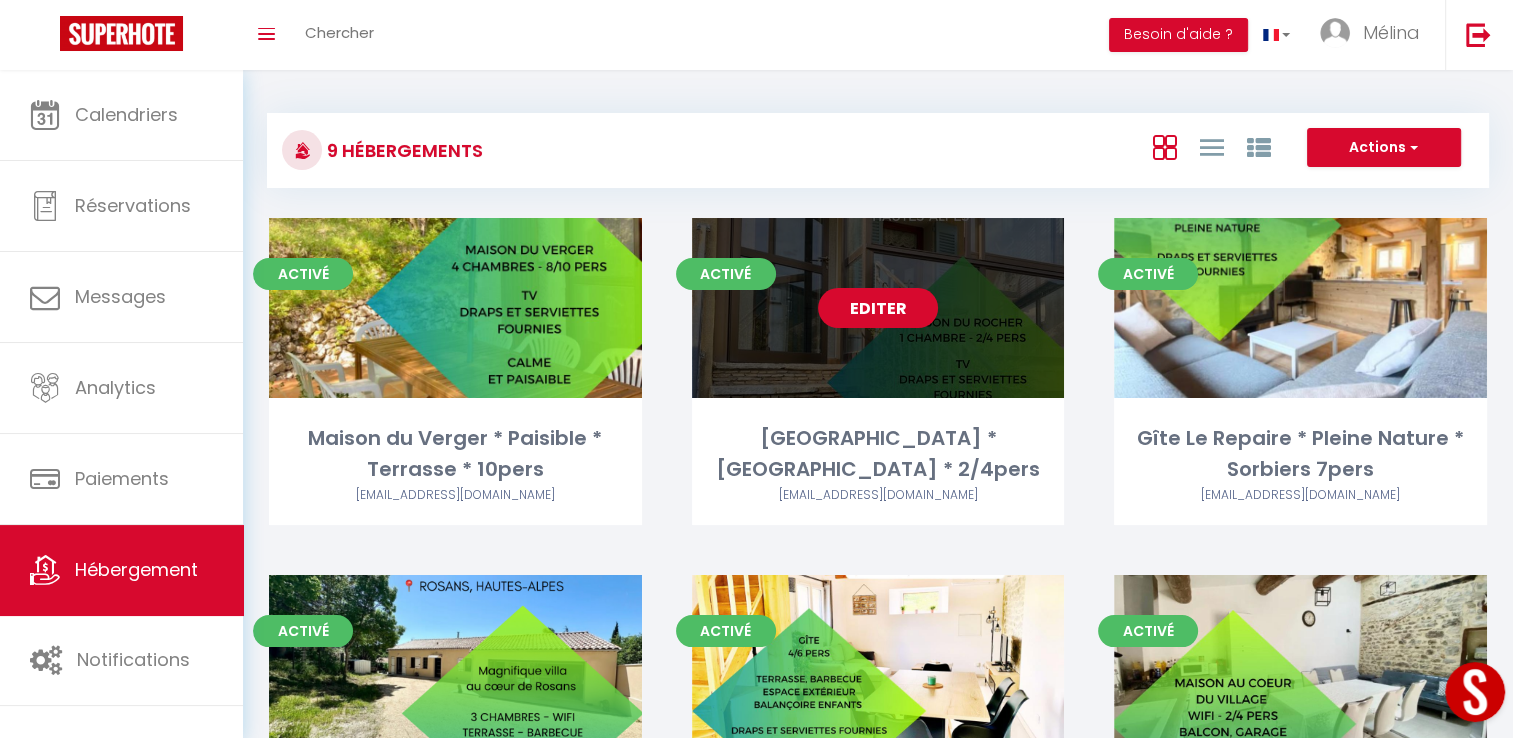 click on "Editer" at bounding box center (878, 308) 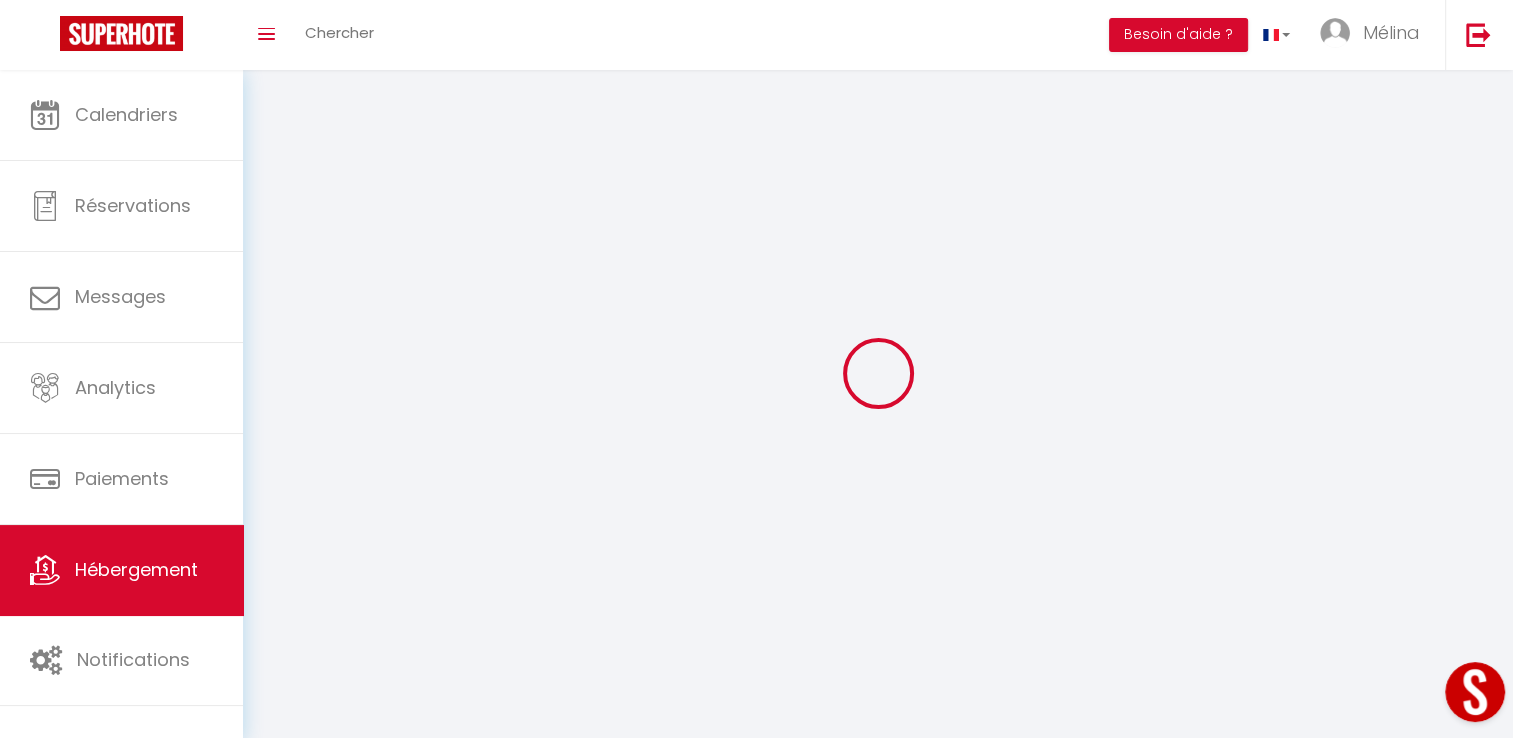 select 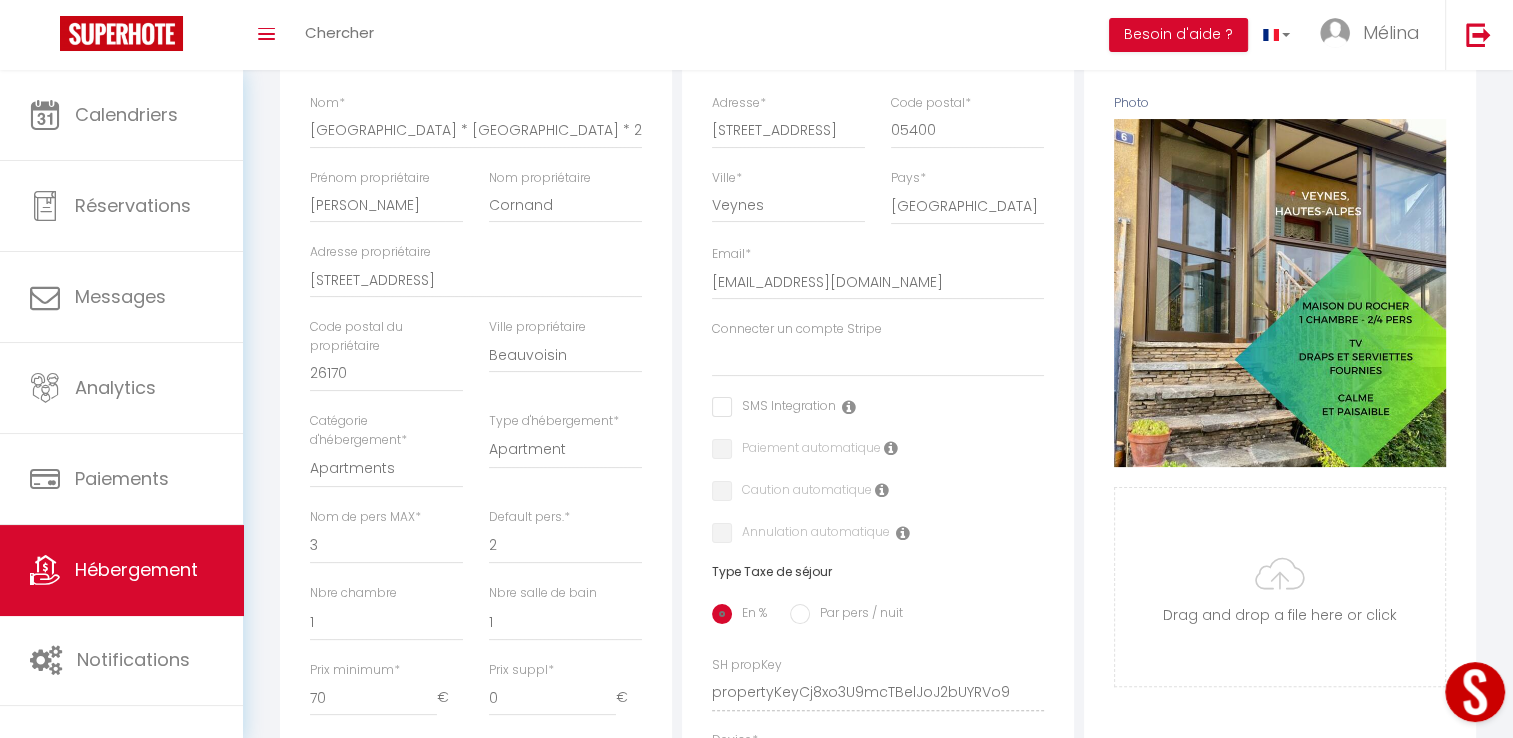 scroll, scrollTop: 324, scrollLeft: 0, axis: vertical 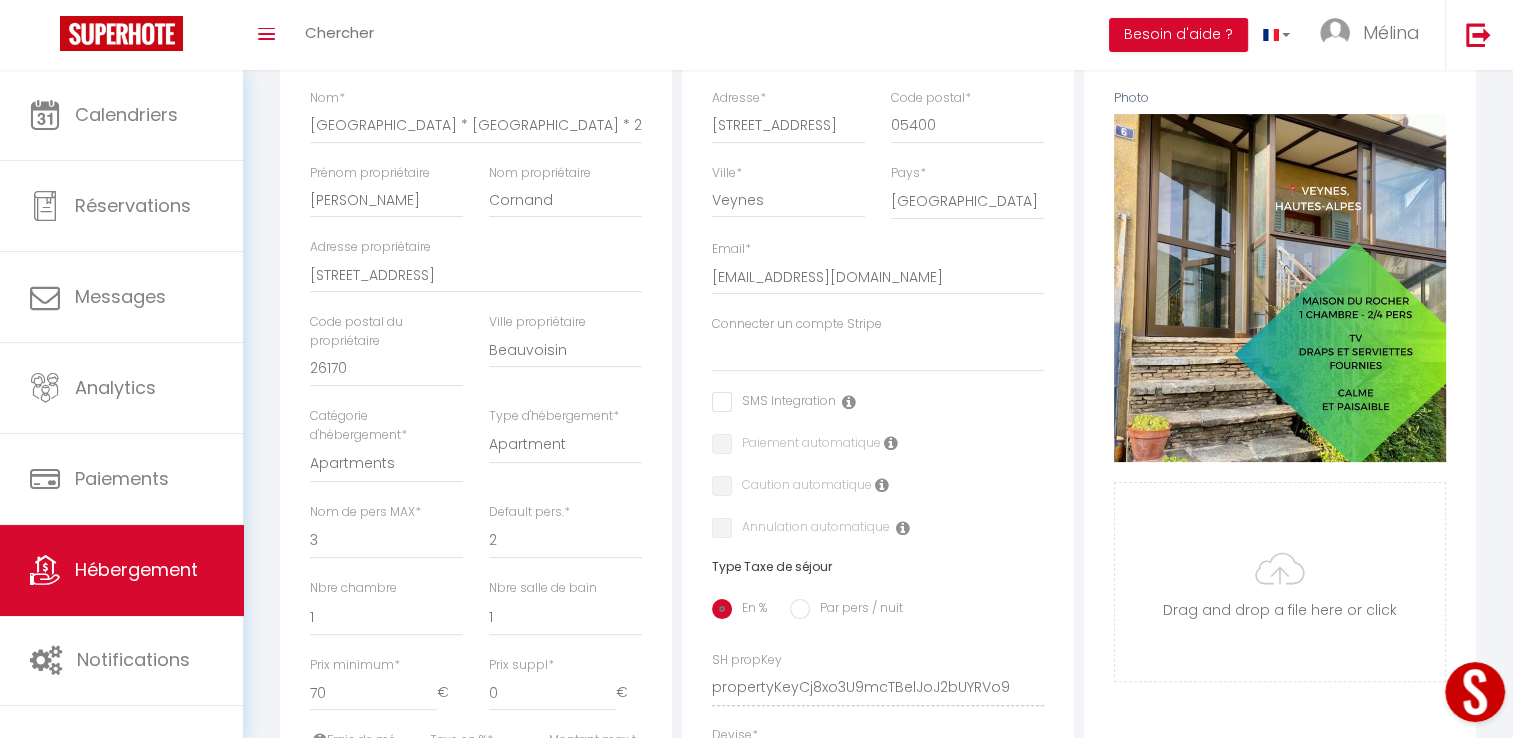 select 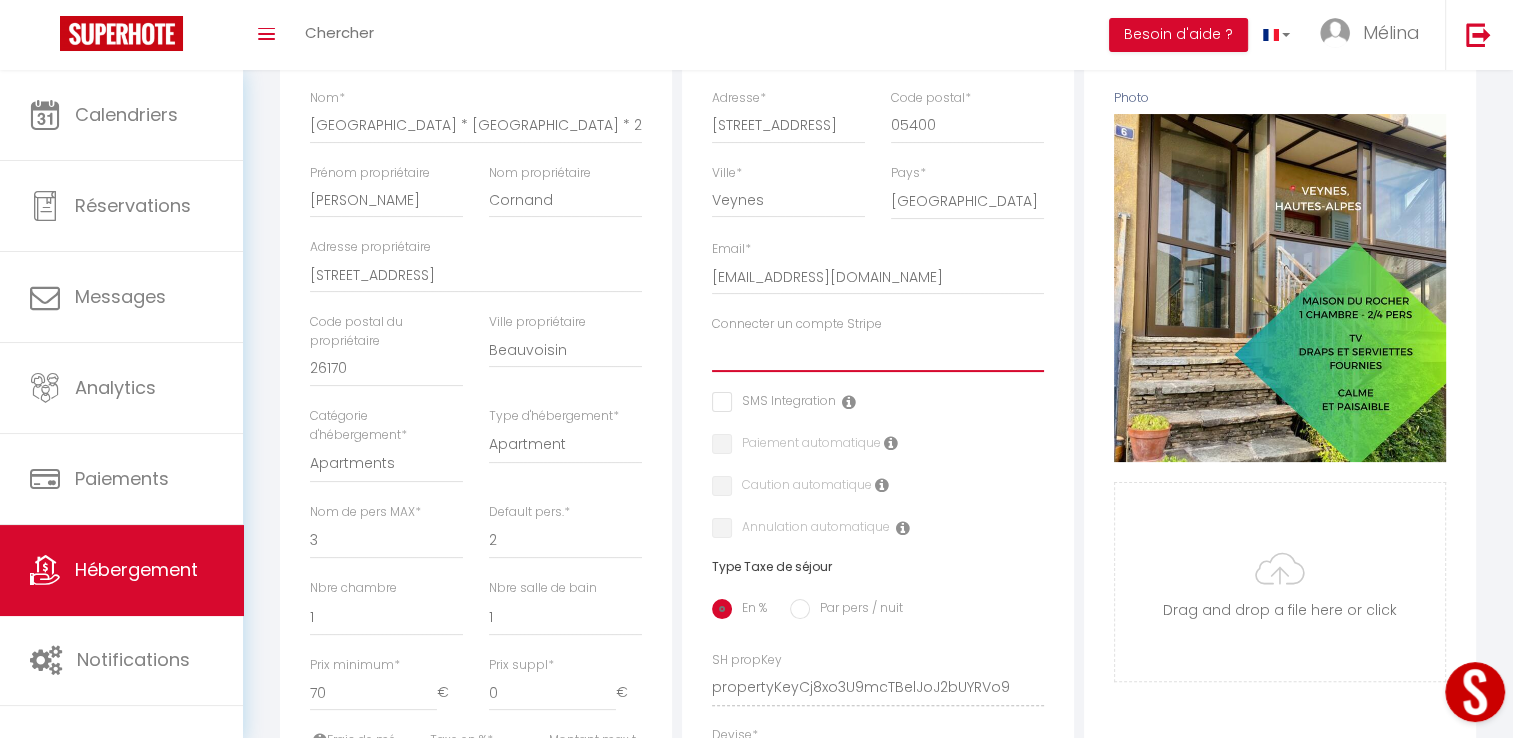 click on "ALLIER FABRICE
HENRI JO REYNAUD
Peyronnel Christiane
CORINNE ALLEGRE
baffert anne
andrietti sebastien
Avni kuci
bertrand marc
JEAN JACQUE CORNAND" at bounding box center [878, 353] 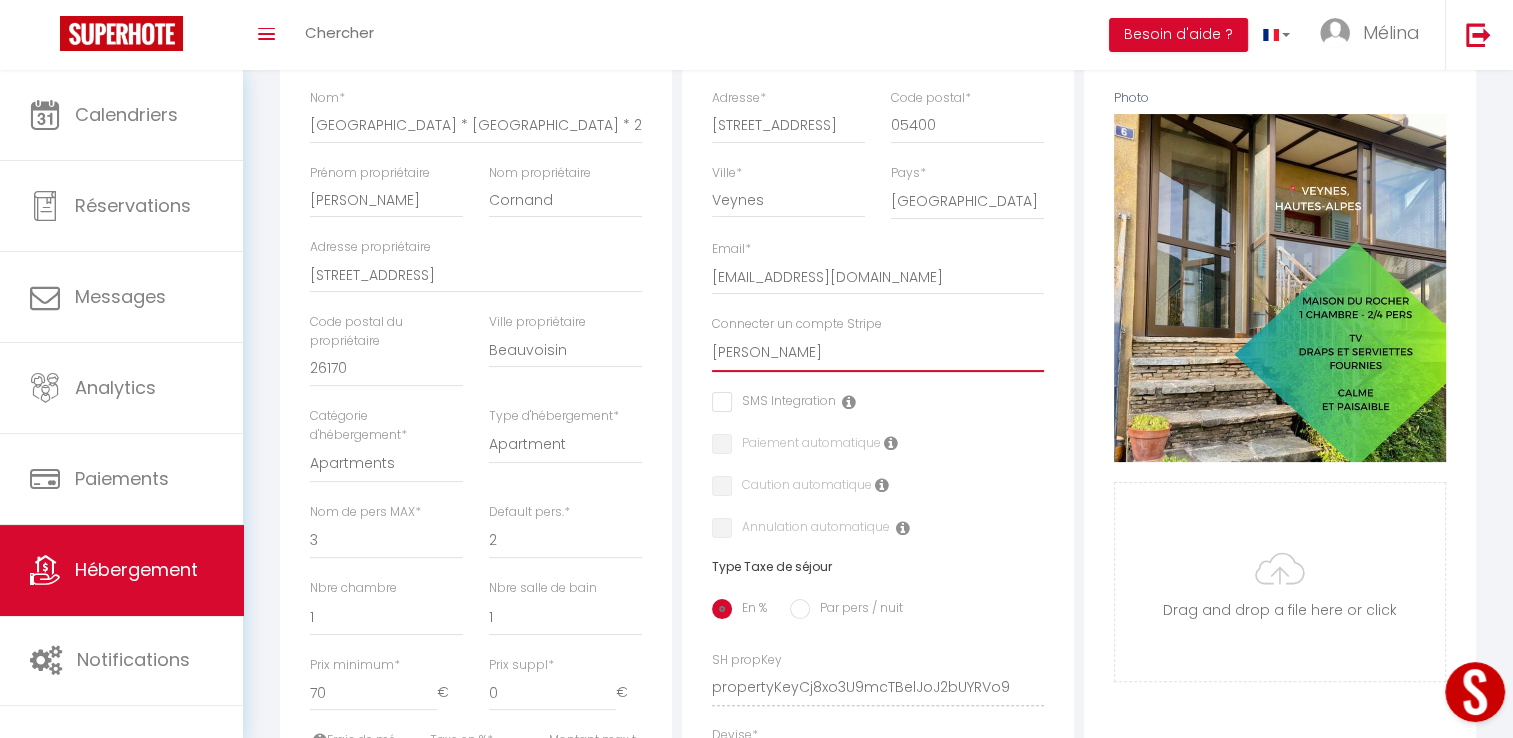 click on "ALLIER FABRICE
HENRI JO REYNAUD
Peyronnel Christiane
CORINNE ALLEGRE
baffert anne
andrietti sebastien
Avni kuci
bertrand marc
JEAN JACQUE CORNAND" at bounding box center [878, 353] 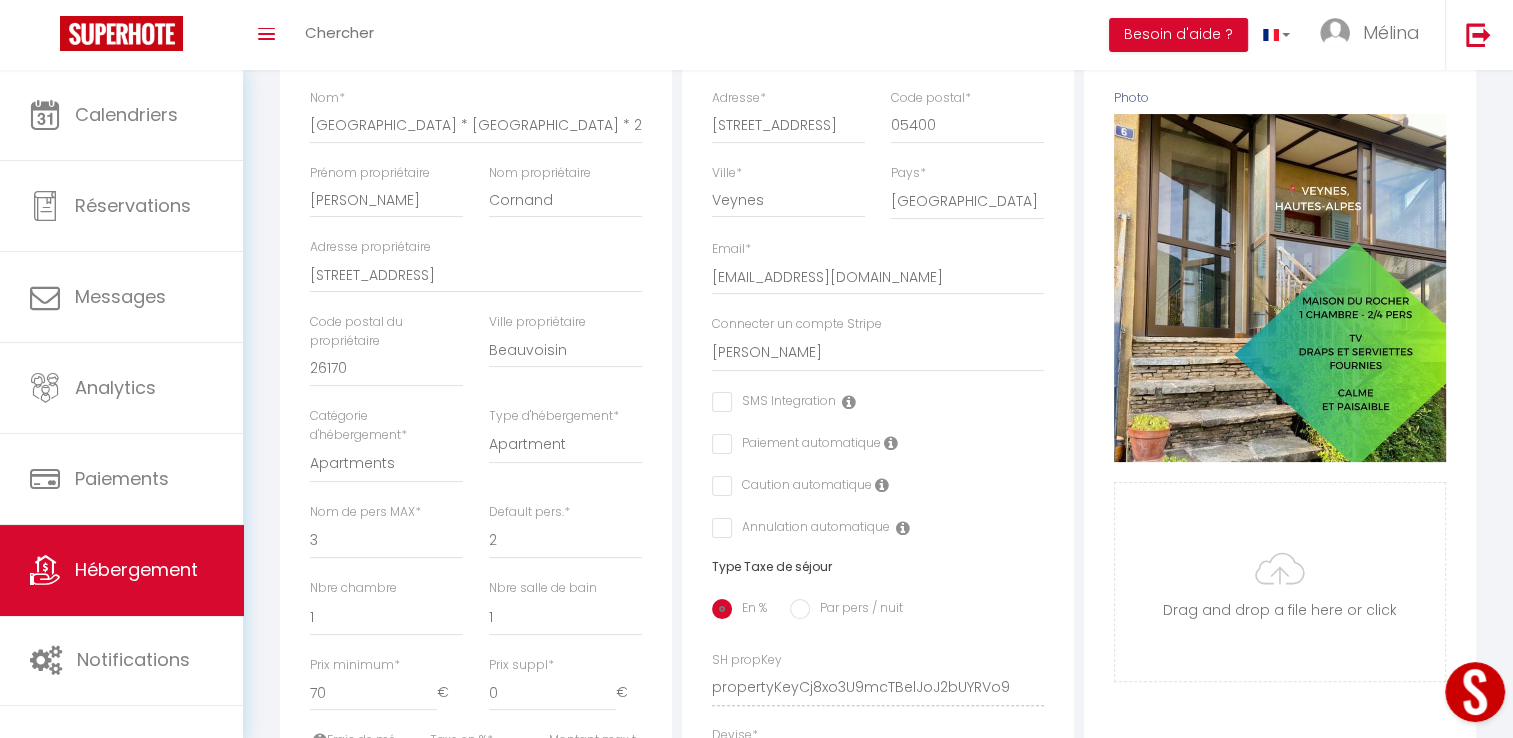 click on "Paiement automatique" at bounding box center [806, 445] 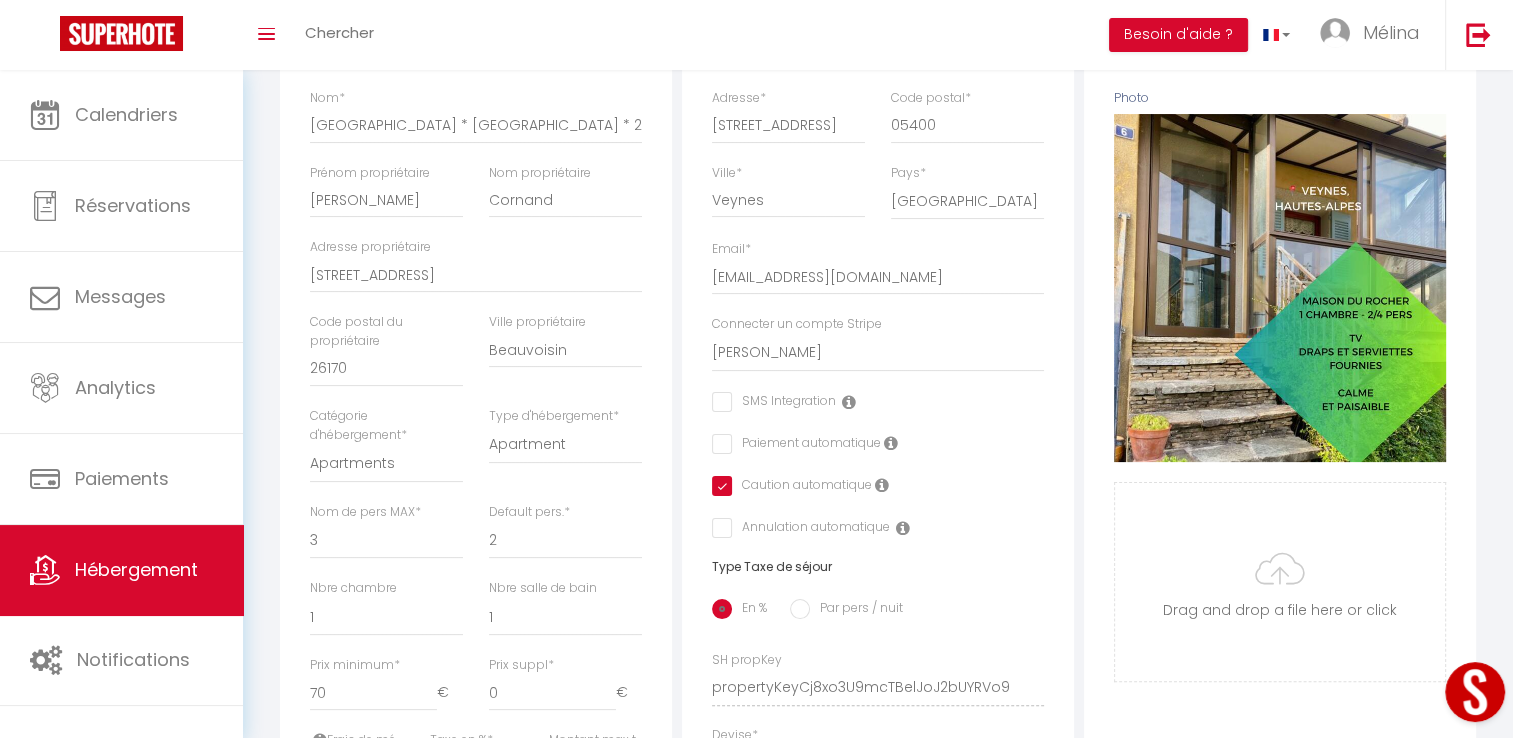 select 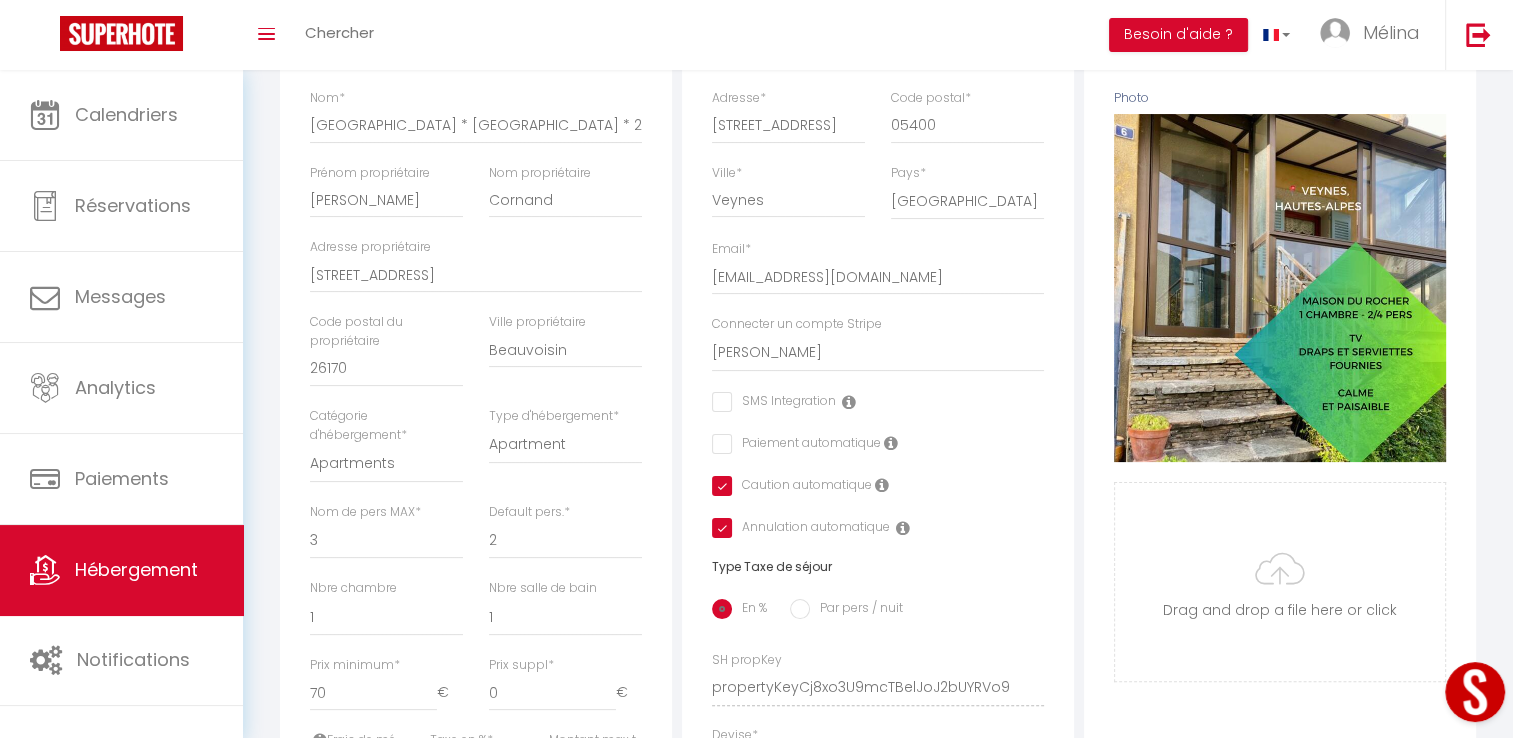 select 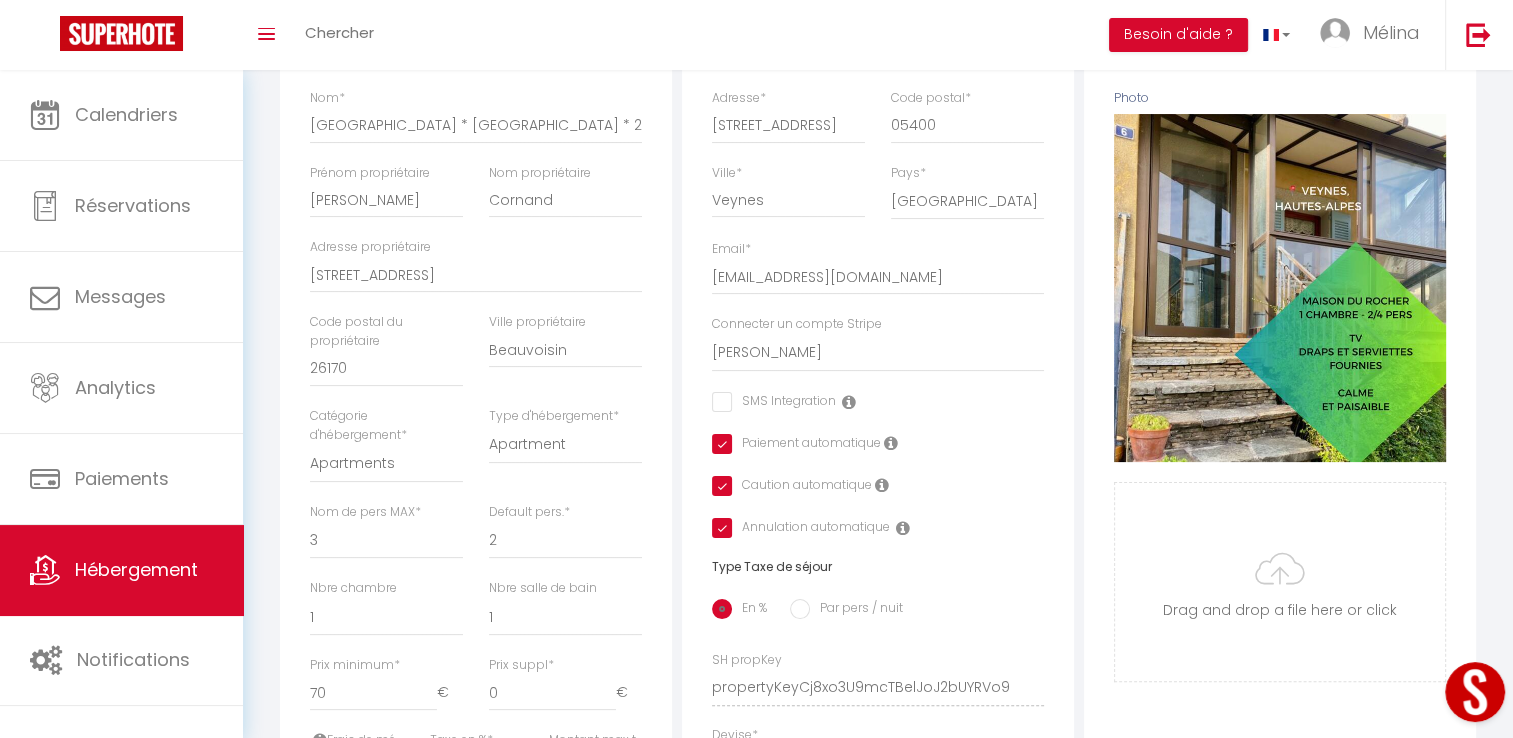 select 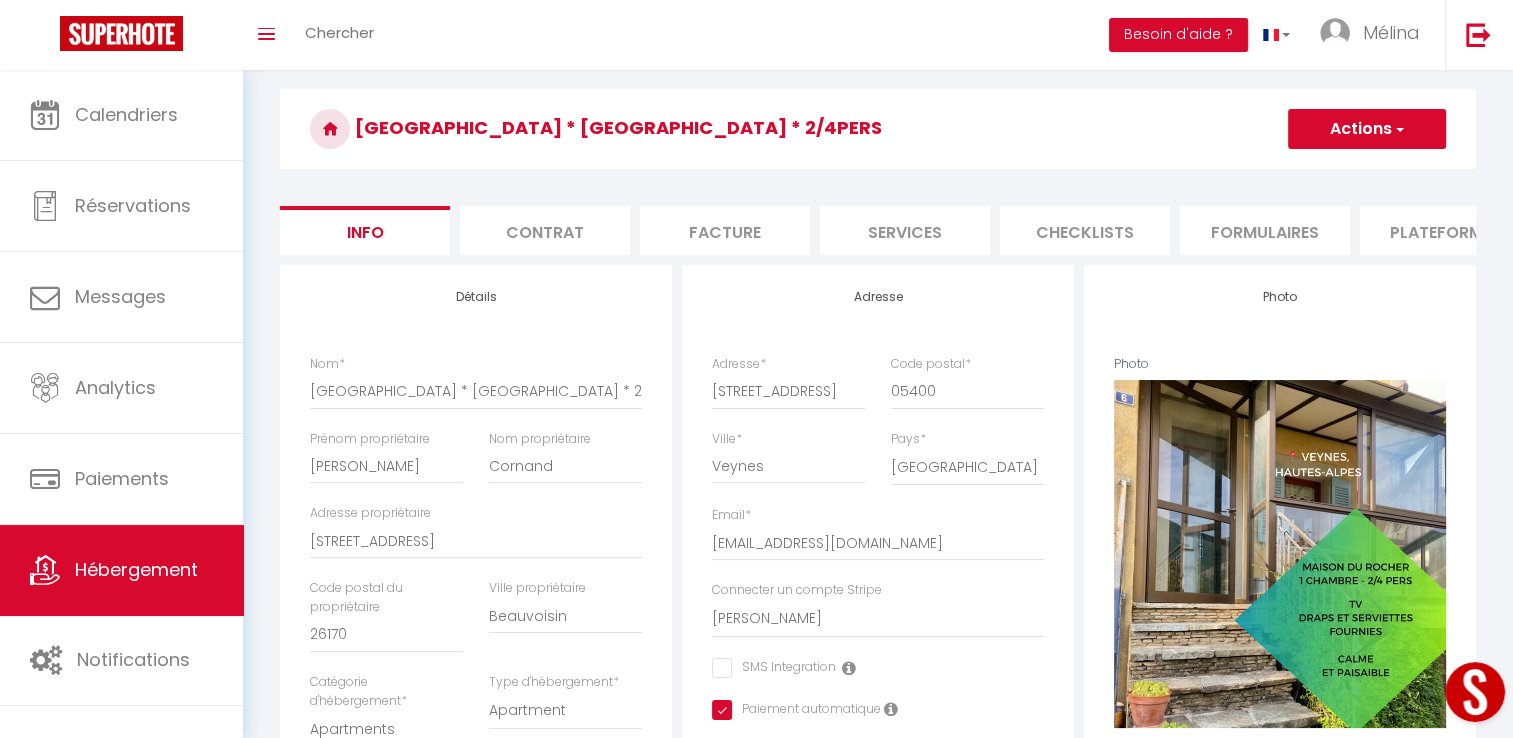 scroll, scrollTop: 0, scrollLeft: 0, axis: both 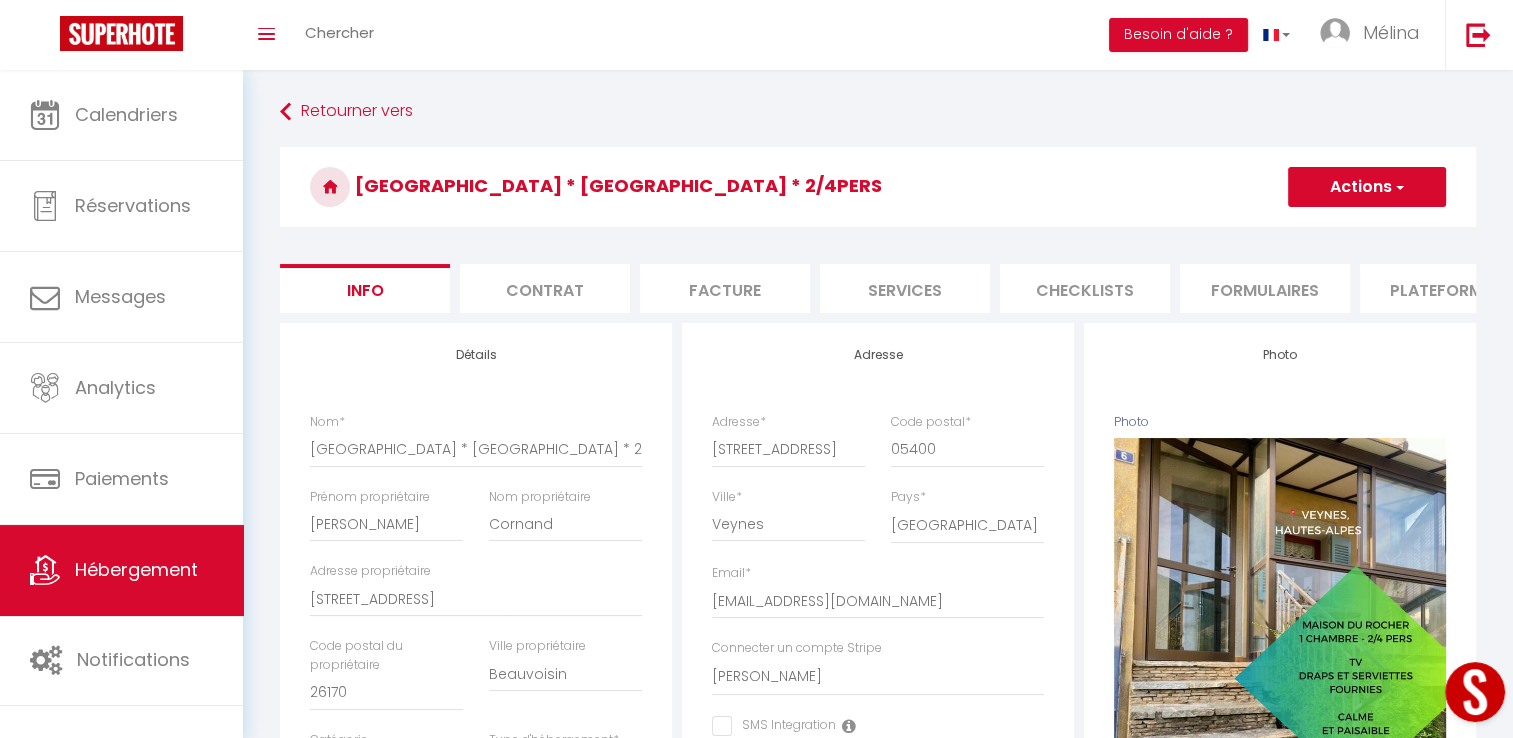 click on "Actions" at bounding box center (1367, 187) 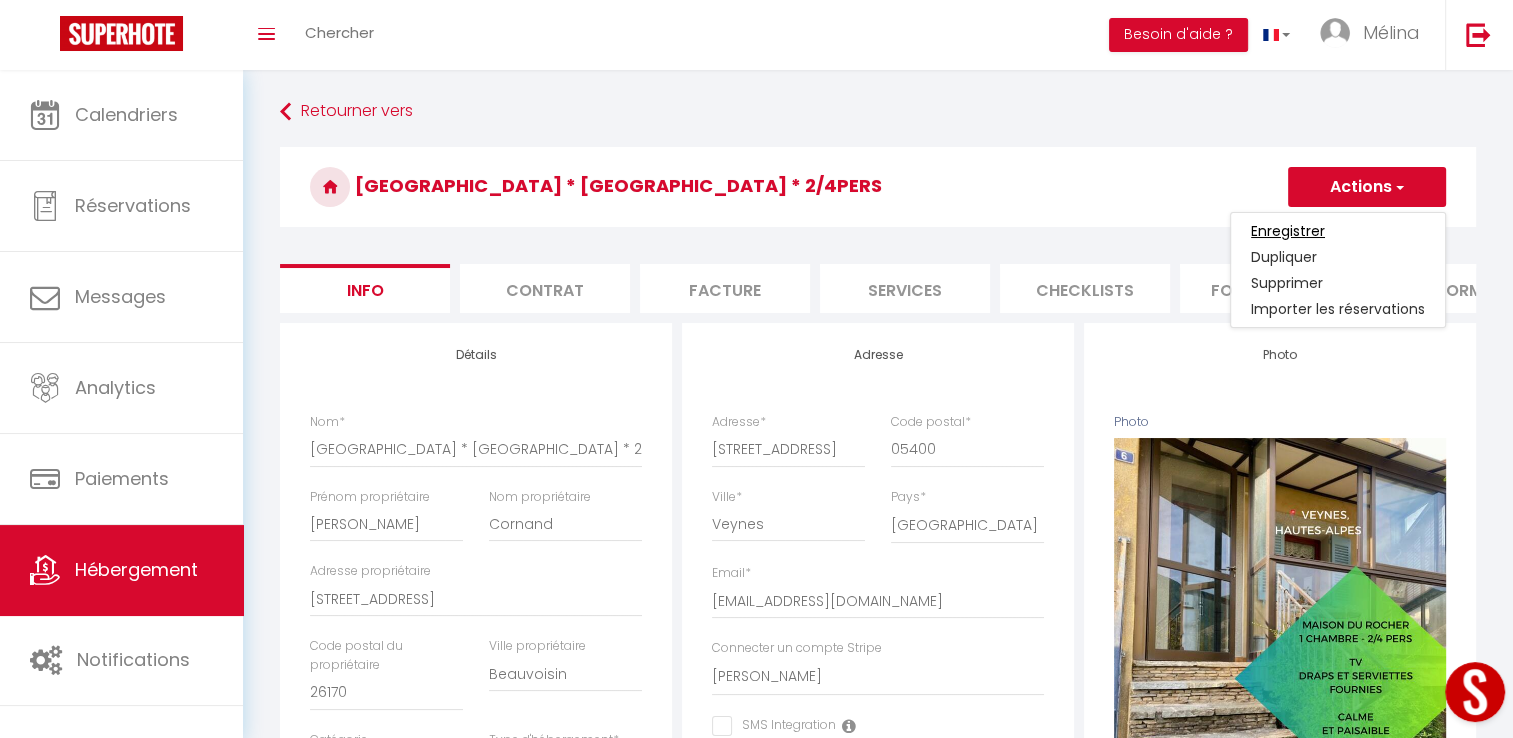 click on "Enregistrer" at bounding box center (1288, 231) 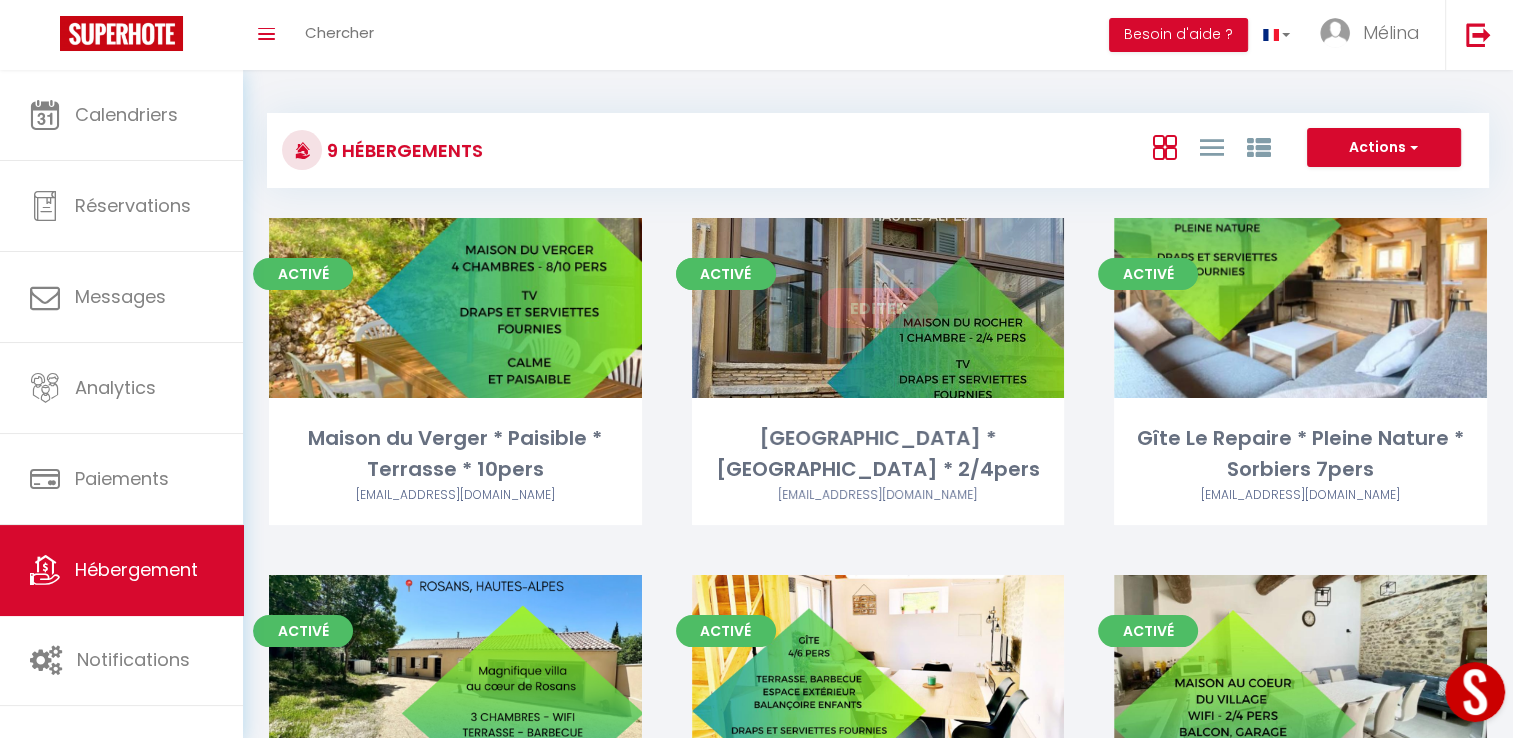 click on "Editer" at bounding box center [878, 308] 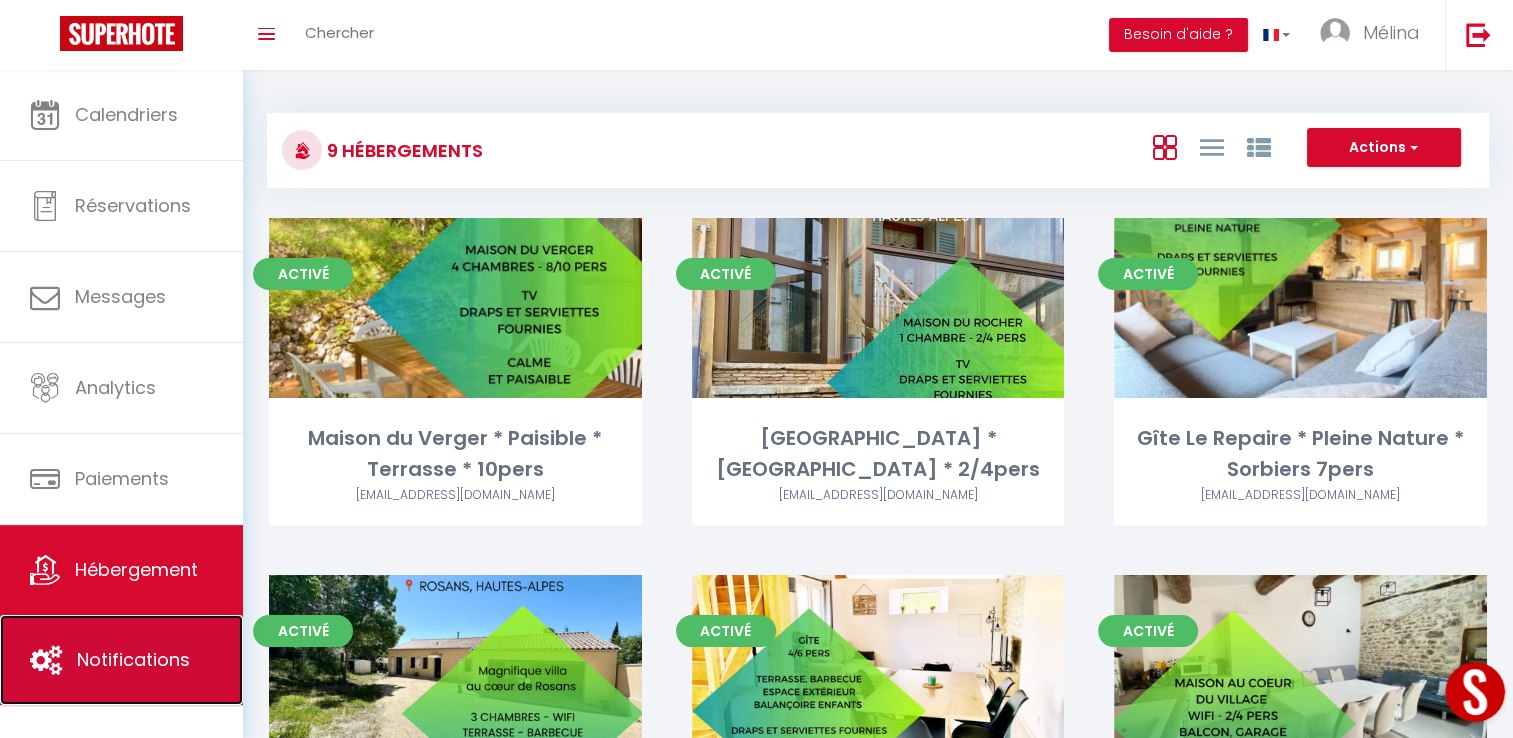 click on "Notifications" at bounding box center [133, 659] 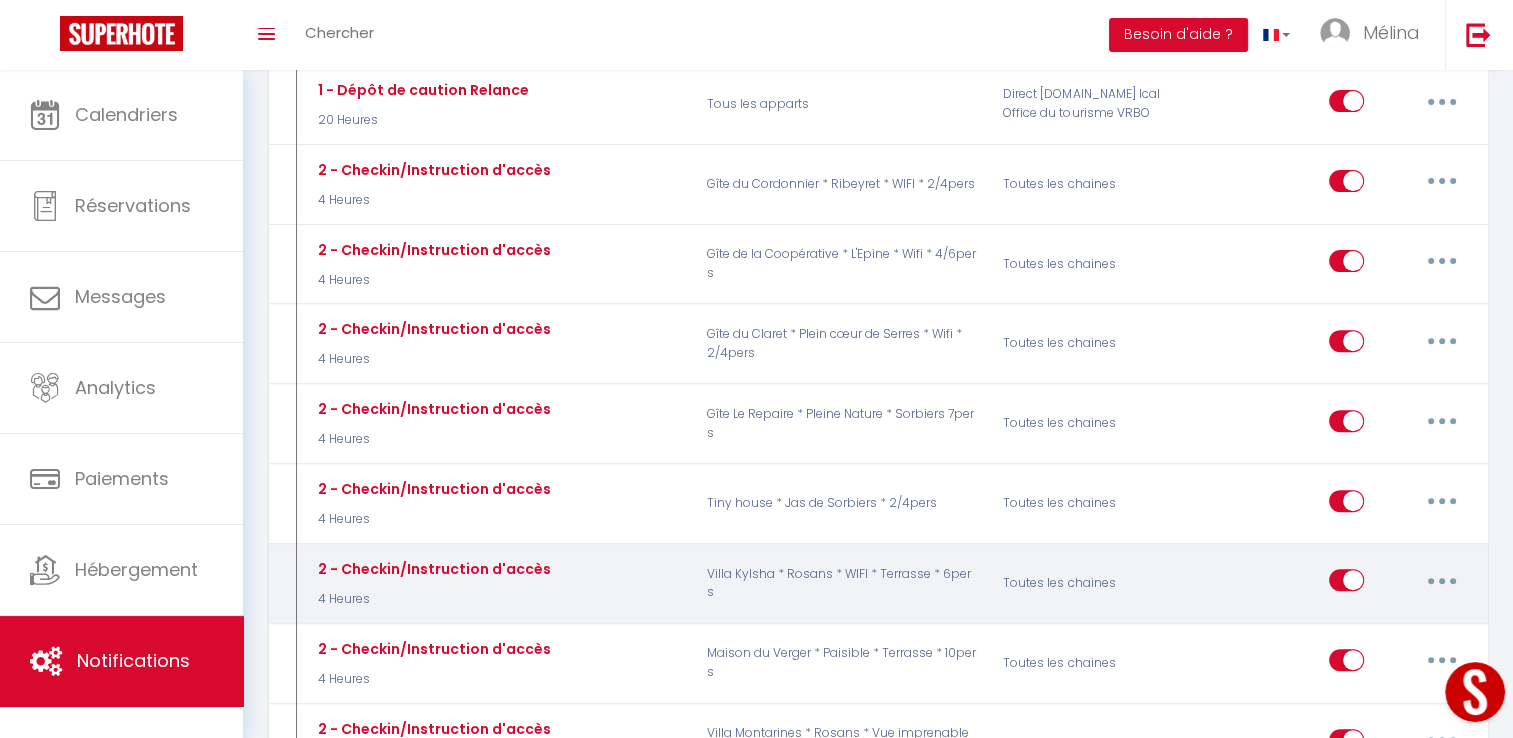 scroll, scrollTop: 644, scrollLeft: 0, axis: vertical 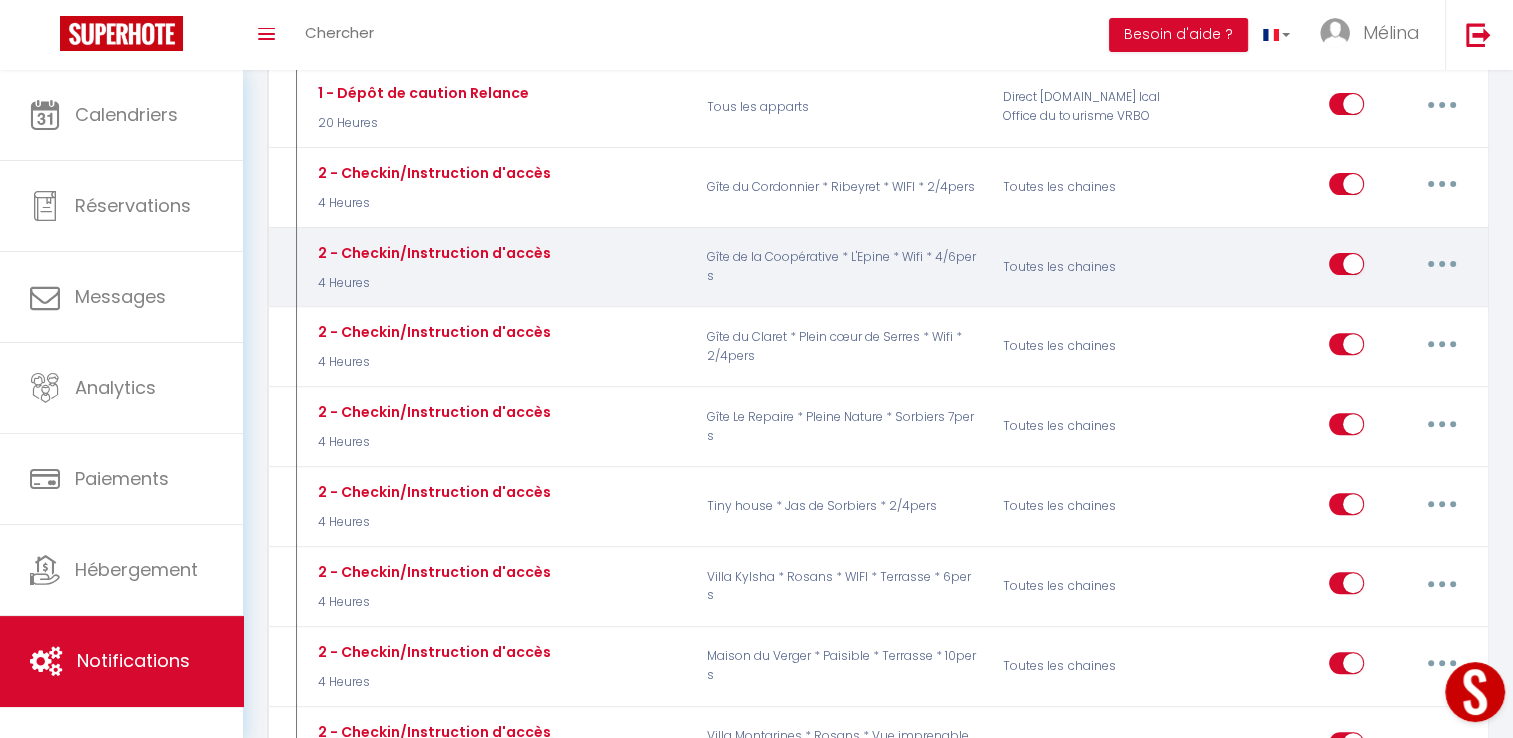 click at bounding box center (1442, 264) 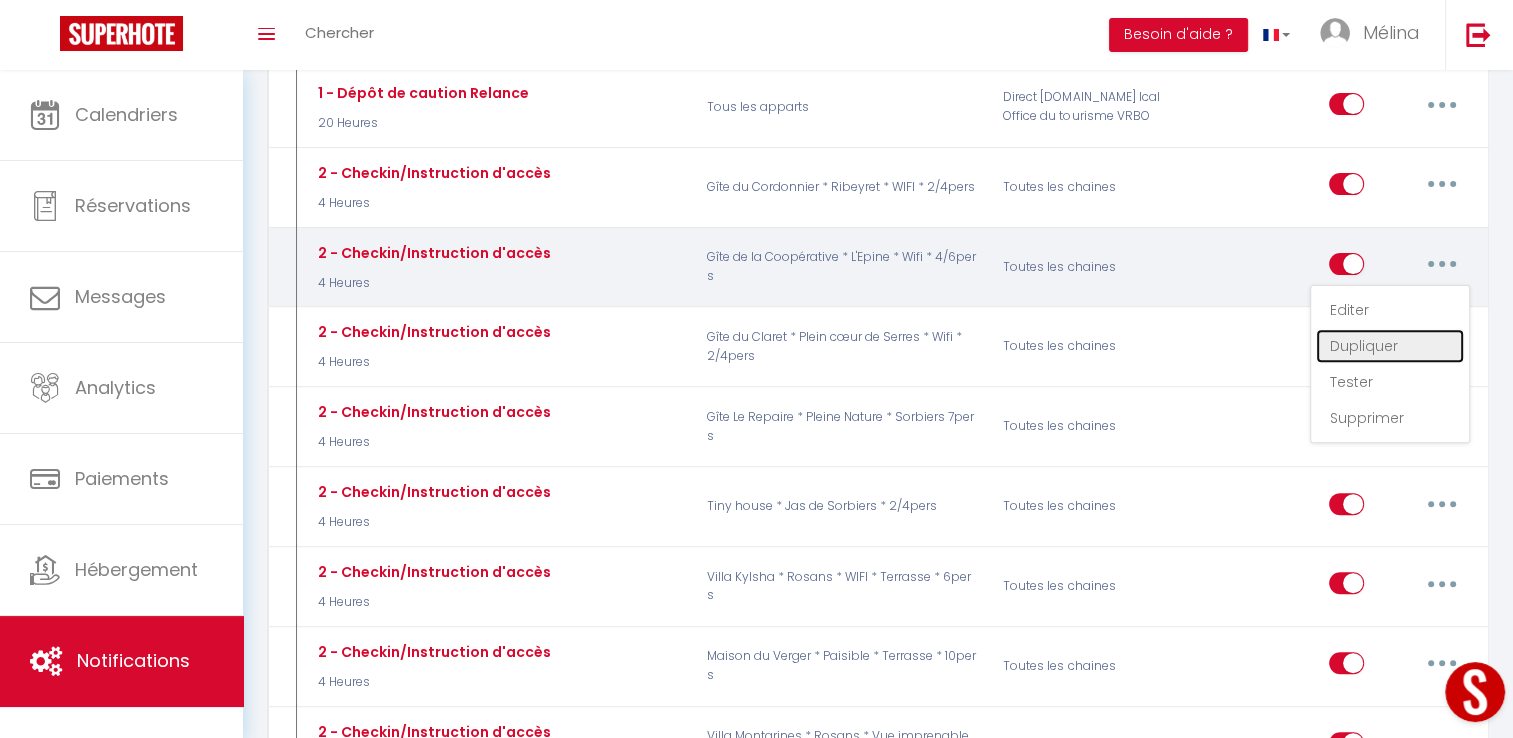 click on "Dupliquer" at bounding box center [1390, 346] 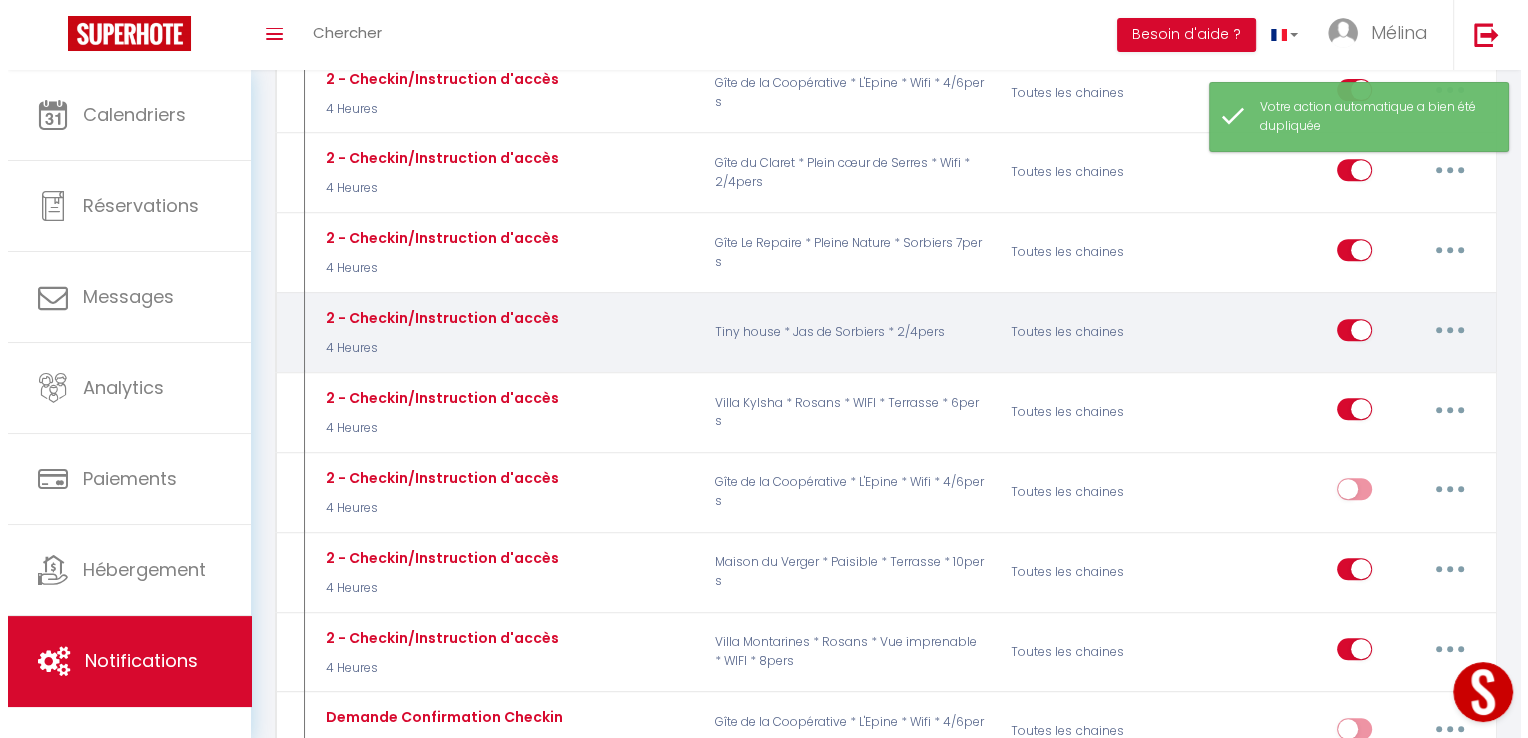 scroll, scrollTop: 836, scrollLeft: 0, axis: vertical 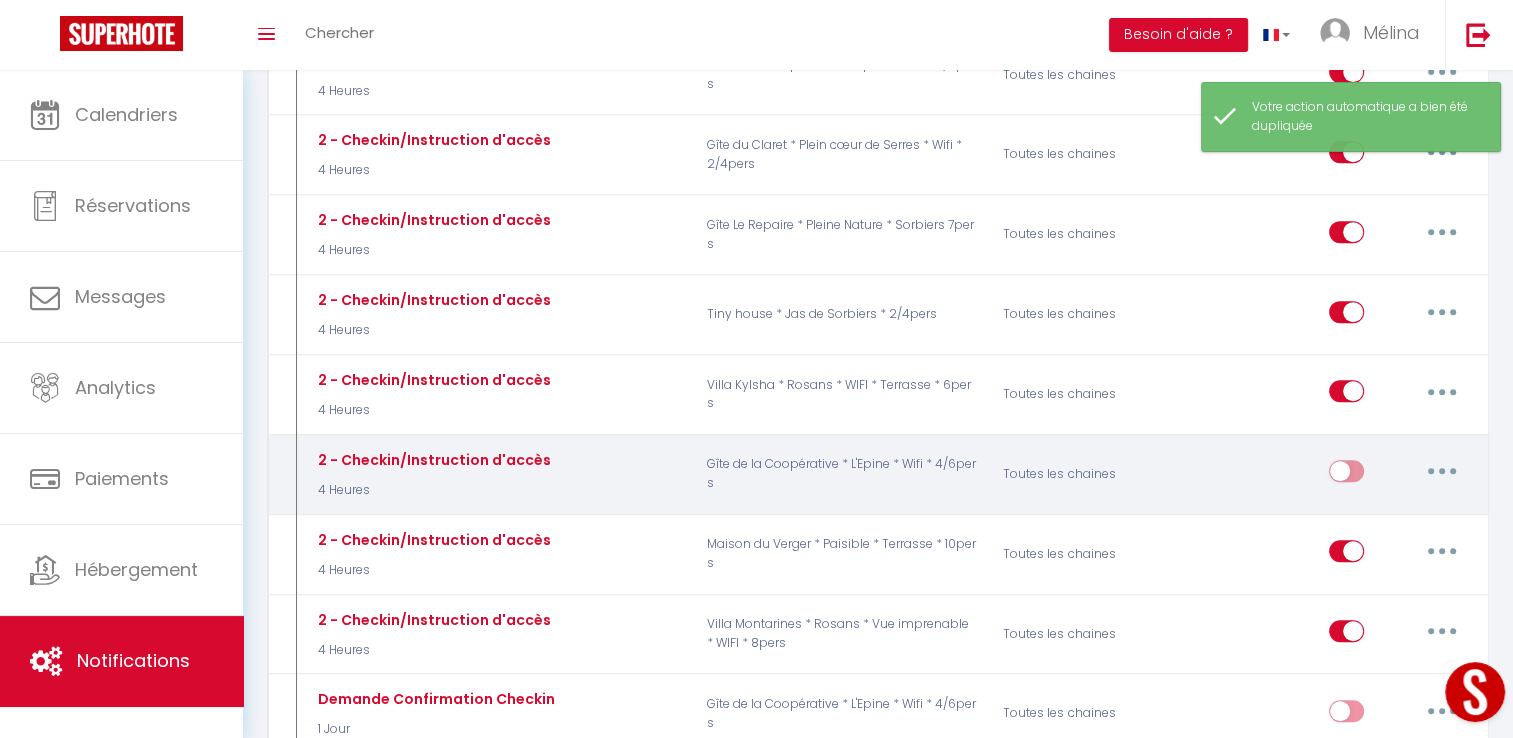 click at bounding box center (1442, 471) 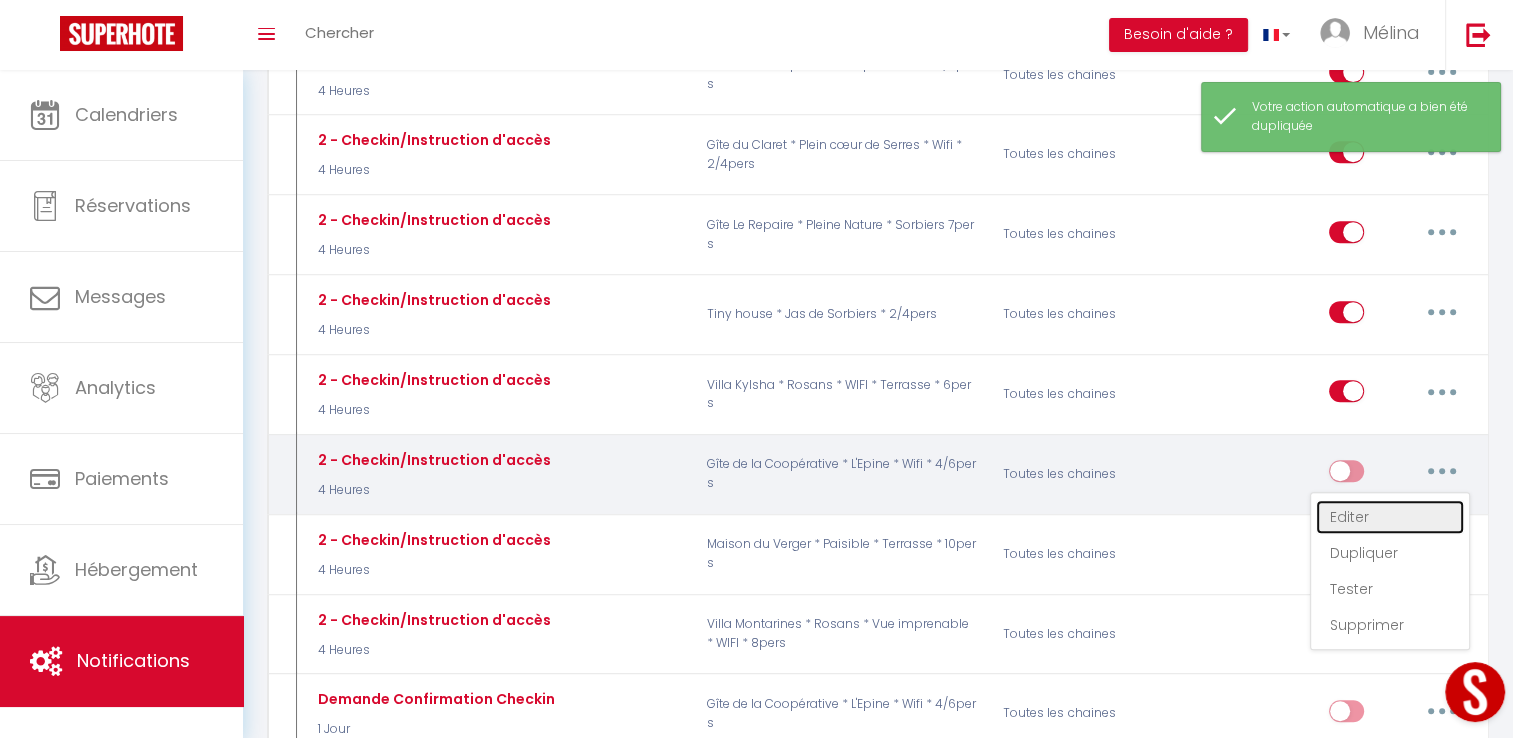 click on "Editer" at bounding box center (1390, 517) 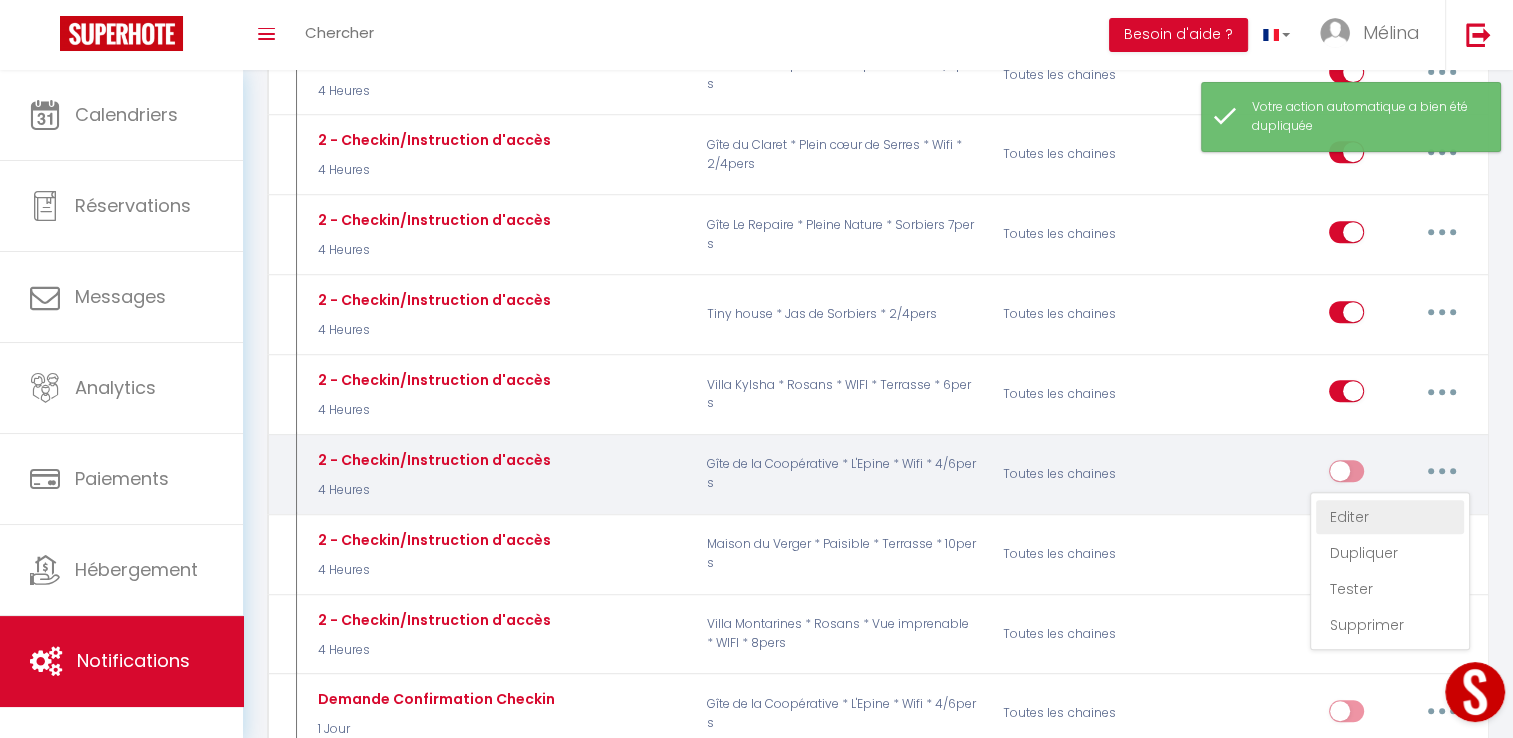 type on "2 - Checkin/Instruction d'accès" 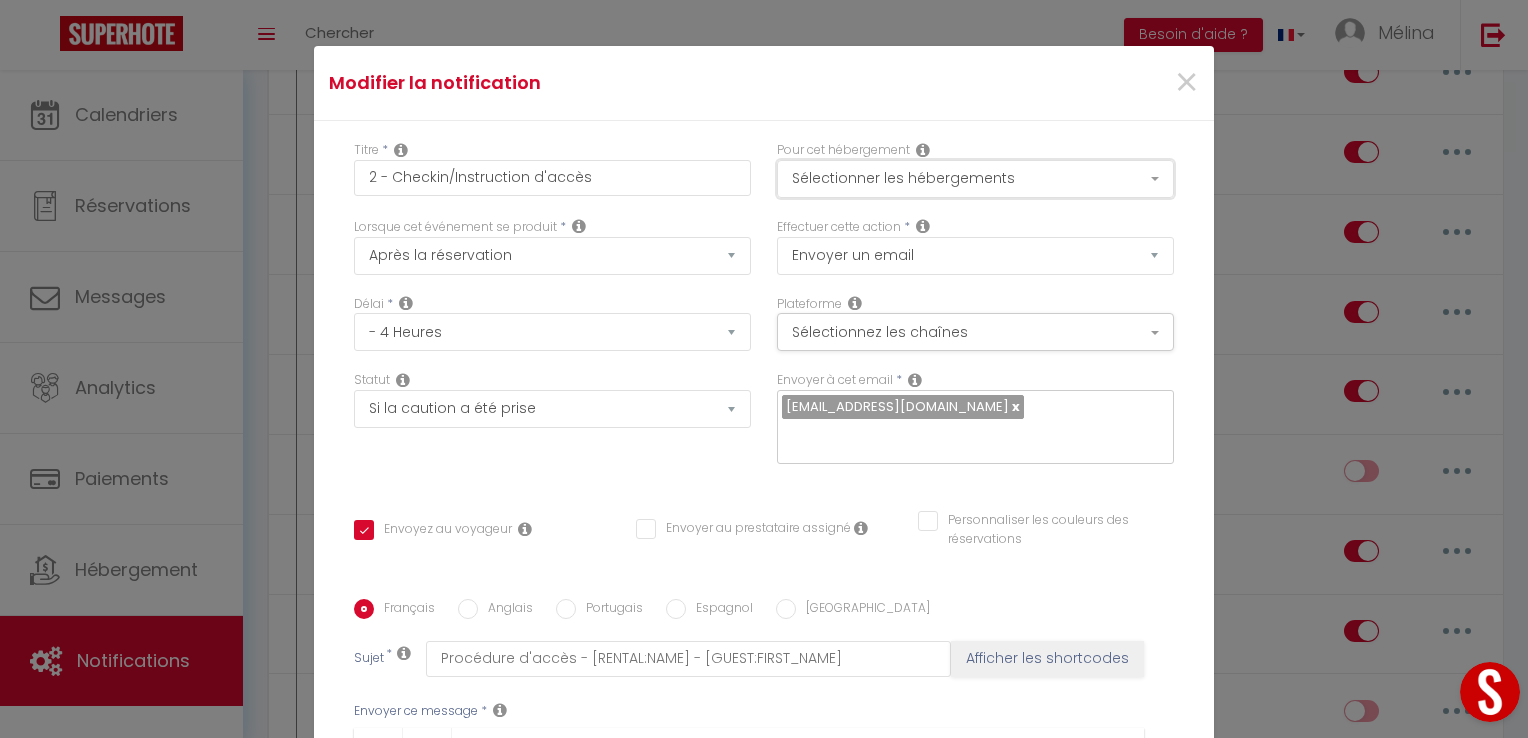 click on "Sélectionner les hébergements" at bounding box center [975, 179] 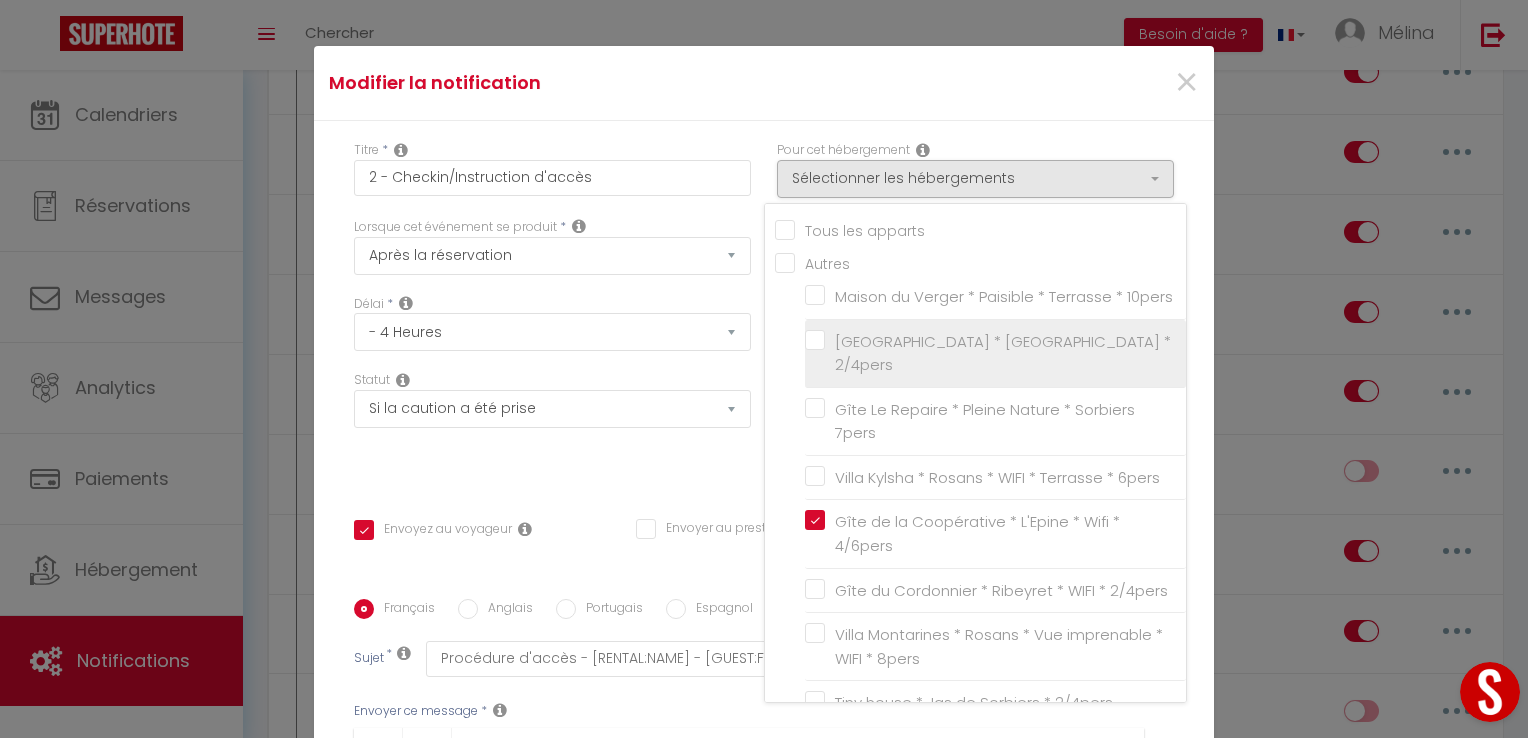 click on "[GEOGRAPHIC_DATA] * [GEOGRAPHIC_DATA] * 2/4pers" at bounding box center (999, 353) 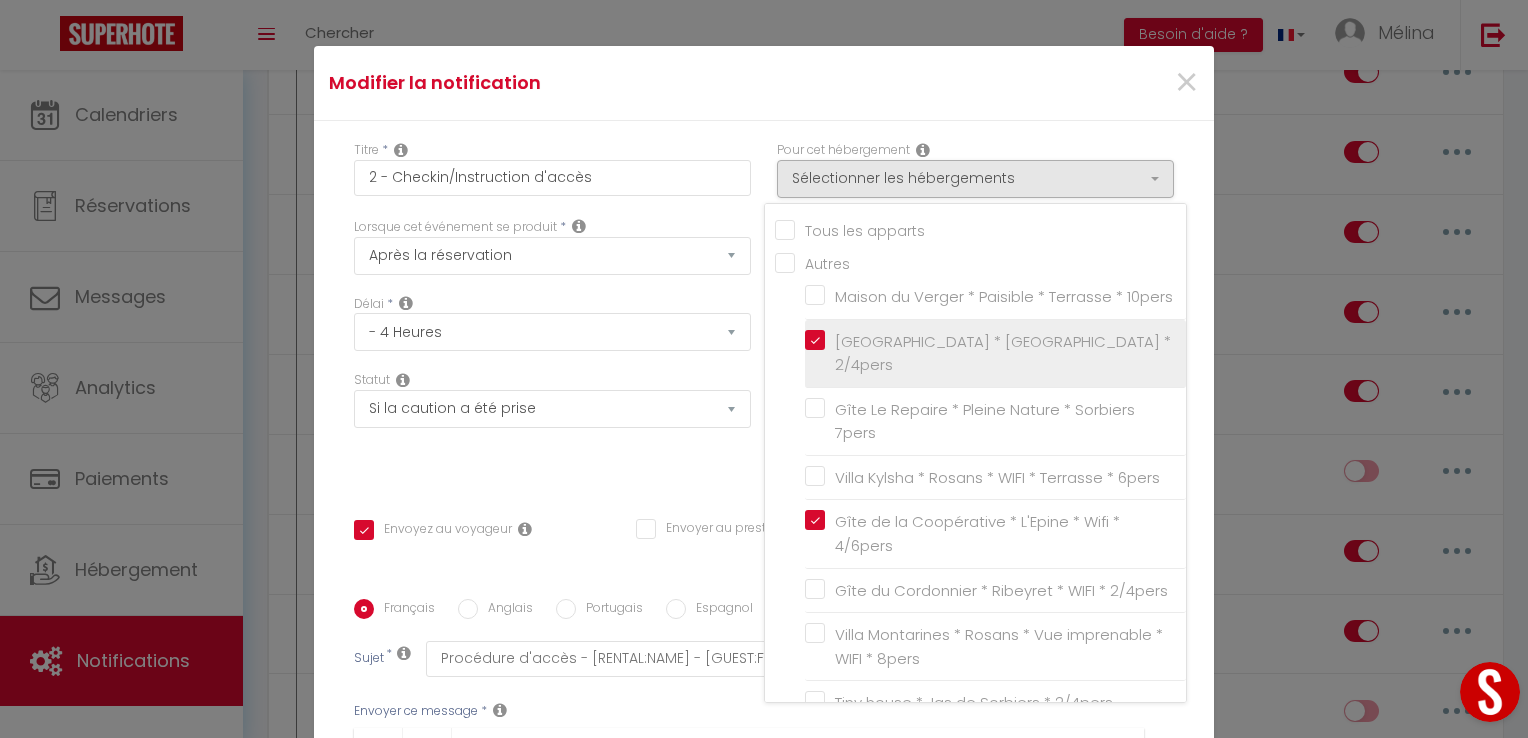 checkbox on "false" 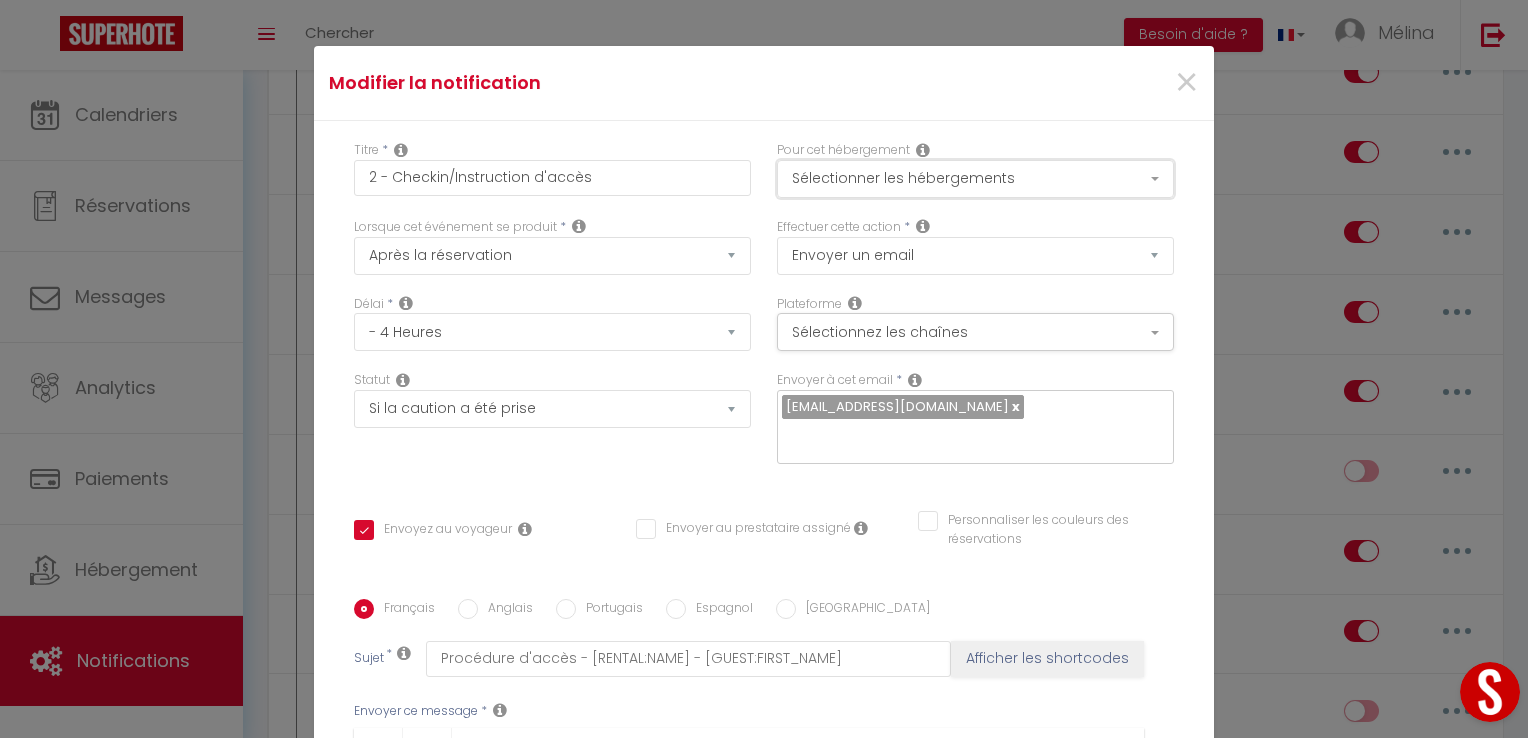 click on "Sélectionner les hébergements" at bounding box center (975, 179) 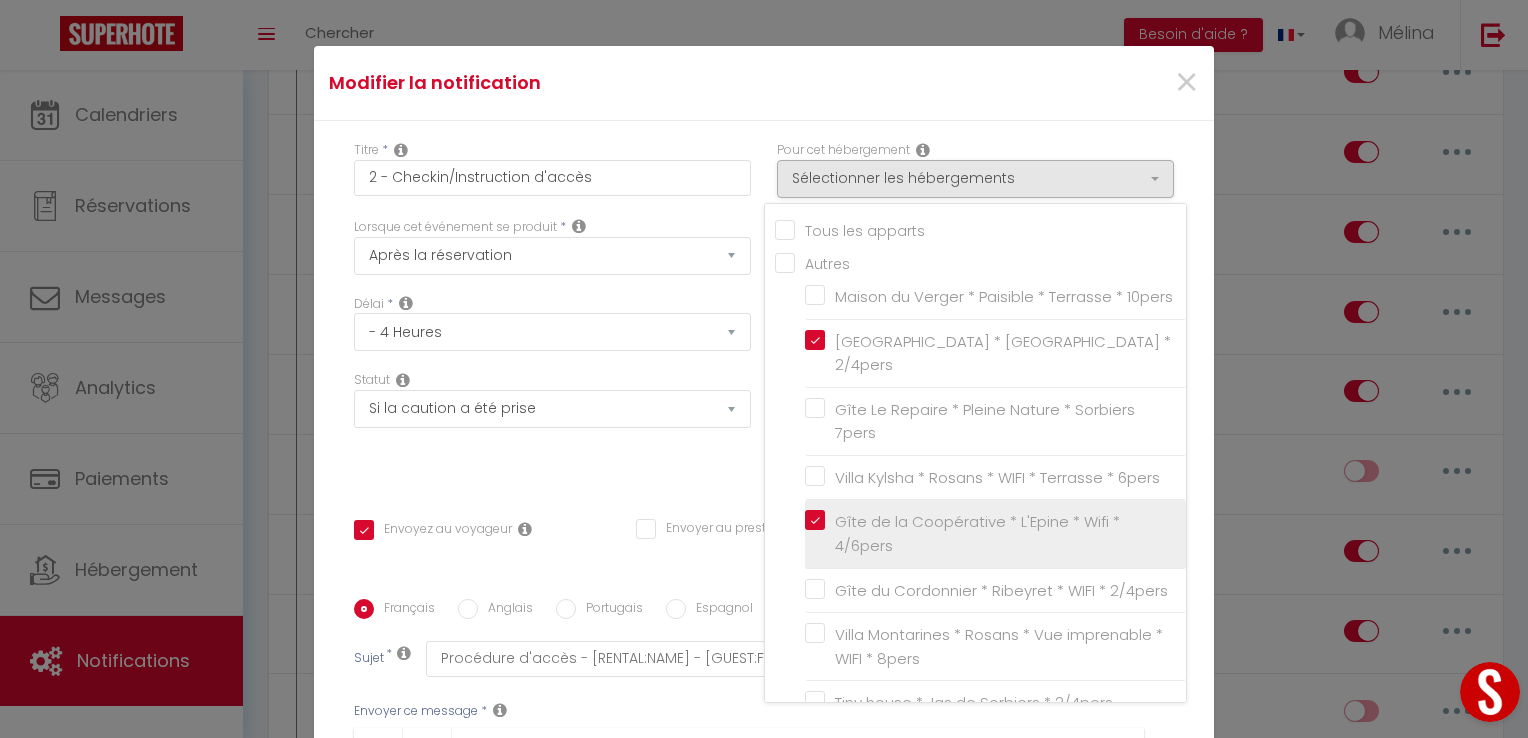 click on "Gîte de la Coopérative * L'Epine * Wifi * 4/6pers" at bounding box center (999, 533) 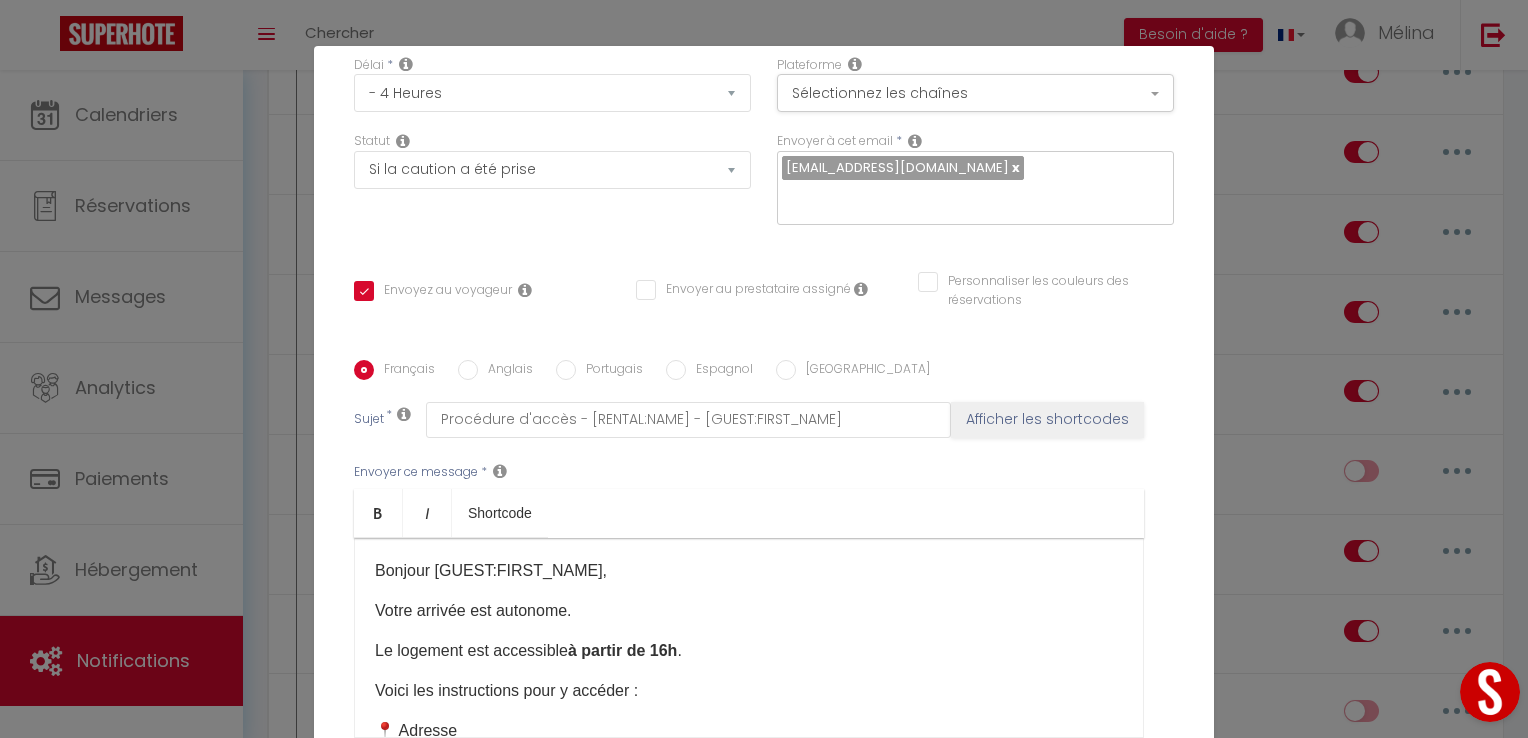 scroll, scrollTop: 352, scrollLeft: 0, axis: vertical 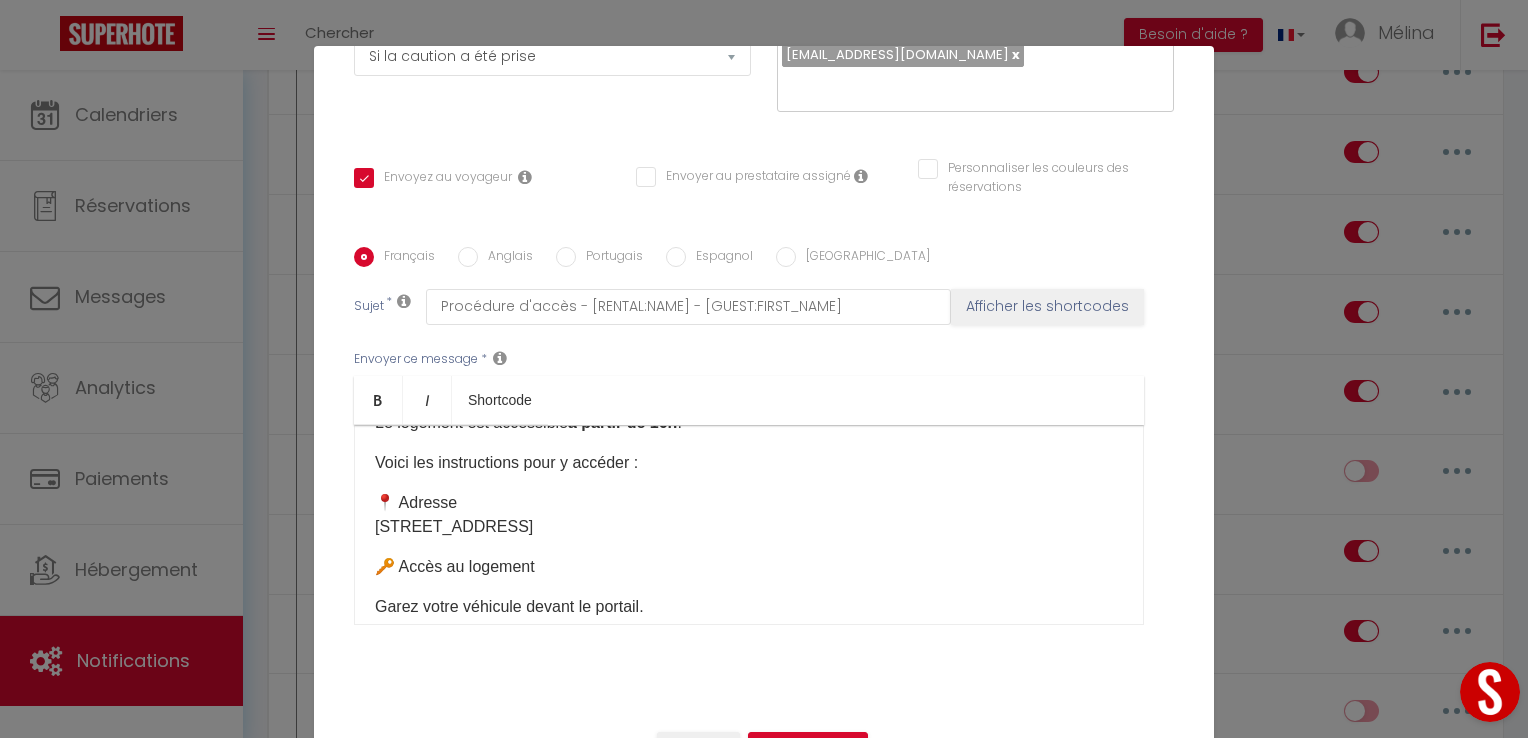 drag, startPoint x: 368, startPoint y: 528, endPoint x: 666, endPoint y: 532, distance: 298.02686 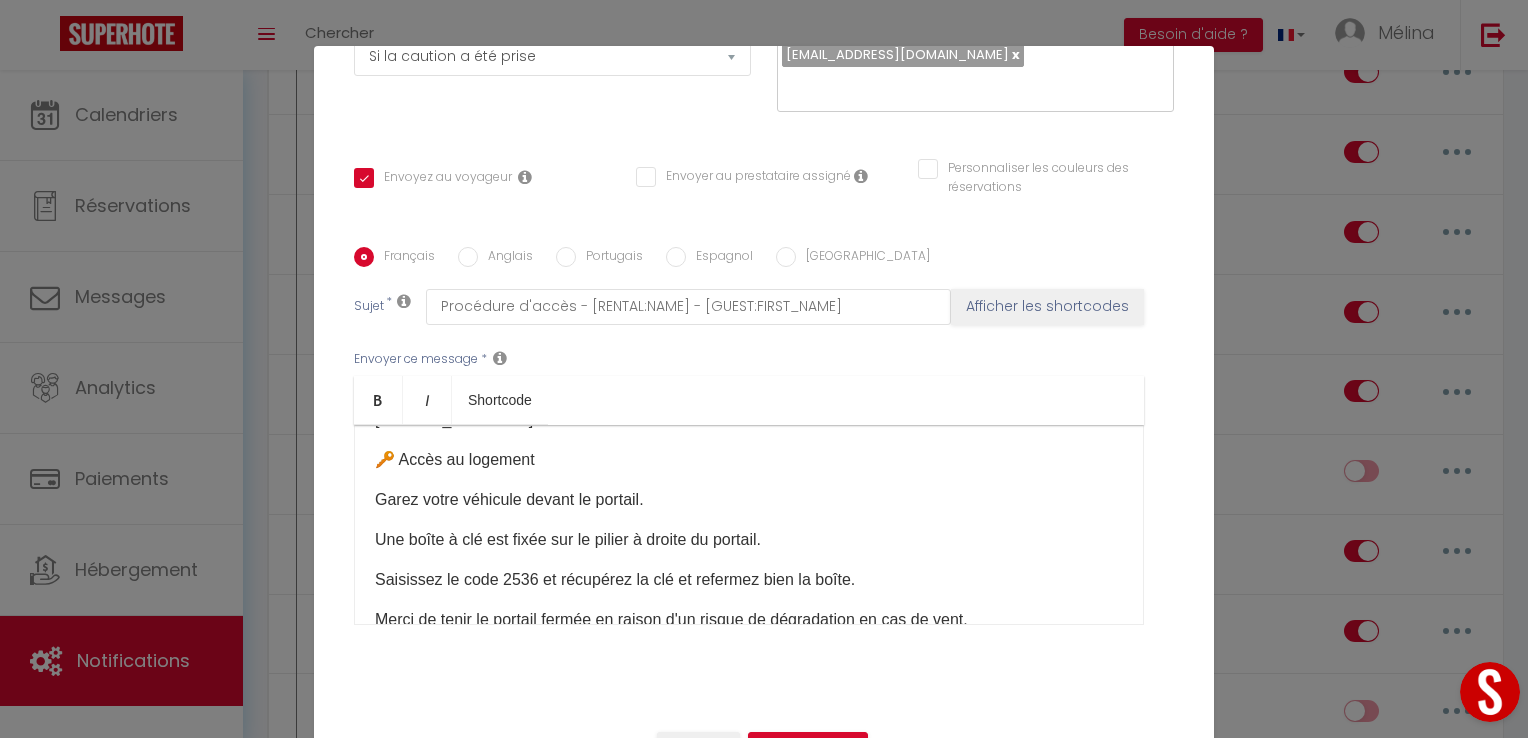 scroll, scrollTop: 224, scrollLeft: 0, axis: vertical 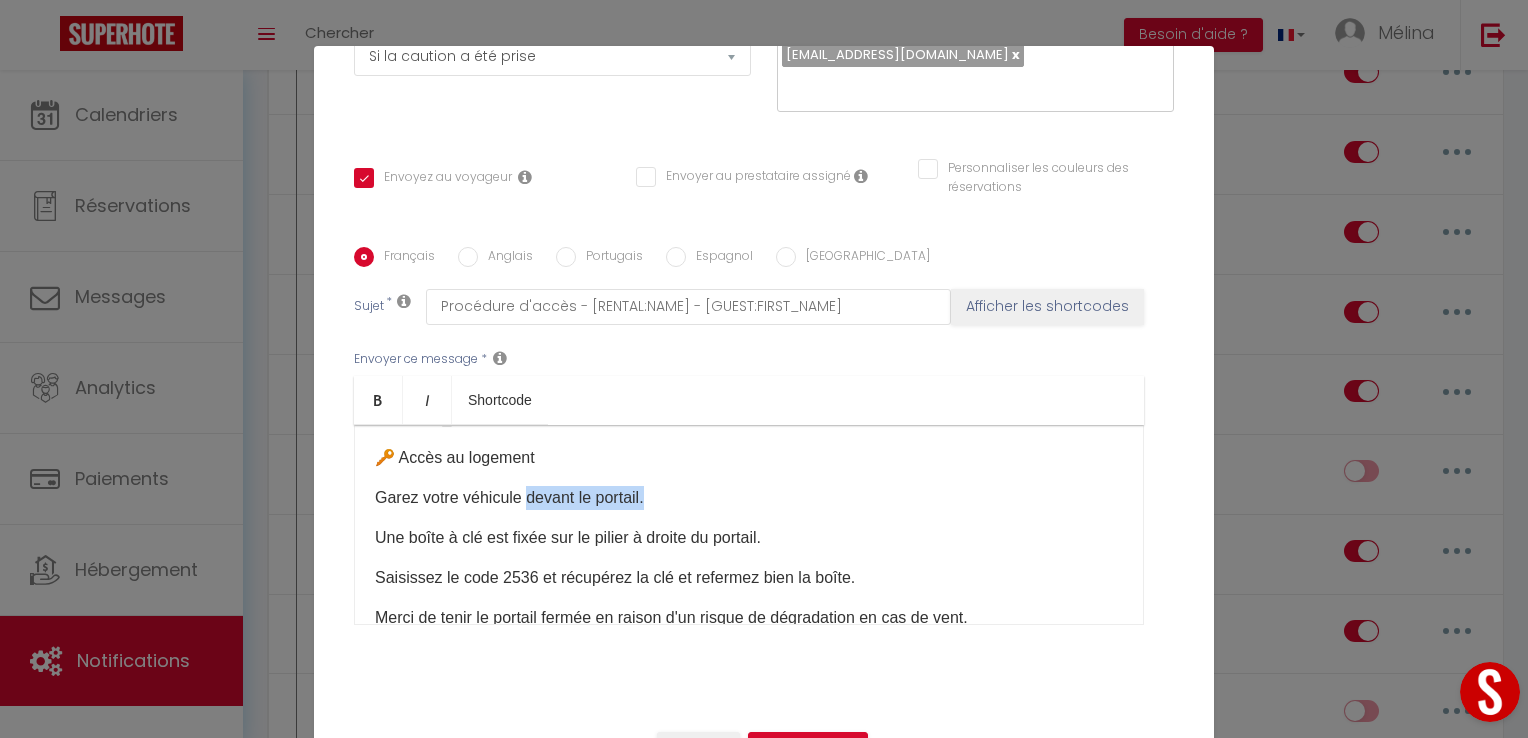 drag, startPoint x: 658, startPoint y: 497, endPoint x: 523, endPoint y: 498, distance: 135.00371 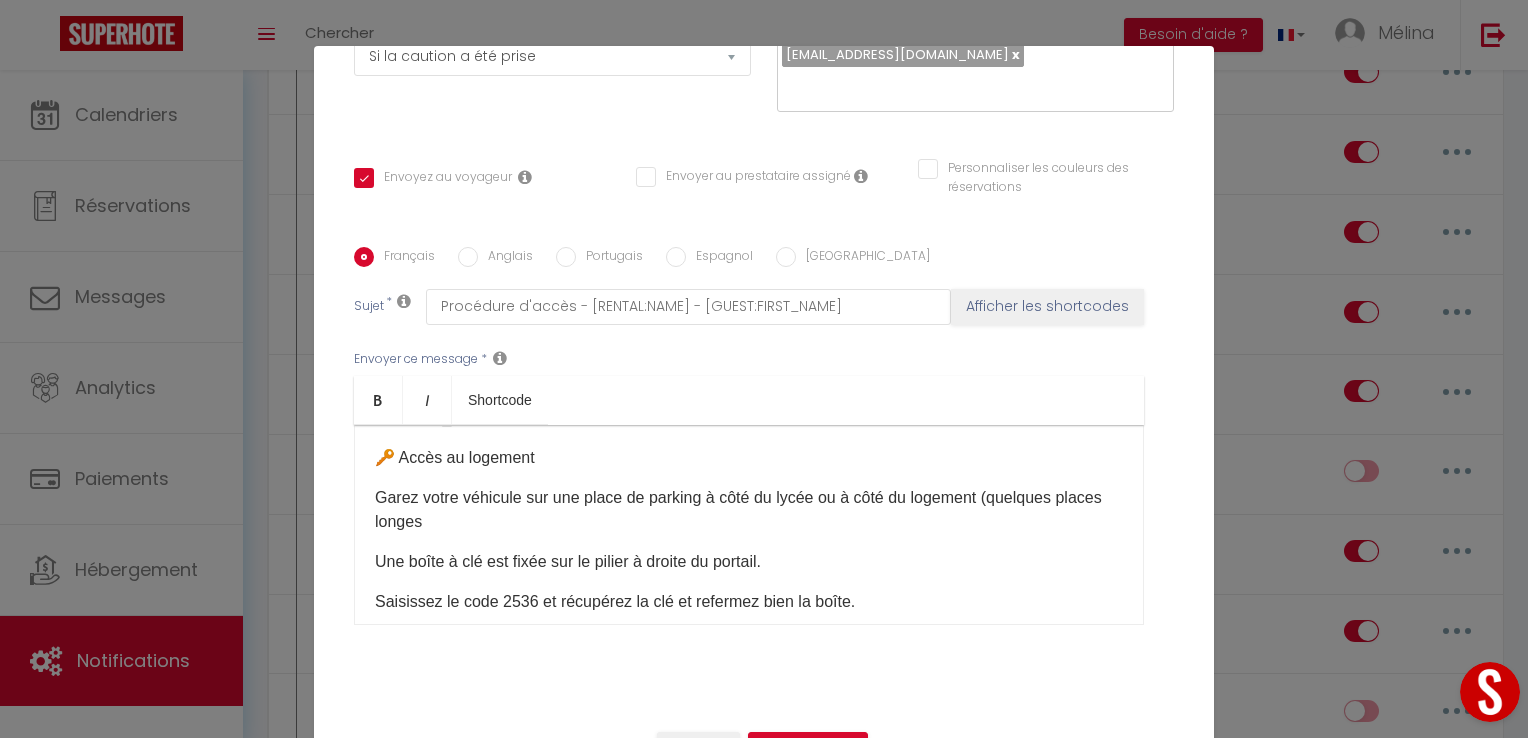 drag, startPoint x: 509, startPoint y: 525, endPoint x: 690, endPoint y: 519, distance: 181.09943 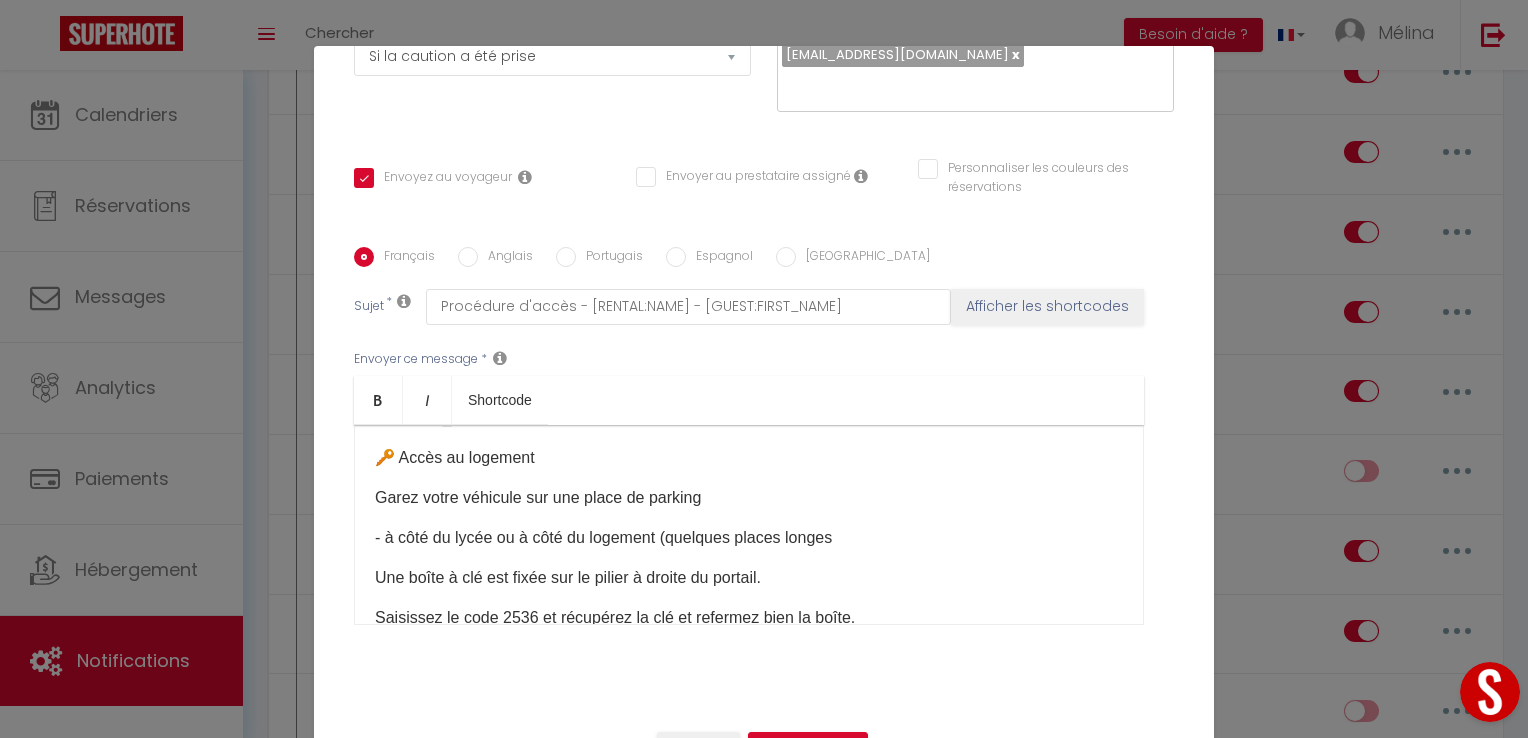 click on "- à côté du lycée ou à côté du logement (quelques places longes" at bounding box center [749, 538] 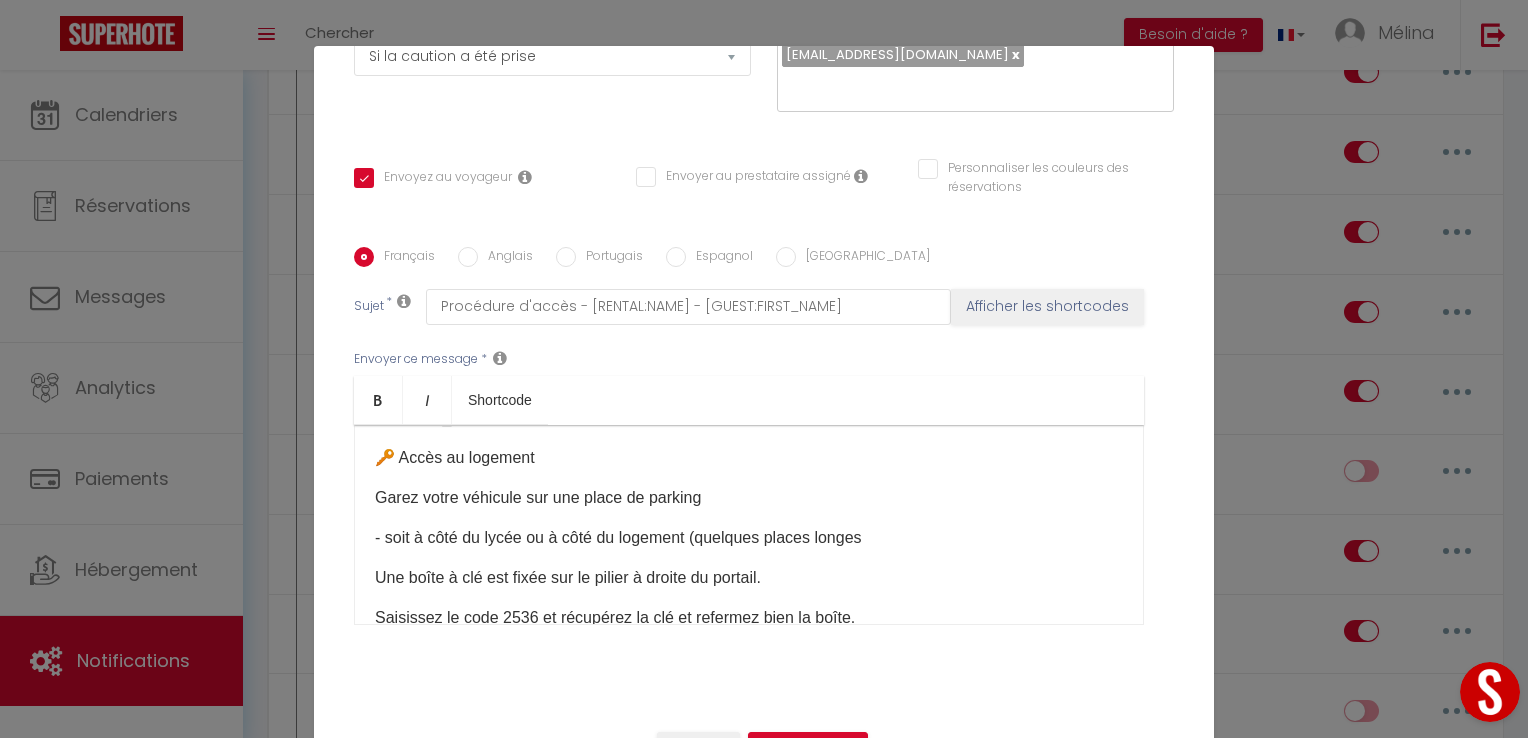 click on "- soit à côté du lycée ou à côté du logement (quelques places longes" at bounding box center (749, 538) 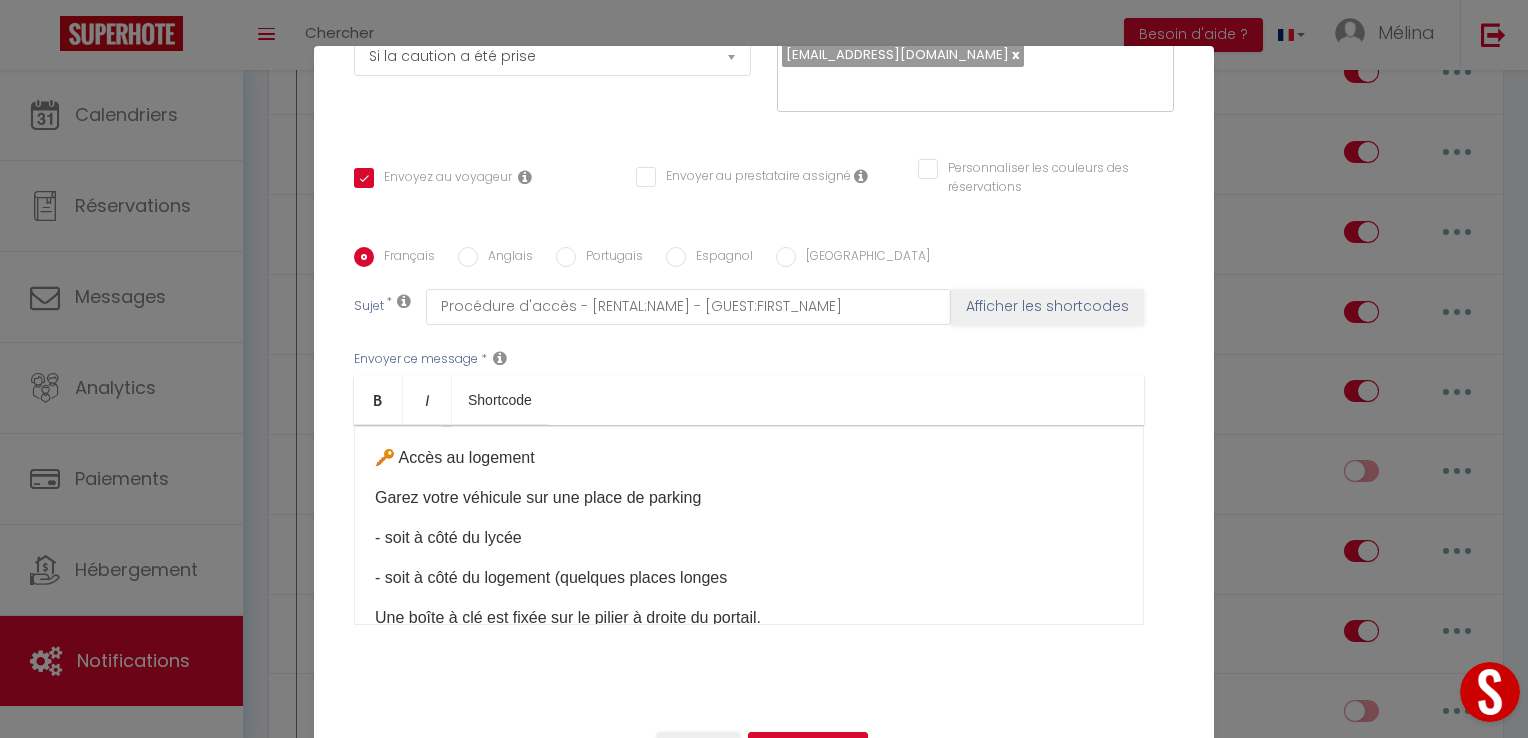 click on "- soit à côté du logement (quelques places longes" at bounding box center (749, 578) 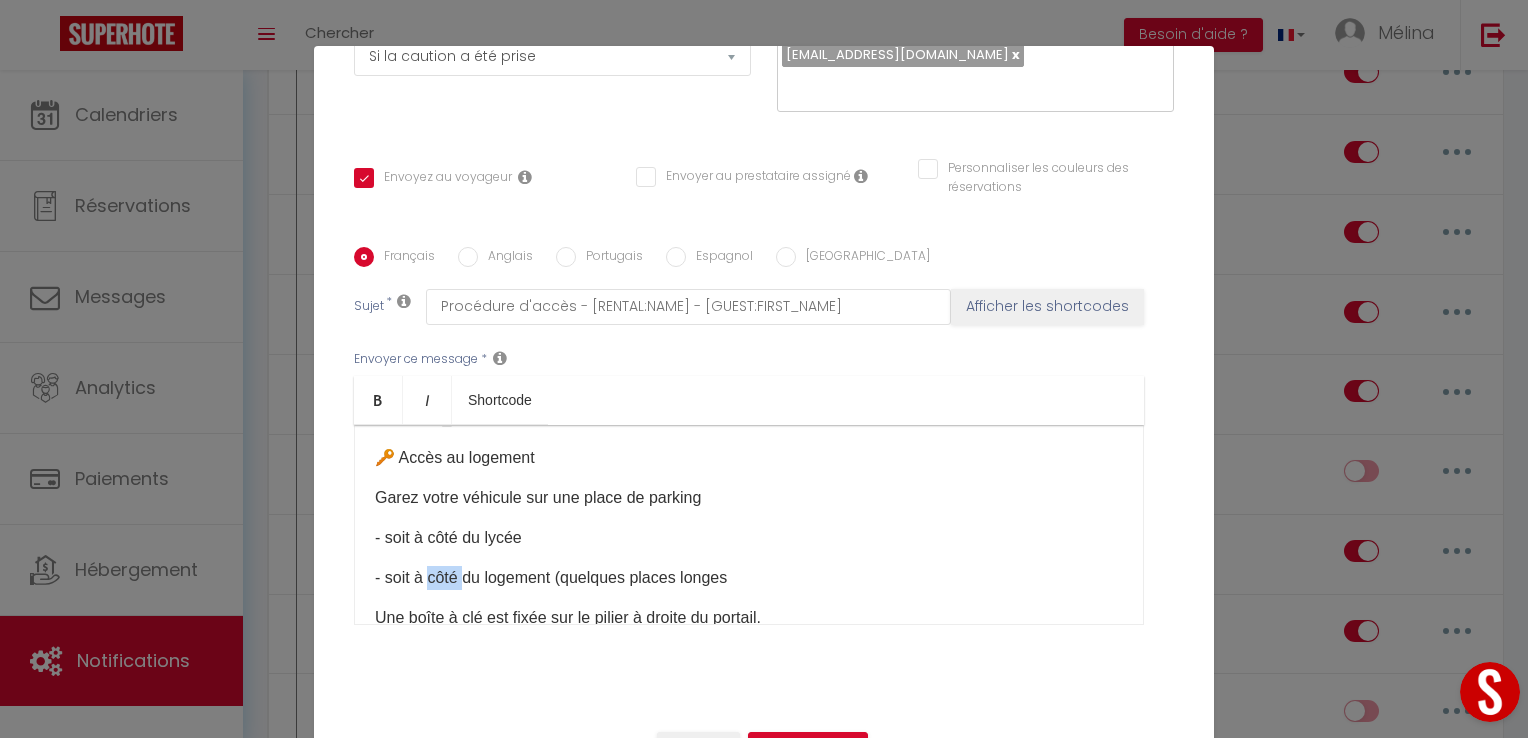 click on "- soit à côté du logement (quelques places longes" at bounding box center [749, 578] 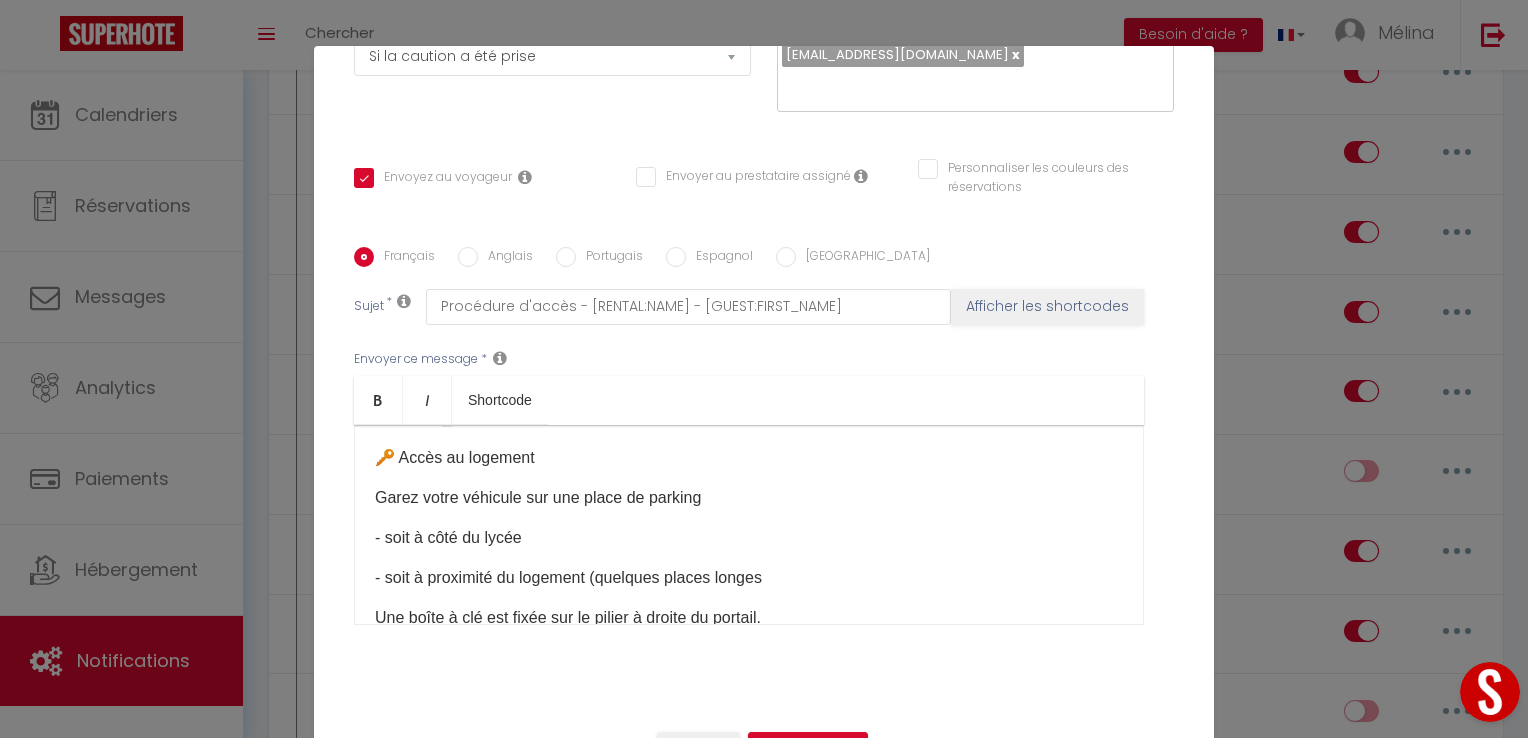 click on "- soit à proximité du logement (quelques places longes" at bounding box center (749, 578) 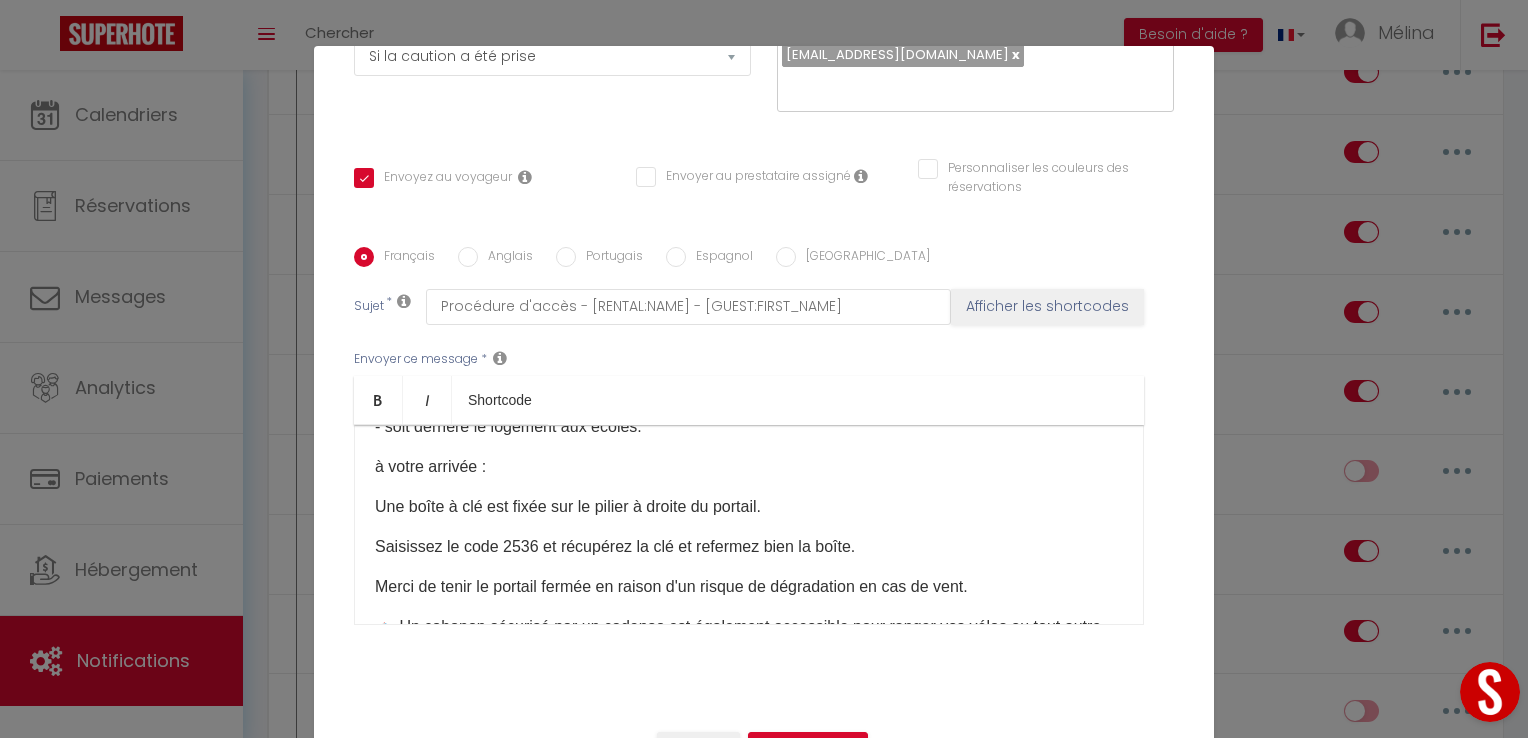 scroll, scrollTop: 420, scrollLeft: 0, axis: vertical 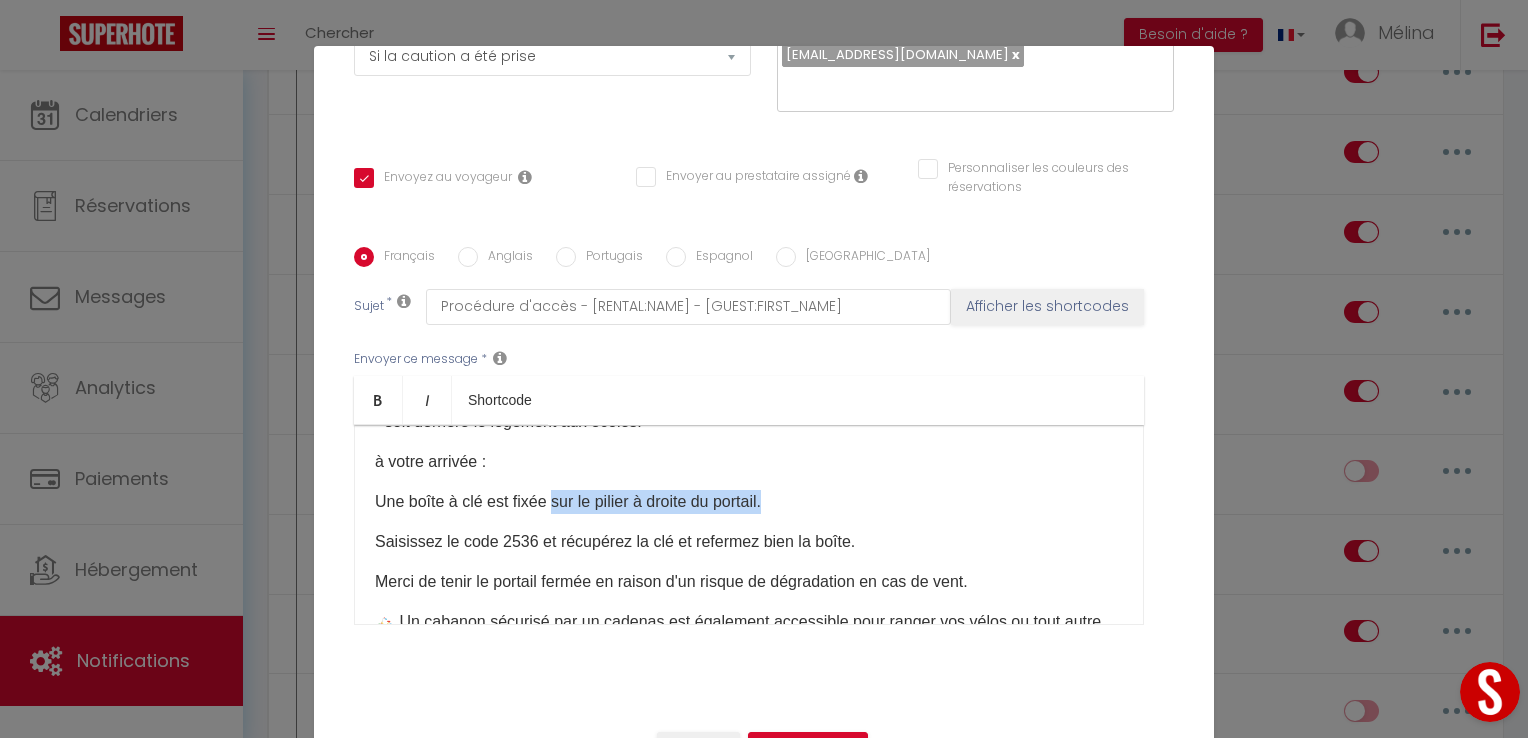 drag, startPoint x: 549, startPoint y: 530, endPoint x: 772, endPoint y: 527, distance: 223.02017 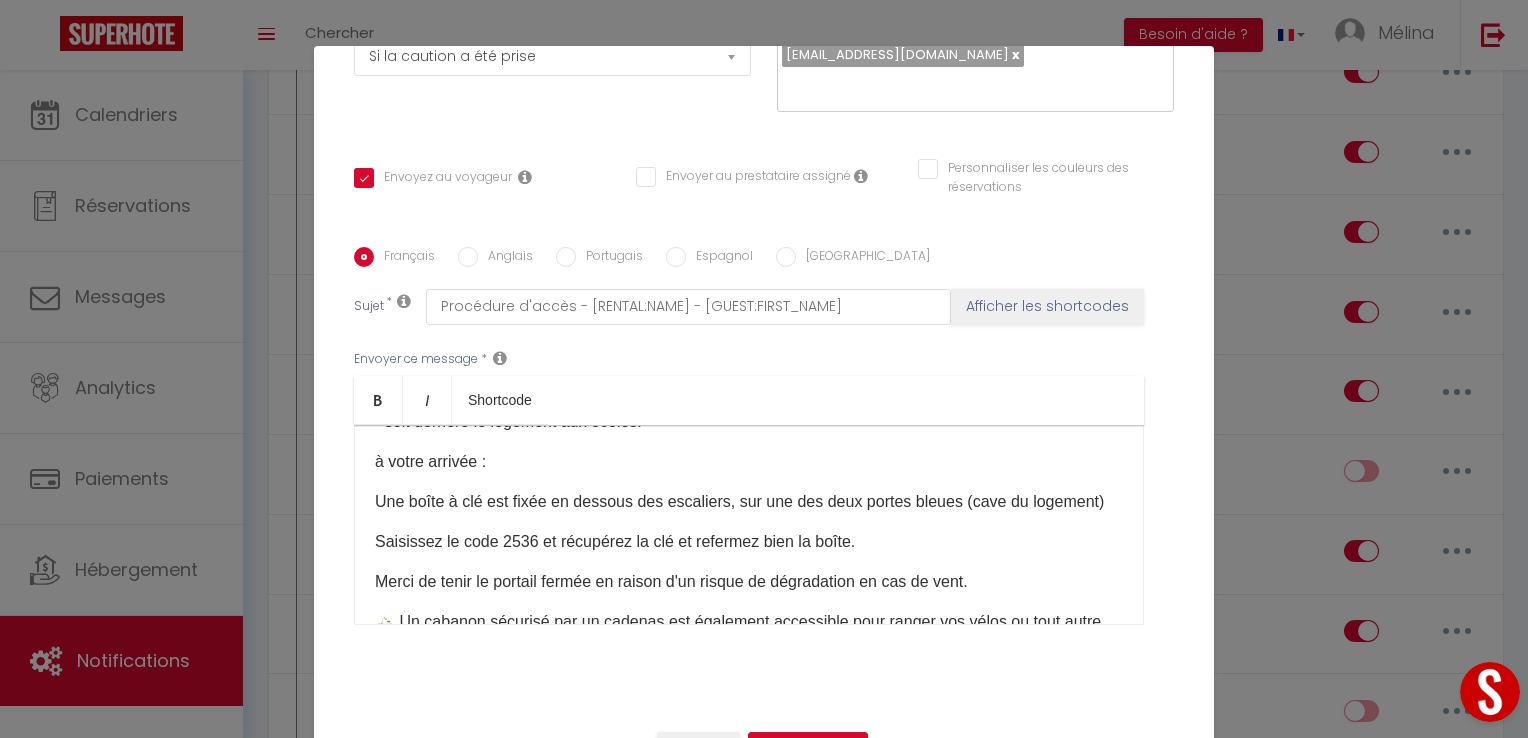 click on "Saisissez le code 2536 et récupérez la clé et refermez bien la boîte." at bounding box center [749, 542] 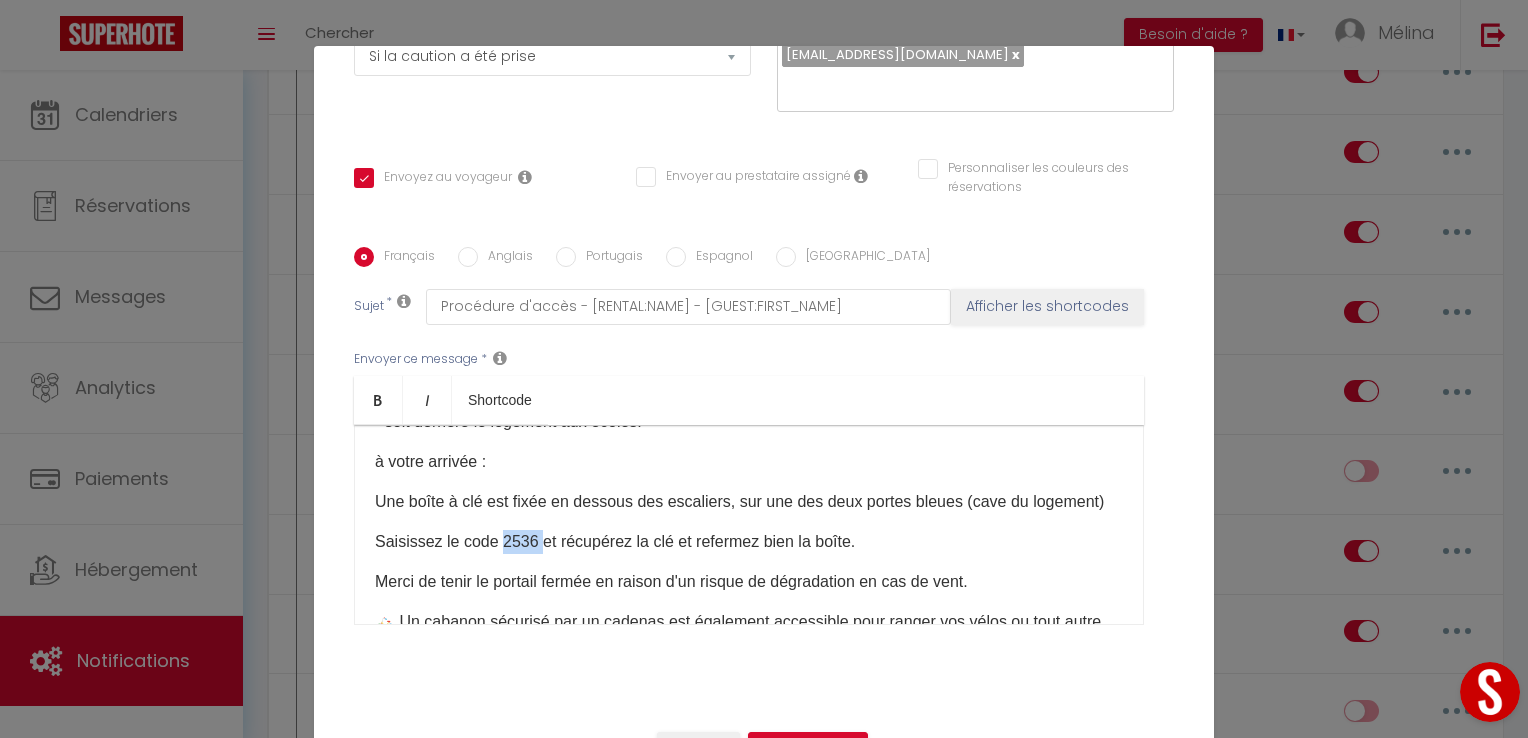 click on "Saisissez le code 2536 et récupérez la clé et refermez bien la boîte." at bounding box center (749, 542) 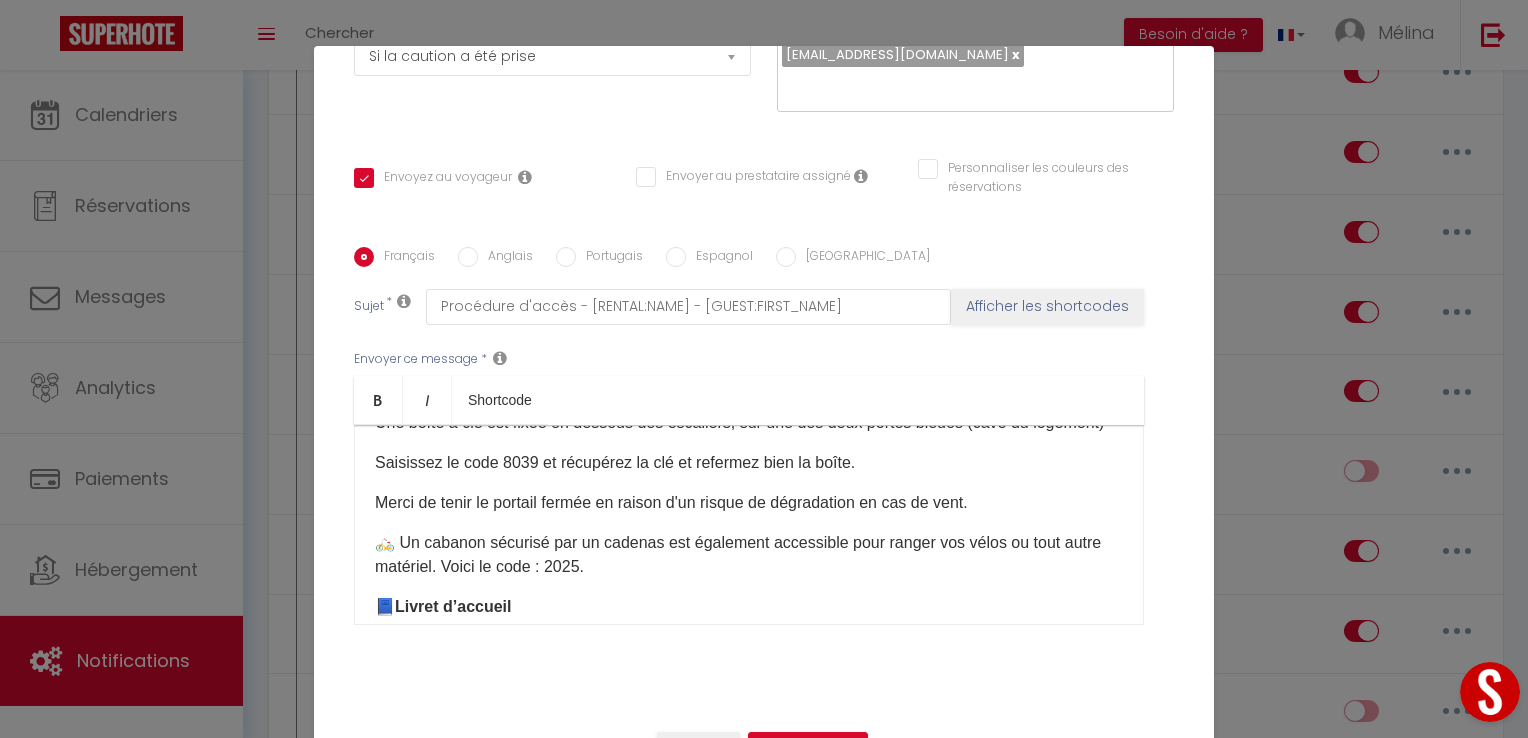 scroll, scrollTop: 506, scrollLeft: 0, axis: vertical 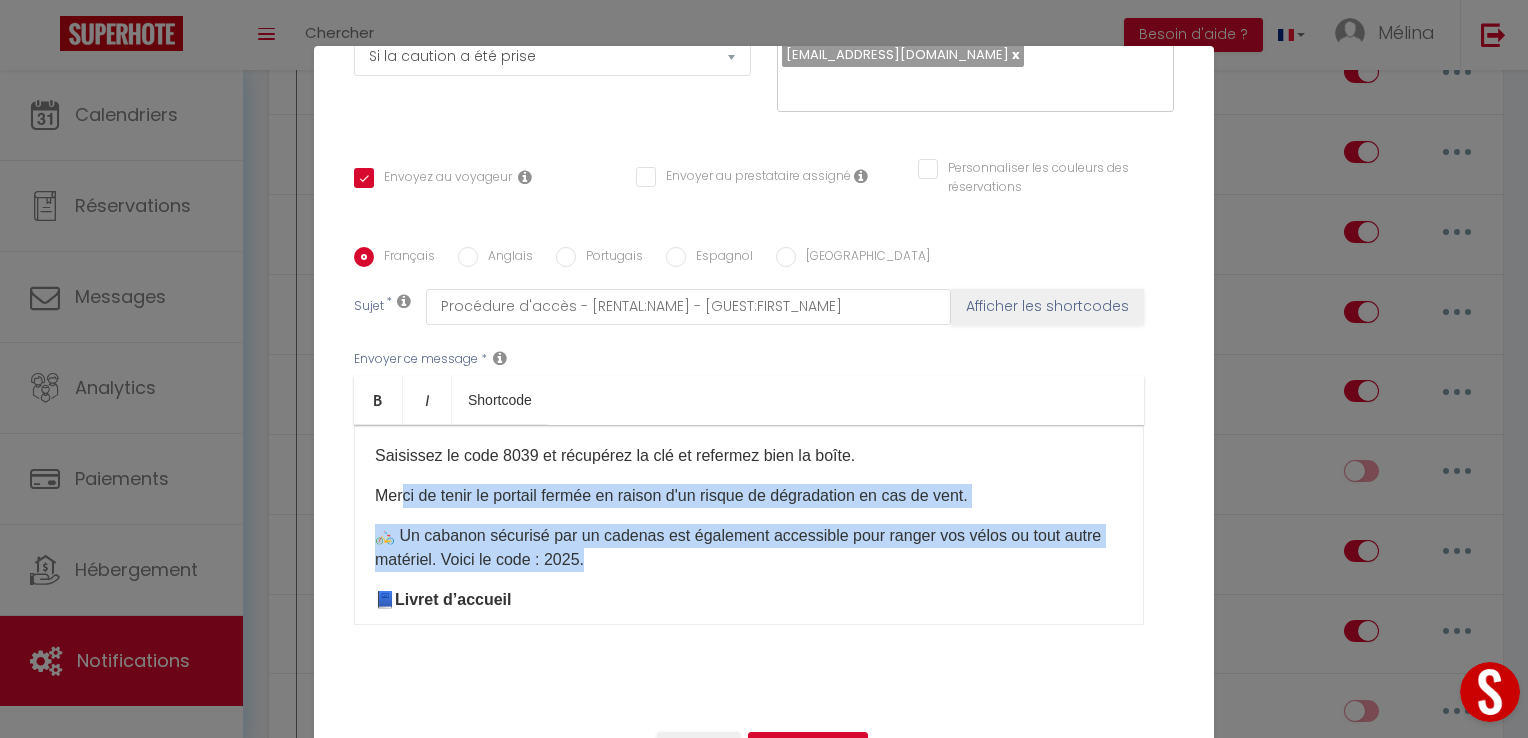 drag, startPoint x: 666, startPoint y: 602, endPoint x: 392, endPoint y: 550, distance: 278.89066 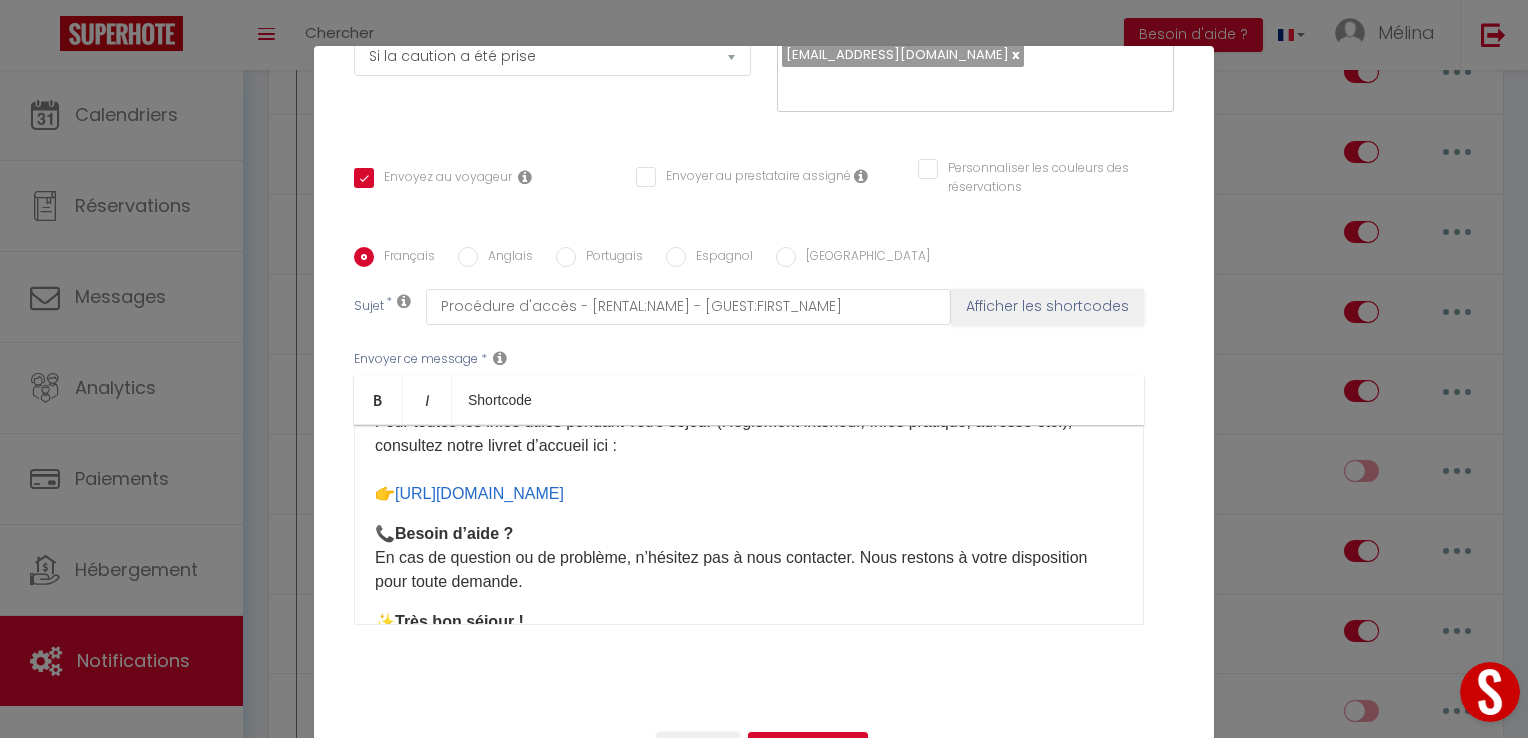 scroll, scrollTop: 621, scrollLeft: 0, axis: vertical 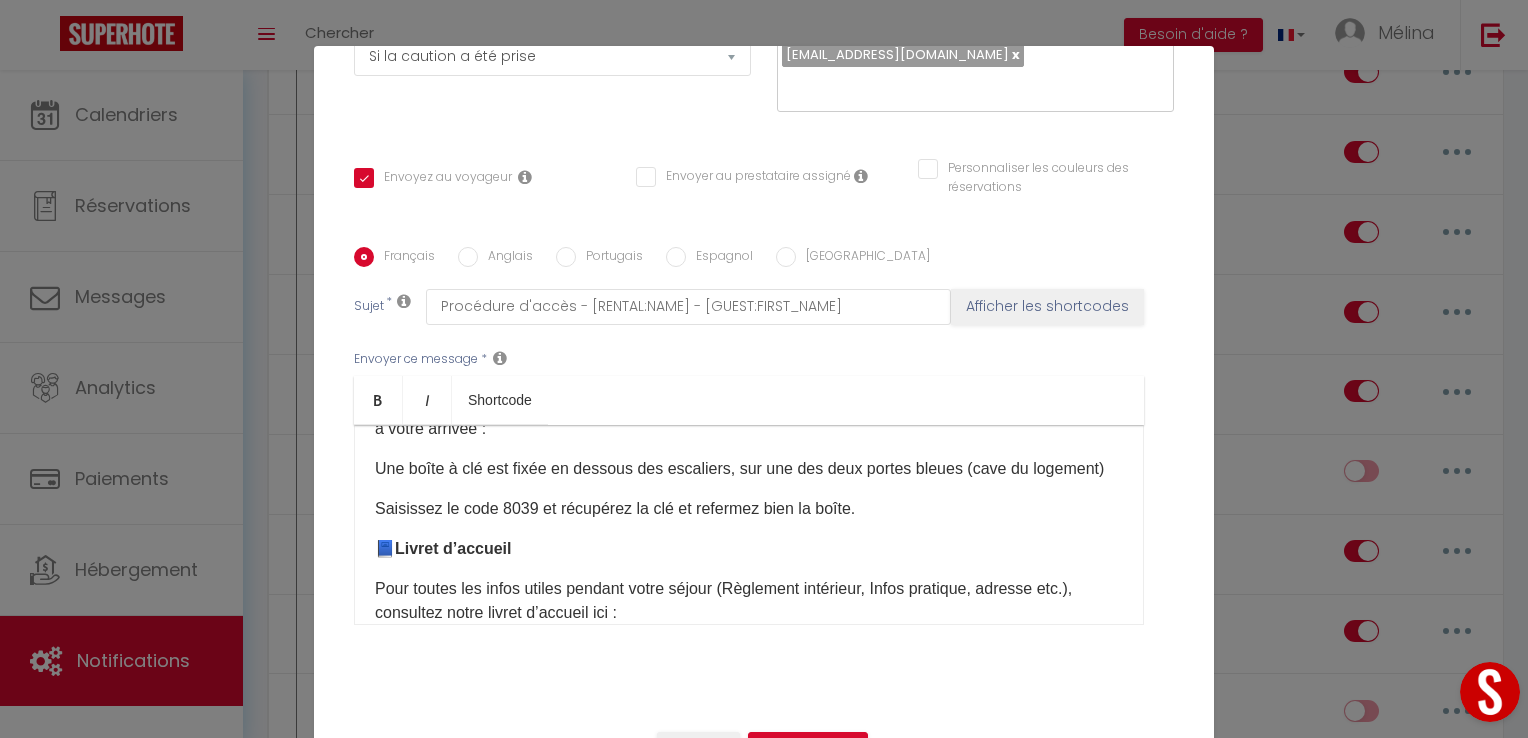 drag, startPoint x: 848, startPoint y: 542, endPoint x: 372, endPoint y: 582, distance: 477.6777 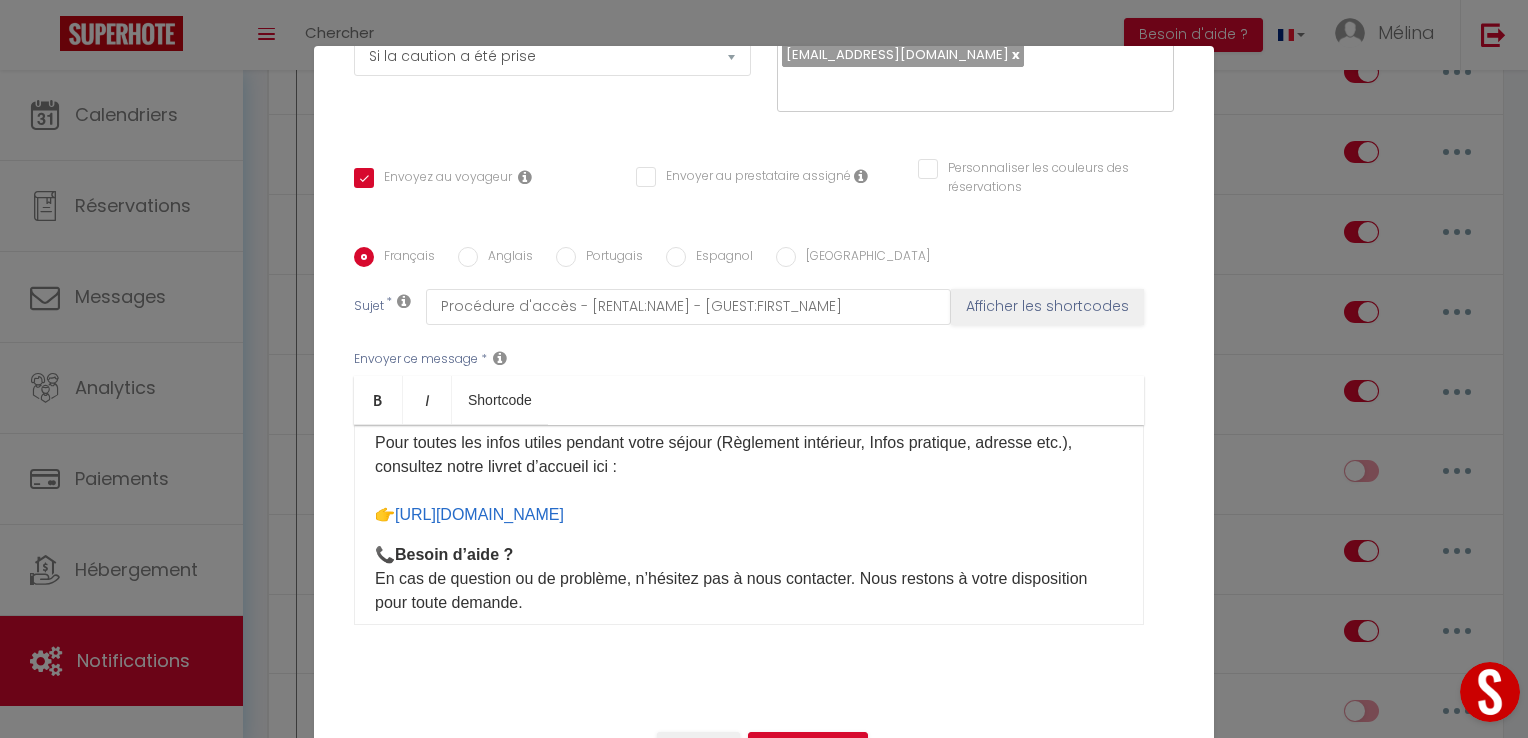scroll, scrollTop: 603, scrollLeft: 0, axis: vertical 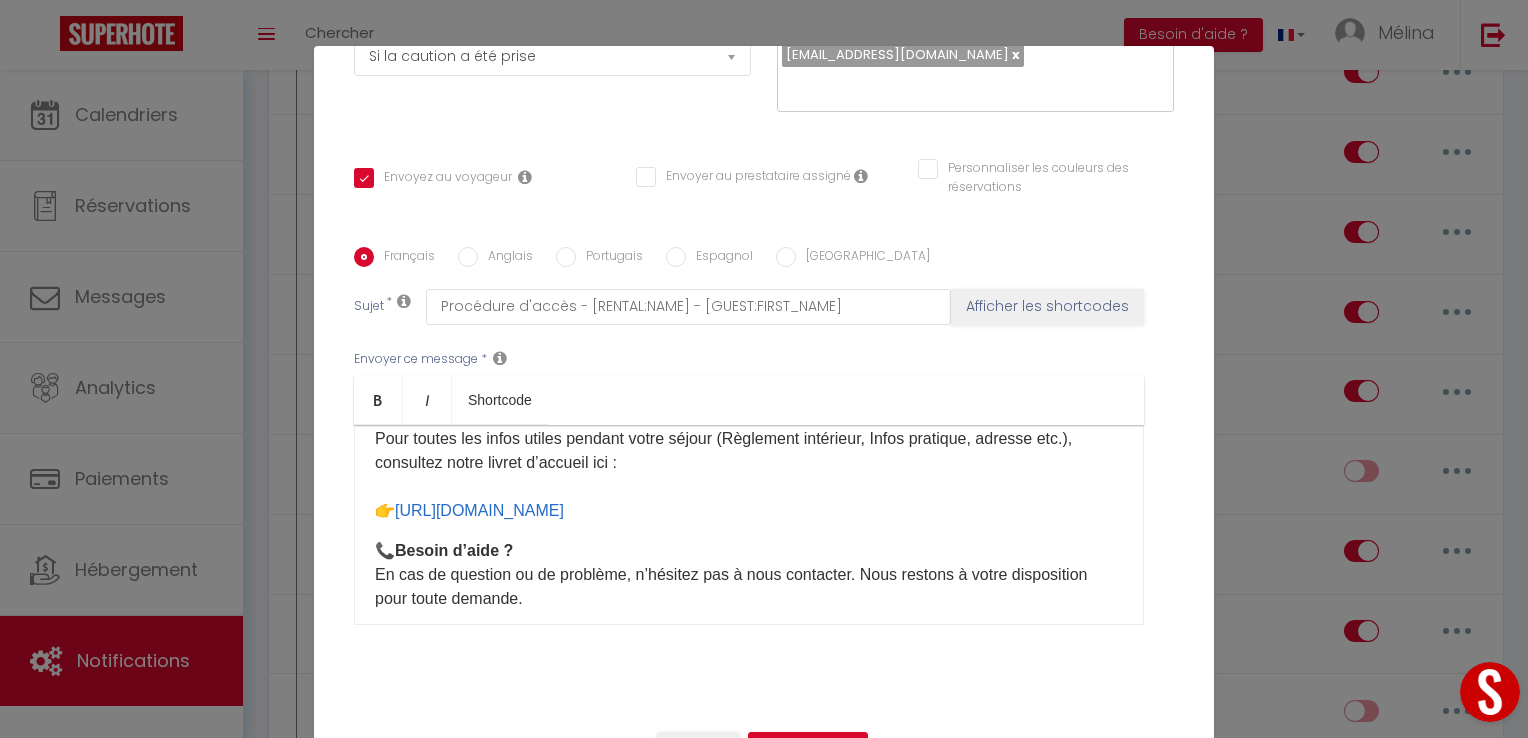 click on "Pour toutes les infos utiles pendant votre séjour (Règlement intérieur, Infos pratique, adresse etc.), consultez notre livret d’accueil ici : 👉  https://my.styqr.fr/c824c9c8-da02-443d-b551-3b43e8985e2a ​" at bounding box center (749, 475) 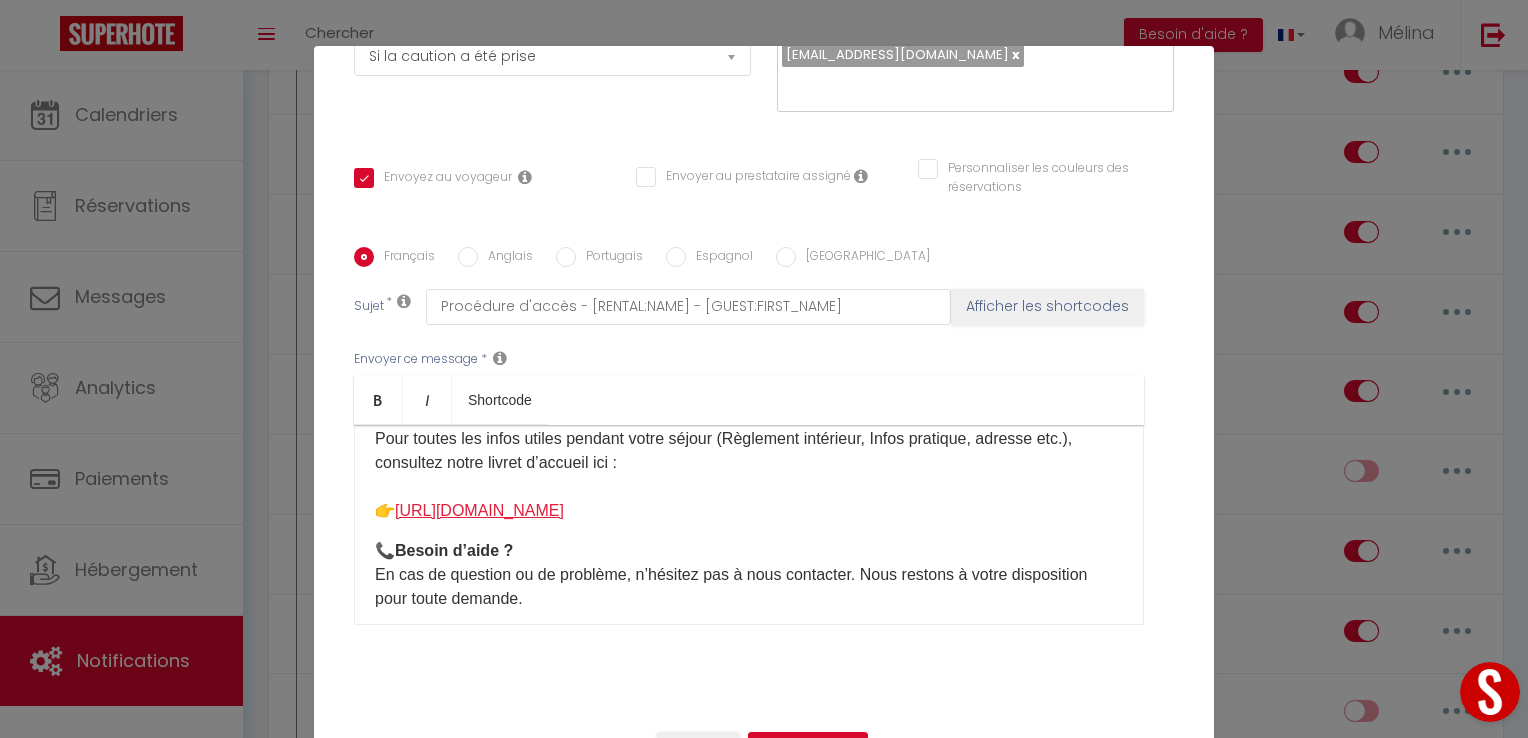 drag, startPoint x: 858, startPoint y: 560, endPoint x: 448, endPoint y: 563, distance: 410.011 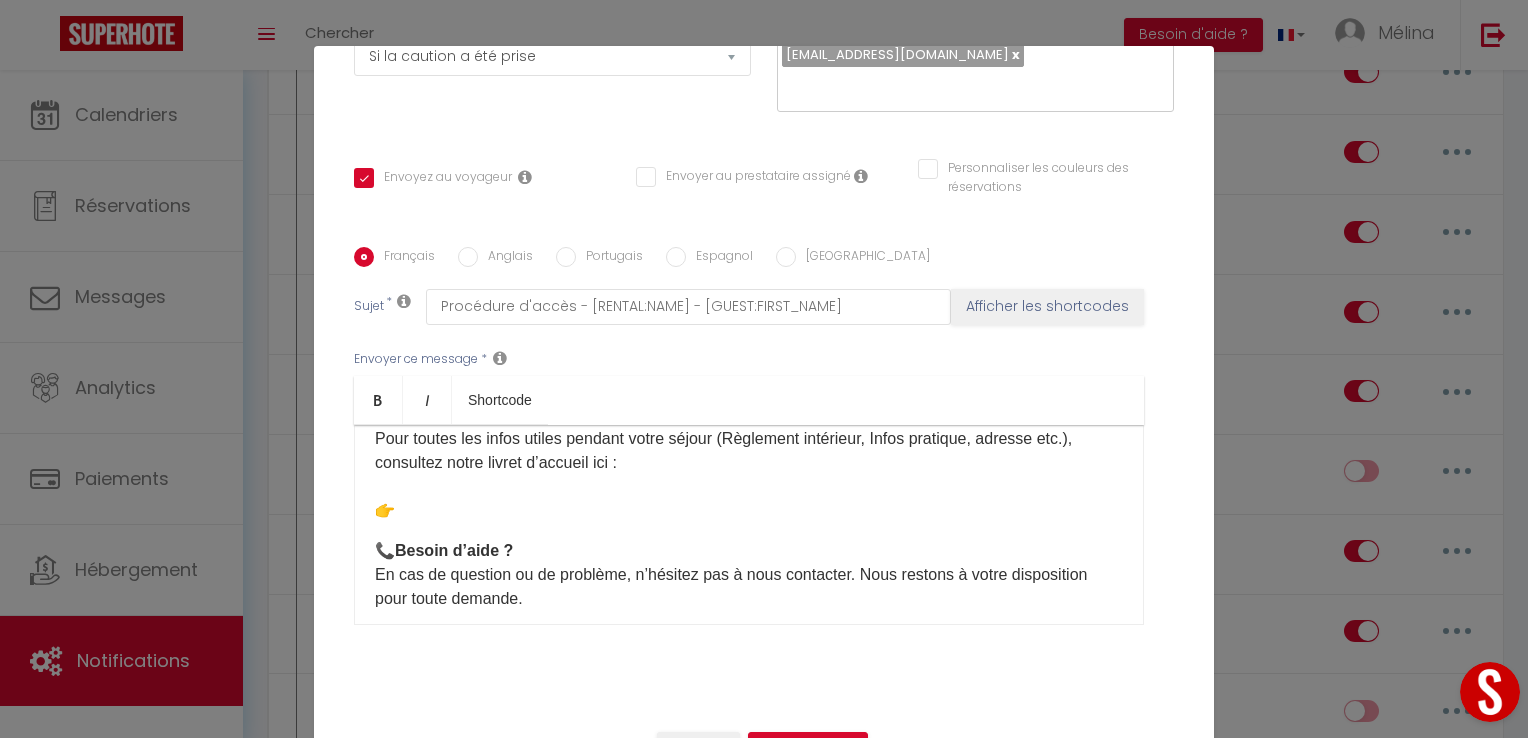 scroll, scrollTop: 757, scrollLeft: 0, axis: vertical 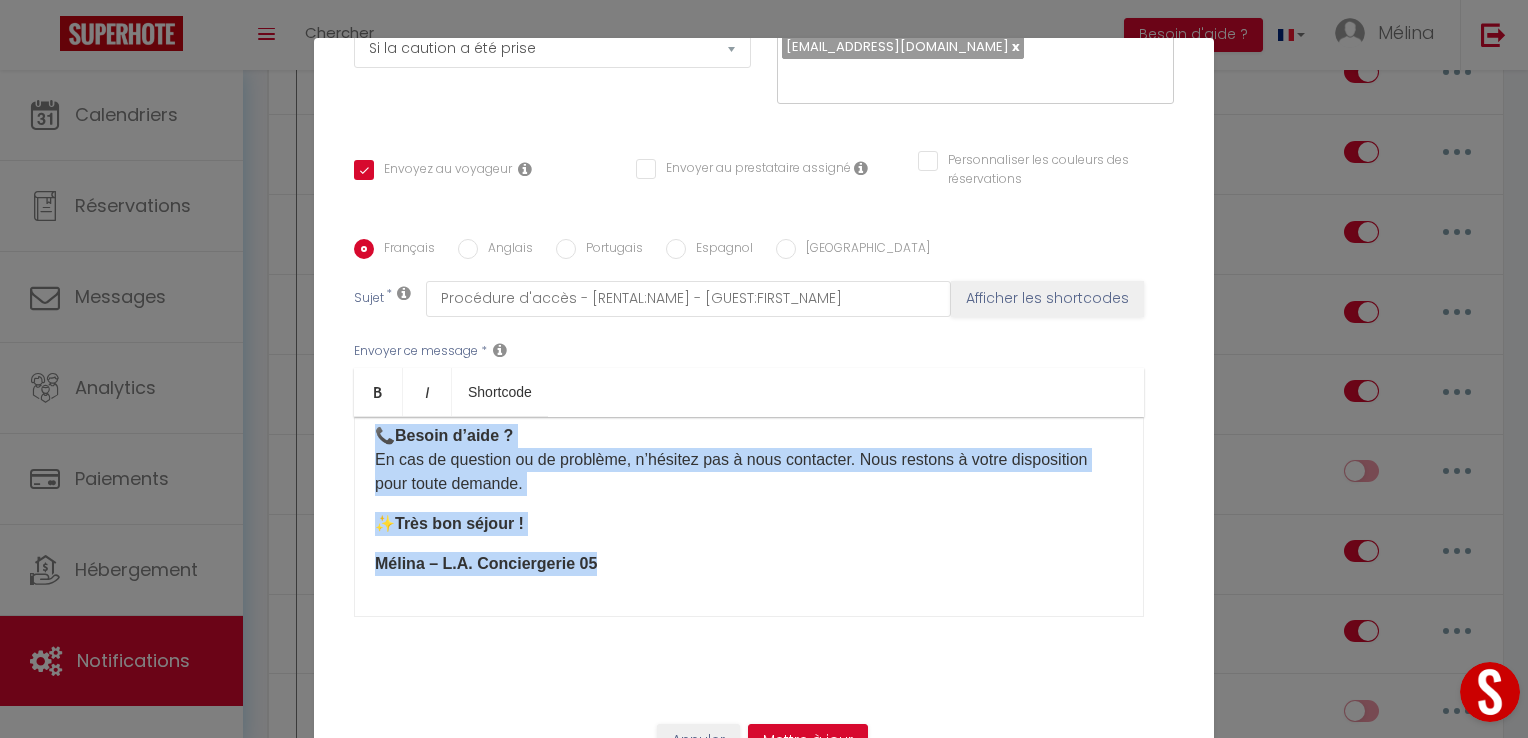 copy on "Bonjour [GUEST:FIRST_NAME], Votre arrivée est autonome.
Le logement est accessible  à partir de 16h .
Voici les instructions pour y accéder : 📍 Adresse 6 passage du Rocher 05300 Veynes
🔑 Accès au logement
Garez votre véhicule sur une place de parking - soit à côté du lycée - soit à proximité du logement (quelques places longes le murée avant d'arrivée au "passage du rocher" - soit derrière le logement aux écoles. à votre arrivée :
Une boîte à clé est fixée en dessous des escaliers, sur une des deux portes bleues (cave du logement)
Saisissez le code 8039 et récupérez la clé et refermez bien la boîte. 📘  Livret d’accueil
Pour toutes les infos utiles pendant votre séjour (Règlement intérieur, Infos pratique, adresse etc.), consultez notre livret d’accueil ici : 👉  ​
📞  Besoin d’aide ?
En cas de question ou de problème, n’hésitez pas à nous contacter. Nous restons à votre disposition pour toute demande.
✨  Très bon séjour !
Mélina – L.A. Conciergerie 05 ​..." 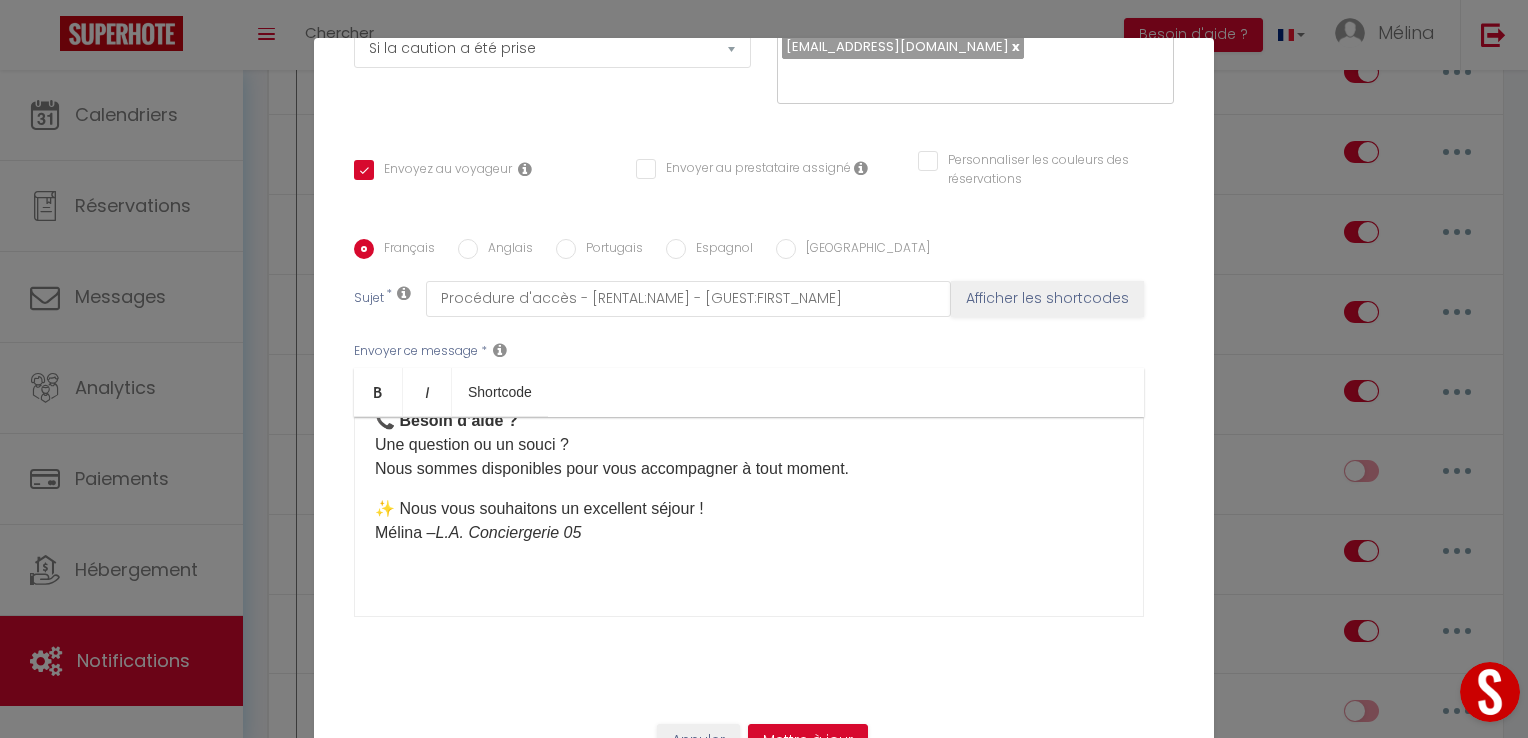 scroll, scrollTop: 0, scrollLeft: 0, axis: both 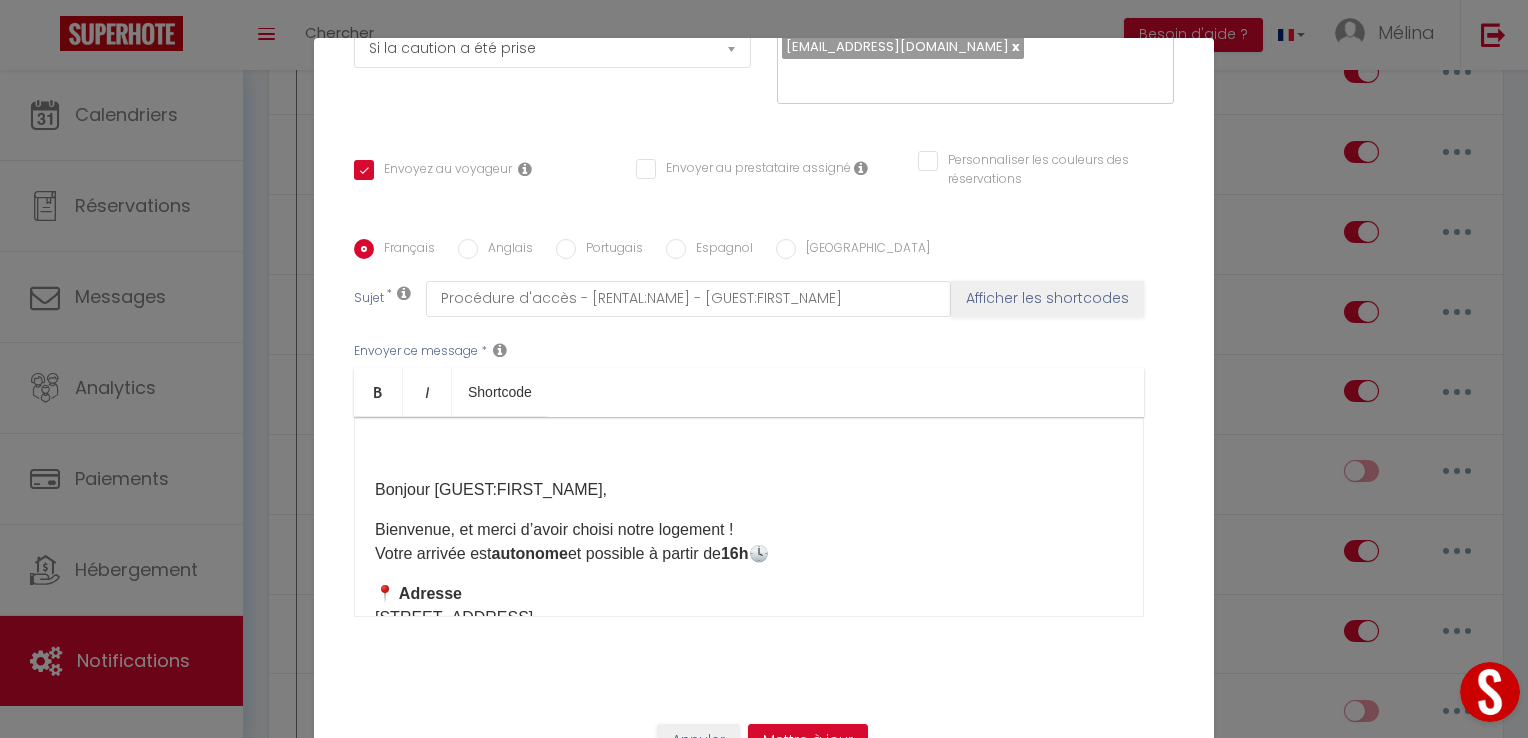 click on "Bonjour [GUEST:FIRST_NAME]," at bounding box center (749, 490) 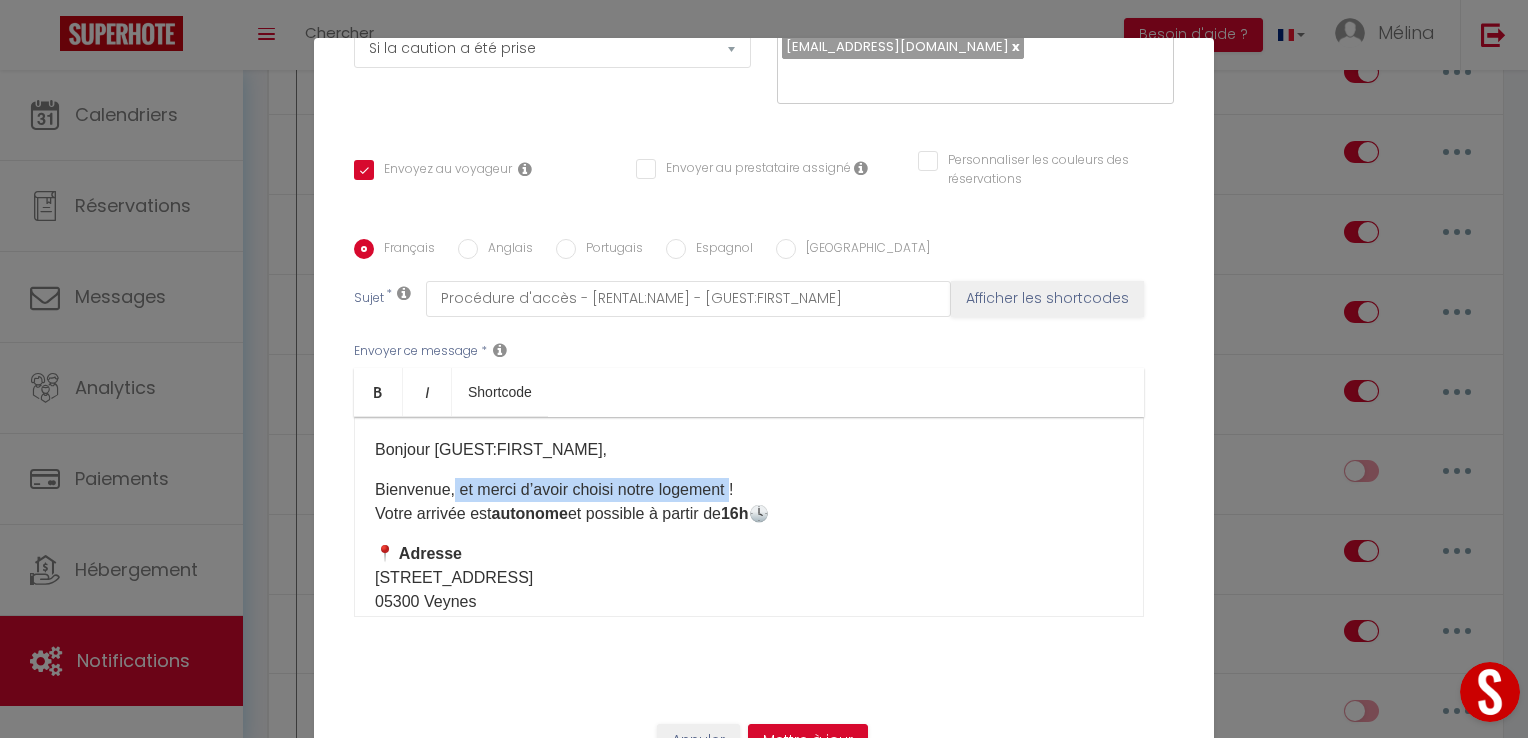drag, startPoint x: 731, startPoint y: 490, endPoint x: 445, endPoint y: 493, distance: 286.01575 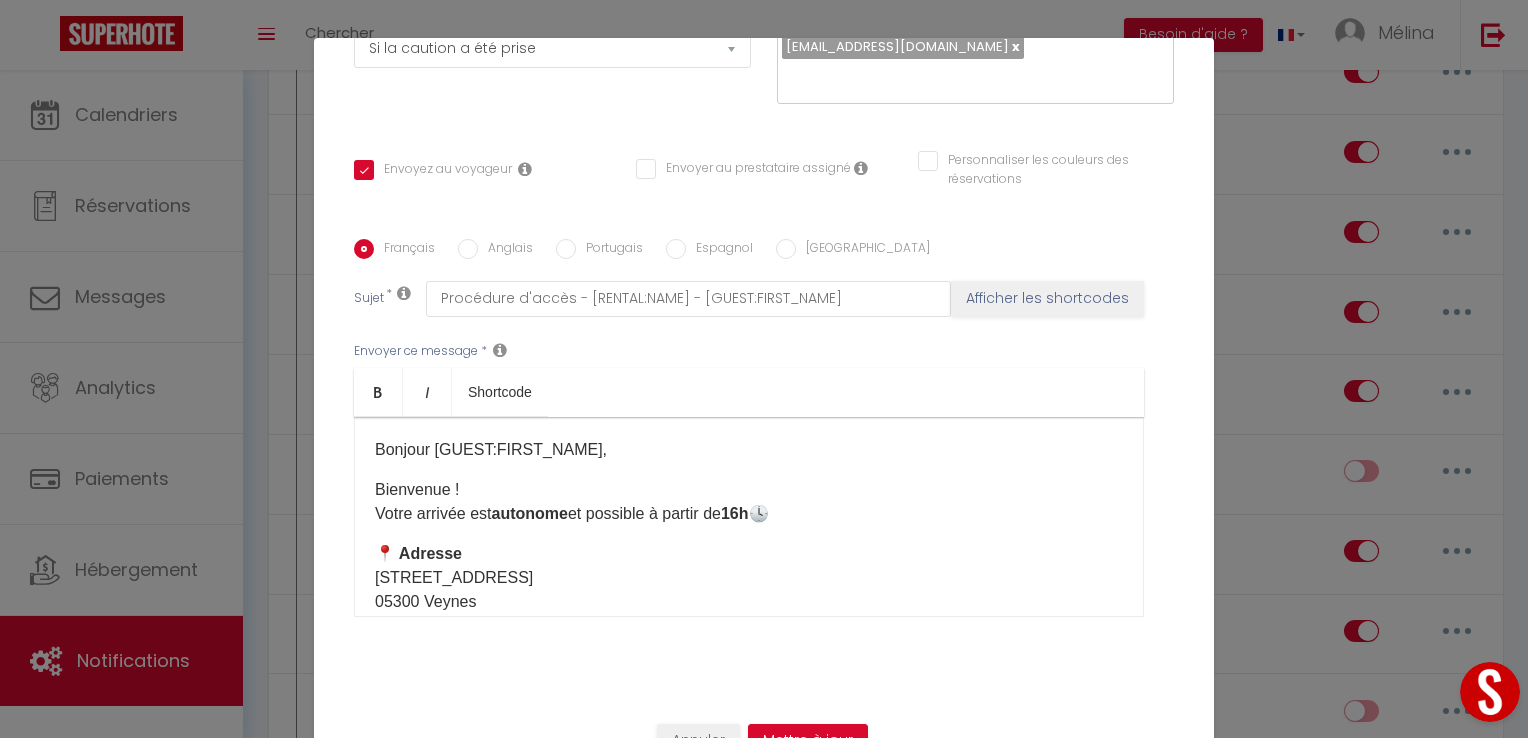 click on "Bienvenue !
Votre arrivée est  autonome  et possible à partir de  16h  🕓" at bounding box center [749, 502] 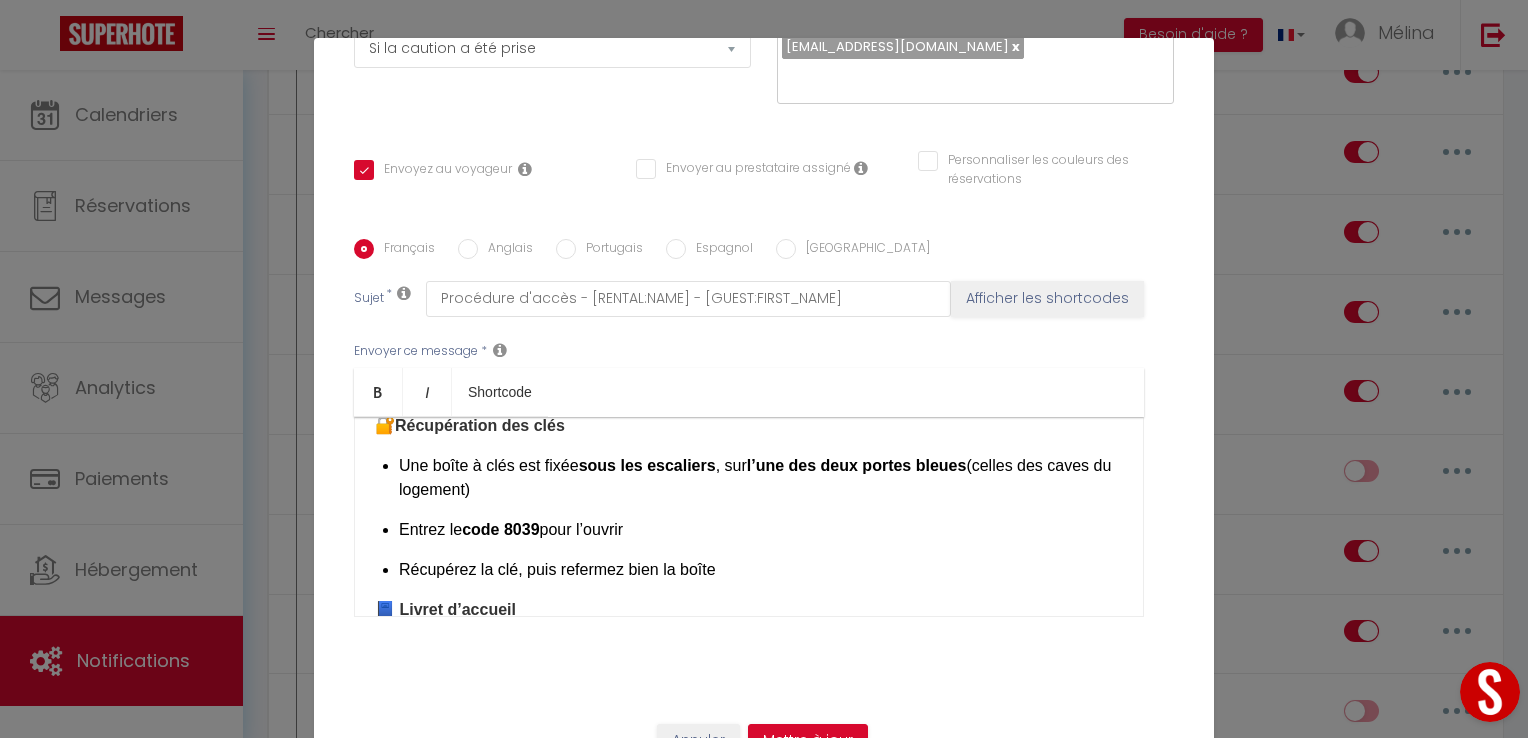 scroll, scrollTop: 423, scrollLeft: 0, axis: vertical 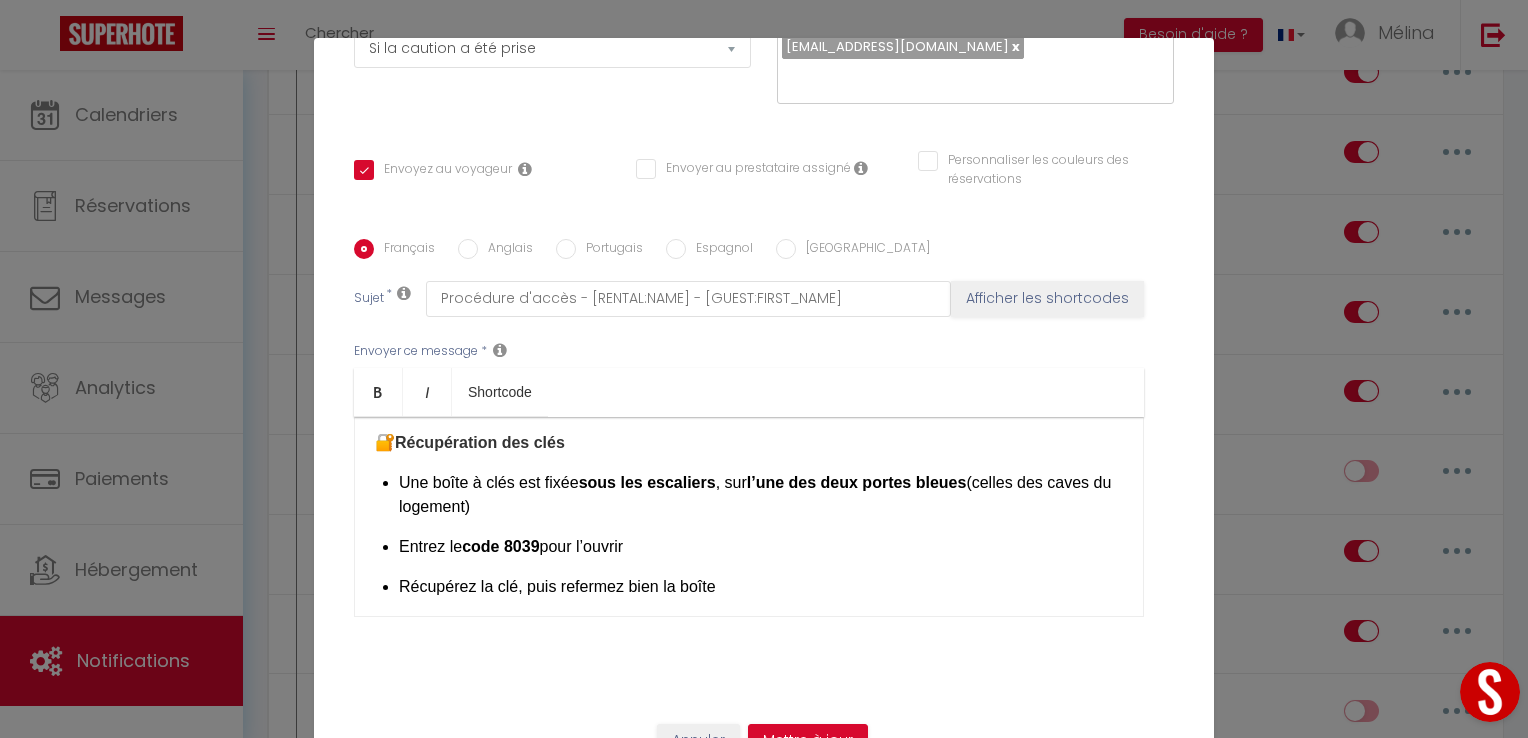 click on "Une boîte à clés est fixée  sous les escaliers , sur  l’une des deux portes bleues  (celles des caves du logement)" at bounding box center (761, 495) 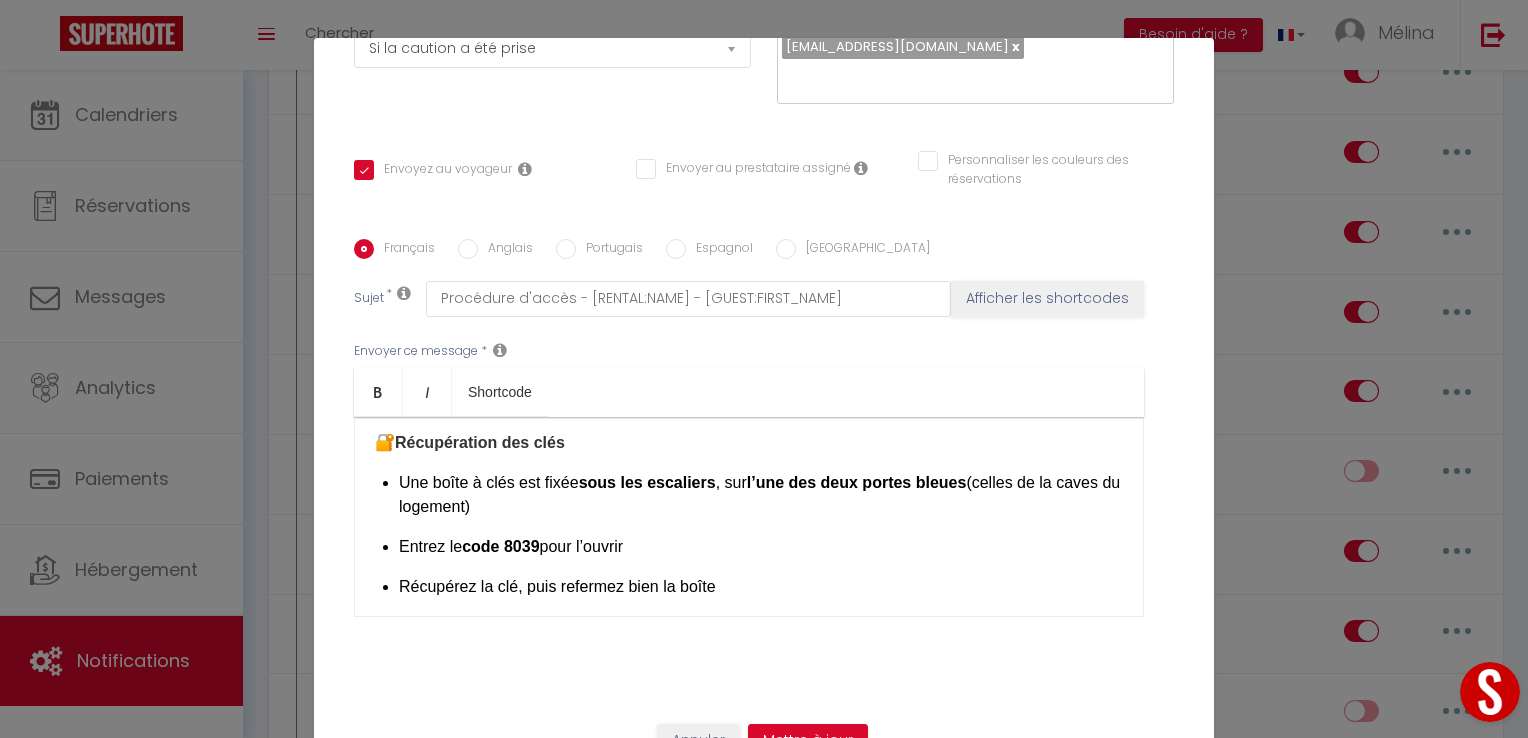 click on "Une boîte à clés est fixée  sous les escaliers , sur  l’une des deux portes bleues  (celles de la caves du logement)" at bounding box center (761, 495) 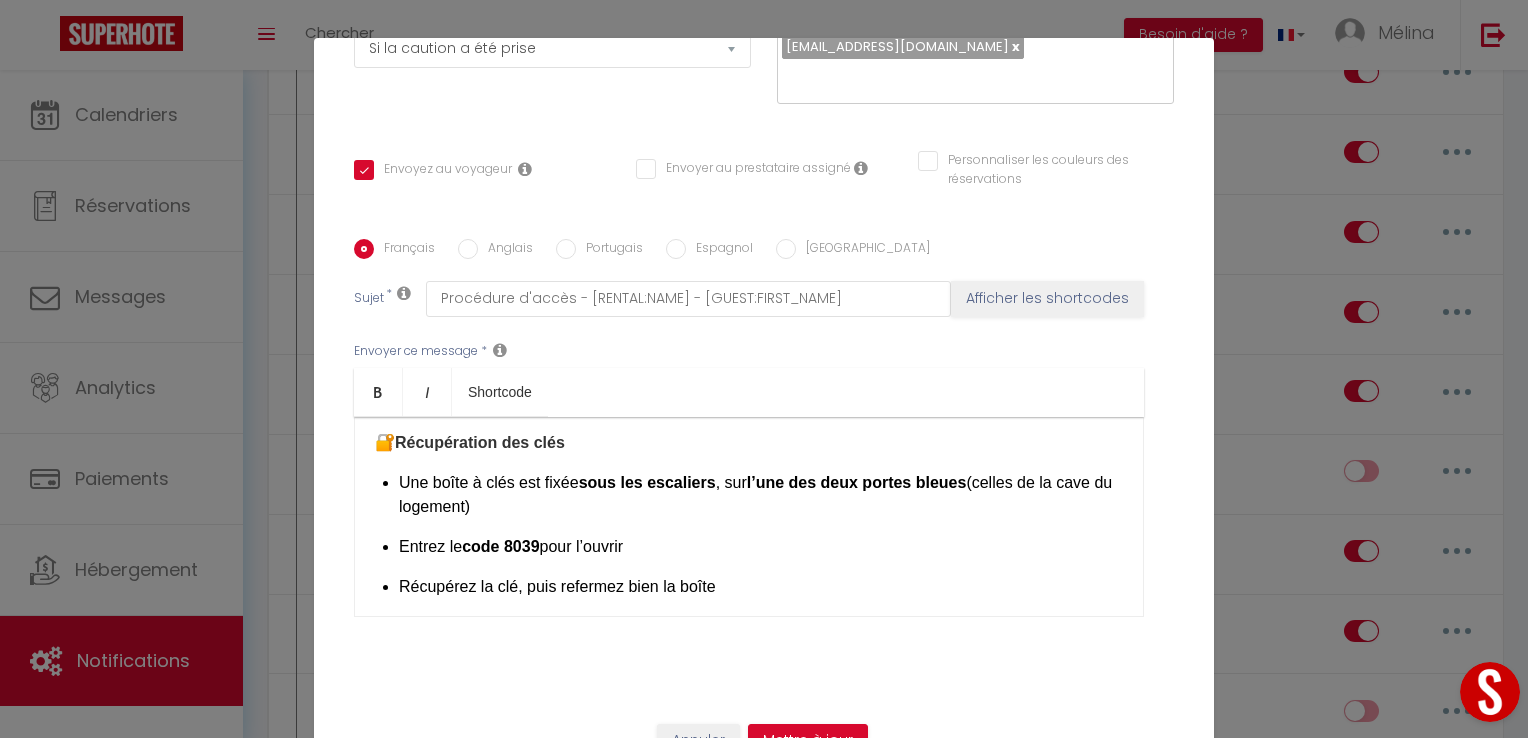 click on "Une boîte à clés est fixée  sous les escaliers , sur  l’une des deux portes bleues  (celles de la cave du logement)" at bounding box center [761, 495] 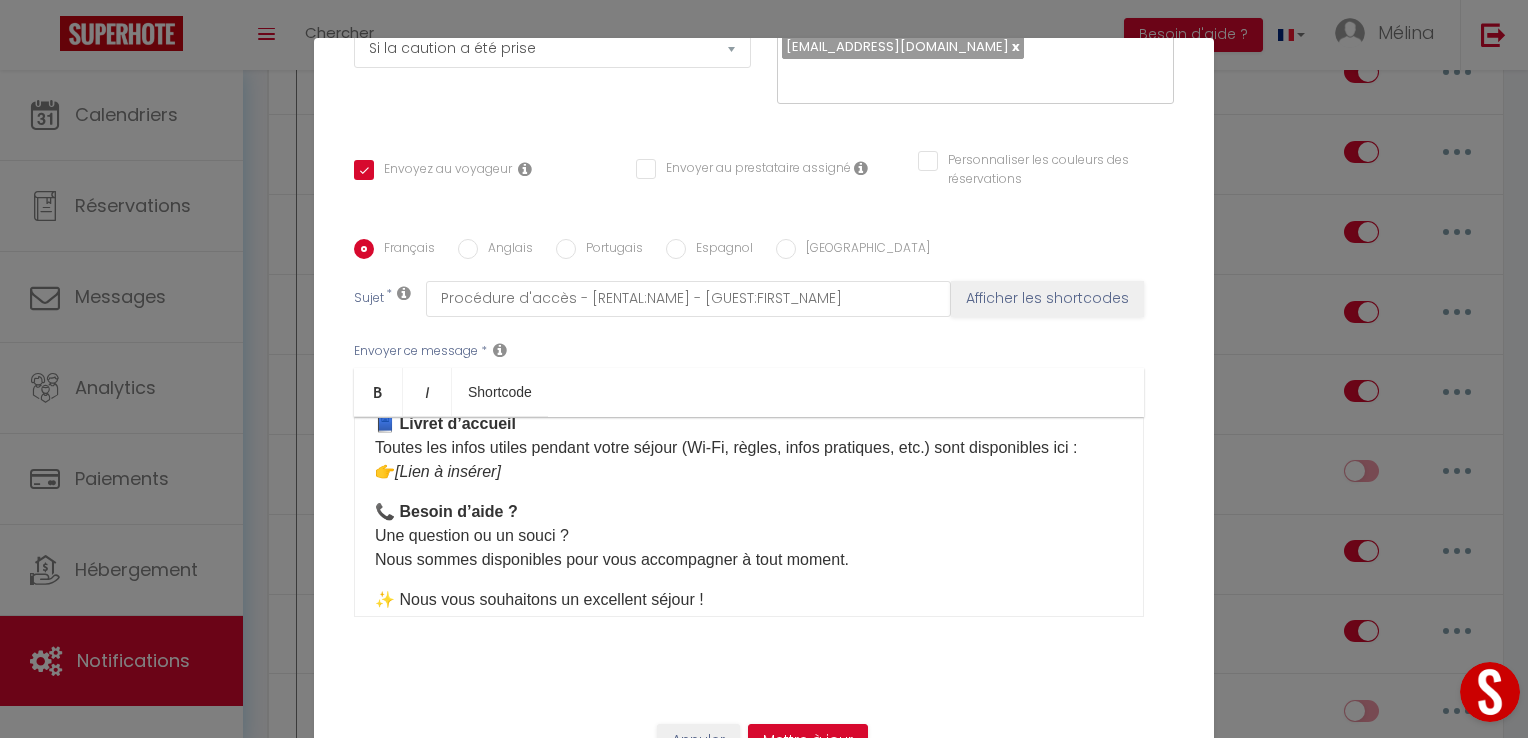 scroll, scrollTop: 627, scrollLeft: 0, axis: vertical 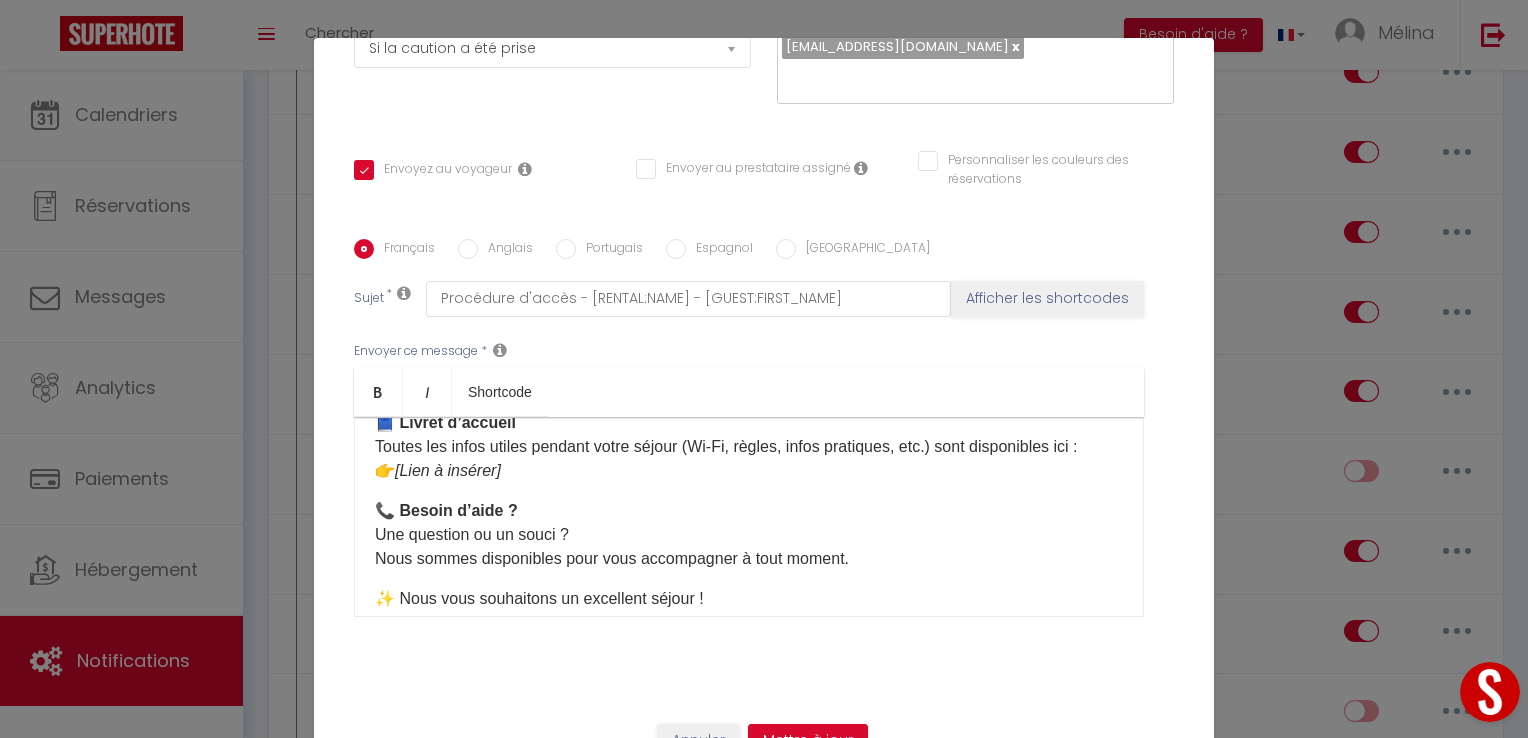 click on "📘 Livret d’accueil
Toutes les infos utiles pendant votre séjour (Wi-Fi, règles, infos pratiques, etc.) sont disponibles ici :
👉  [Lien à insérer]" at bounding box center (749, 447) 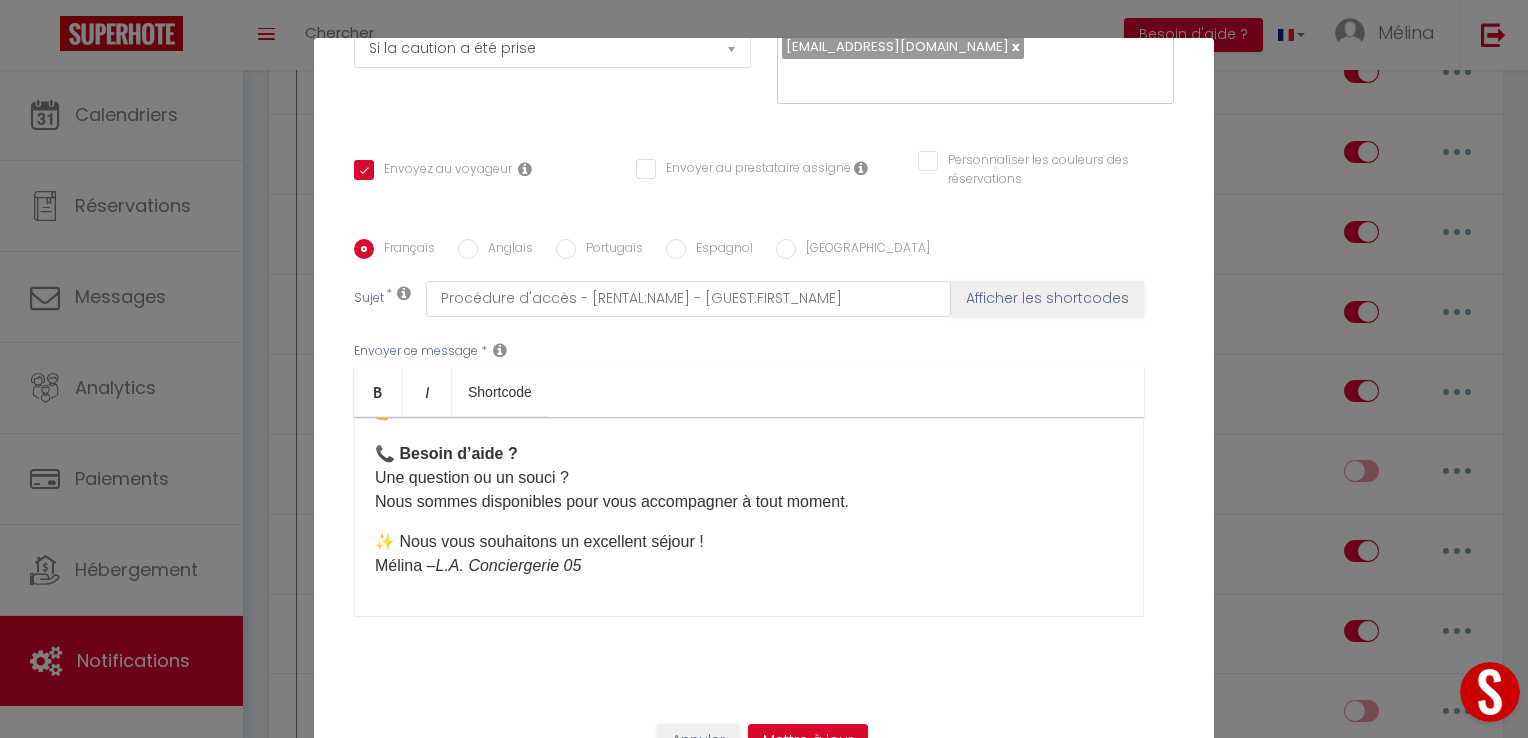 scroll, scrollTop: 678, scrollLeft: 0, axis: vertical 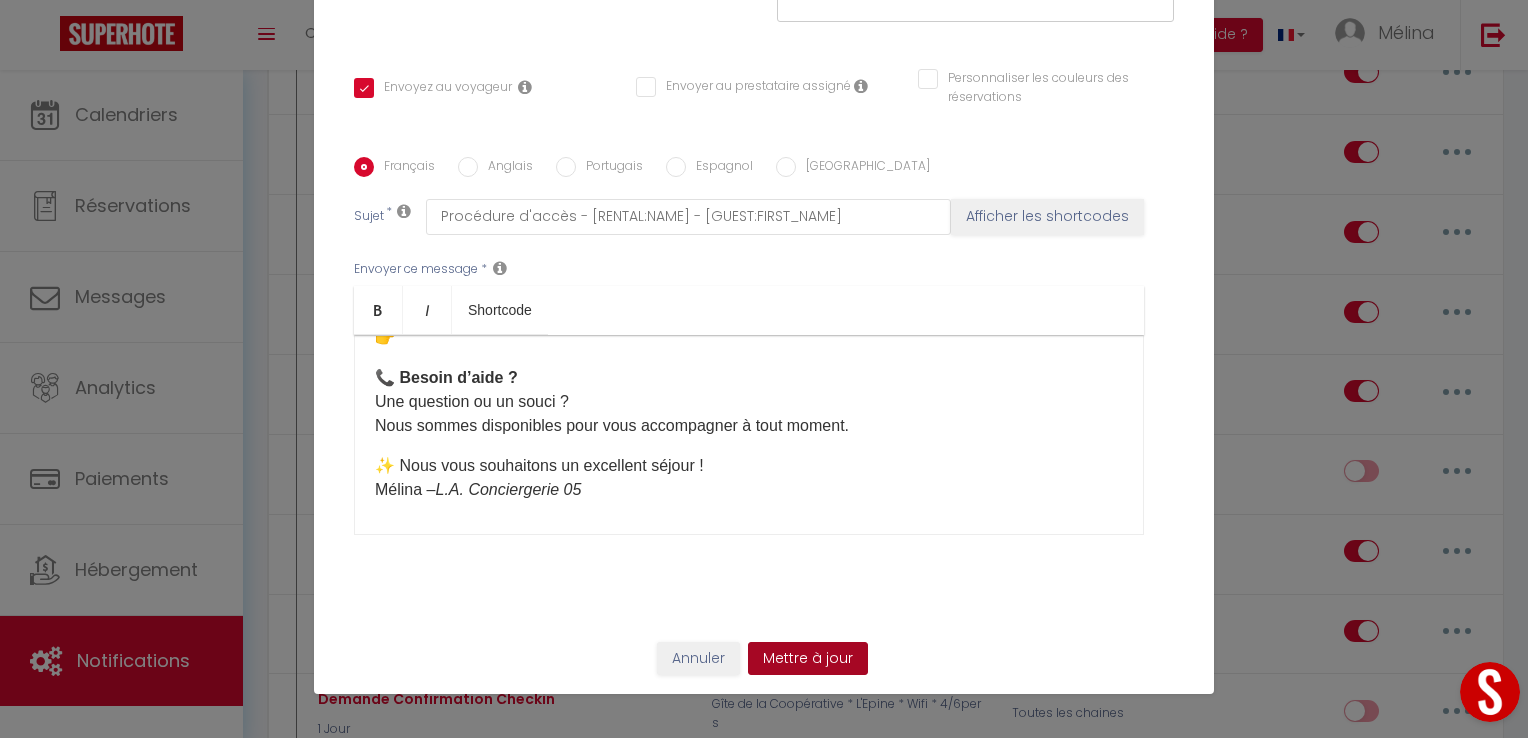 click on "Mettre à jour" at bounding box center (808, 659) 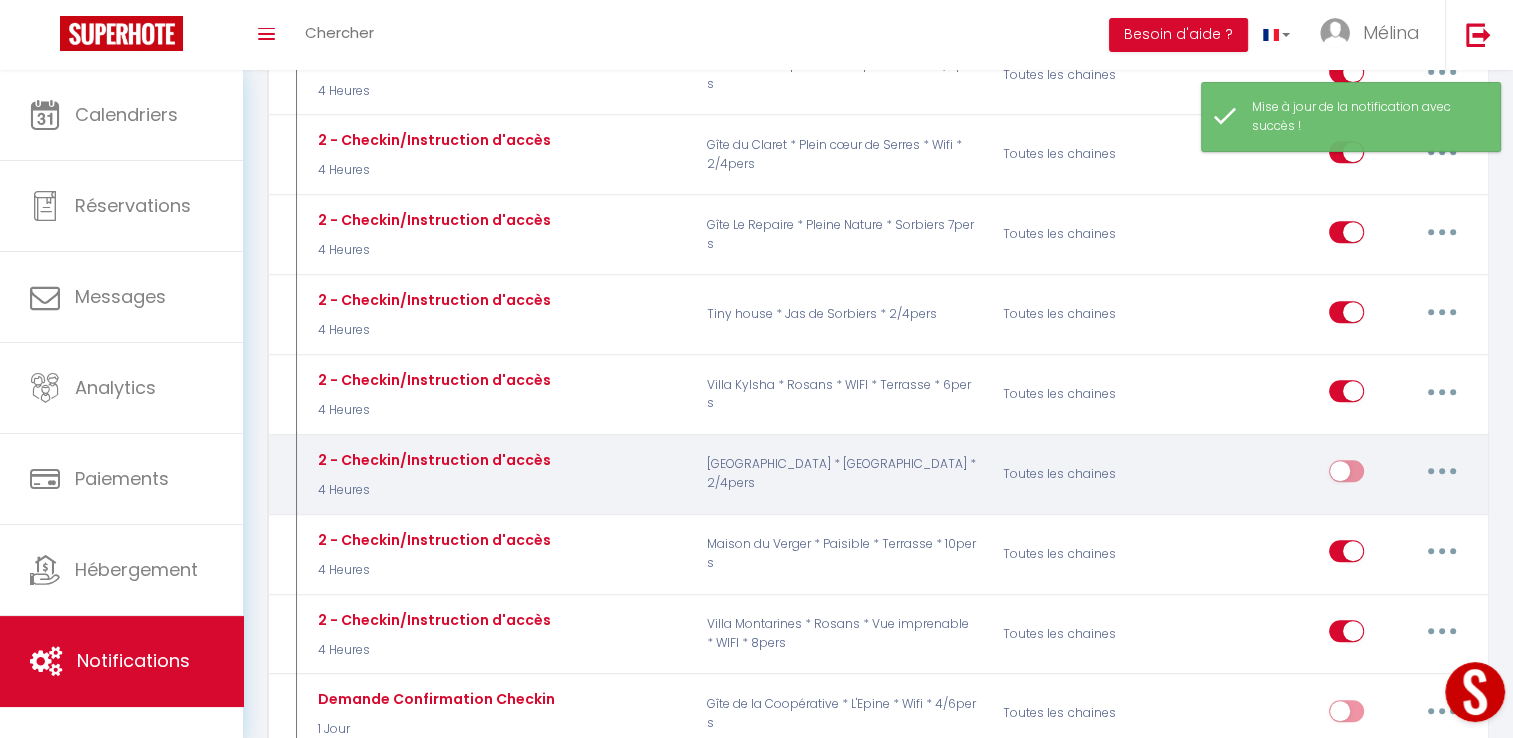 click at bounding box center (1346, 475) 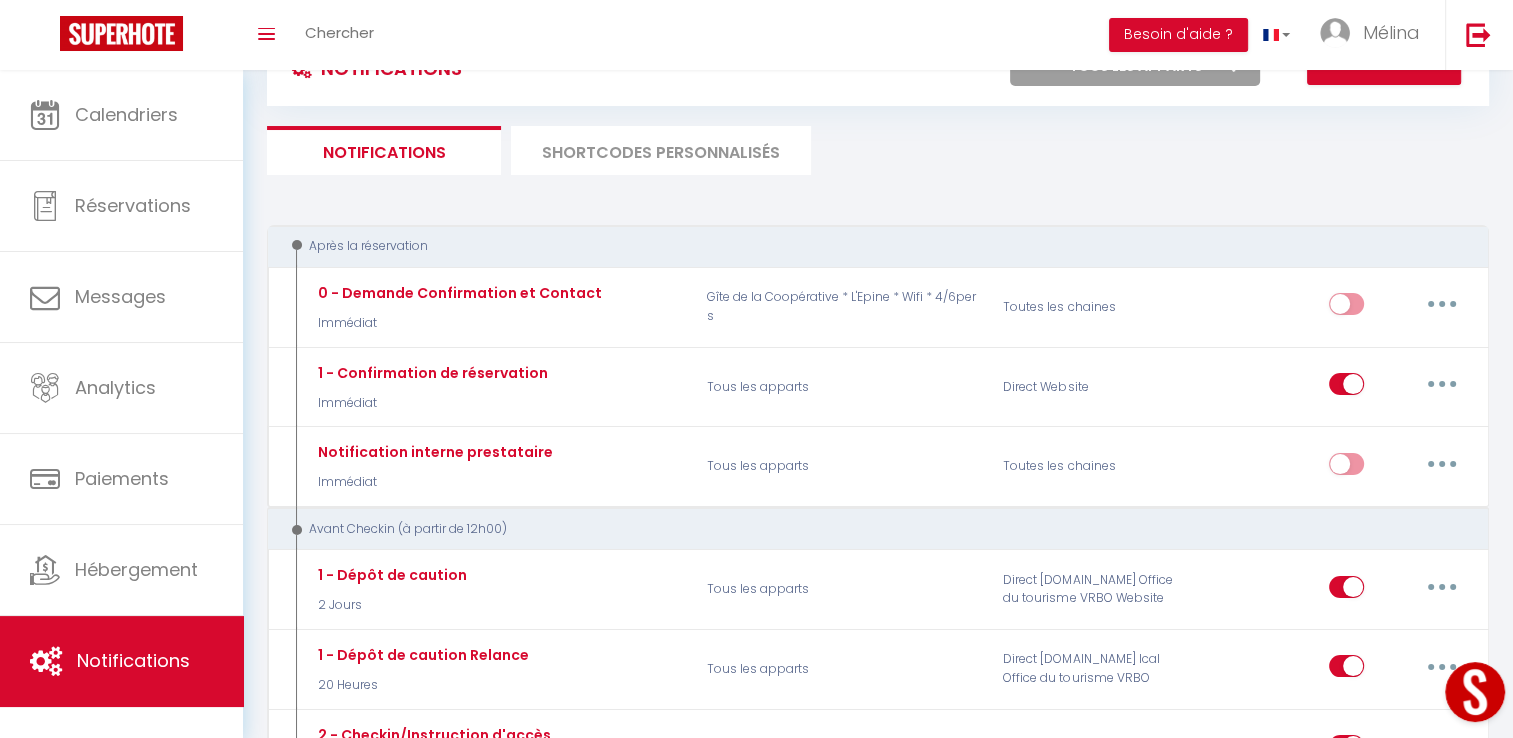scroll, scrollTop: 0, scrollLeft: 0, axis: both 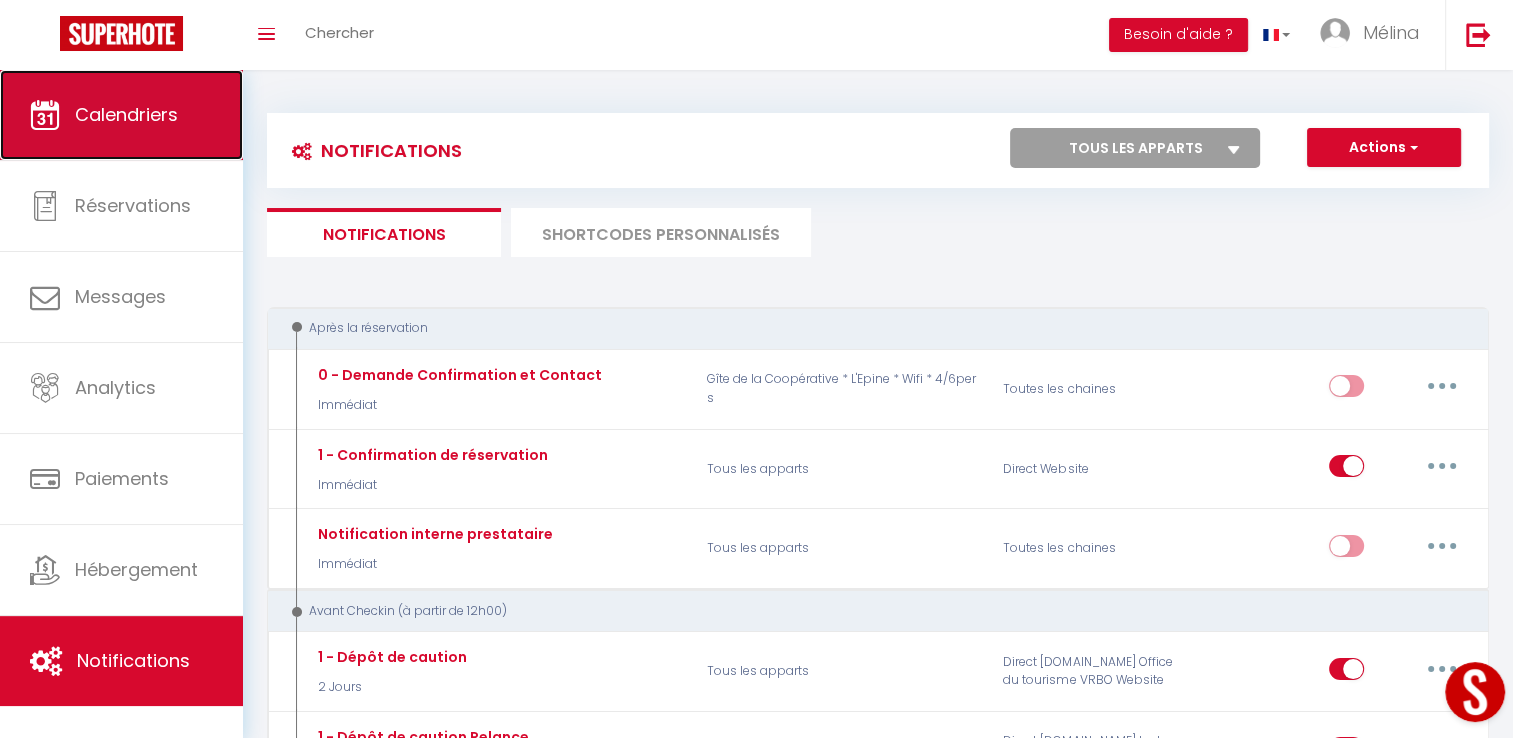 click on "Calendriers" at bounding box center (121, 115) 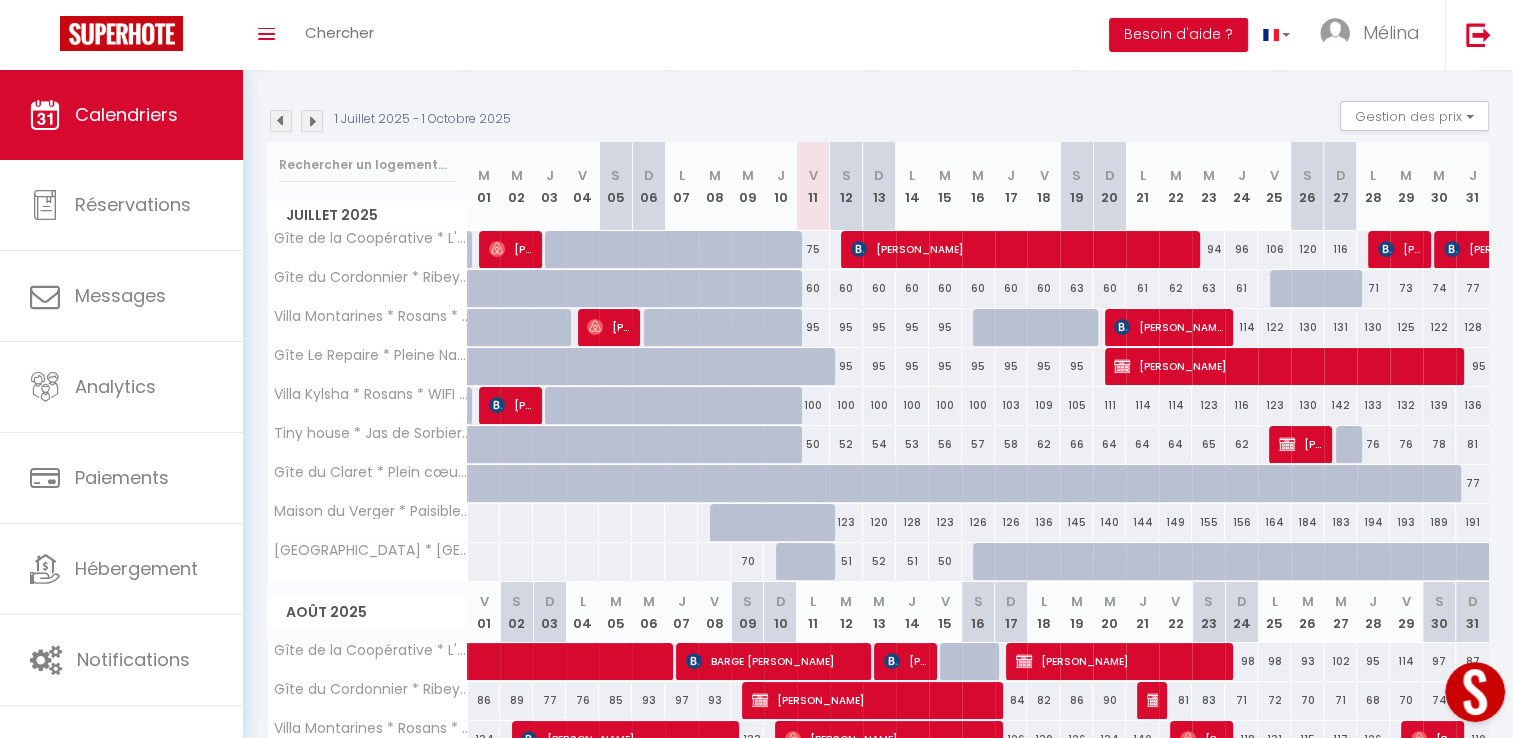 scroll, scrollTop: 184, scrollLeft: 0, axis: vertical 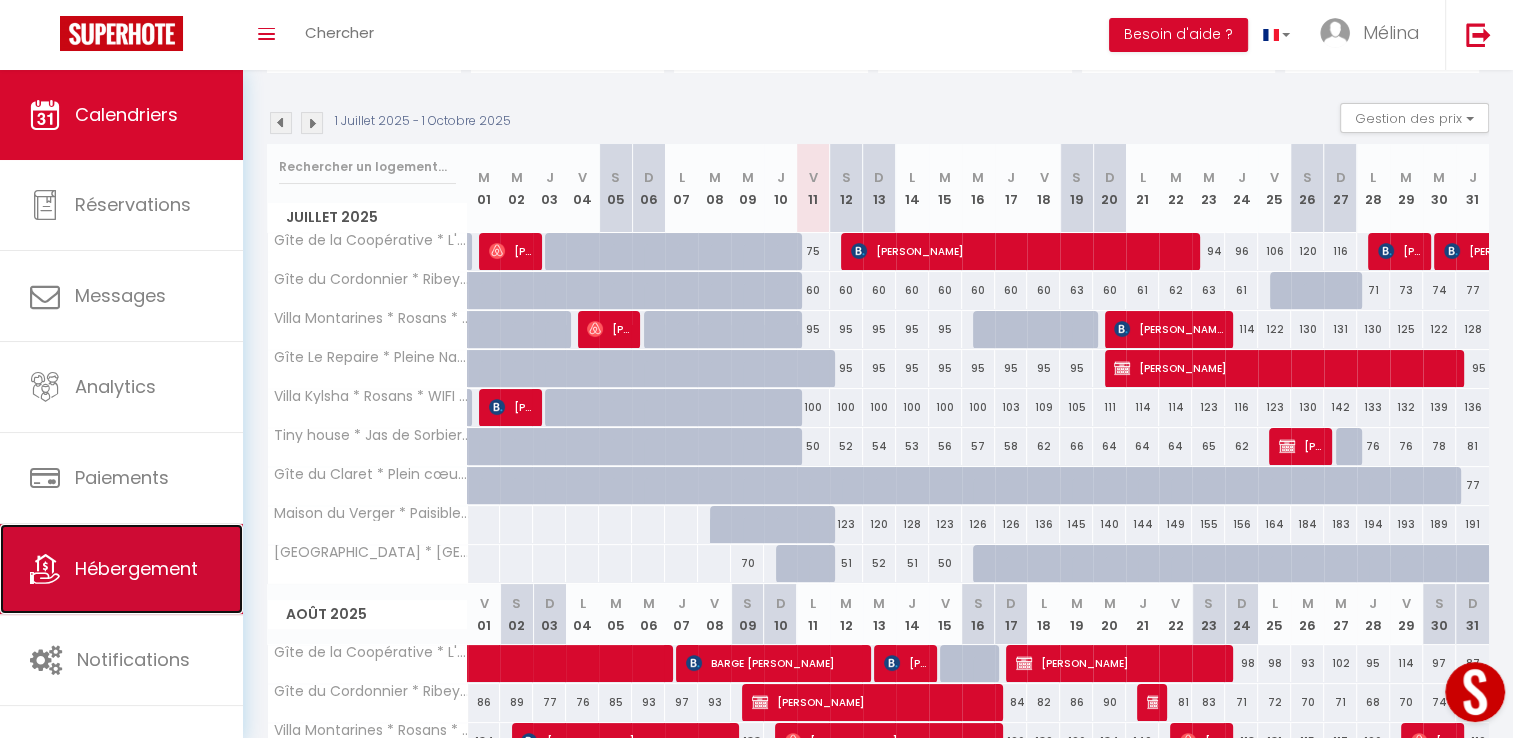 click on "Hébergement" at bounding box center [136, 568] 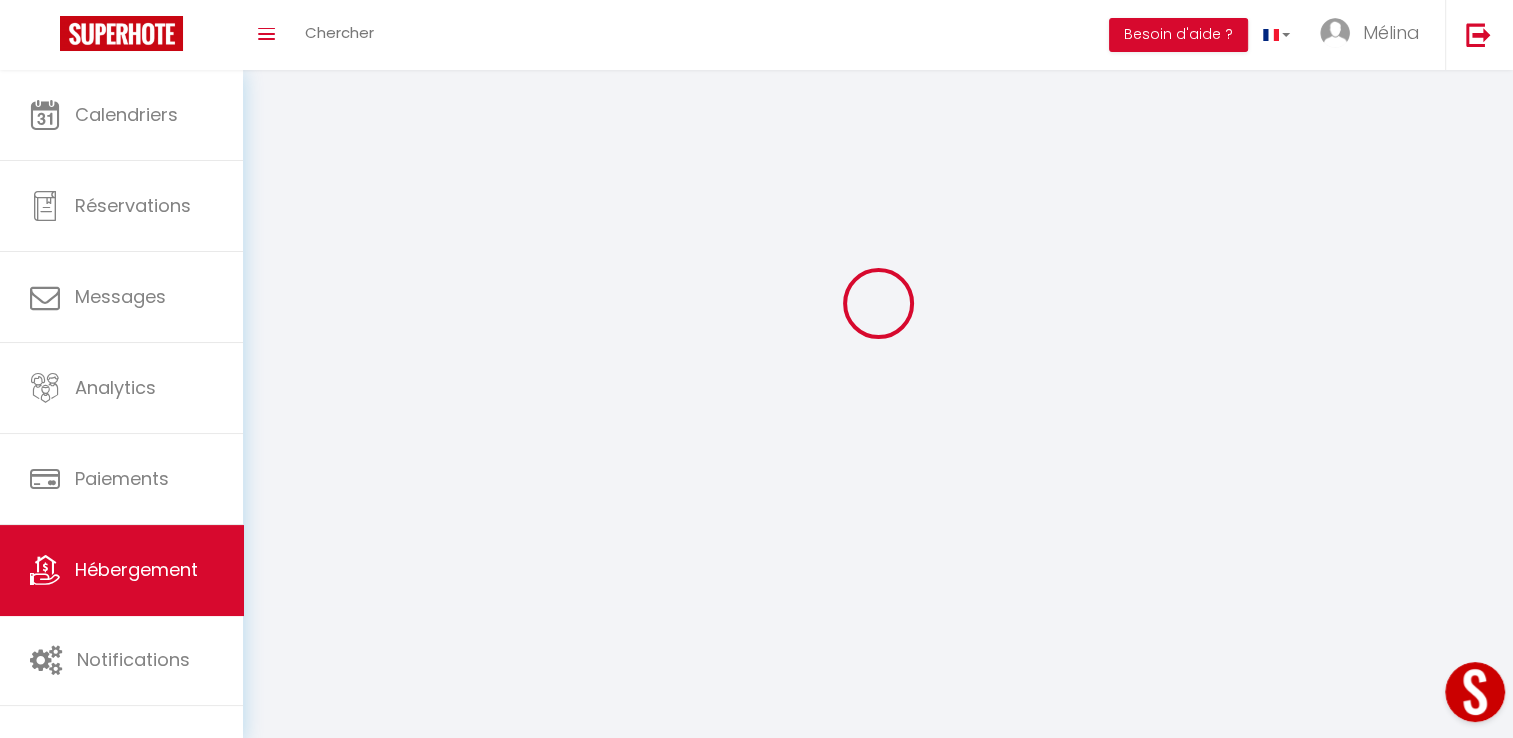 scroll, scrollTop: 0, scrollLeft: 0, axis: both 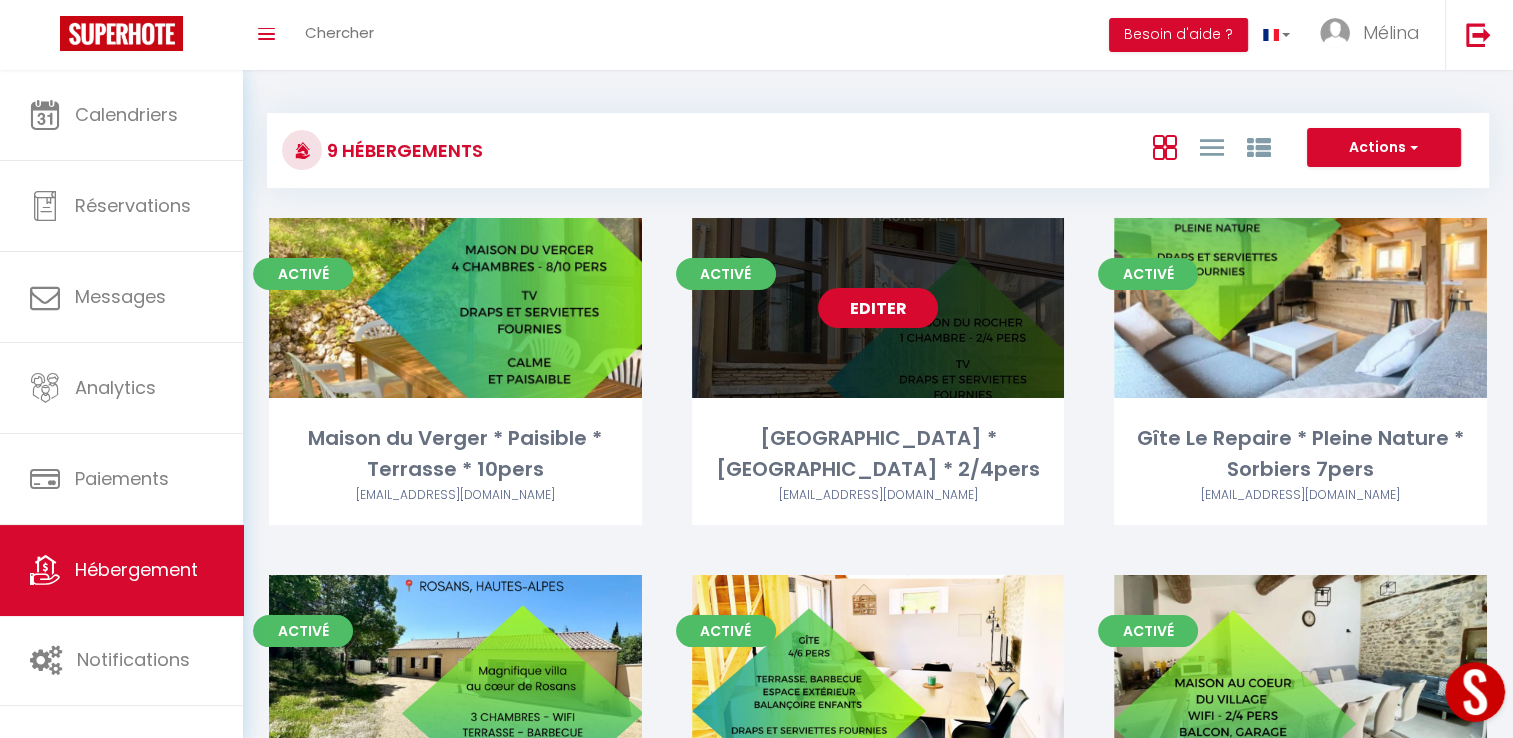 click on "Editer" at bounding box center (878, 308) 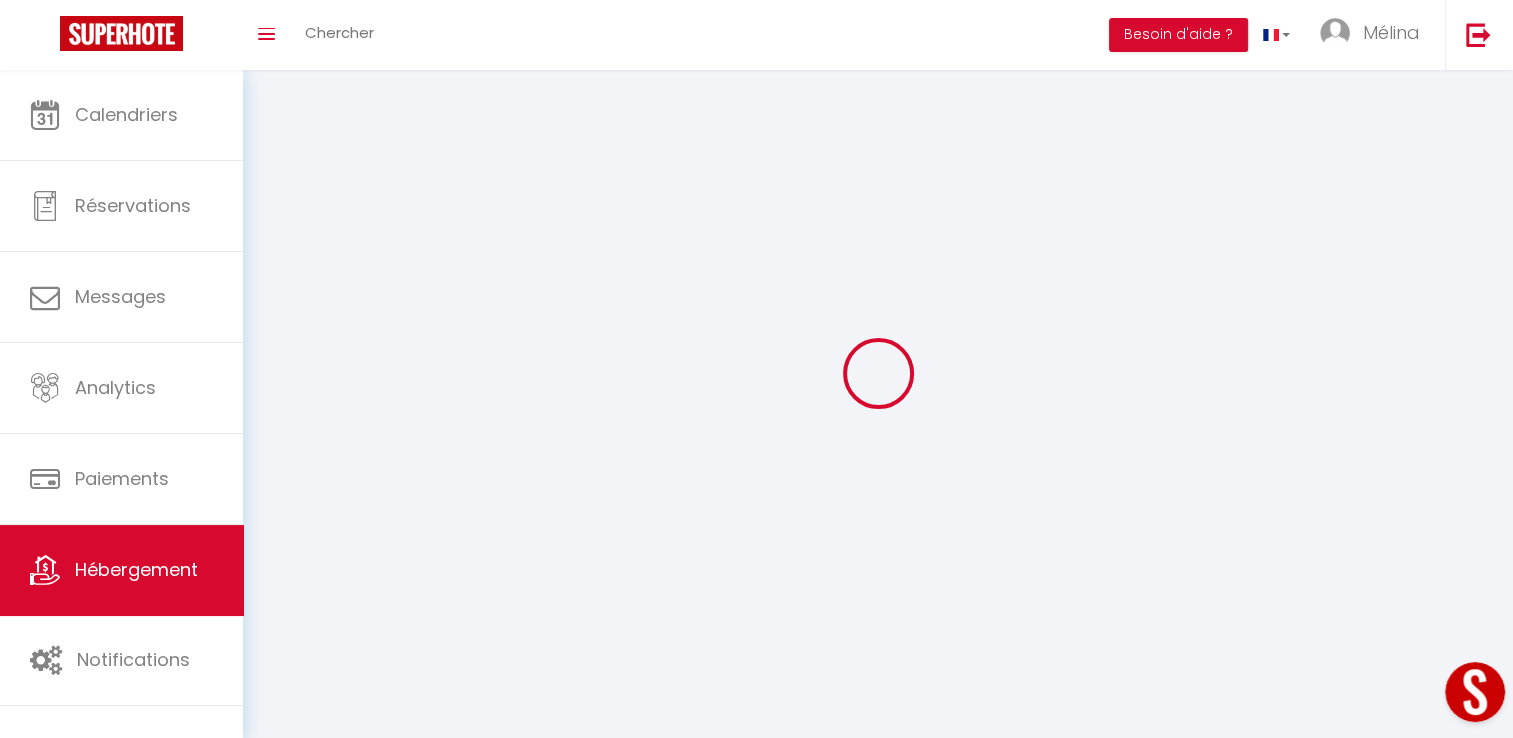 select 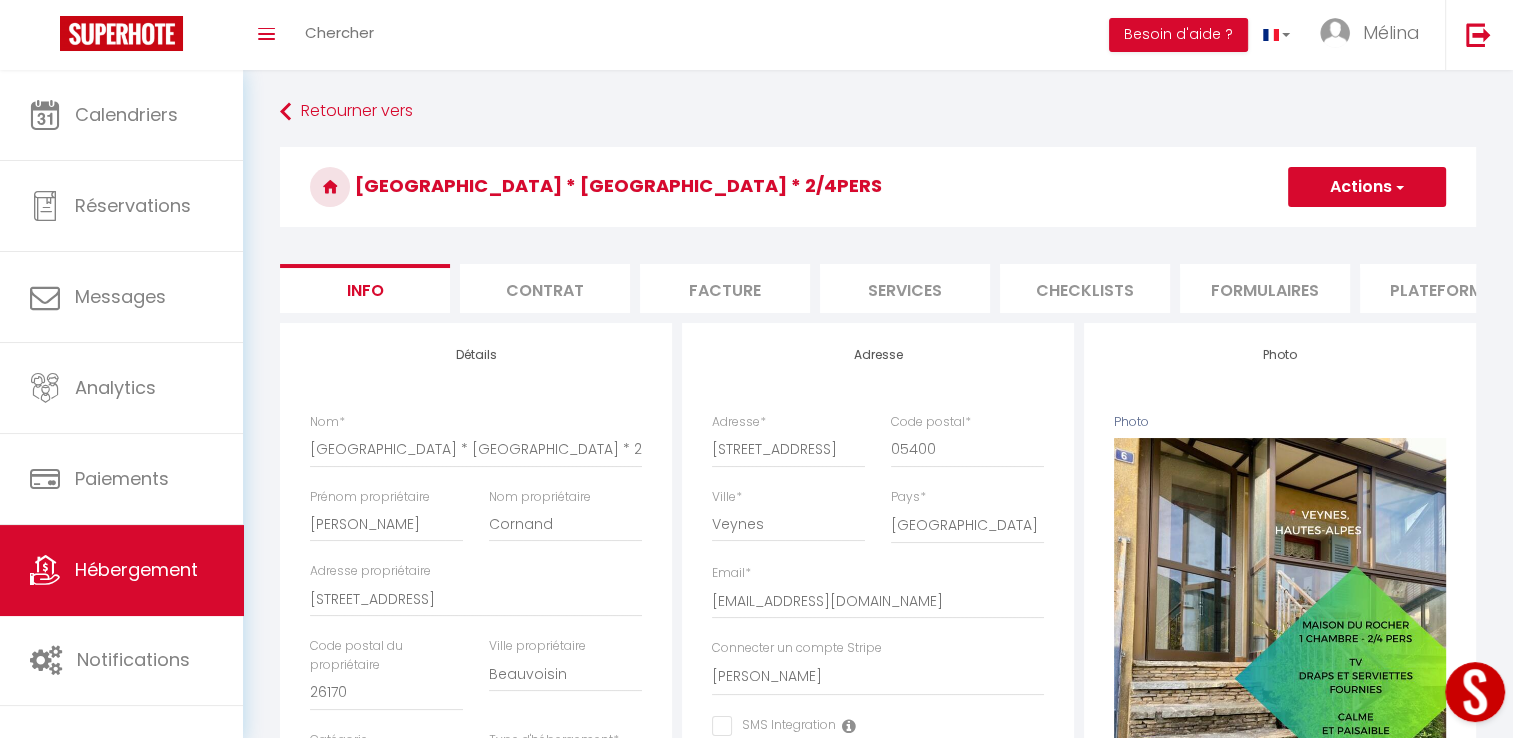click on "Toggle menubar     Chercher   BUTTON
Besoin d'aide ?
Mélina   Paramètres        Équipe" at bounding box center [821, 35] 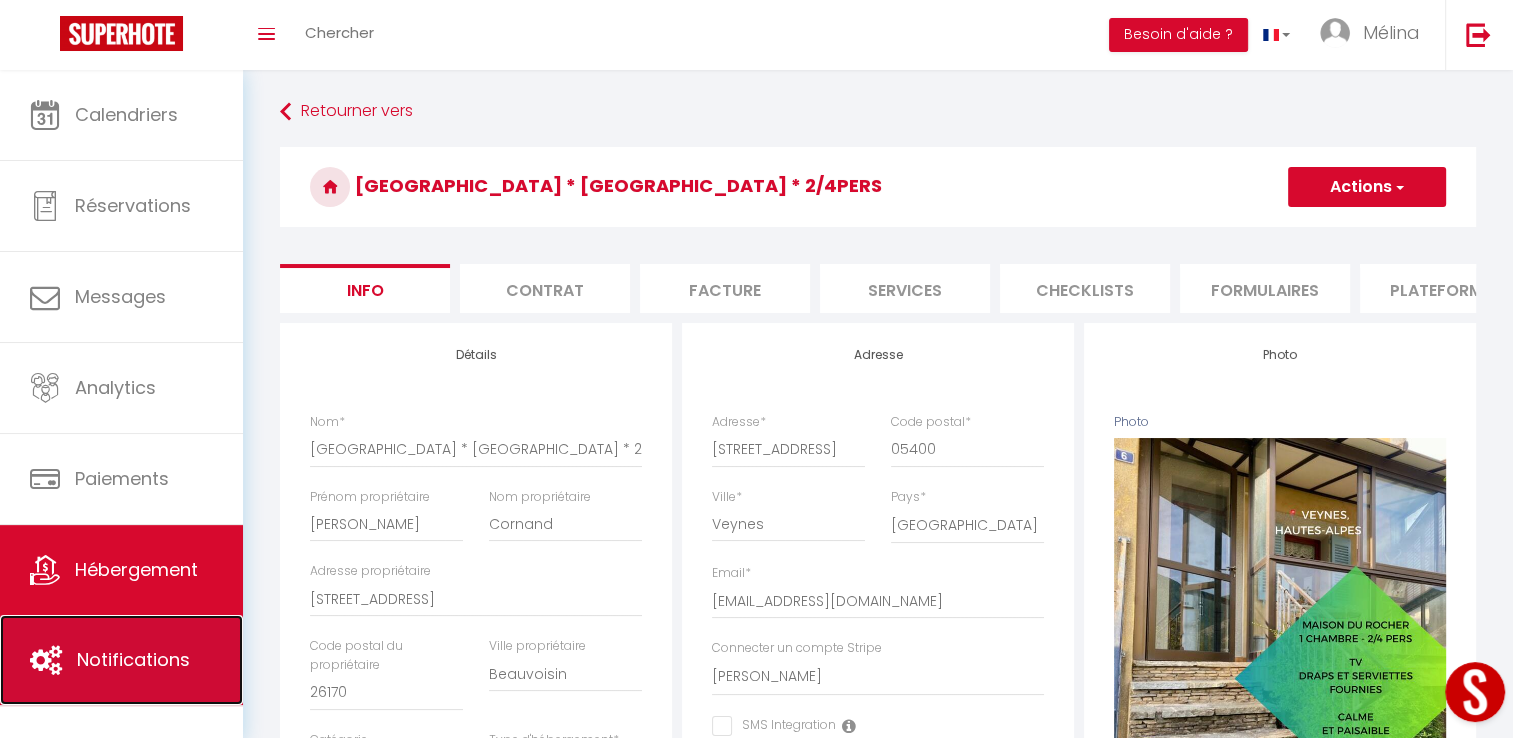 click on "Notifications" at bounding box center [133, 659] 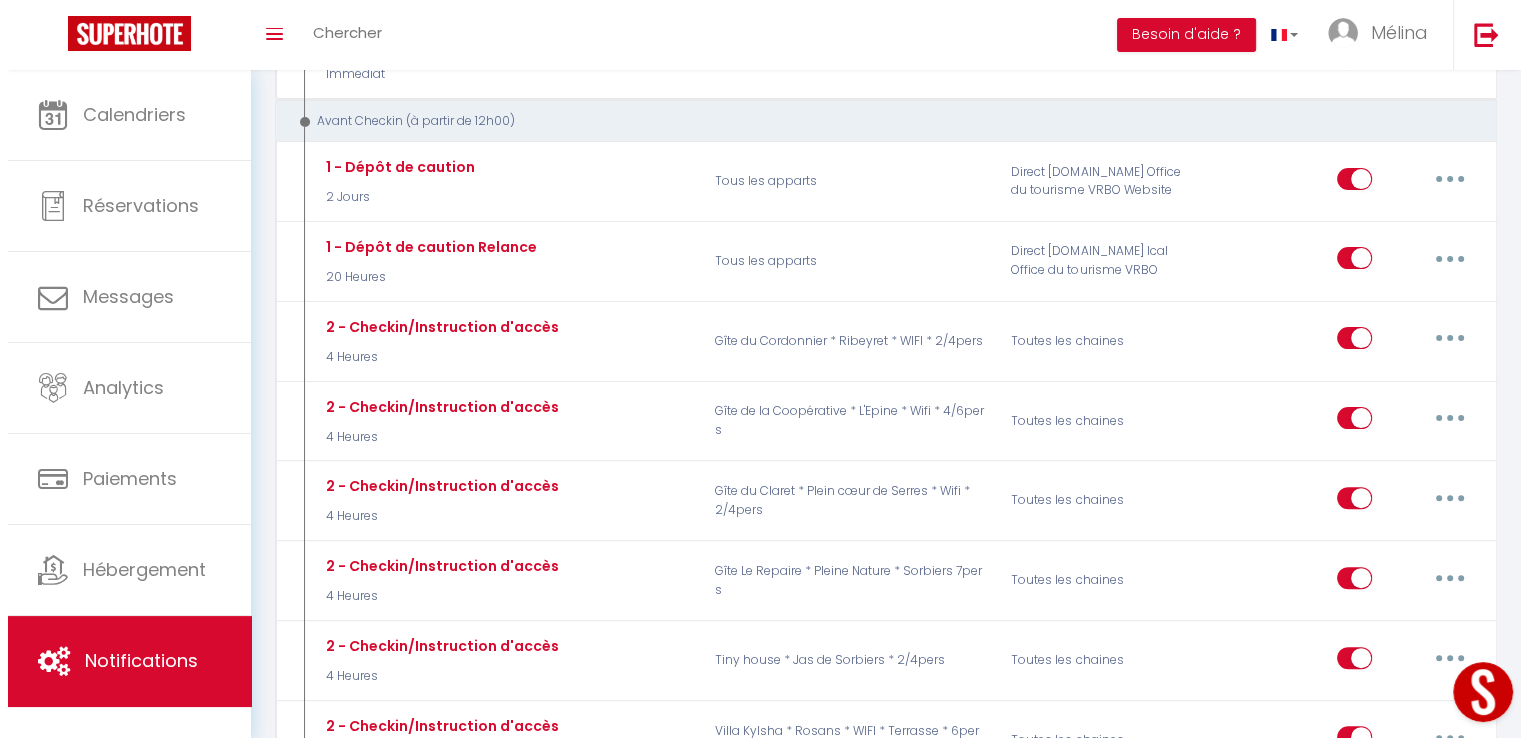 scroll, scrollTop: 496, scrollLeft: 0, axis: vertical 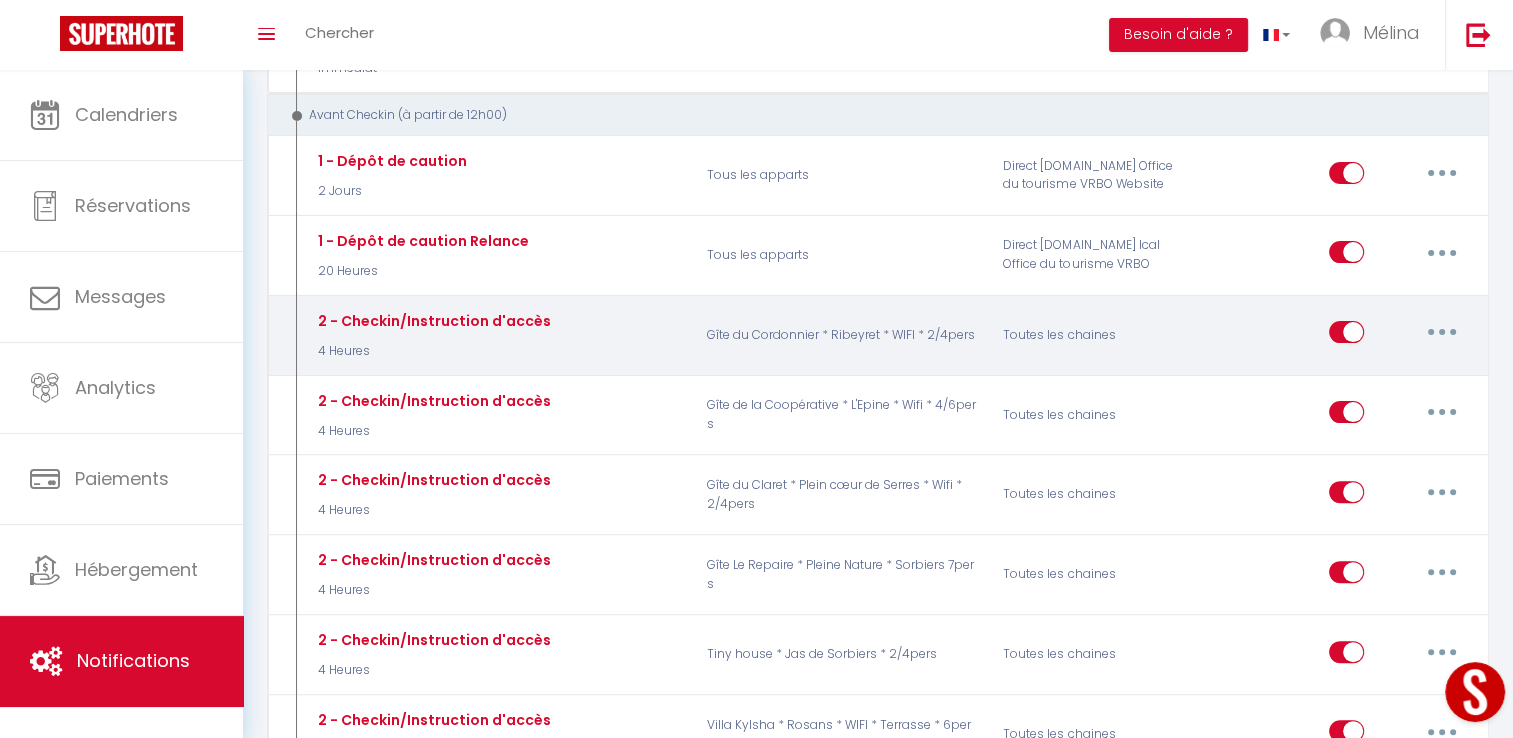 click at bounding box center [1442, 332] 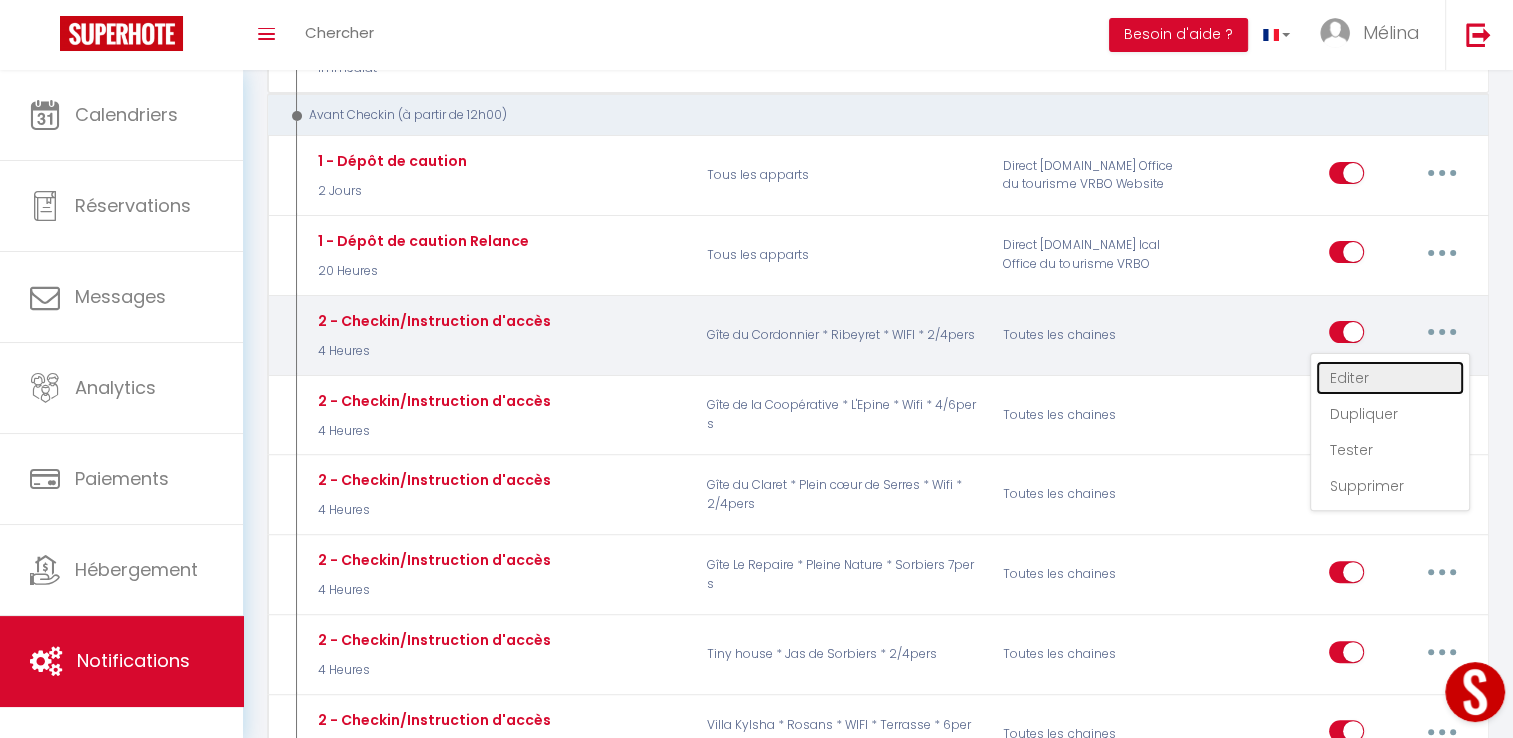 click on "Editer" at bounding box center [1390, 378] 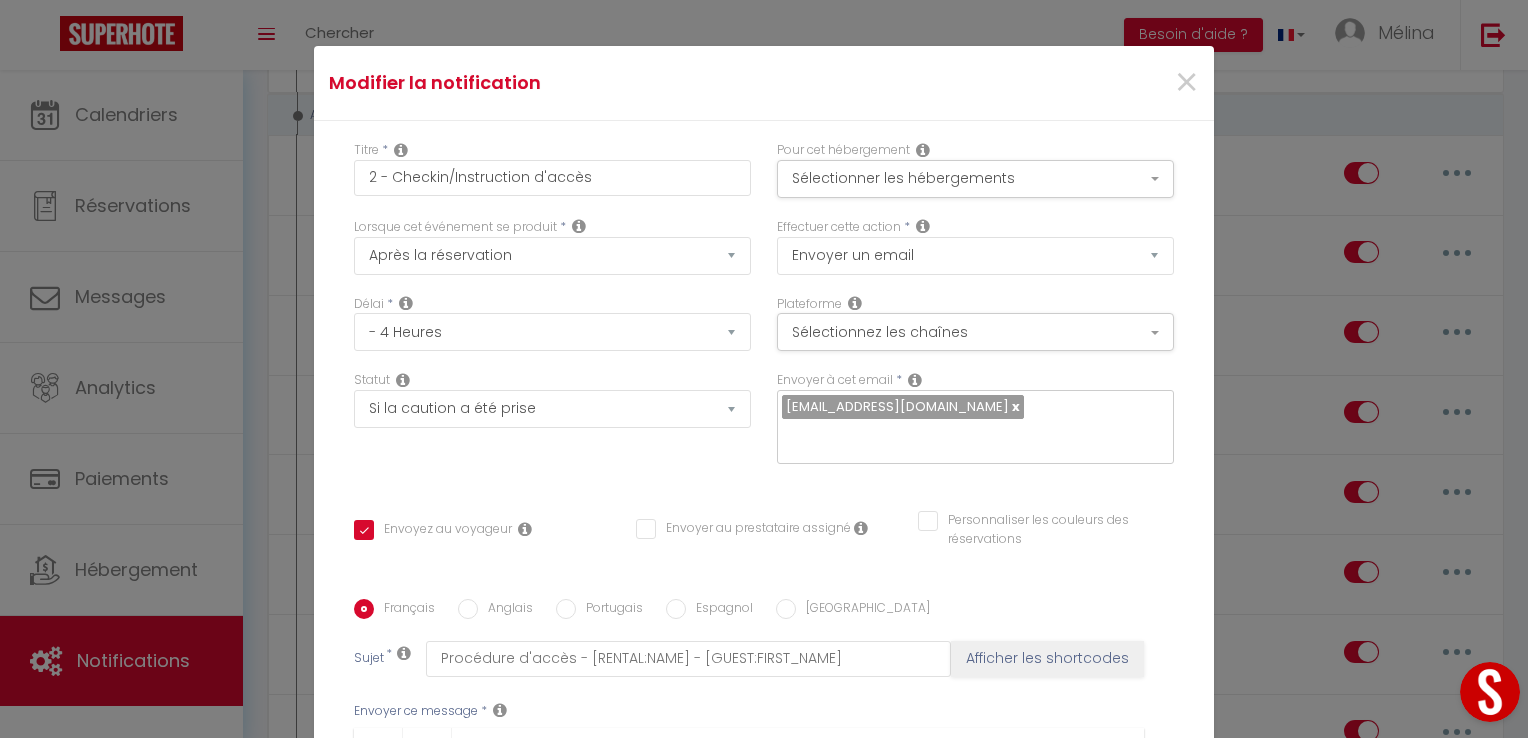 scroll, scrollTop: 352, scrollLeft: 0, axis: vertical 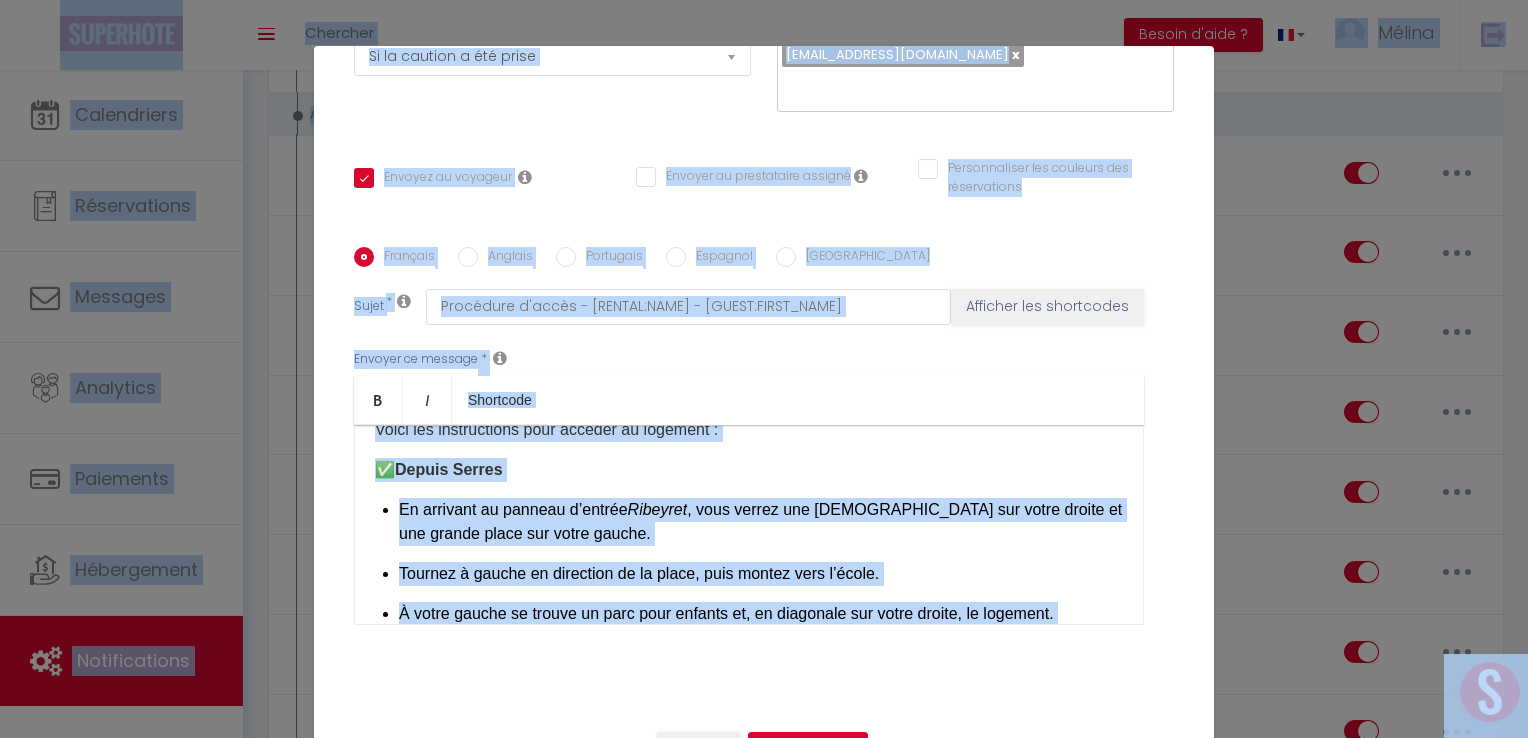 click on "En arrivant au panneau d’entrée  Ribeyret , vous verrez une église sur votre droite et une grande place sur votre gauche.
Tournez à gauche en direction de la place, puis montez vers l’école.
À votre gauche se trouve un parc pour enfants et, en diagonale sur votre droite, le logement." at bounding box center (761, 562) 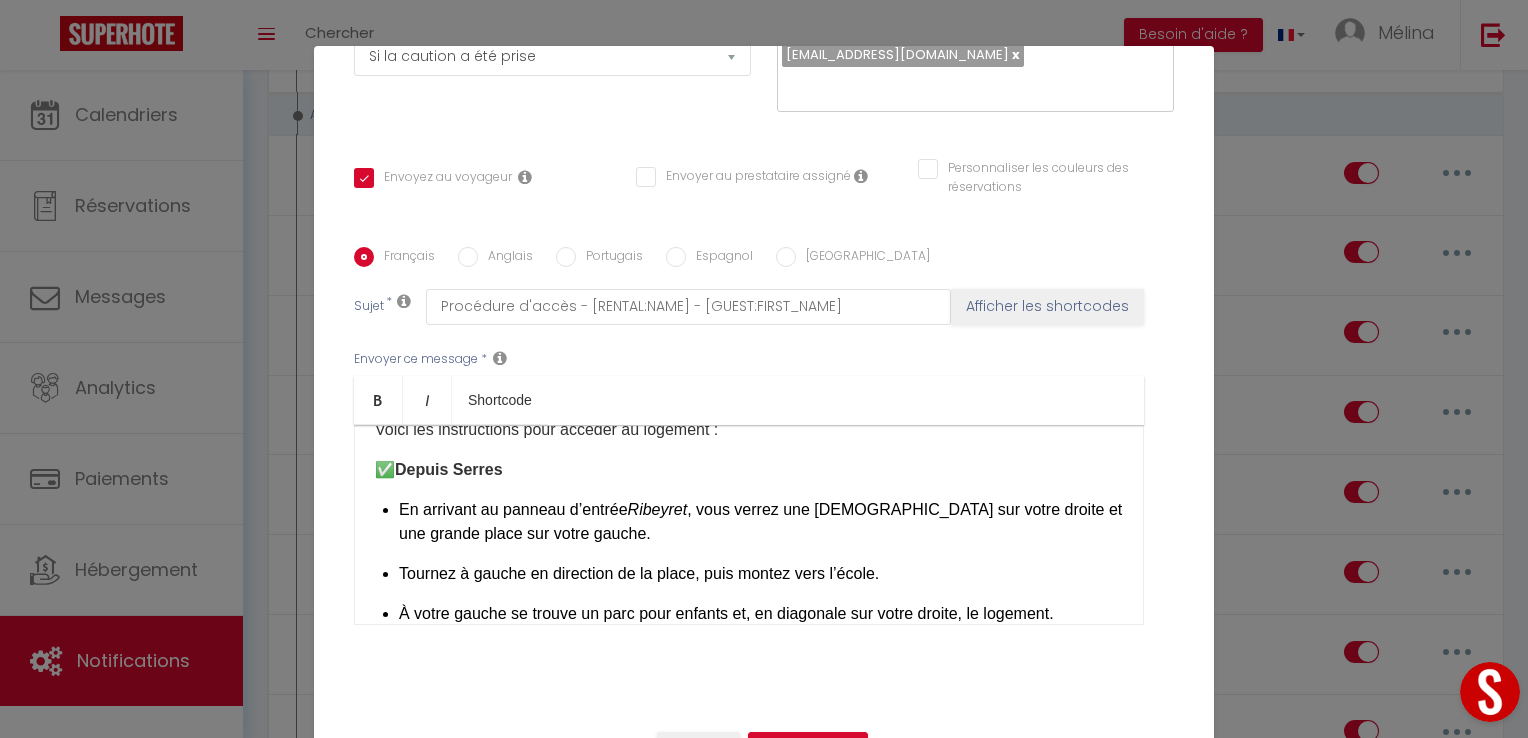 click on "En arrivant au panneau d’entrée  Ribeyret , vous verrez une église sur votre droite et une grande place sur votre gauche." at bounding box center (761, 522) 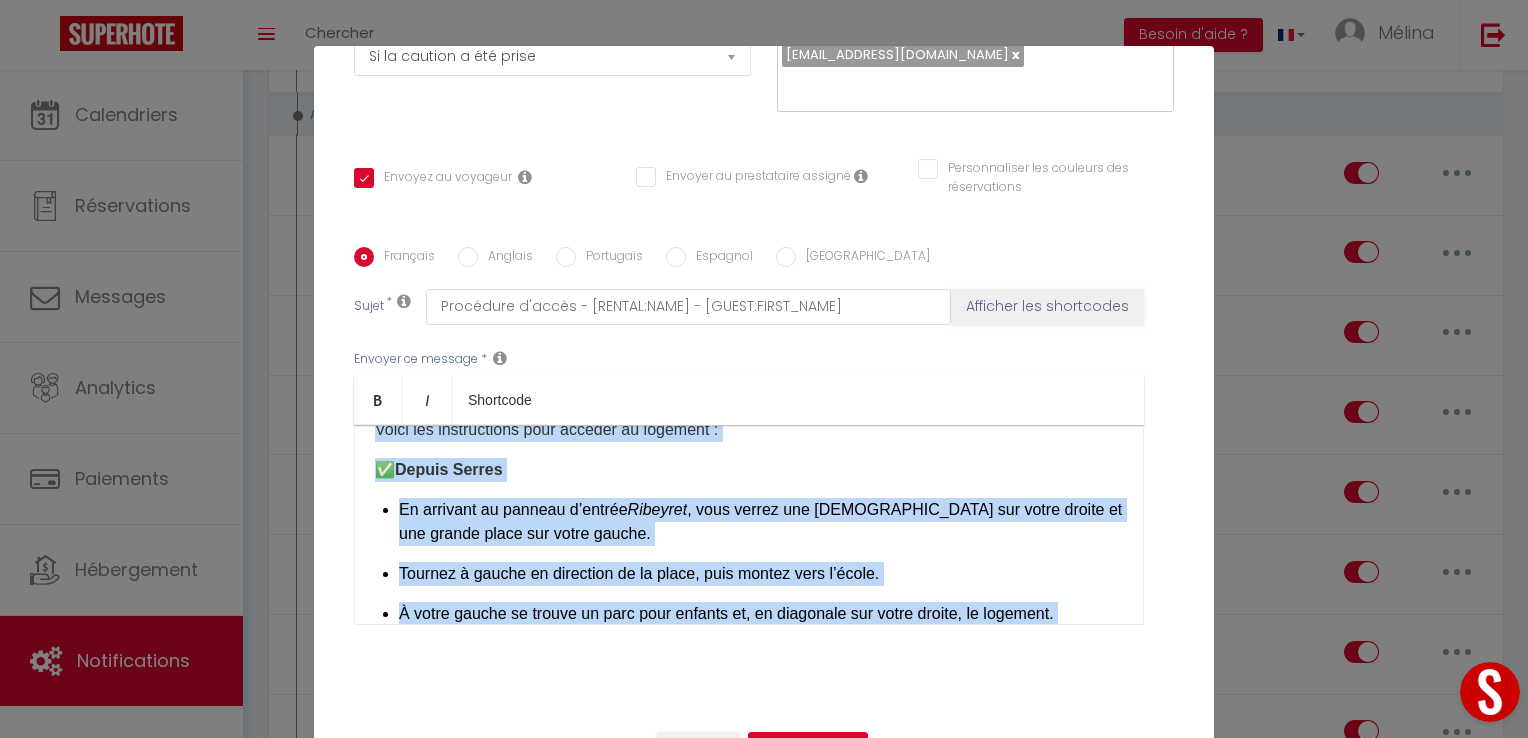 click on "En arrivant au panneau d’entrée  Ribeyret , vous verrez une église sur votre droite et une grande place sur votre gauche." at bounding box center [761, 522] 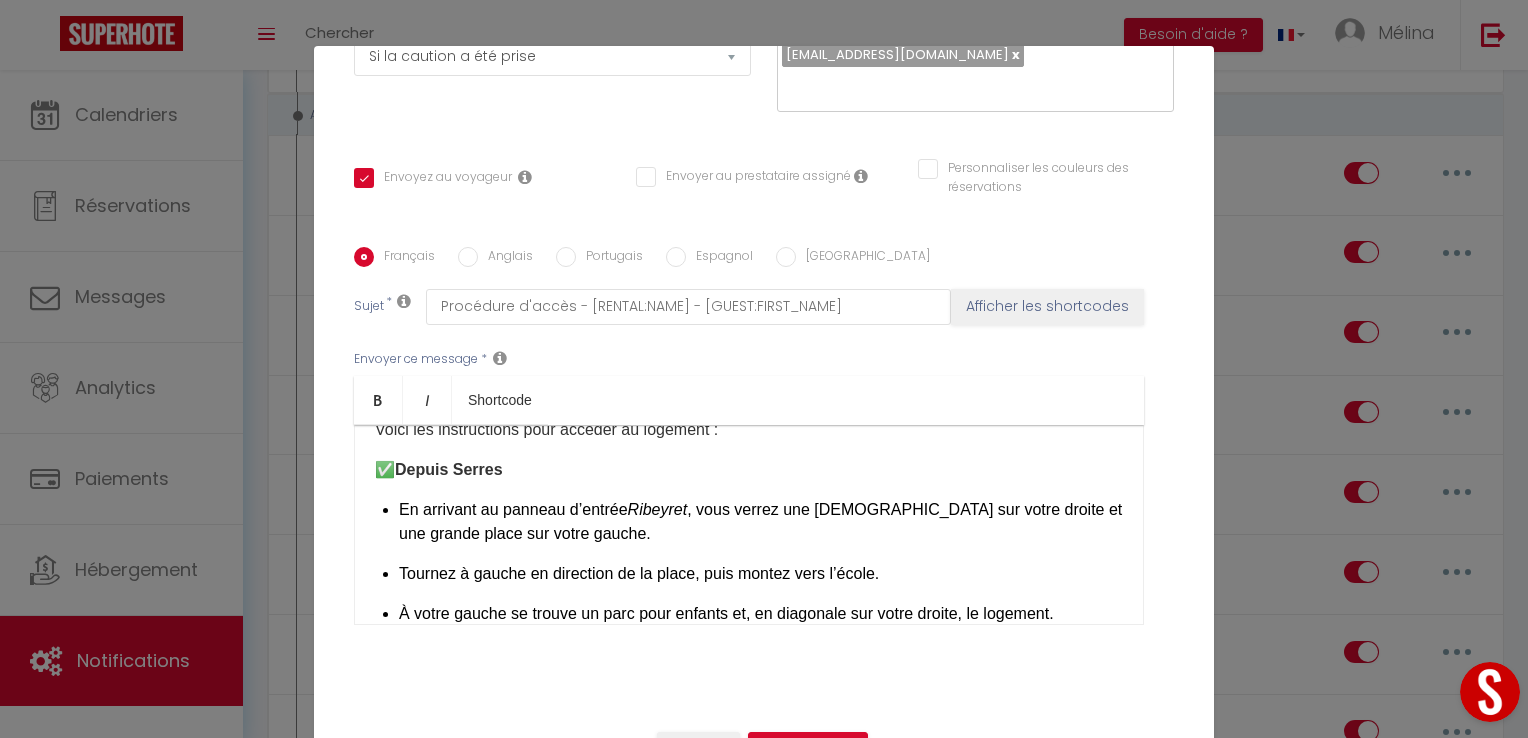scroll, scrollTop: 0, scrollLeft: 0, axis: both 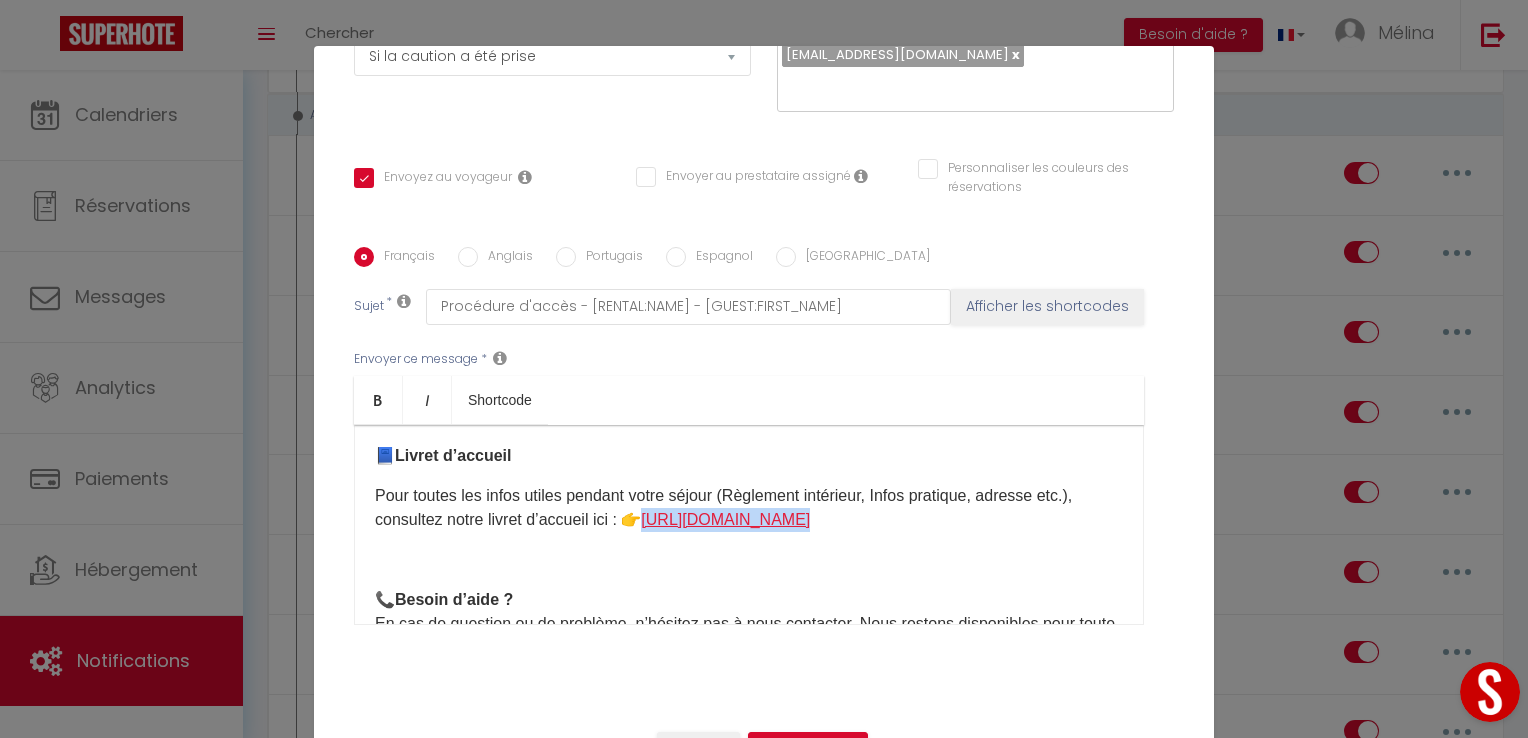 drag, startPoint x: 708, startPoint y: 558, endPoint x: 704, endPoint y: 515, distance: 43.185646 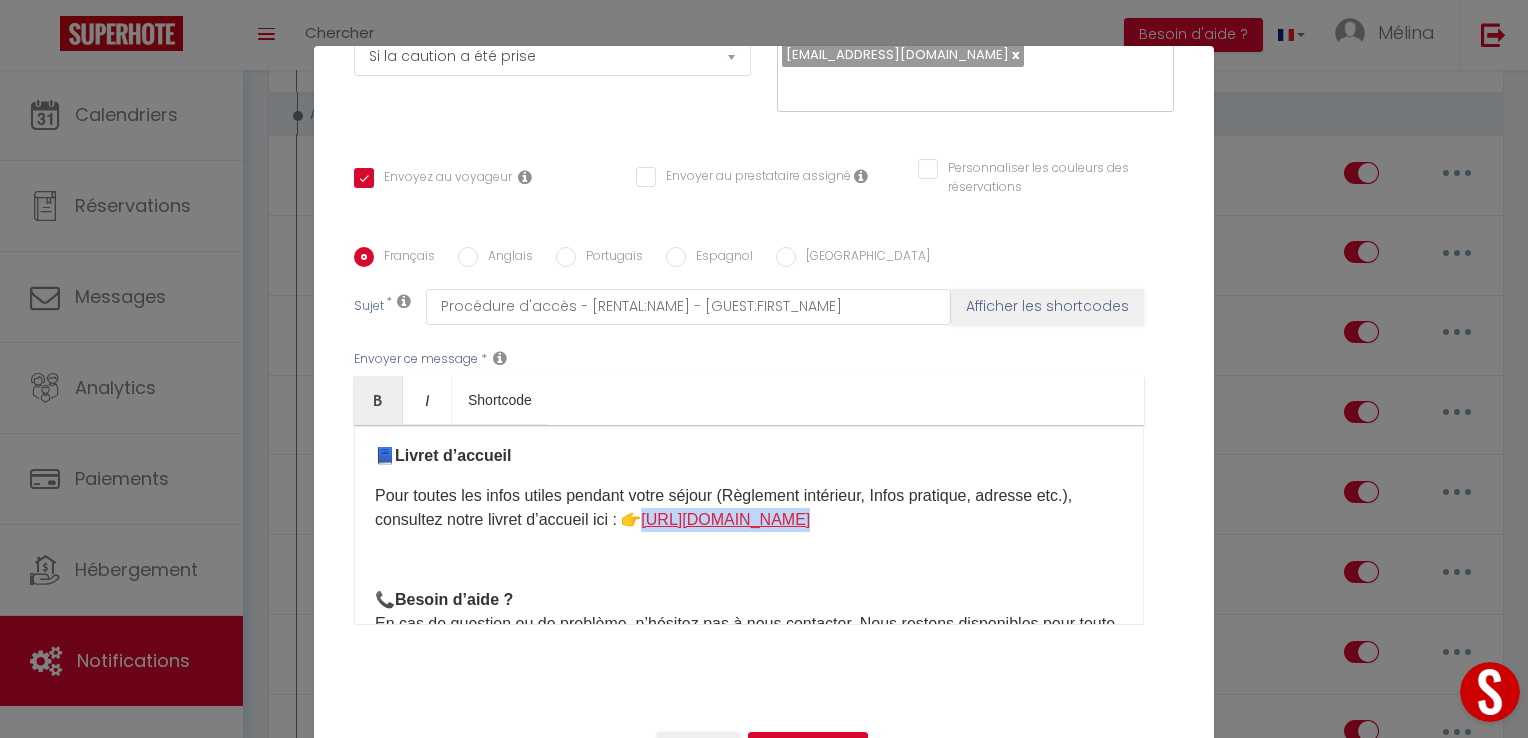 copy on "https://my.styqr.fr/c824c9c8-da02-443d-b551-3b43e8985e2a ​" 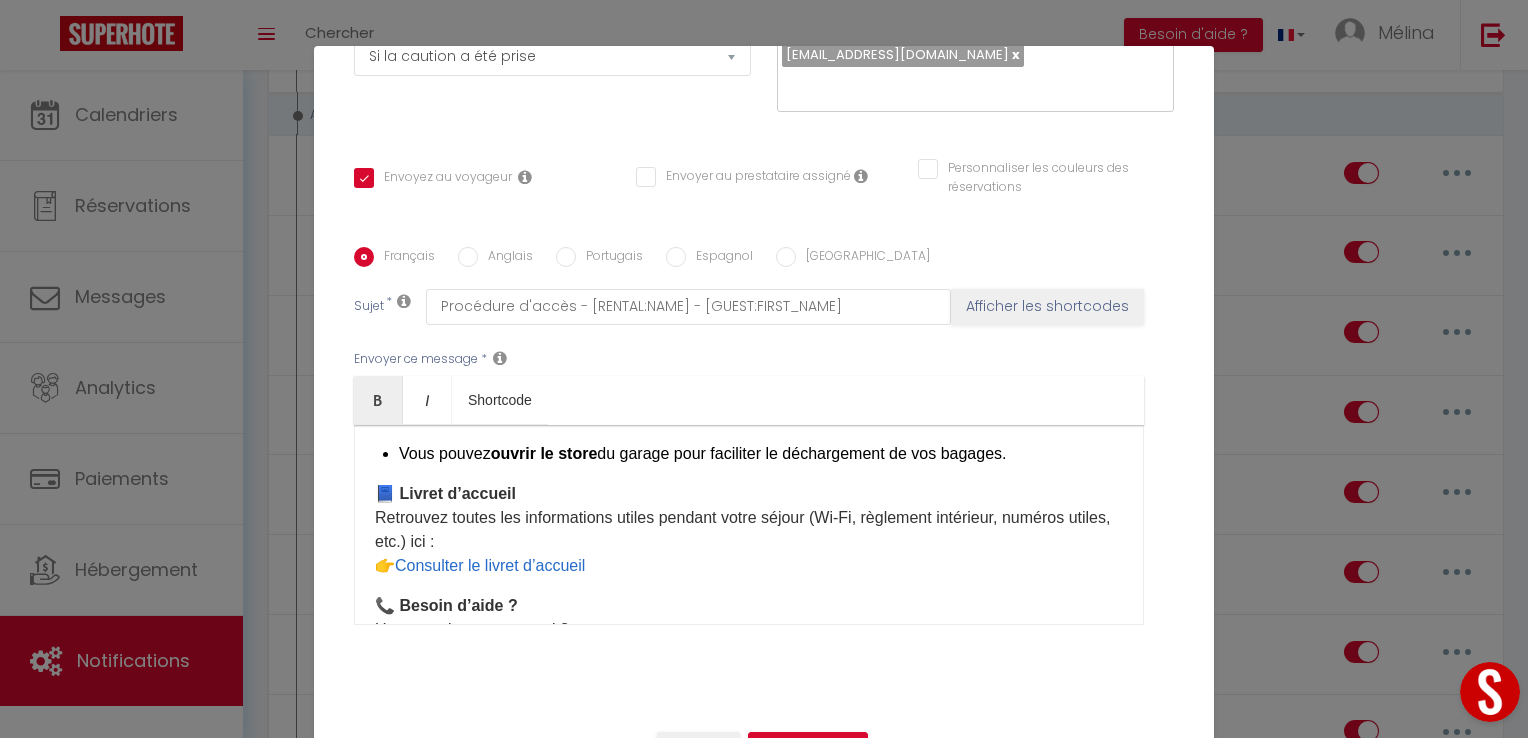 scroll, scrollTop: 592, scrollLeft: 0, axis: vertical 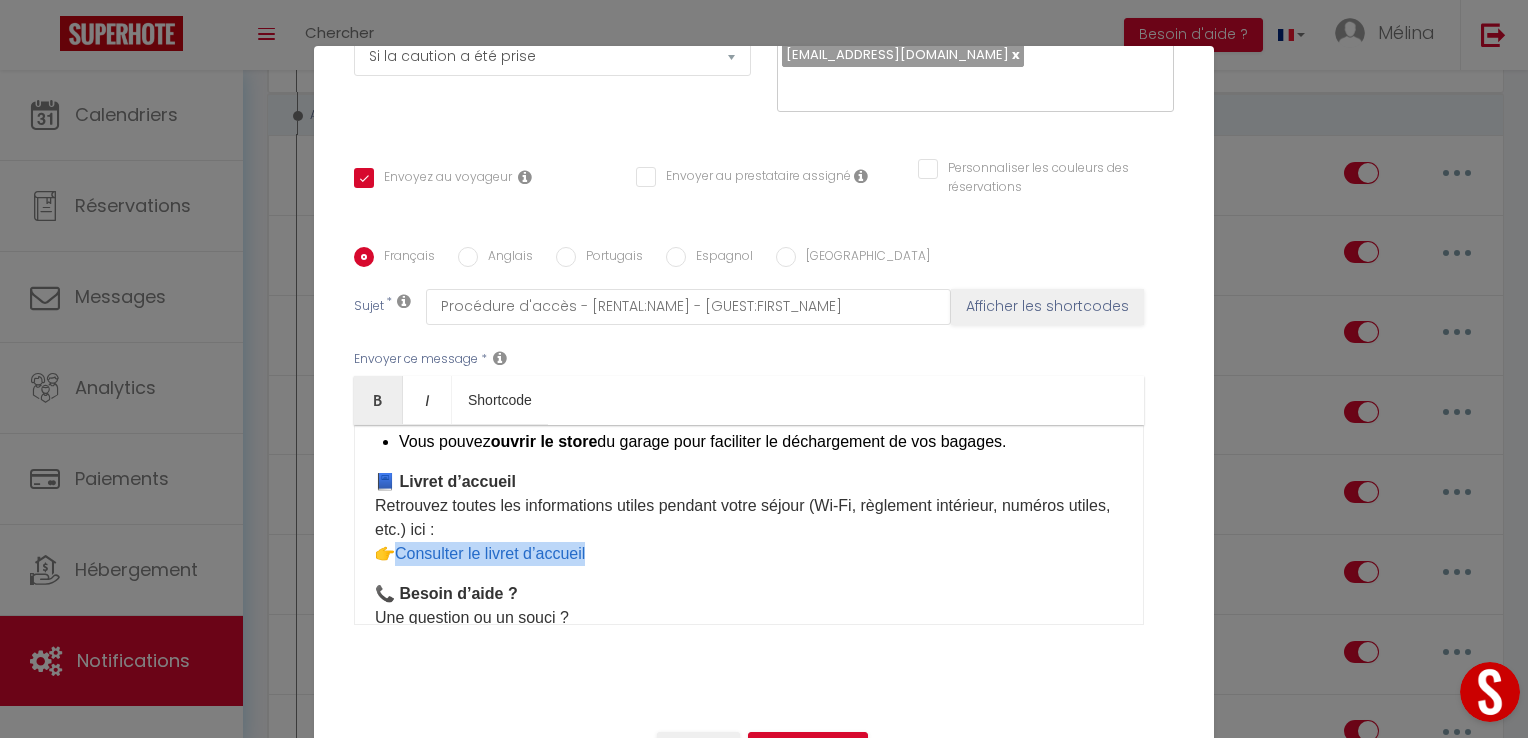drag, startPoint x: 610, startPoint y: 554, endPoint x: 394, endPoint y: 562, distance: 216.1481 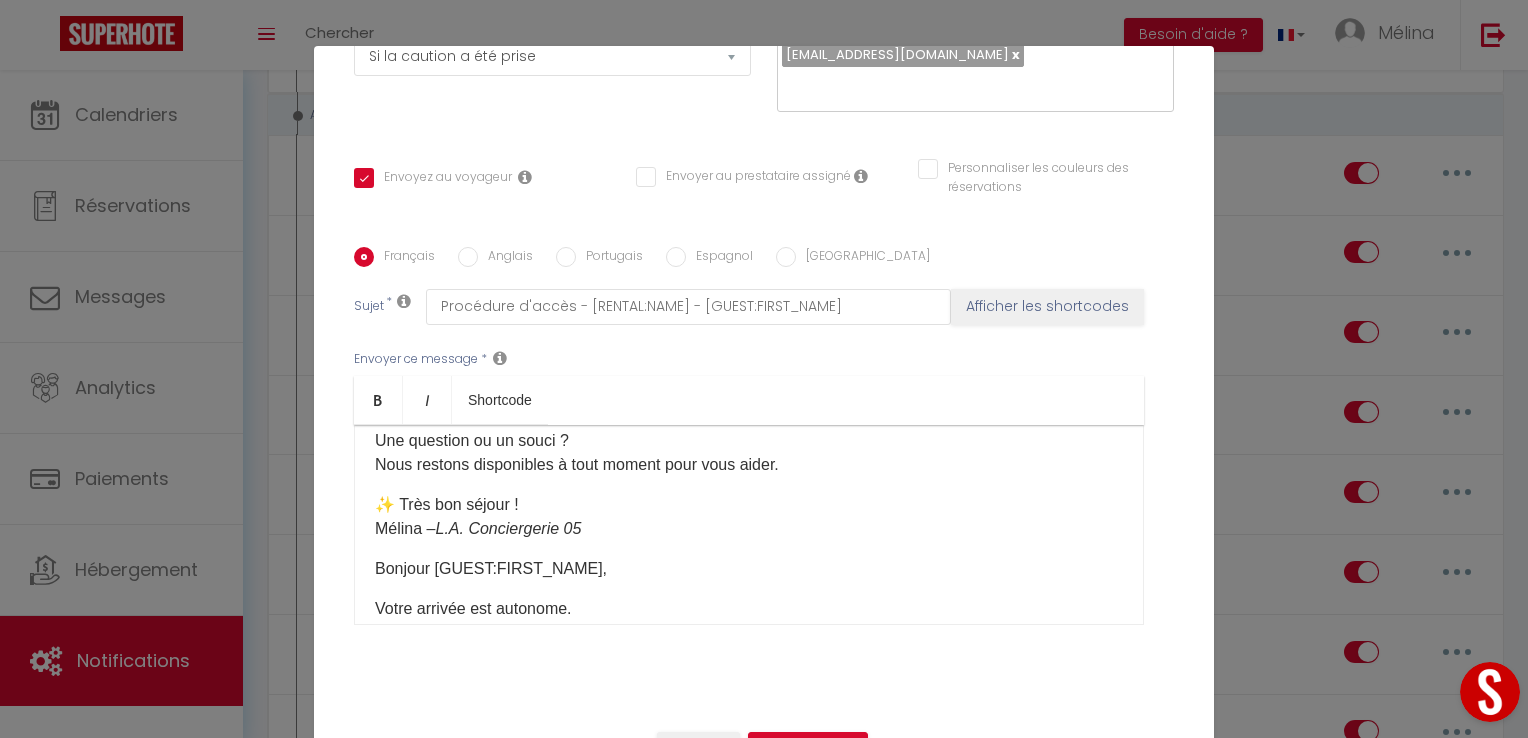 scroll, scrollTop: 785, scrollLeft: 0, axis: vertical 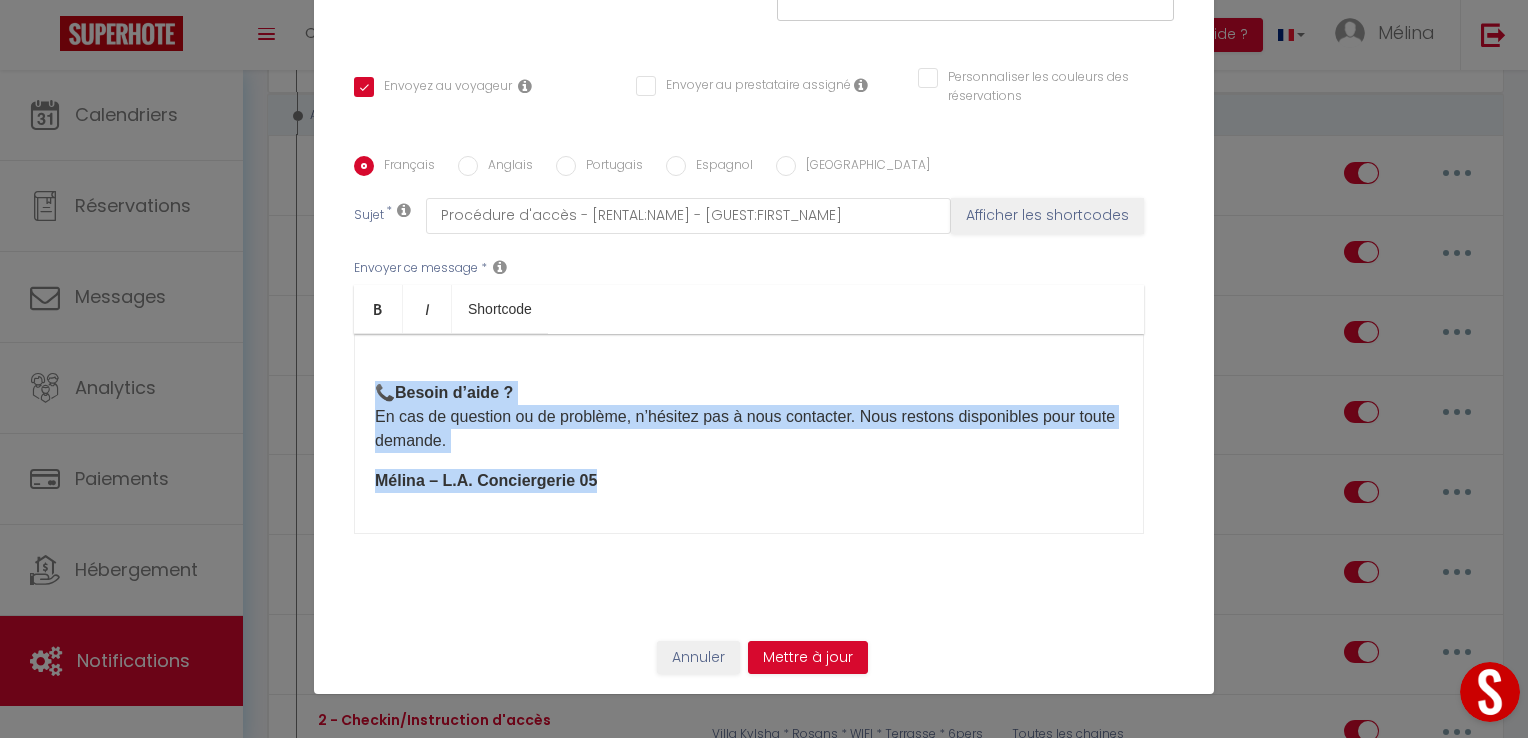 drag, startPoint x: 364, startPoint y: 552, endPoint x: 662, endPoint y: 789, distance: 380.7532 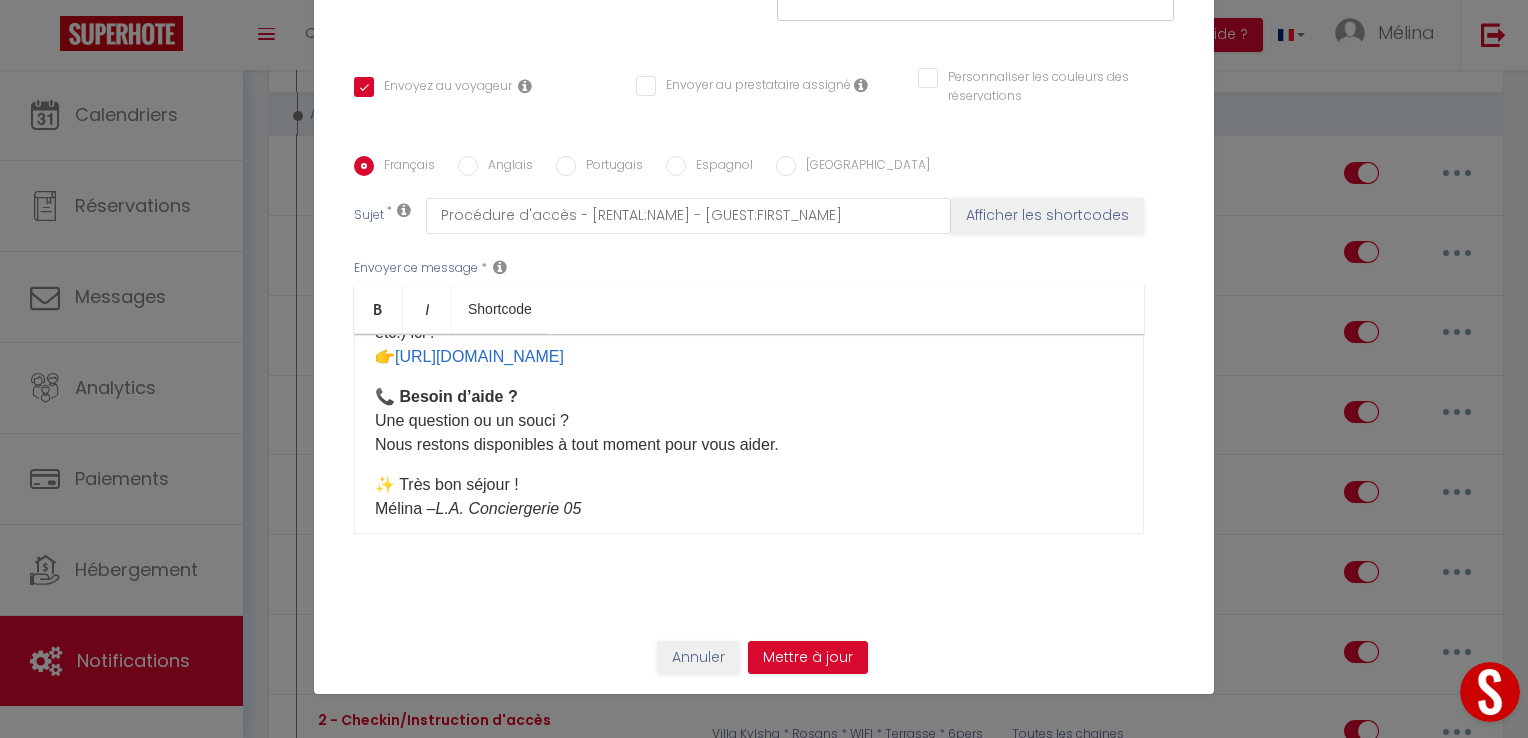 scroll, scrollTop: 725, scrollLeft: 0, axis: vertical 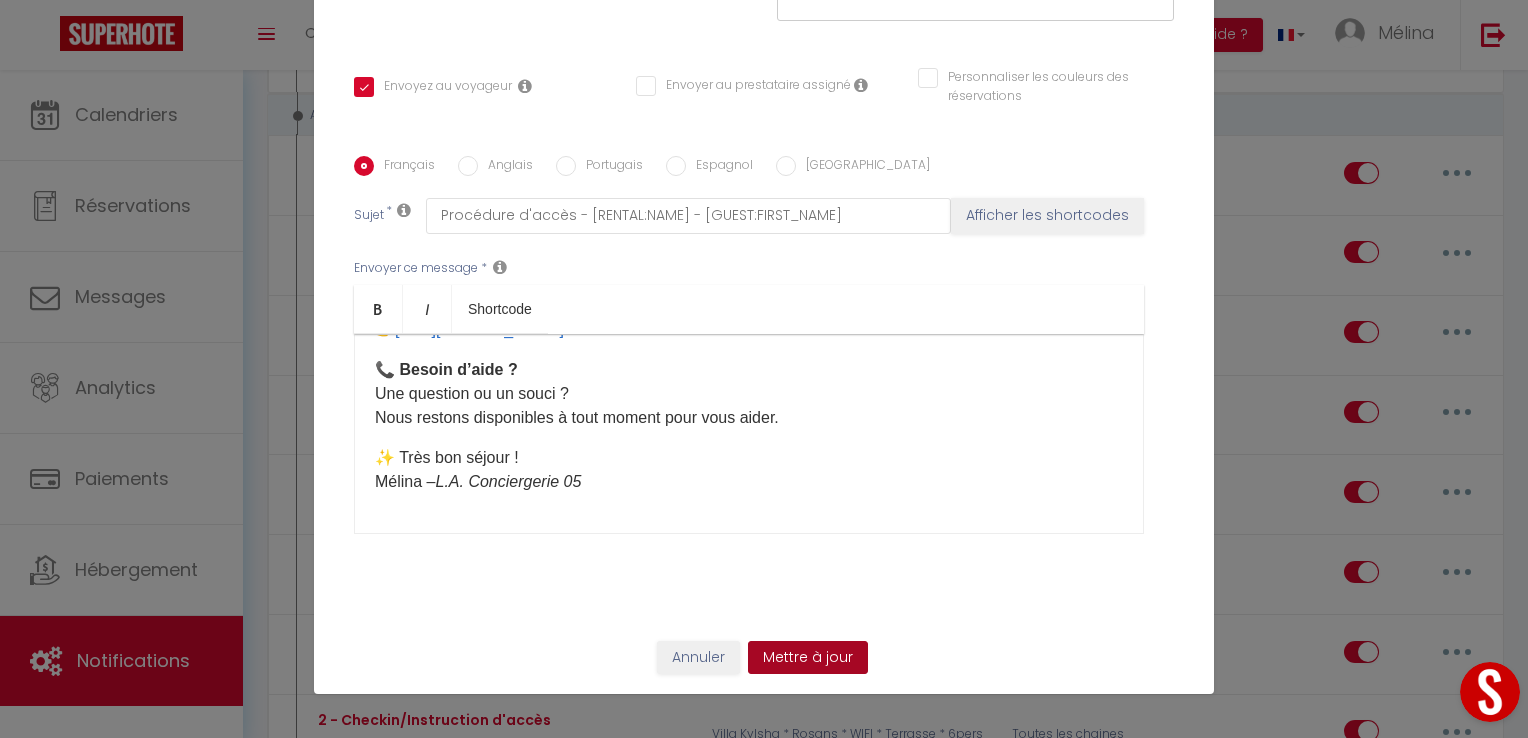 click on "Mettre à jour" at bounding box center [808, 658] 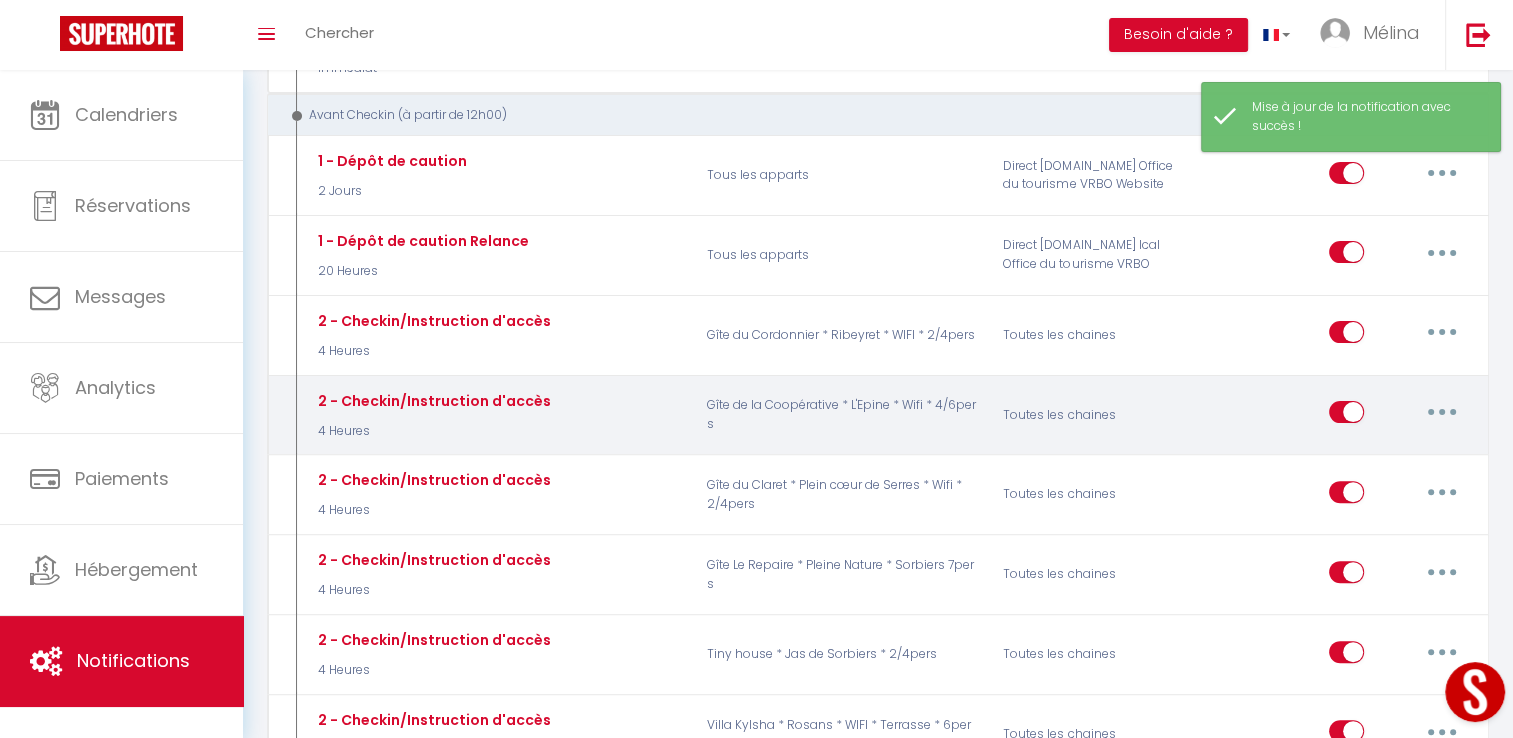 click at bounding box center [1442, 412] 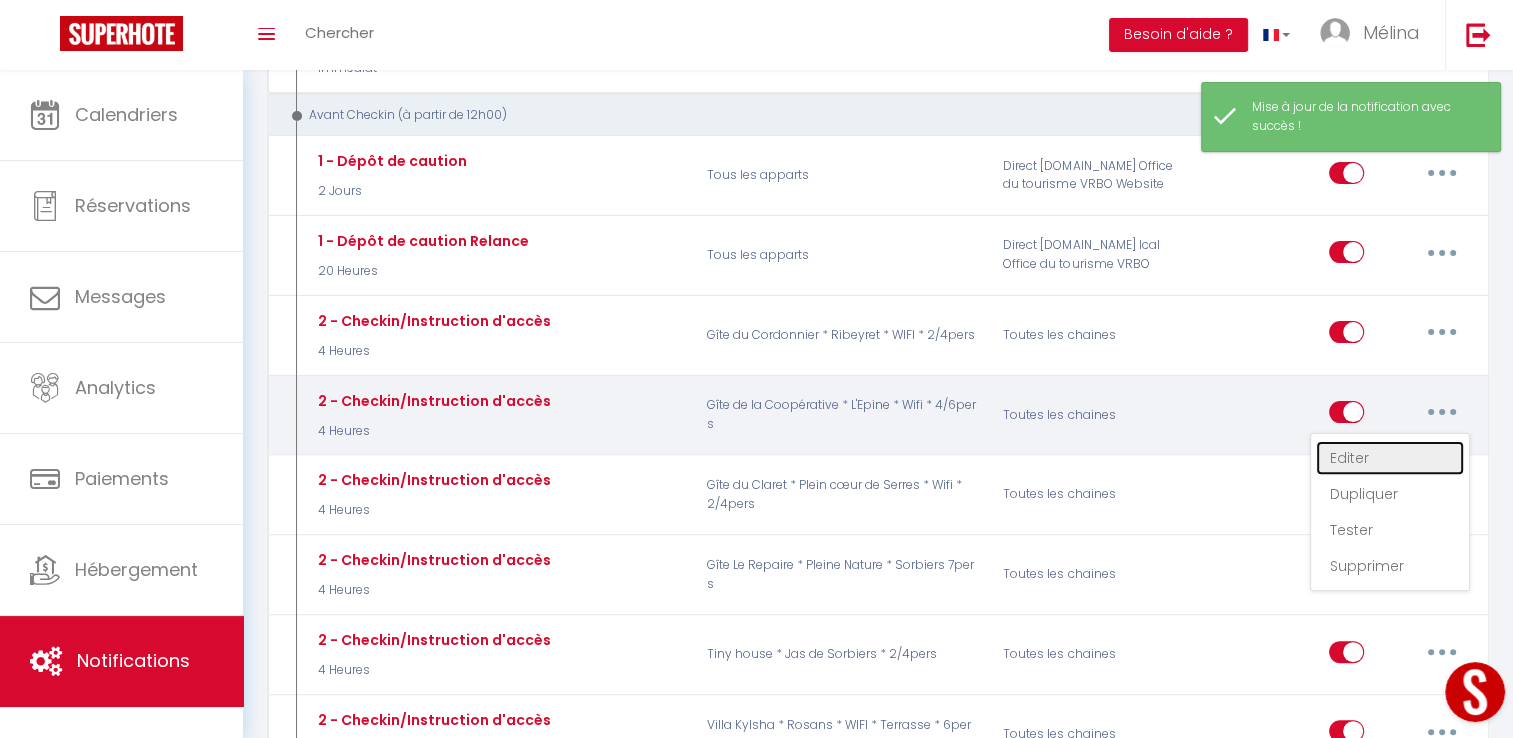 click on "Editer" at bounding box center [1390, 458] 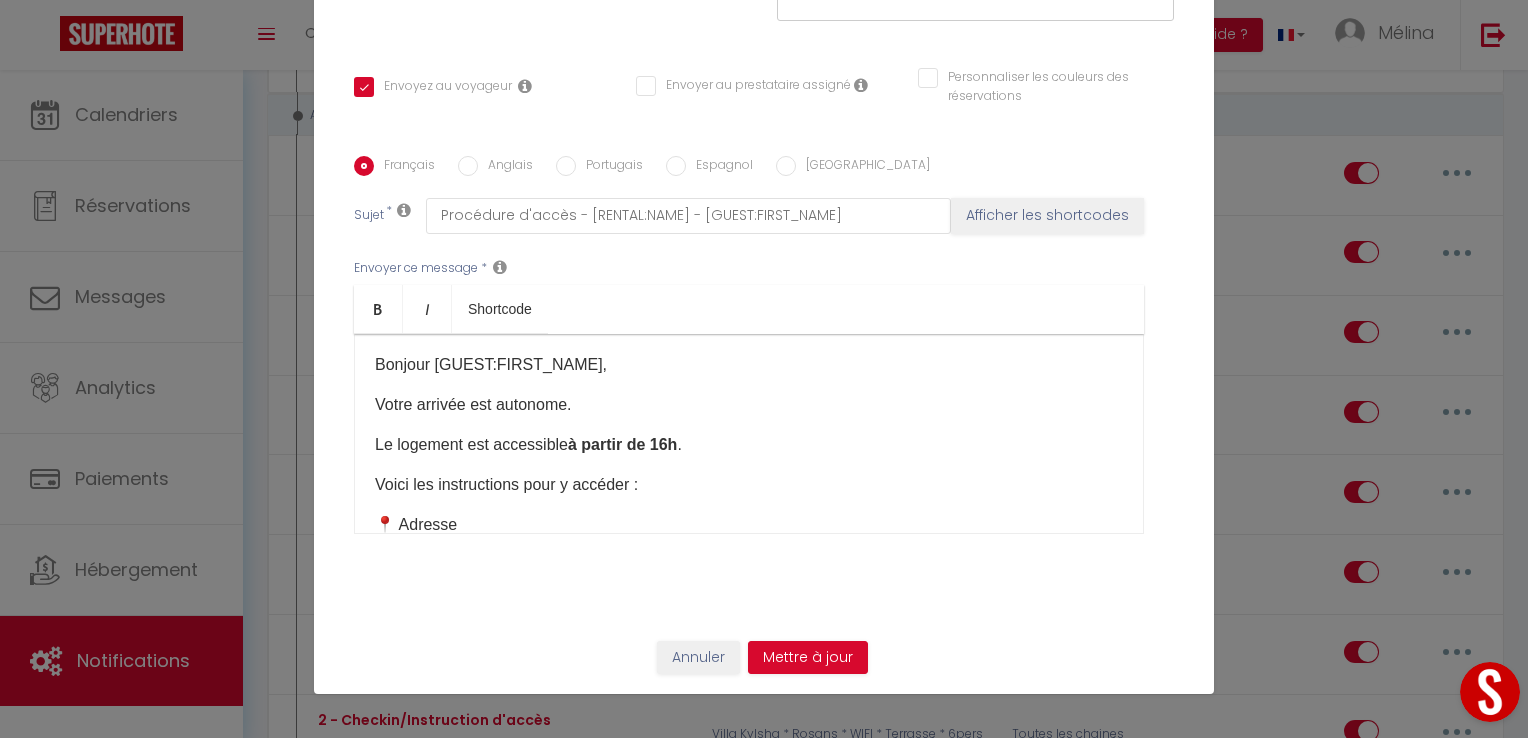 scroll, scrollTop: 0, scrollLeft: 0, axis: both 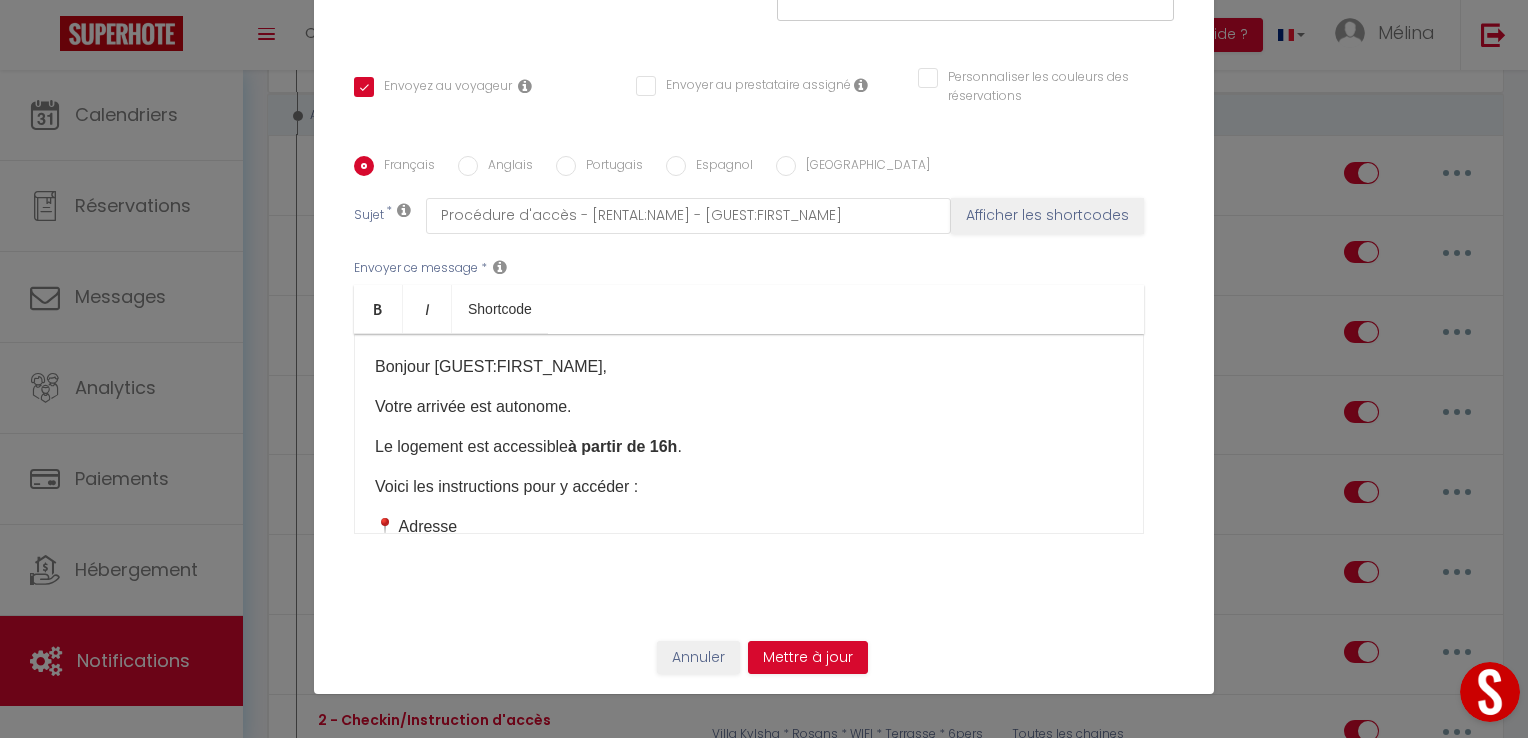 click on "Le logement est accessible  à partir de 16h ." at bounding box center (749, 447) 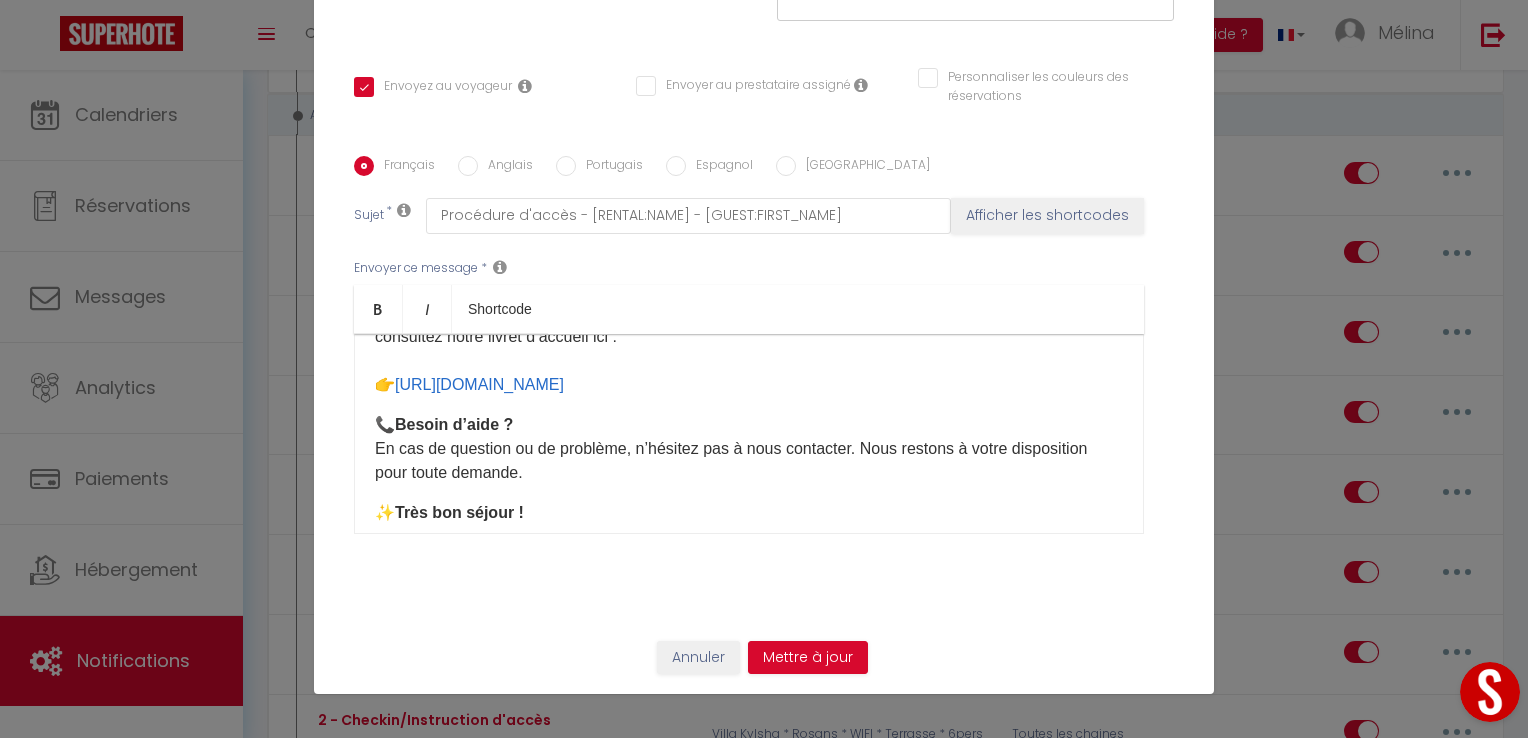 scroll, scrollTop: 613, scrollLeft: 0, axis: vertical 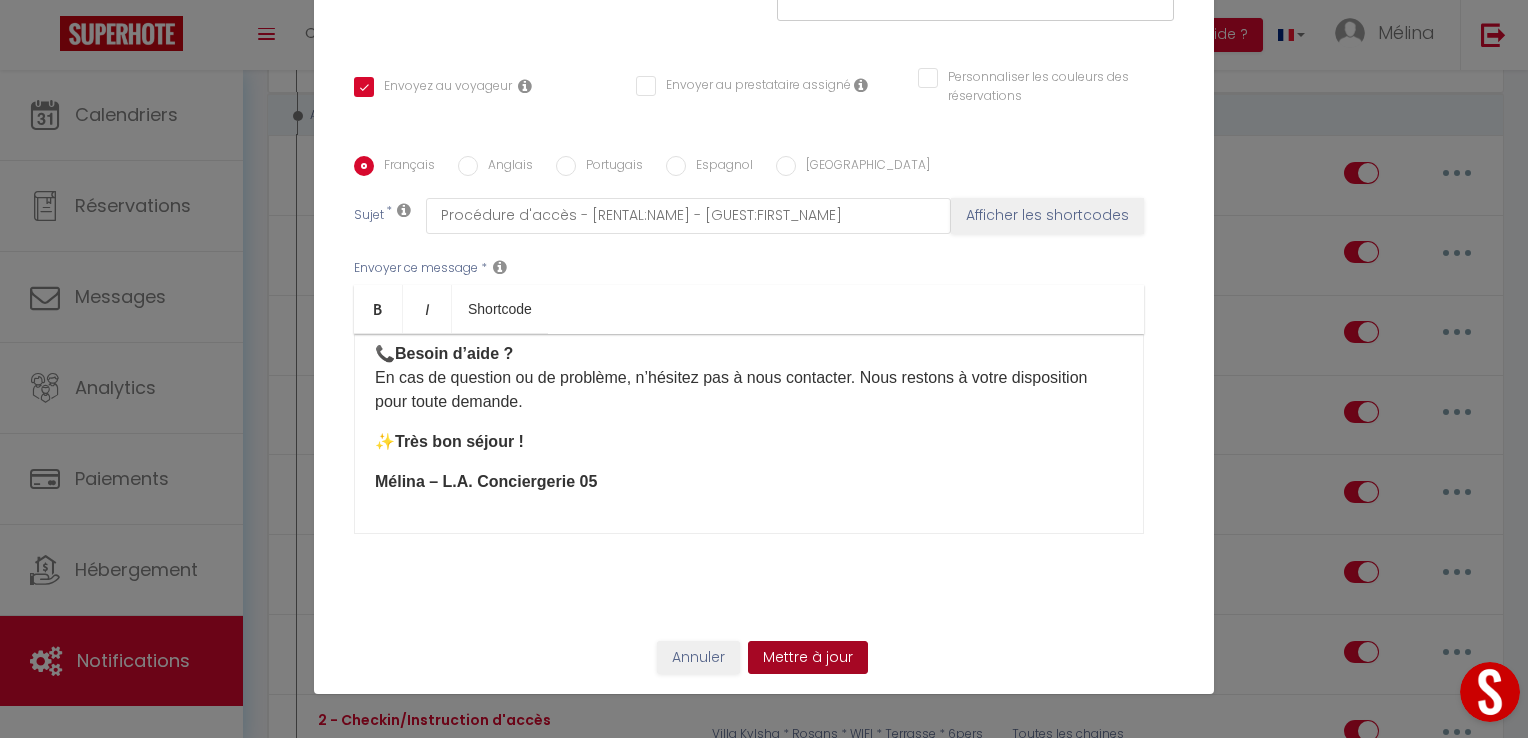 click on "Mettre à jour" at bounding box center [808, 658] 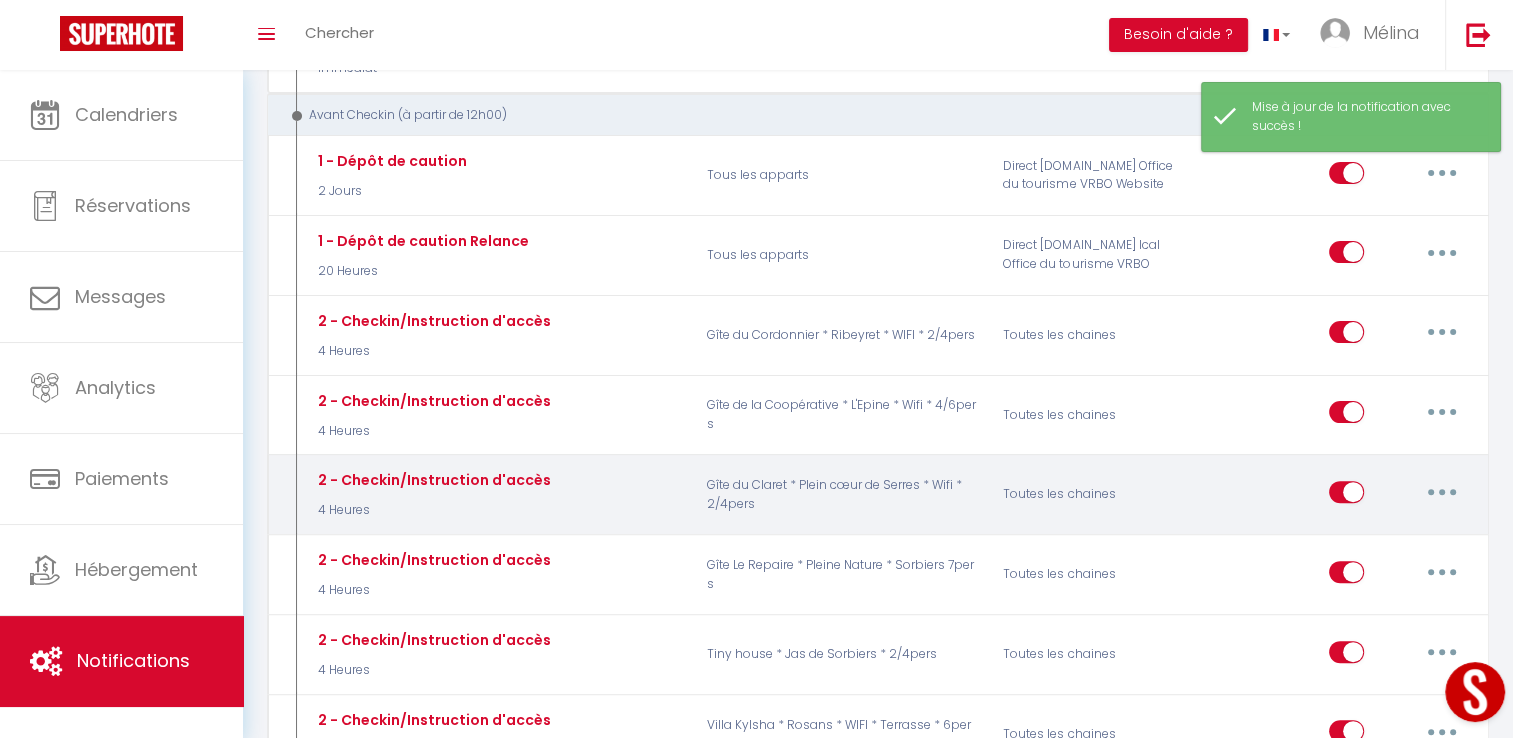 click at bounding box center [1442, 492] 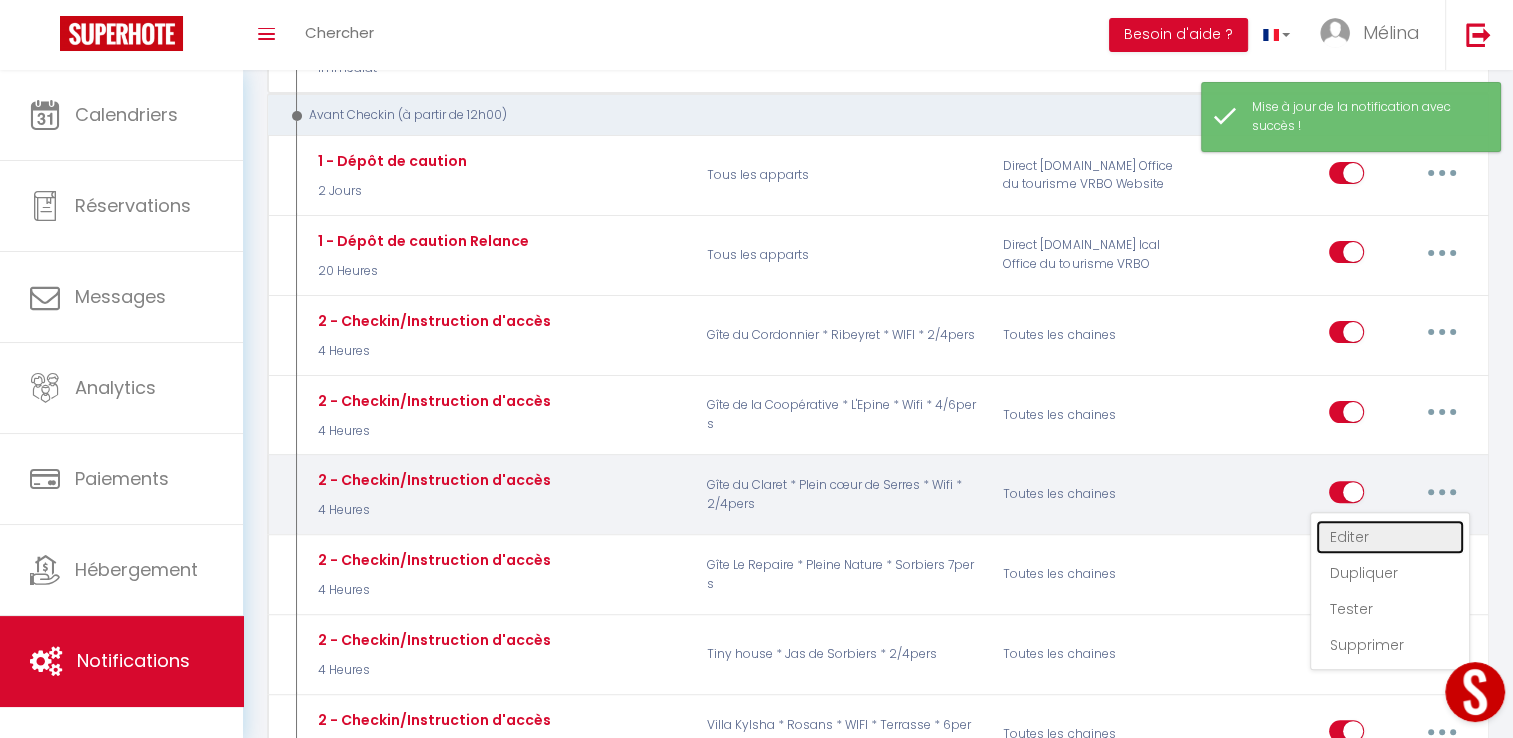 click on "Editer" at bounding box center [1390, 537] 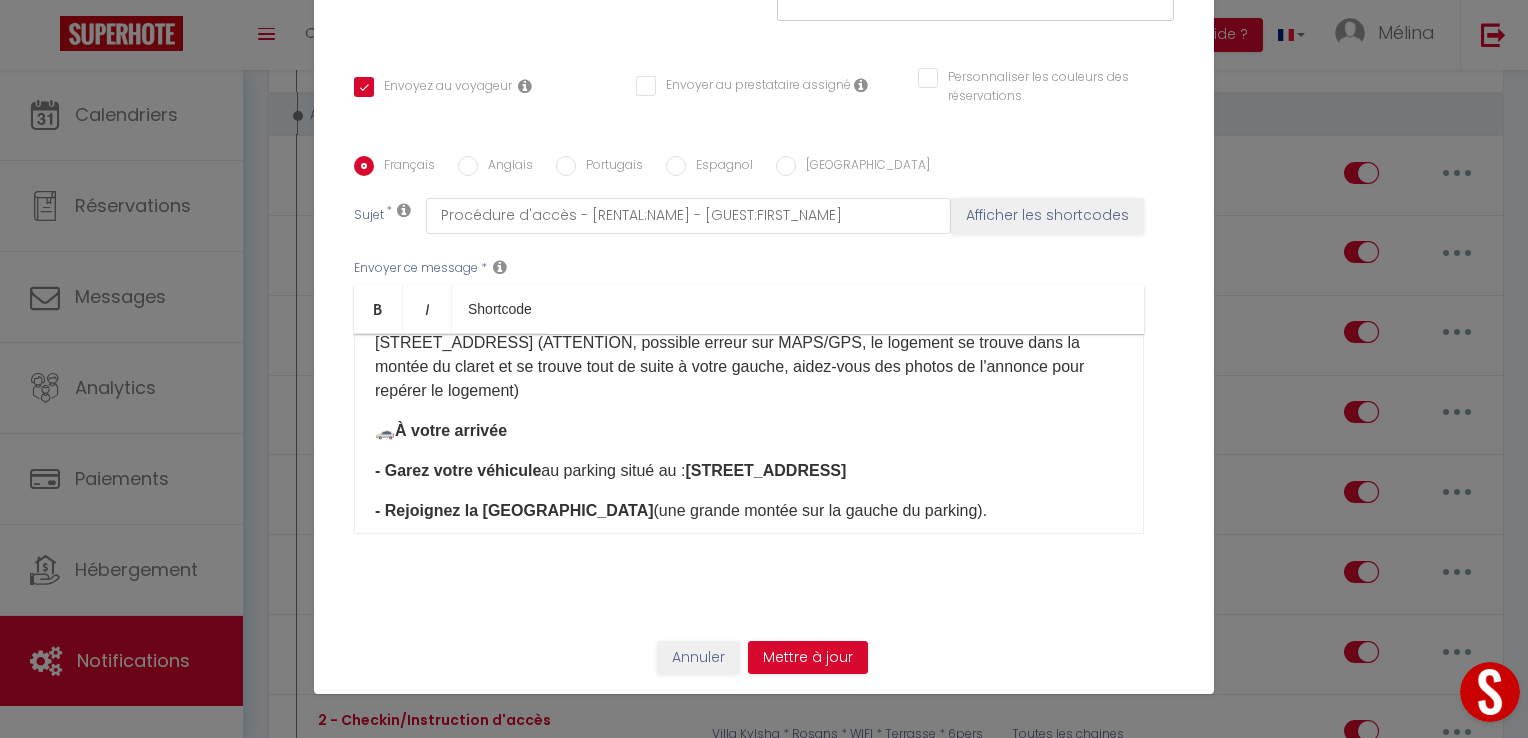 scroll, scrollTop: 152, scrollLeft: 0, axis: vertical 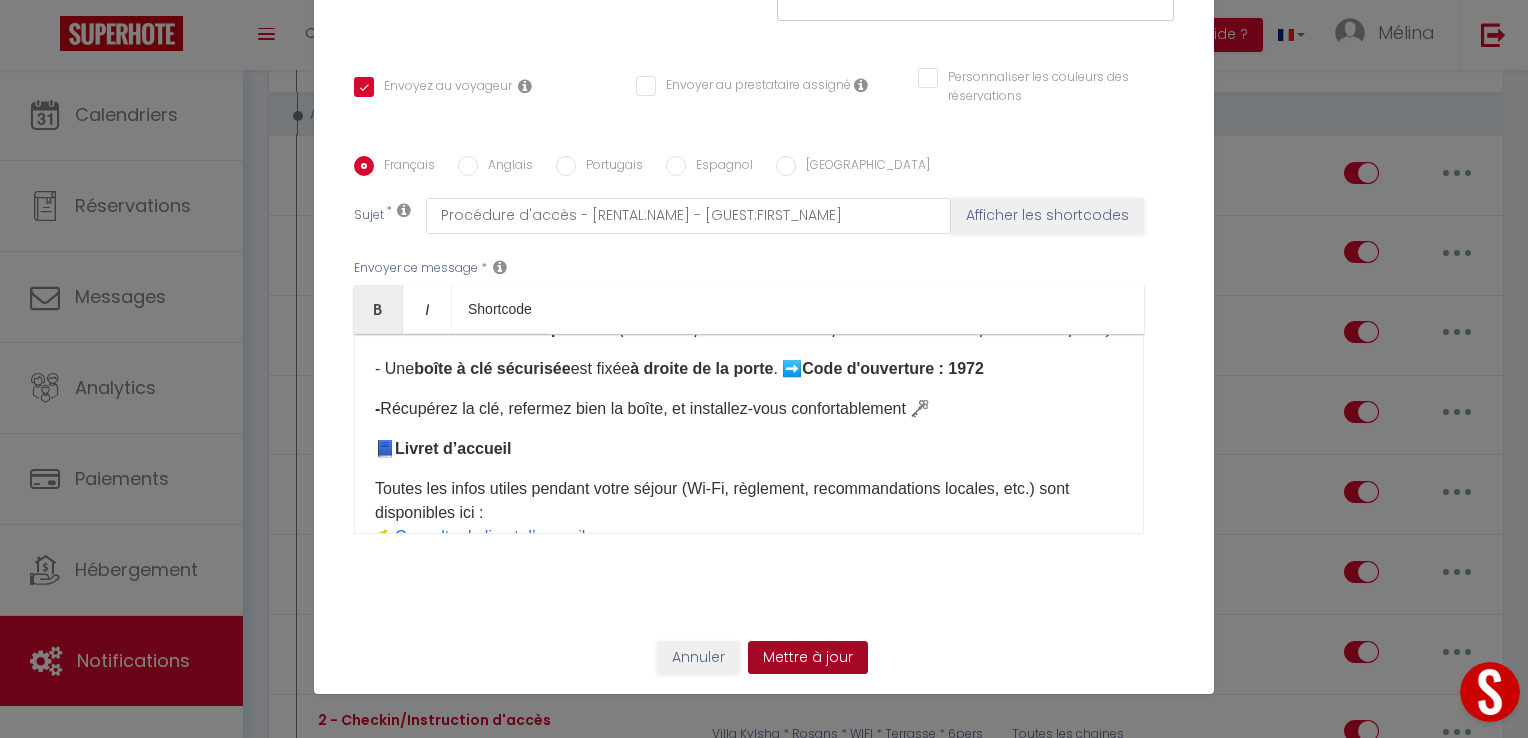 click on "Mettre à jour" at bounding box center [808, 658] 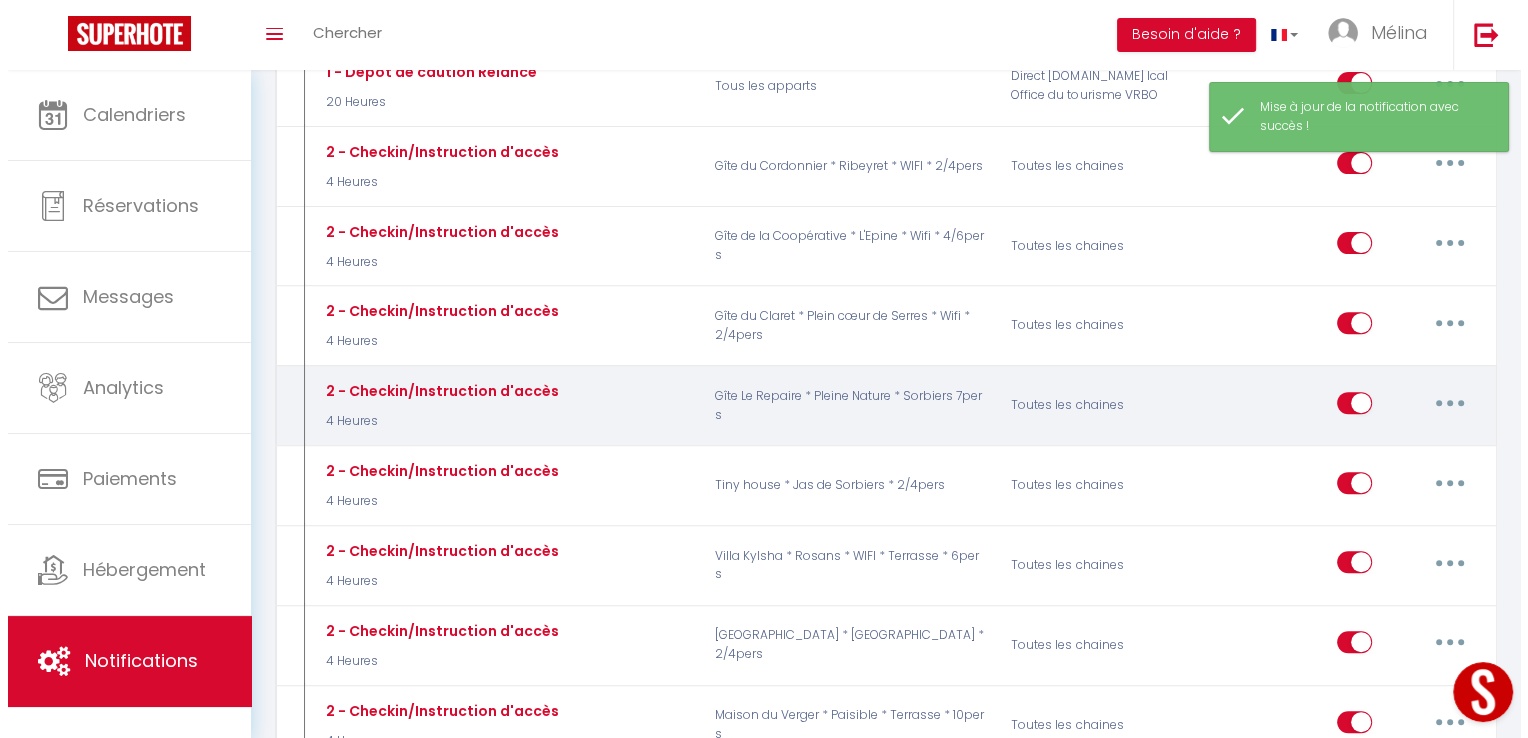 scroll, scrollTop: 667, scrollLeft: 0, axis: vertical 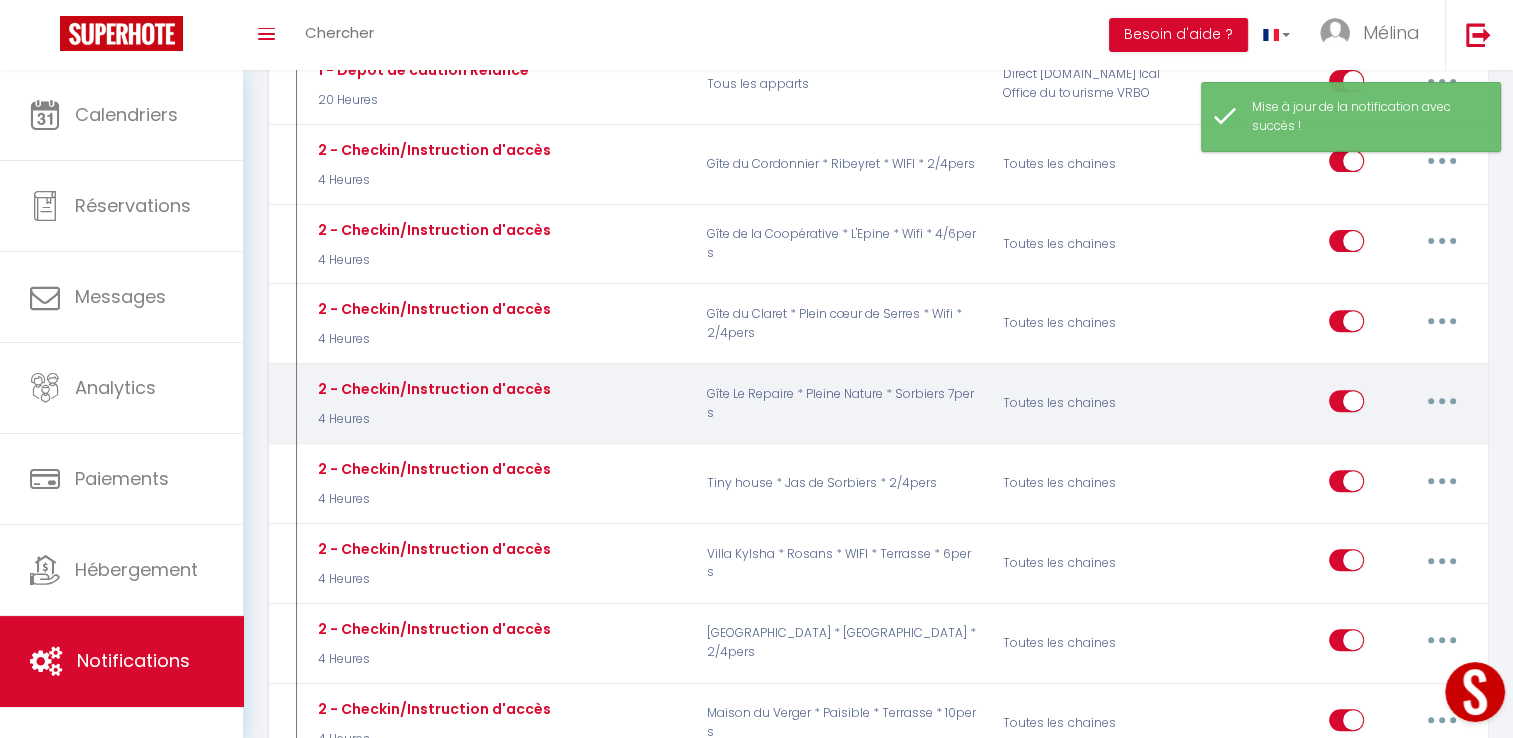 click at bounding box center [1442, 401] 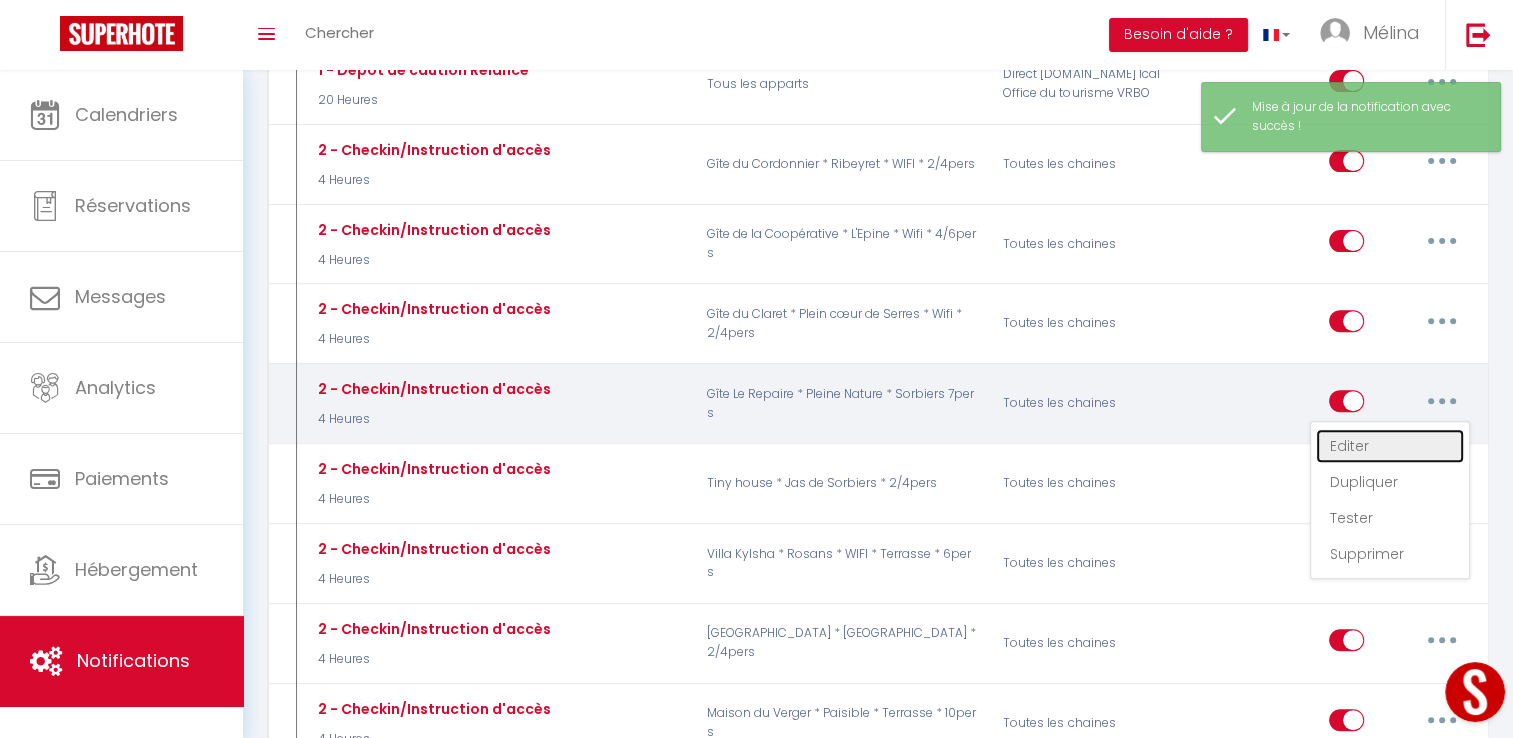 click on "Editer" at bounding box center [1390, 446] 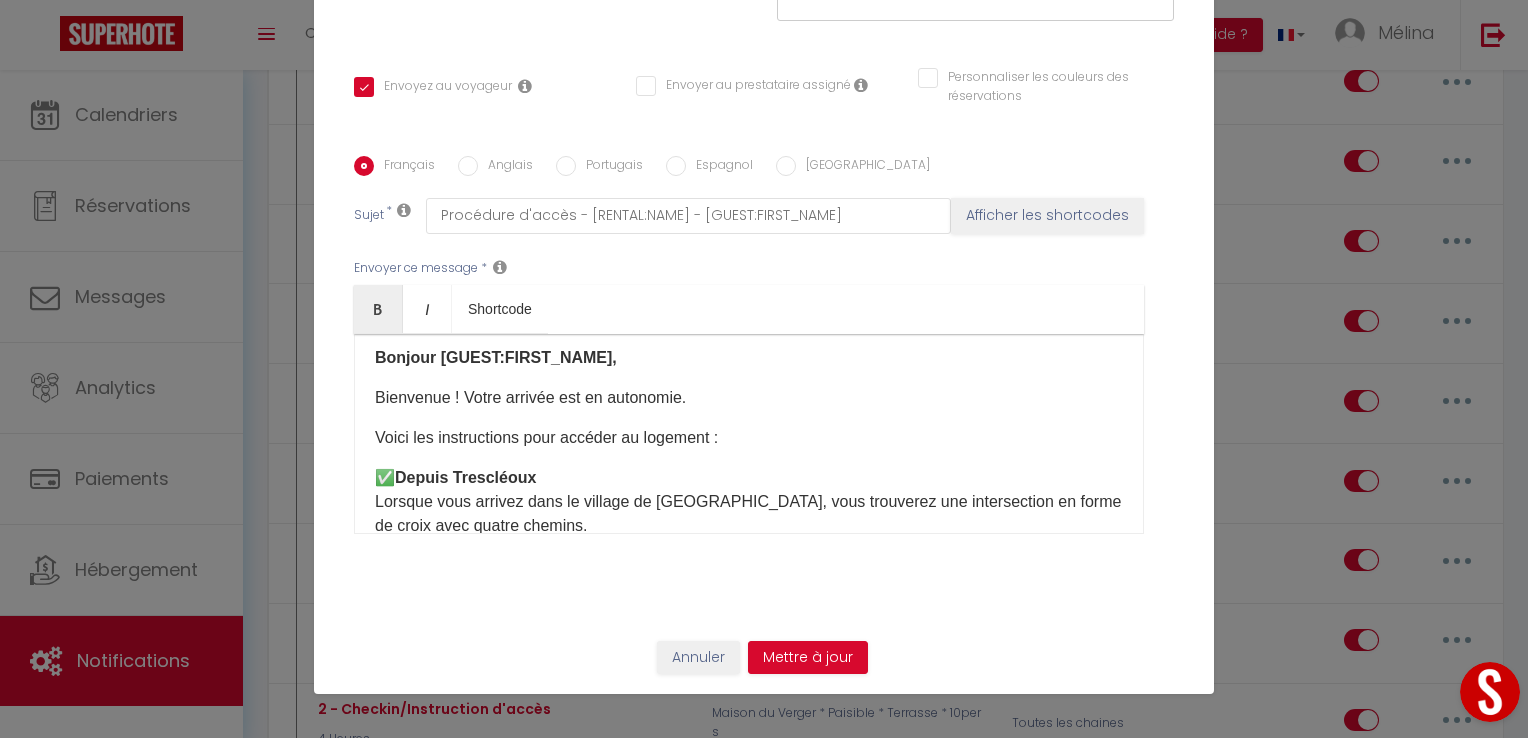 scroll, scrollTop: 0, scrollLeft: 0, axis: both 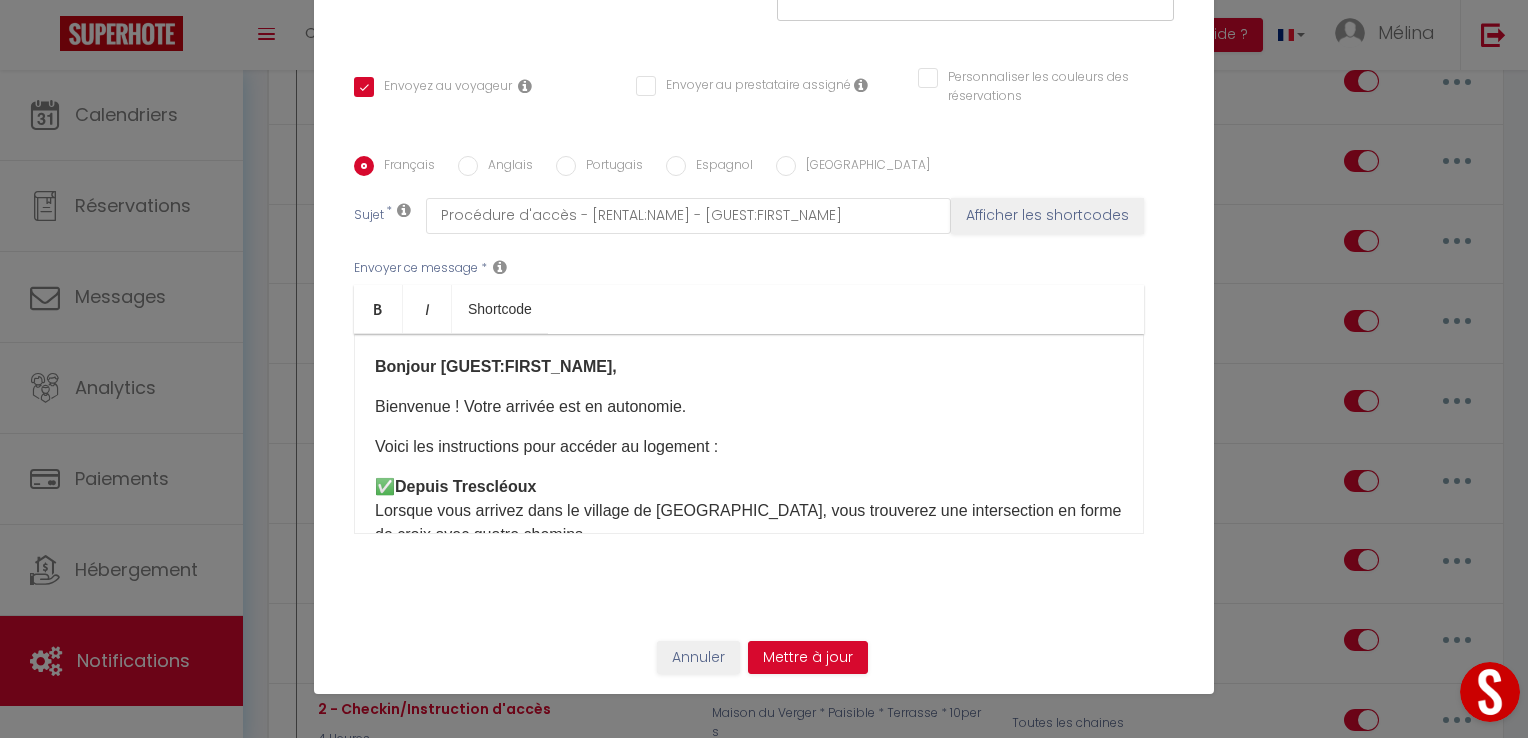 click on "Bonjour [GUEST:FIRST_NAME],
Bienvenue ! Votre arrivée est en autonomie.
Voici les instructions pour accéder au logement :
✅  Depuis Trescléoux
Lorsque vous arrivez dans le village de Montjay, vous trouverez une intersection en forme de croix avec quatre chemins.
Prenez à  gauche  en direction de  Chapaïsses . (une petite fontaine se trouve à votre gauche et un parc de jeux enfant sur votre droite un peu plus loin)
Suivez cette route sur quelques kilomètres : vous traverserez le village de Chapaïsses, puis, quelques mètres plus loin, vous arriverez à la  maison de la chasse de Sorbiers .
Tournez à  gauche  juste avant la maison et suivez le chemin jusqu’à l'adresse indiquée. La maison se trouve sur votre gauche.
✅  Depuis Rosans / Saint-André-de-Rosans
Traversez le village de  Saint-André-de-Rosans  et dirigez-vous vers  Montjay .
En chemin, vous verrez un embranchement sur votre gauche pour rejoindre le village de  Sorbiers  :  ne le prenez pas . droite . . gauche" at bounding box center [749, 434] 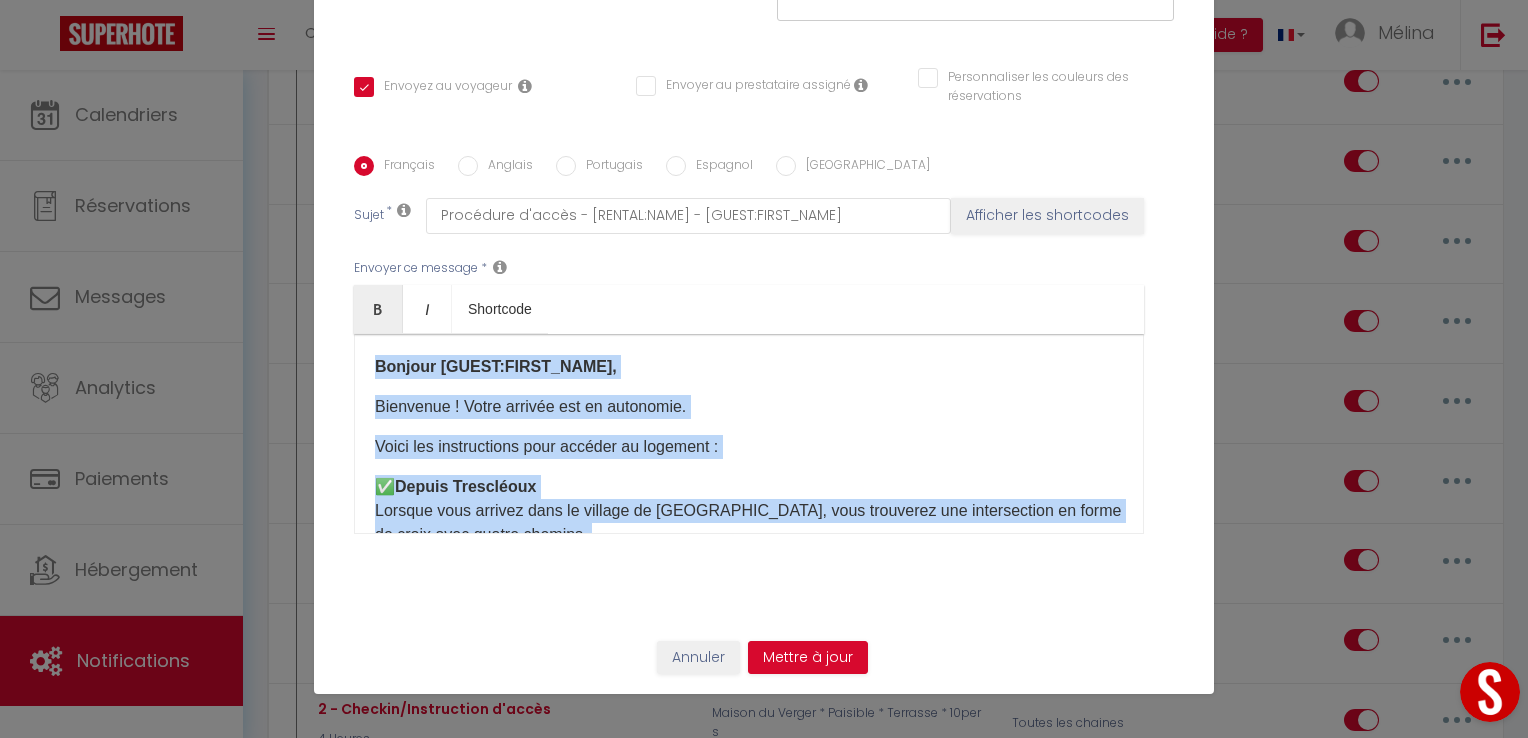 copy on "Bonjour [GUEST:FIRST_NAME],
Bienvenue ! Votre arrivée est en autonomie.
Voici les instructions pour accéder au logement :
✅  Depuis Trescléoux
Lorsque vous arrivez dans le village de Montjay, vous trouverez une intersection en forme de croix avec quatre chemins.
Prenez à  gauche  en direction de  Chapaïsses . (une petite fontaine se trouve à votre gauche et un parc de jeux enfant sur votre droite un peu plus loin)
Suivez cette route sur quelques kilomètres : vous traverserez le village de Chapaïsses, puis, quelques mètres plus loin, vous arriverez à la  maison de la chasse de Sorbiers .
Tournez à  gauche  juste avant la maison et suivez le chemin jusqu’à l'adresse indiquée. La maison se trouve sur votre gauche.
✅  Depuis Rosans / Saint-André-de-Rosans
Traversez le village de  Saint-André-de-Rosans  et dirigez-vous vers  Montjay .
En chemin, vous verrez un embranchement sur votre gauche pour rejoindre le village de  Sorbiers  :  ne le prenez pas .
Continuez tout droit vers Montjay.
Un peu pl..." 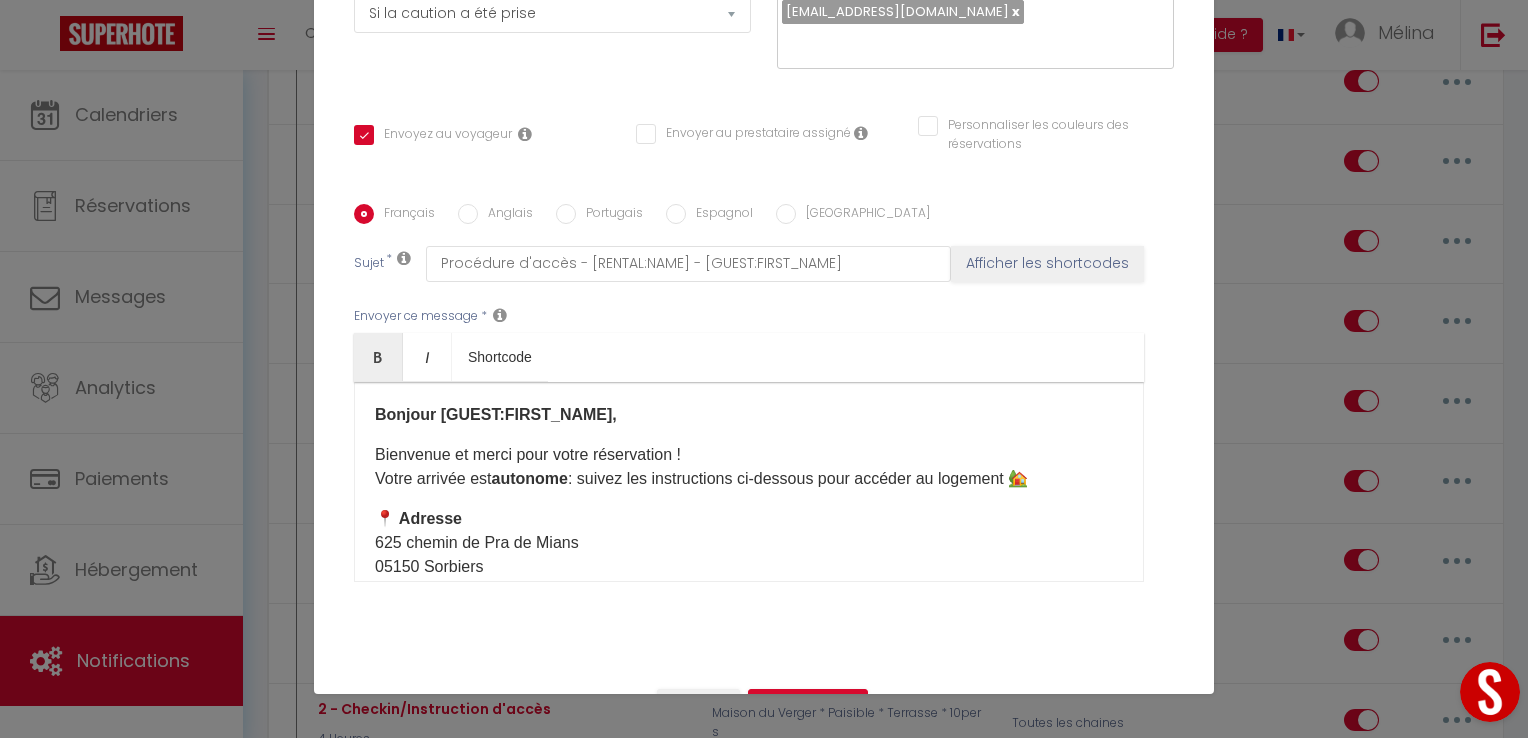 scroll, scrollTop: 352, scrollLeft: 0, axis: vertical 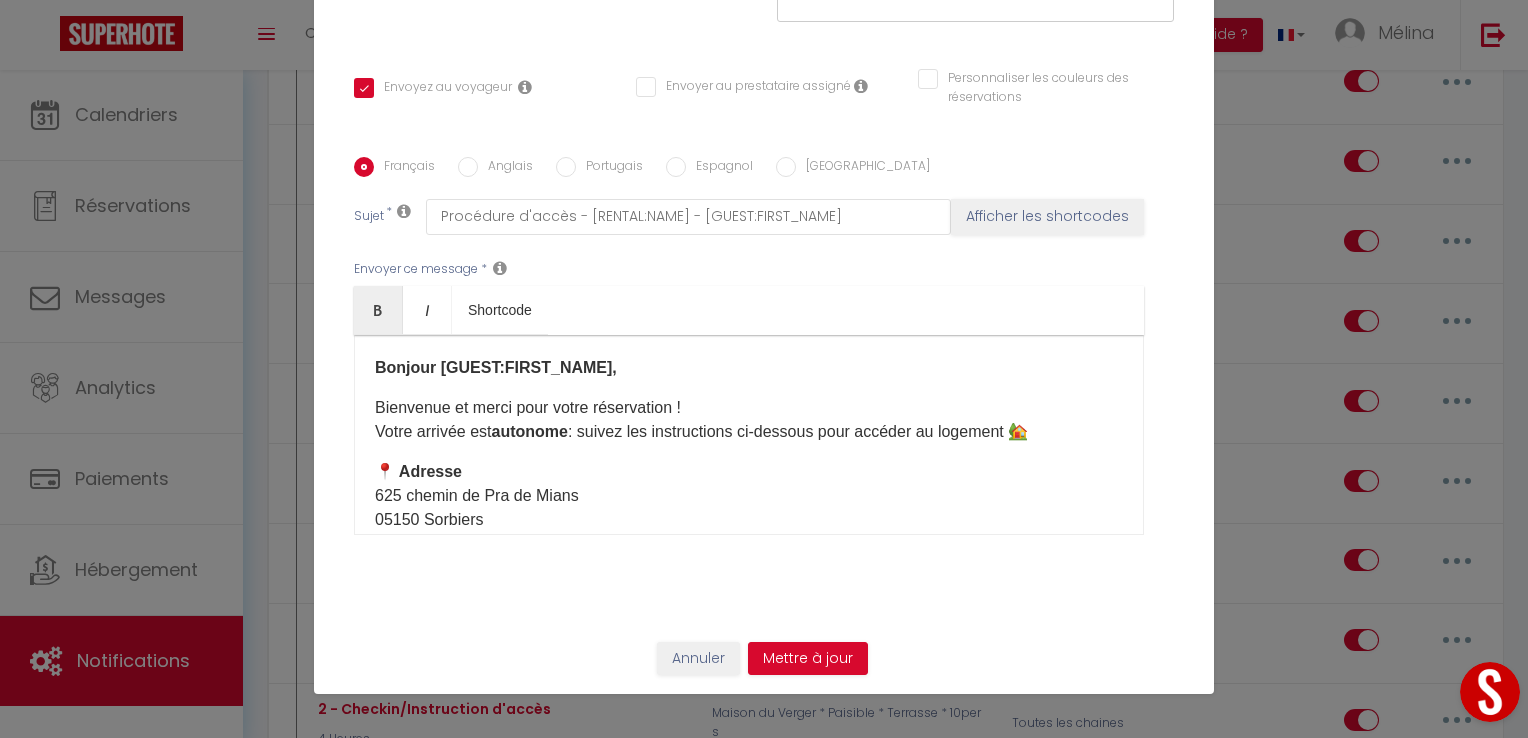 click on "Bienvenue et merci pour votre réservation !
Votre arrivée est  autonome  : suivez les instructions ci-dessous pour accéder au logement 🏡" at bounding box center (749, 420) 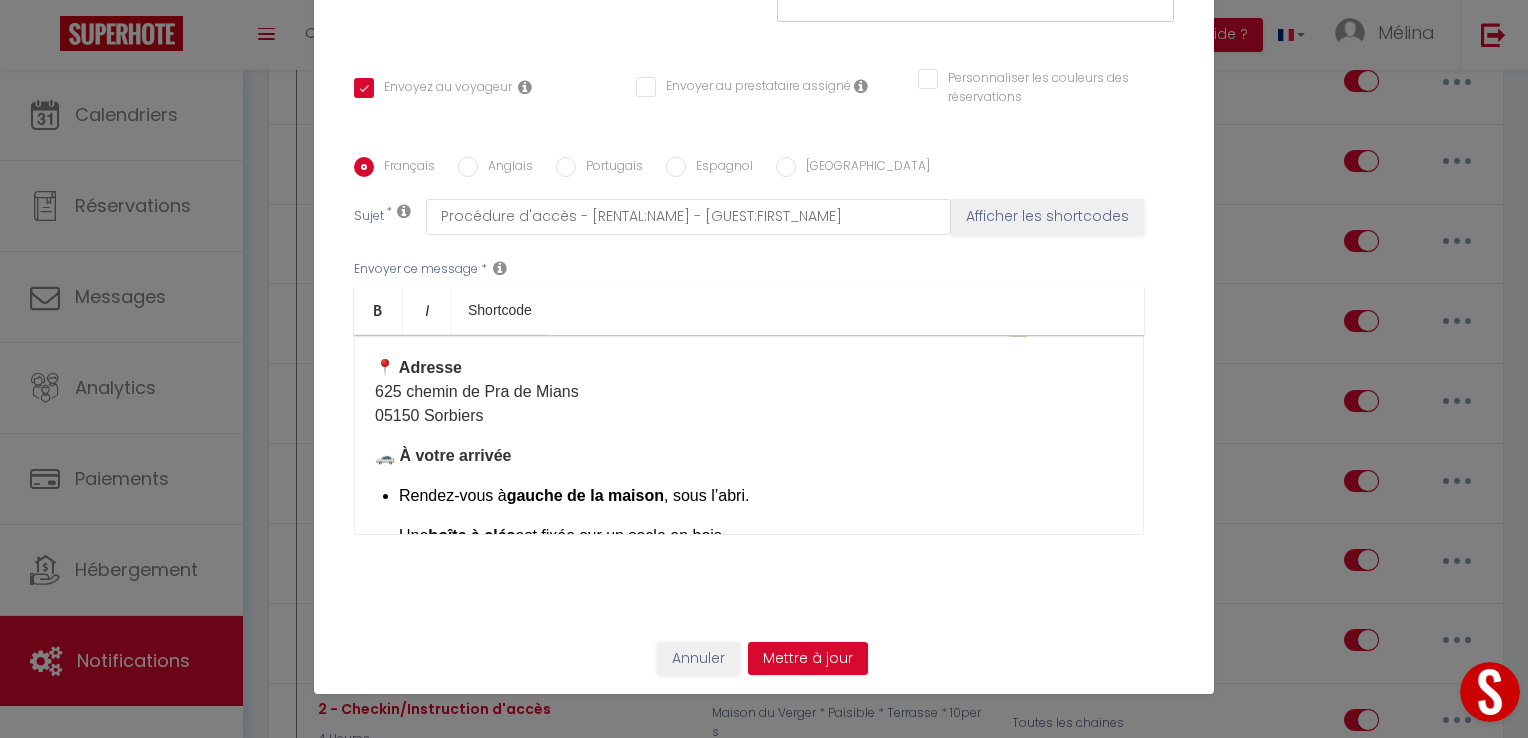 scroll, scrollTop: 110, scrollLeft: 0, axis: vertical 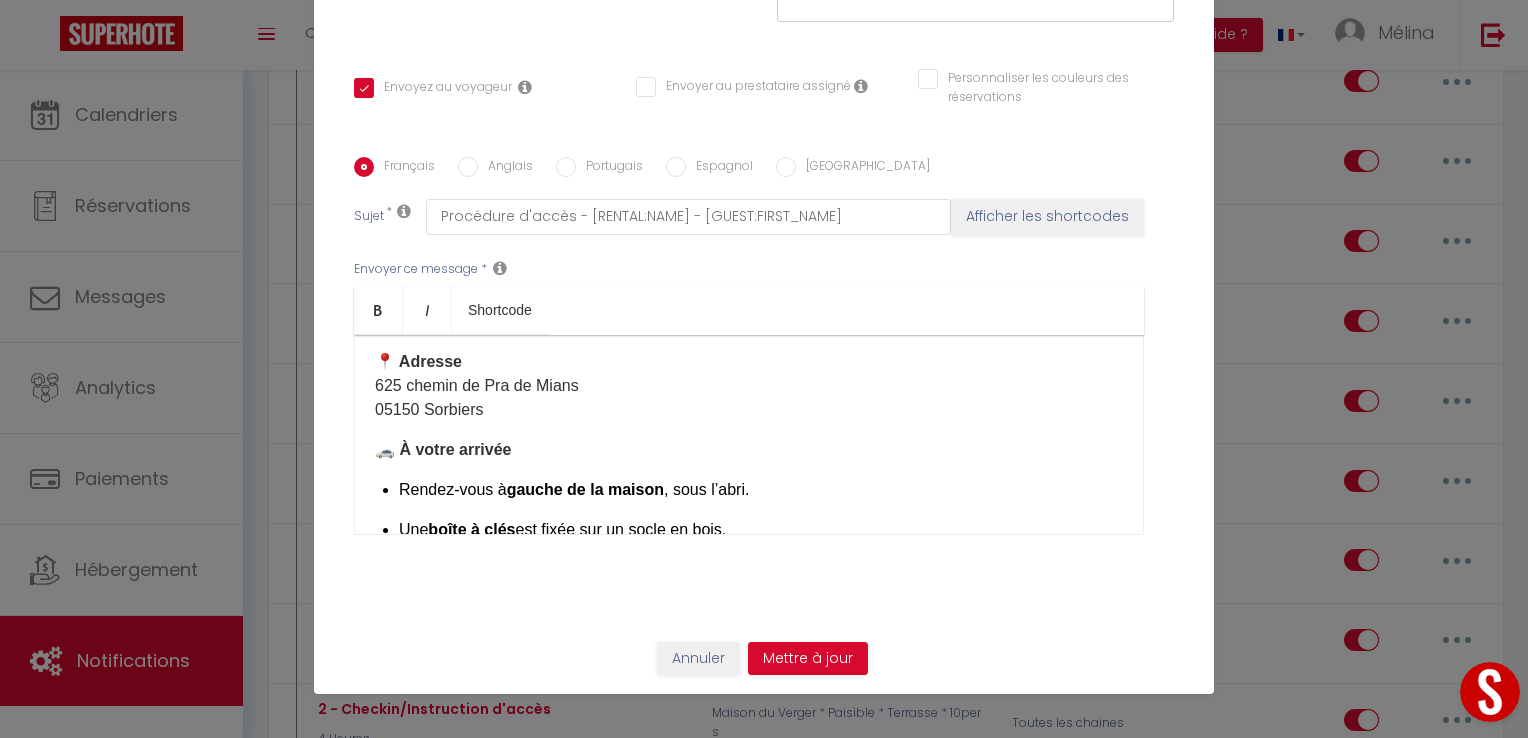 click on "📍 Adresse
625 chemin de Pra de Mians
05150 Sorbiers" at bounding box center (749, 386) 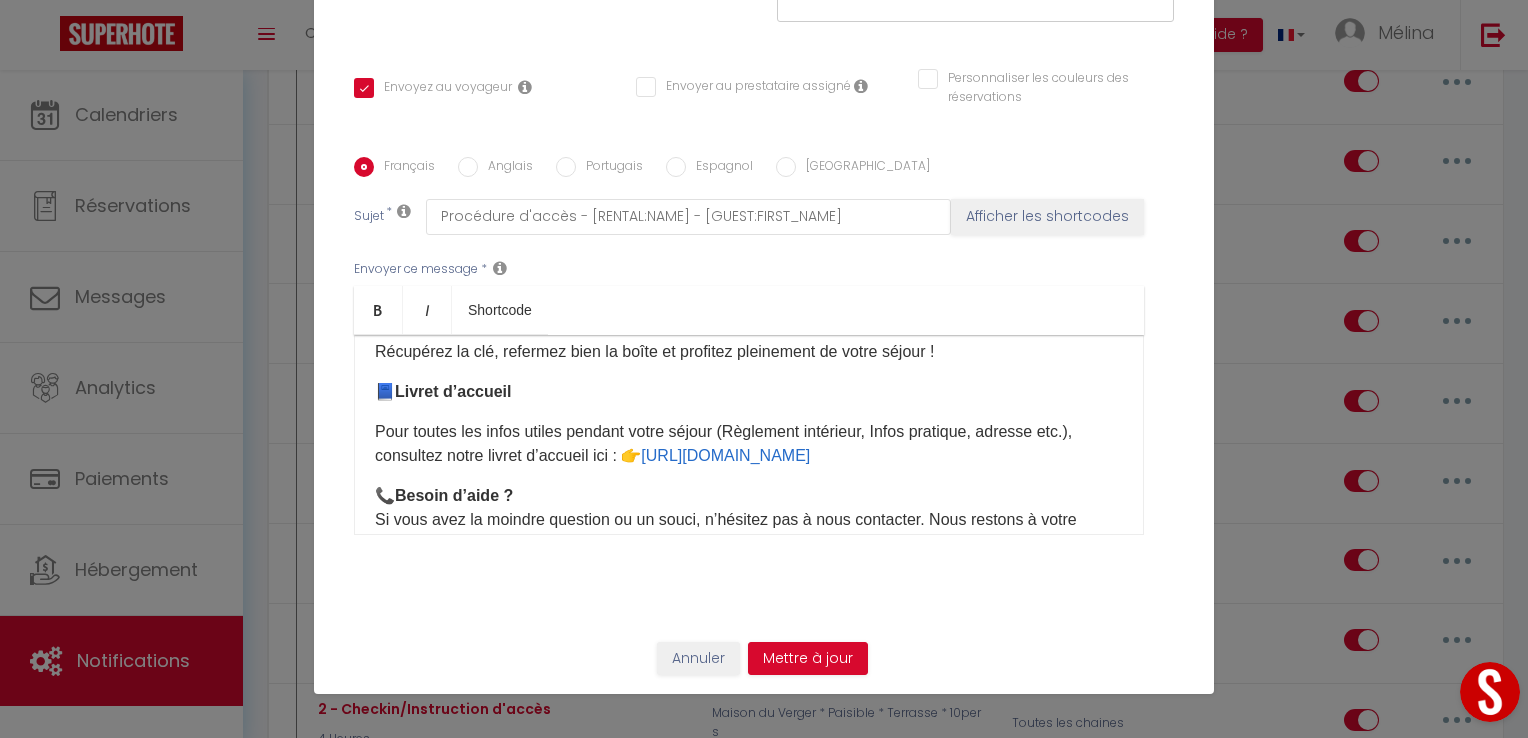 scroll, scrollTop: 1340, scrollLeft: 0, axis: vertical 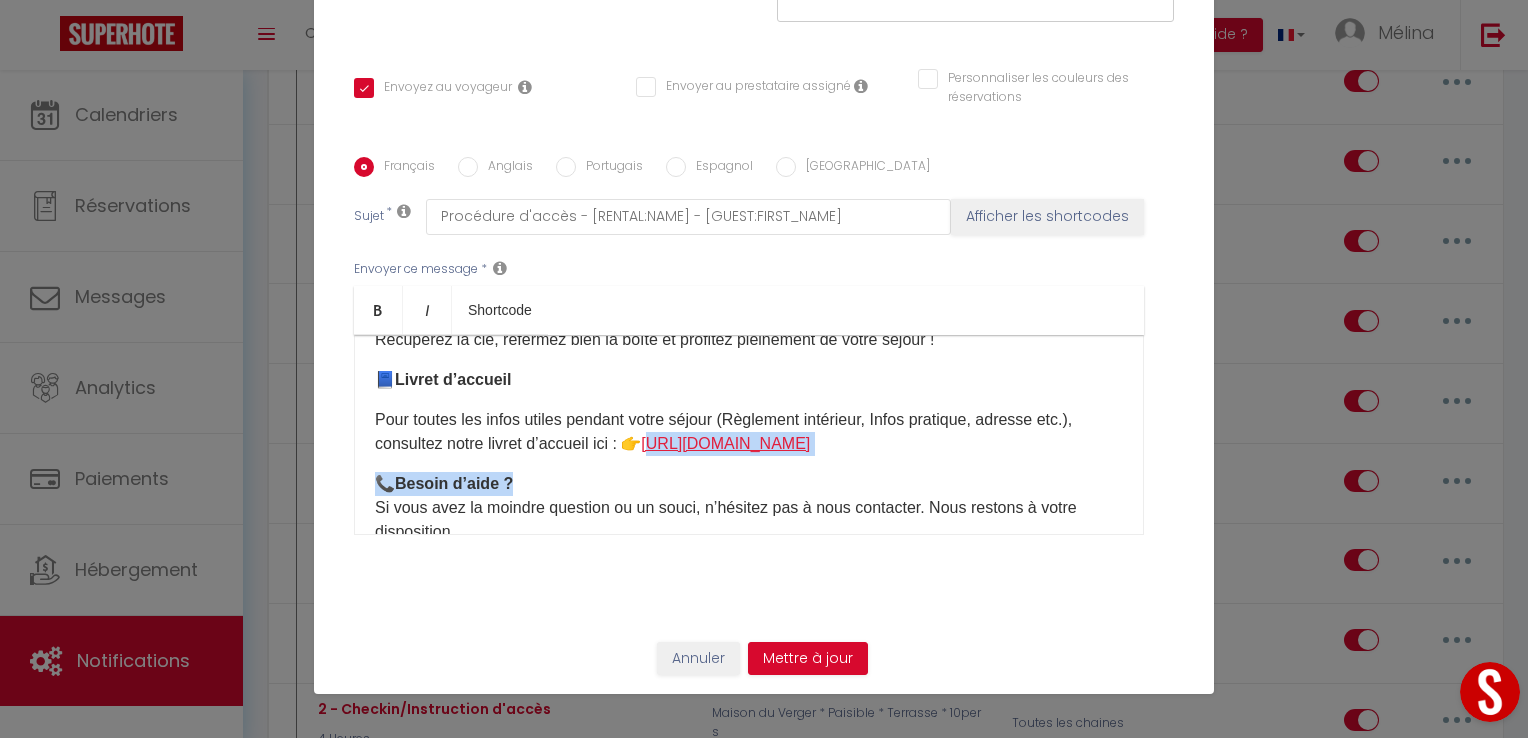 drag, startPoint x: 702, startPoint y: 486, endPoint x: 707, endPoint y: 443, distance: 43.289722 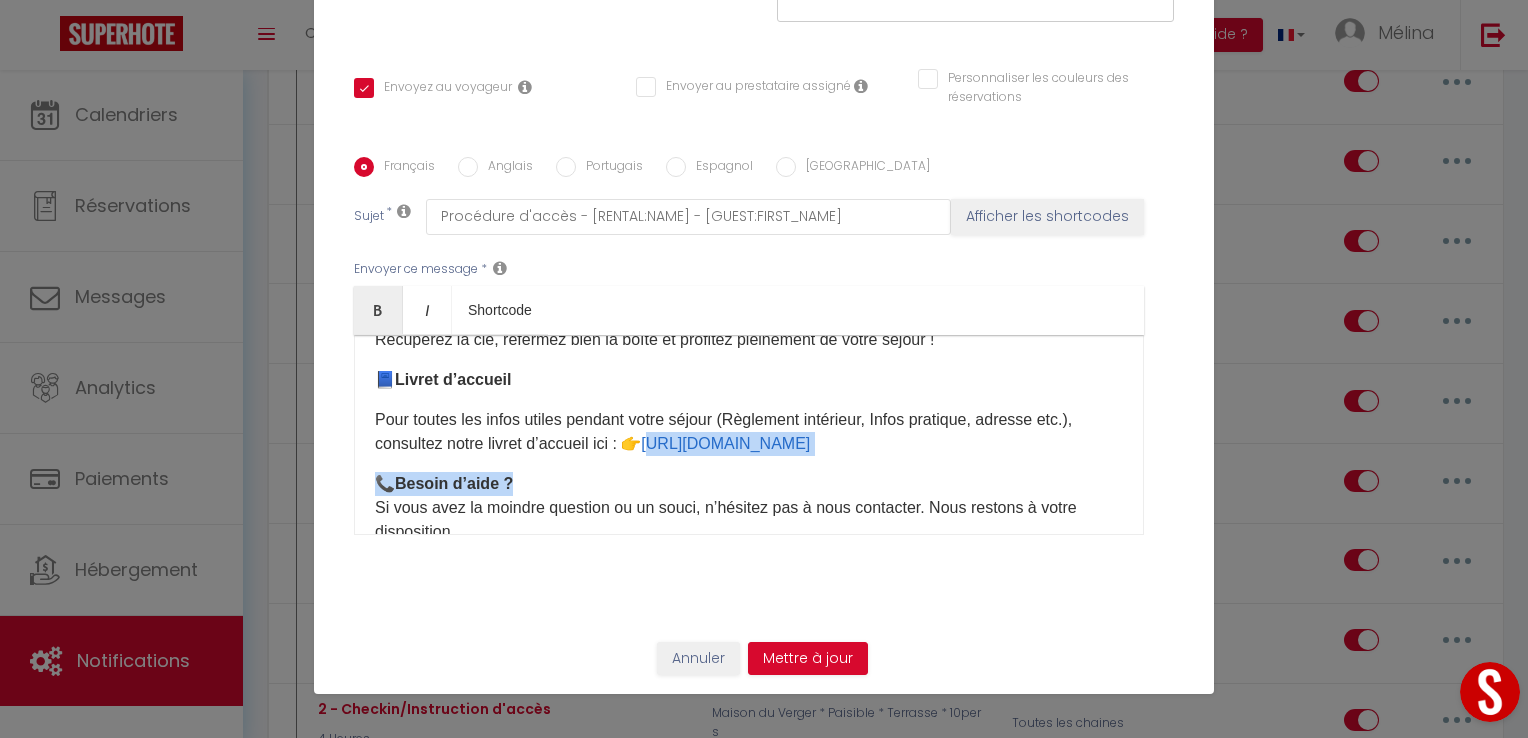 click on "Pour toutes les infos utiles pendant votre séjour (Règlement intérieur, Infos pratique, adresse etc.), consultez notre livret d’accueil ici :
👉  https://my.styqr.fr/c824c9c8-da02-443d-b551-3b43e8985e2a ​" at bounding box center (749, 432) 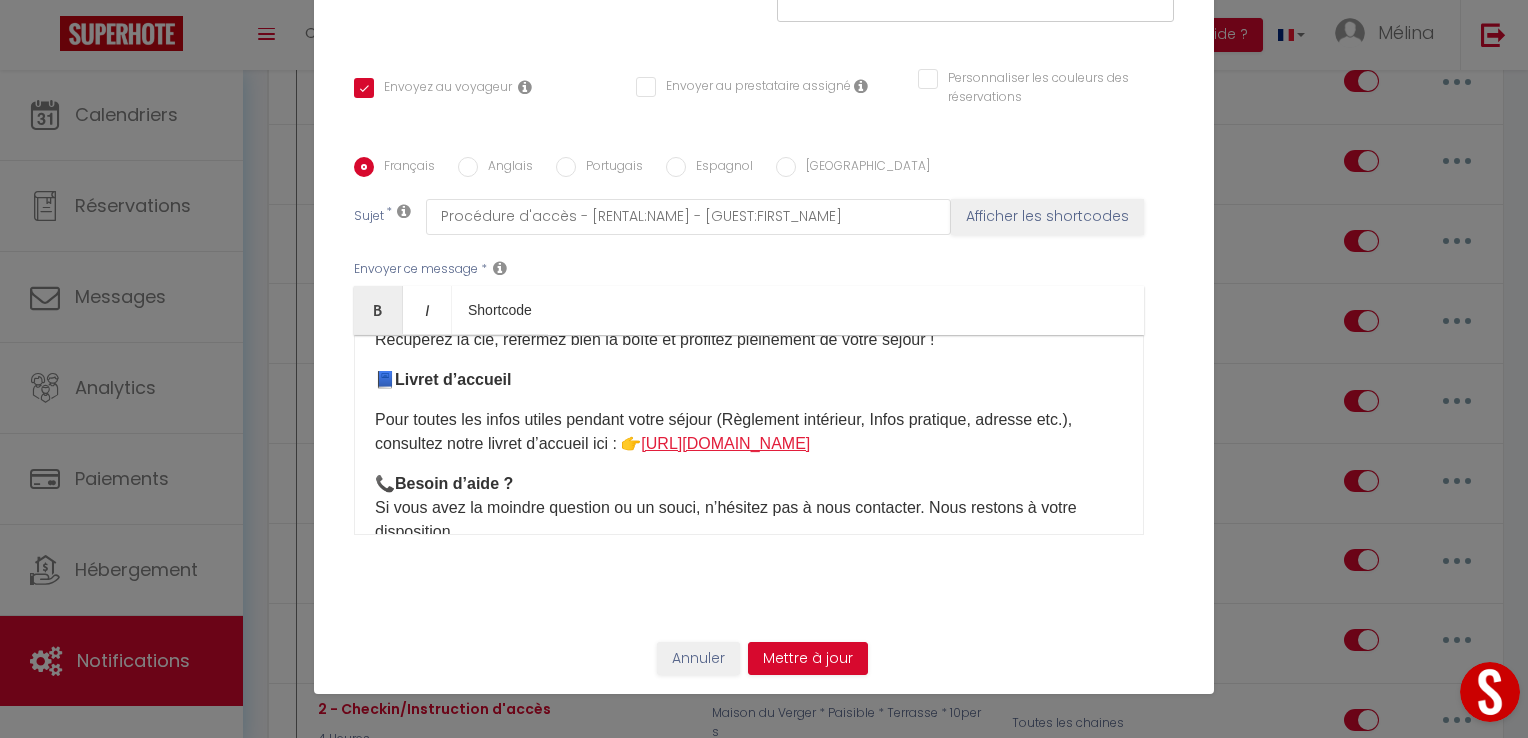 drag, startPoint x: 734, startPoint y: 464, endPoint x: 701, endPoint y: 447, distance: 37.12142 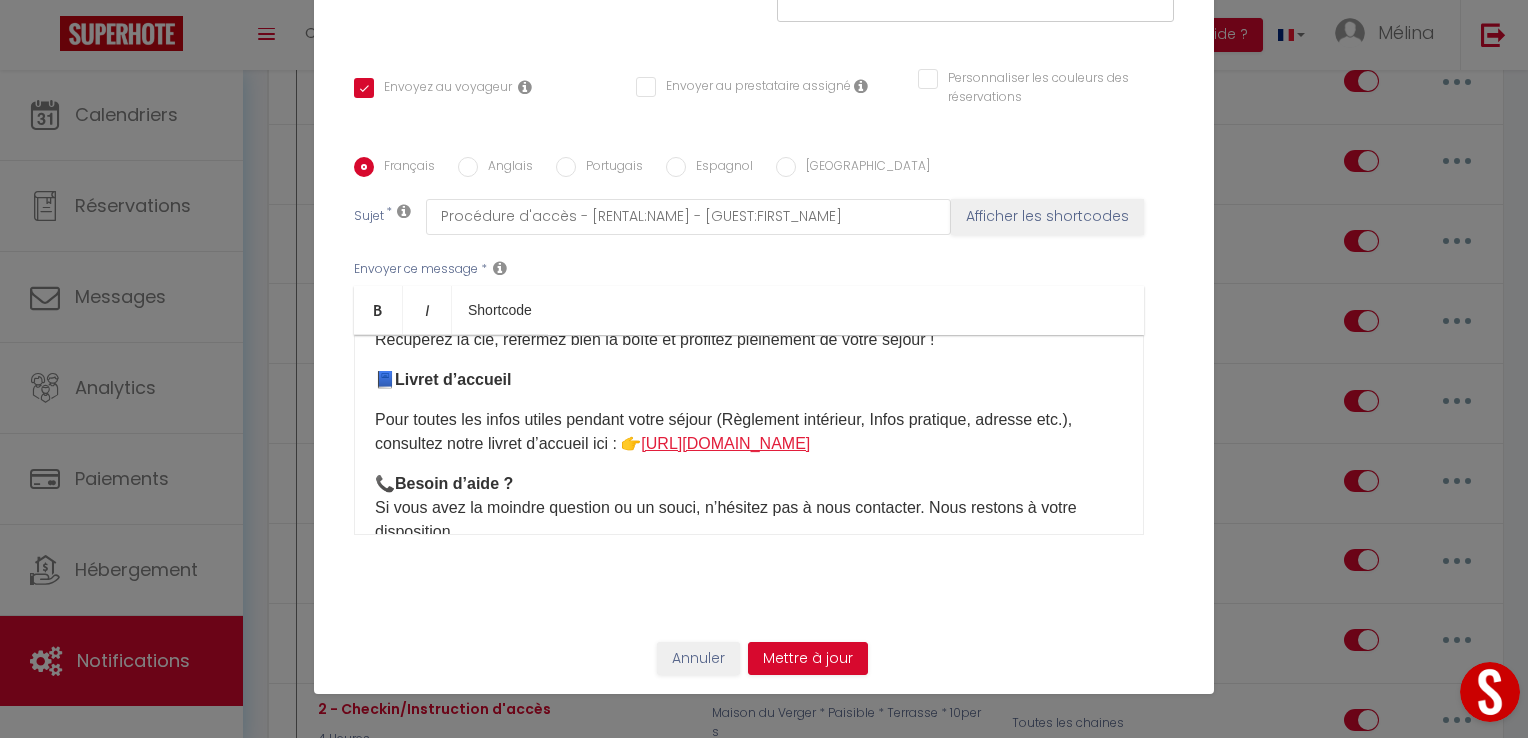copy on "https://my.styqr.fr/c824c9c8-da02-443d-b551-3b43e8985e2a" 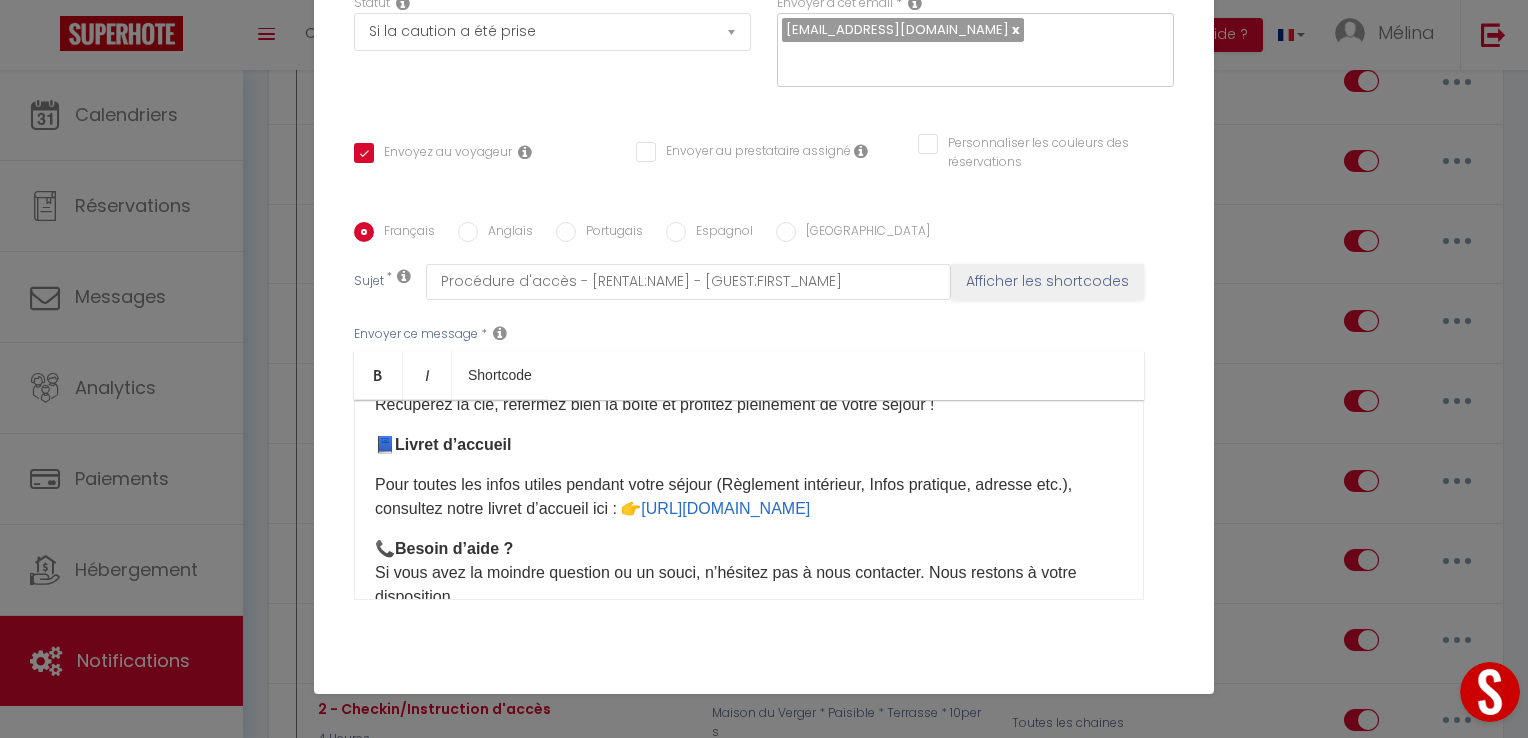 scroll, scrollTop: 352, scrollLeft: 0, axis: vertical 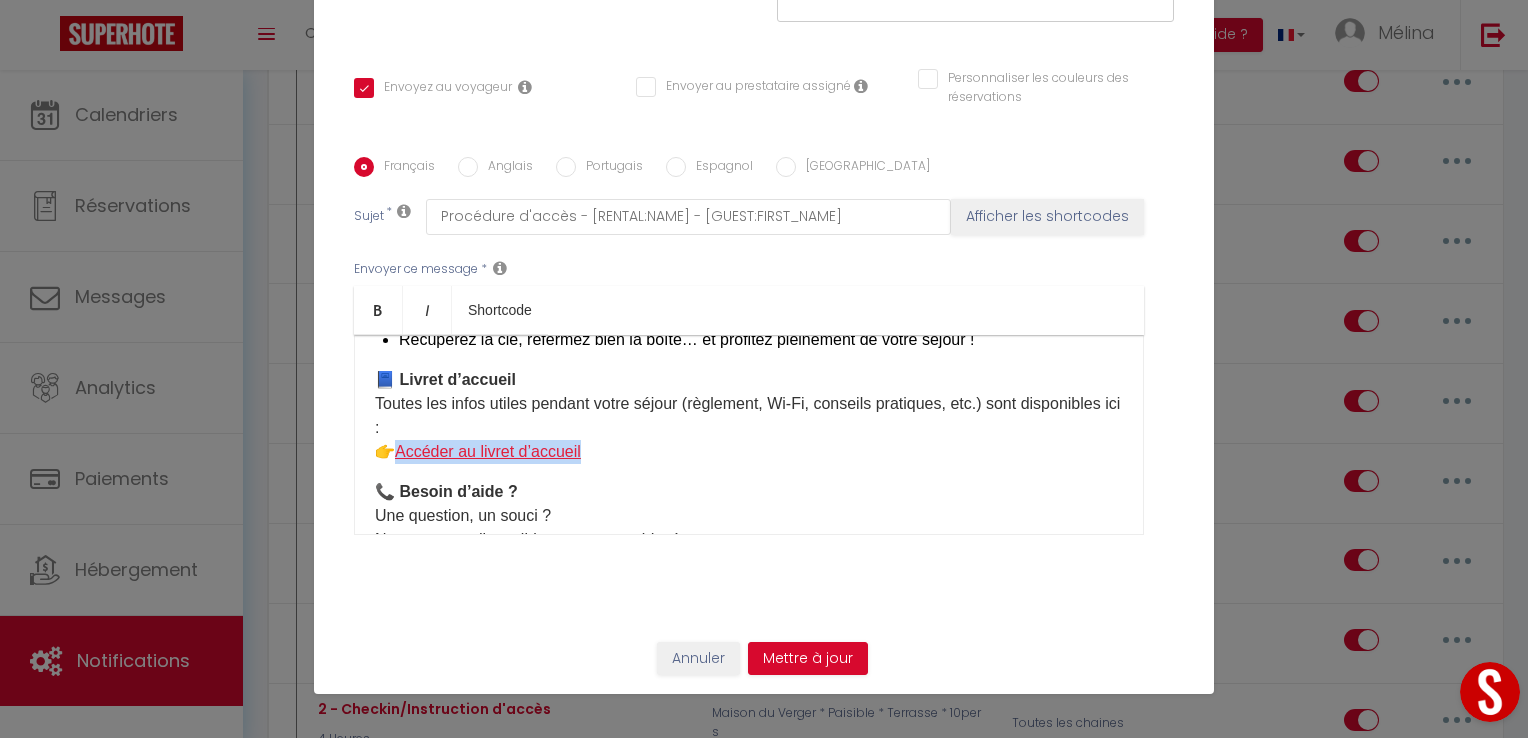 drag, startPoint x: 607, startPoint y: 450, endPoint x: 397, endPoint y: 450, distance: 210 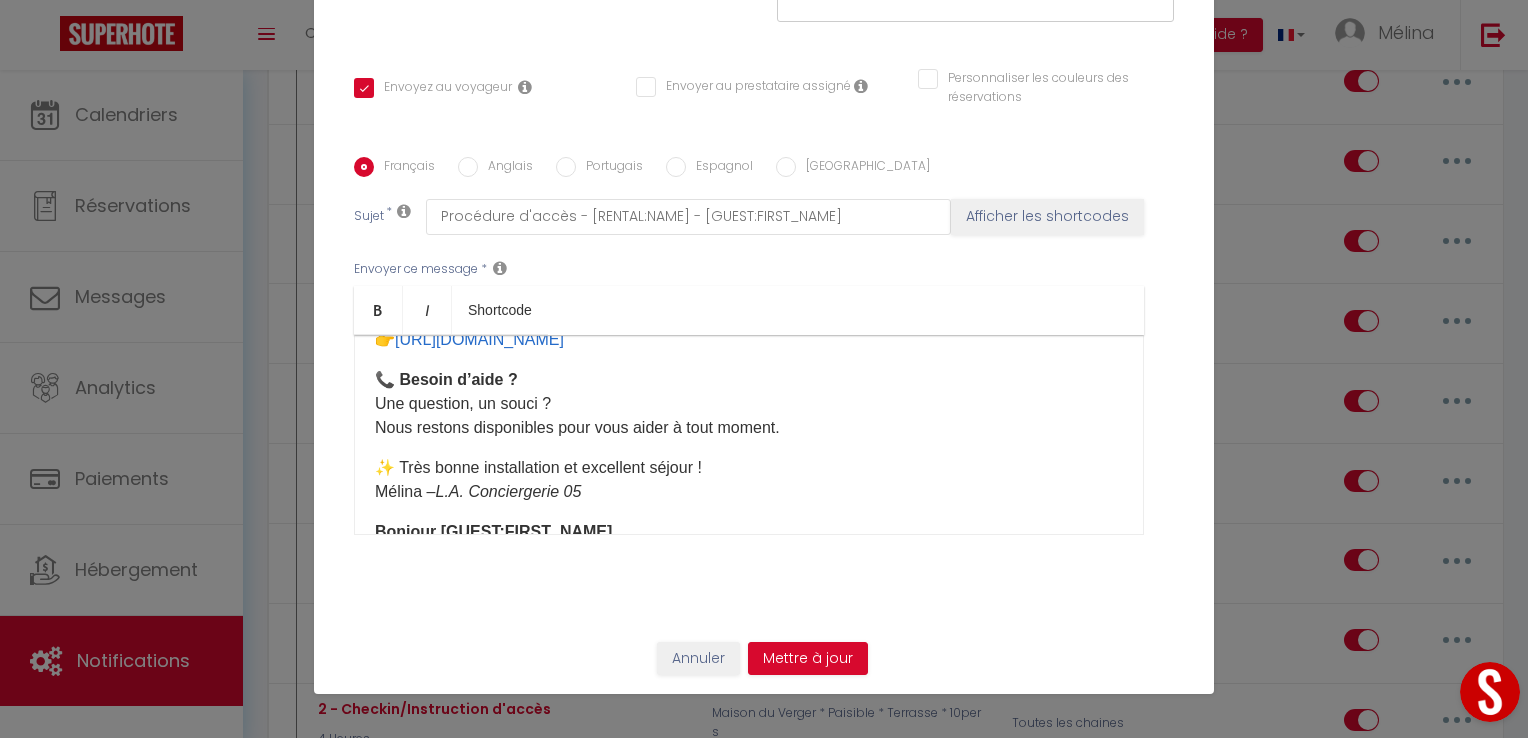 scroll, scrollTop: 520, scrollLeft: 0, axis: vertical 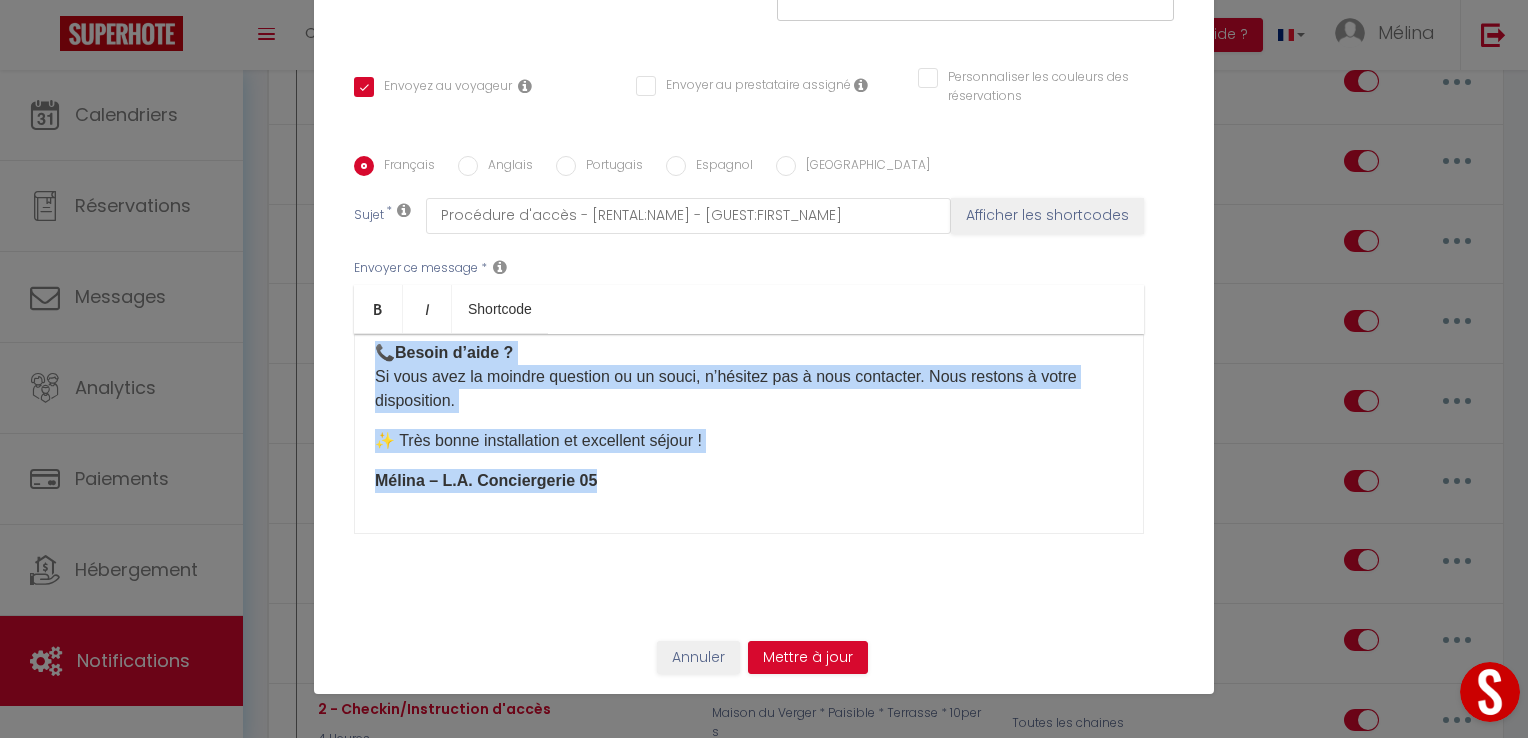 drag, startPoint x: 376, startPoint y: 499, endPoint x: 701, endPoint y: 718, distance: 391.9005 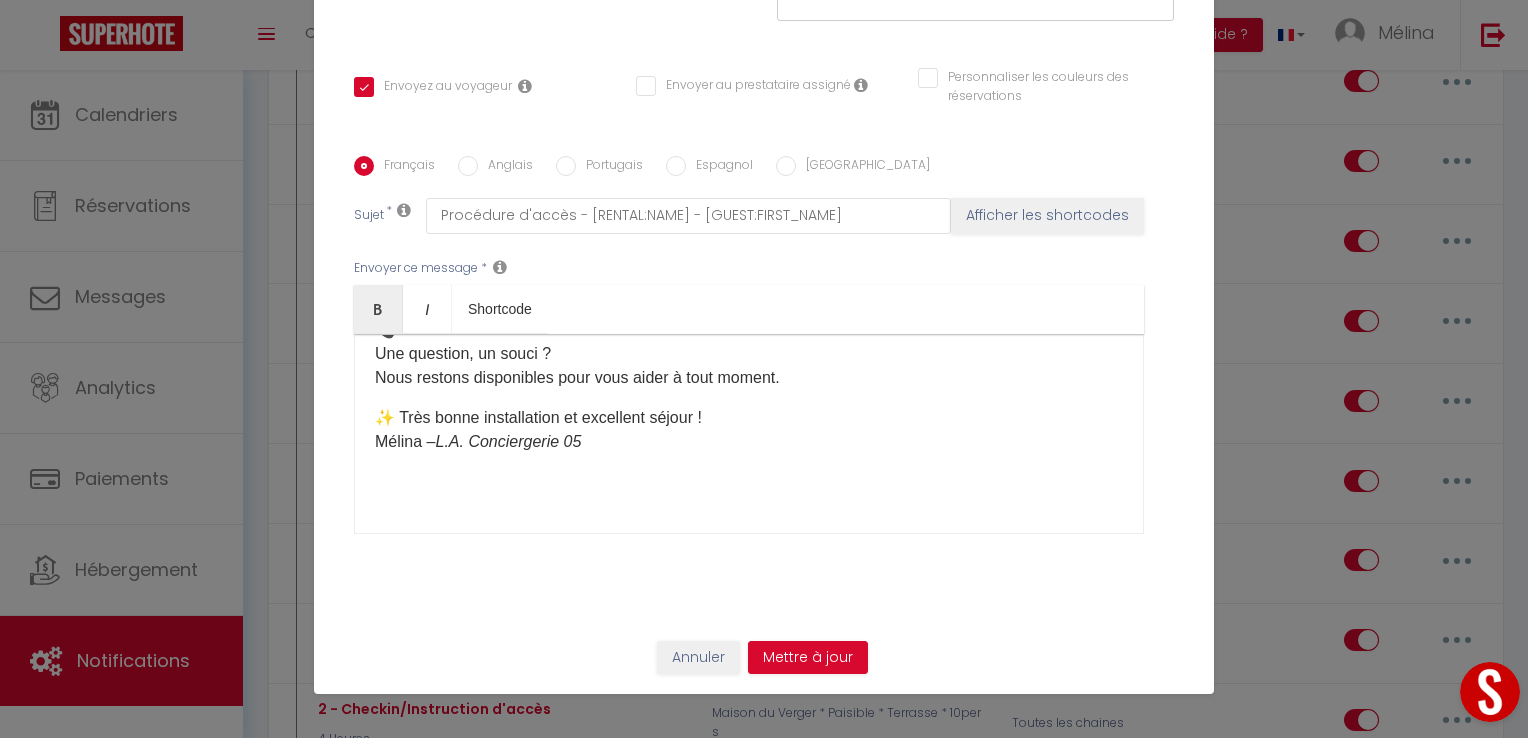 scroll, scrollTop: 501, scrollLeft: 0, axis: vertical 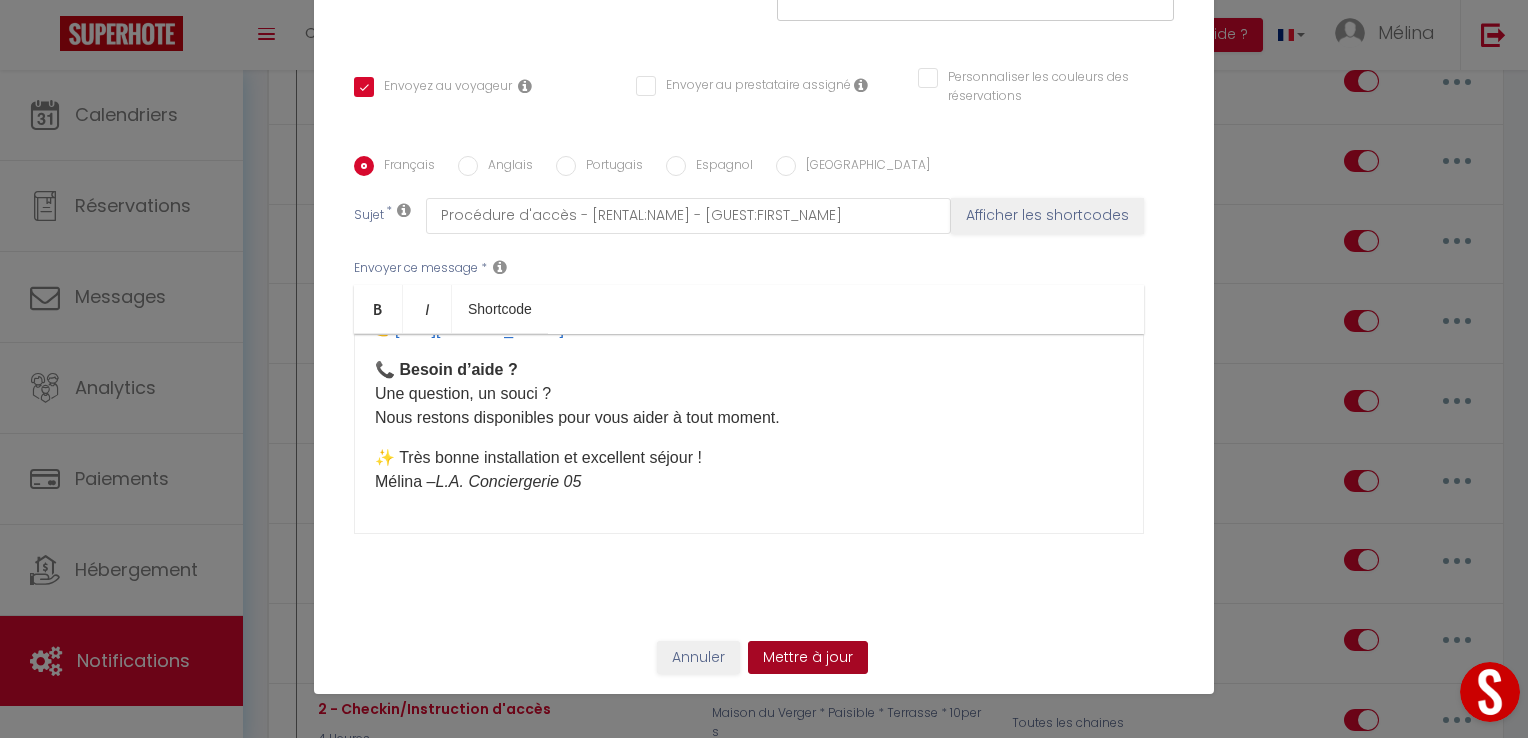 click on "Mettre à jour" at bounding box center (808, 658) 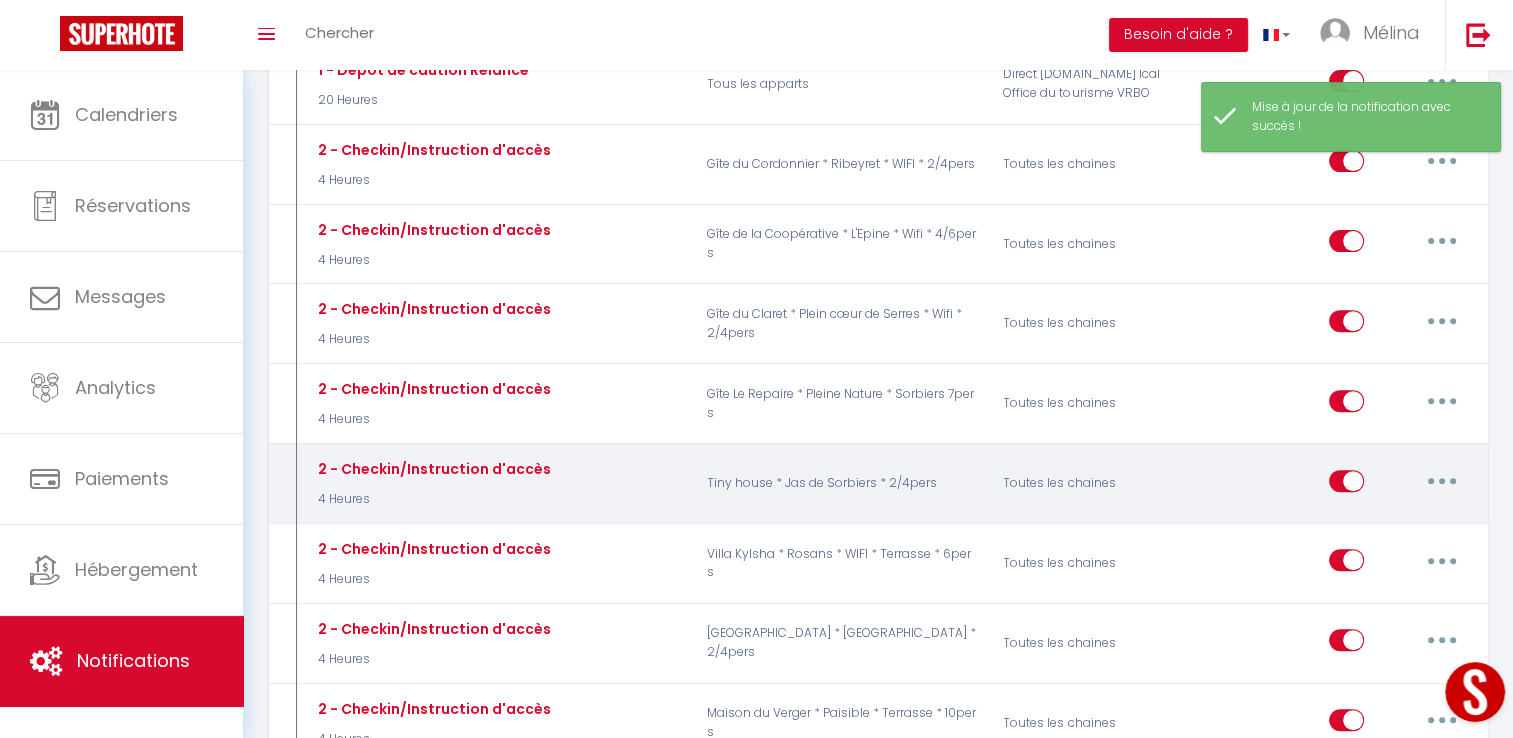 click at bounding box center (1442, 481) 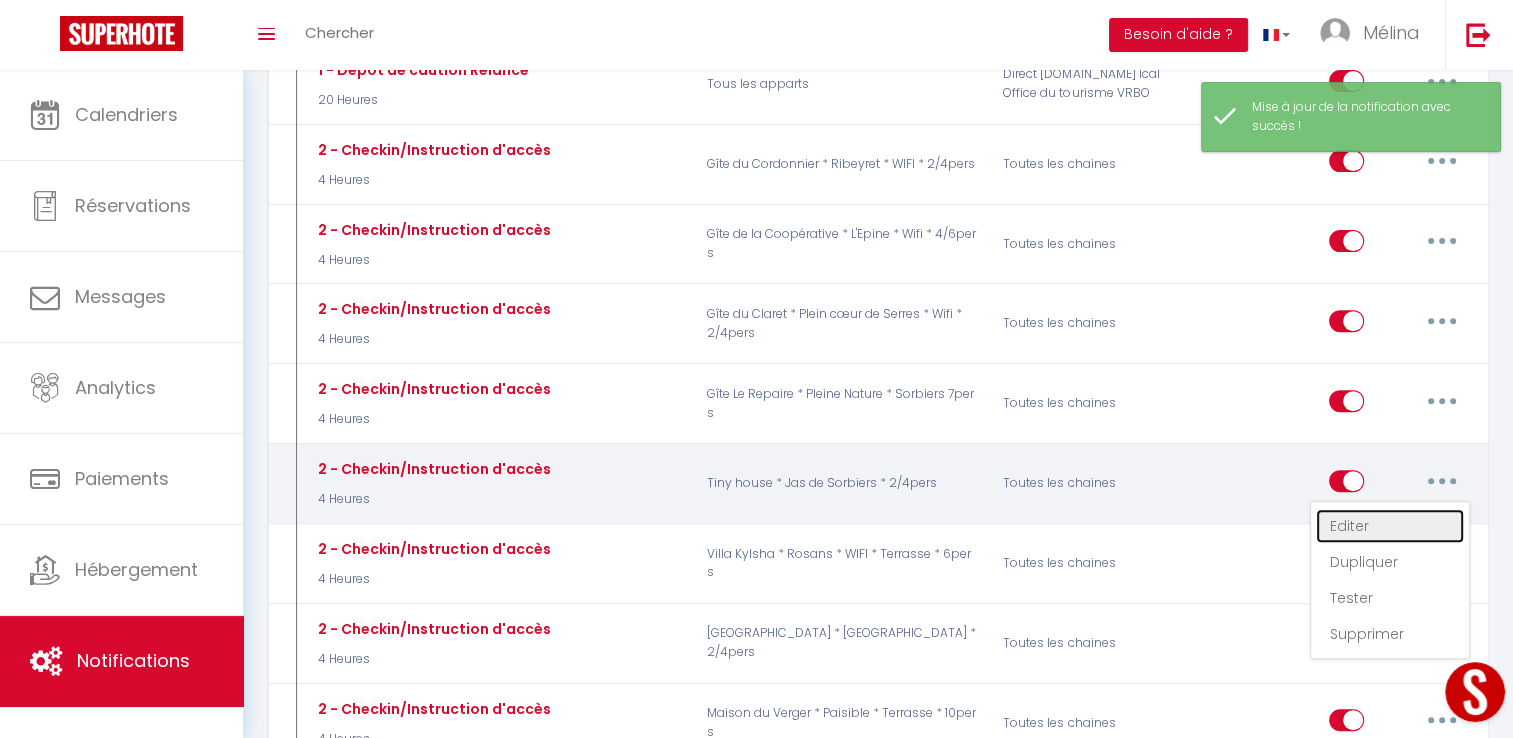click on "Editer" at bounding box center (1390, 526) 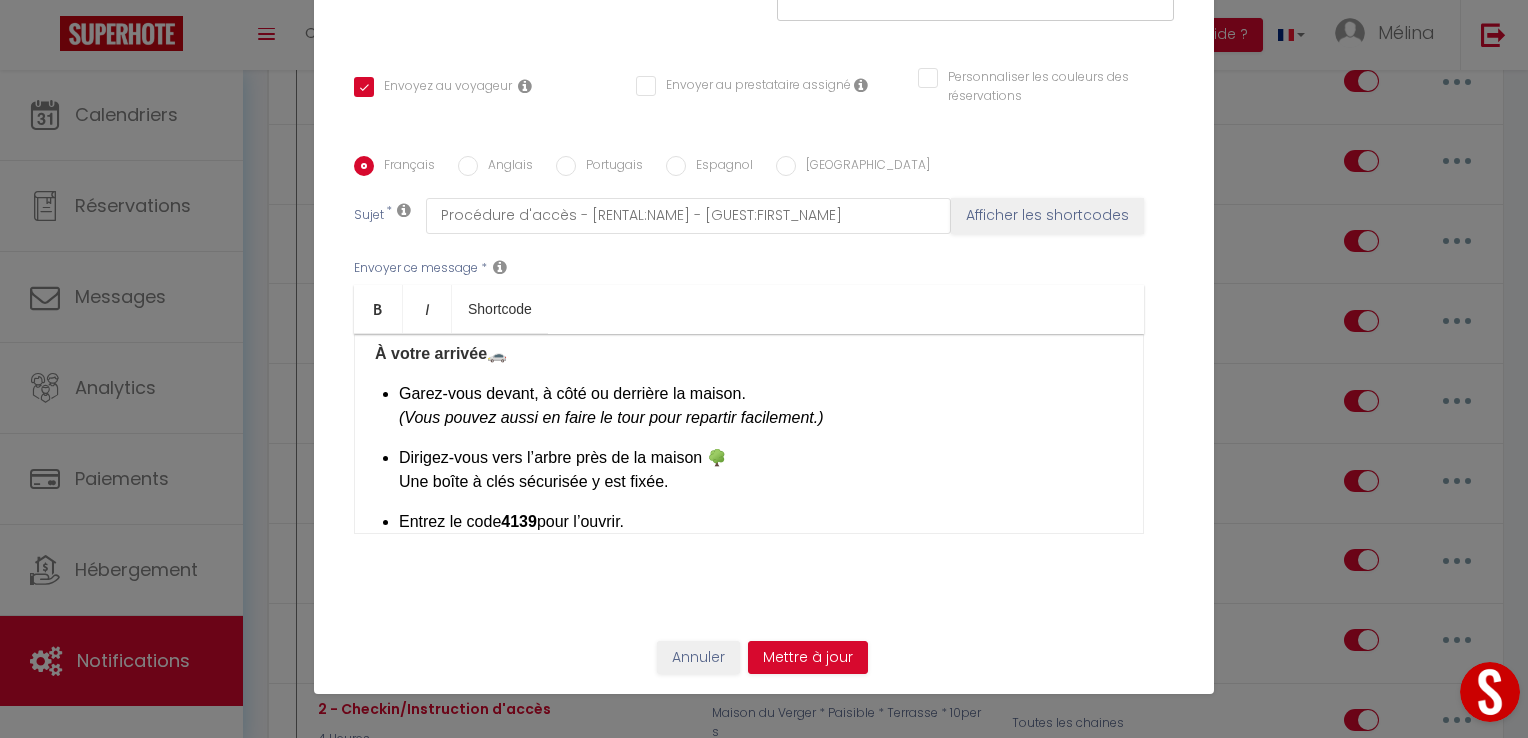scroll, scrollTop: 0, scrollLeft: 0, axis: both 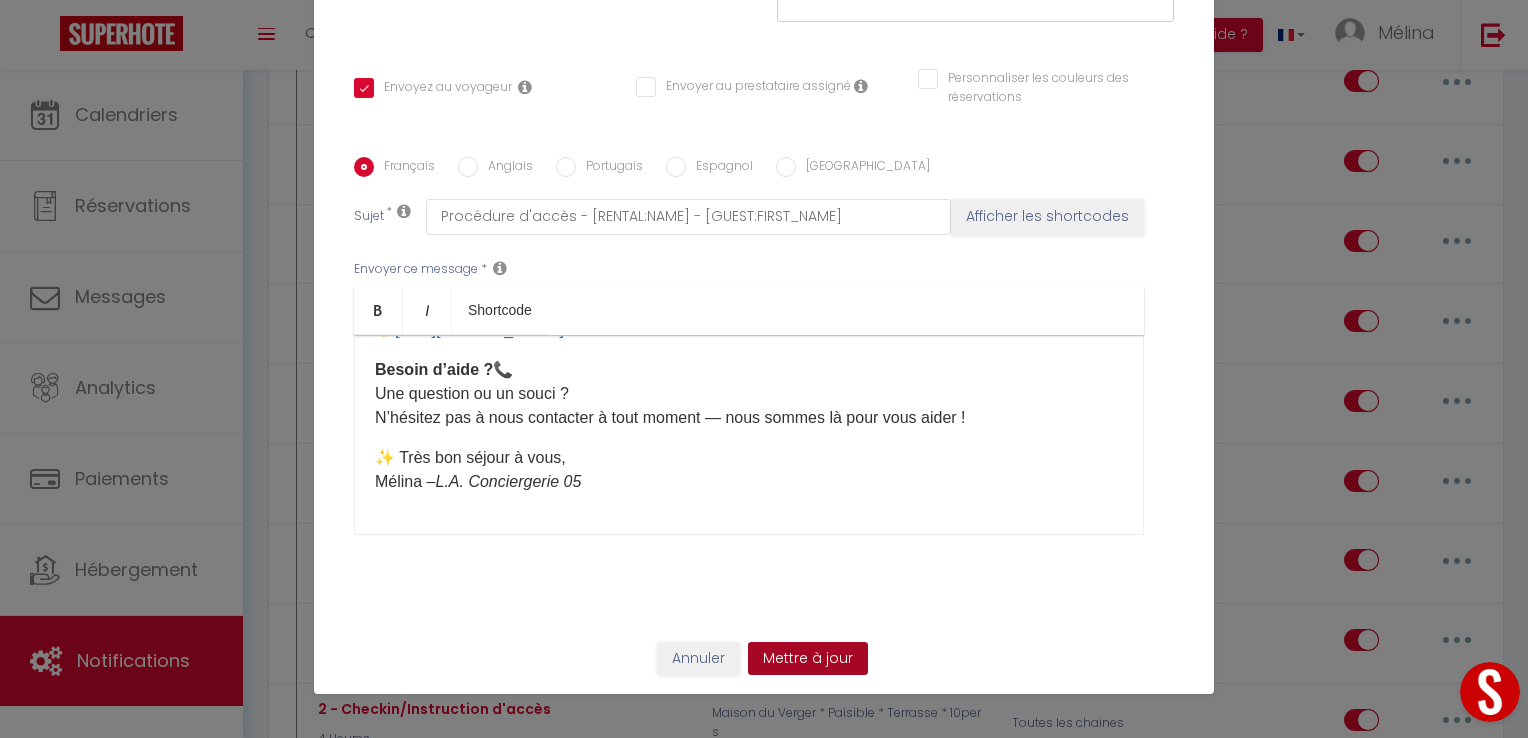 click on "Mettre à jour" at bounding box center [808, 659] 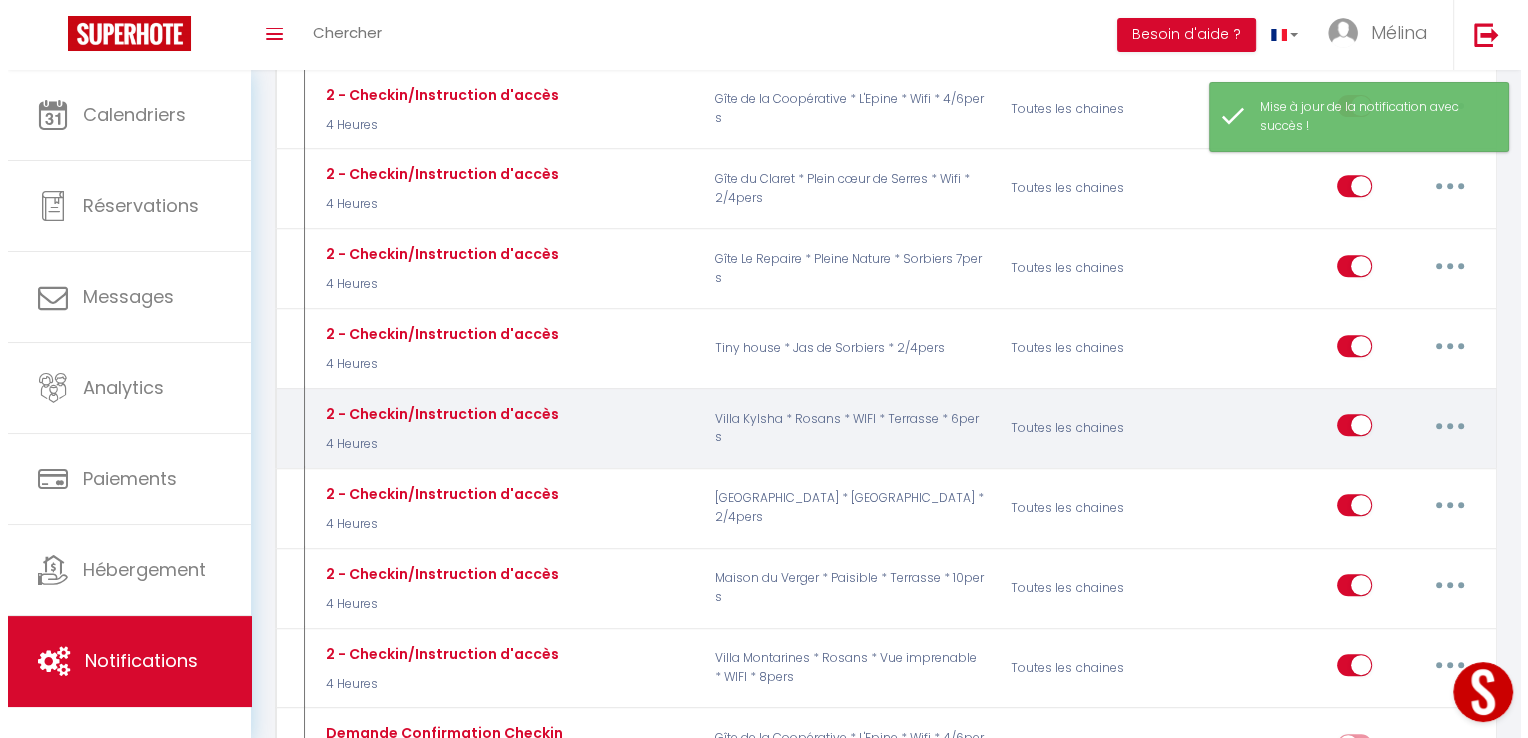 scroll, scrollTop: 807, scrollLeft: 0, axis: vertical 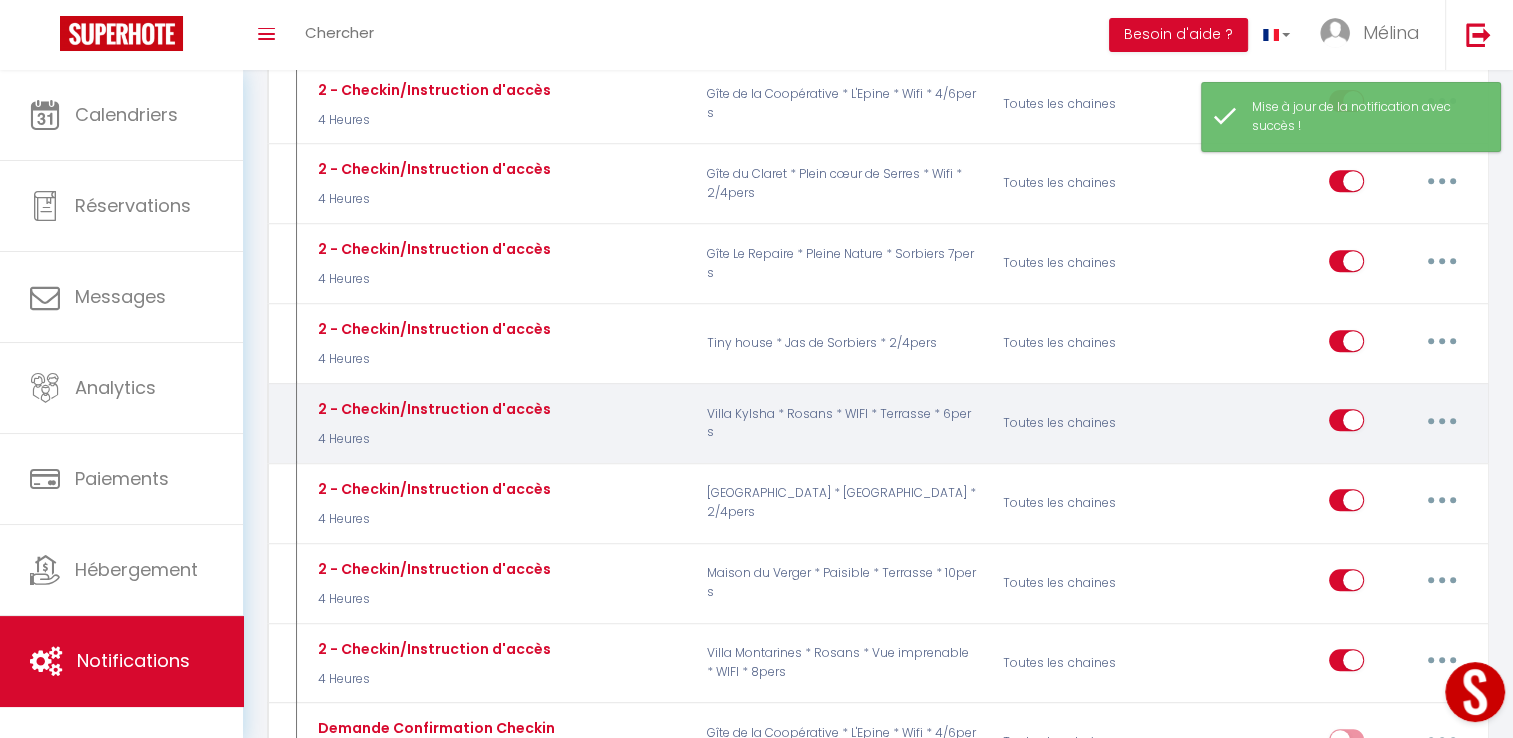 click at bounding box center [1442, 420] 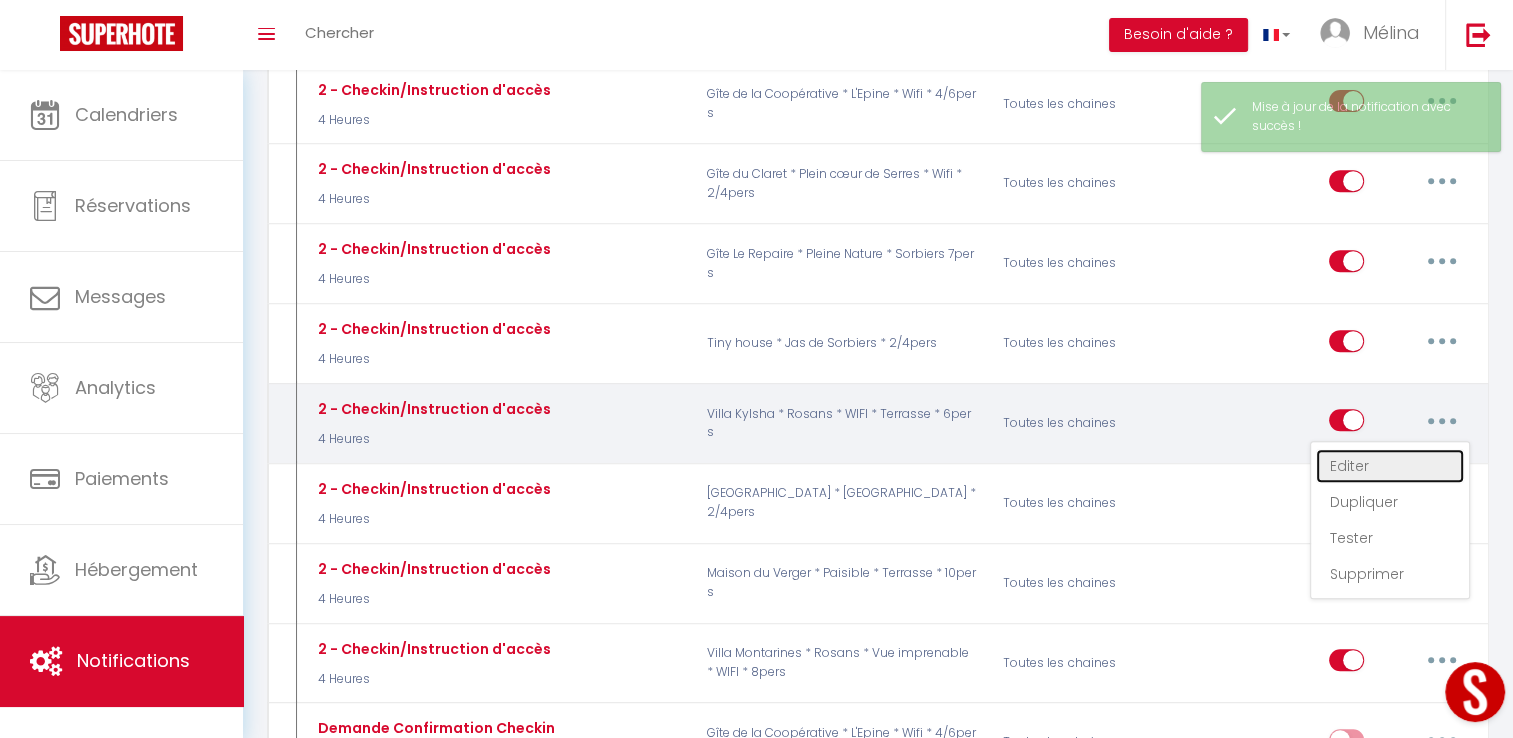 click on "Editer" at bounding box center [1390, 466] 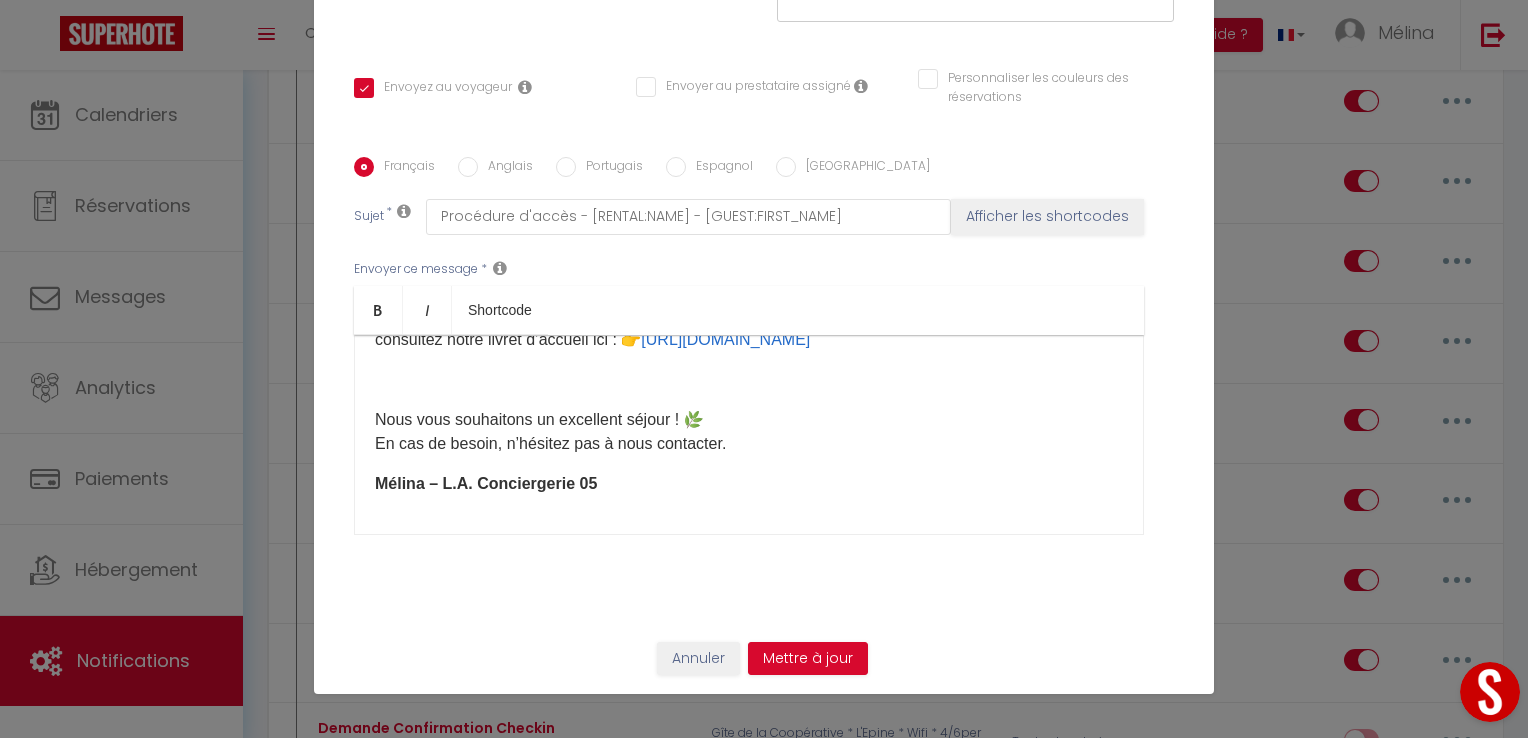 scroll, scrollTop: 797, scrollLeft: 0, axis: vertical 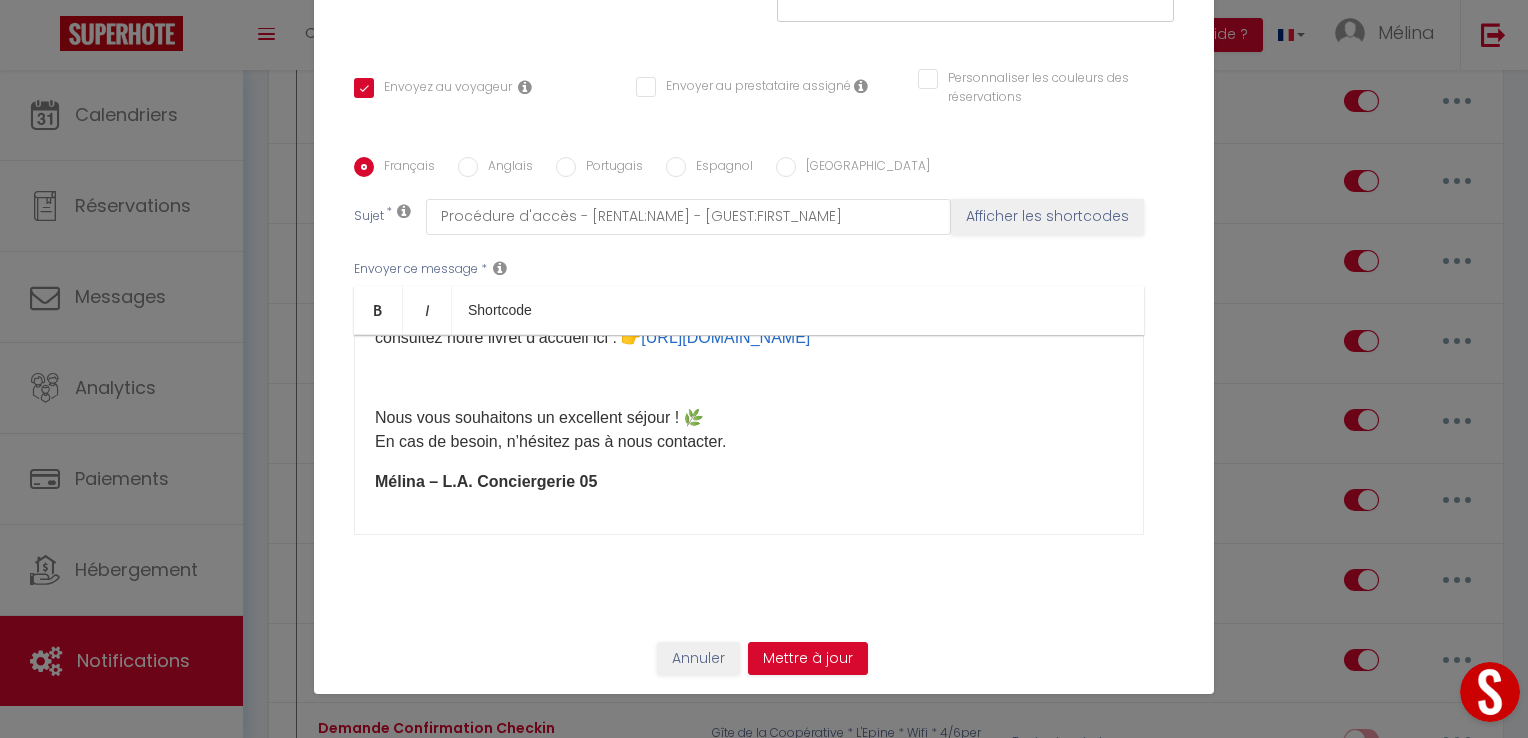 click on "Bonjour [GUEST:FIRST_NAME],
L'arrivée des voyageurs est autonome.
Voici les instructions pour accéder au logement :
✅  Si vous arrivez depuis Verclause
Traversez le village. Avant d’arriver au restaurant/bar  Le Tourisme , tournez prudemment à droite (prenez large) et insérez vous entre l’arbre et le grillage.
✅  Si vous arrivez depuis Serres, Moydans ou Saint-André-de-Rosans
En entrant dans Rosans, vous verrez à votre droite la boulangerie  La Rosannaise , suivie du restaurant/bar  Le Tourisme . Juste après le bar, tournez immédiatement à gauche et insérez-vous délicatement entre le grillage et l’arbre.
🚗  À votre arrivée
Garez vous devant le portail.
Ouvrez le en grand pour y stationner votre véhicule dans la cour de la maison, puis refermez le.
Sur le pilier gauche du portail, vous trouverez une boîte à clé.
Saisissez le code 1502 et récupérez la clé.
🔑  Utilisation de la clé
📘" at bounding box center (749, 435) 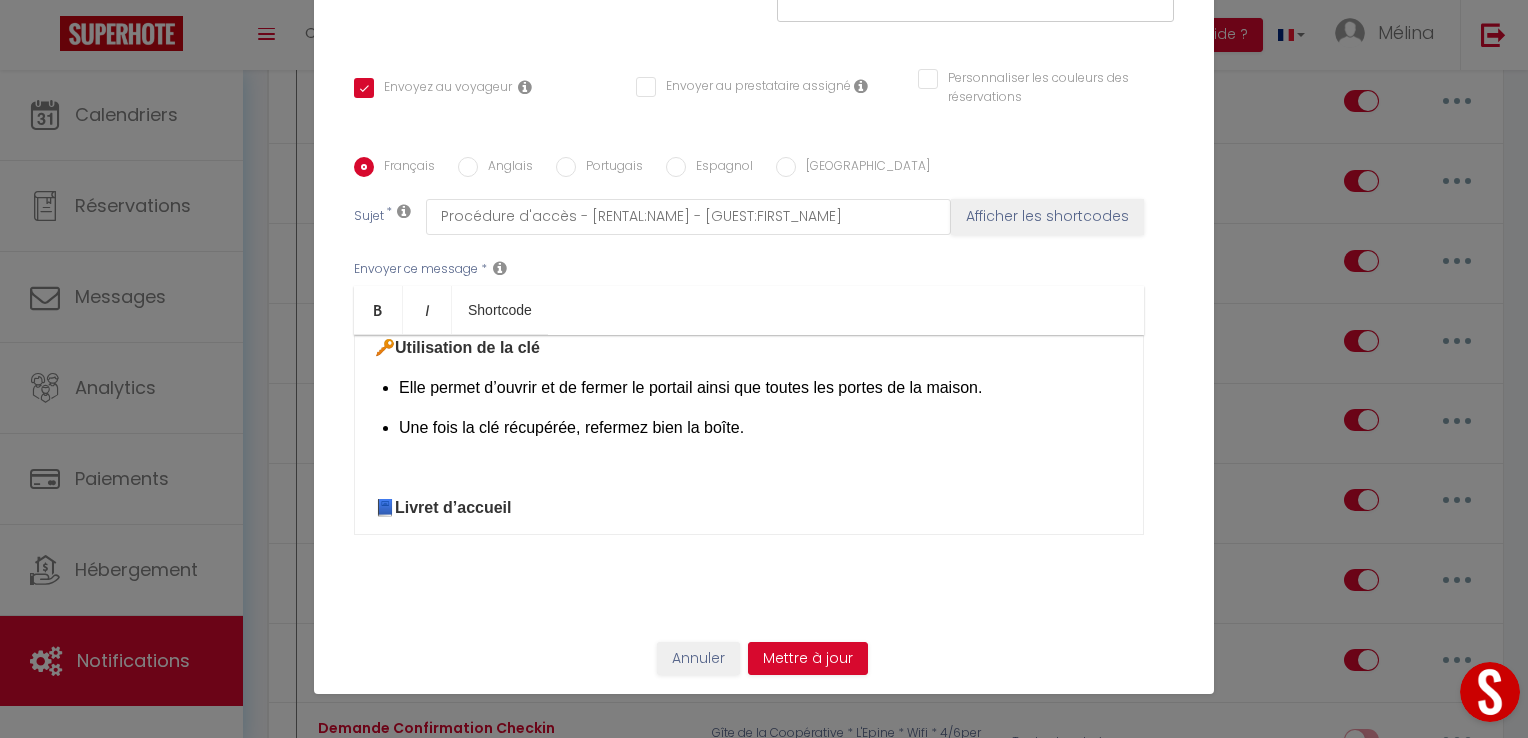 scroll, scrollTop: 575, scrollLeft: 0, axis: vertical 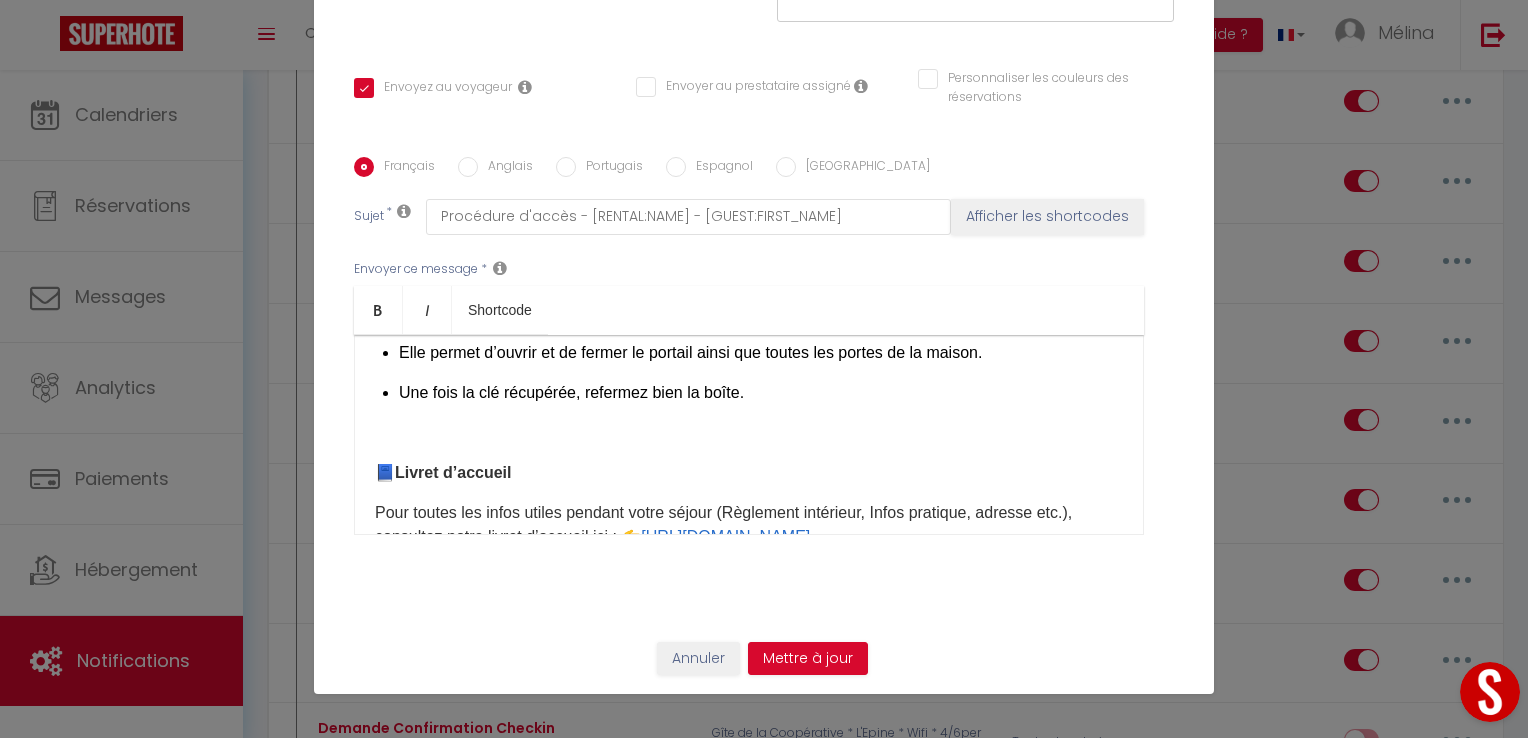 click at bounding box center [749, 433] 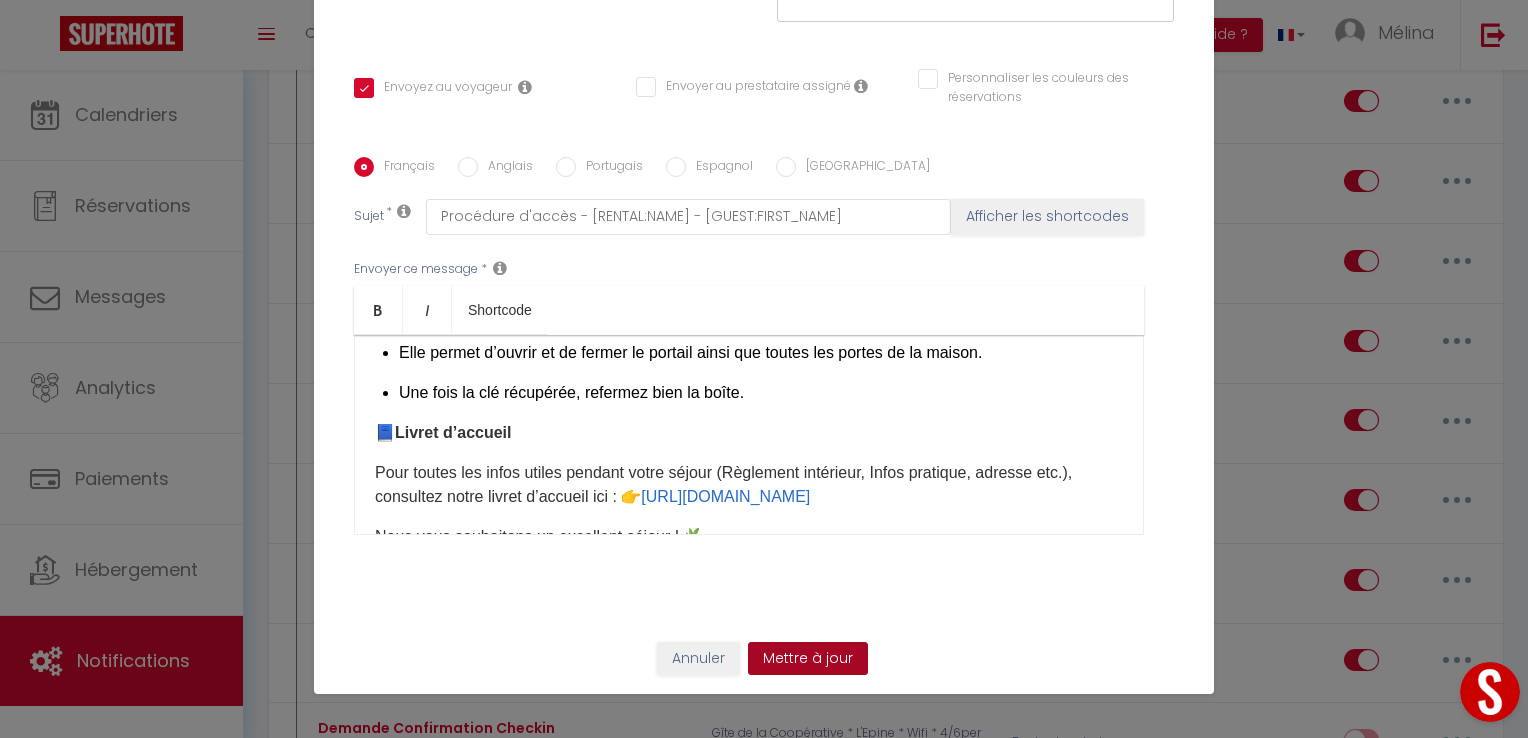 click on "Mettre à jour" at bounding box center [808, 659] 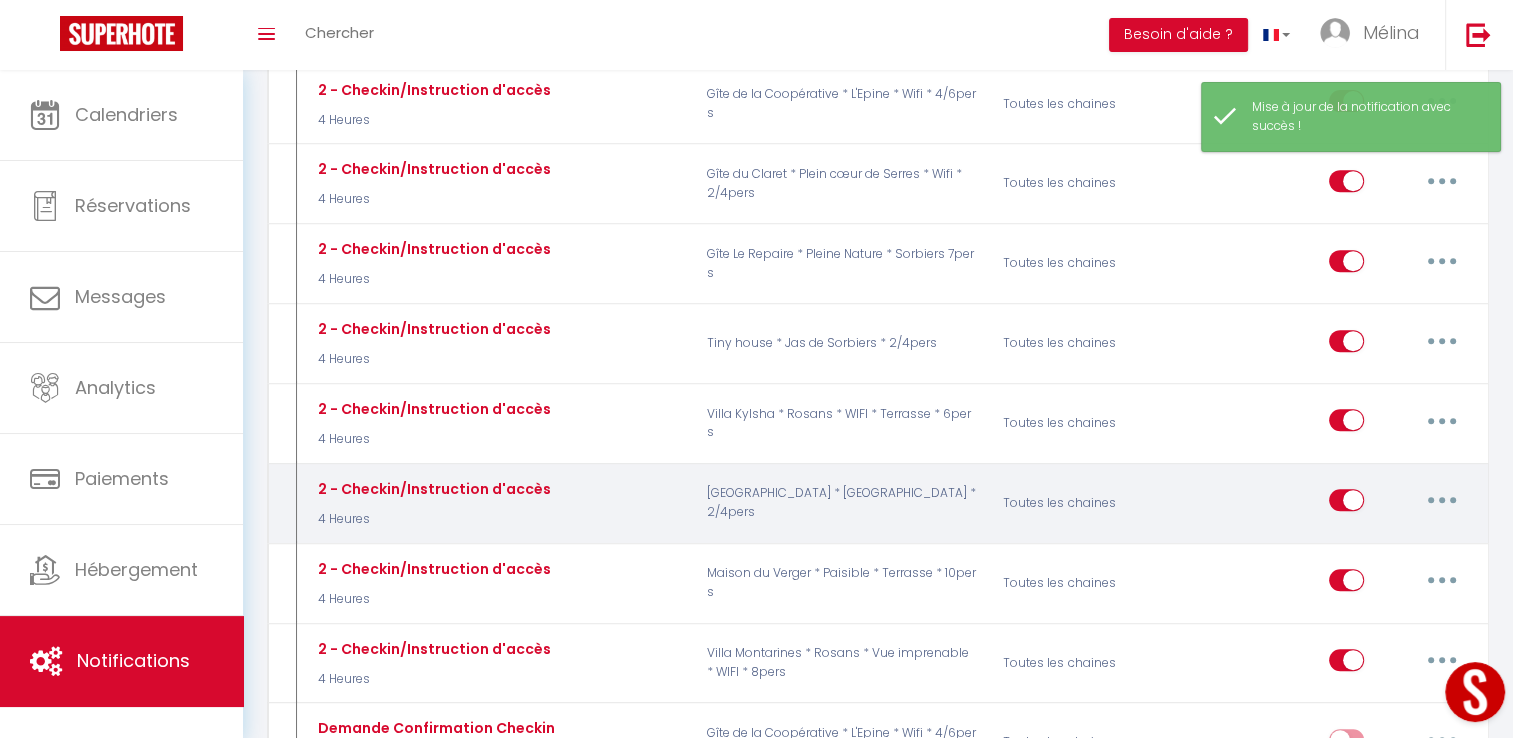 click at bounding box center [1442, 500] 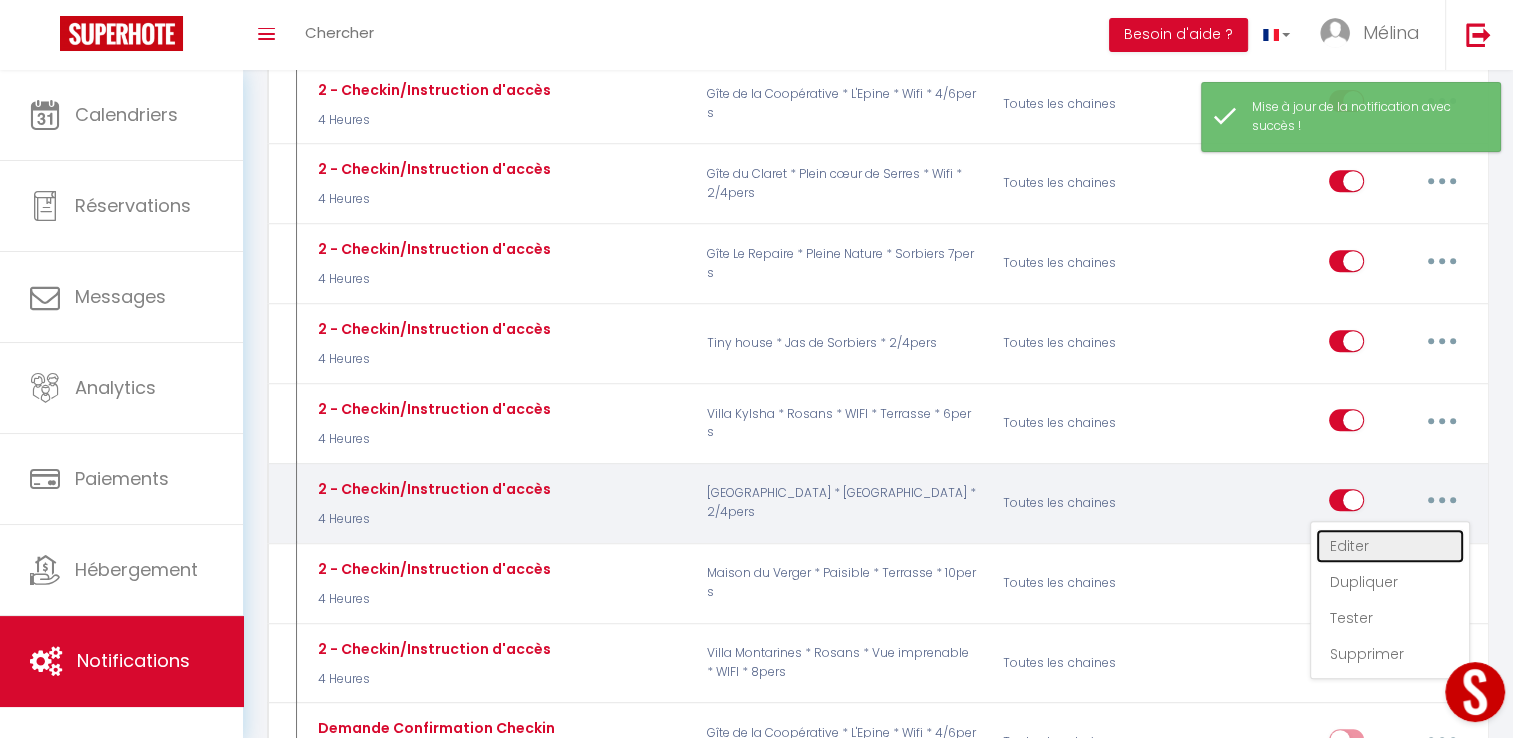 click on "Editer" at bounding box center [1390, 546] 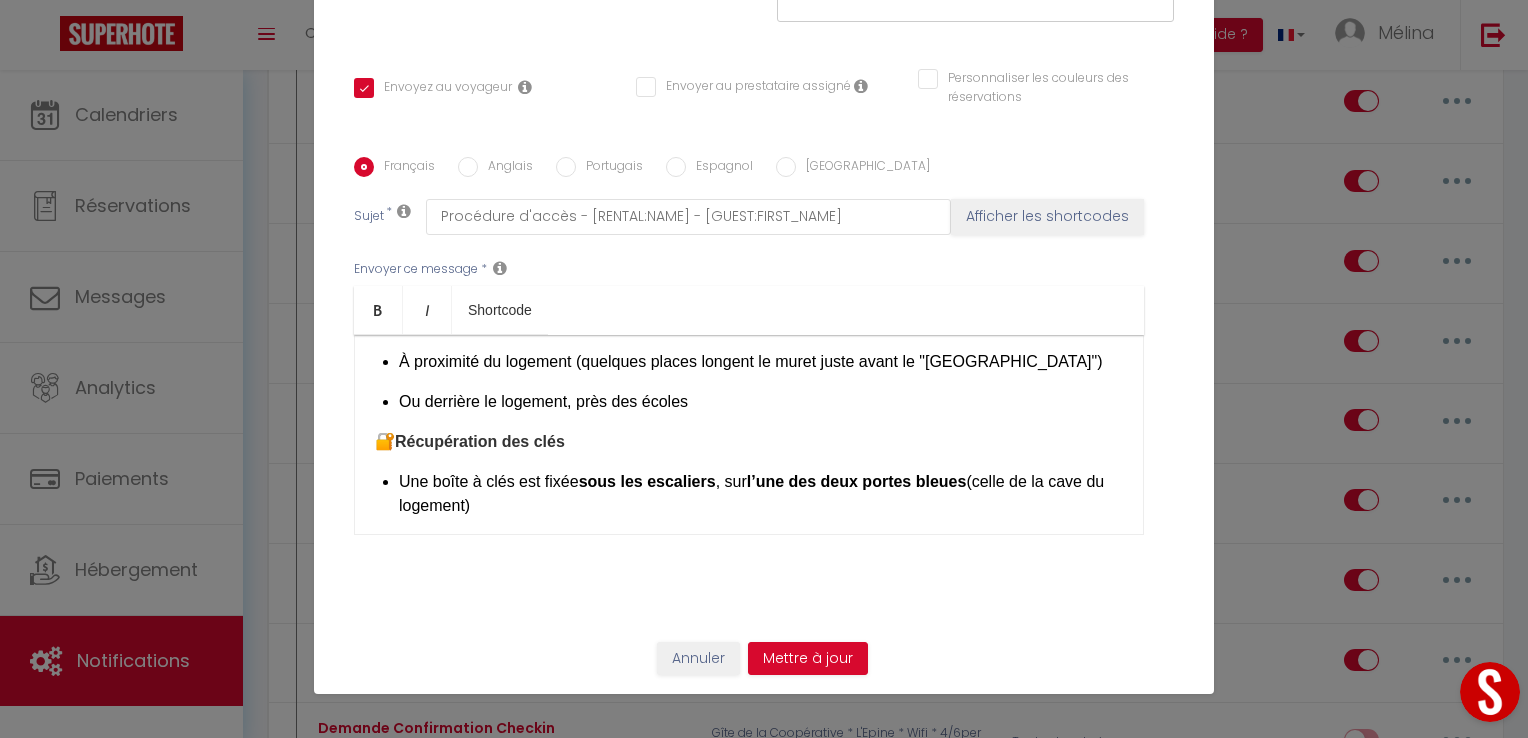 scroll, scrollTop: 374, scrollLeft: 0, axis: vertical 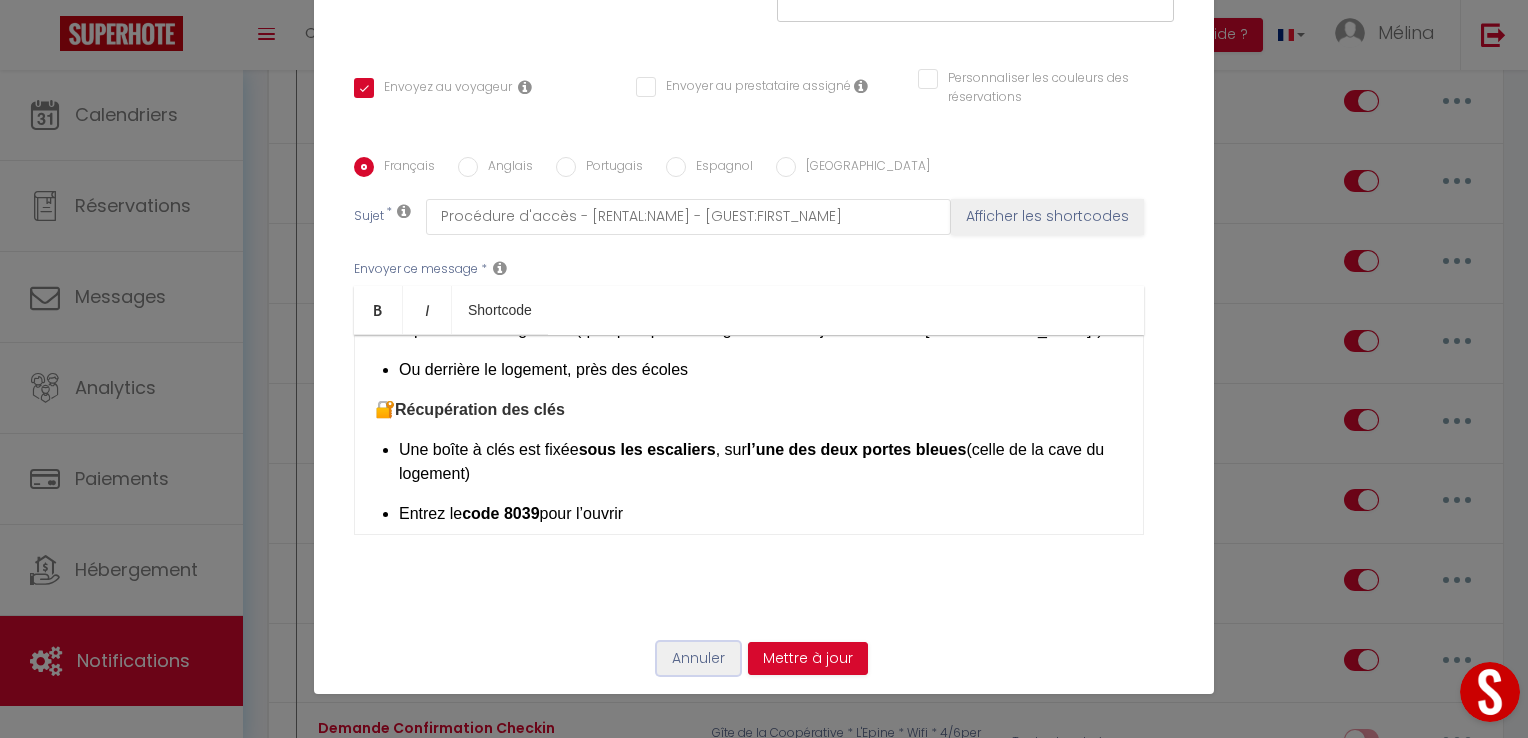 click on "Annuler" at bounding box center [698, 659] 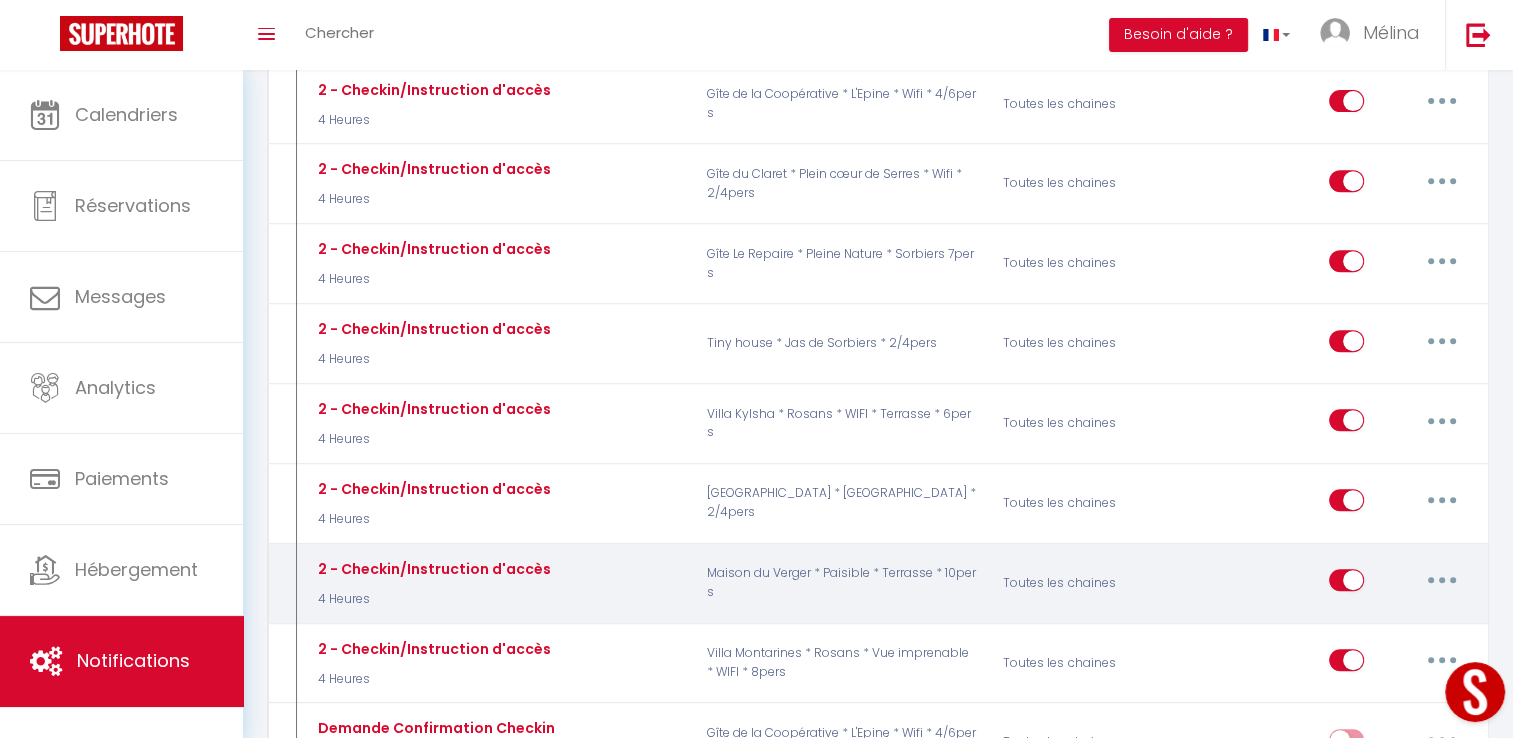 click at bounding box center [1442, 580] 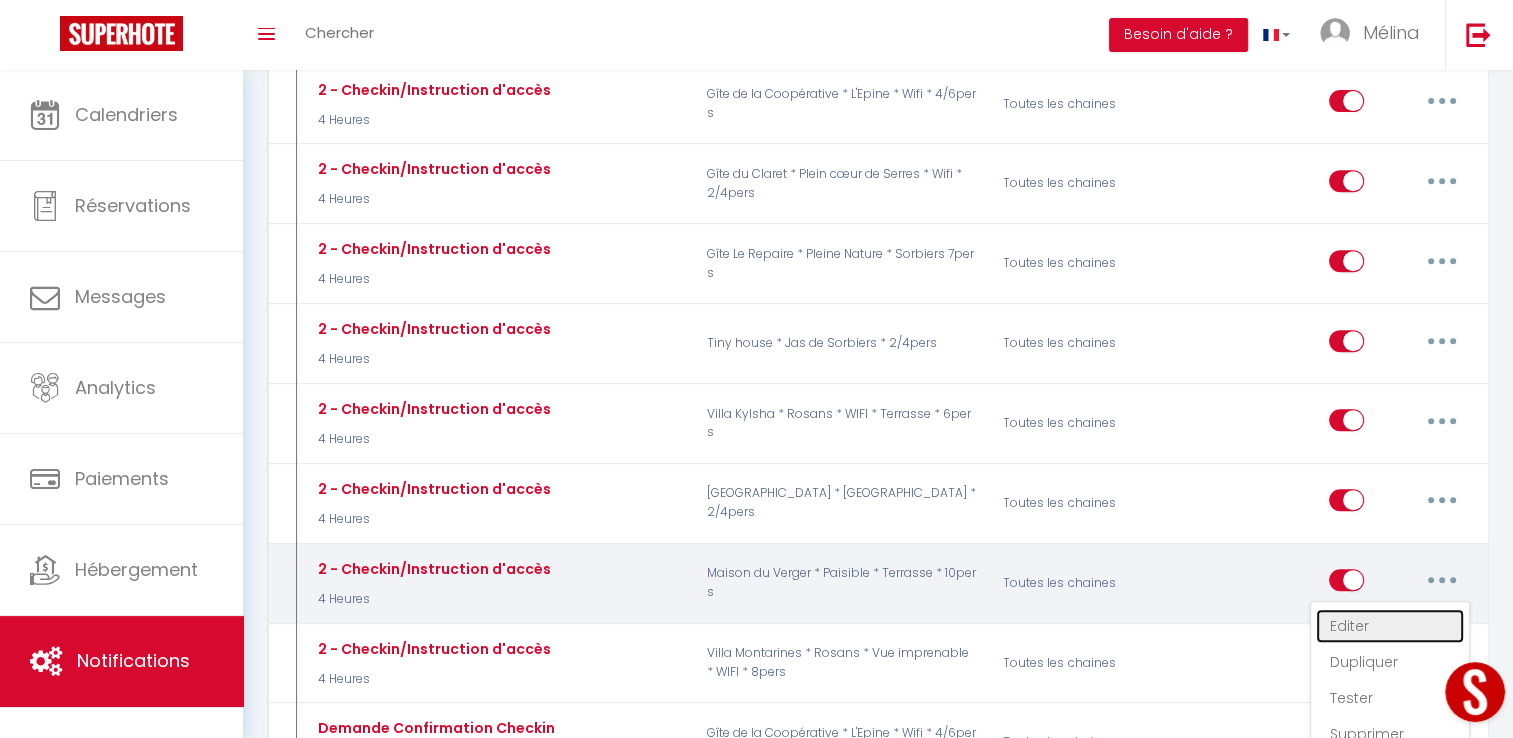 click on "Editer" at bounding box center (1390, 626) 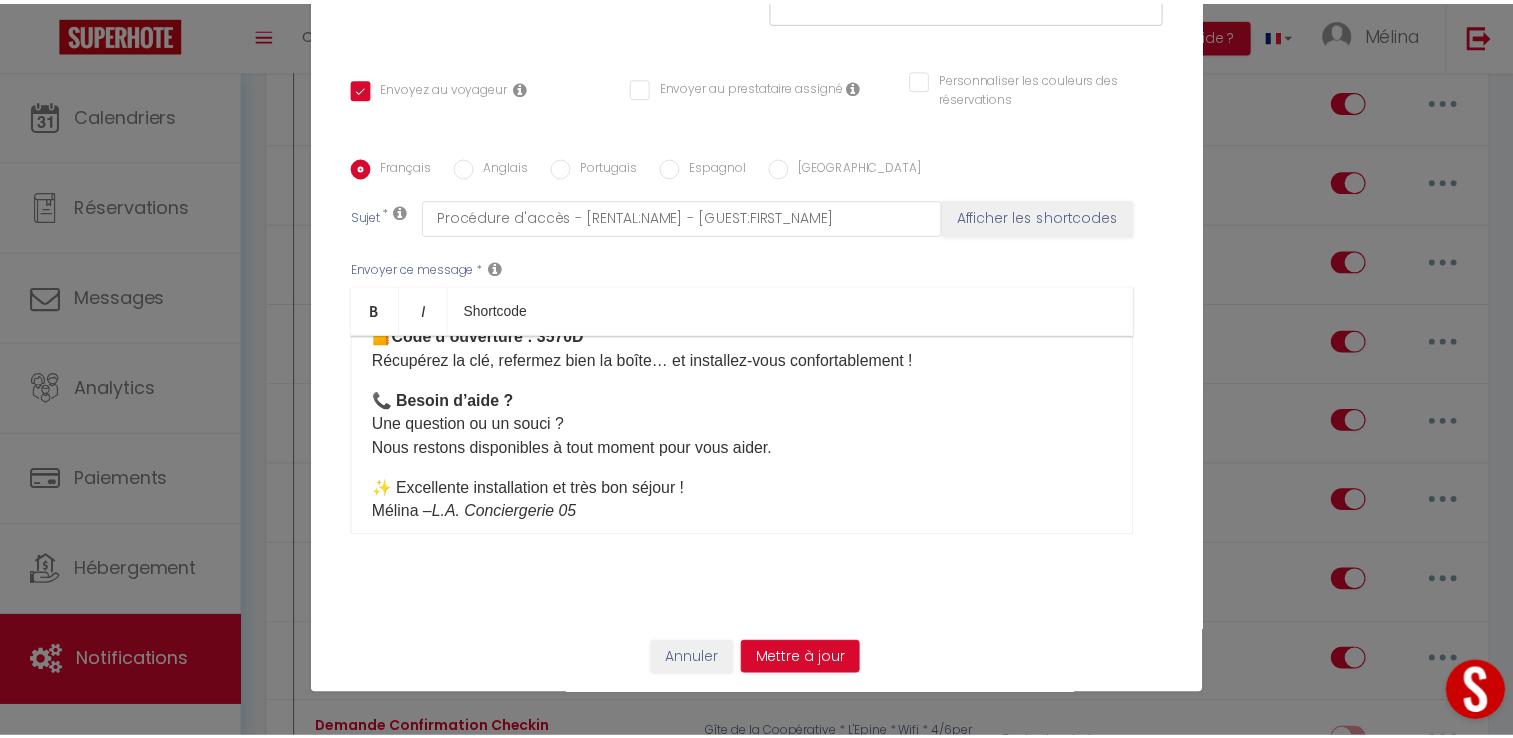 scroll, scrollTop: 437, scrollLeft: 0, axis: vertical 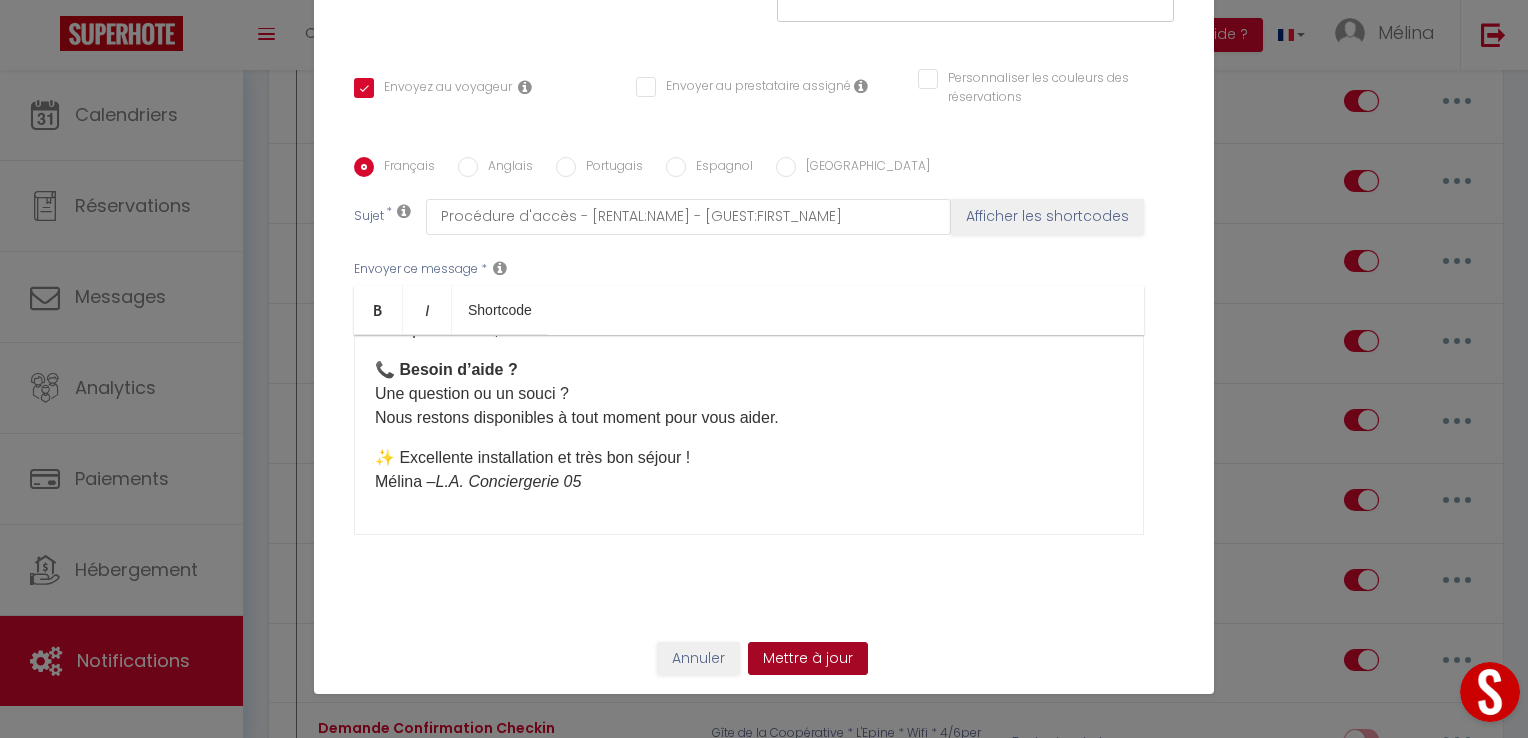 click on "Mettre à jour" at bounding box center [808, 659] 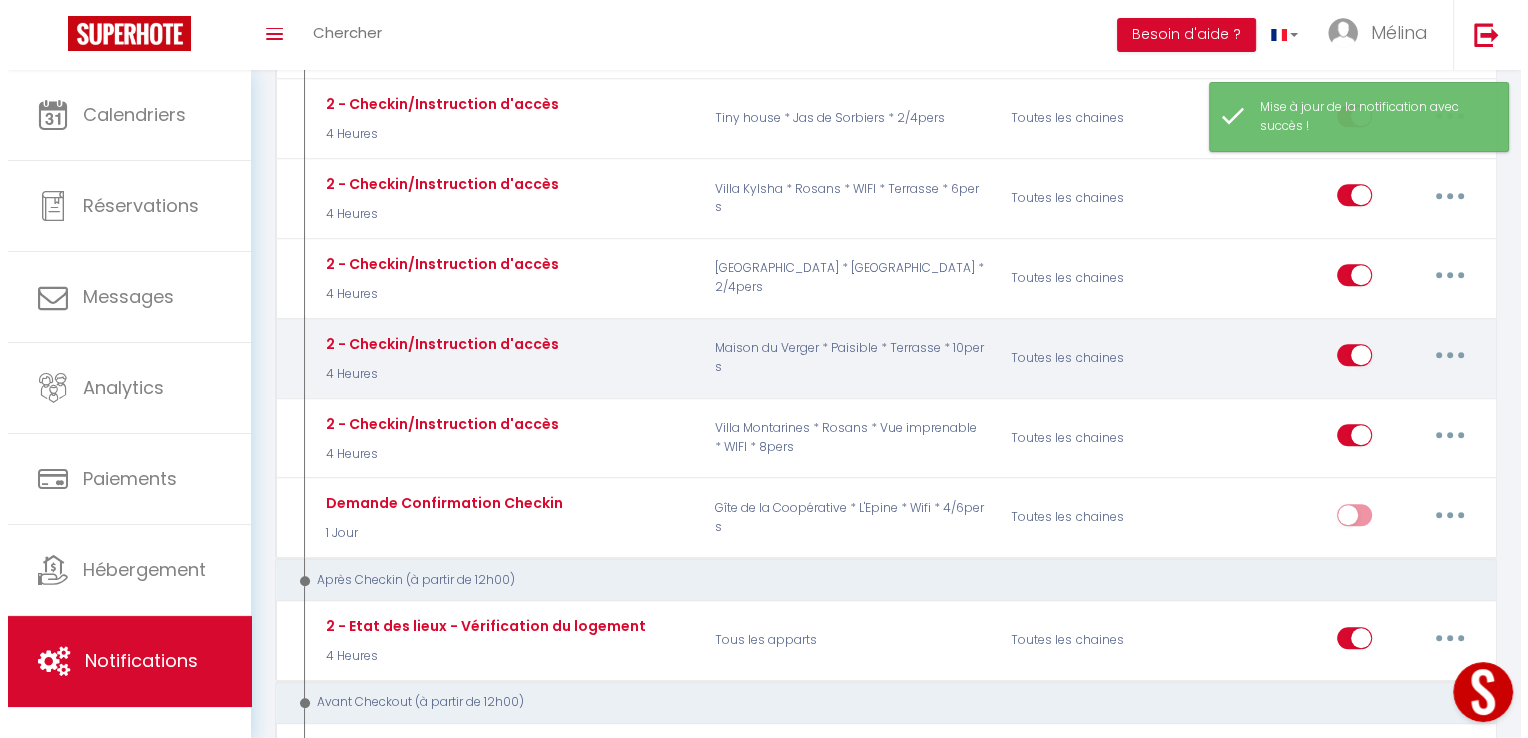 scroll, scrollTop: 1034, scrollLeft: 0, axis: vertical 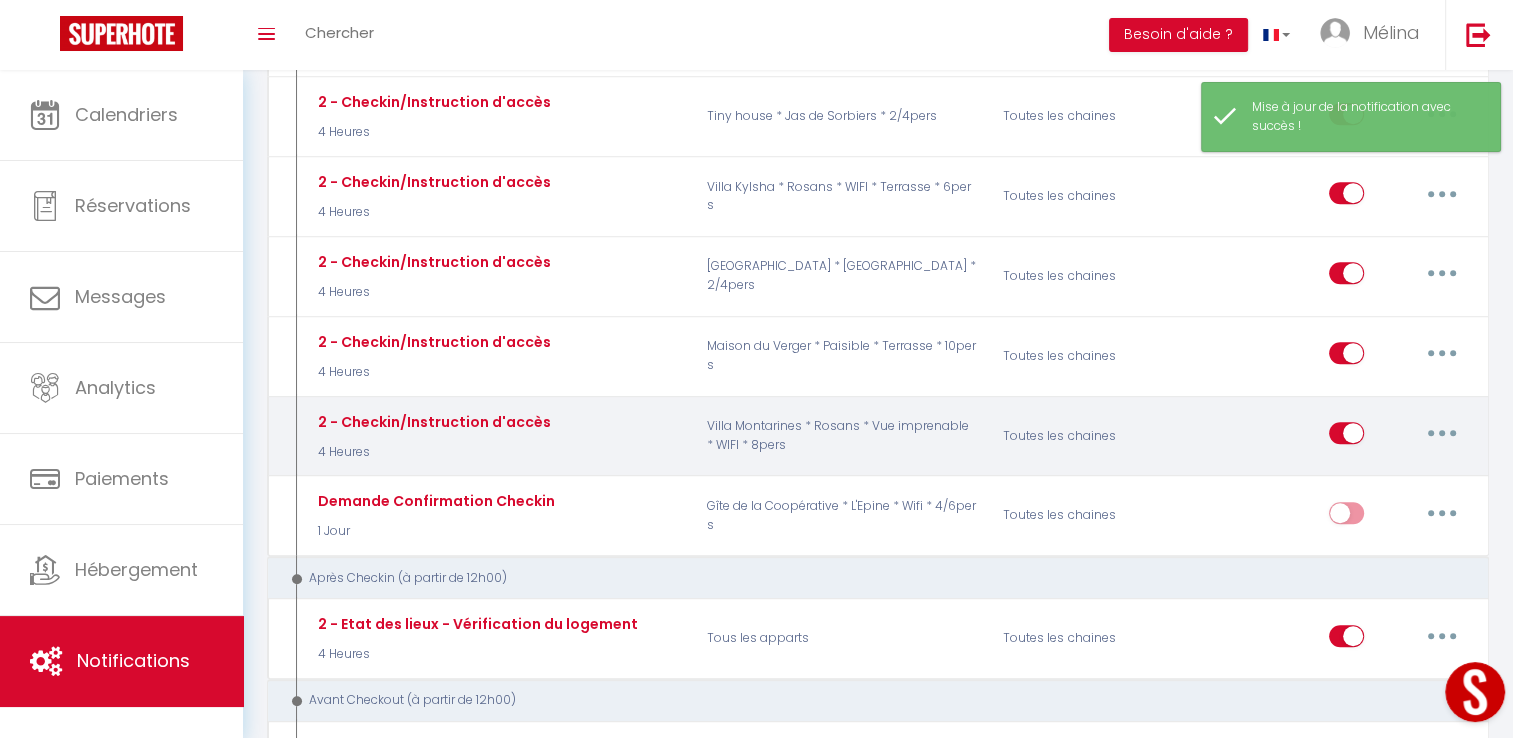 click at bounding box center [1442, 433] 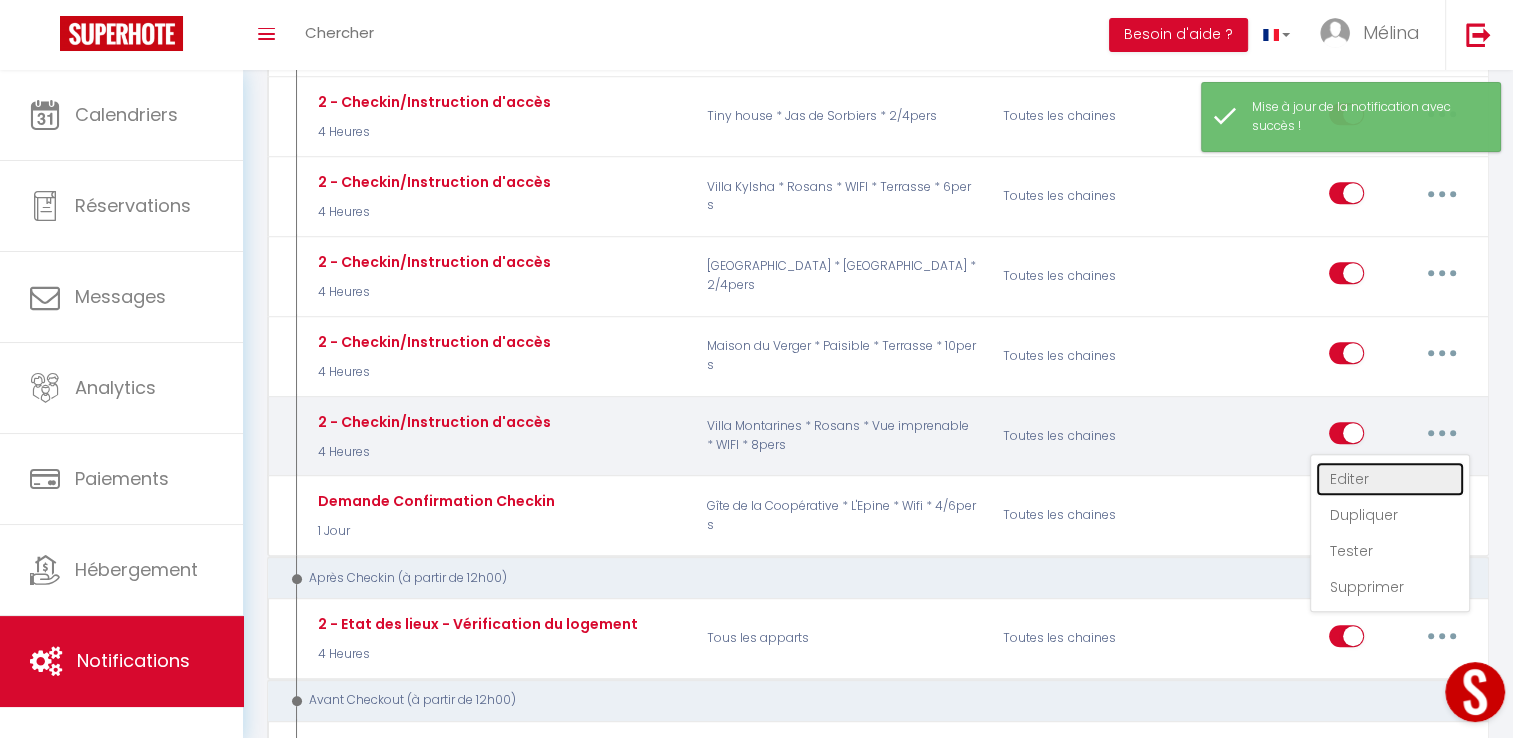 click on "Editer" at bounding box center [1390, 479] 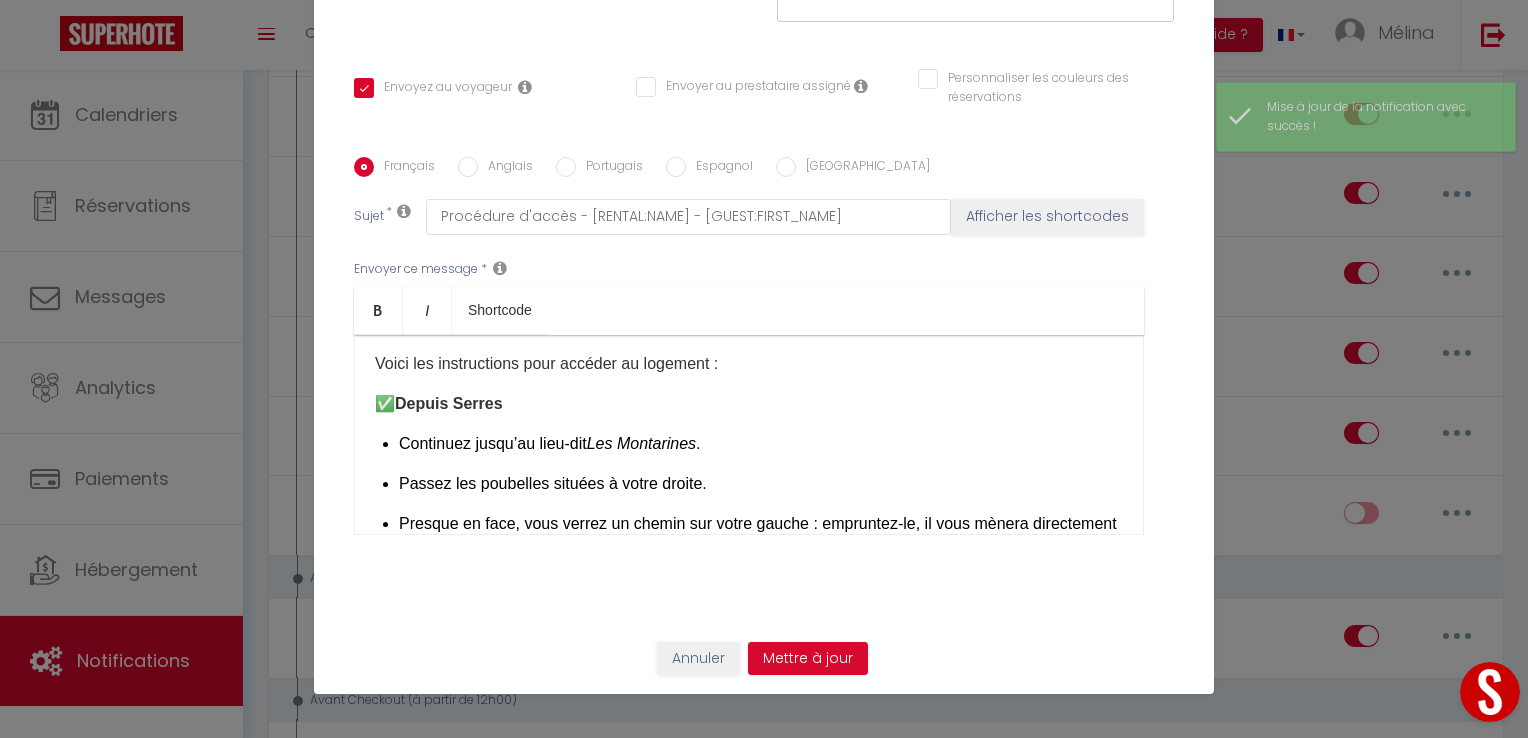 scroll, scrollTop: 0, scrollLeft: 0, axis: both 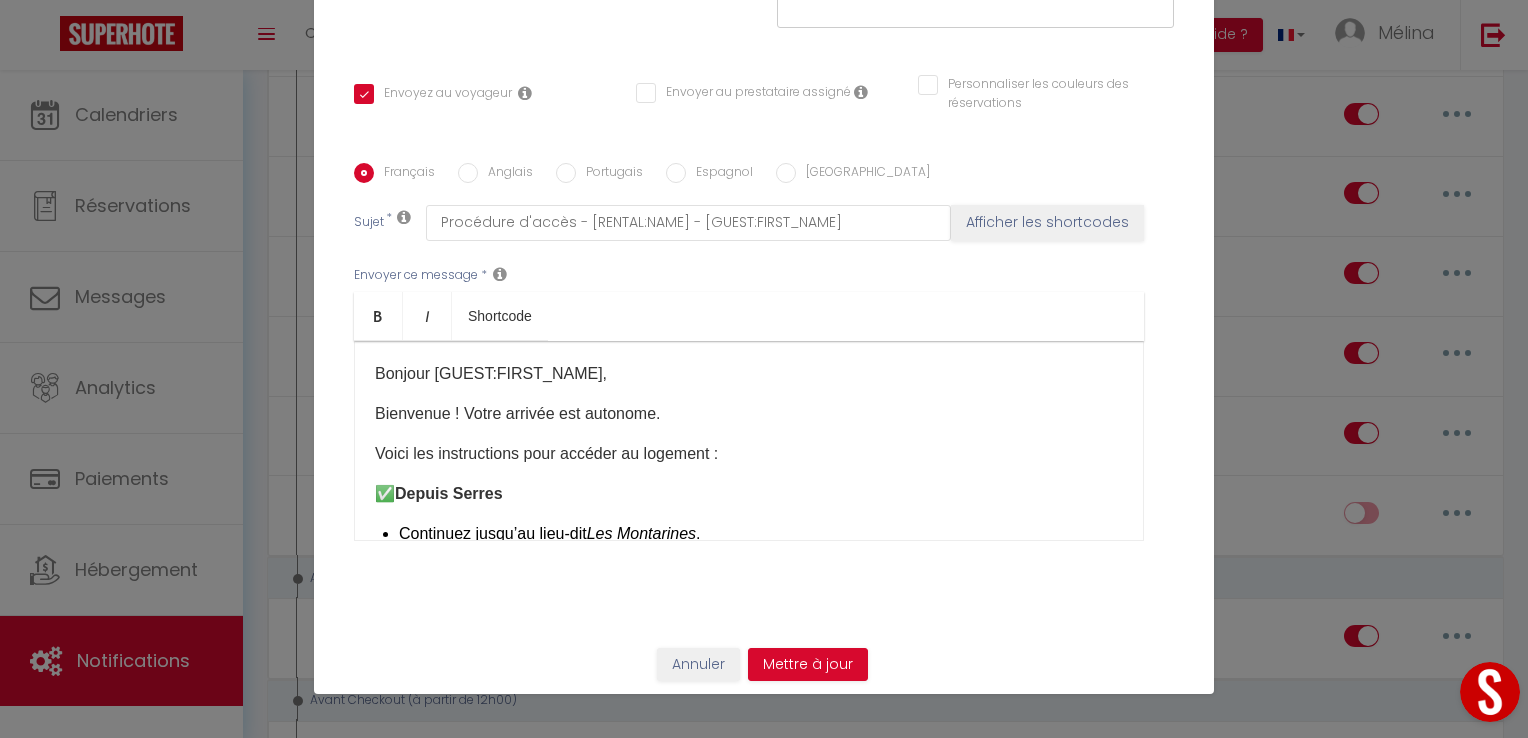 click on "Bonjour [GUEST:FIRST_NAME],
Bienvenue ! Votre arrivée est autonome.
Voici les instructions pour accéder au logement :
✅  Depuis Serres
Continuez jusqu’au lieu-dit  Les Montarines .
Passez les poubelles situées à votre droite.
Presque en face, vous verrez un chemin sur votre gauche : empruntez-le, il vous mènera directement à la maison.
✅  Depuis Verclause
Traversez le village de Rosans.
Après être sorti du village, prenez le premier virage.
Dans la montée, au niveau du lieu-dit  Les Montarines , tournez à droite sur le chemin situé presque en face des poubelles (qui seront sur votre gauche). Ce chemin vous conduira directement au logement.
🚗  À votre arrivée
Garez votre véhicule en haut, devant la maison.
Dirigez-vous vers le garage en contrebas.
Sous le balcon, une petite fenêtre abrite une boîte à clés.
Saisissez le code  1901  pour l’ouvrir.
📘
​ ​" at bounding box center (749, 441) 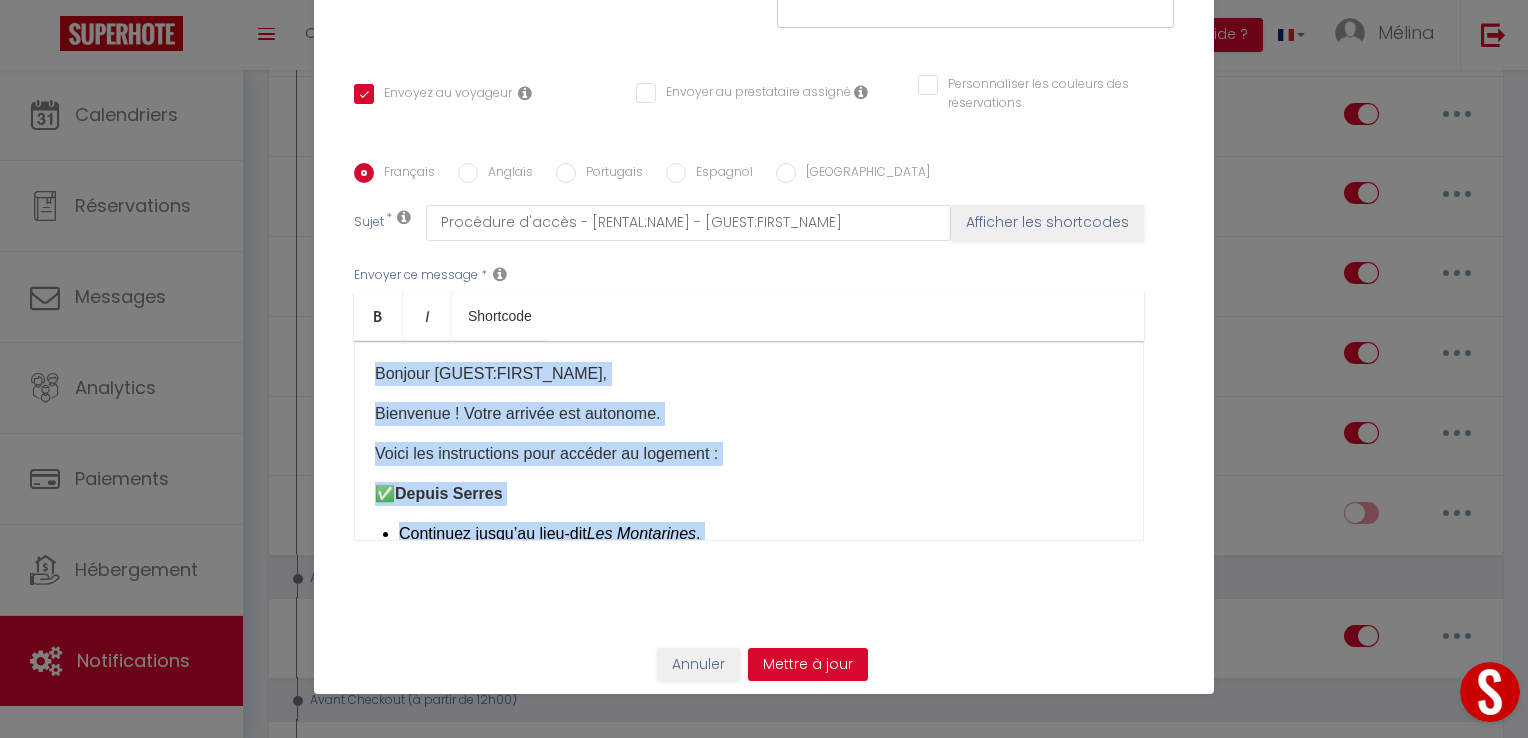 copy on "Bonjour [GUEST:FIRST_NAME],
Bienvenue ! Votre arrivée est autonome.
Voici les instructions pour accéder au logement :
✅  Depuis Serres
Continuez jusqu’au lieu-dit  Les Montarines .
Passez les poubelles situées à votre droite.
Presque en face, vous verrez un chemin sur votre gauche : empruntez-le, il vous mènera directement à la maison.
✅  Depuis Verclause
Traversez le village de Rosans.
Après être sorti du village, prenez le premier virage.
Dans la montée, au niveau du lieu-dit  Les Montarines , tournez à droite sur le chemin situé presque en face des poubelles (qui seront sur votre gauche). Ce chemin vous conduira directement au logement.
🚗  À votre arrivée
Garez votre véhicule en haut, devant la maison.
Dirigez-vous vers le garage en contrebas.
Sous le balcon, une petite fenêtre abrite une boîte à clés.
Saisissez le code  1901  pour l’ouvrir.
Récupérez la clé, refermez bien la boîte et profitez pleinement de votre séjour !
📘  Livret d’accueil
Pour toutes les infos util..." 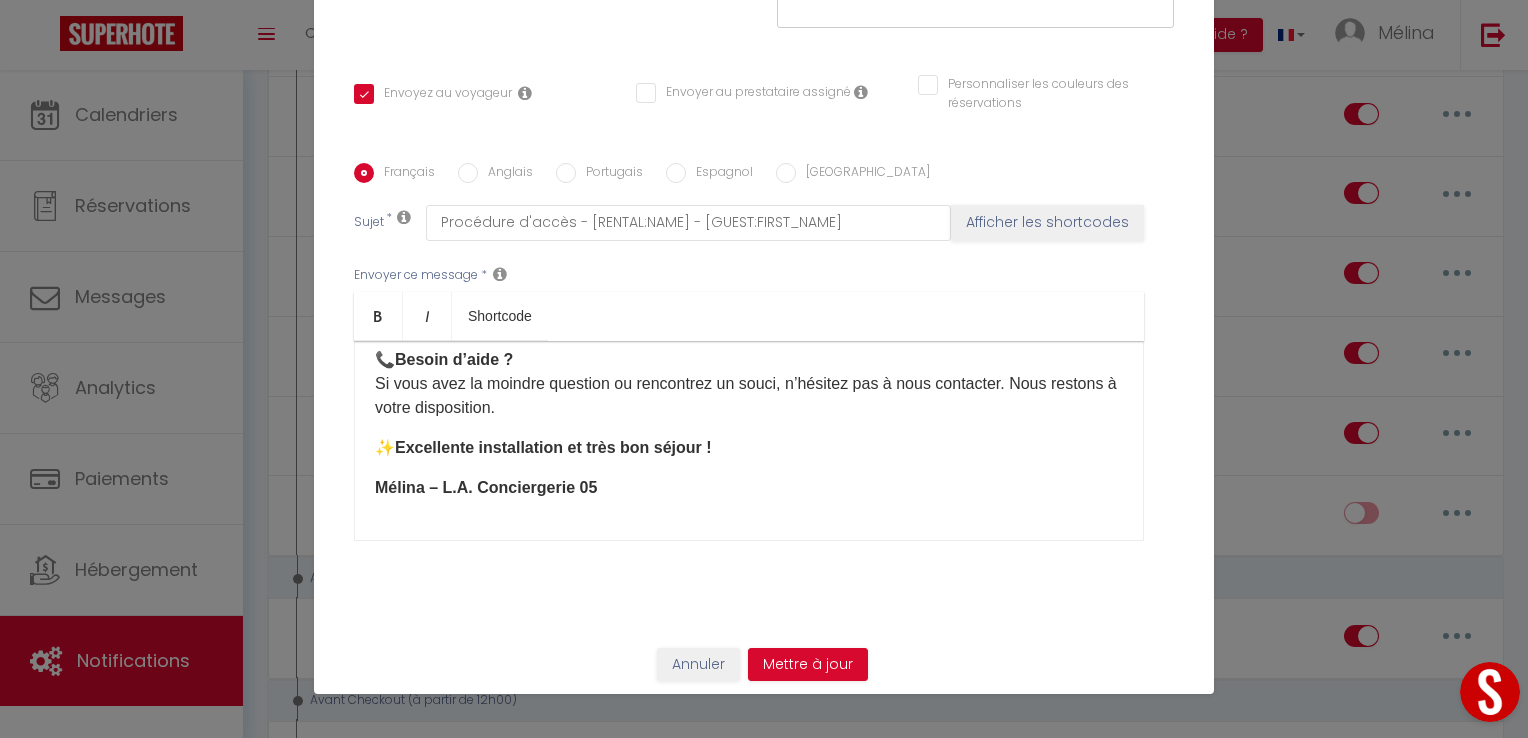 scroll, scrollTop: 1441, scrollLeft: 0, axis: vertical 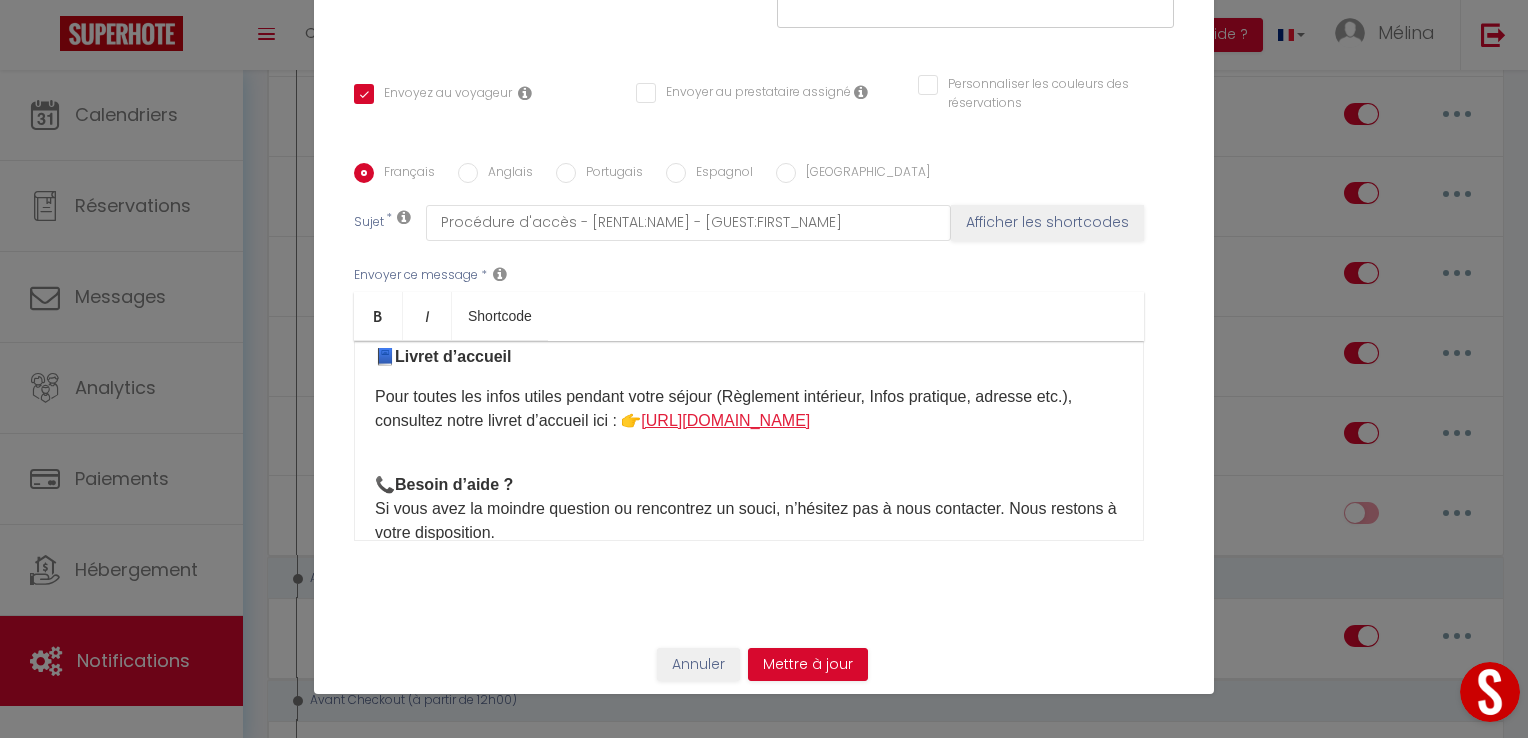 drag, startPoint x: 685, startPoint y: 493, endPoint x: 701, endPoint y: 469, distance: 28.84441 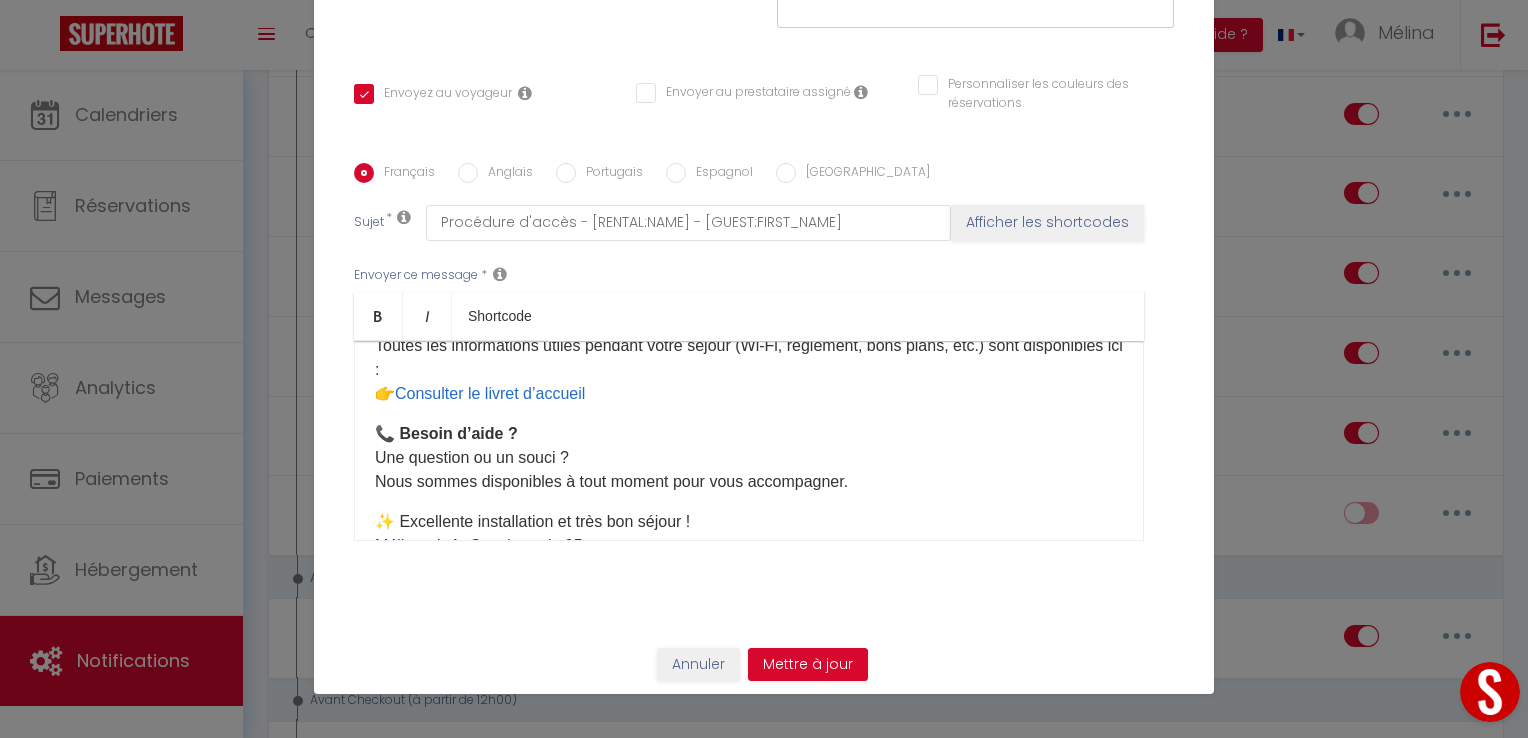 scroll, scrollTop: 482, scrollLeft: 0, axis: vertical 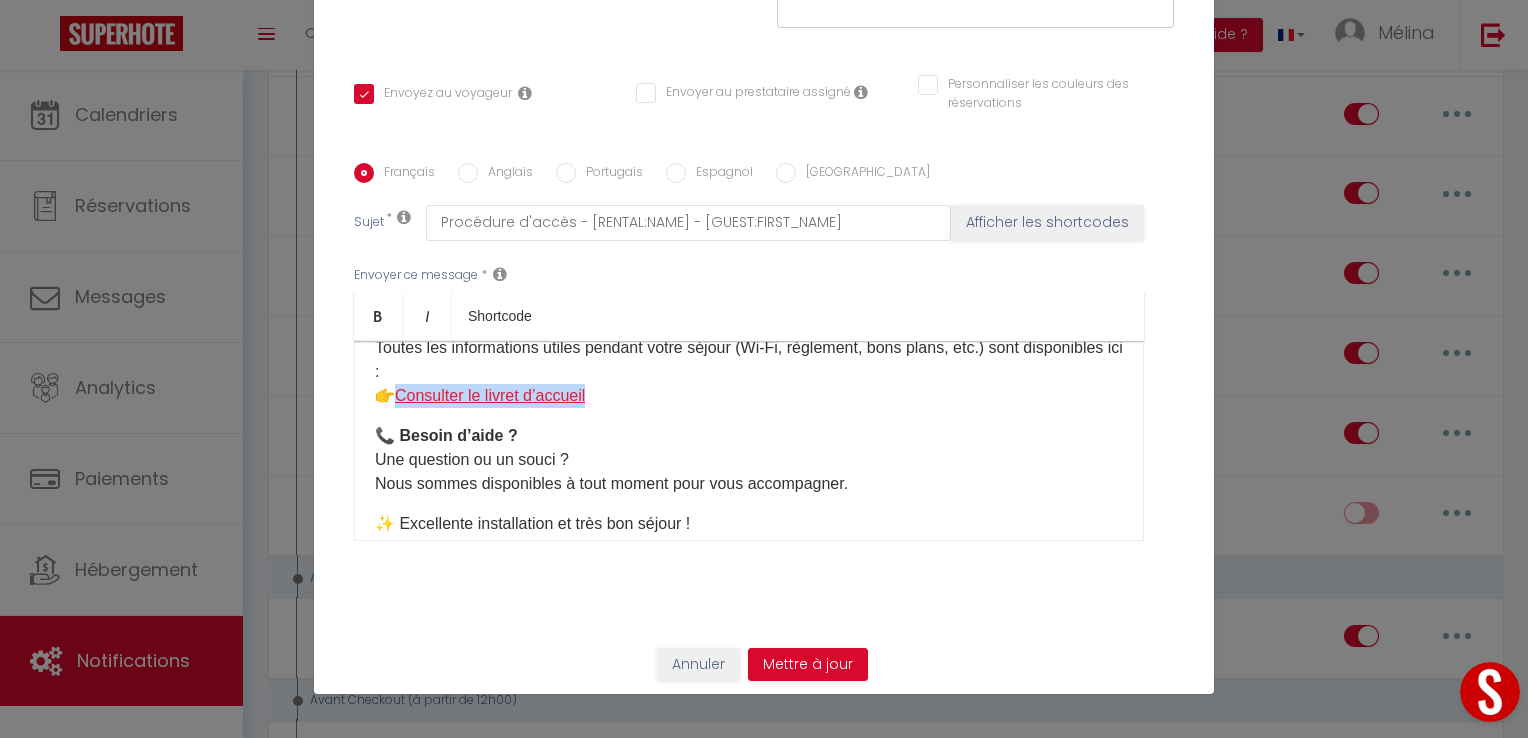 drag, startPoint x: 621, startPoint y: 414, endPoint x: 394, endPoint y: 424, distance: 227.22015 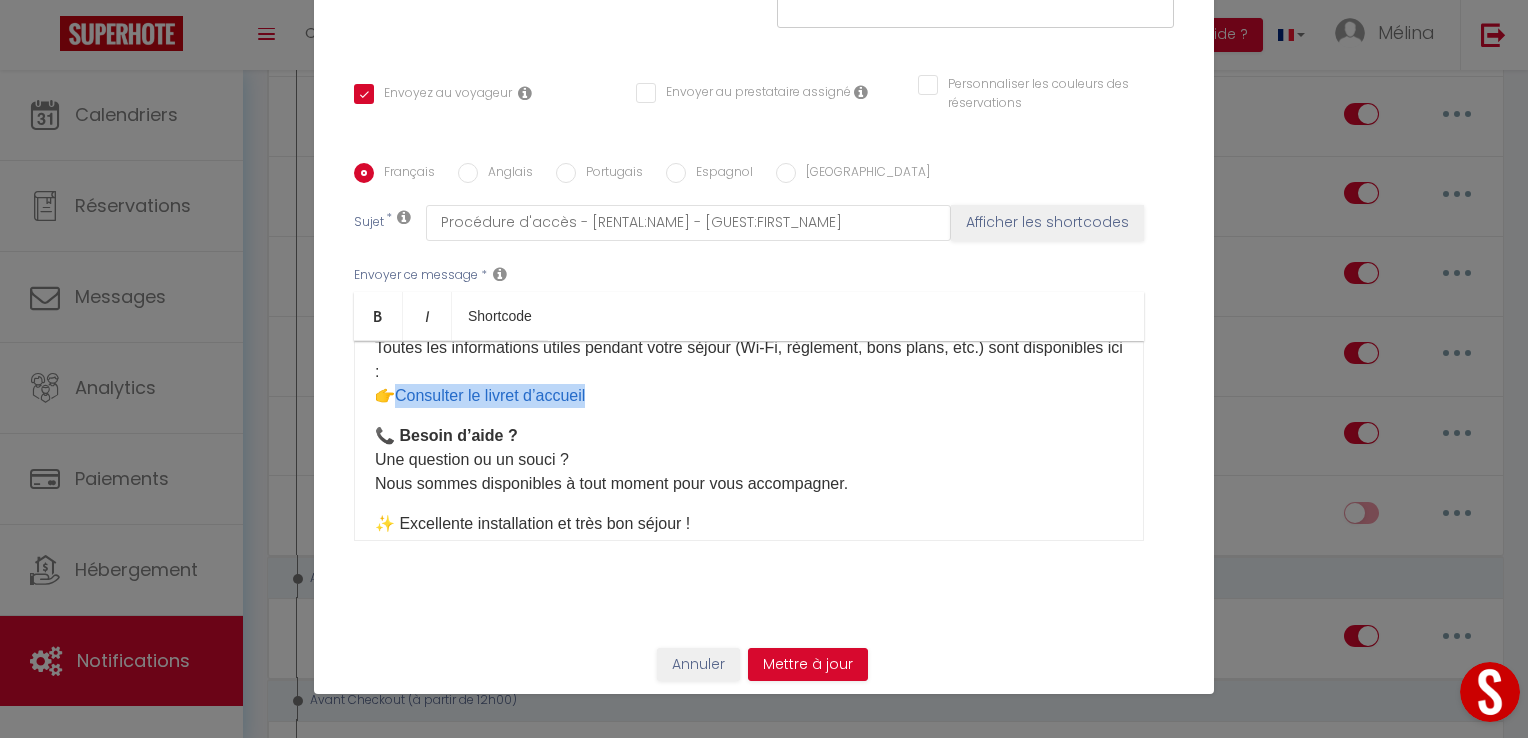 drag, startPoint x: 616, startPoint y: 417, endPoint x: 392, endPoint y: 414, distance: 224.0201 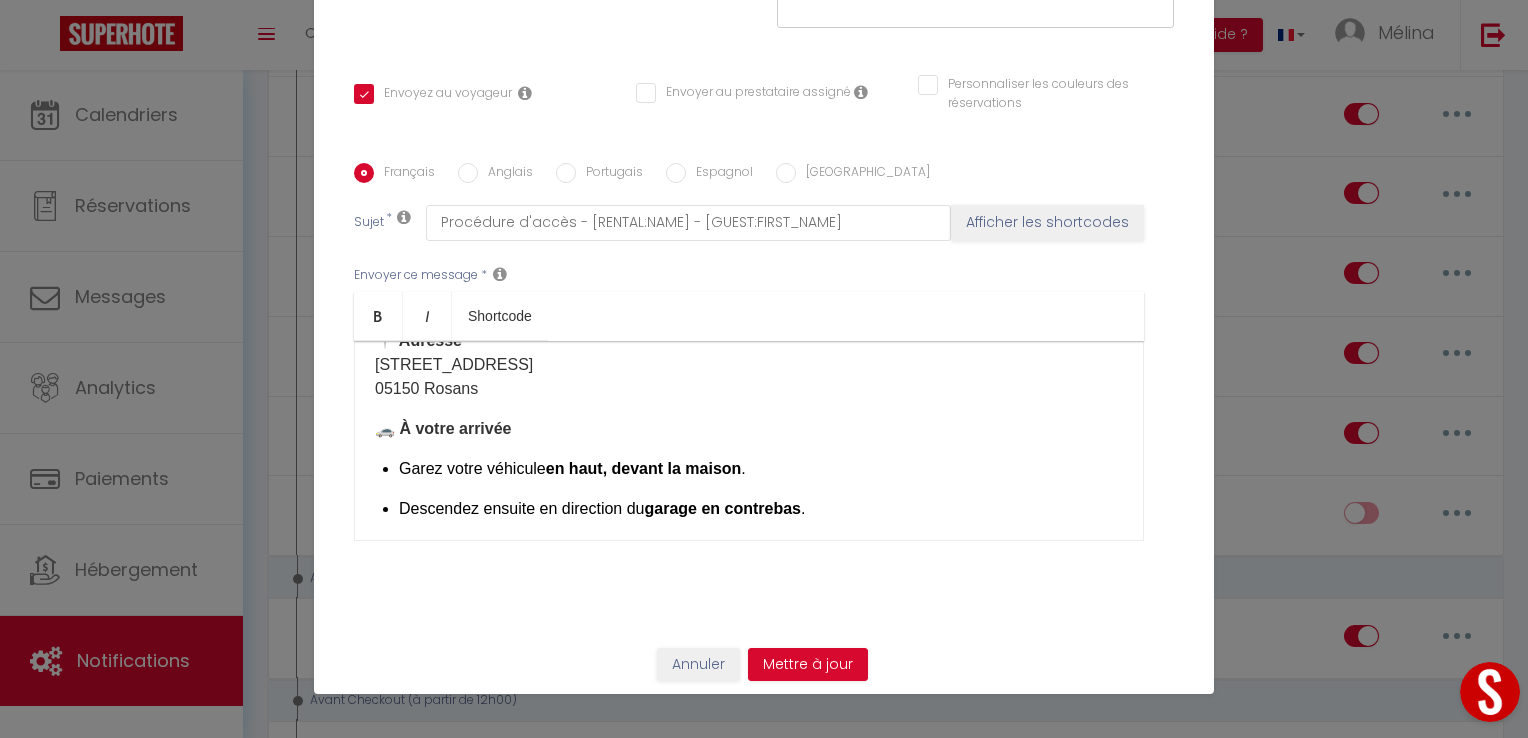 scroll, scrollTop: 0, scrollLeft: 0, axis: both 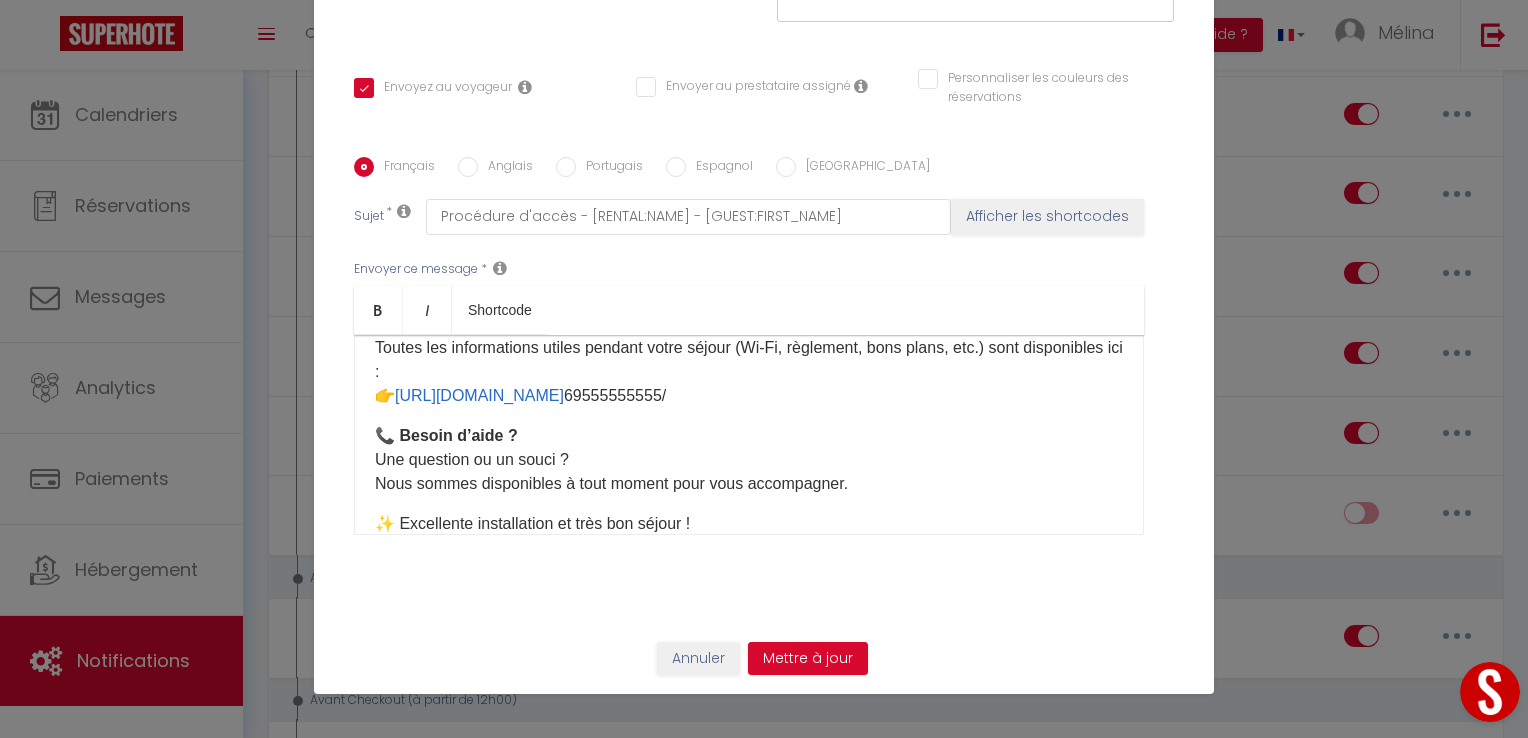 drag, startPoint x: 948, startPoint y: 415, endPoint x: 389, endPoint y: 428, distance: 559.1511 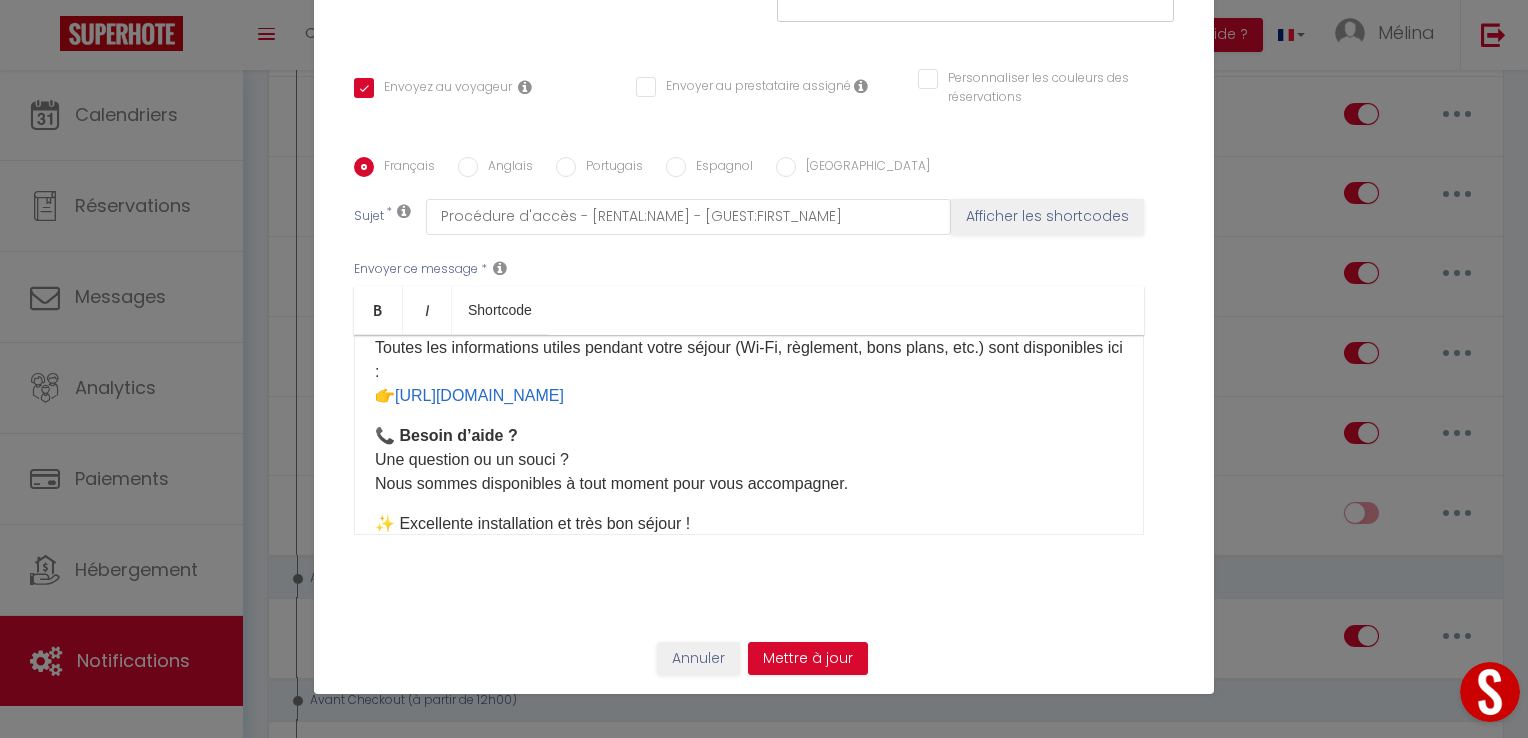 click on "📘 Livret d’accueil
Toutes les informations utiles pendant votre séjour (Wi-Fi, règlement, bons plans, etc.) sont disponibles ici :
👉 https://my.styqr.fr/c824c9c8-da02-443d-b551-3b43e8985e2a ​" at bounding box center (749, 360) 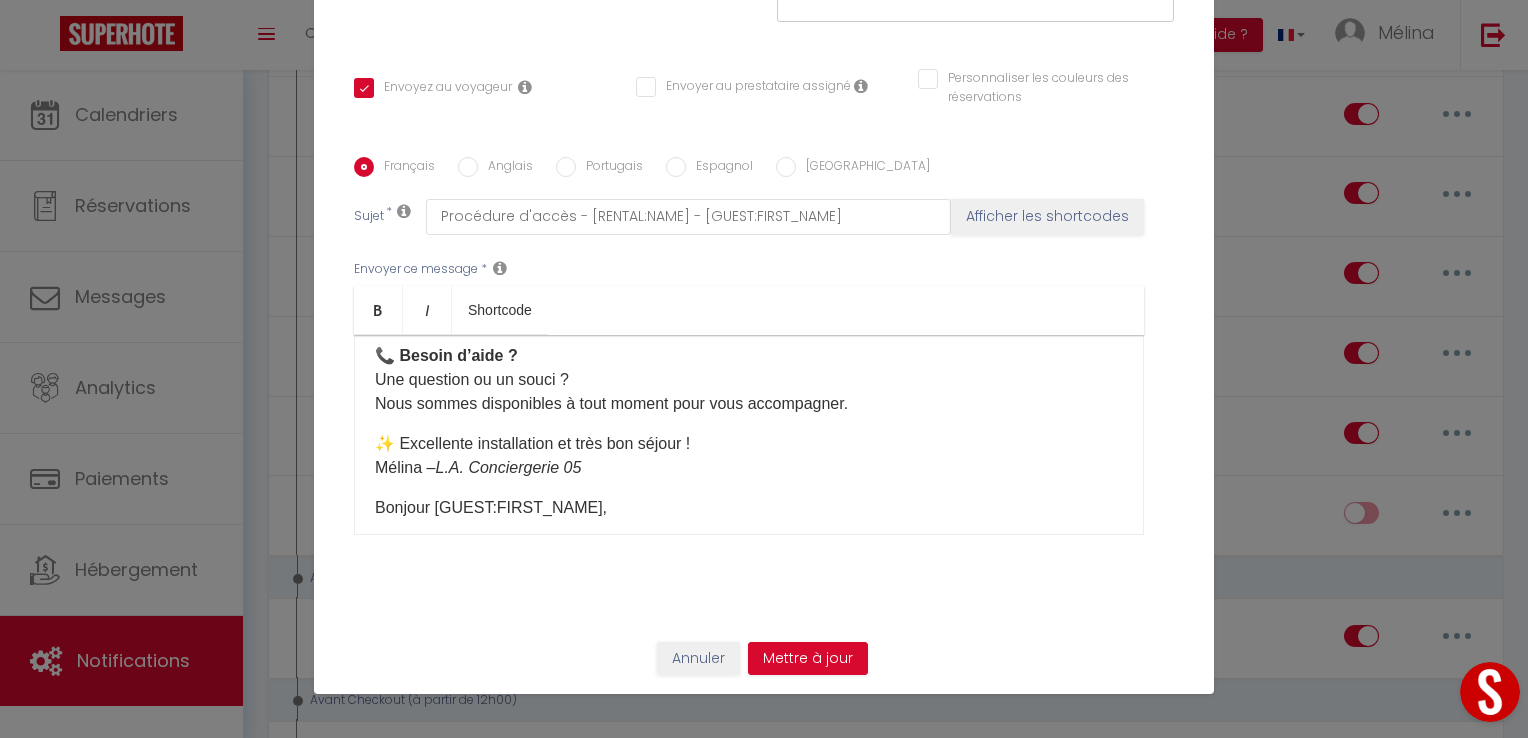 scroll, scrollTop: 654, scrollLeft: 0, axis: vertical 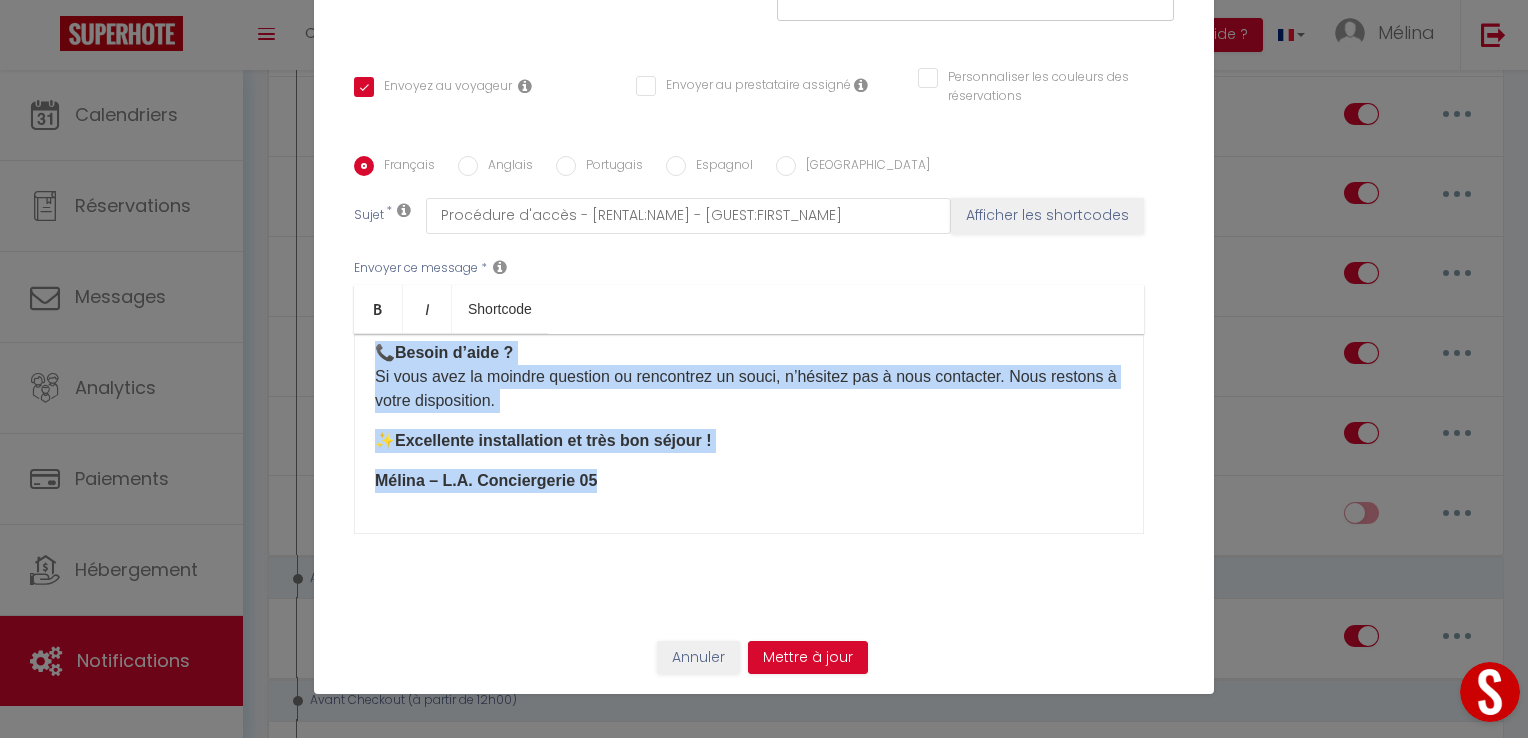 drag, startPoint x: 382, startPoint y: 429, endPoint x: 824, endPoint y: 731, distance: 535.32043 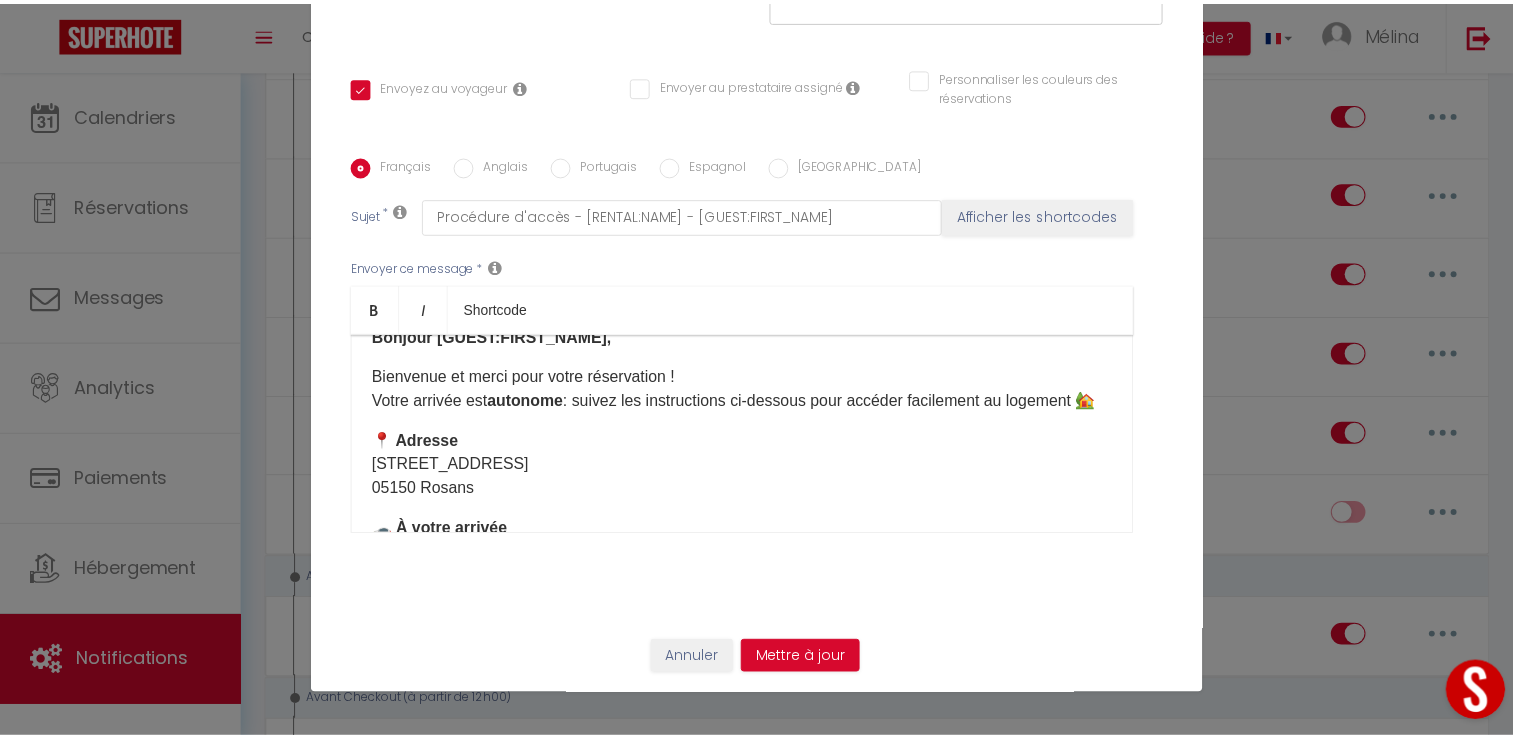 scroll, scrollTop: 0, scrollLeft: 0, axis: both 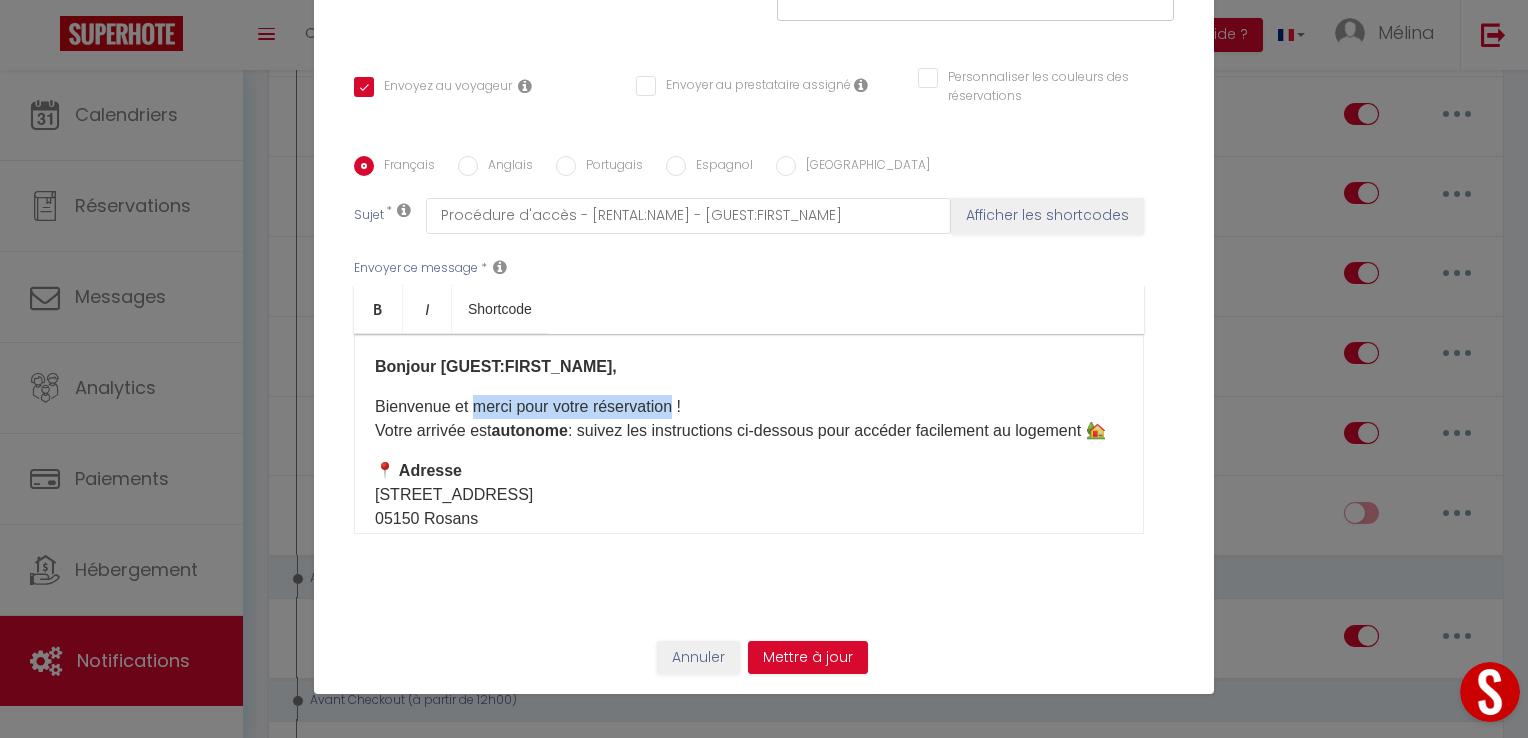 drag, startPoint x: 671, startPoint y: 410, endPoint x: 471, endPoint y: 402, distance: 200.15994 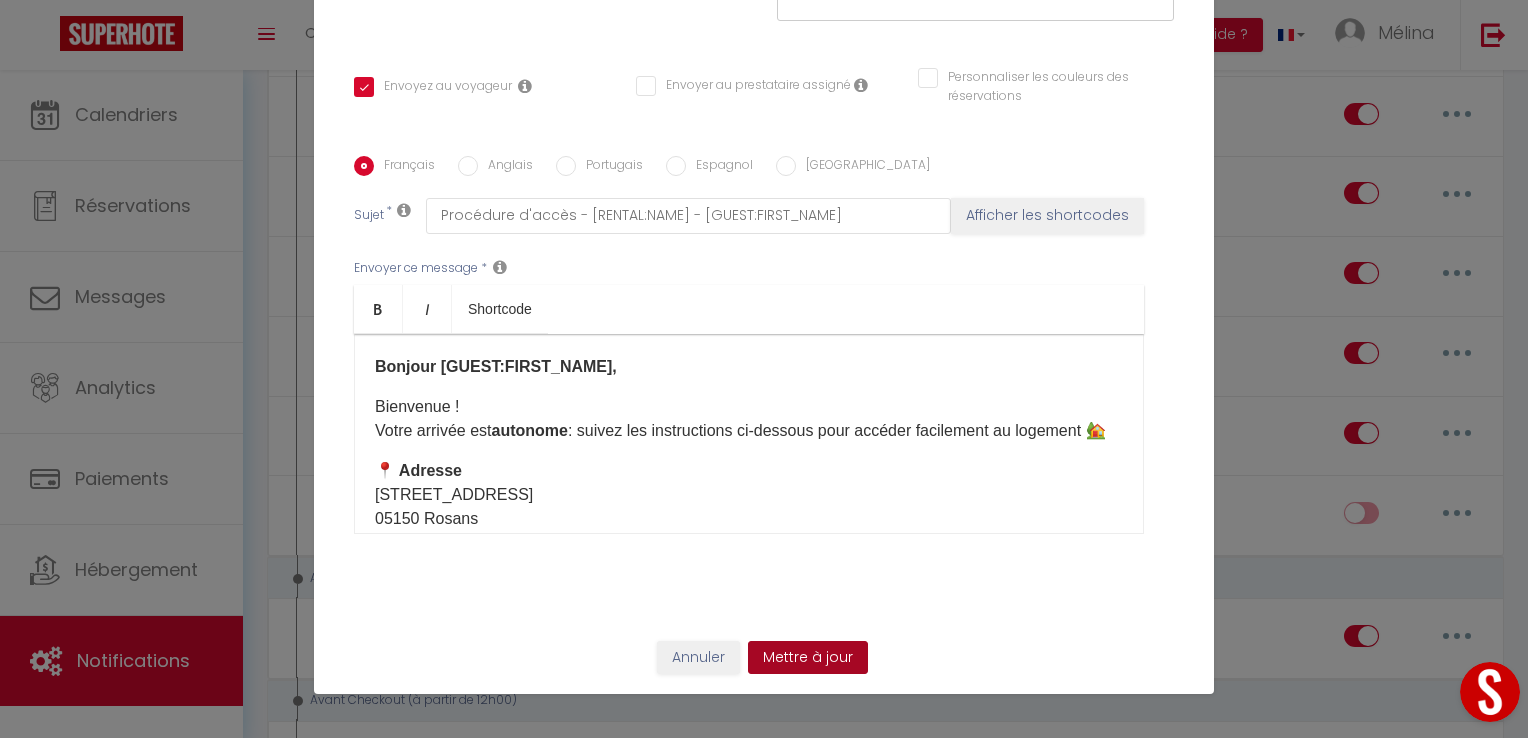 click on "Mettre à jour" at bounding box center [808, 658] 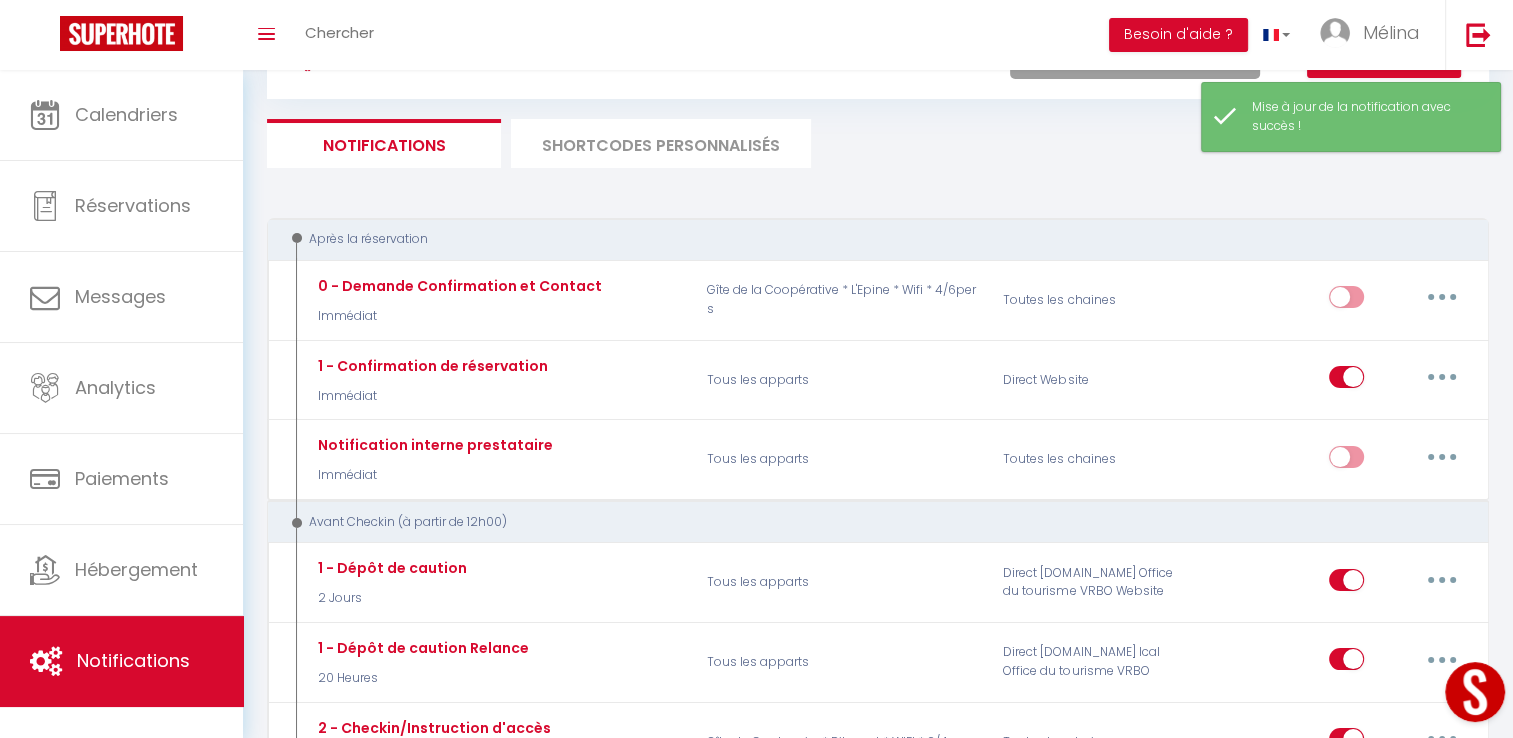 scroll, scrollTop: 0, scrollLeft: 0, axis: both 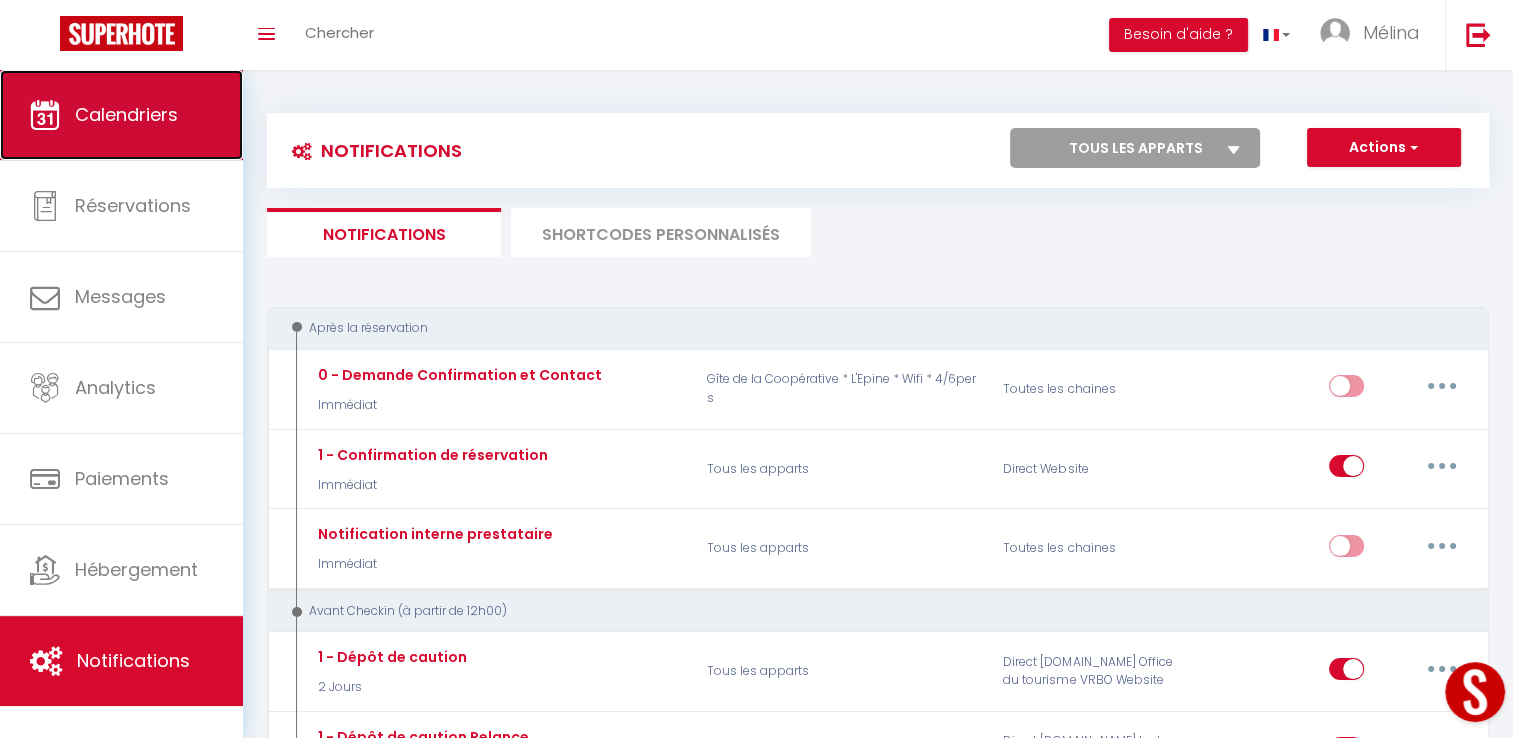 click on "Calendriers" at bounding box center (126, 114) 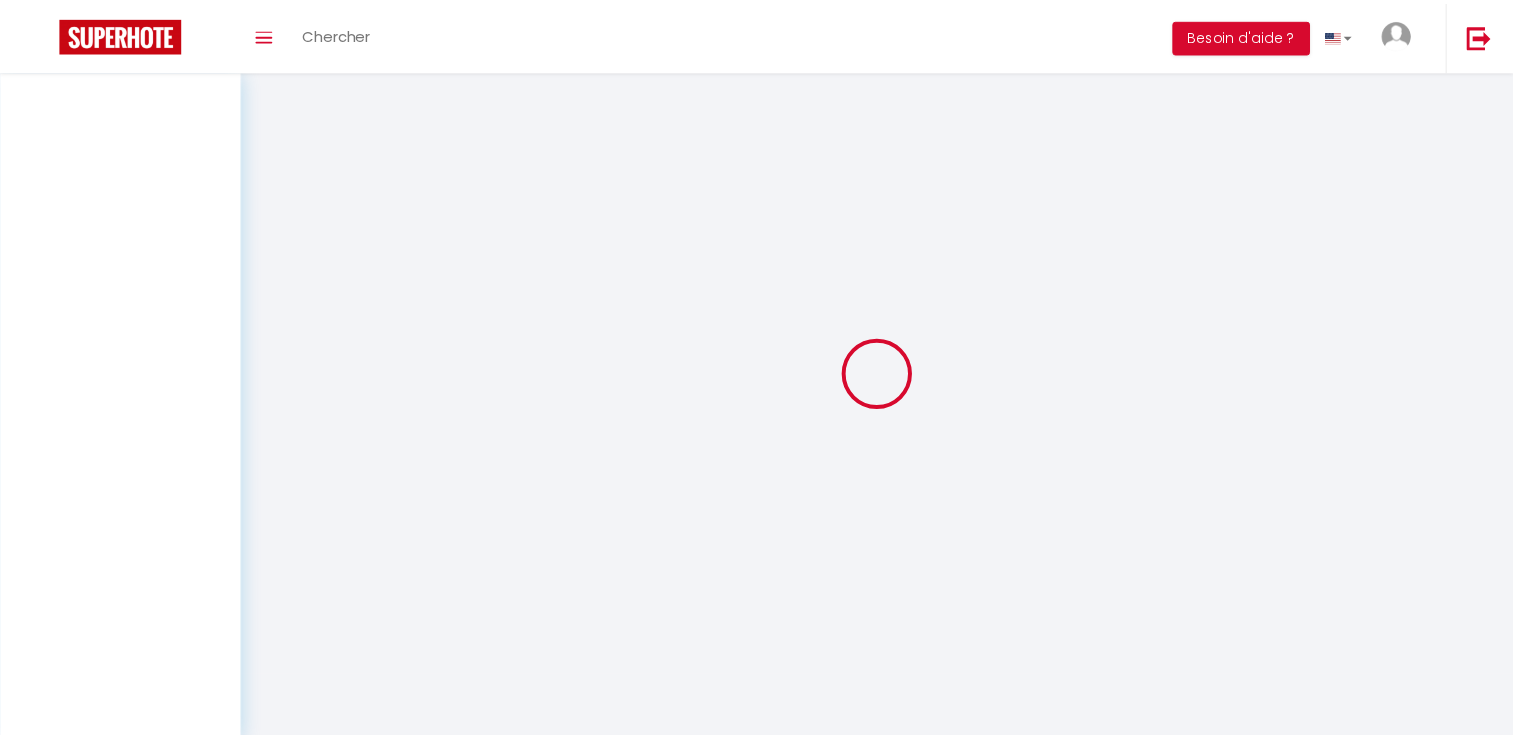 scroll, scrollTop: 0, scrollLeft: 0, axis: both 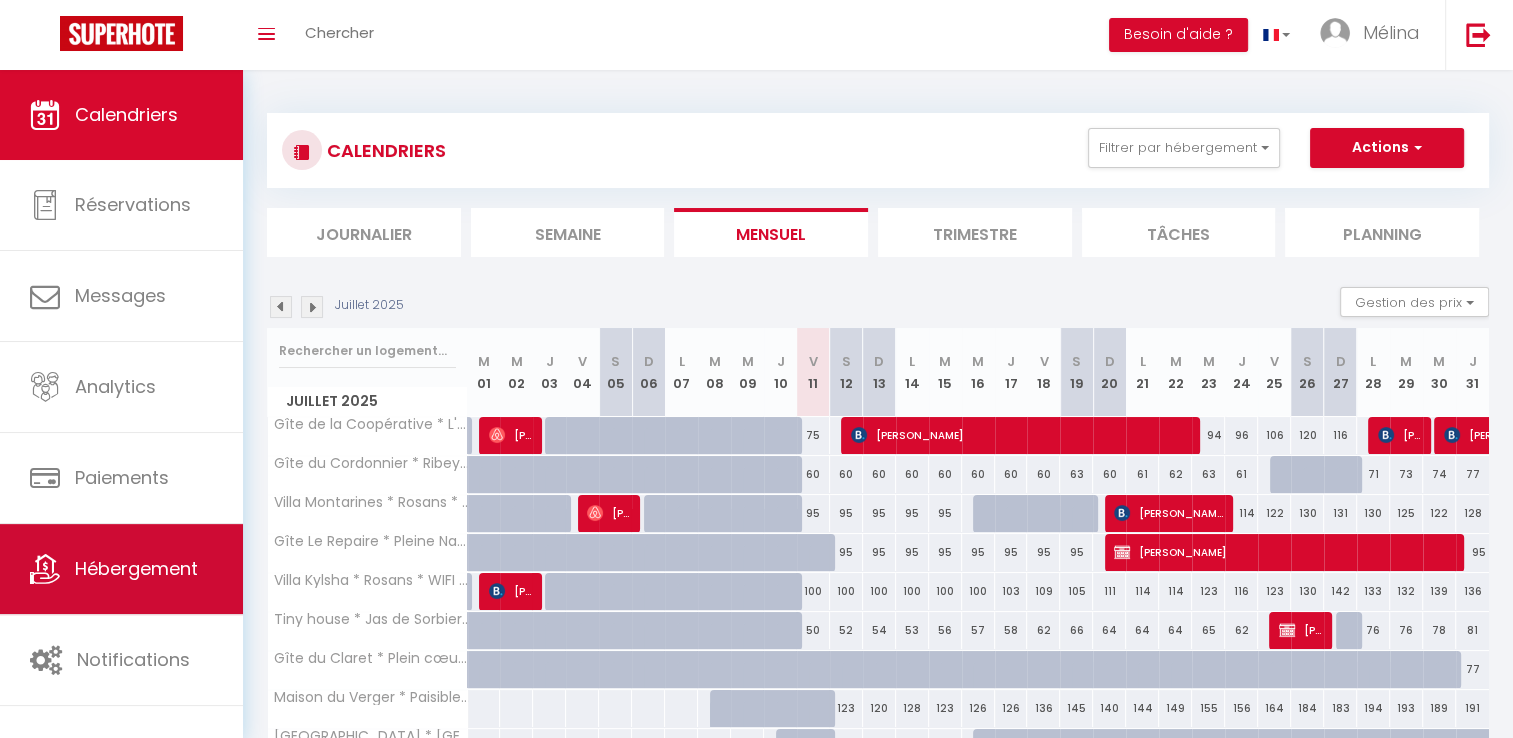 click on "Hébergement" at bounding box center [136, 568] 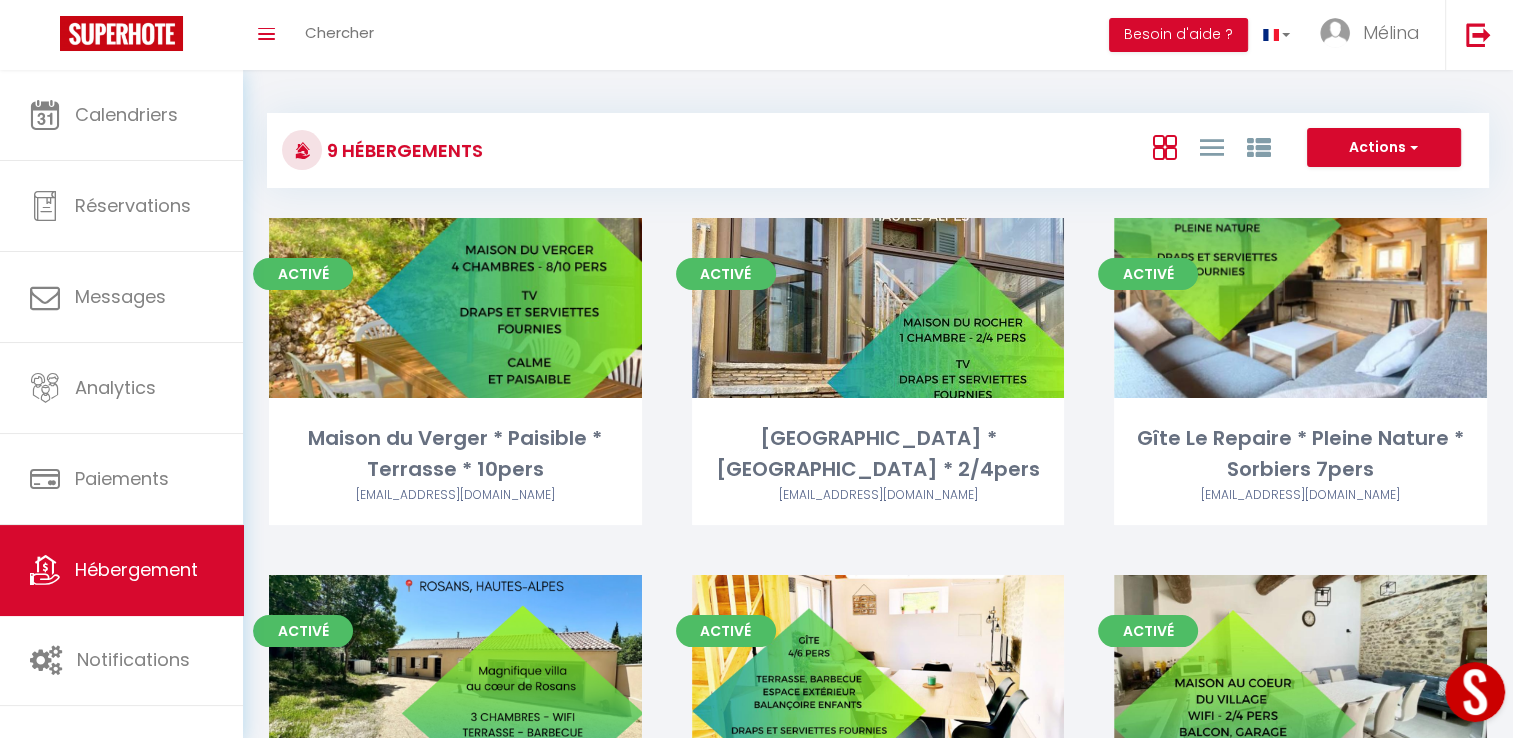 scroll, scrollTop: 0, scrollLeft: 0, axis: both 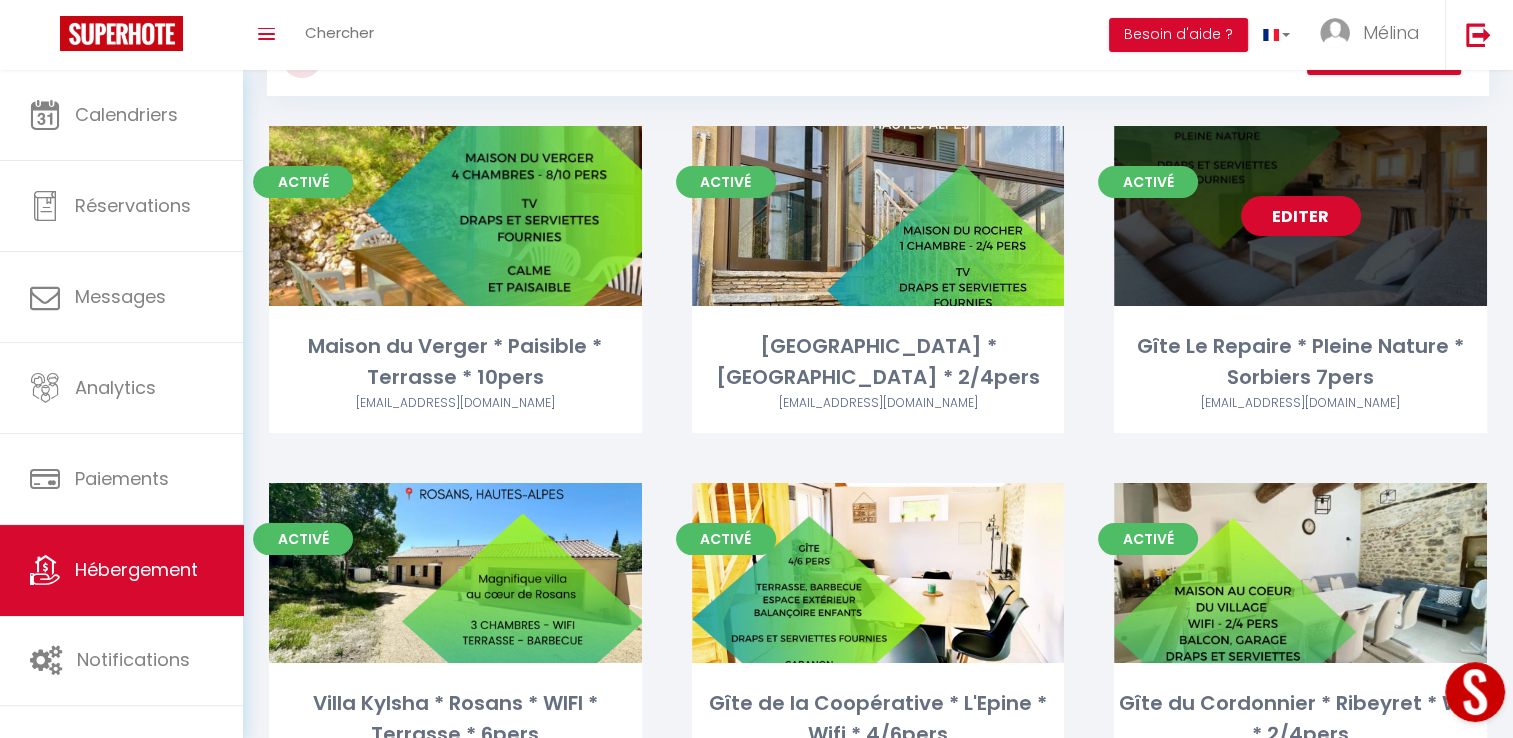 click on "Editer" at bounding box center [1301, 216] 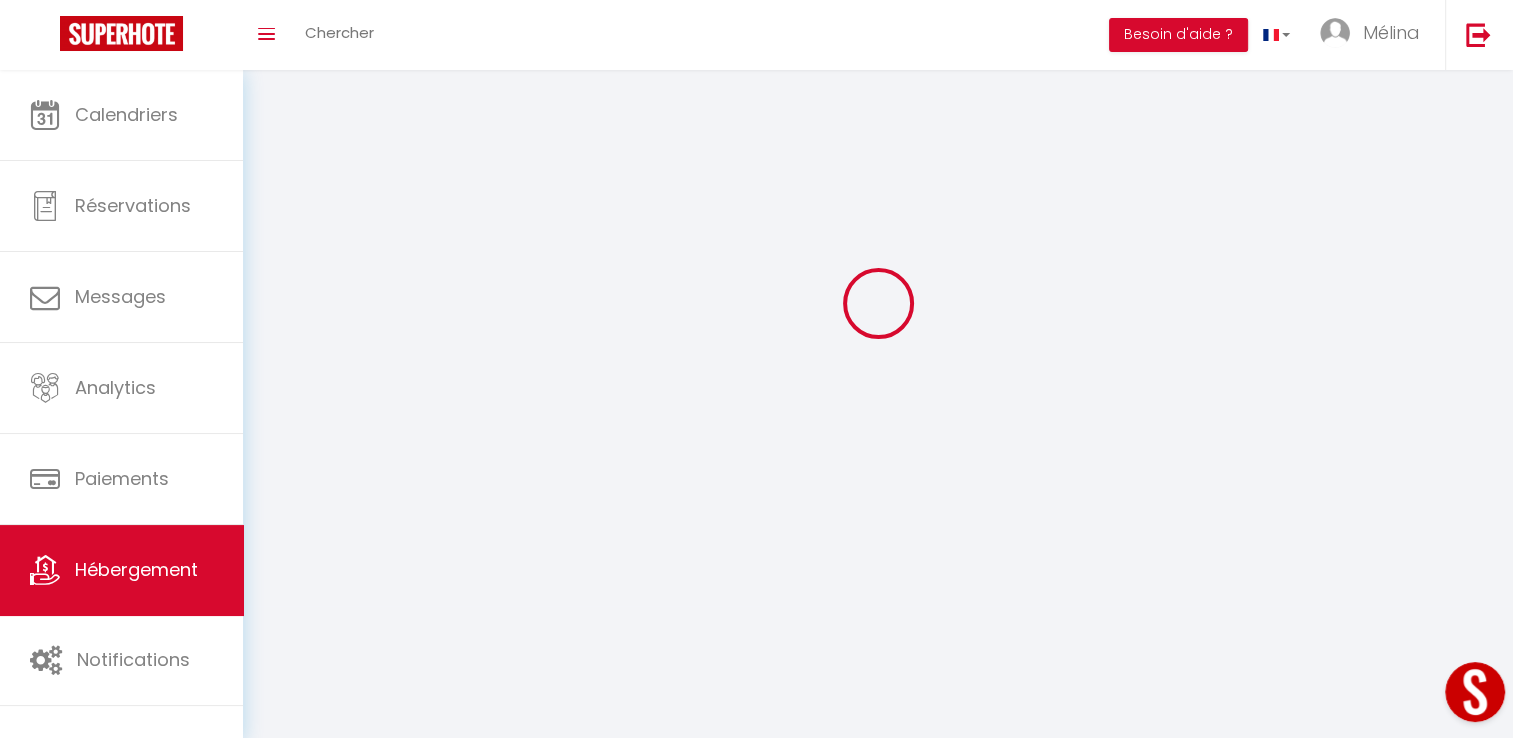 select 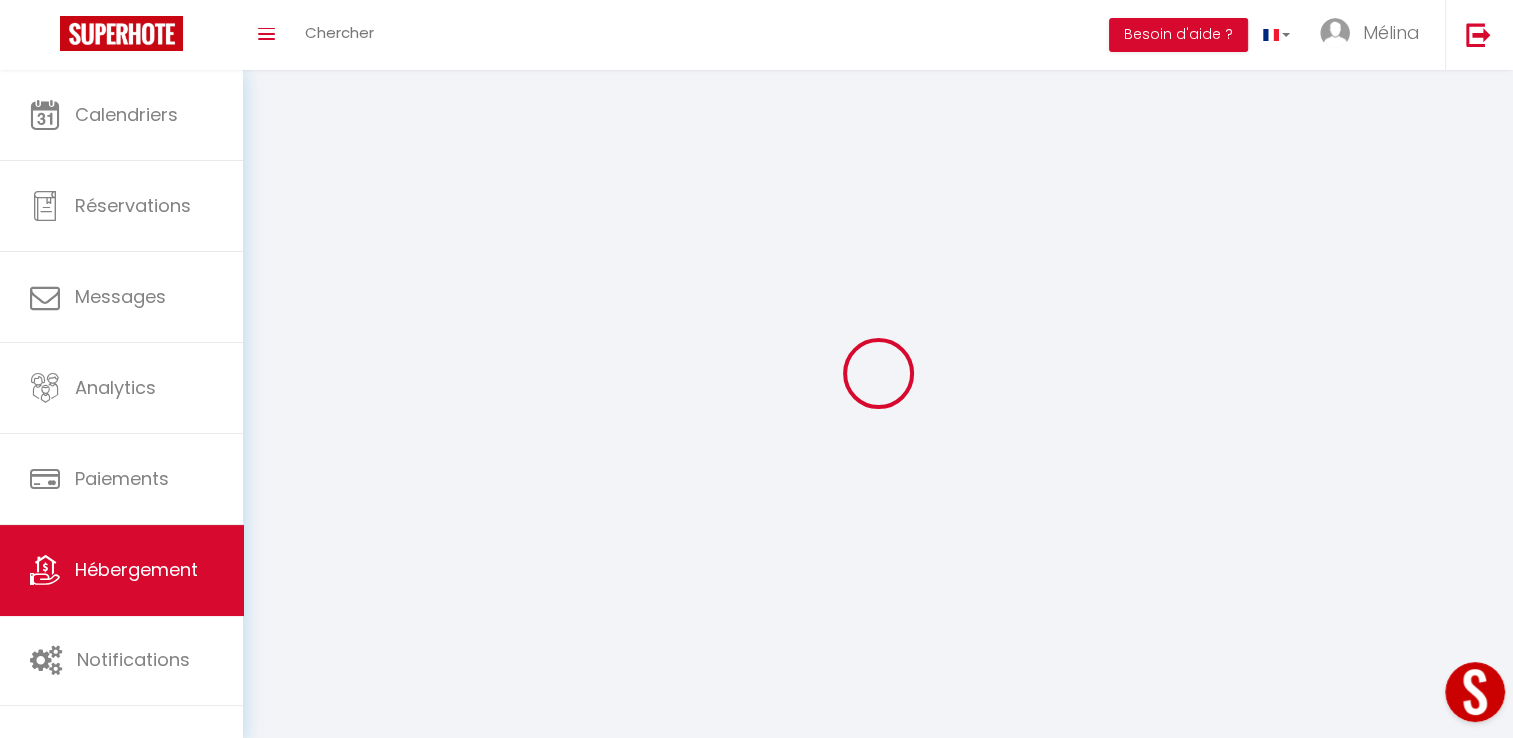 select on "1" 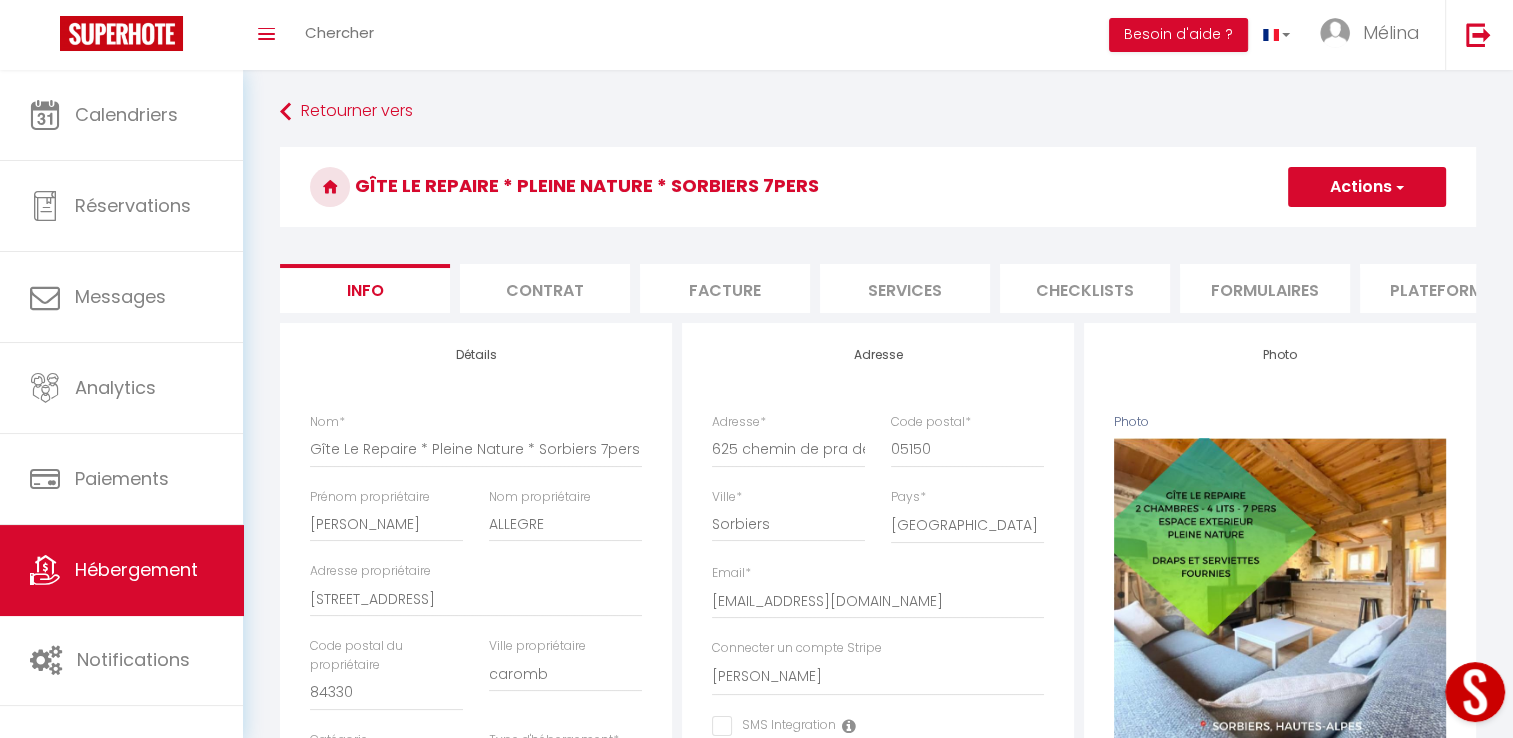 select 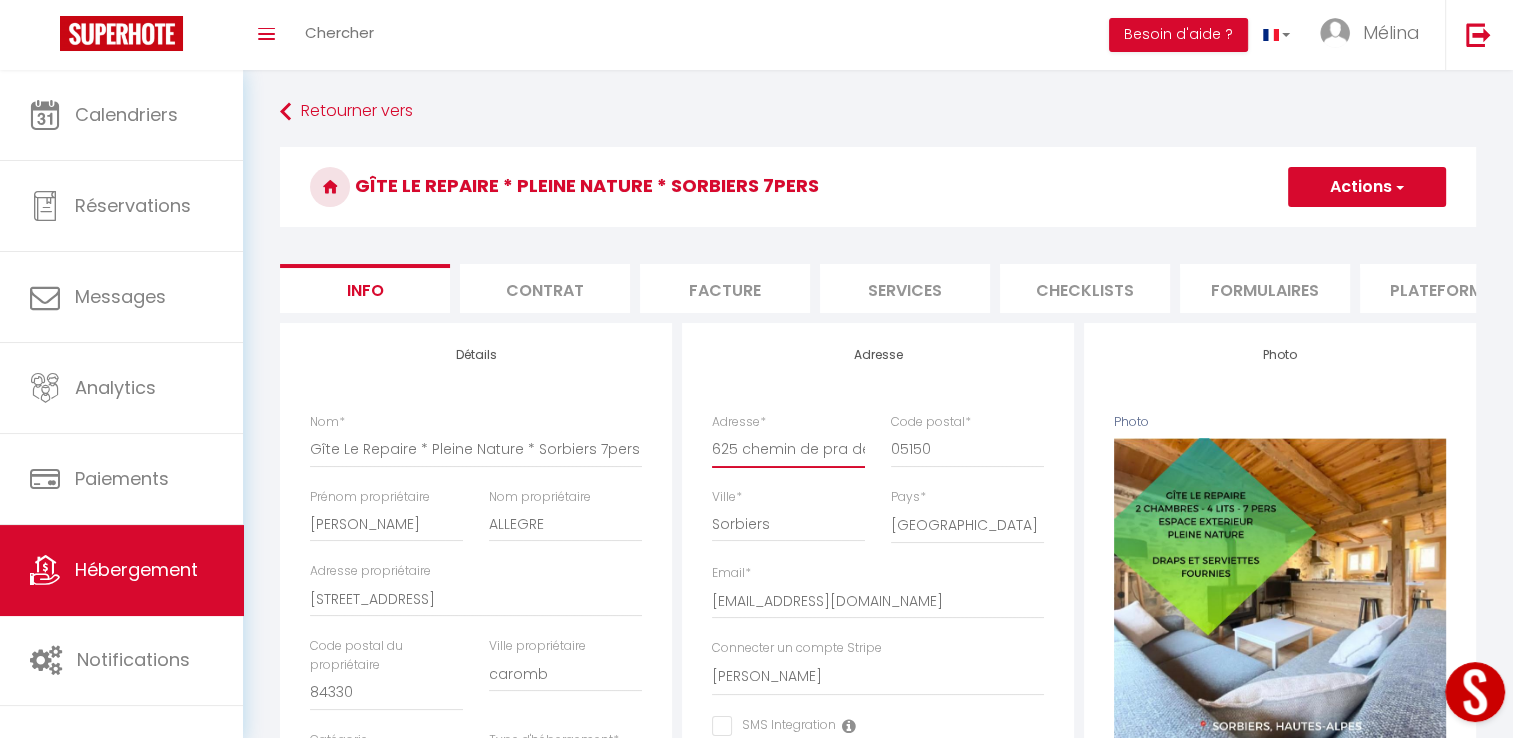 scroll, scrollTop: 0, scrollLeft: 48, axis: horizontal 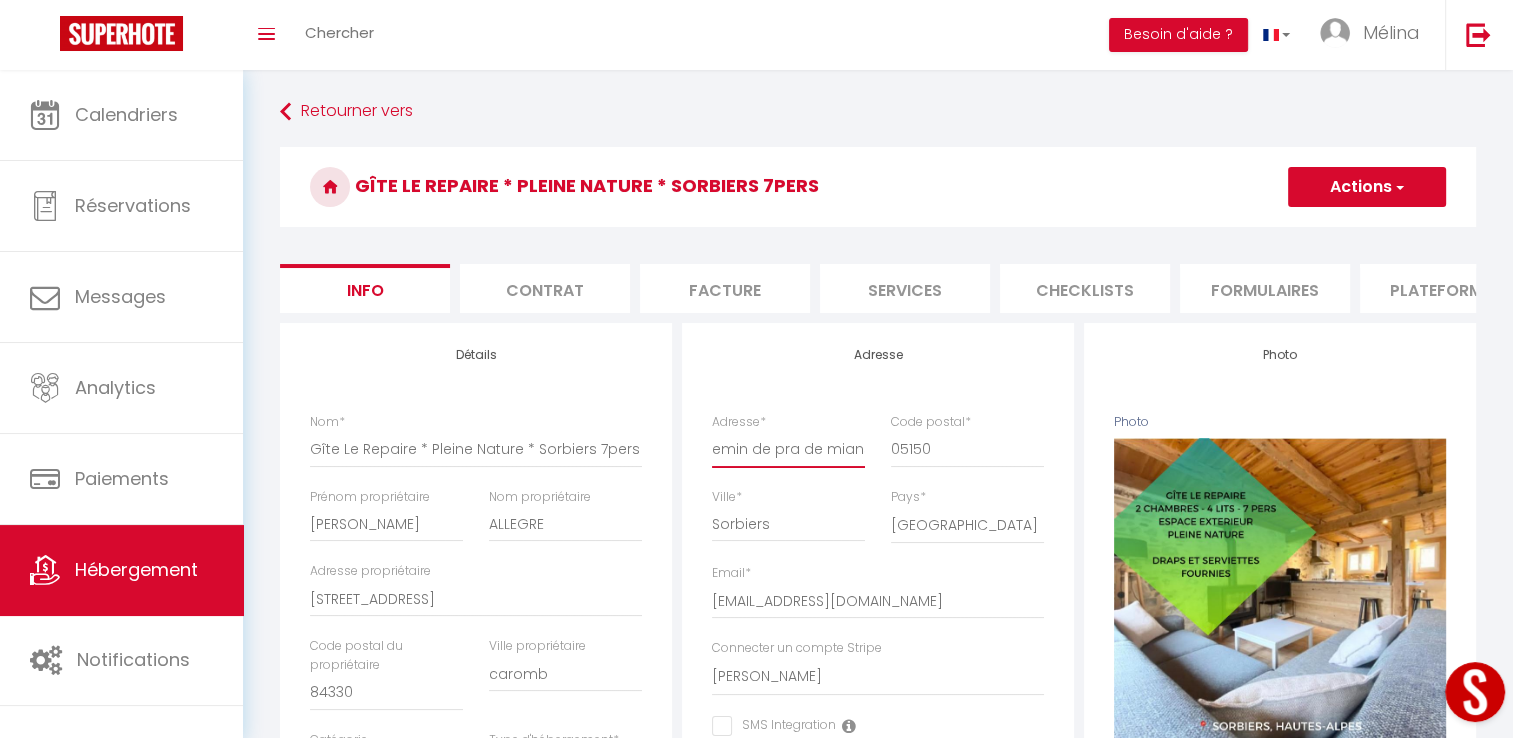 drag, startPoint x: 846, startPoint y: 463, endPoint x: 908, endPoint y: 466, distance: 62.072536 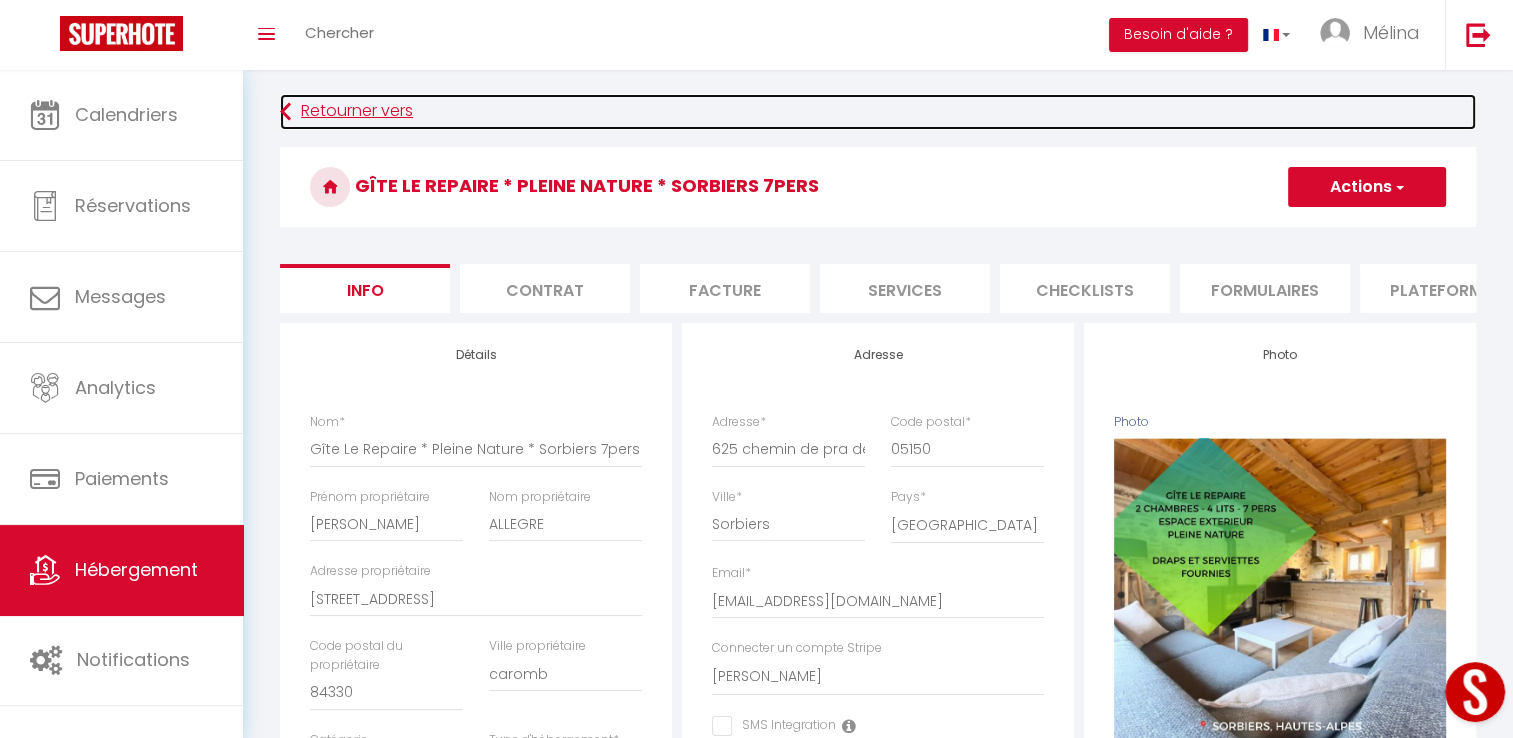 click on "Retourner vers" at bounding box center (878, 112) 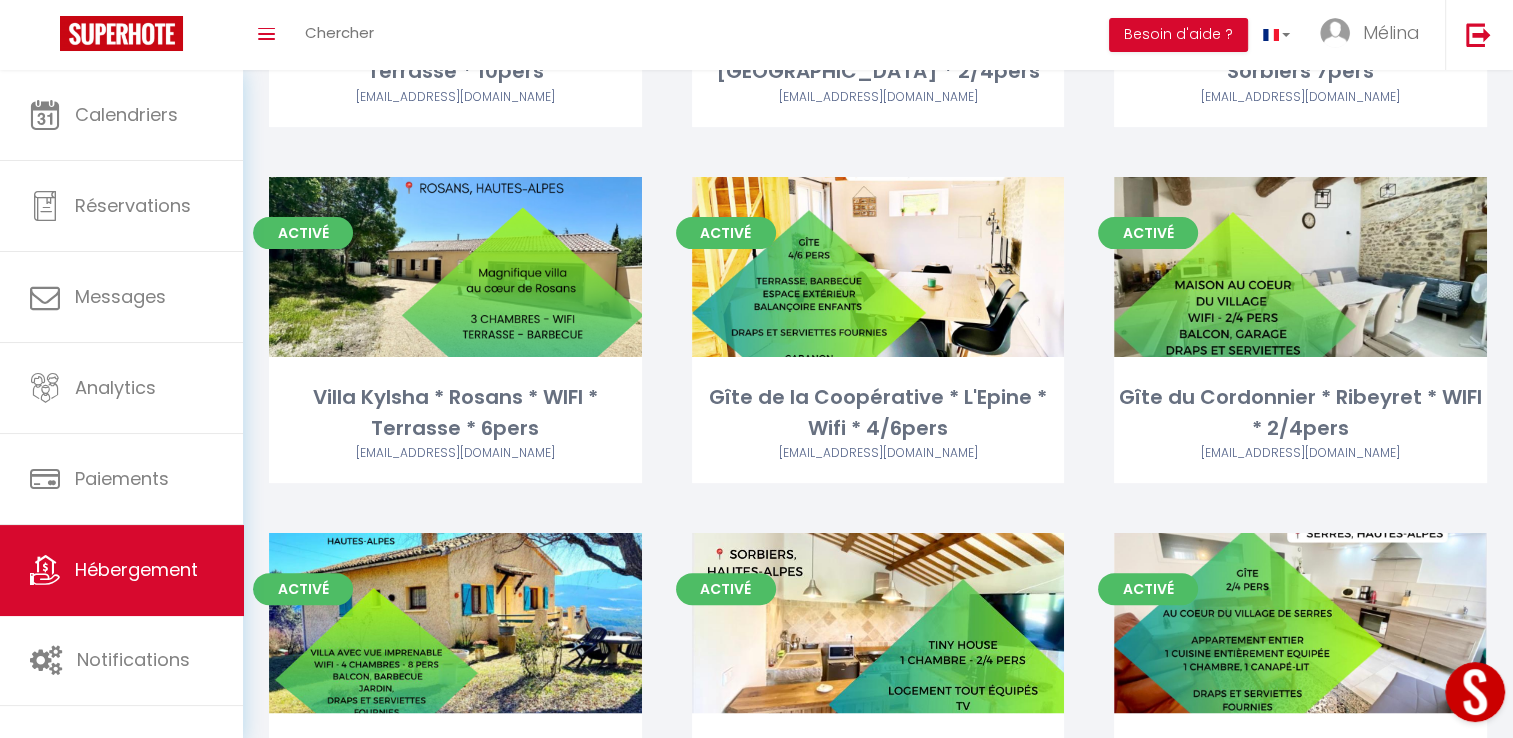 scroll, scrollTop: 573, scrollLeft: 0, axis: vertical 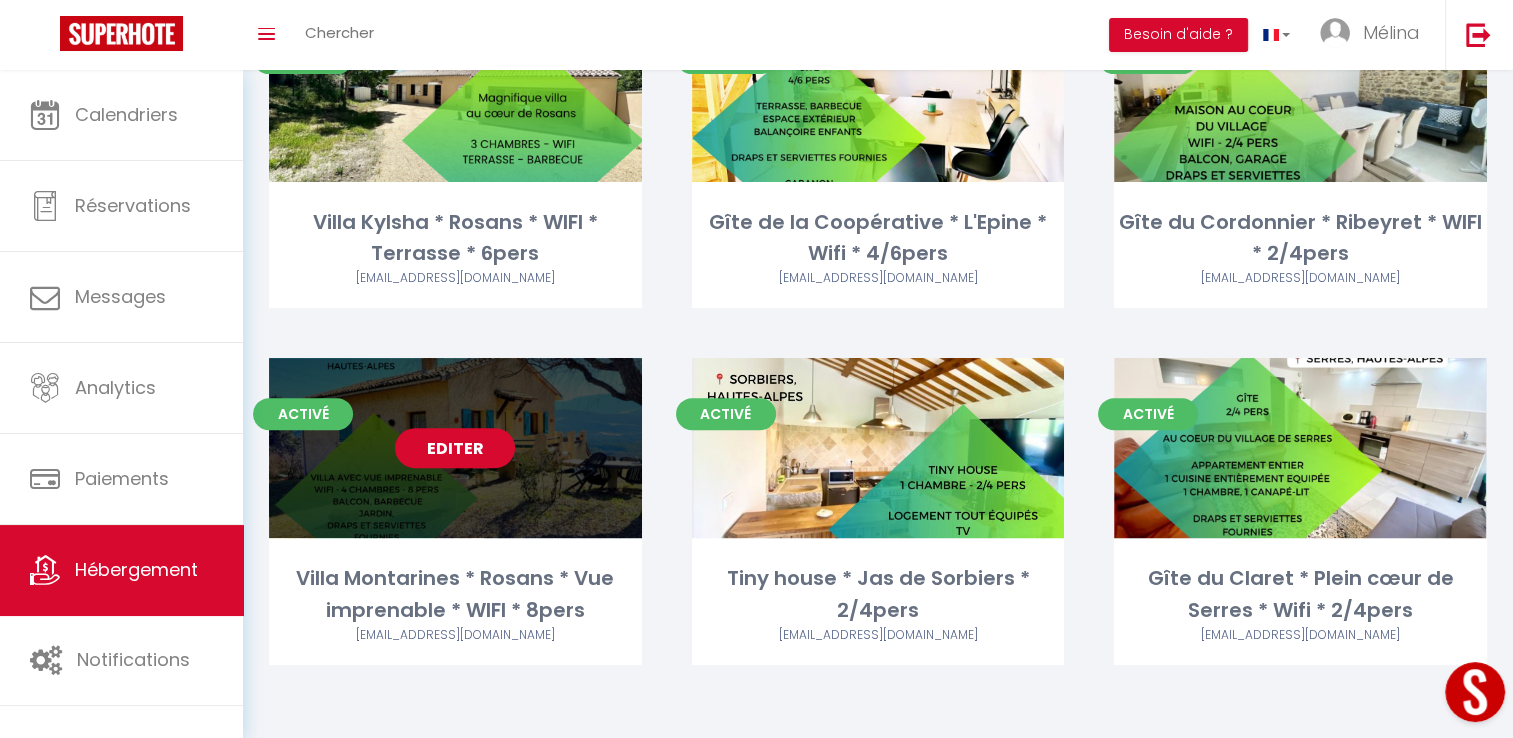 click on "Editer" at bounding box center [455, 448] 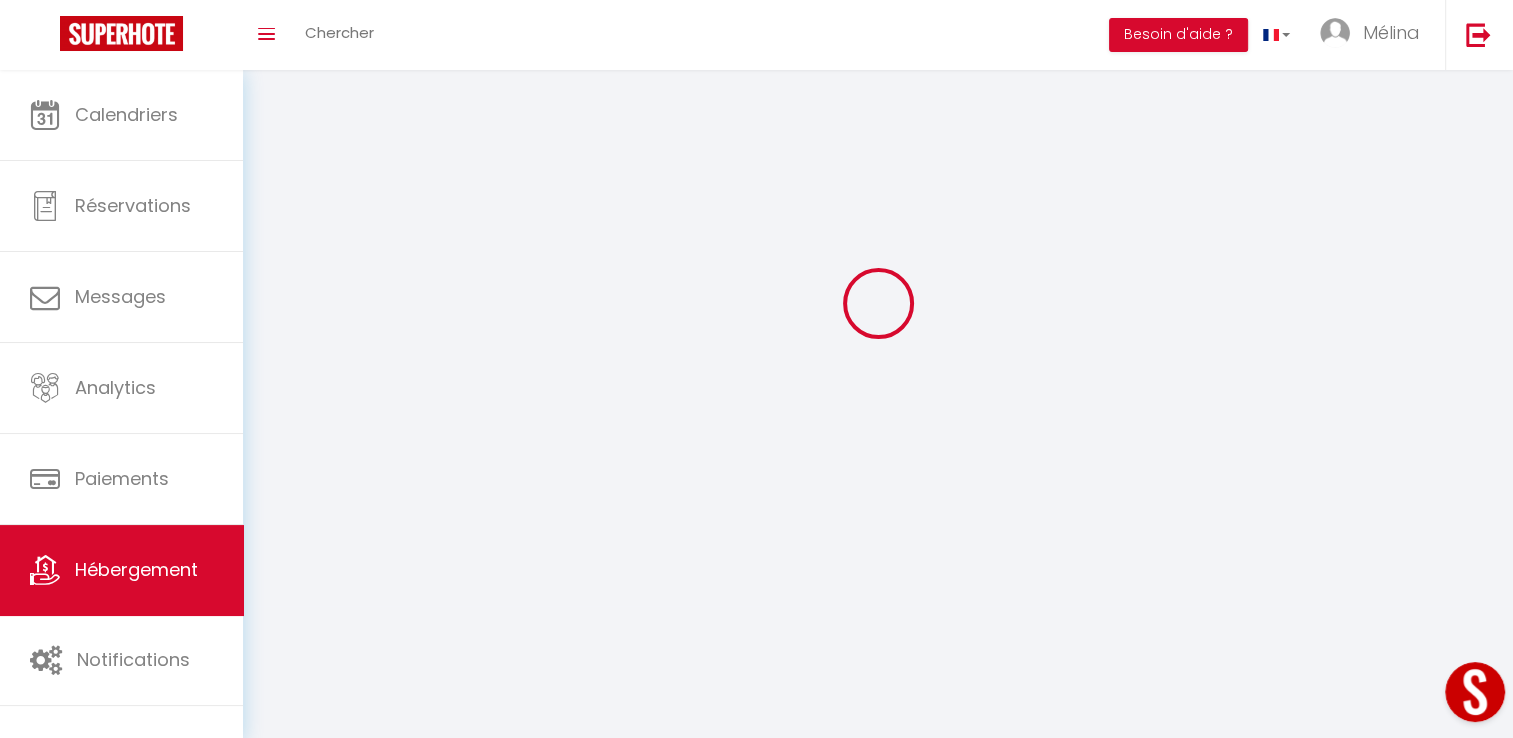 select 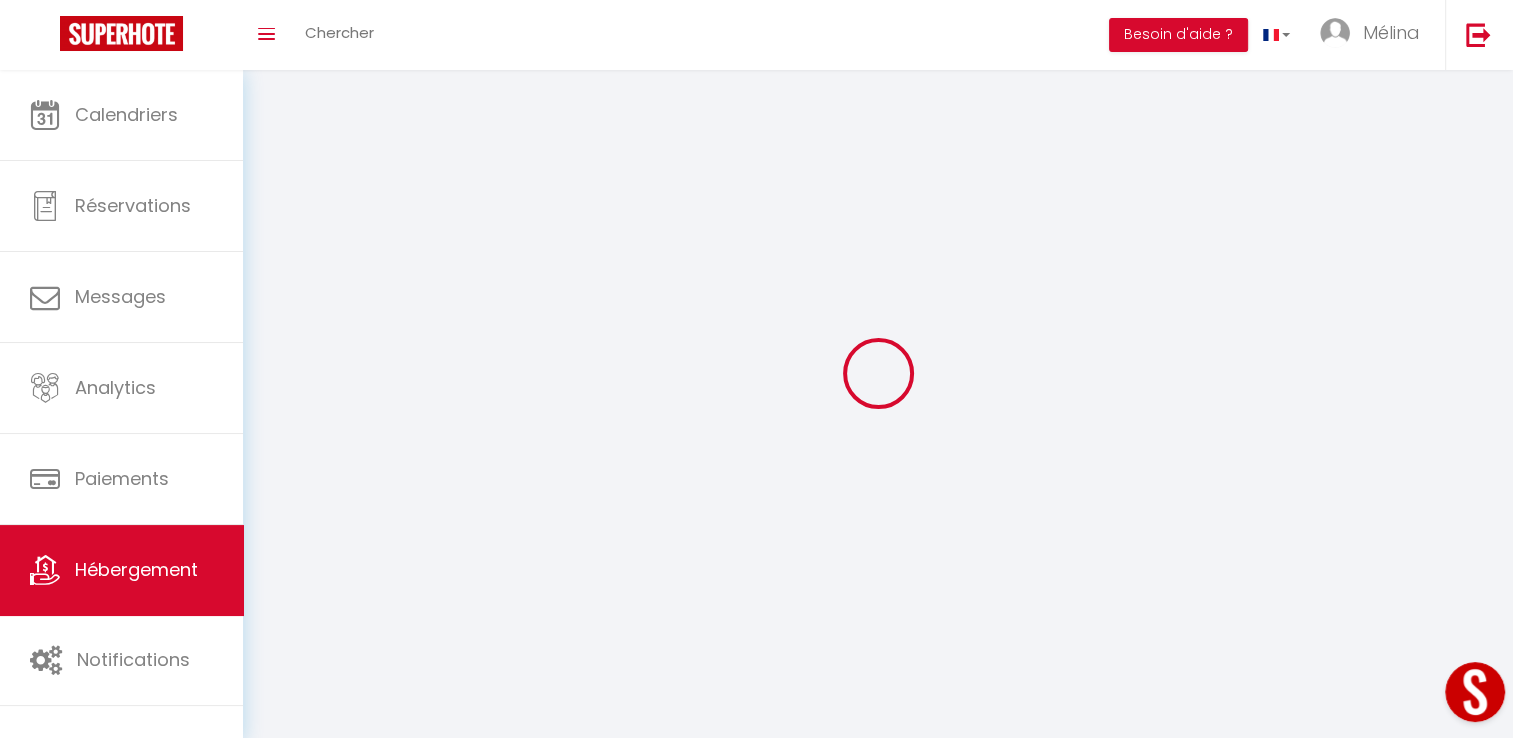 select 